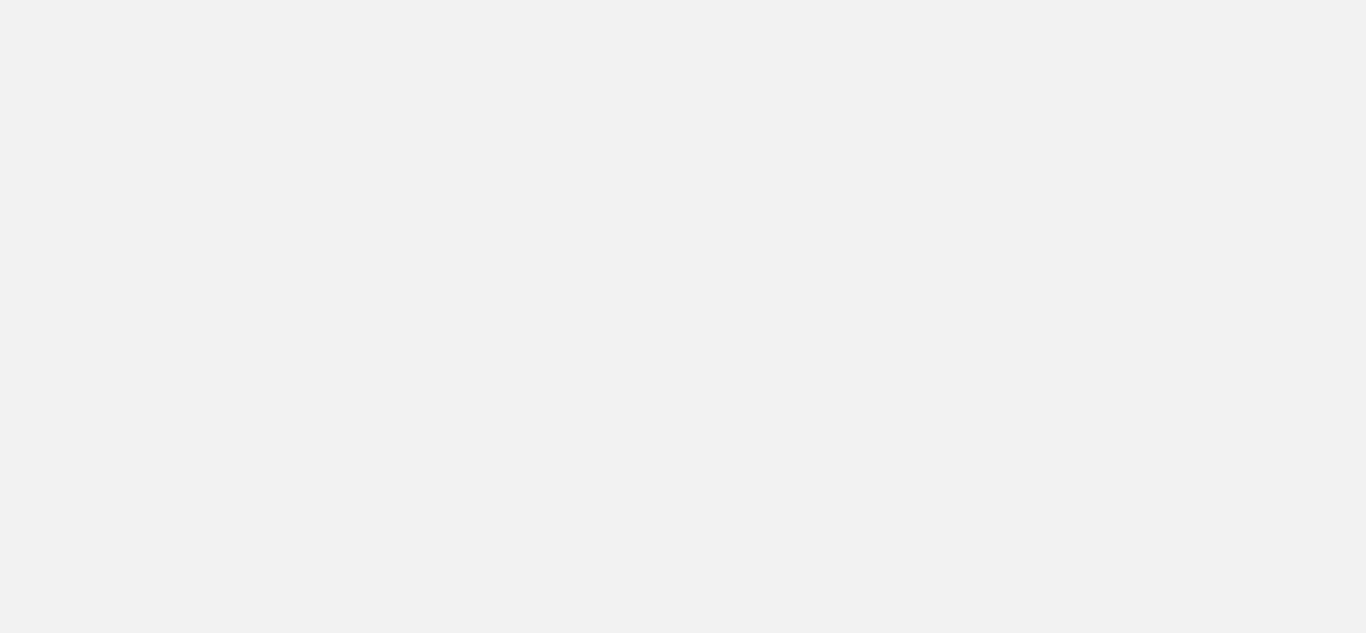 scroll, scrollTop: 0, scrollLeft: 0, axis: both 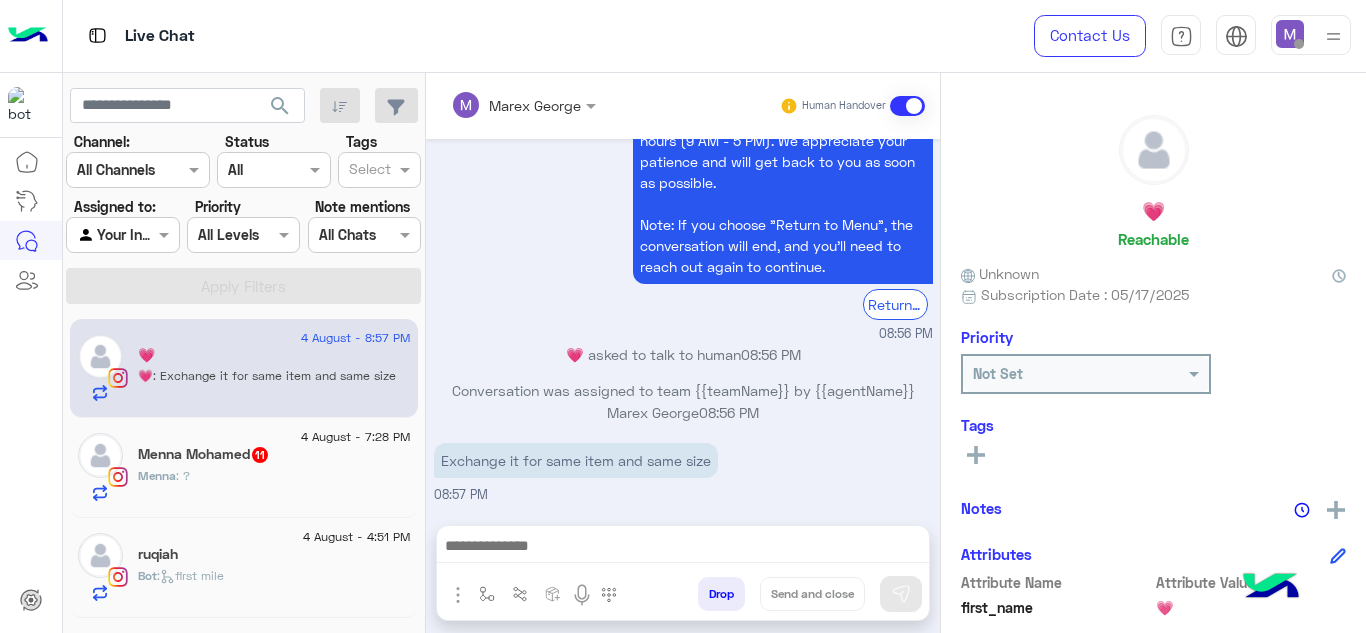 click at bounding box center (1333, 36) 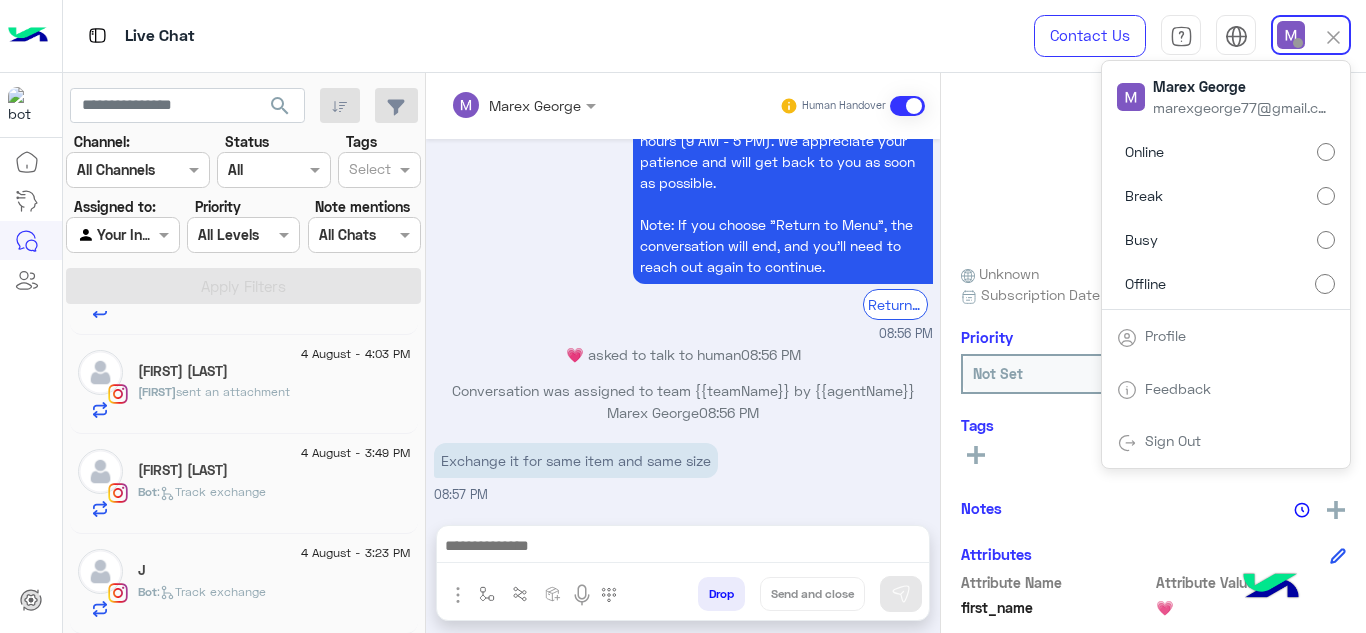 scroll, scrollTop: 0, scrollLeft: 0, axis: both 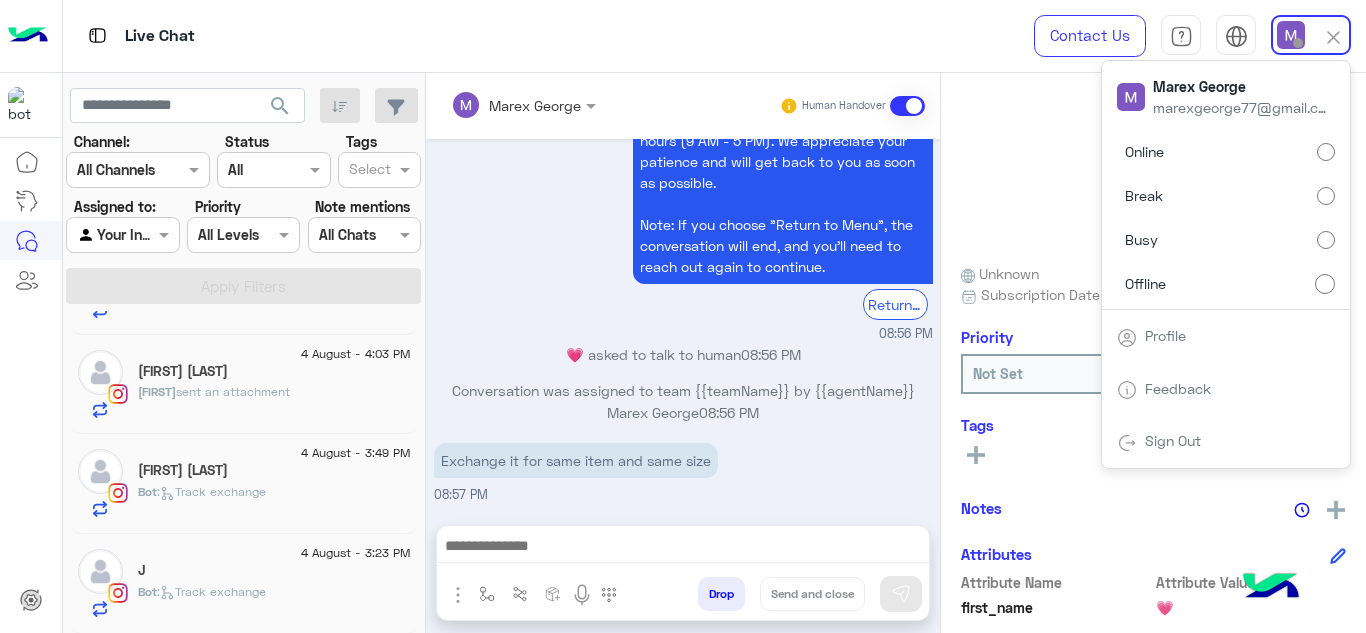 click on "J" 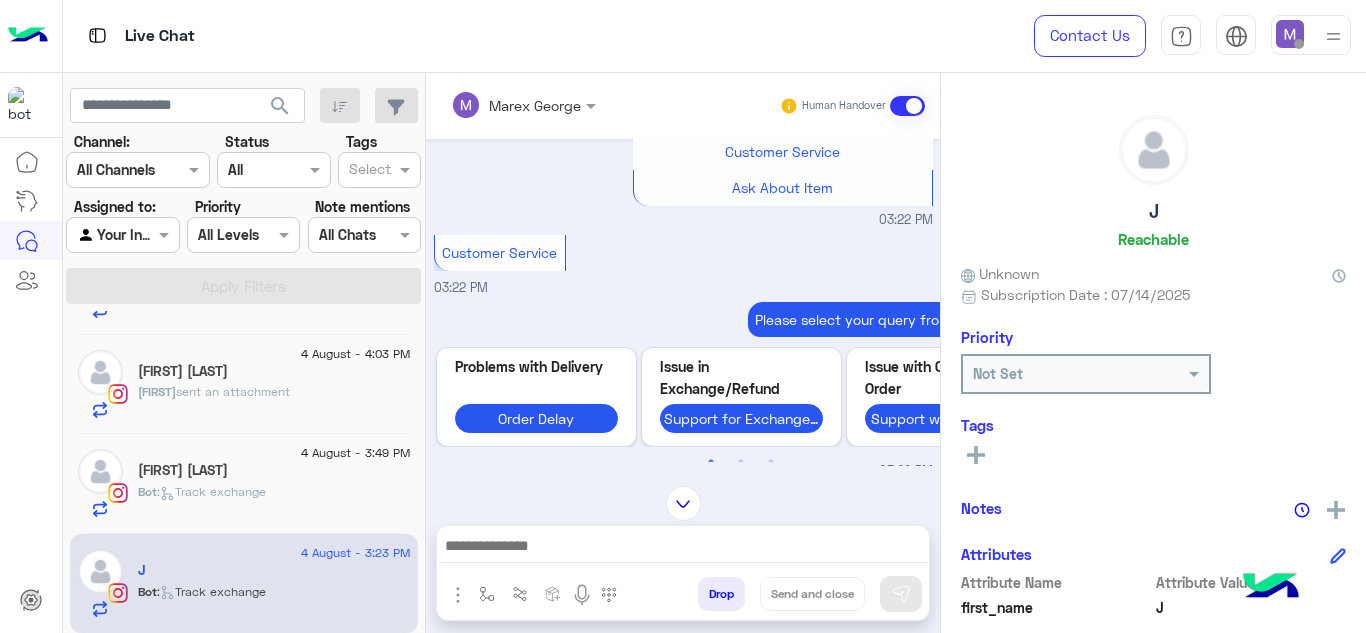 scroll, scrollTop: 854, scrollLeft: 0, axis: vertical 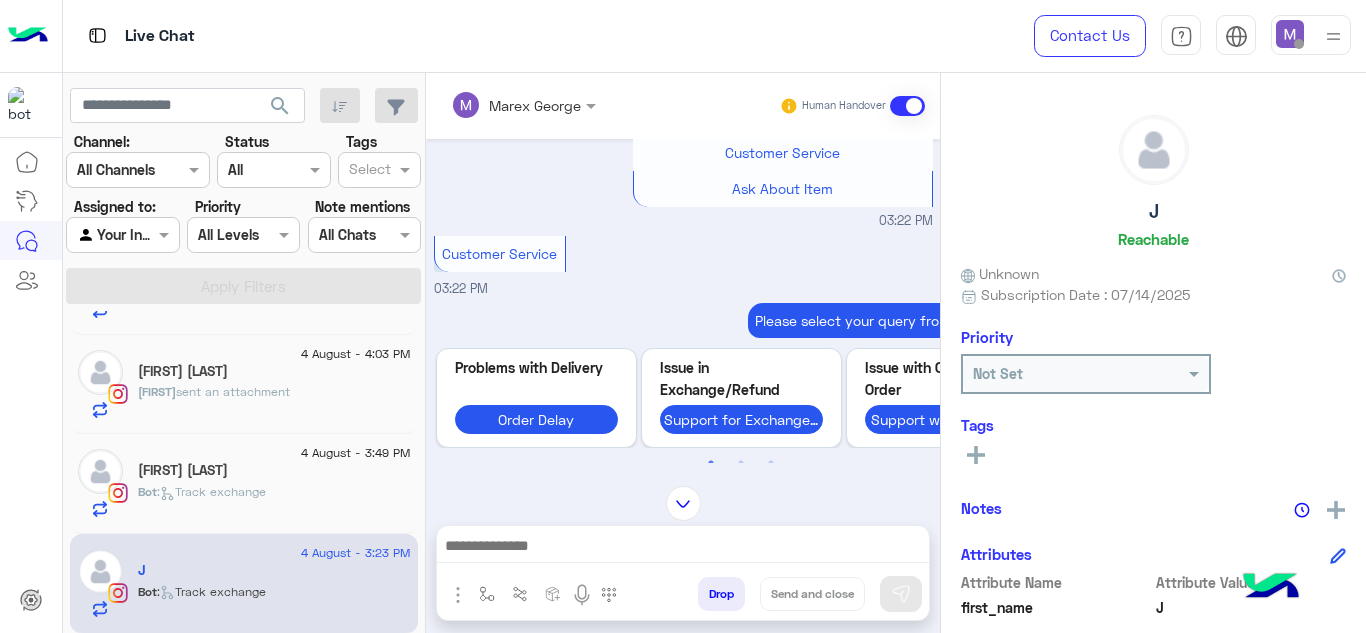 click on ":   Track exchange" 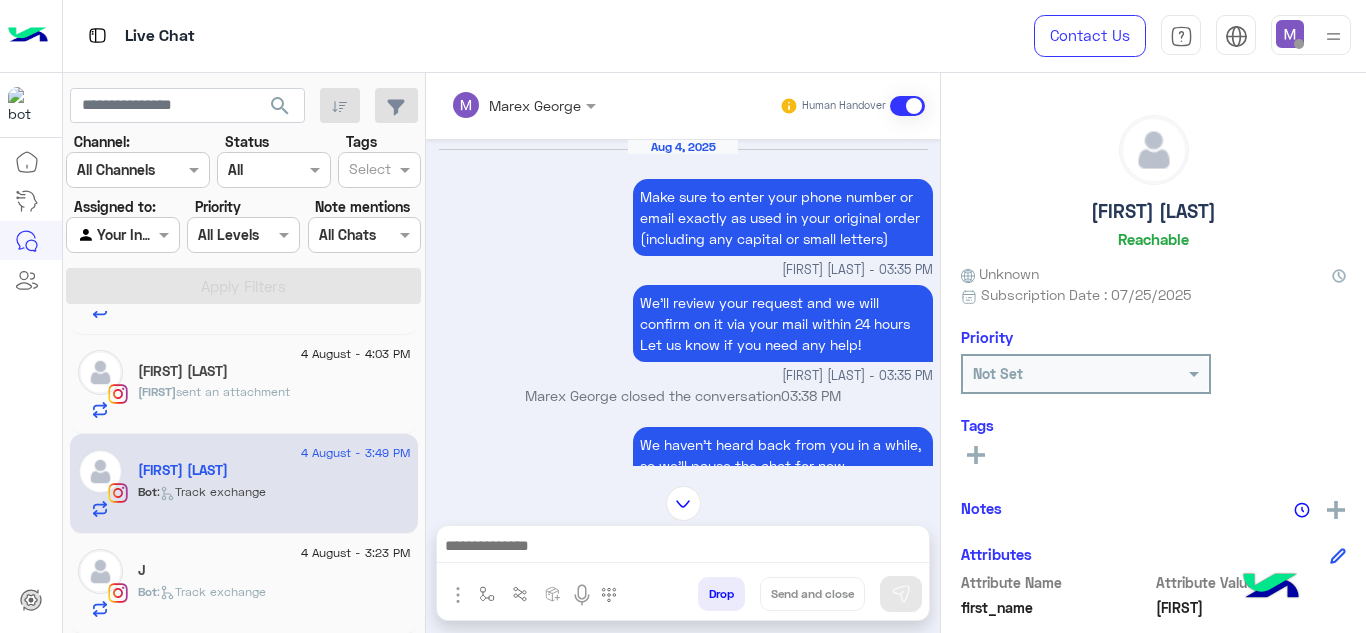 scroll, scrollTop: 1367, scrollLeft: 0, axis: vertical 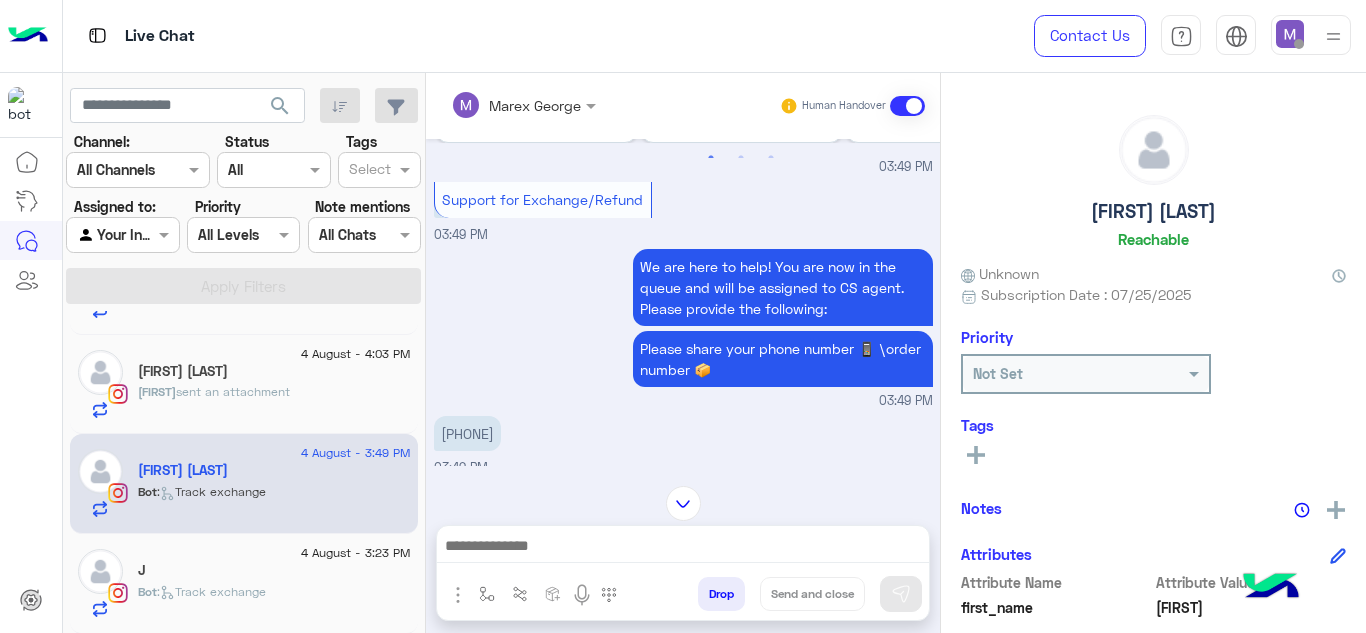 click on "J" 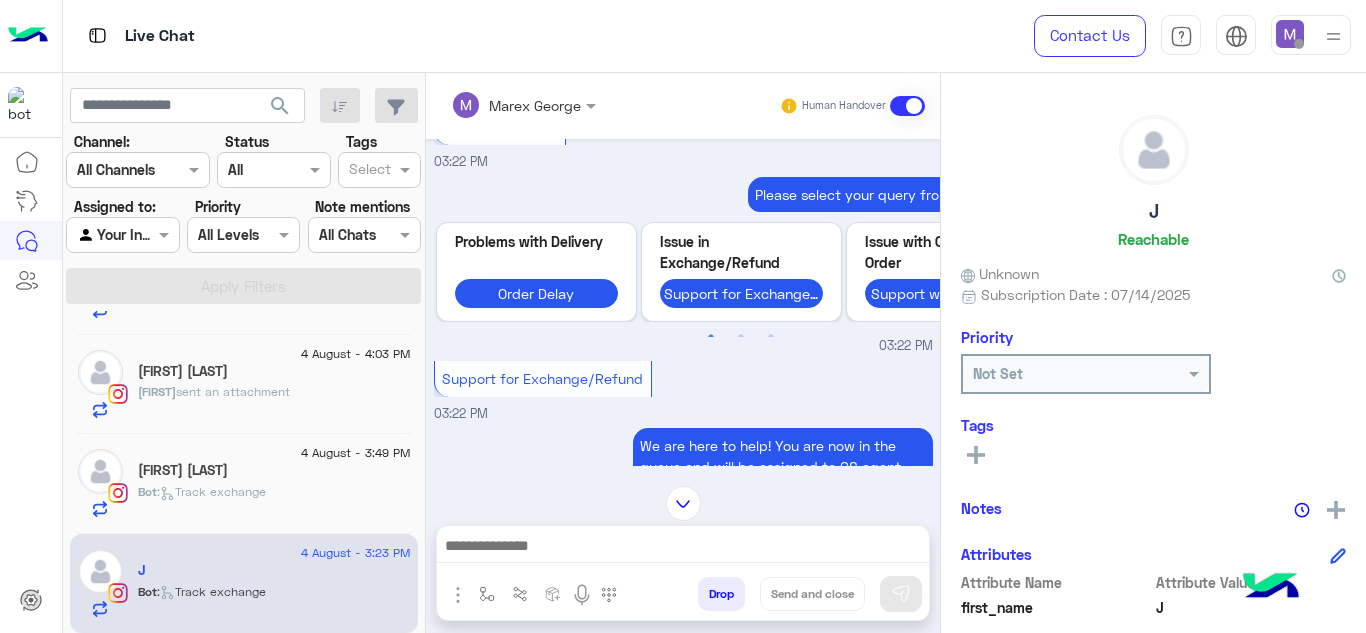 scroll, scrollTop: 3019, scrollLeft: 0, axis: vertical 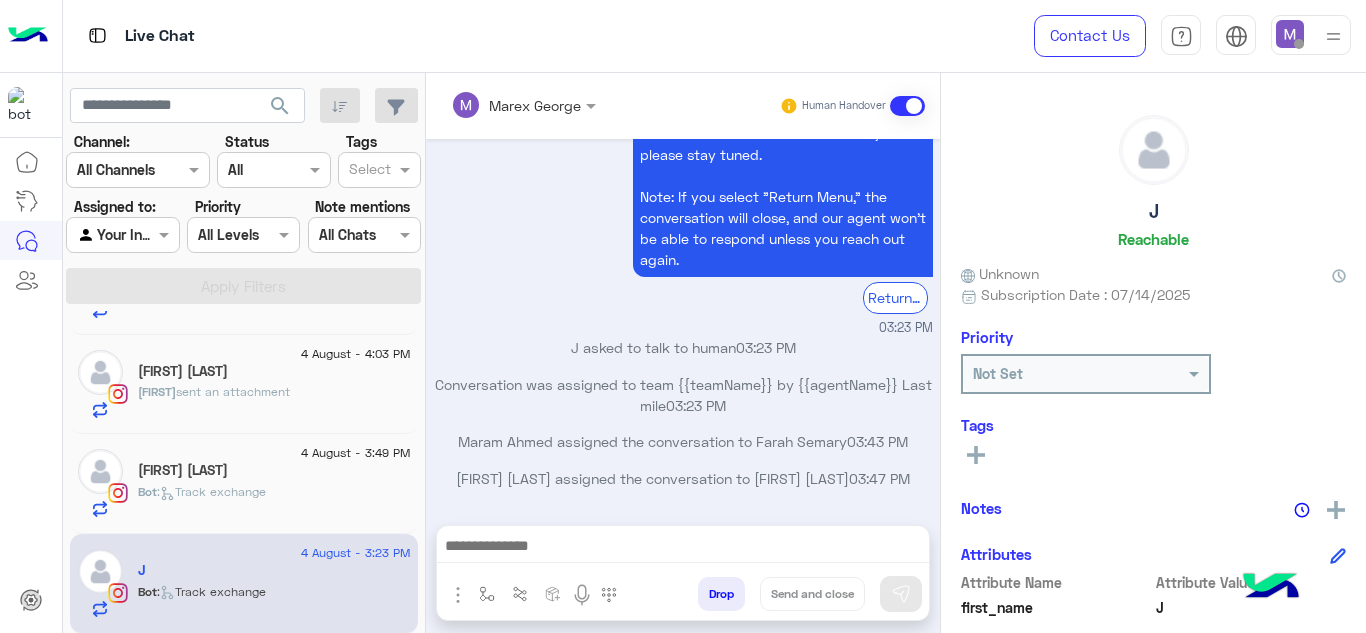 click at bounding box center (1333, 35) 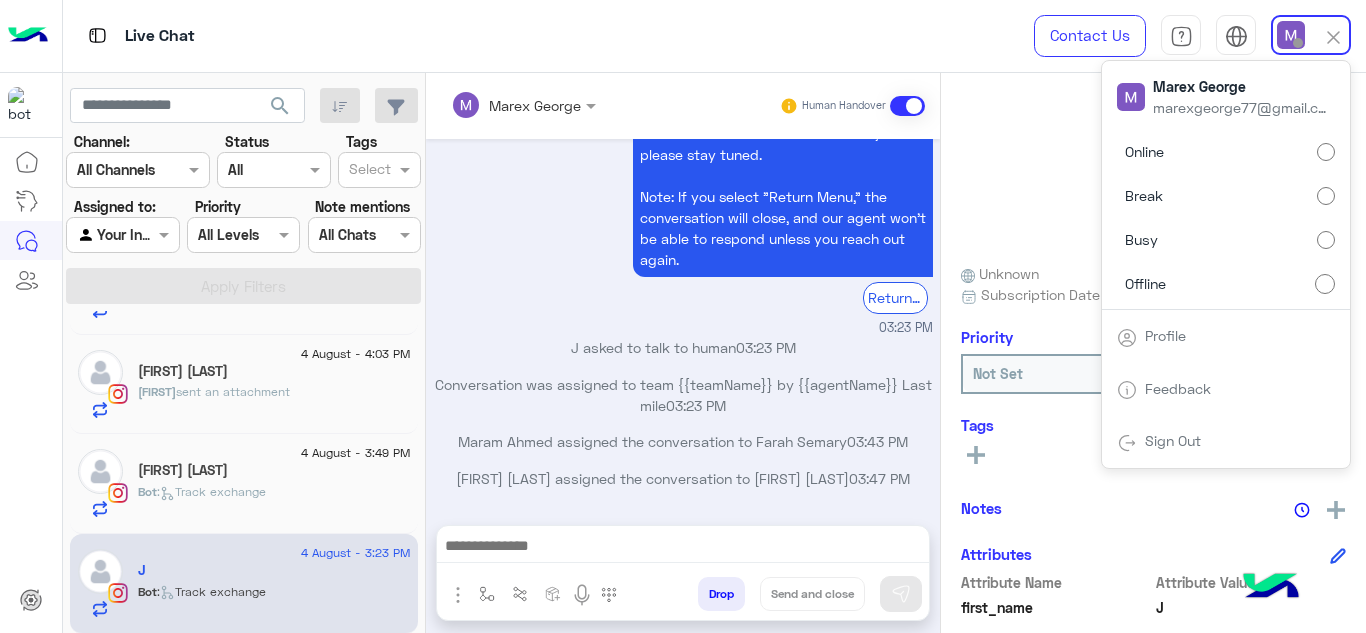click on "Online" at bounding box center [1226, 152] 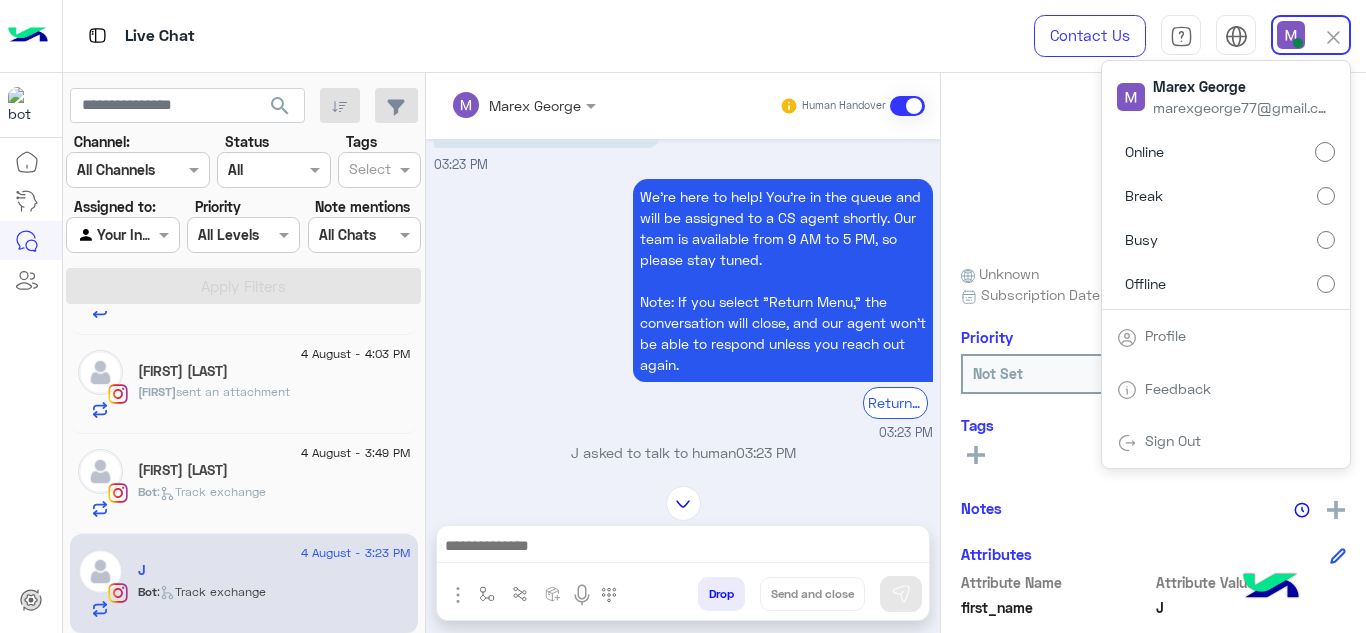 scroll, scrollTop: 3597, scrollLeft: 0, axis: vertical 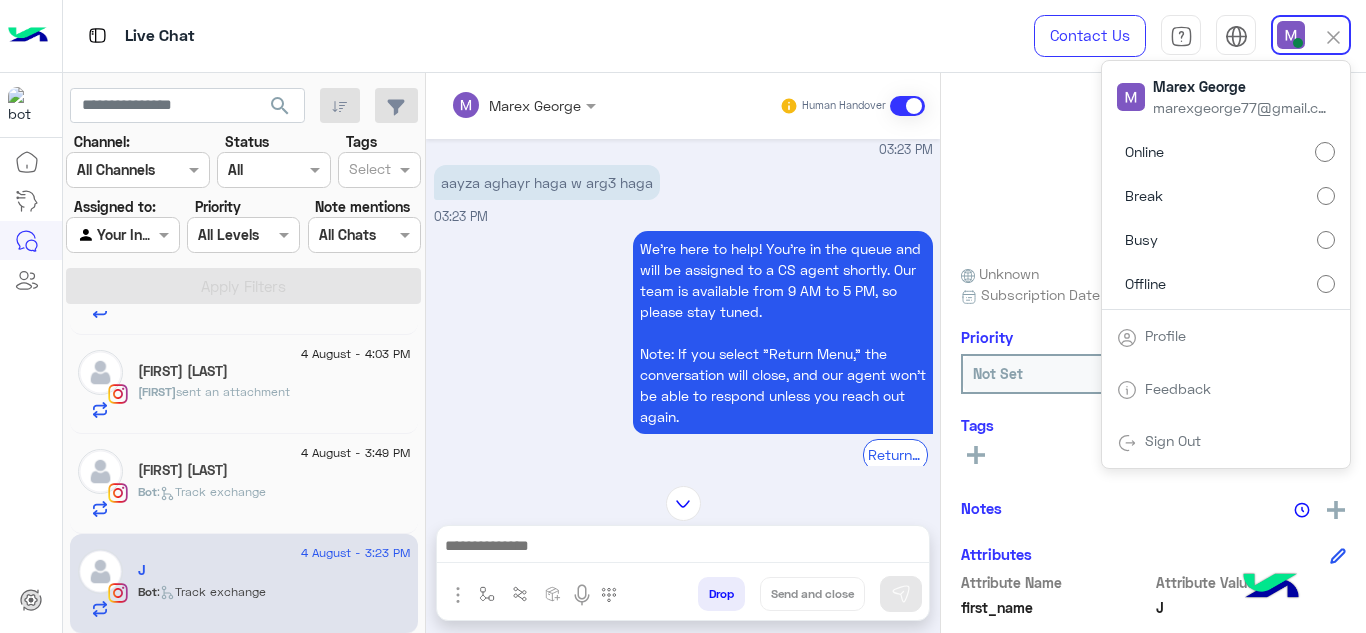 click at bounding box center (1291, 35) 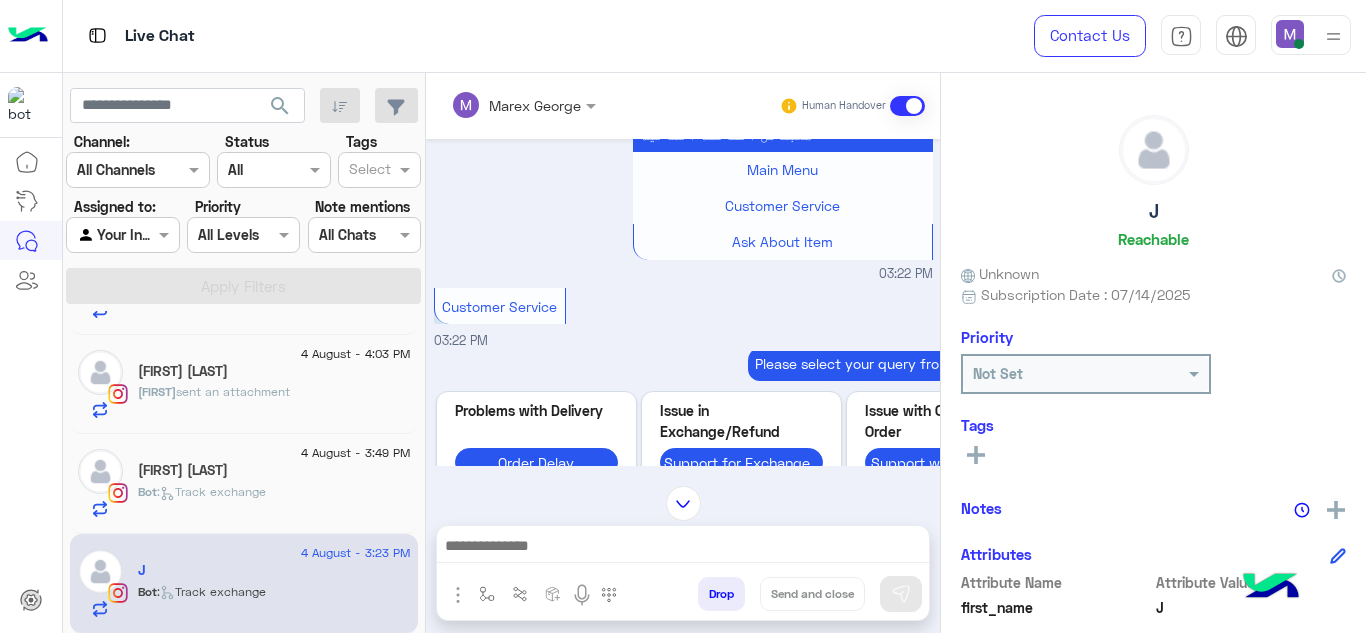 scroll, scrollTop: 2838, scrollLeft: 0, axis: vertical 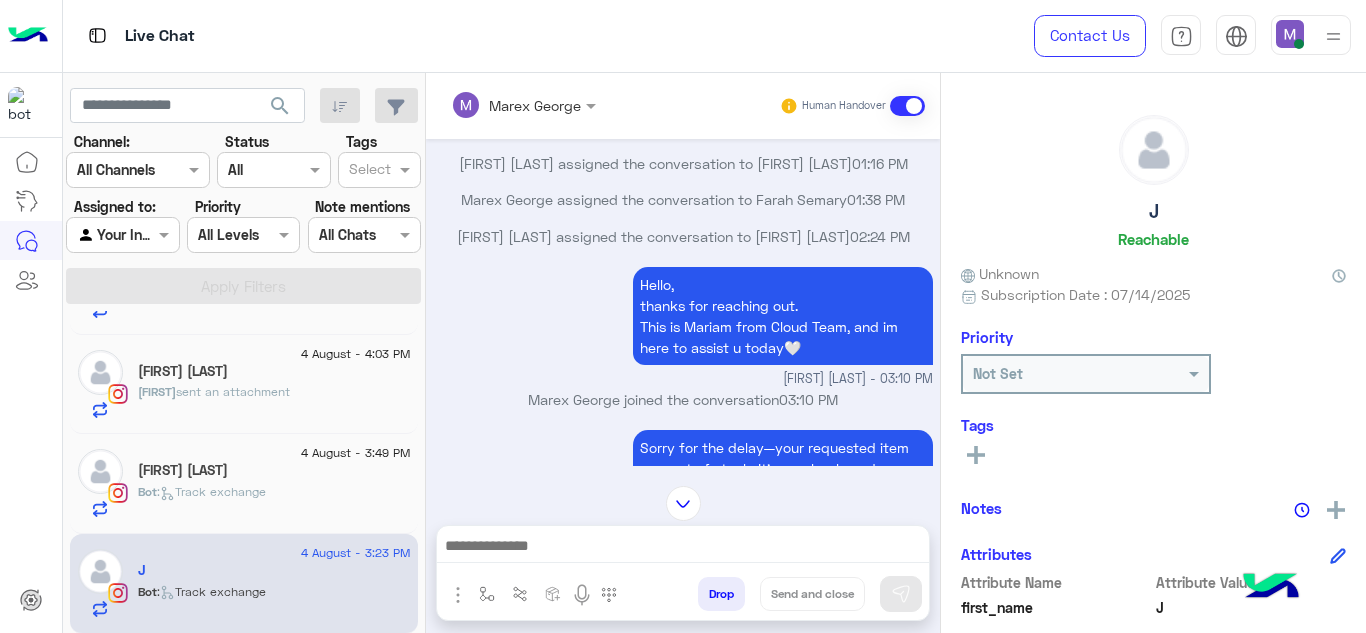 click on "Hello, thanks for reaching out. This is Mariam from Cloud Team, and im here to assist u today🤍" at bounding box center (783, 316) 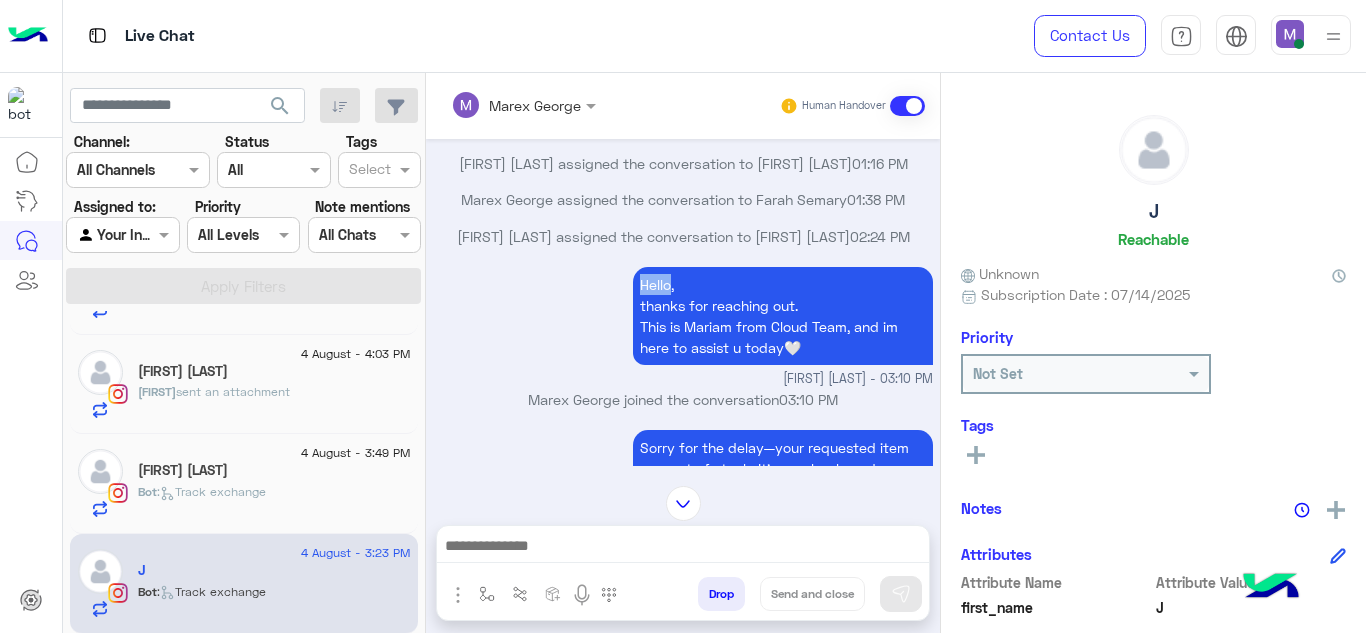 click on "Hello, thanks for reaching out. This is Mariam from Cloud Team, and im here to assist u today🤍" at bounding box center [783, 316] 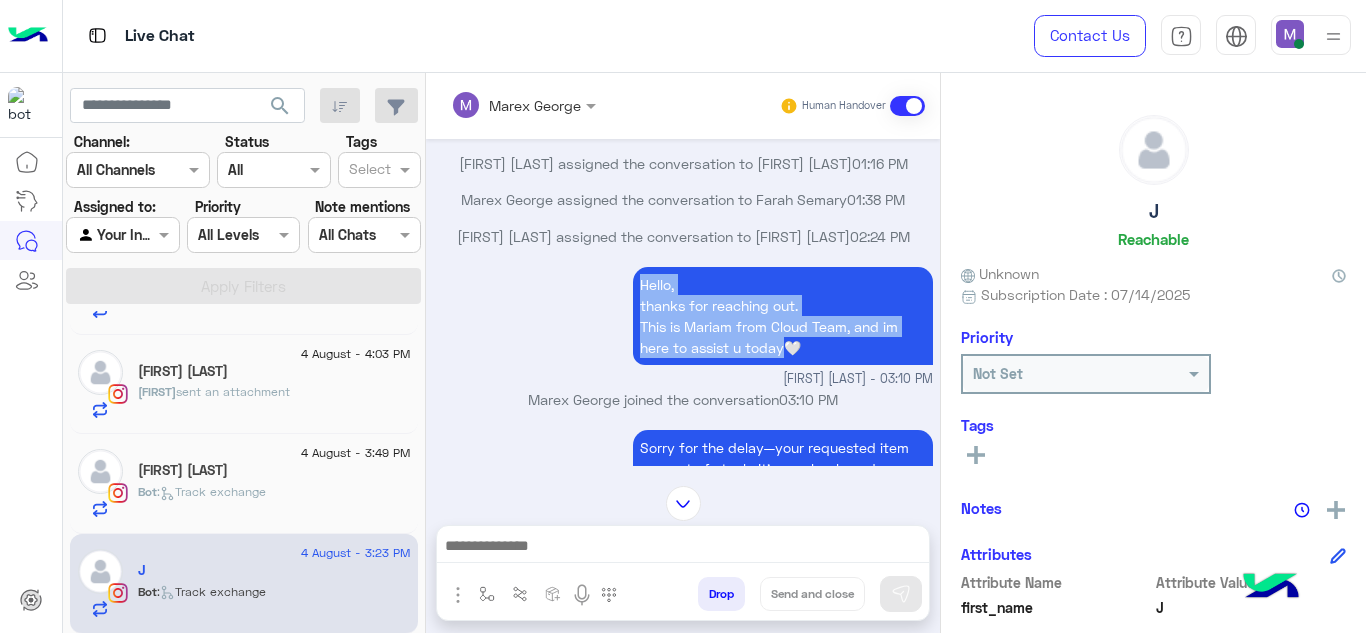 drag, startPoint x: 642, startPoint y: 306, endPoint x: 772, endPoint y: 371, distance: 145.34442 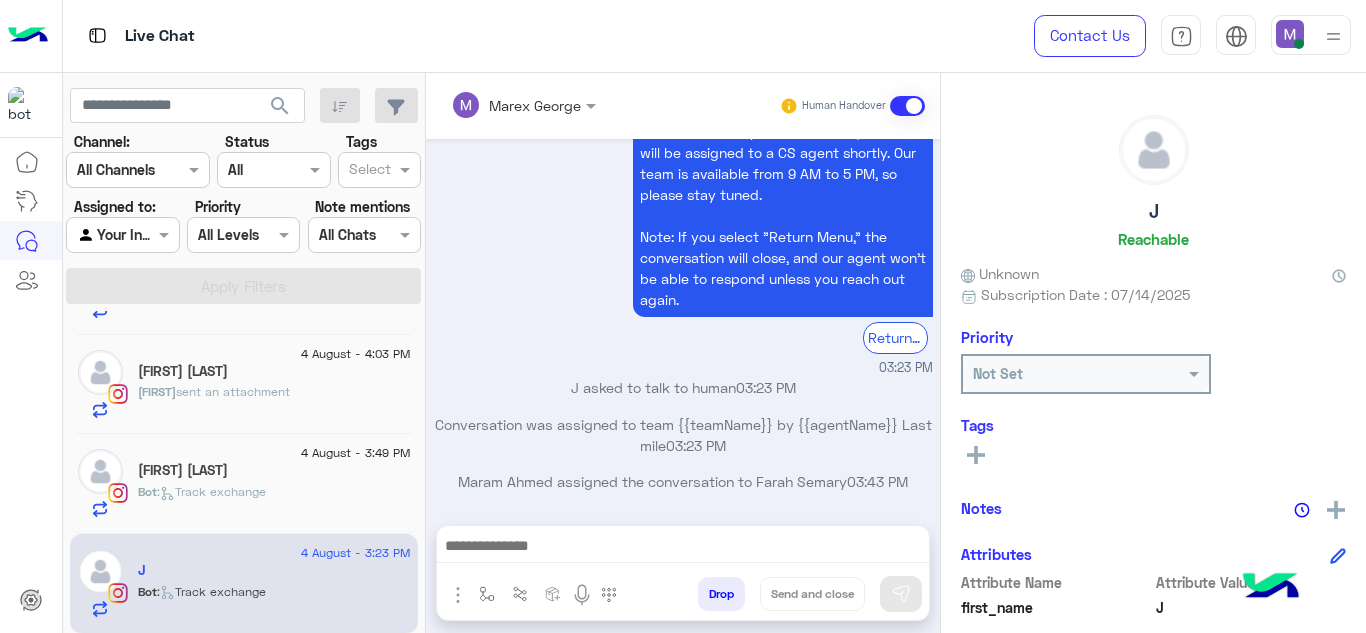 scroll, scrollTop: 3795, scrollLeft: 0, axis: vertical 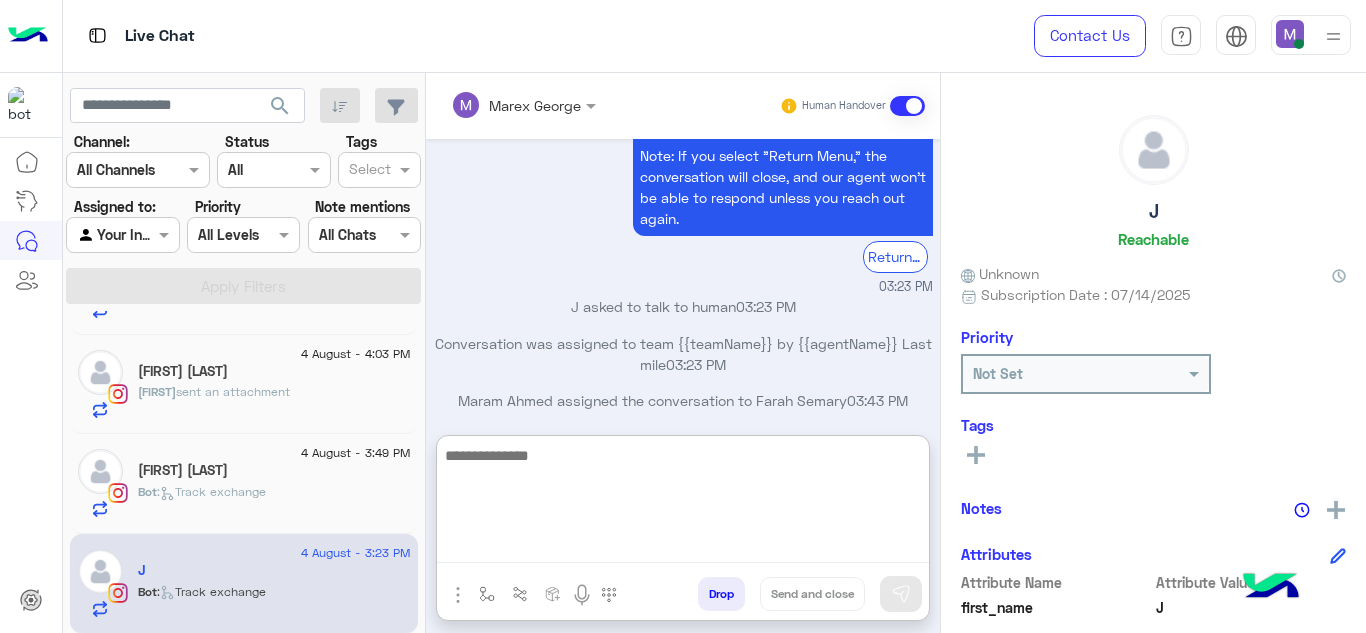 click at bounding box center [683, 503] 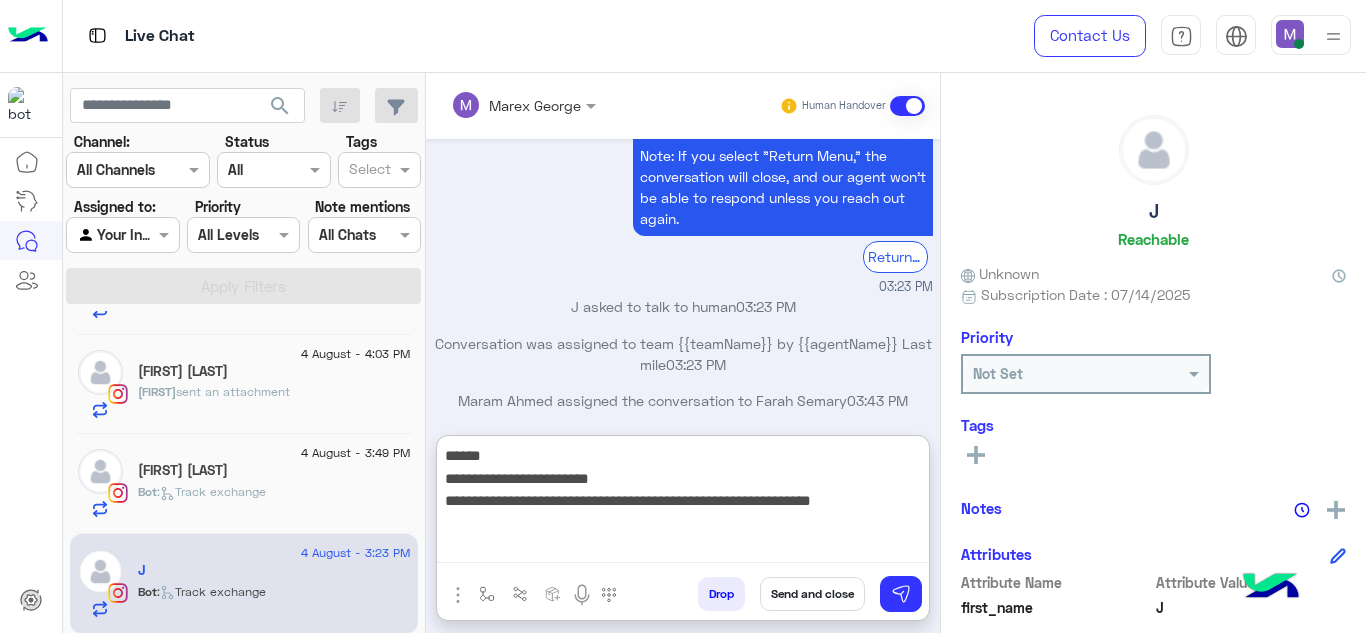 drag, startPoint x: 628, startPoint y: 476, endPoint x: 442, endPoint y: 474, distance: 186.01076 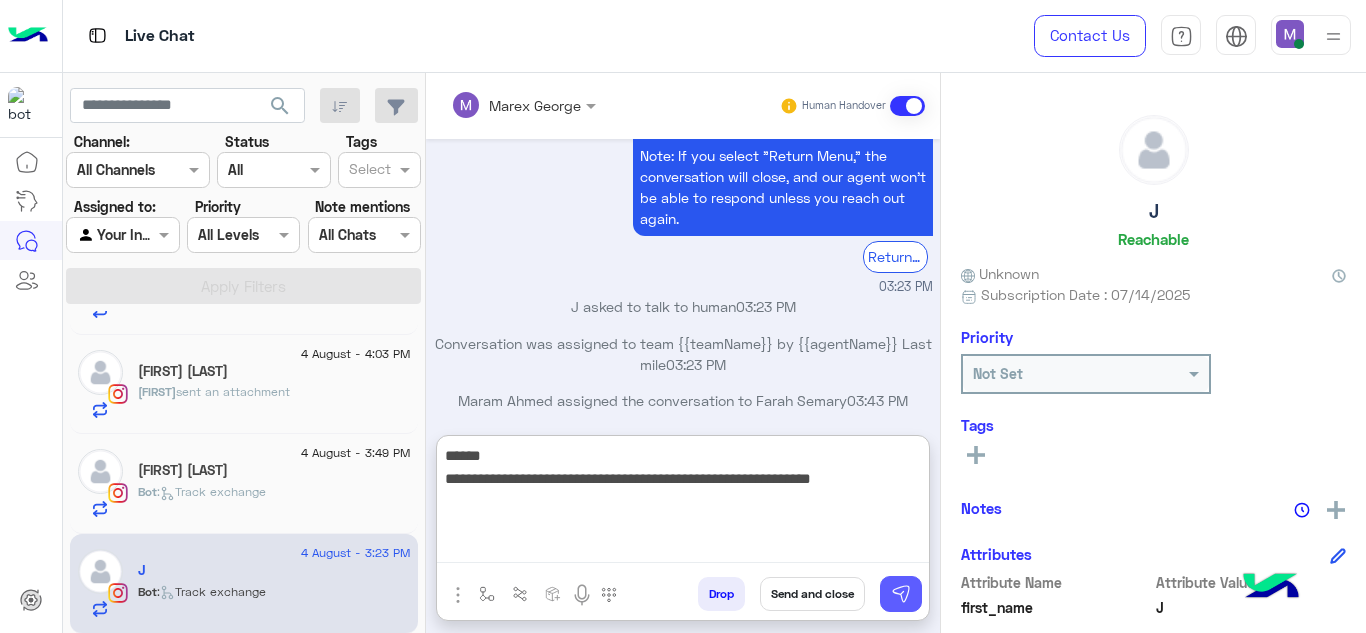 type on "**********" 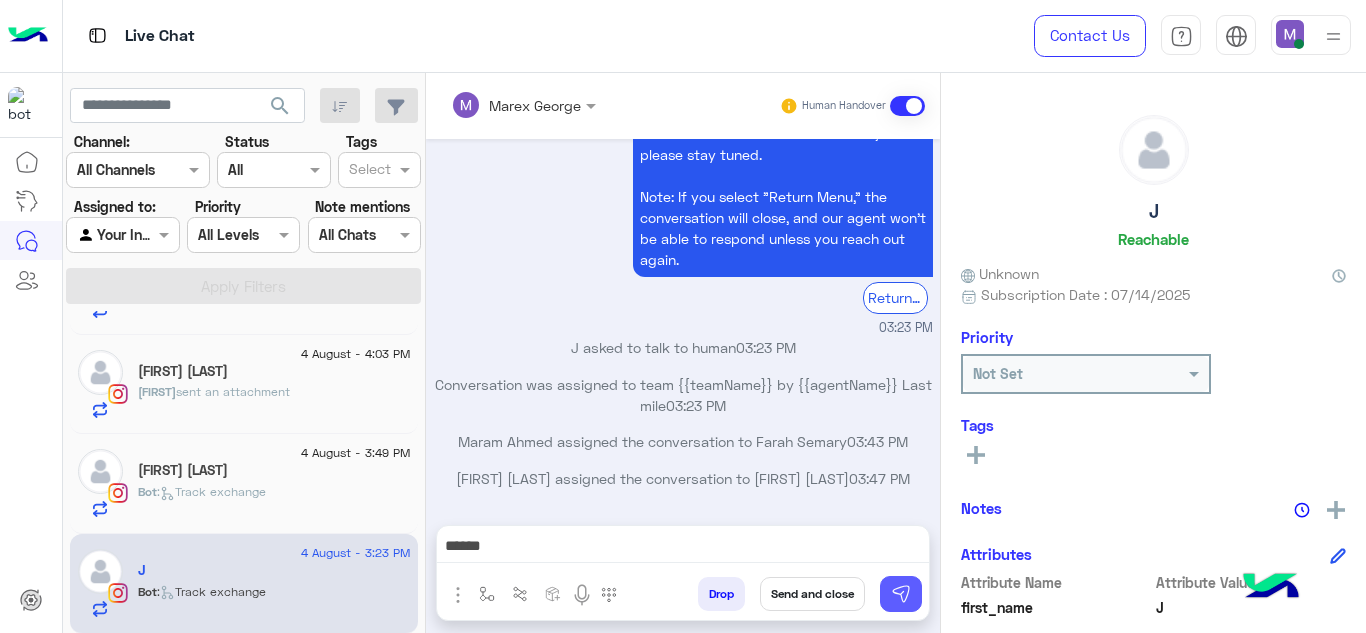 click at bounding box center [901, 594] 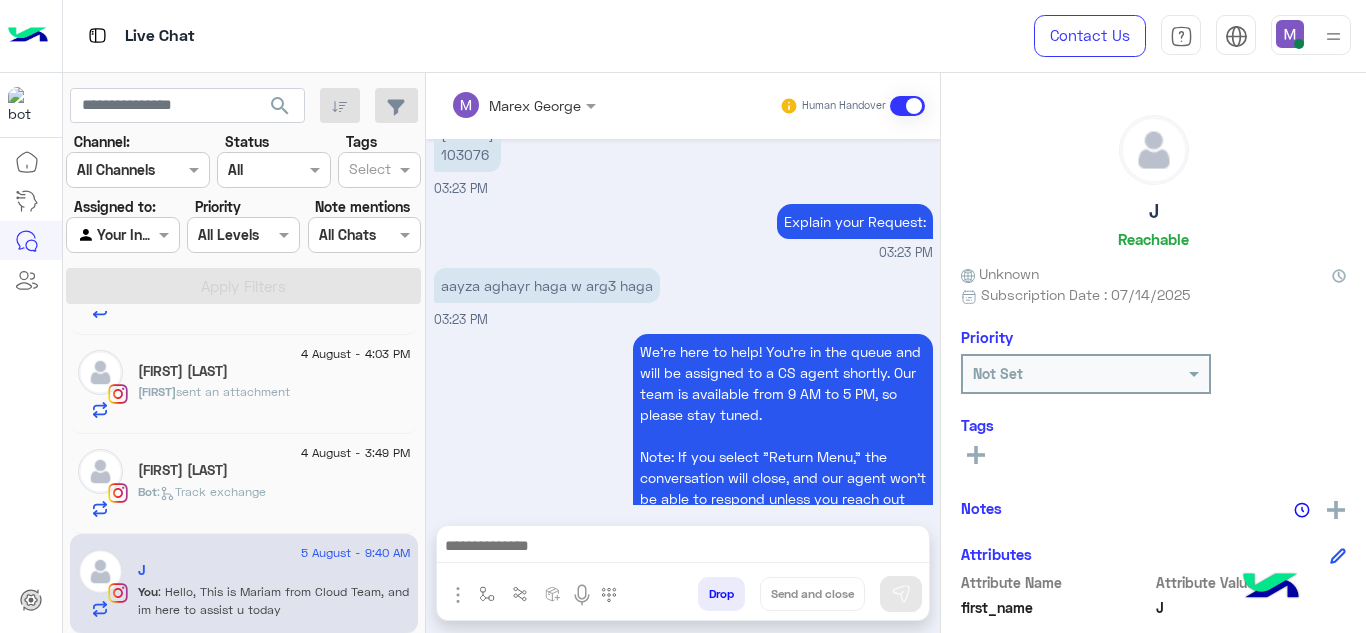 scroll, scrollTop: 3973, scrollLeft: 0, axis: vertical 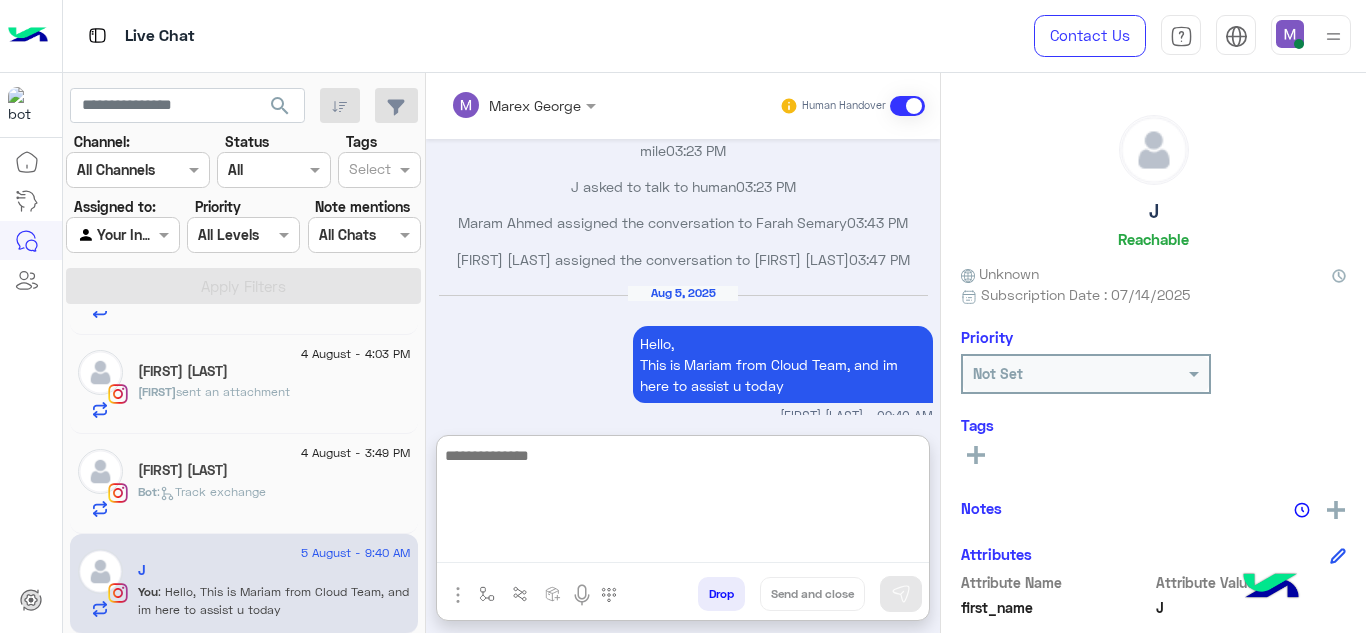 click at bounding box center [683, 503] 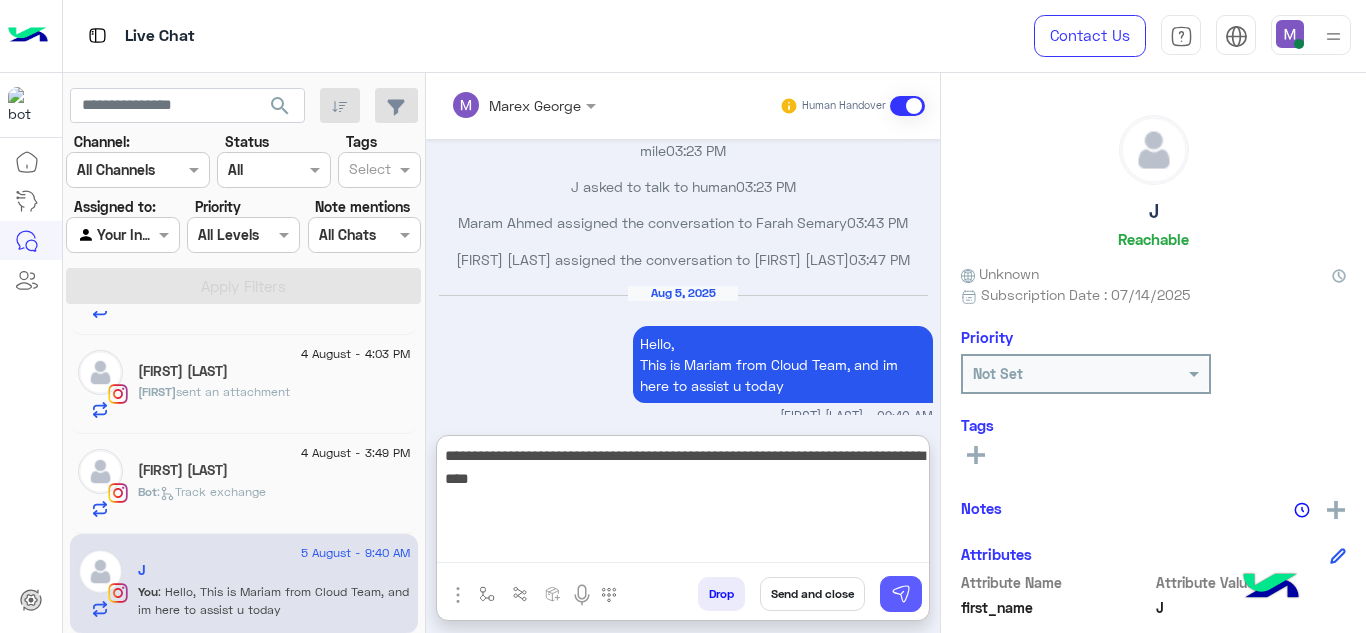 type on "**********" 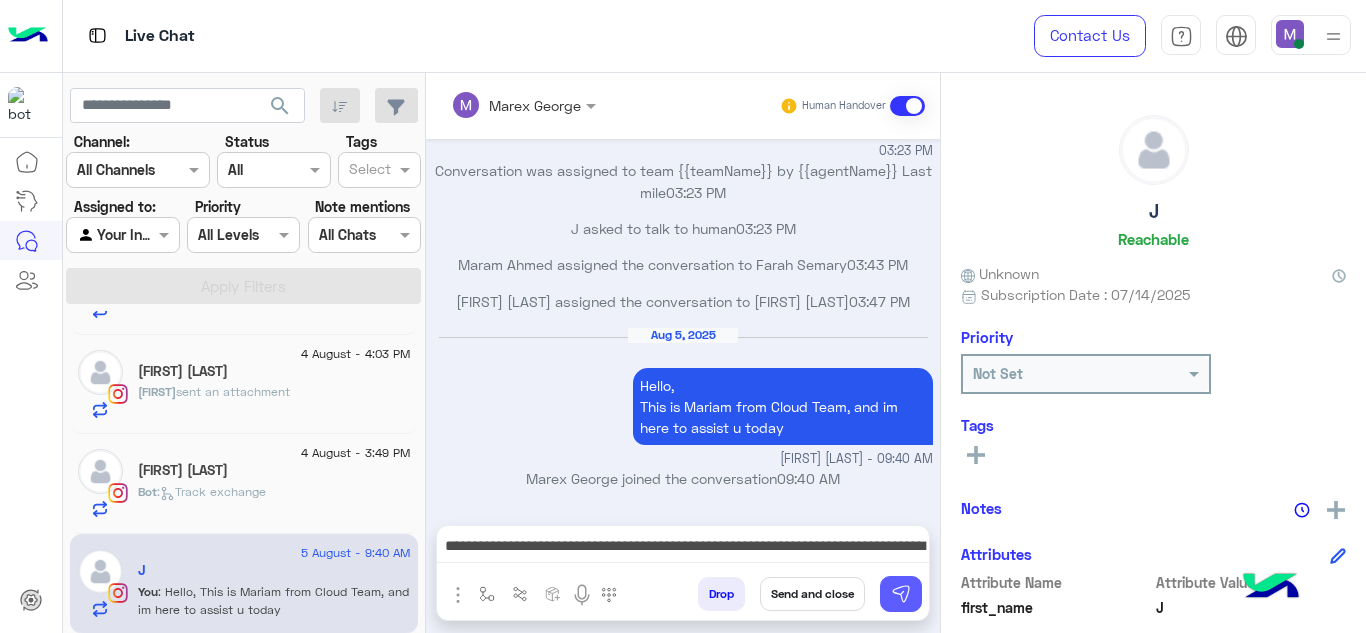 click at bounding box center (901, 594) 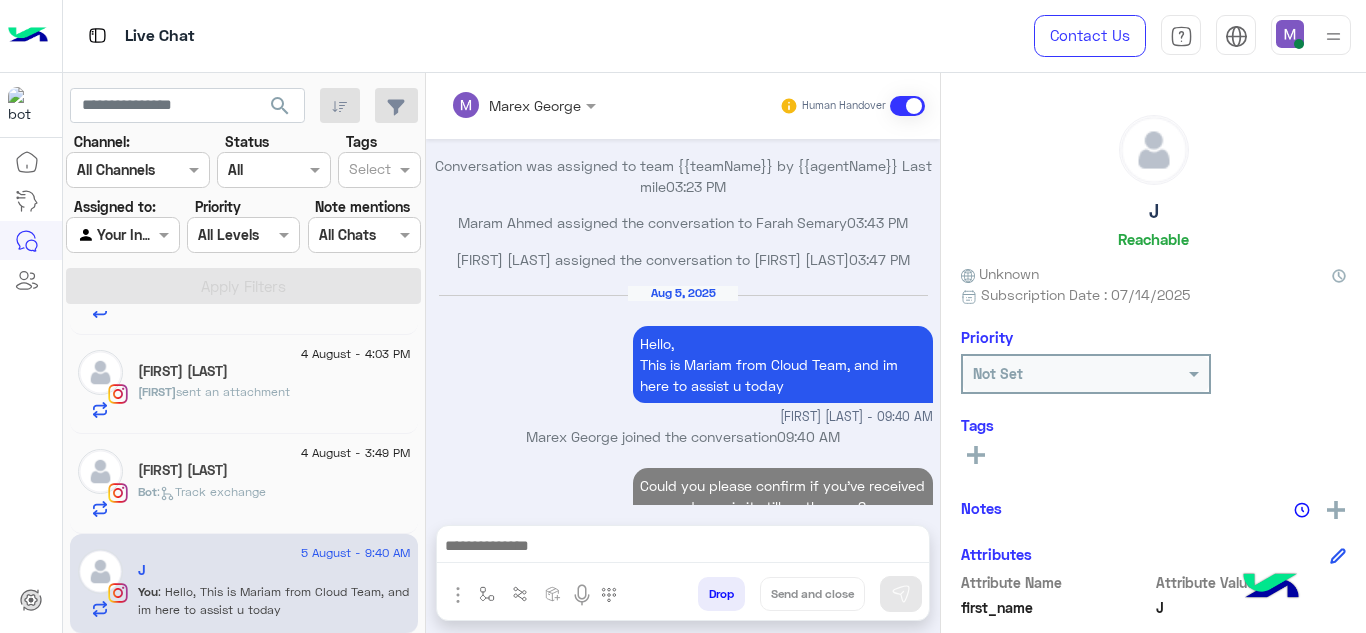 scroll, scrollTop: 4079, scrollLeft: 0, axis: vertical 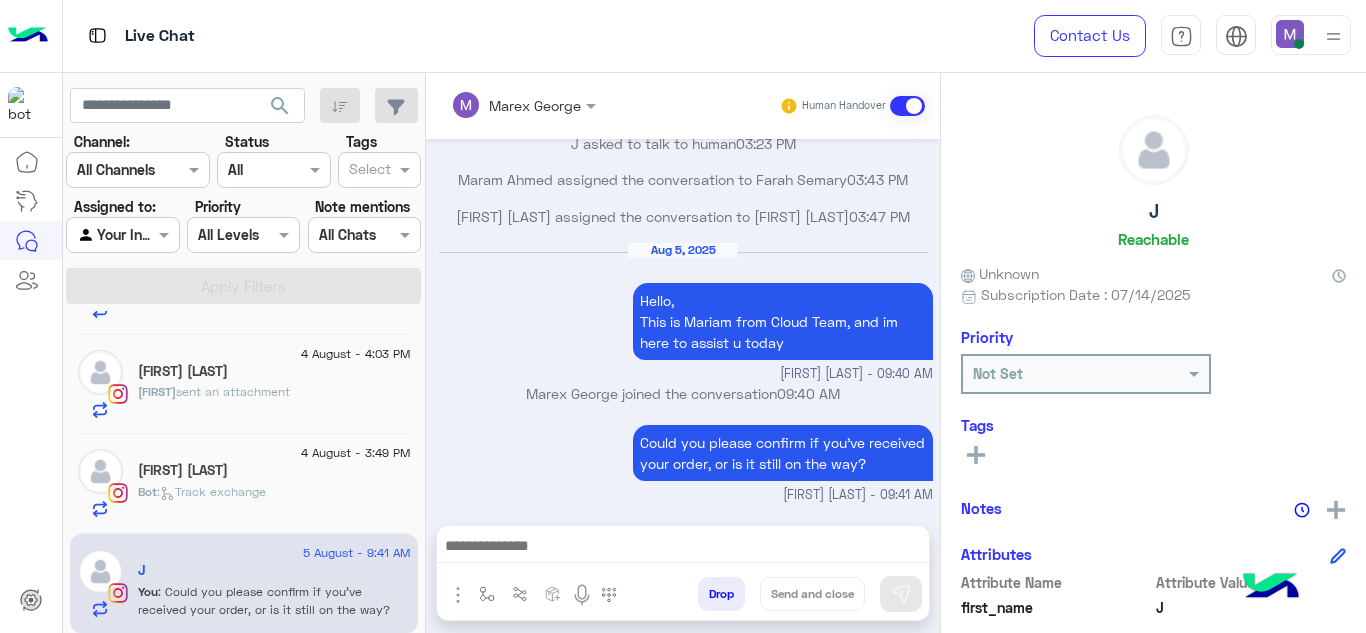 click on "[FIRST] [LAST]" 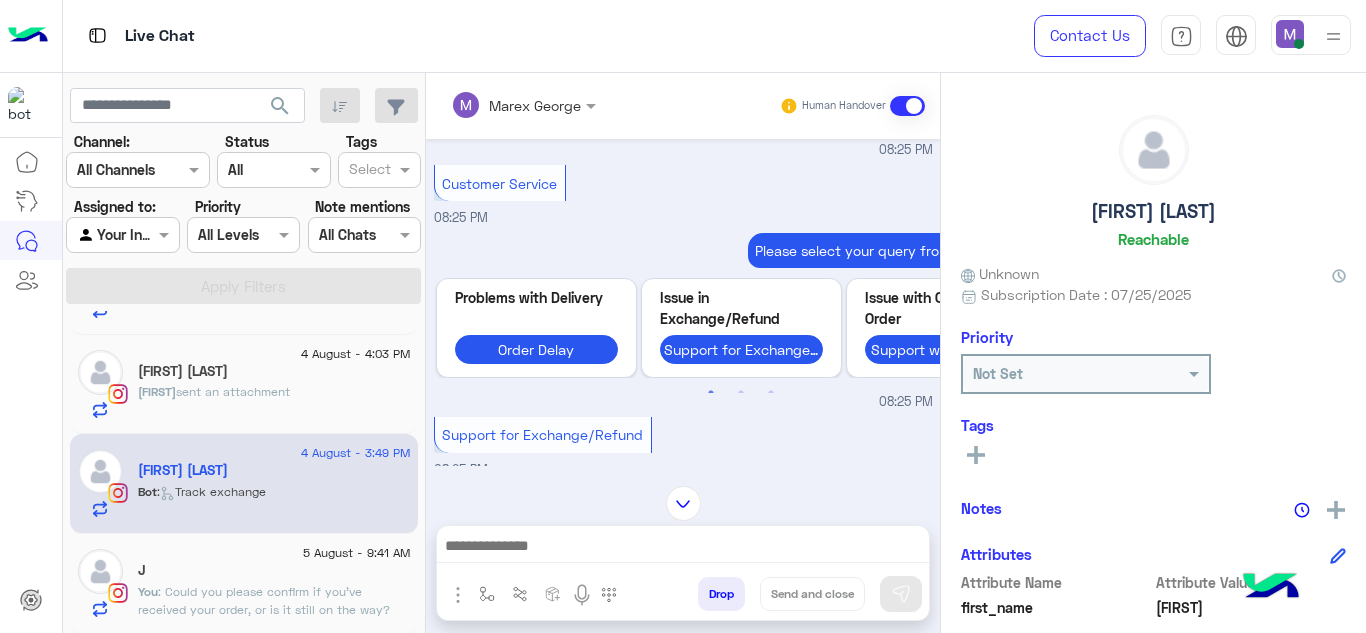 scroll, scrollTop: 1559, scrollLeft: 0, axis: vertical 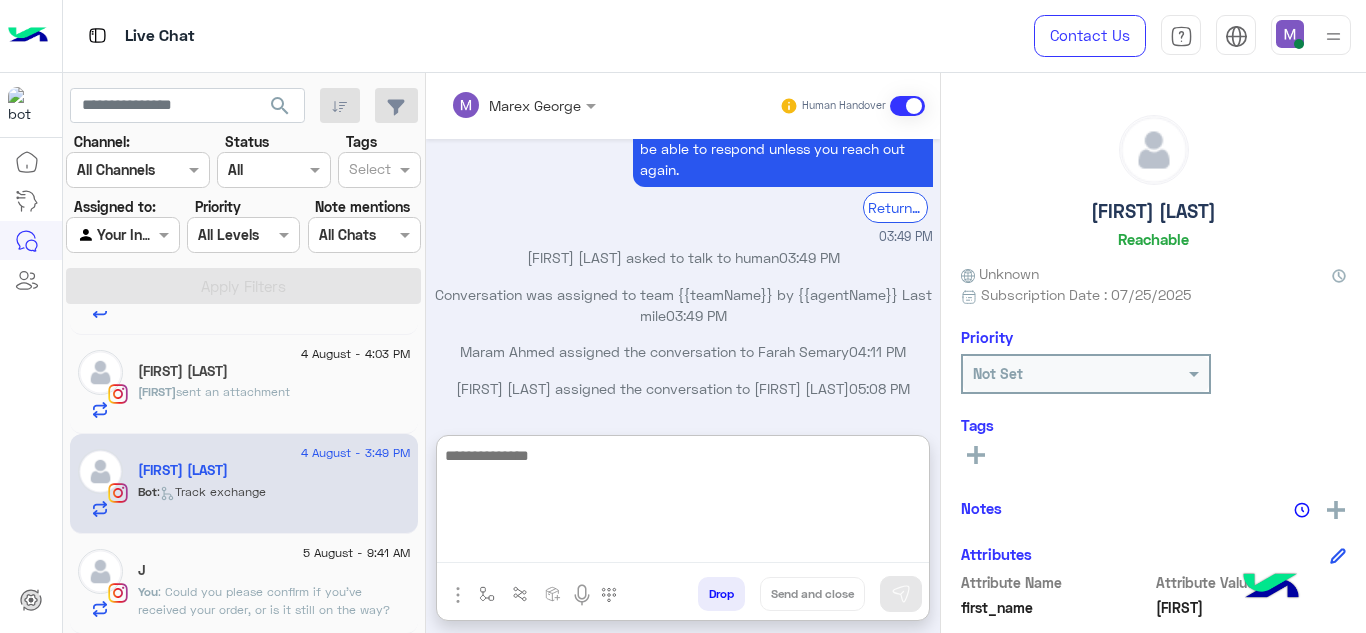 click at bounding box center (683, 503) 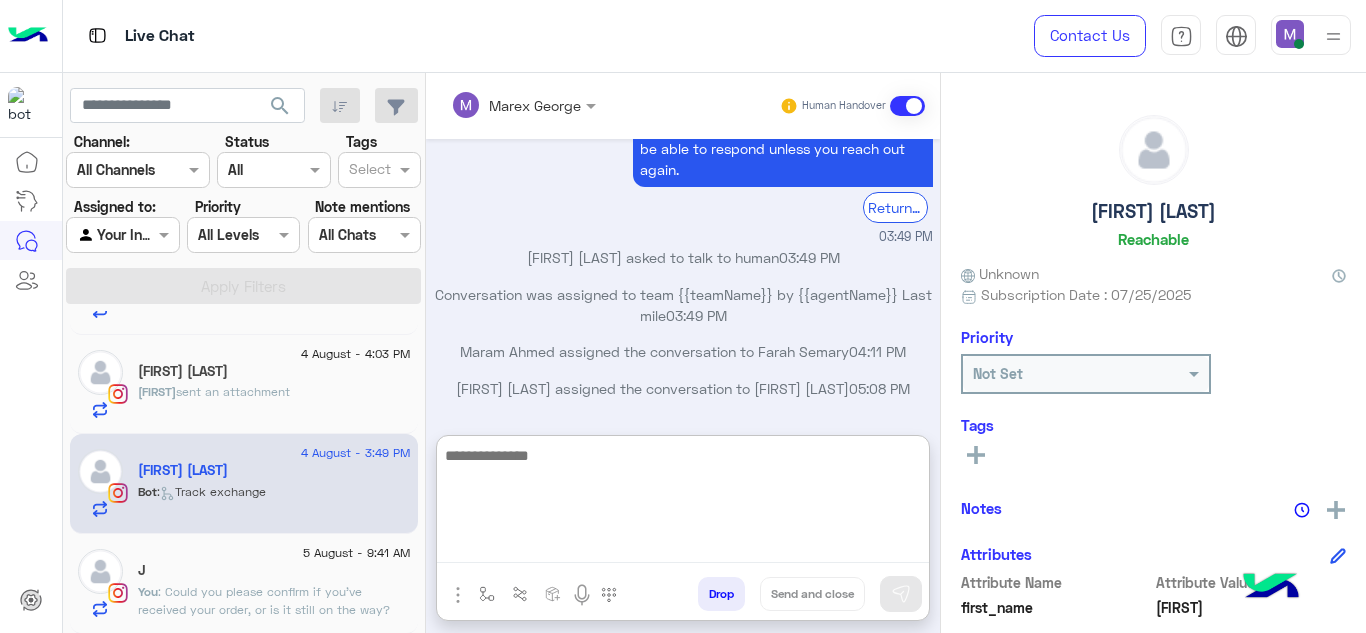 paste on "**********" 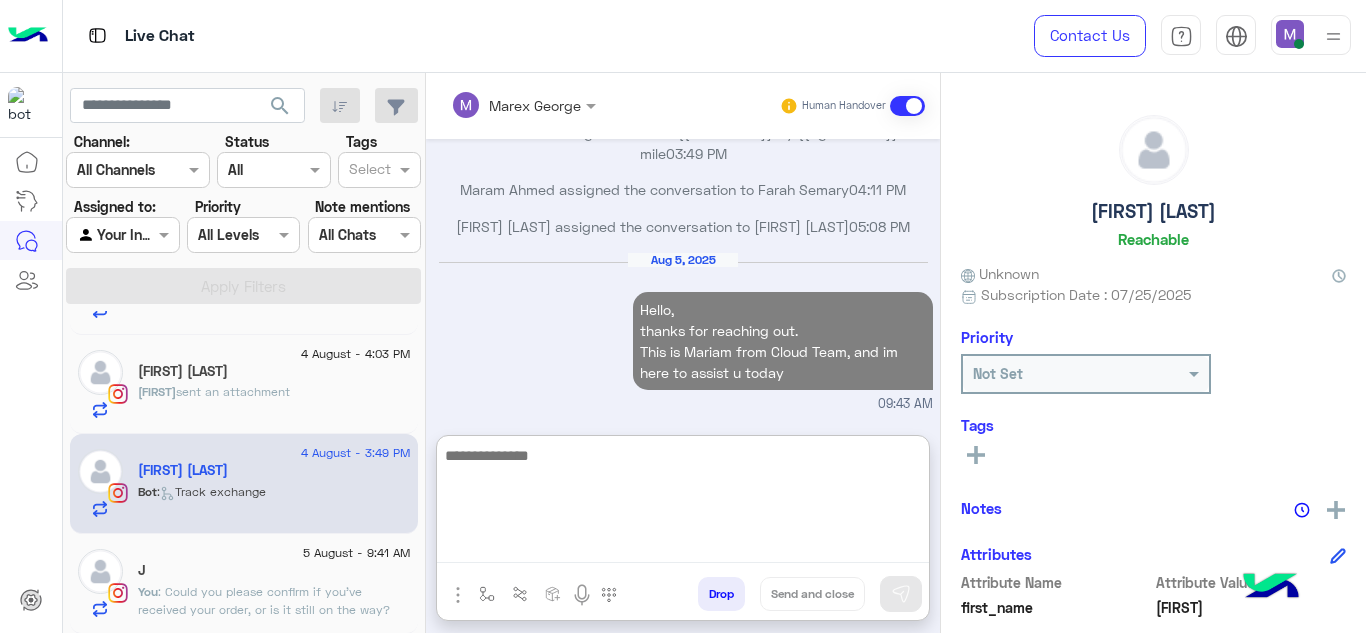 scroll, scrollTop: 7907, scrollLeft: 0, axis: vertical 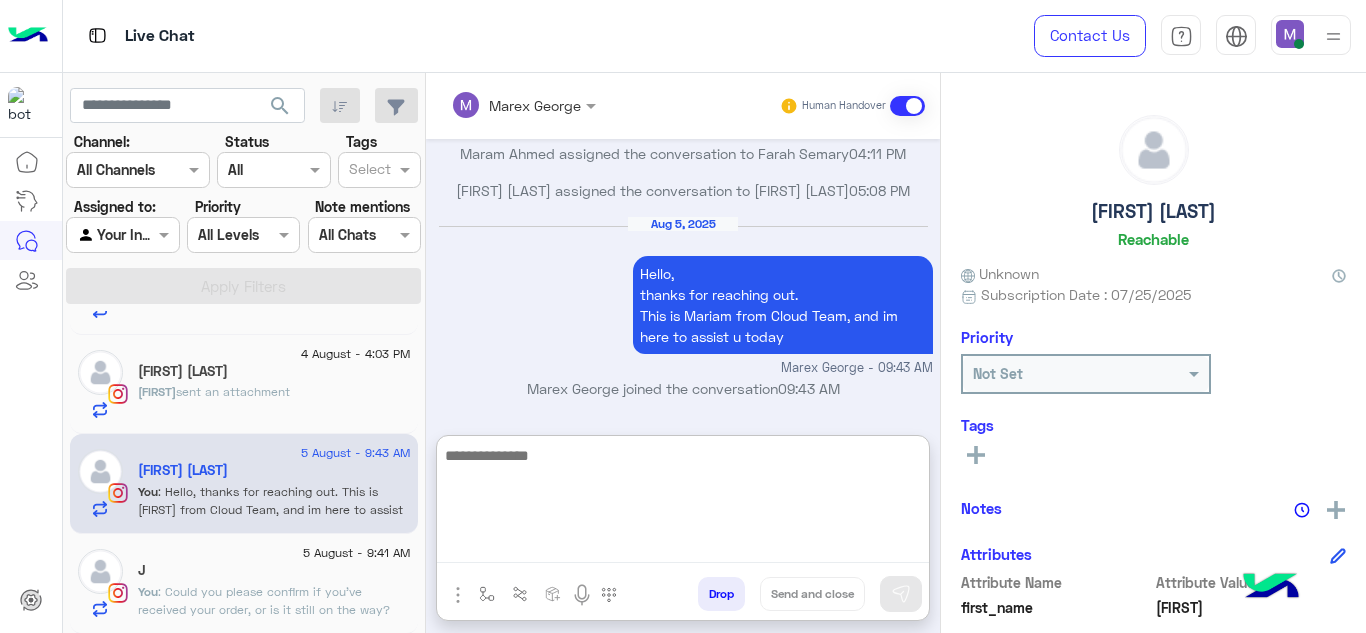 click at bounding box center (683, 503) 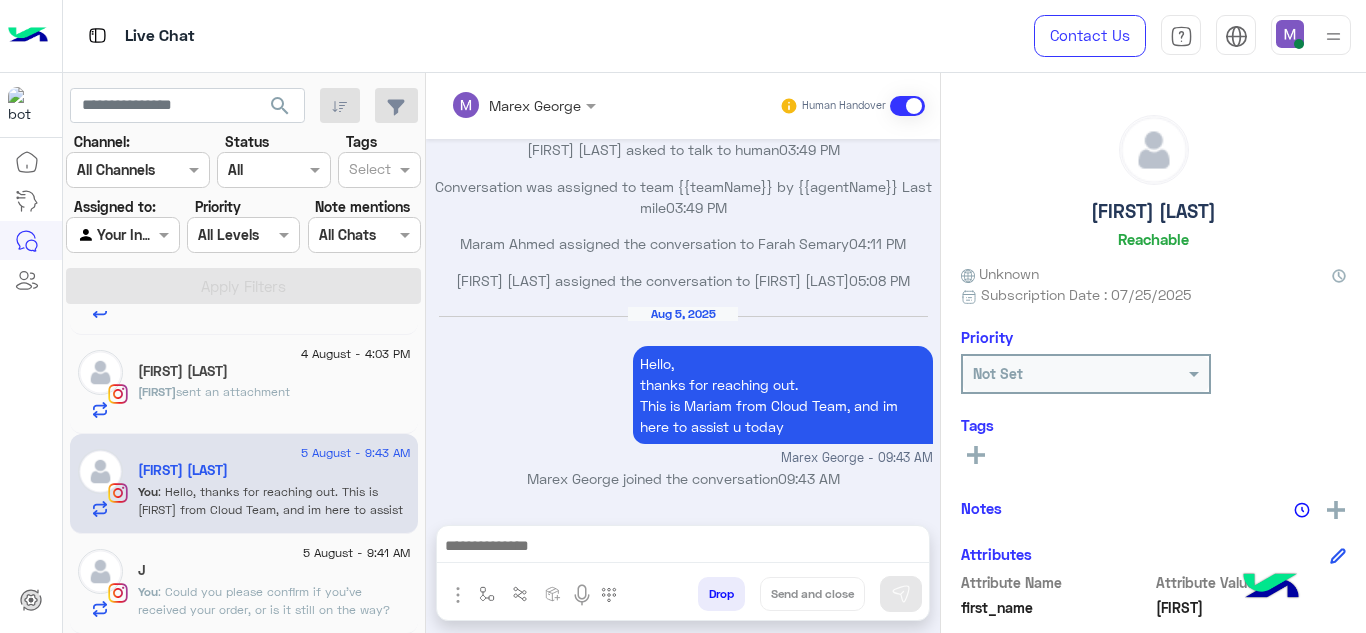 scroll, scrollTop: 7817, scrollLeft: 0, axis: vertical 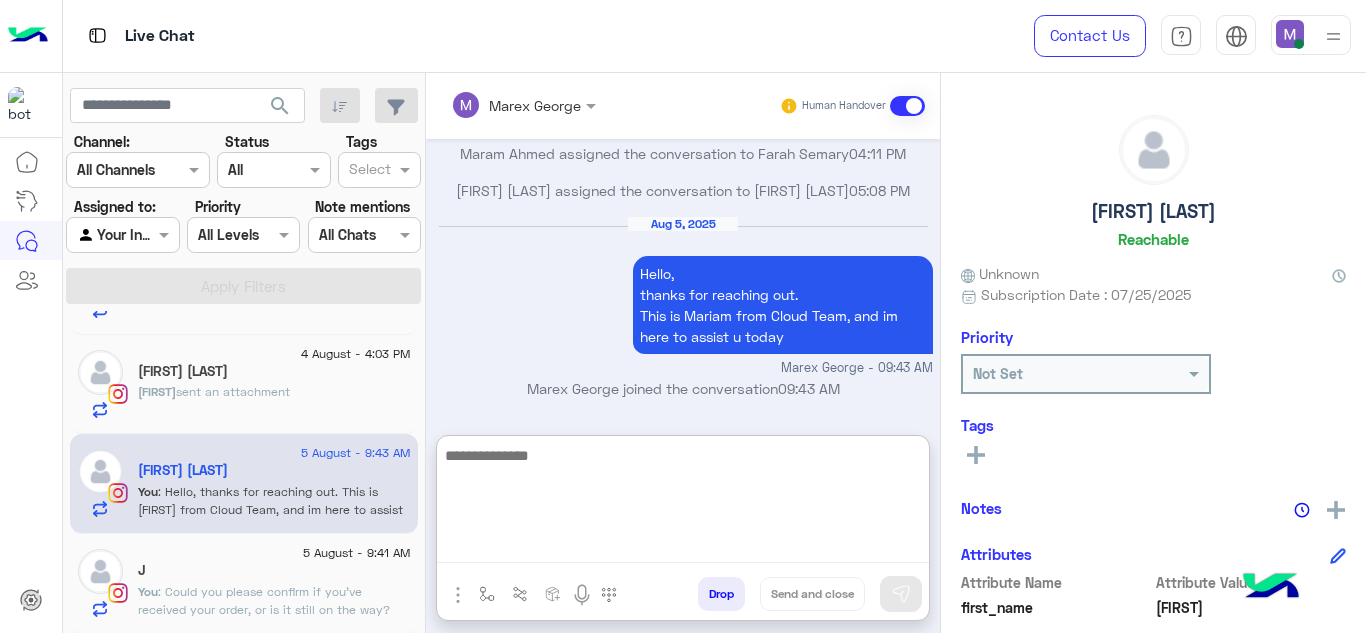 click at bounding box center [683, 503] 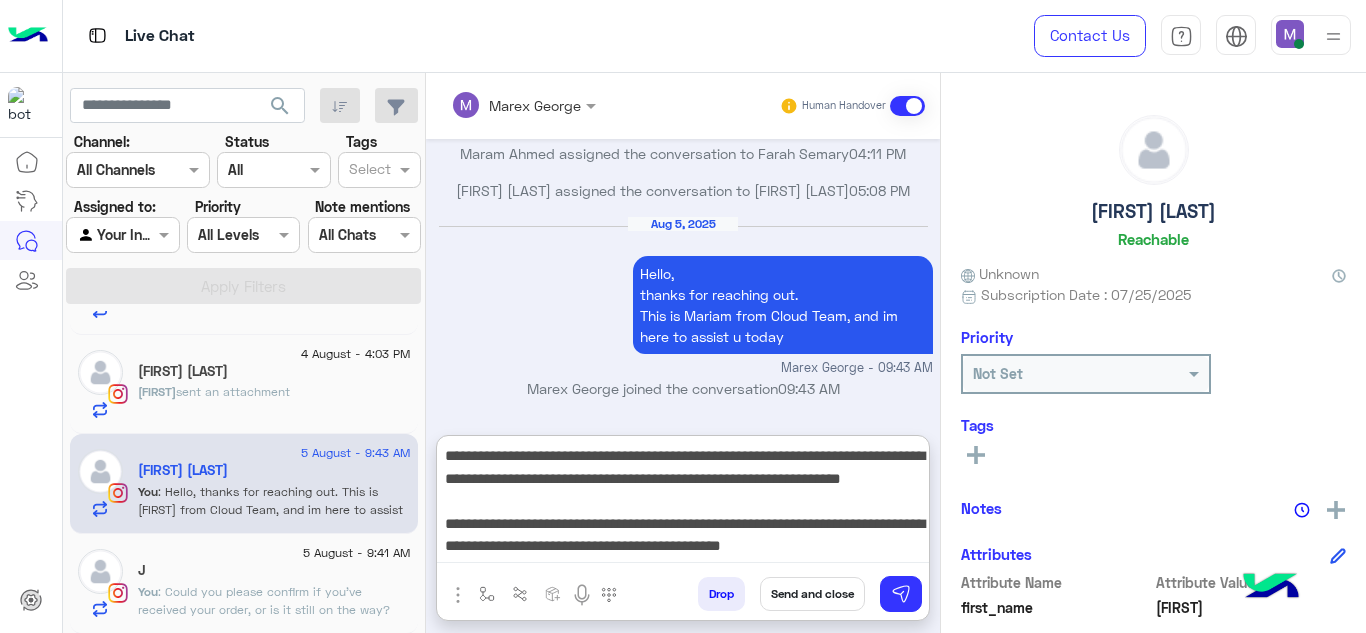 scroll, scrollTop: 0, scrollLeft: 0, axis: both 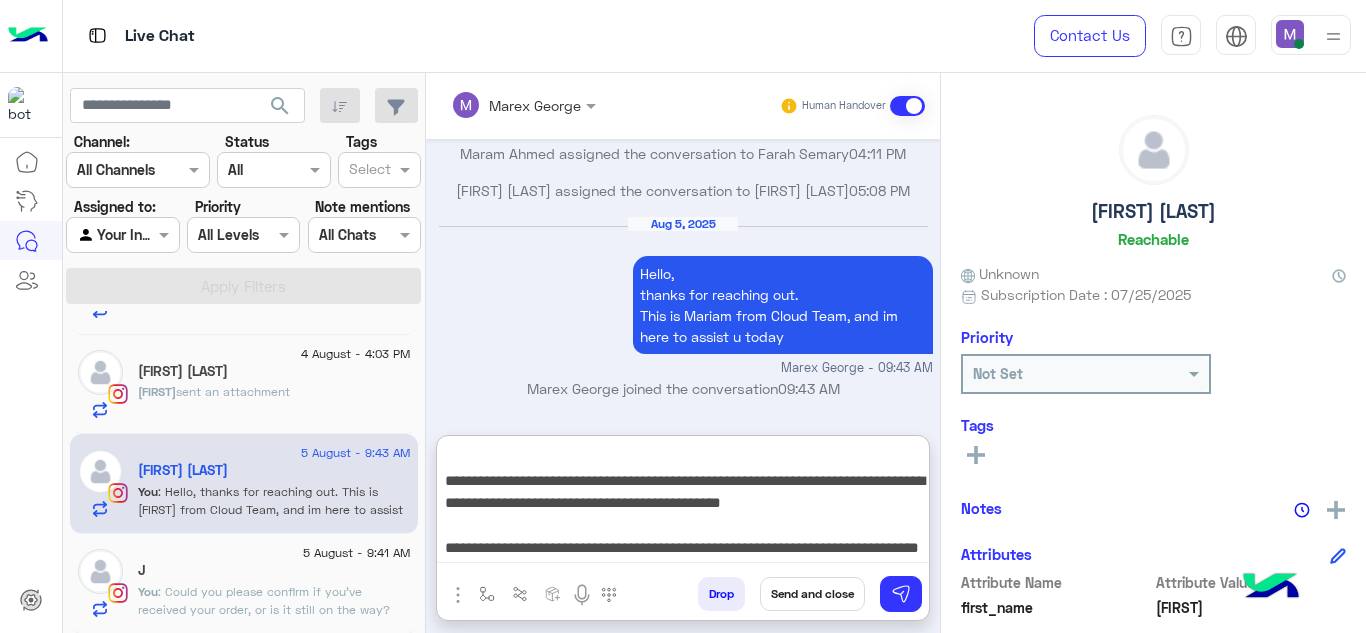 click on "**********" at bounding box center [683, 503] 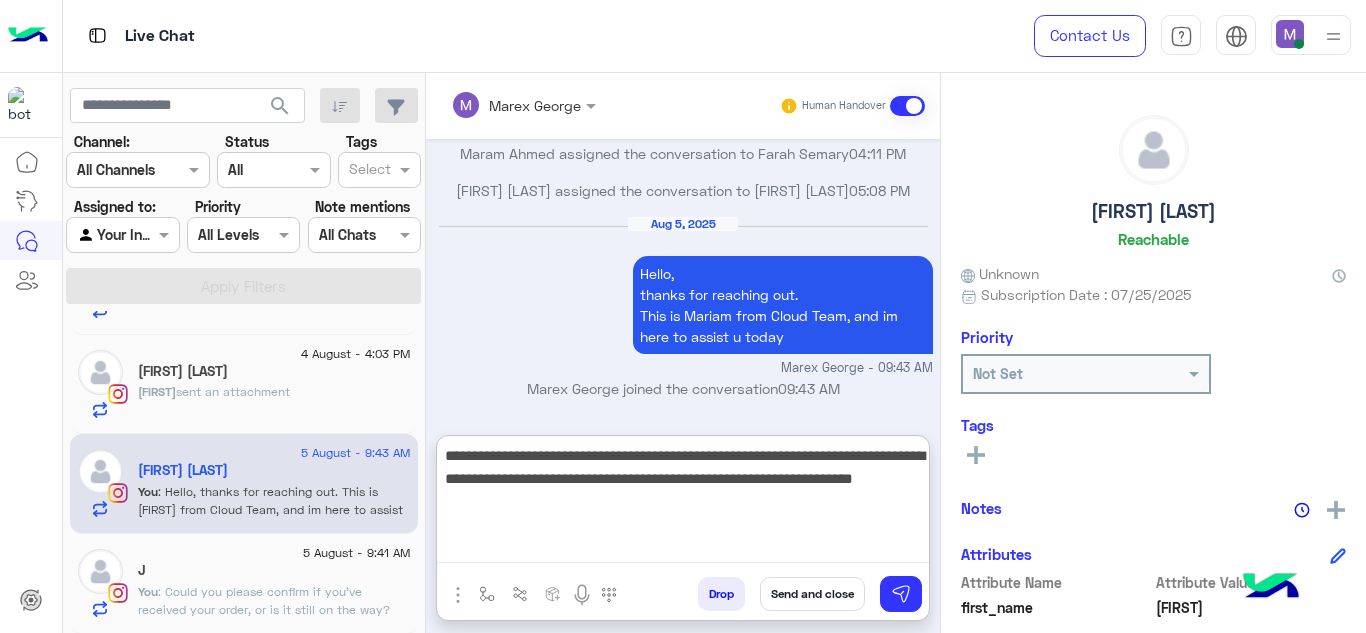 scroll, scrollTop: 0, scrollLeft: 0, axis: both 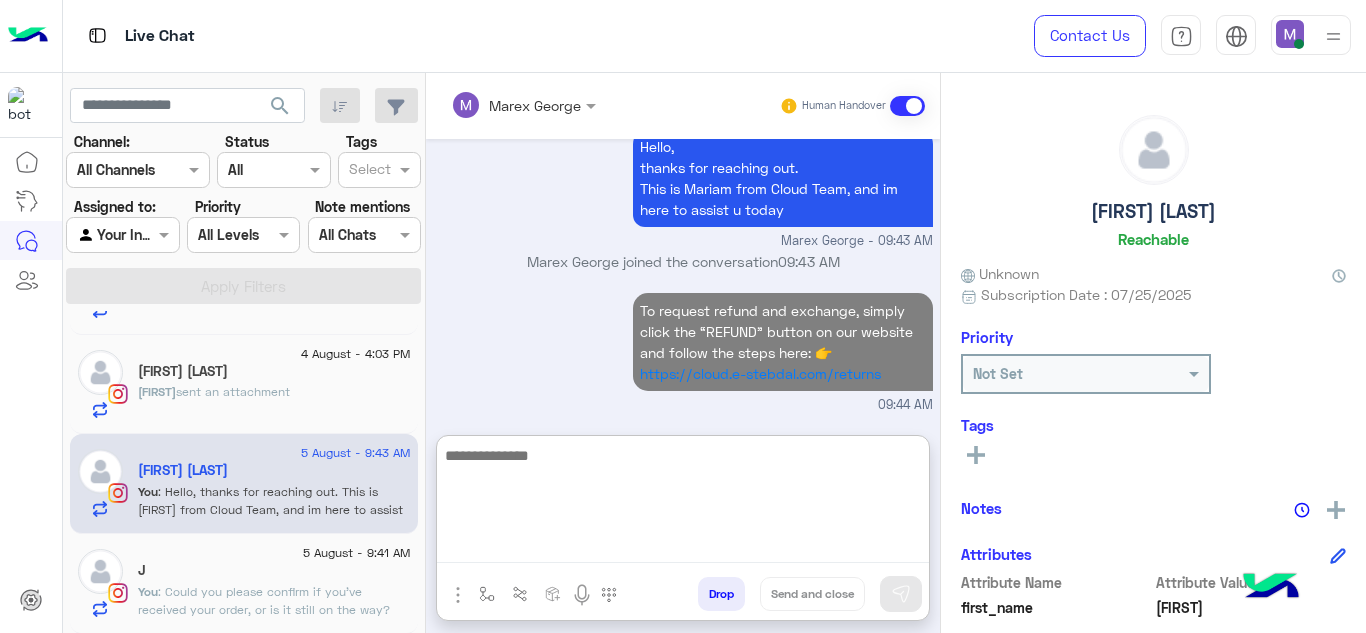 paste on "**********" 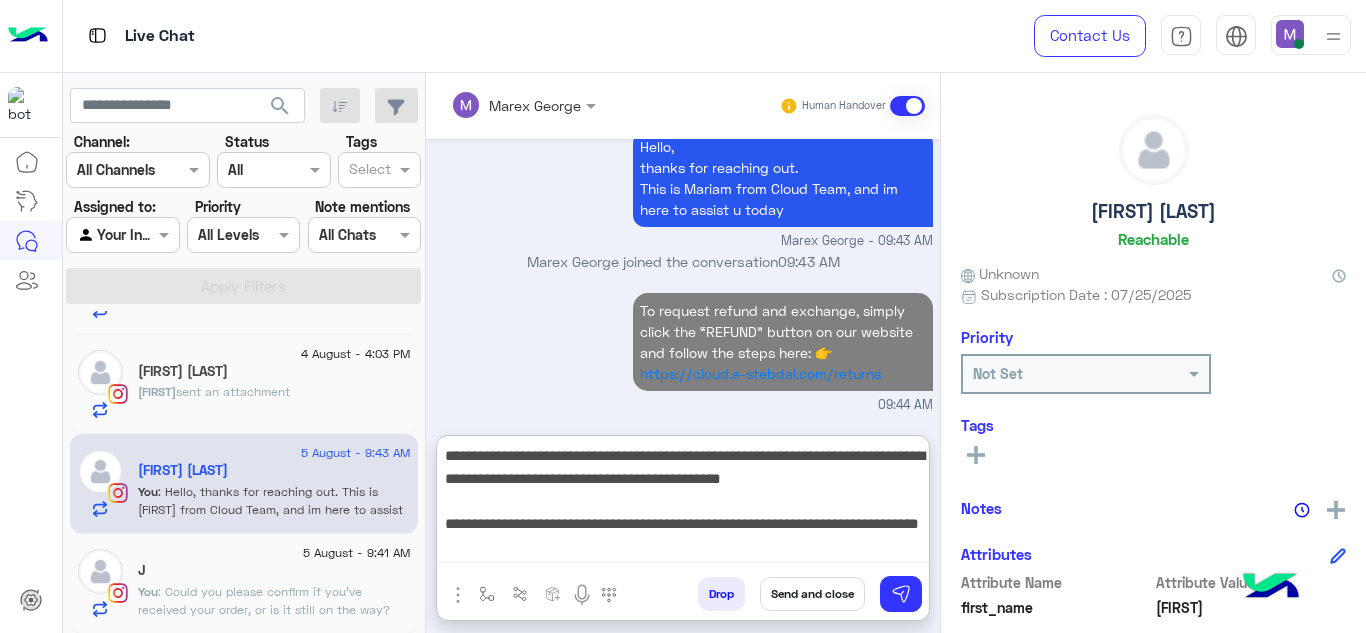 scroll, scrollTop: 16, scrollLeft: 0, axis: vertical 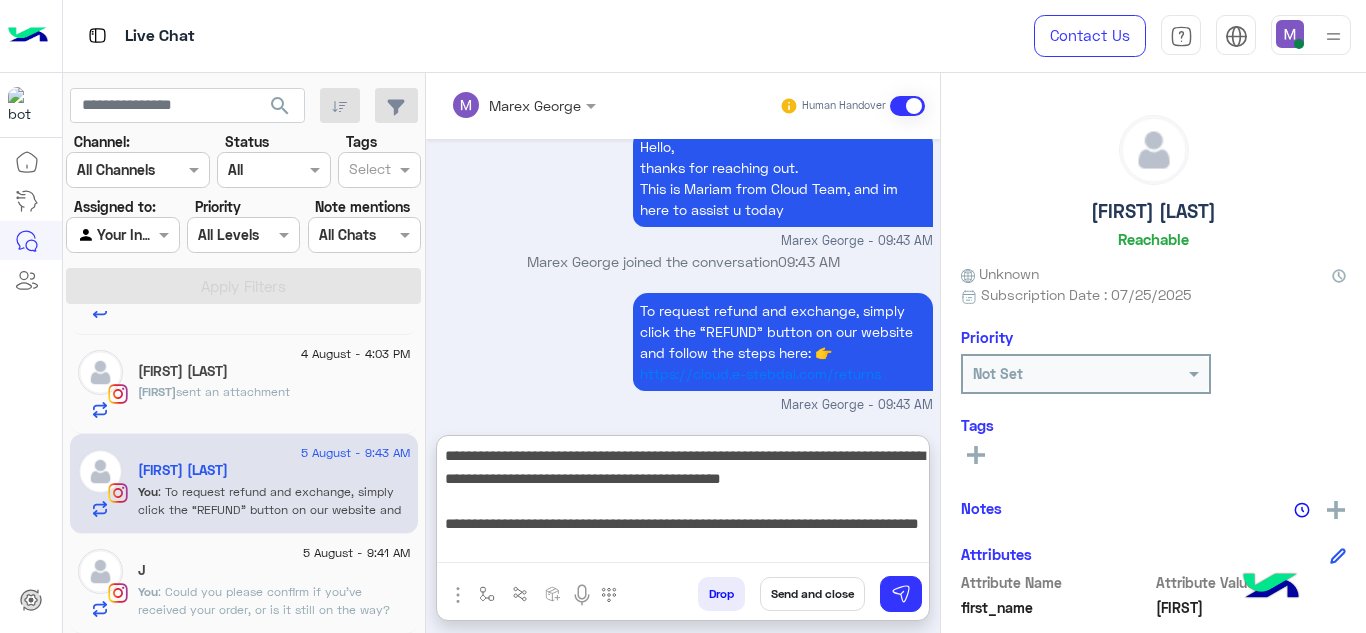drag, startPoint x: 450, startPoint y: 505, endPoint x: 598, endPoint y: 541, distance: 152.31546 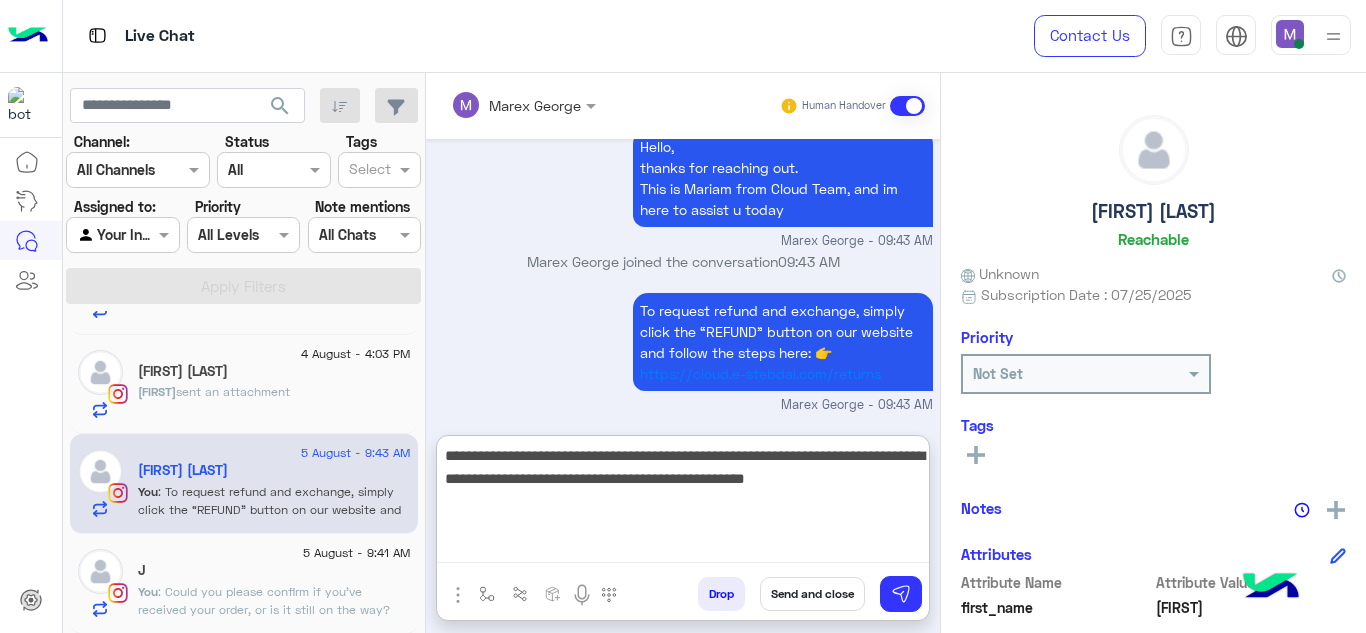 scroll, scrollTop: 0, scrollLeft: 0, axis: both 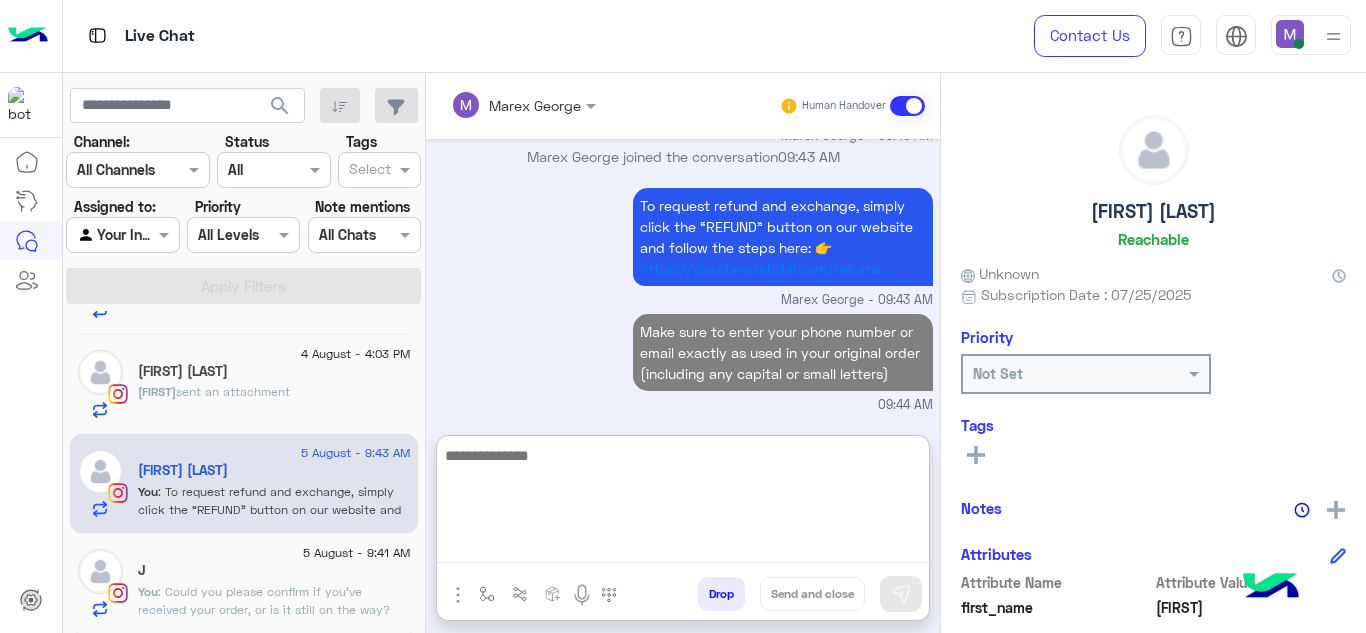 paste on "**********" 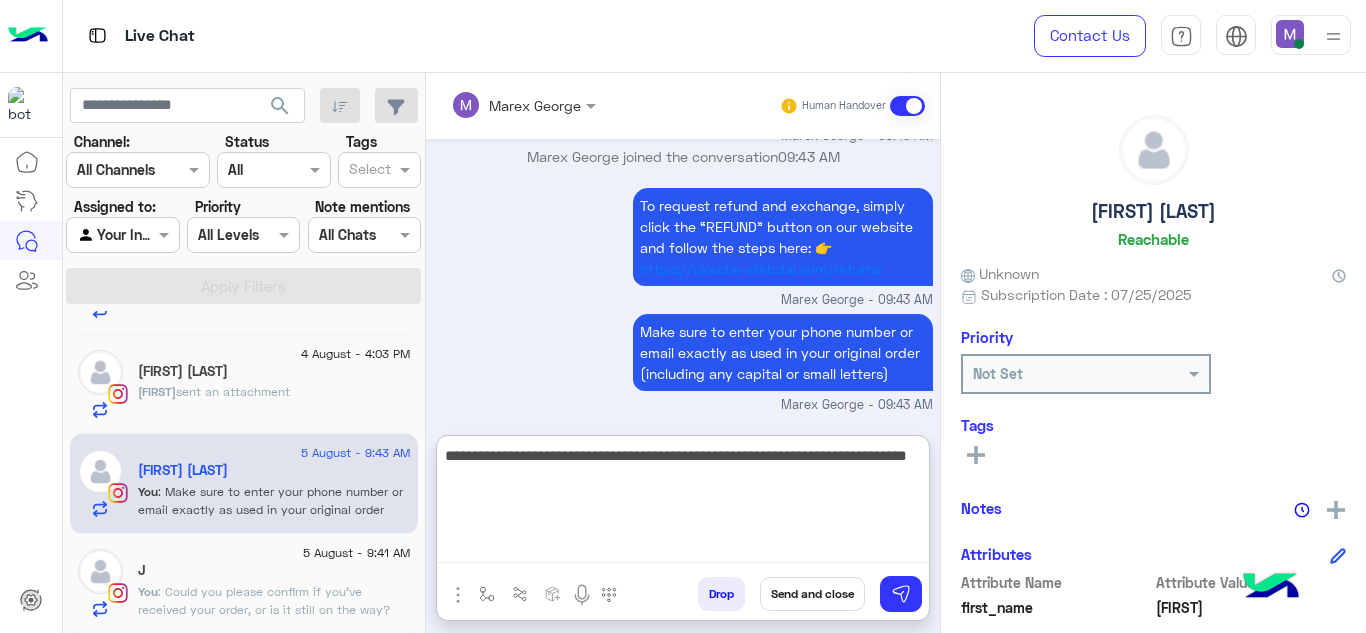 type 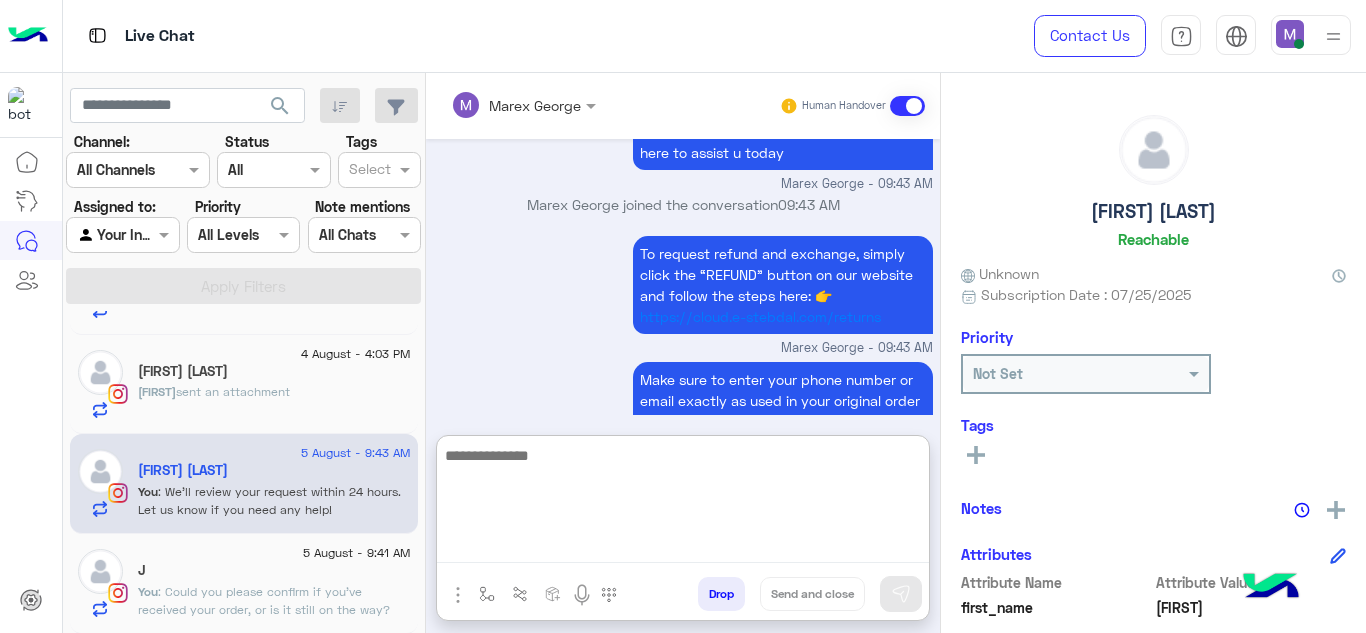 scroll, scrollTop: 8224, scrollLeft: 0, axis: vertical 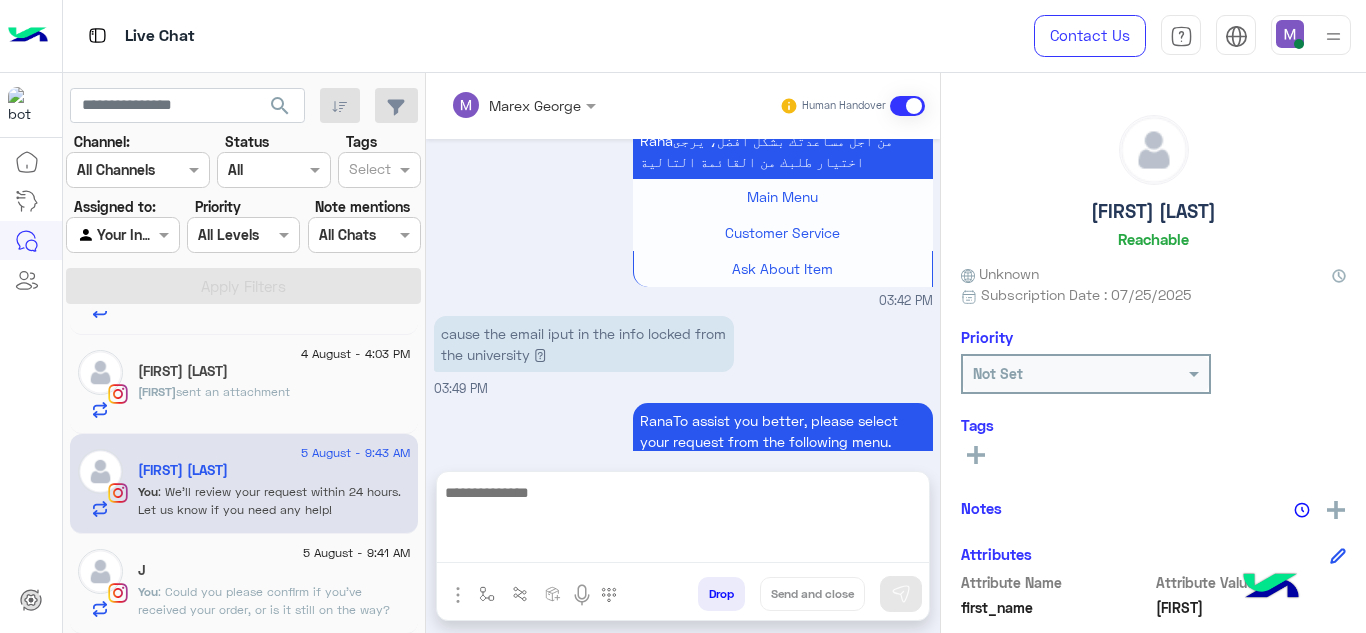 click on "sent an attachment" 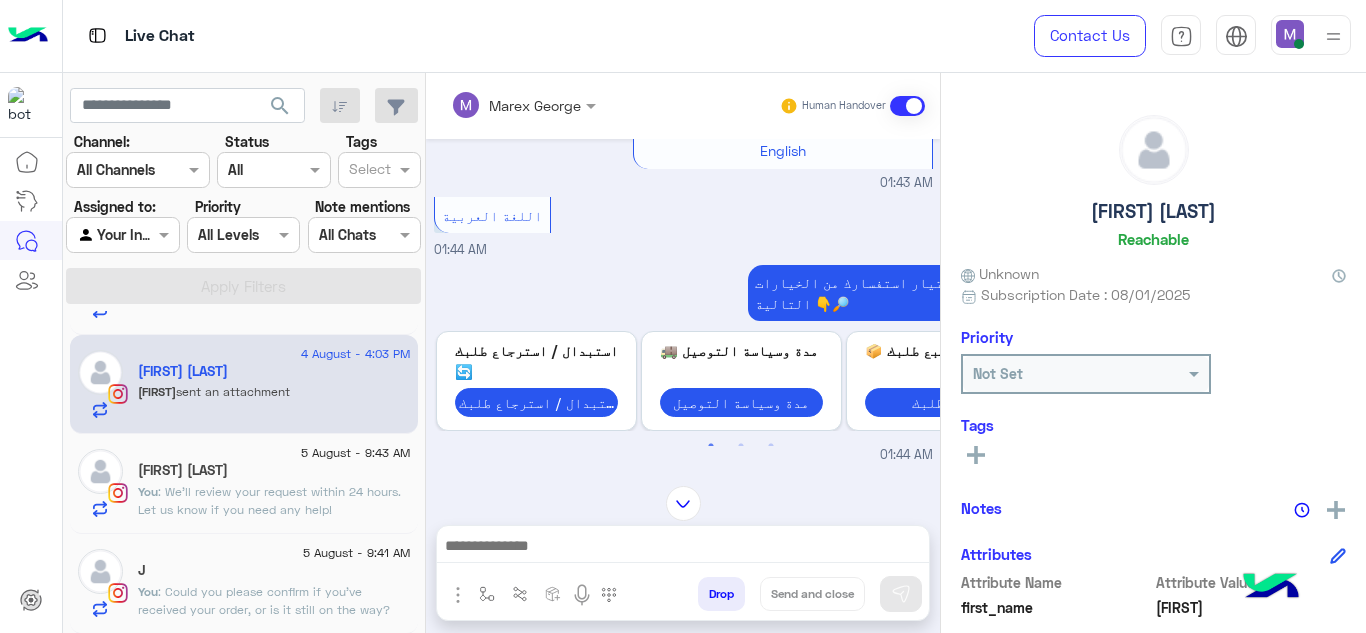 scroll, scrollTop: 521, scrollLeft: 0, axis: vertical 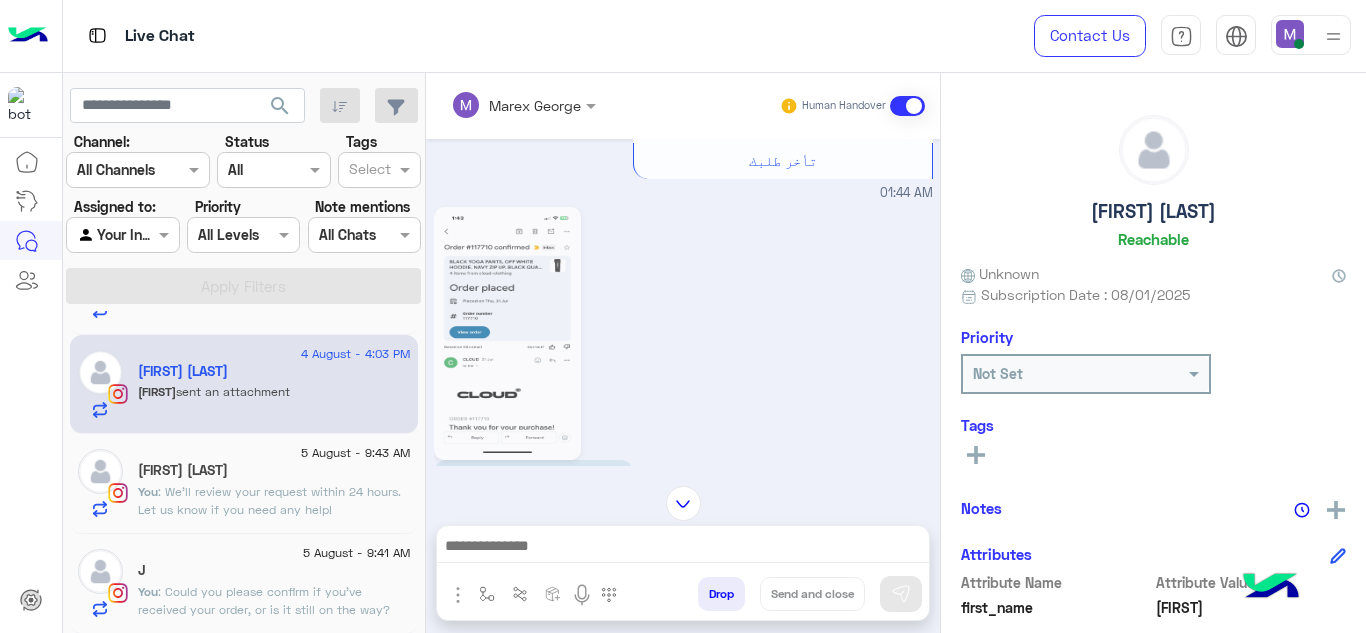 click 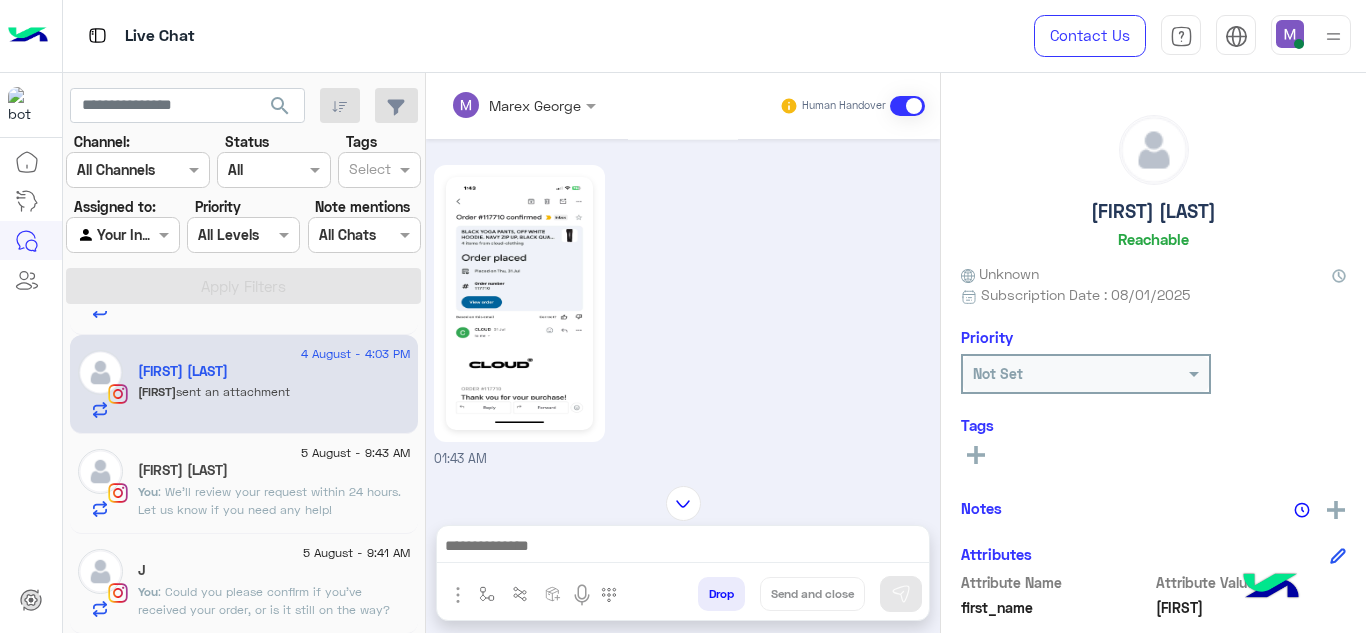 scroll, scrollTop: 3, scrollLeft: 0, axis: vertical 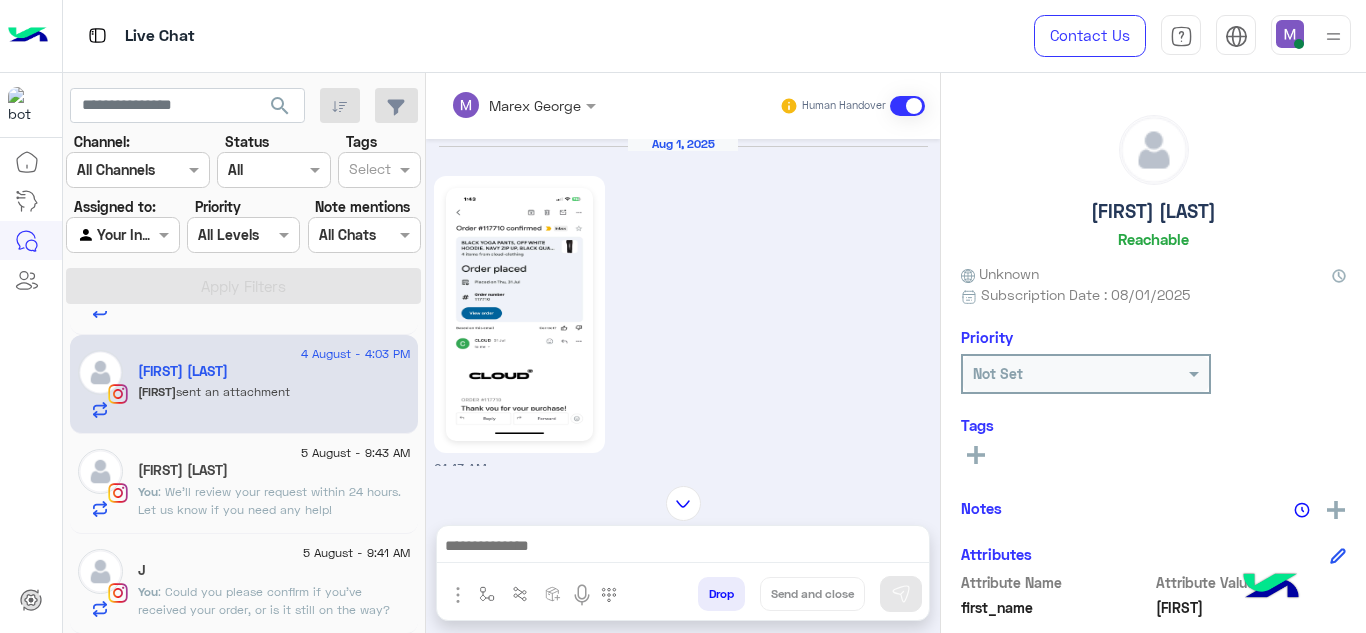click 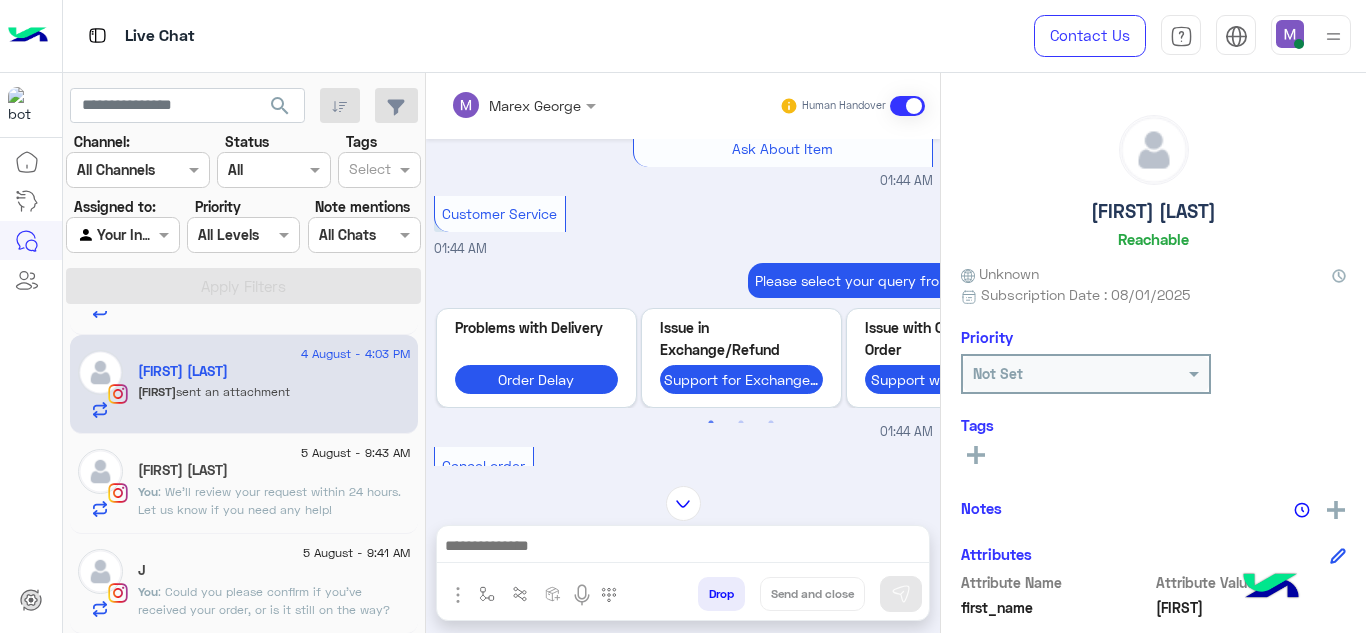 scroll, scrollTop: 1870, scrollLeft: 0, axis: vertical 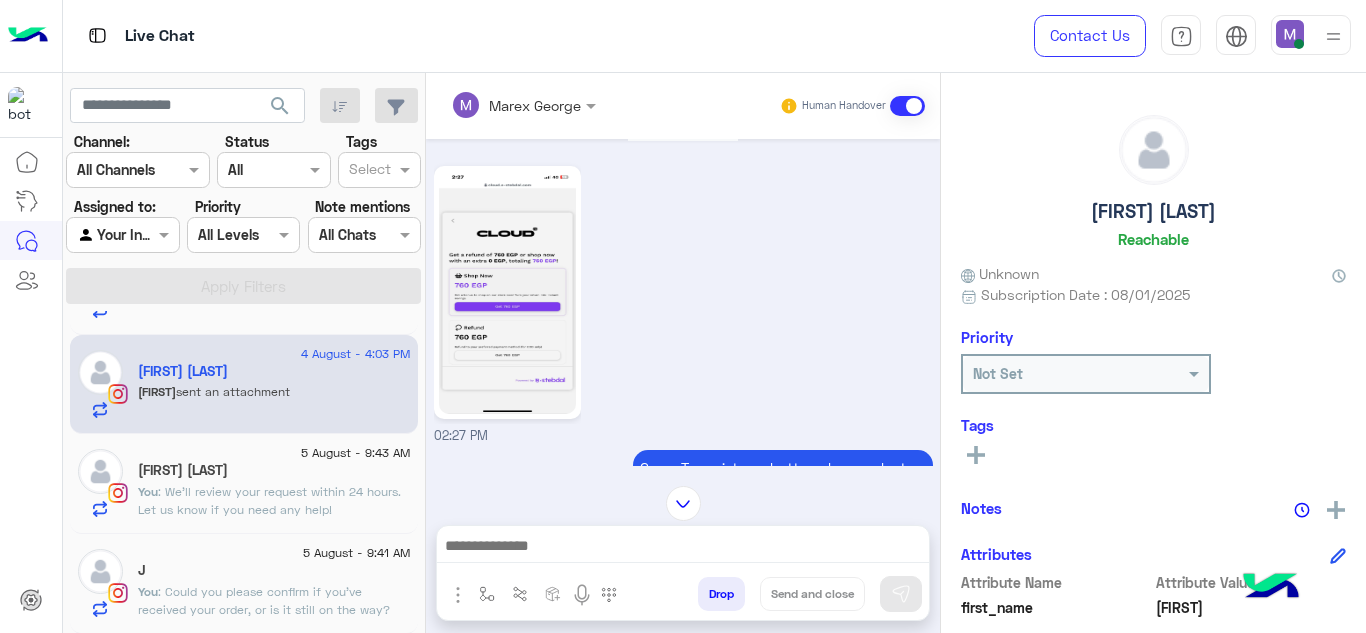 click 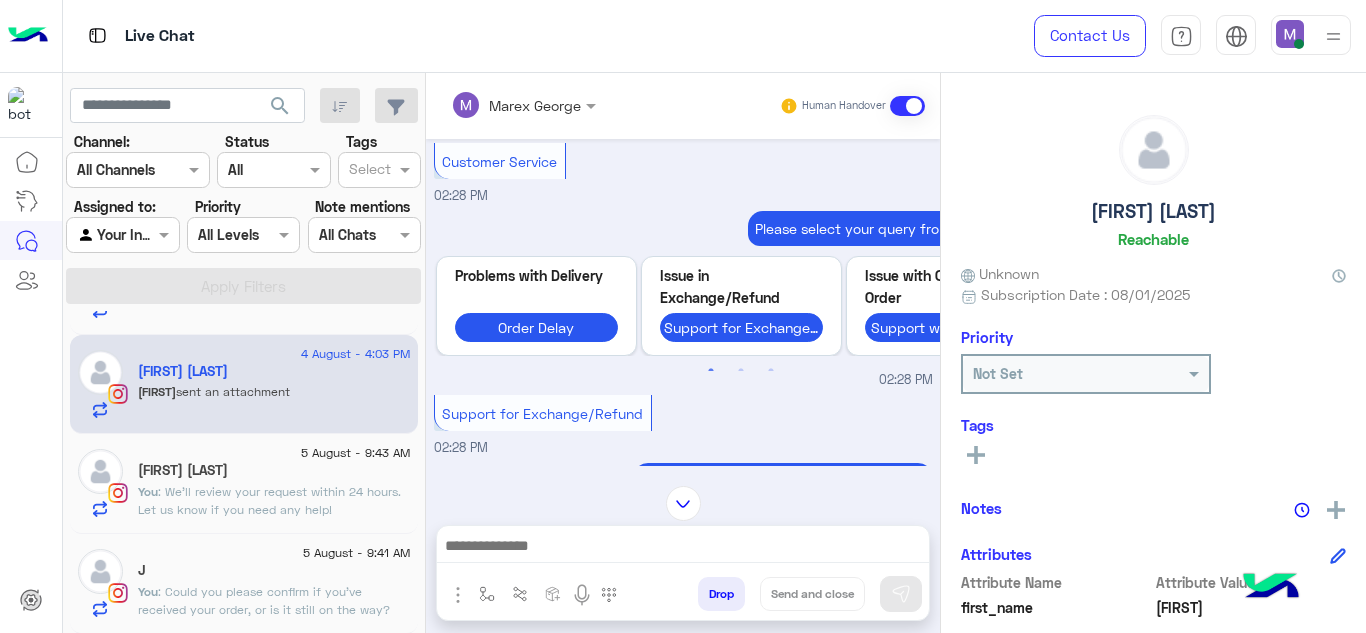 scroll, scrollTop: 3385, scrollLeft: 0, axis: vertical 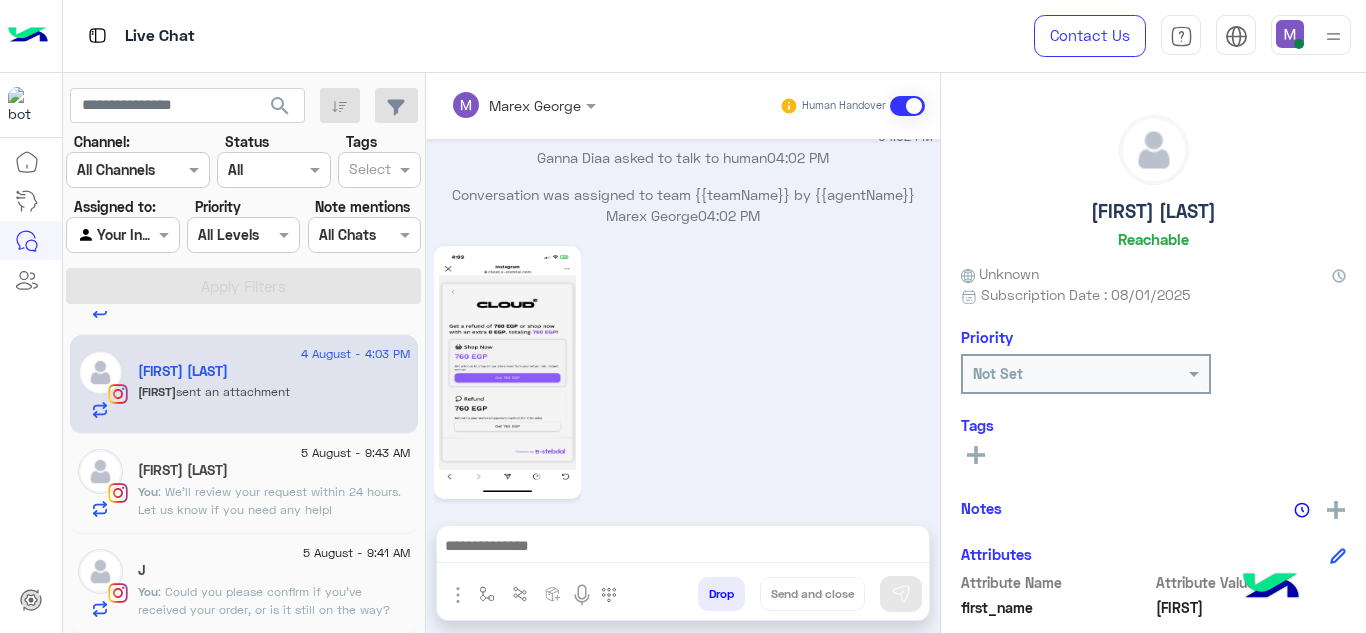 click 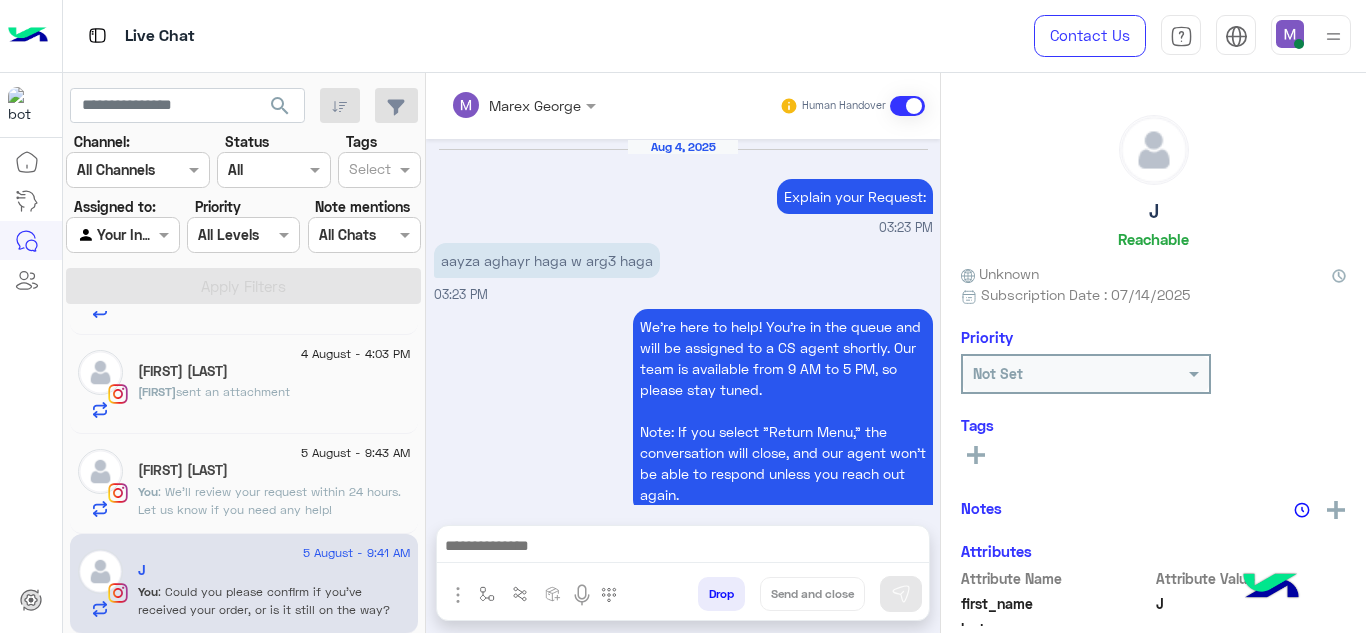 scroll, scrollTop: 518, scrollLeft: 0, axis: vertical 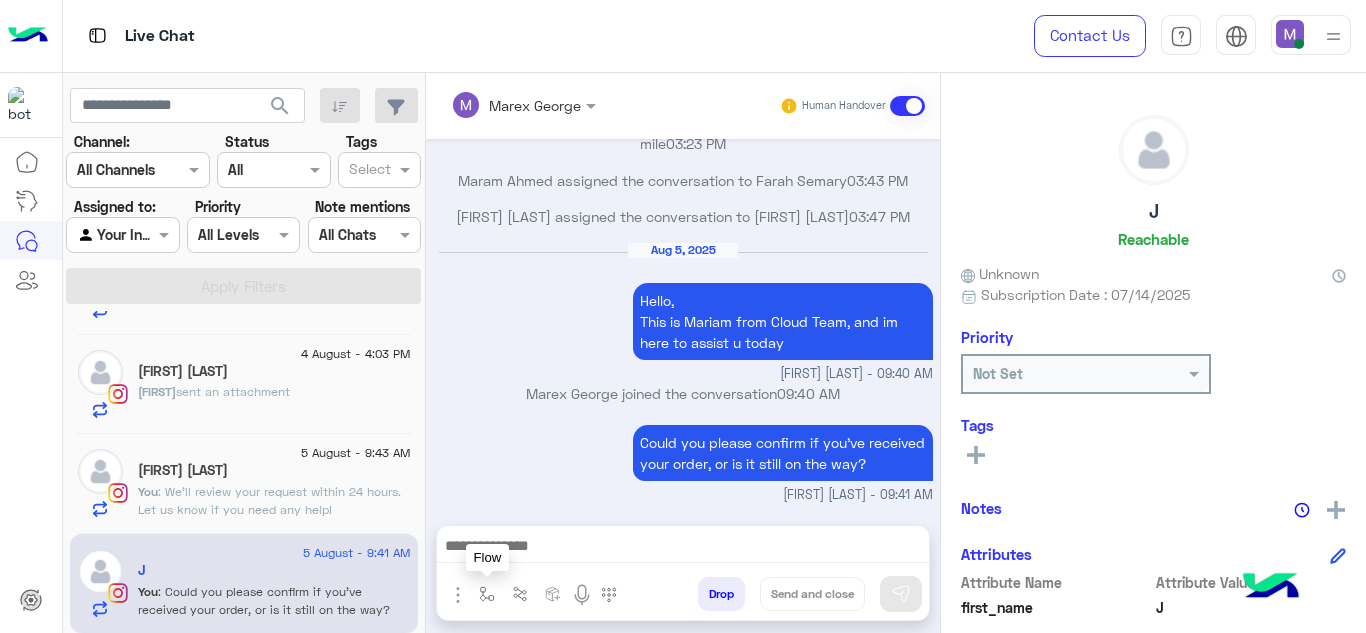 click at bounding box center (487, 594) 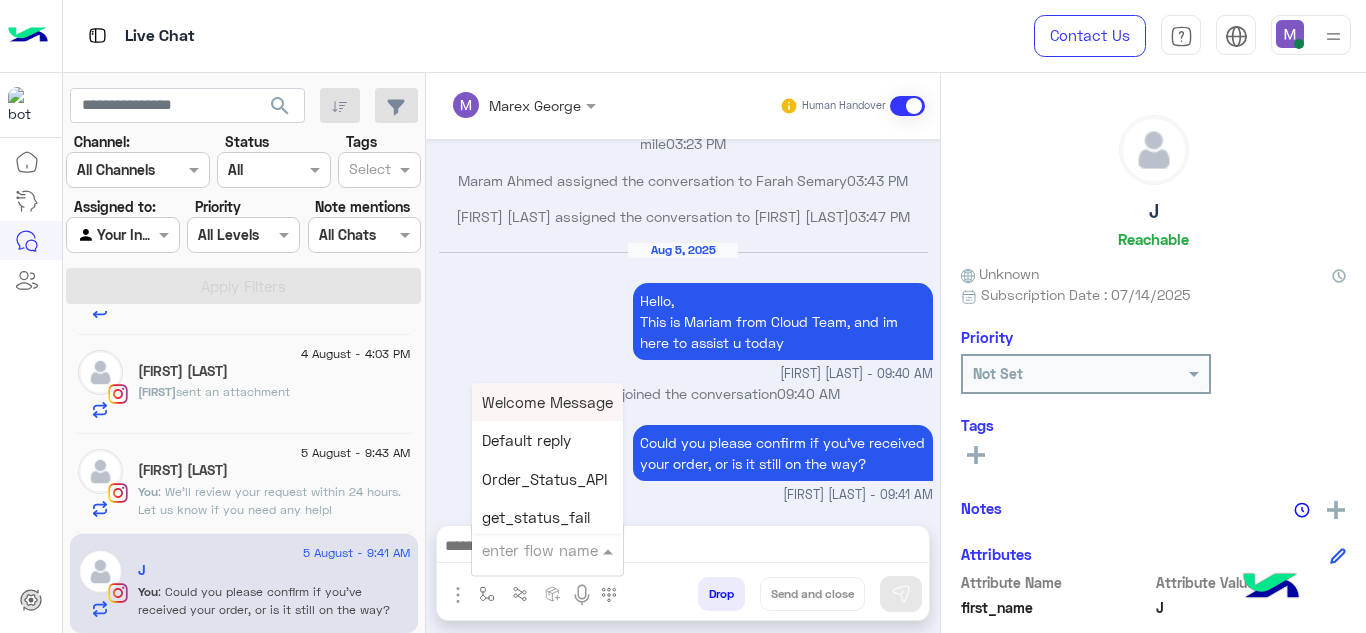 click at bounding box center (523, 550) 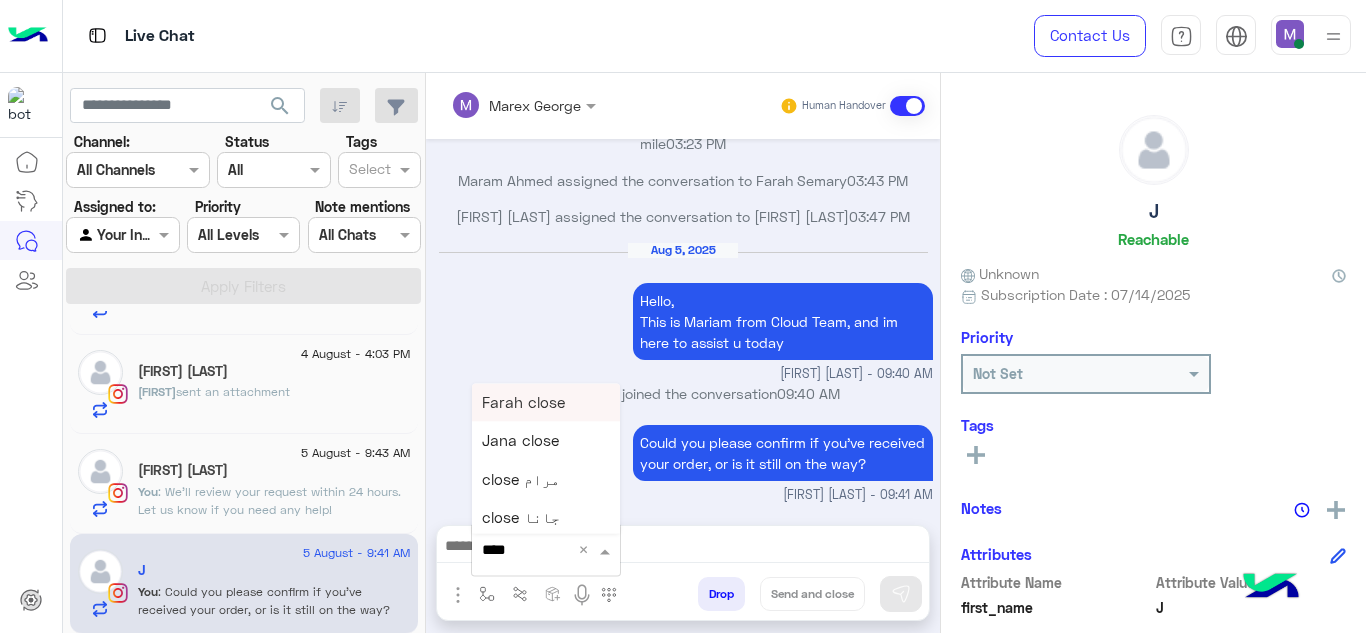 type on "*****" 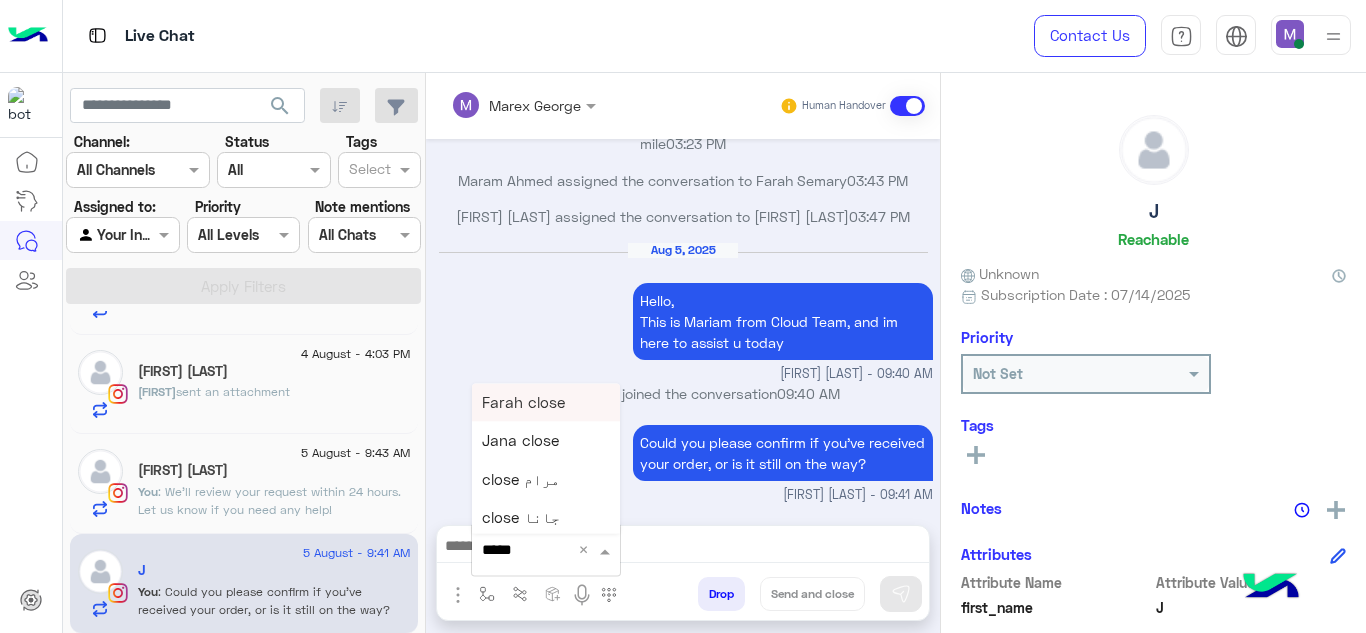 click on "Farah close" at bounding box center [523, 402] 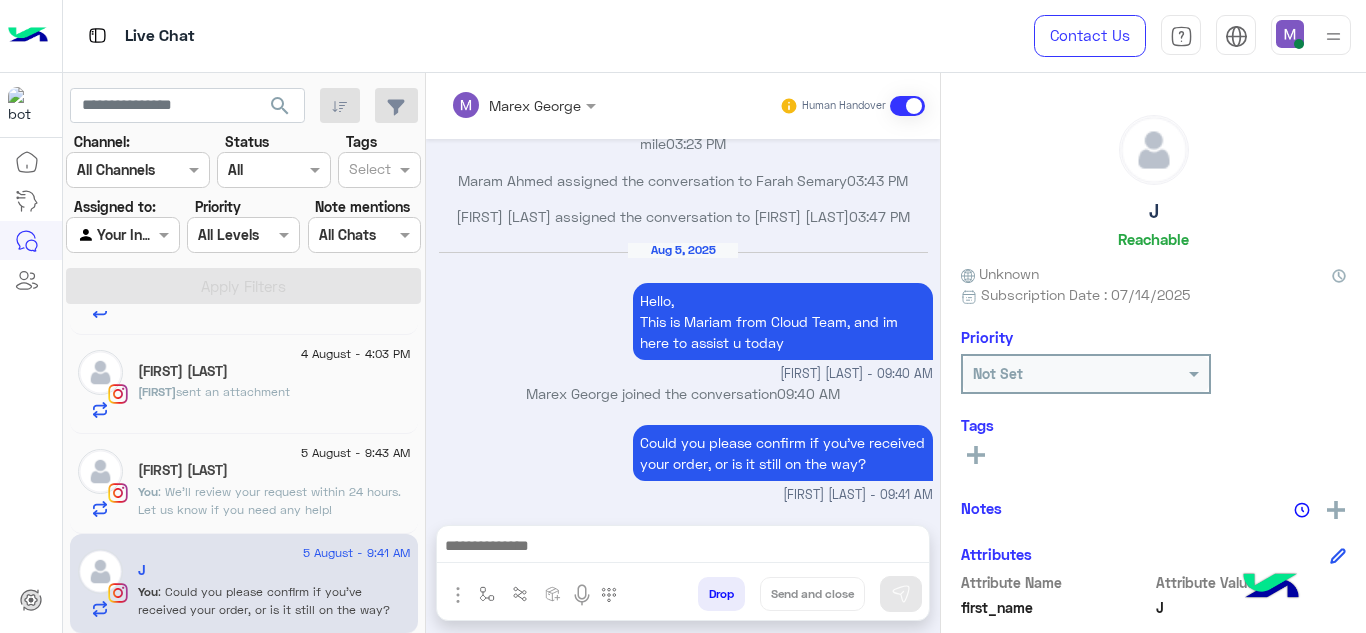type on "**********" 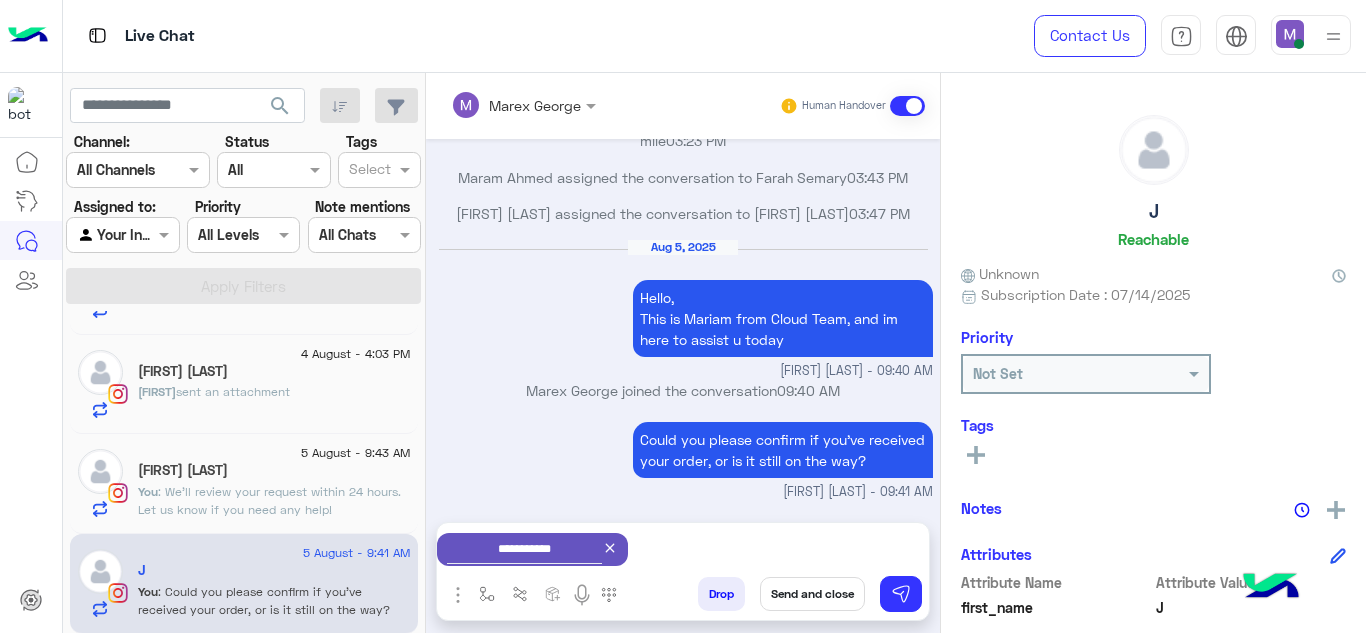 click on "Send and close" at bounding box center [812, 594] 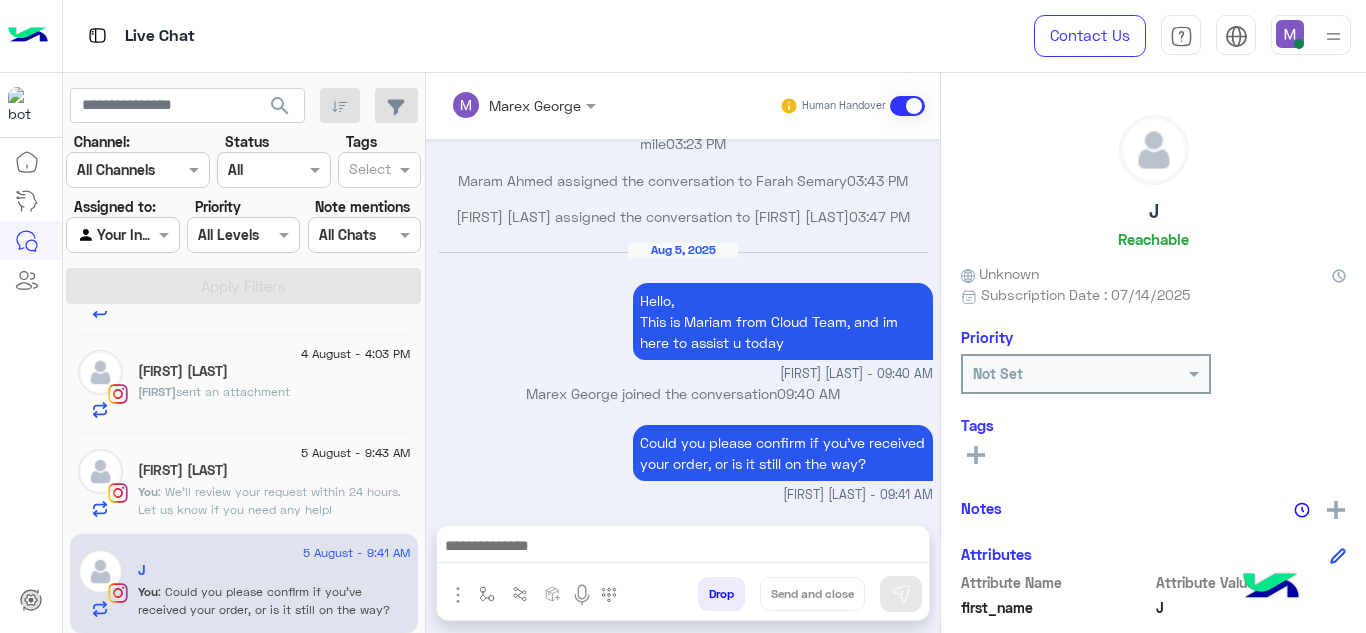 scroll, scrollTop: 554, scrollLeft: 0, axis: vertical 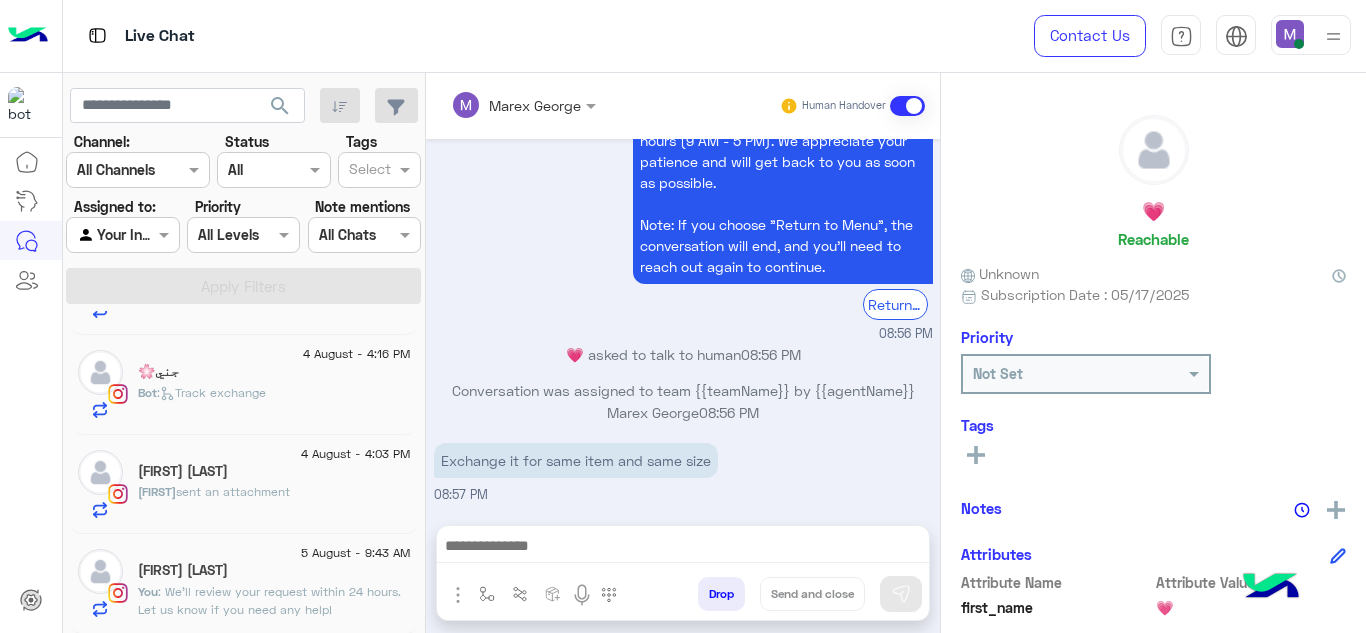click on "5 August - 9:43 AM  Rana Sedik   You  : We’ll review your request within 24 hours. Let us know if you need any help!" 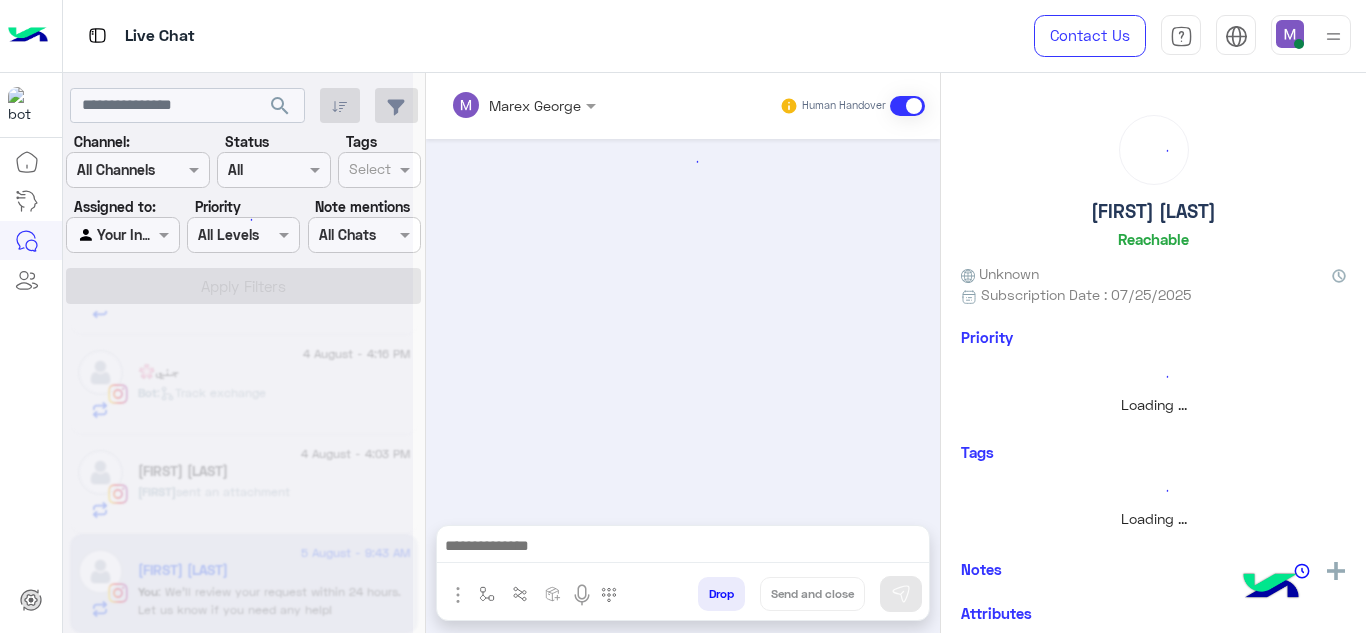 scroll, scrollTop: 620, scrollLeft: 0, axis: vertical 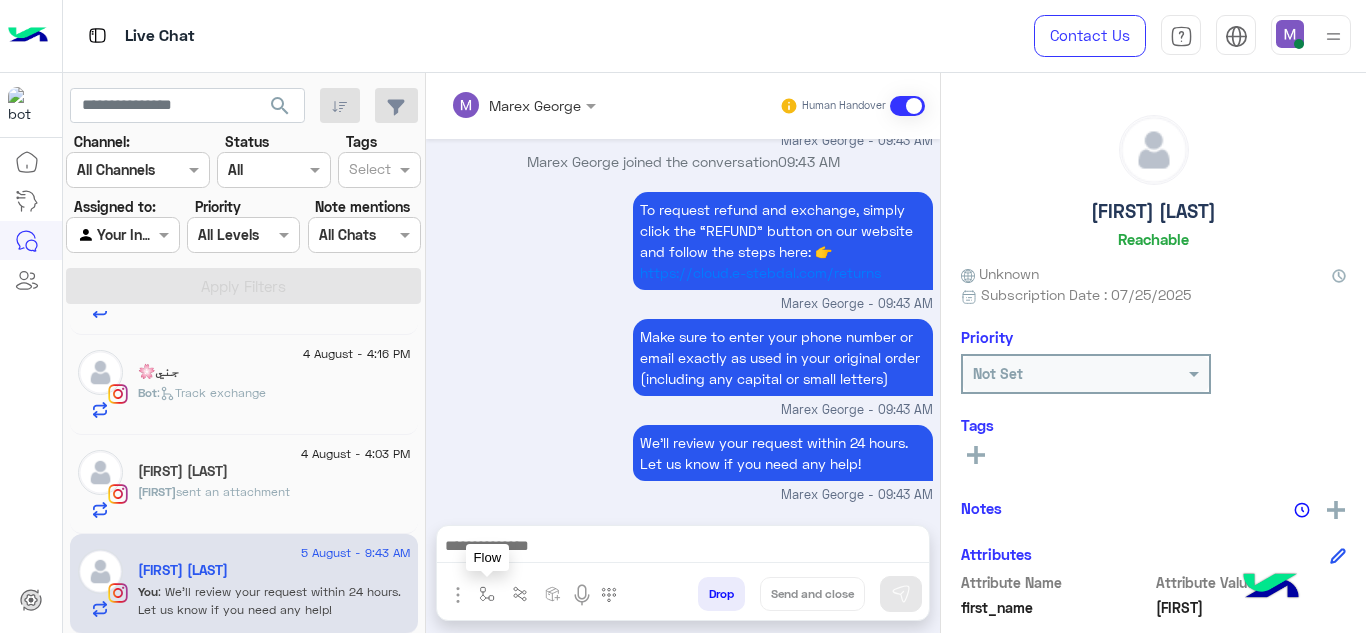 click at bounding box center [487, 594] 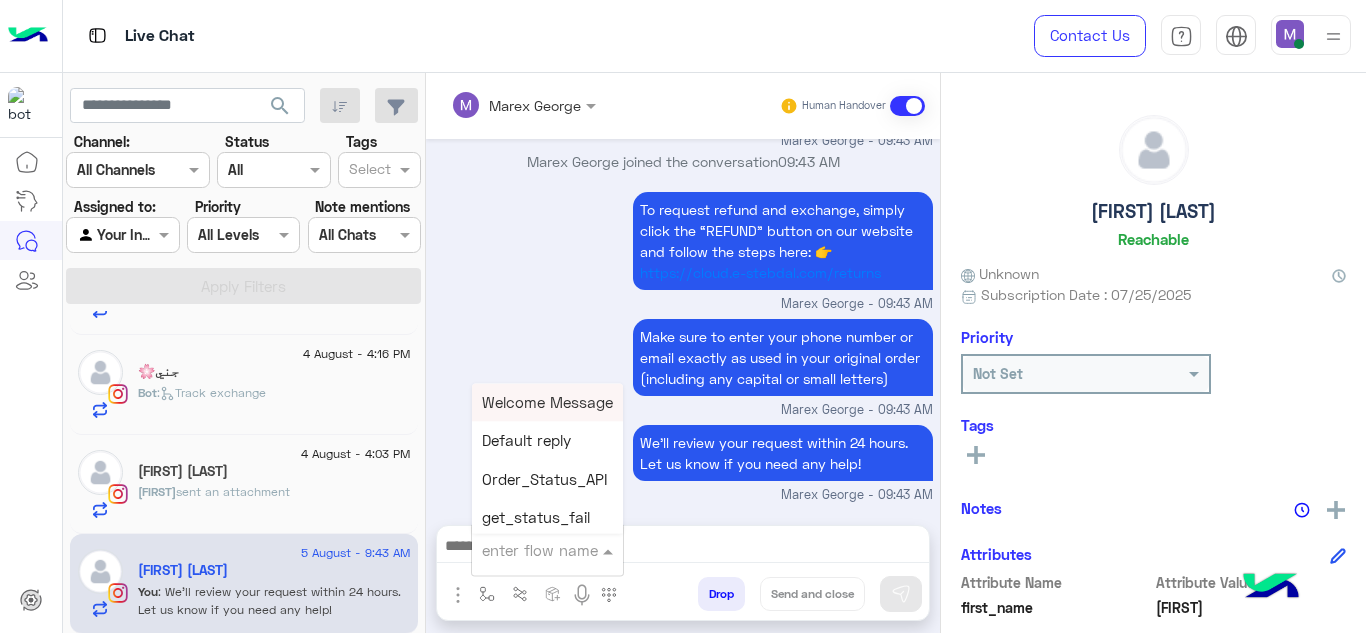 click at bounding box center (523, 550) 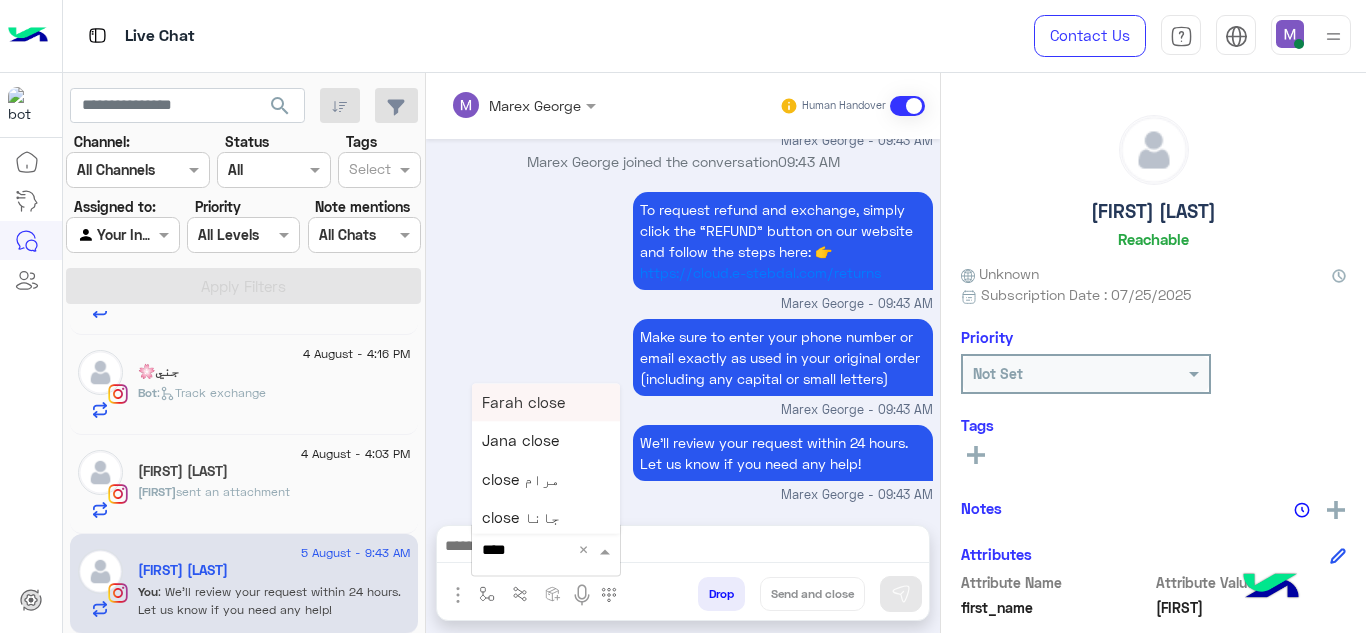 type on "*****" 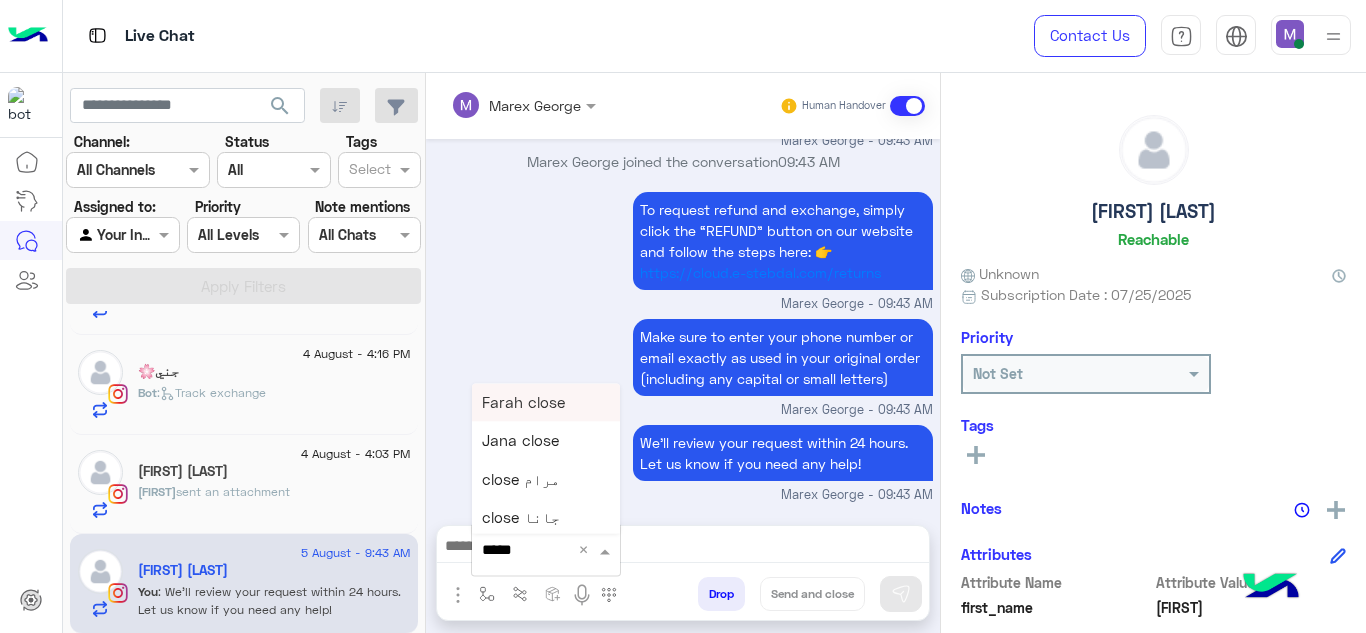 click on "Farah close" at bounding box center (523, 402) 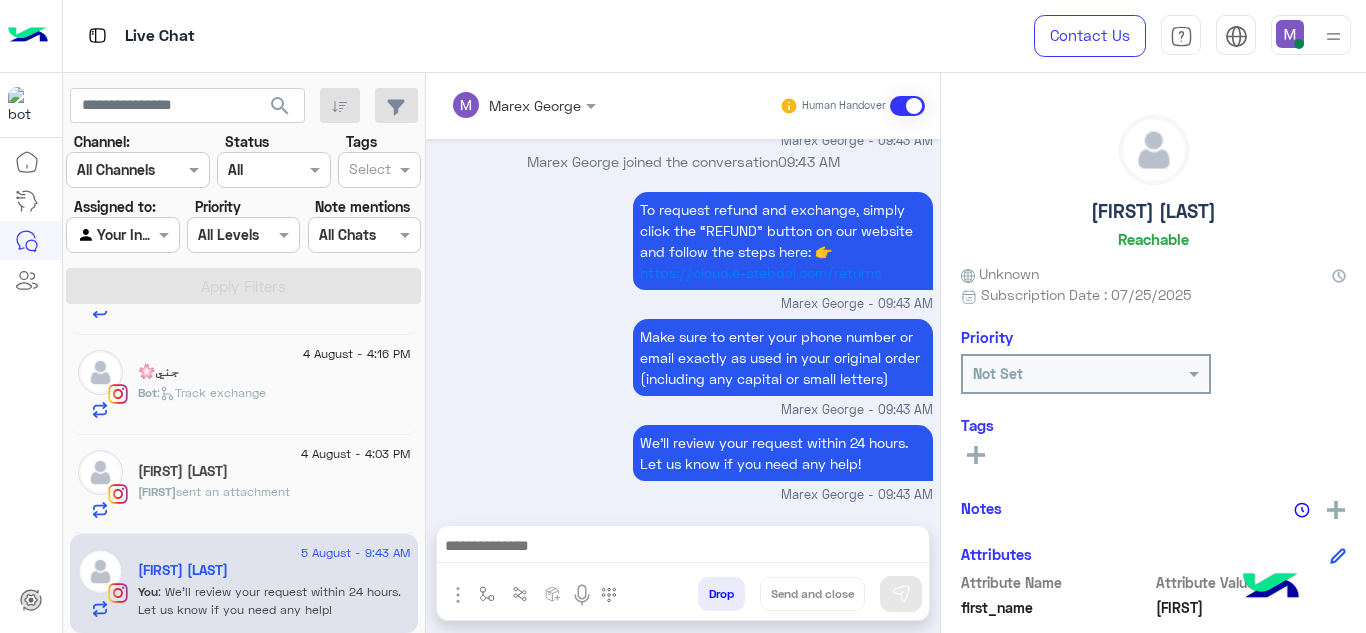 type on "**********" 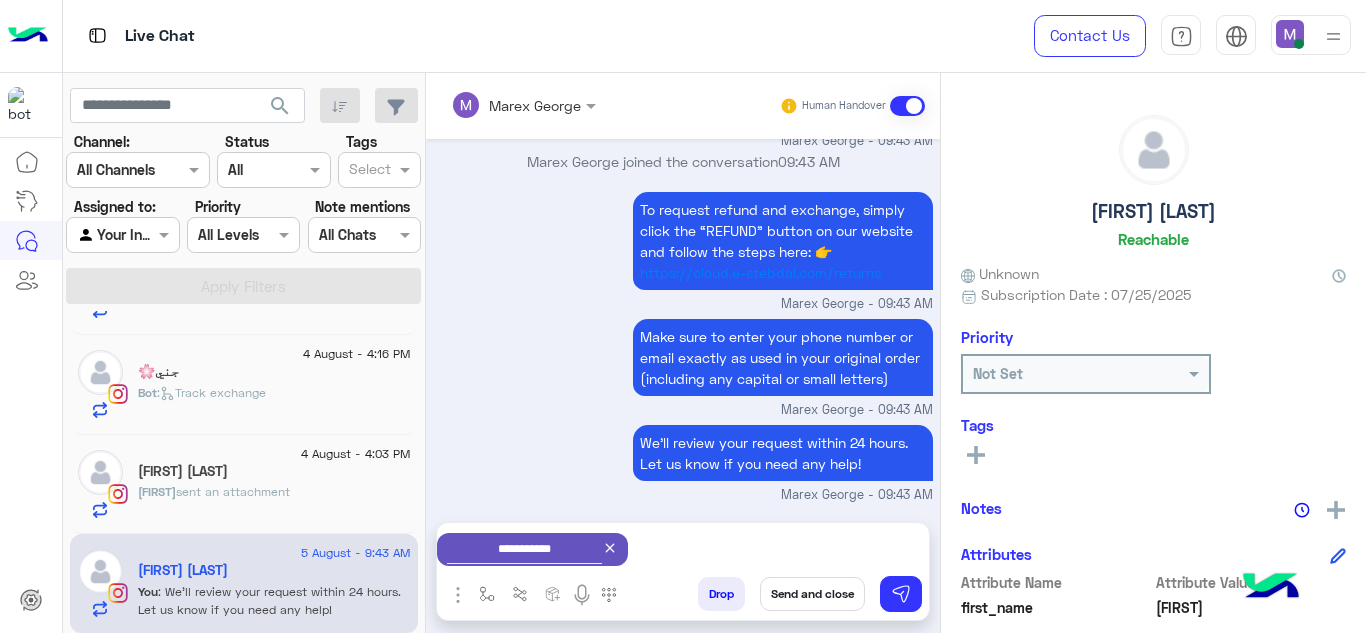 click on "Send and close" at bounding box center (812, 594) 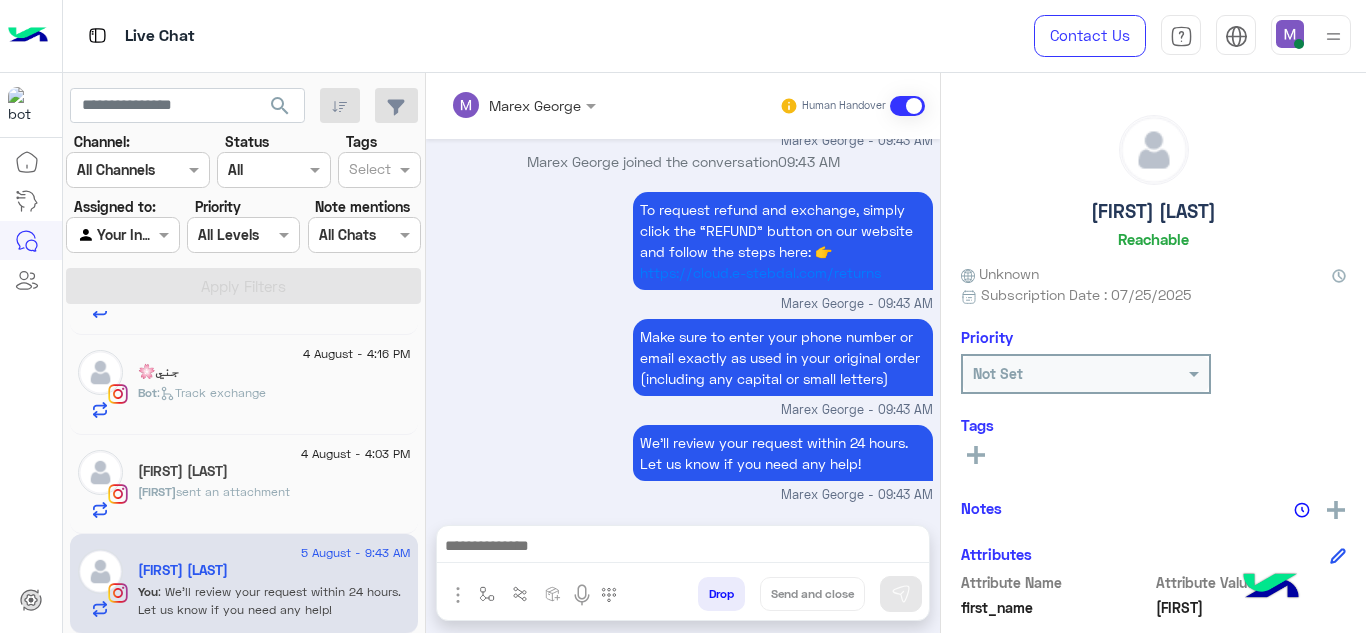 scroll, scrollTop: 656, scrollLeft: 0, axis: vertical 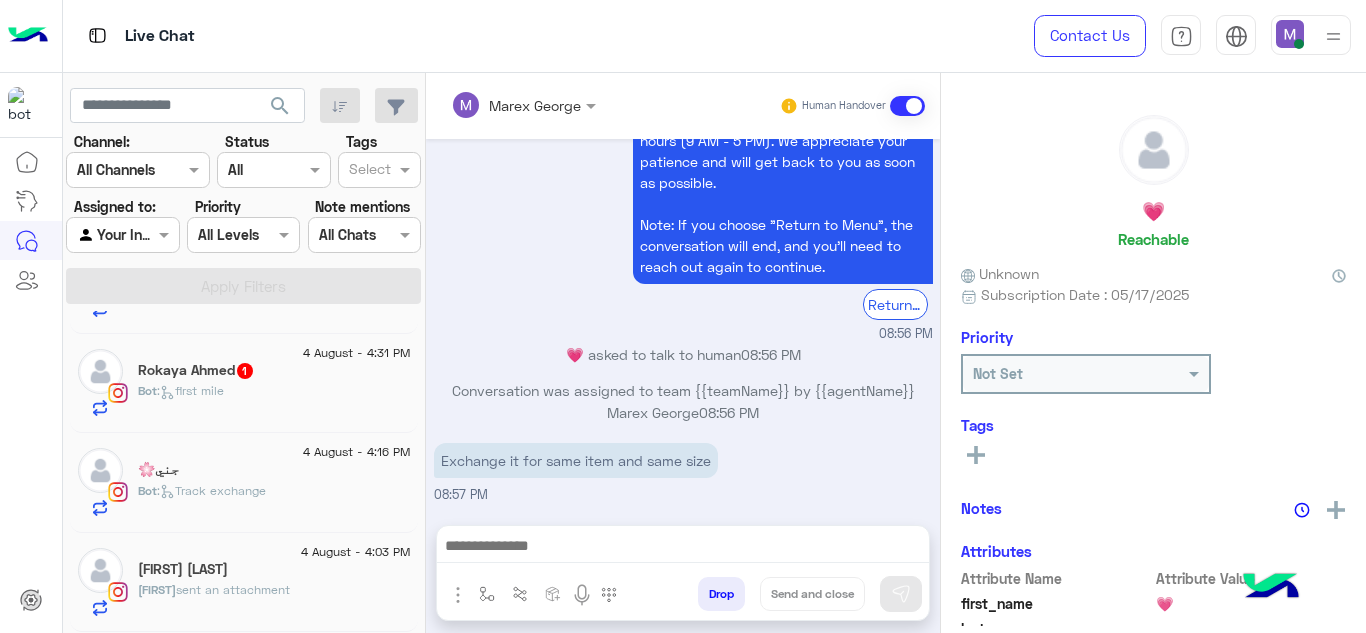 click on "sent an attachment" 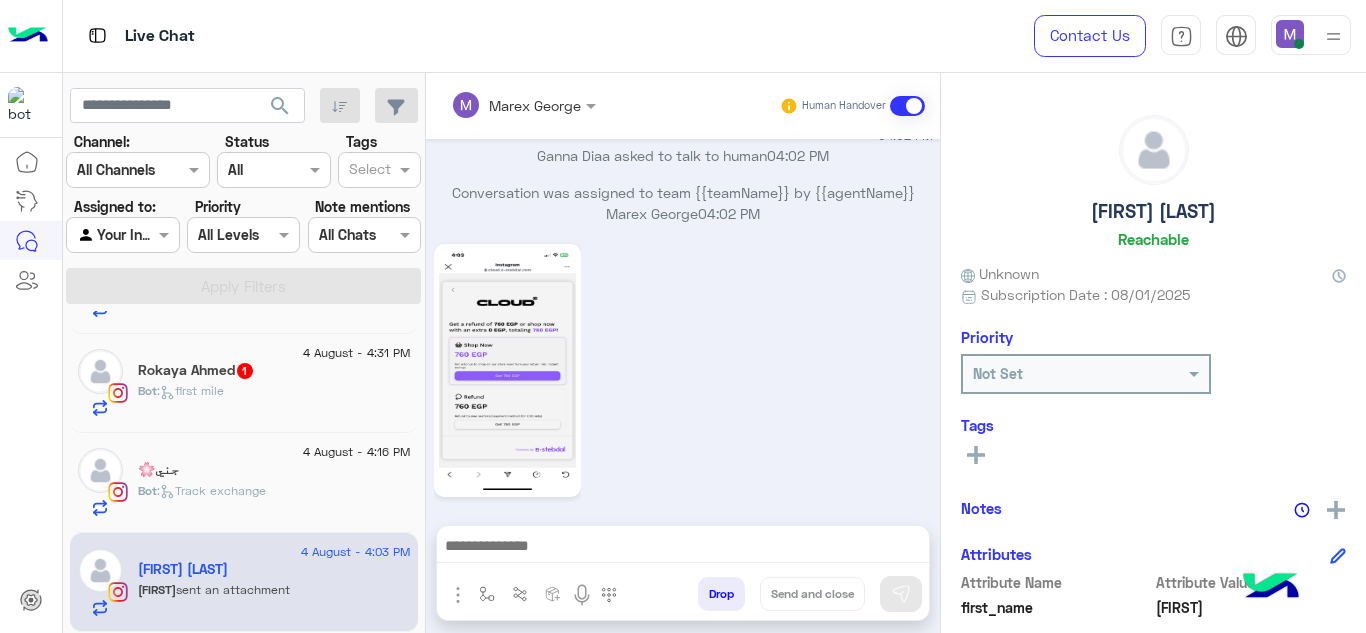 scroll, scrollTop: 2181, scrollLeft: 0, axis: vertical 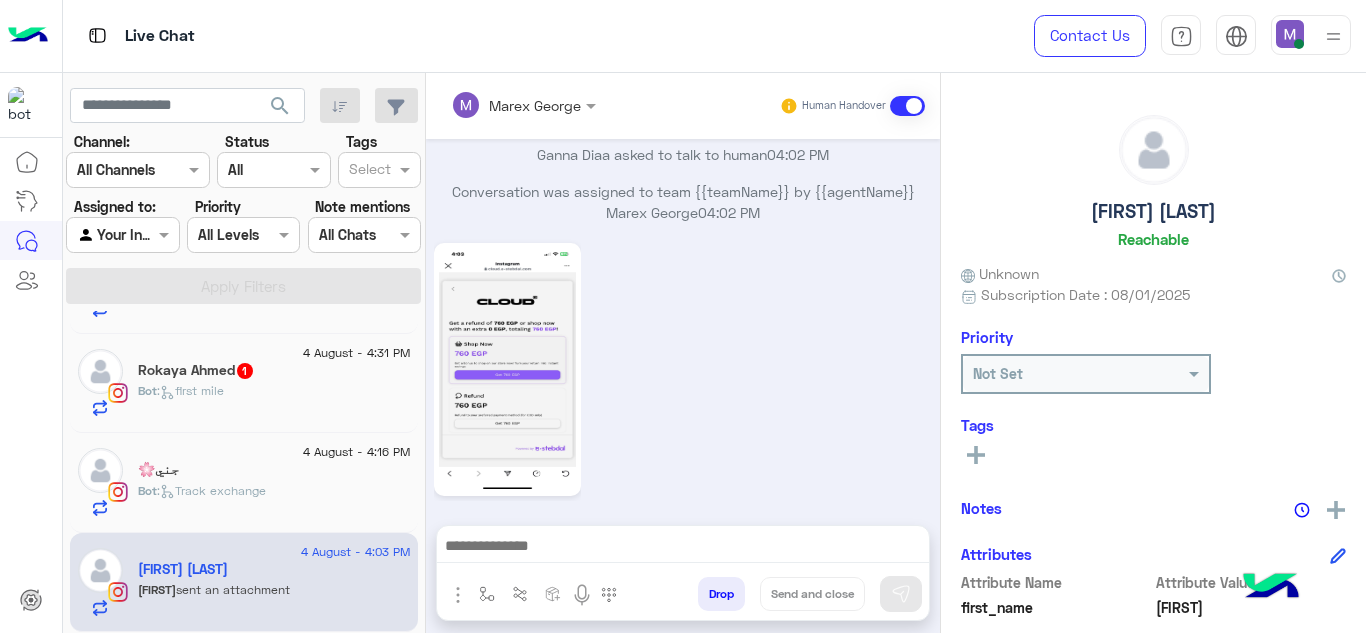 click 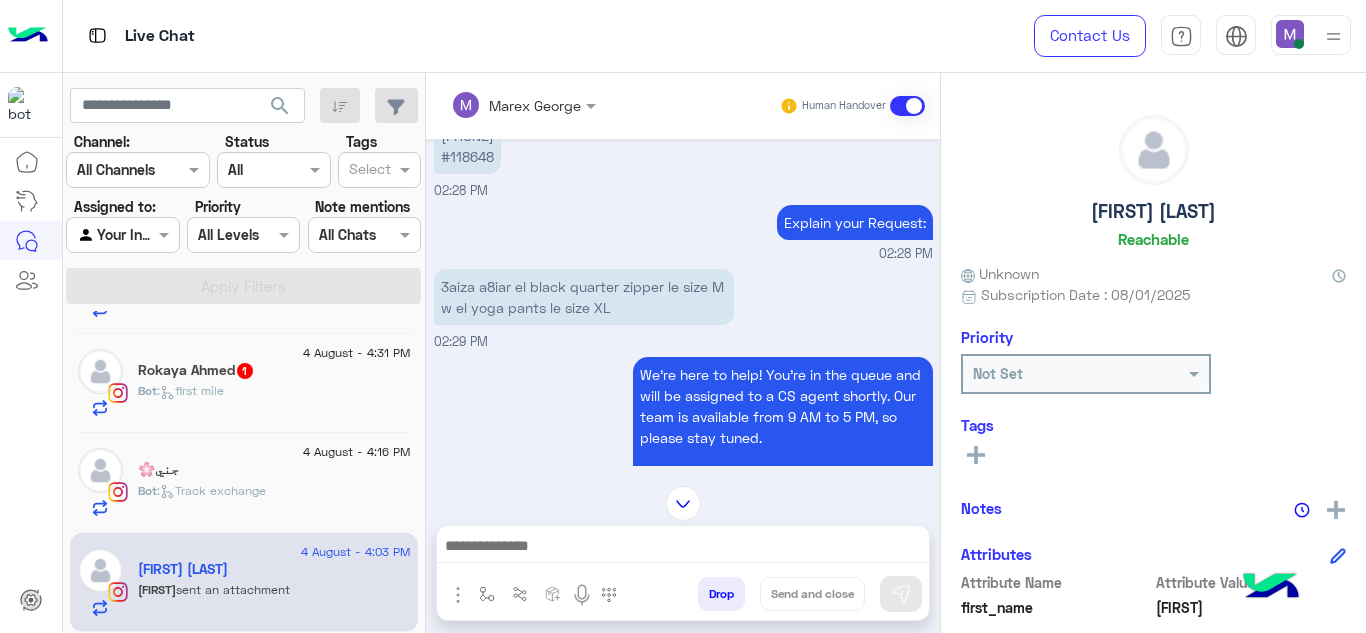 scroll, scrollTop: 229, scrollLeft: 0, axis: vertical 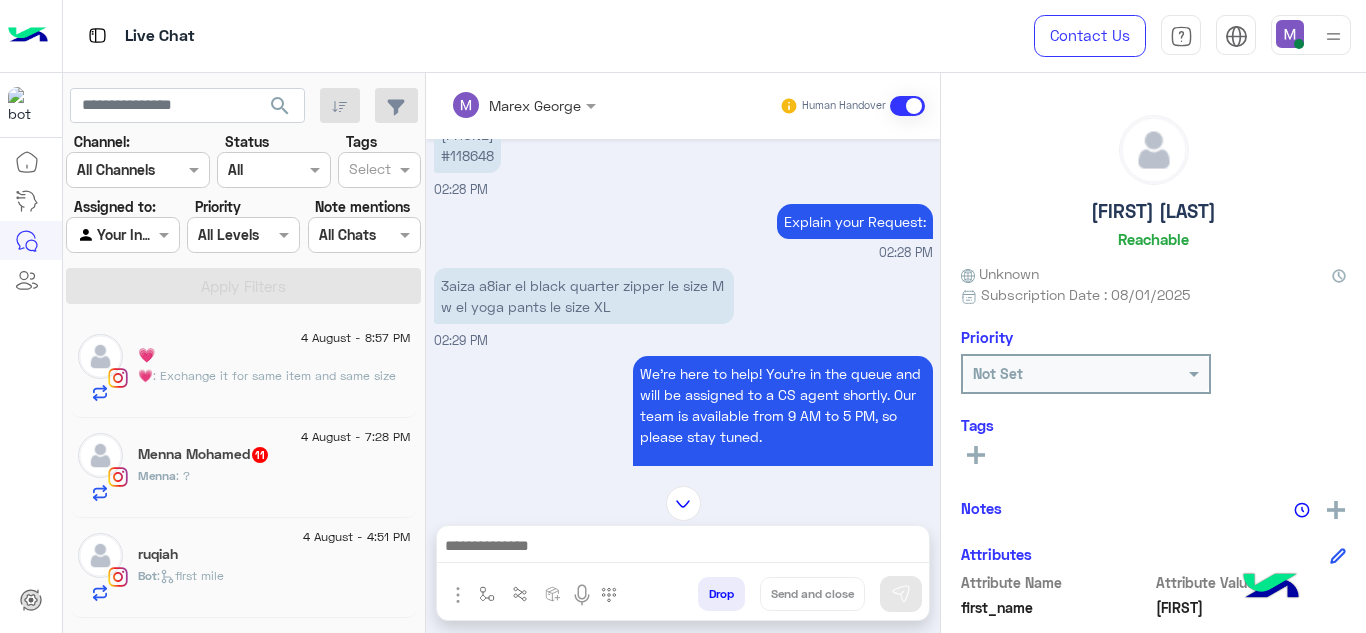 click on "💗" 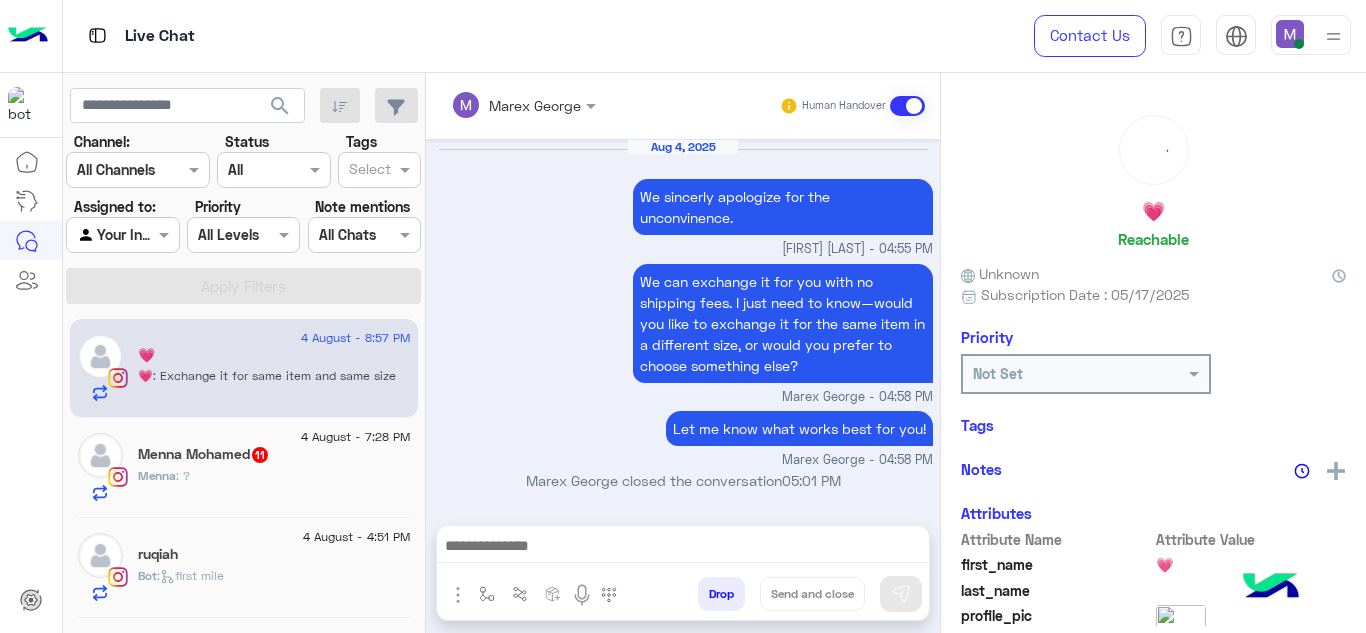 scroll, scrollTop: 766, scrollLeft: 0, axis: vertical 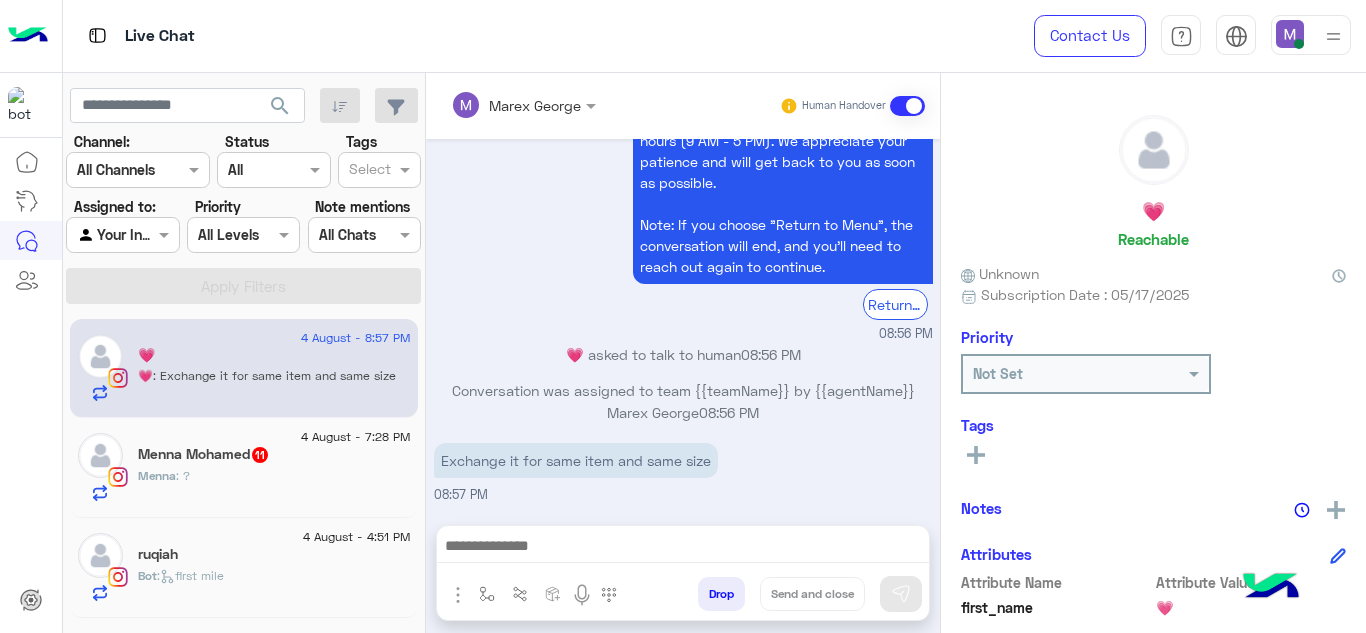 click on "Menna Mohamed  11" 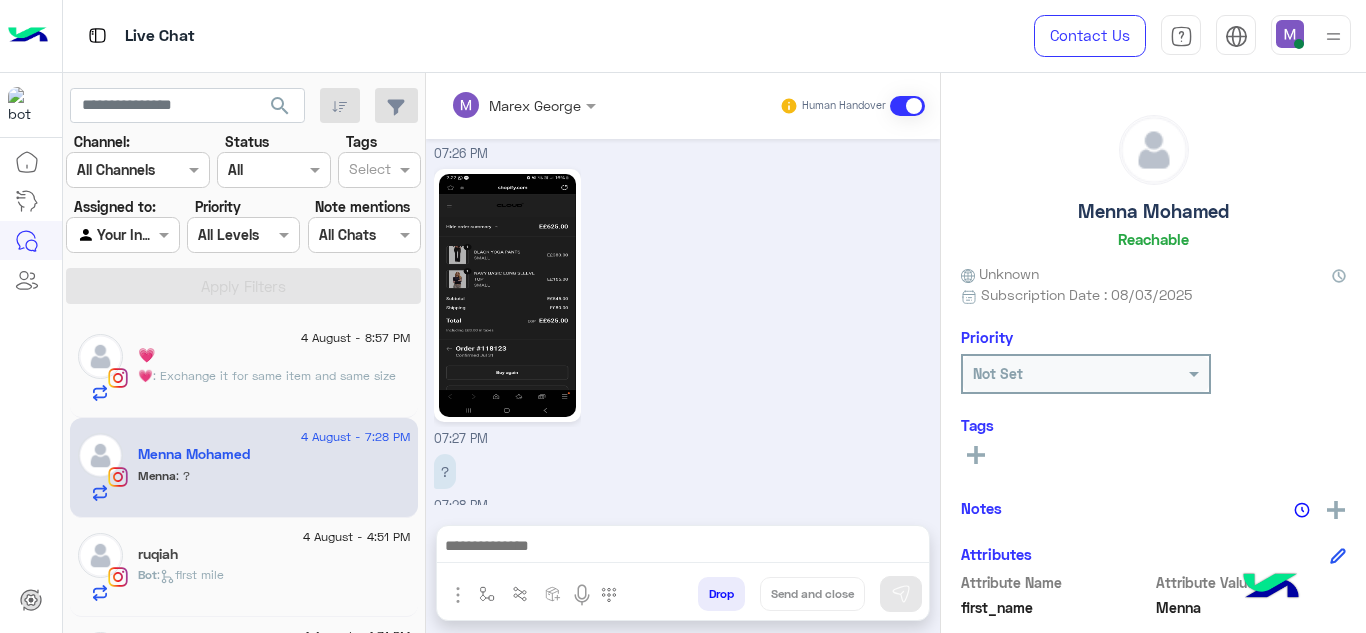 scroll, scrollTop: 650, scrollLeft: 0, axis: vertical 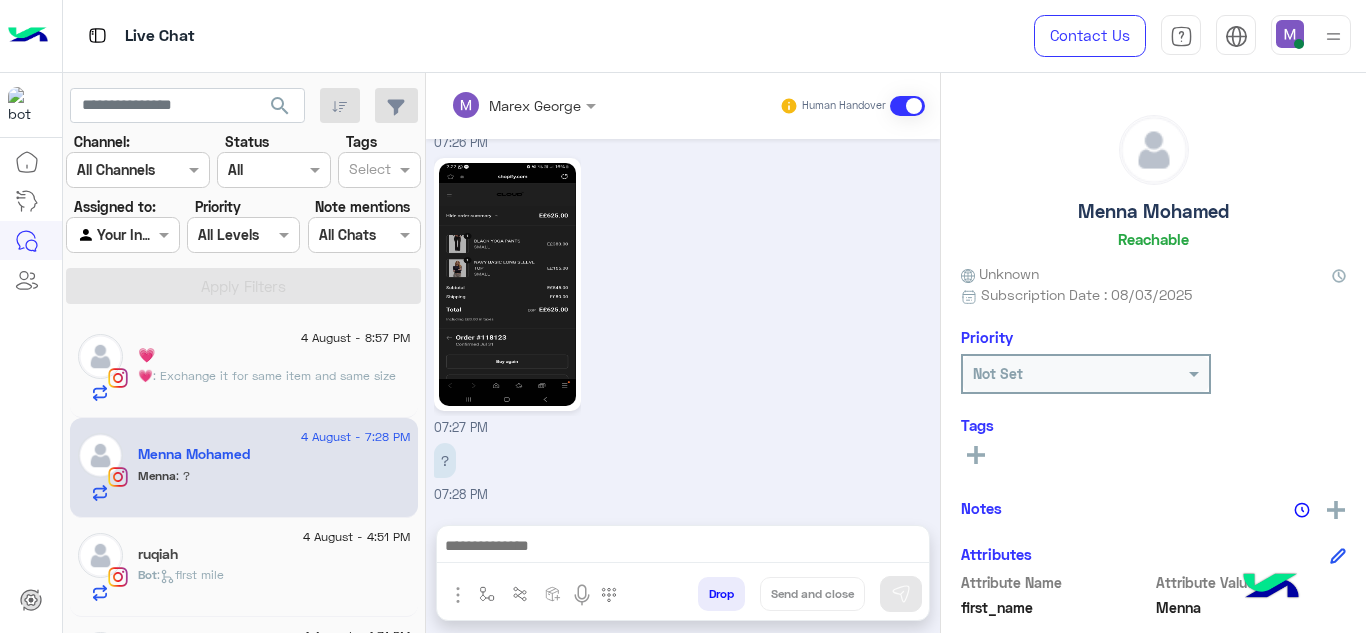 click 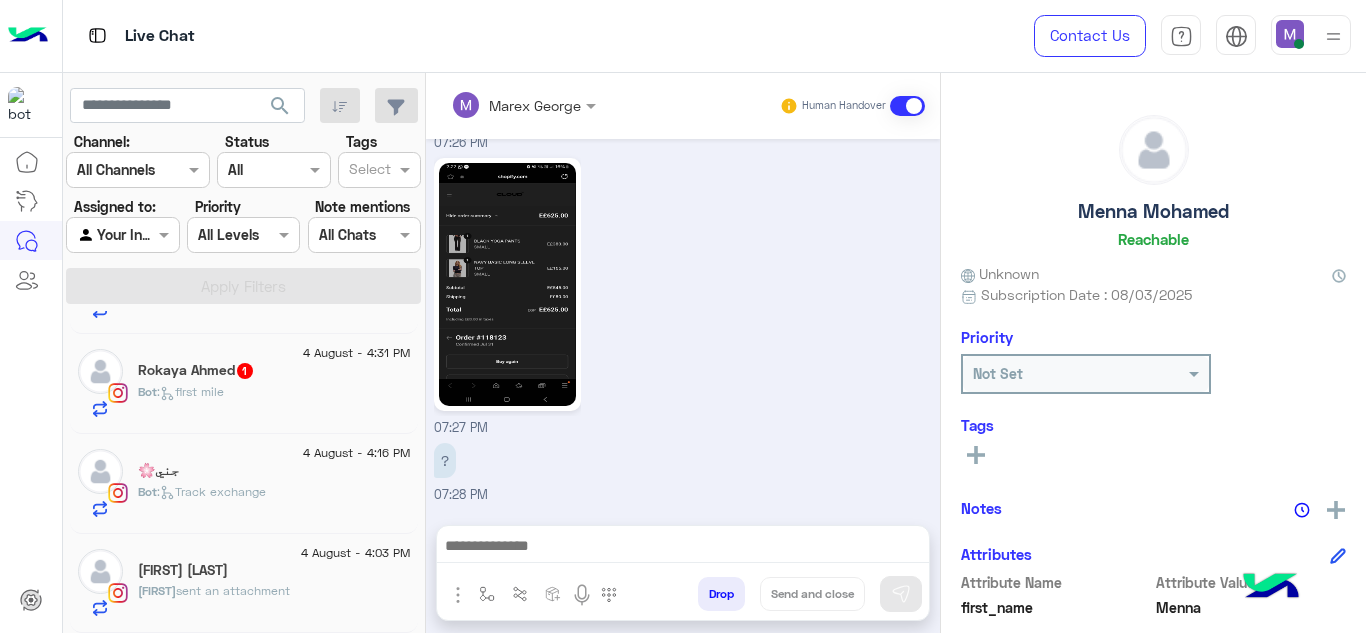 click on "4 August - 4:03 PM" 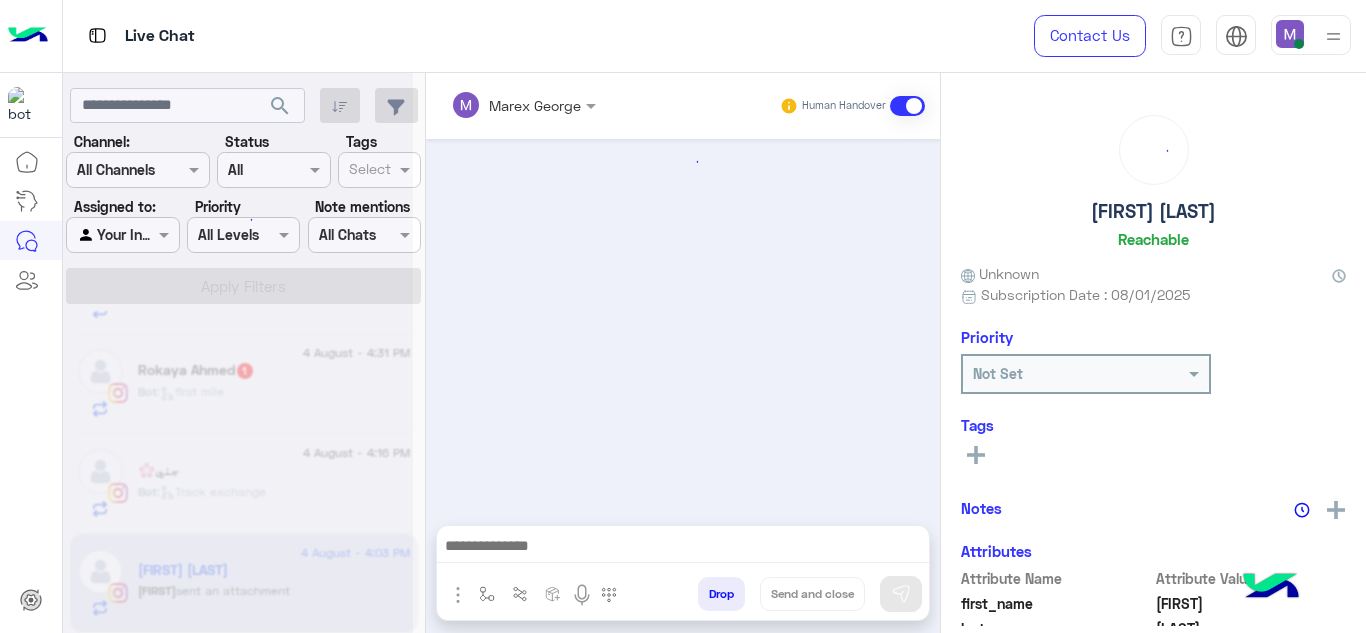 scroll, scrollTop: 972, scrollLeft: 0, axis: vertical 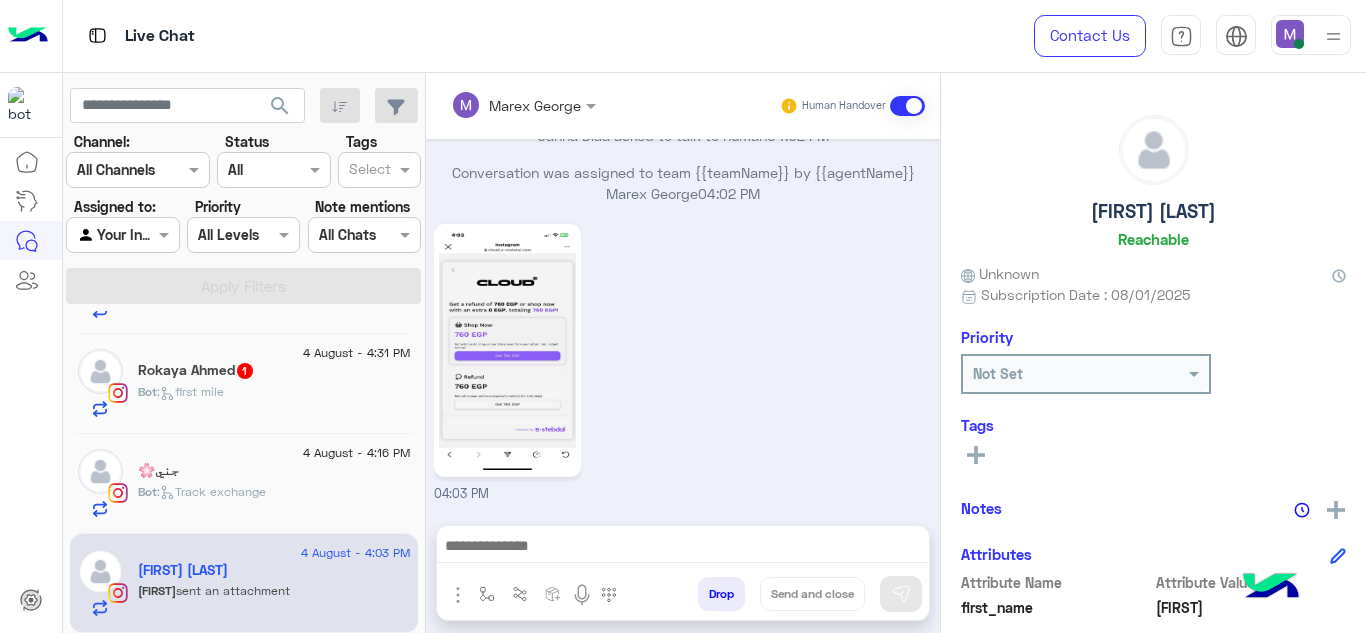 click 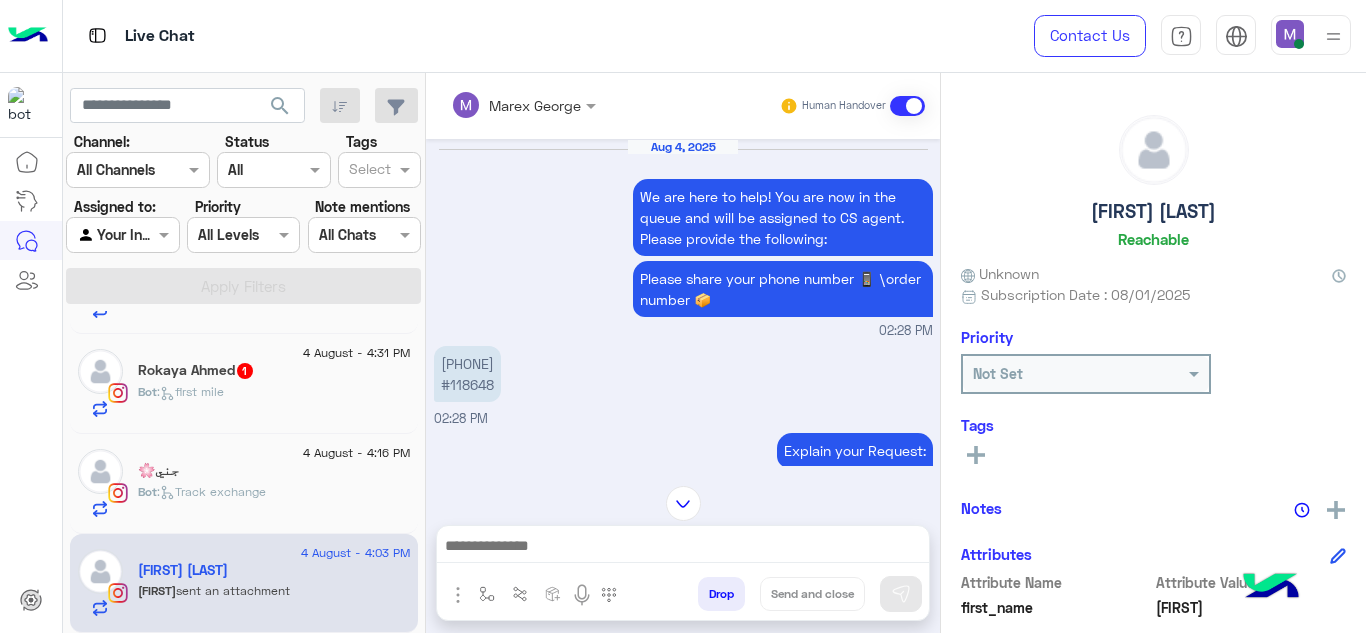 scroll, scrollTop: 1183, scrollLeft: 0, axis: vertical 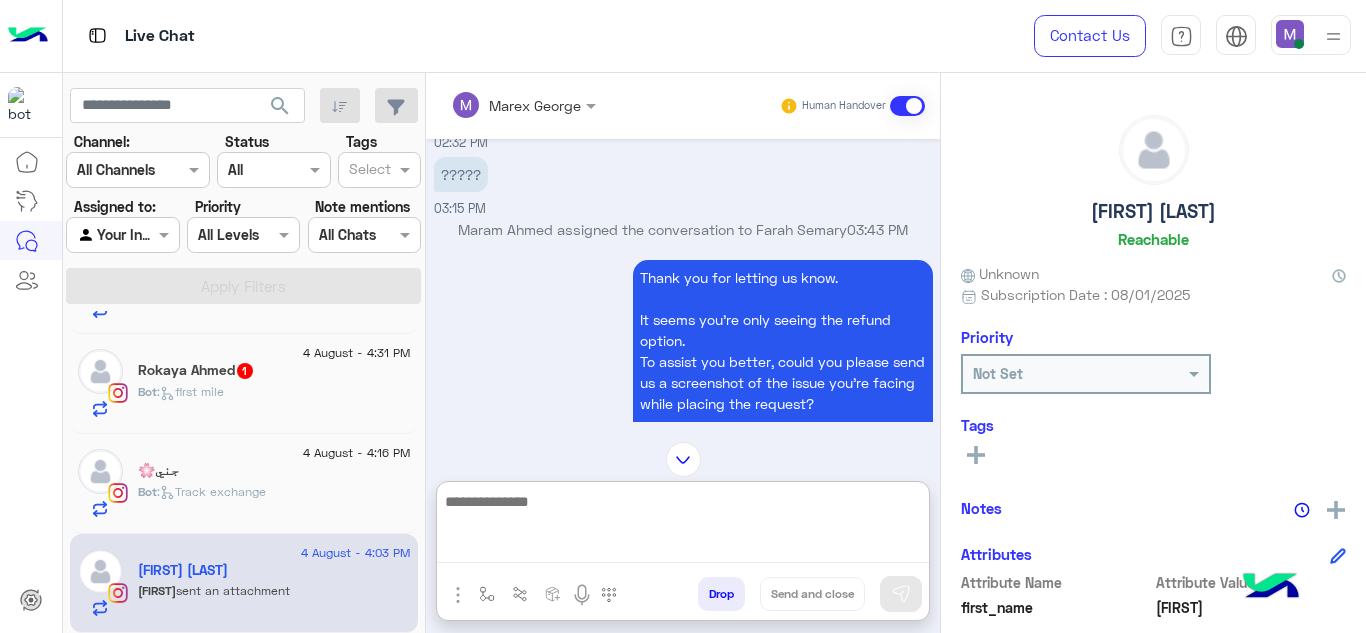 click at bounding box center (683, 526) 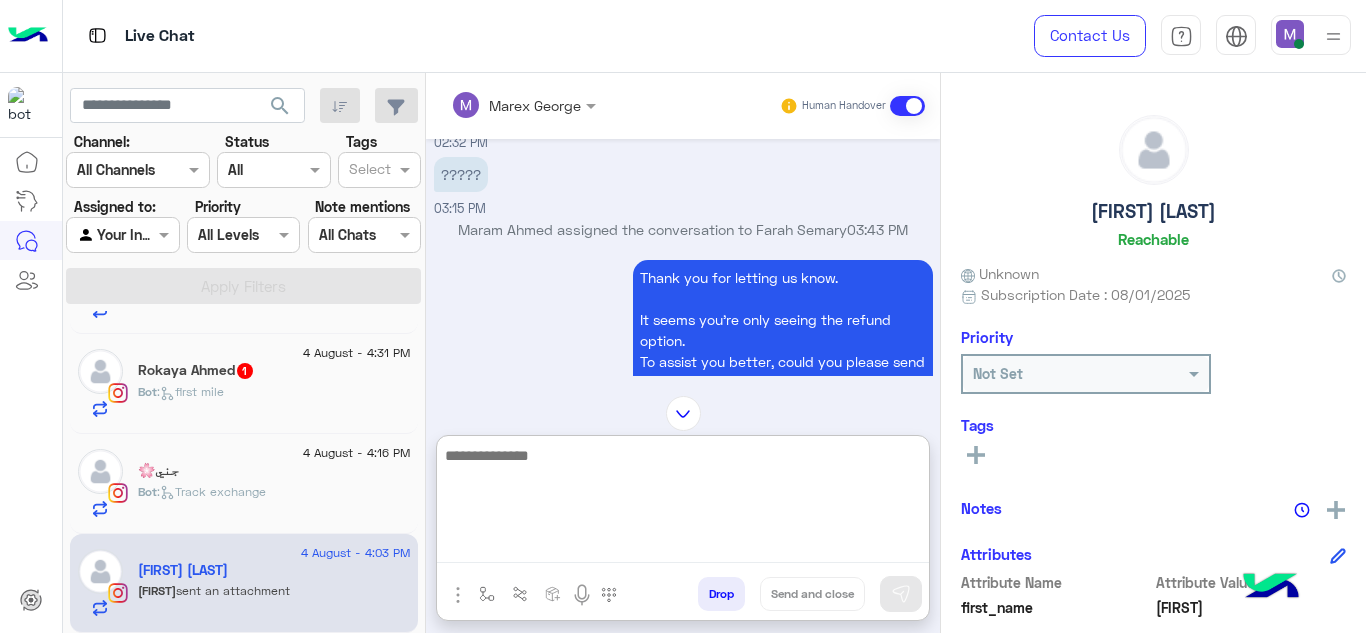 paste on "**********" 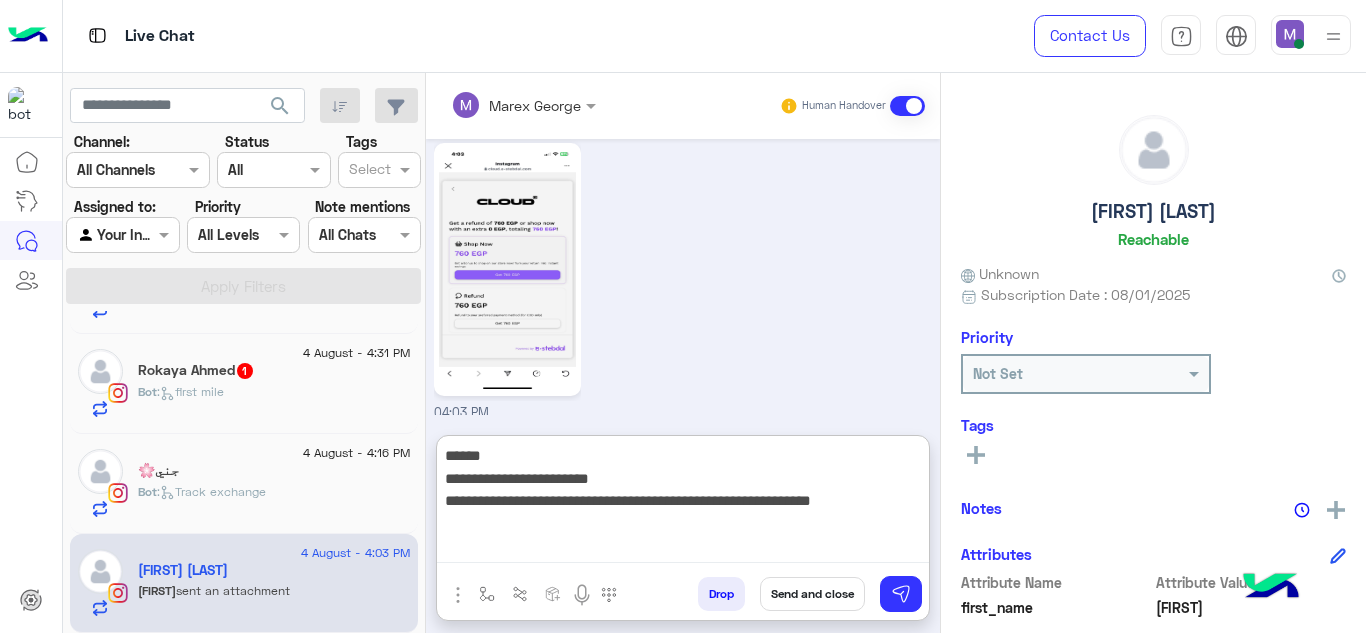 scroll, scrollTop: 2289, scrollLeft: 0, axis: vertical 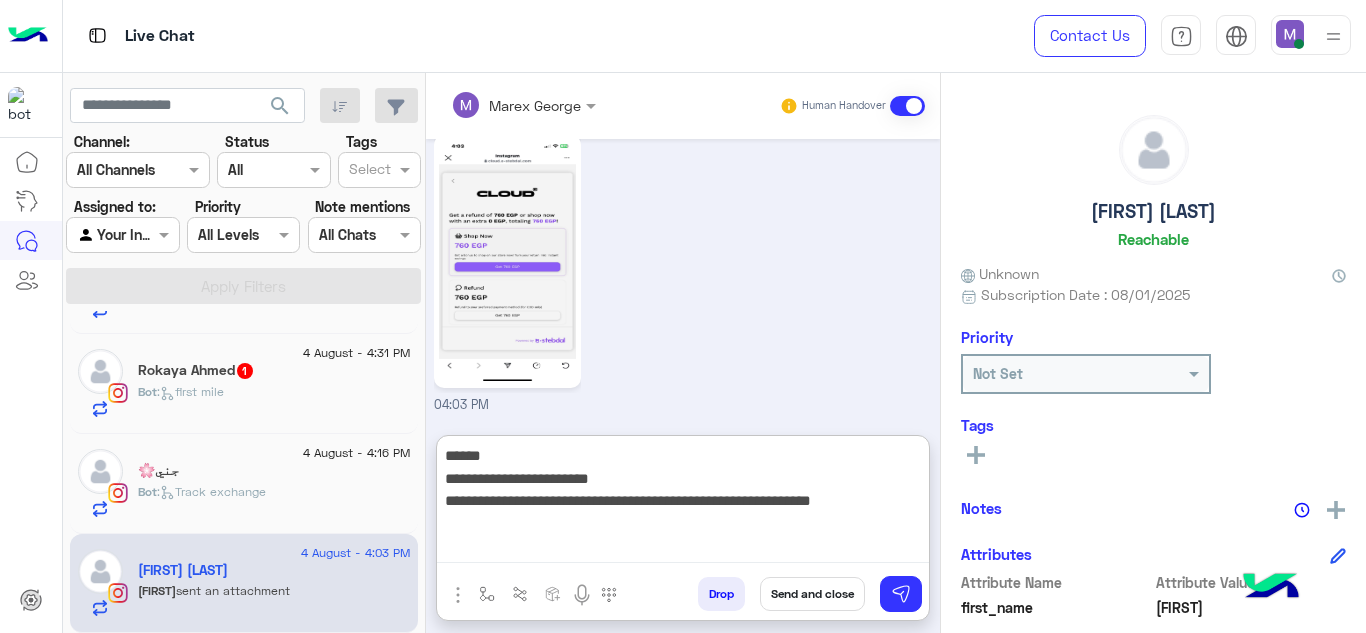type on "**********" 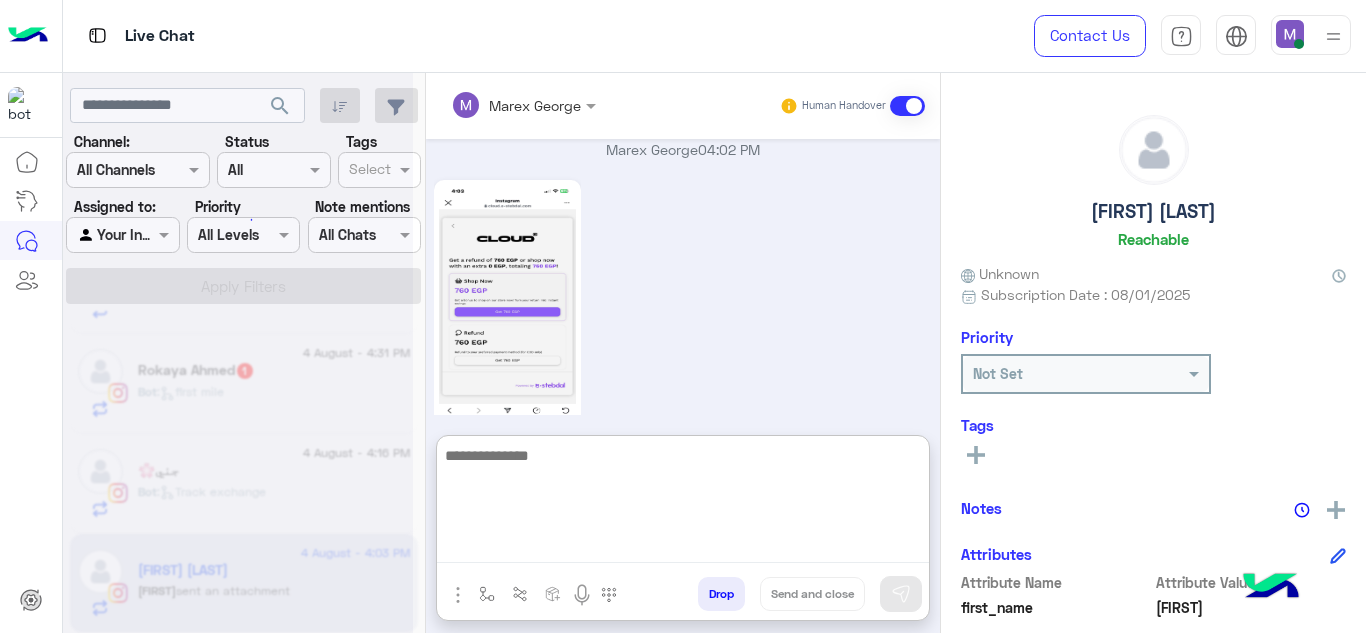 scroll, scrollTop: 2497, scrollLeft: 0, axis: vertical 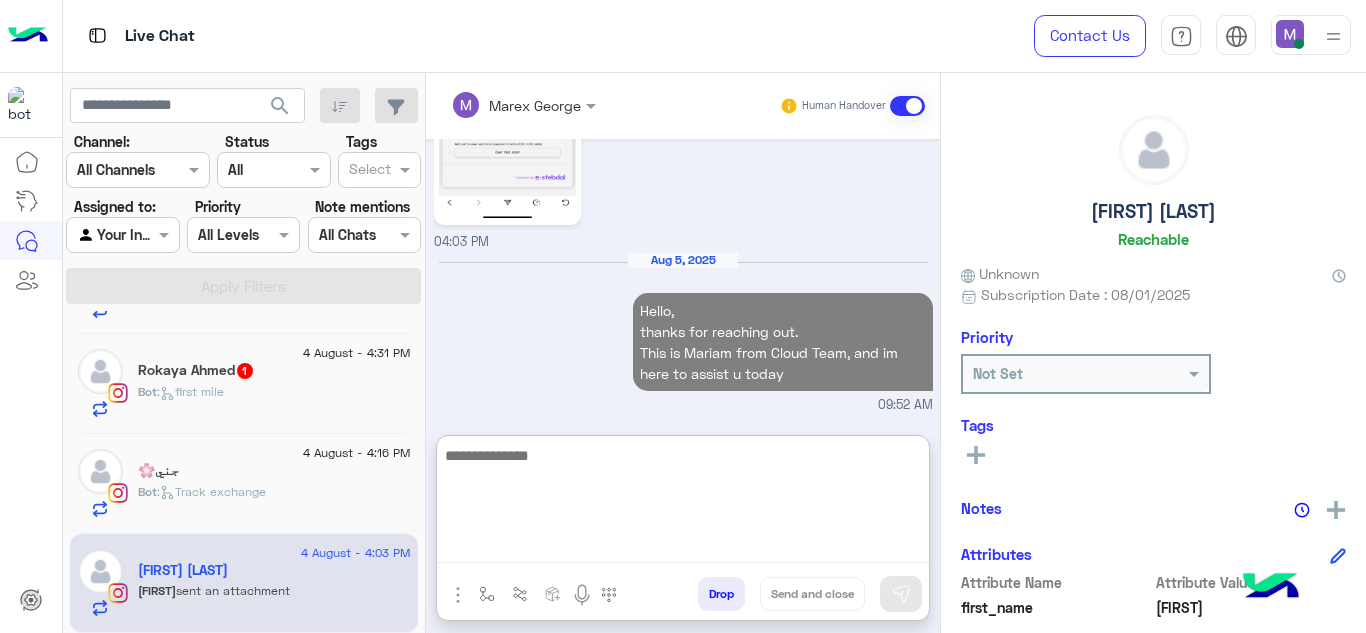 click at bounding box center (683, 503) 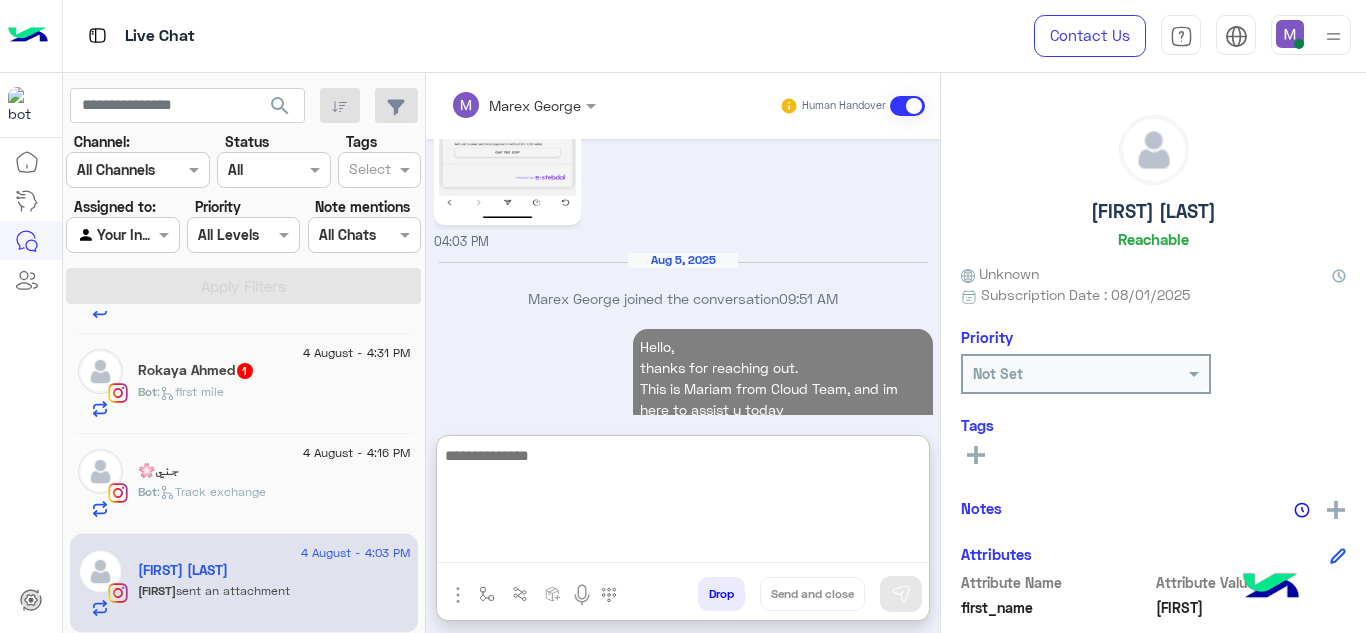 scroll, scrollTop: 2488, scrollLeft: 0, axis: vertical 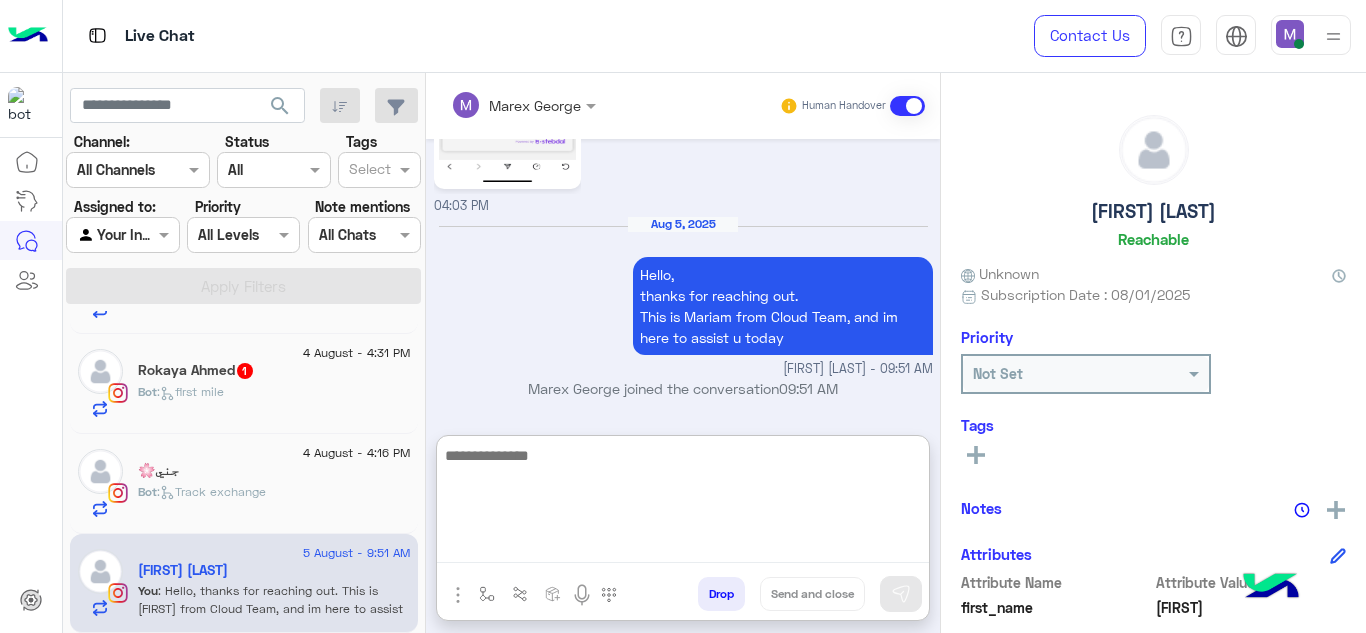 paste on "**********" 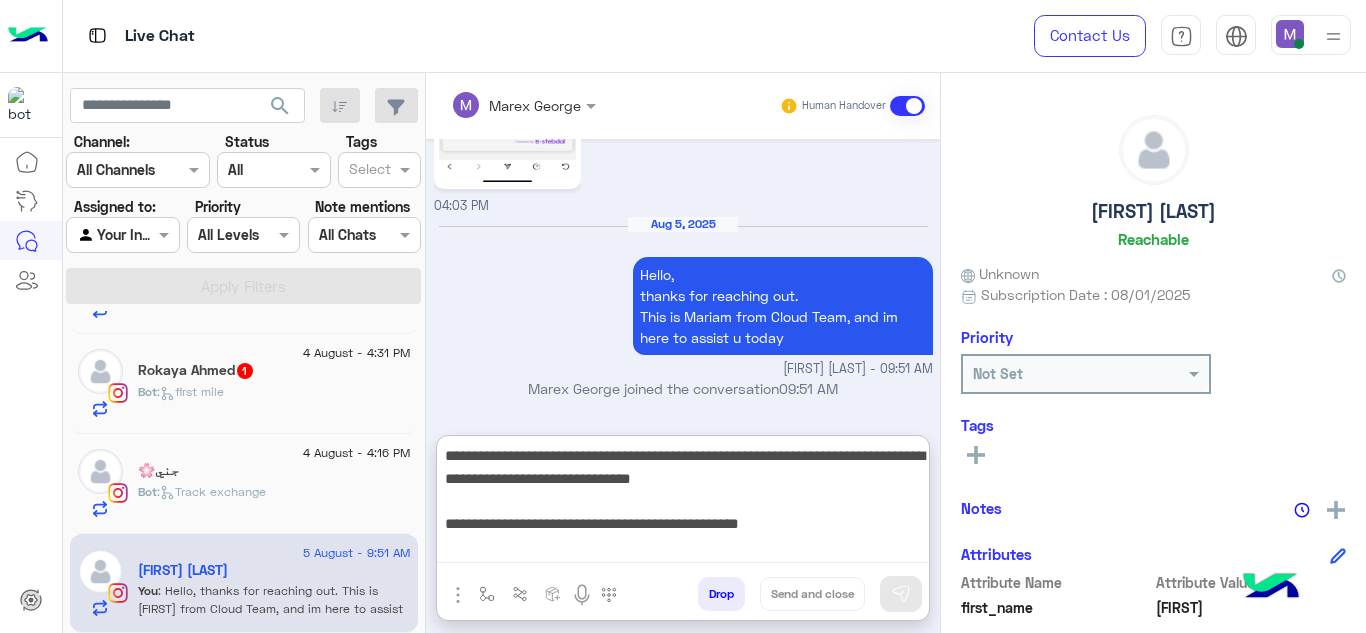 scroll, scrollTop: 16, scrollLeft: 0, axis: vertical 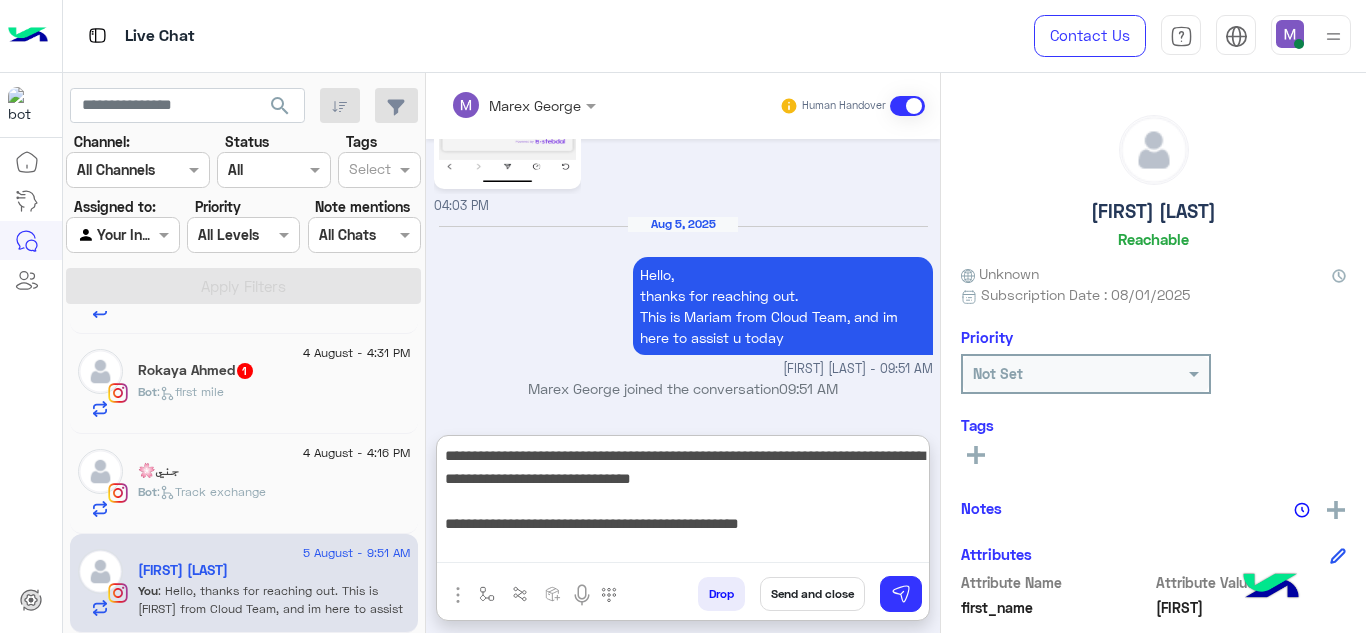 drag, startPoint x: 445, startPoint y: 495, endPoint x: 833, endPoint y: 511, distance: 388.32974 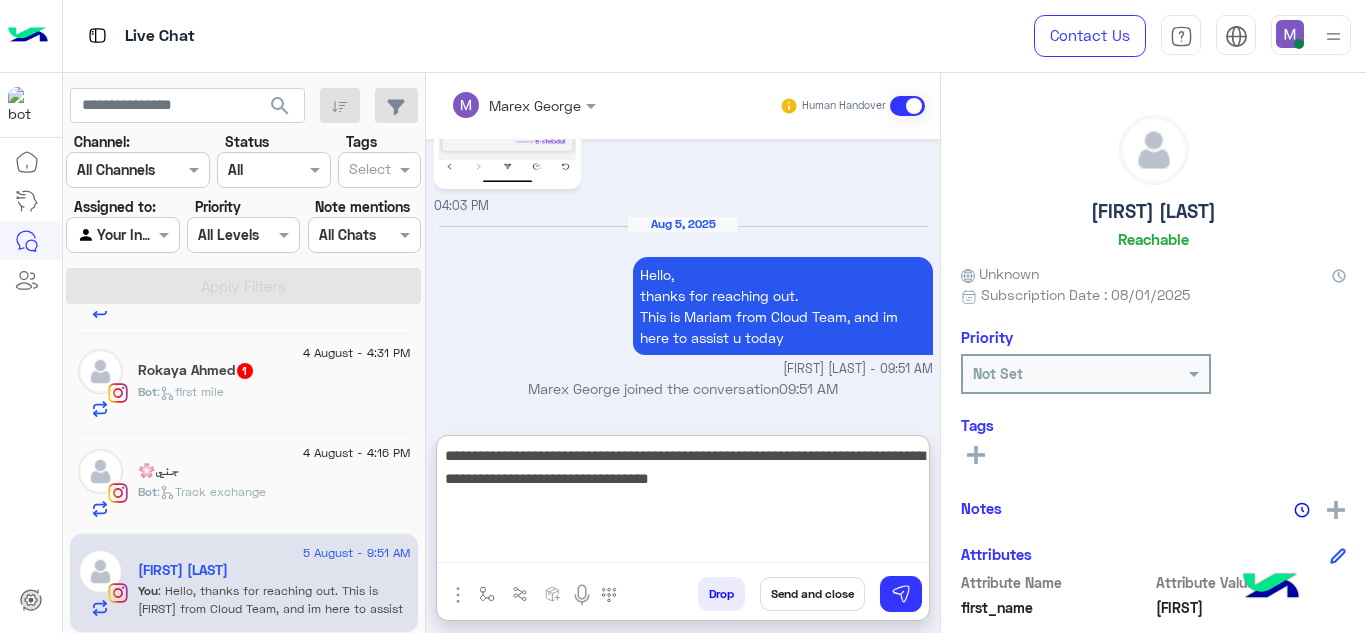 scroll, scrollTop: 0, scrollLeft: 0, axis: both 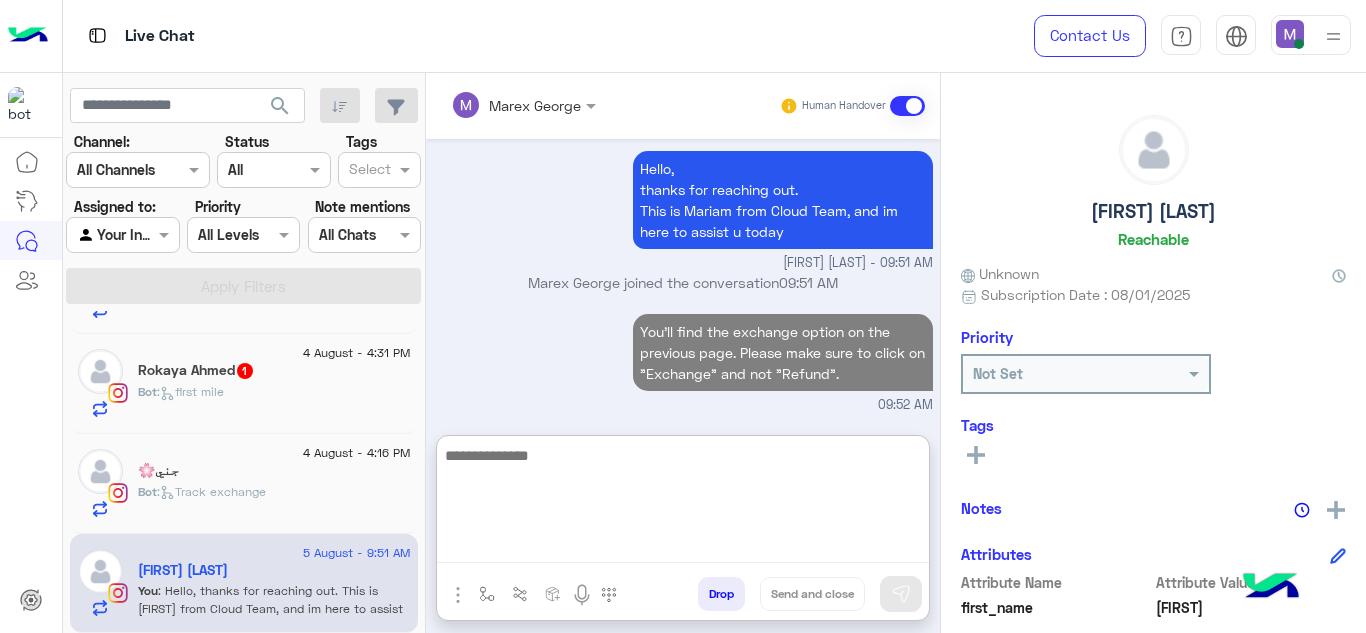 paste on "**********" 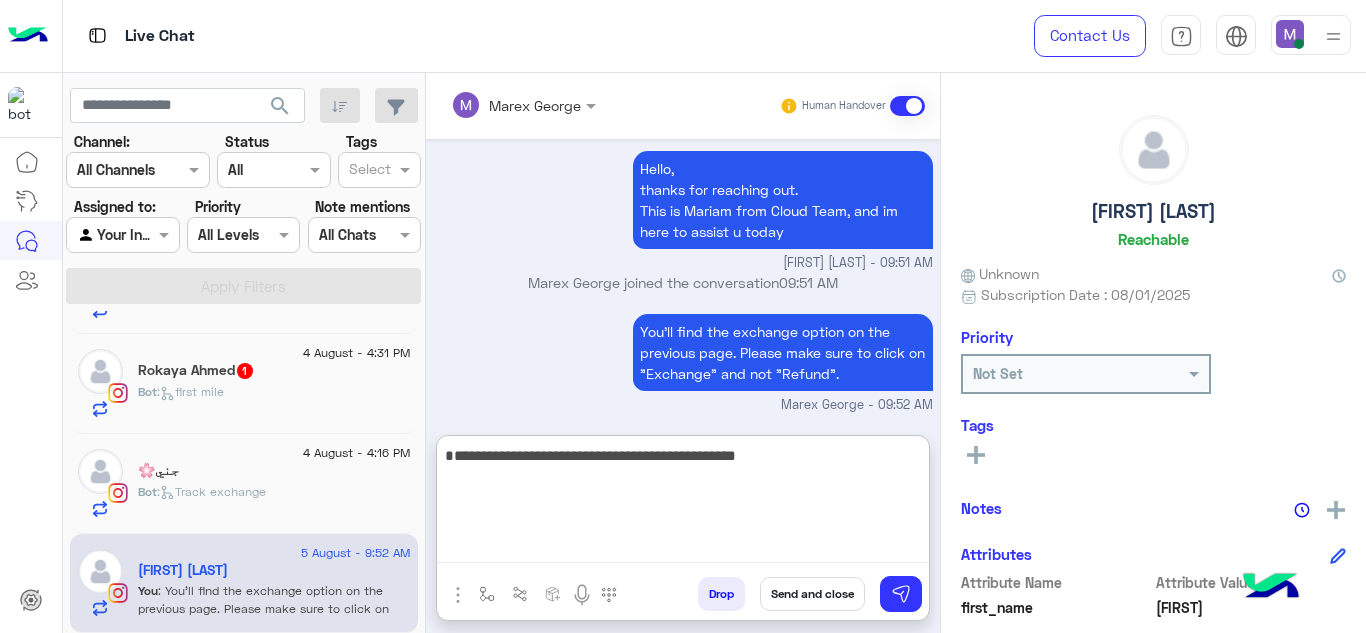 type 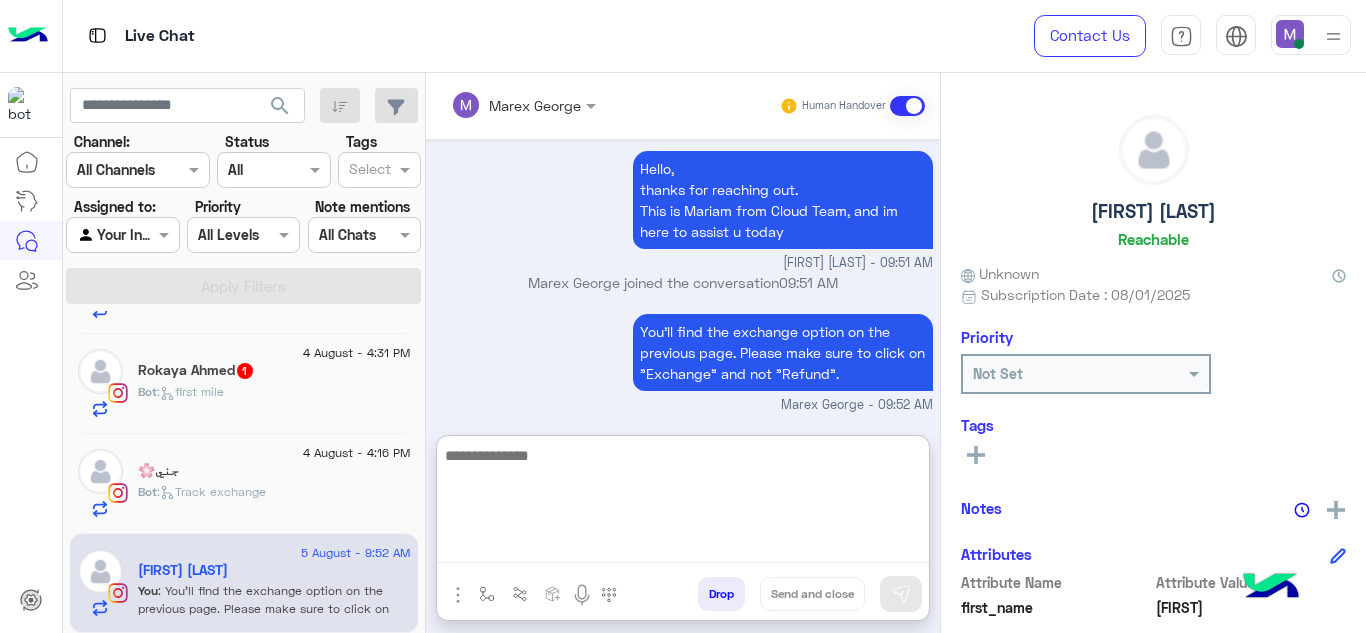 scroll, scrollTop: 2679, scrollLeft: 0, axis: vertical 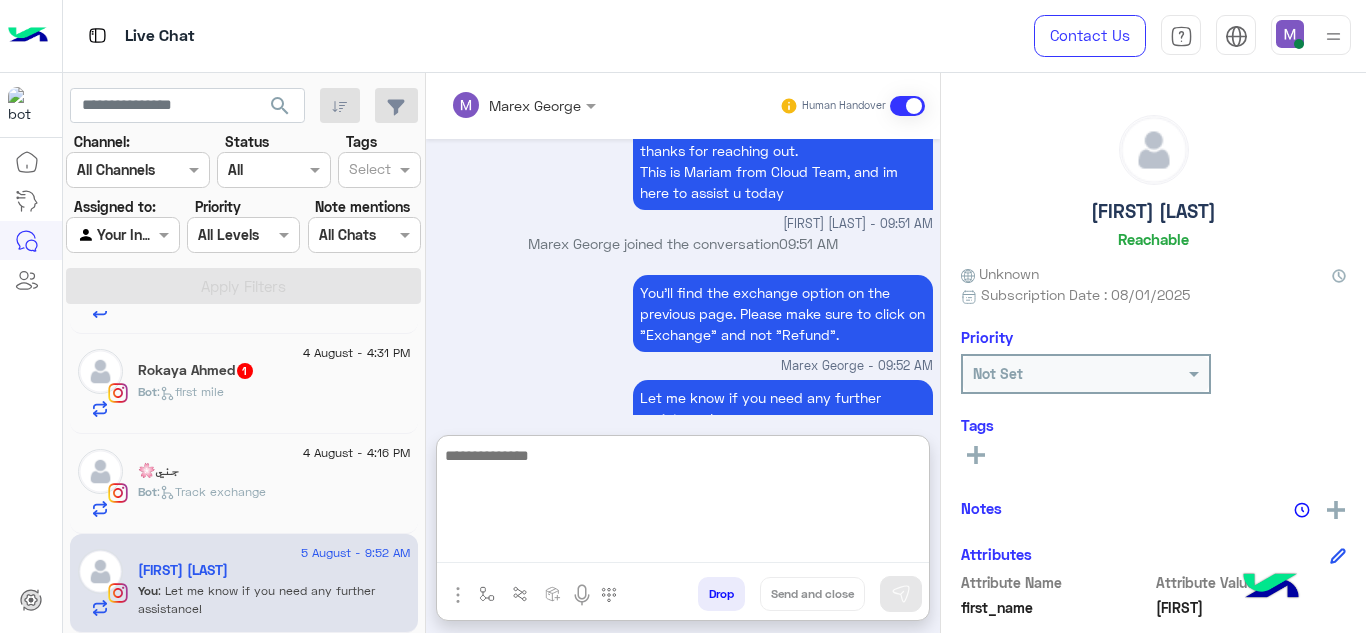 click on "جني🌸" 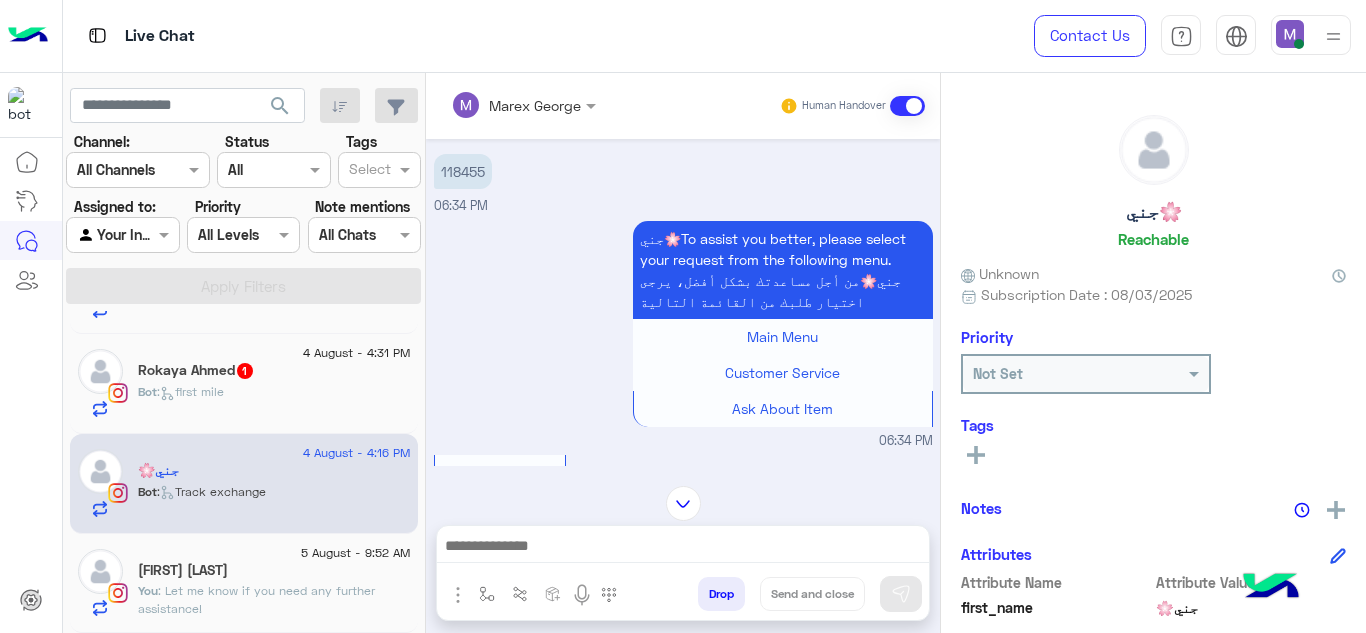 scroll, scrollTop: 0, scrollLeft: 0, axis: both 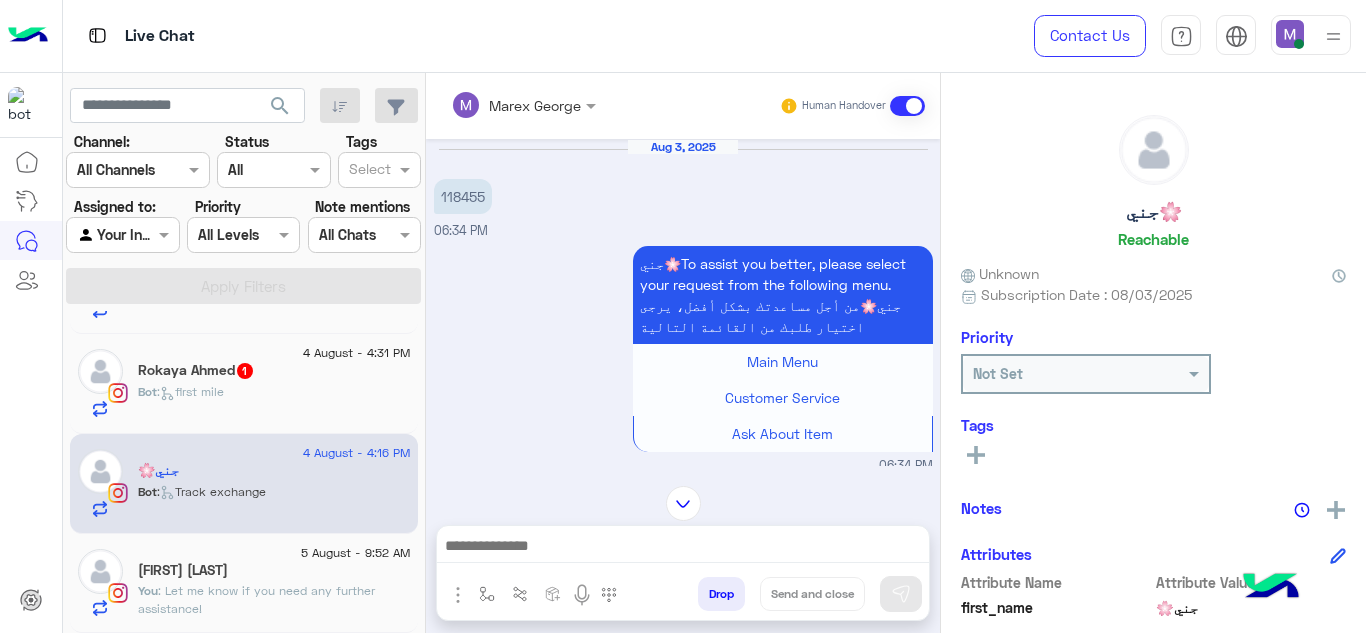 click on "118455" at bounding box center (463, 196) 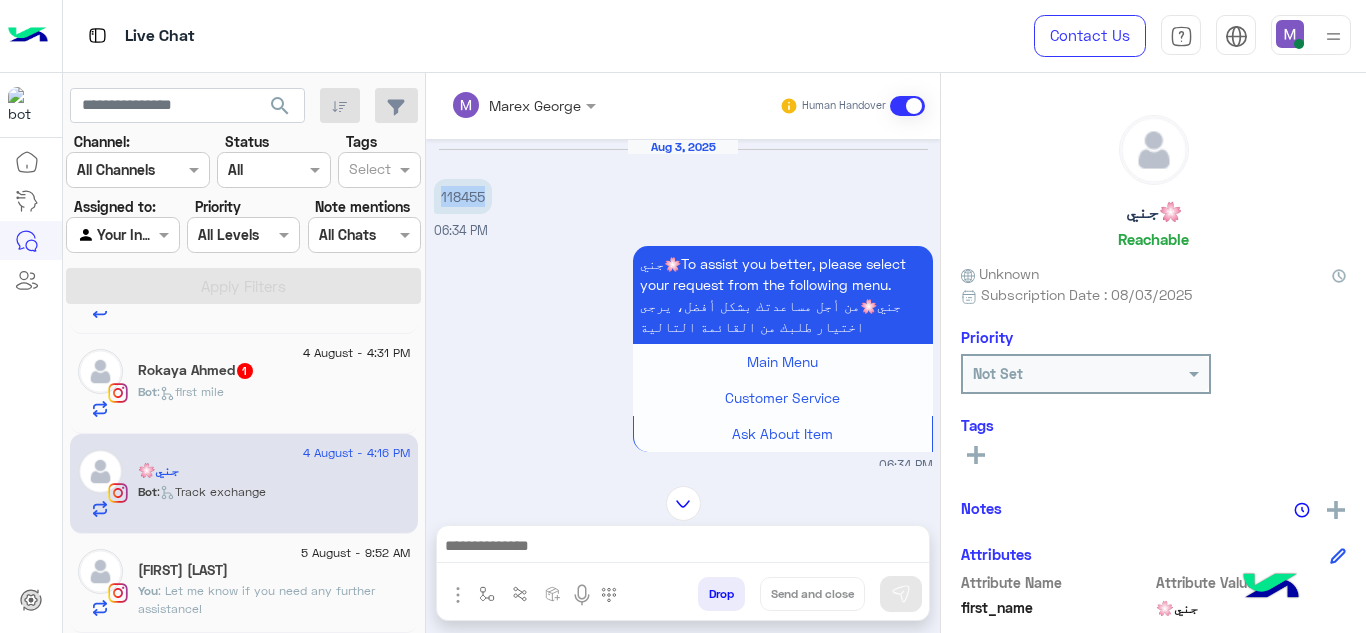 click on "118455" at bounding box center [463, 196] 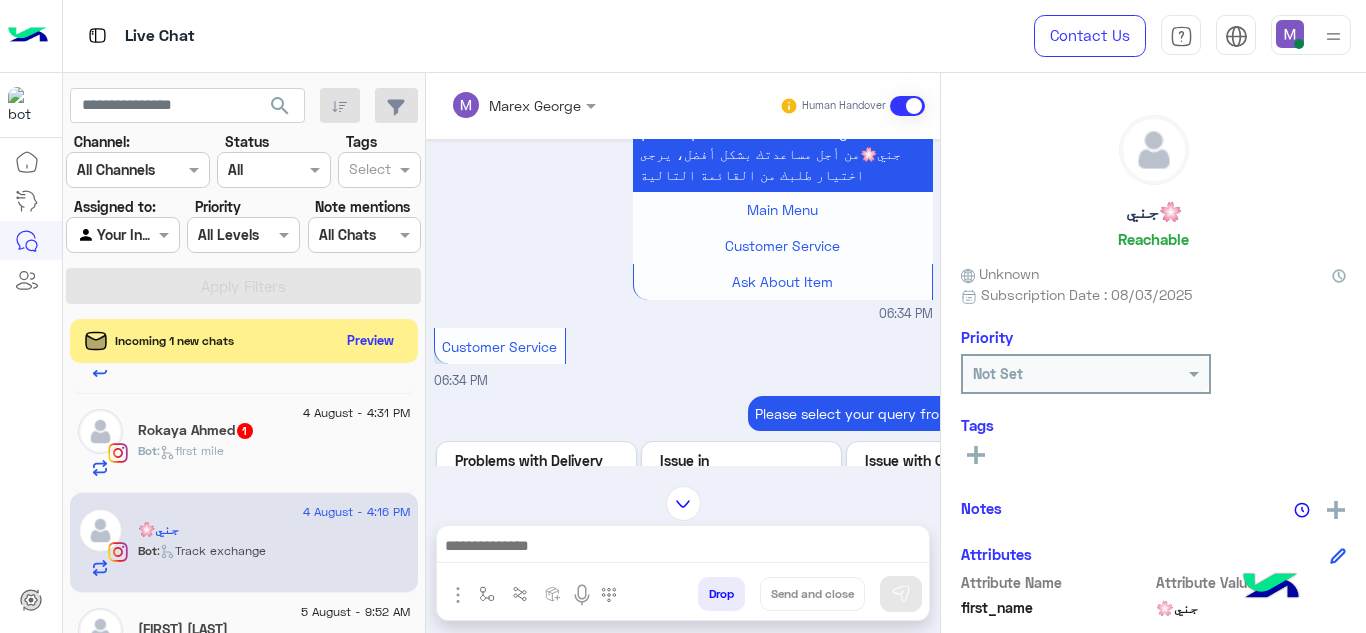scroll, scrollTop: 153, scrollLeft: 0, axis: vertical 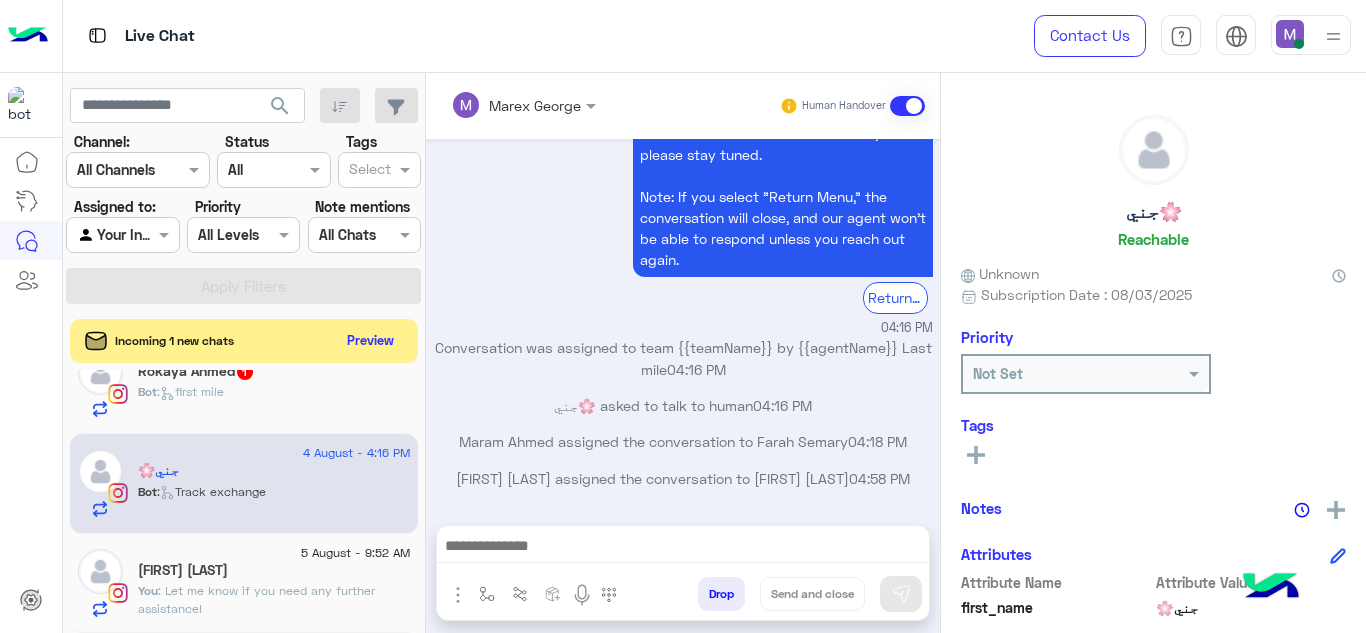 click on ":
Let me know if you need any further assistance!" 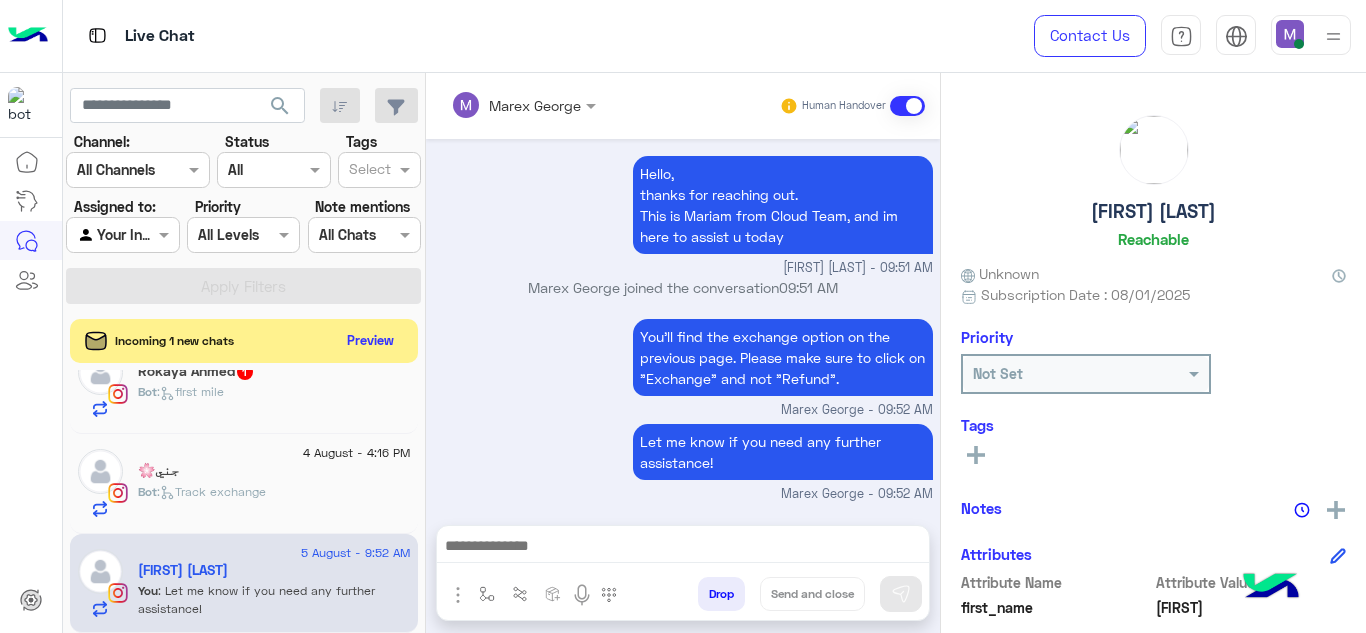 scroll, scrollTop: 1019, scrollLeft: 0, axis: vertical 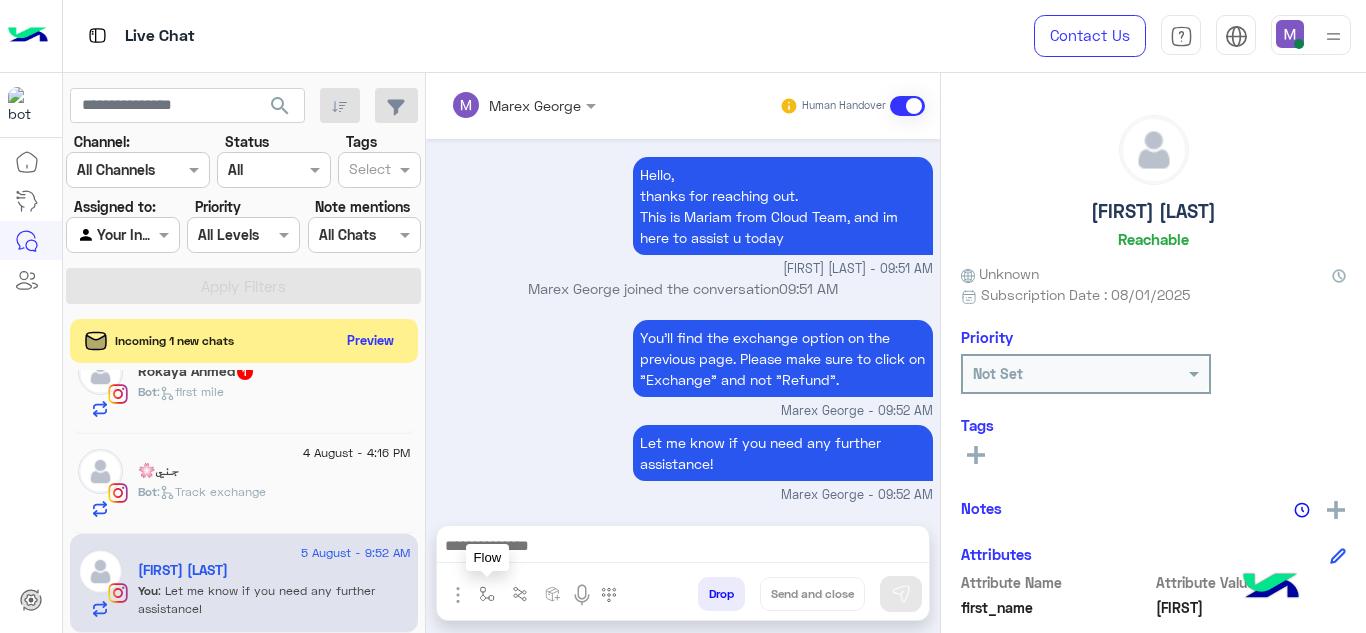 click at bounding box center [487, 594] 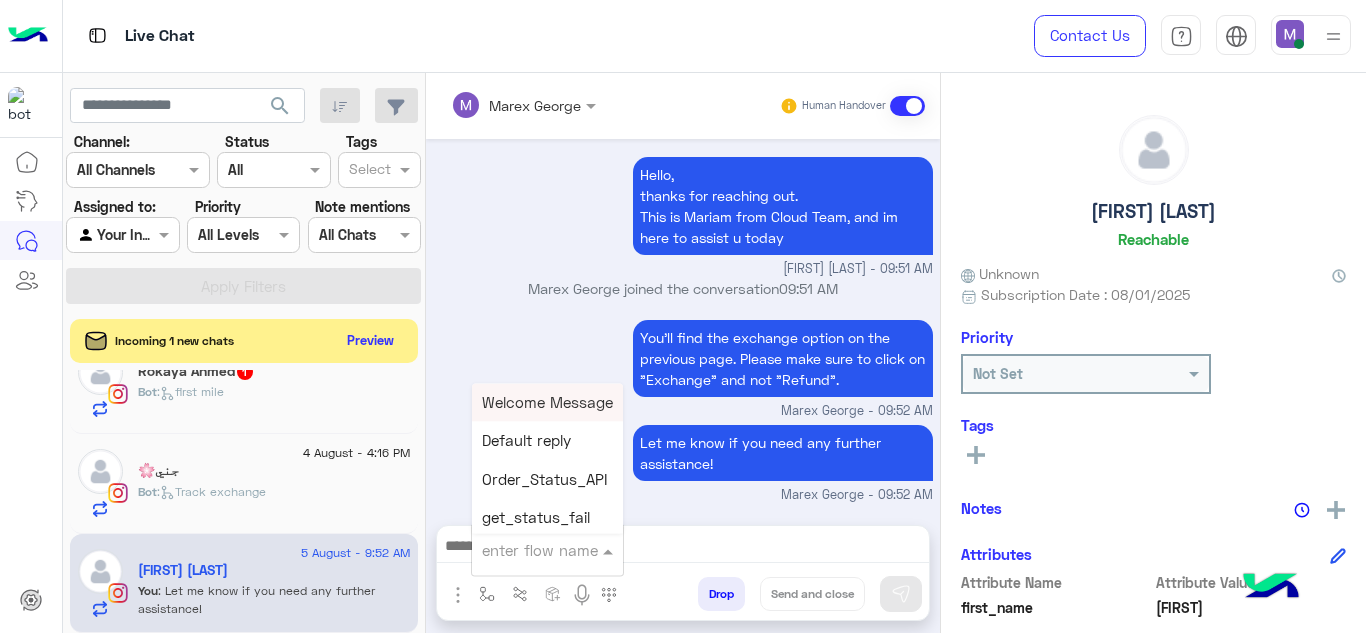 click at bounding box center (547, 549) 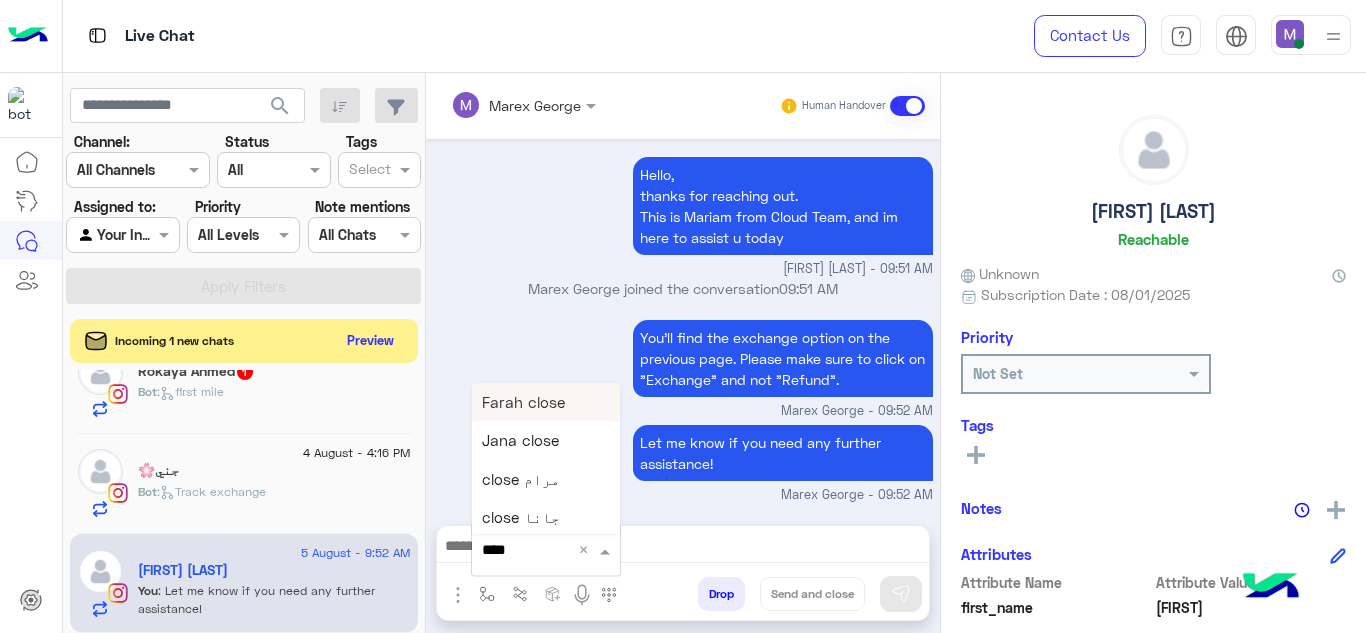 type on "*****" 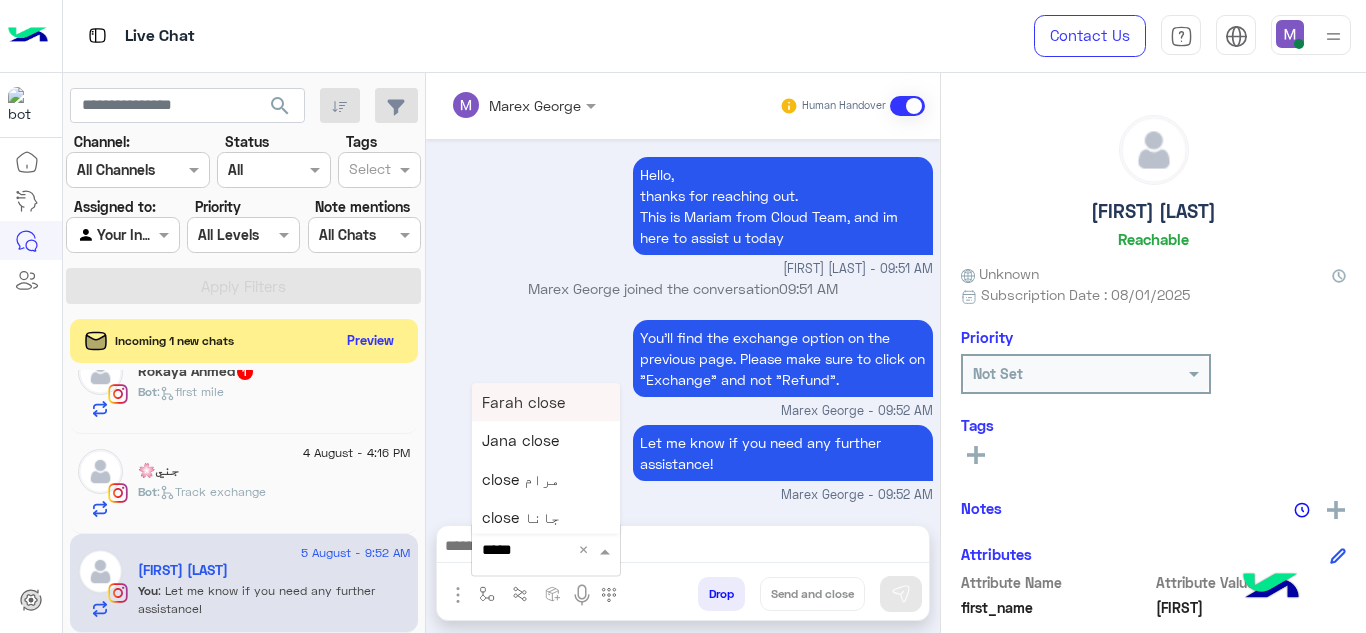 click on "Farah close" at bounding box center [523, 402] 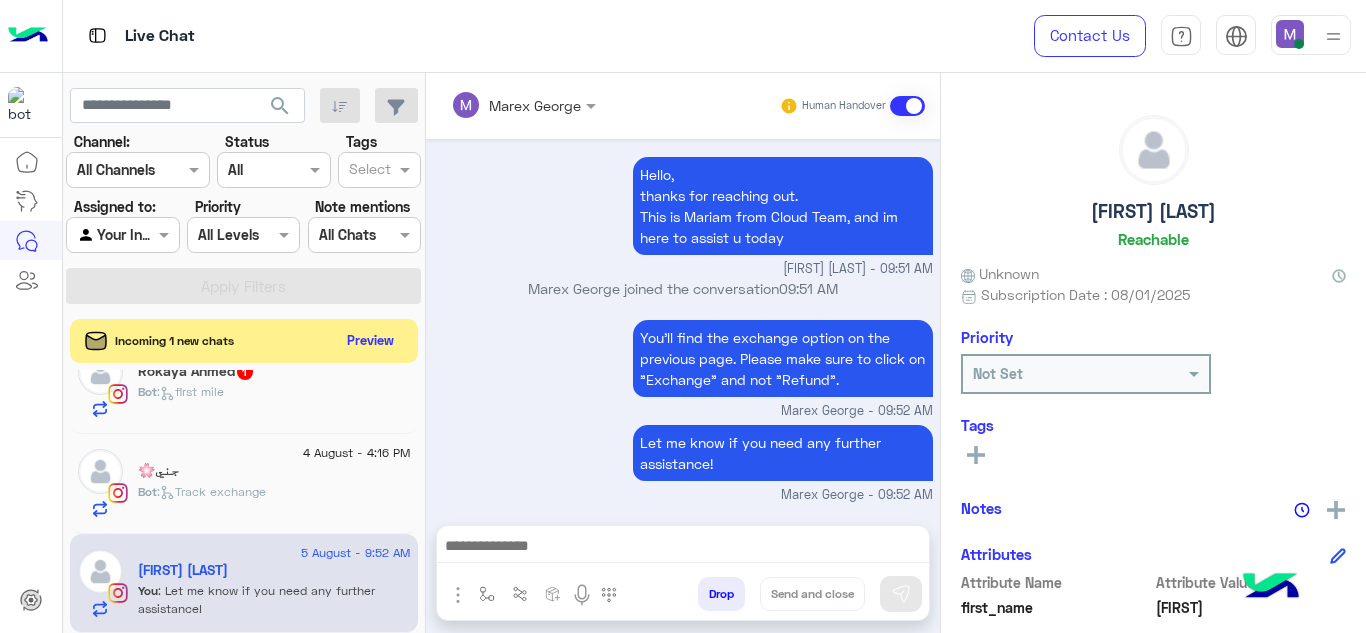 type on "**********" 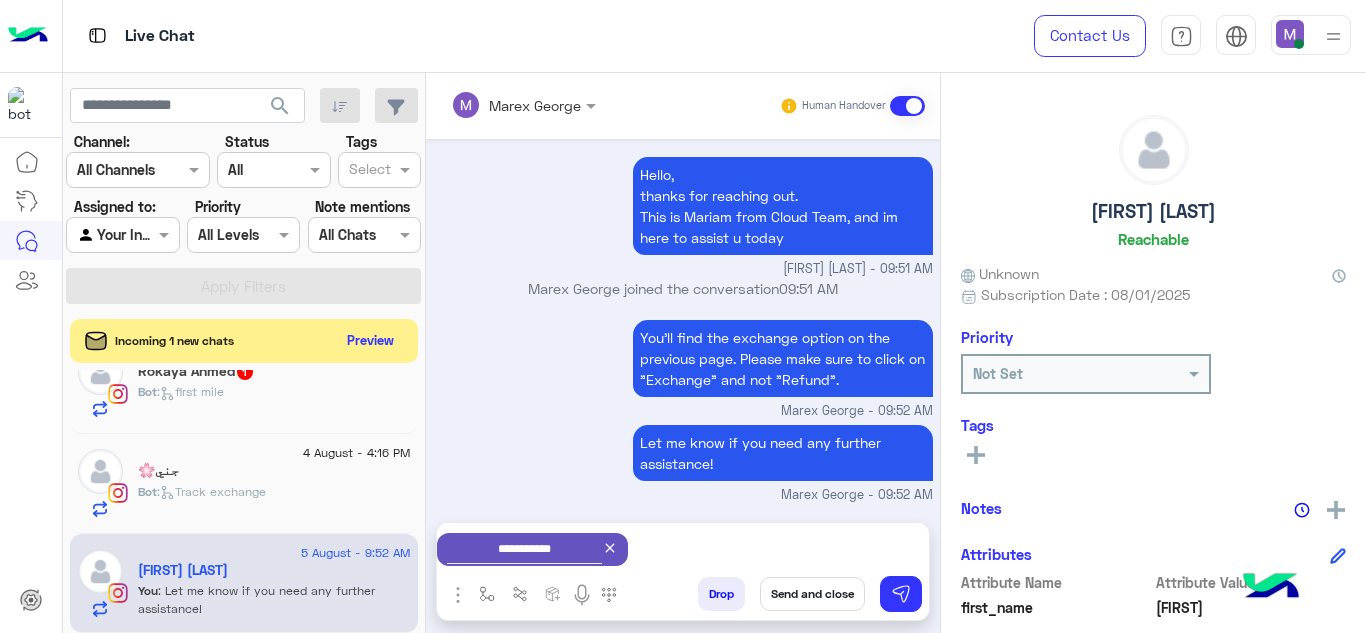 click on "Send and close" at bounding box center (812, 594) 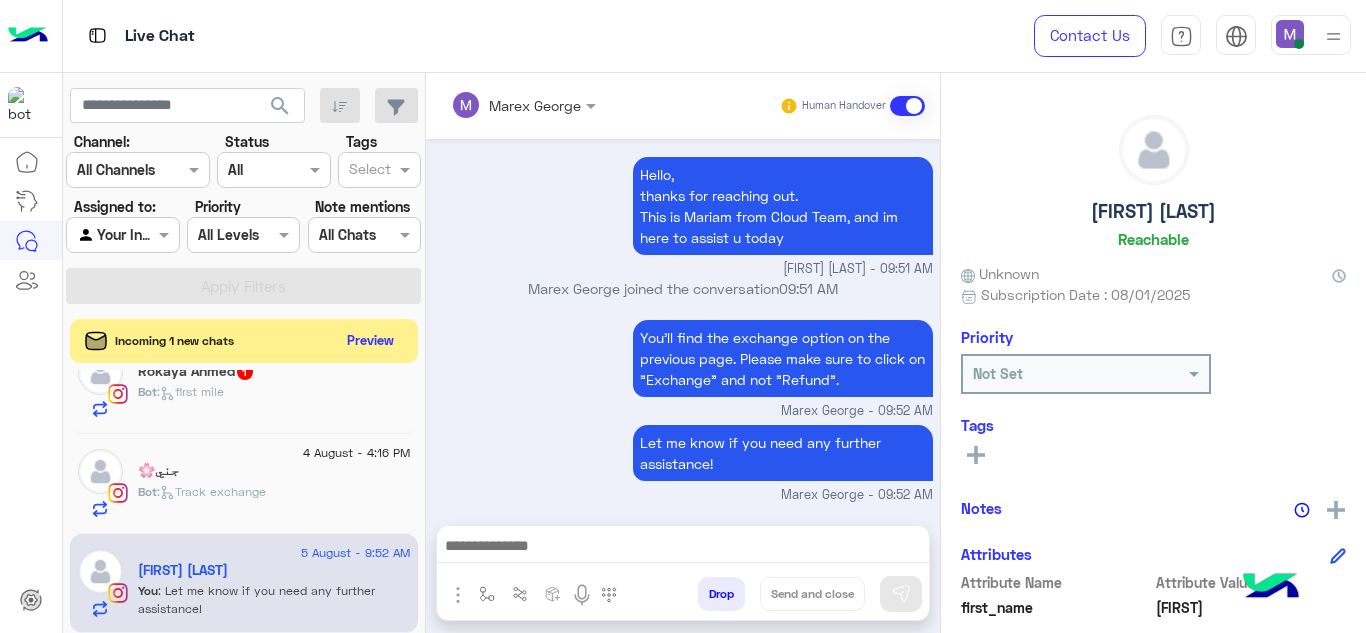 scroll, scrollTop: 1056, scrollLeft: 0, axis: vertical 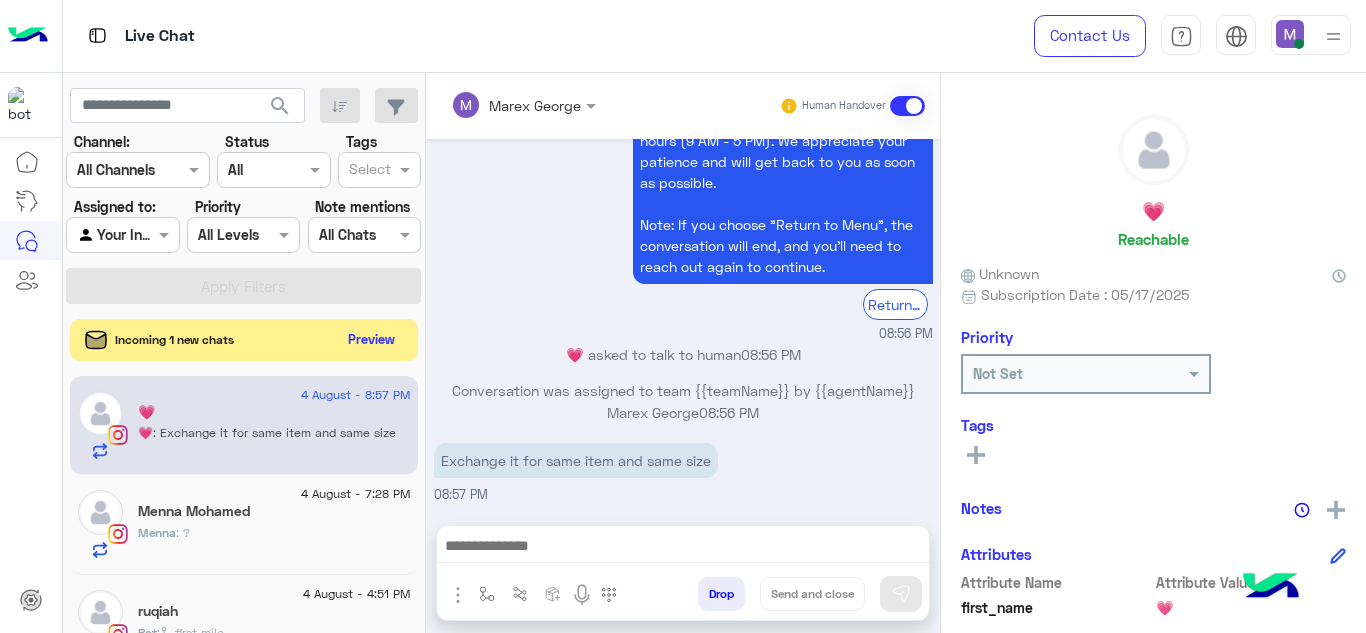 click on "Preview" 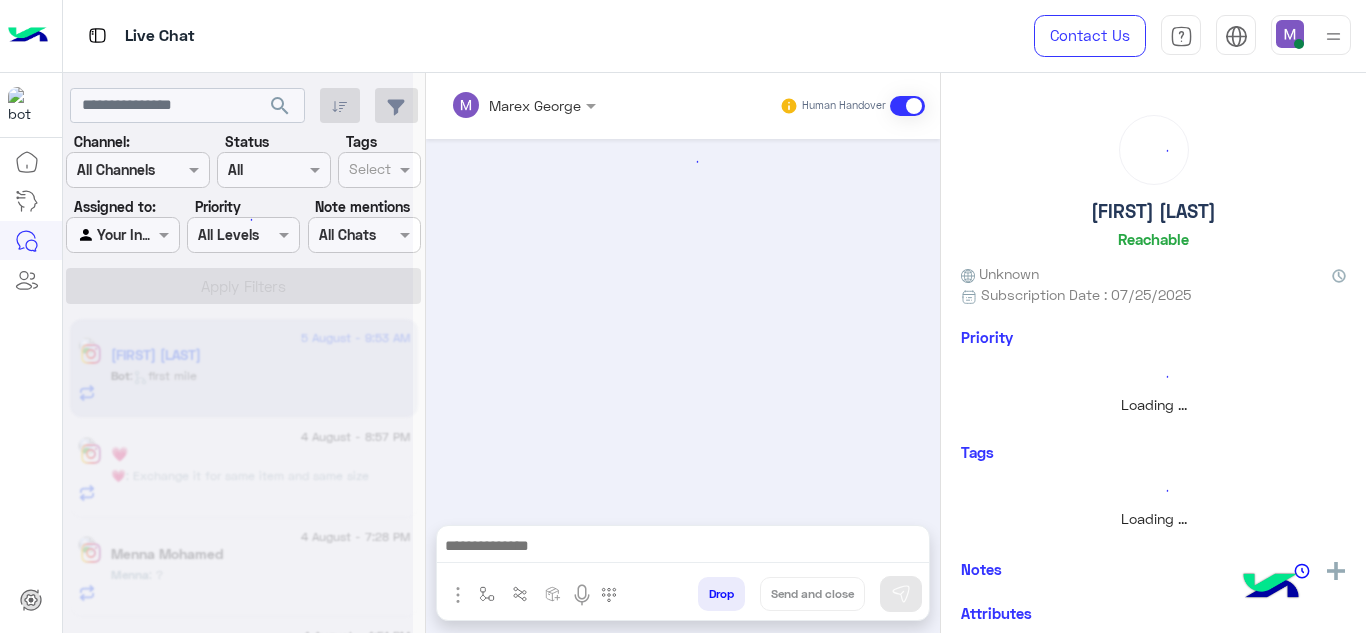 scroll, scrollTop: 736, scrollLeft: 0, axis: vertical 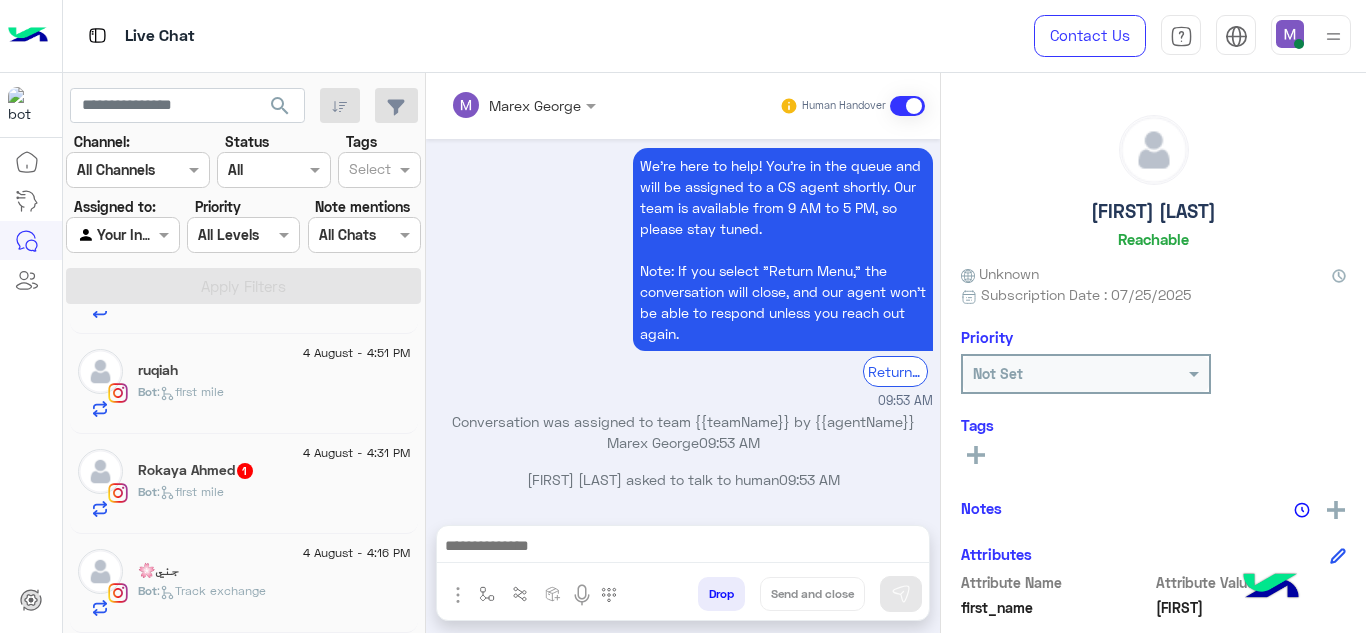 click on ":   Track exchange" 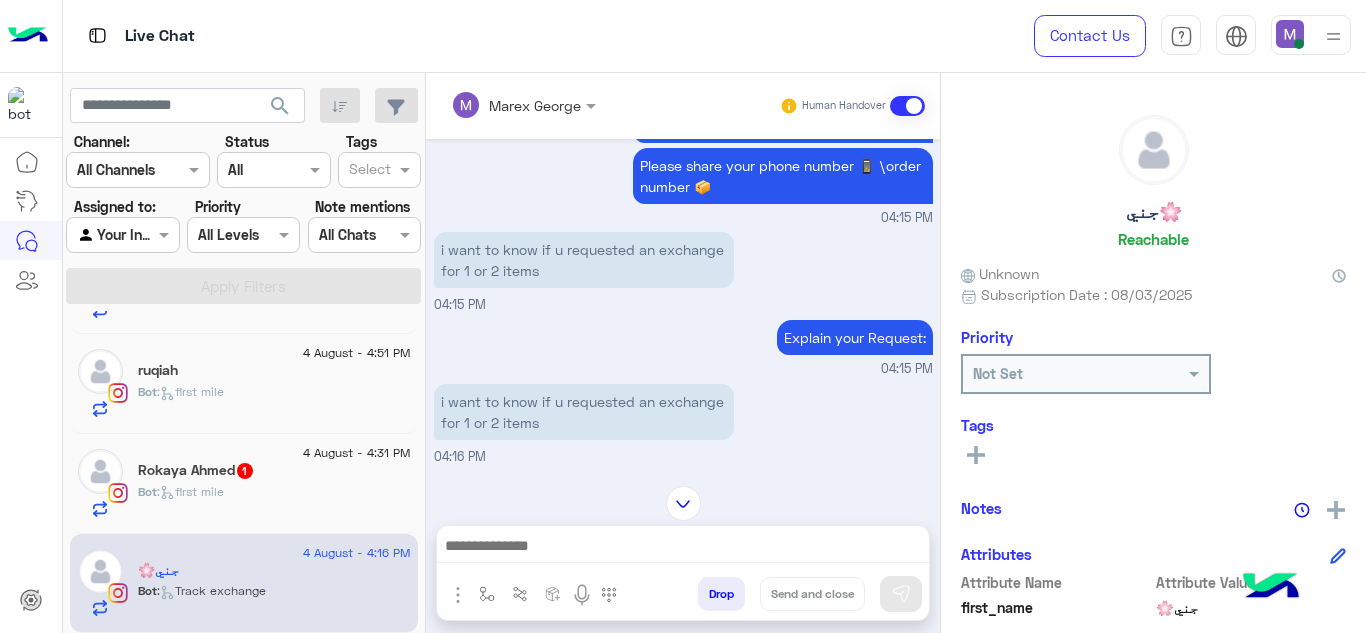 scroll, scrollTop: 188, scrollLeft: 0, axis: vertical 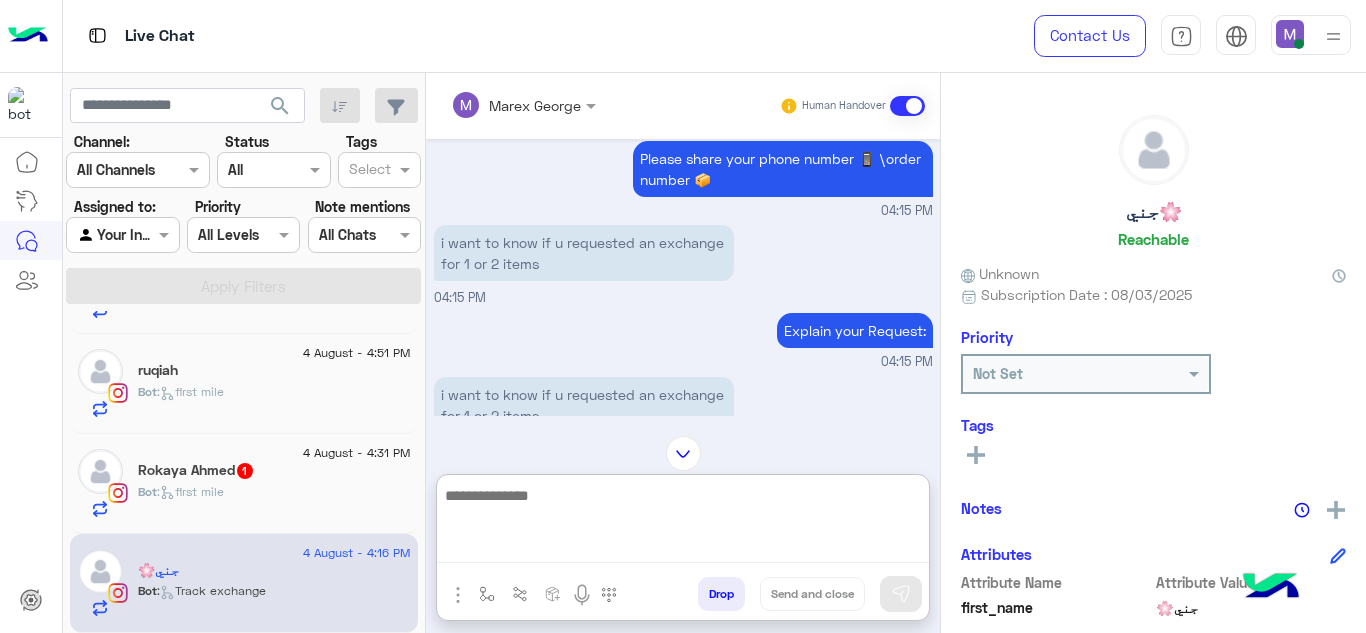 click at bounding box center (683, 523) 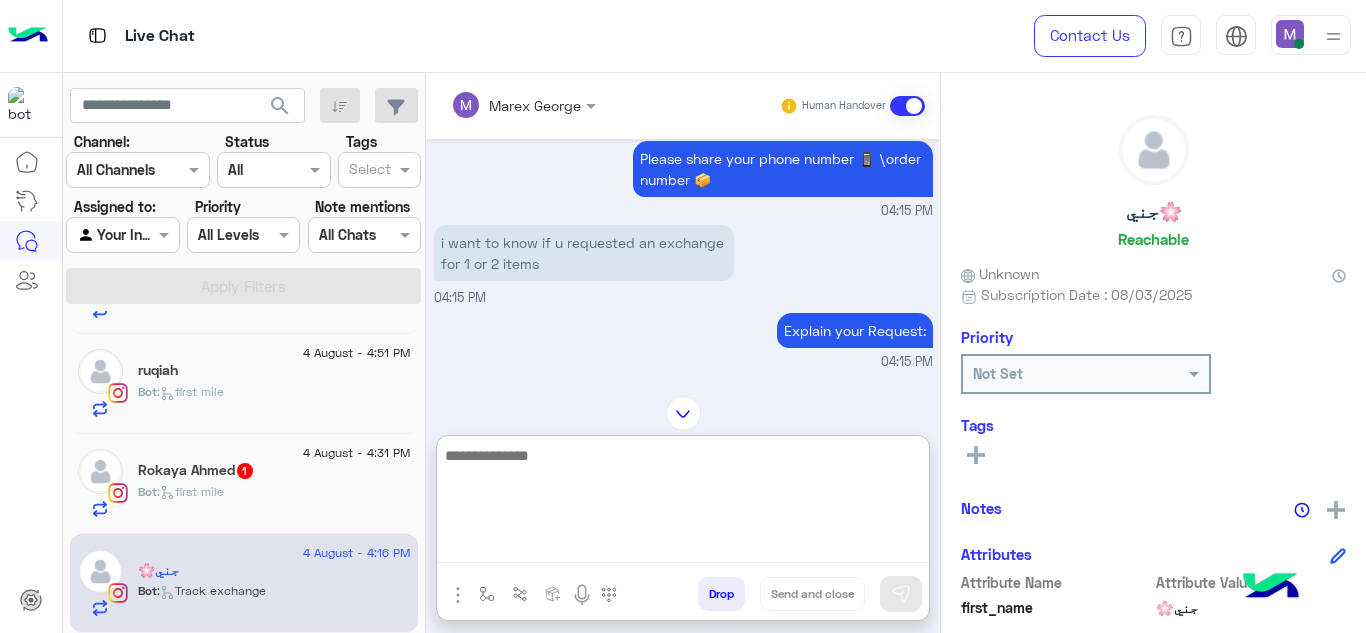 paste on "**********" 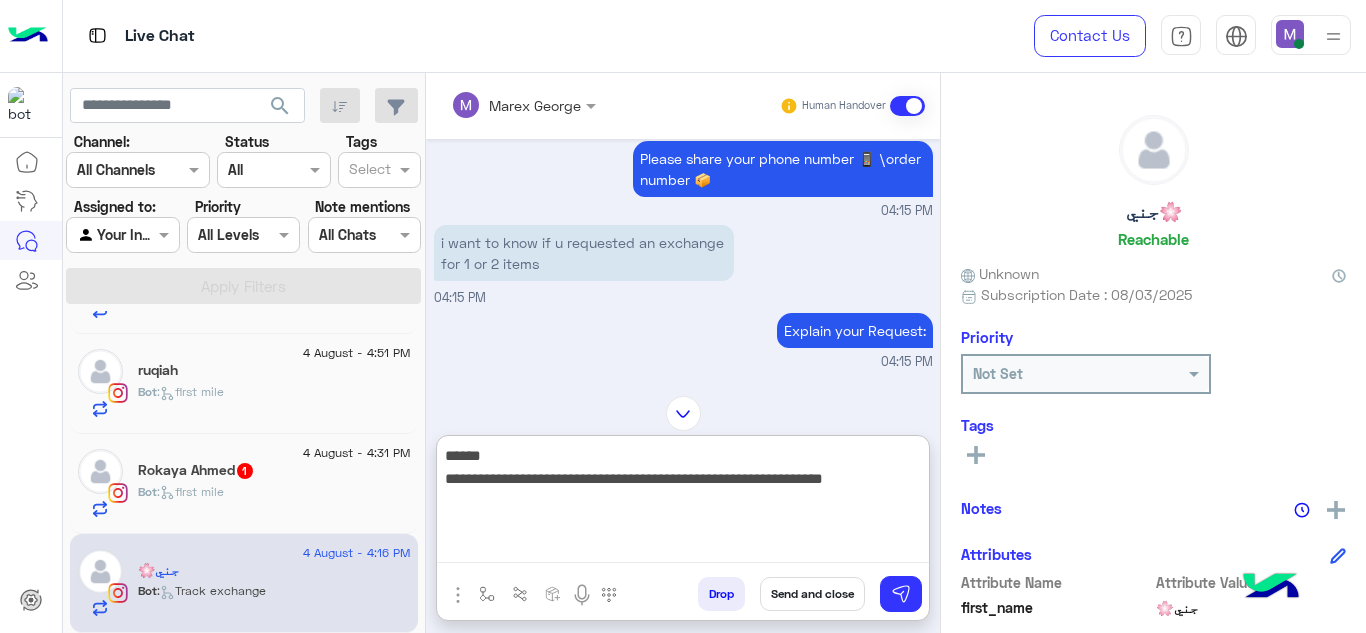 paste on "**********" 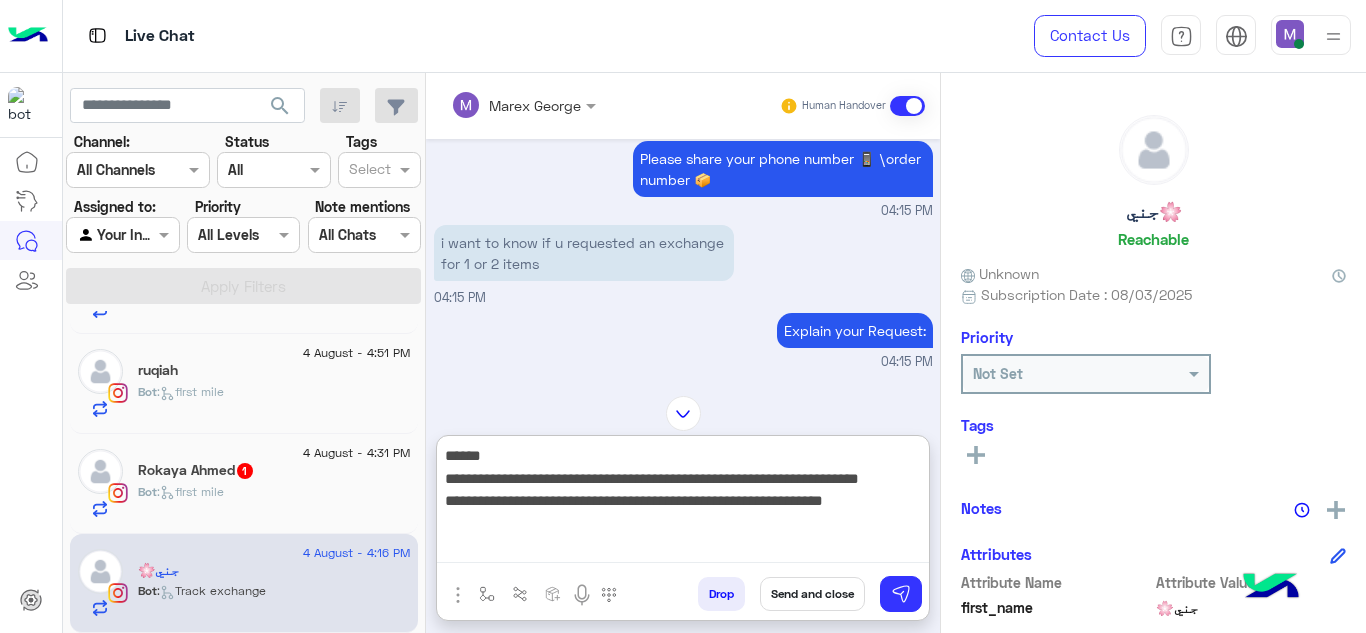 drag, startPoint x: 442, startPoint y: 503, endPoint x: 940, endPoint y: 556, distance: 500.81235 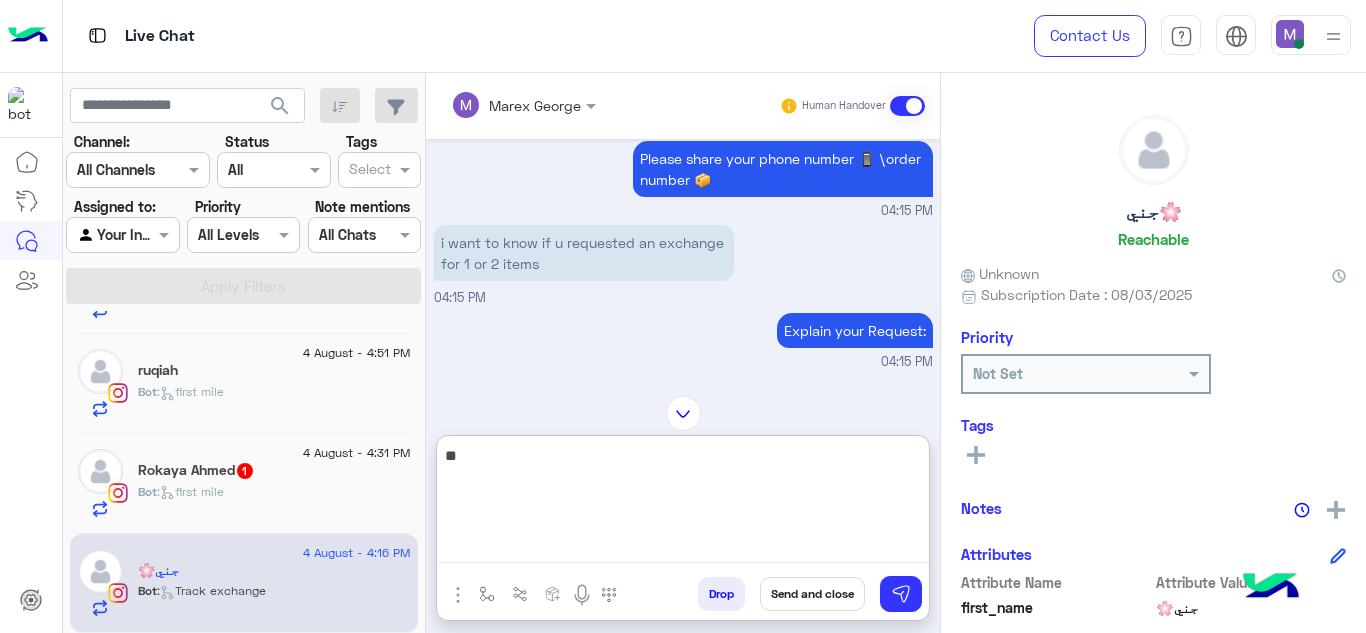 type on "*" 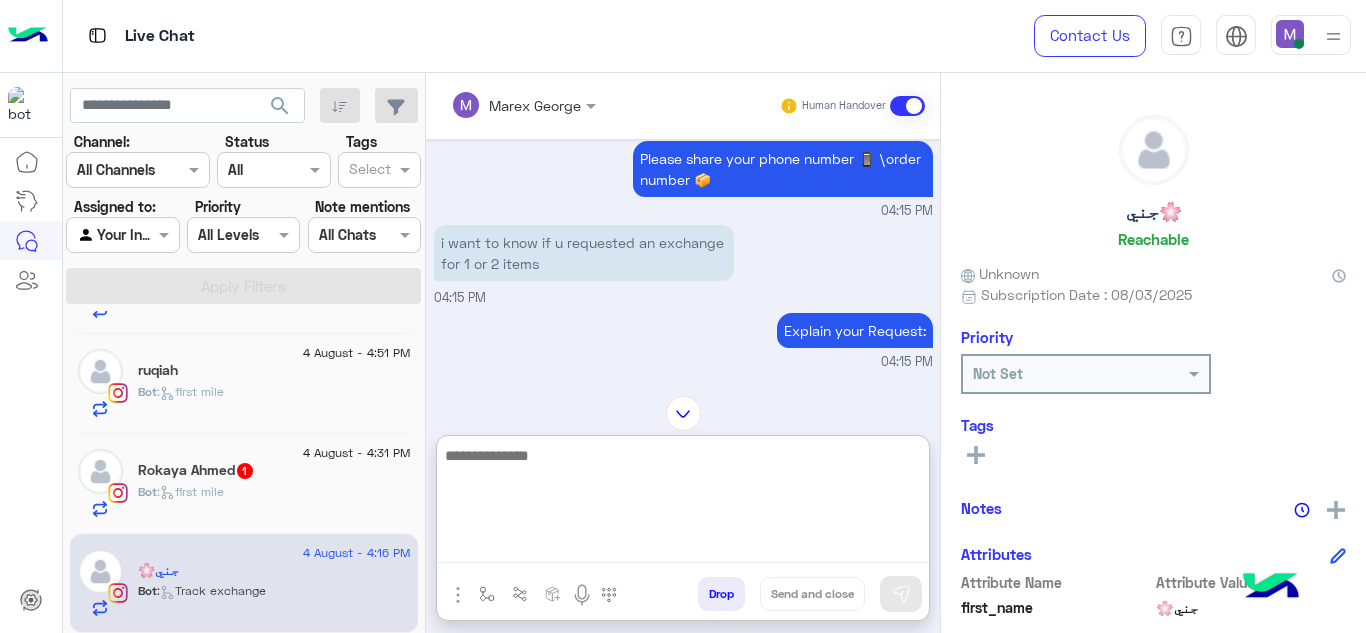 paste on "**********" 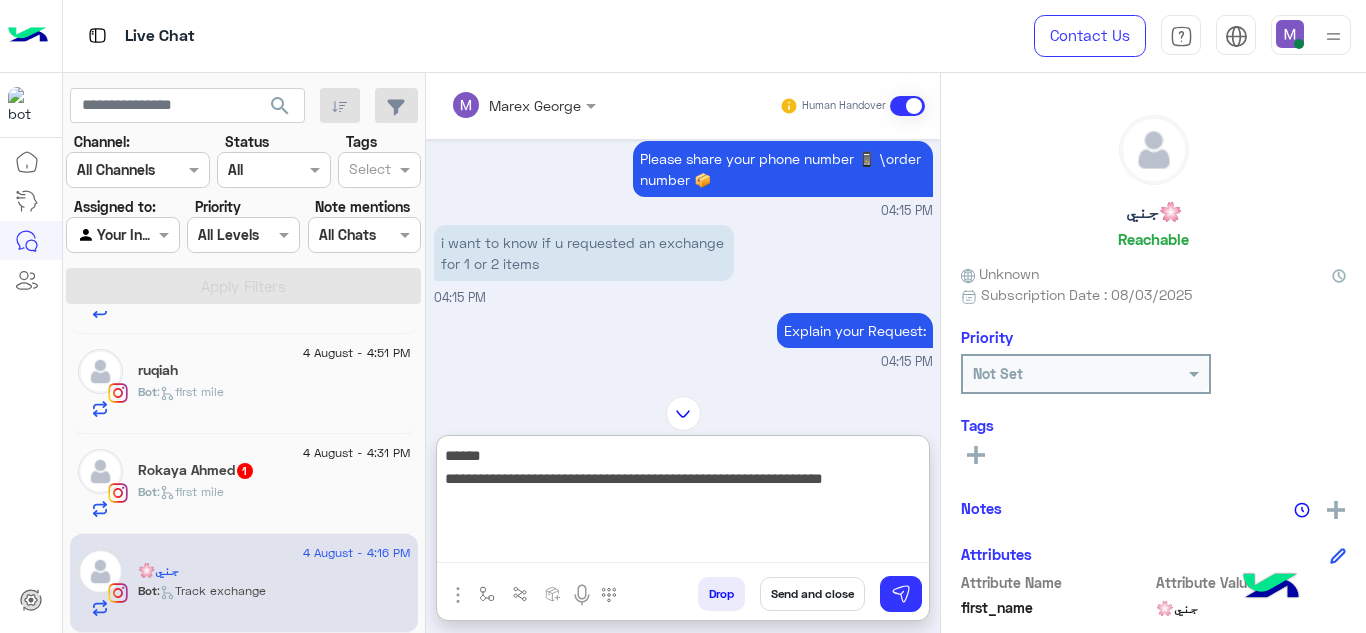 click on "**********" at bounding box center [683, 503] 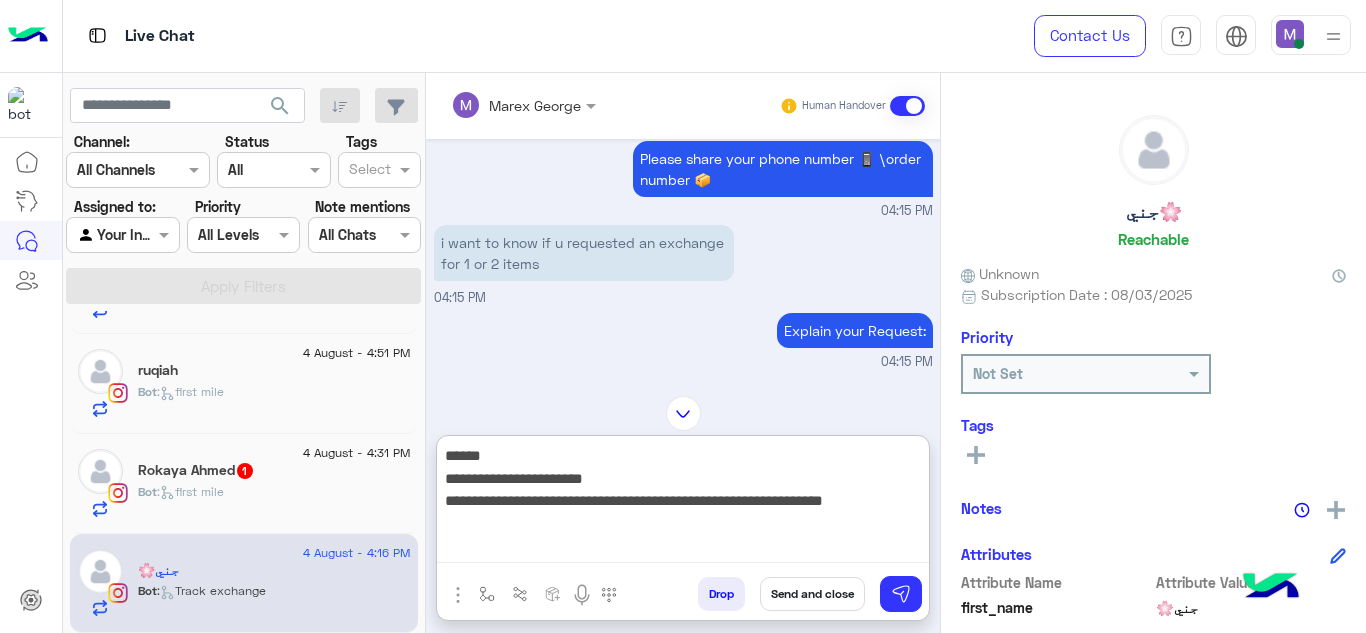 type on "**********" 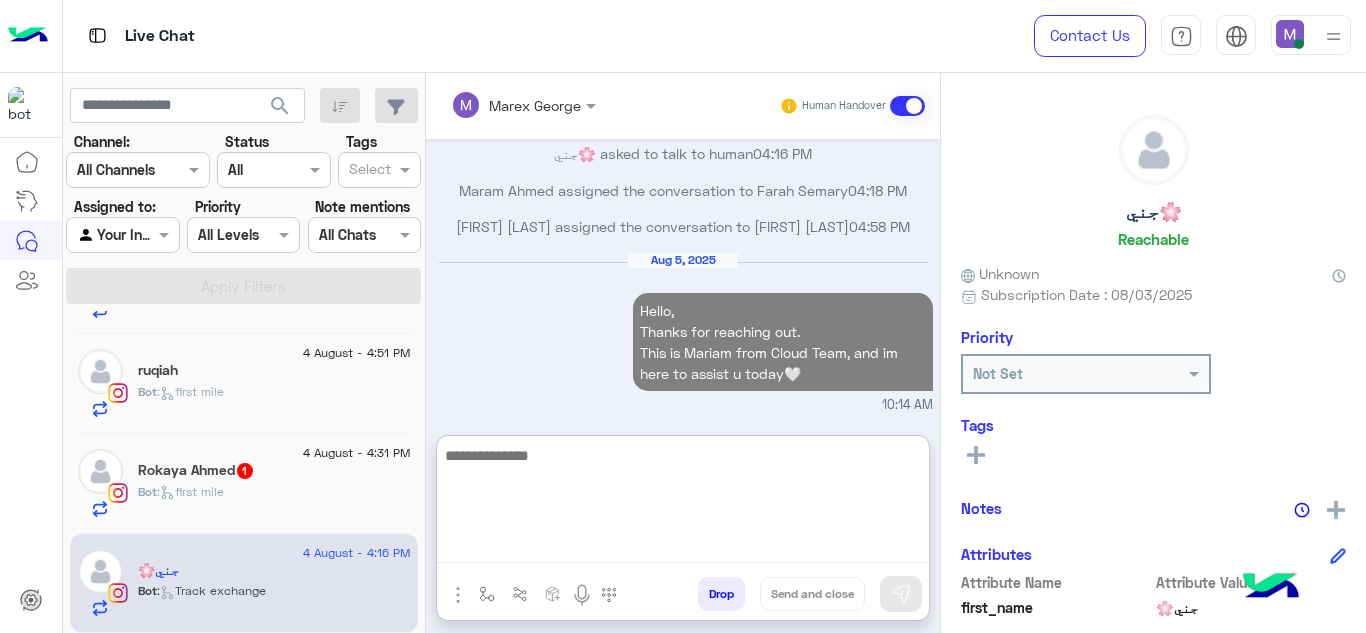 scroll, scrollTop: 866, scrollLeft: 0, axis: vertical 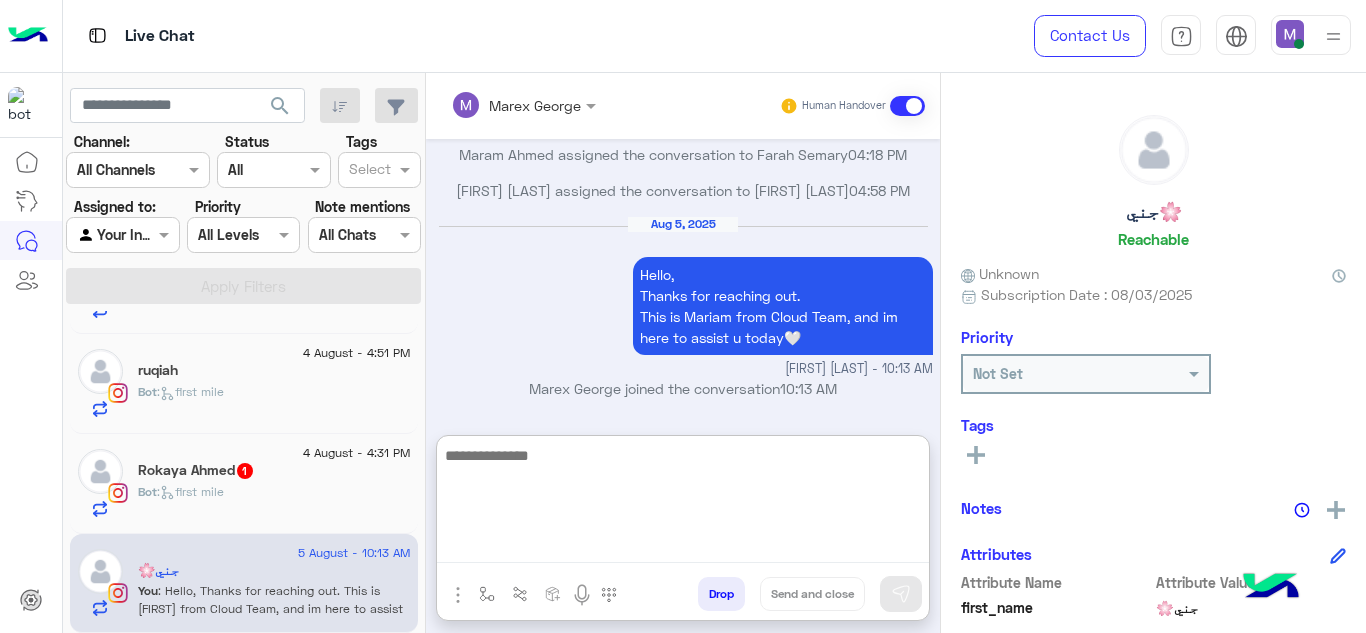 paste on "**********" 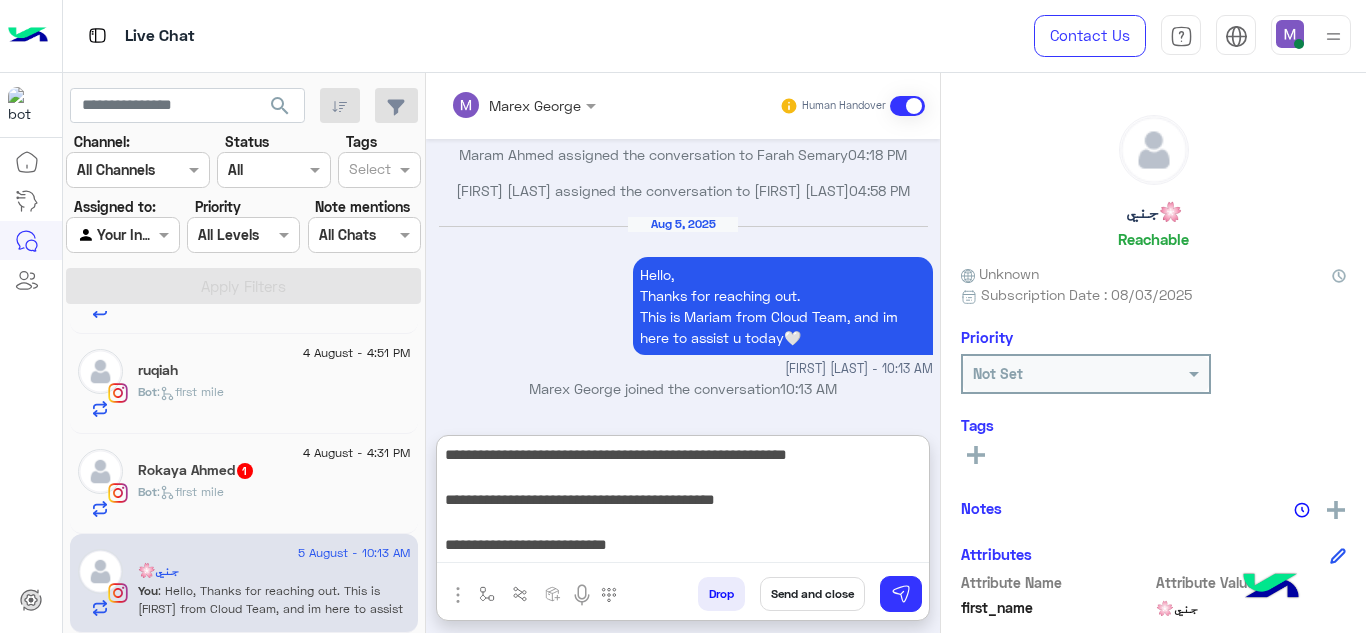 scroll, scrollTop: 0, scrollLeft: 0, axis: both 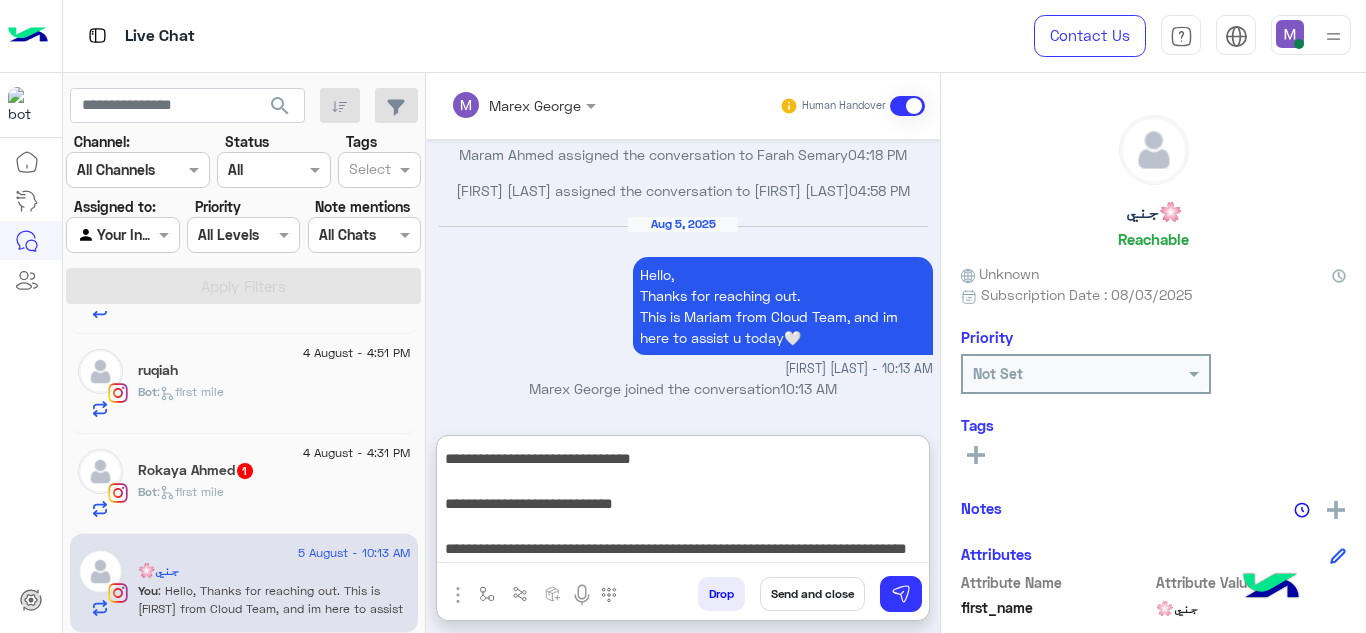 drag, startPoint x: 442, startPoint y: 544, endPoint x: 779, endPoint y: 568, distance: 337.85352 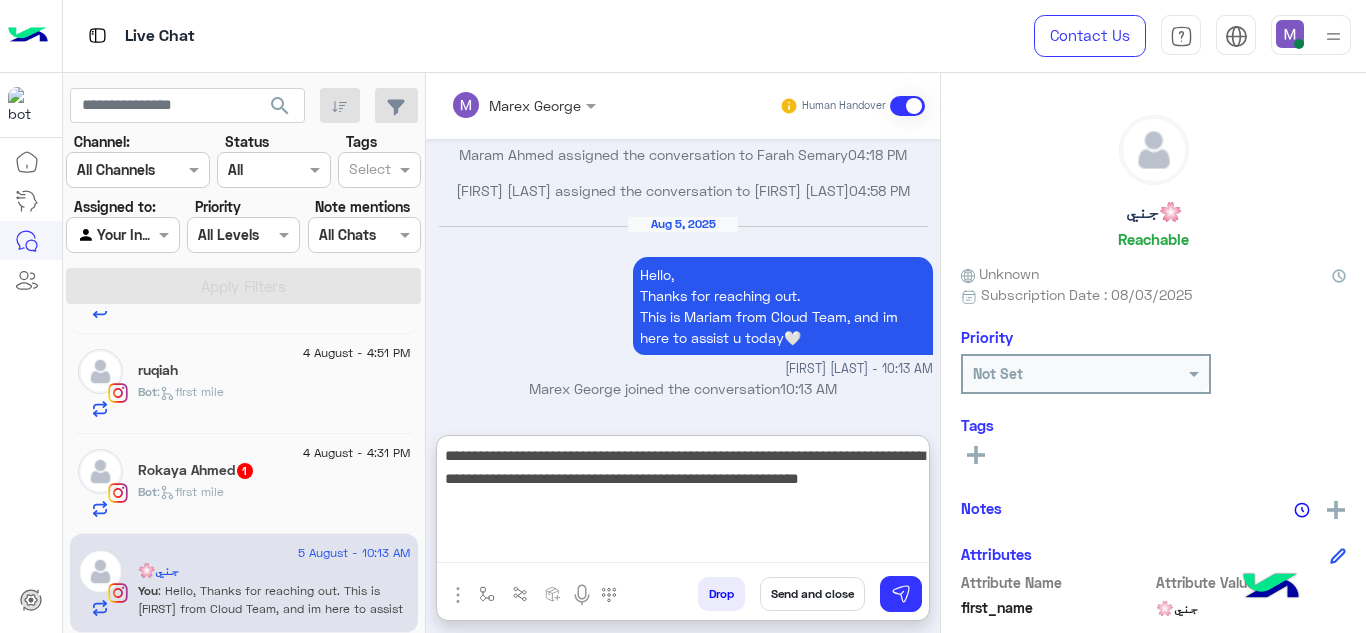 scroll, scrollTop: 0, scrollLeft: 0, axis: both 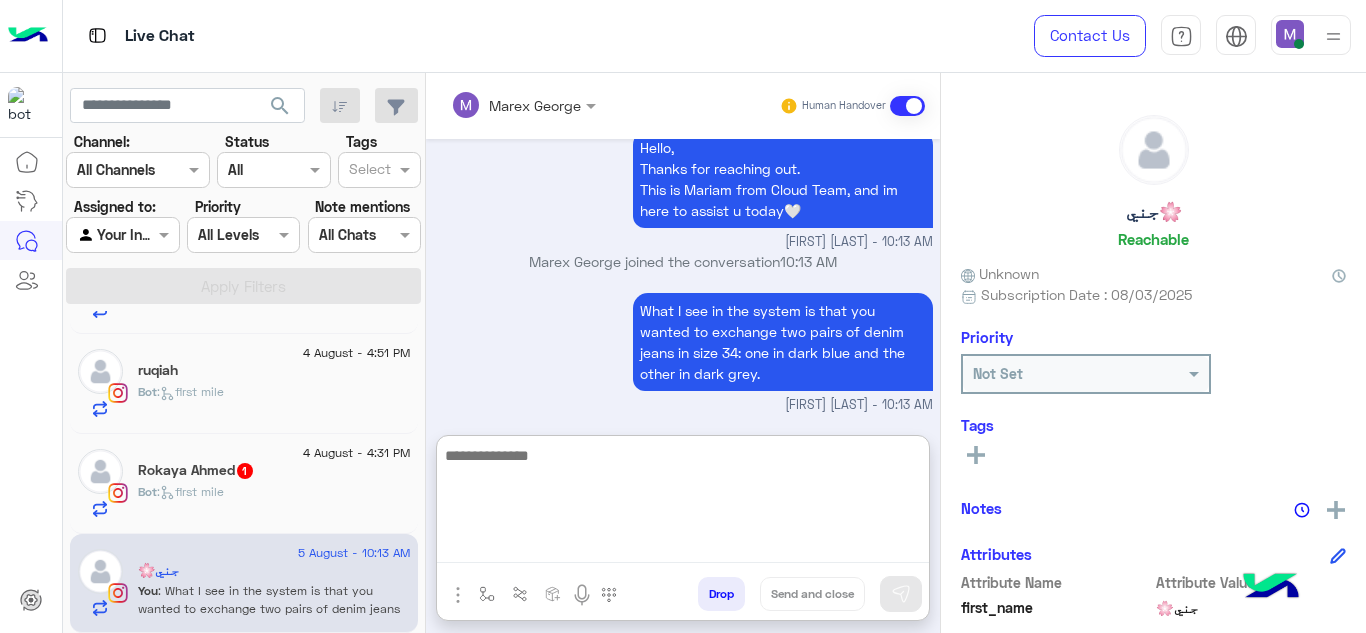 click at bounding box center (683, 503) 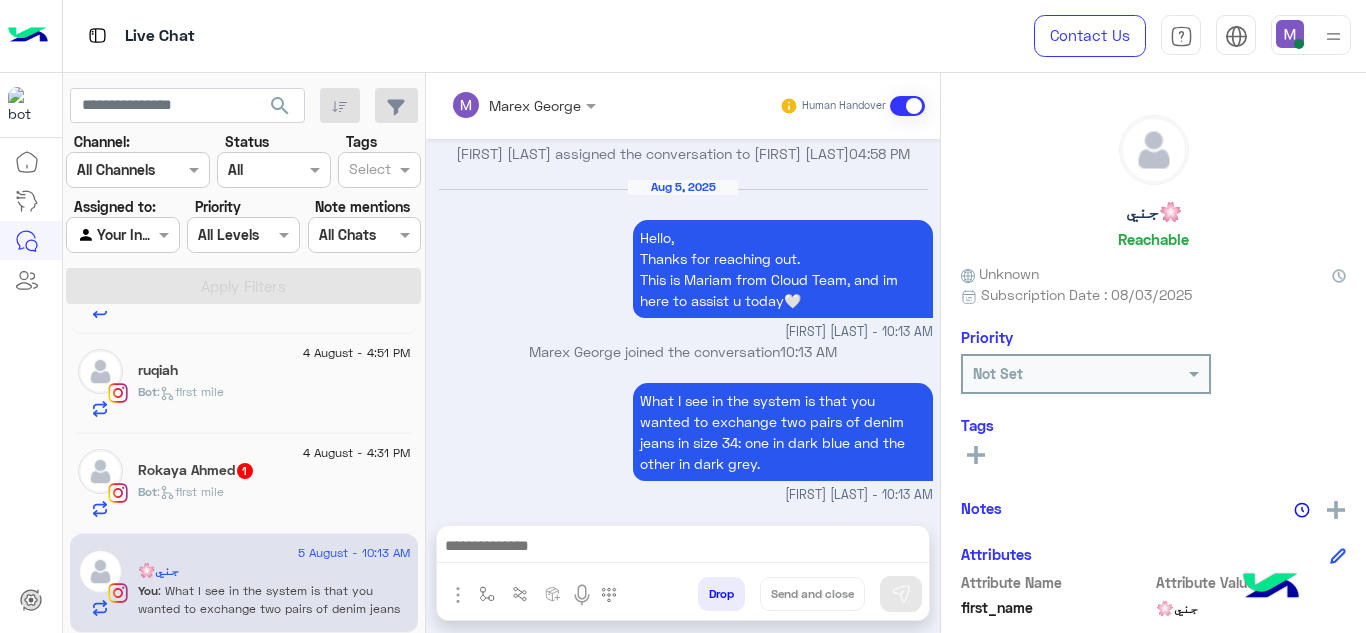 scroll, scrollTop: 903, scrollLeft: 0, axis: vertical 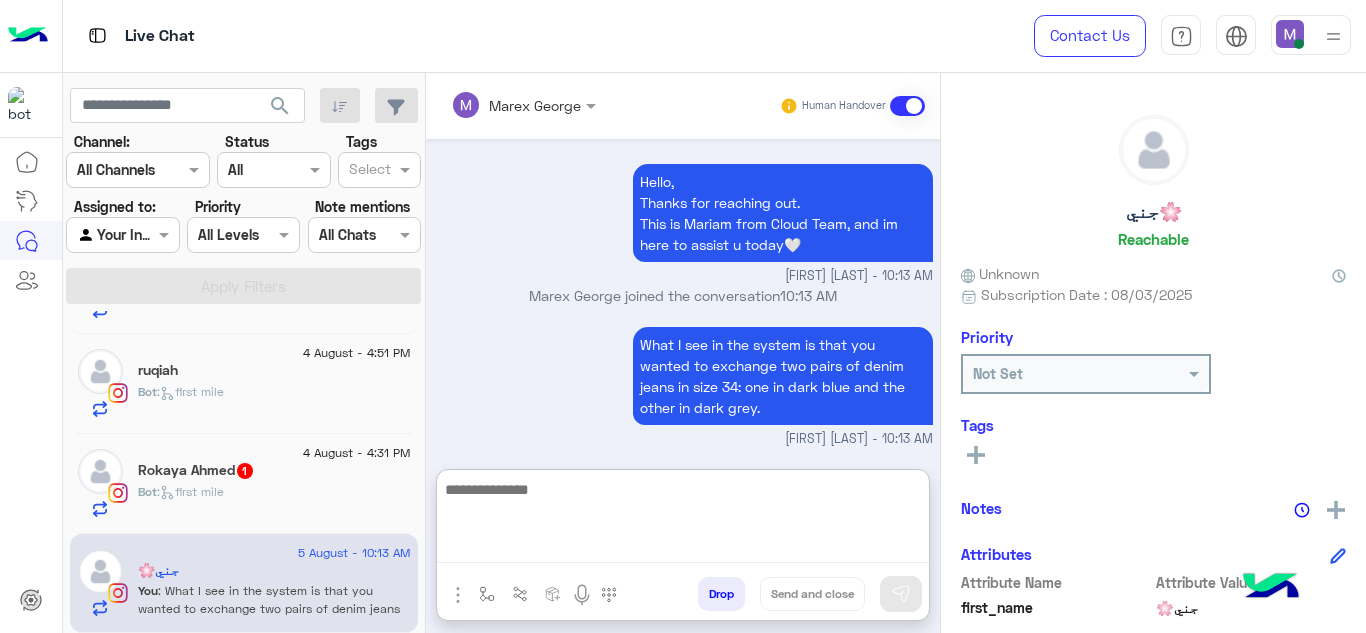 click at bounding box center [683, 520] 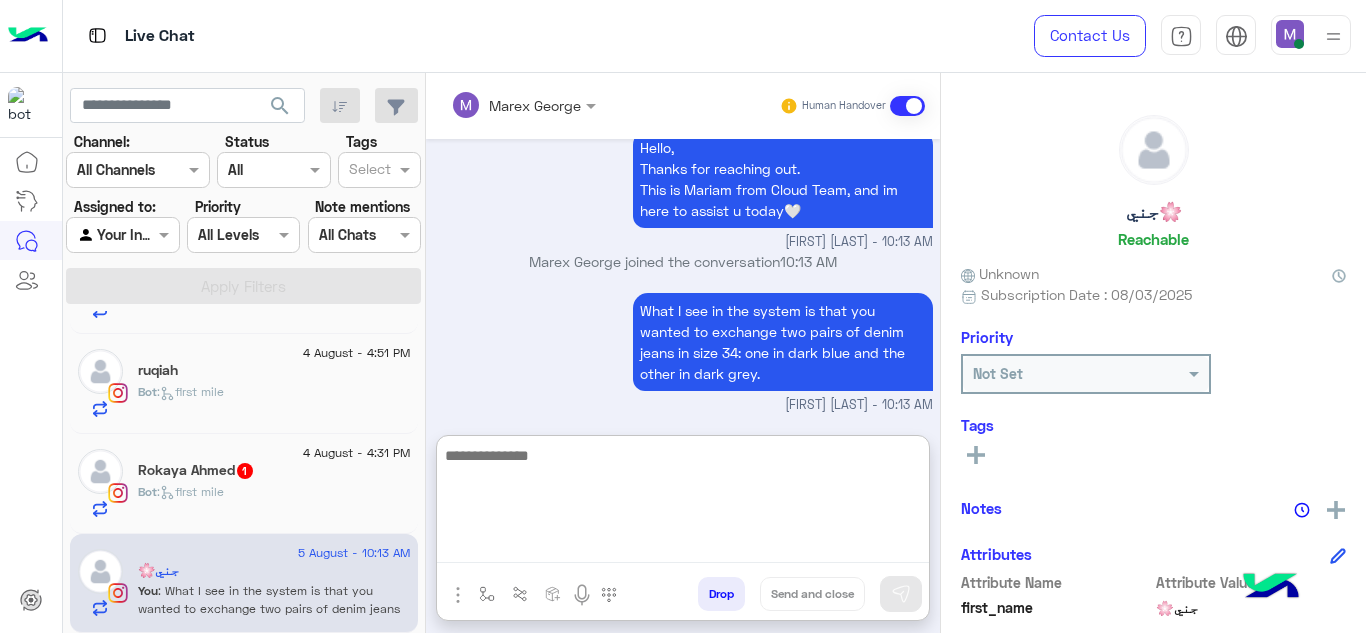paste on "**********" 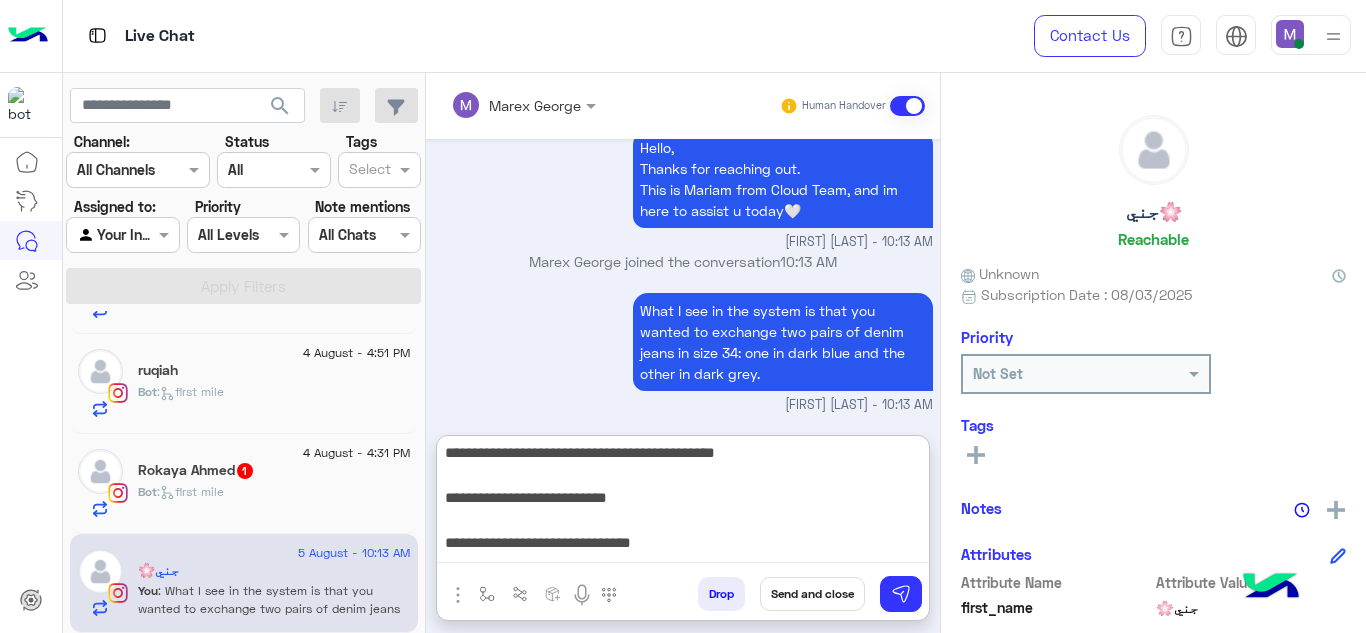 scroll, scrollTop: 0, scrollLeft: 0, axis: both 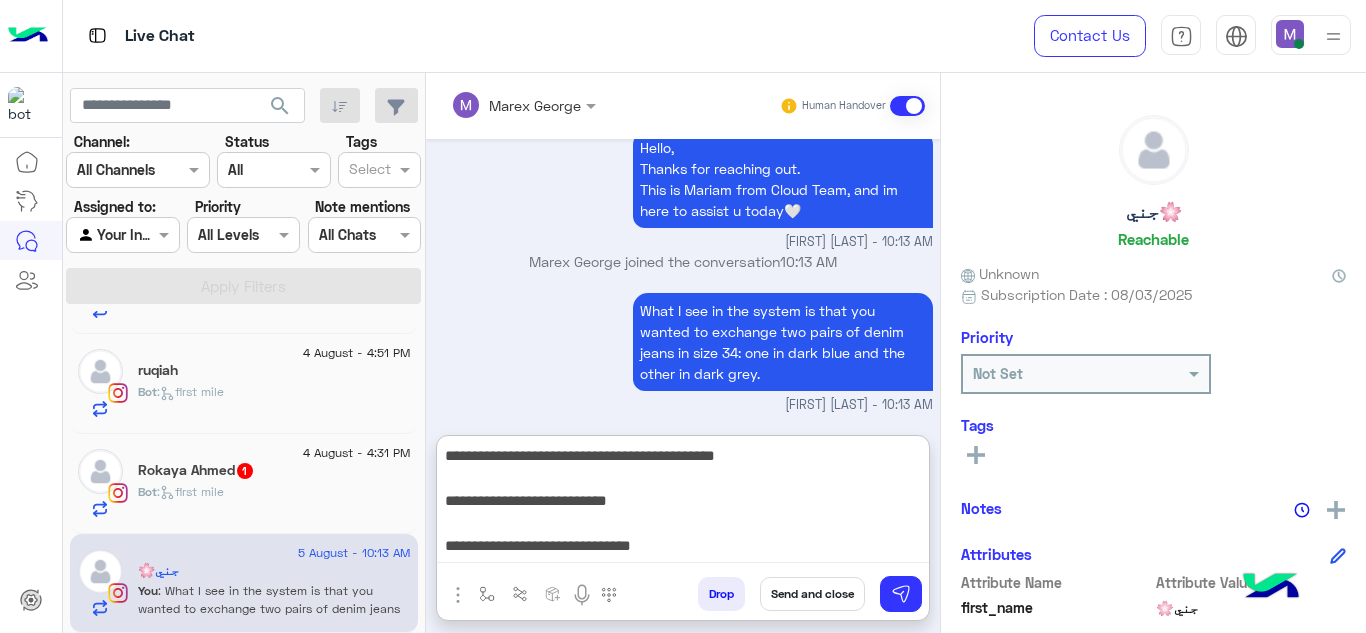 click on "**********" at bounding box center [683, 503] 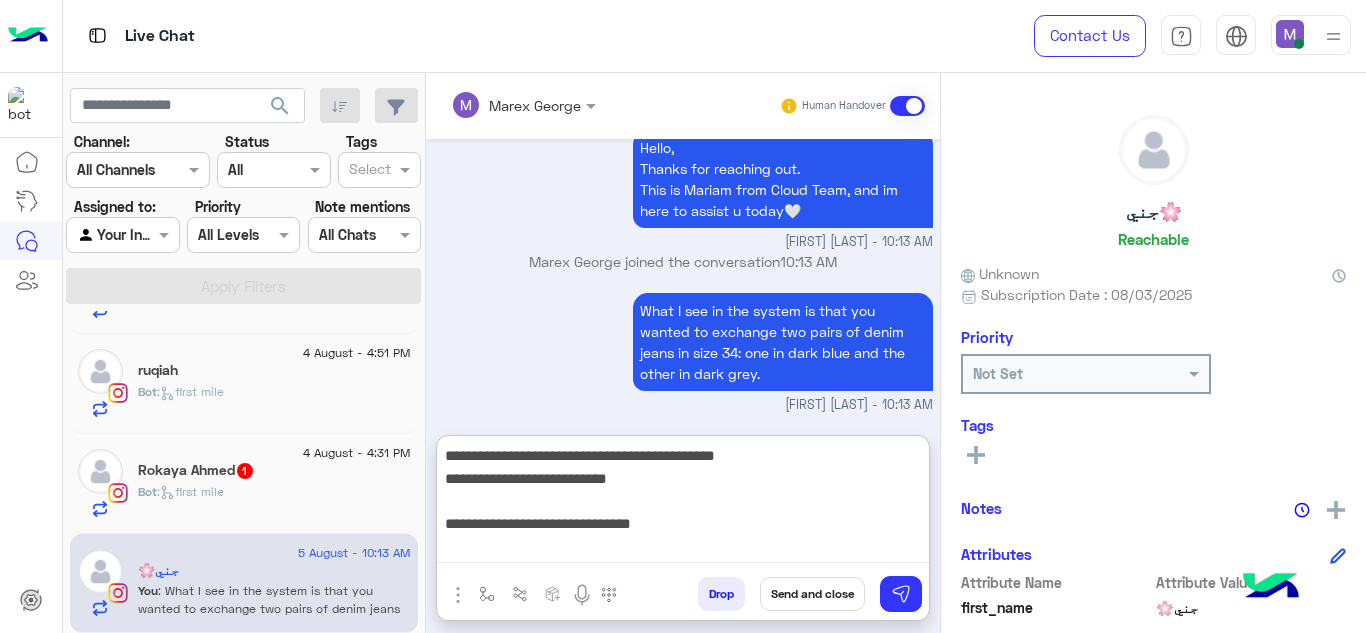 click on "**********" at bounding box center [683, 503] 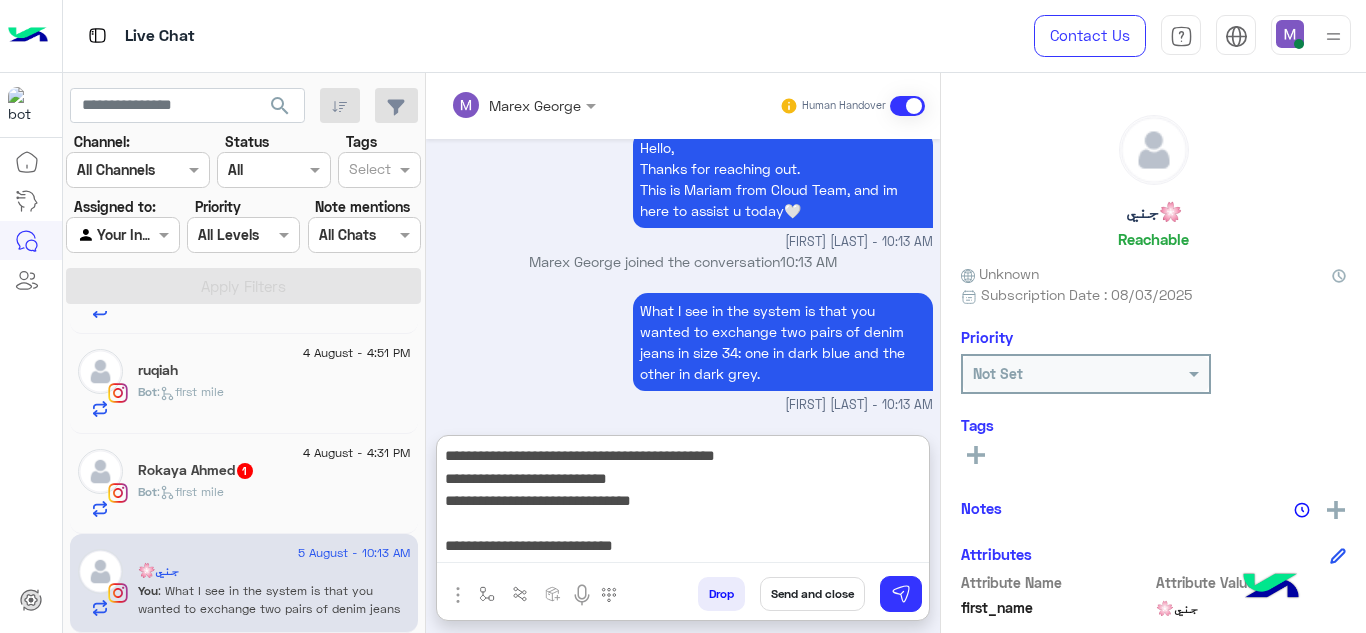click on "**********" at bounding box center [683, 503] 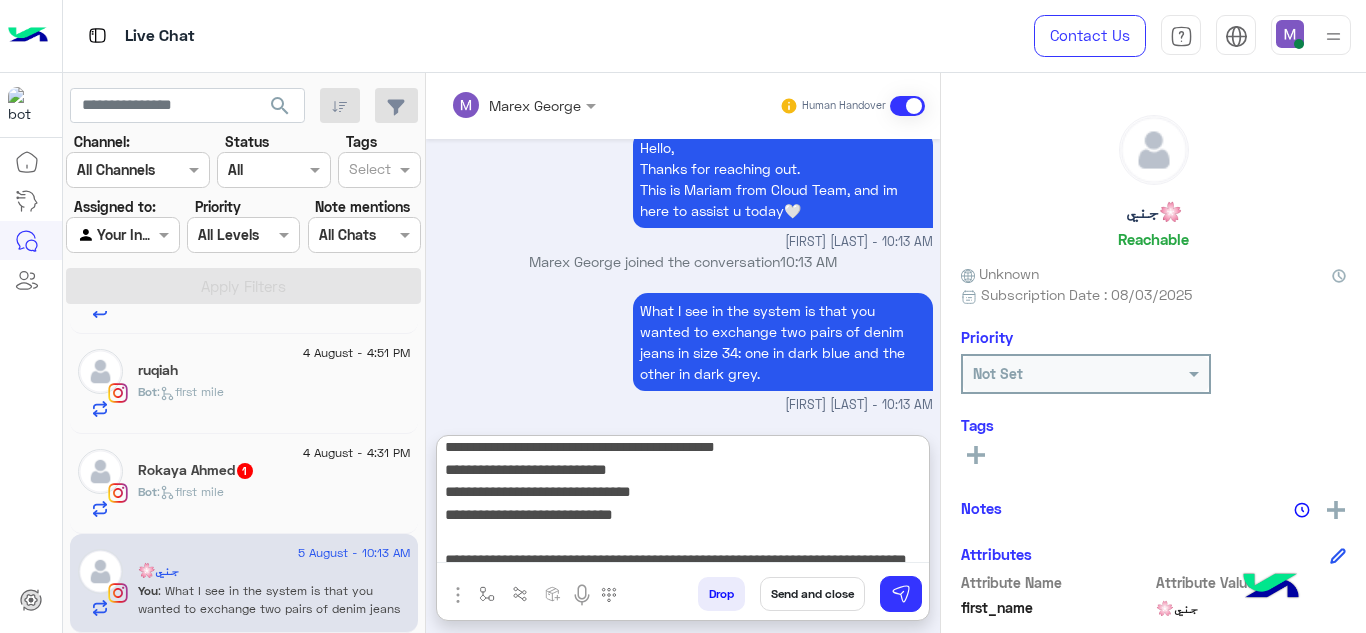 scroll, scrollTop: 43, scrollLeft: 0, axis: vertical 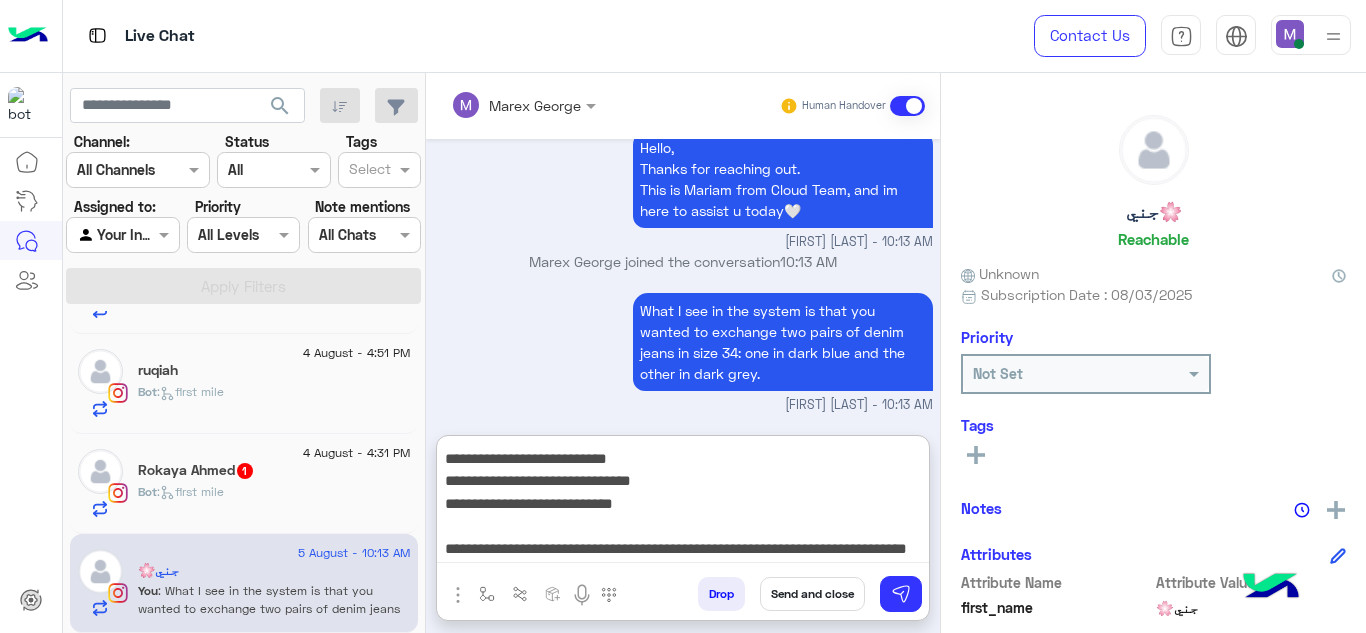 drag, startPoint x: 454, startPoint y: 502, endPoint x: 637, endPoint y: 544, distance: 187.75783 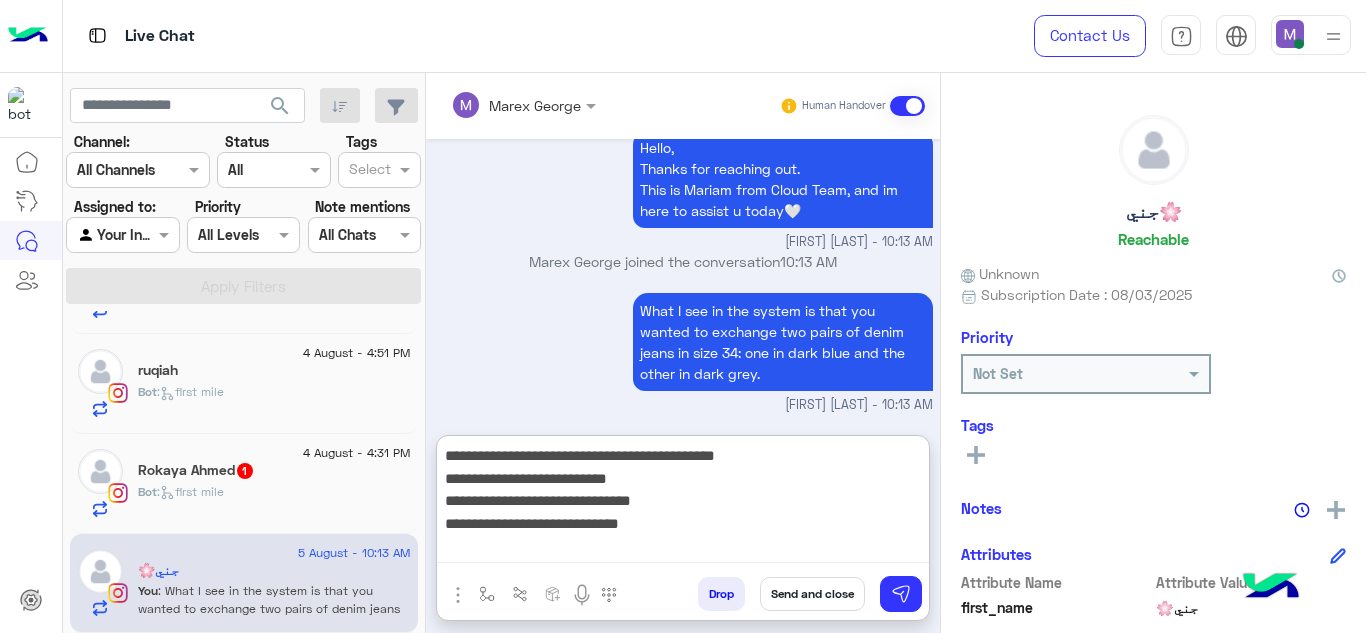 scroll, scrollTop: 0, scrollLeft: 0, axis: both 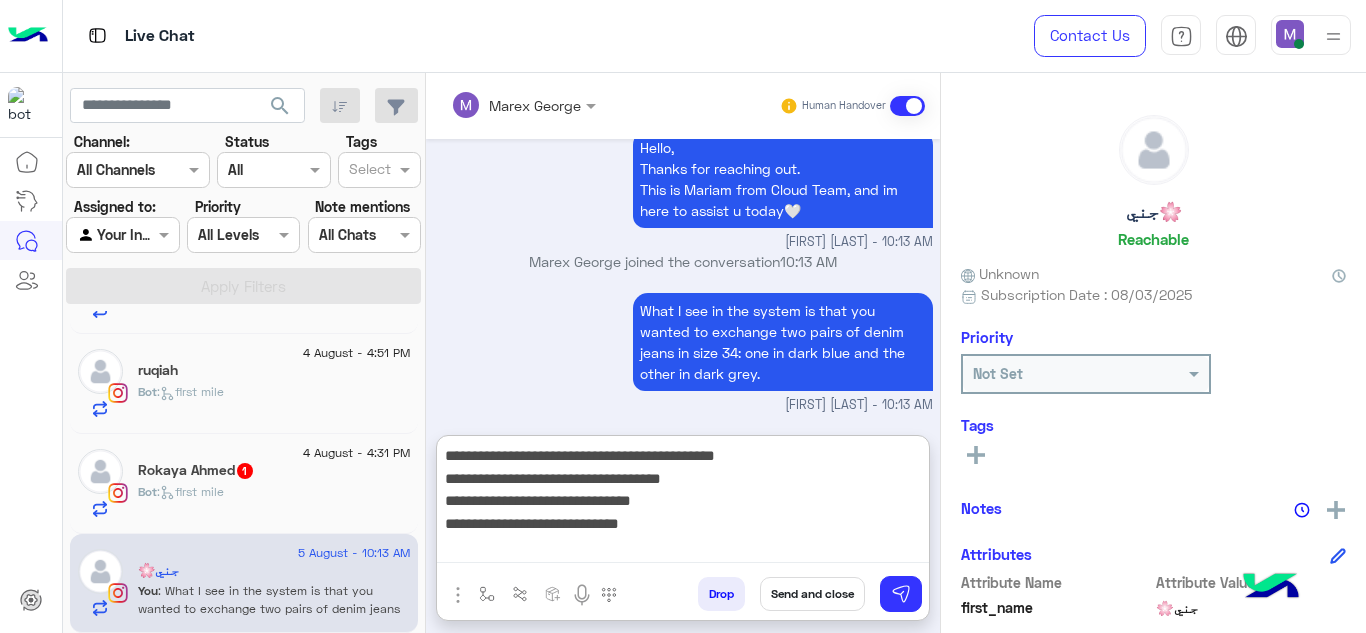 click on "**********" at bounding box center (683, 503) 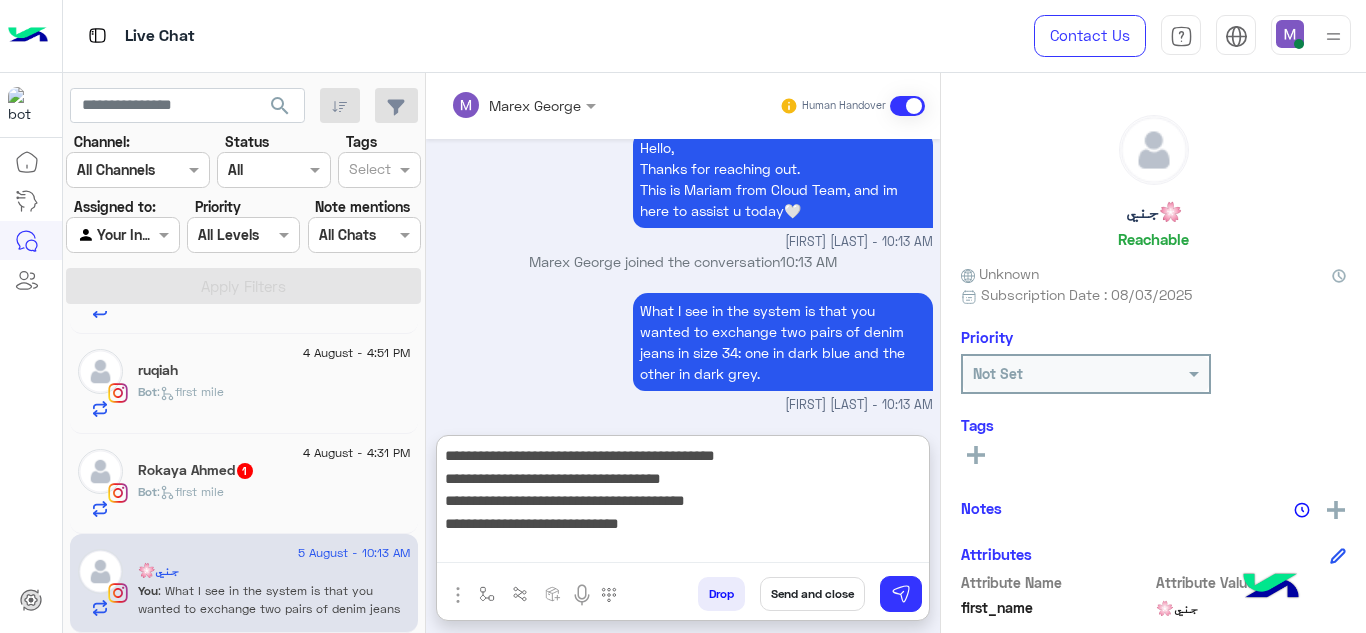 click on "**********" at bounding box center [683, 503] 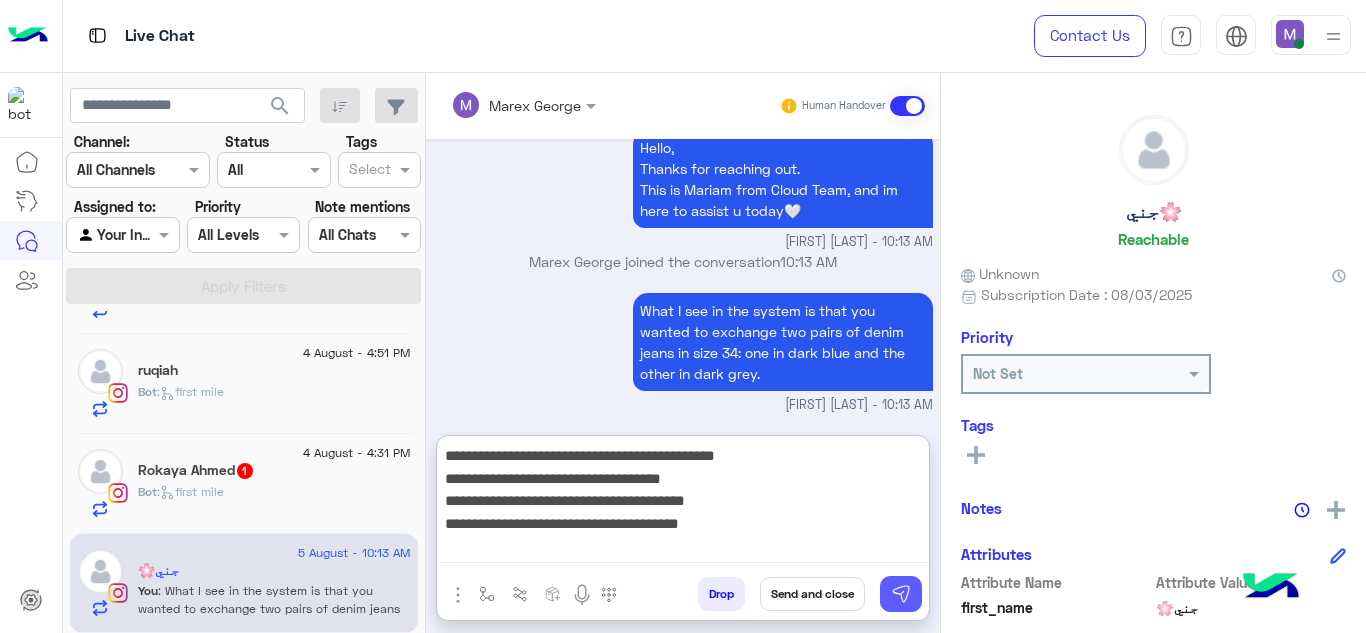 type on "**********" 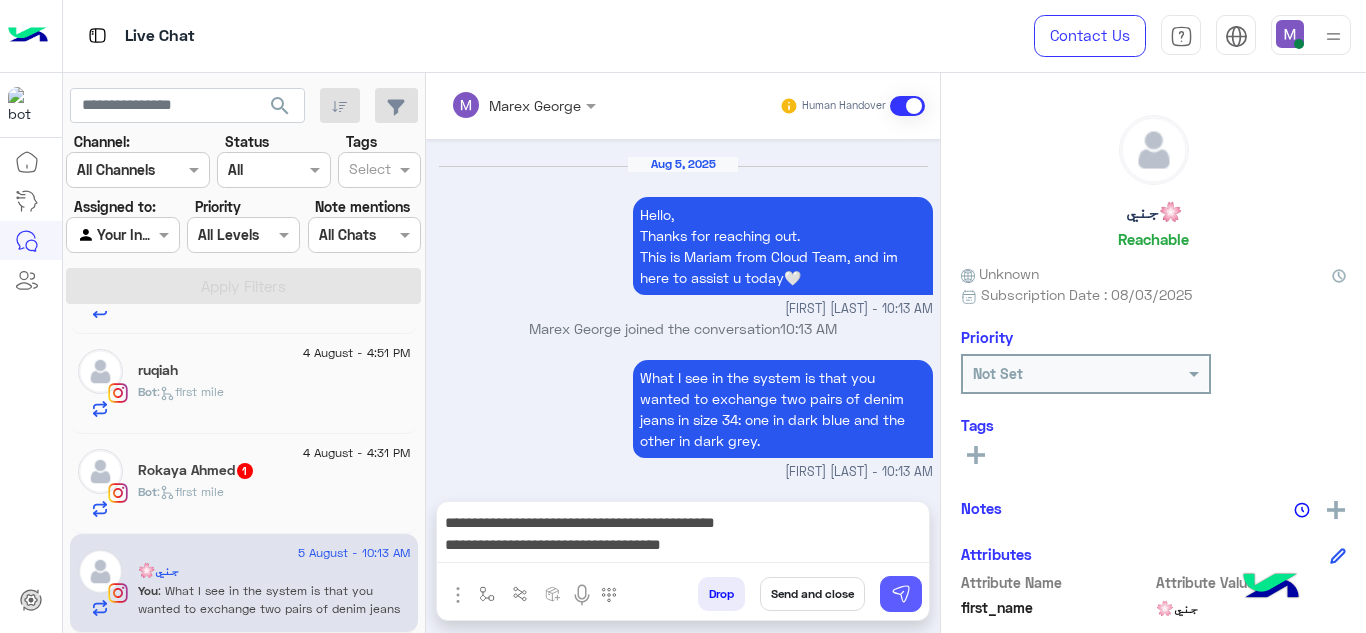 click at bounding box center (901, 594) 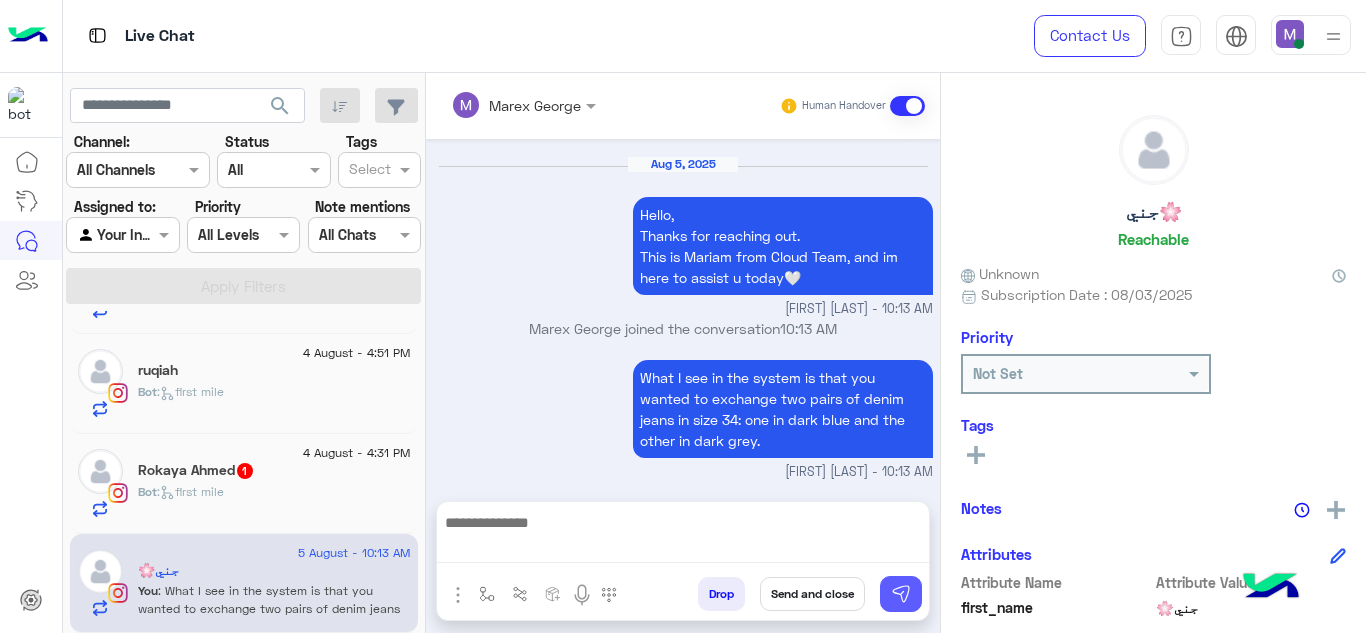 scroll, scrollTop: 1051, scrollLeft: 0, axis: vertical 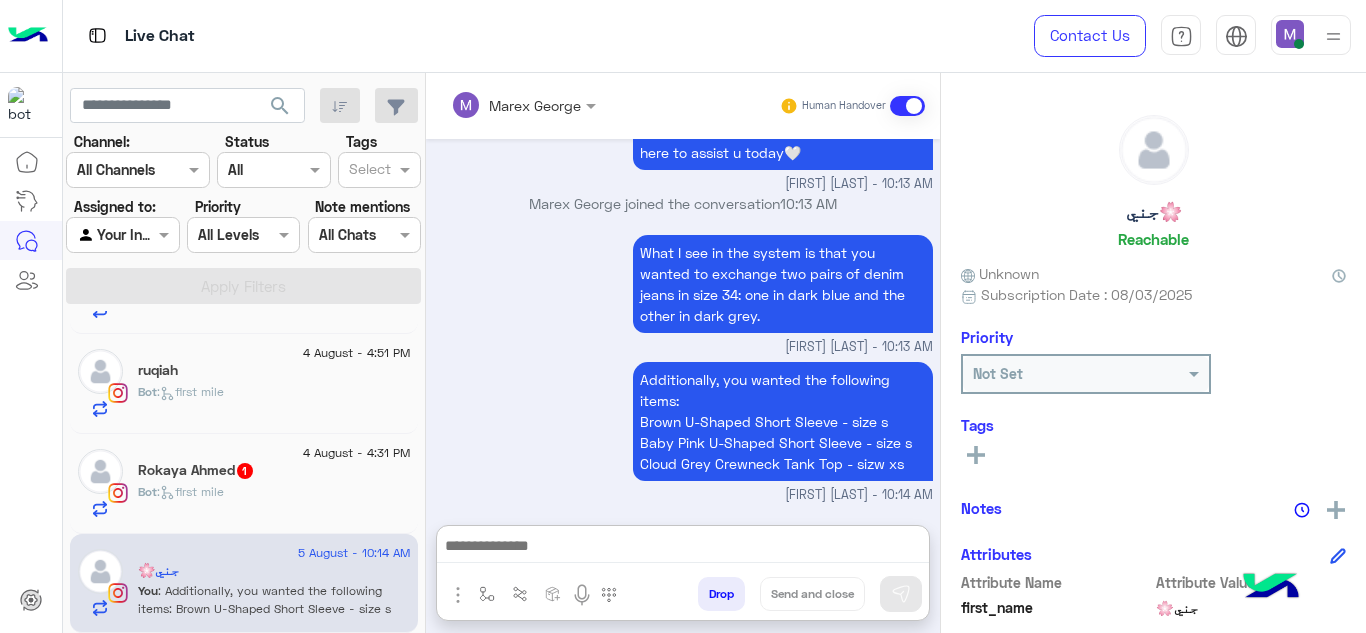 click at bounding box center [683, 548] 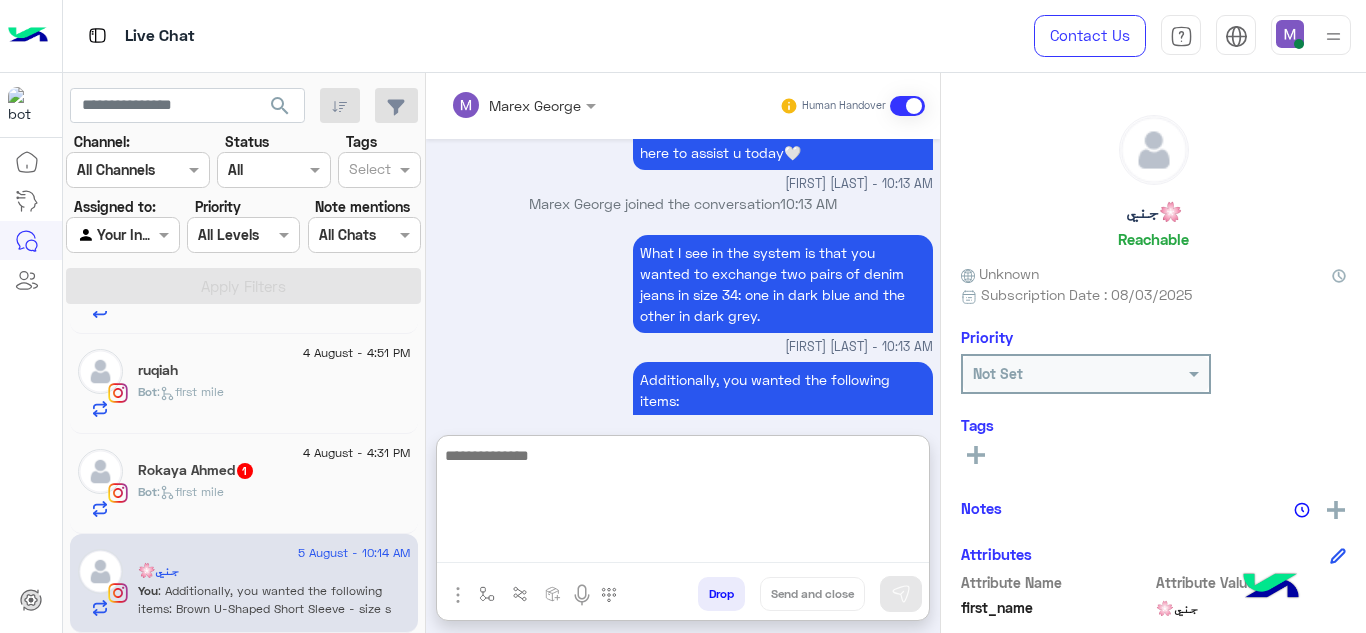 paste on "**********" 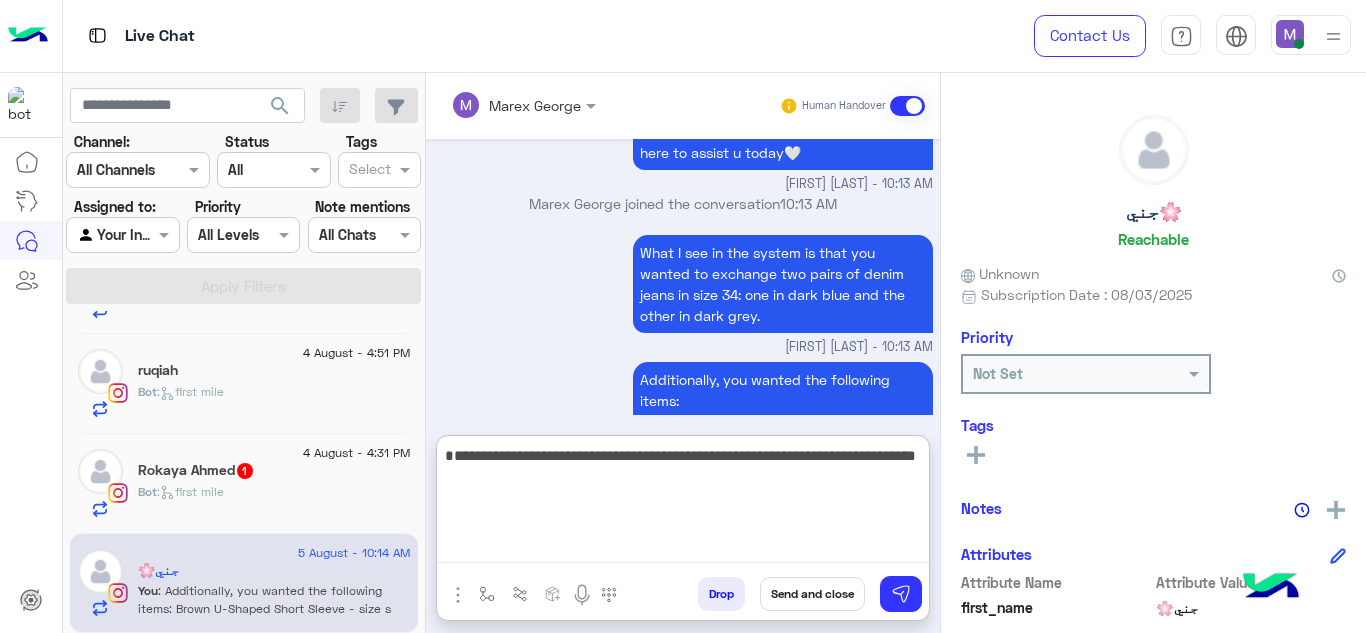 click on "**********" at bounding box center [683, 503] 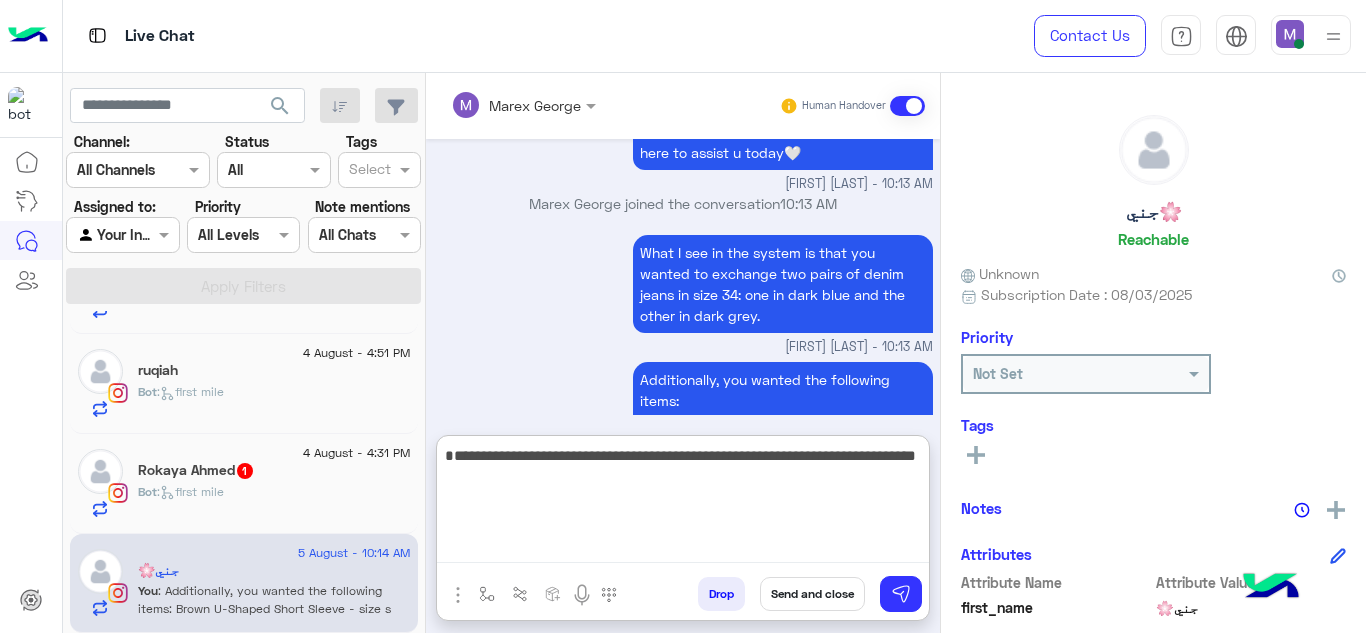 drag, startPoint x: 734, startPoint y: 477, endPoint x: 761, endPoint y: 480, distance: 27.166155 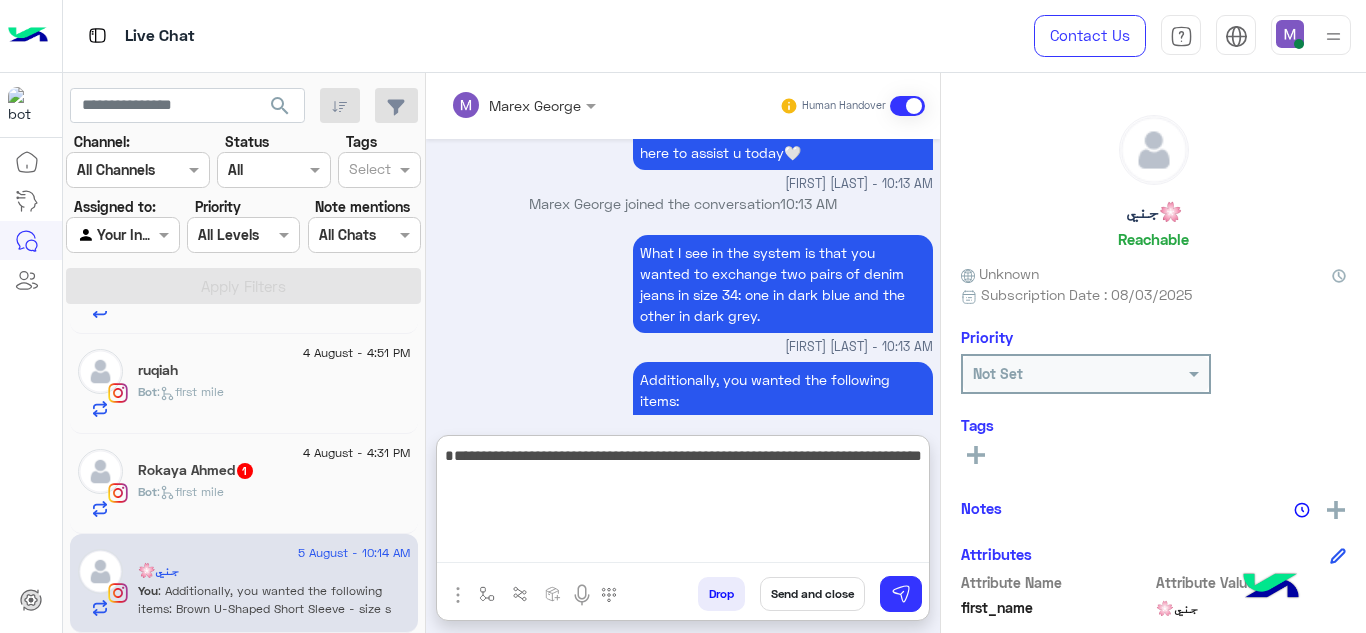 drag, startPoint x: 738, startPoint y: 478, endPoint x: 737, endPoint y: 499, distance: 21.023796 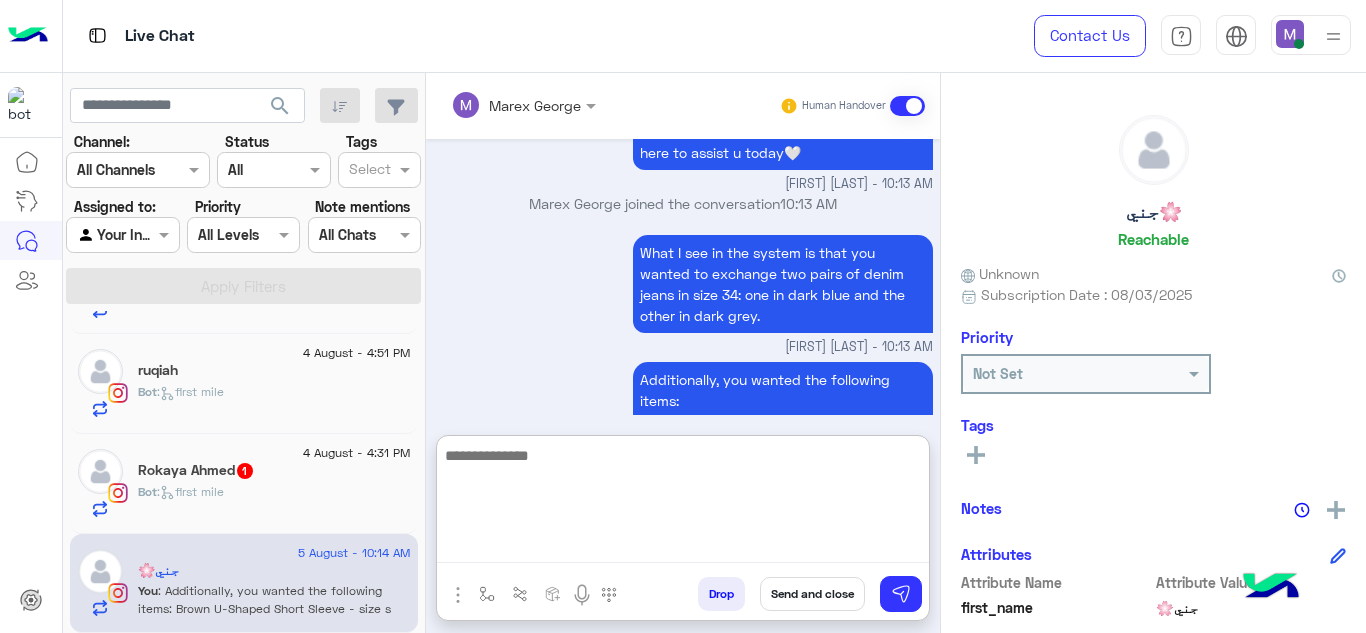 scroll, scrollTop: 1204, scrollLeft: 0, axis: vertical 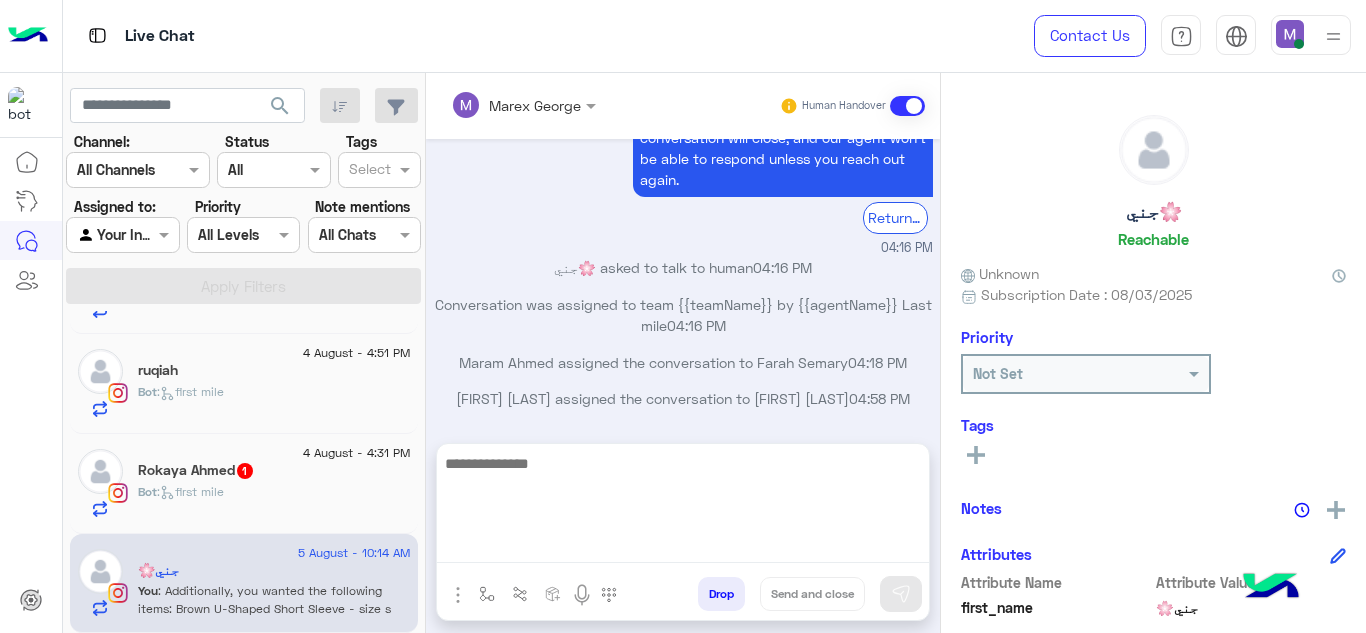 click on "Bot :   first mile" 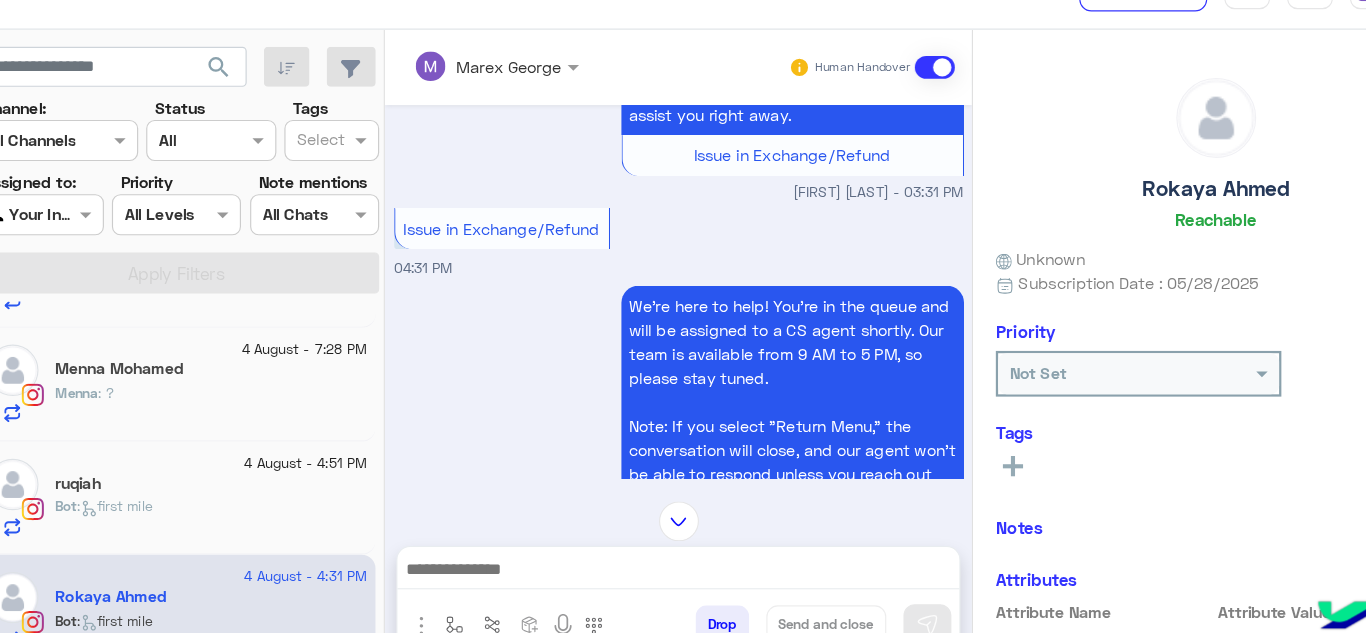scroll, scrollTop: 671, scrollLeft: 0, axis: vertical 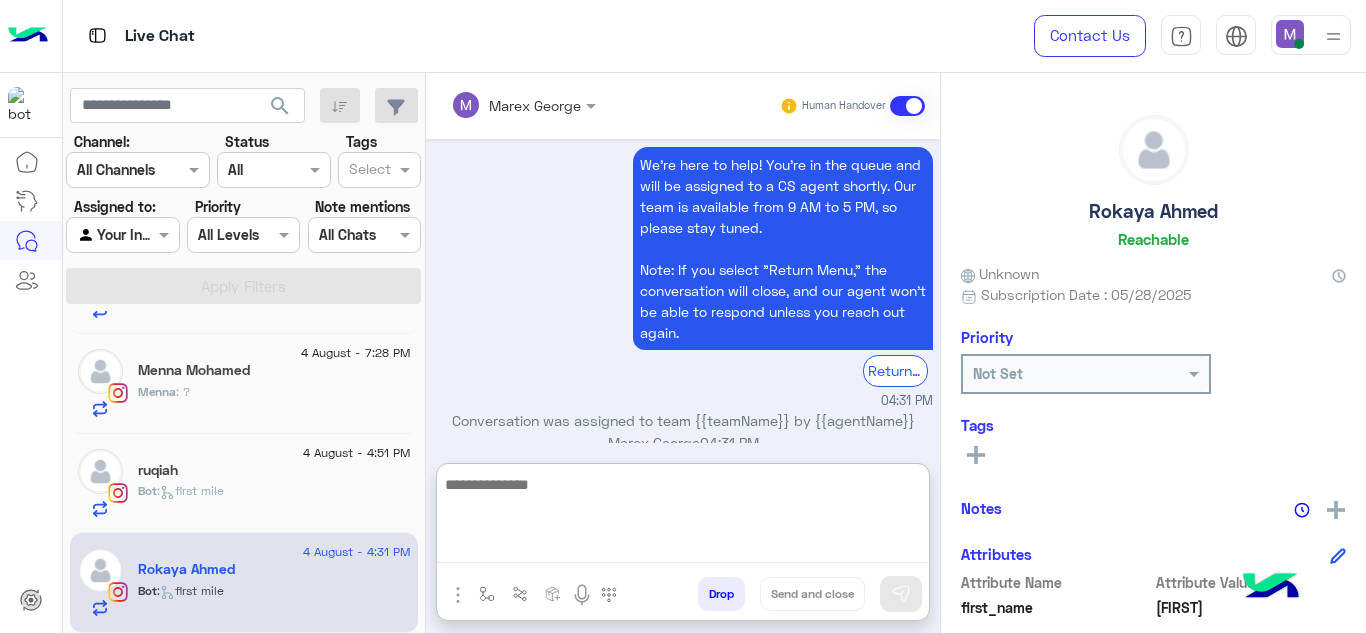 click at bounding box center [683, 518] 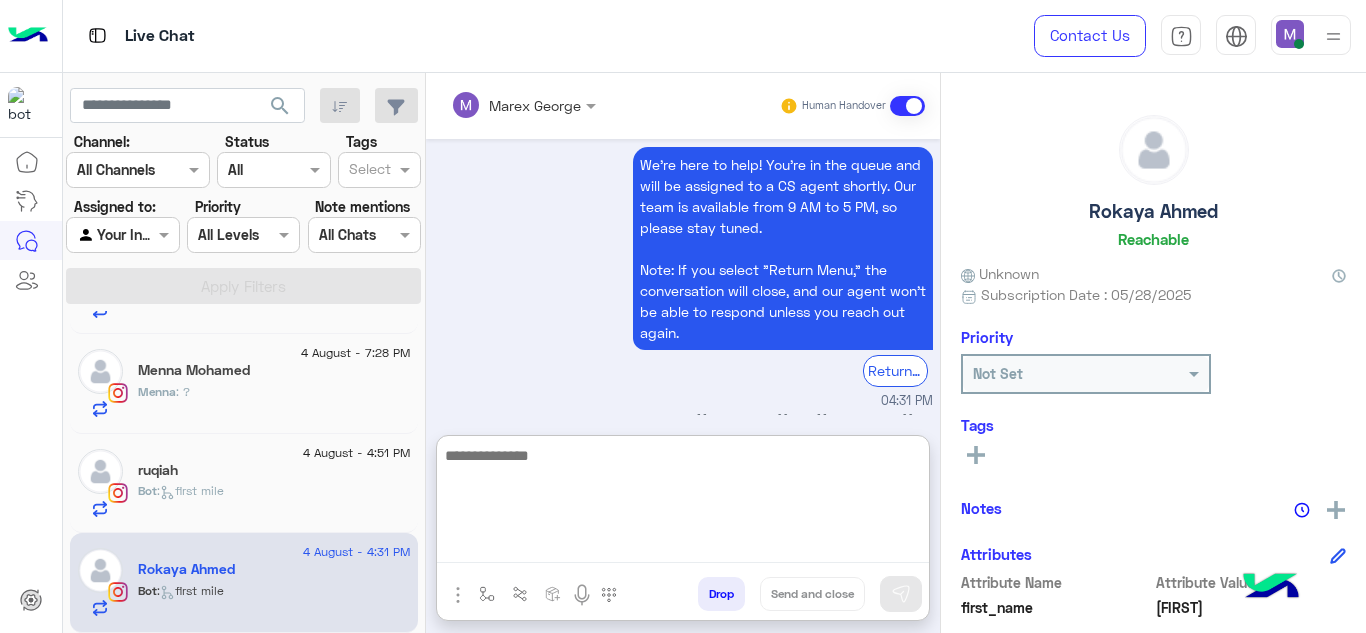 scroll, scrollTop: 2157, scrollLeft: 0, axis: vertical 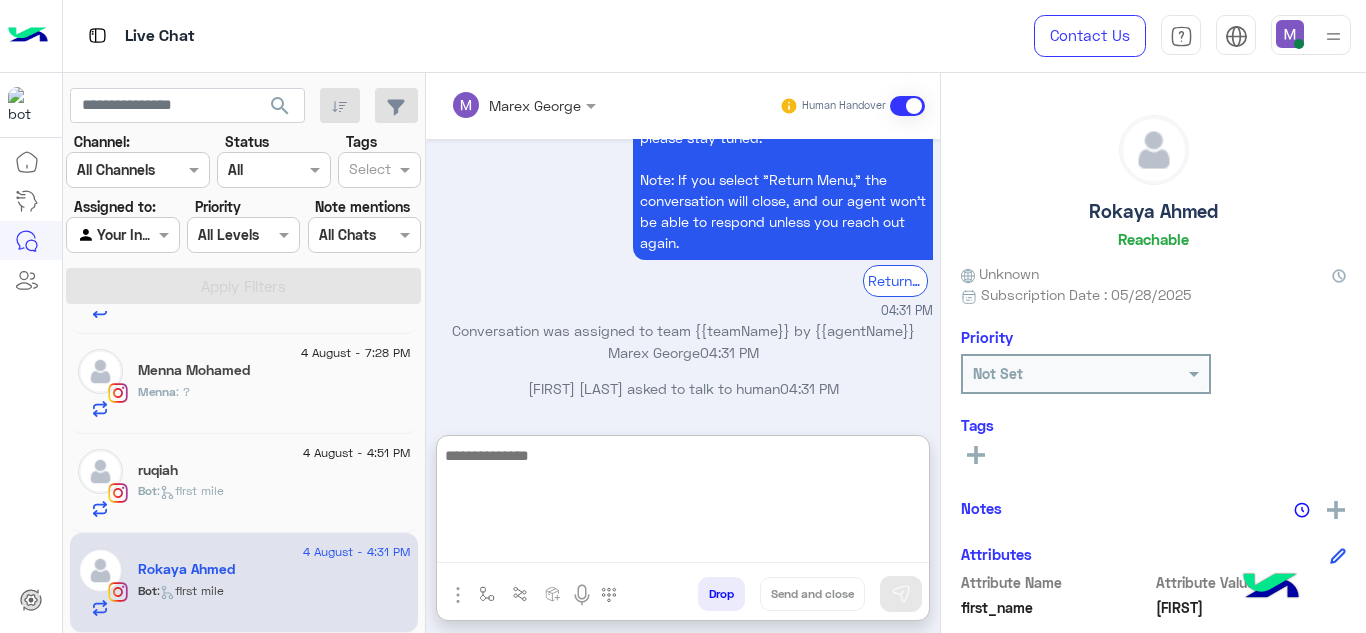 click at bounding box center (683, 503) 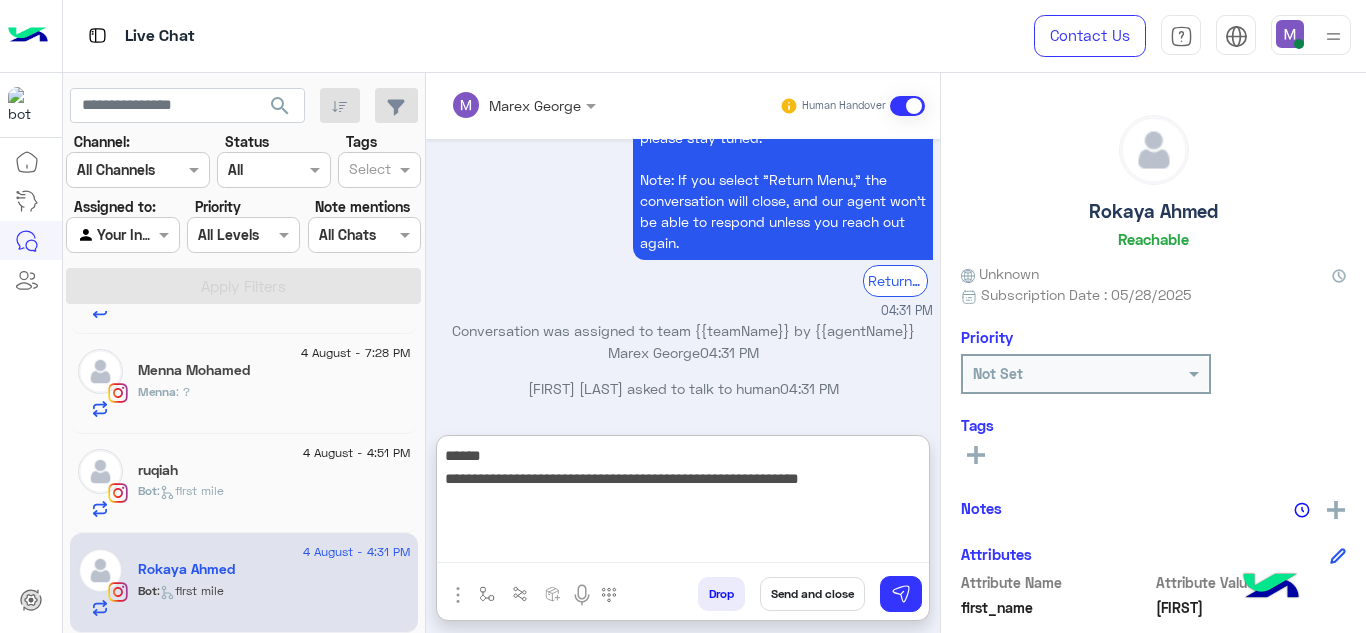 click on "**********" at bounding box center (683, 503) 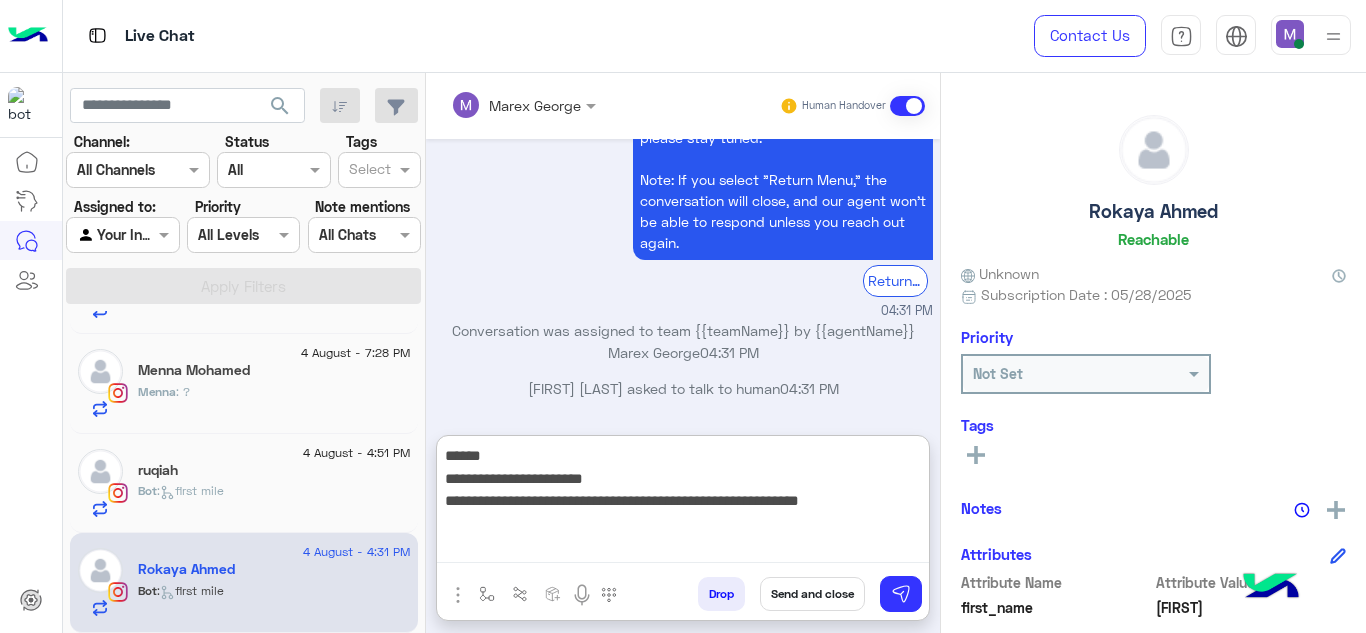 type on "**********" 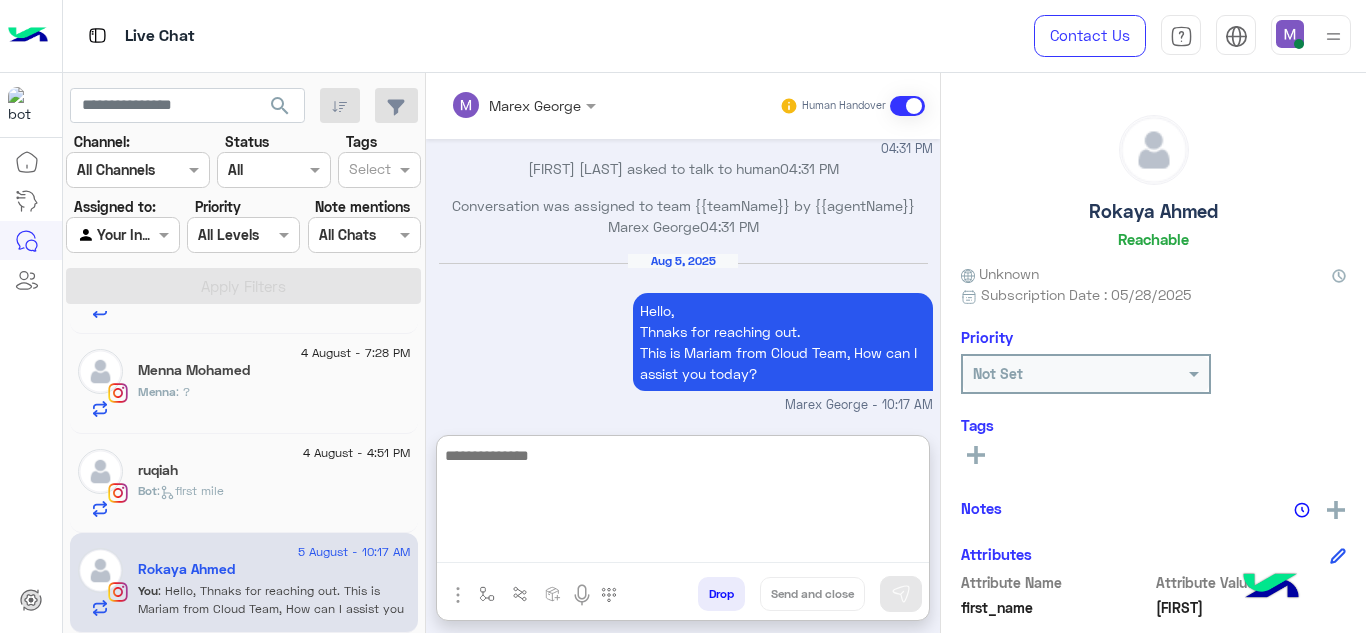 scroll, scrollTop: 2356, scrollLeft: 0, axis: vertical 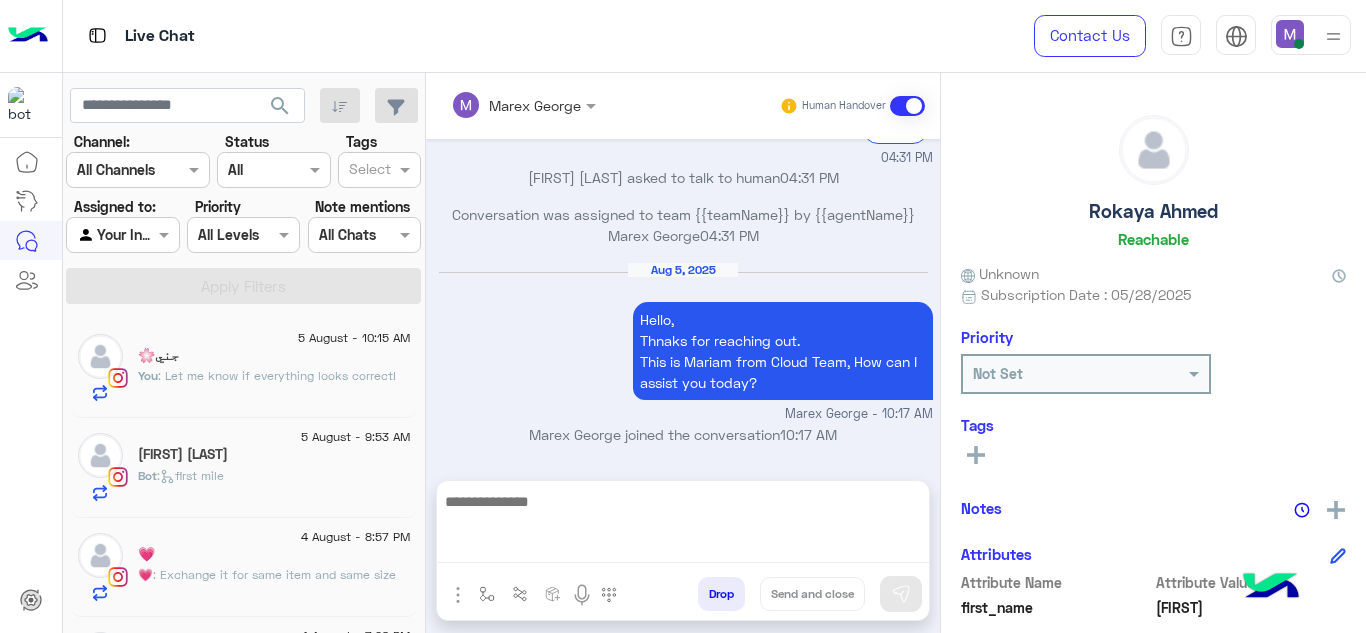click on "5 August - 10:15 AM  جني🌸    You  :
Let me know if everything looks correct!" 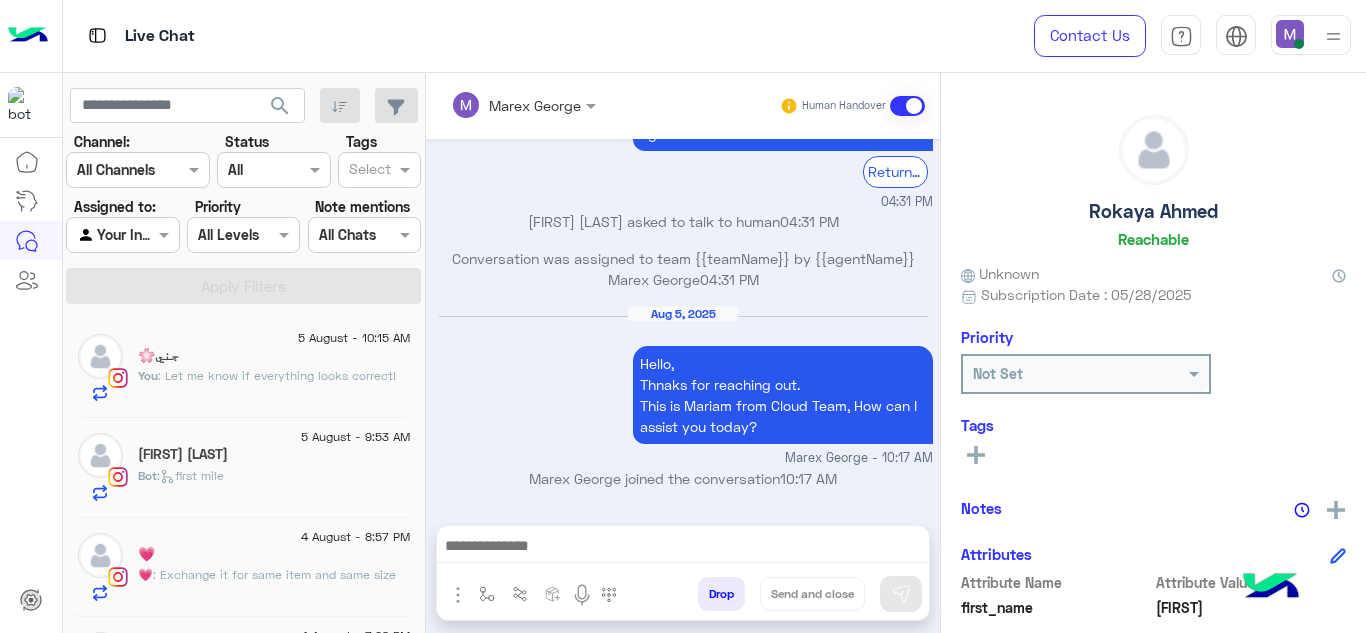scroll, scrollTop: 283, scrollLeft: 0, axis: vertical 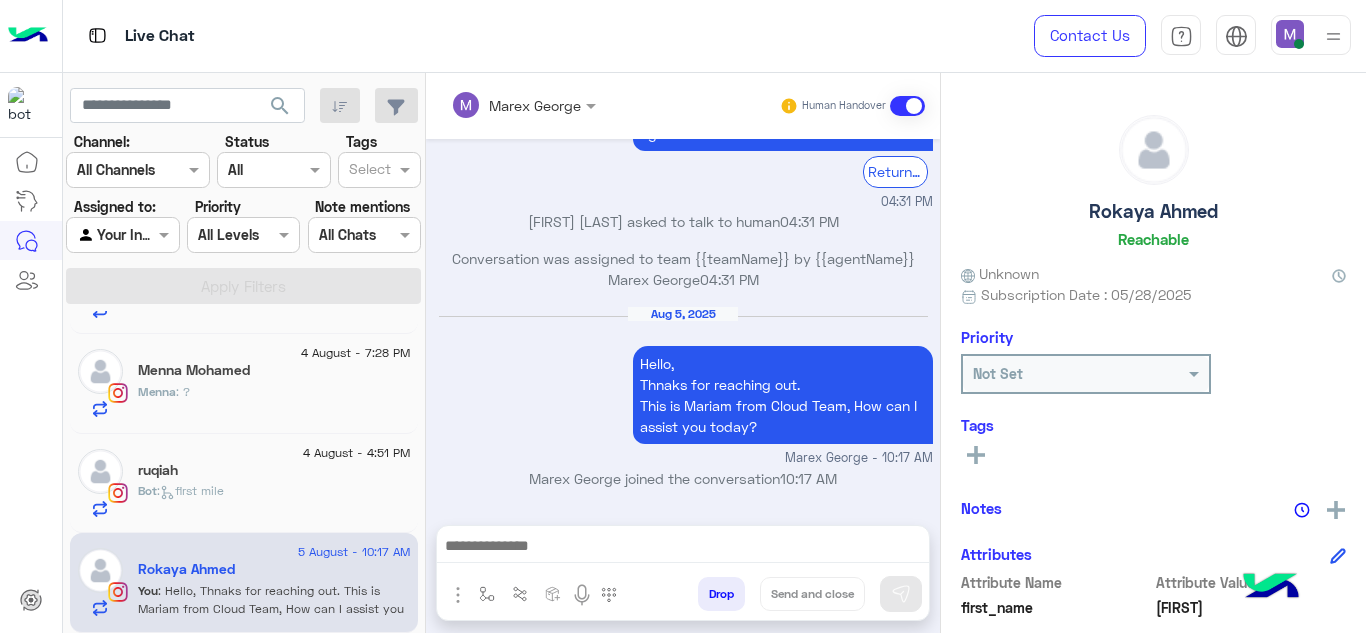 click on "Bot :   first mile" 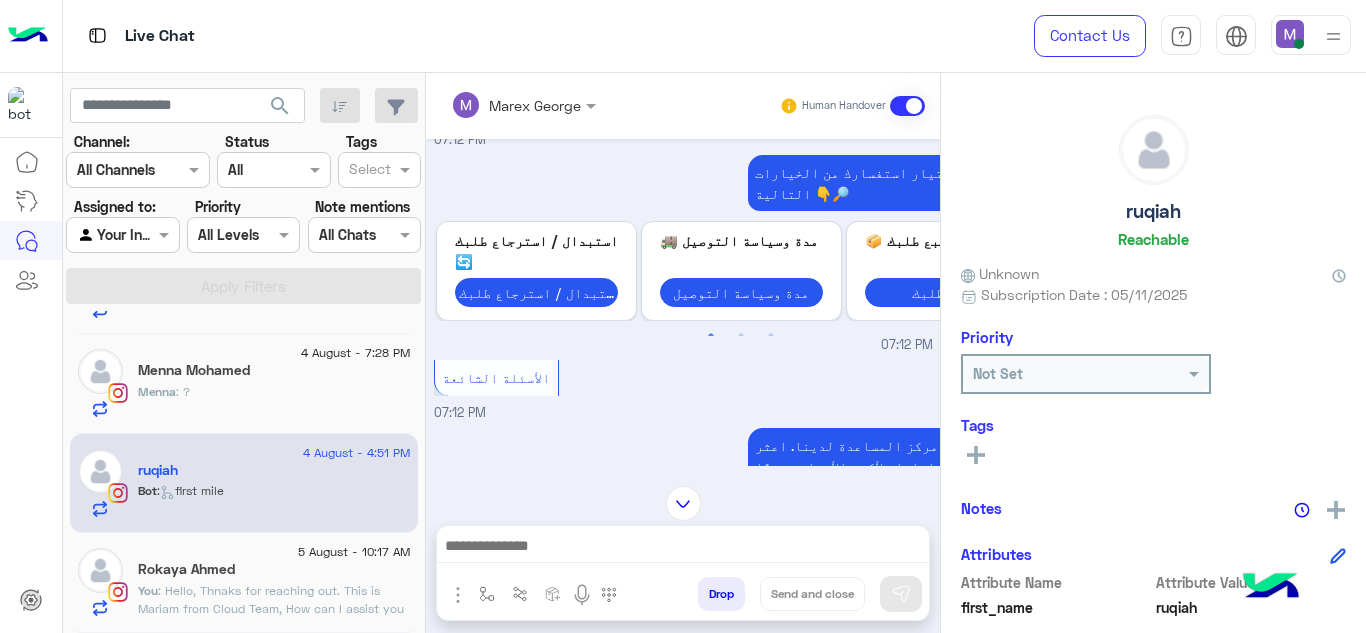 scroll, scrollTop: 379, scrollLeft: 0, axis: vertical 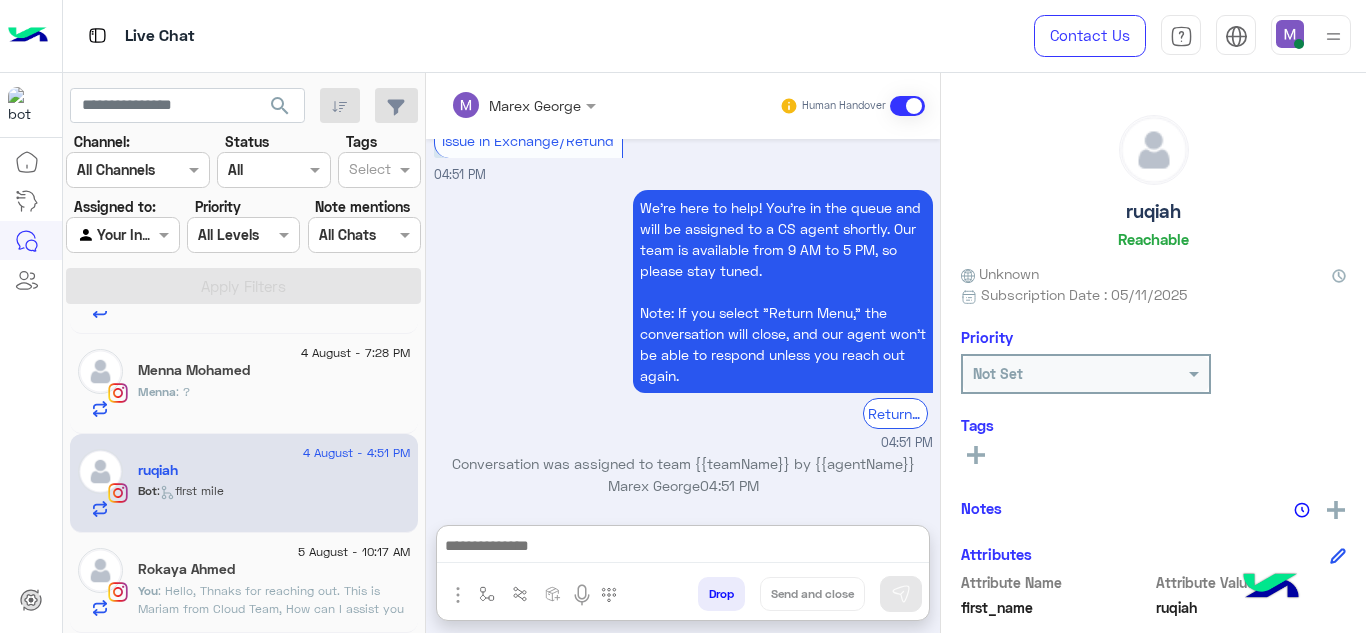 click at bounding box center (683, 548) 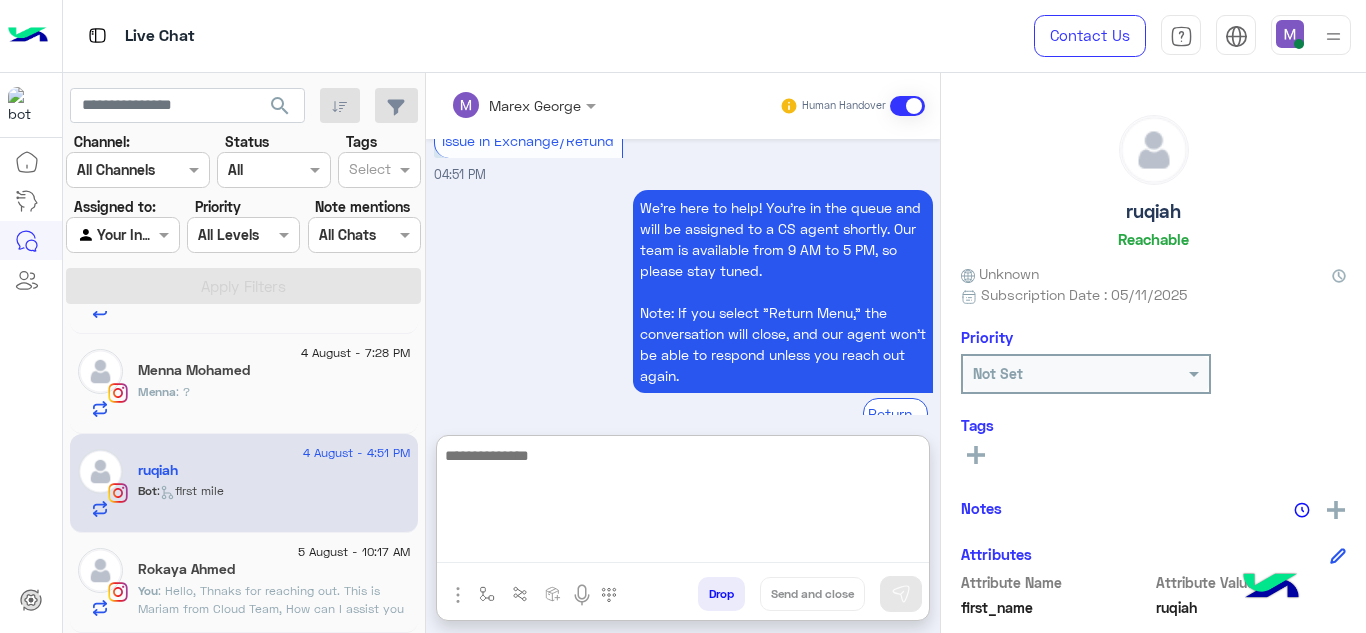 paste on "**********" 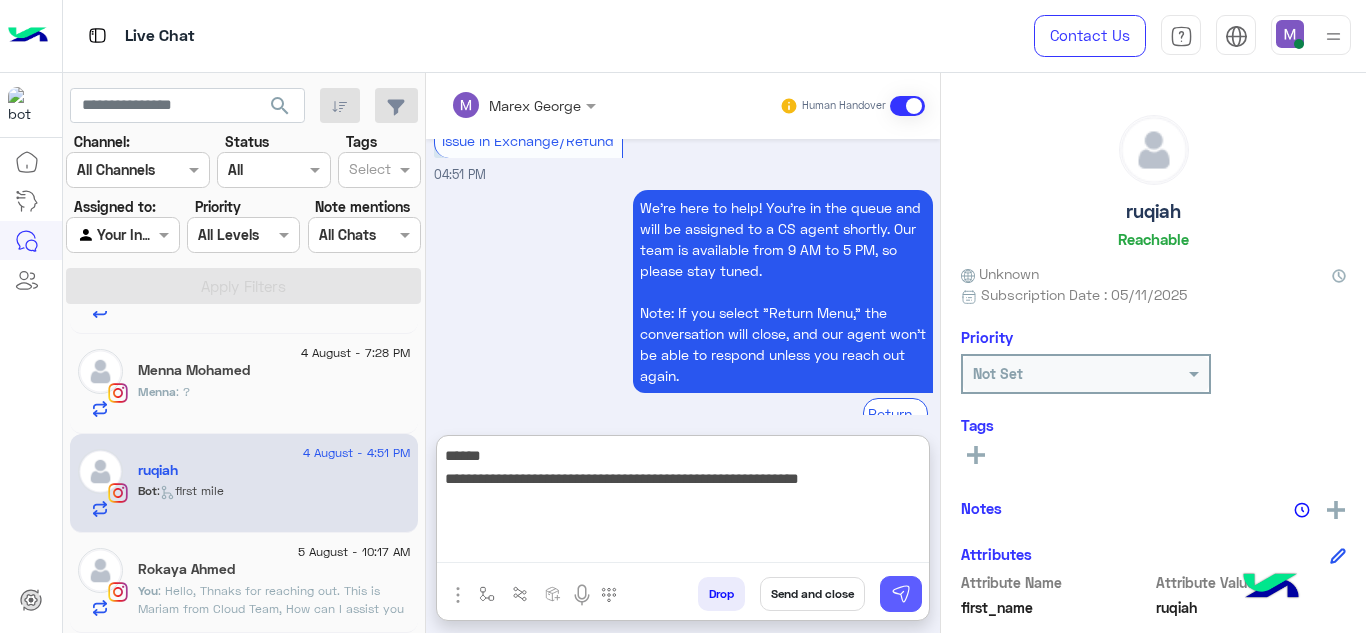 type on "**********" 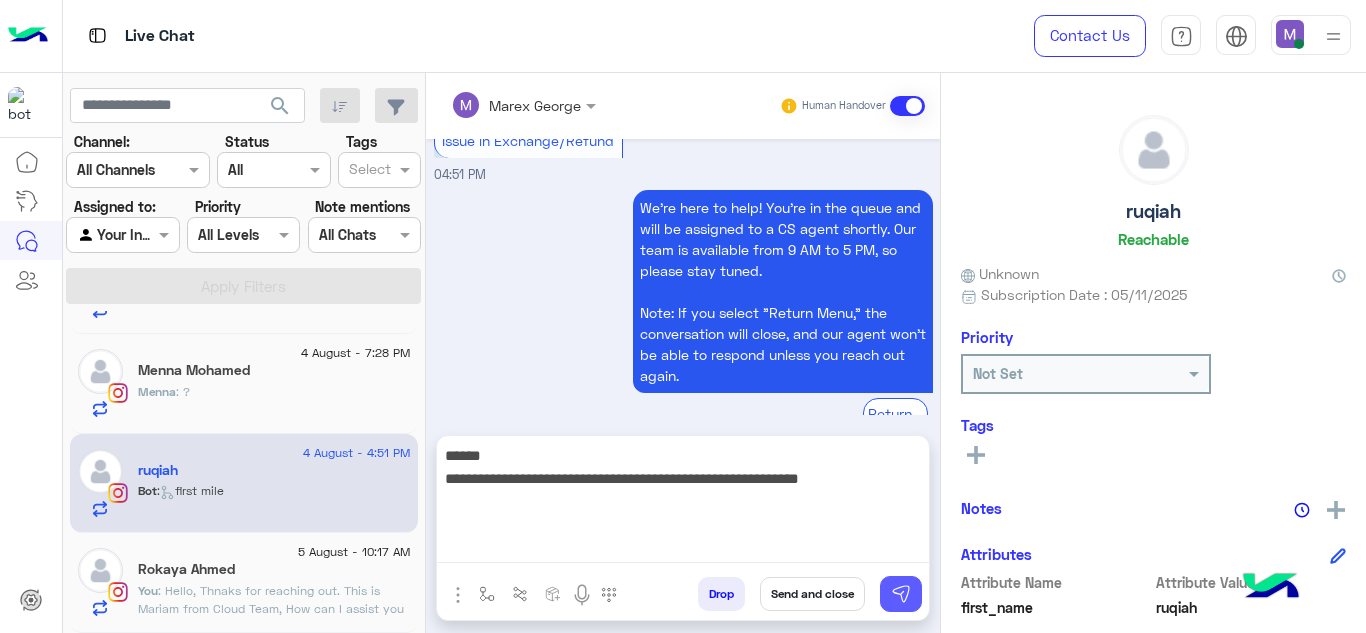 click at bounding box center [901, 594] 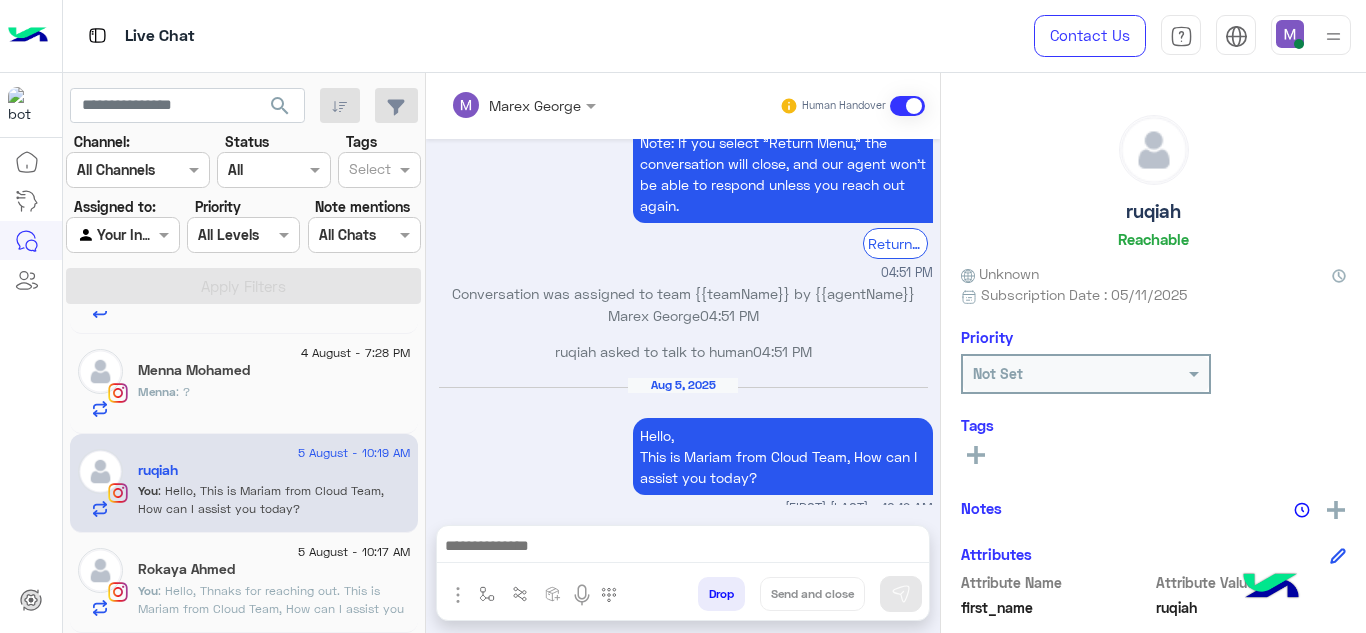 scroll, scrollTop: 4269, scrollLeft: 0, axis: vertical 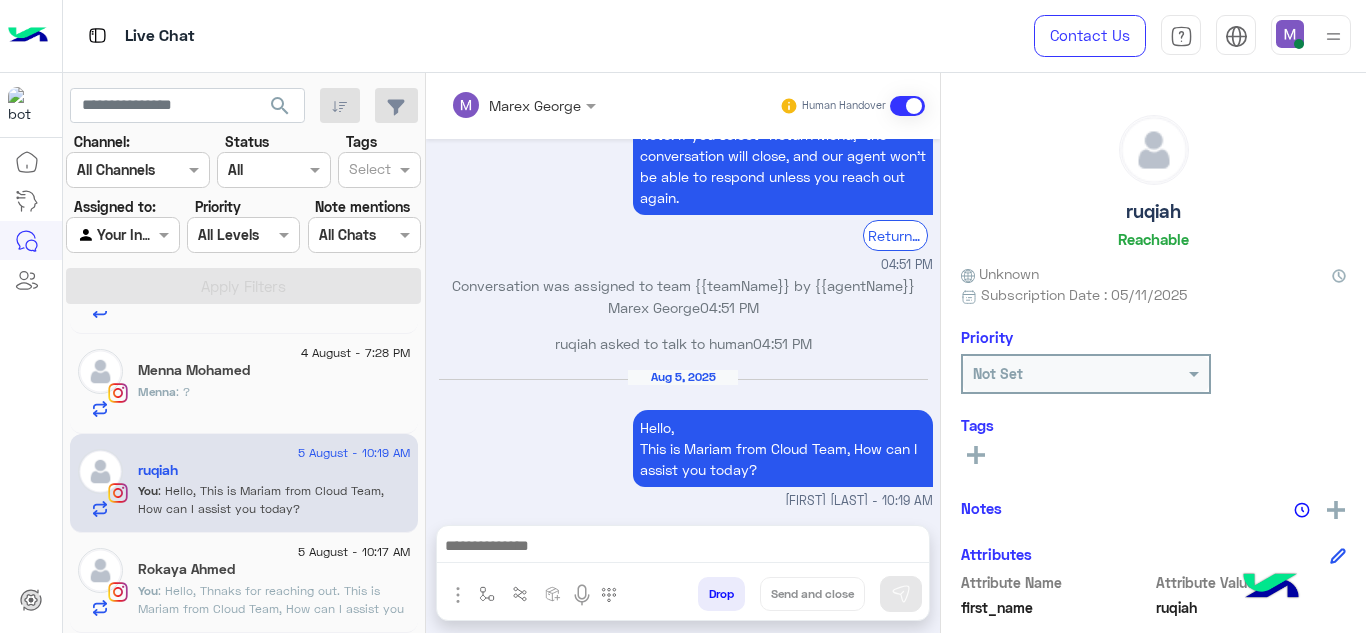 click on "Rokaya Ahmed" 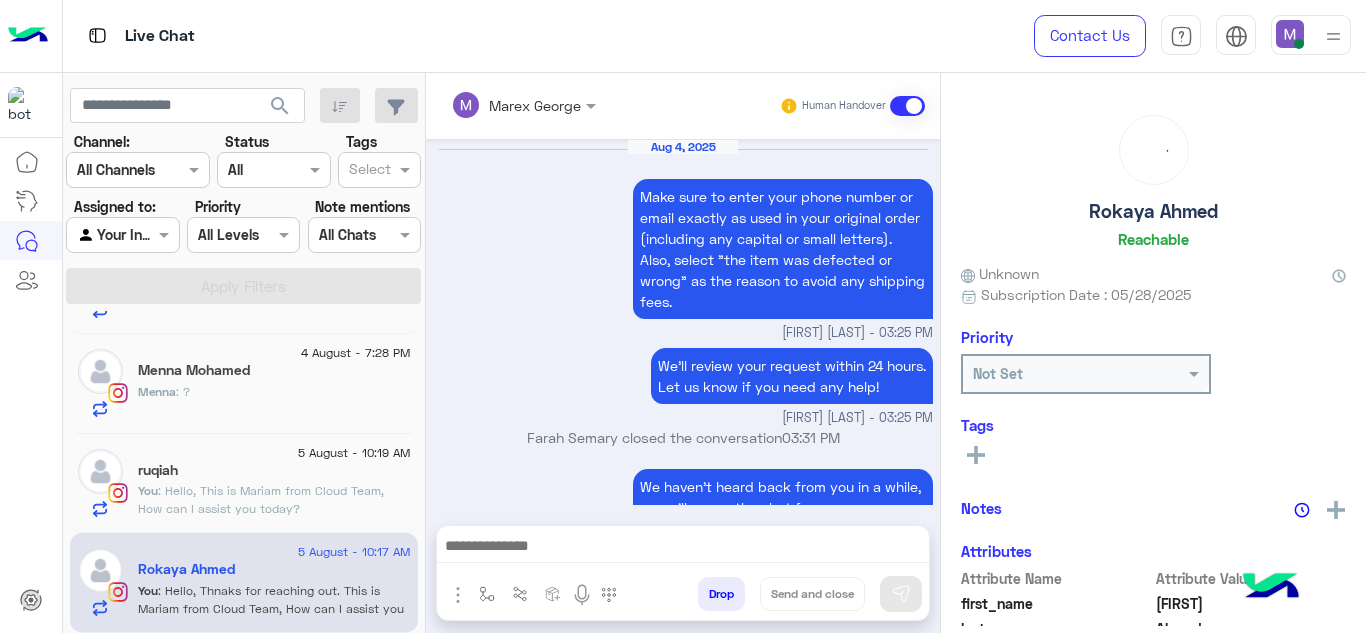 scroll, scrollTop: 834, scrollLeft: 0, axis: vertical 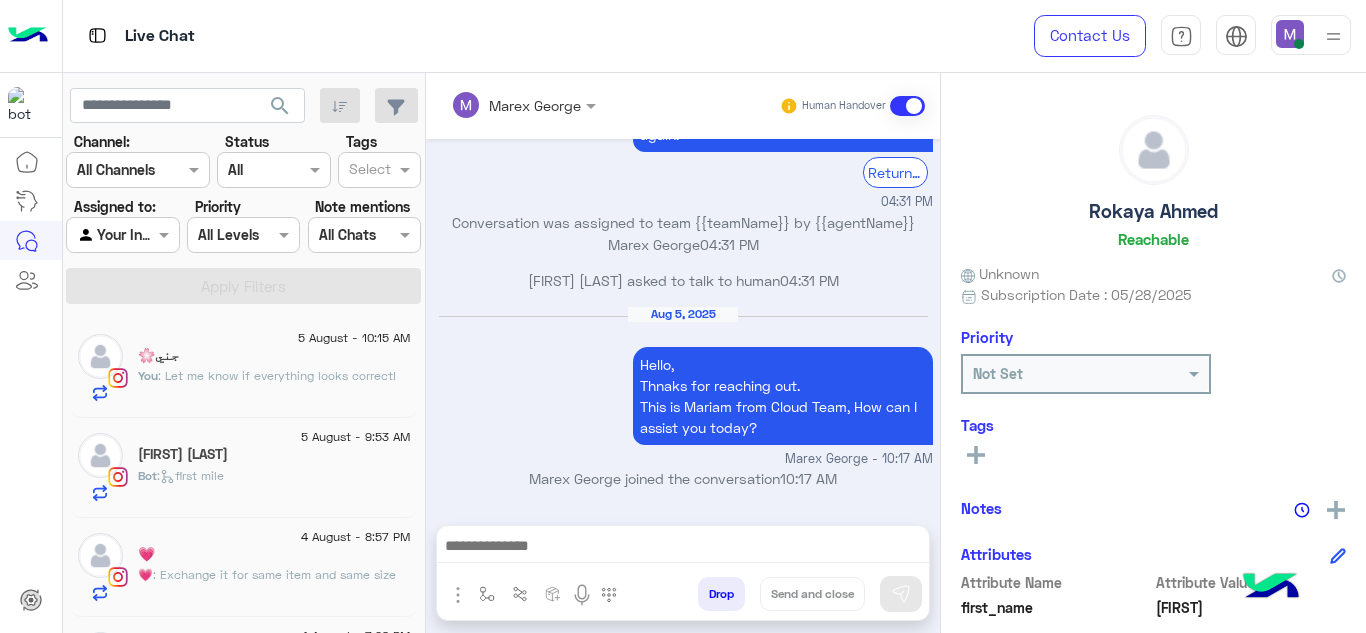 click on ":
Let me know if everything looks correct!" 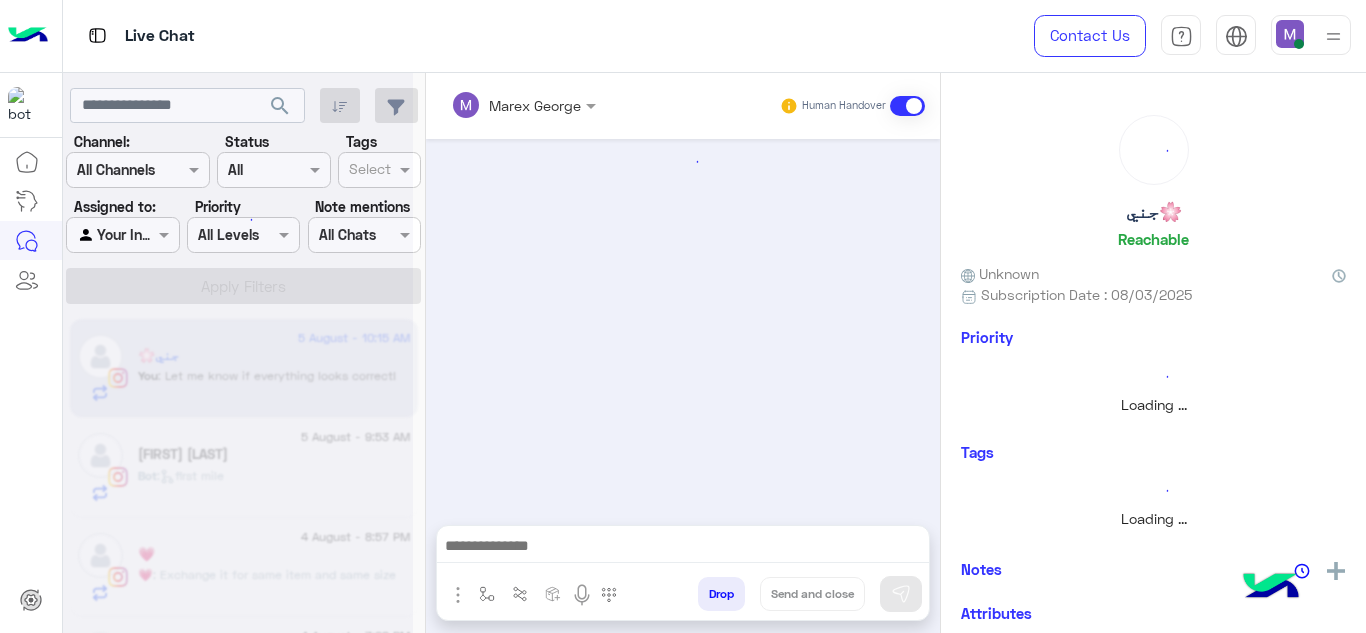 scroll, scrollTop: 641, scrollLeft: 0, axis: vertical 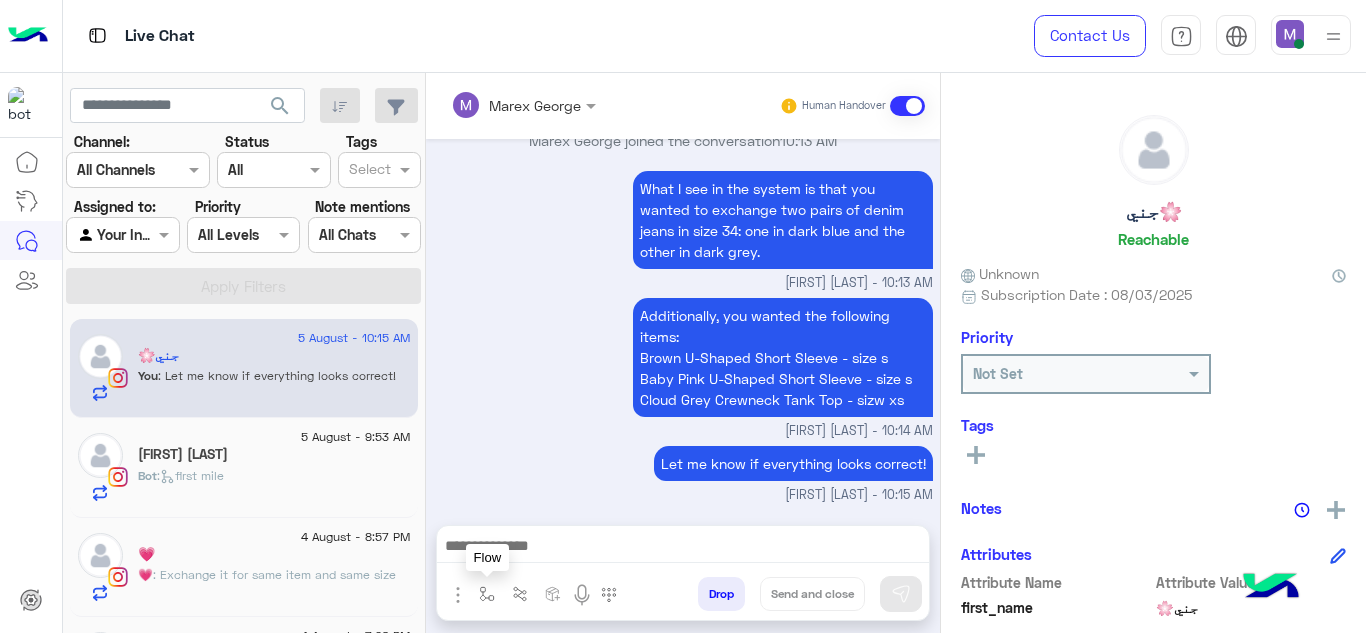 click at bounding box center (487, 594) 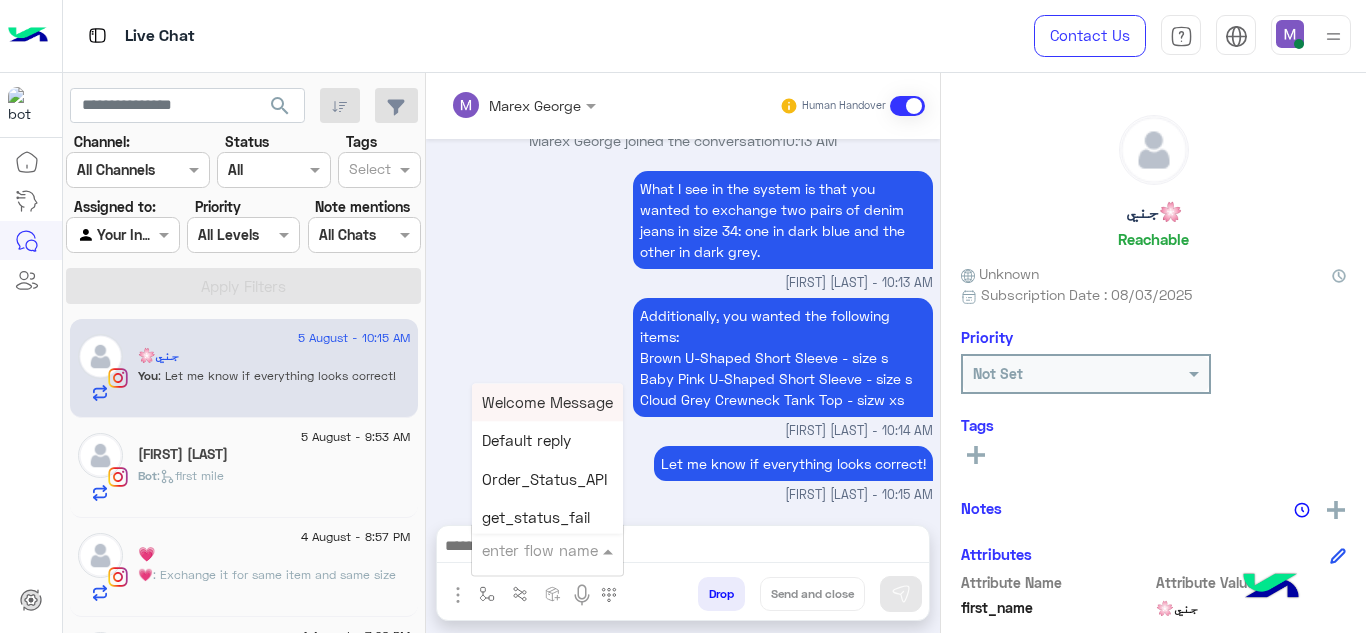click on "enter flow name" at bounding box center (547, 550) 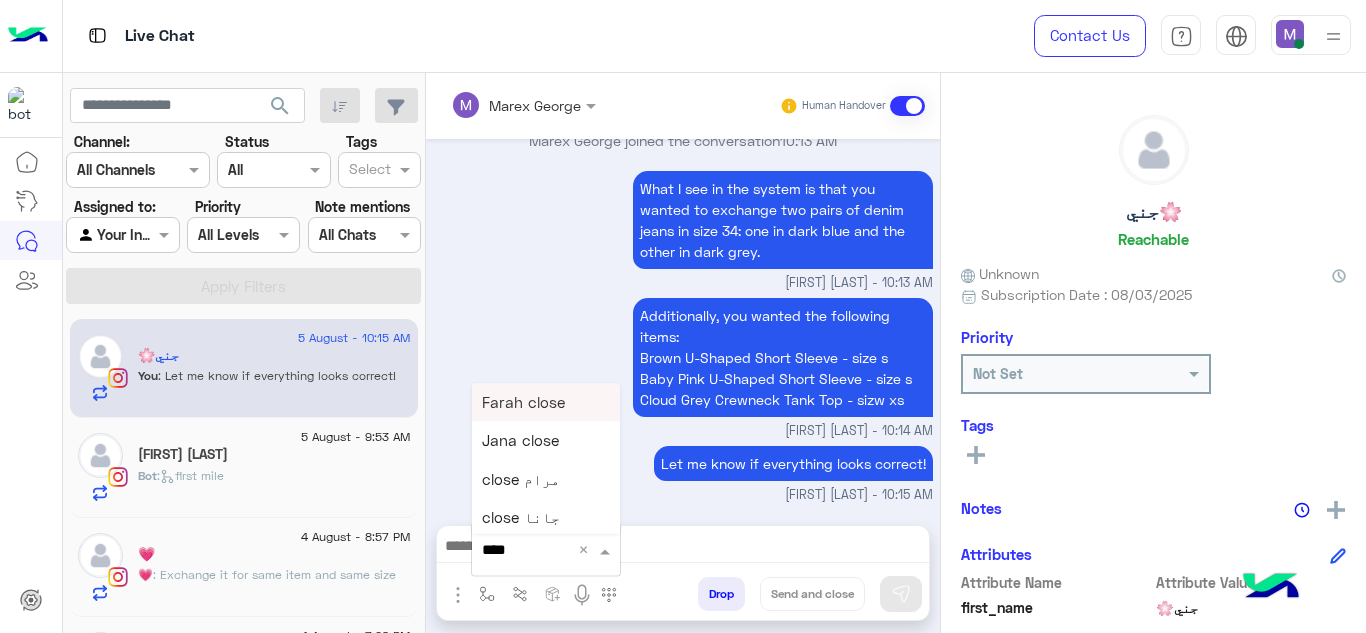 type on "*****" 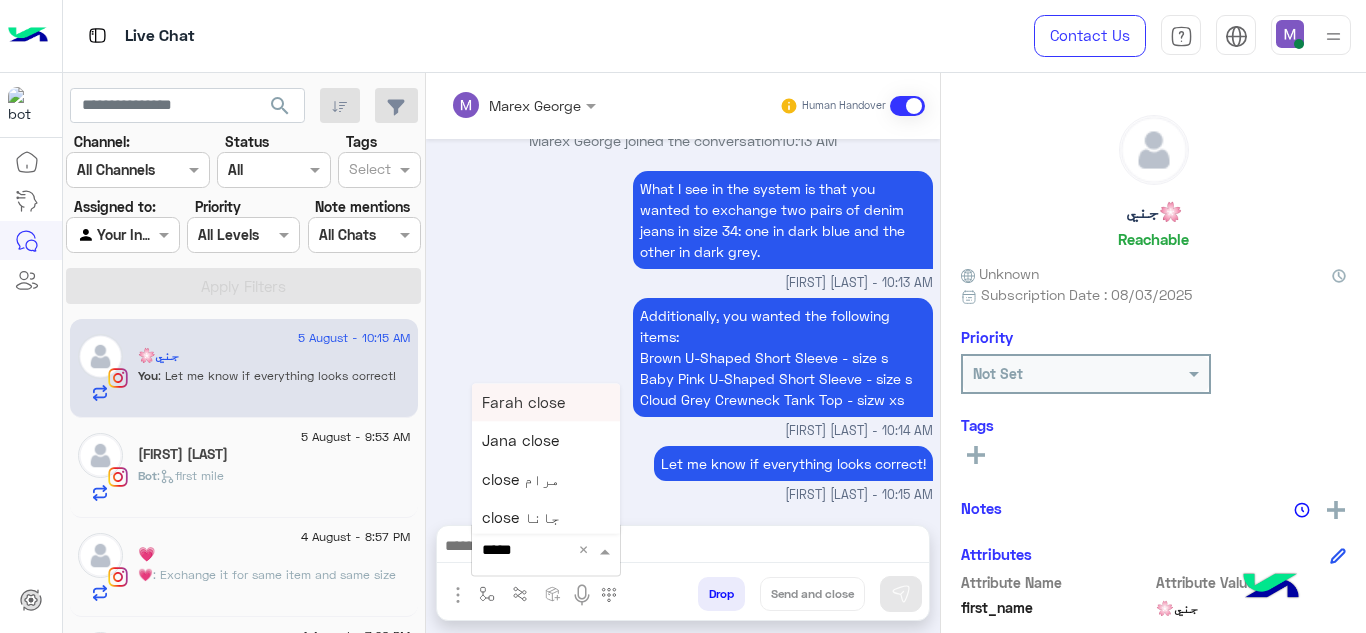 click on "Farah close" at bounding box center (546, 402) 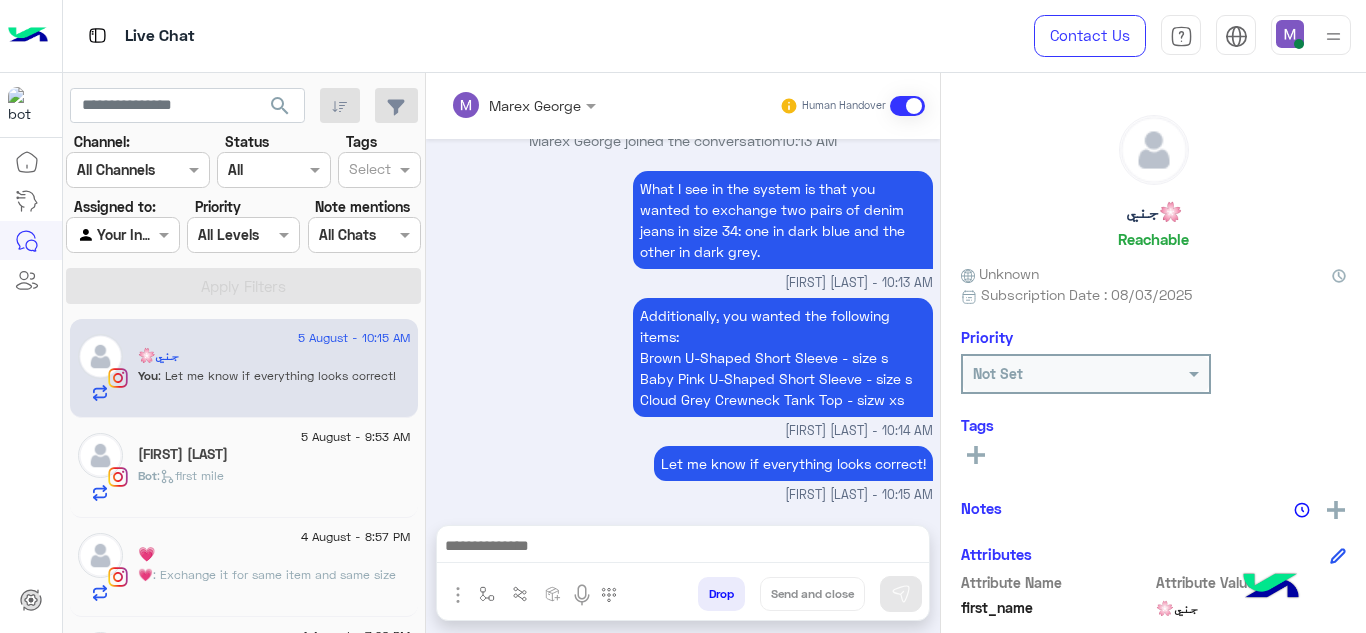 type on "**********" 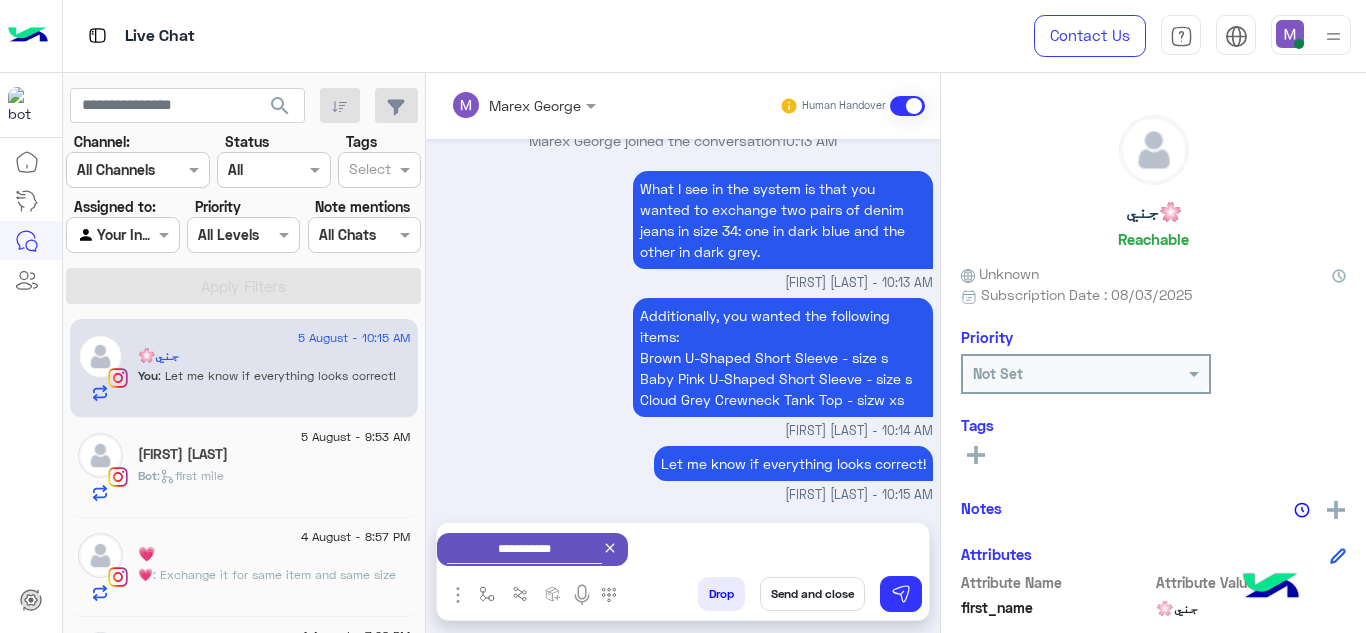 click on "Send and close" at bounding box center (812, 594) 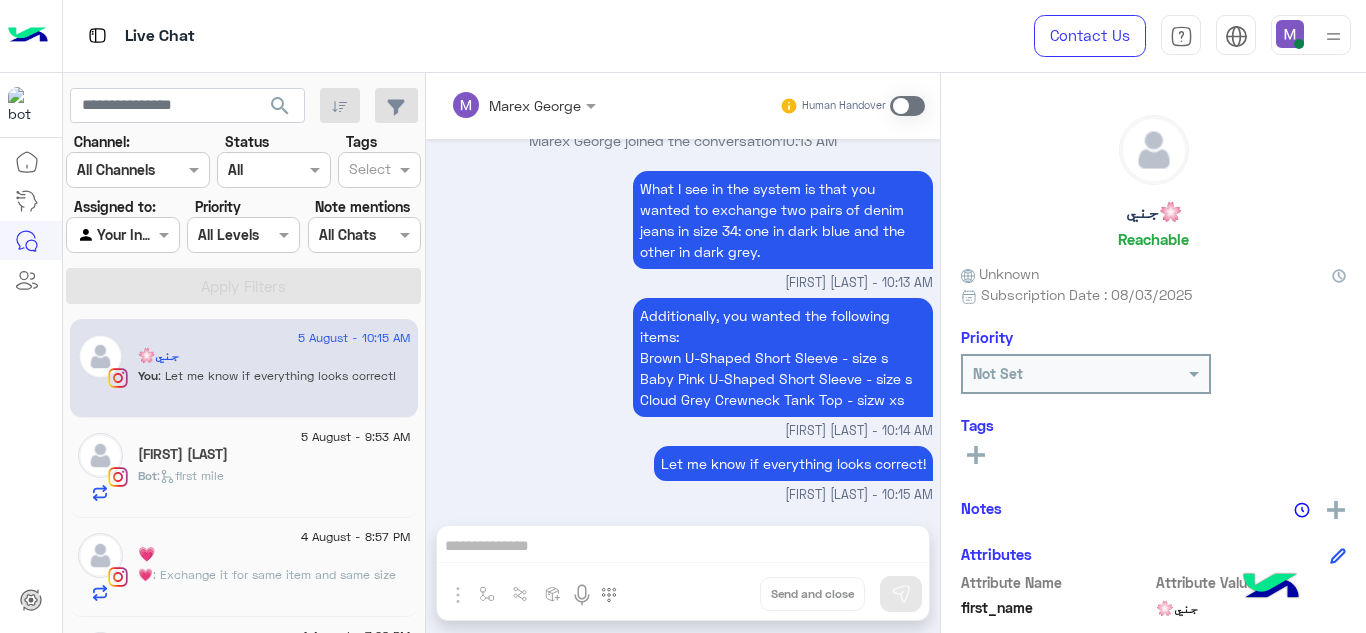 scroll, scrollTop: 677, scrollLeft: 0, axis: vertical 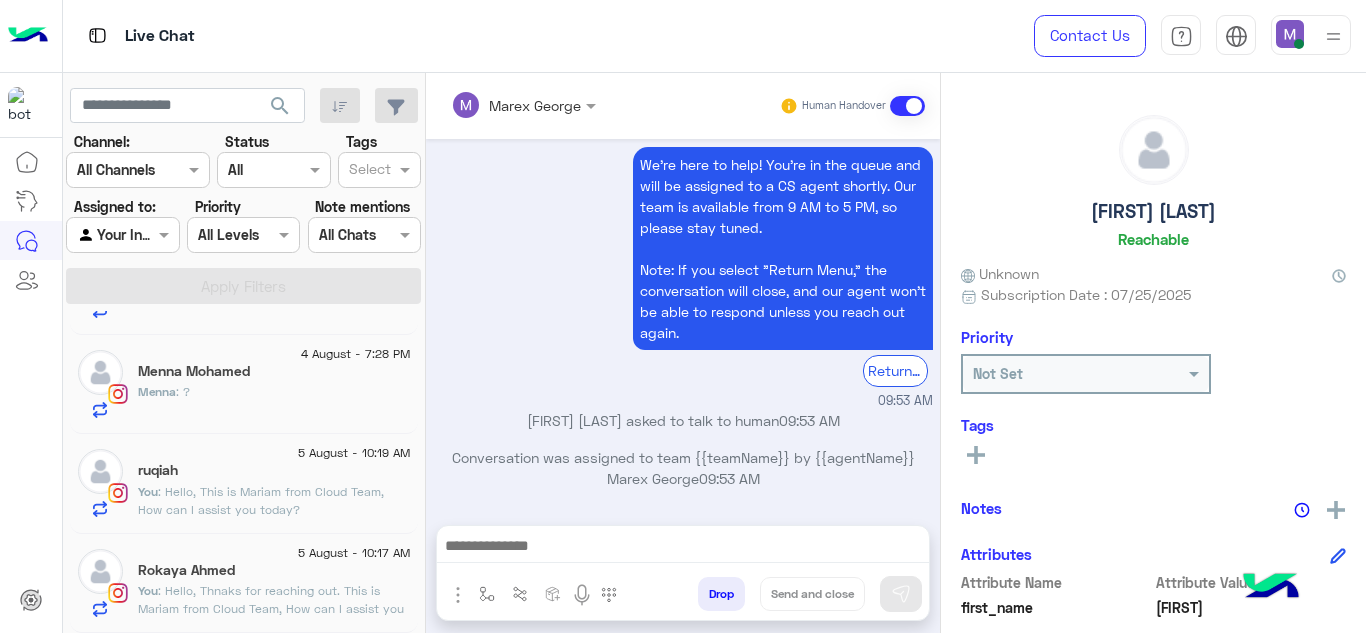 click on "Rokaya Ahmed" 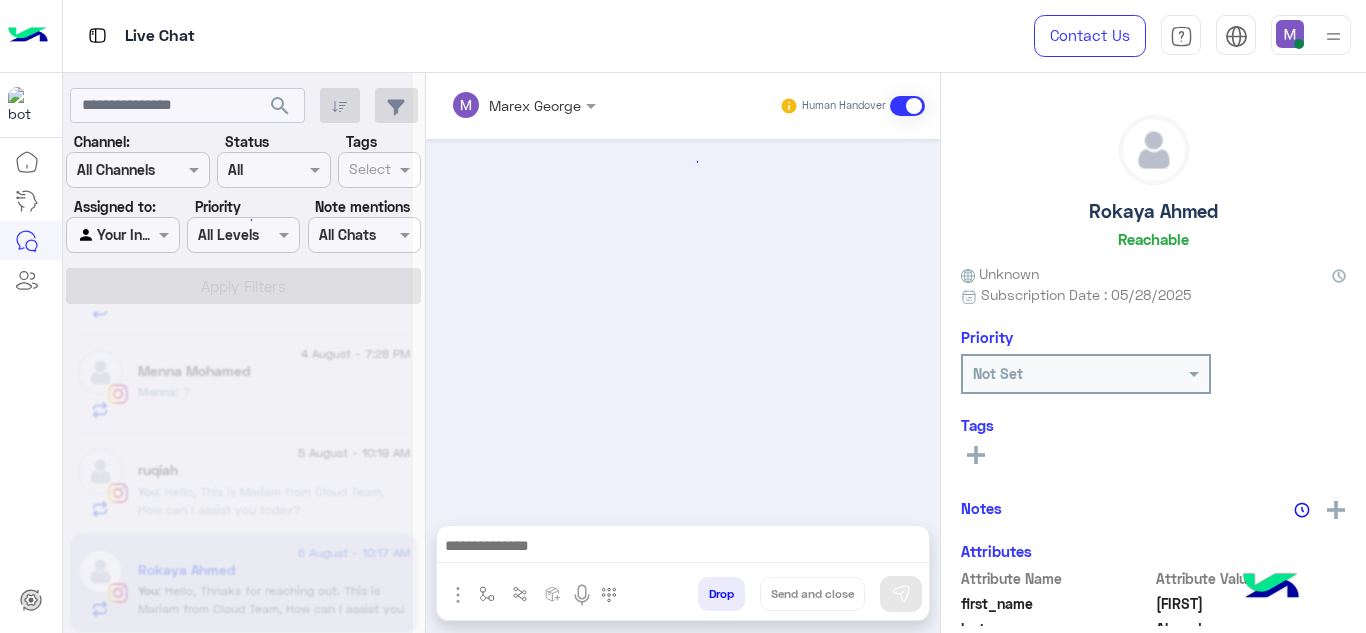 scroll, scrollTop: 834, scrollLeft: 0, axis: vertical 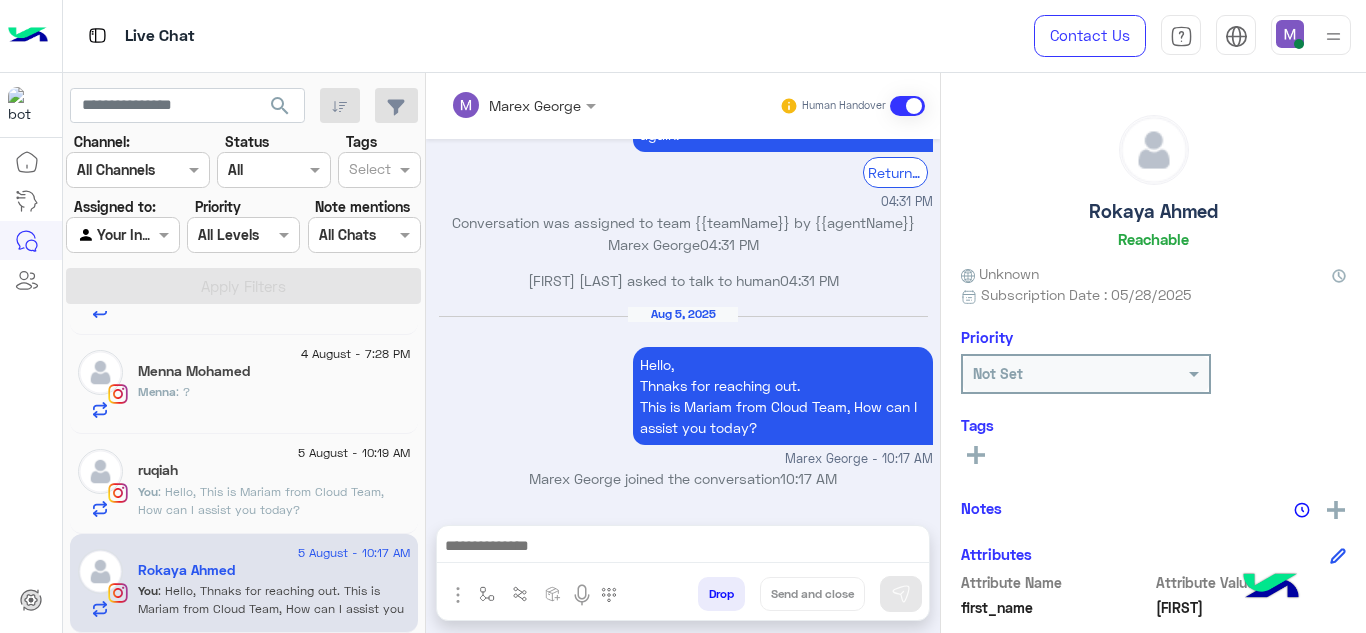 click on ": Hello,
This is Mariam from Cloud Team, How can I assist you today?" 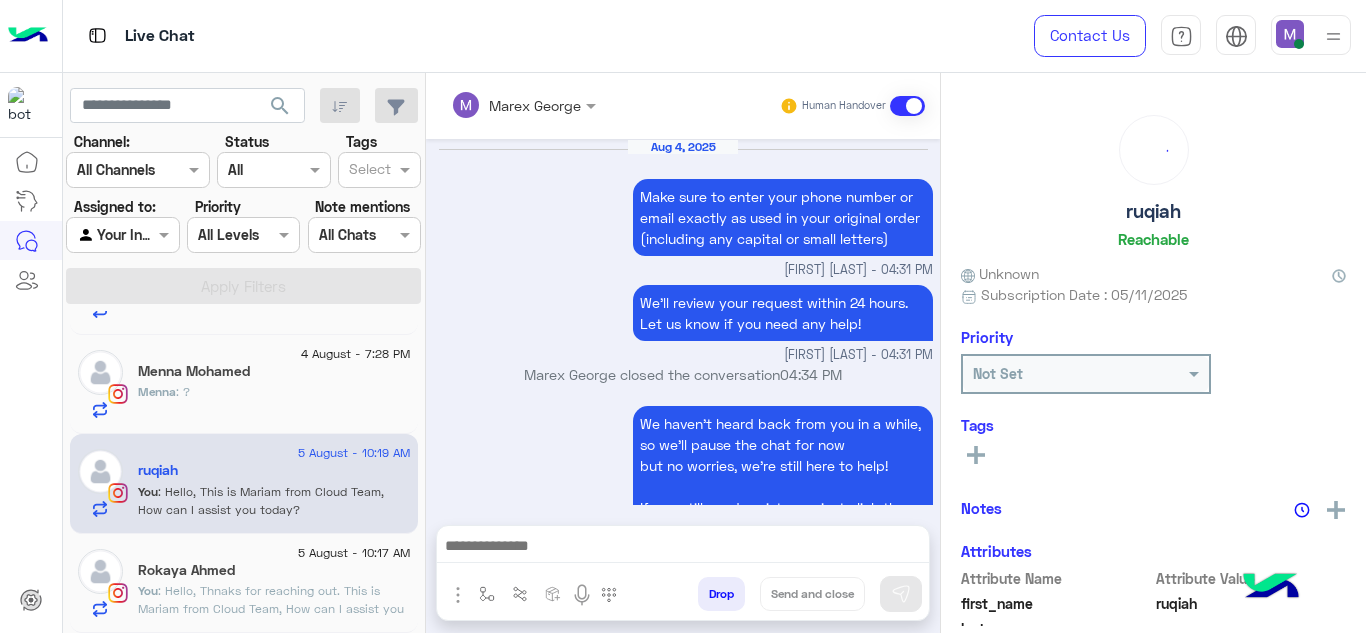 scroll, scrollTop: 750, scrollLeft: 0, axis: vertical 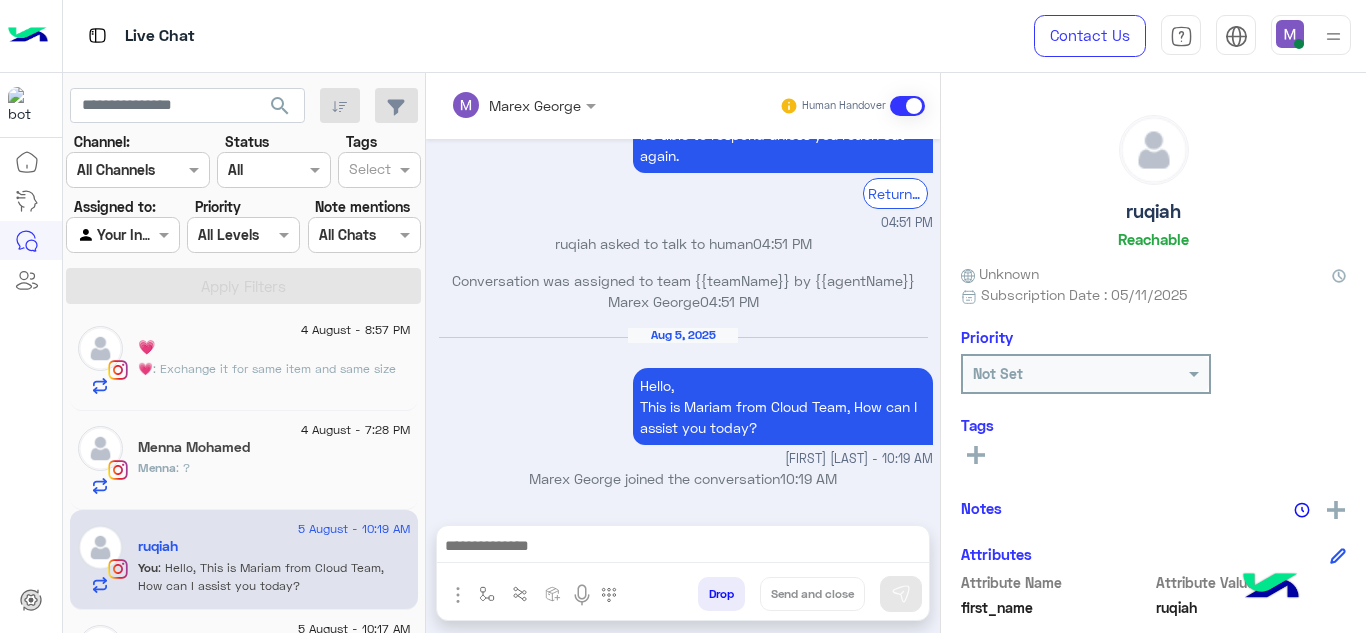 click on "Menna Mohamed" 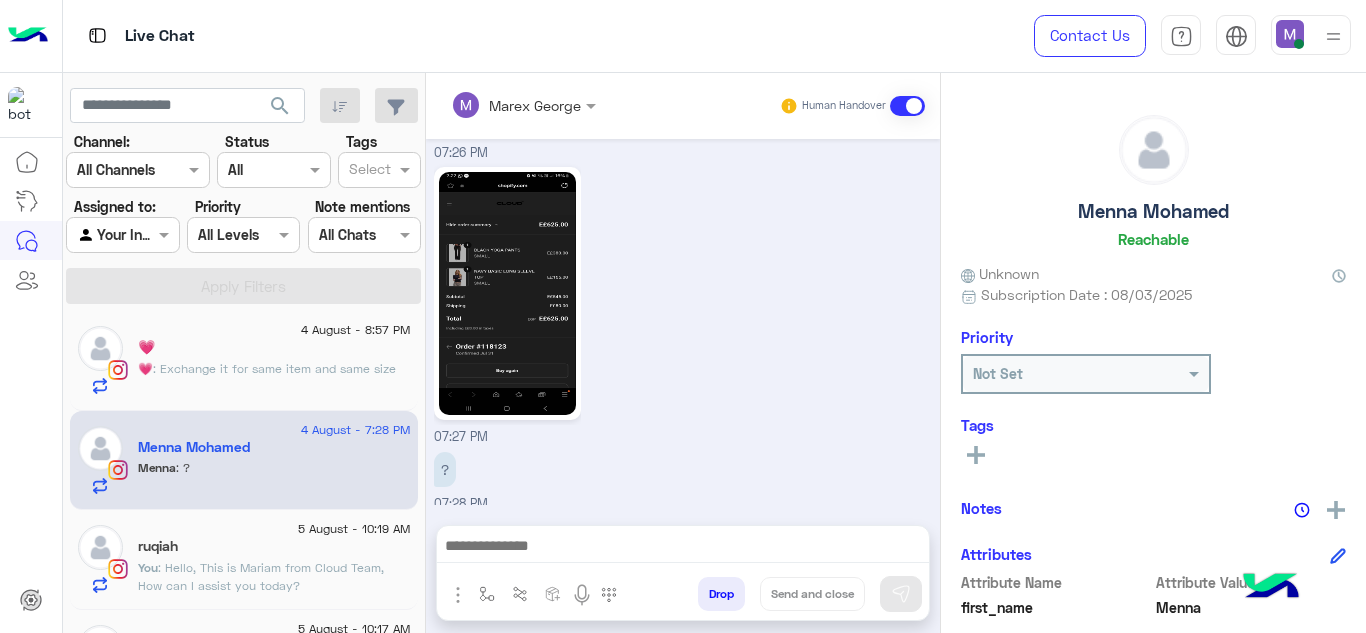 scroll, scrollTop: 1985, scrollLeft: 0, axis: vertical 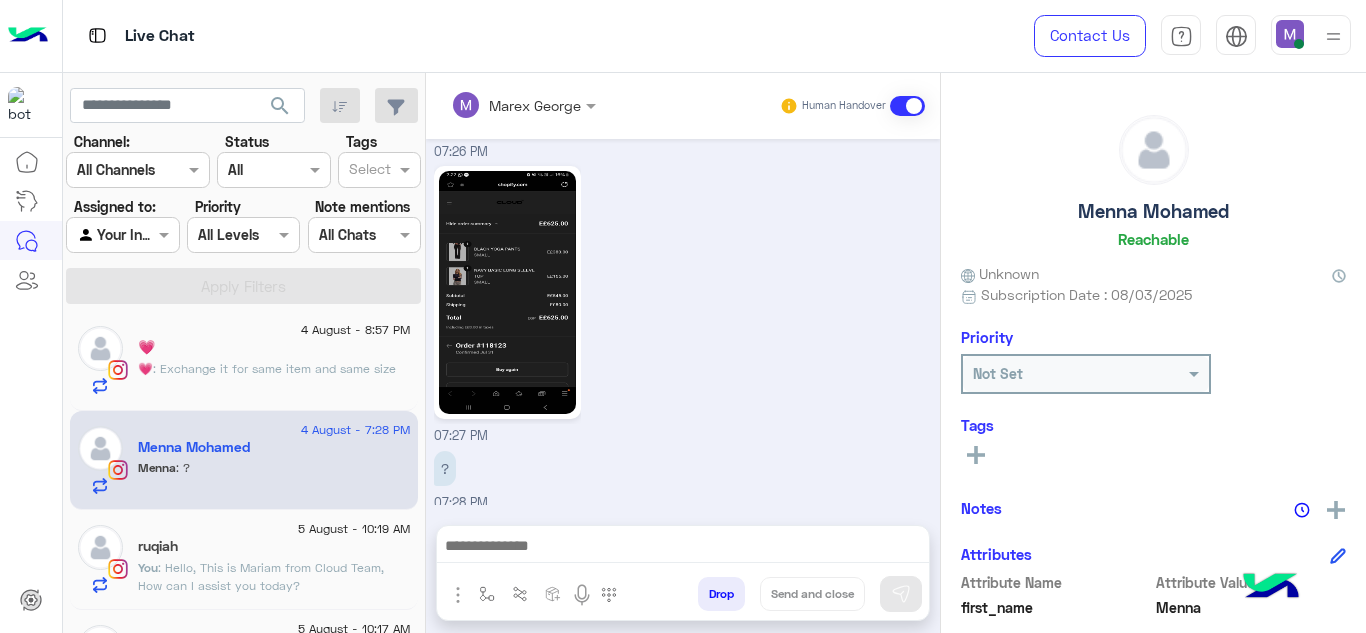 click 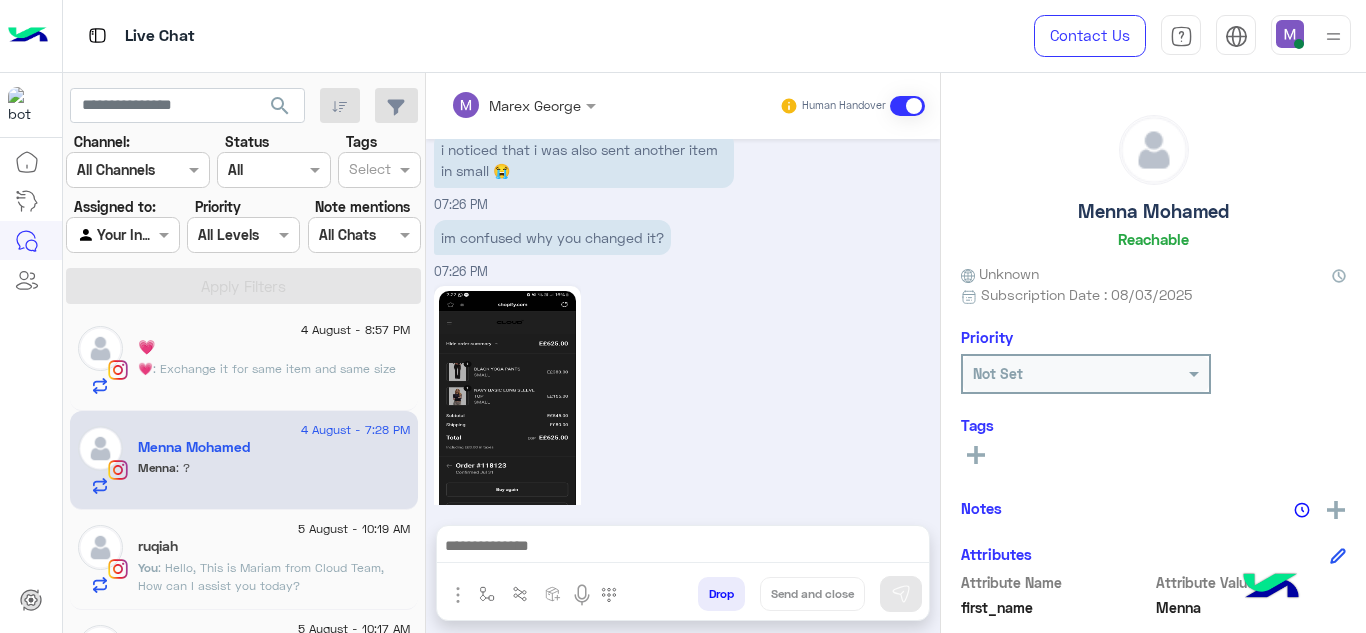 scroll, scrollTop: 1993, scrollLeft: 0, axis: vertical 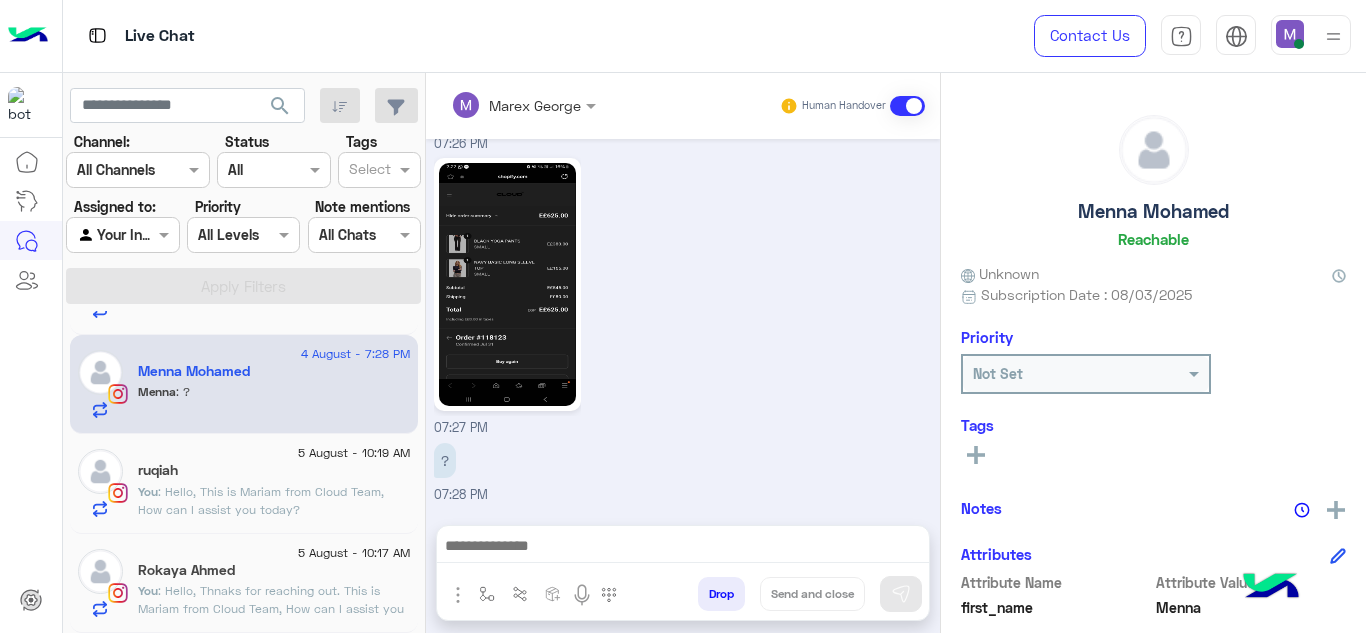 click on "Rokaya Ahmed" 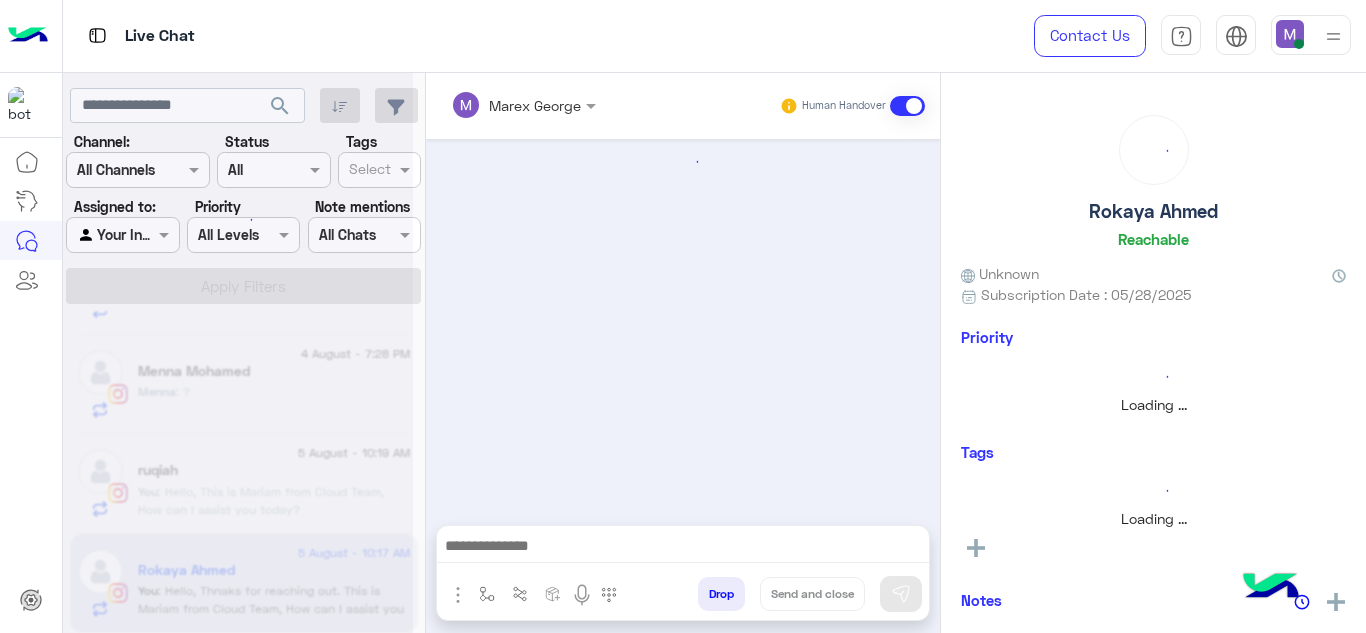 scroll, scrollTop: 834, scrollLeft: 0, axis: vertical 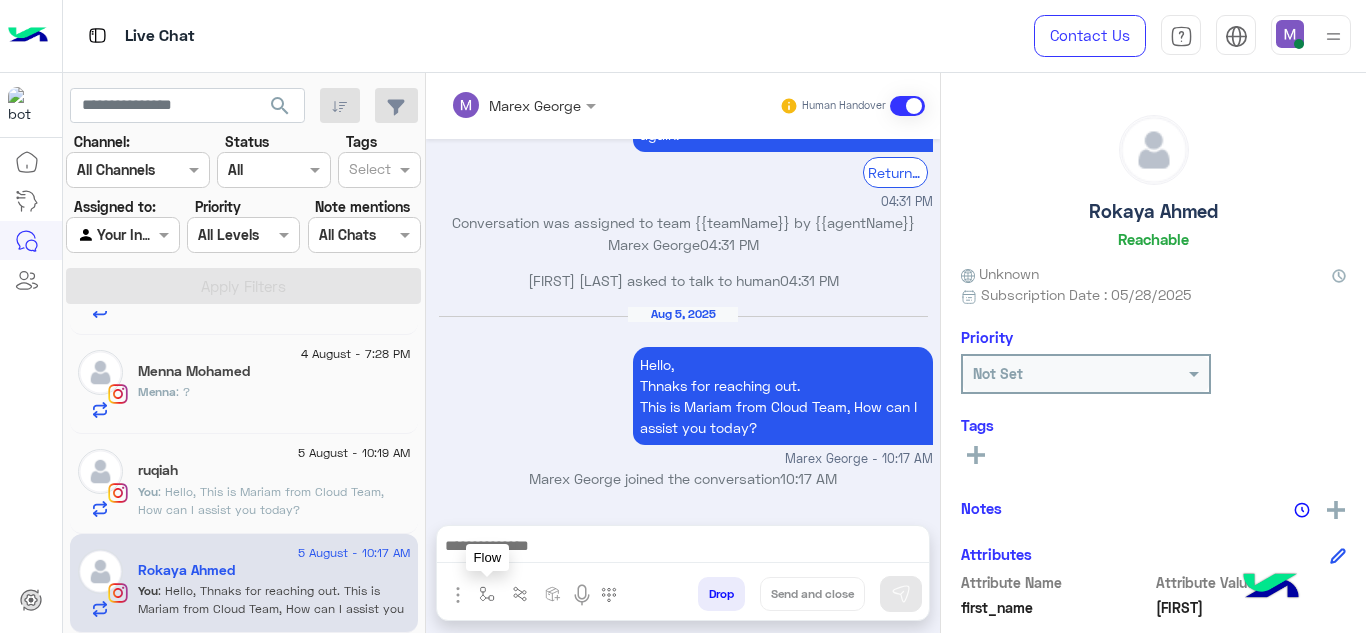 click at bounding box center (487, 594) 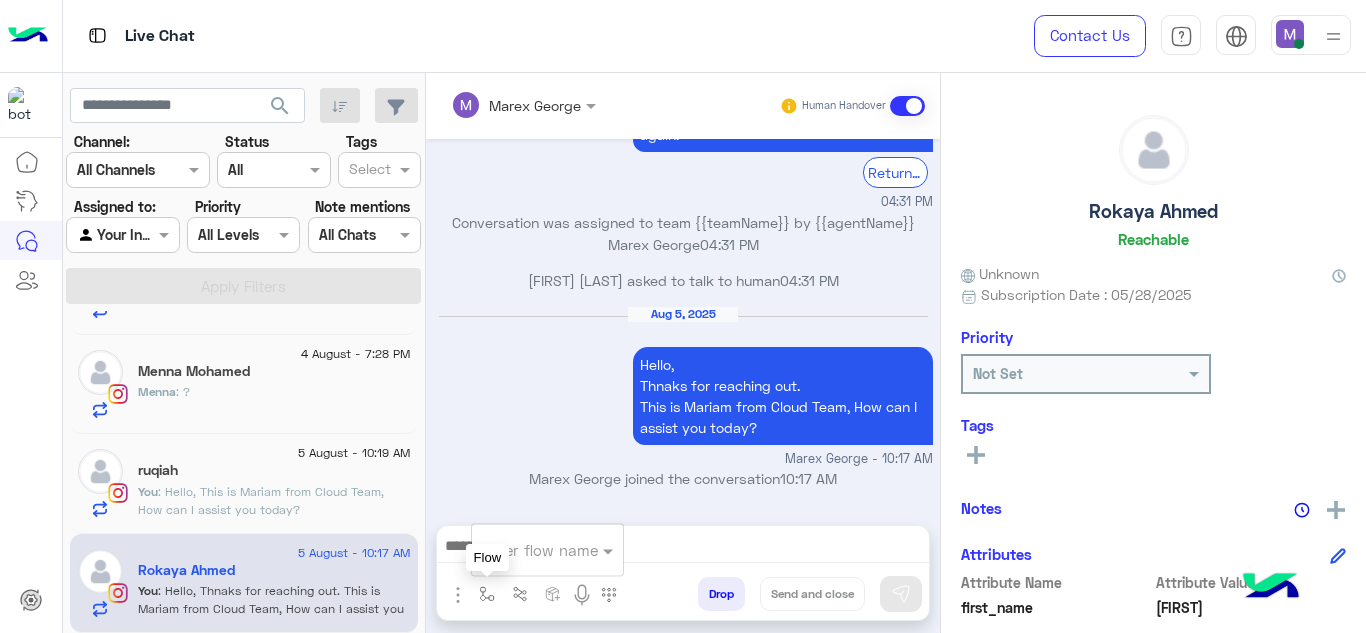 type 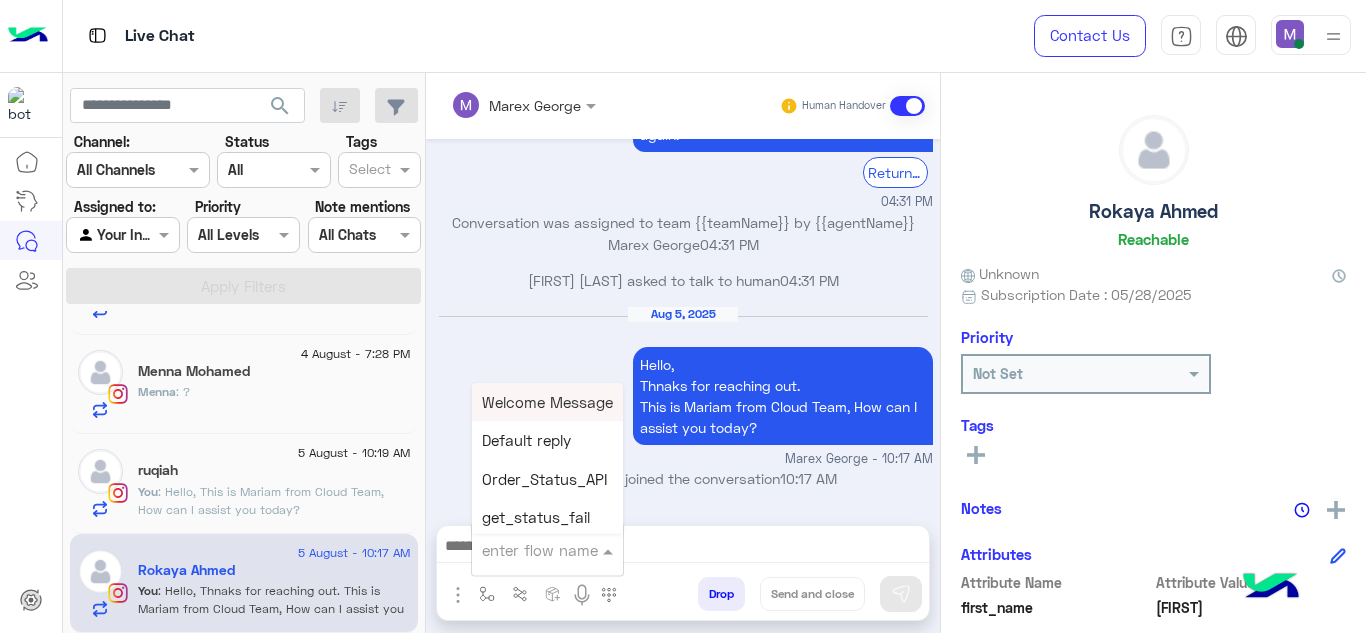 click at bounding box center (547, 549) 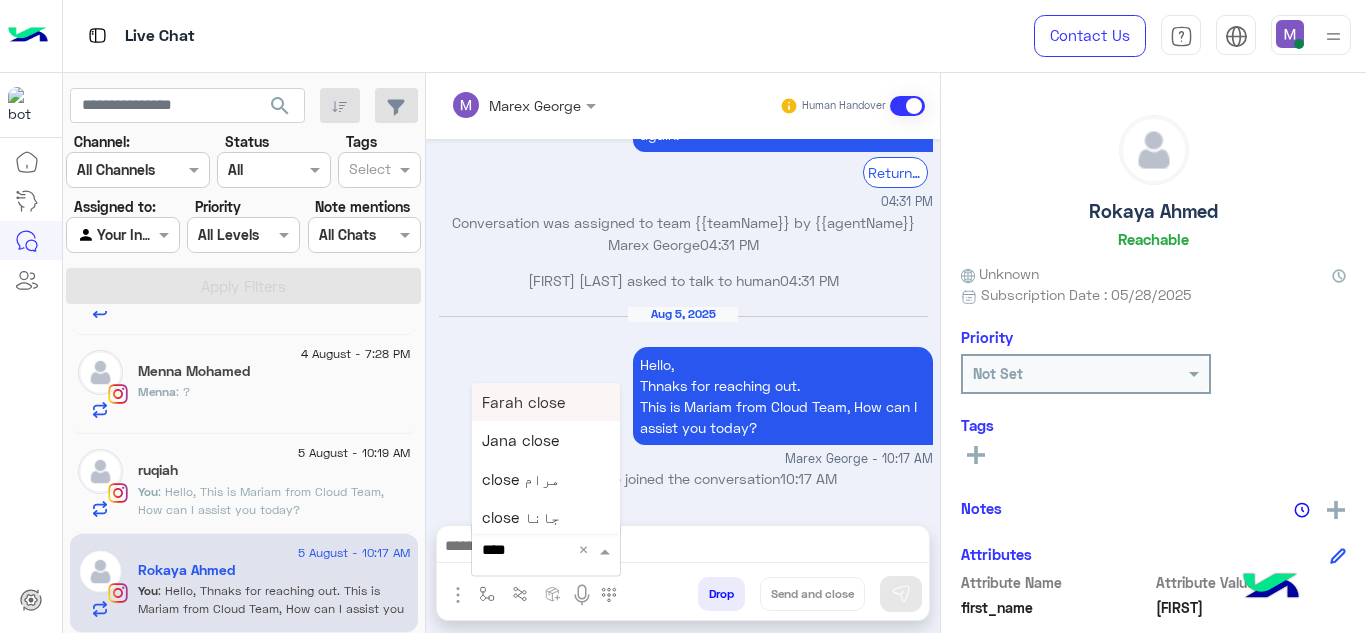 type on "*****" 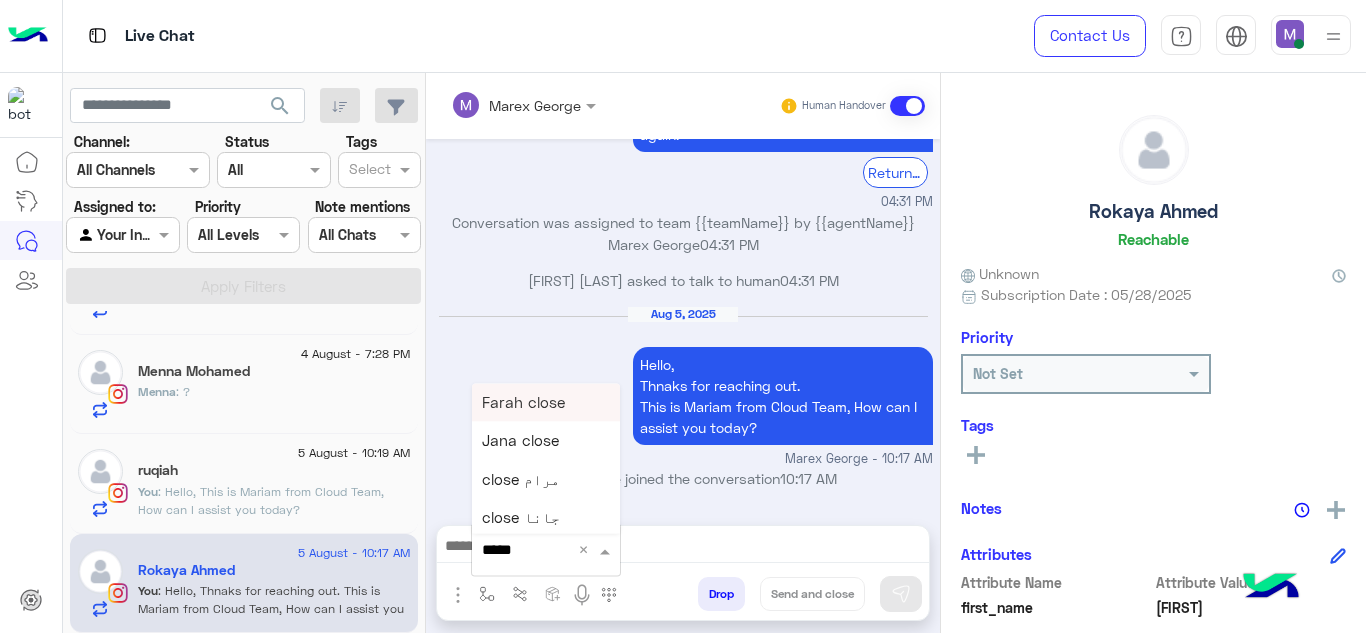 click on "Farah close" at bounding box center [546, 402] 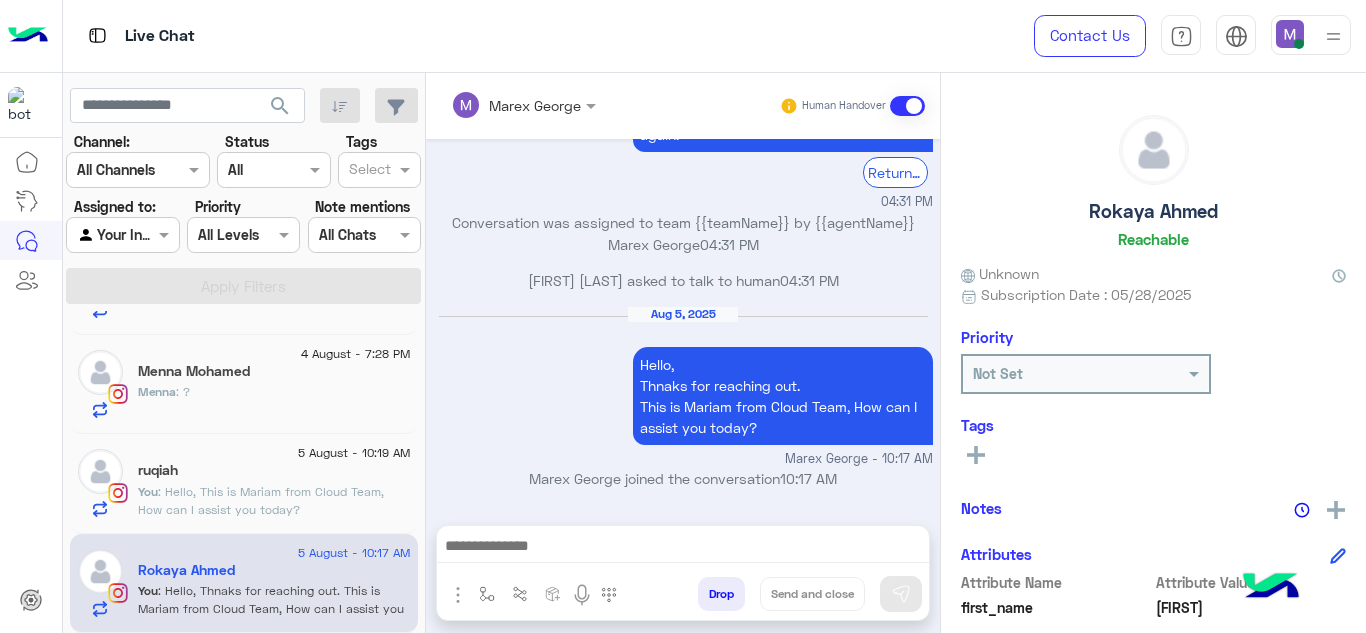 type on "**********" 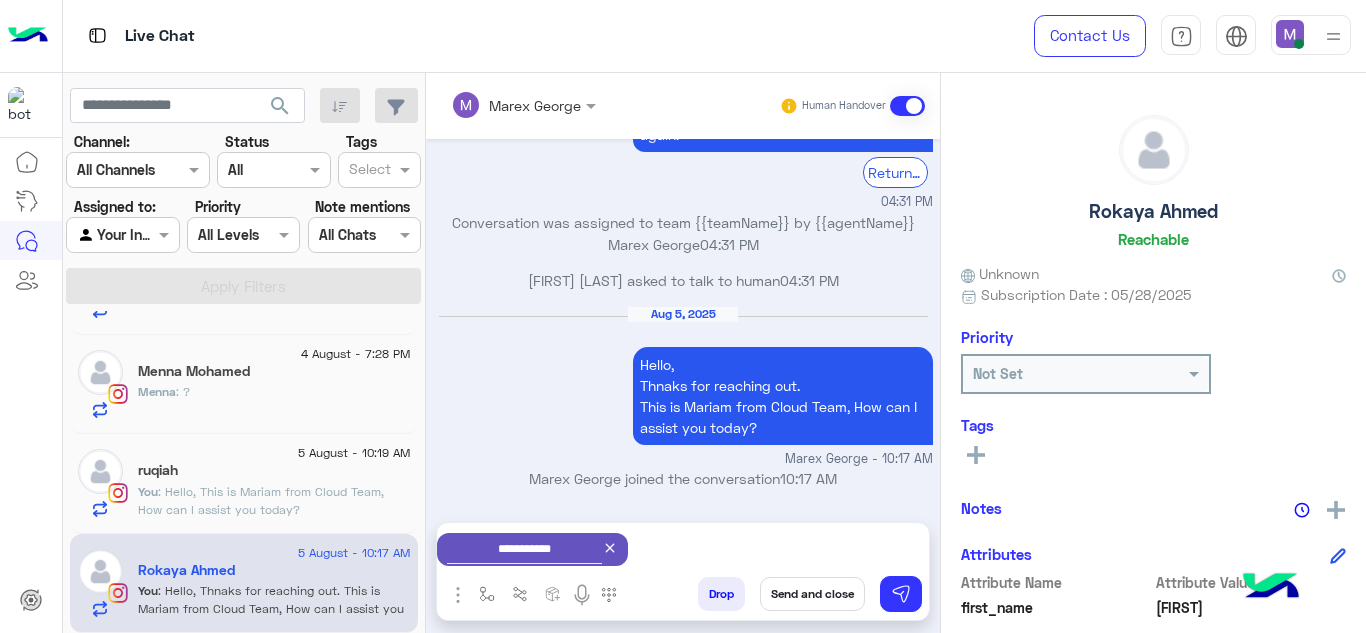 click on "Send and close" at bounding box center [812, 594] 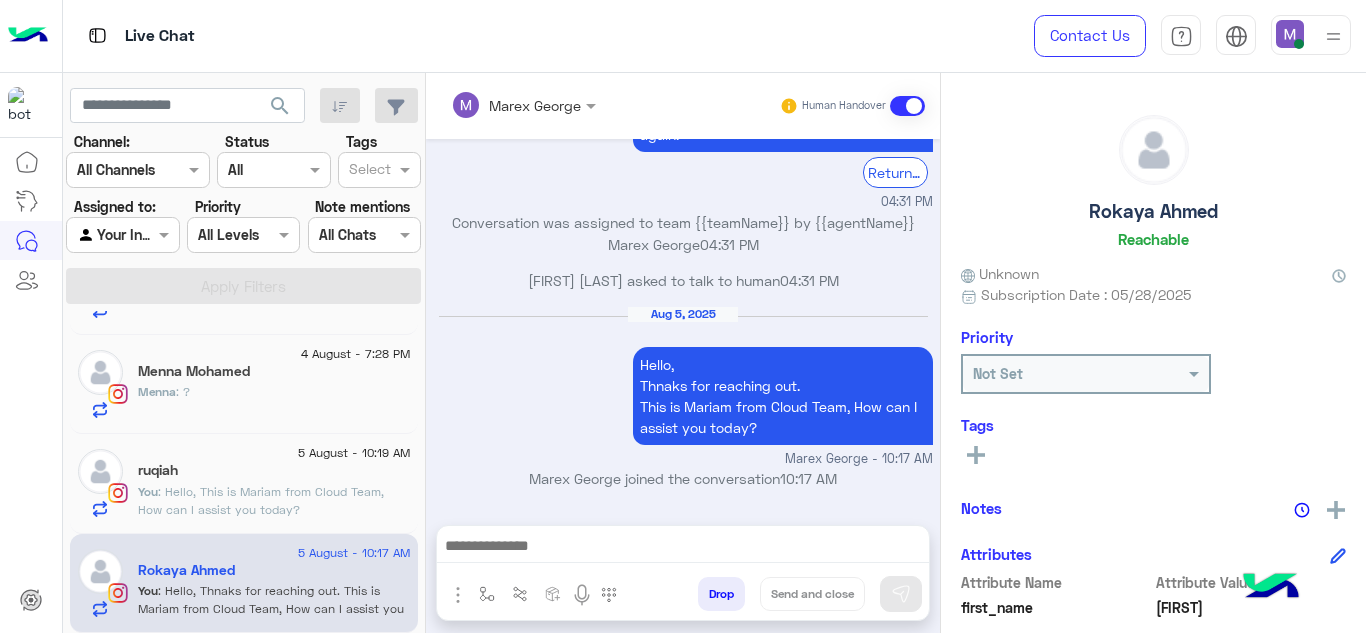scroll, scrollTop: 871, scrollLeft: 0, axis: vertical 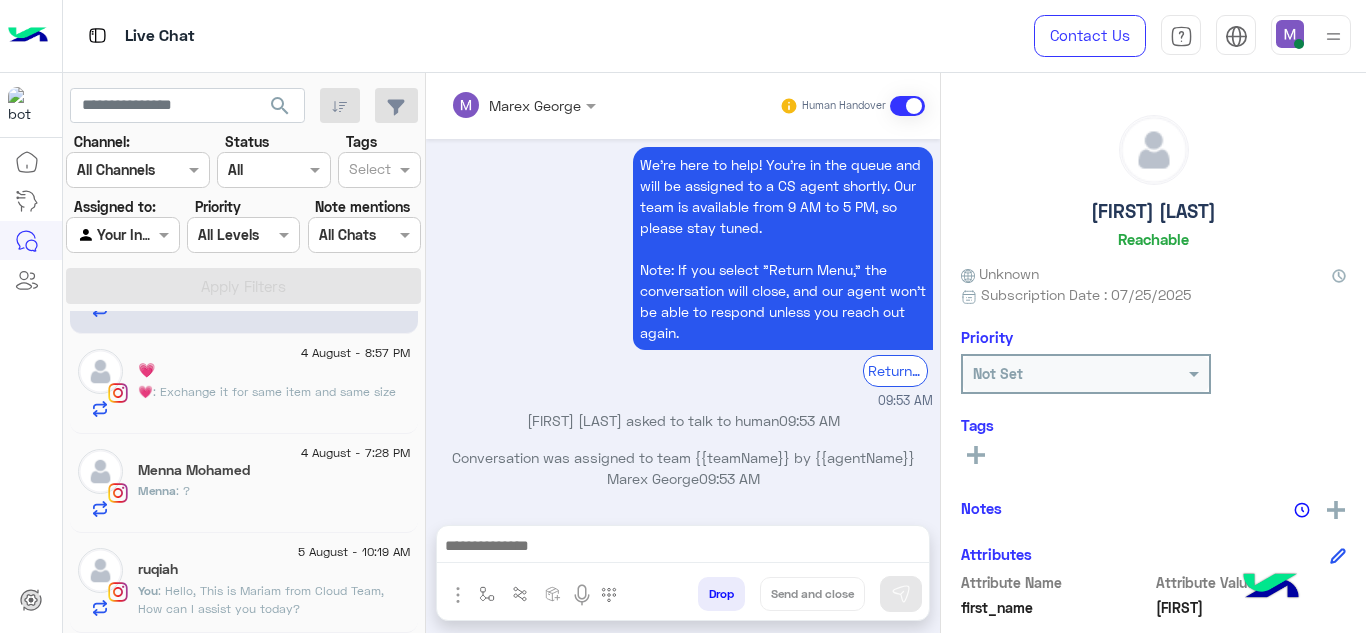 click on "ruqiah" 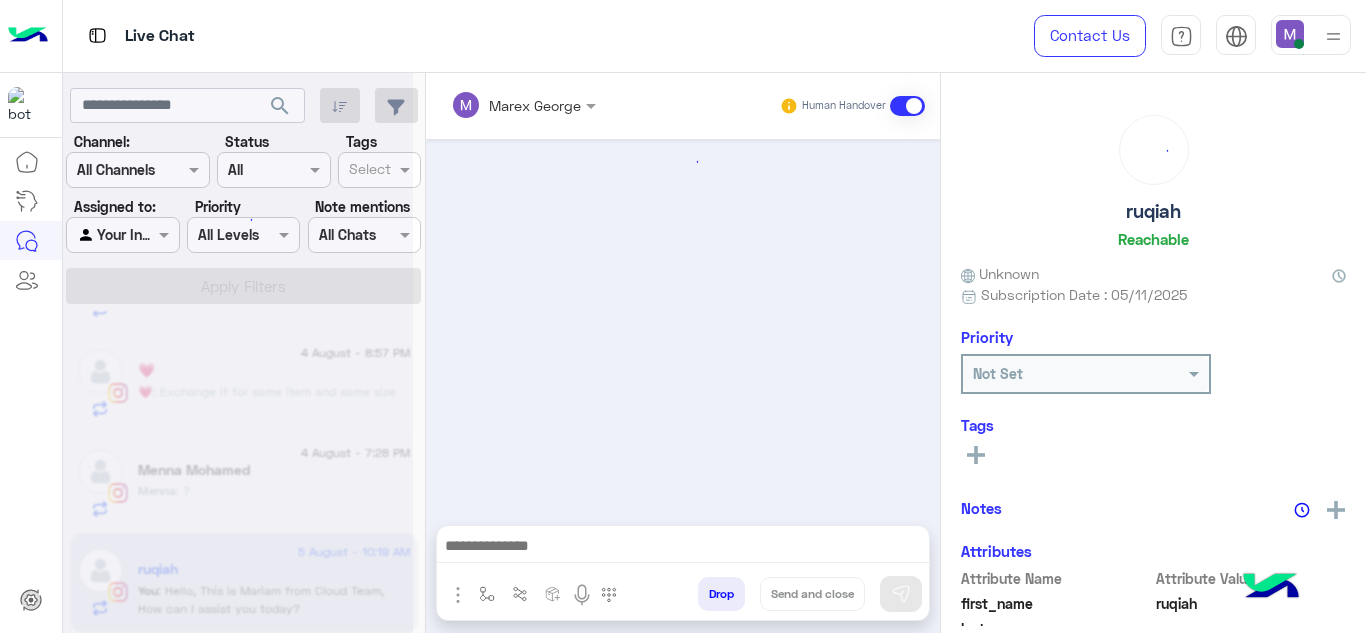 scroll, scrollTop: 750, scrollLeft: 0, axis: vertical 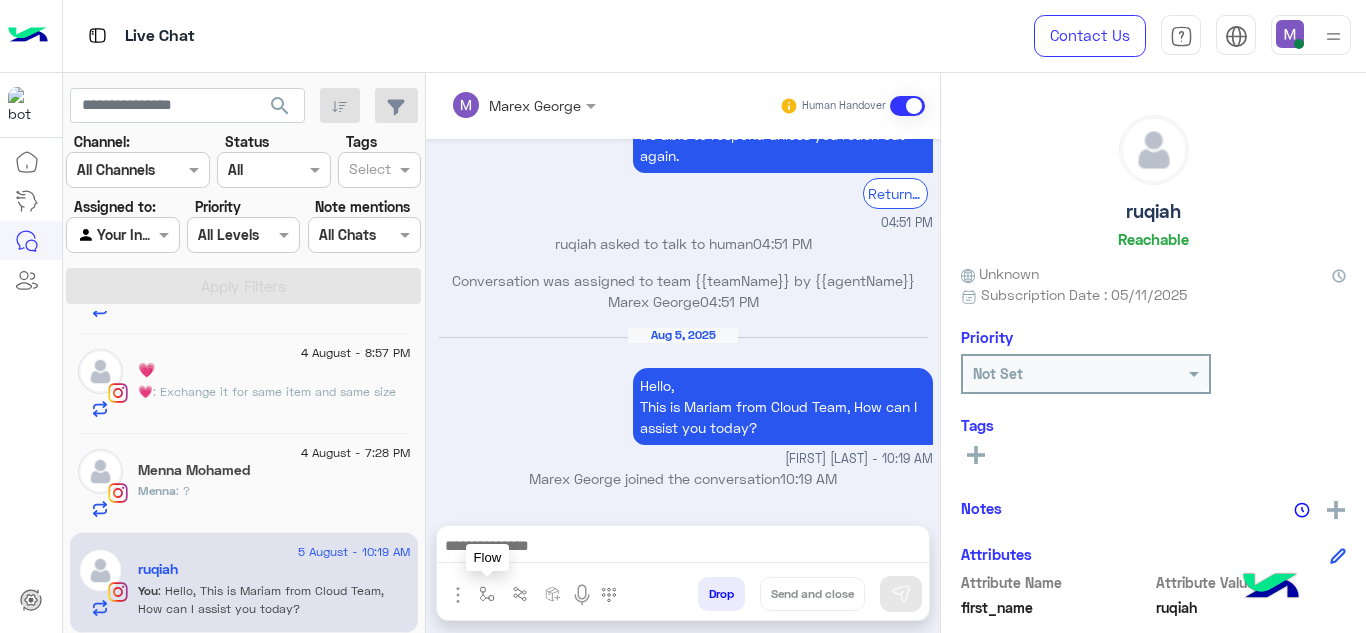 click at bounding box center (487, 594) 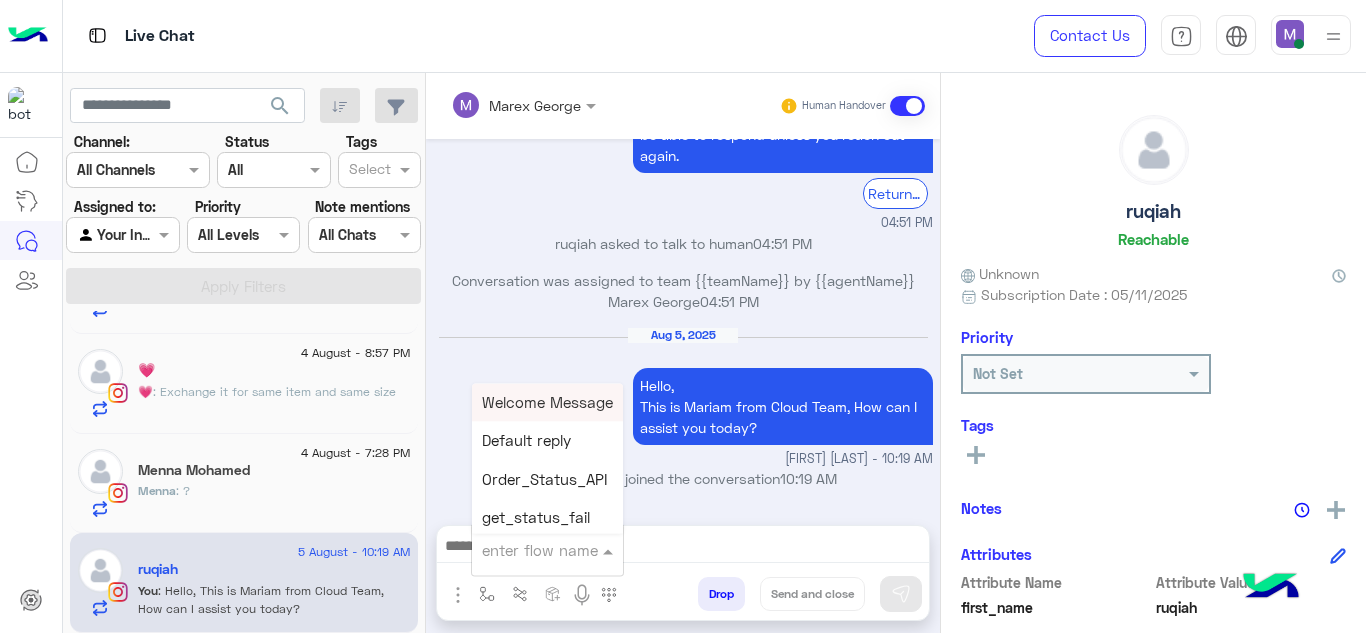 click at bounding box center [523, 550] 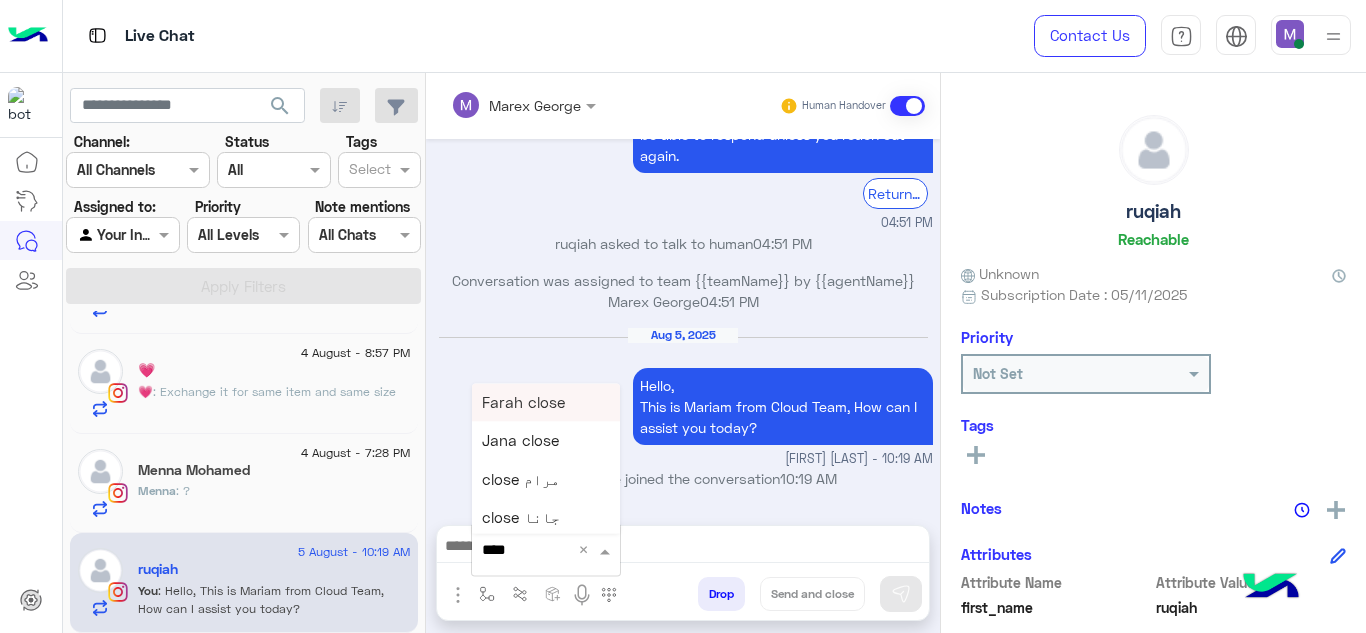 type on "*****" 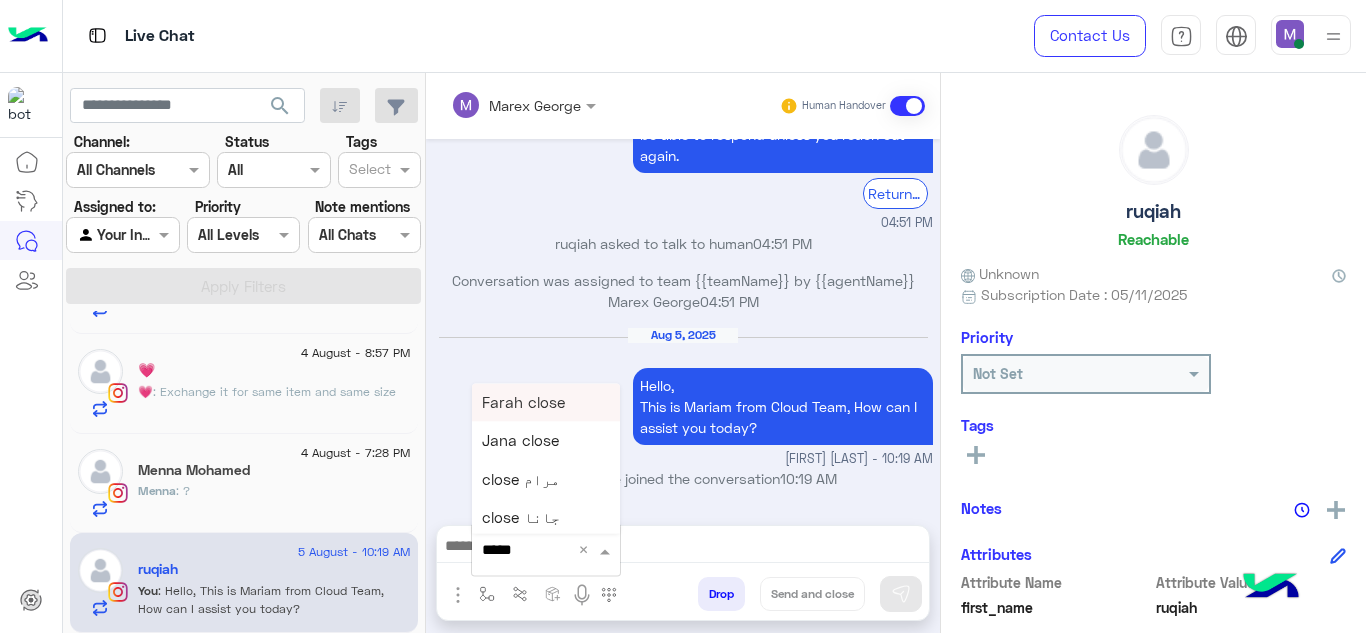 click on "Farah close" at bounding box center (546, 402) 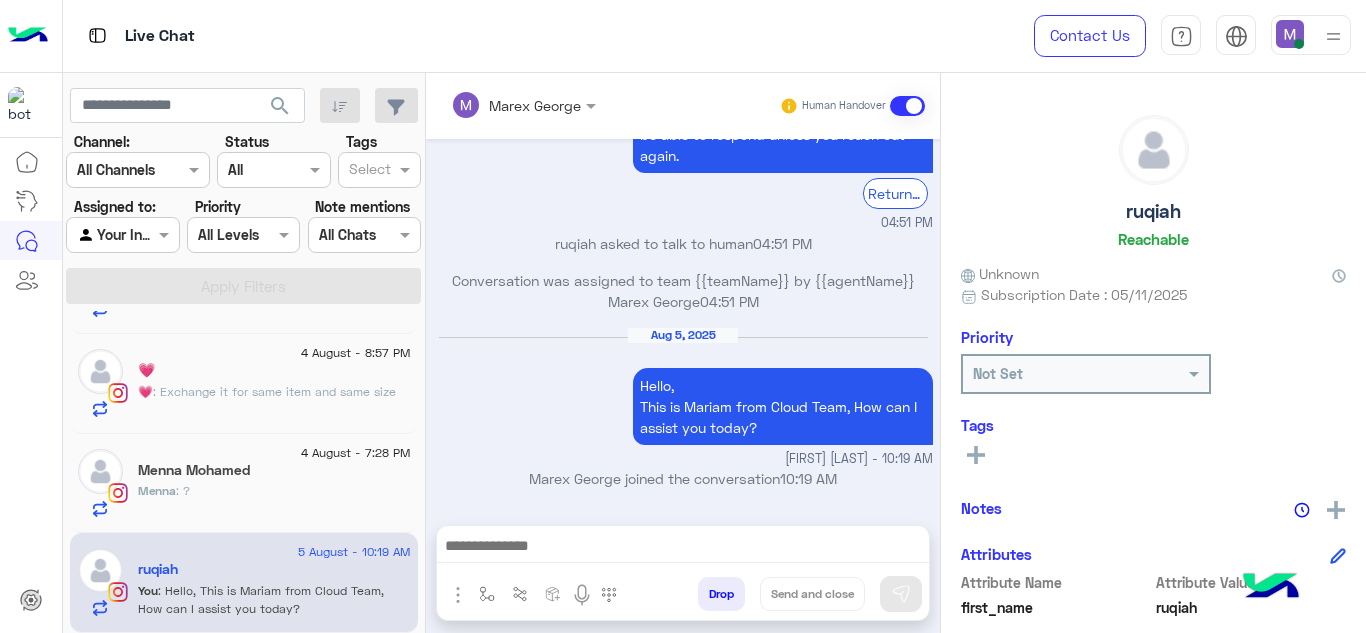 type on "**********" 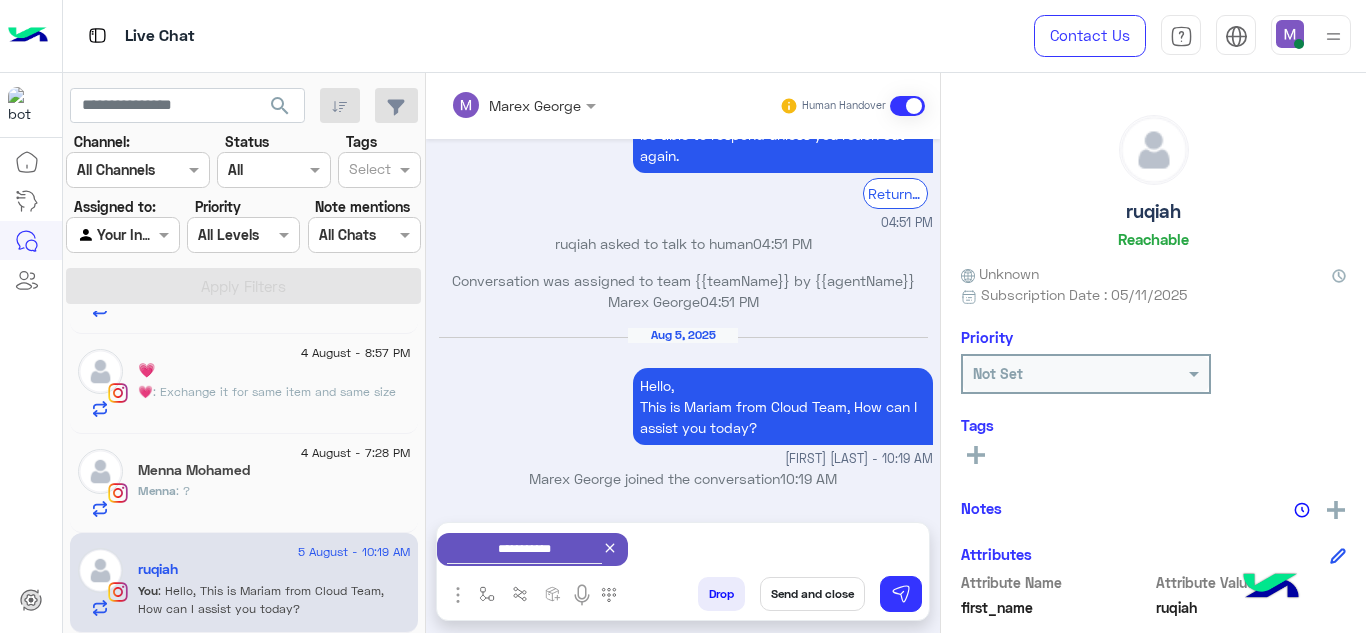 click on "Send and close" at bounding box center (812, 594) 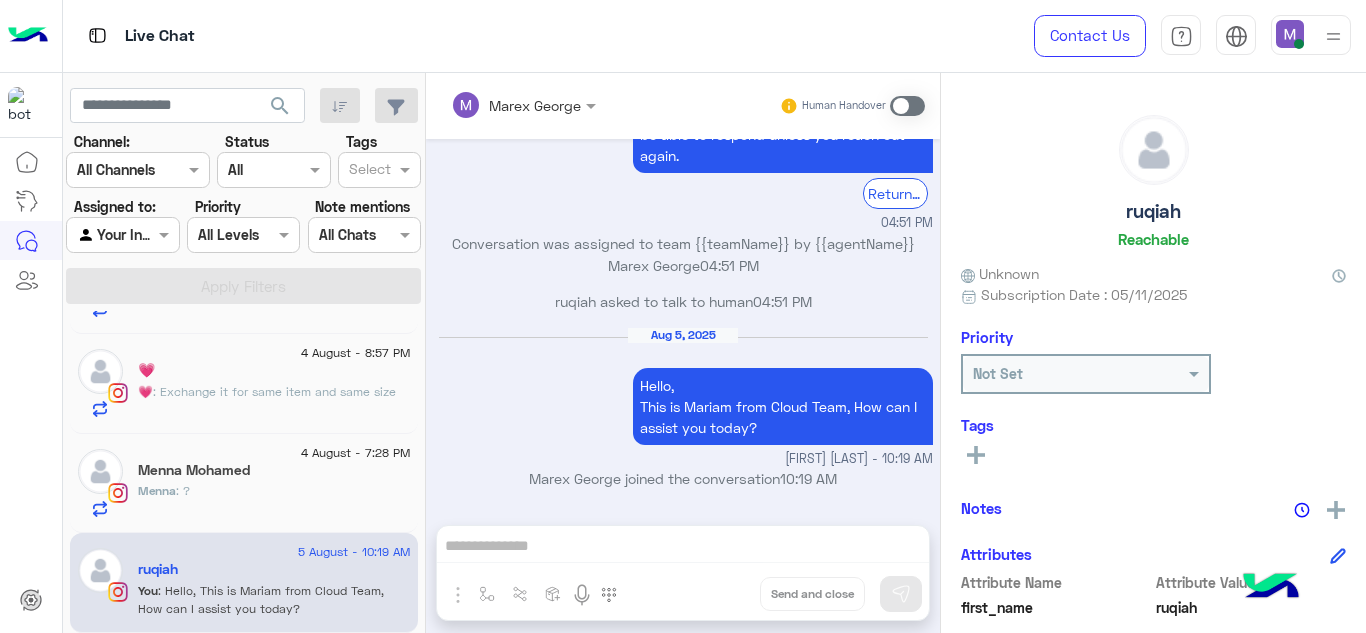 scroll, scrollTop: 787, scrollLeft: 0, axis: vertical 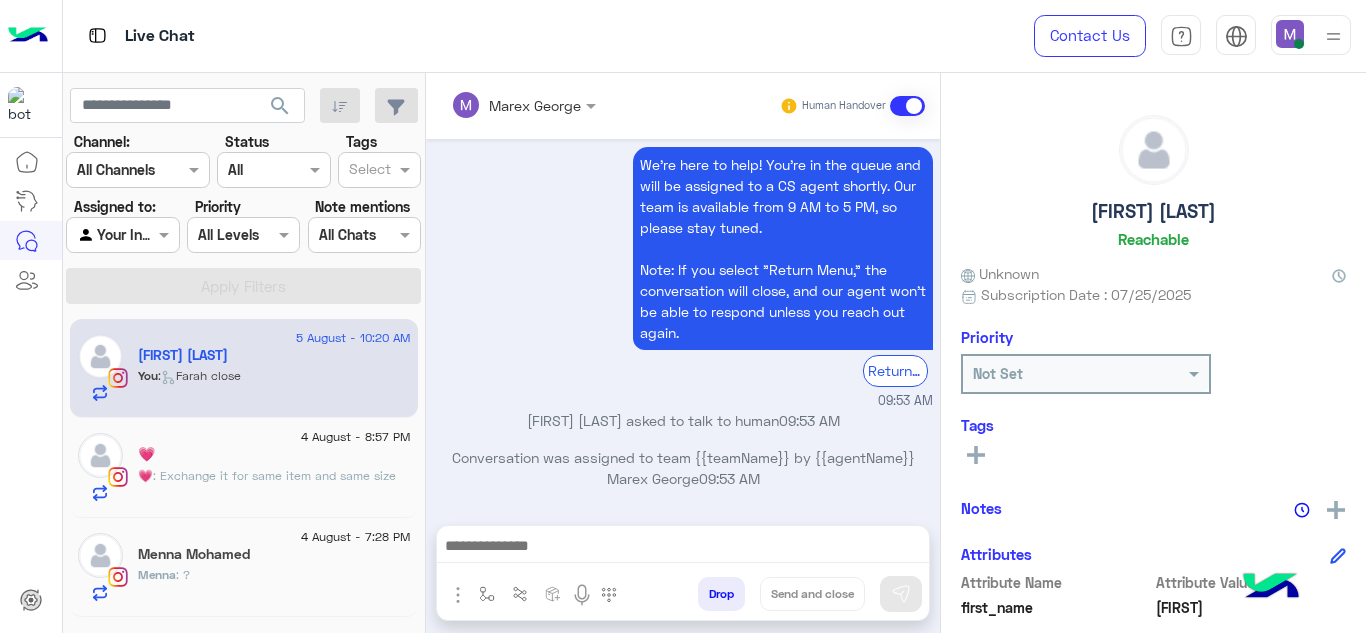 click on "4 August - 7:28 PM" 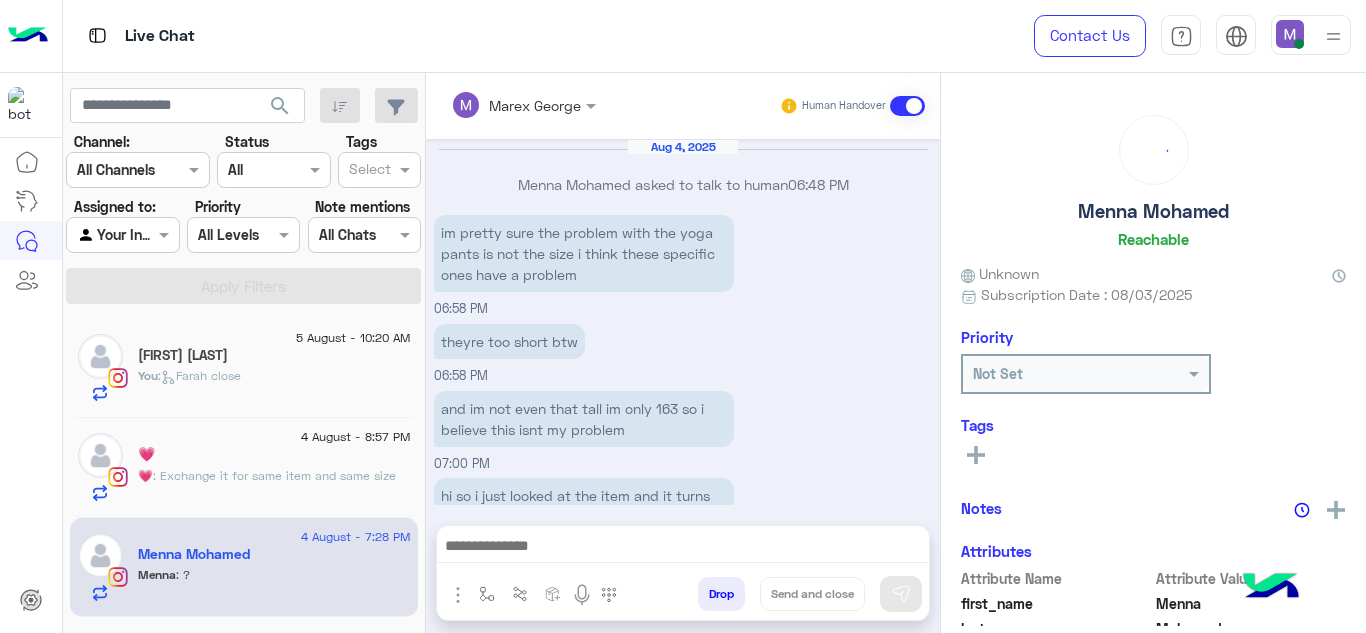 scroll, scrollTop: 650, scrollLeft: 0, axis: vertical 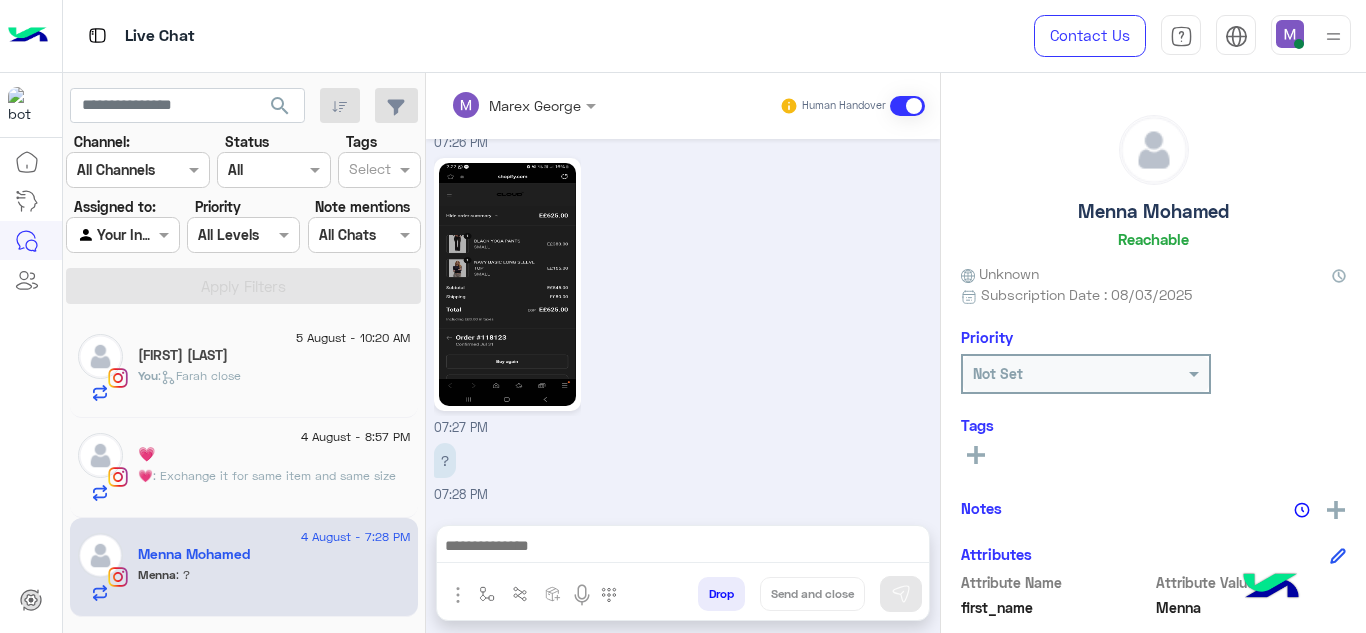 click on ": Exchange it for same item and same size" 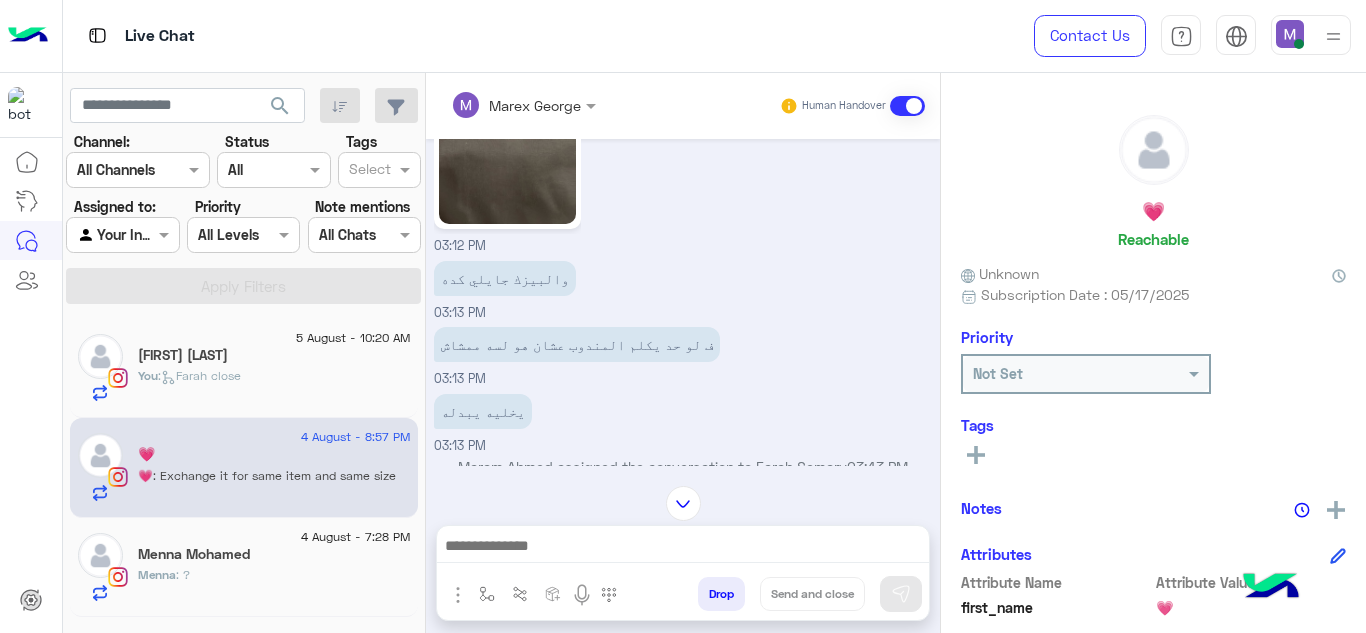 scroll, scrollTop: 295, scrollLeft: 0, axis: vertical 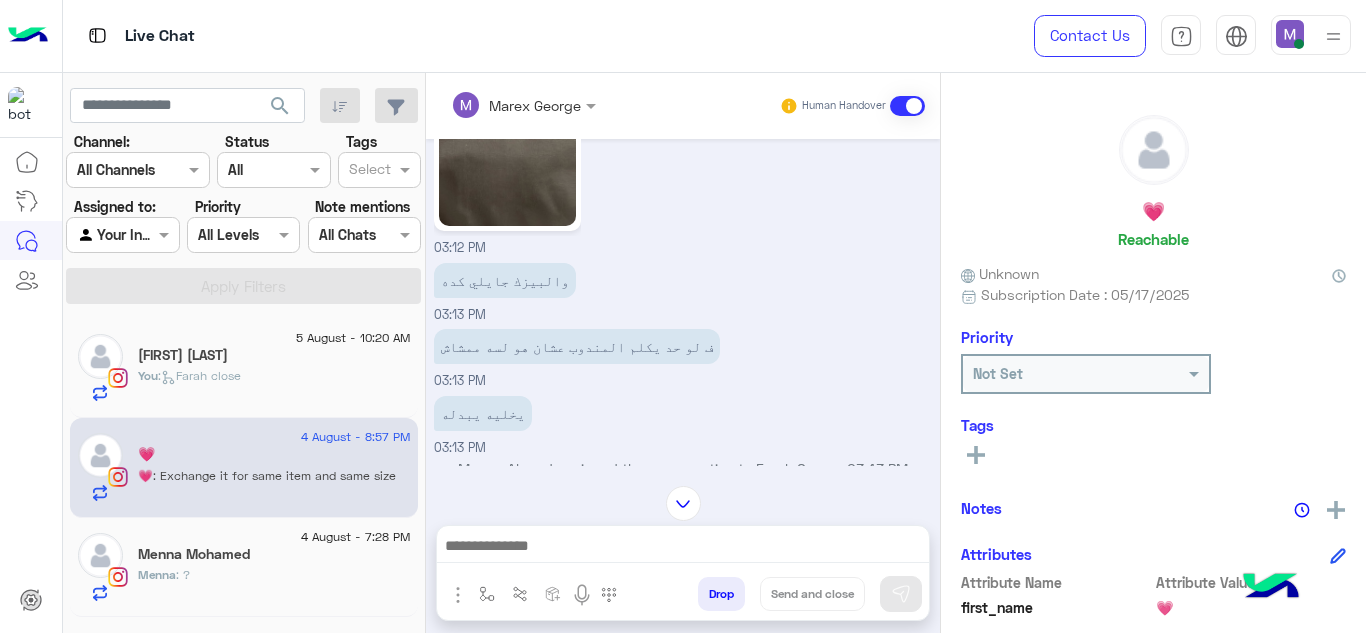 click on "ف لو حد يكلم المندوب عشان هو لسه ممشاش   03:13 PM" at bounding box center (683, 357) 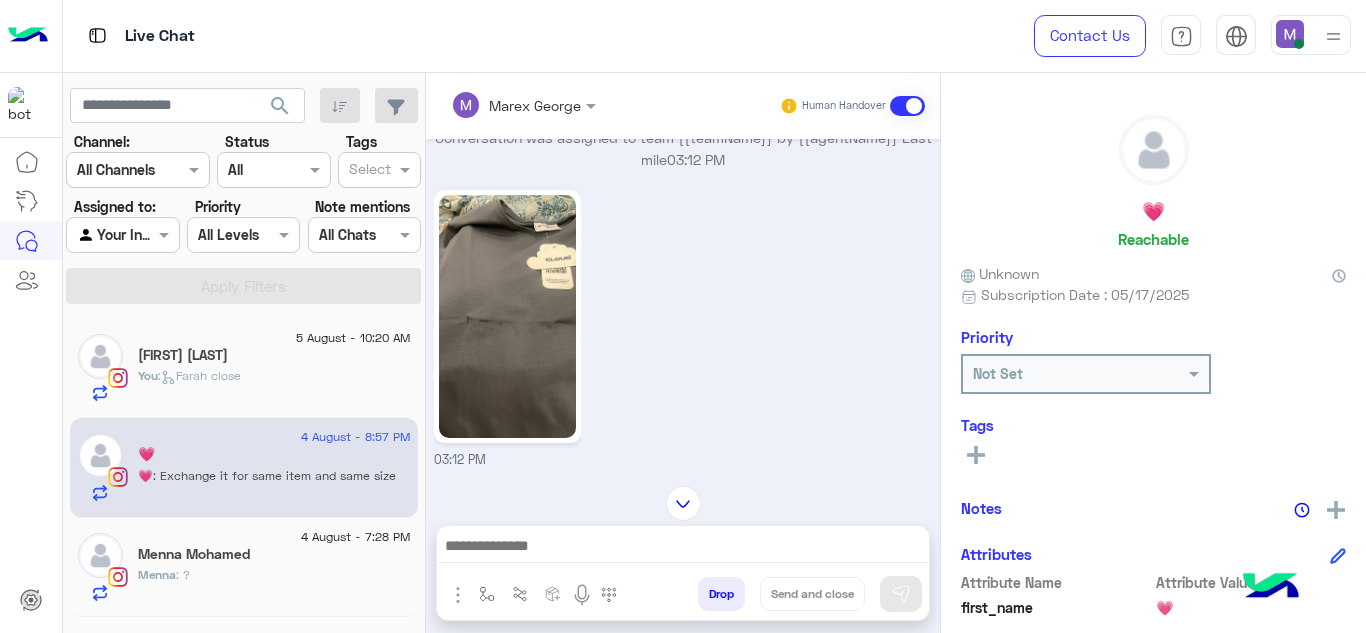 scroll, scrollTop: 69, scrollLeft: 0, axis: vertical 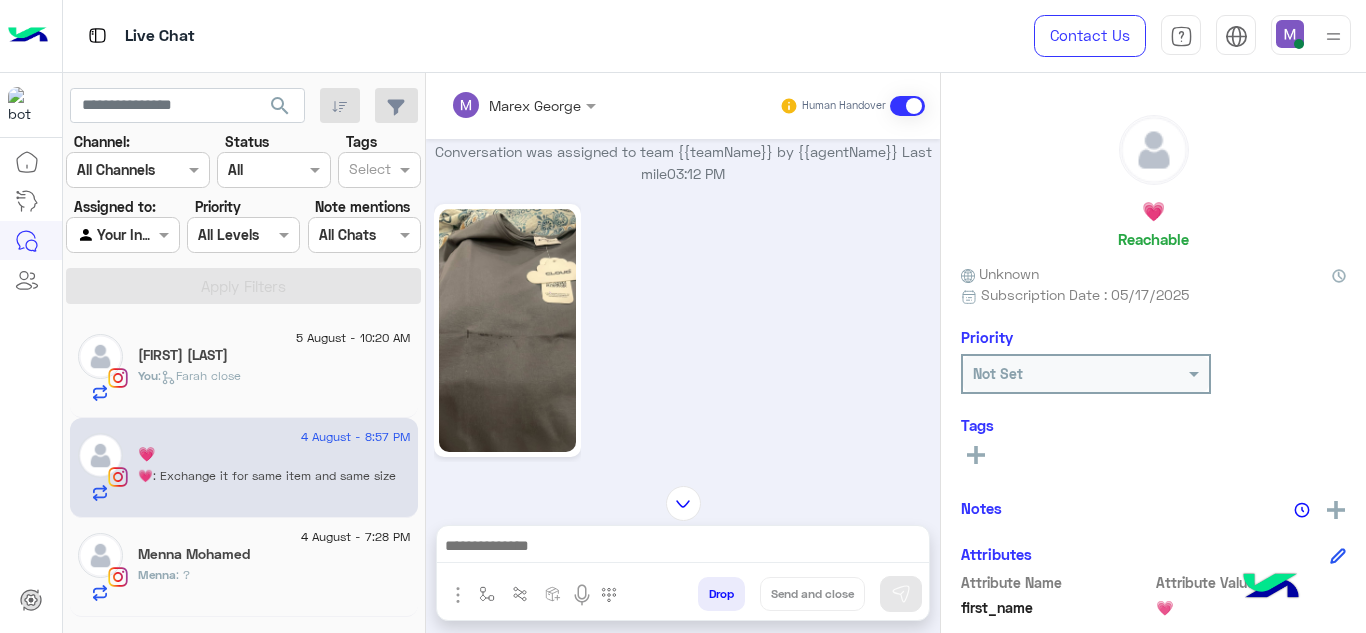 click 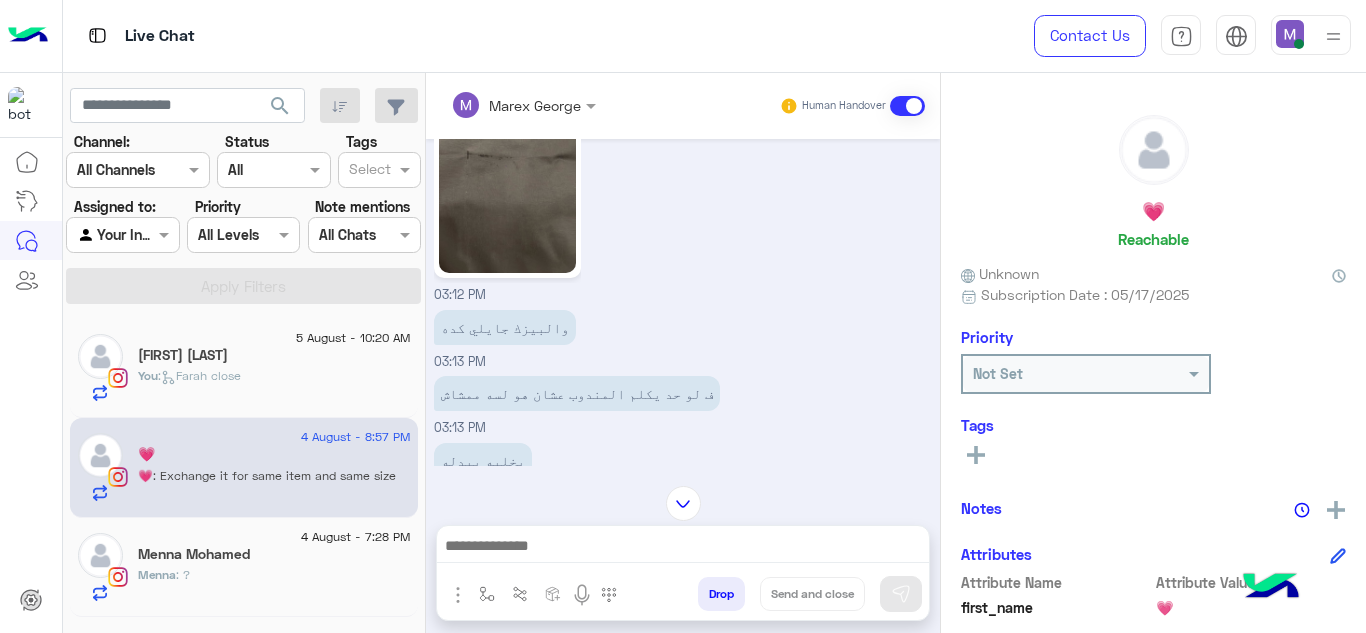 scroll, scrollTop: 248, scrollLeft: 0, axis: vertical 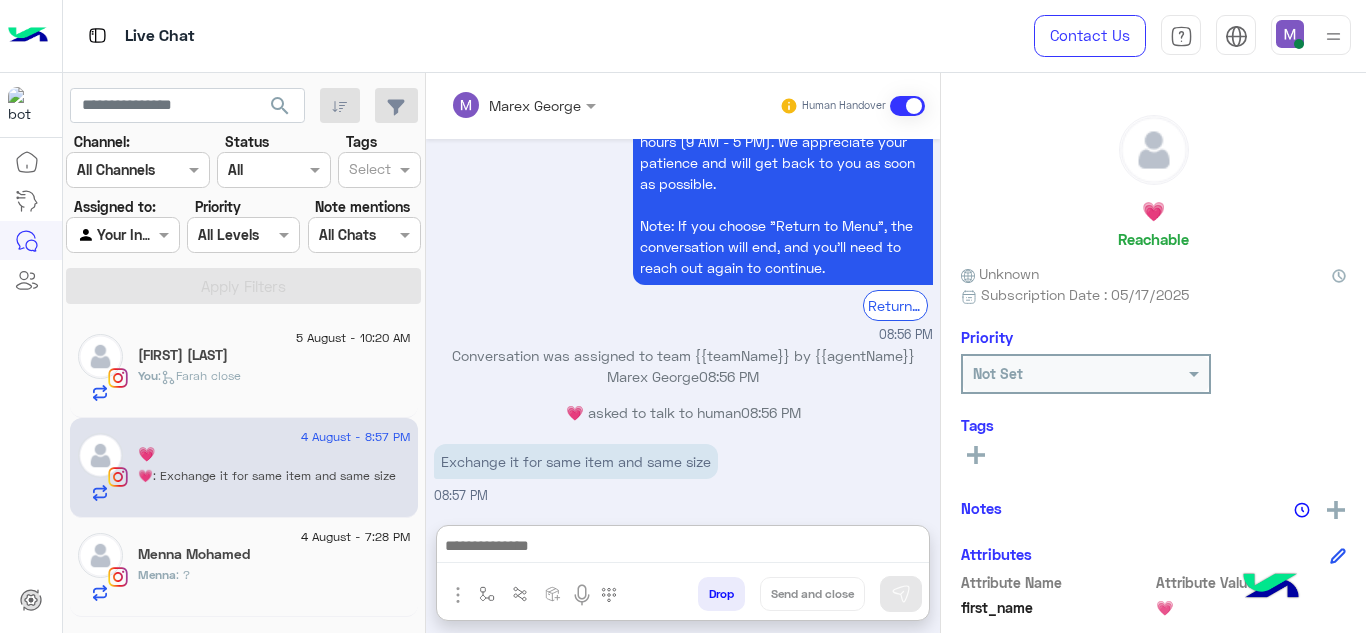 click at bounding box center [683, 548] 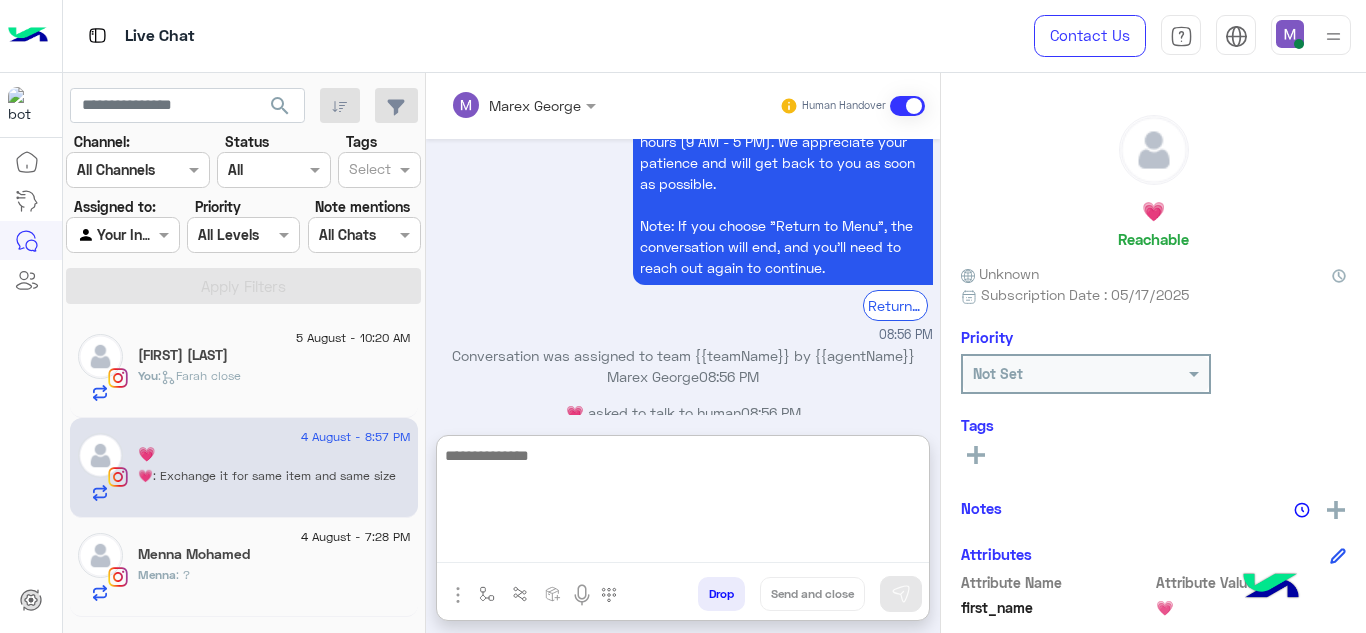 paste on "**********" 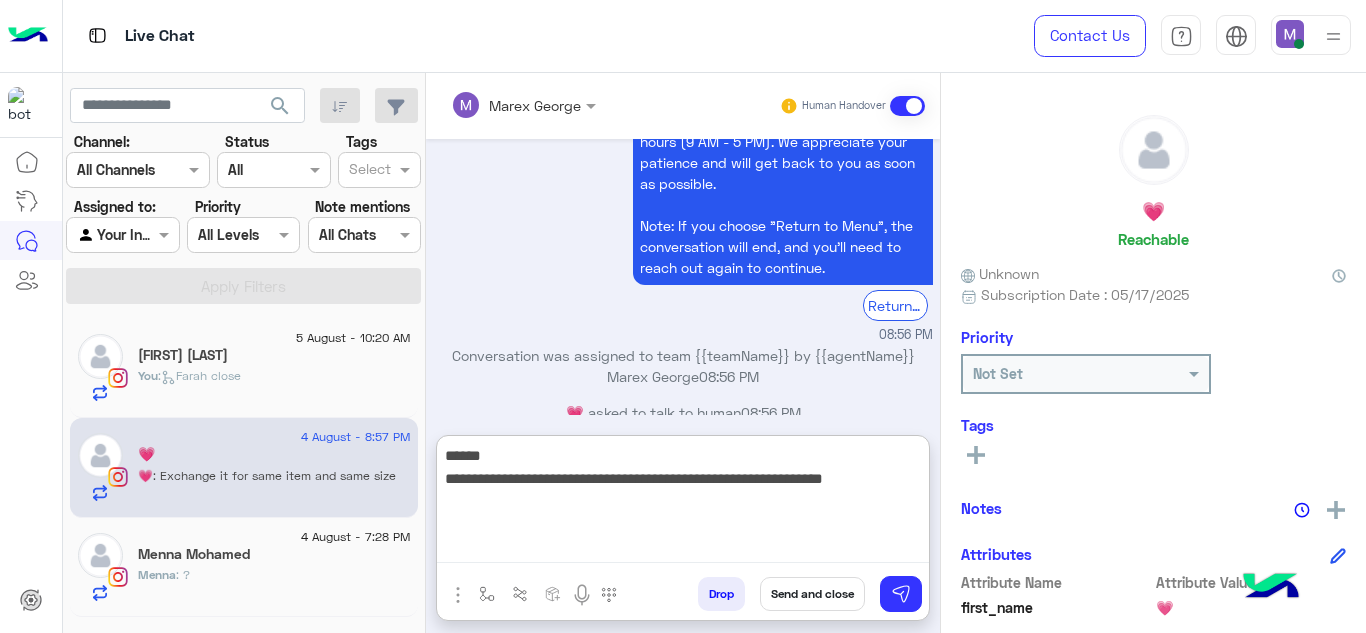 click on "**********" at bounding box center (683, 503) 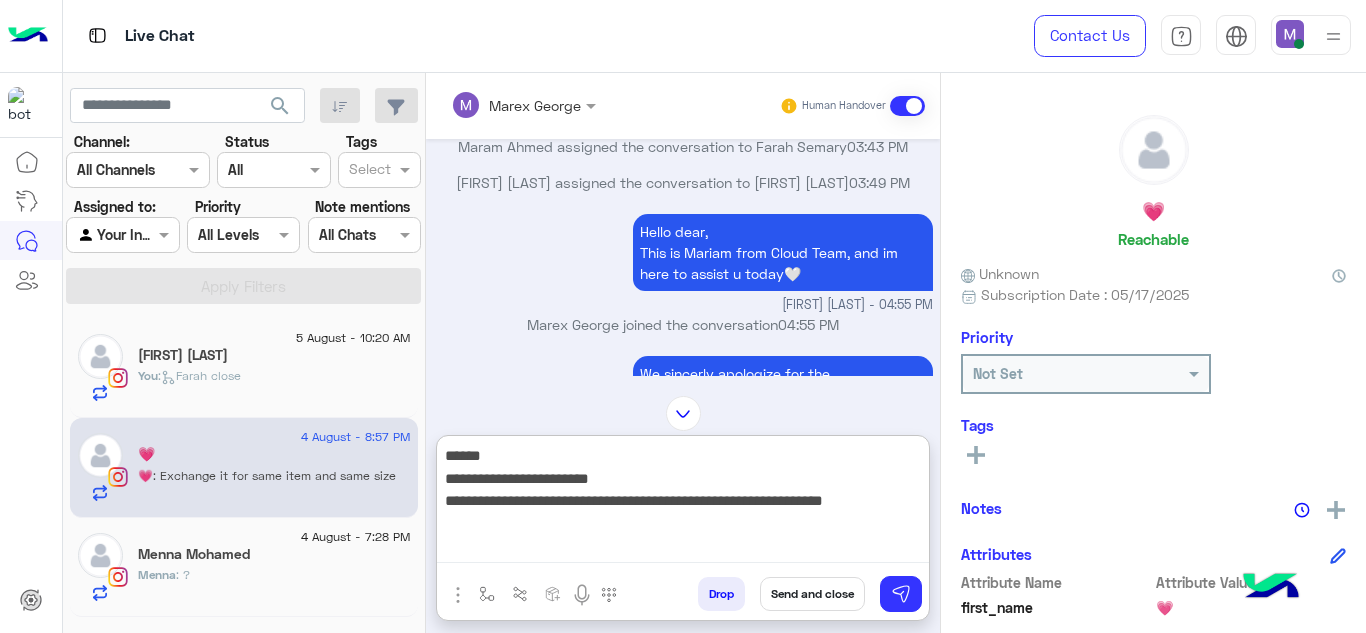 scroll, scrollTop: 613, scrollLeft: 0, axis: vertical 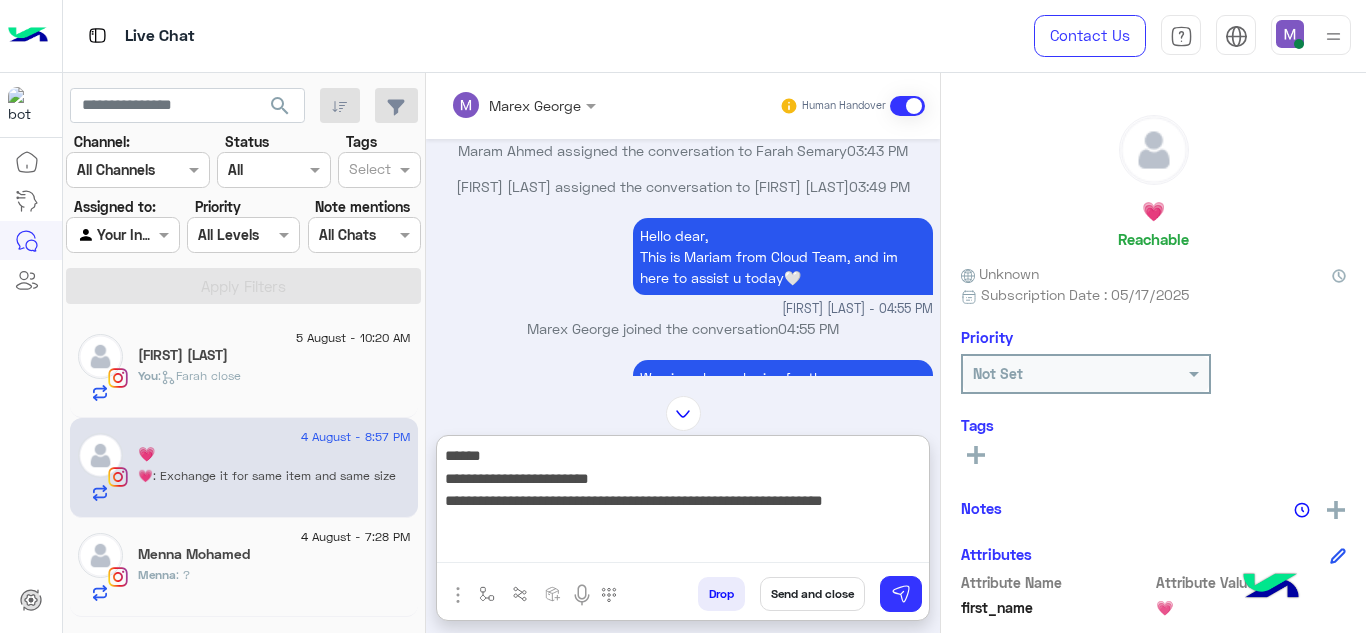 click on "**********" at bounding box center (683, 503) 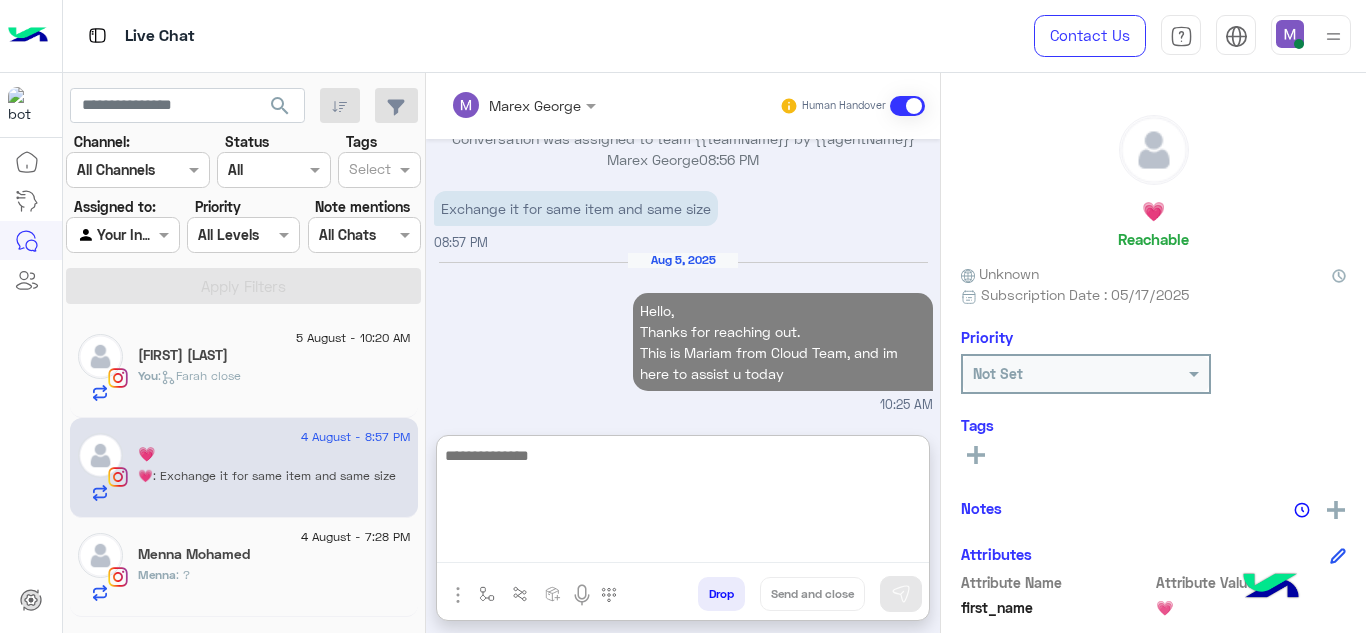 scroll, scrollTop: 1812, scrollLeft: 0, axis: vertical 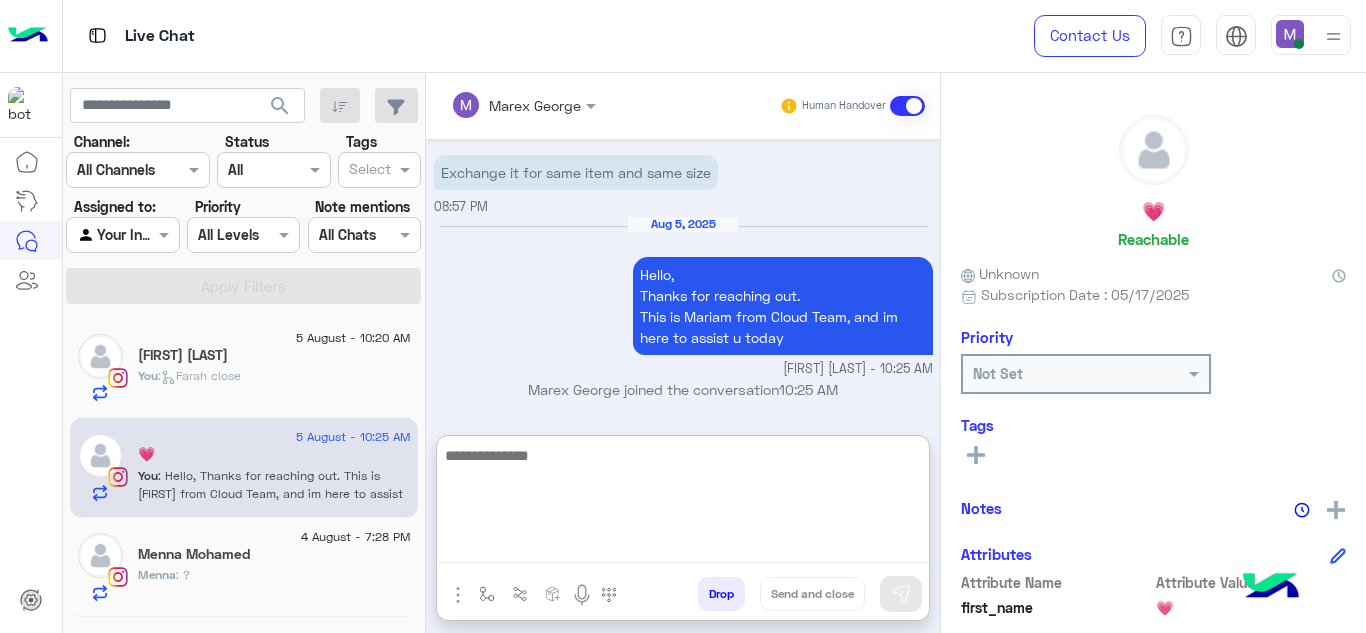 paste on "**********" 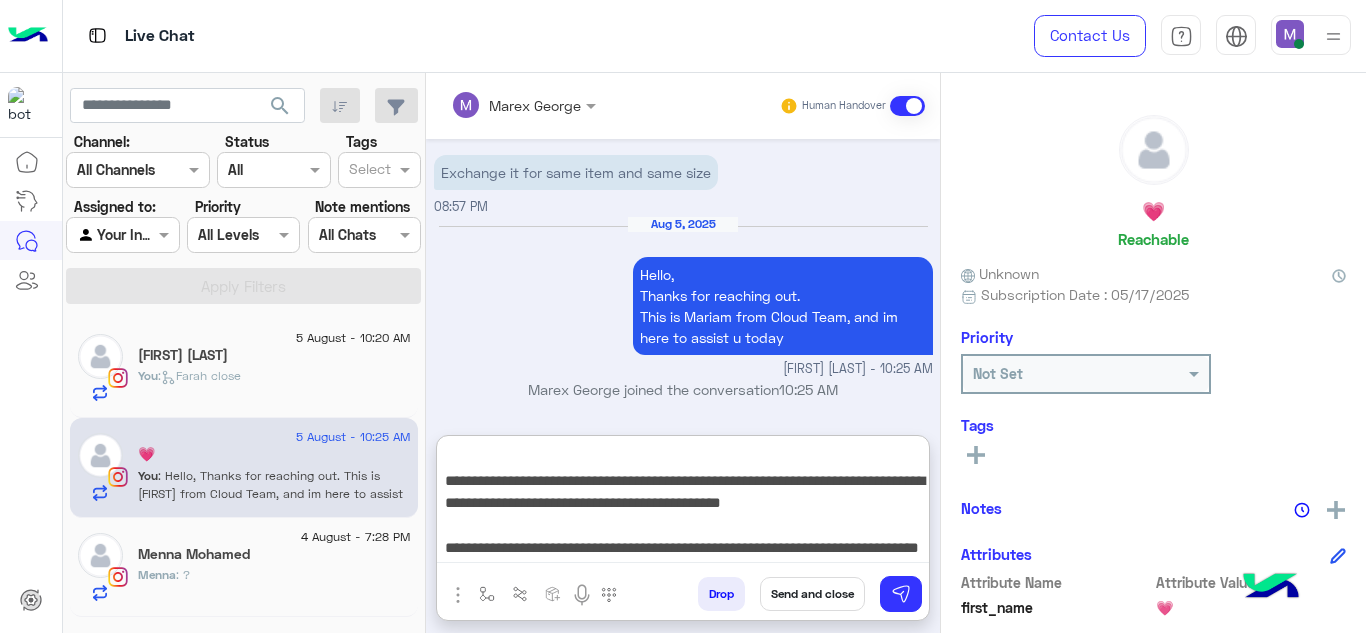 scroll, scrollTop: 0, scrollLeft: 0, axis: both 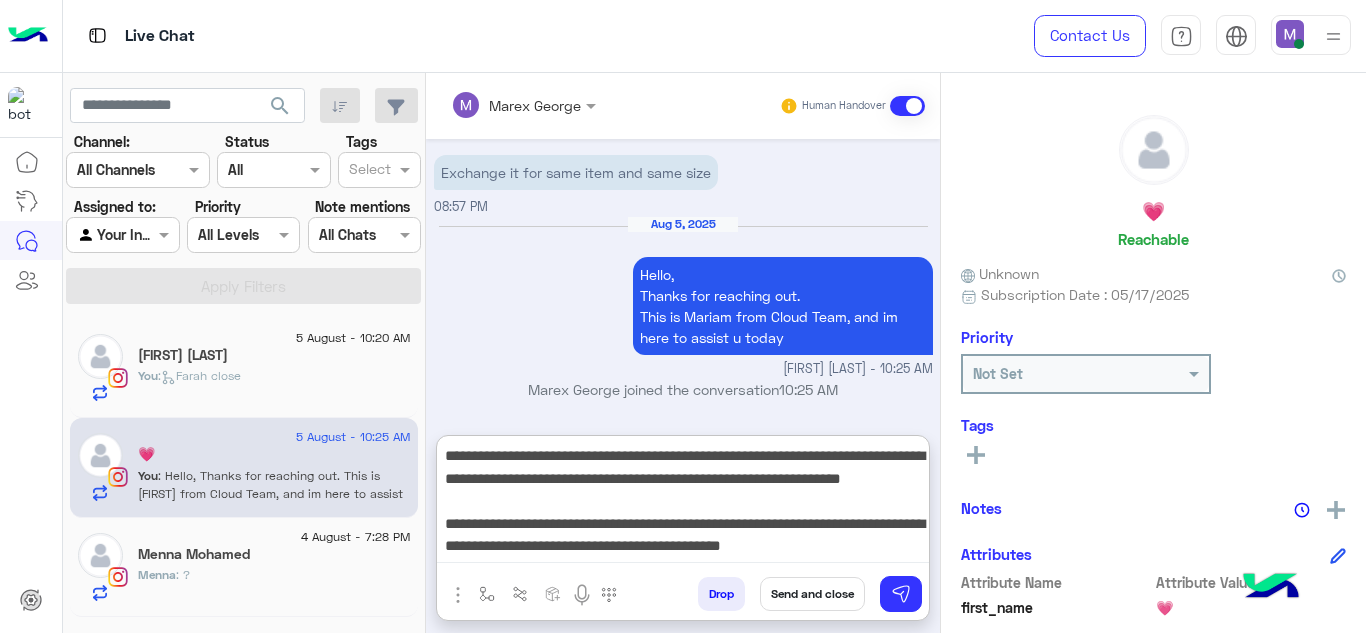 click on "**********" at bounding box center (683, 503) 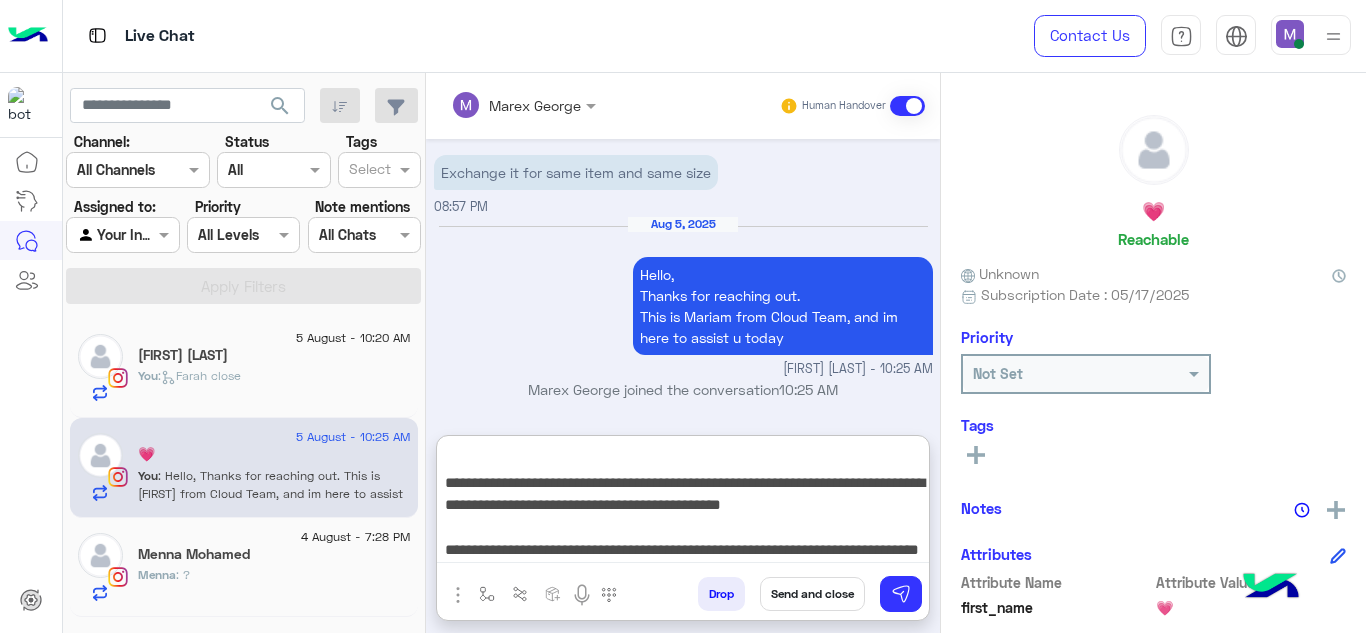 scroll, scrollTop: 42, scrollLeft: 0, axis: vertical 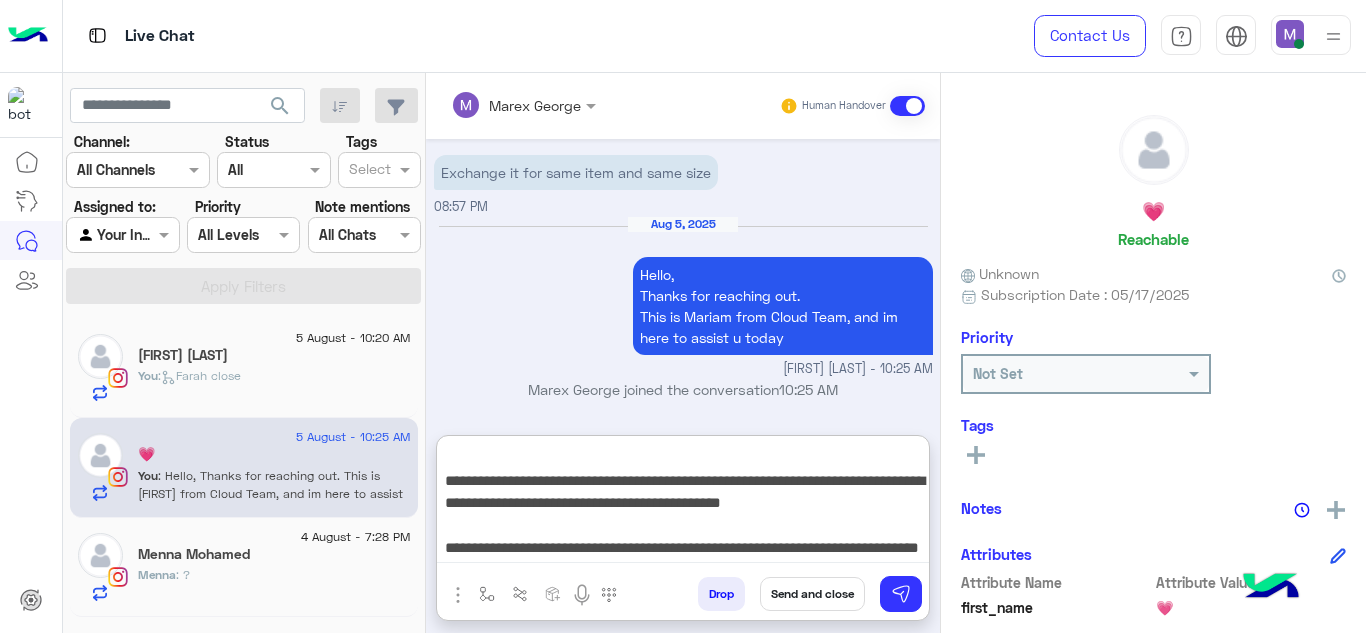 drag, startPoint x: 446, startPoint y: 481, endPoint x: 850, endPoint y: 565, distance: 412.6403 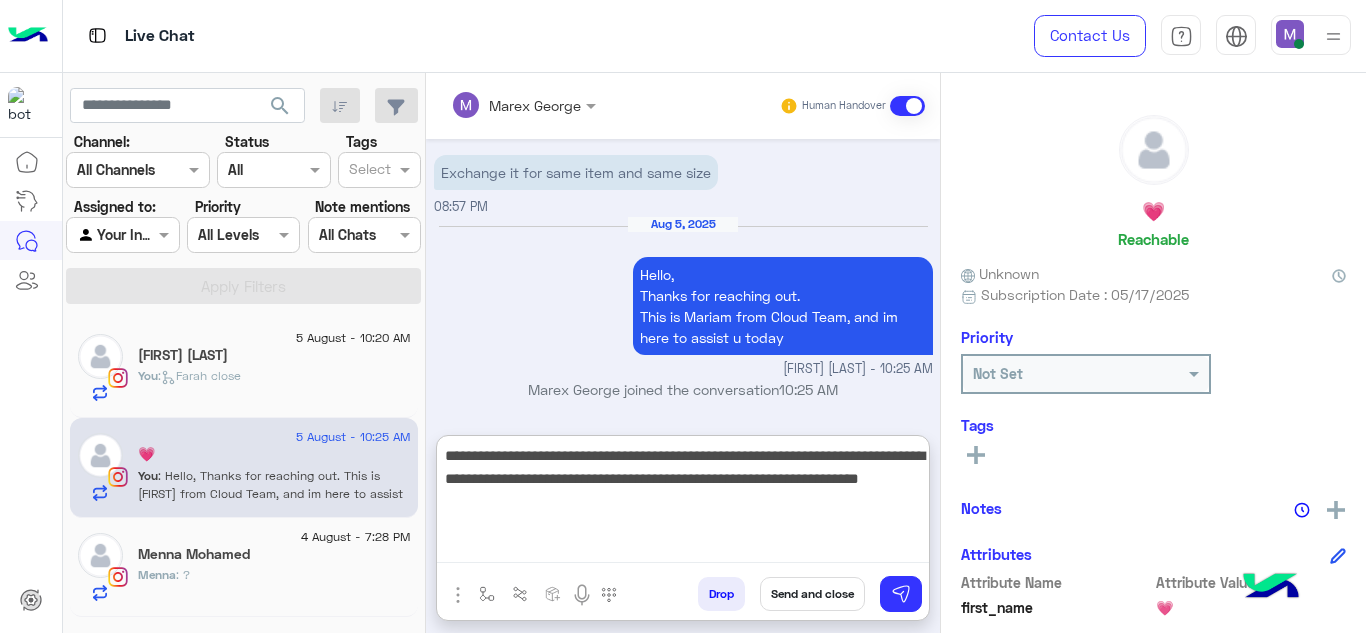 scroll, scrollTop: 0, scrollLeft: 0, axis: both 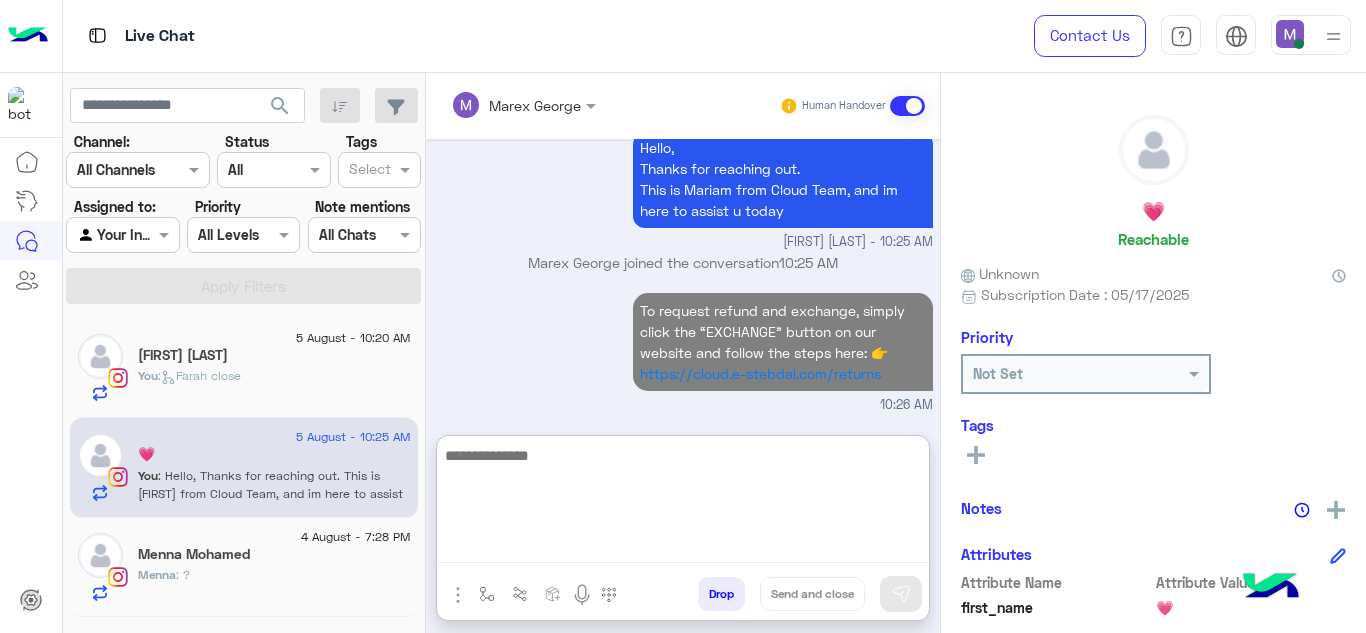 paste on "**********" 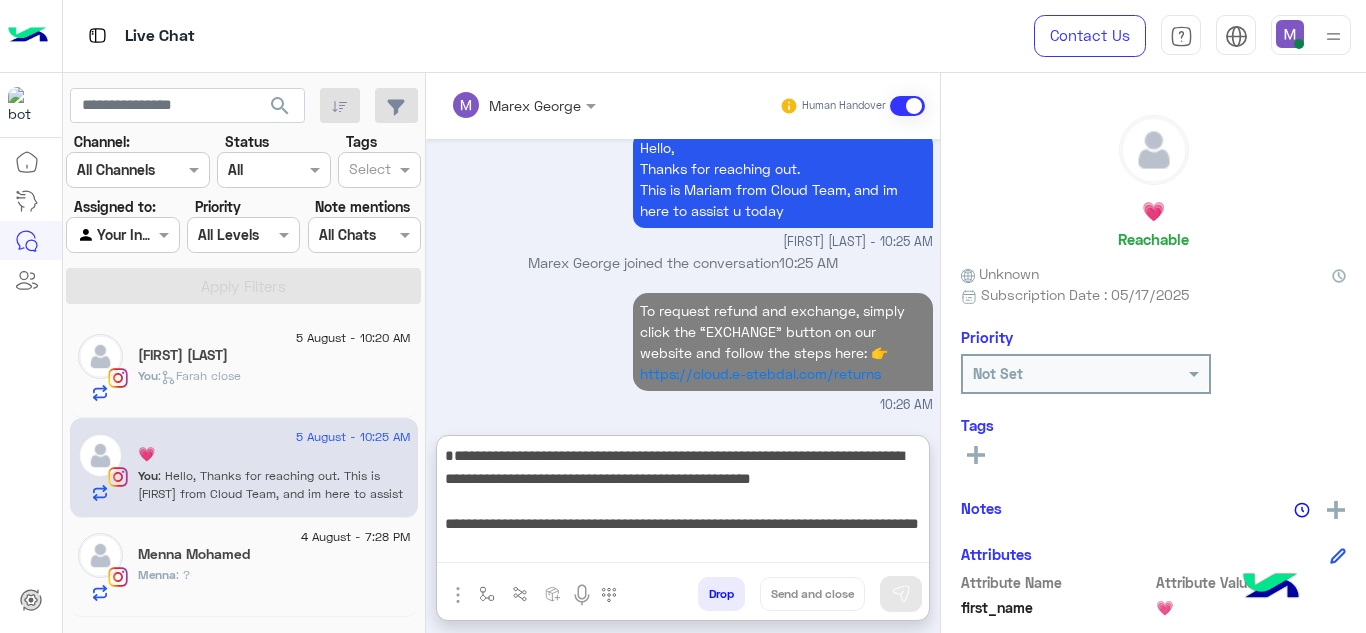 scroll, scrollTop: 39, scrollLeft: 0, axis: vertical 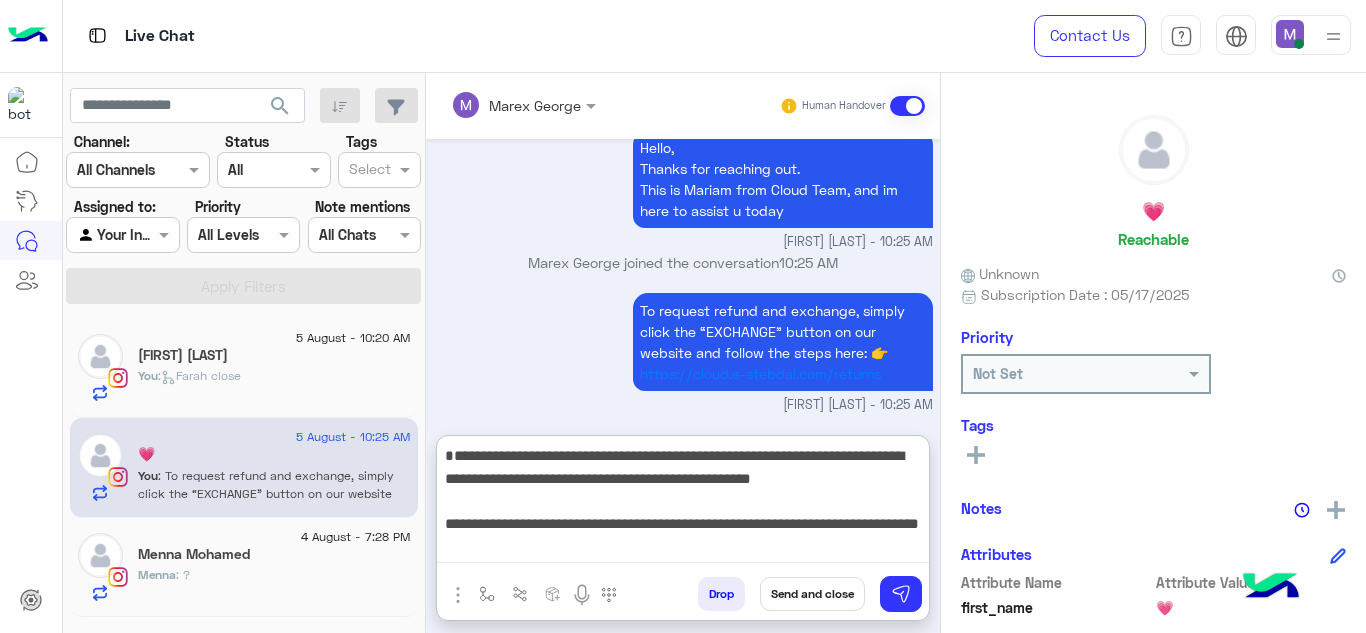 drag, startPoint x: 449, startPoint y: 507, endPoint x: 594, endPoint y: 542, distance: 149.16434 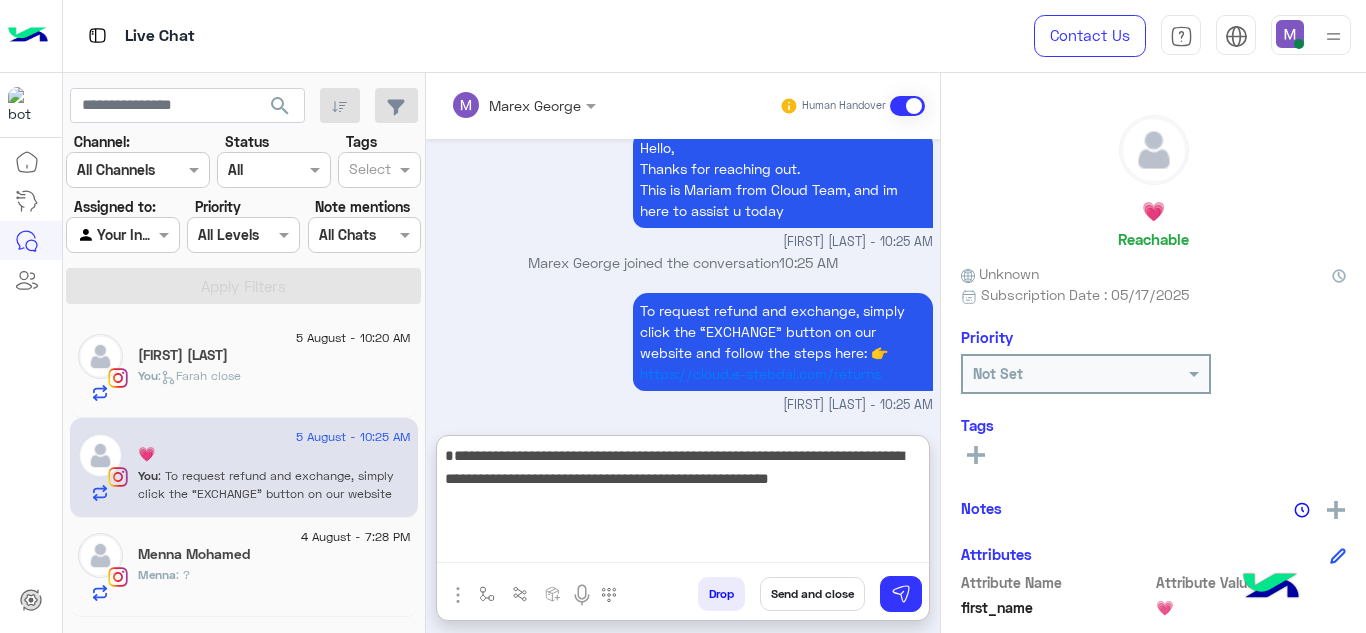 scroll, scrollTop: 0, scrollLeft: 0, axis: both 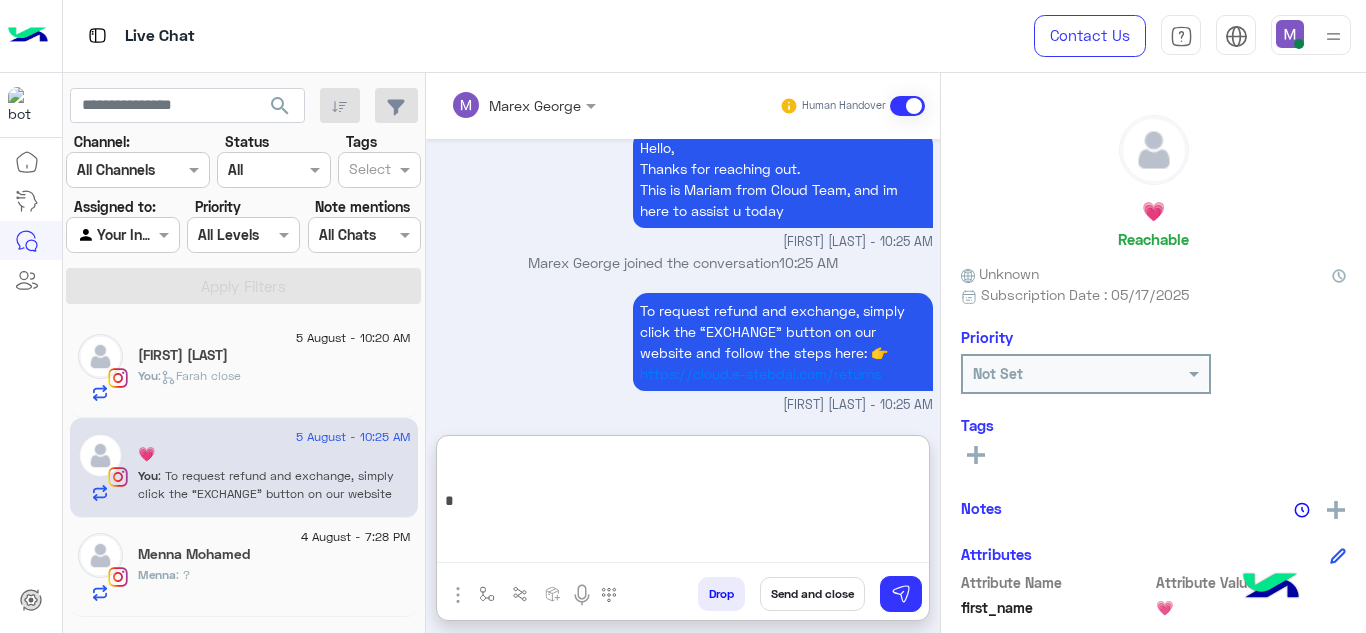 click at bounding box center (683, 503) 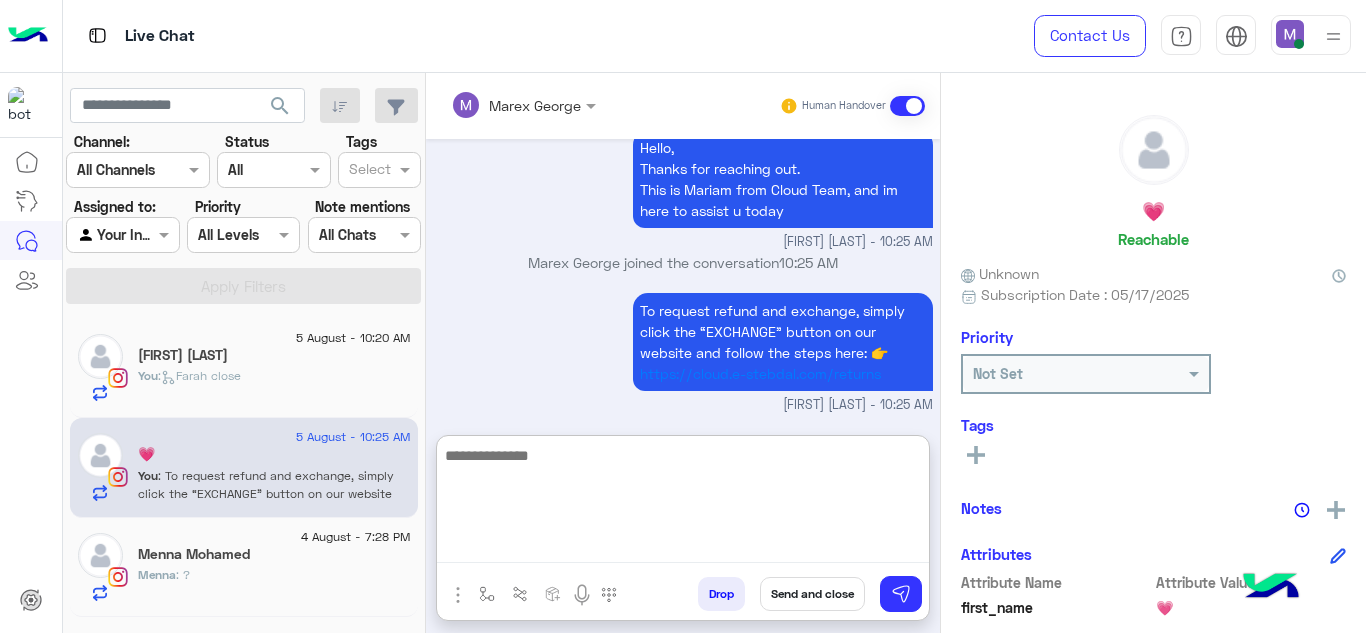 scroll, scrollTop: 2081, scrollLeft: 0, axis: vertical 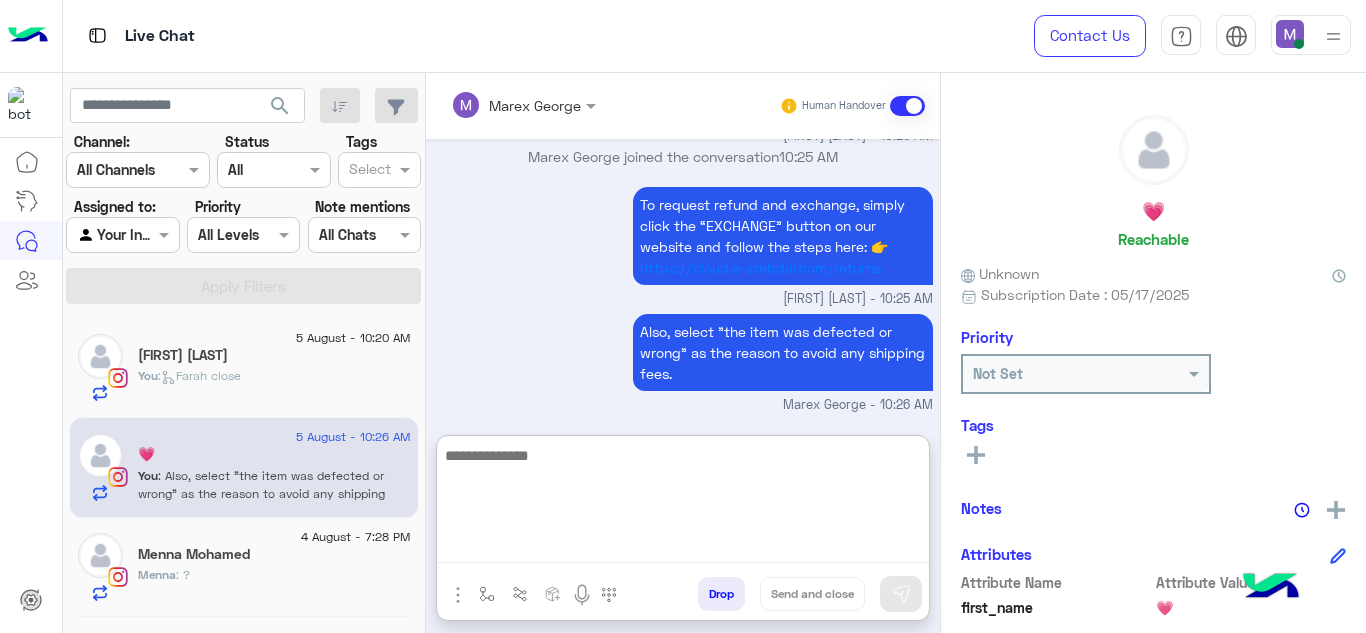 paste on "**********" 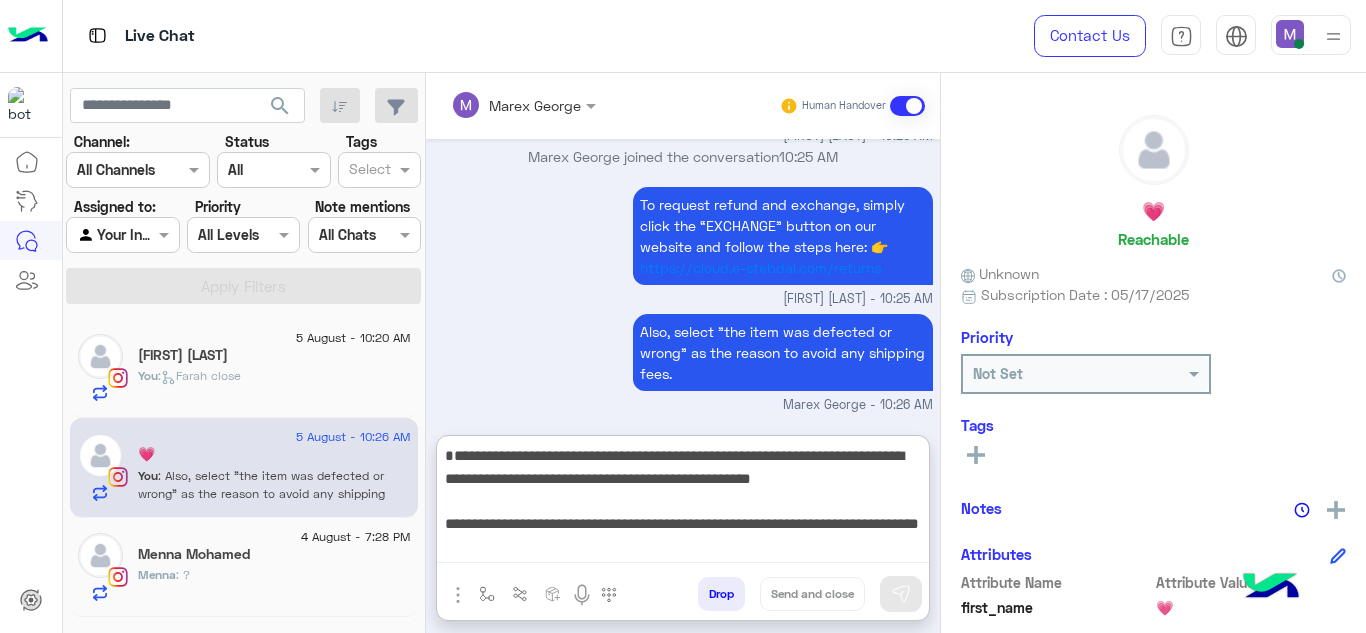 scroll, scrollTop: 39, scrollLeft: 0, axis: vertical 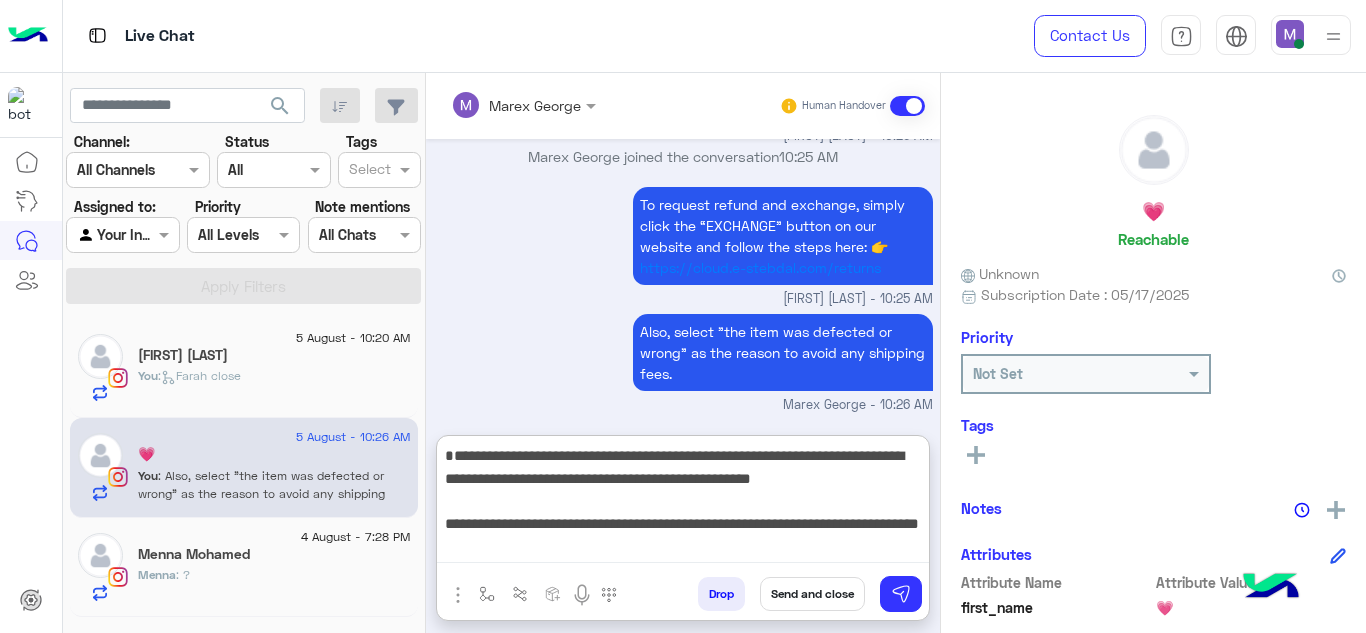 drag, startPoint x: 447, startPoint y: 499, endPoint x: 584, endPoint y: 548, distance: 145.49915 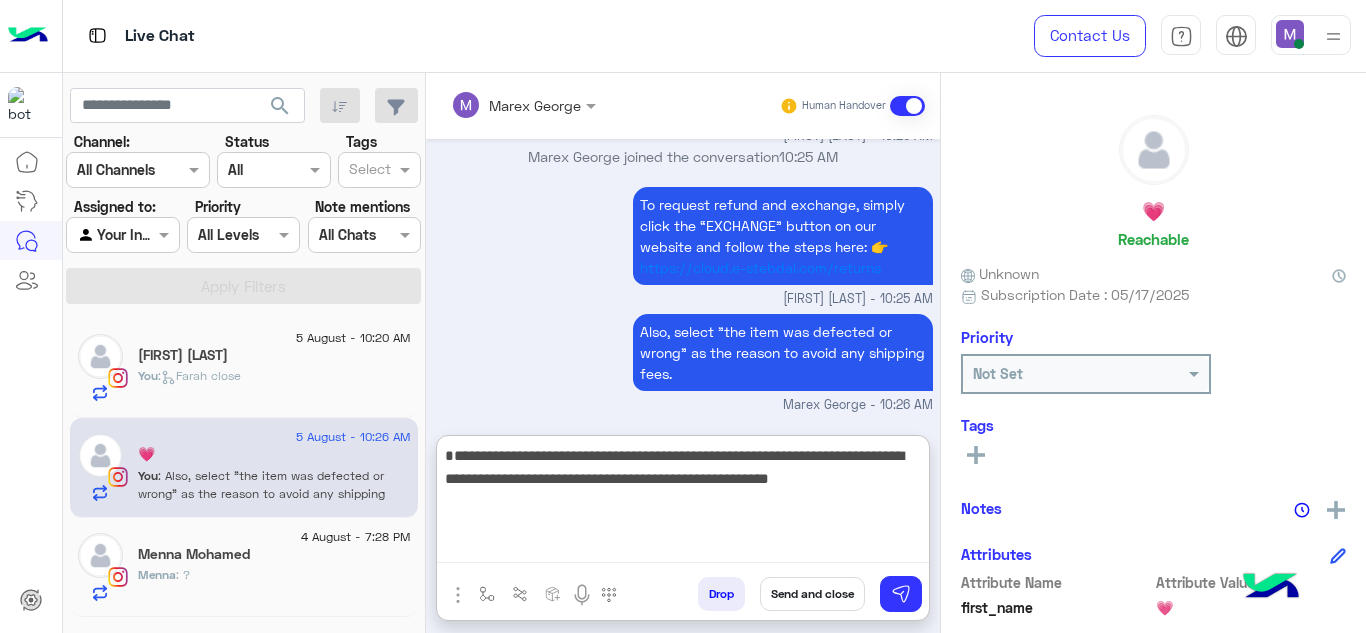 scroll, scrollTop: 0, scrollLeft: 0, axis: both 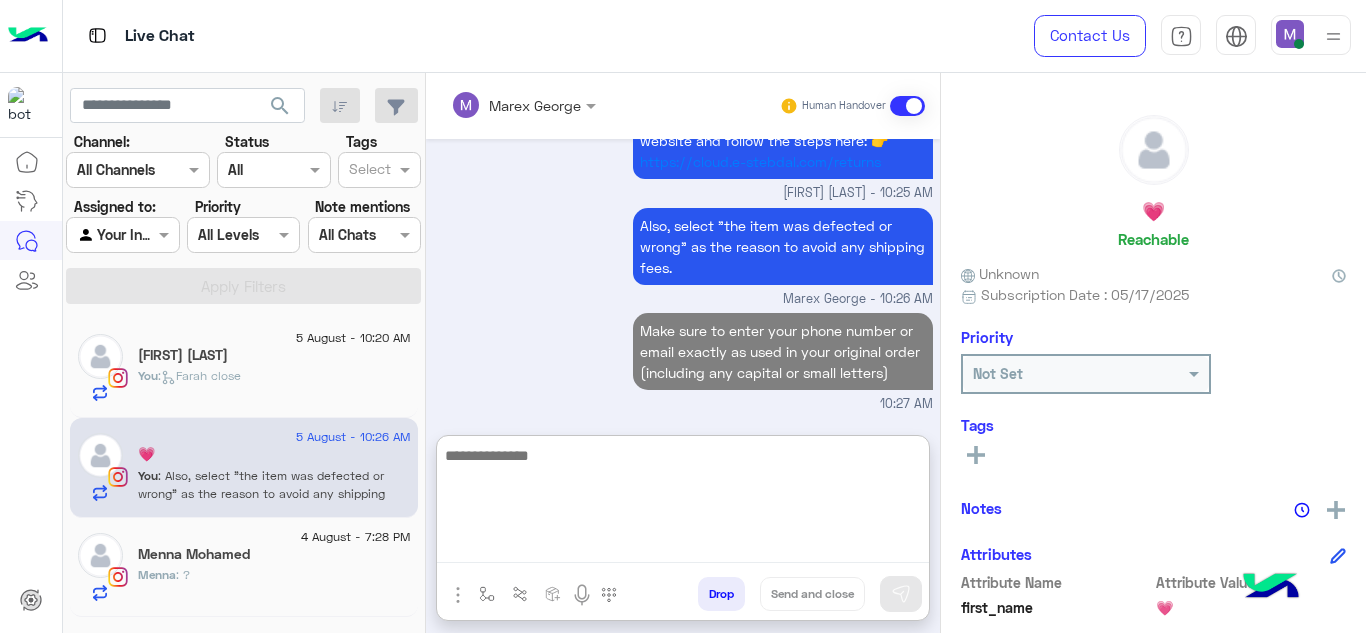 paste on "**********" 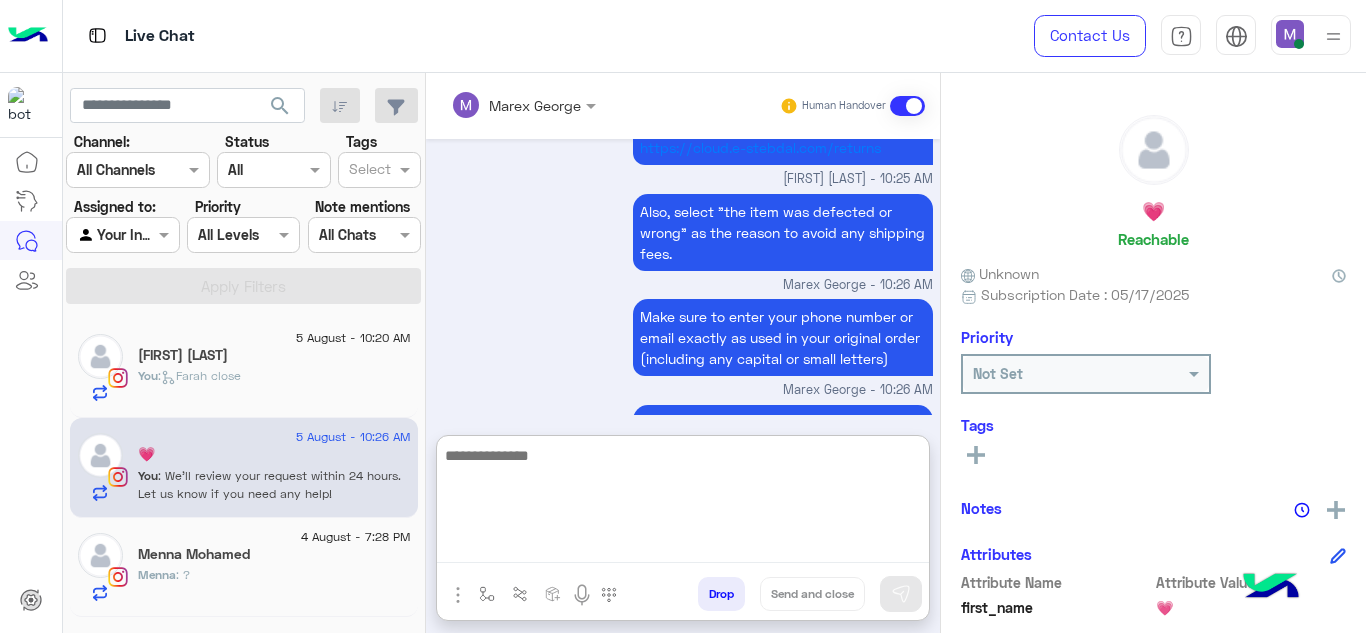 scroll, scrollTop: 2271, scrollLeft: 0, axis: vertical 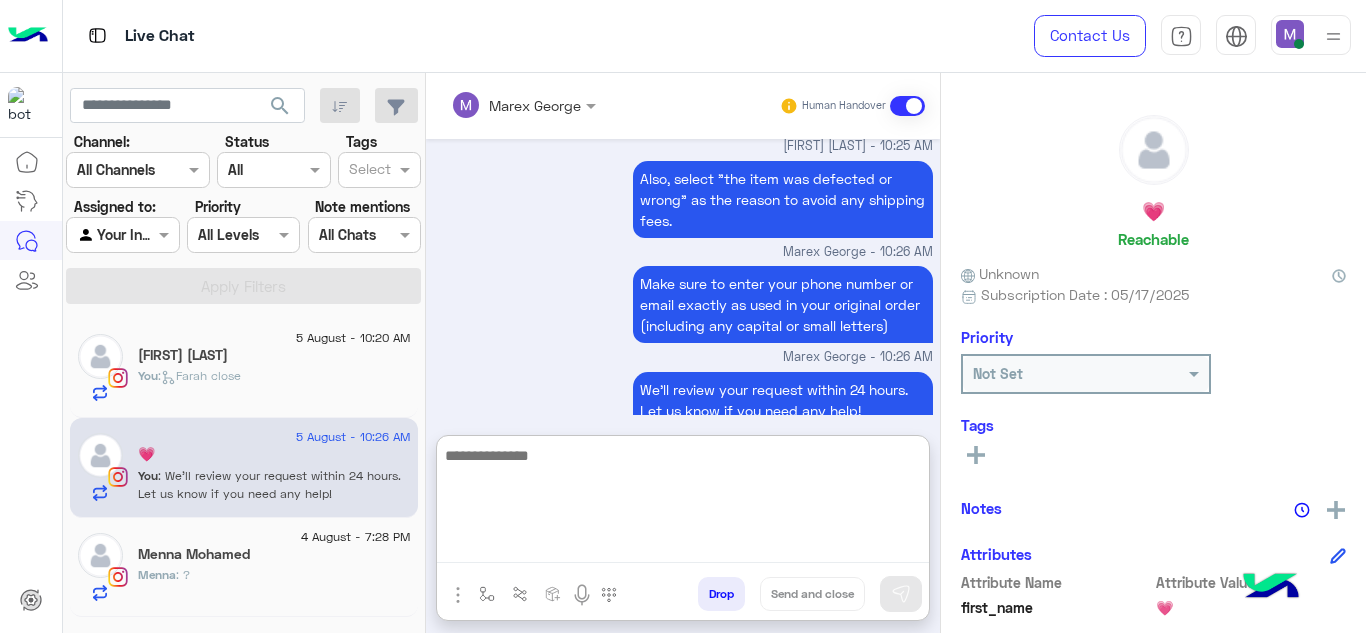 click on "Menna Mohamed" 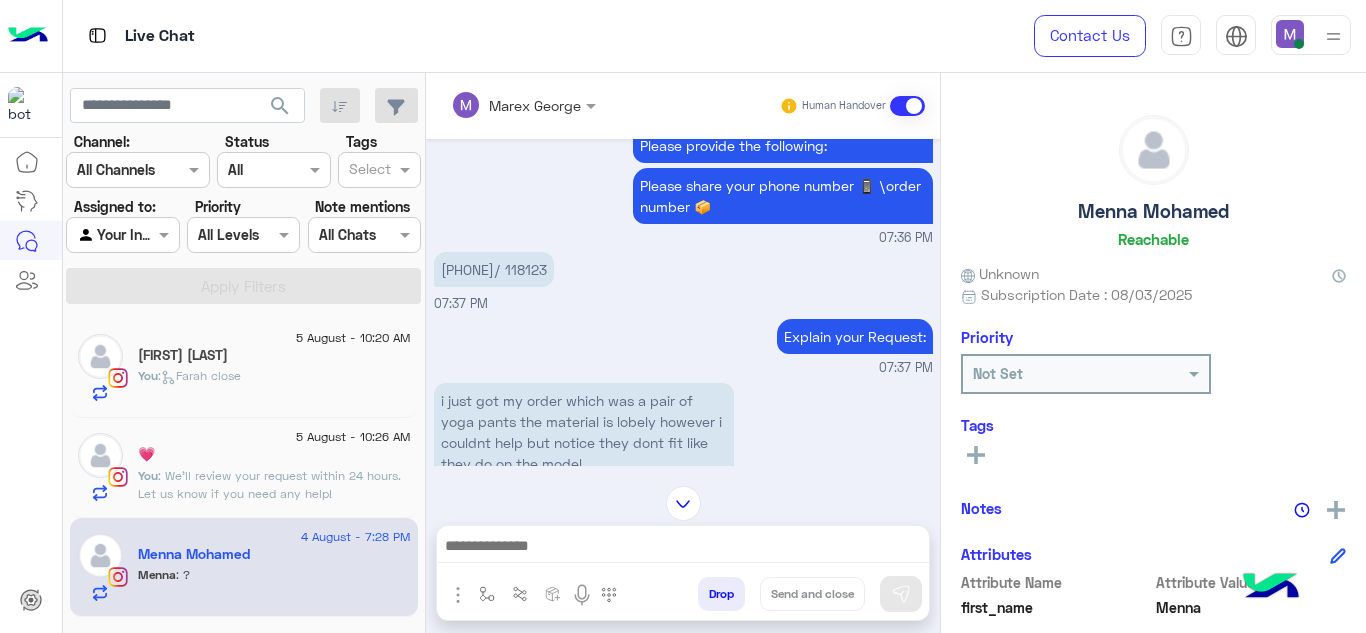 scroll, scrollTop: 663, scrollLeft: 0, axis: vertical 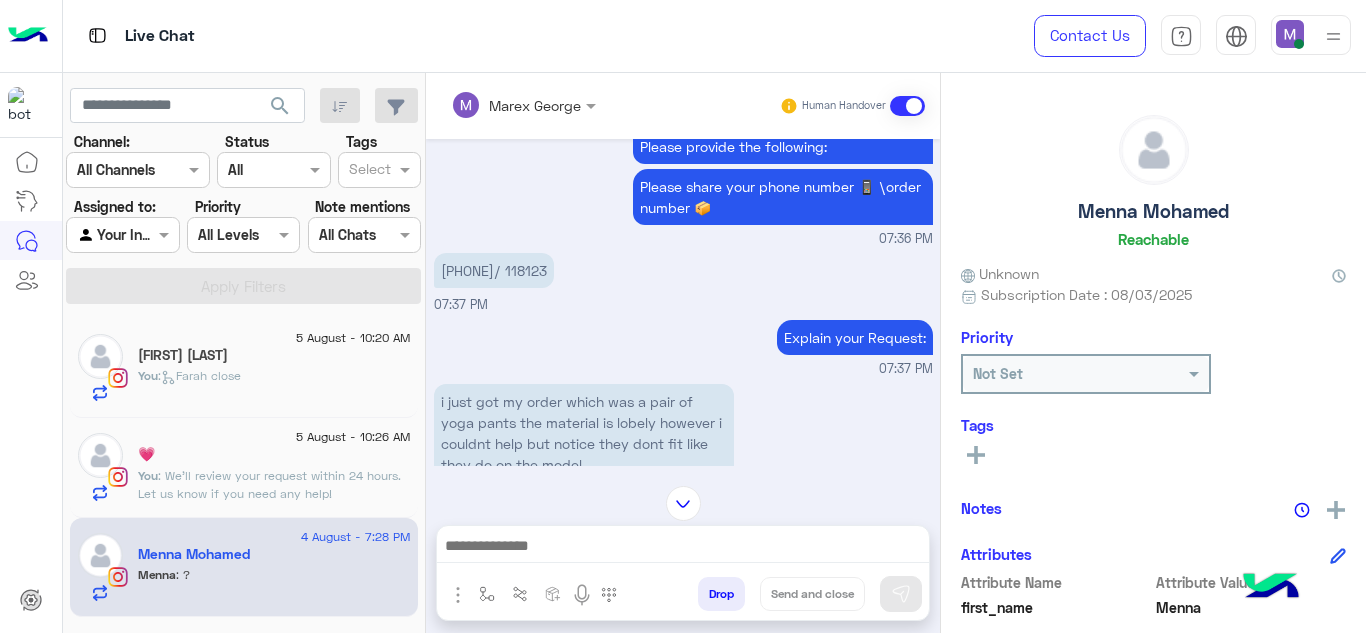 click on "01142236118/ 118123" at bounding box center (494, 270) 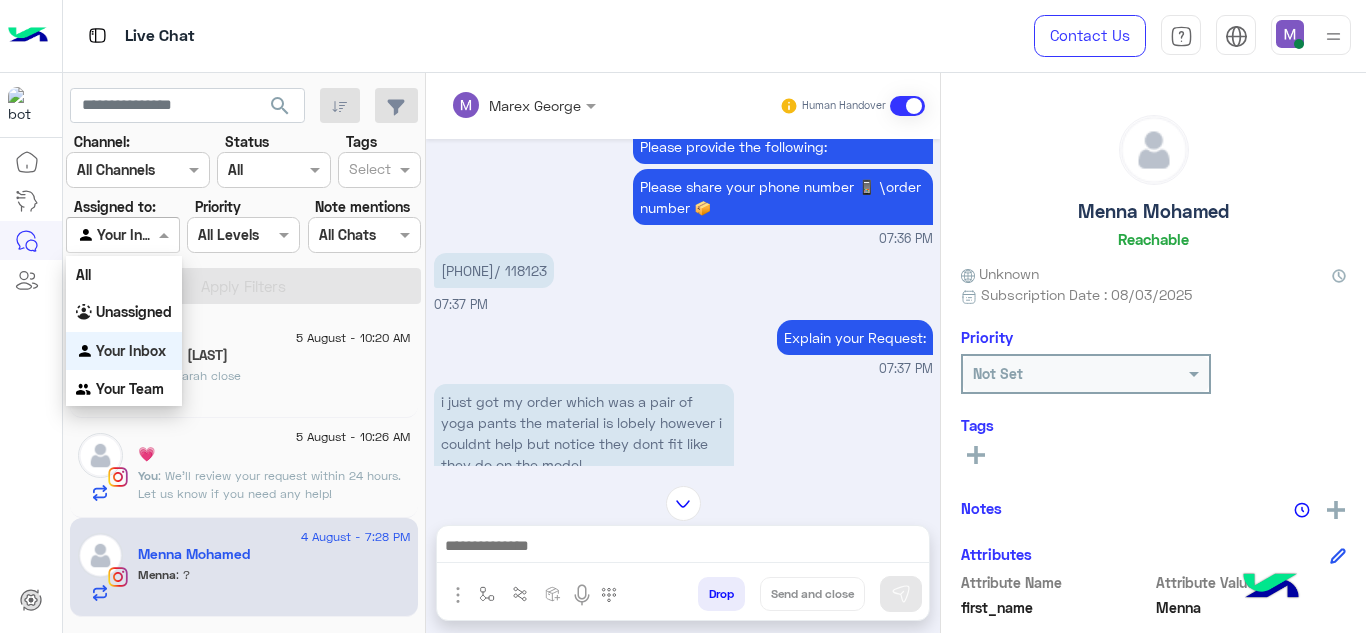 click at bounding box center [122, 234] 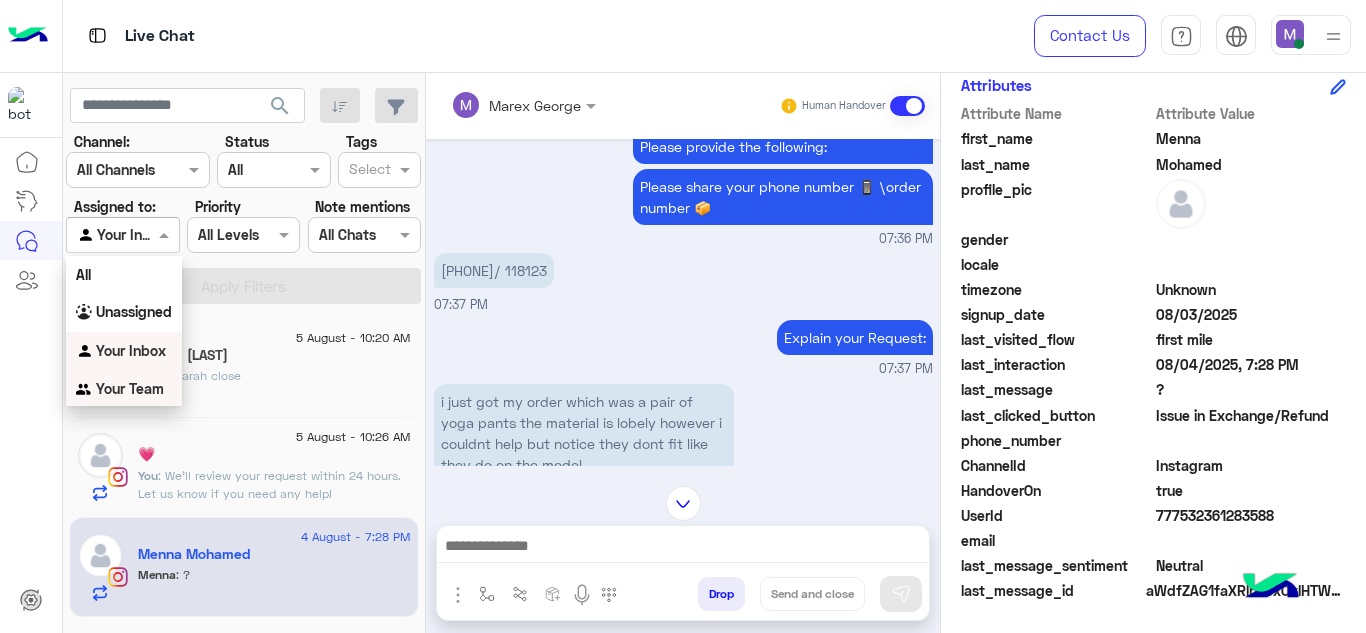 scroll, scrollTop: 469, scrollLeft: 0, axis: vertical 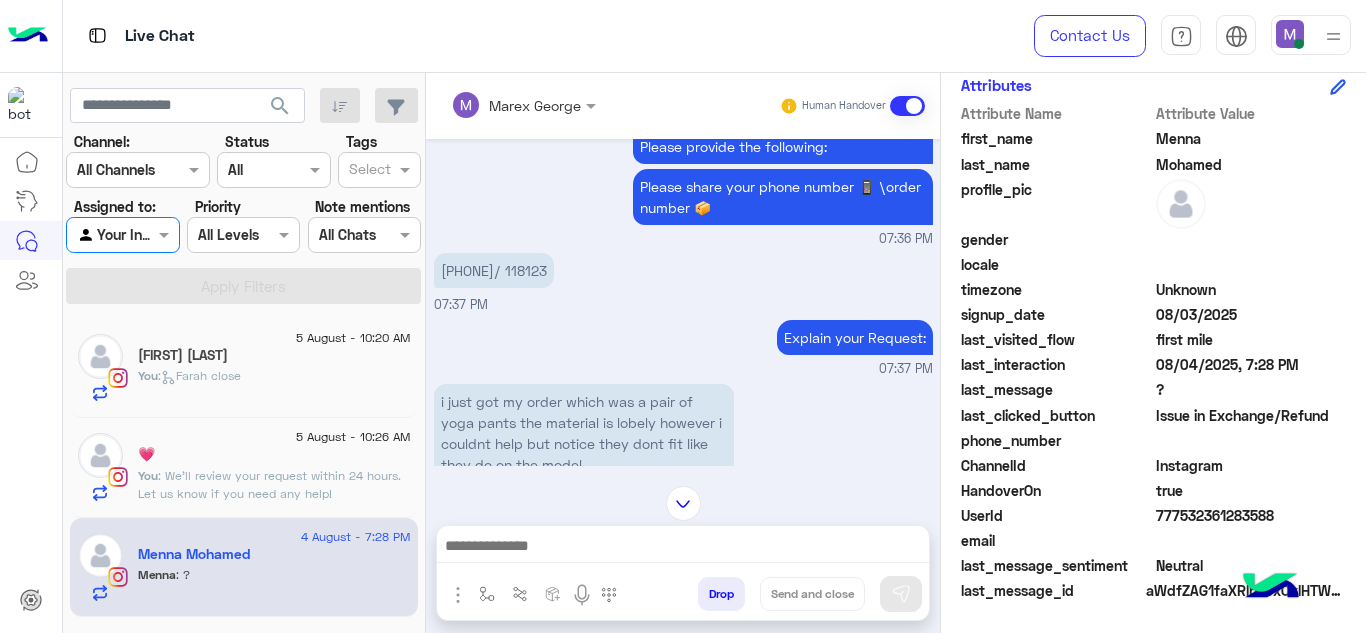 click at bounding box center [122, 234] 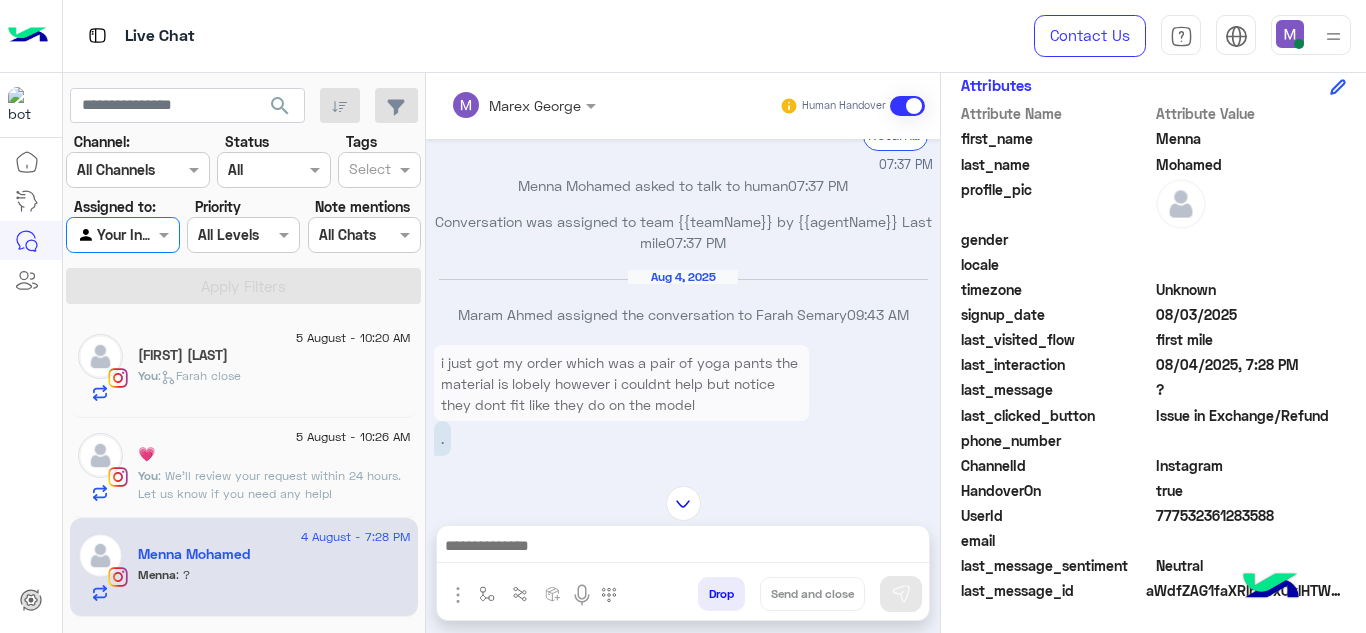 scroll, scrollTop: 1319, scrollLeft: 0, axis: vertical 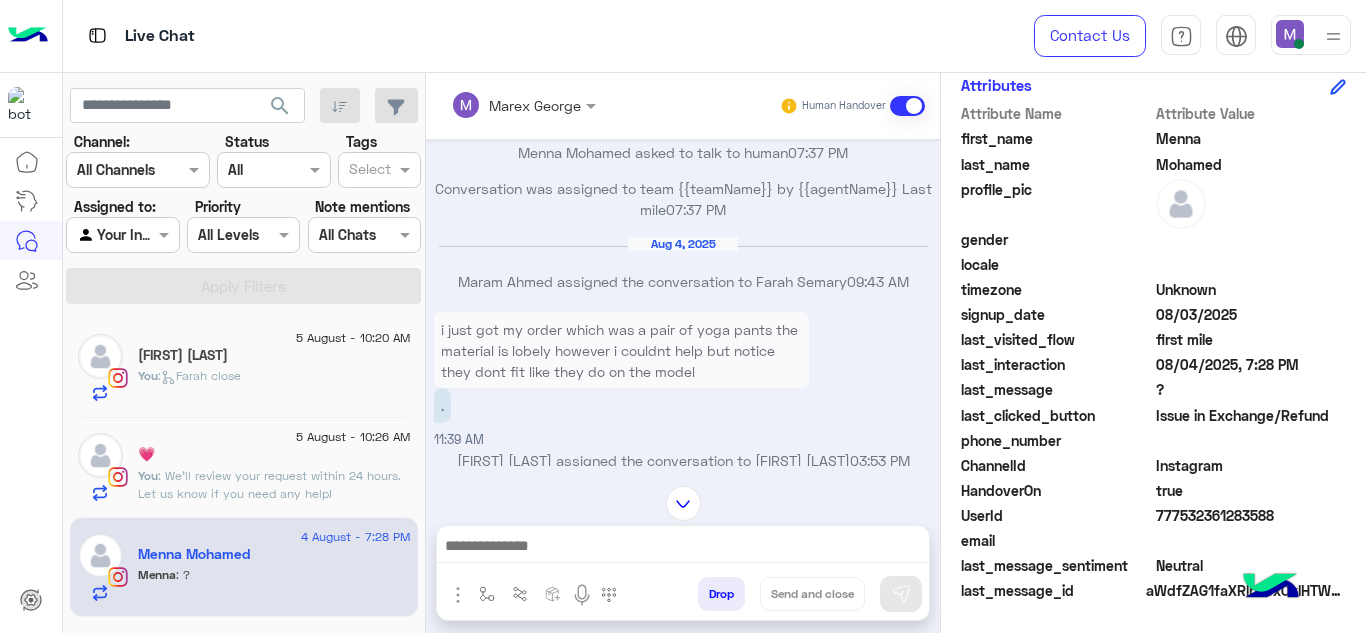 click on "[FIRST] [LAST]" 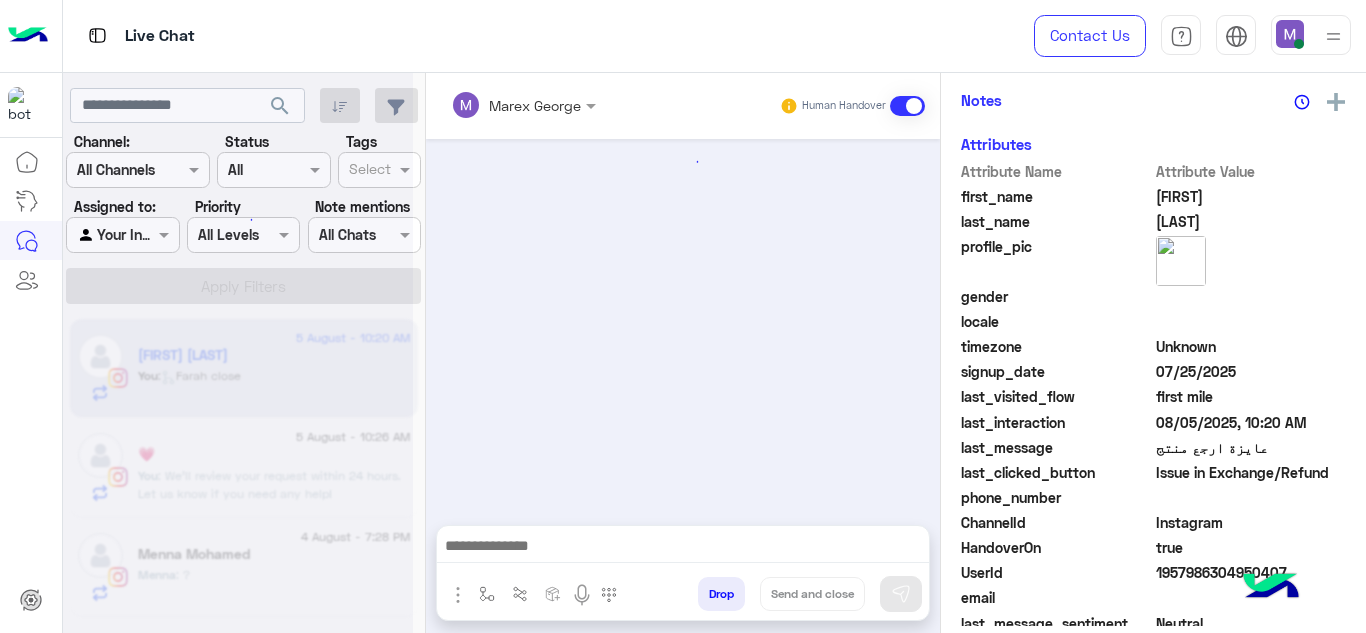 scroll, scrollTop: 526, scrollLeft: 0, axis: vertical 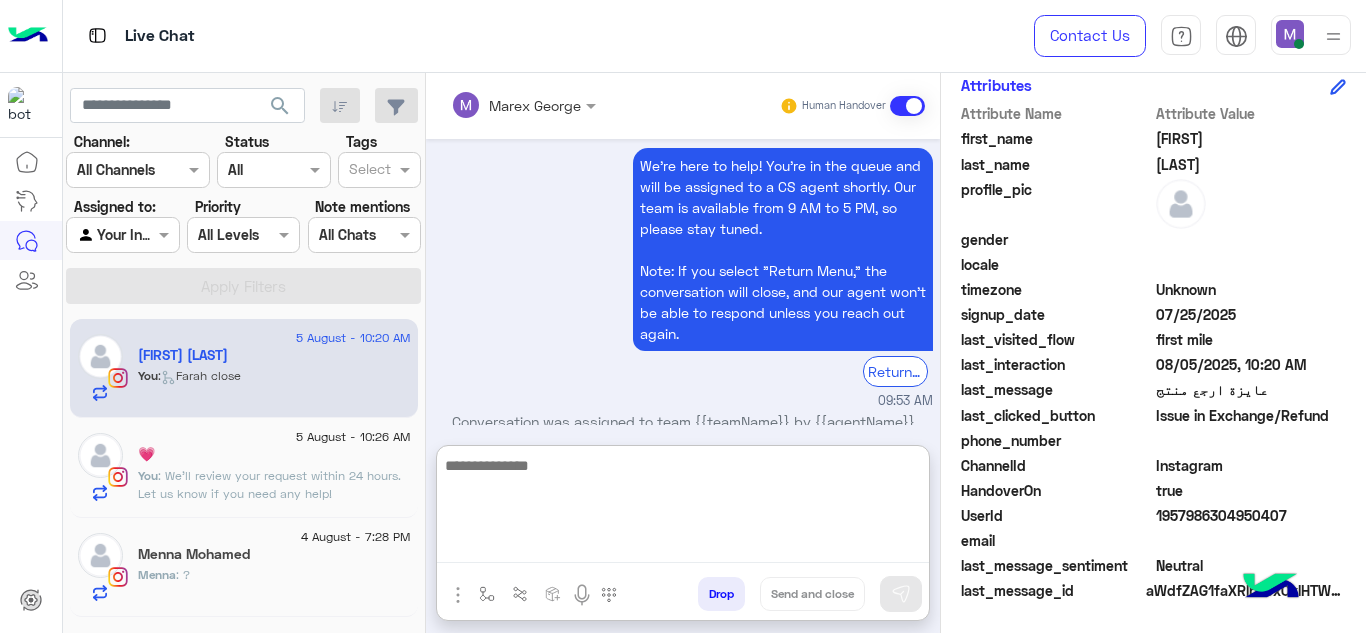 click at bounding box center [683, 508] 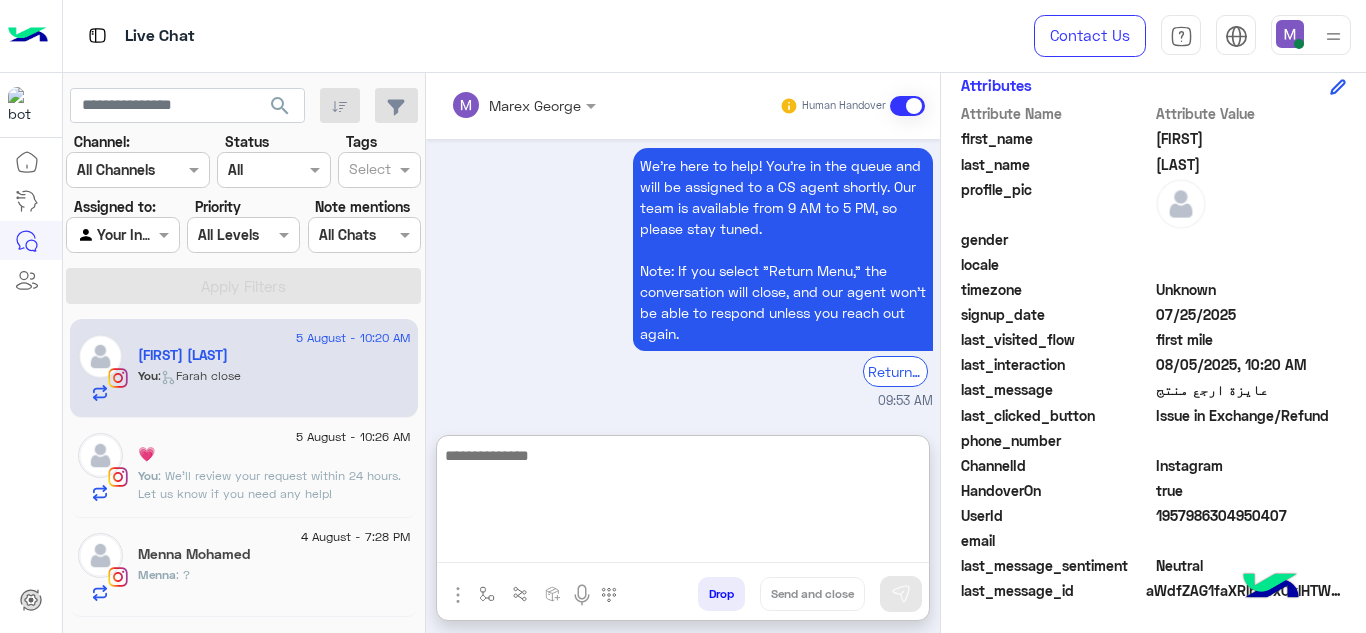 paste on "**********" 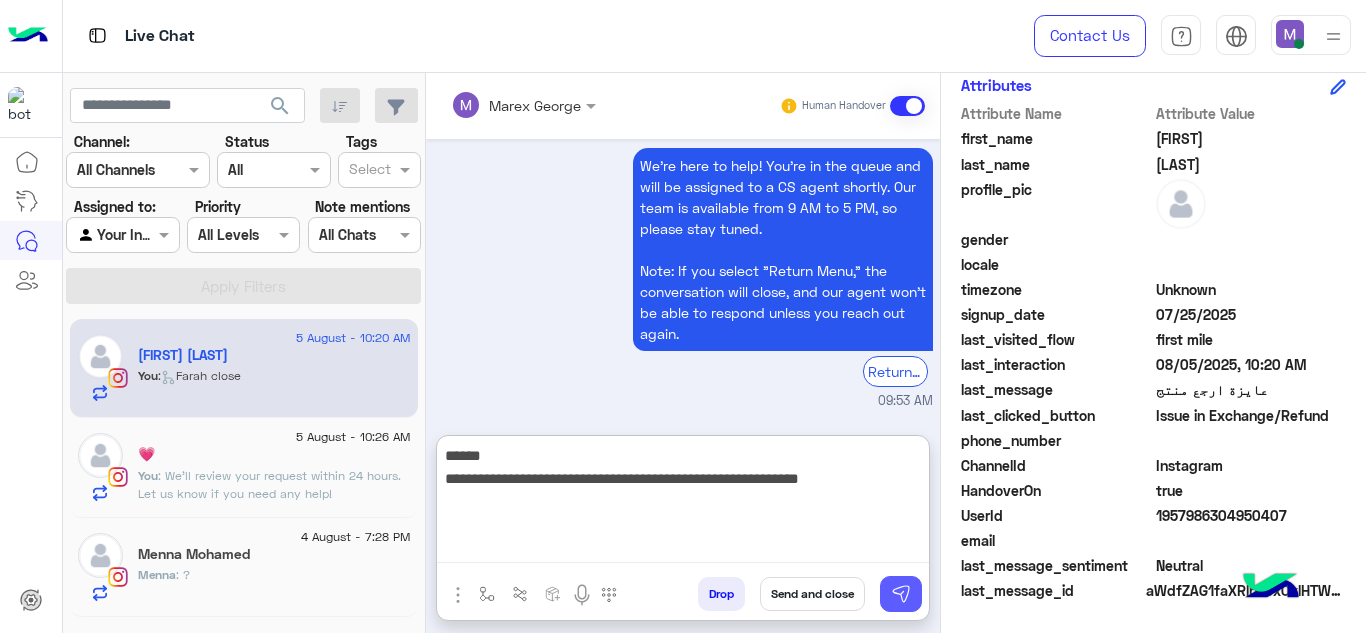 type on "**********" 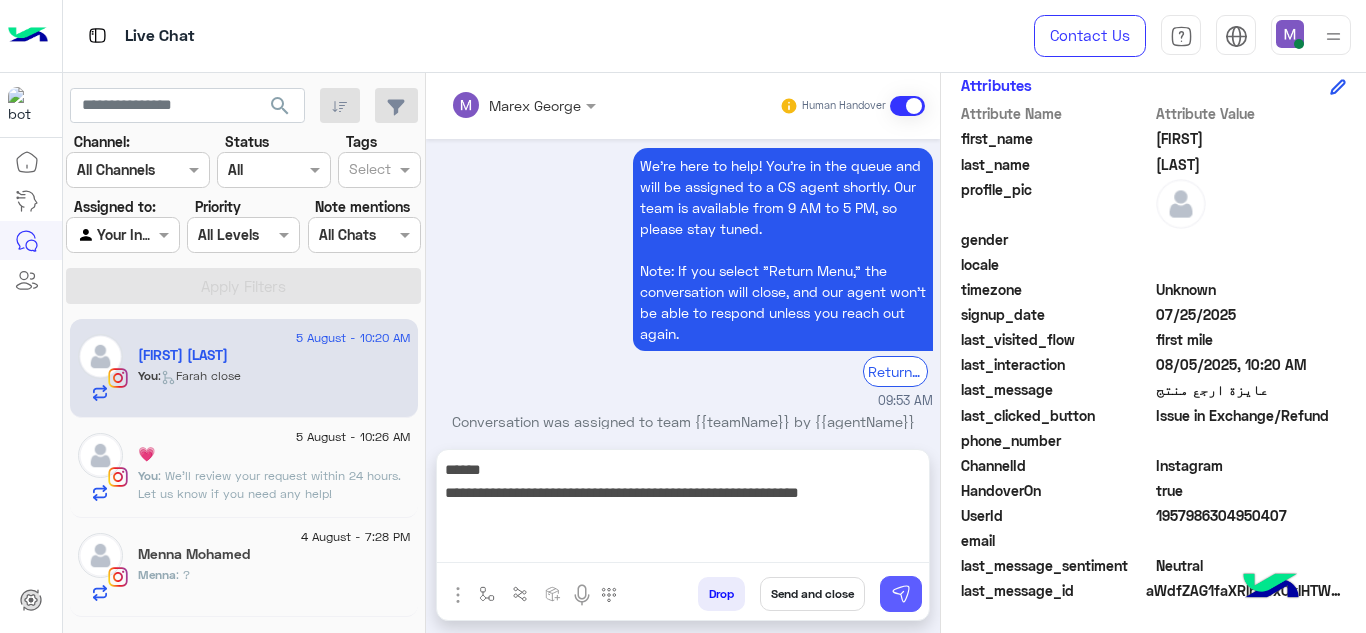 click at bounding box center [901, 594] 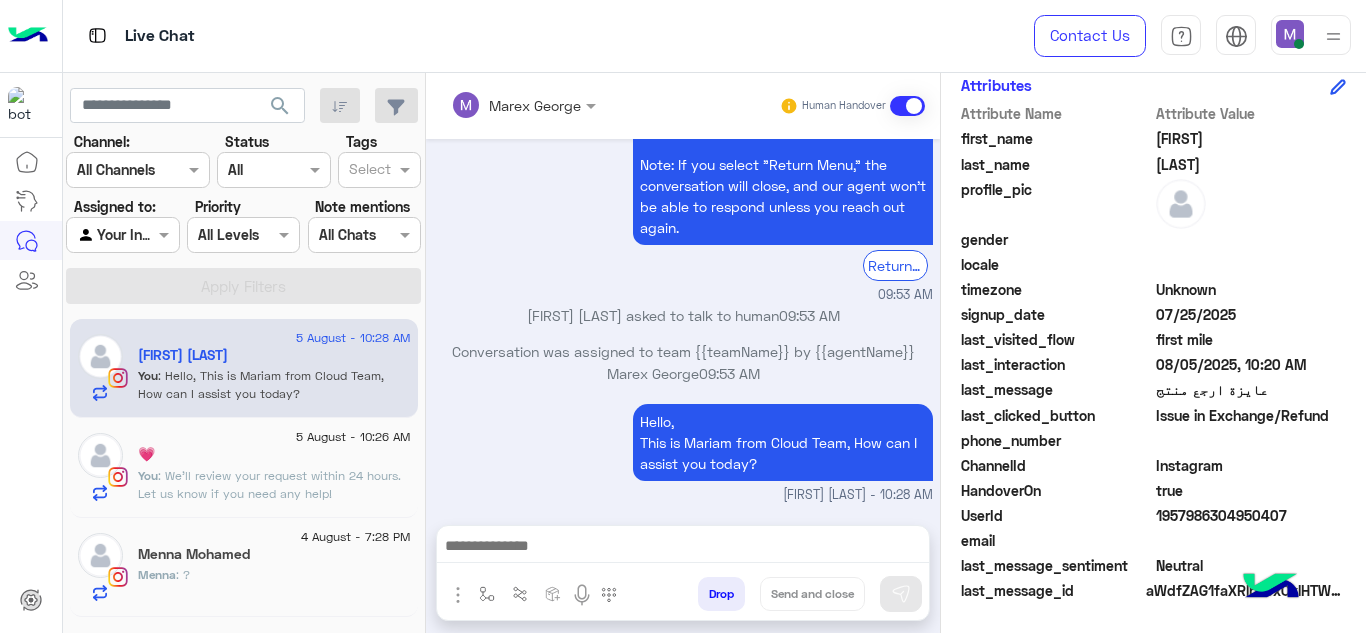 scroll, scrollTop: 1839, scrollLeft: 0, axis: vertical 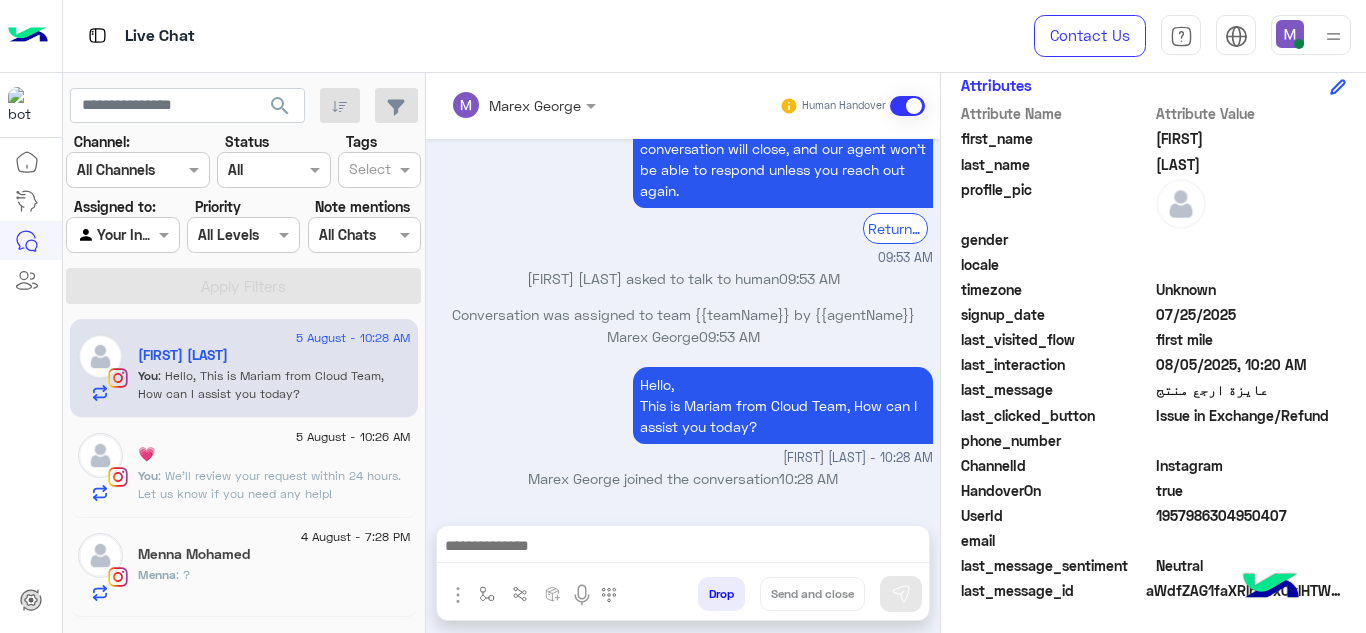 click on "4 August - 7:28 PM" 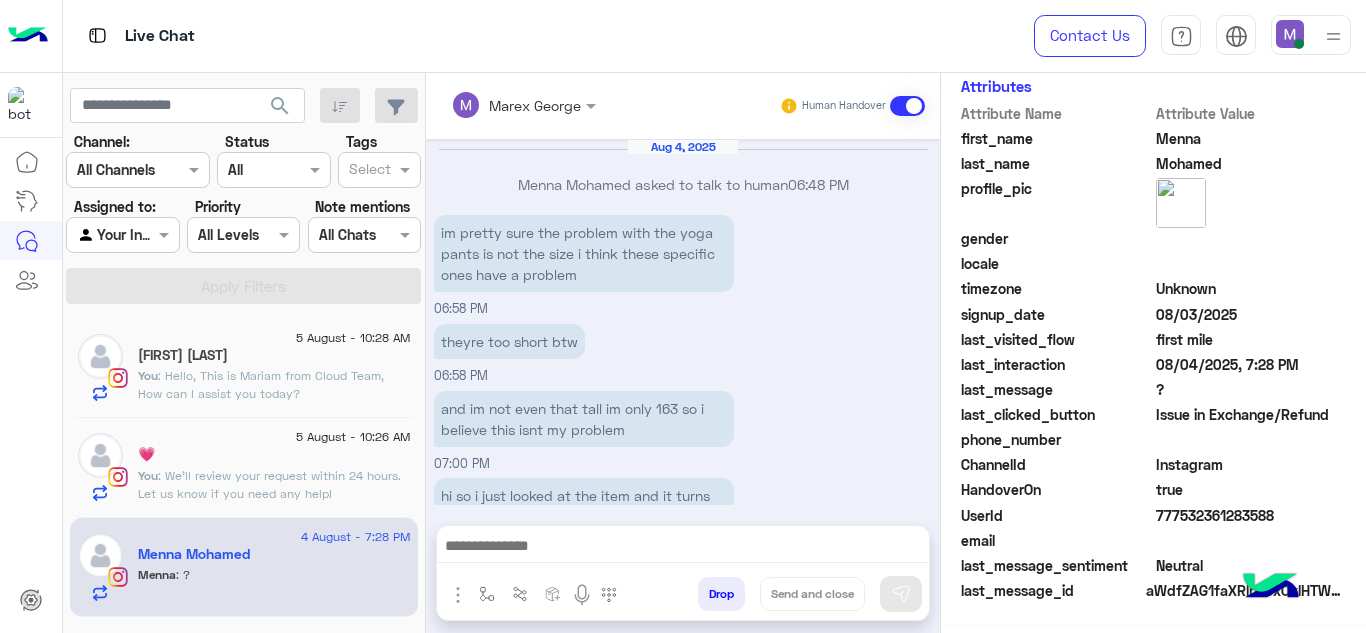 scroll, scrollTop: 465, scrollLeft: 0, axis: vertical 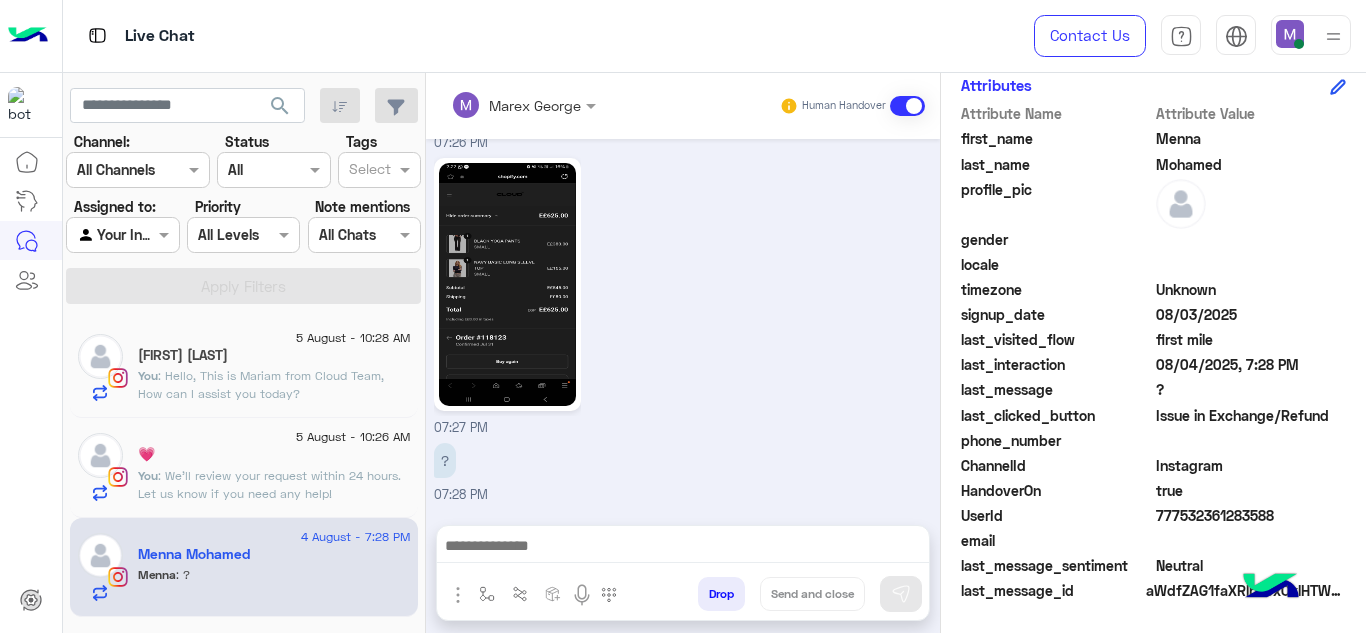 click on "💗" 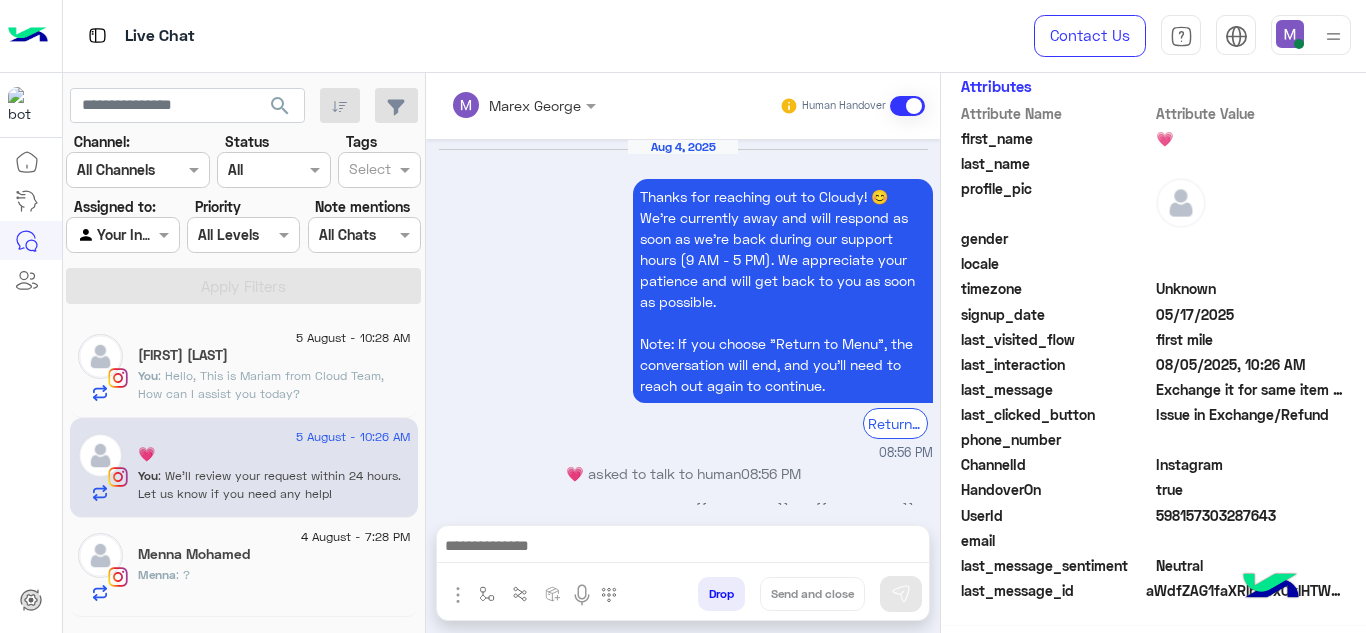 scroll, scrollTop: 465, scrollLeft: 0, axis: vertical 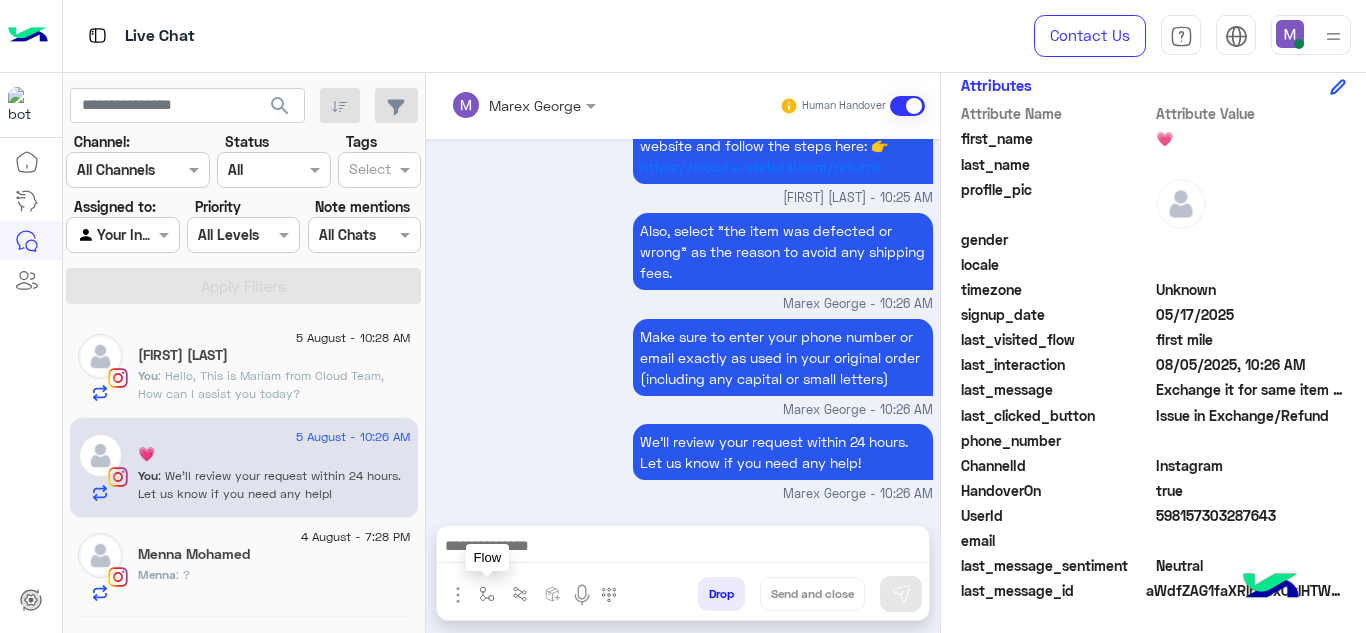click at bounding box center [487, 594] 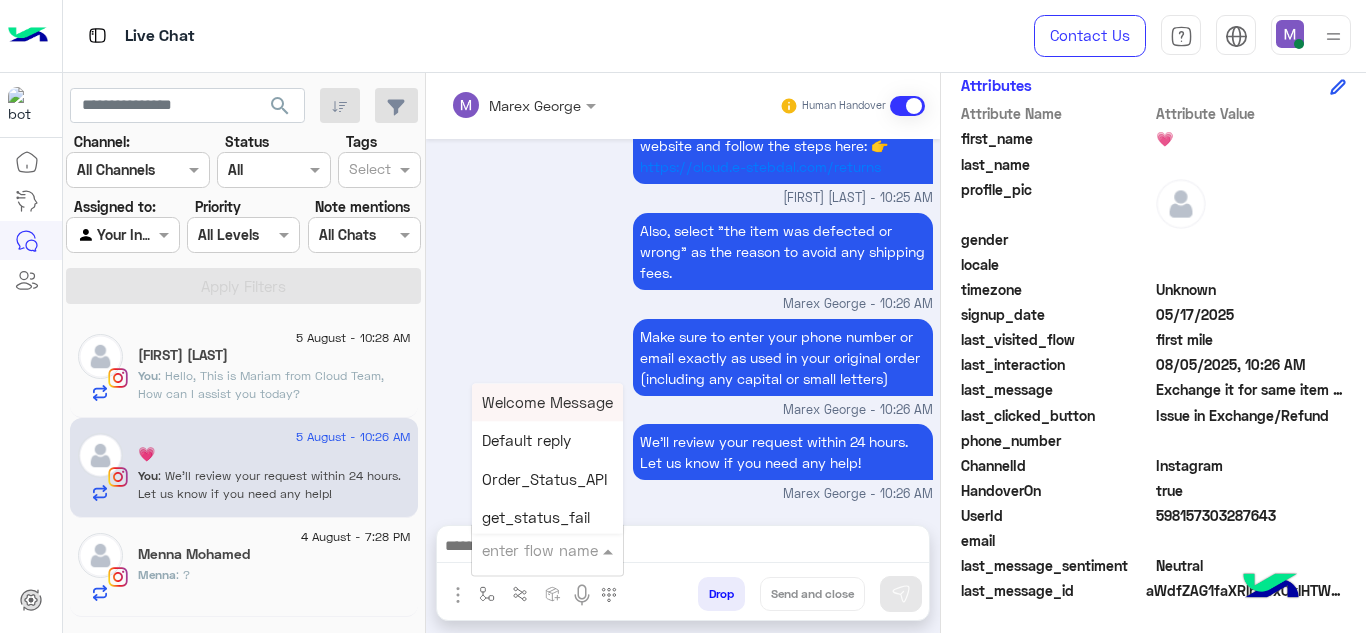 click at bounding box center (523, 550) 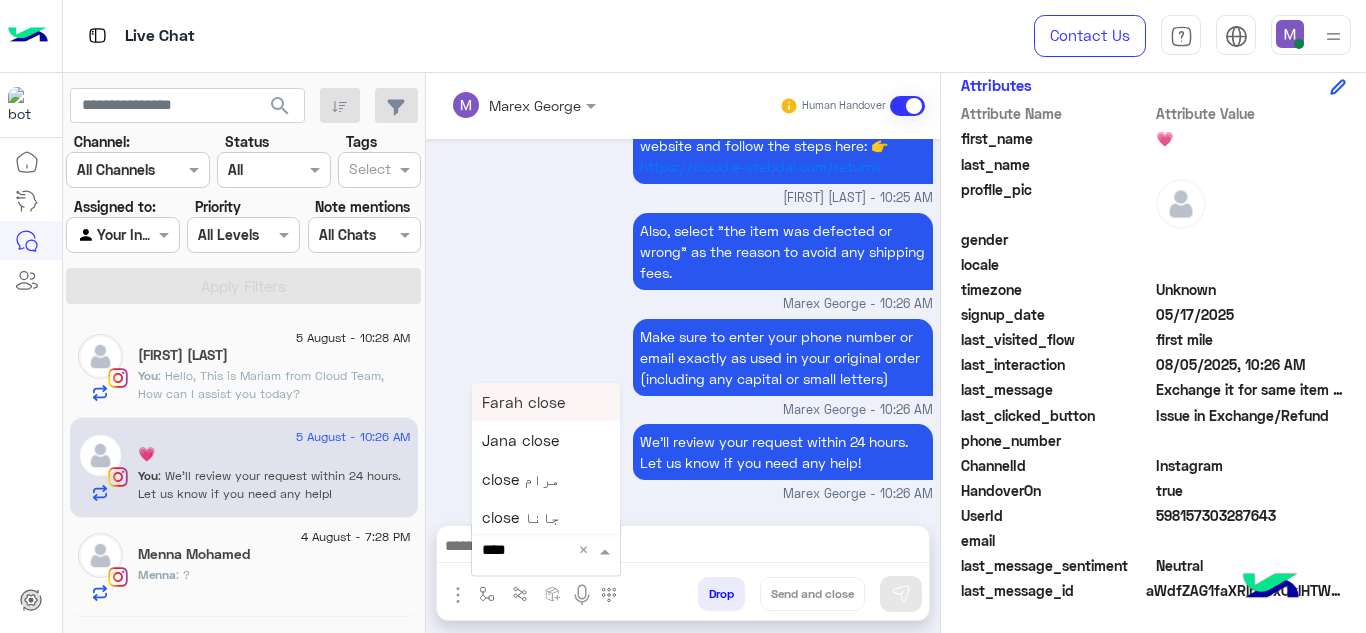 type on "*****" 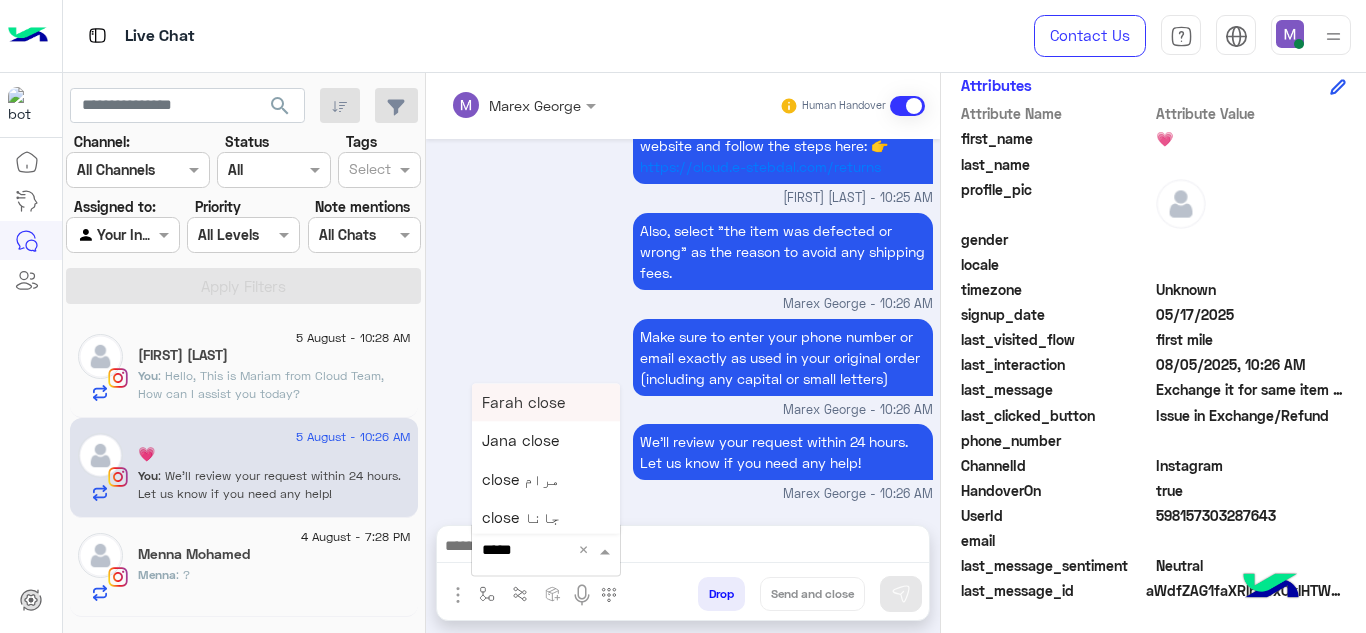 click on "Farah close" at bounding box center (546, 402) 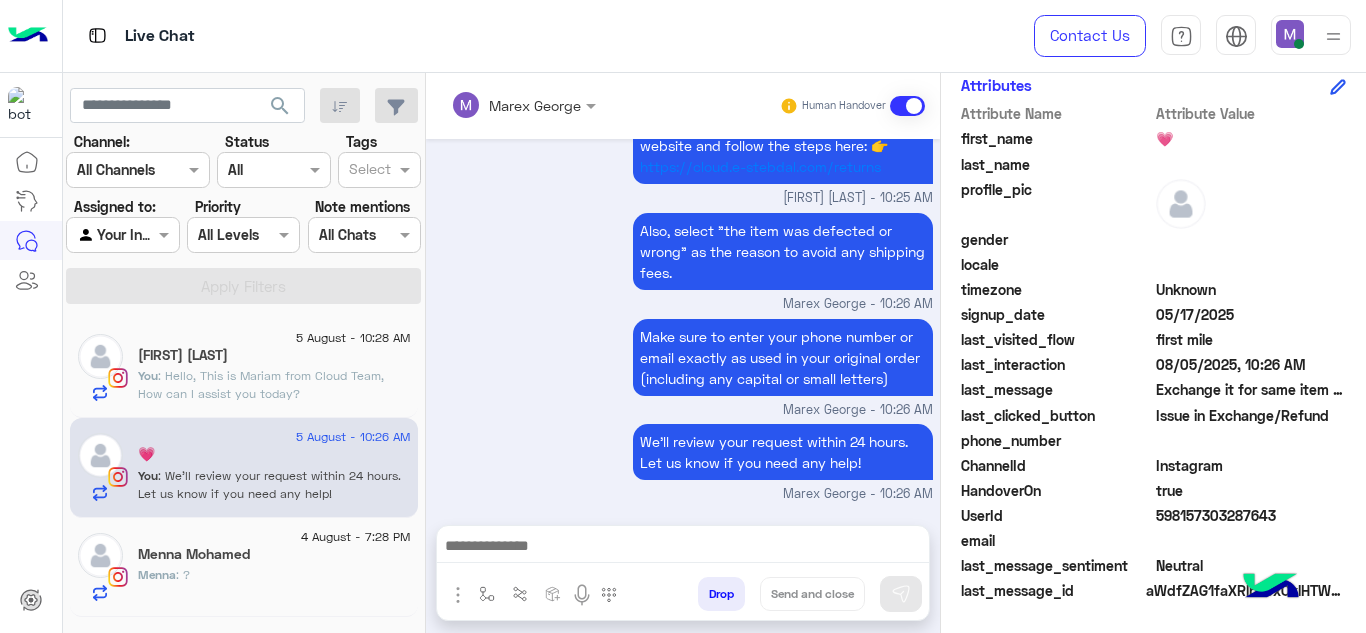 type on "**********" 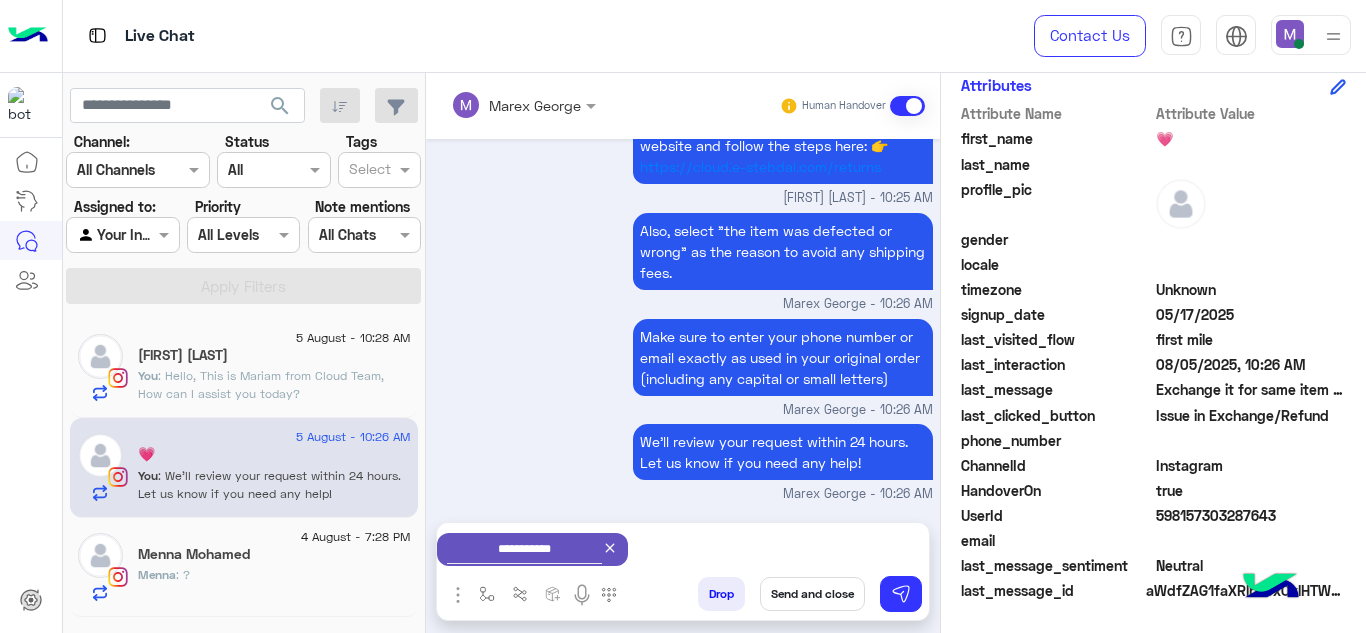 click on "Send and close" at bounding box center [812, 594] 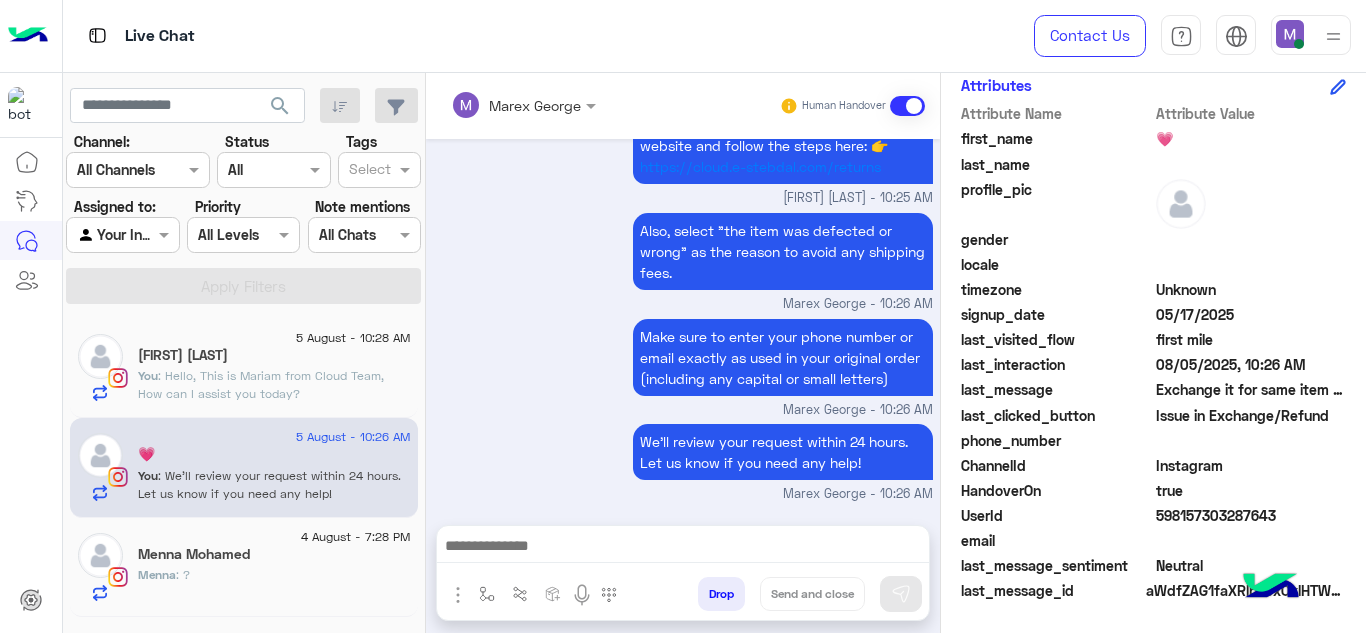 scroll, scrollTop: 777, scrollLeft: 0, axis: vertical 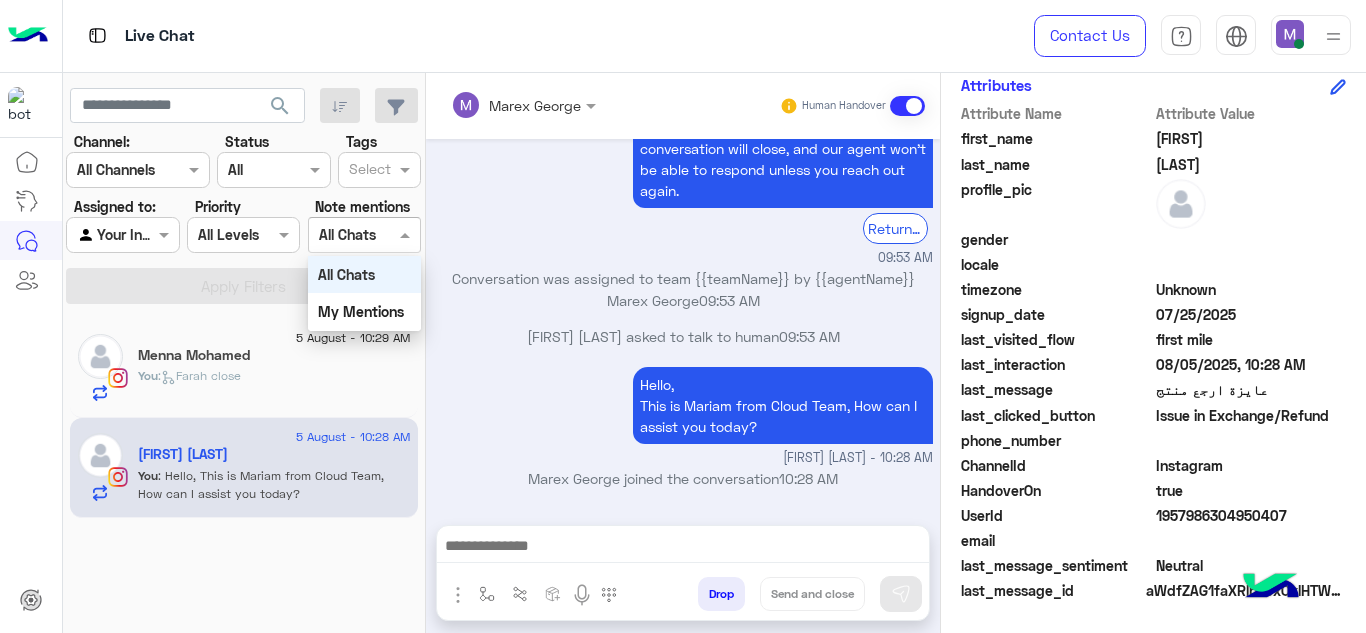 click at bounding box center (342, 235) 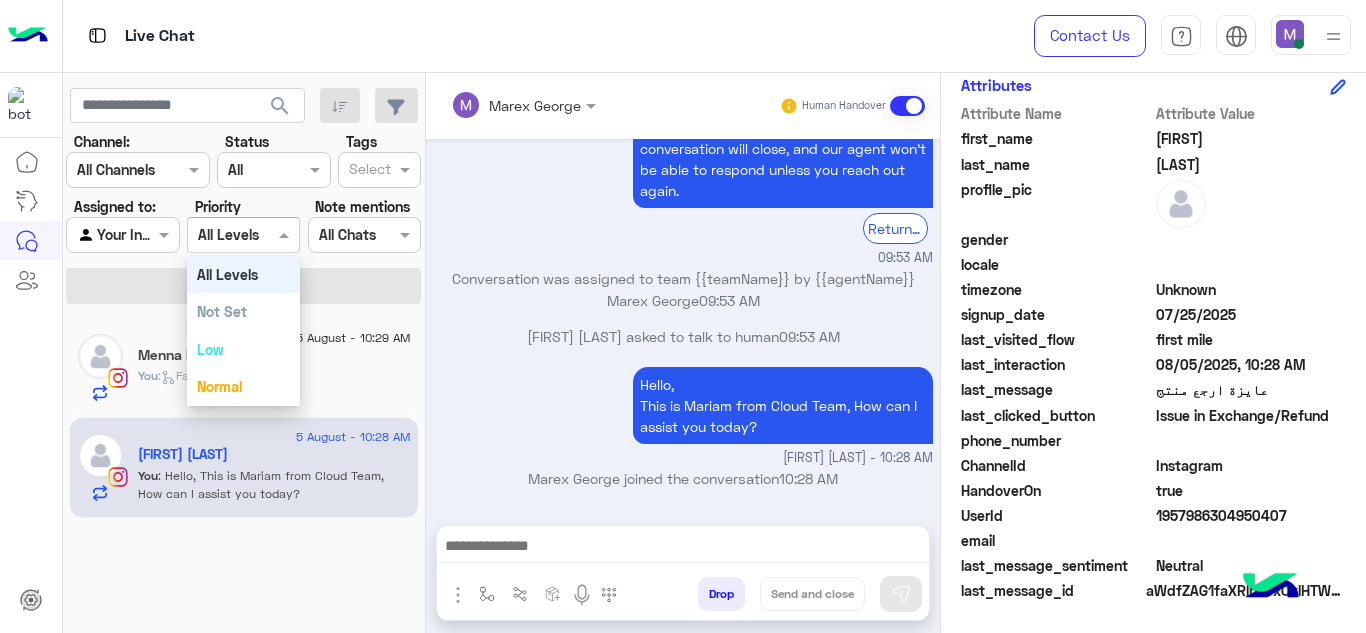 click at bounding box center (243, 234) 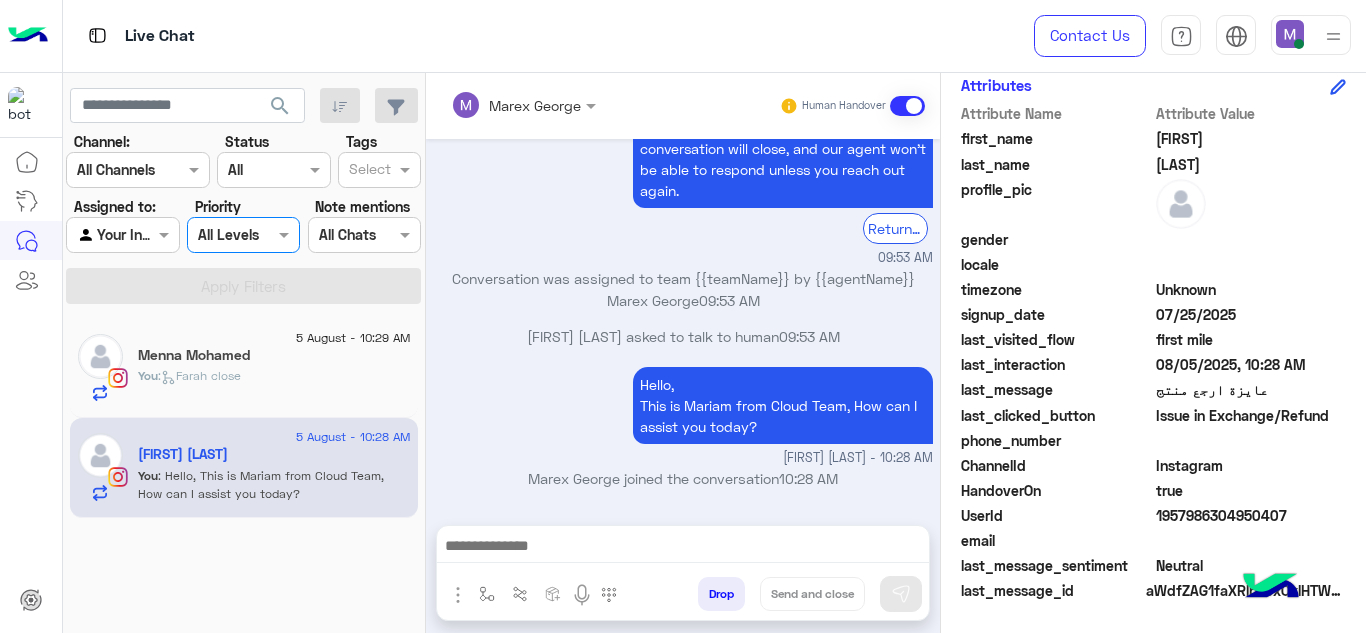 click at bounding box center [243, 234] 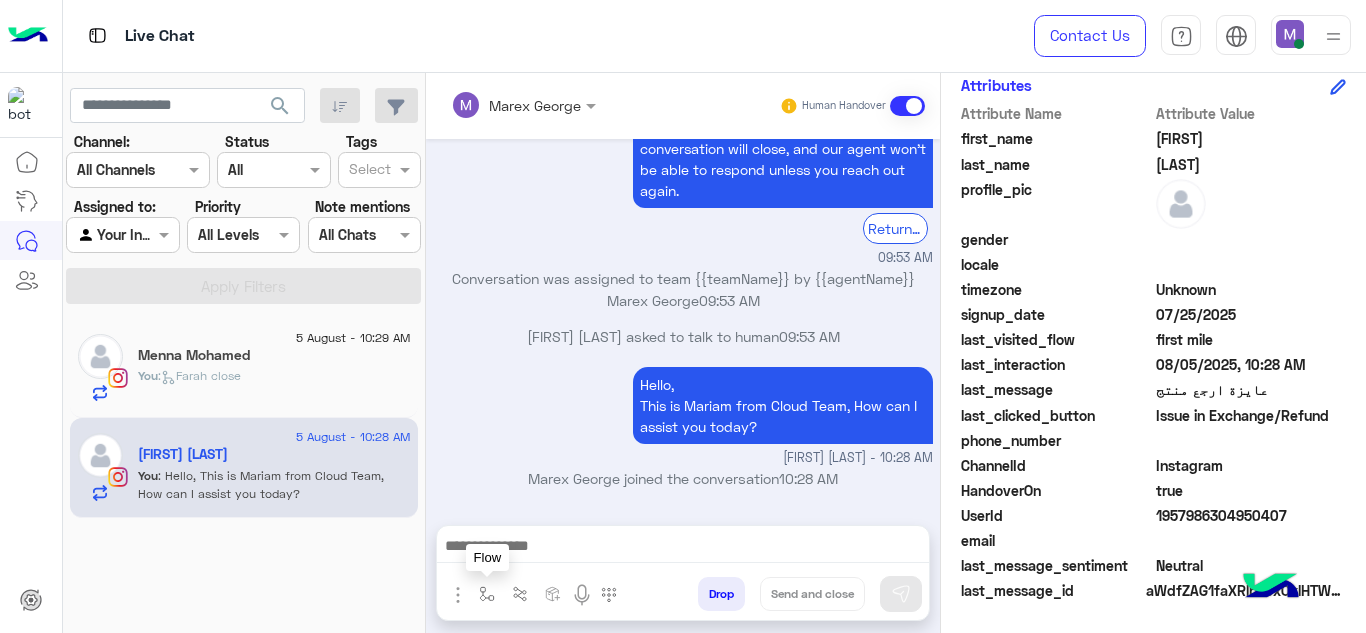 click at bounding box center (487, 593) 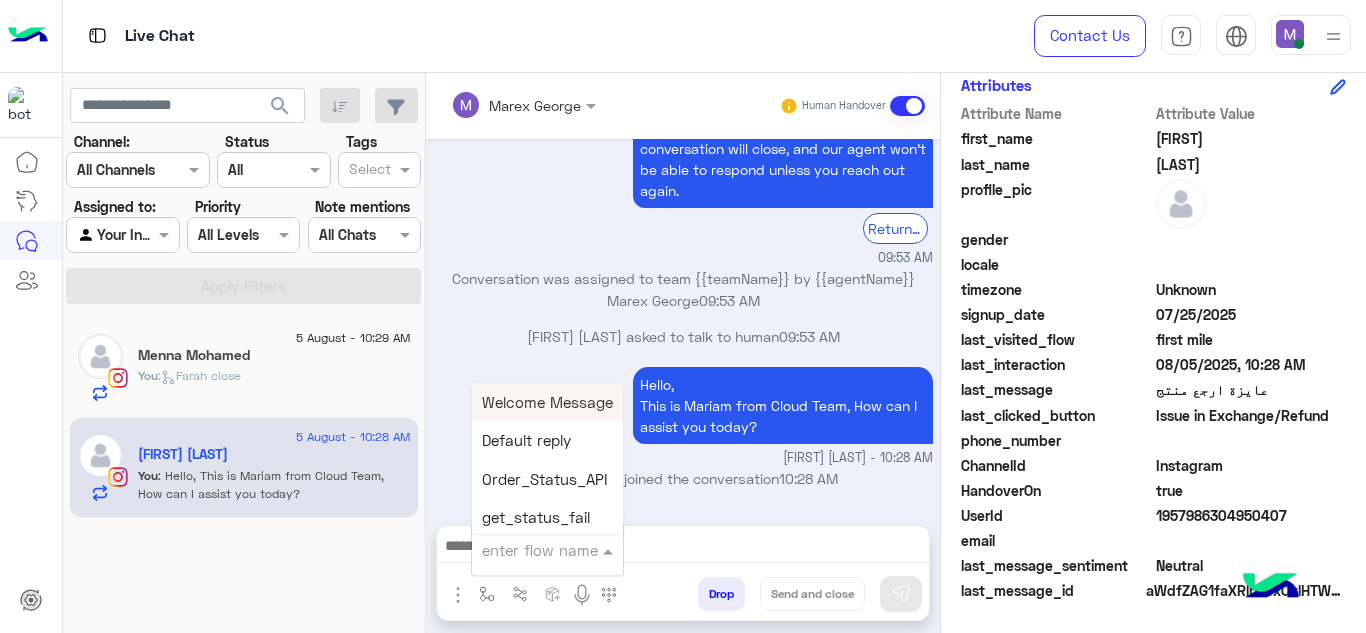 click at bounding box center [547, 549] 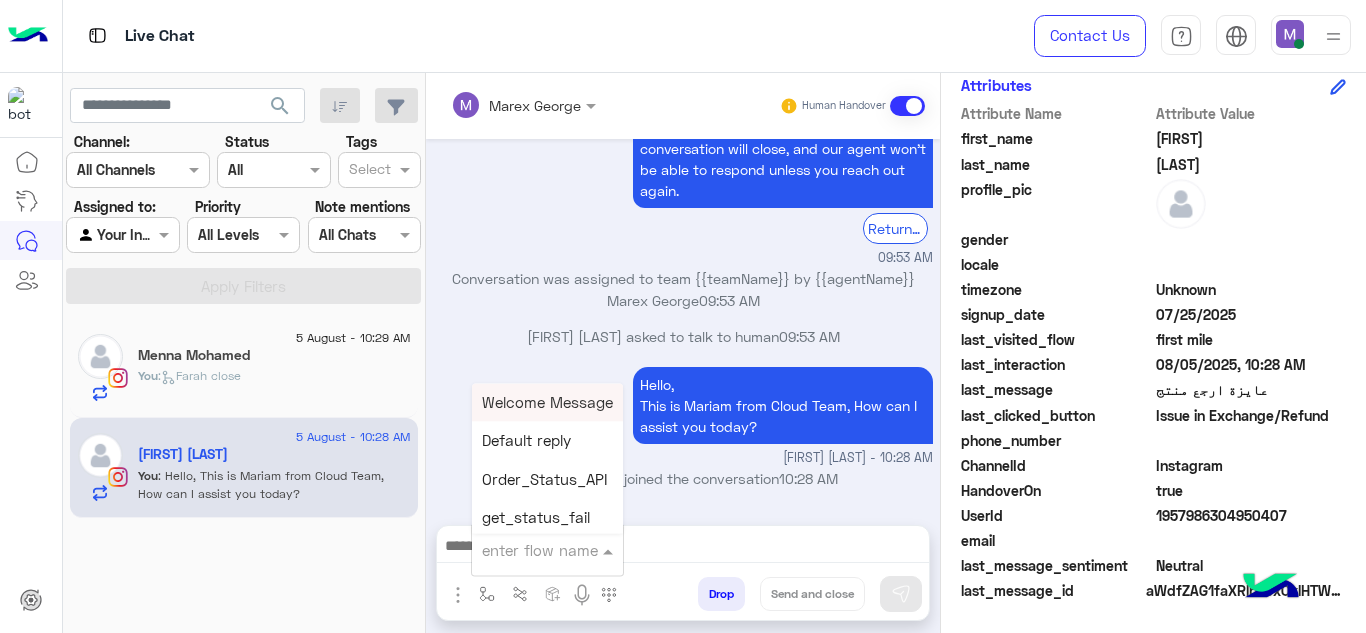 click at bounding box center [523, 550] 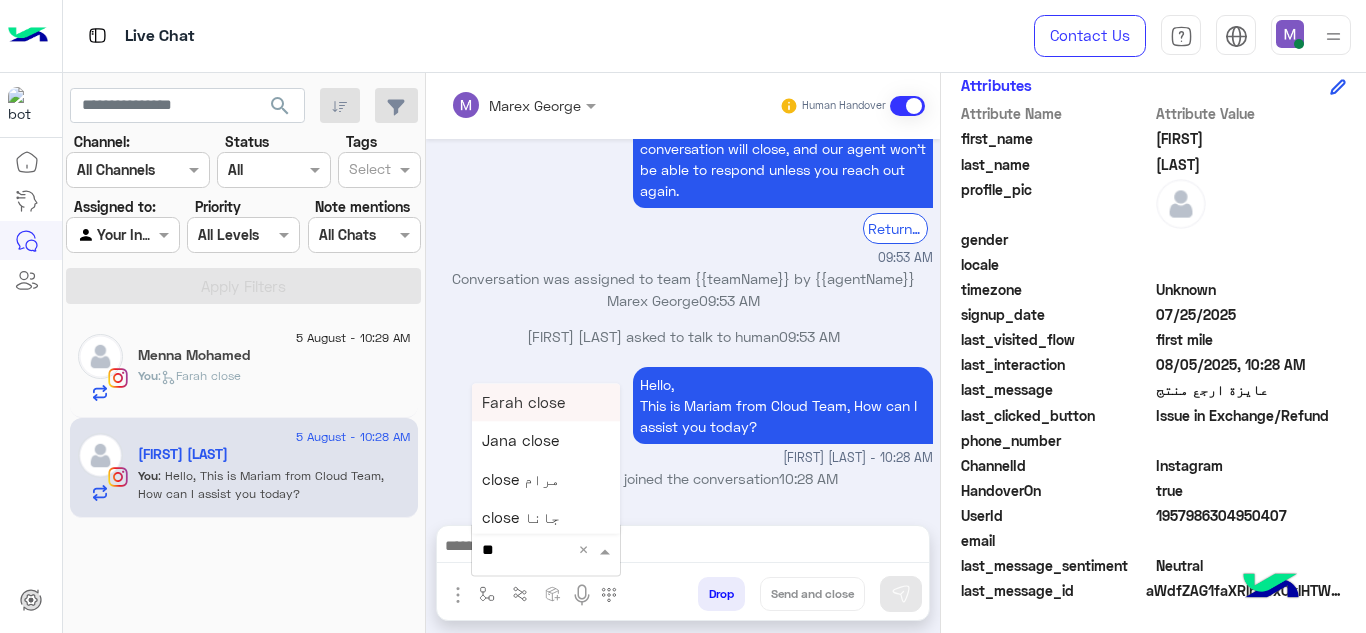 type on "***" 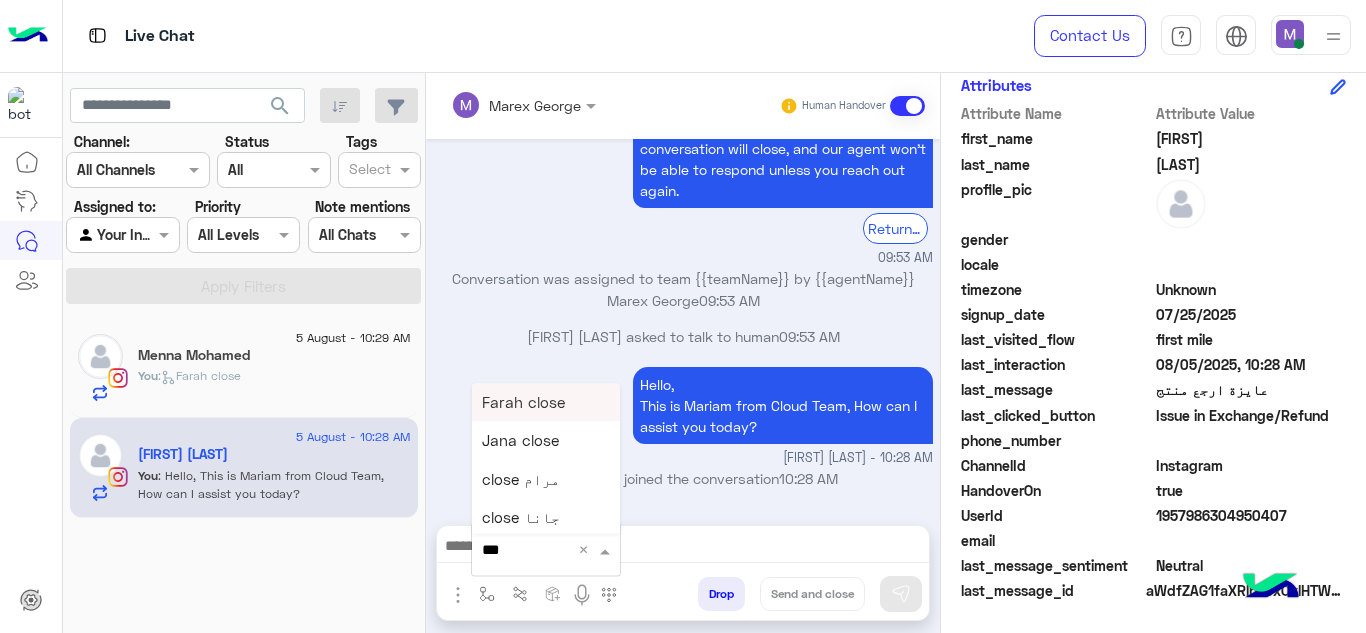 click on "Farah close" at bounding box center (523, 402) 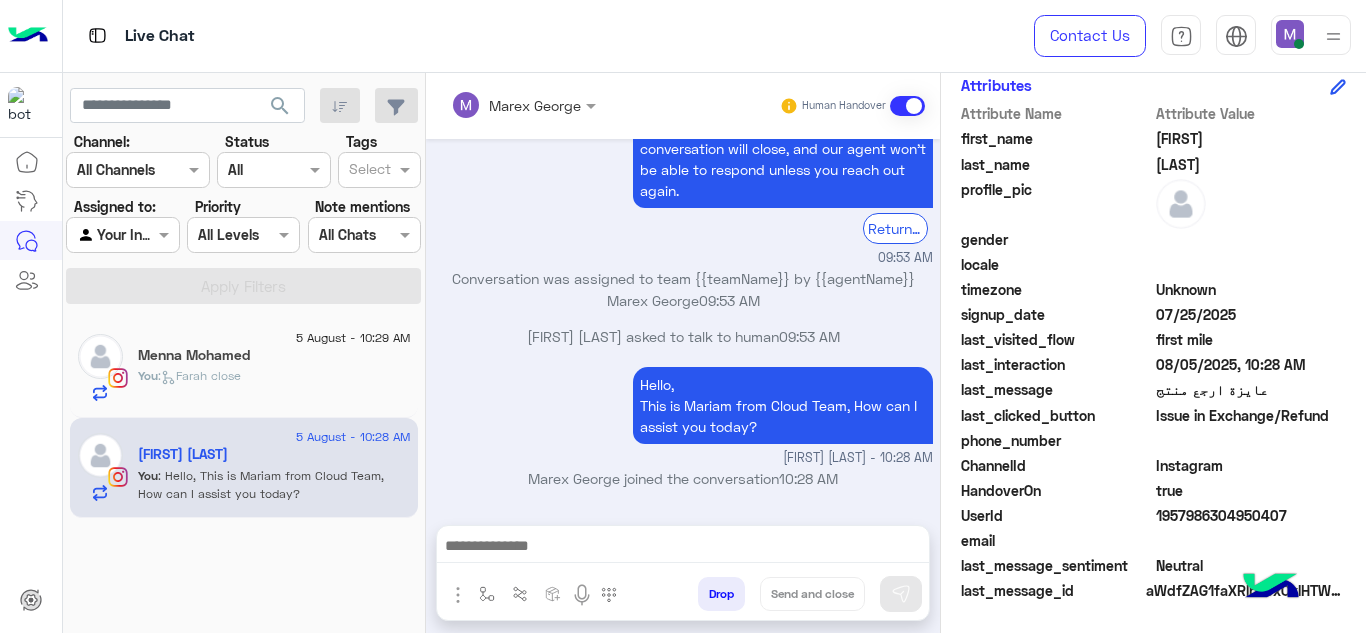 type on "**********" 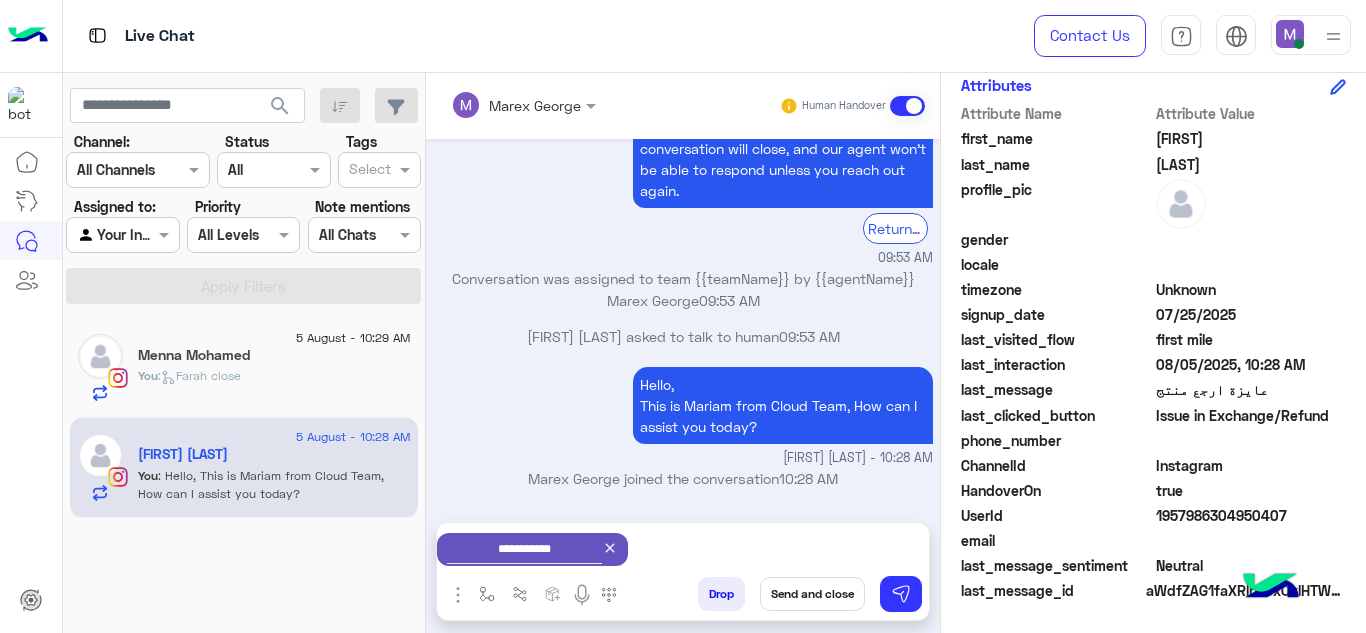 click on "Send and close" at bounding box center [812, 594] 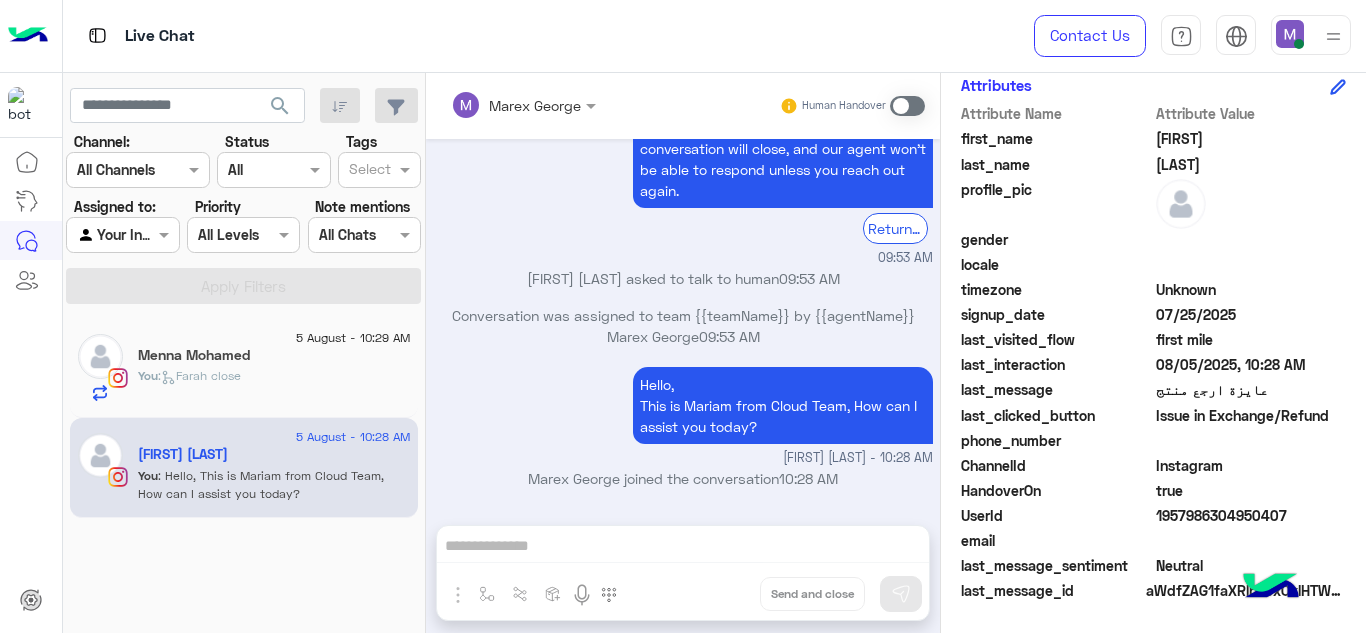 scroll, scrollTop: 751, scrollLeft: 0, axis: vertical 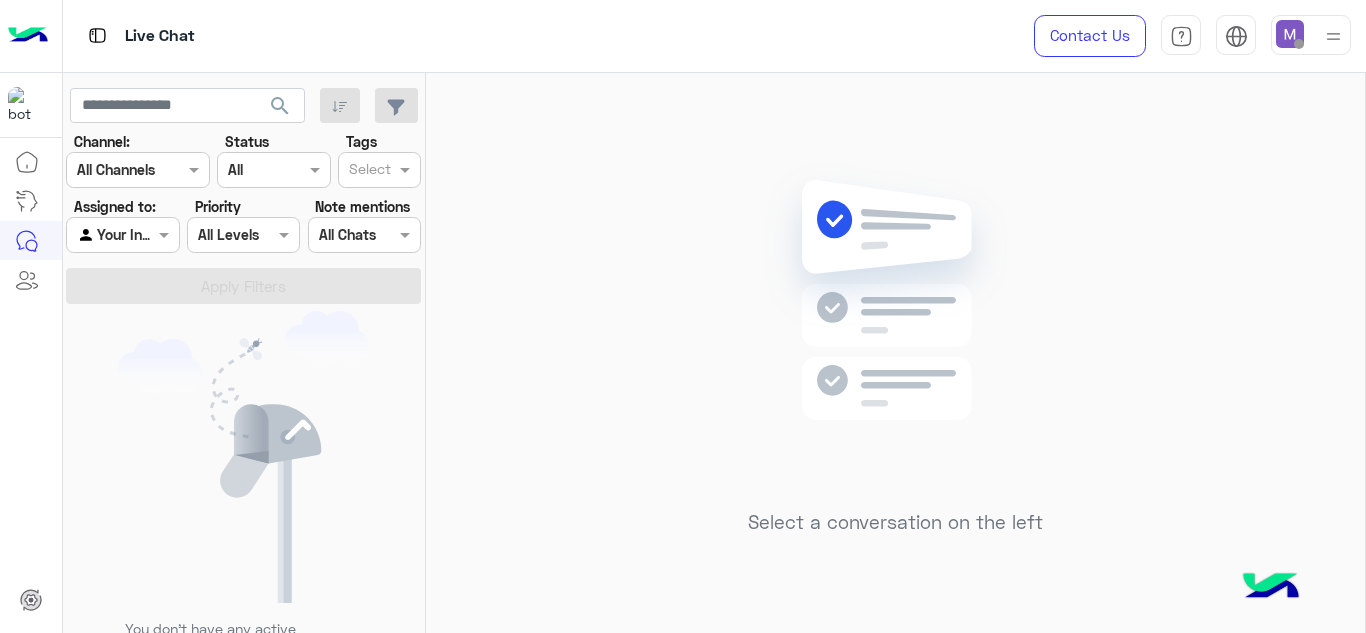 click at bounding box center [1290, 34] 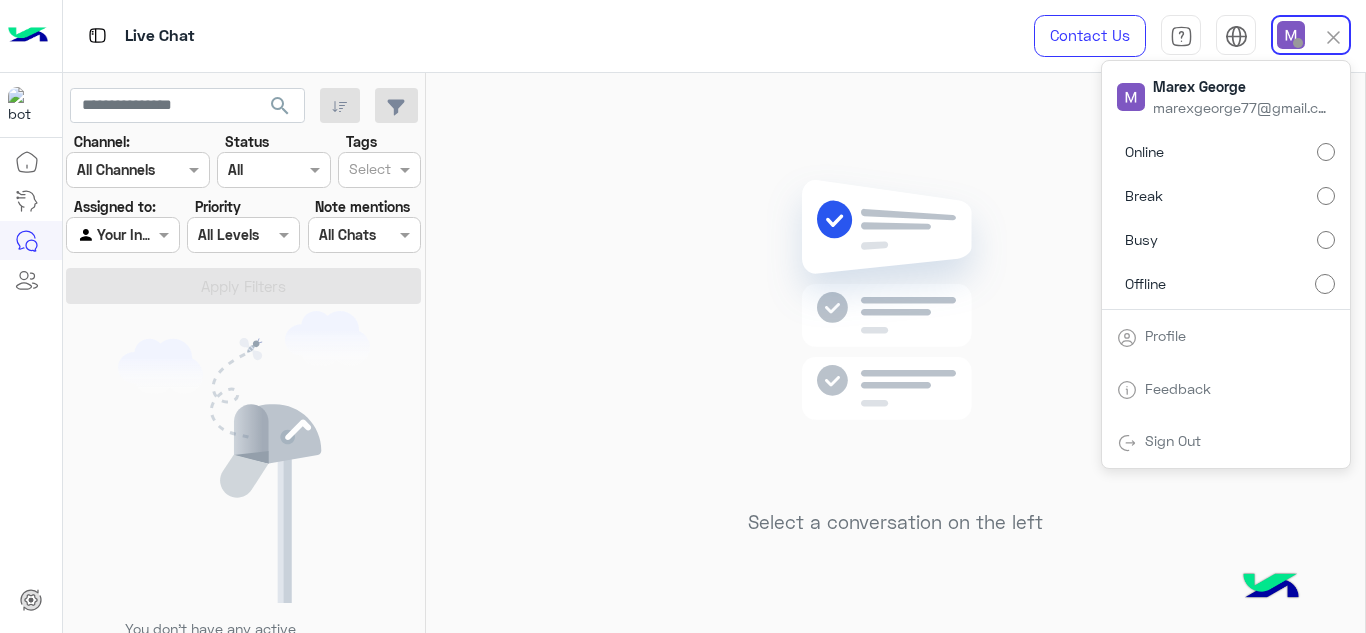 click on "Online" at bounding box center [1226, 152] 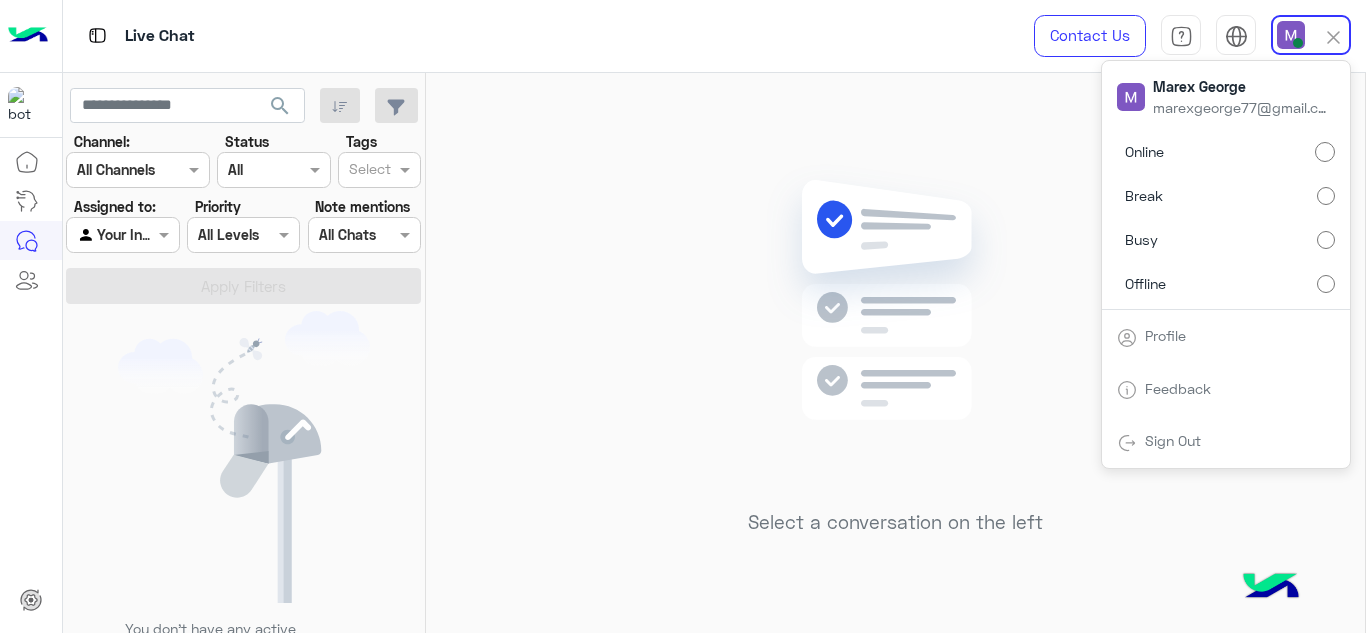 click at bounding box center (1291, 35) 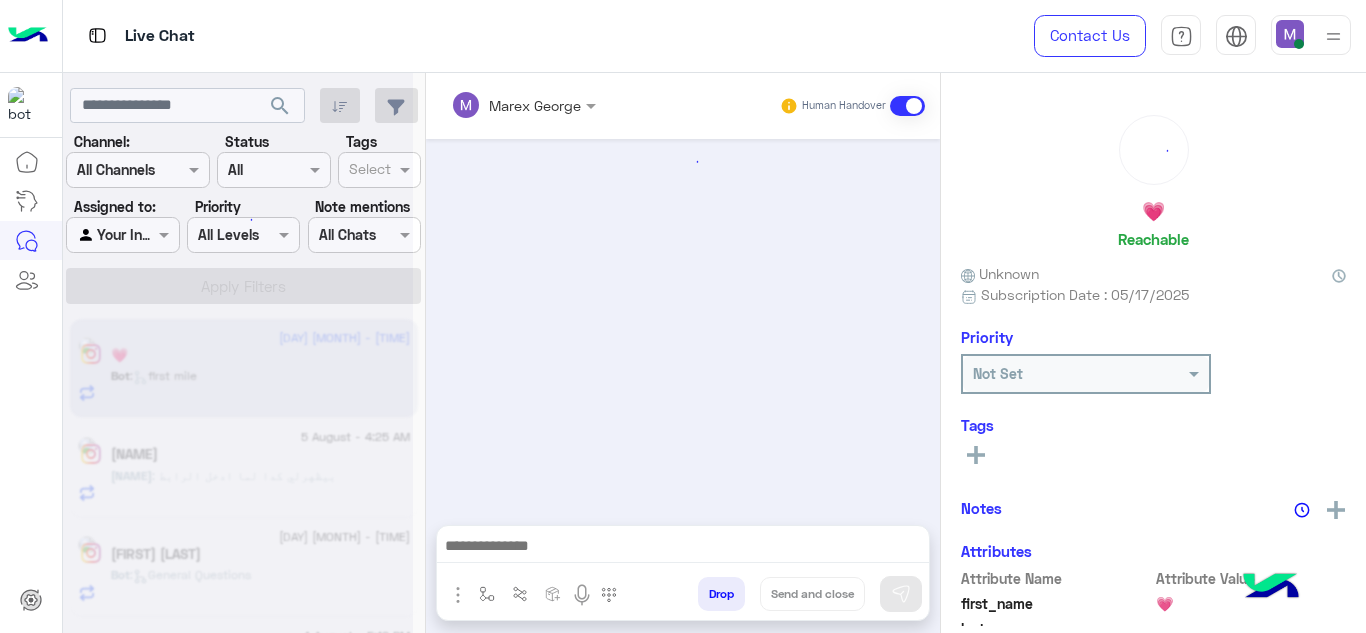 scroll, scrollTop: 874, scrollLeft: 0, axis: vertical 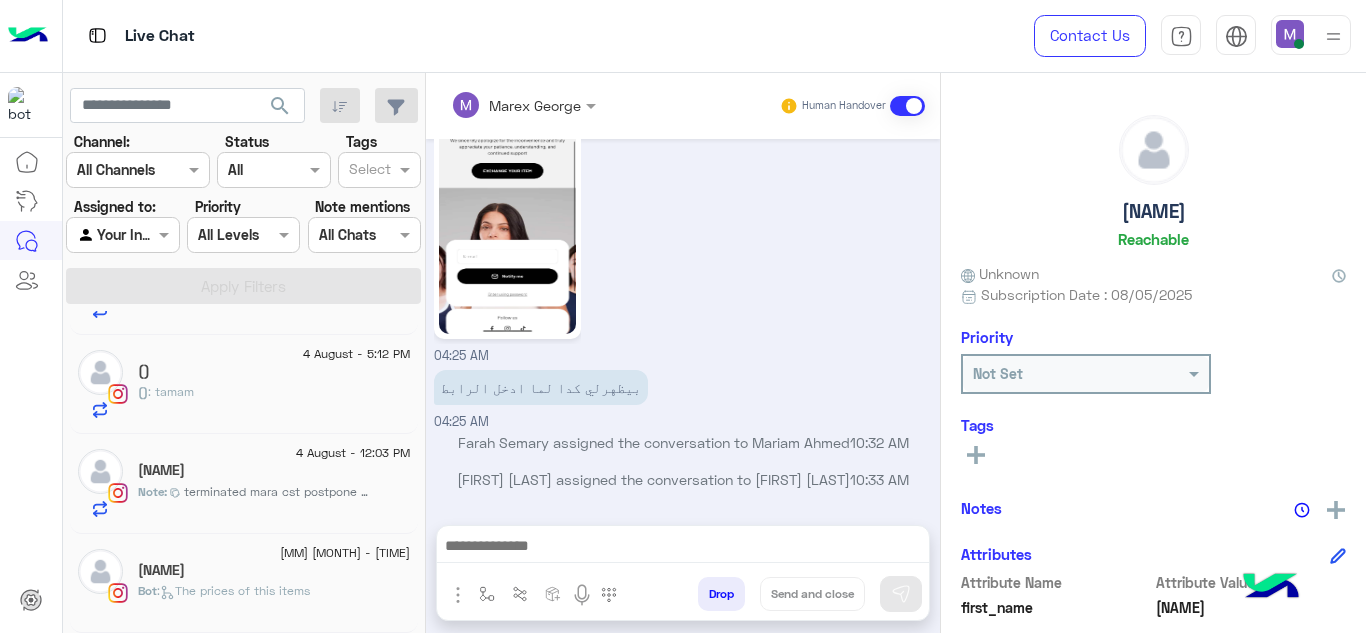 click on "29 June - 6:52 PM  kenzy   Bot :   The prices of this items" 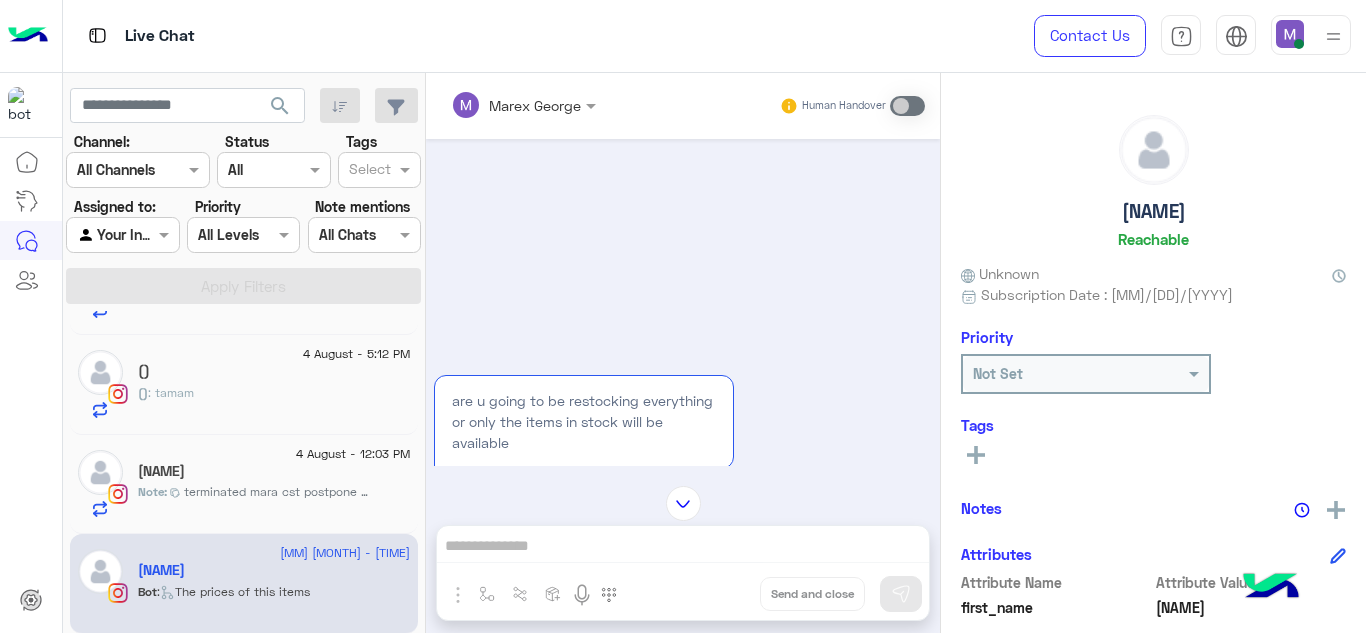 scroll, scrollTop: 1797, scrollLeft: 0, axis: vertical 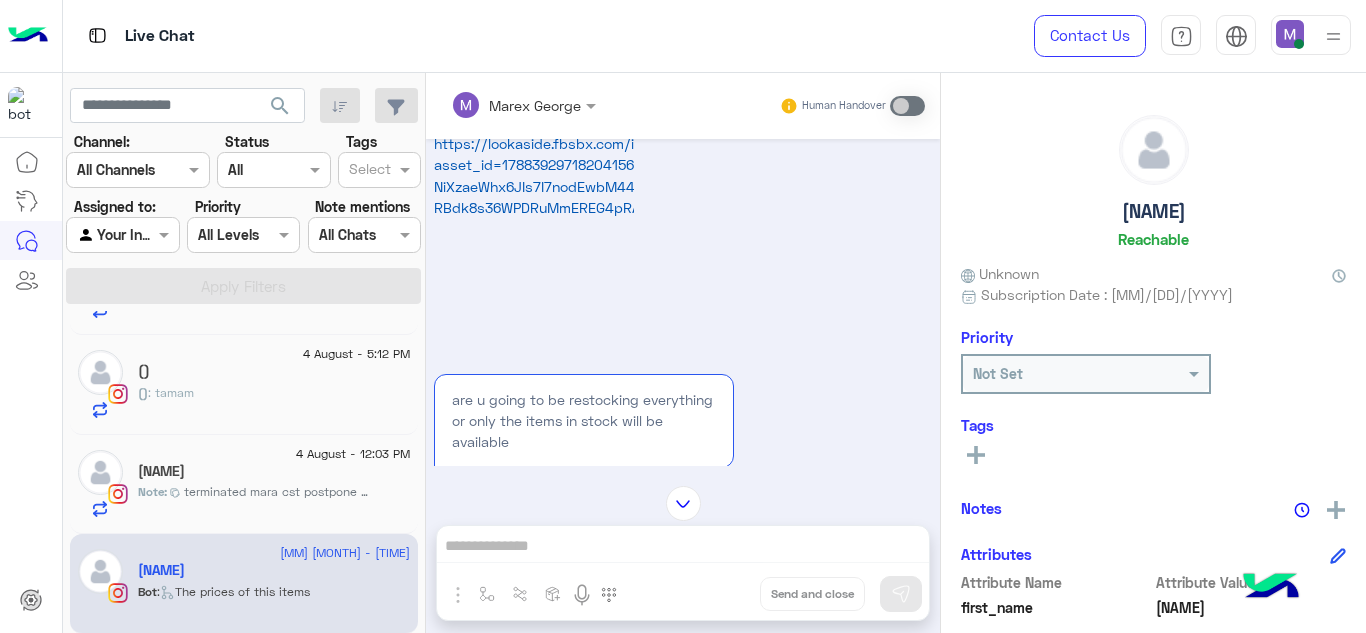 click at bounding box center [534, 242] 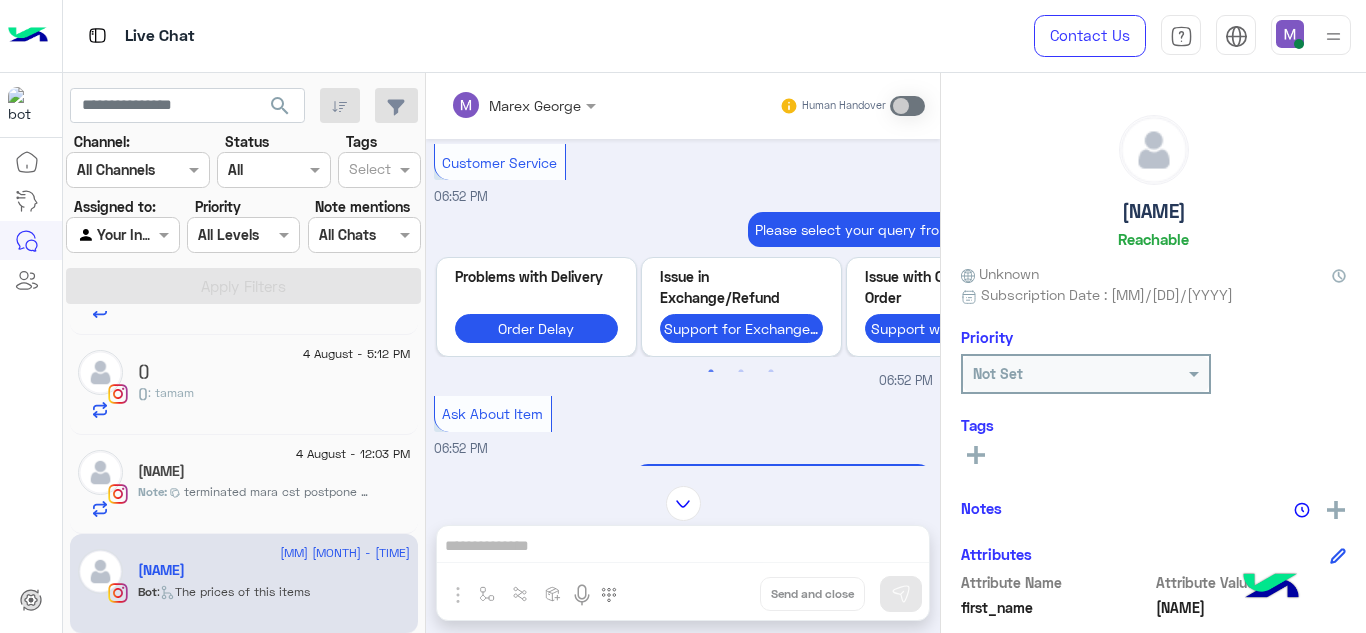 scroll, scrollTop: 2418, scrollLeft: 0, axis: vertical 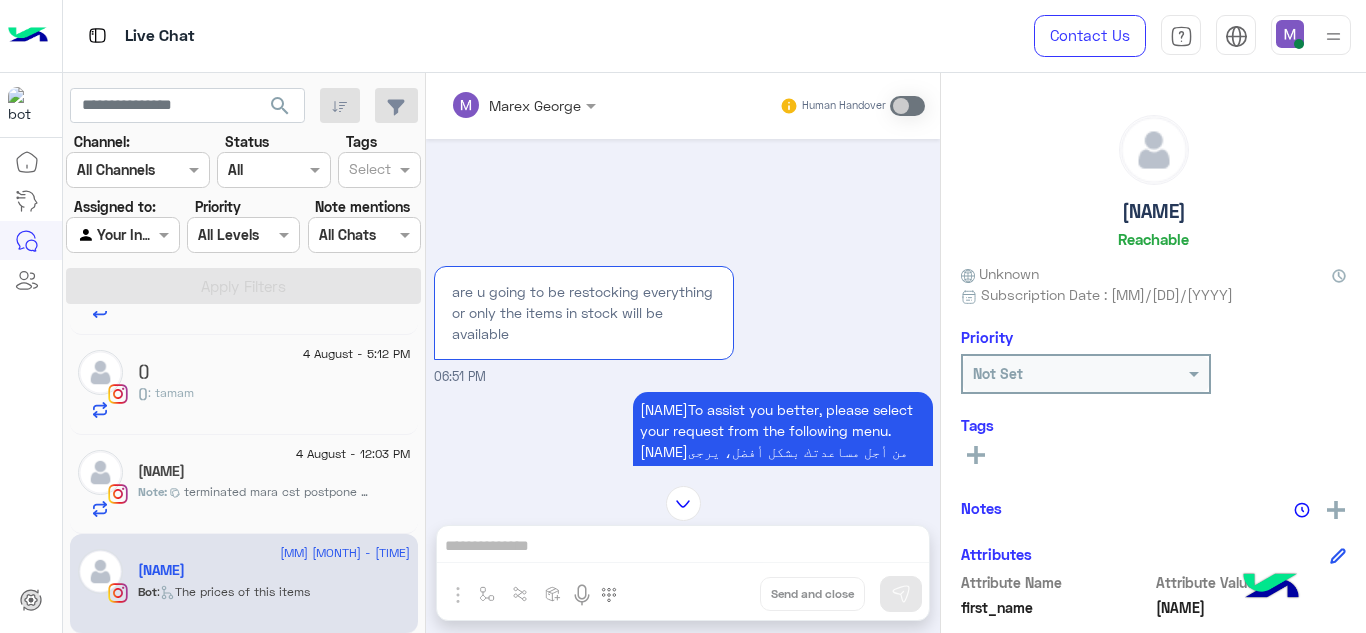 click on "4 August - 12:03 PM" 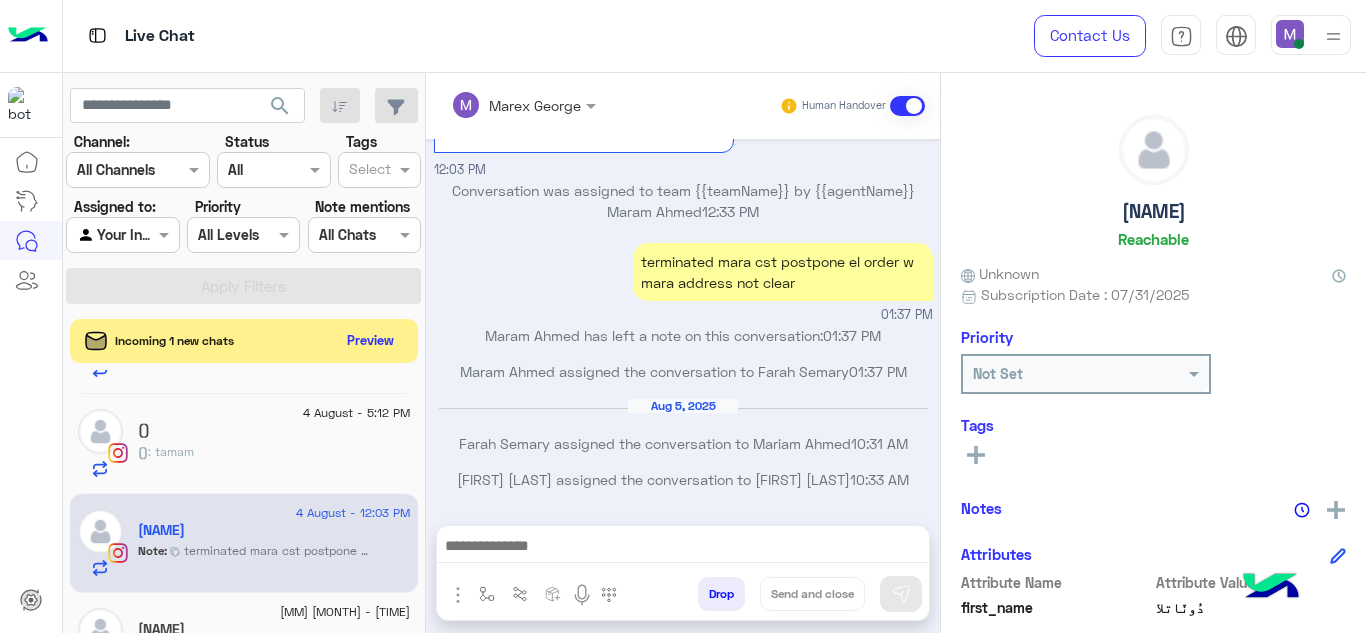scroll, scrollTop: 745, scrollLeft: 0, axis: vertical 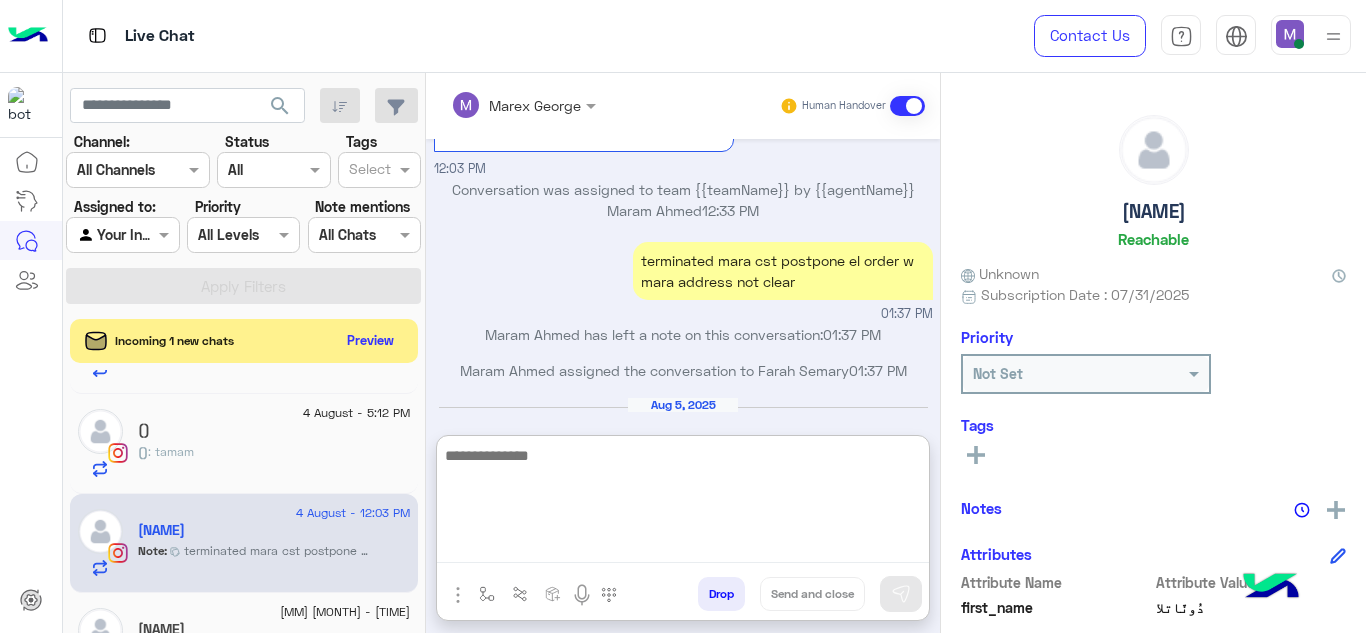 click at bounding box center [683, 503] 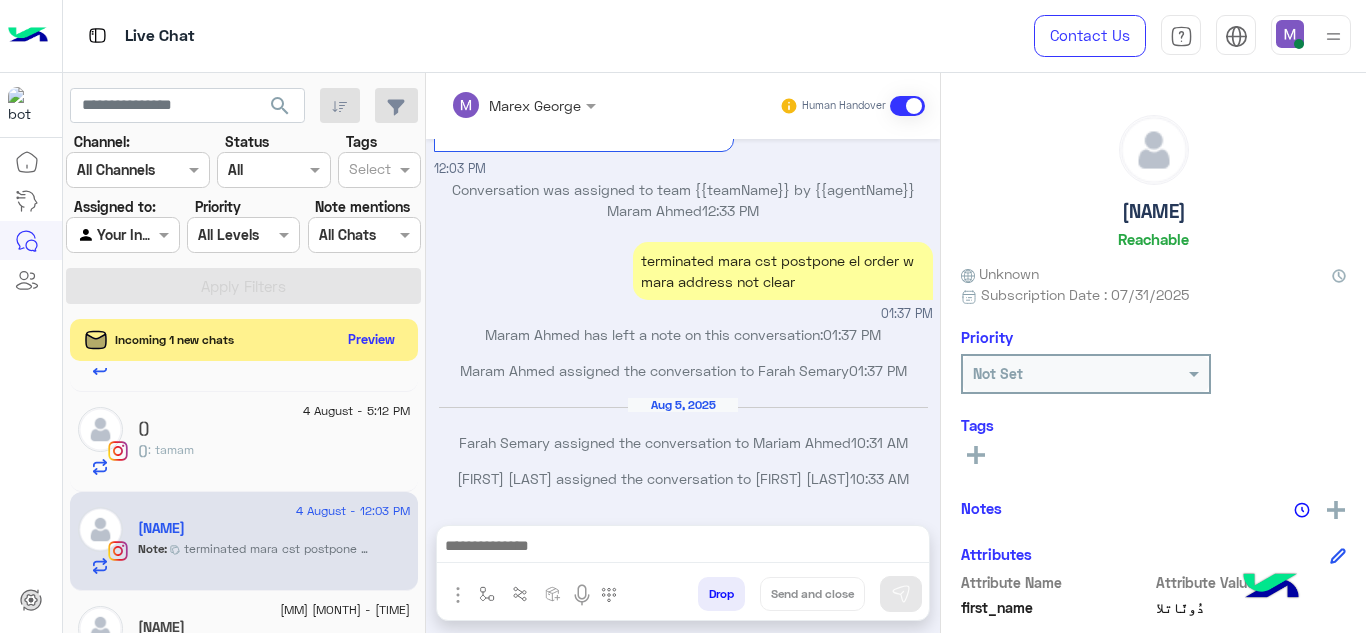 click on "Preview" 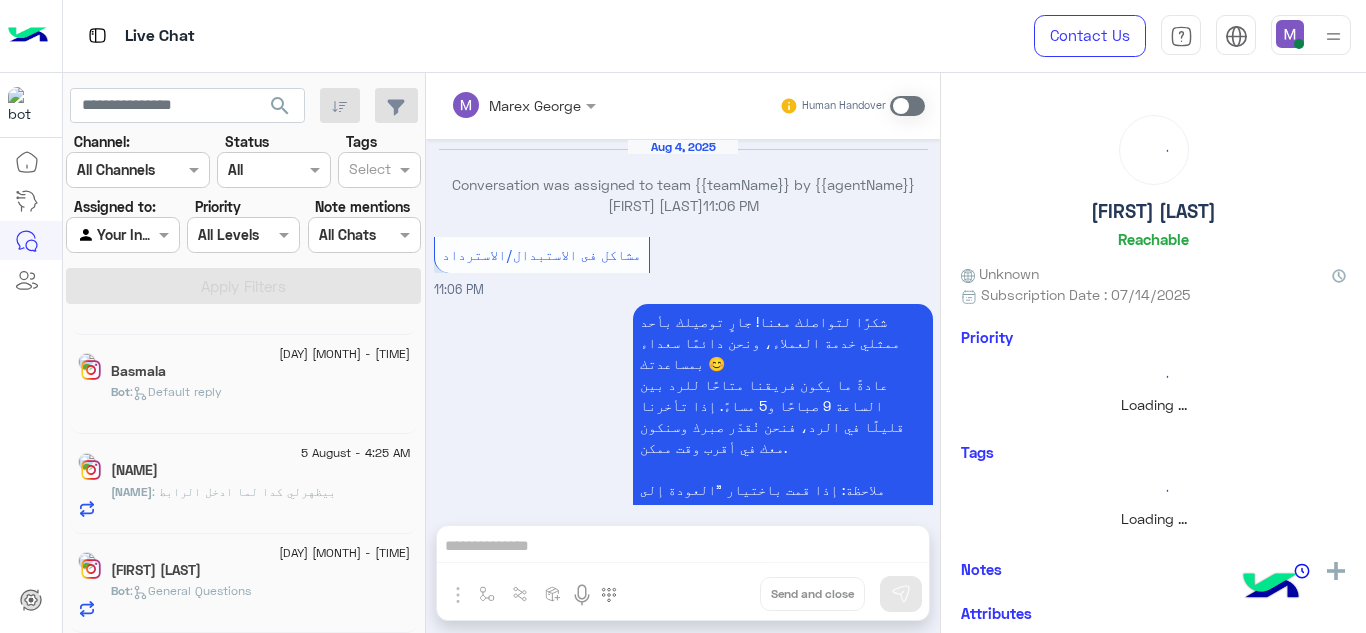 scroll, scrollTop: 762, scrollLeft: 0, axis: vertical 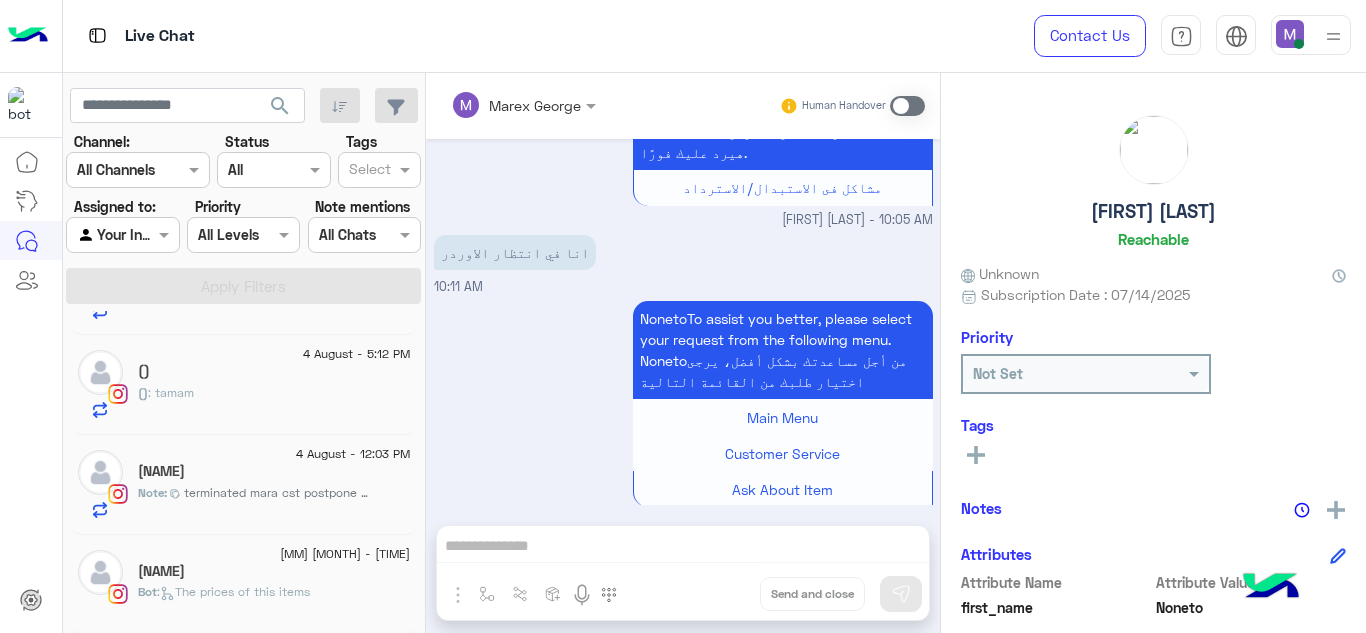 click on "[FIRST]" 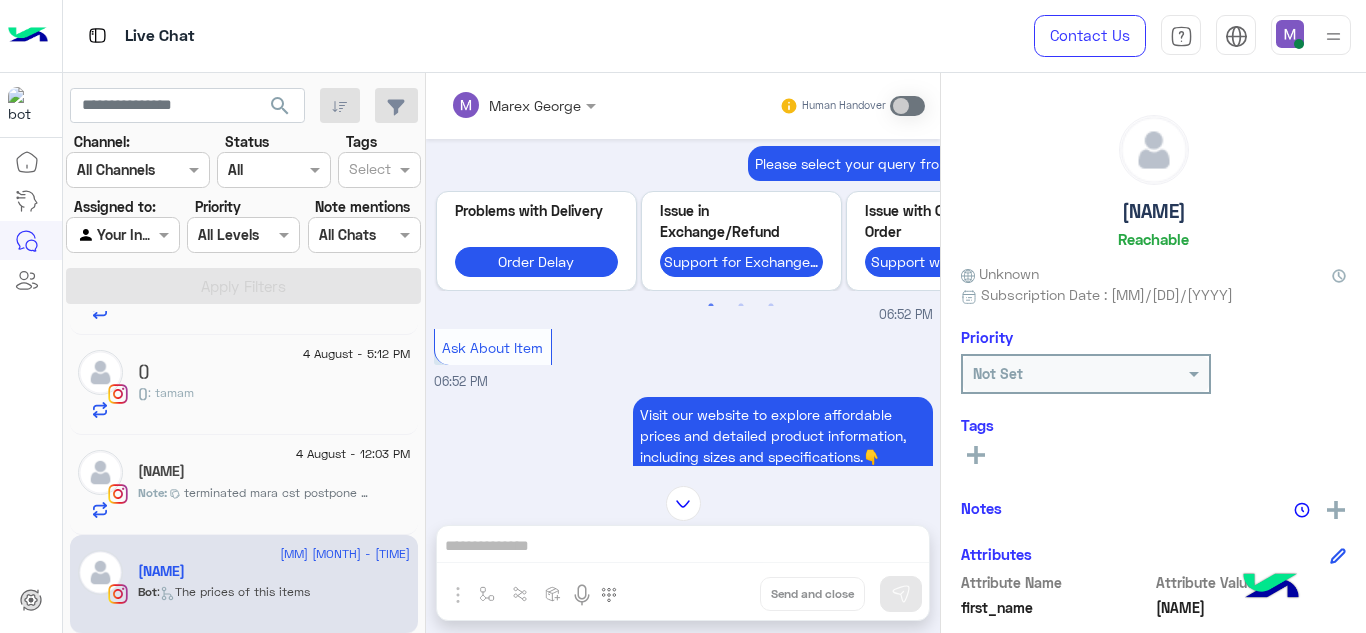 scroll, scrollTop: 3861, scrollLeft: 0, axis: vertical 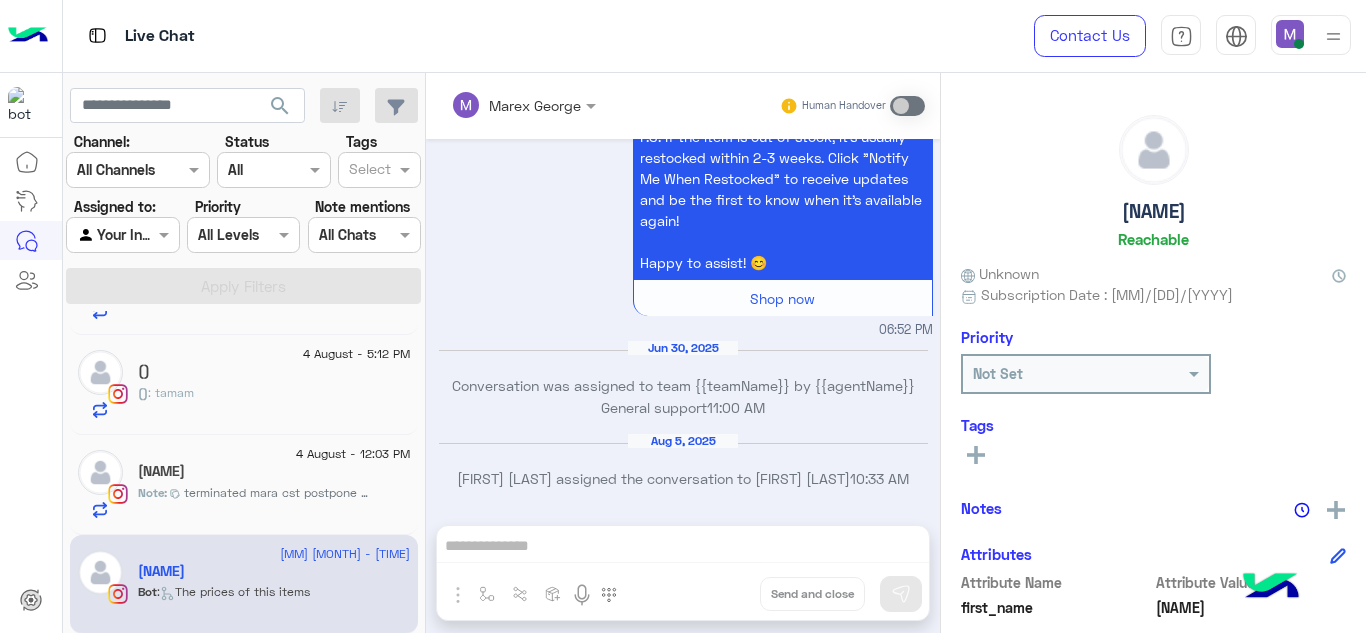 click on "Marex George Human Handover     May 3, 2025  when are u restocking the v neck tees   03:55 AM  kenzyTo assist you better, please select your request from the following menu. kenzyمن أجل مساعدتك بشكل أفضل، يرجى اختيار طلبك من القائمة التالية  Main Menu   Customer Service   Ask About Item     03:55 AM   Customer Service    03:55 AM  Please select your query from the below 👇 Previous Problems with Delivery  Order Delay  Issue in Exchange/Refund  Support for Exchange/Refund  Issue with Completing Order  Support while ordering  Other Inquirey  Other Inquirey  Main Menu  Main Menu  Next 1 2 3    03:55 AM   Ask About Item    03:56 AM  Visit our website to explore affordable prices and detailed product information, including sizes and specifications.👇 P.S. If the item is out of stock, it's usually restocked within 2-3 weeks. Click "Notify Me When Restocked" to receive updates and be the first to know when it's available again! Happy to assist! 😊  Shop now  1" at bounding box center [683, 357] 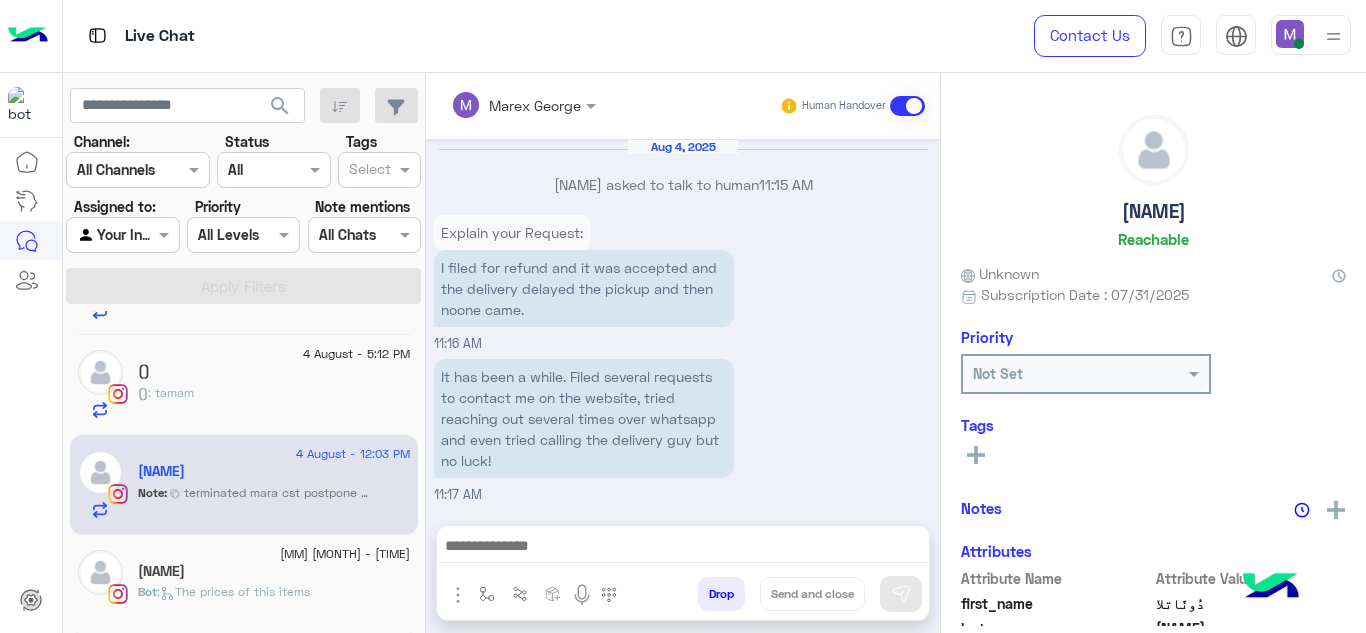 scroll, scrollTop: 745, scrollLeft: 0, axis: vertical 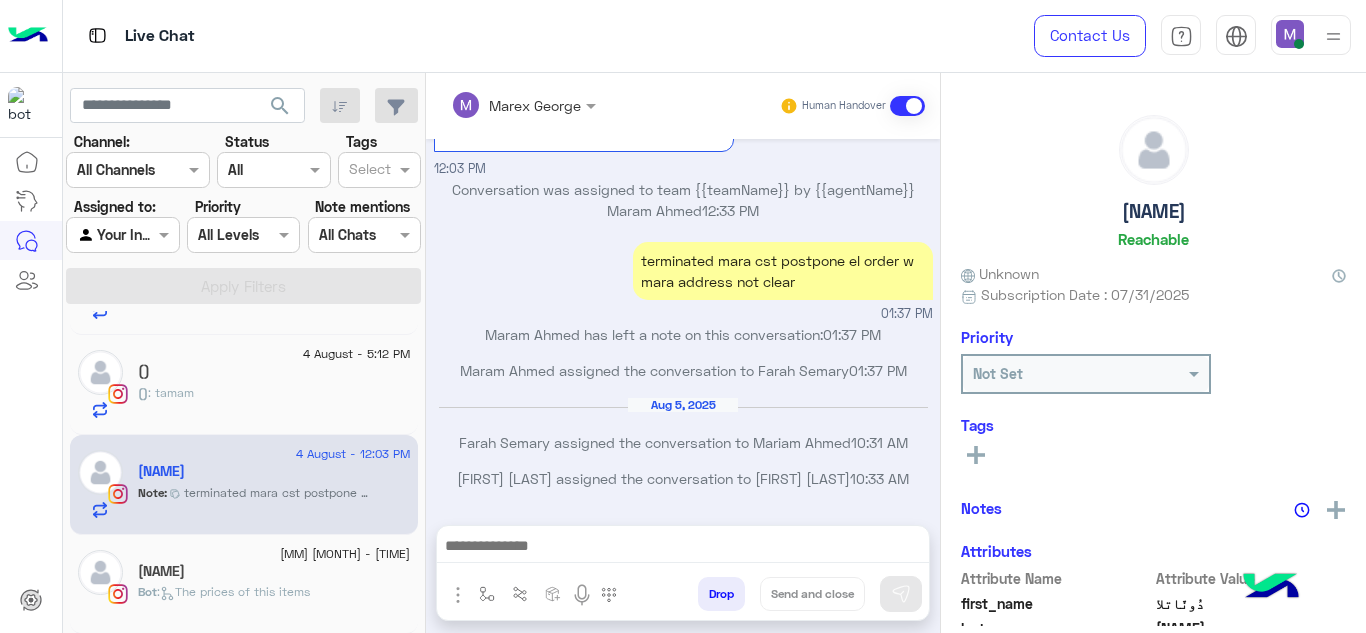 click on "[FIRST]" 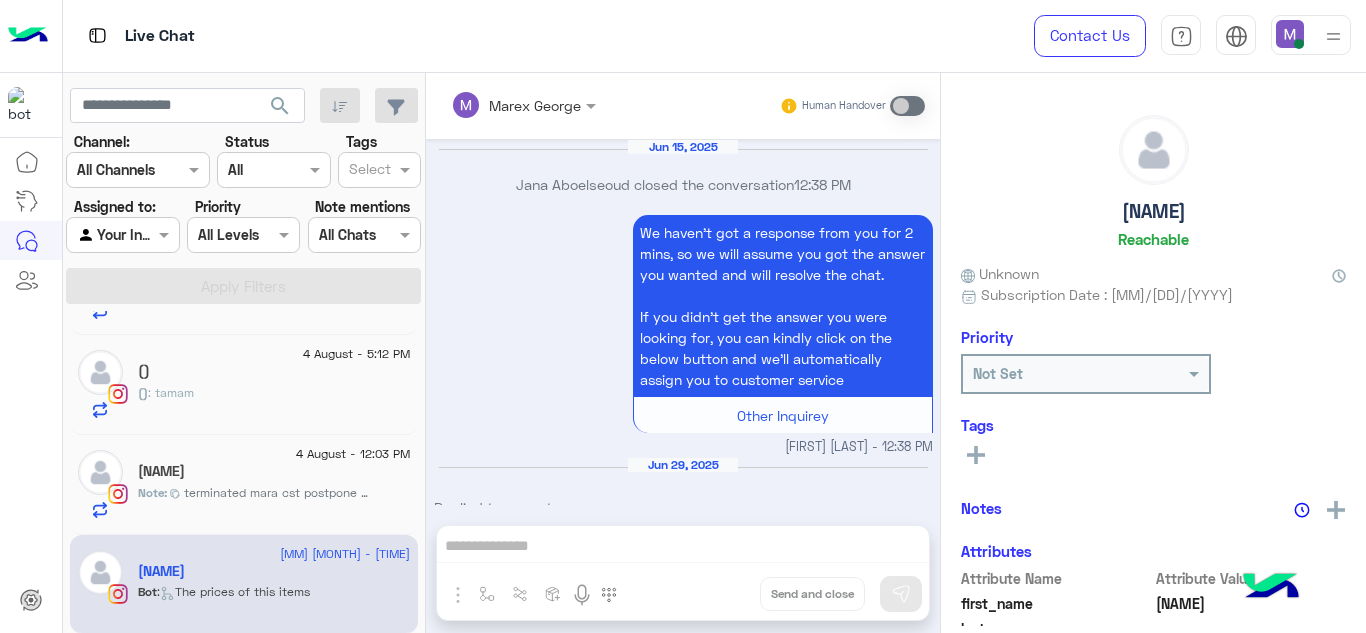 scroll, scrollTop: 1477, scrollLeft: 0, axis: vertical 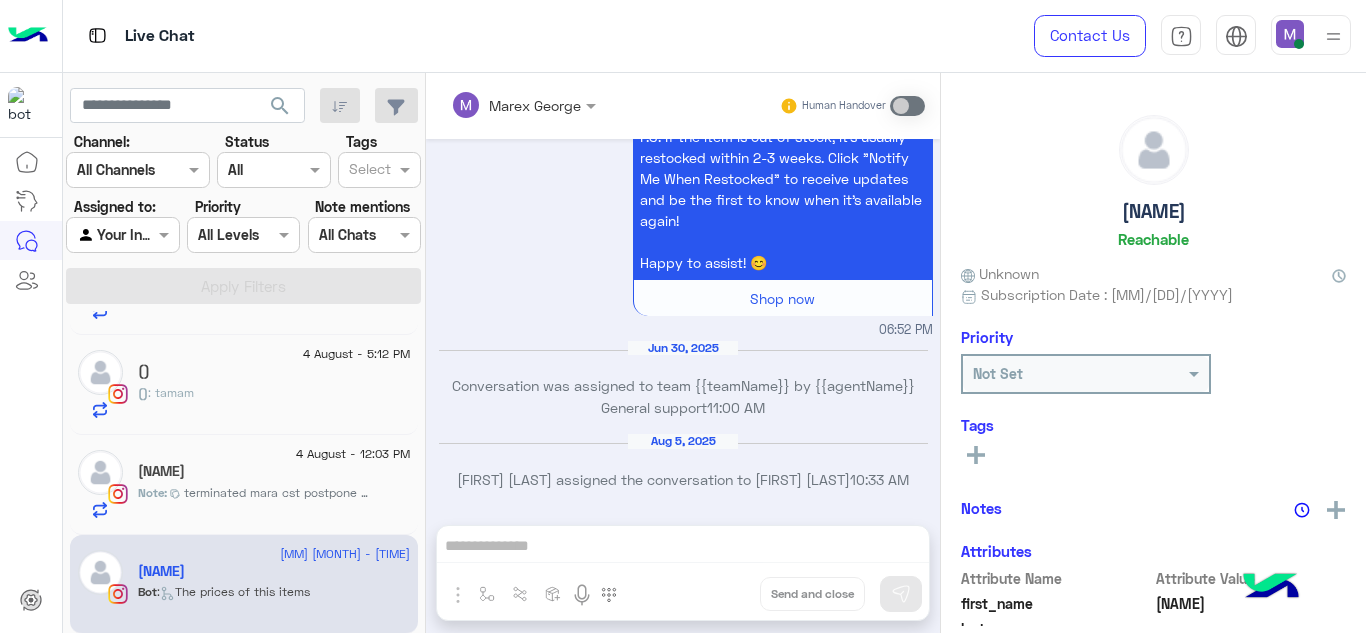 click on "[FIRST] [LAST] Human Handover     Jun 15, 2025   [FIRST] [LAST] closed the conversation   12:38 PM      We haven't got a response from you for 2 mins, so we will assume you got the answer you wanted and will resolve the chat.        If you didn’t get the answer you were looking for, you can kindly click on the below button and we’ll automatically assign you to customer service  Other Inquirey   [FIRST] [LAST] -  12:38 PM   Jun 29, 2025  Replied to your story are u going to be restocking everything or only the items in stock will be available   06:51 PM  kenzyTo assist you better, please select your request from the following menu. kenzyمن أجل مساعدتك بشكل أفضل، يرجى اختيار طلبك من القائمة التالية  Main Menu   Customer Service   Ask About Item     06:51 PM   Customer Service    06:52 PM  Please select your query from the below 👇 Previous Problems with Delivery  Order Delay  Issue in Exchange/Refund  Support for Exchange/Refund  Support while ordering" at bounding box center (683, 357) 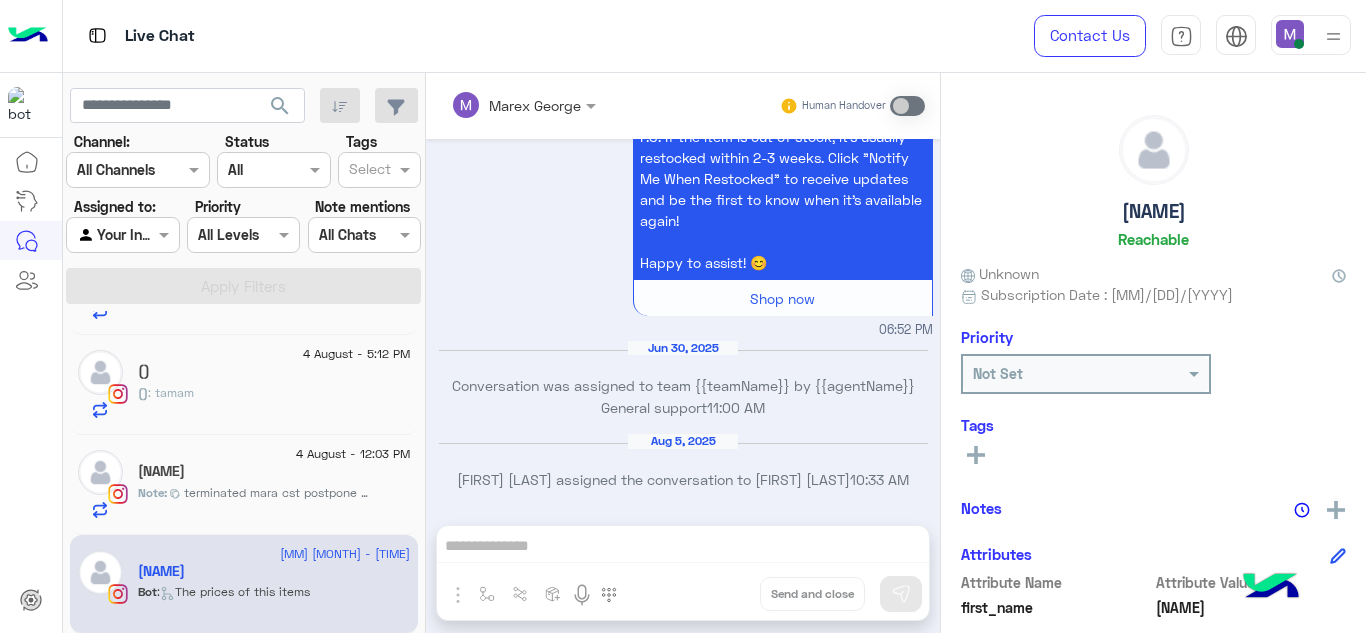 click on "[FIRST] [LAST] Human Handover     Jun 15, 2025   [FIRST] [LAST] closed the conversation   12:38 PM      We haven't got a response from you for 2 mins, so we will assume you got the answer you wanted and will resolve the chat.        If you didn’t get the answer you were looking for, you can kindly click on the below button and we’ll automatically assign you to customer service  Other Inquirey   [FIRST] [LAST] -  12:38 PM   Jun 29, 2025  Replied to your story are u going to be restocking everything or only the items in stock will be available   06:51 PM  kenzyTo assist you better, please select your request from the following menu. kenzyمن أجل مساعدتك بشكل أفضل، يرجى اختيار طلبك من القائمة التالية  Main Menu   Customer Service   Ask About Item     06:51 PM   Customer Service    06:52 PM  Please select your query from the below 👇 Previous Problems with Delivery  Order Delay  Issue in Exchange/Refund  Support for Exchange/Refund  Support while ordering" at bounding box center (683, 357) 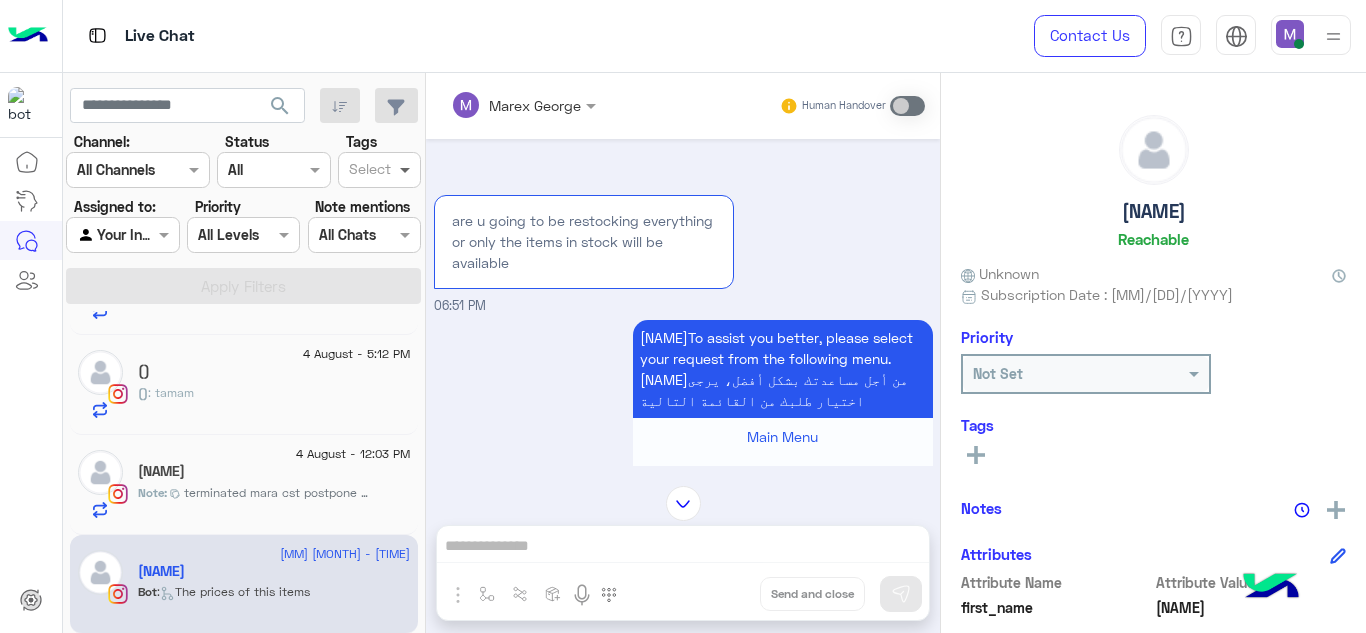 scroll, scrollTop: 595, scrollLeft: 0, axis: vertical 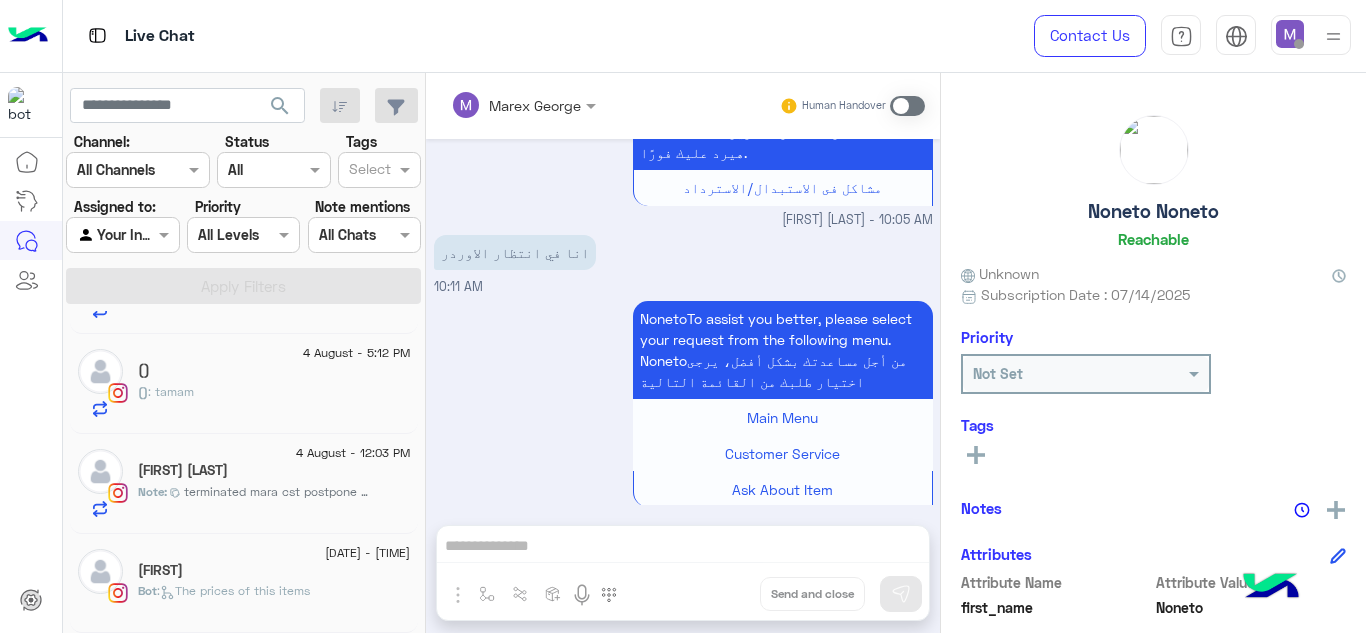 click on ":   The prices of this items" 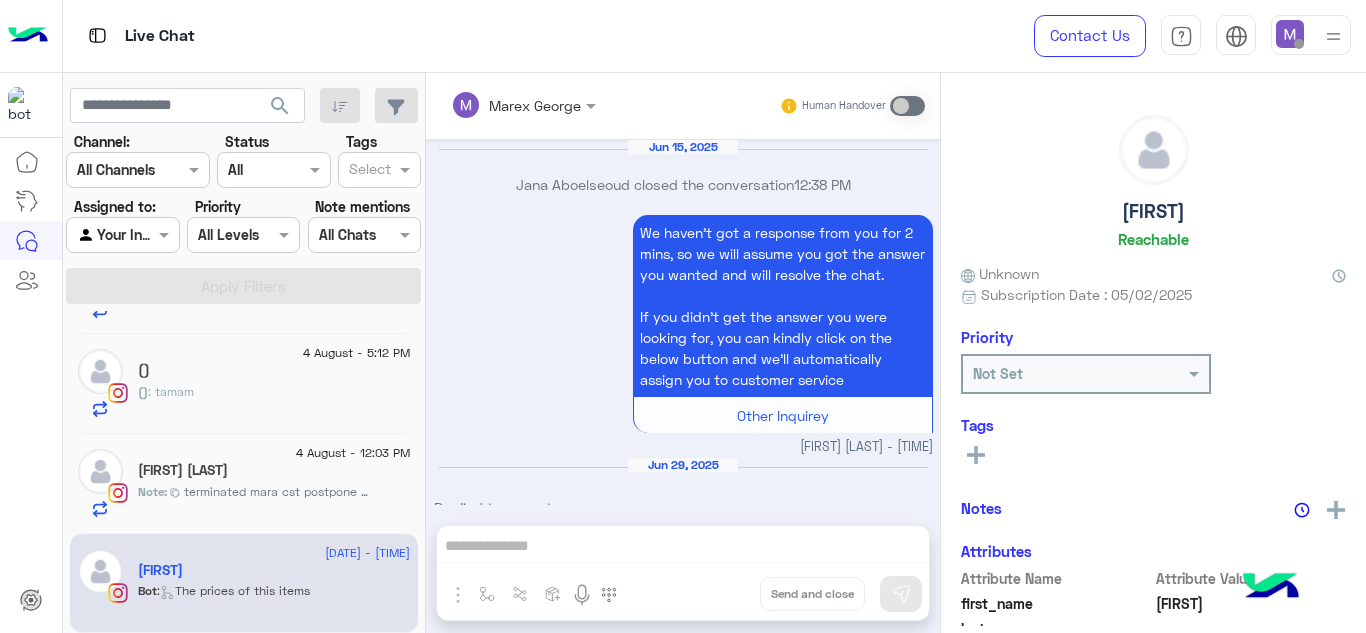 scroll, scrollTop: 1477, scrollLeft: 0, axis: vertical 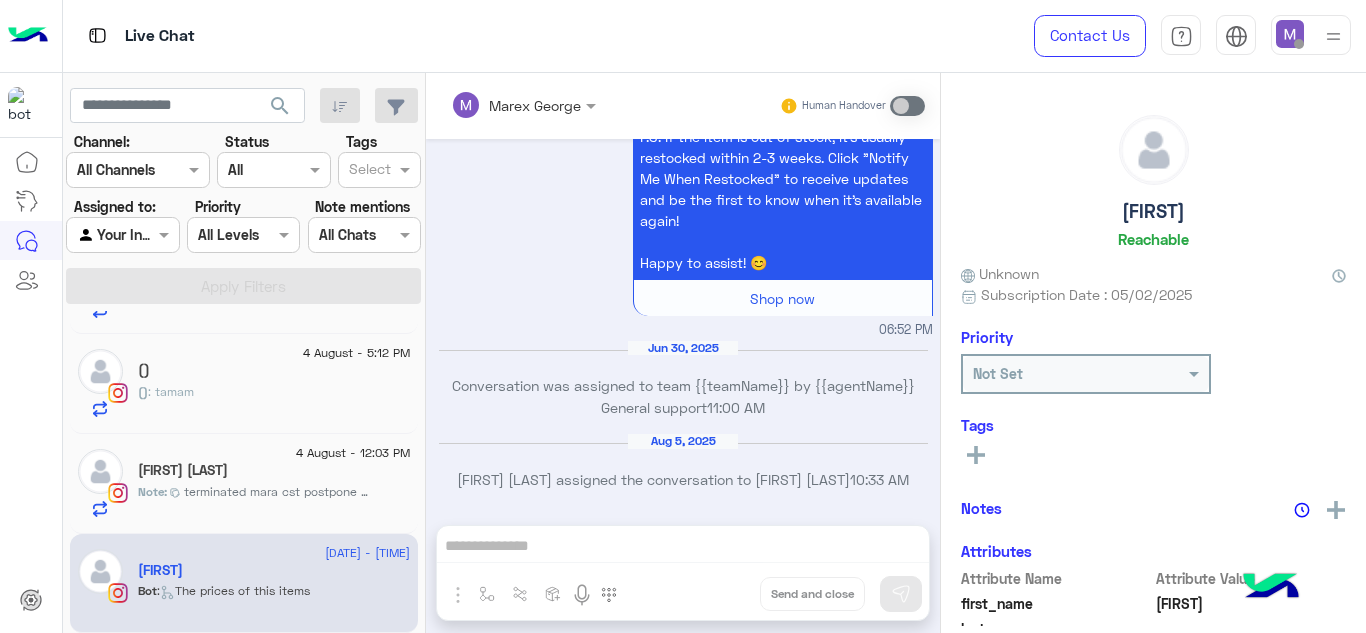 click on "[FIRST] [LAST] Human Handover     Jun 15, 2025   [FIRST] [LAST] closed the conversation   12:38 PM      We haven't got a response from you for 2 mins, so we will assume you got the answer you wanted and will resolve the chat.        If you didn’t get the answer you were looking for, you can kindly click on the below button and we’ll automatically assign you to customer service  Other Inquirey   [FIRST] [LAST] -  12:38 PM   Jun 29, 2025  Replied to your story are u going to be restocking everything or only the items in stock will be available   06:51 PM  kenzyTo assist you better, please select your request from the following menu. kenzyمن أجل مساعدتك بشكل أفضل، يرجى اختيار طلبك من القائمة التالية  Main Menu   Customer Service   Ask About Item     06:51 PM   Customer Service    06:52 PM  Please select your query from the below 👇 Previous Problems with Delivery  Order Delay  Issue in Exchange/Refund  Support for Exchange/Refund  Support while ordering" at bounding box center (683, 357) 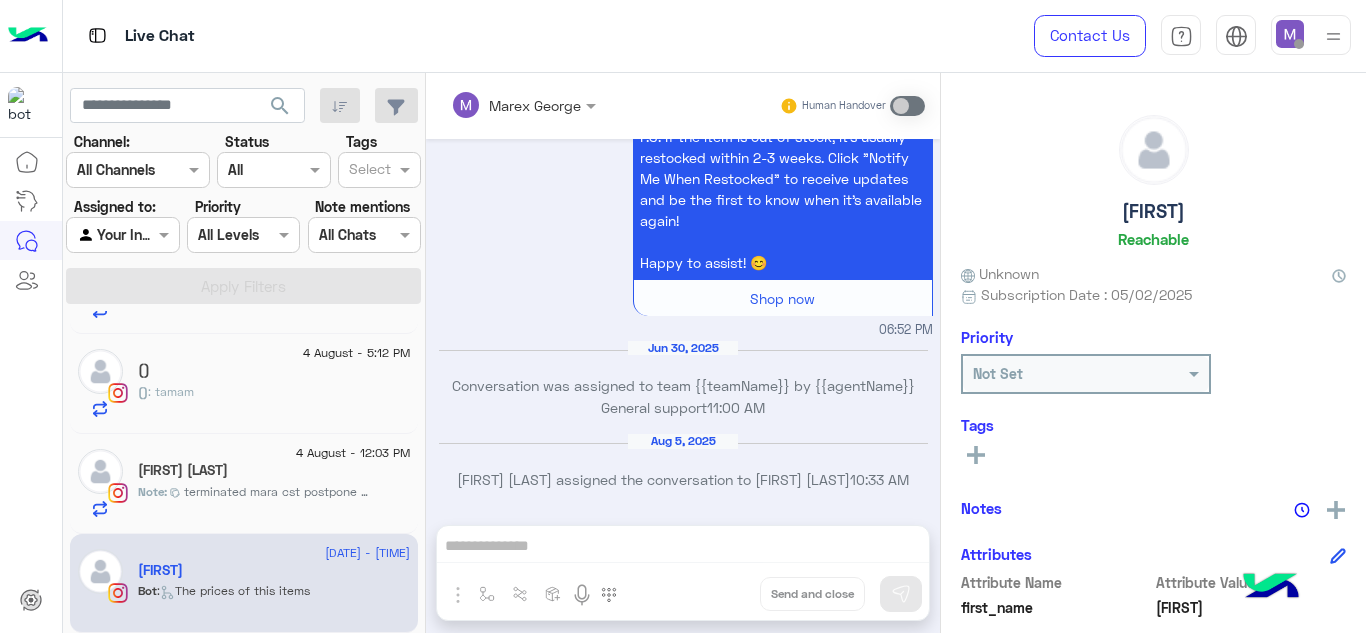 click on "[FIRST] [LAST] Human Handover     Jun 15, 2025   [FIRST] [LAST] closed the conversation   12:38 PM      We haven't got a response from you for 2 mins, so we will assume you got the answer you wanted and will resolve the chat.        If you didn’t get the answer you were looking for, you can kindly click on the below button and we’ll automatically assign you to customer service  Other Inquirey   [FIRST] [LAST] -  12:38 PM   Jun 29, 2025  Replied to your story are u going to be restocking everything or only the items in stock will be available   06:51 PM  kenzyTo assist you better, please select your request from the following menu. kenzyمن أجل مساعدتك بشكل أفضل، يرجى اختيار طلبك من القائمة التالية  Main Menu   Customer Service   Ask About Item     06:51 PM   Customer Service    06:52 PM  Please select your query from the below 👇 Previous Problems with Delivery  Order Delay  Issue in Exchange/Refund  Support for Exchange/Refund  Support while ordering" at bounding box center [683, 357] 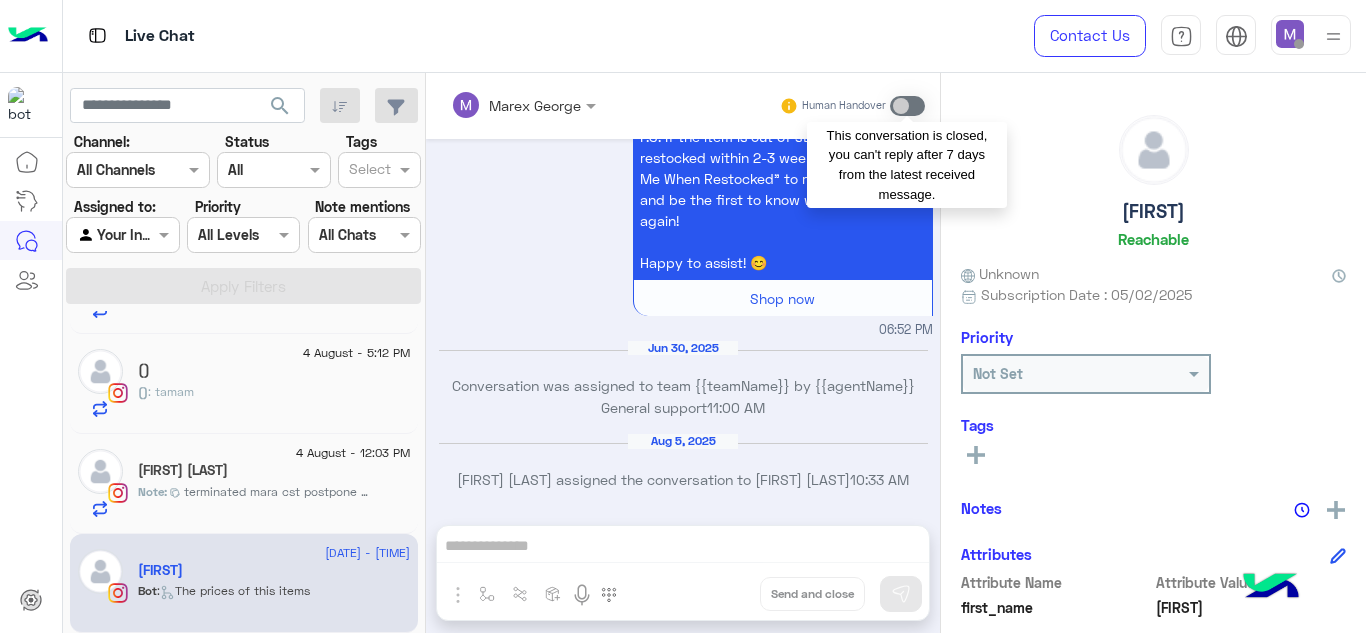 click at bounding box center [907, 106] 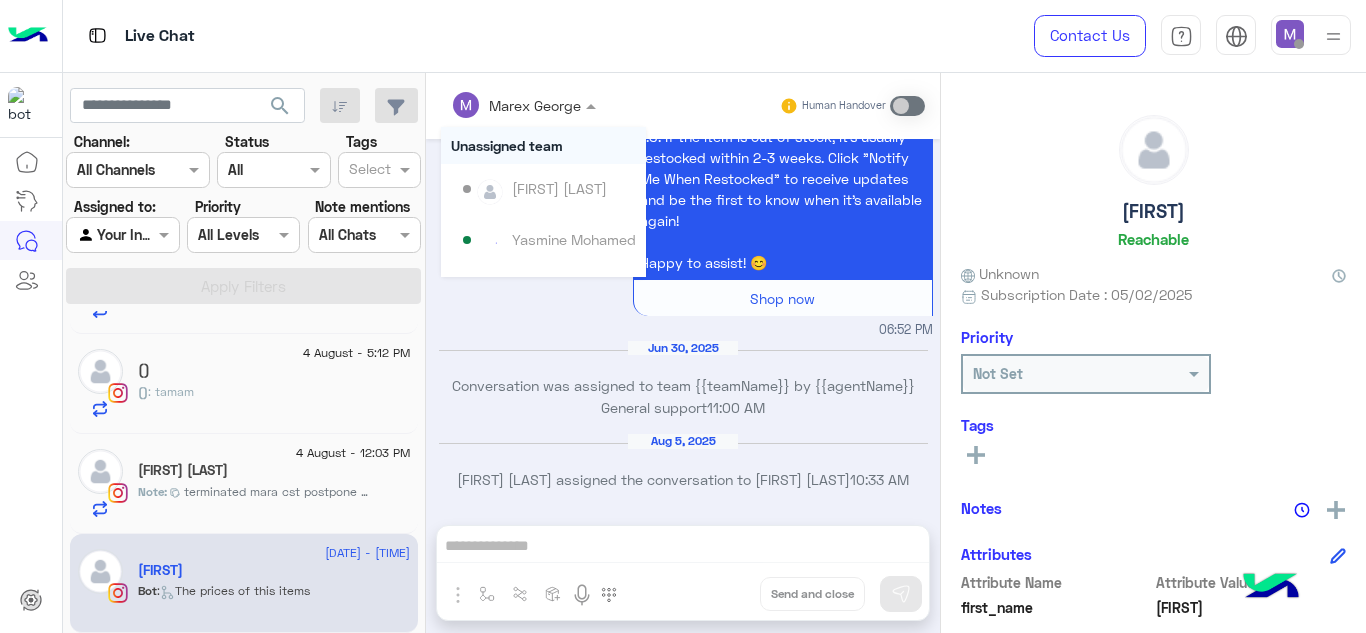 click at bounding box center (523, 104) 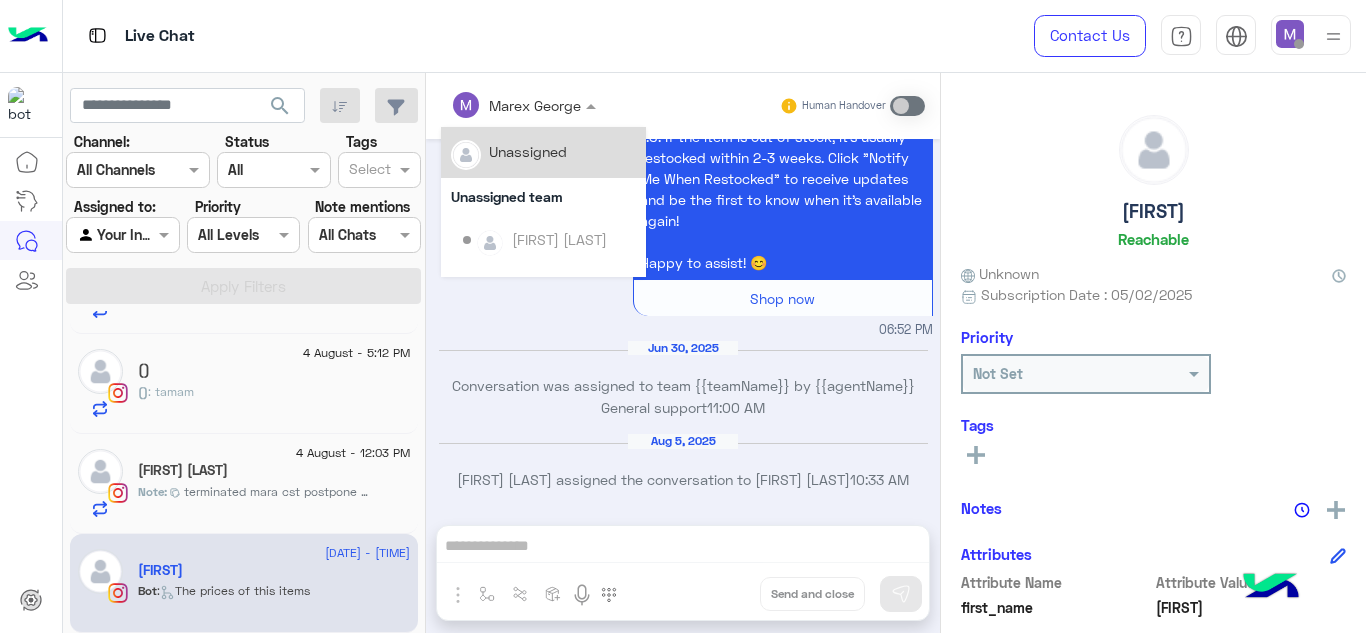 click on "Unassigned" at bounding box center [543, 152] 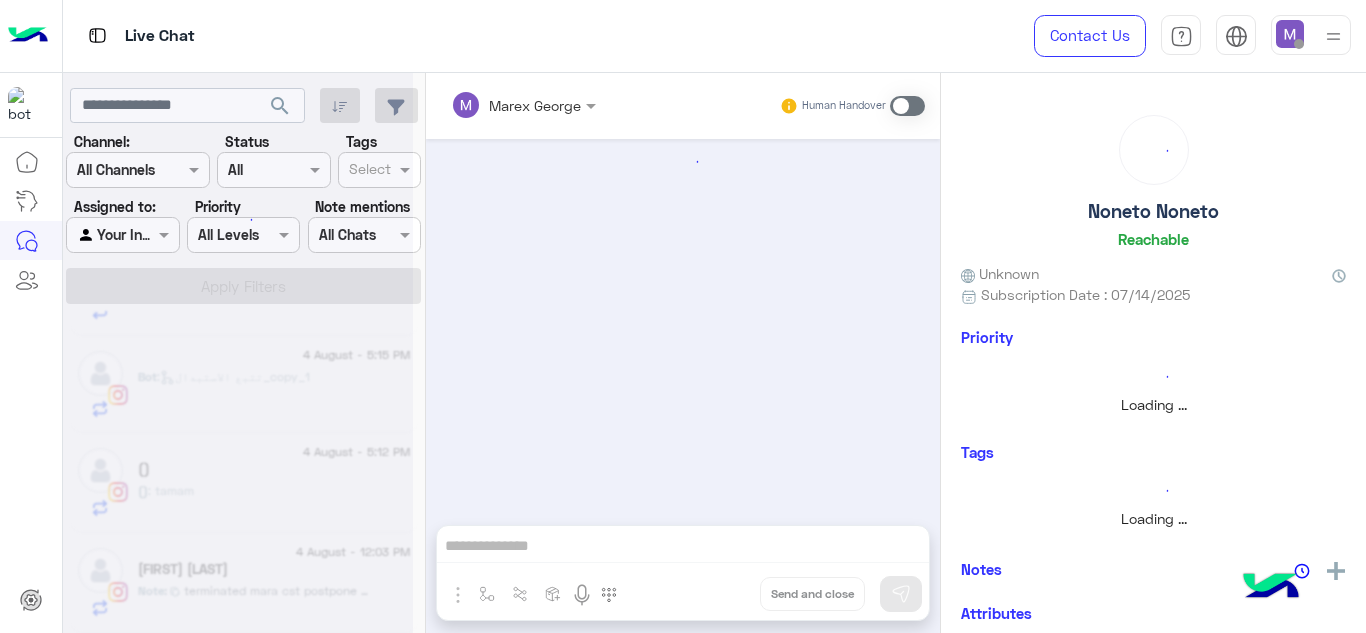 scroll, scrollTop: 580, scrollLeft: 0, axis: vertical 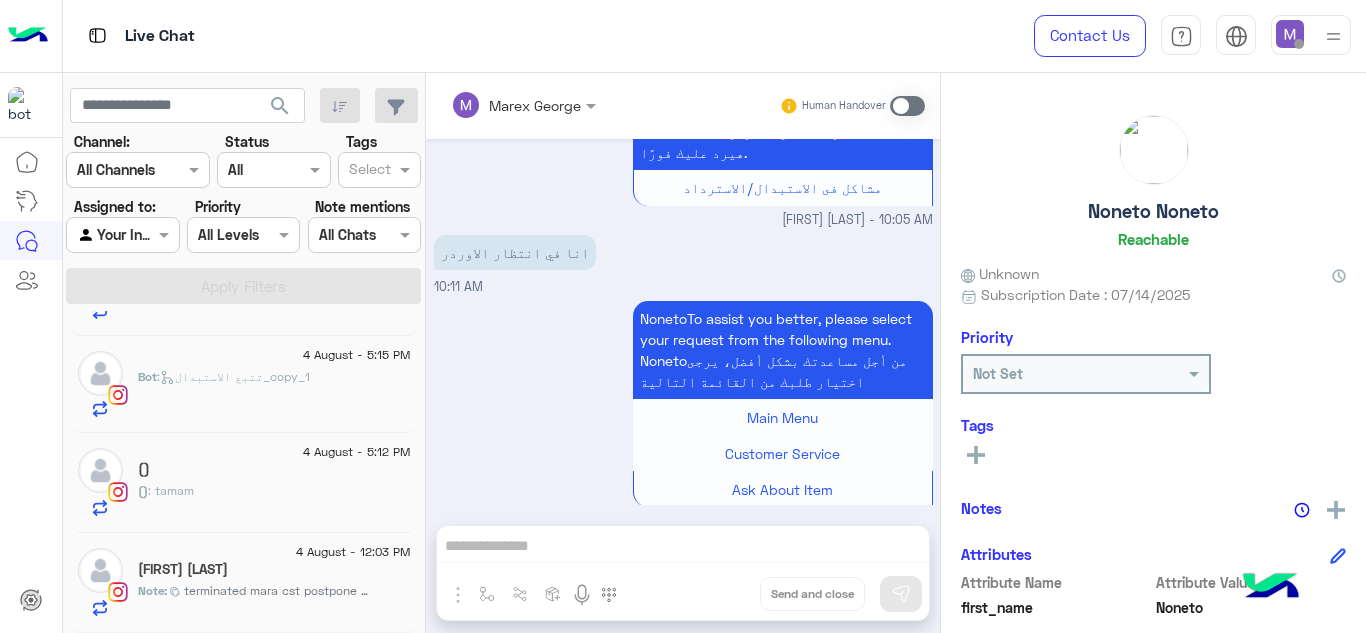click on "[FIRST] [LAST] Human Handover     [DATE]  Conversation was assigned to team {{teamName}} by {{agentName}} [FIRST] [LAST]   [TIME]       مشاكل فى الاستبدال/الاسترداد    [TIME]  شكرًا لتواصلك معنا! جارٍ توصيلك بأحد ممثلي خدمة العملاء، ونحن دائمًا سعداء بمساعدتك 😊 عادةً ما يكون فريقنا متاحًا للرد بين الساعة 9 صباحًا و5 مساءً. إذا تأخرنا قليلًا في الرد، فنحن نُقدّر صبرك وسنكون معك في أقرب وقت ممكن. ملاحظة: إذا قمت باختيار "العودة إلى Cloudy"، فلن يتمكن ممثل الدعم من متابعة المحادثة معك ما لم تتواصل معنا مجددًا.    [TIME]   [DATE]  كيف يمكنني مساعدتك اليوم؟  [FIRST] [LAST] -  [TIME]   [FIRST] [LAST] joined the conversation   [TIME]       [FIRST] [LAST] closed the conversation   [TIME]" at bounding box center [683, 357] 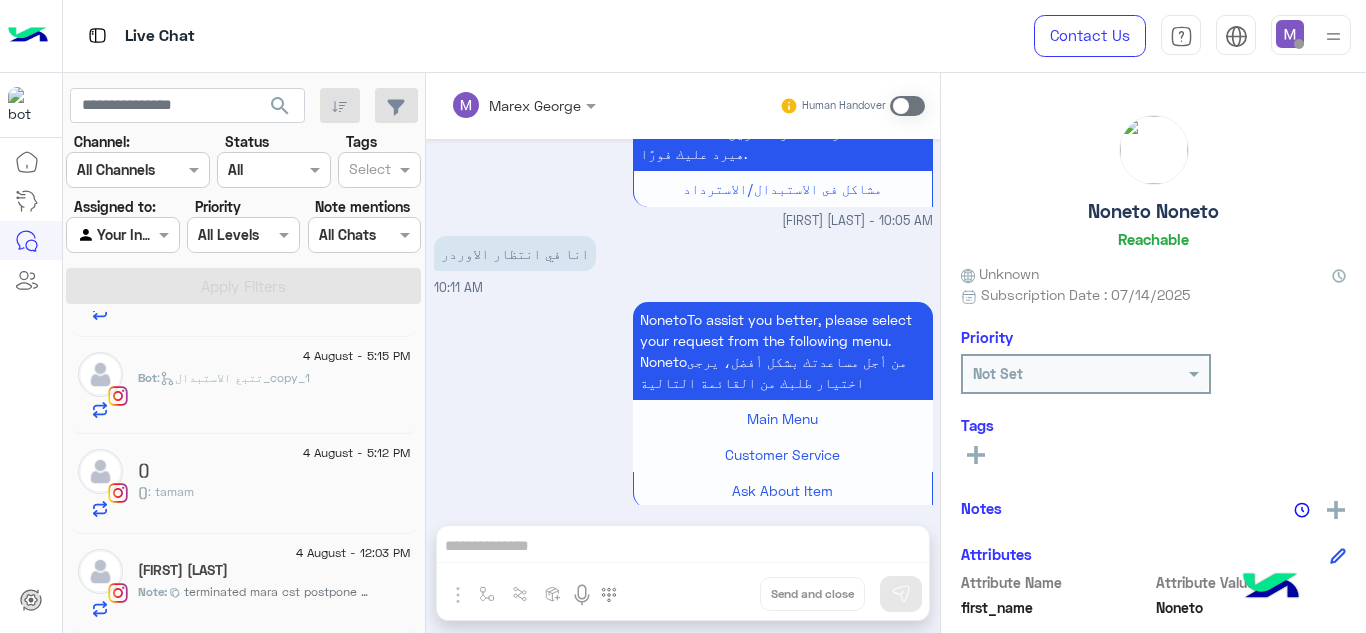 scroll, scrollTop: 579, scrollLeft: 0, axis: vertical 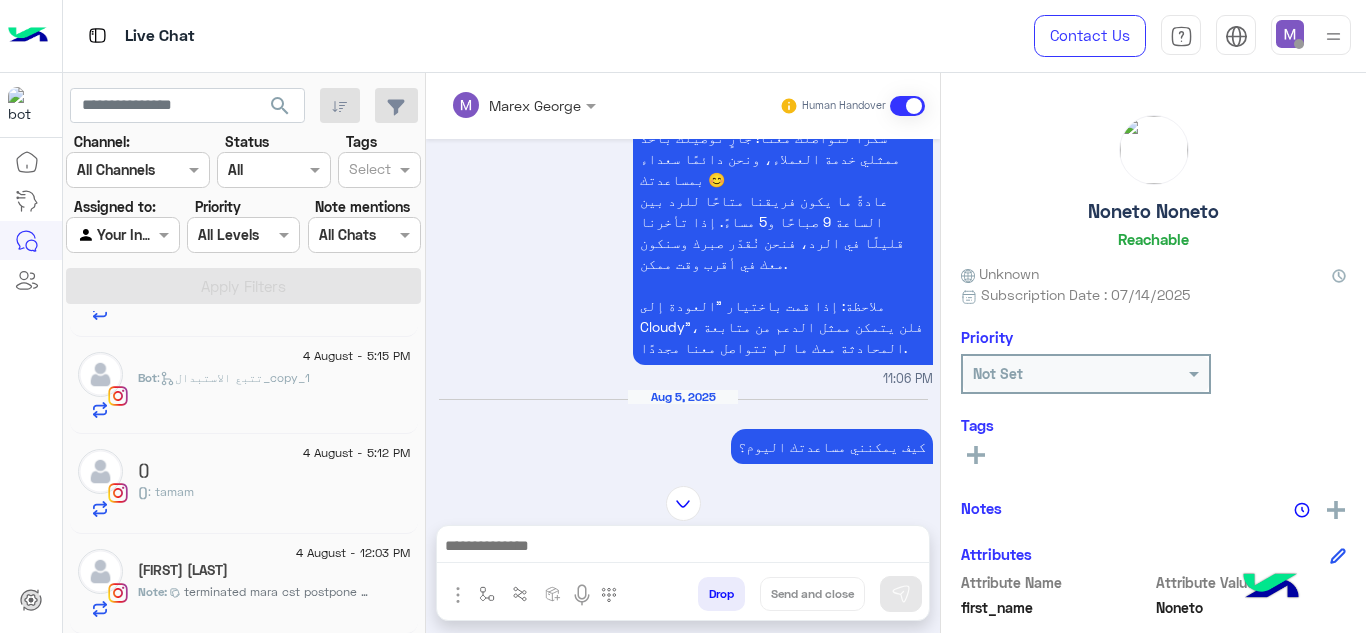 click at bounding box center (1311, 35) 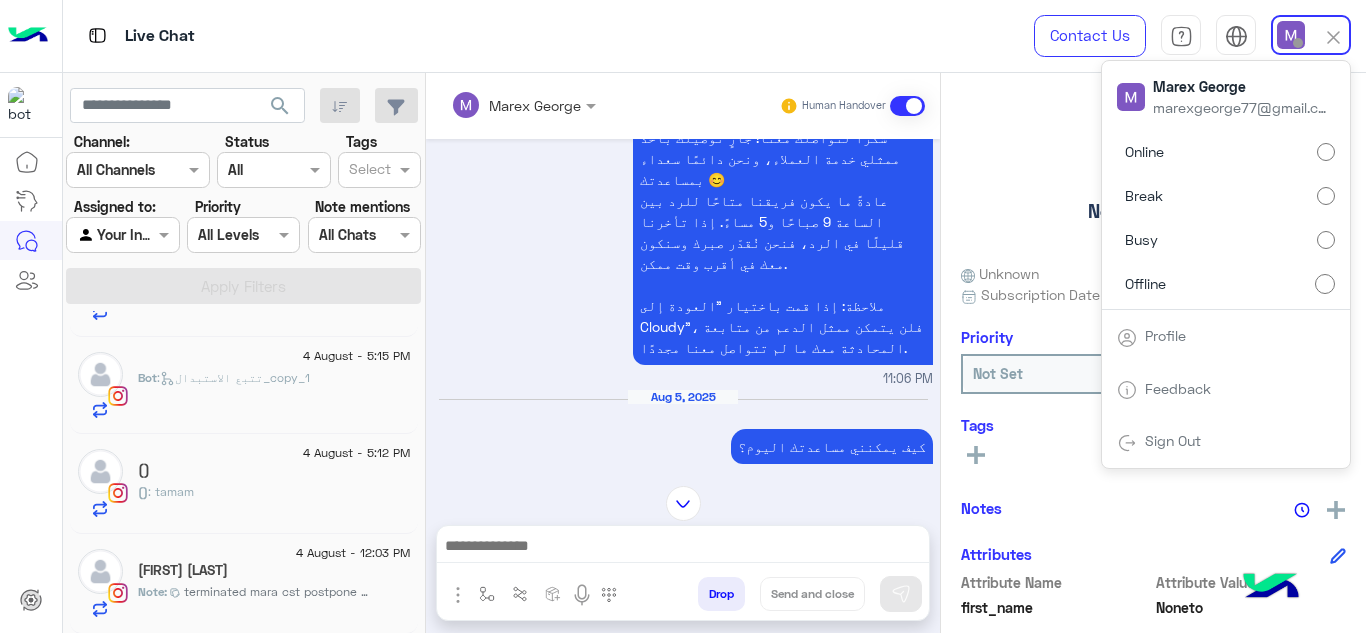 click on "Online" at bounding box center [1226, 152] 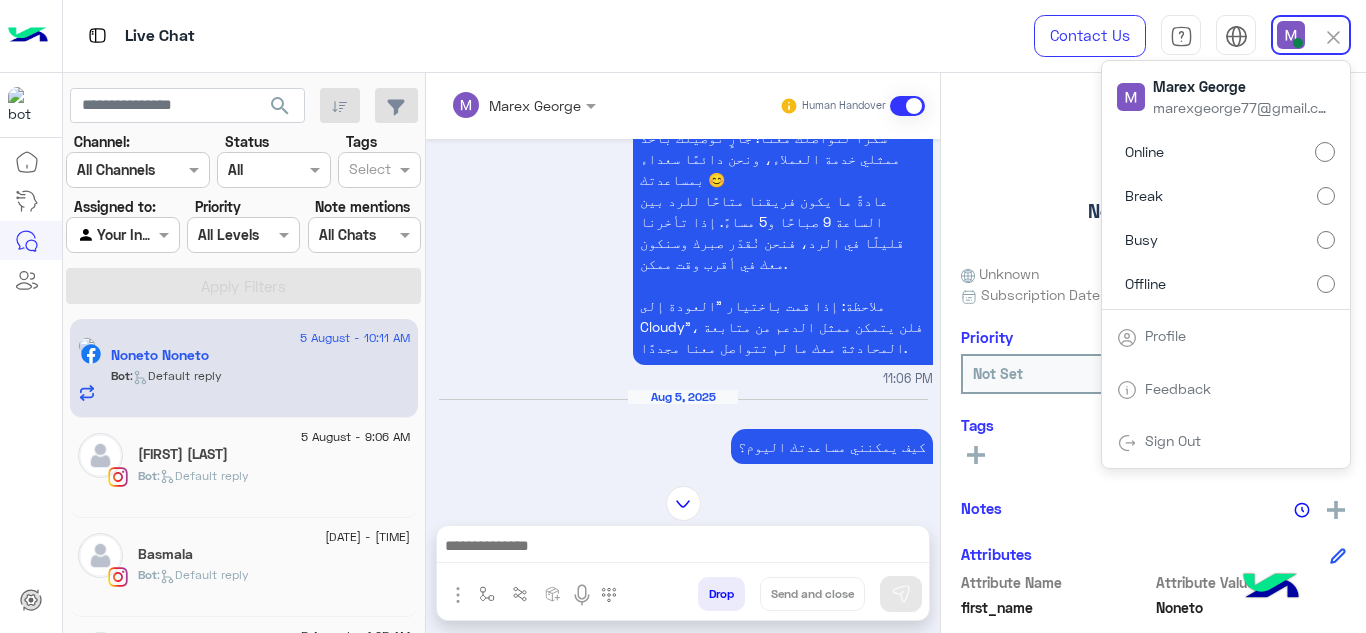 scroll, scrollTop: 579, scrollLeft: 0, axis: vertical 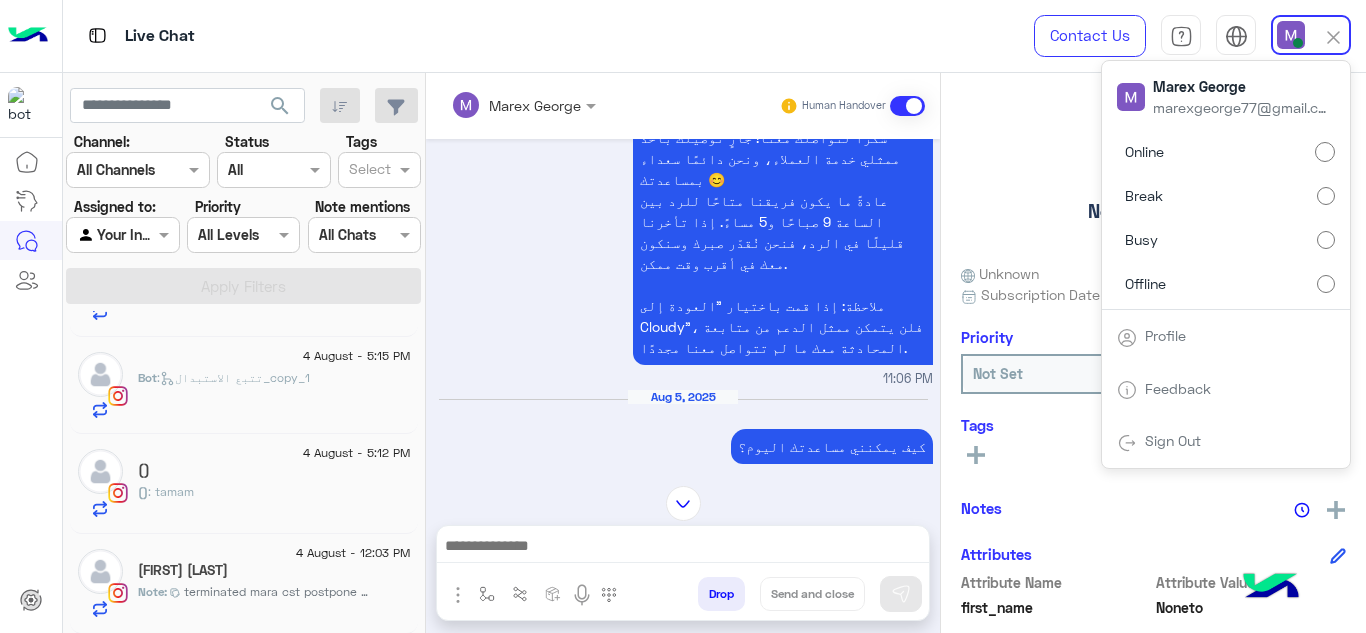 click at bounding box center (1291, 35) 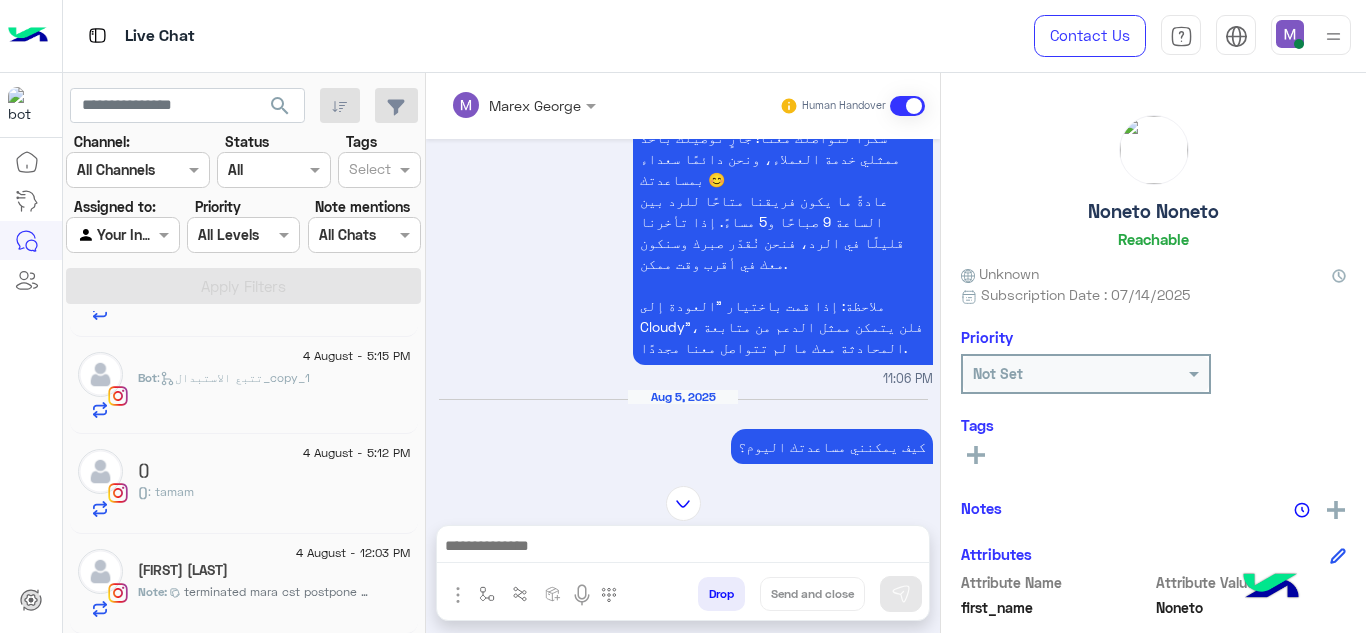 click on "[FIRST] [LAST]" 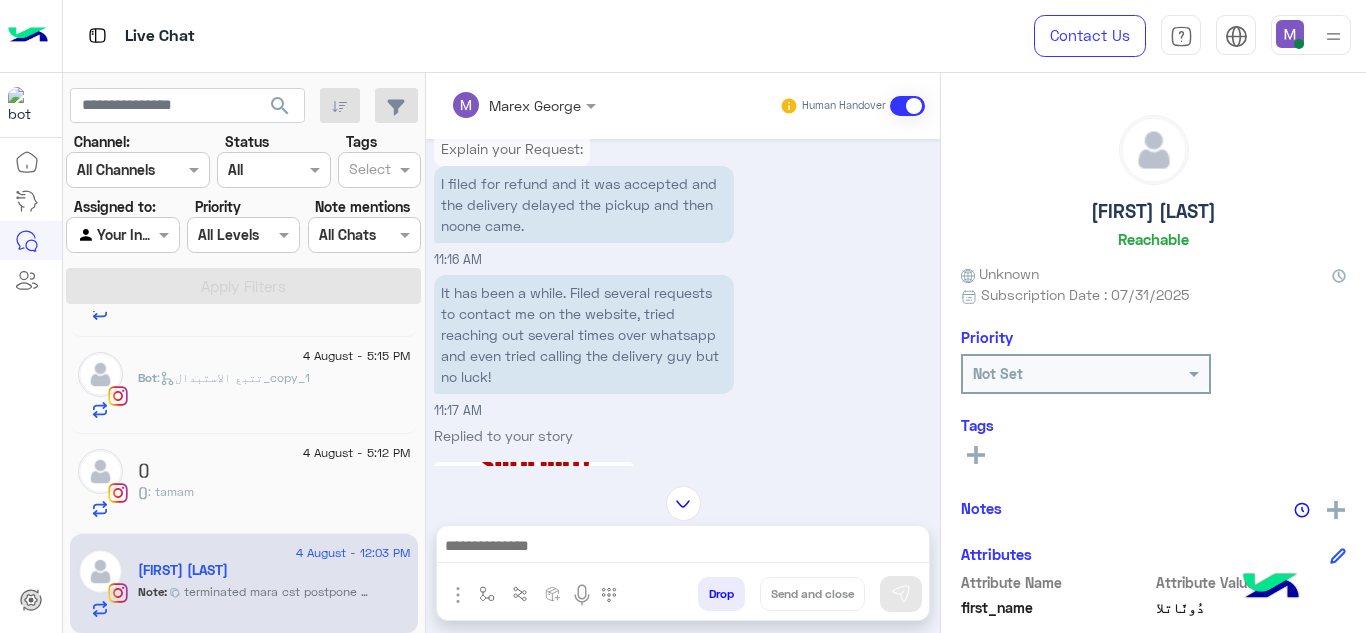 scroll, scrollTop: 1374, scrollLeft: 0, axis: vertical 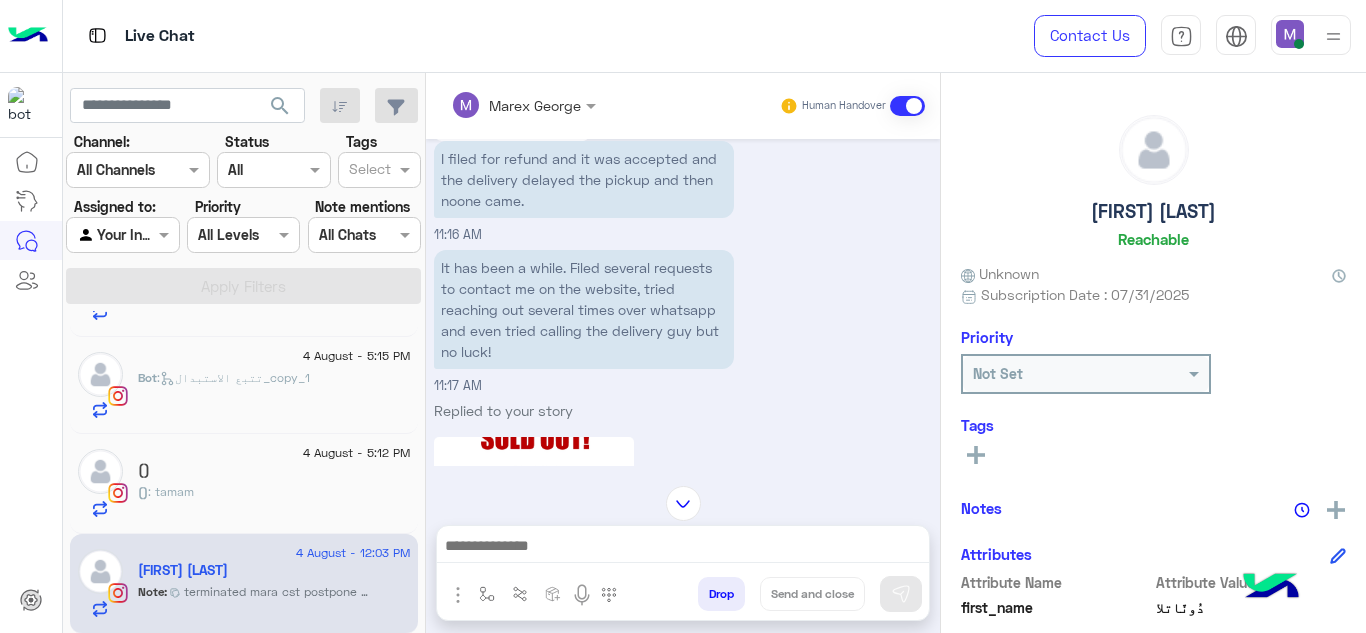 click on "It has been a while. Filed several requests to contact me on the website, tried reaching out several times over whatsapp and even tried calling the delivery guy but no luck!" at bounding box center [584, 309] 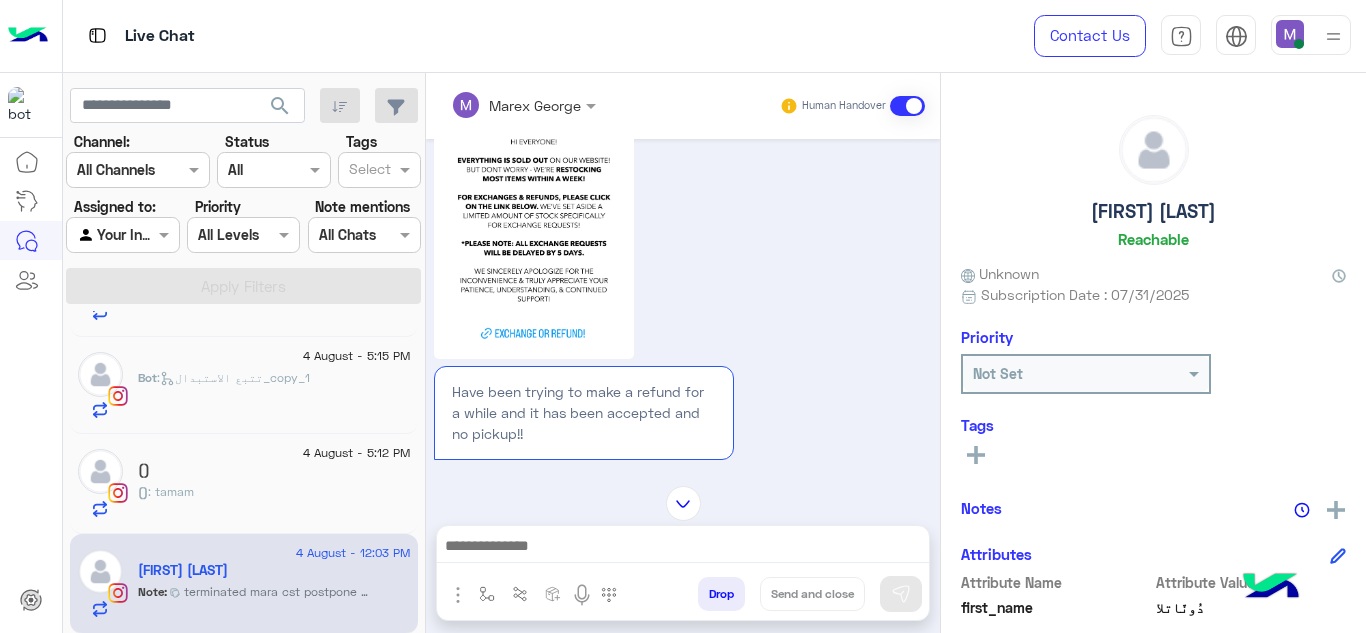 scroll, scrollTop: 1703, scrollLeft: 0, axis: vertical 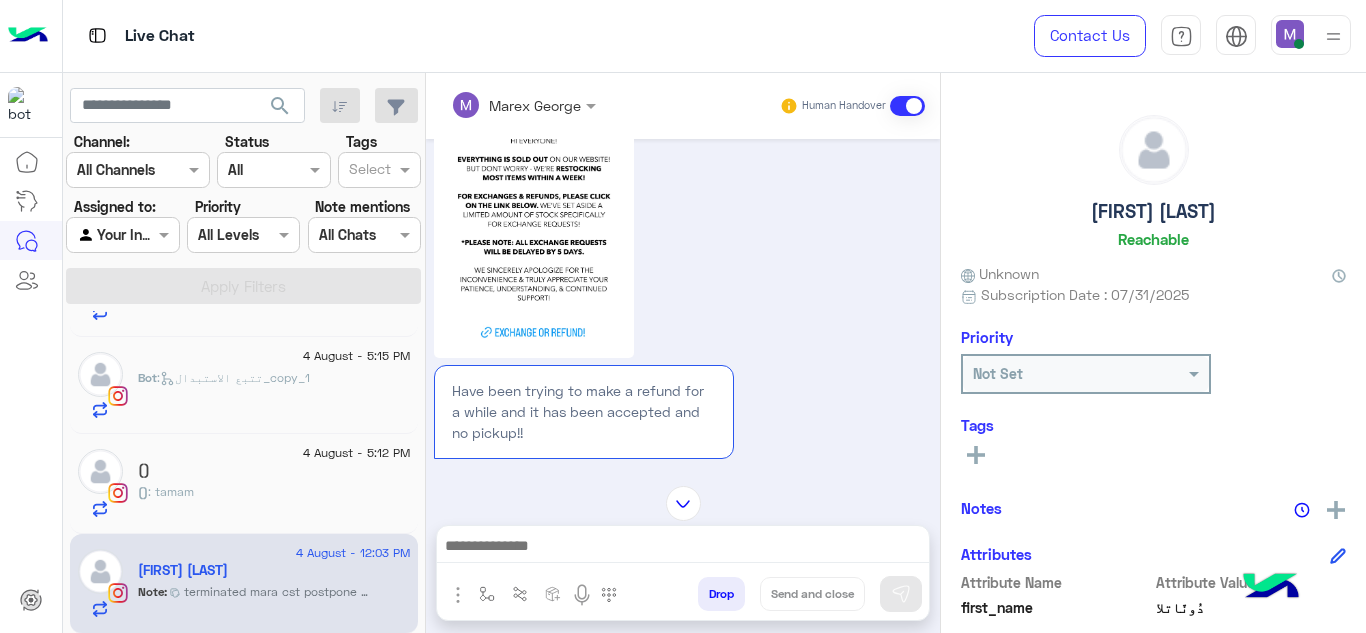 click at bounding box center [534, 233] 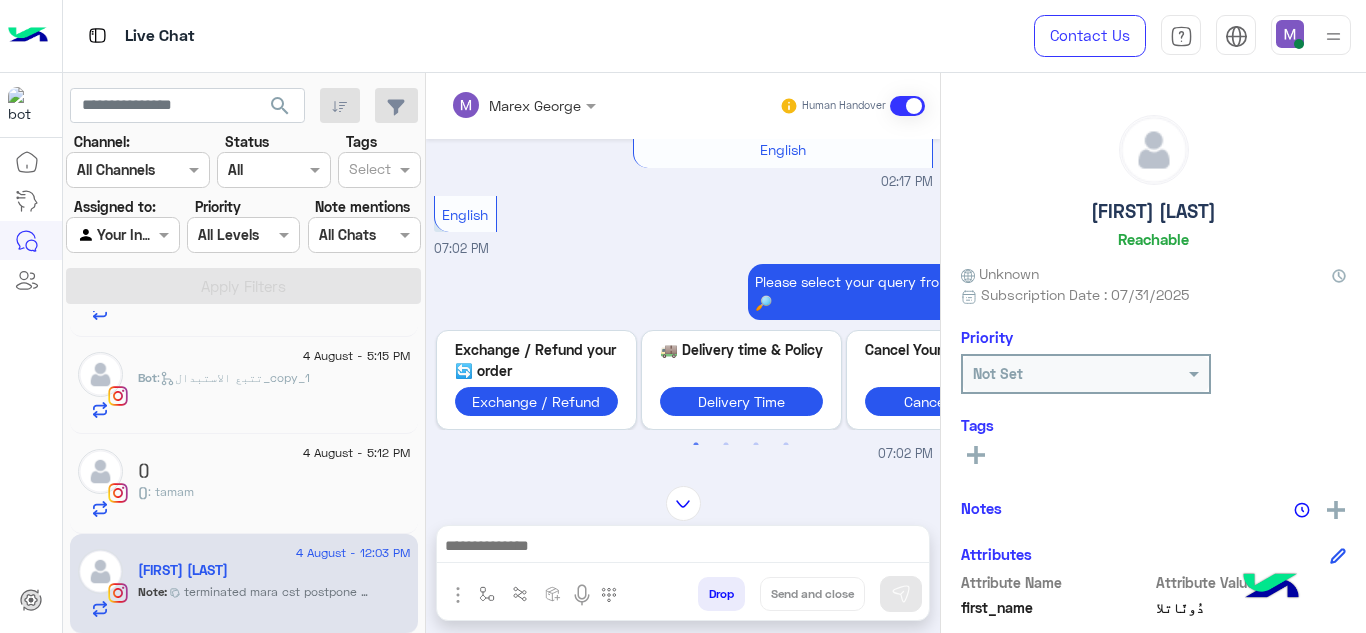 scroll, scrollTop: 375, scrollLeft: 0, axis: vertical 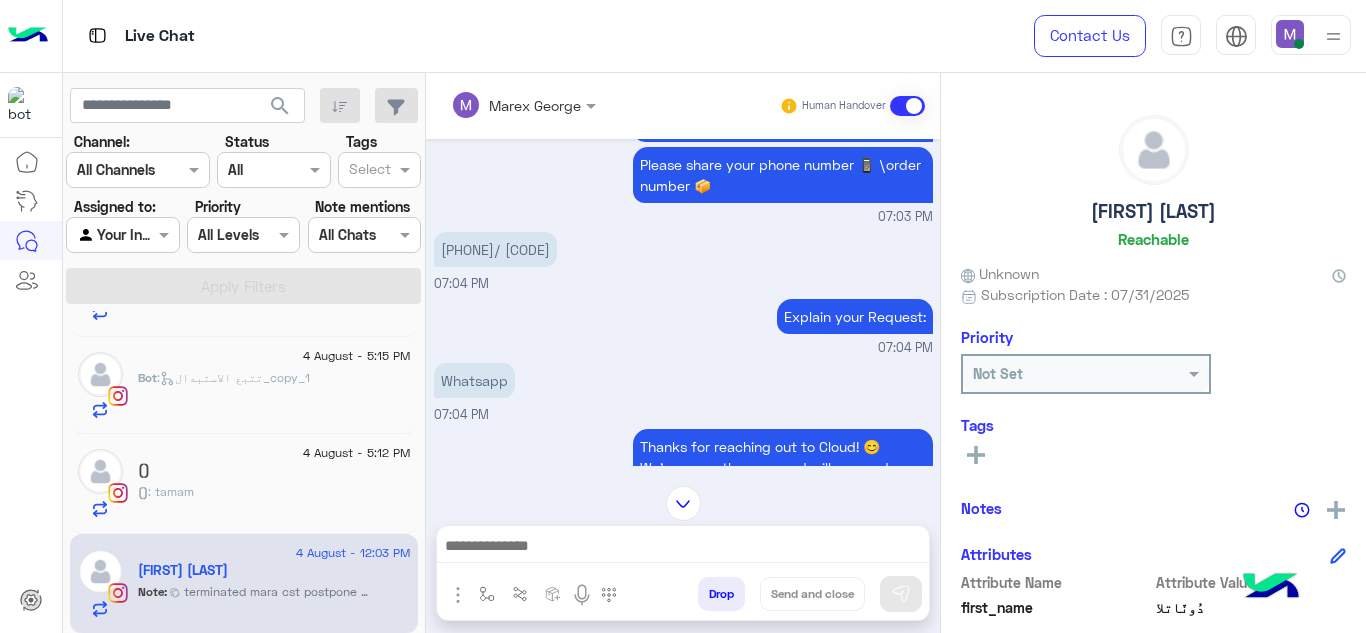 click on "[PHONE]/ [CODE]" at bounding box center (495, 249) 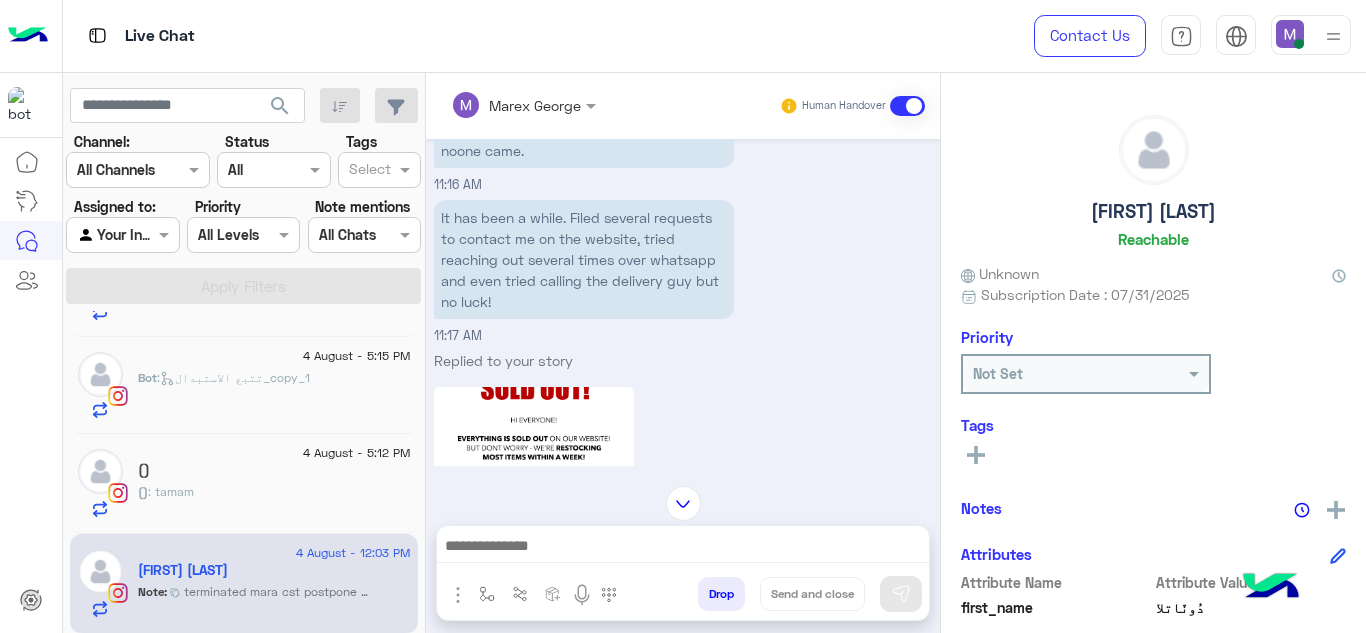 scroll, scrollTop: 4287, scrollLeft: 0, axis: vertical 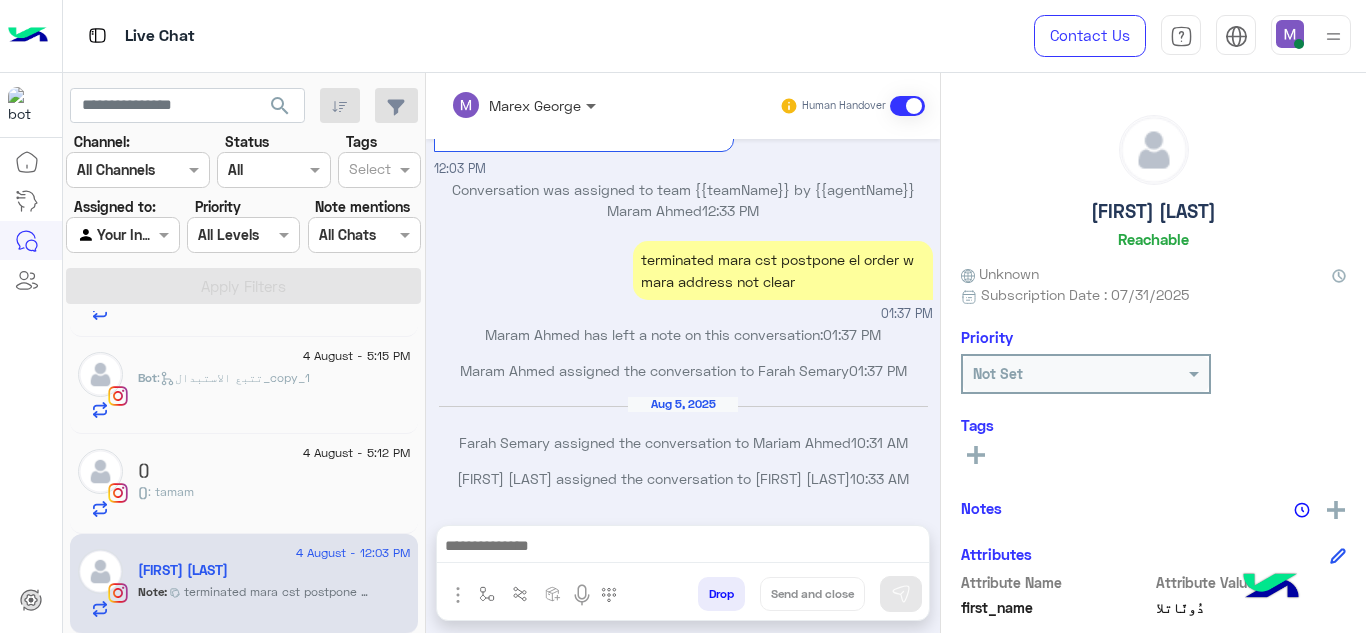 click at bounding box center (593, 105) 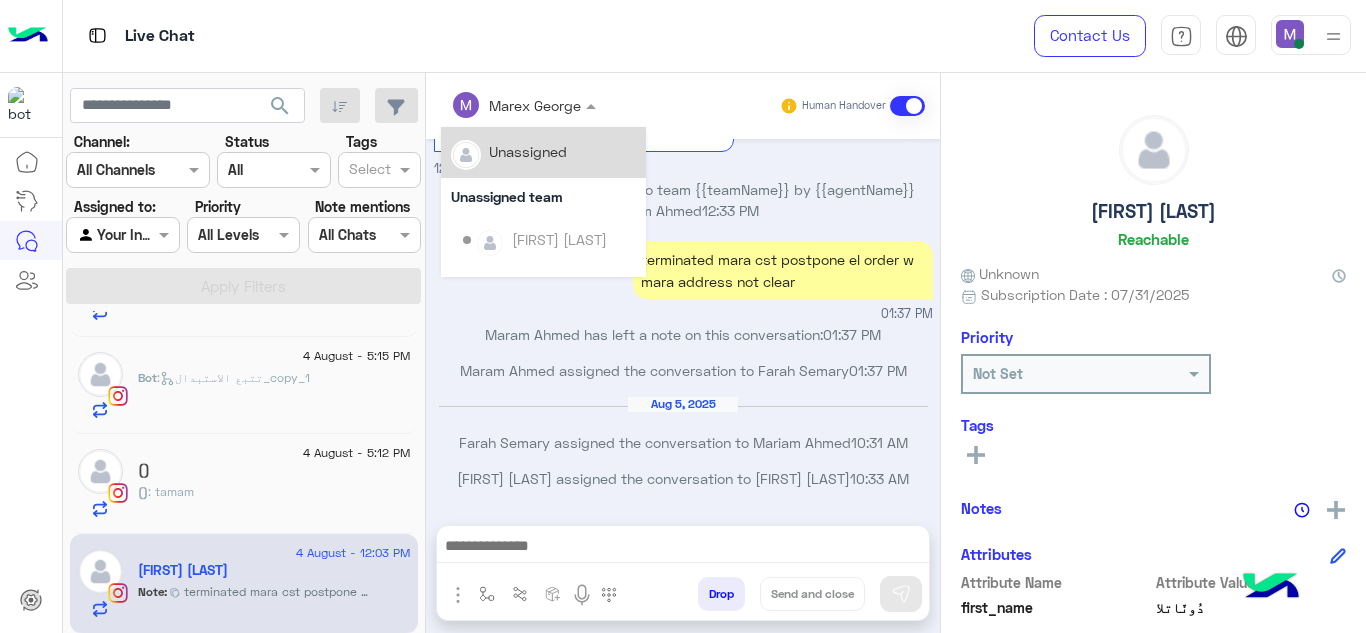 click on "[FIRST] [LAST] has left a note on this conversation:   [TIME]" at bounding box center (683, 342) 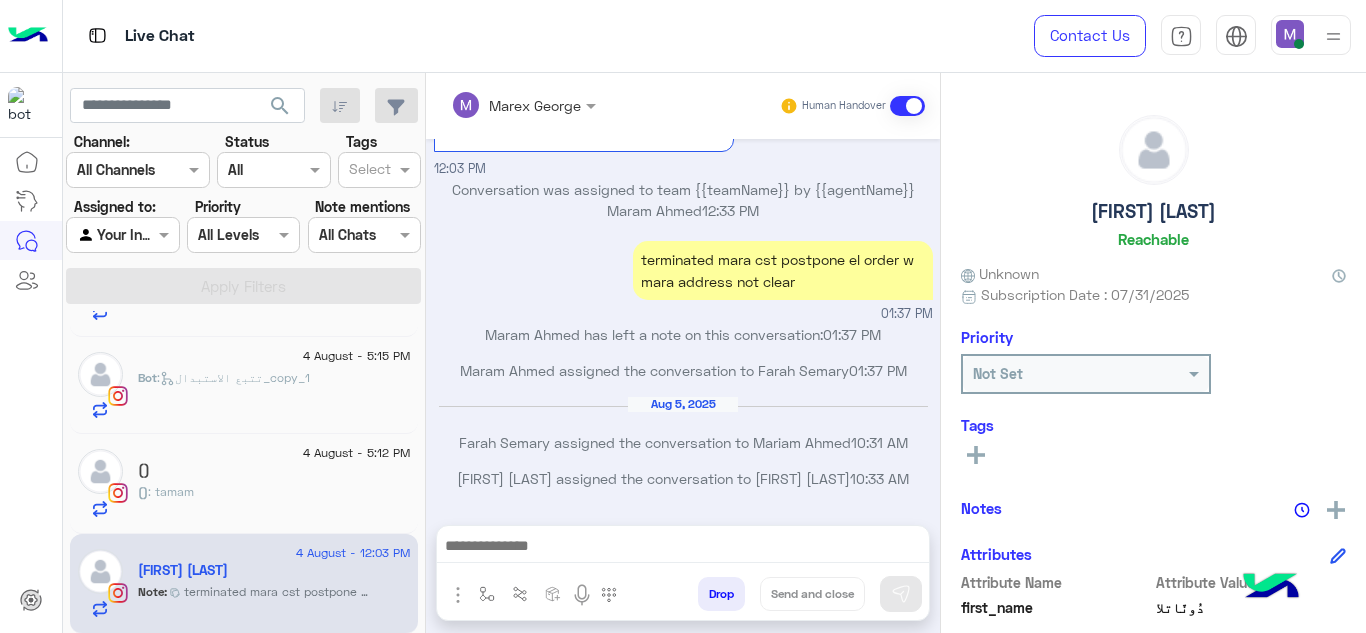 click at bounding box center [523, 104] 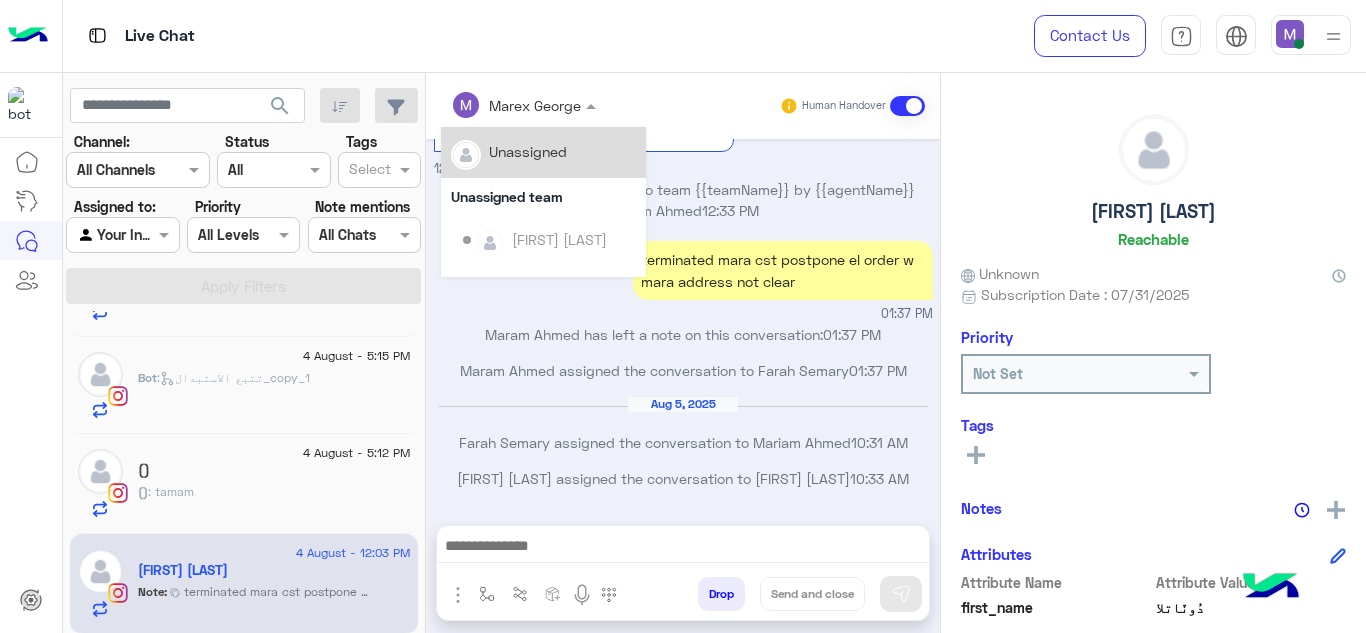 click 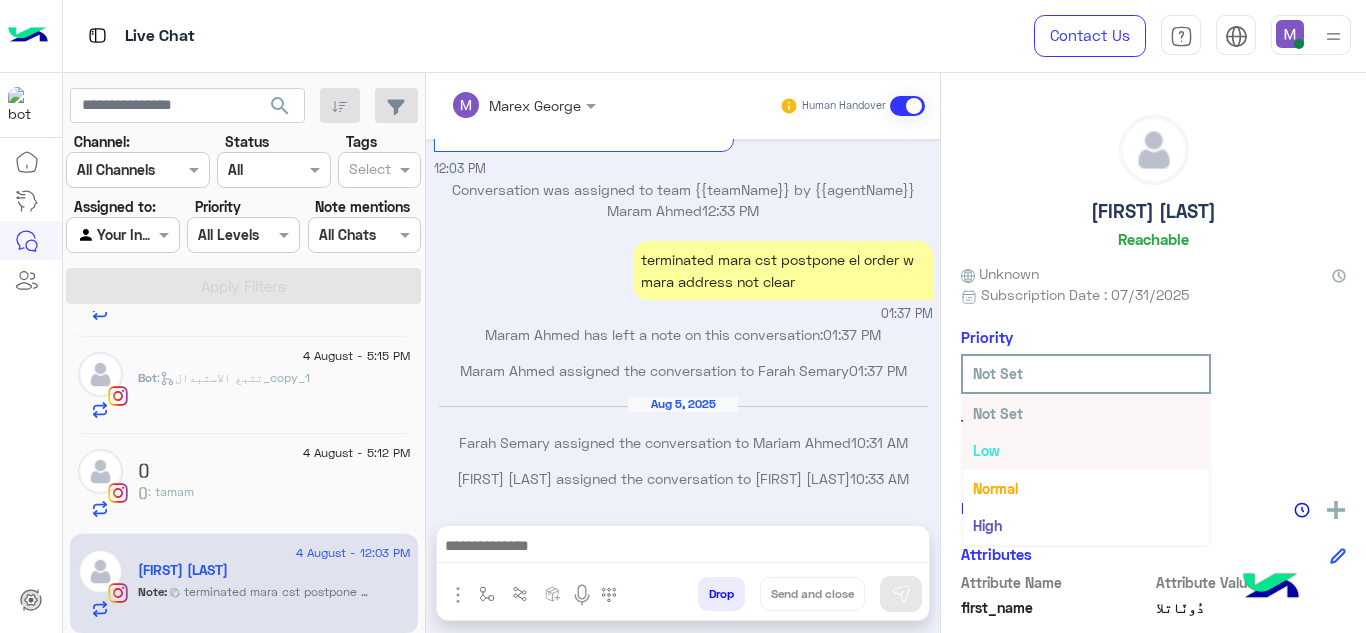 scroll, scrollTop: 37, scrollLeft: 0, axis: vertical 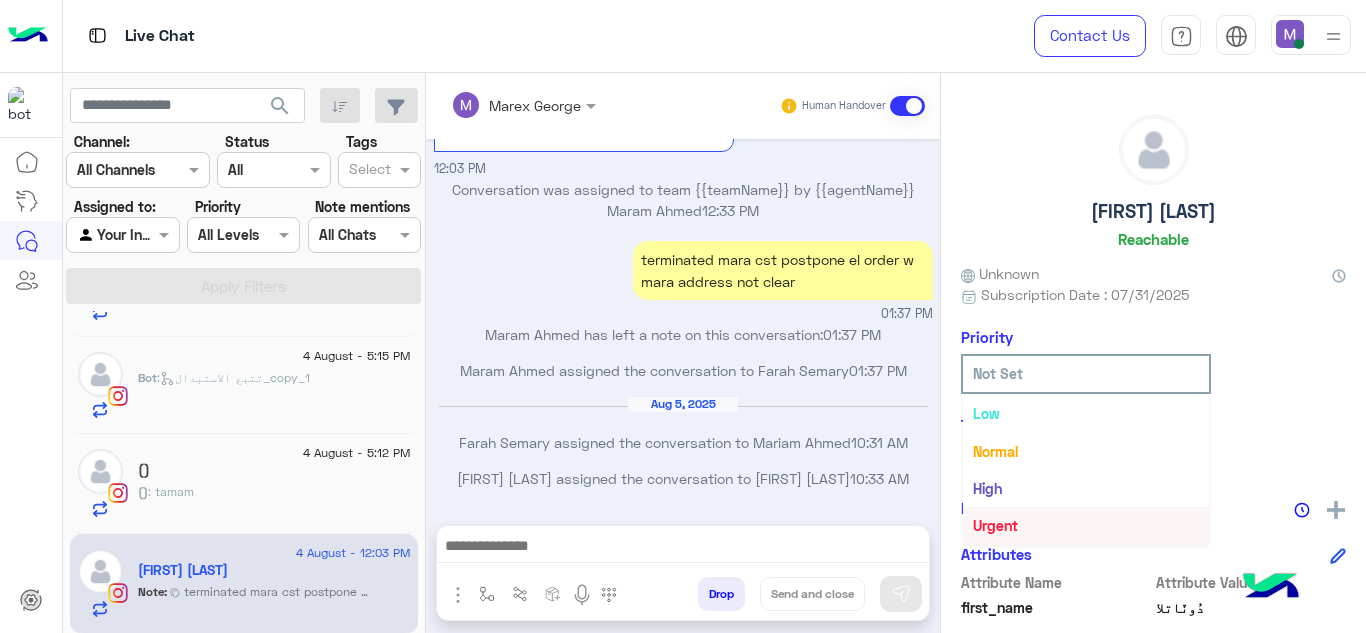 click on "Urgent" at bounding box center (995, 525) 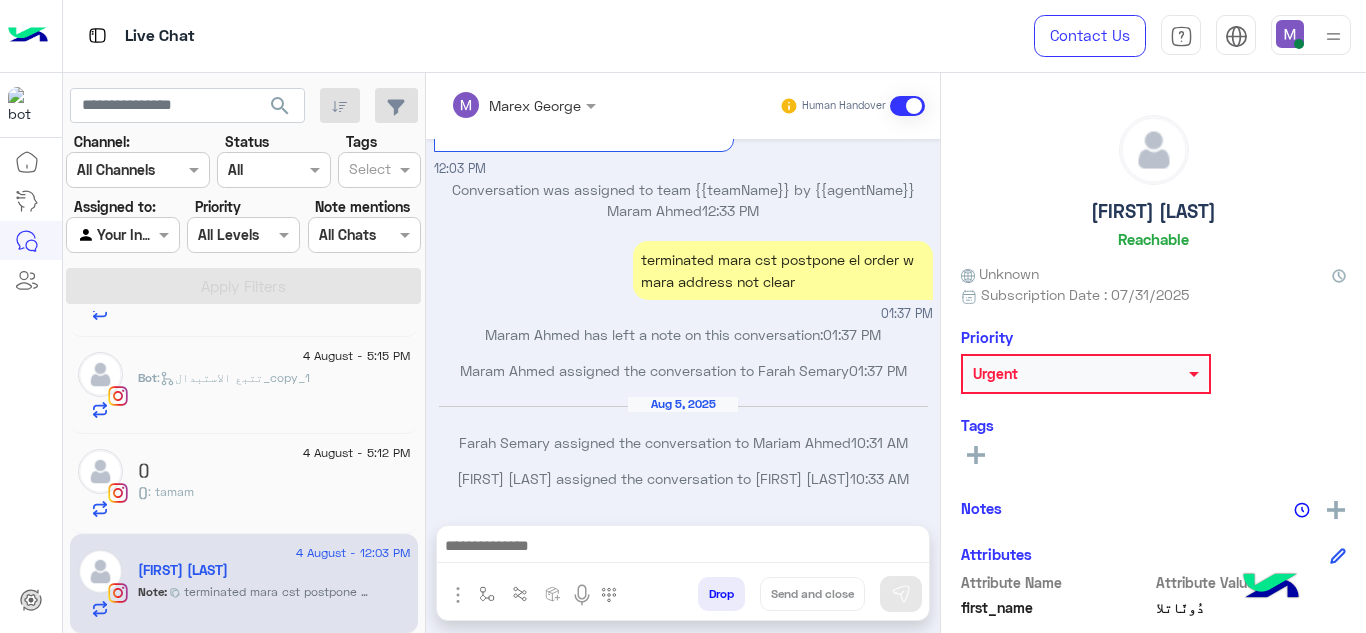 click at bounding box center [523, 104] 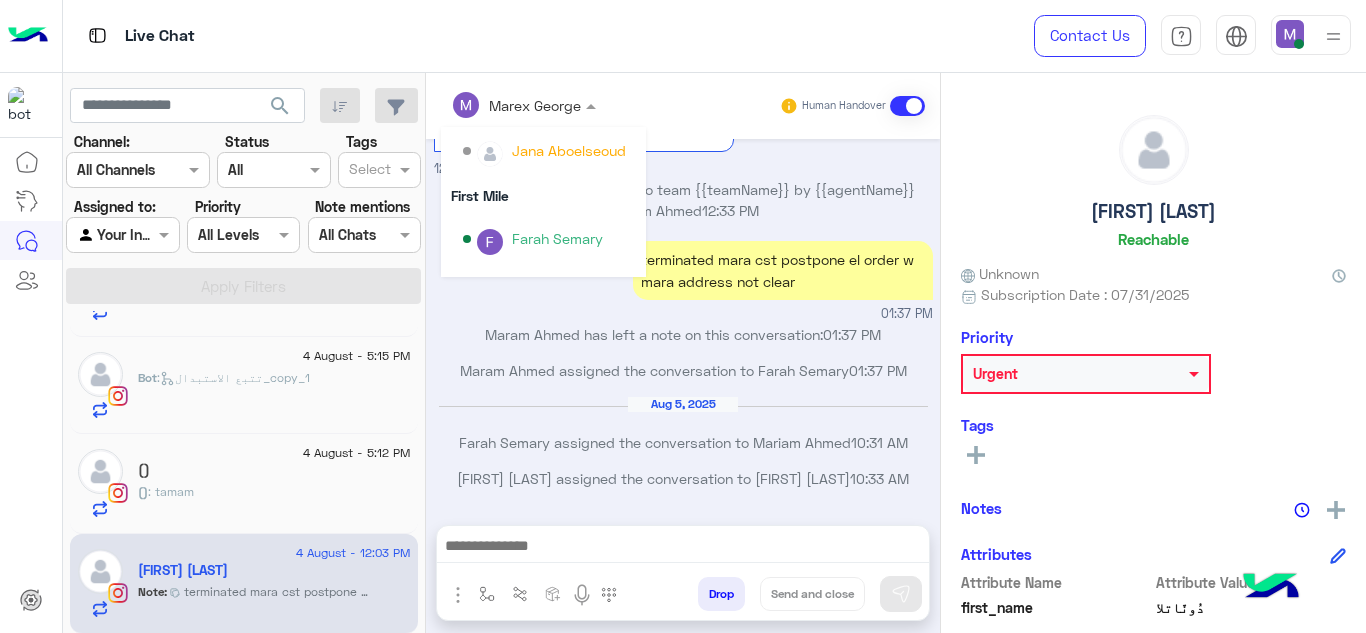 scroll, scrollTop: 298, scrollLeft: 0, axis: vertical 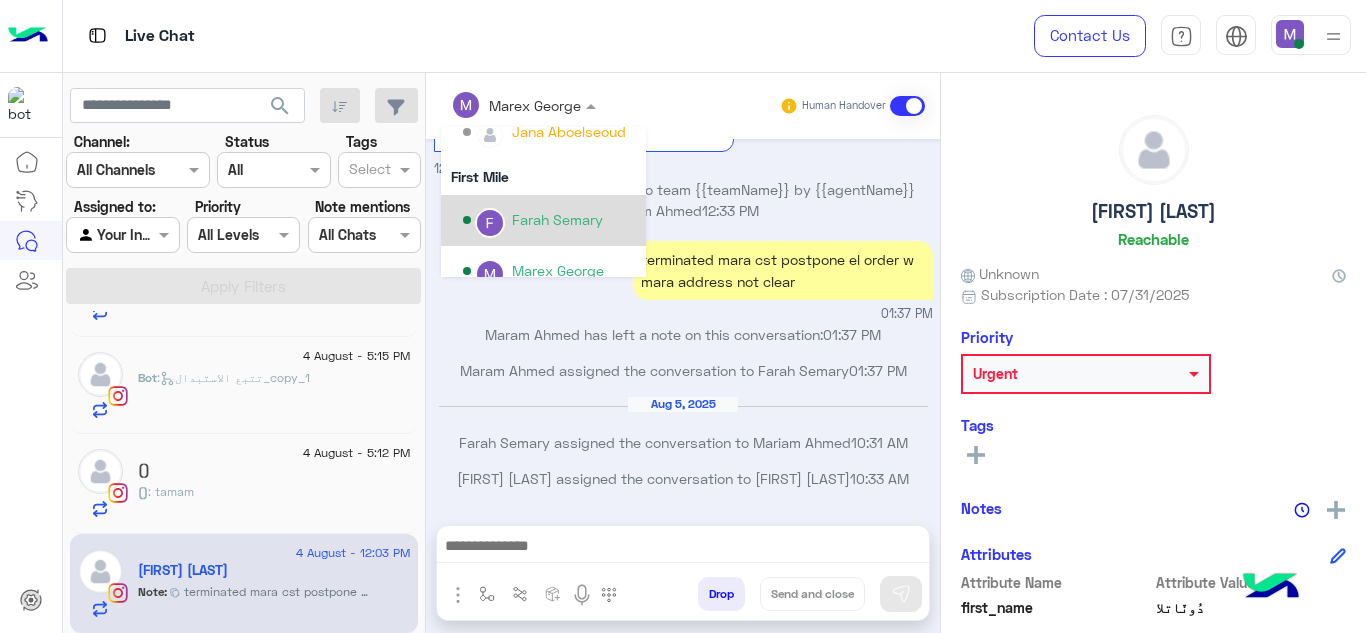 click on "Farah Semary" at bounding box center (557, 219) 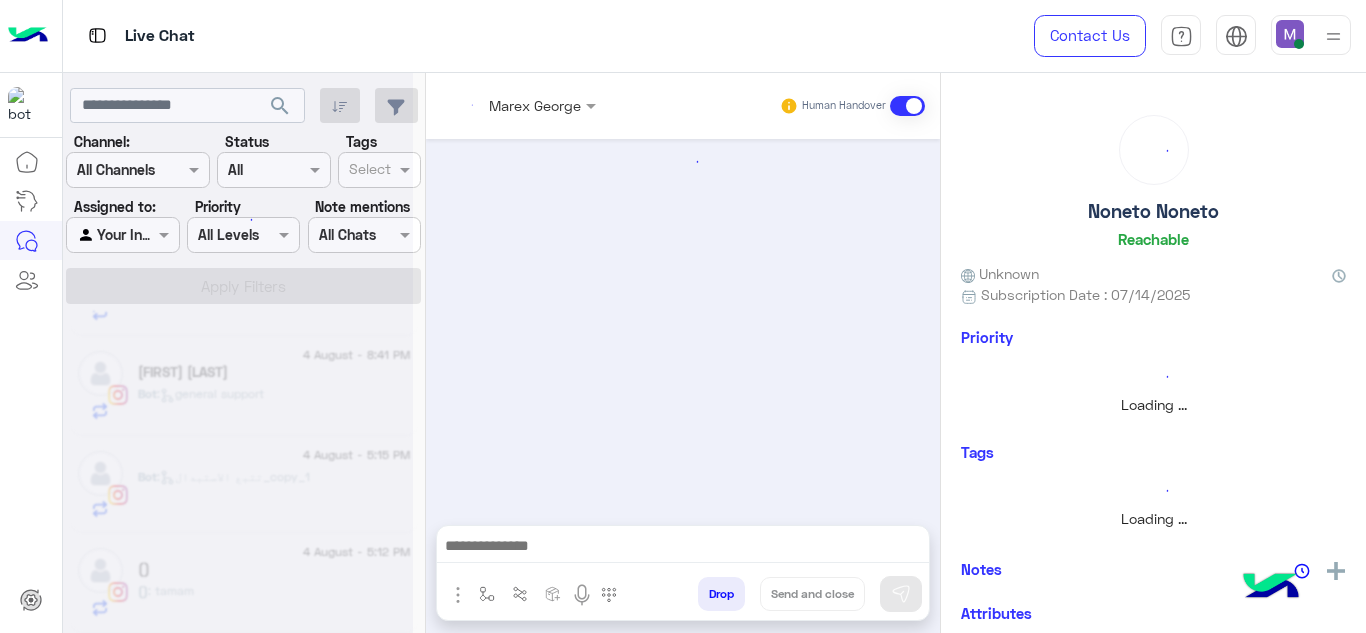 scroll, scrollTop: 0, scrollLeft: 0, axis: both 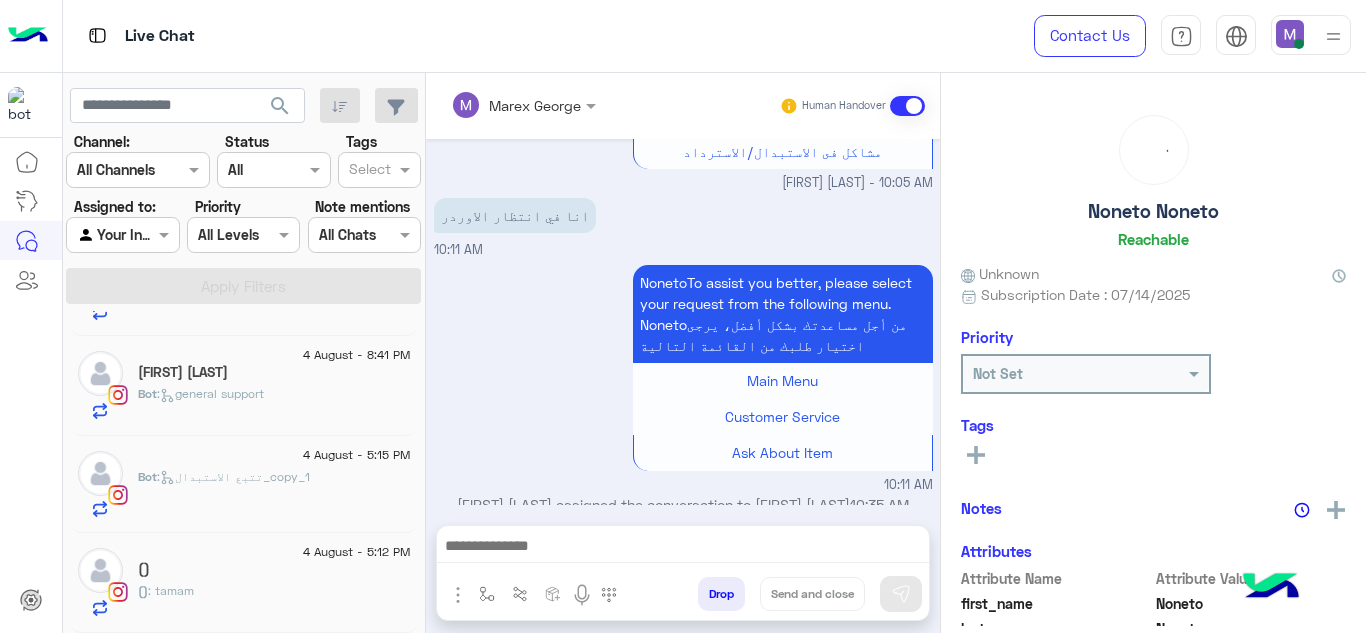 click on "() : tamam" 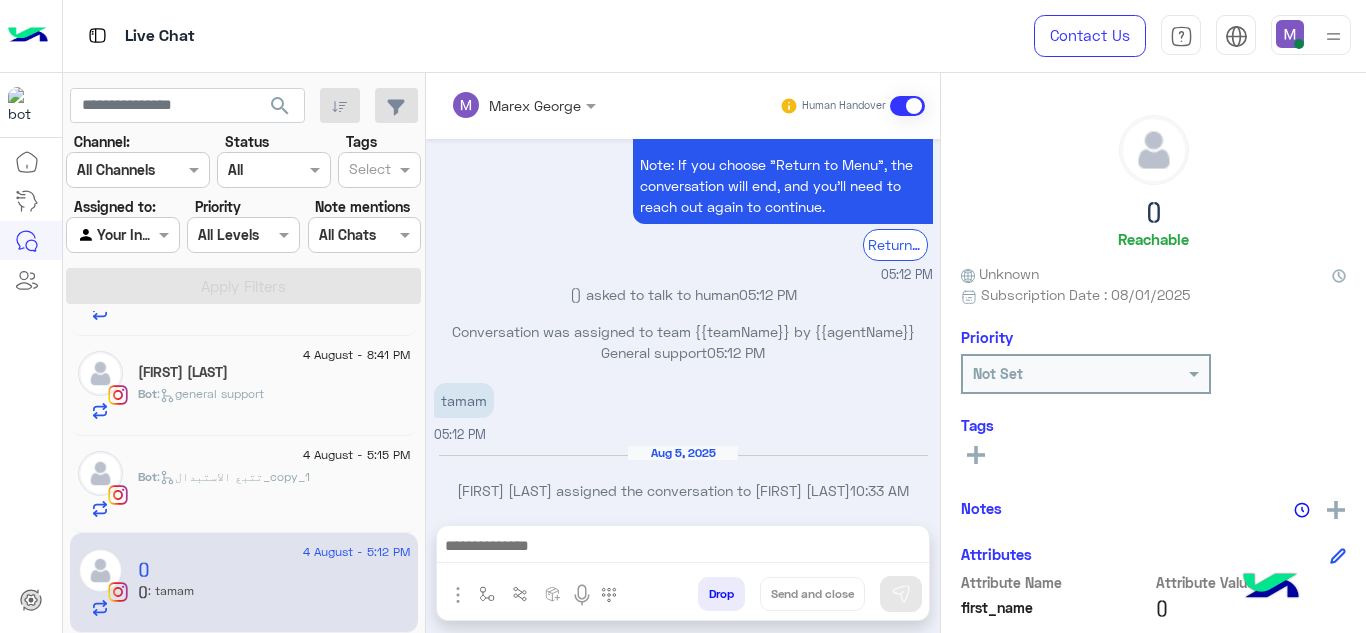 scroll, scrollTop: 3421, scrollLeft: 0, axis: vertical 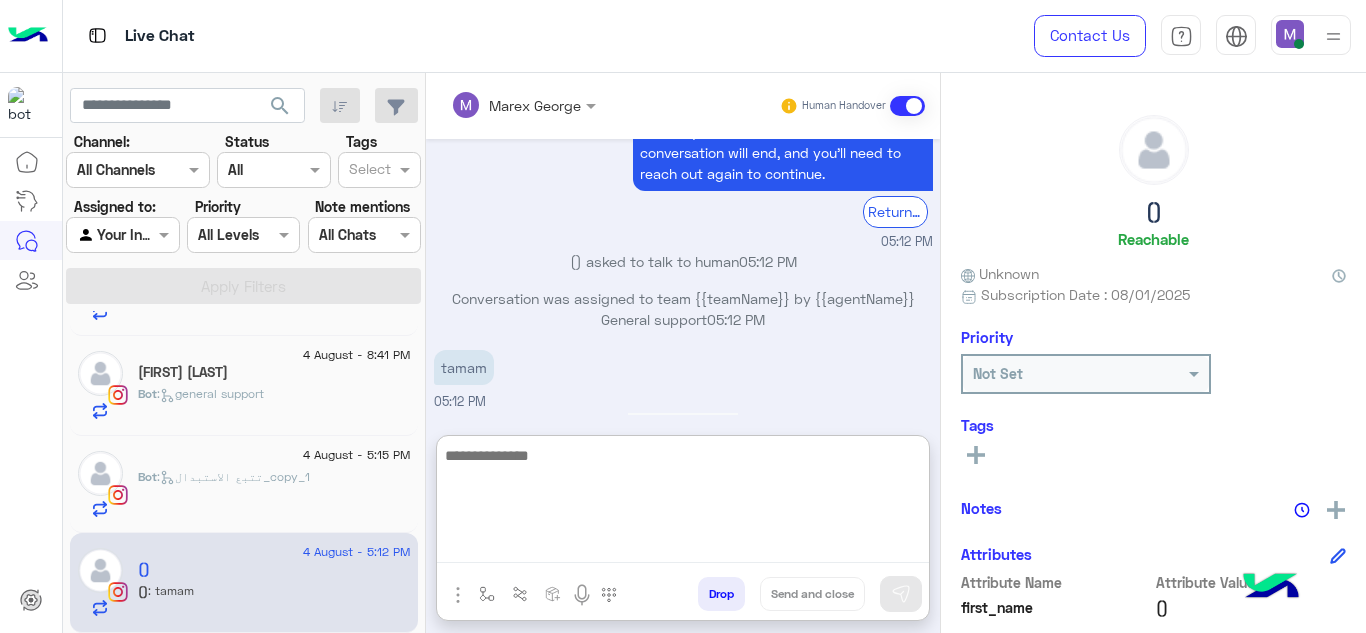 click at bounding box center (683, 503) 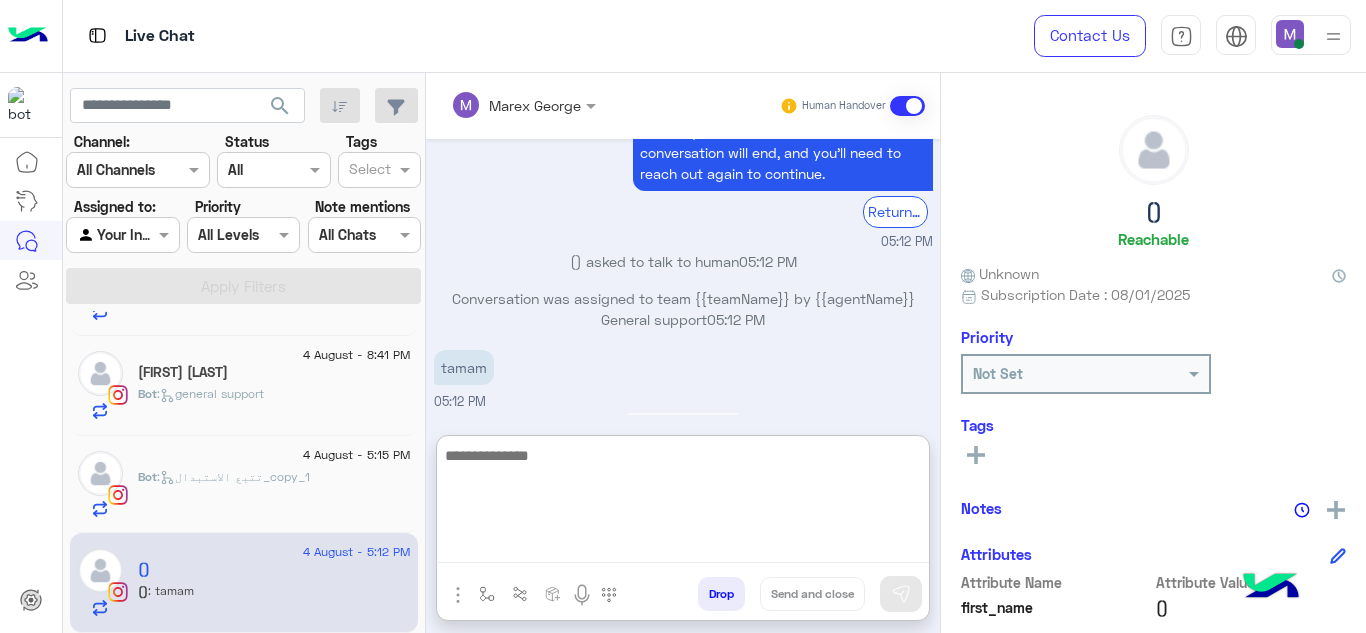 click at bounding box center (683, 503) 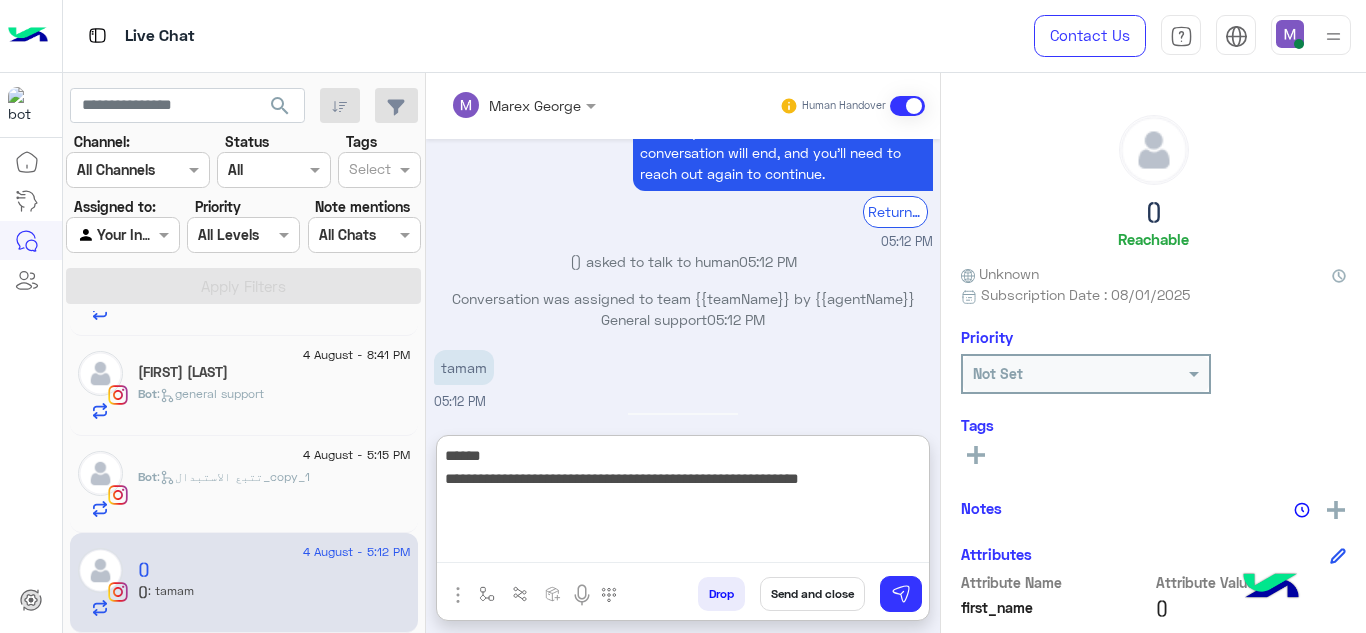 click on "**********" at bounding box center (683, 503) 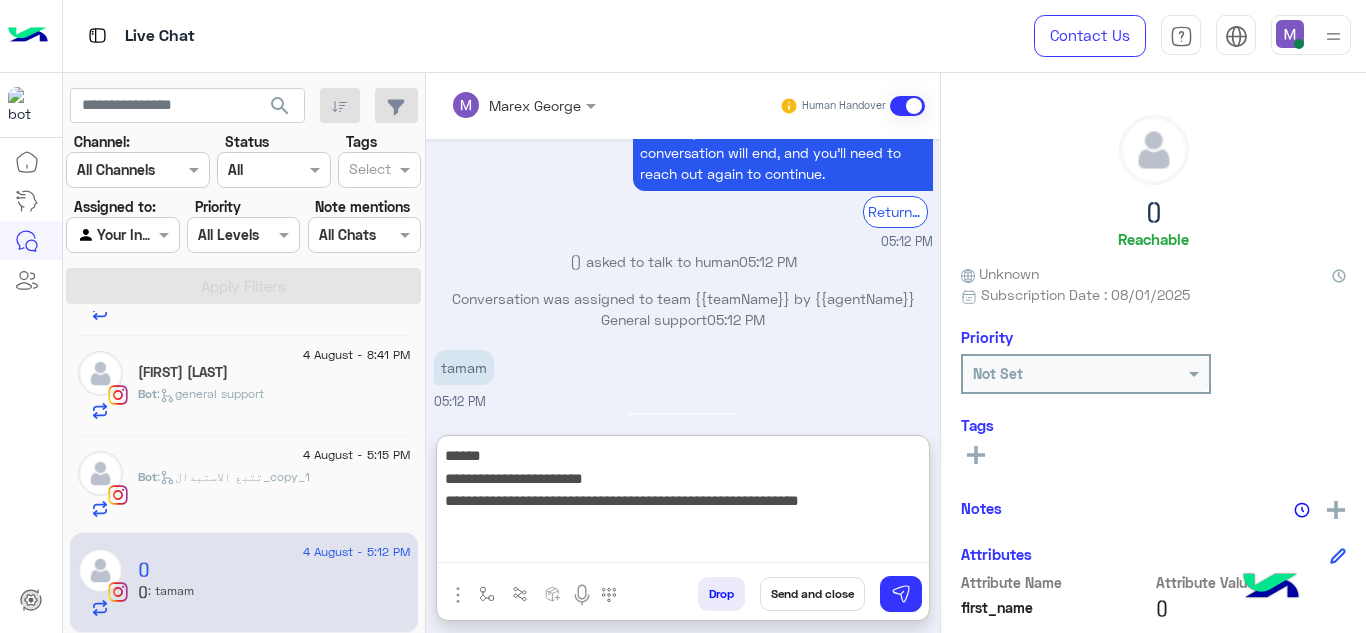 type on "**********" 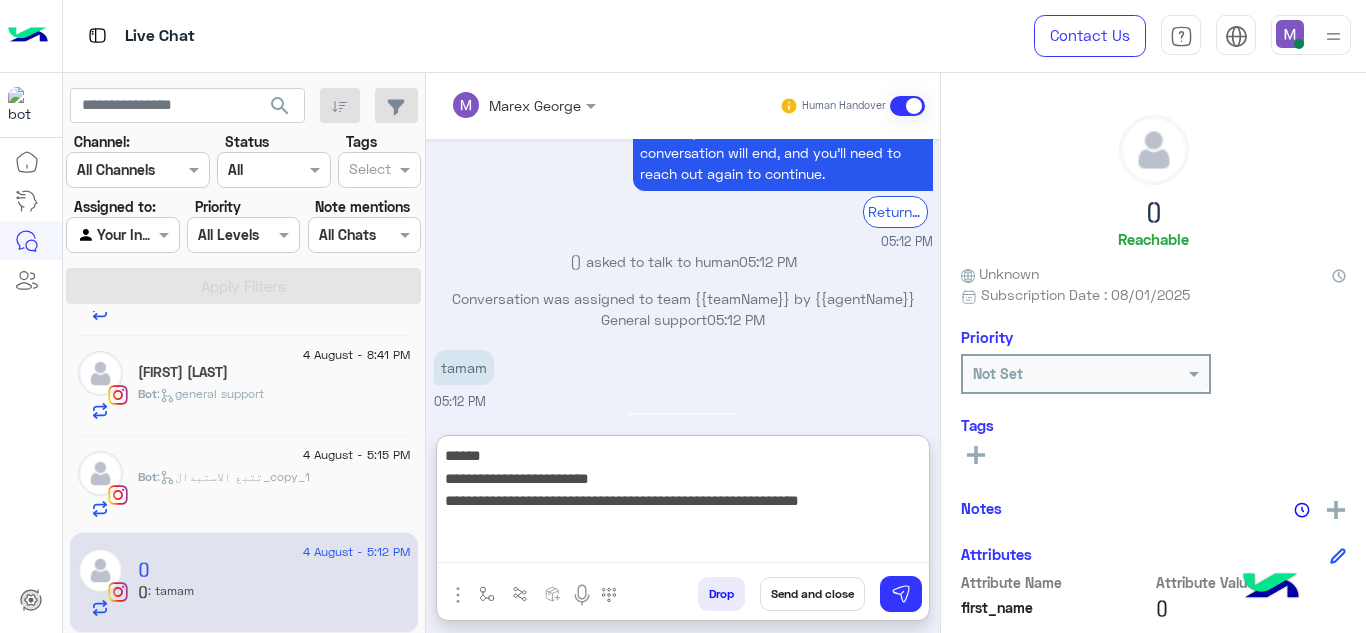 drag, startPoint x: 444, startPoint y: 456, endPoint x: 930, endPoint y: 544, distance: 493.90283 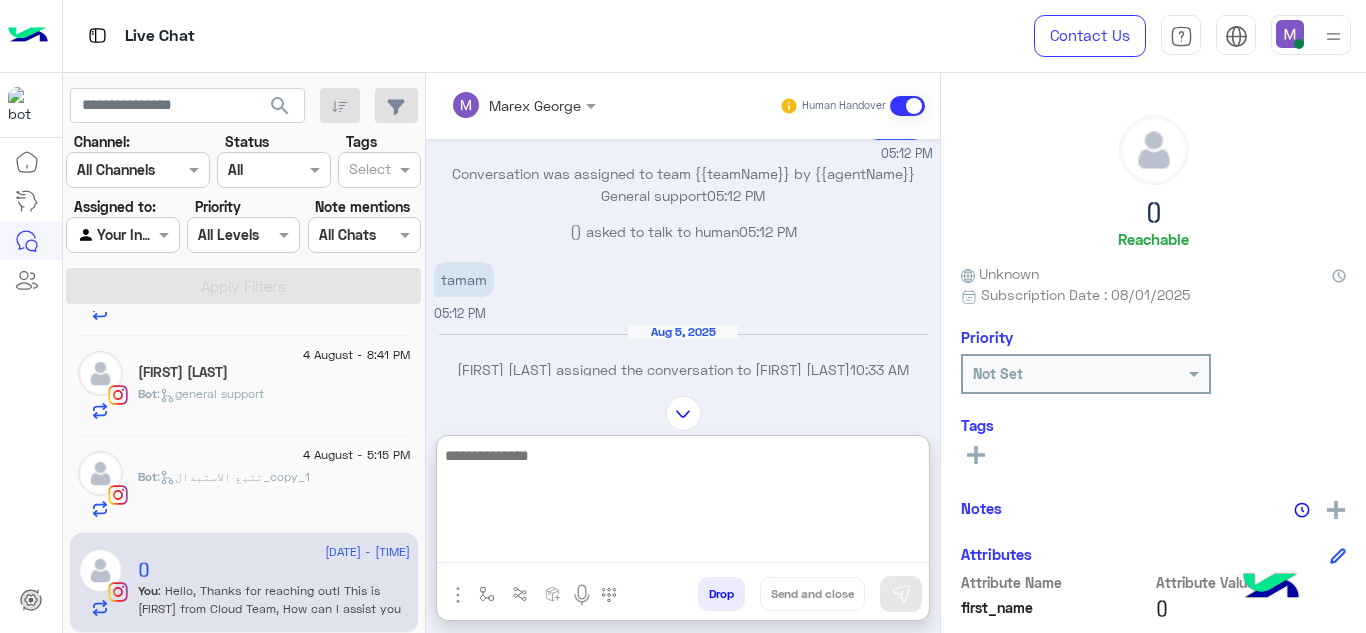 scroll, scrollTop: 3511, scrollLeft: 0, axis: vertical 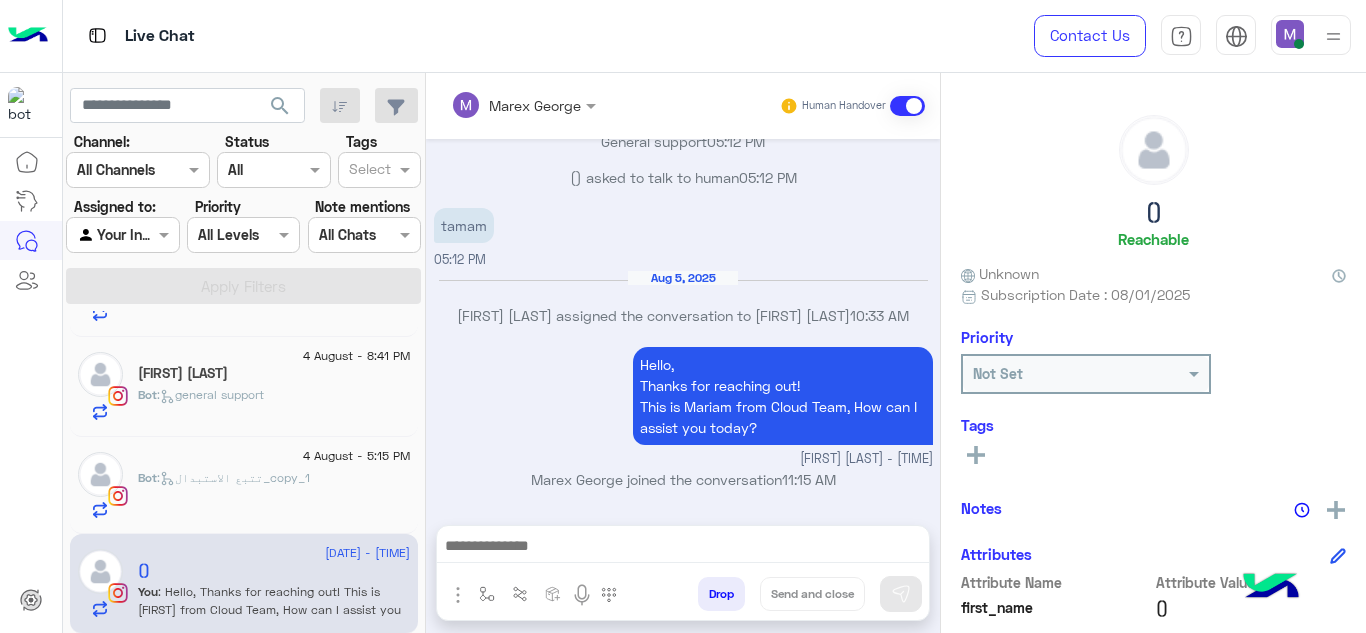click on "4 August - 5:15 PM" 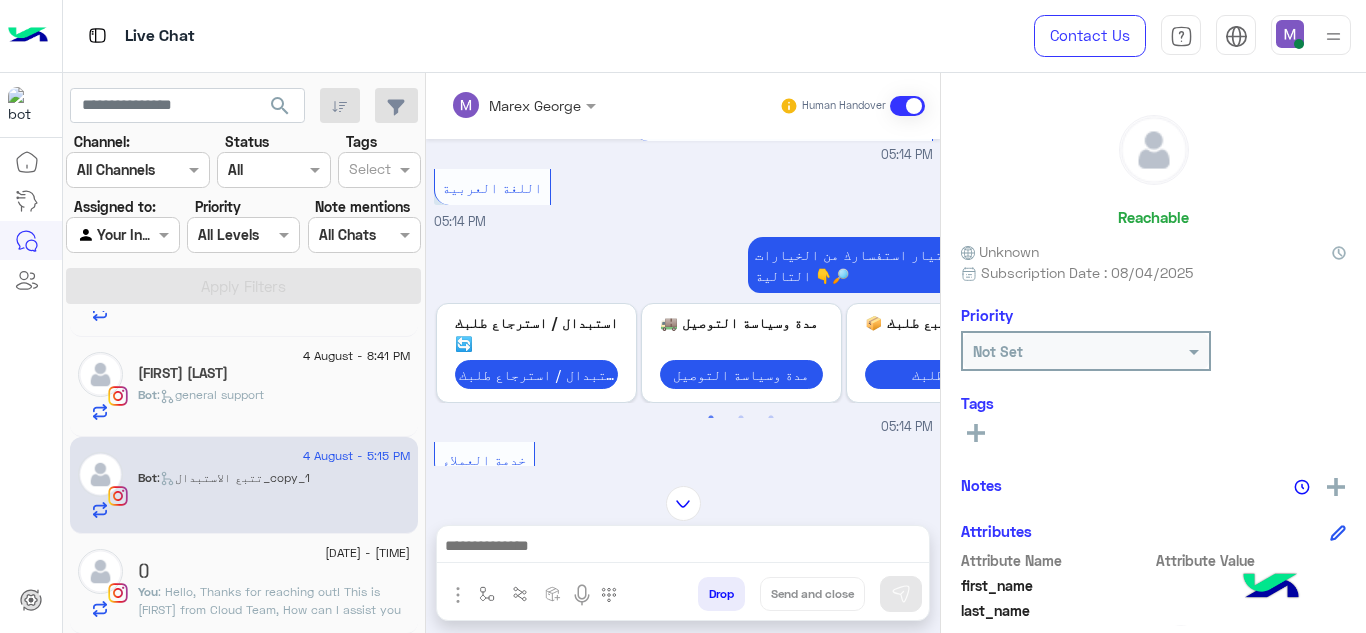 scroll, scrollTop: 275, scrollLeft: 0, axis: vertical 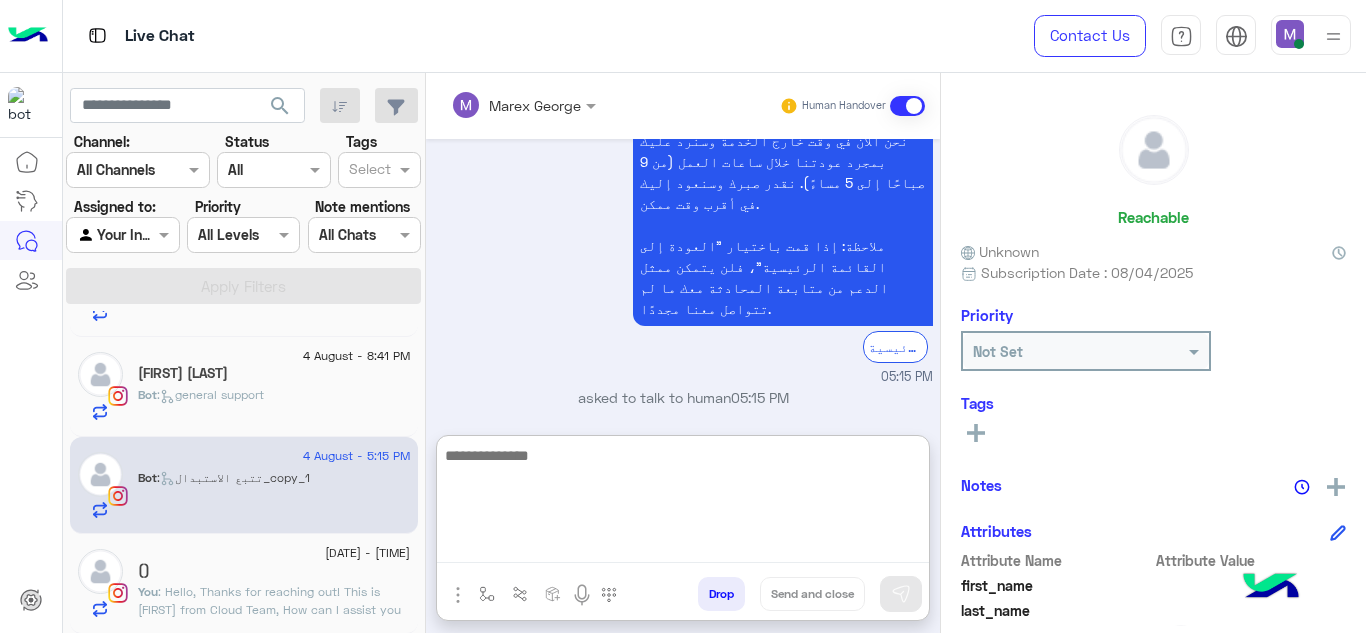 click at bounding box center (683, 503) 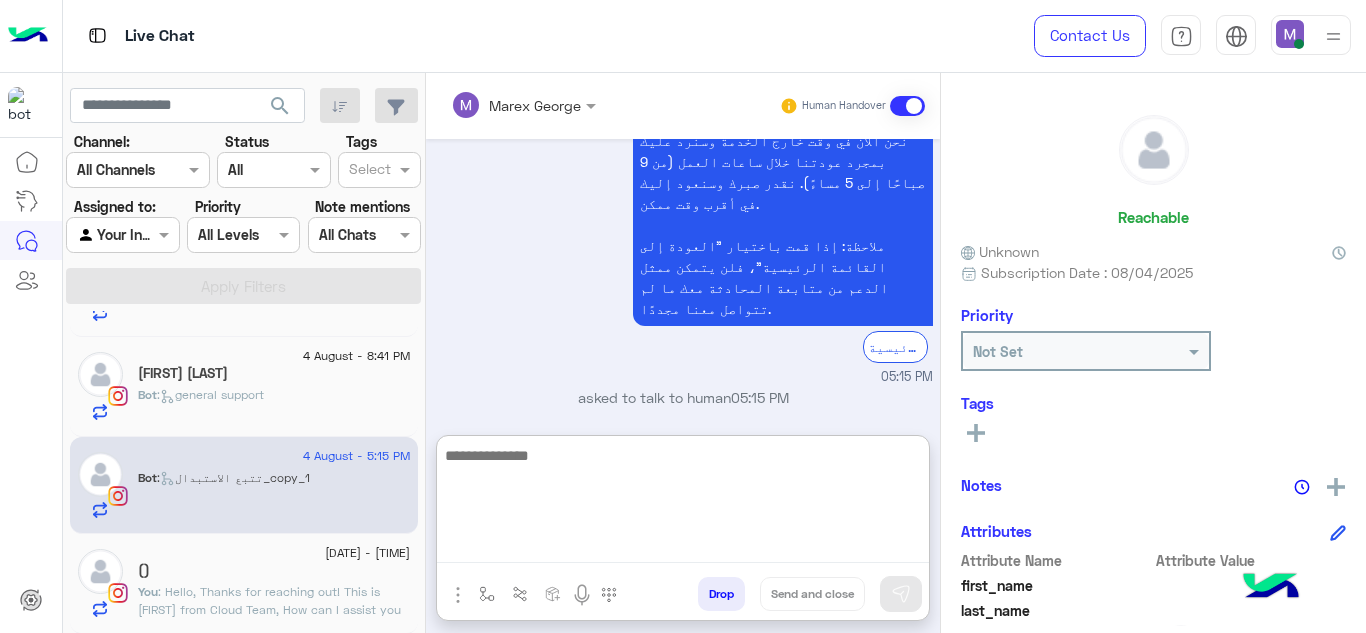 paste on "**********" 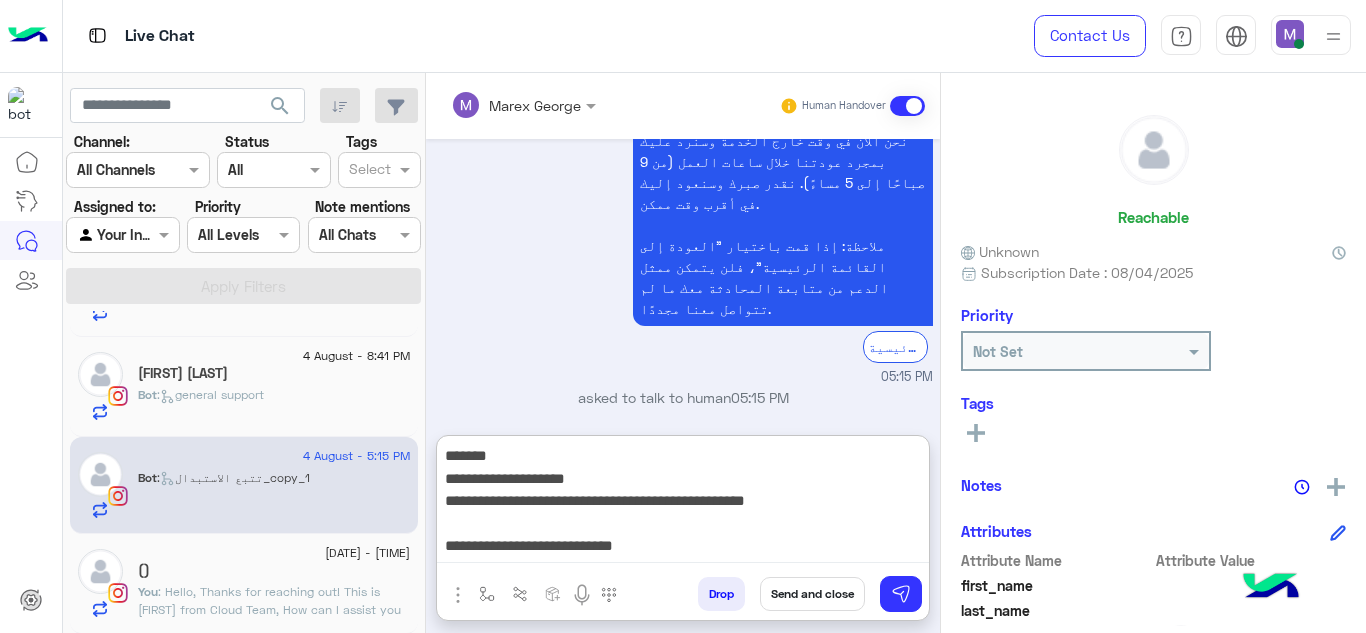 scroll, scrollTop: 16, scrollLeft: 0, axis: vertical 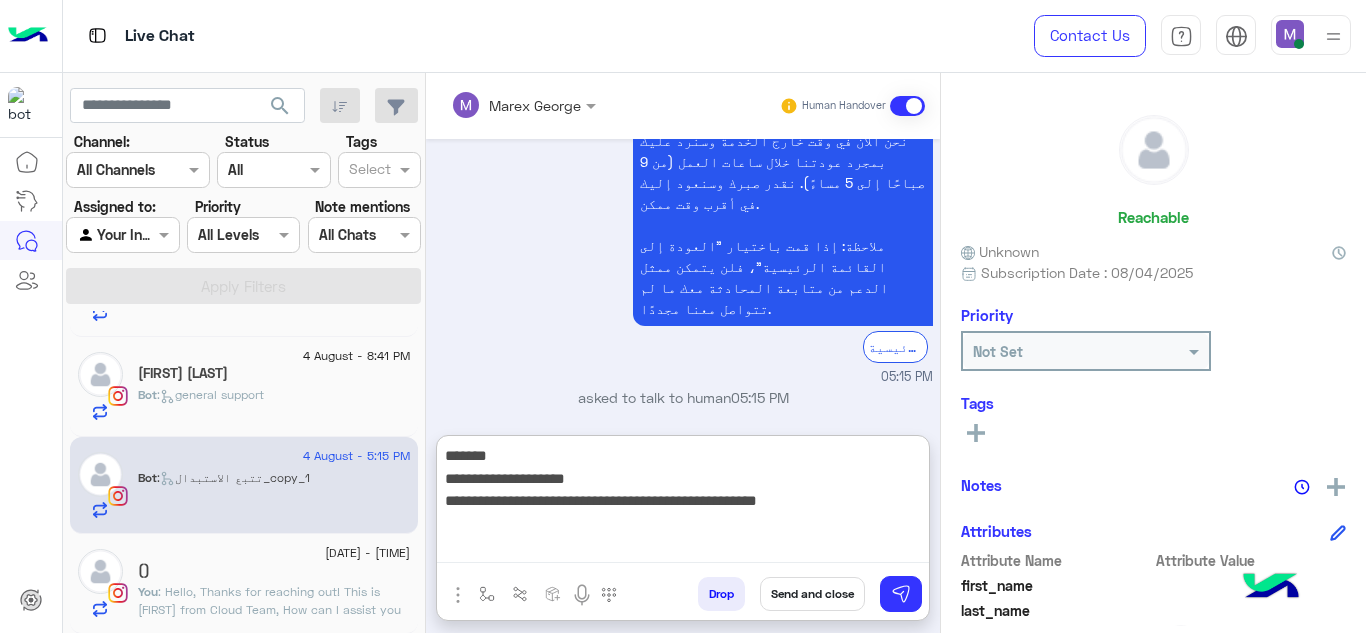 click on "**********" at bounding box center (683, 503) 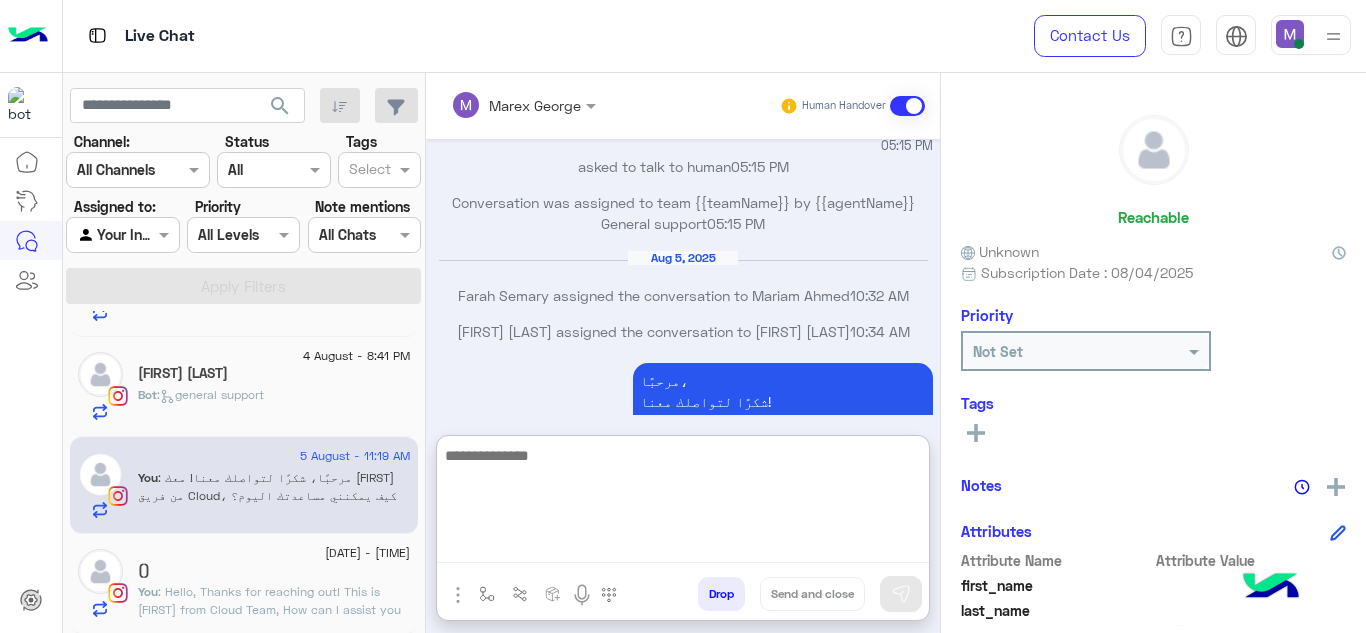 scroll, scrollTop: 1441, scrollLeft: 0, axis: vertical 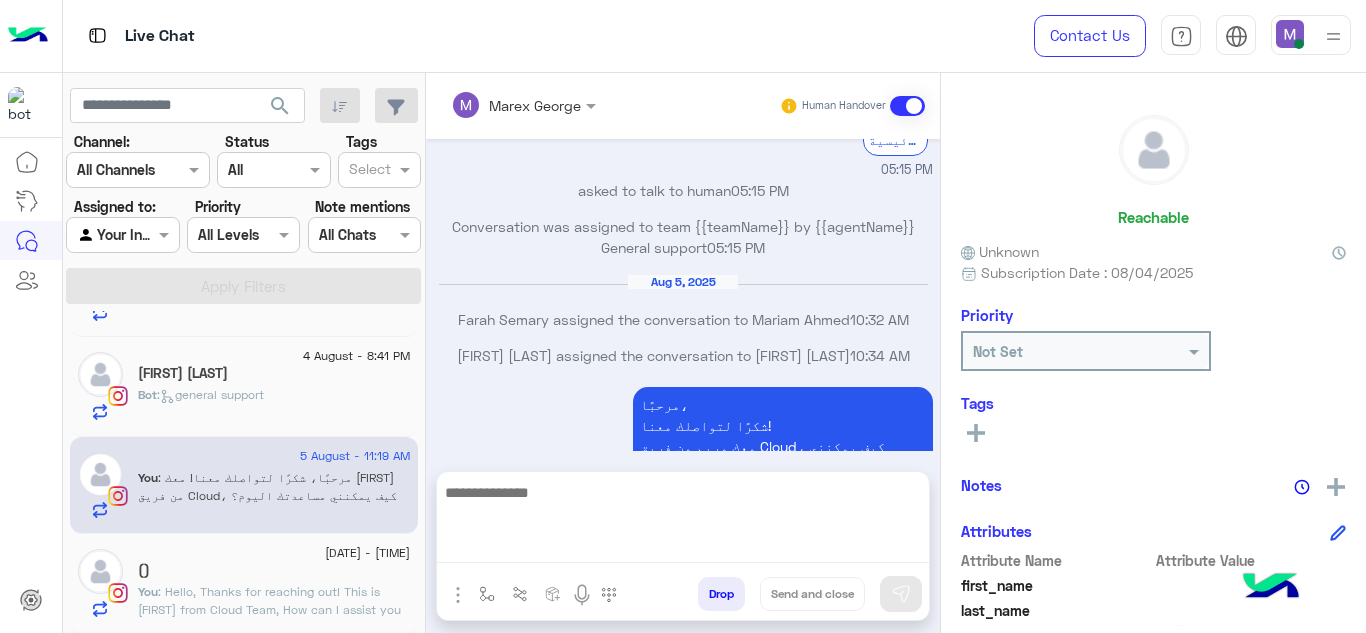click on ": Hello,
Thanks for reaching out!
This is [FIRST] from Cloud Team, How can I assist you today?" 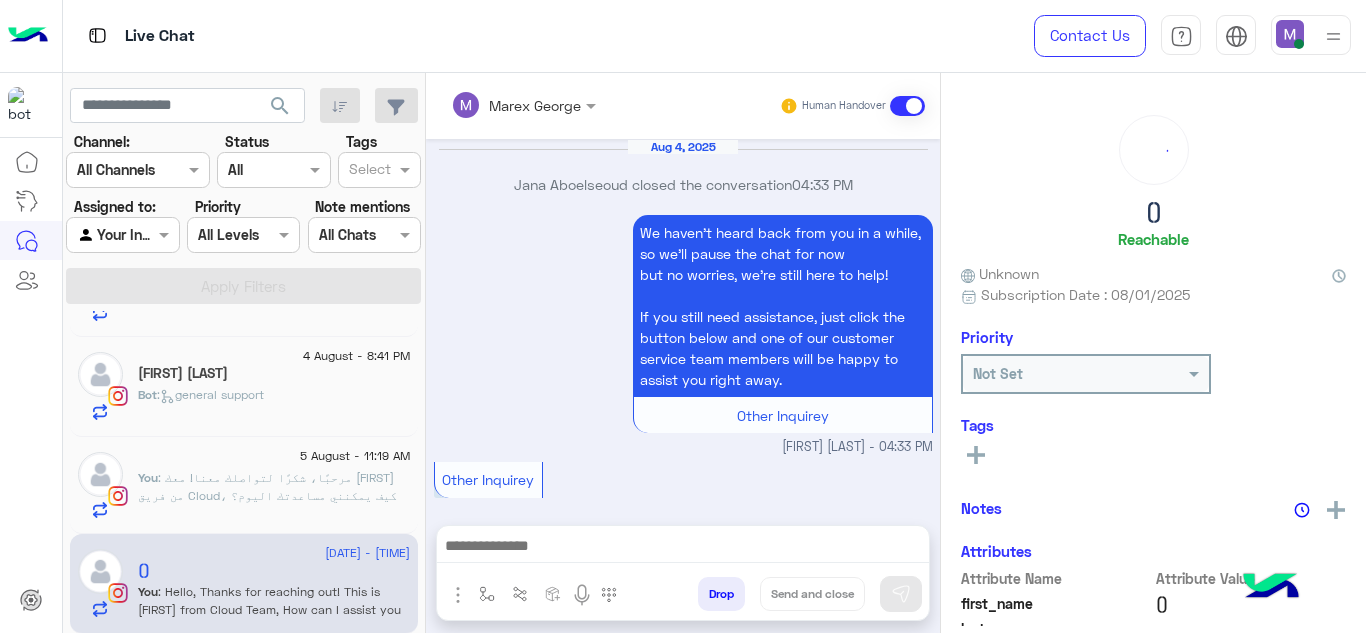 scroll, scrollTop: 705, scrollLeft: 0, axis: vertical 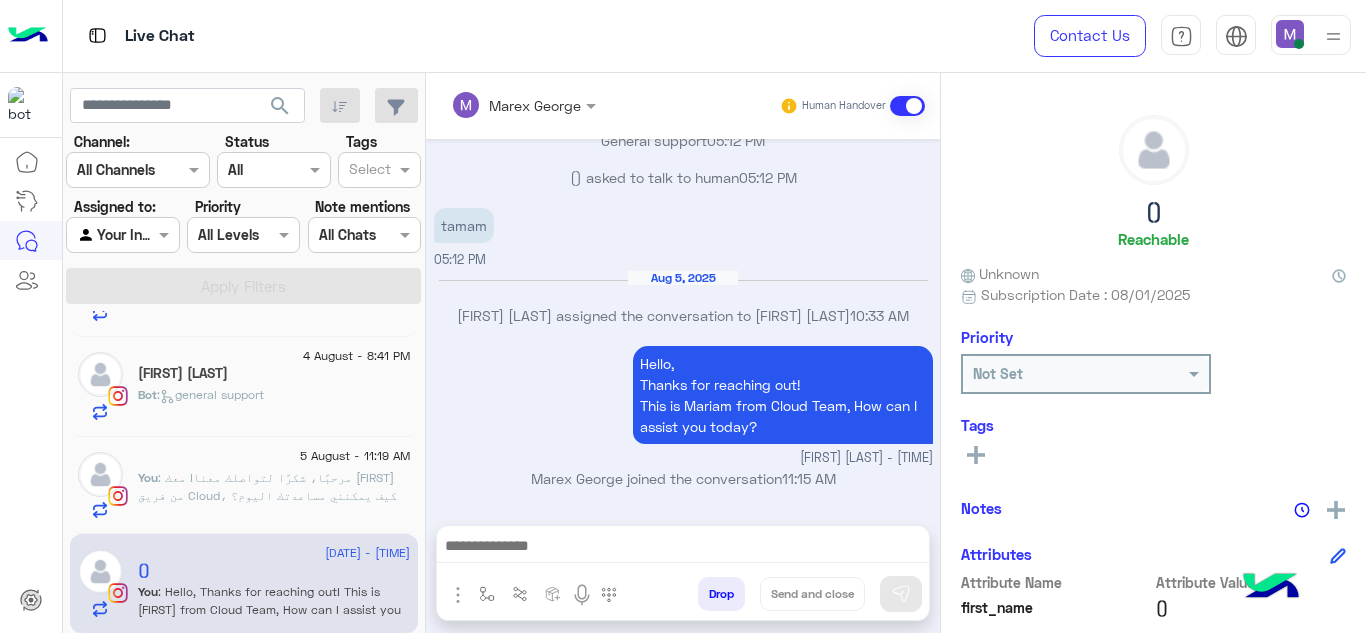 click on "5 August - 11:19 AM" 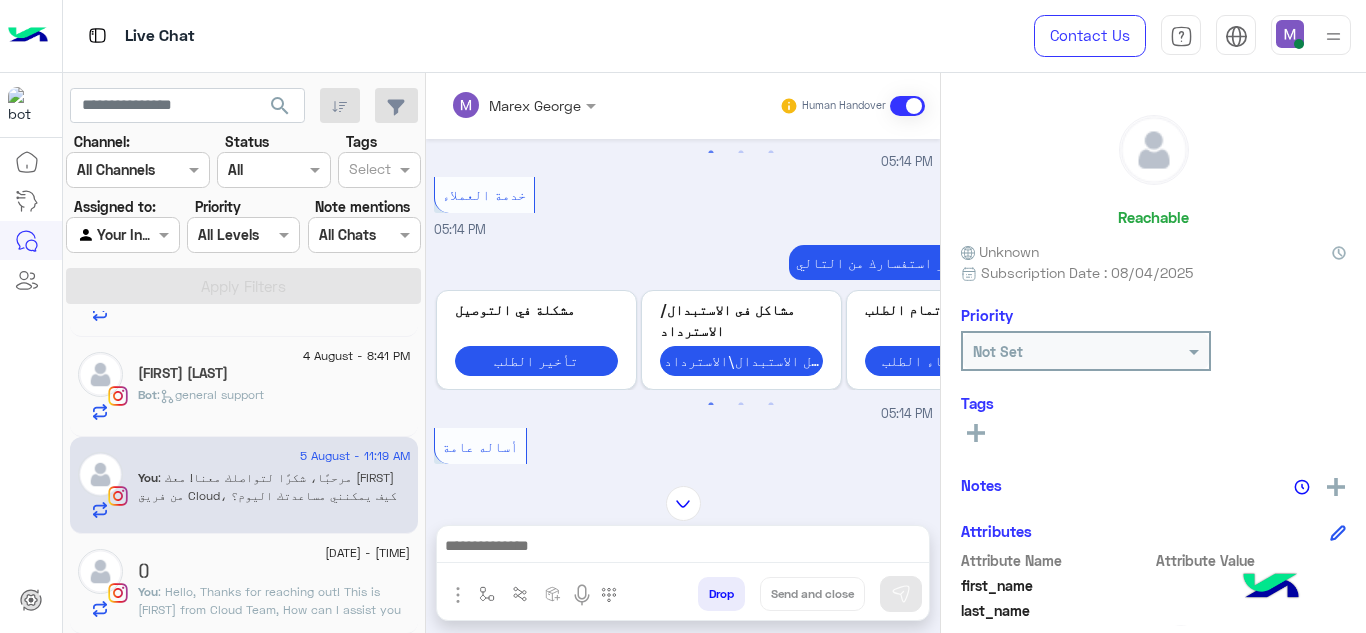 scroll, scrollTop: 552, scrollLeft: 0, axis: vertical 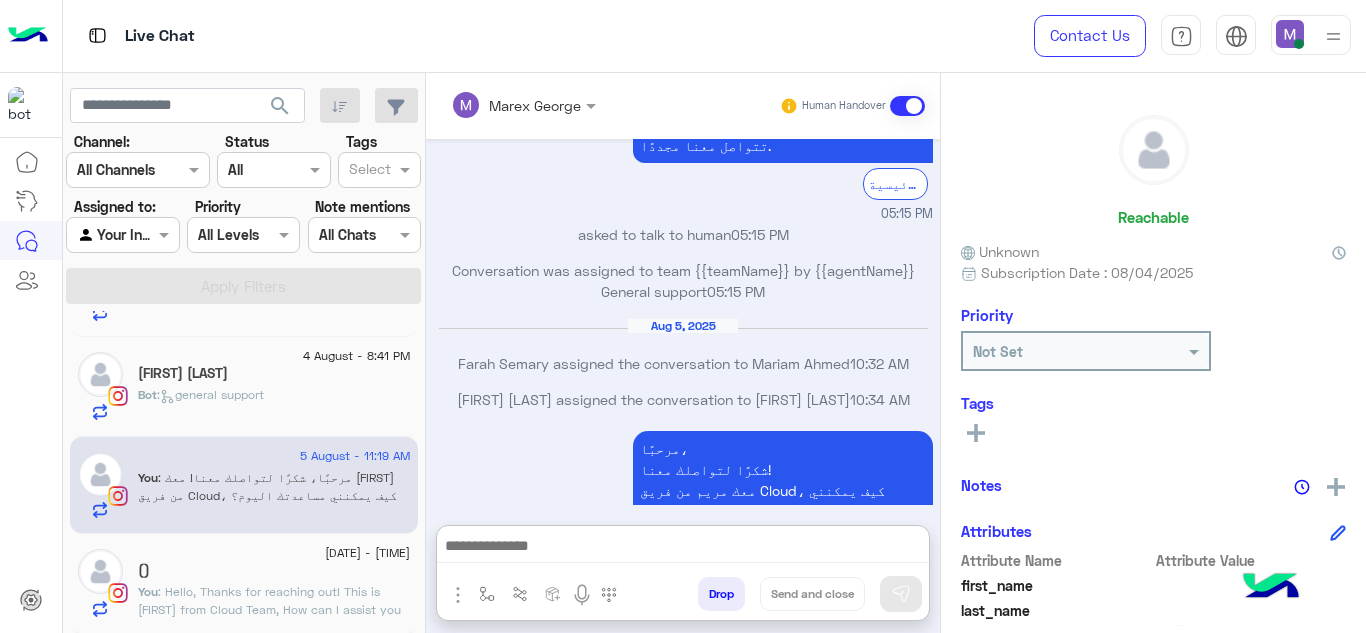click at bounding box center (683, 548) 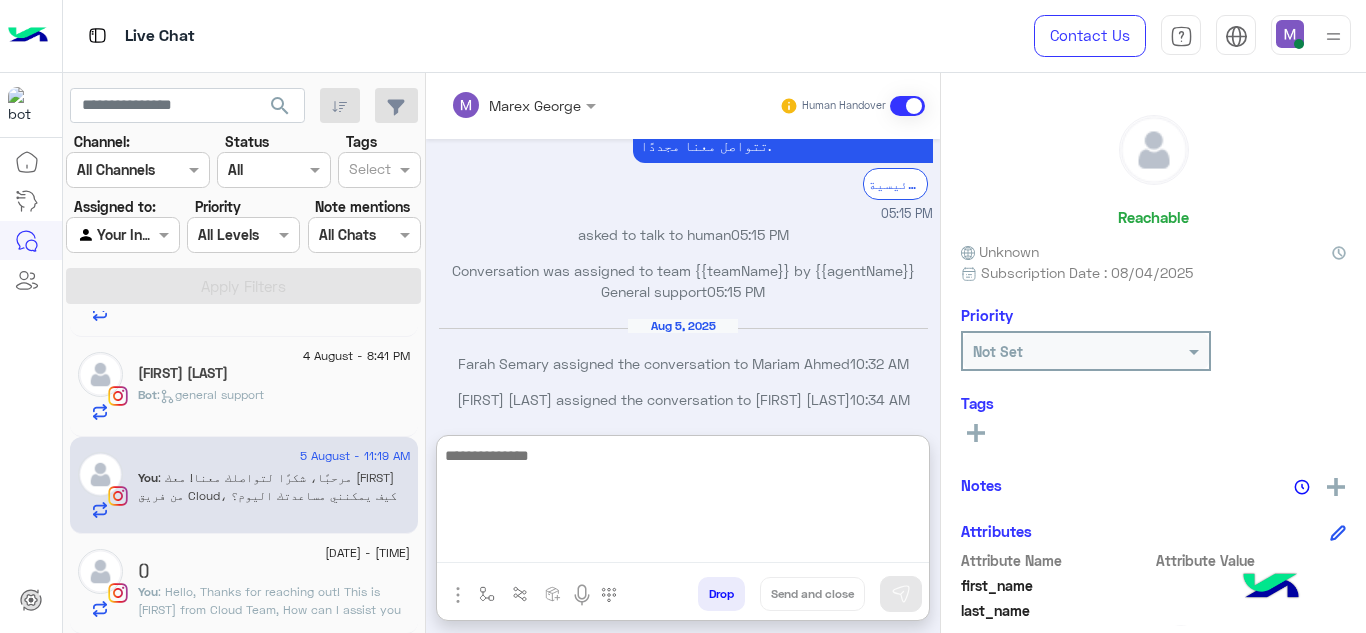 paste on "**********" 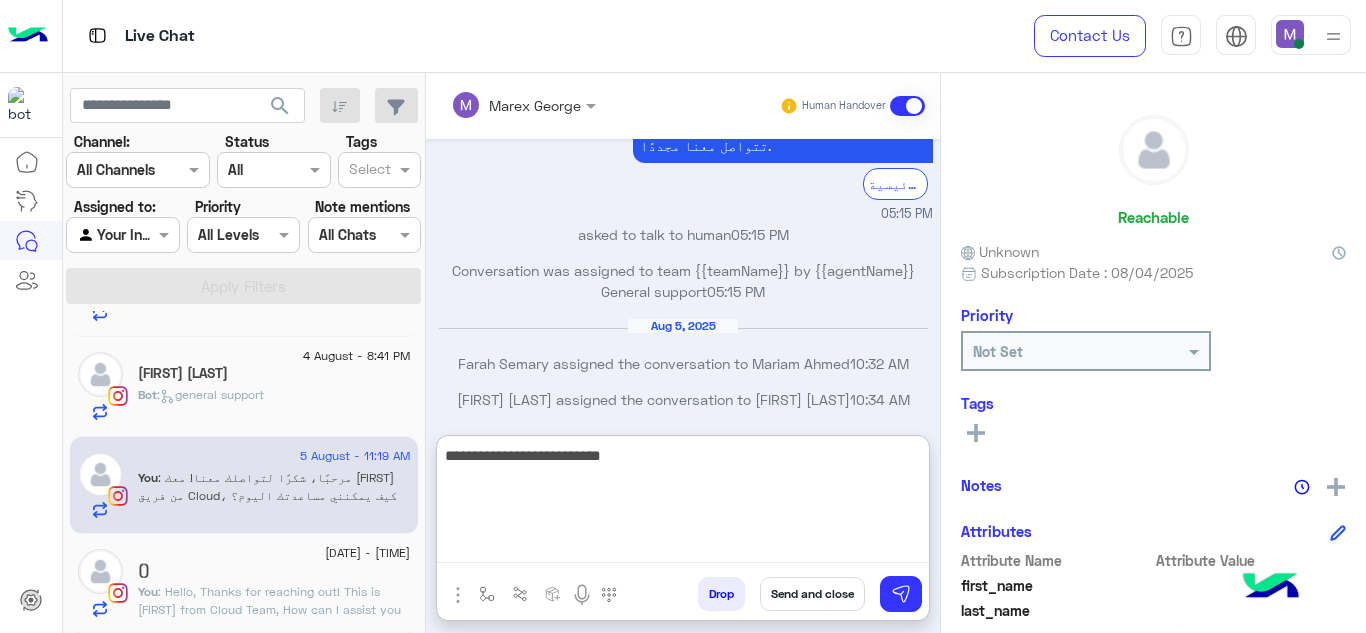 scroll, scrollTop: 39, scrollLeft: 0, axis: vertical 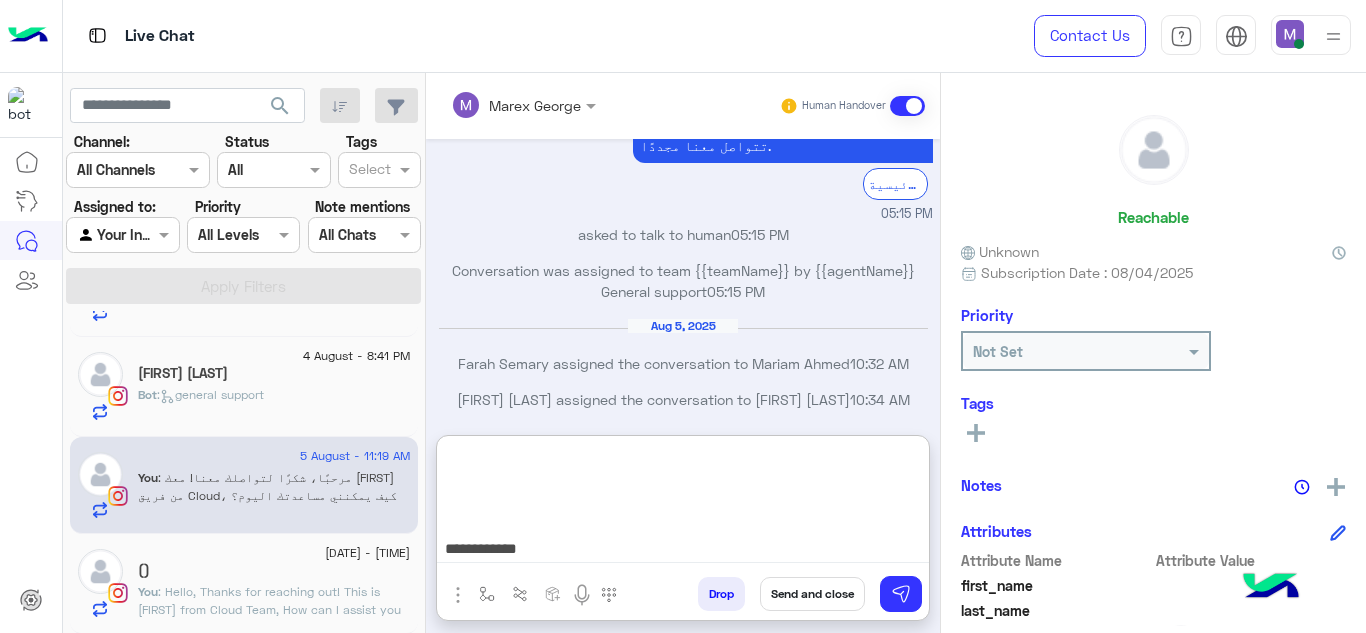 click on "**********" at bounding box center [683, 503] 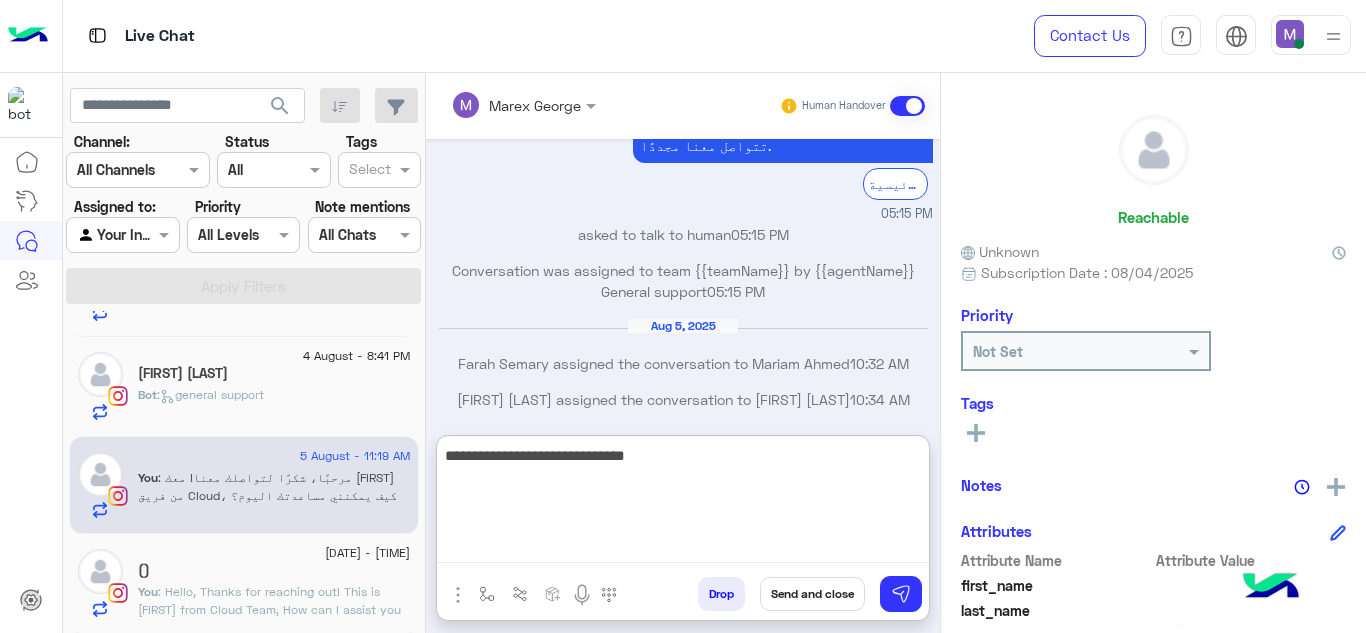 scroll, scrollTop: 0, scrollLeft: 0, axis: both 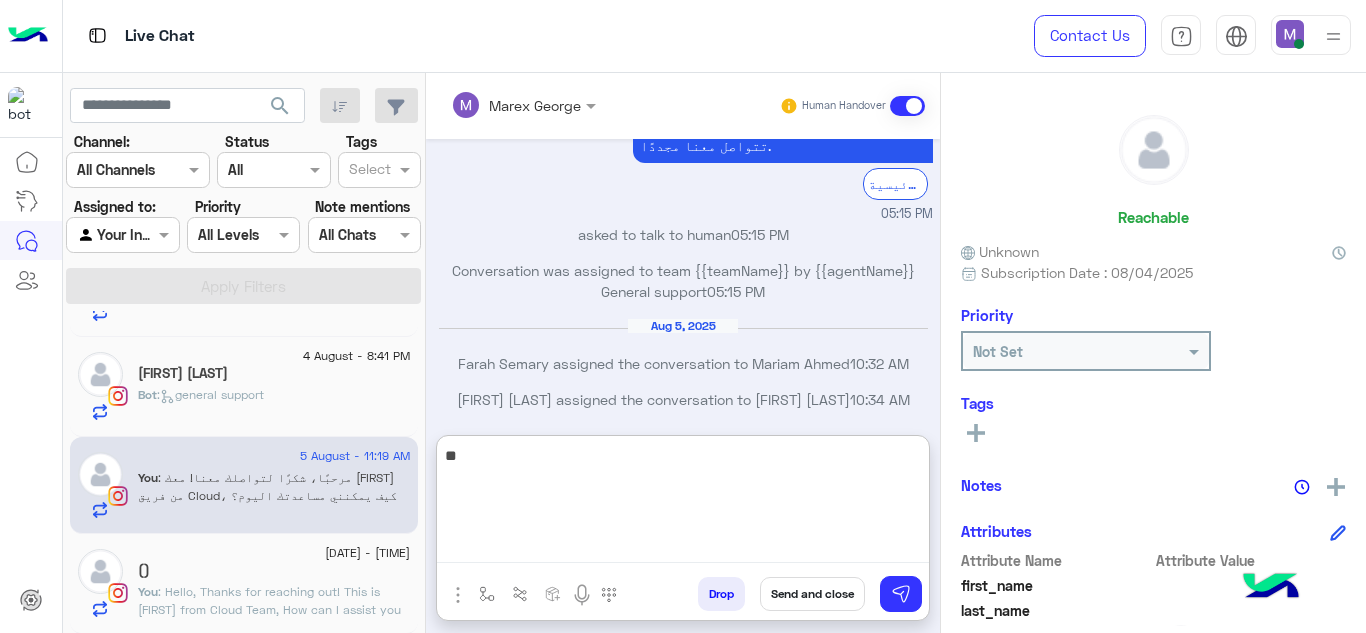 type on "*" 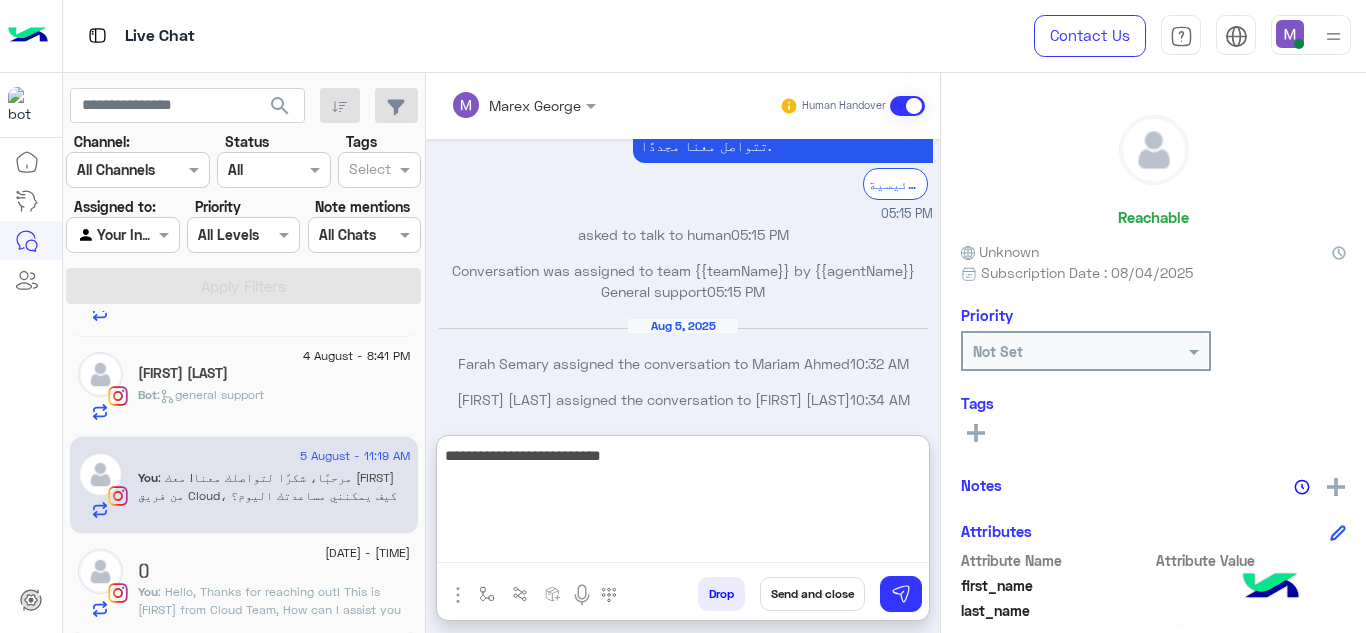 type on "**********" 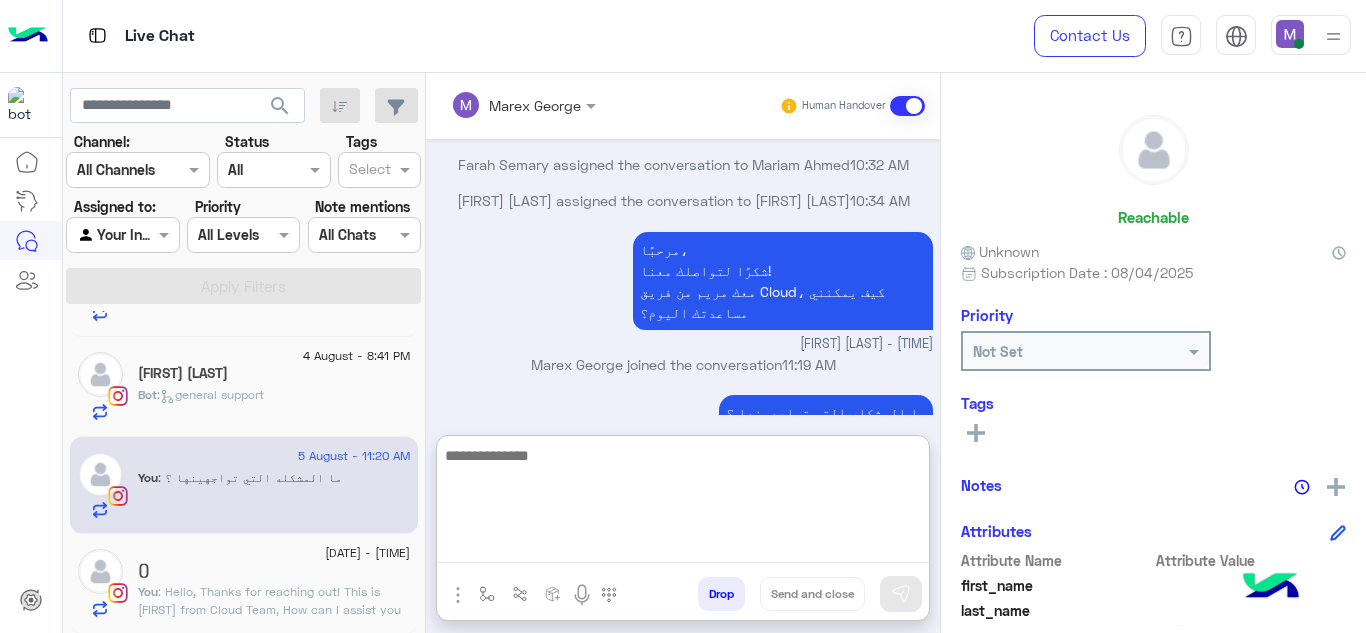 scroll, scrollTop: 1569, scrollLeft: 0, axis: vertical 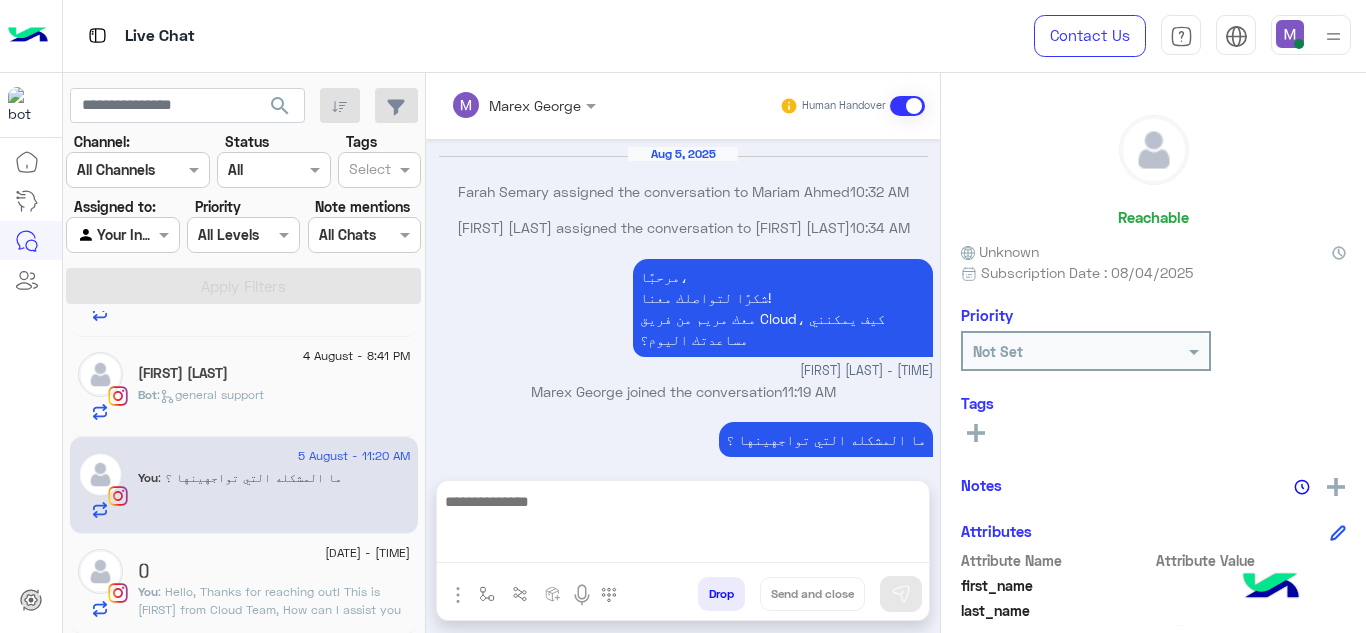 click on "You  : Hello,
Thanks for reaching out!
This is [FIRST] from Cloud Team, How can I assist you today?" 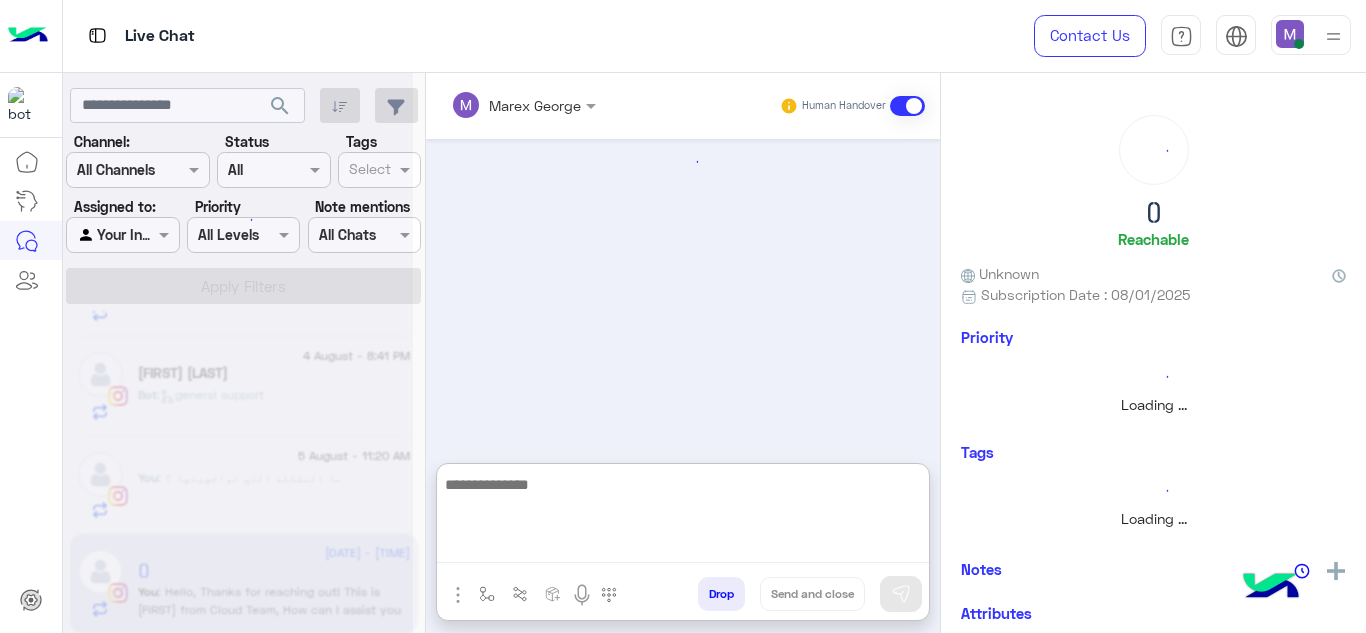 click at bounding box center (683, 518) 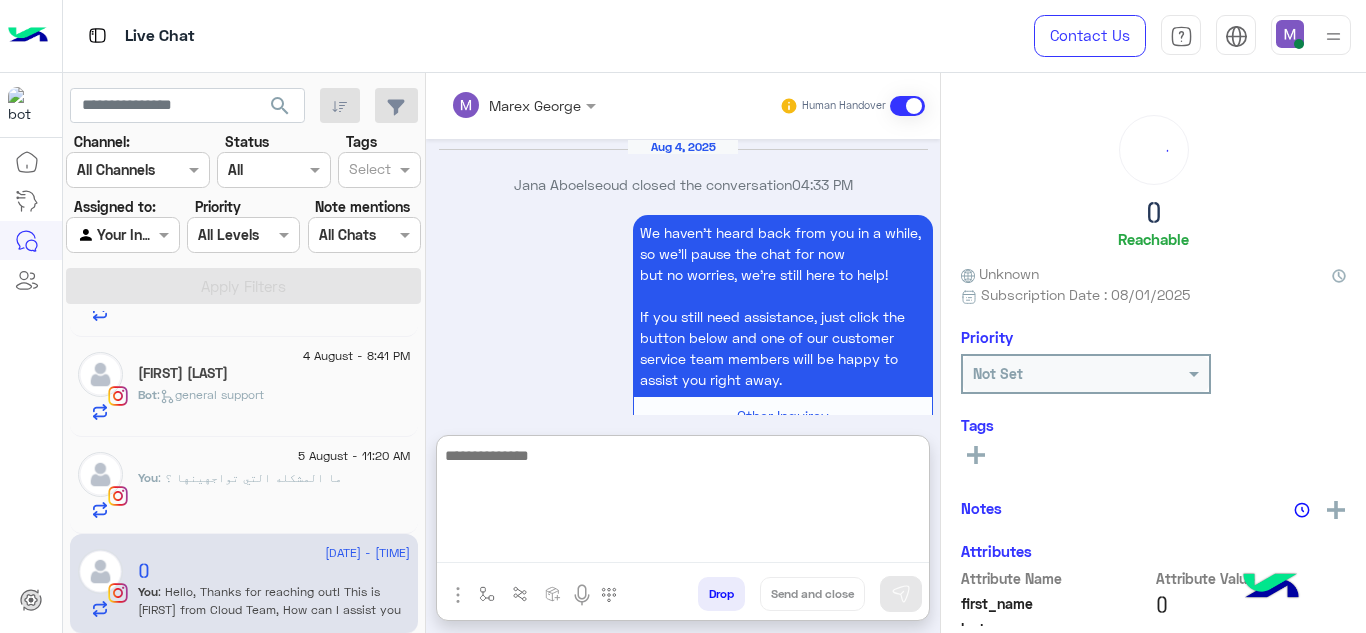 scroll, scrollTop: 788, scrollLeft: 0, axis: vertical 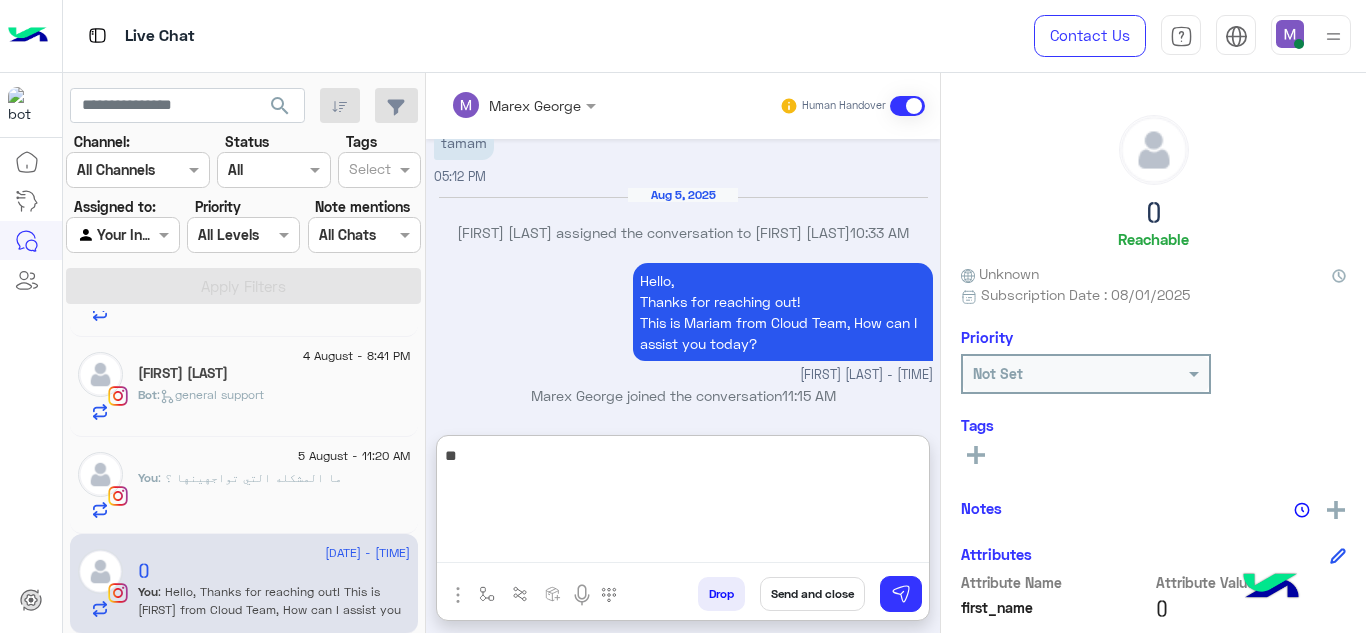 type on "*" 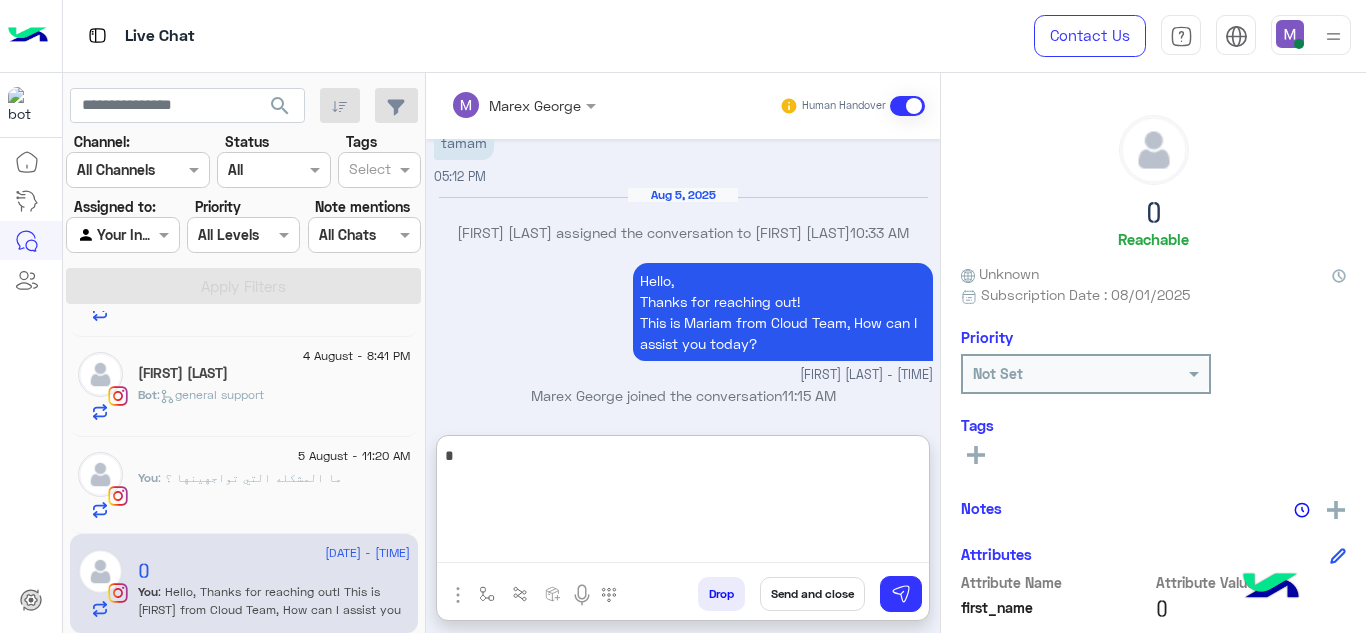 type 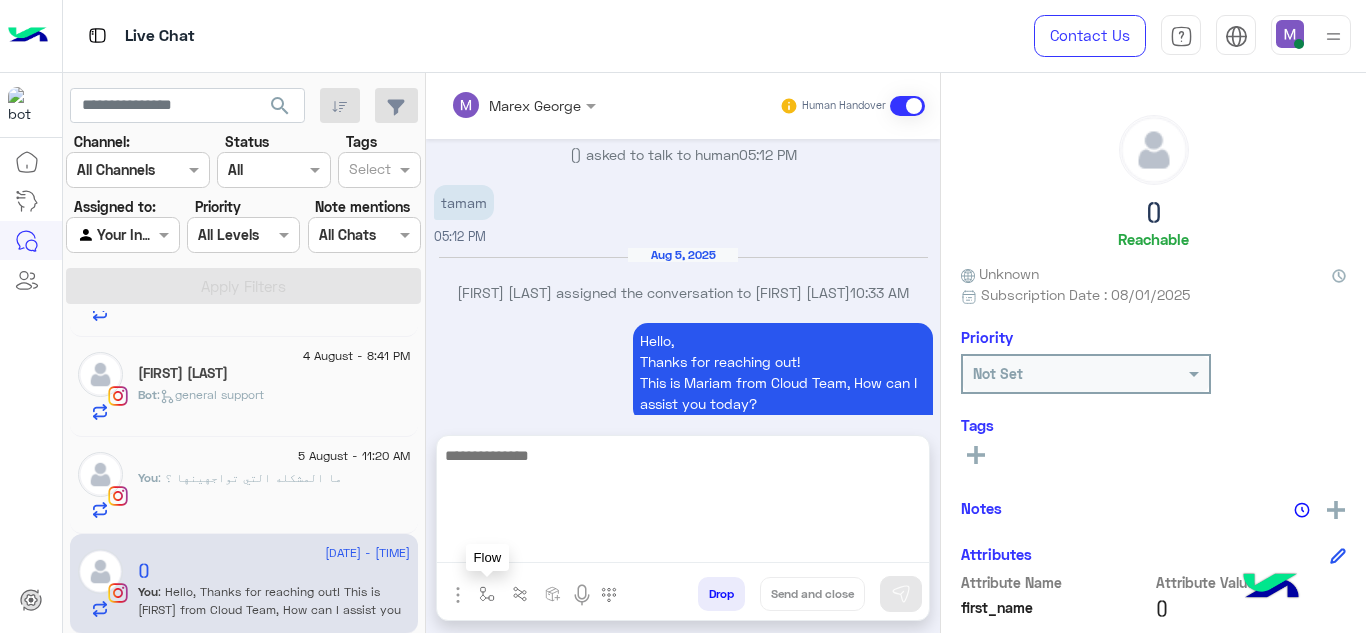 click at bounding box center (487, 594) 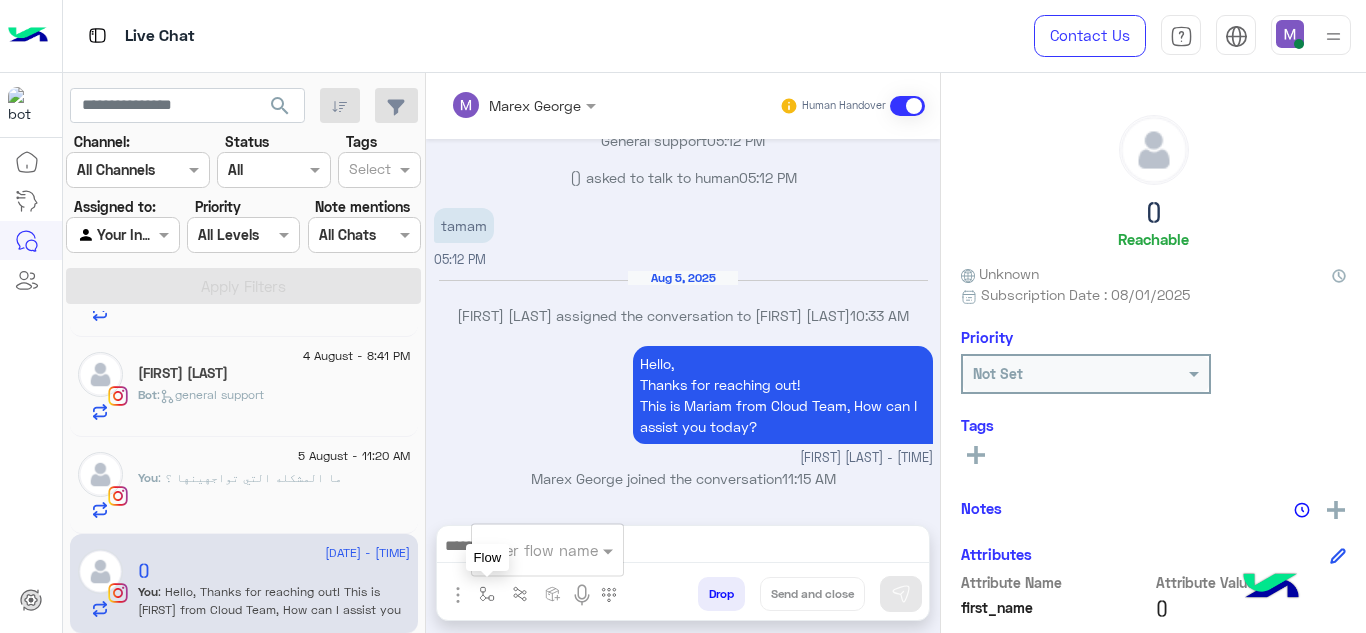 scroll, scrollTop: 705, scrollLeft: 0, axis: vertical 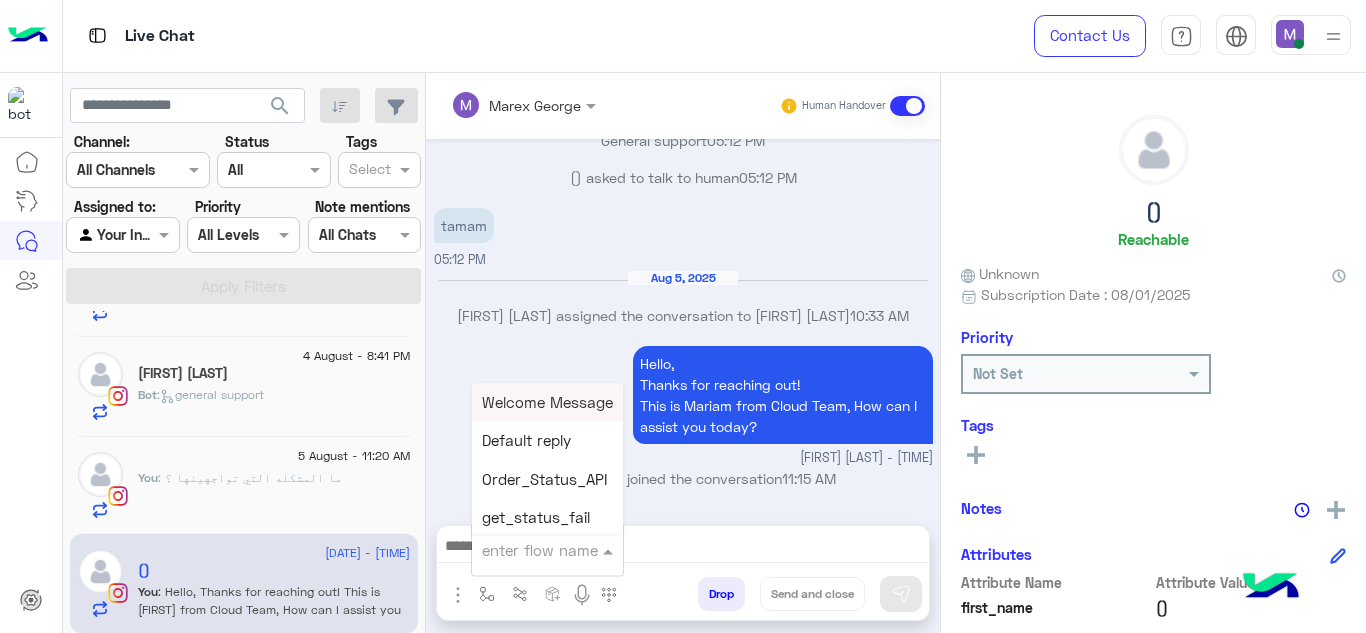 click at bounding box center (523, 550) 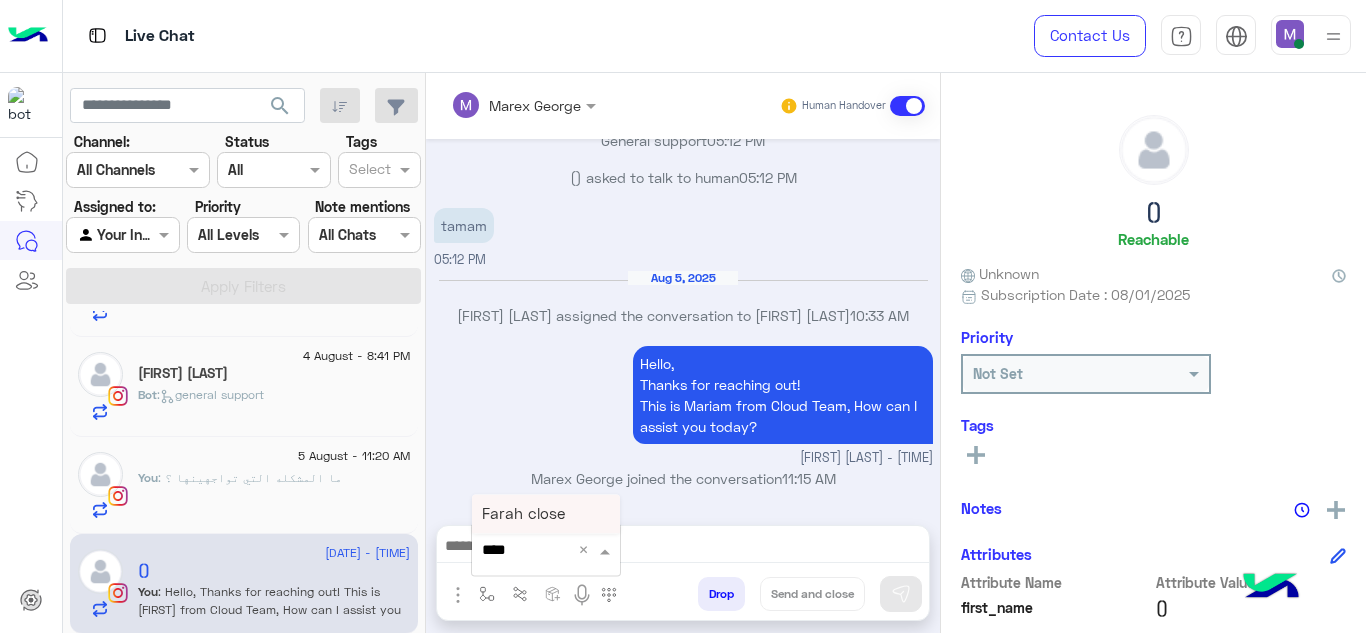 type on "*****" 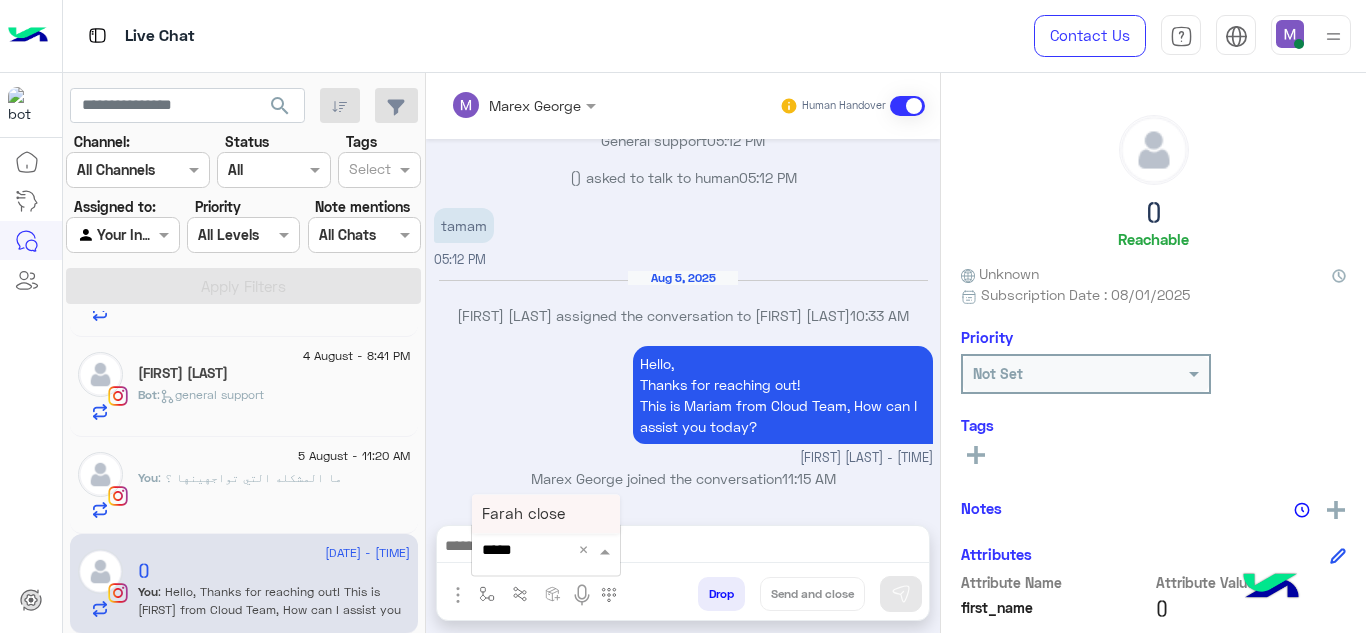click on "Farah close" at bounding box center [523, 514] 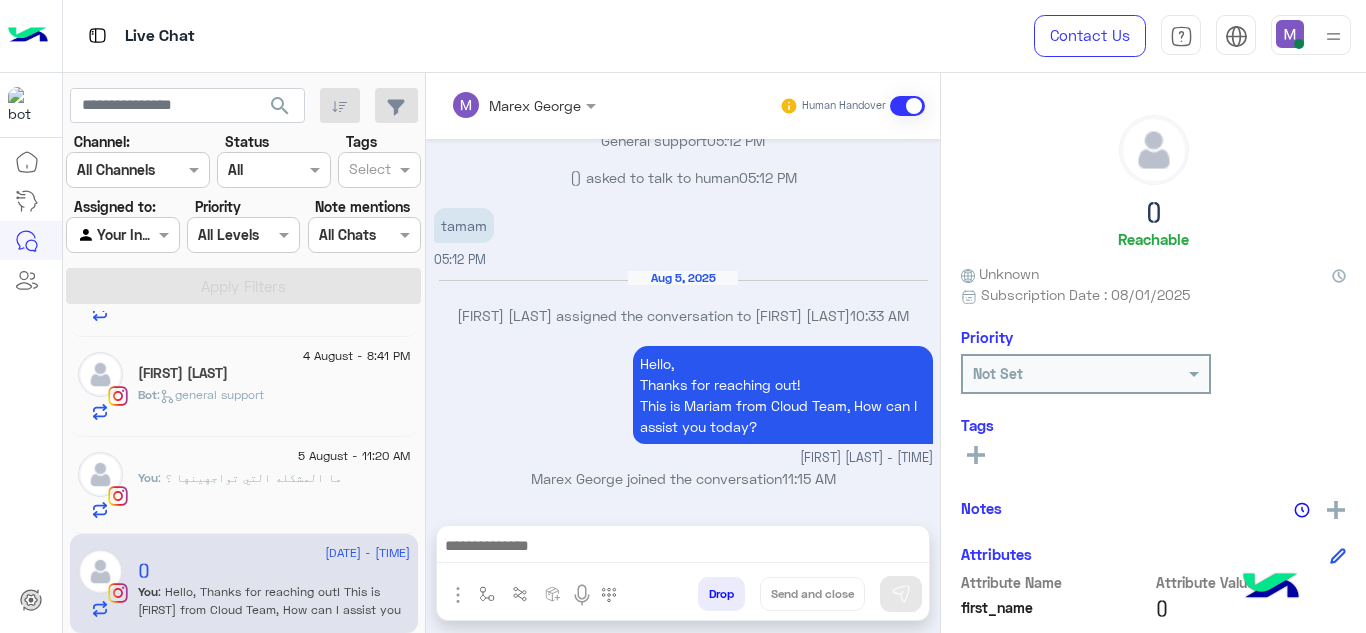 type on "**********" 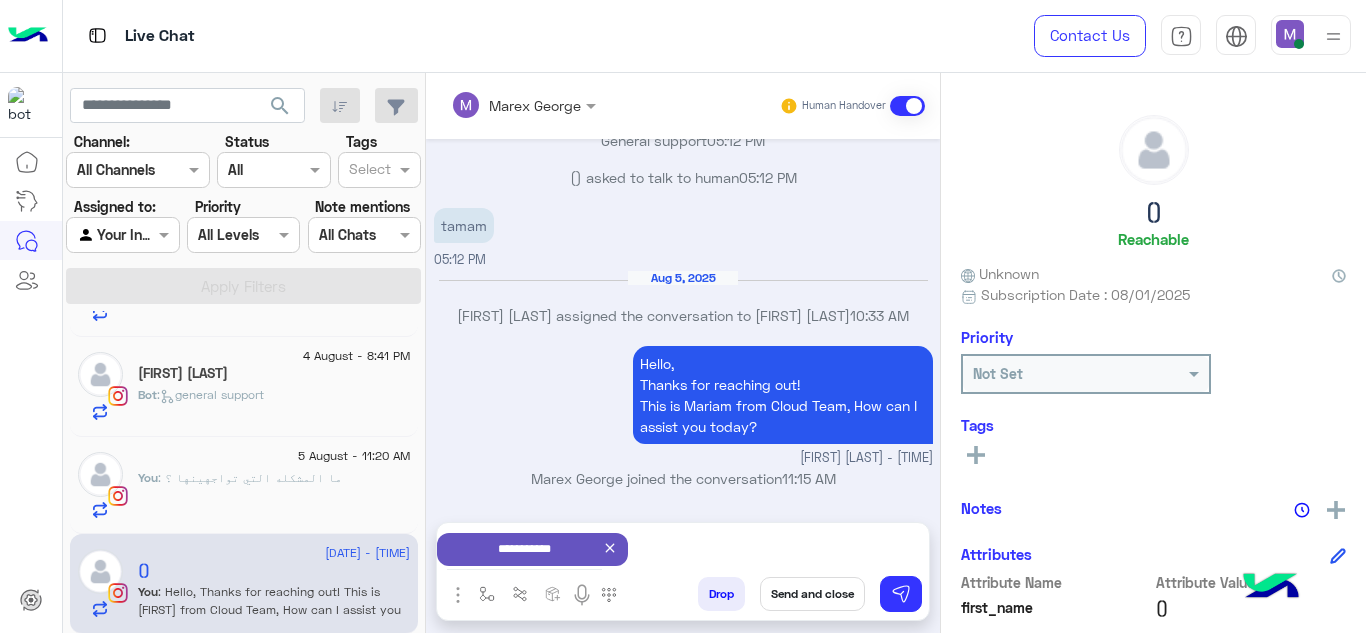 scroll, scrollTop: 708, scrollLeft: 0, axis: vertical 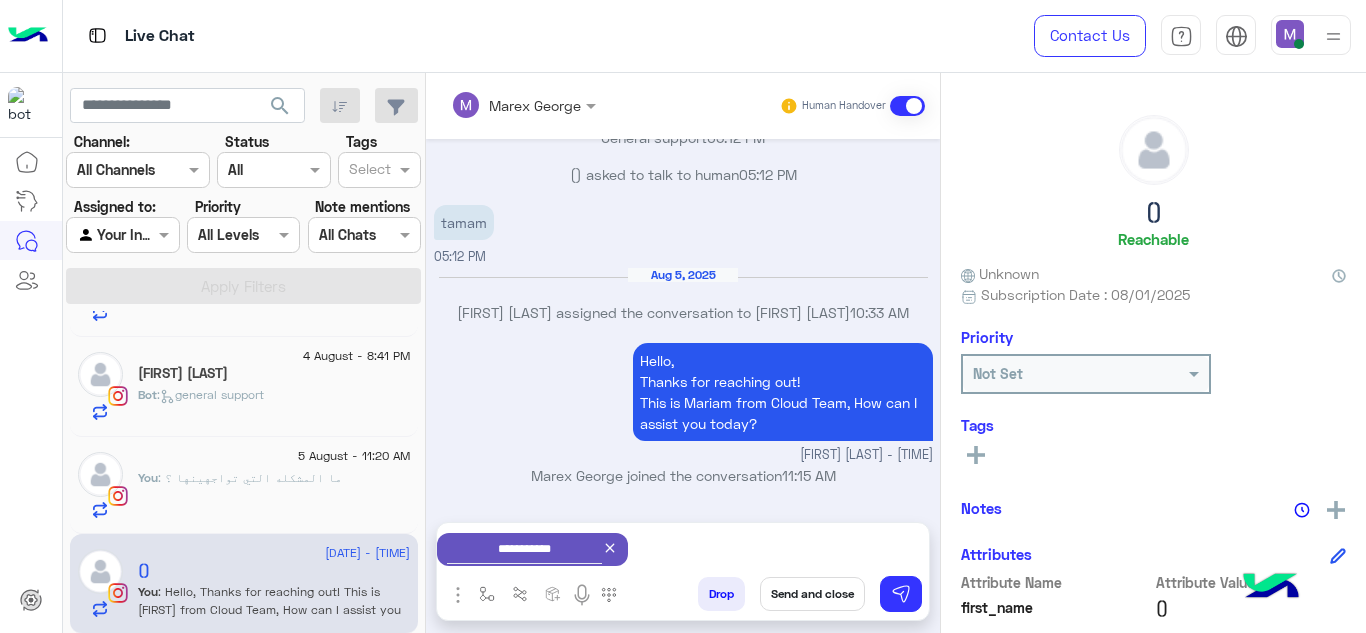 click on "Send and close" at bounding box center [812, 594] 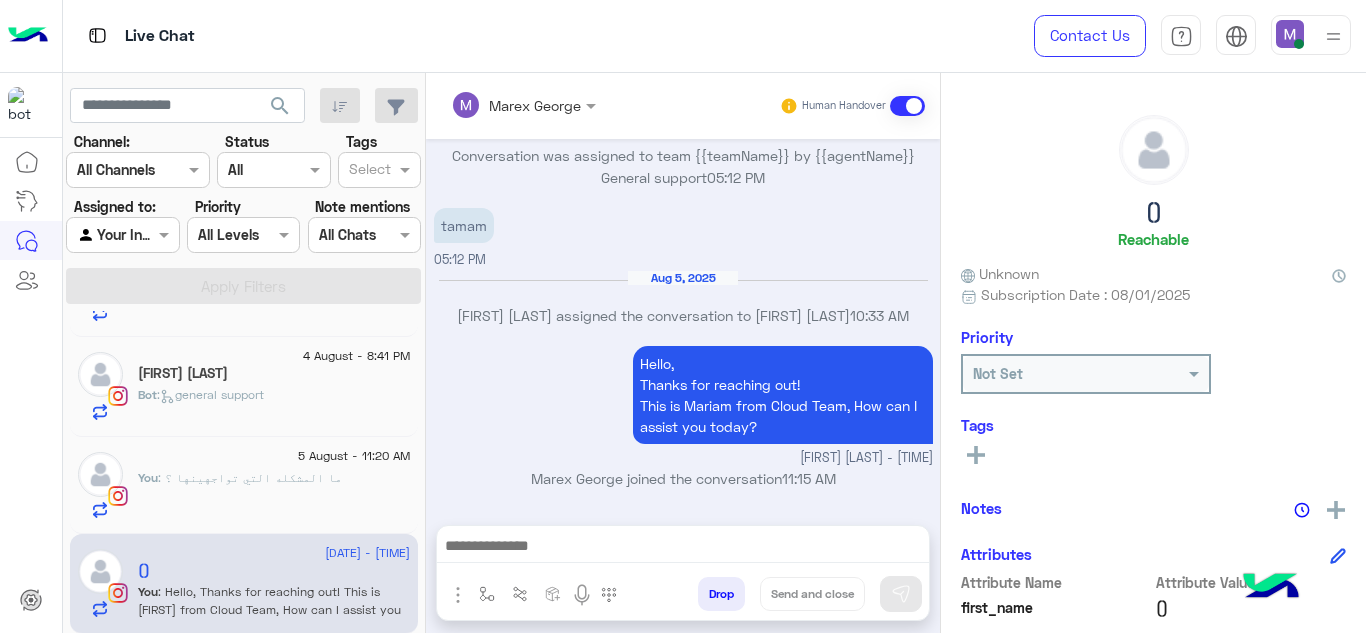 scroll, scrollTop: 741, scrollLeft: 0, axis: vertical 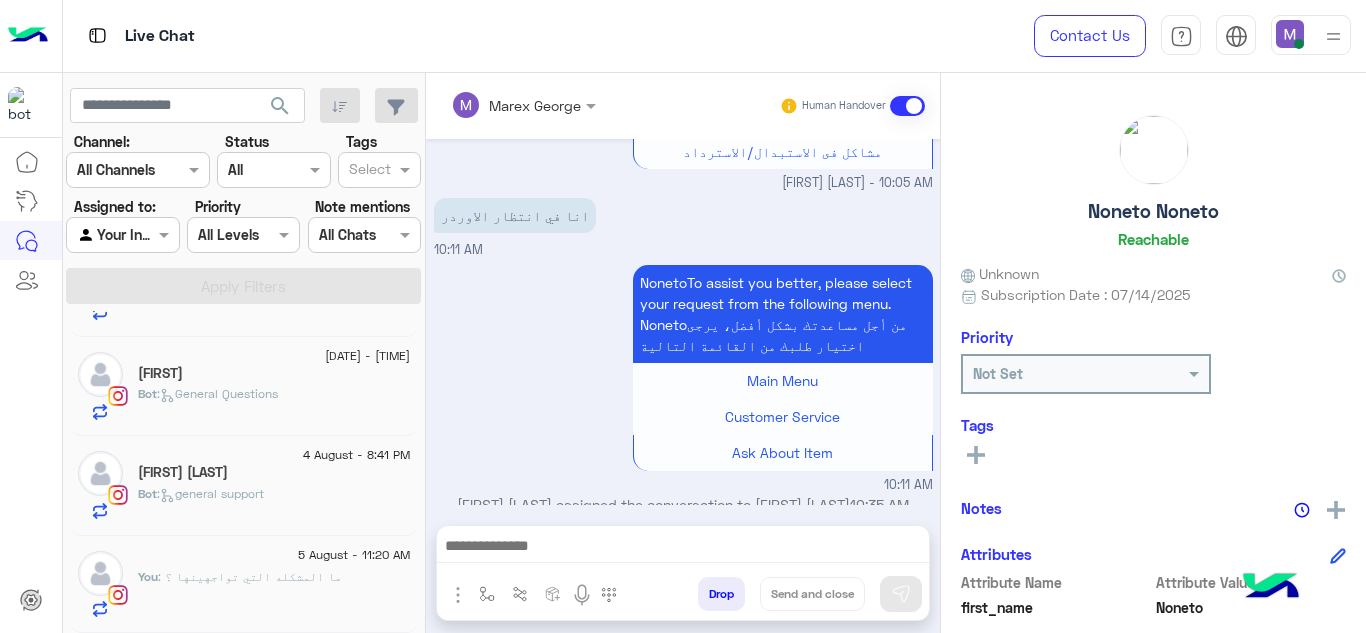 click on "[DATE] - [TIME]      You  : ما المشكله التي تواجهينها ؟" 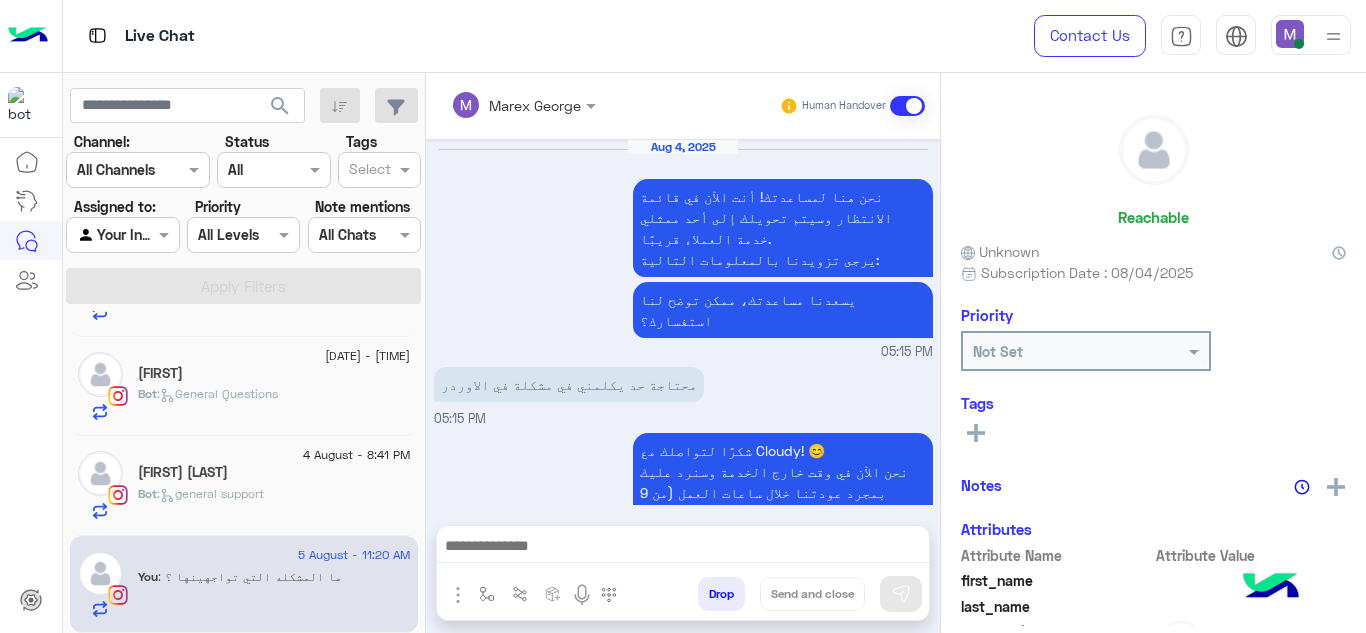 scroll, scrollTop: 579, scrollLeft: 0, axis: vertical 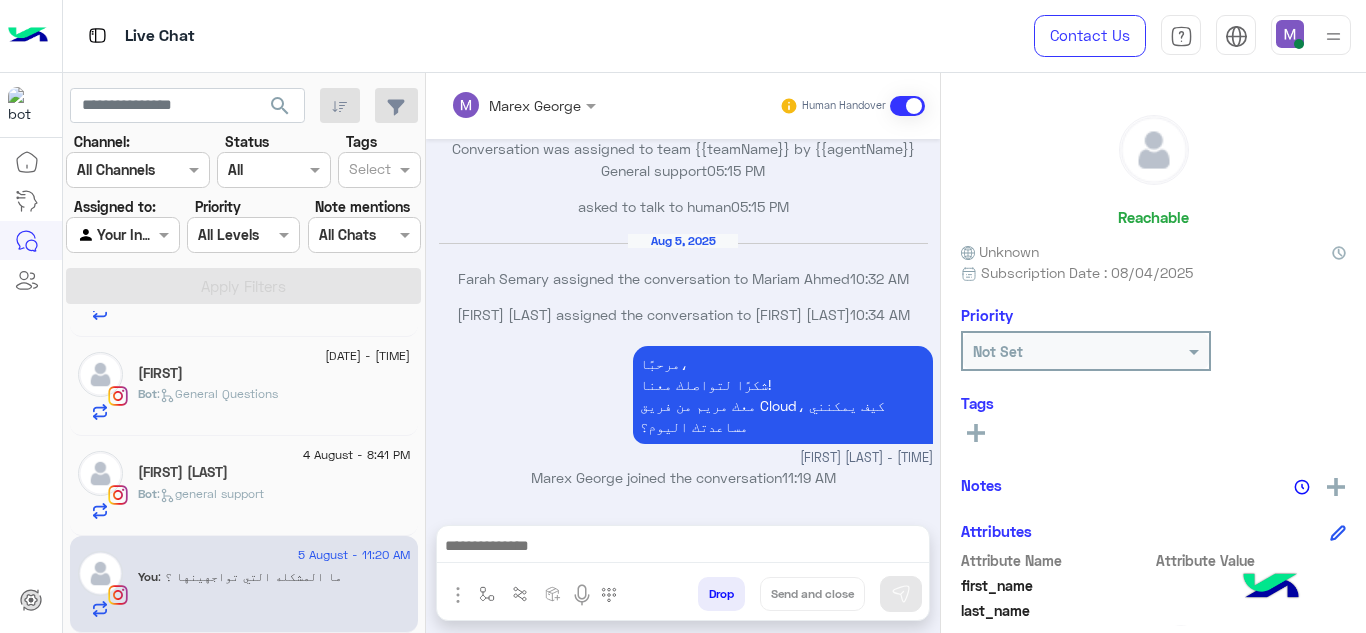 click on "[FIRST] [LAST]" 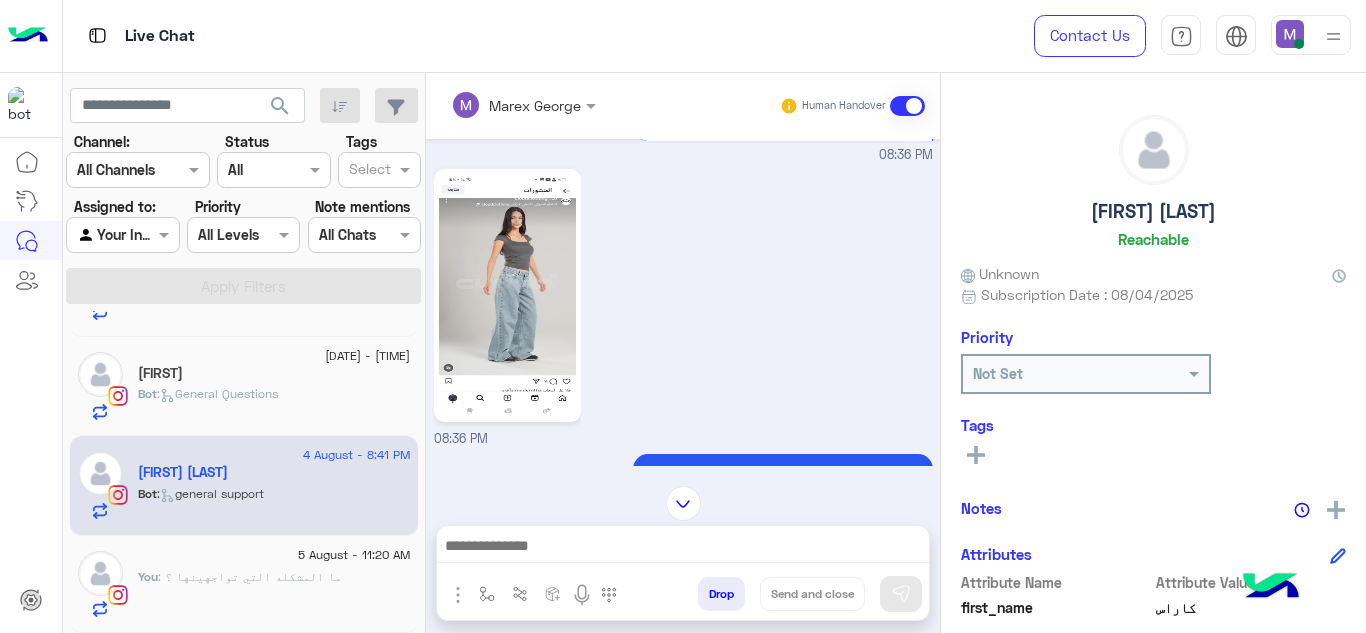 scroll, scrollTop: 276, scrollLeft: 0, axis: vertical 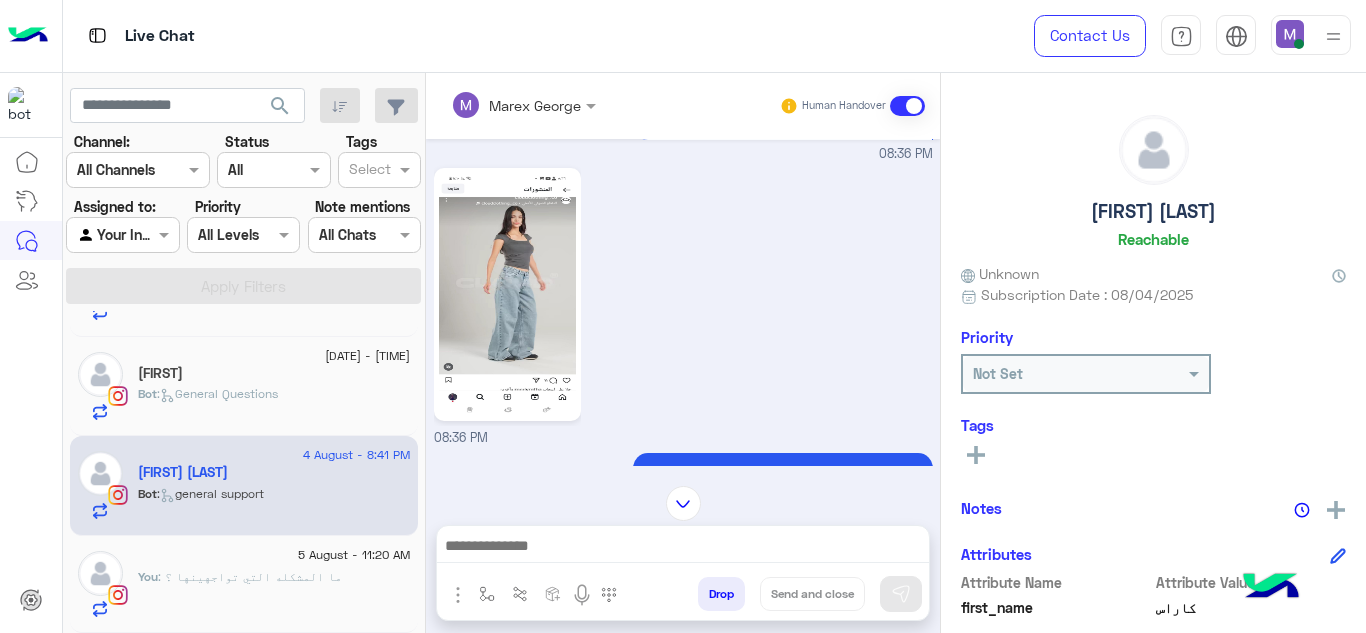 click 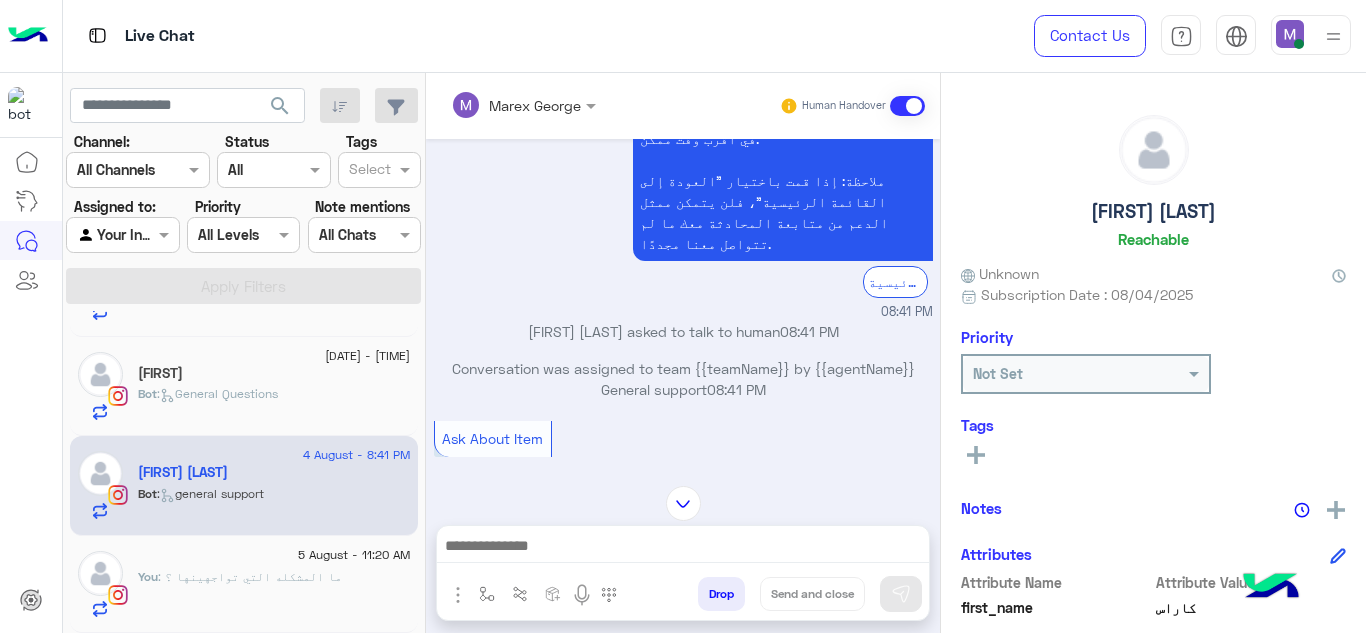 scroll, scrollTop: 2805, scrollLeft: 0, axis: vertical 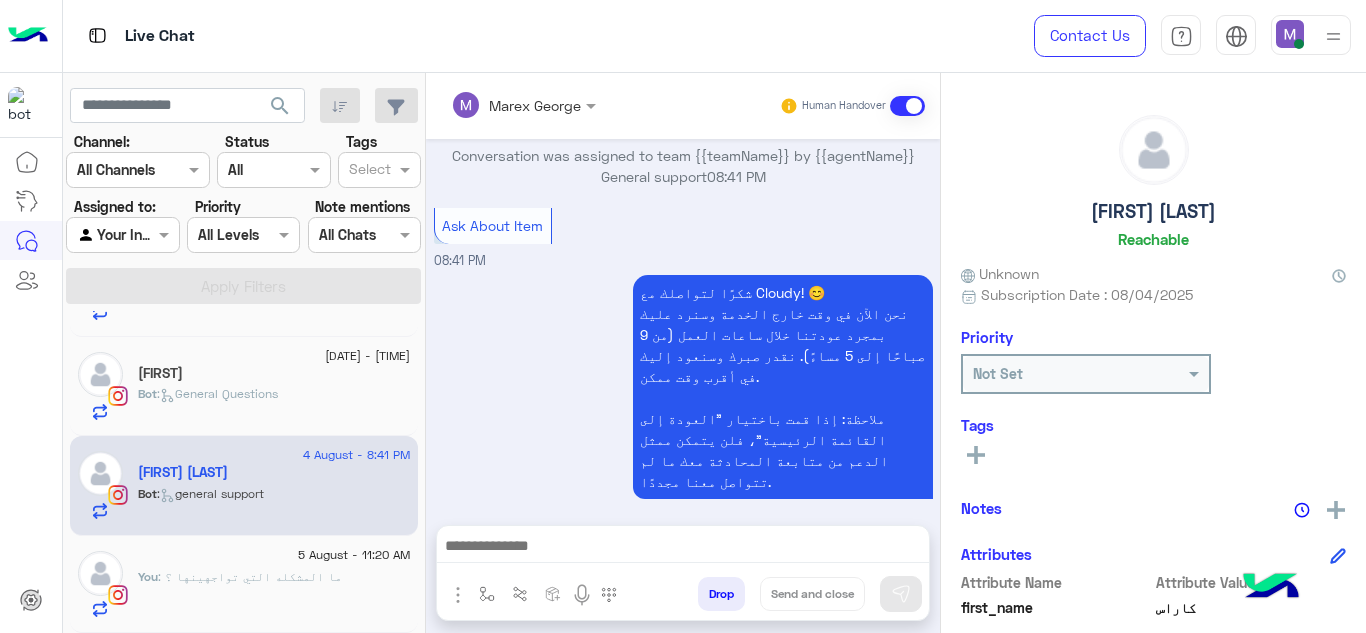 click on ":   General Questions" 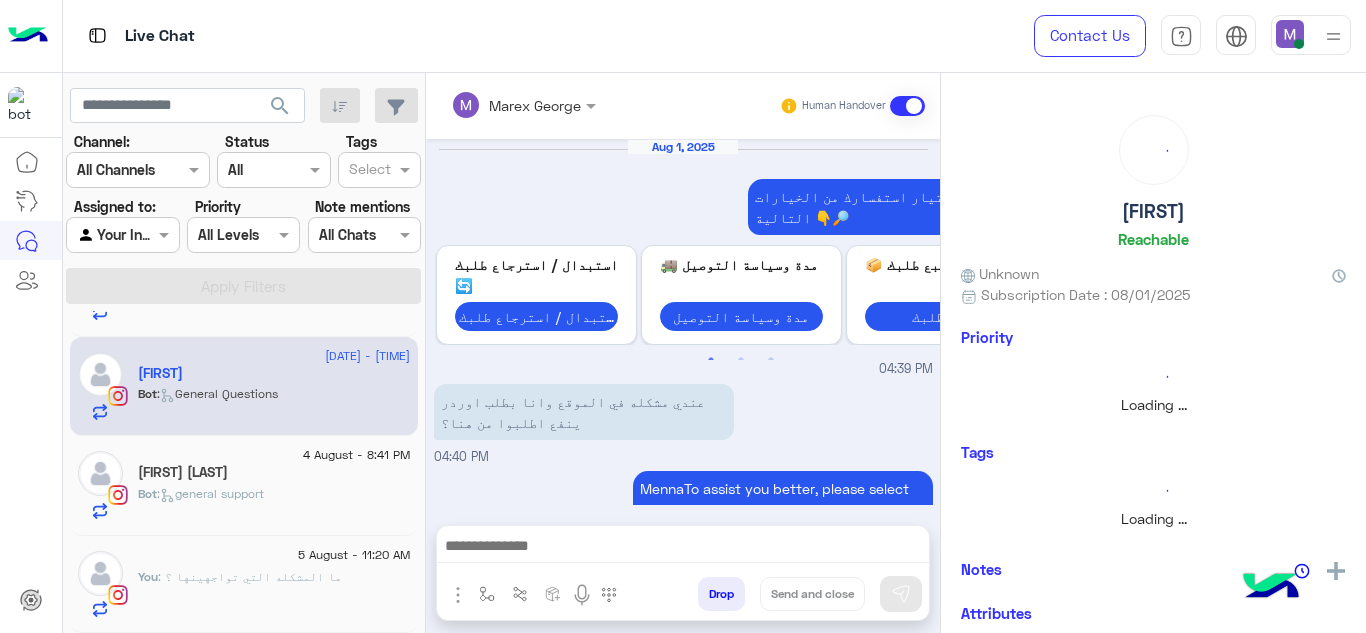 scroll, scrollTop: 971, scrollLeft: 0, axis: vertical 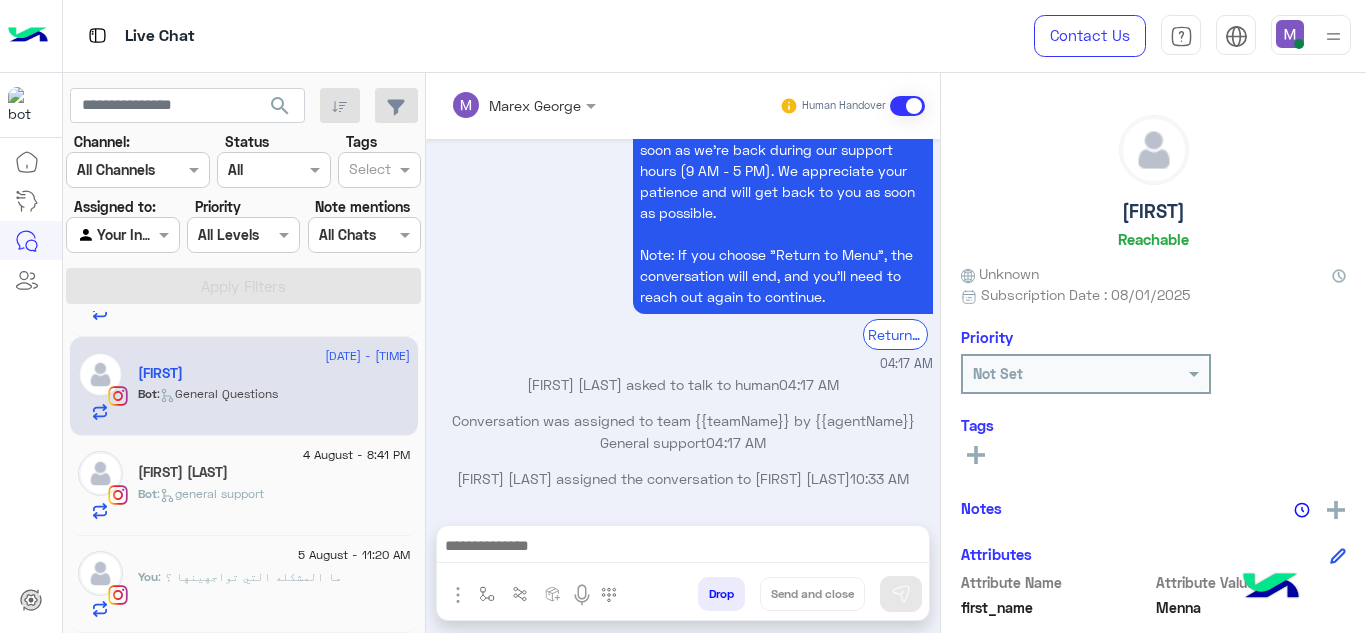 click on "[FIRST] [LAST]" 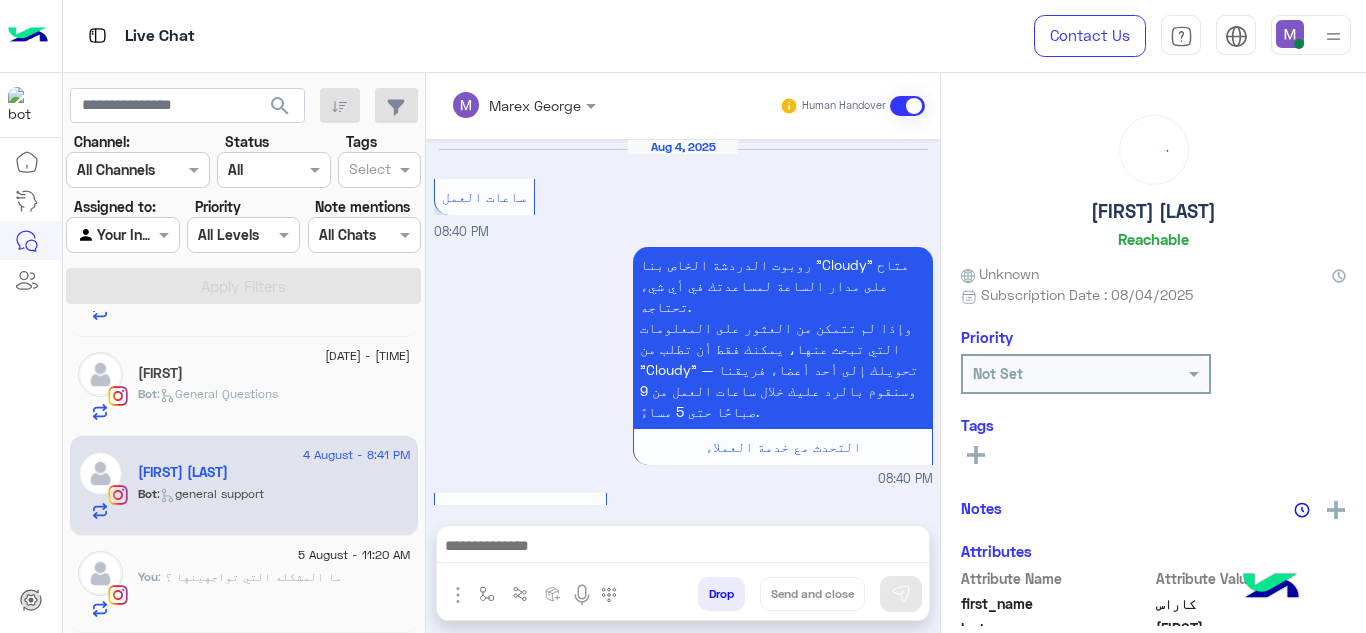 scroll, scrollTop: 800, scrollLeft: 0, axis: vertical 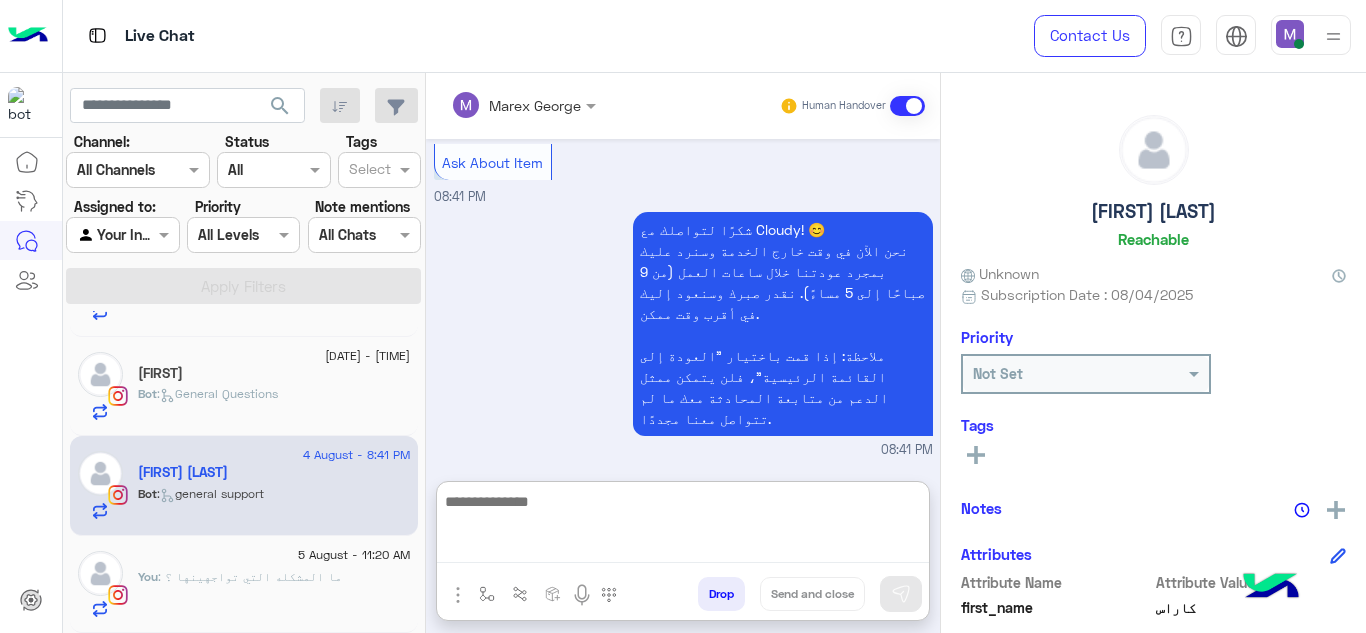 click at bounding box center [683, 526] 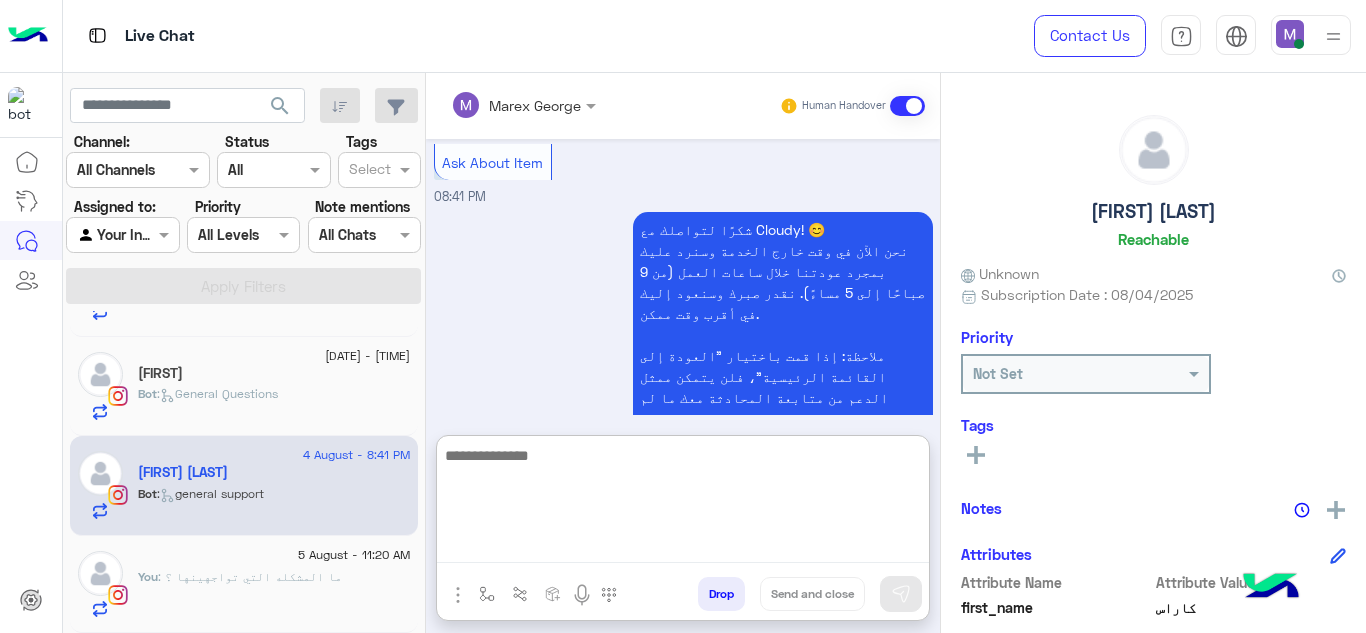 click at bounding box center [683, 503] 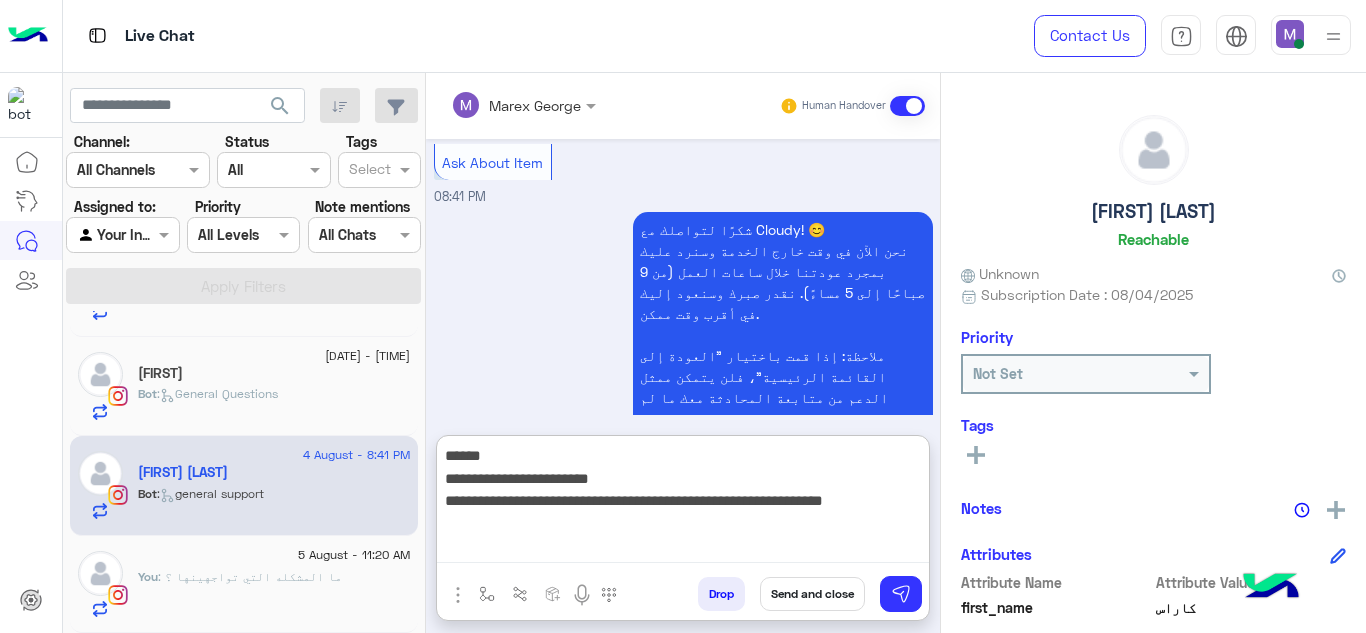 scroll, scrollTop: 890, scrollLeft: 0, axis: vertical 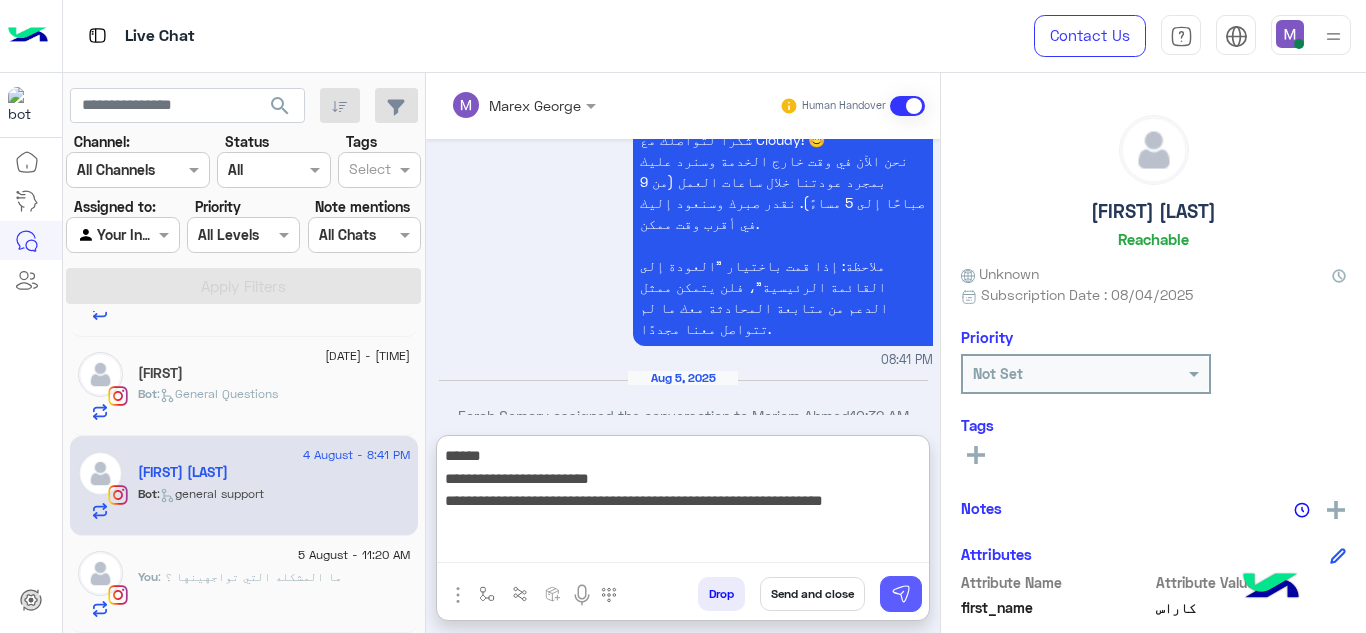 type on "**********" 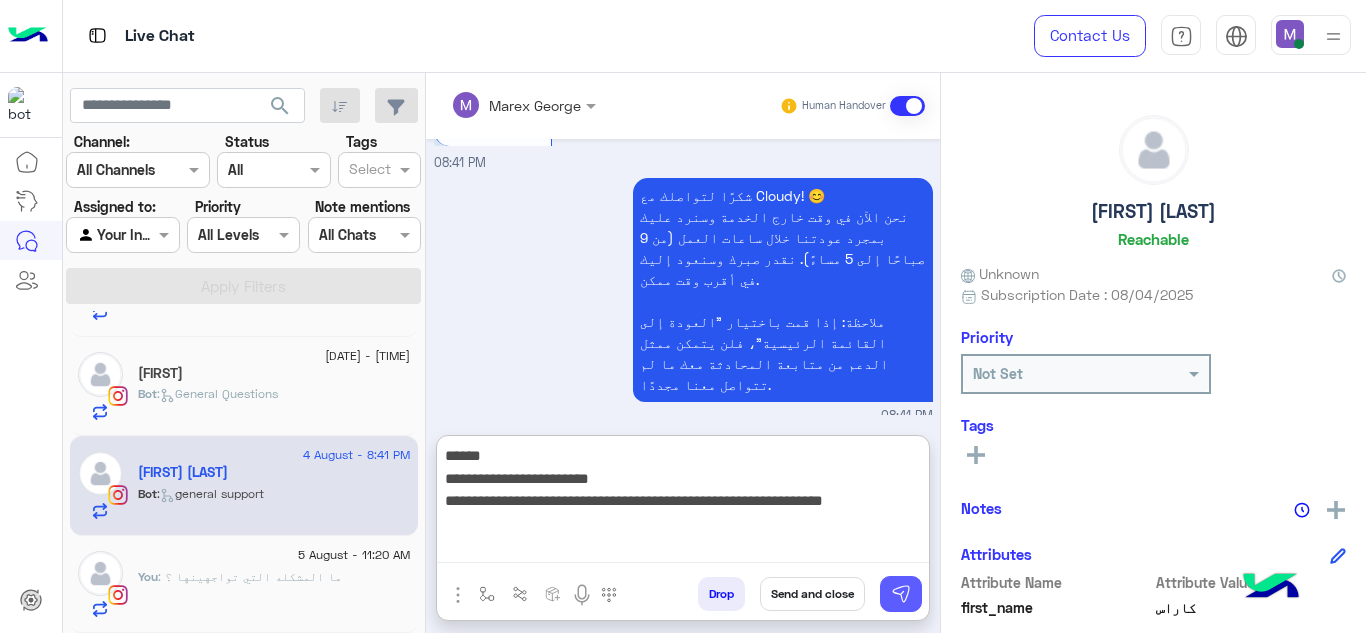 click at bounding box center [901, 594] 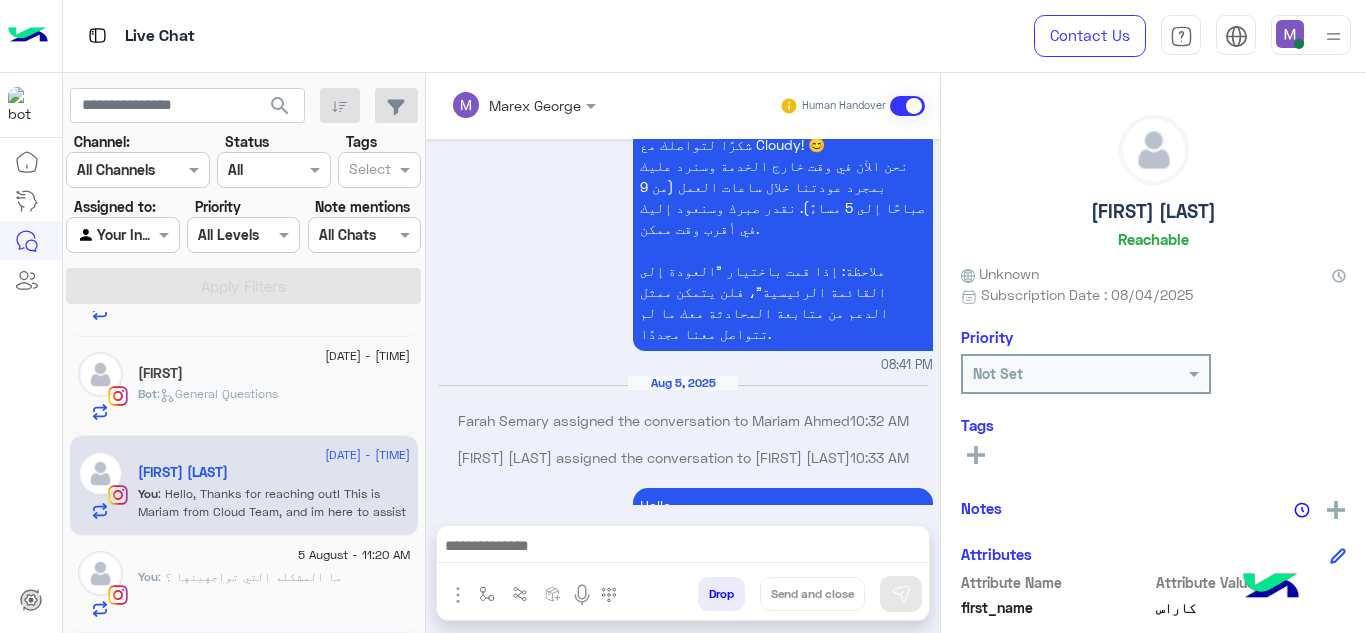 scroll, scrollTop: 2968, scrollLeft: 0, axis: vertical 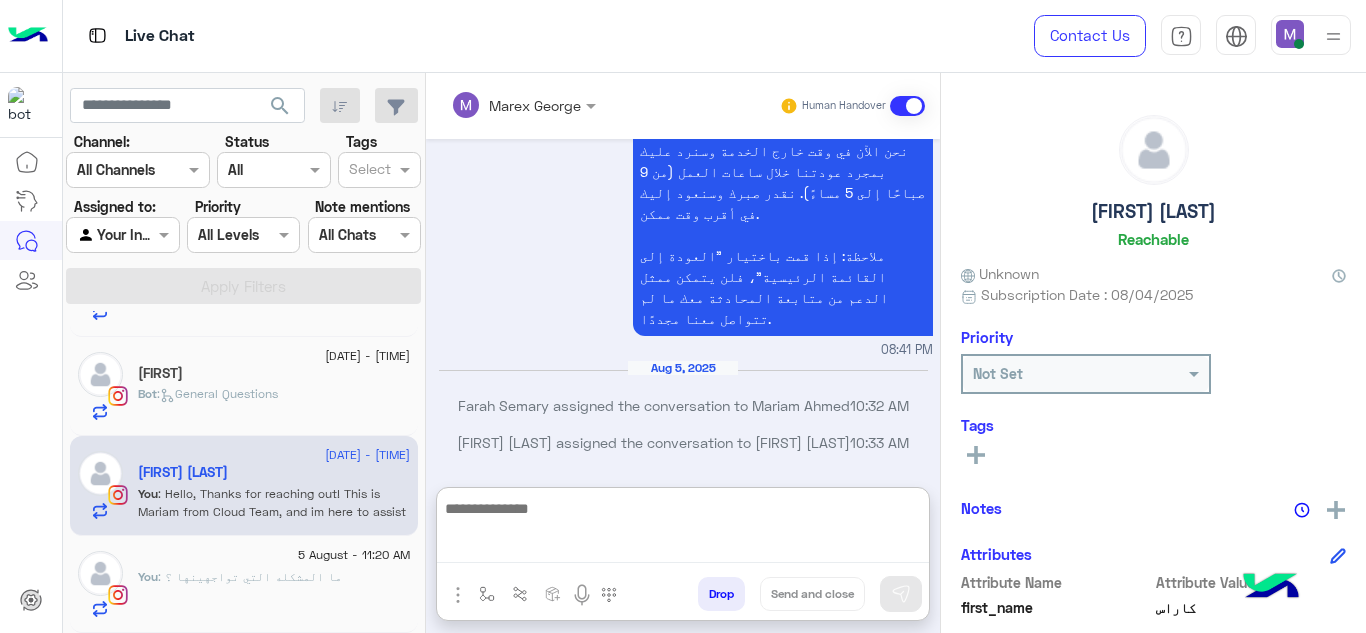 click at bounding box center [683, 529] 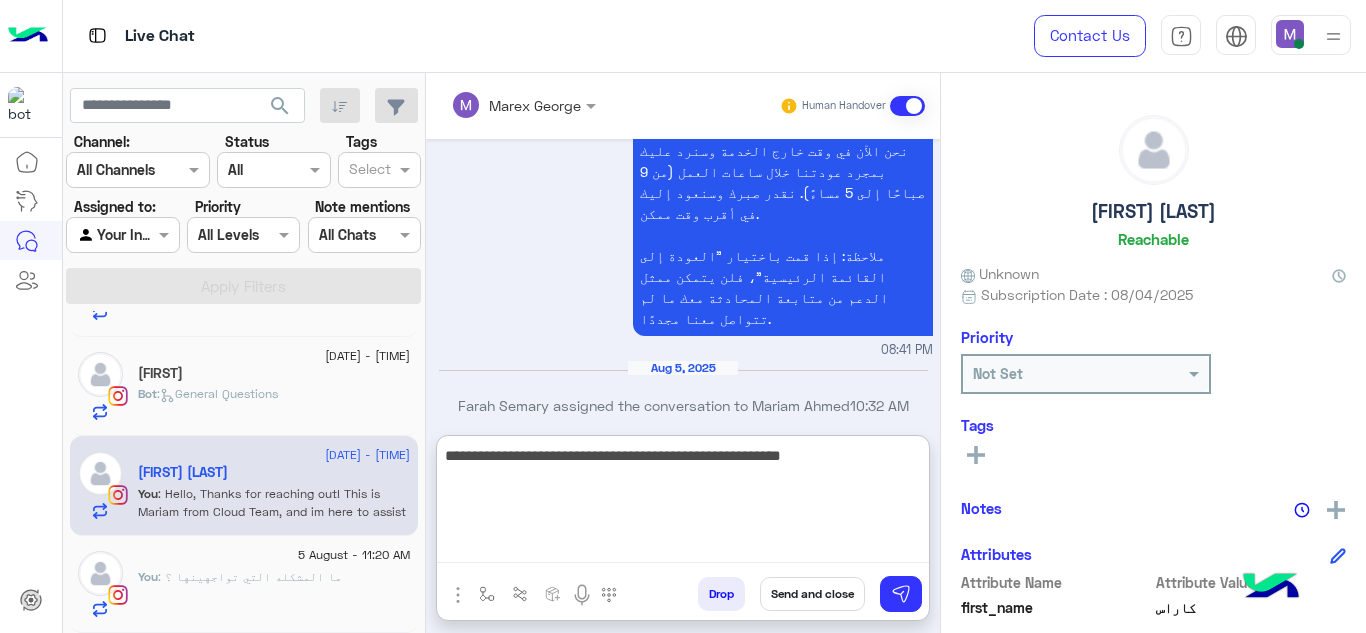 click on "**********" at bounding box center (683, 503) 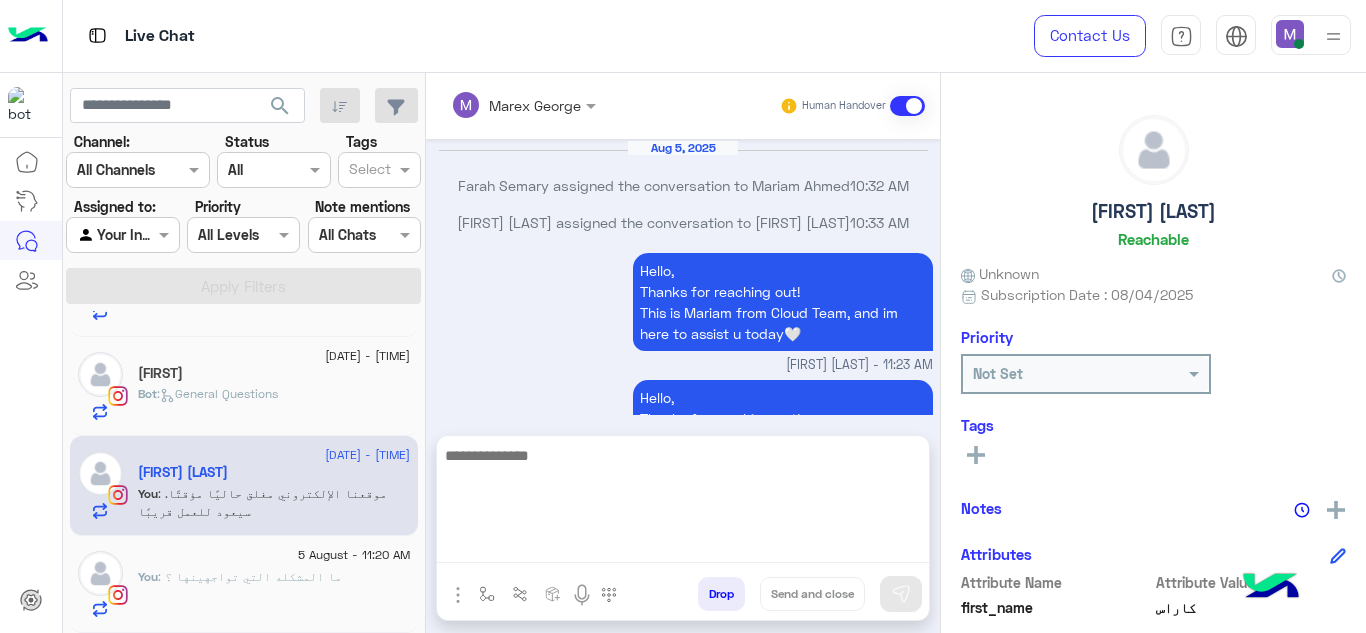 scroll, scrollTop: 3217, scrollLeft: 0, axis: vertical 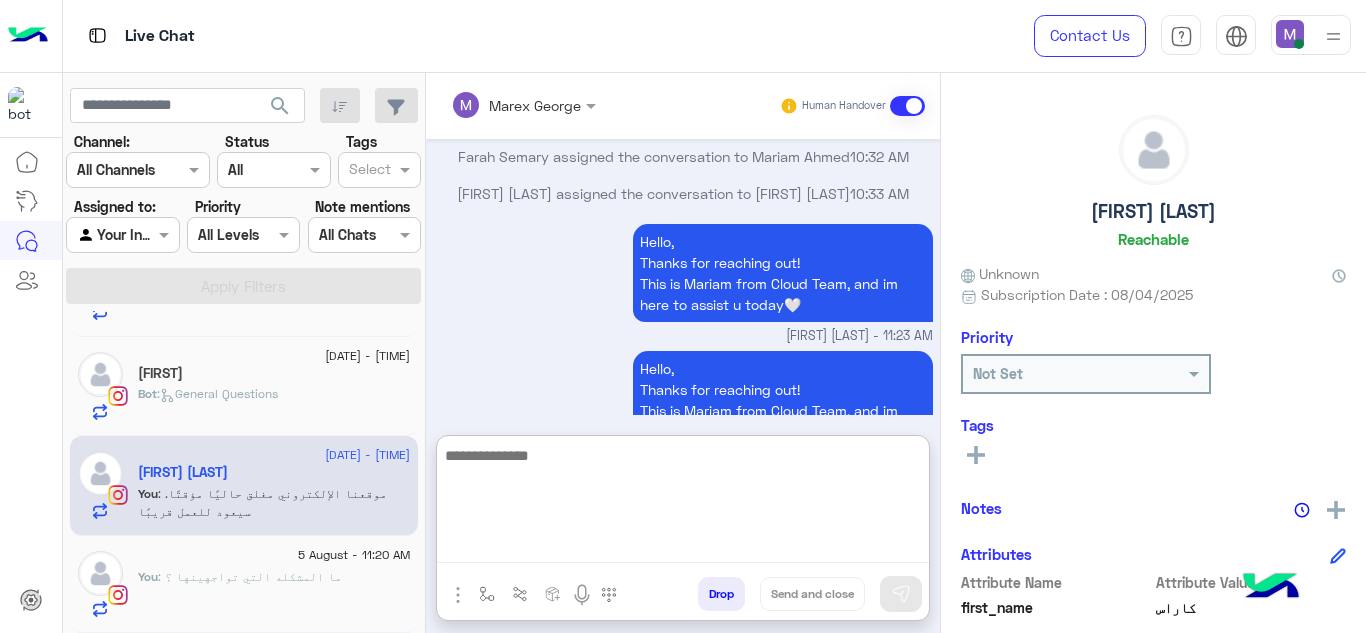 click at bounding box center (683, 503) 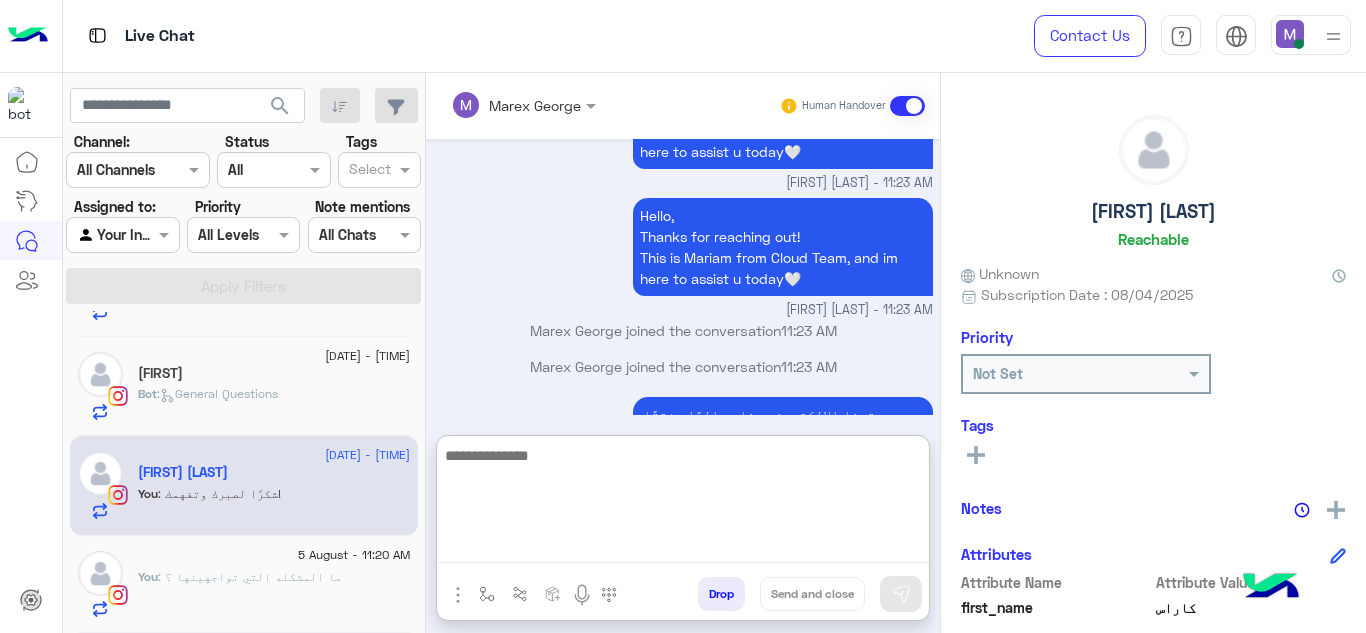 click at bounding box center [683, 503] 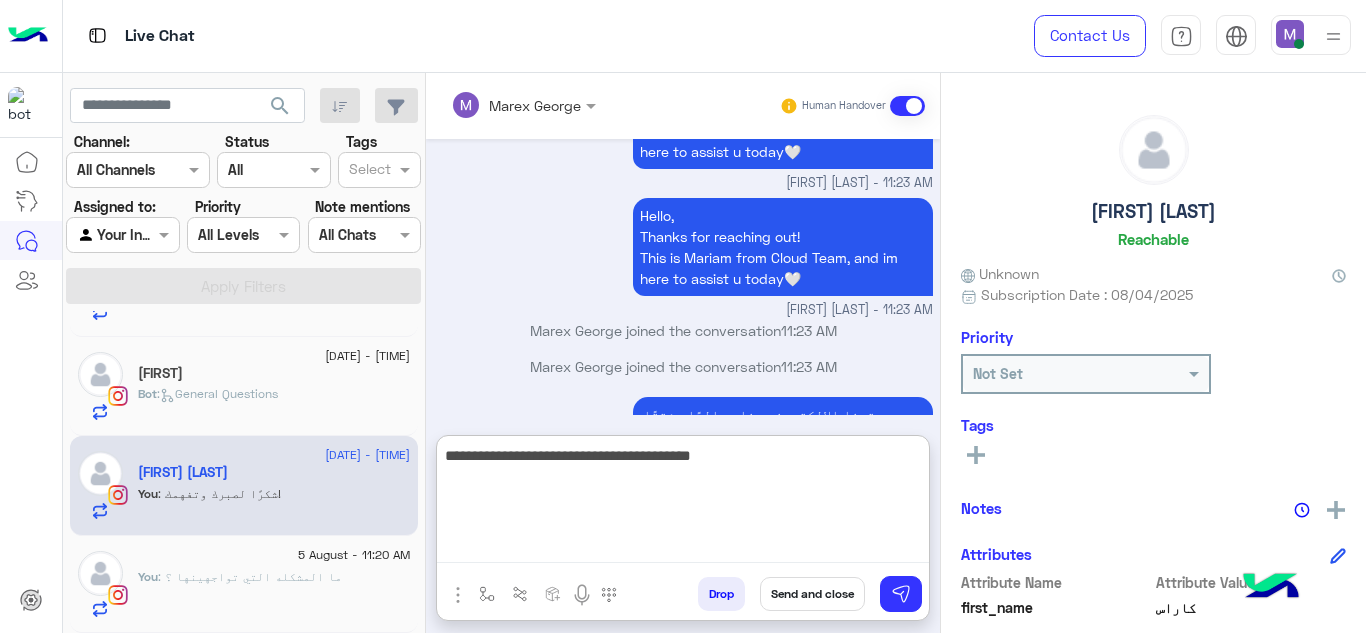 type on "**********" 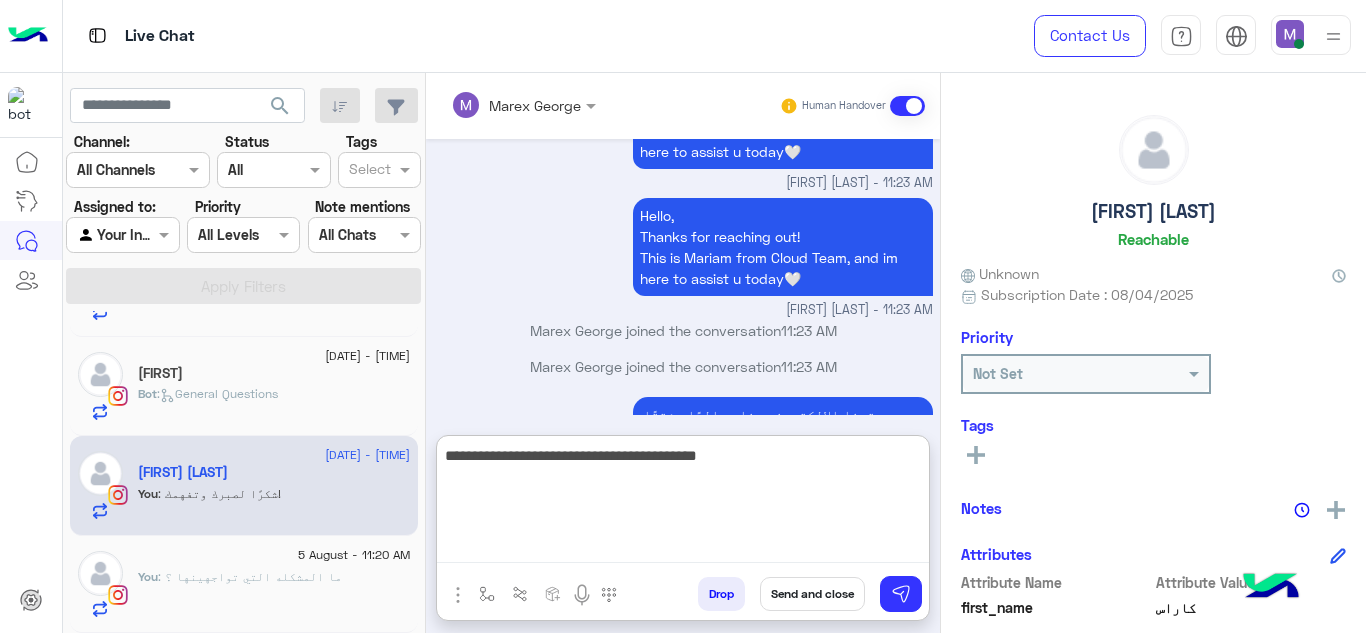 type 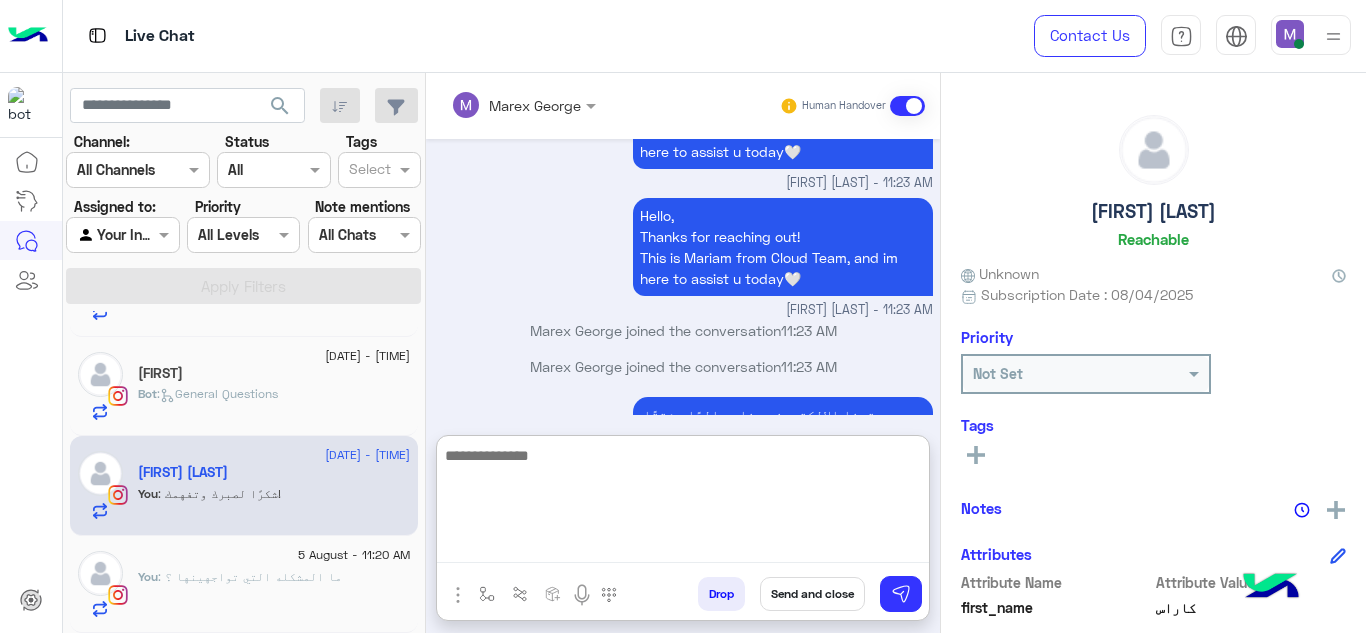 scroll, scrollTop: 3434, scrollLeft: 0, axis: vertical 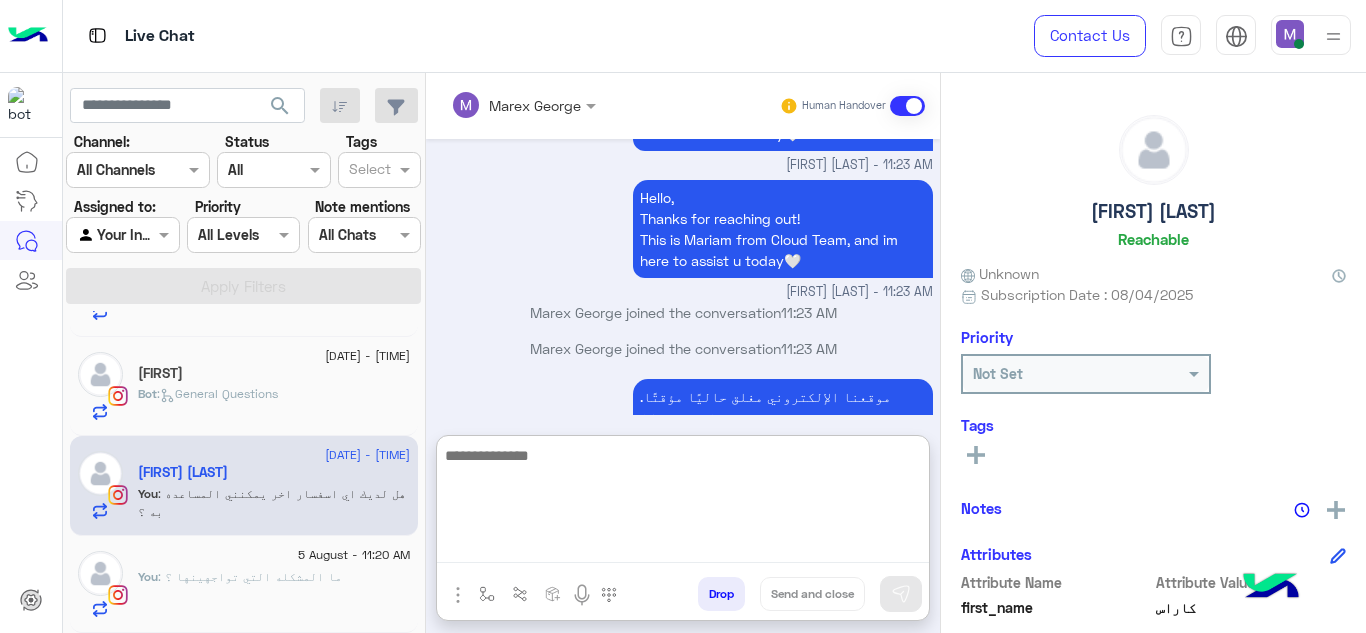 click on ": ما المشكله التي تواجهينها ؟" 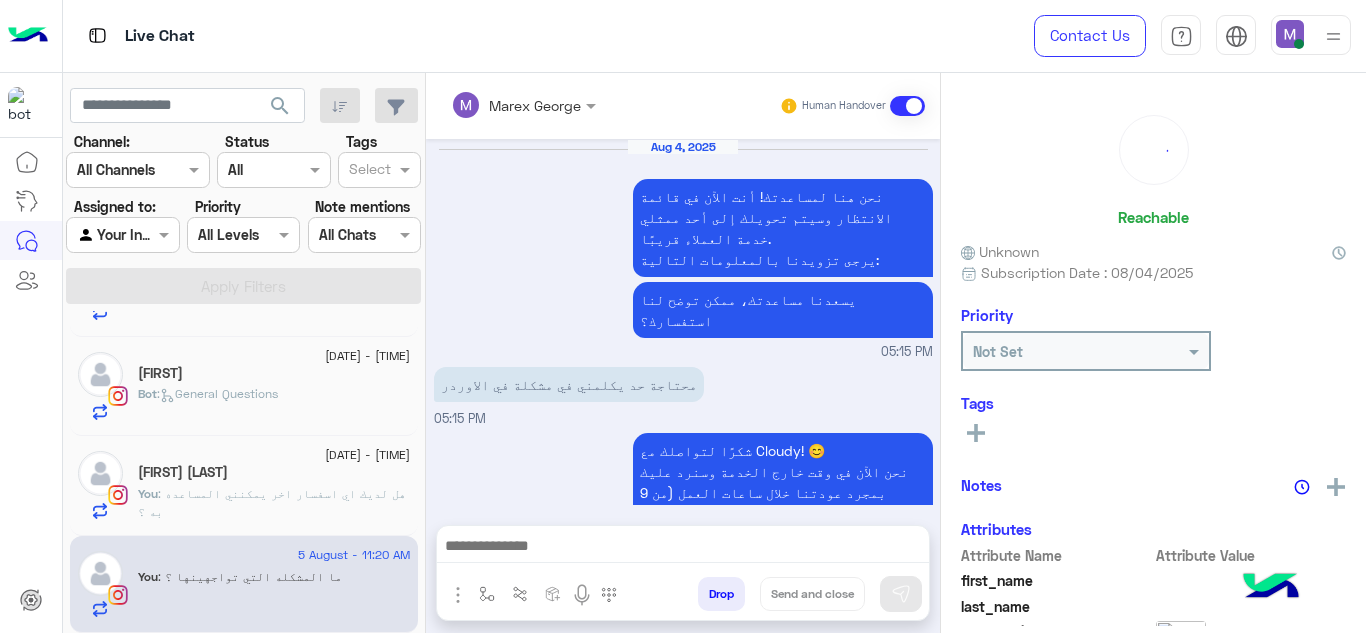 scroll, scrollTop: 579, scrollLeft: 0, axis: vertical 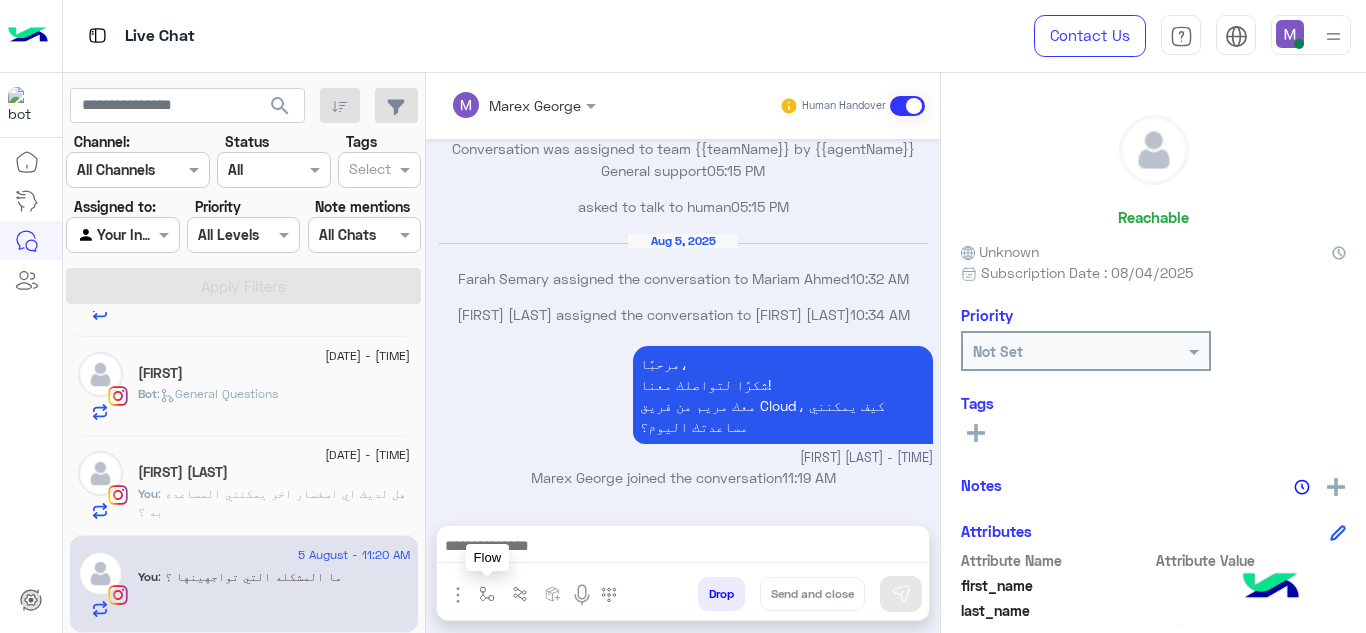 click at bounding box center (487, 594) 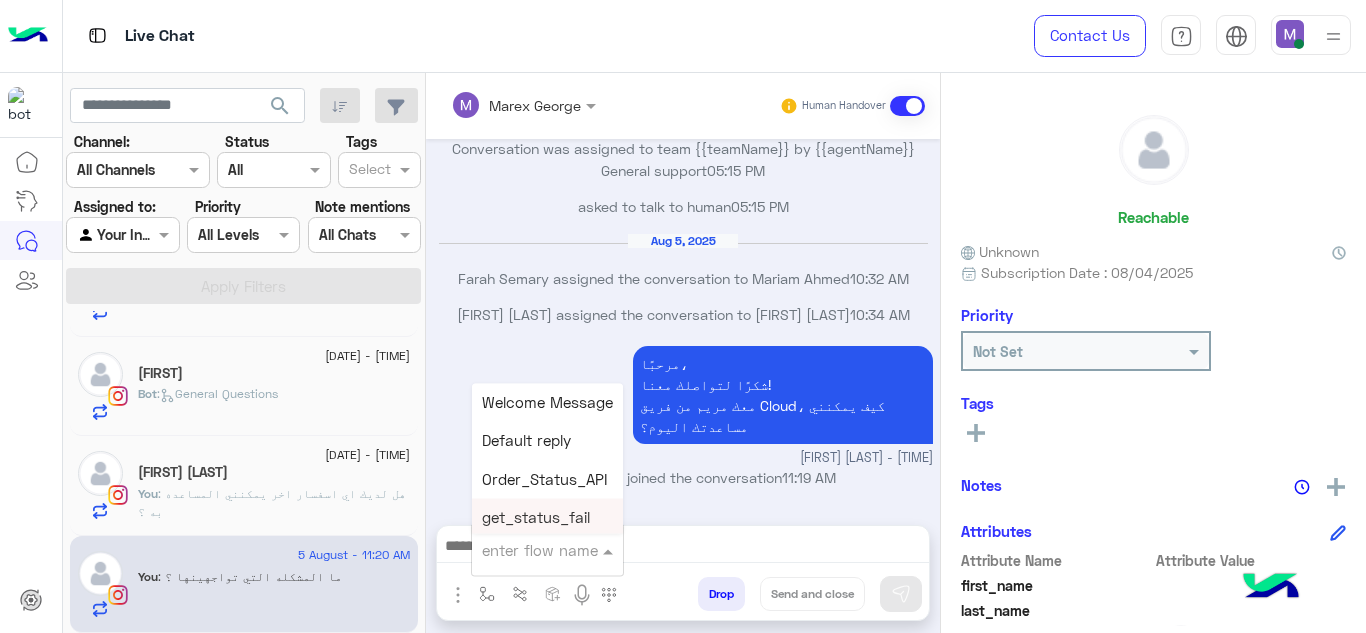 click on "enter flow name Welcome Message Default reply Order_Status_API get_status_fail Check_Status Show_Status Routing_To_Issues GoogleSheet_API Returned to shipper Submit_Complain Reschudled Rejected اللغة العربية  استبدال / استرجاع طلبك تتبع طلبك  مدة وسياسة التوصيل سياسة الاستبدال والاسترجاع الشكاوى و المشاكل last mile ar first mile ar general support  تأخير اوردر تتبع الاستبدال تتبع الاستبدال_copy_1 اللغة العربية _copy_1 الغاء الطلب english  Exchange / Refund  Order Tracking  Delivery Time Exchange &Refund Policy Complaint or Problem last mile first mile General Questions delay order data Track exchange General Q data english _copy_1 cancel request FAQs How do I know my size ? the wrong size Our stores How should I wash the product? Product Meterial   restocked Open the package The prices of this items  place an order on your website AVERAGE ANSWER TIME CS" at bounding box center (547, 550) 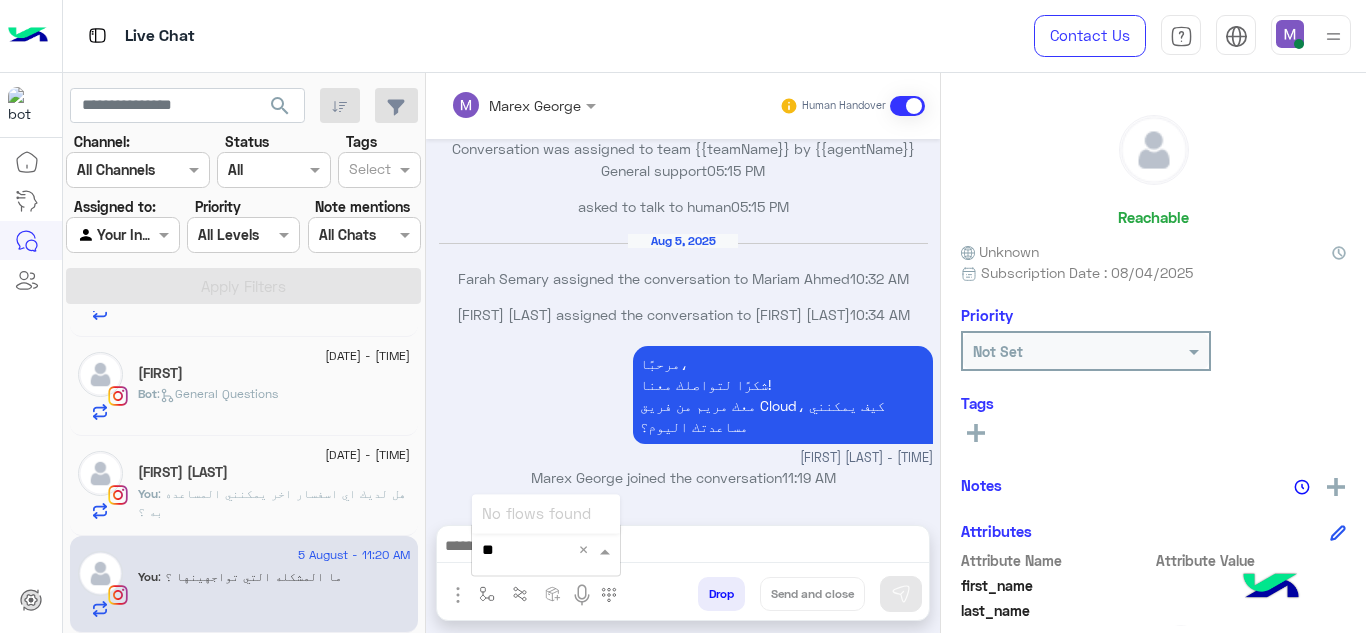 type on "*" 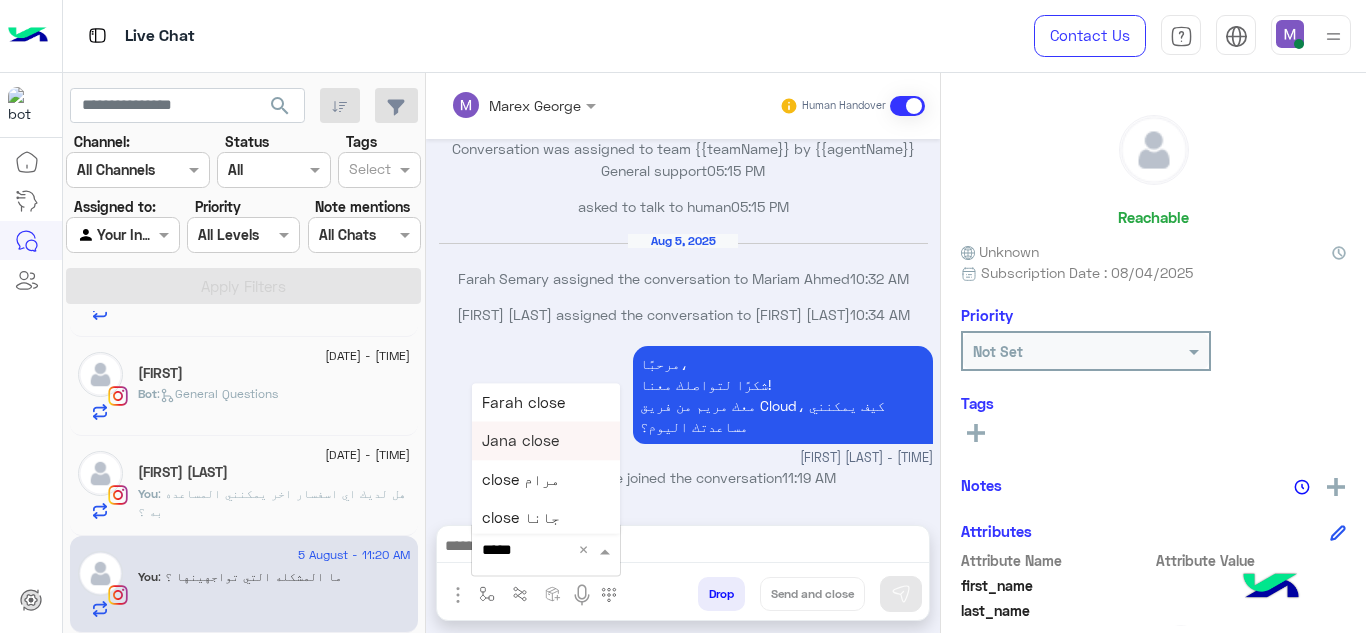 scroll, scrollTop: 81, scrollLeft: 0, axis: vertical 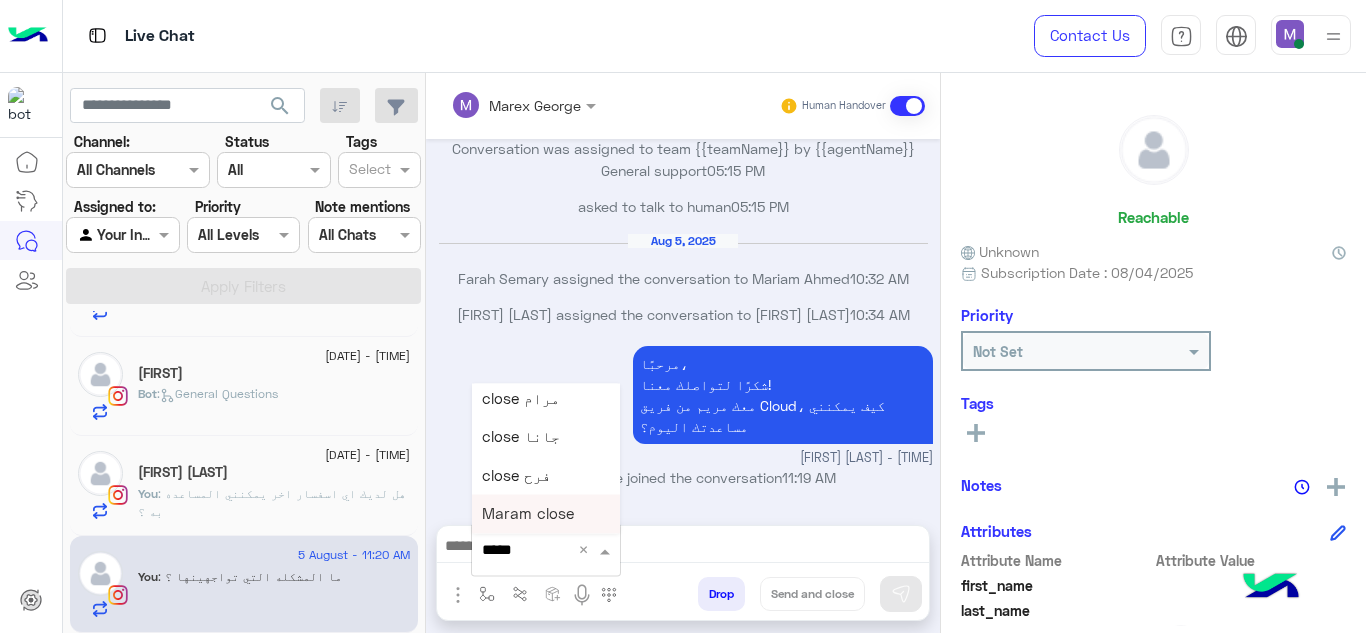 click on "*****" at bounding box center (521, 550) 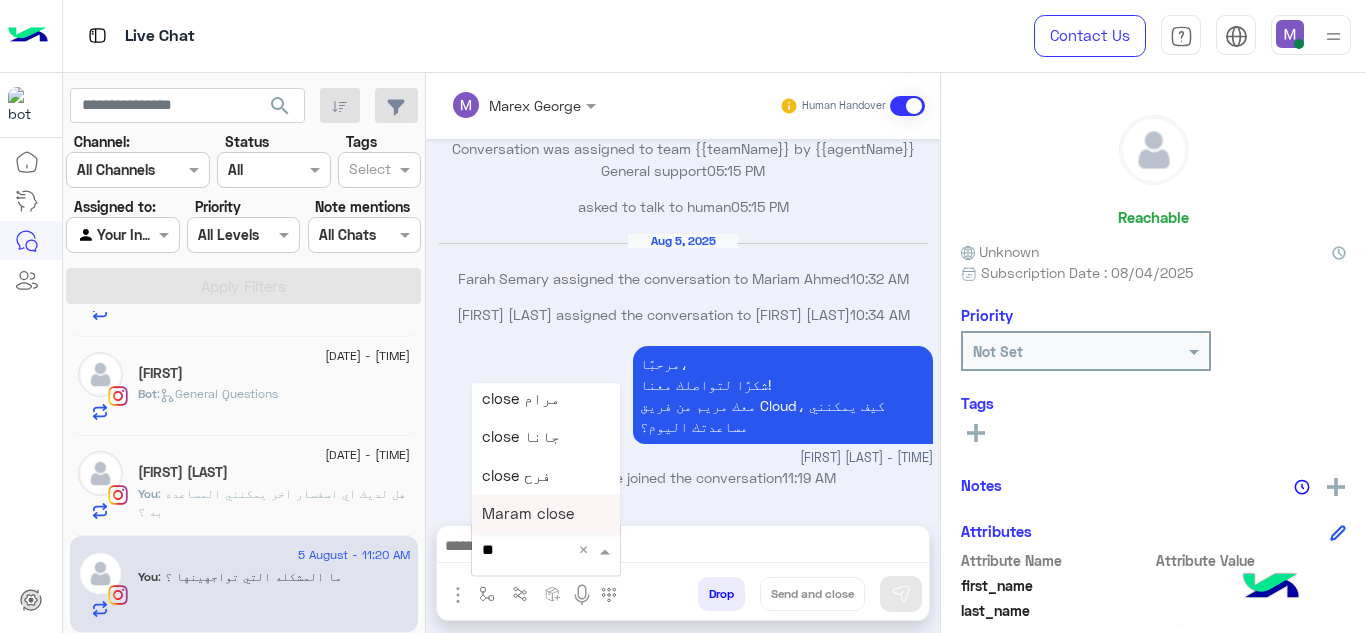 type on "*" 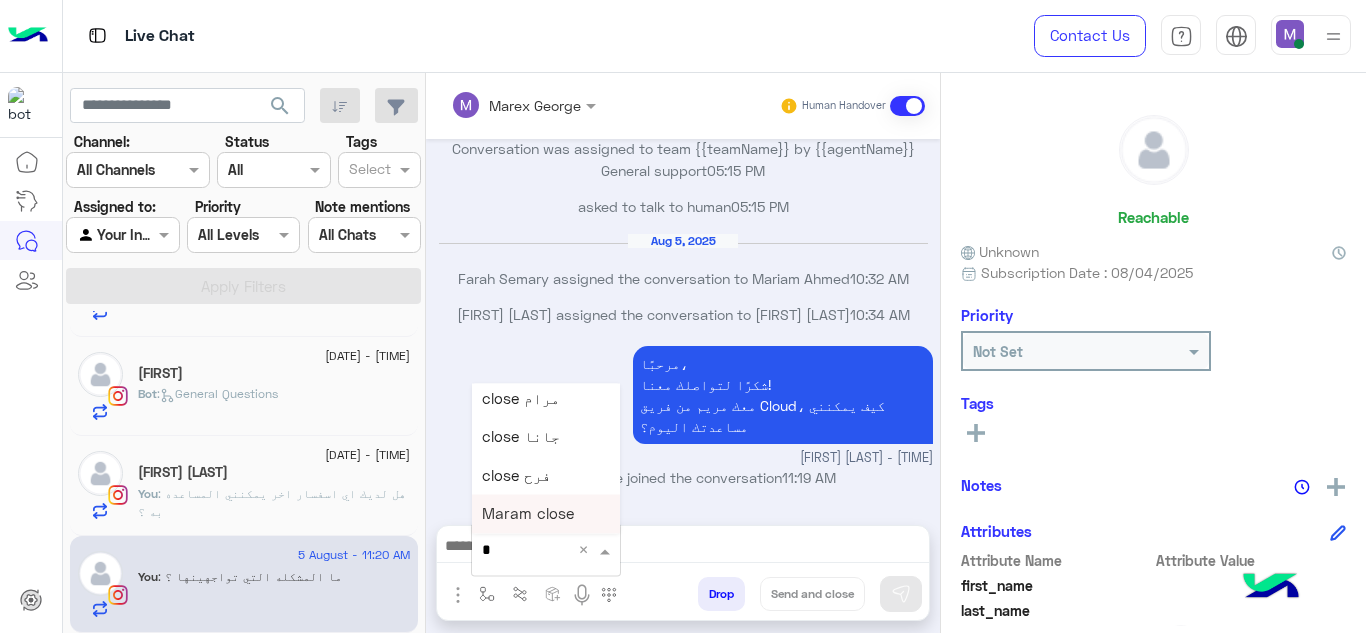 type 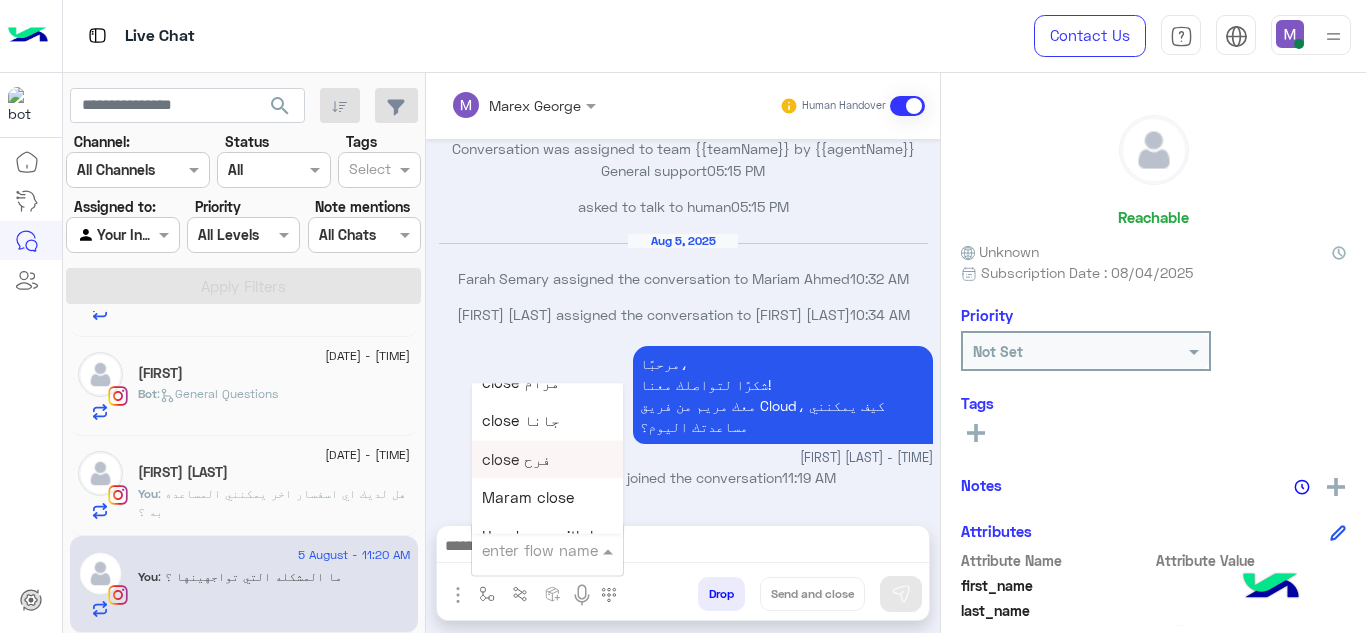 scroll, scrollTop: 2805, scrollLeft: 0, axis: vertical 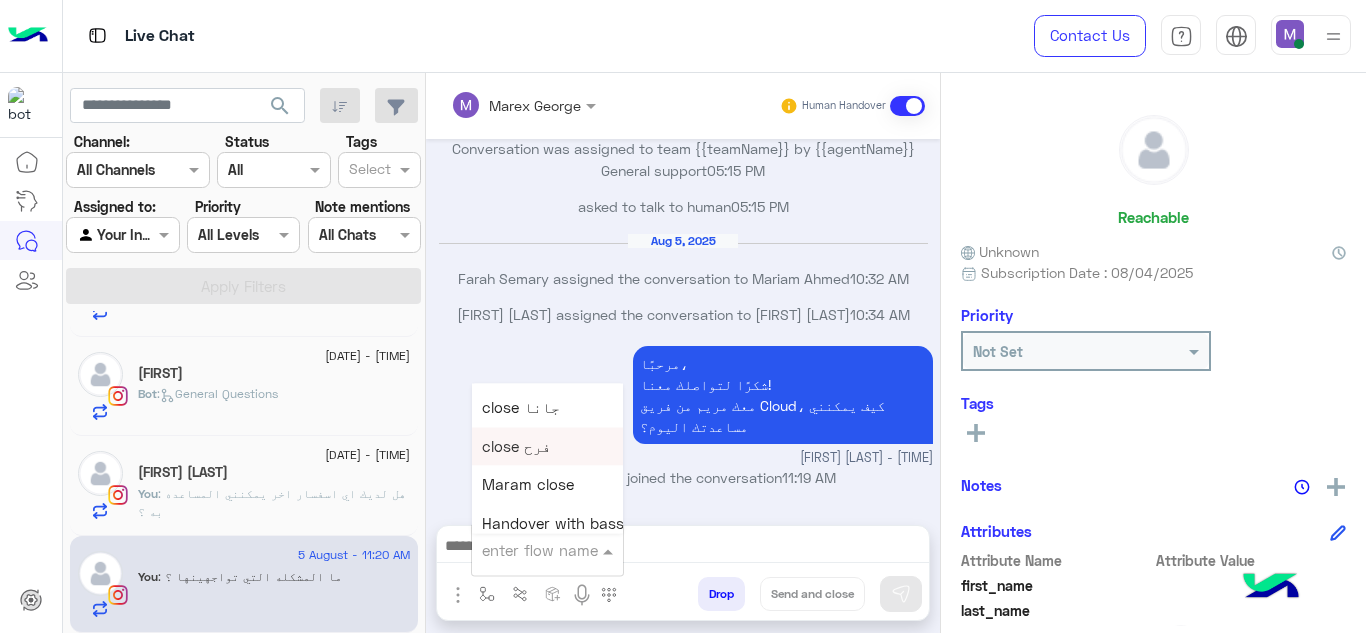 click on "close فرح" at bounding box center [547, 446] 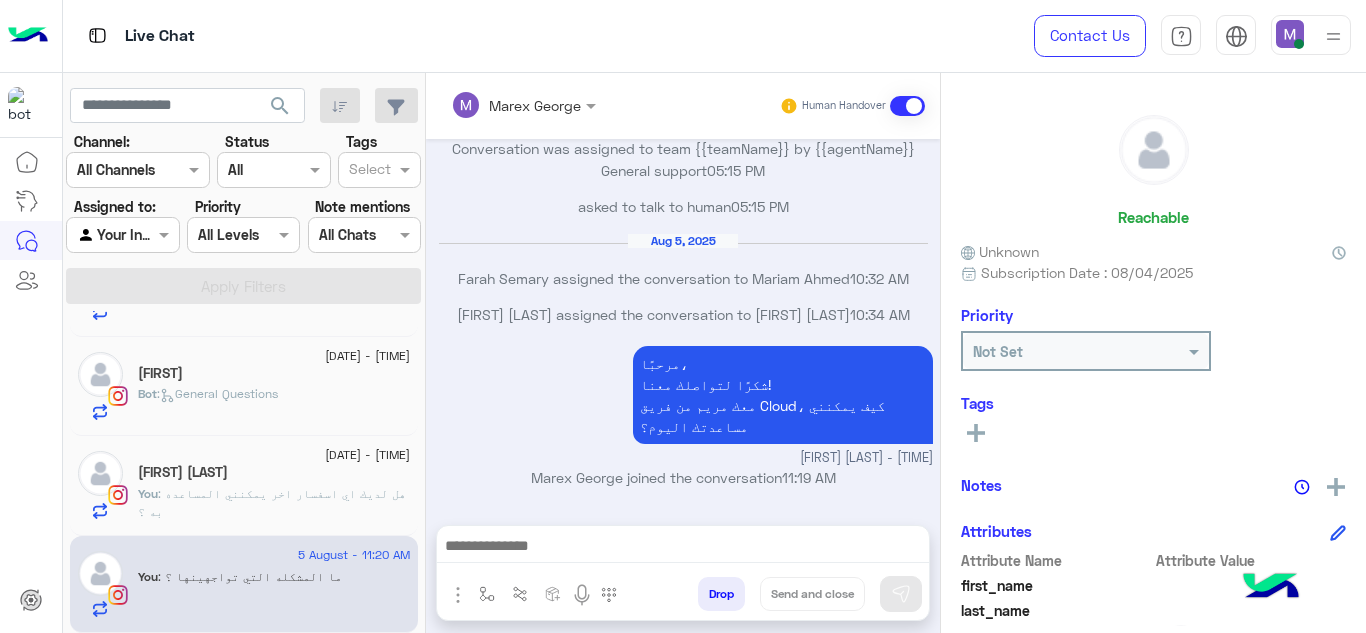 type on "*********" 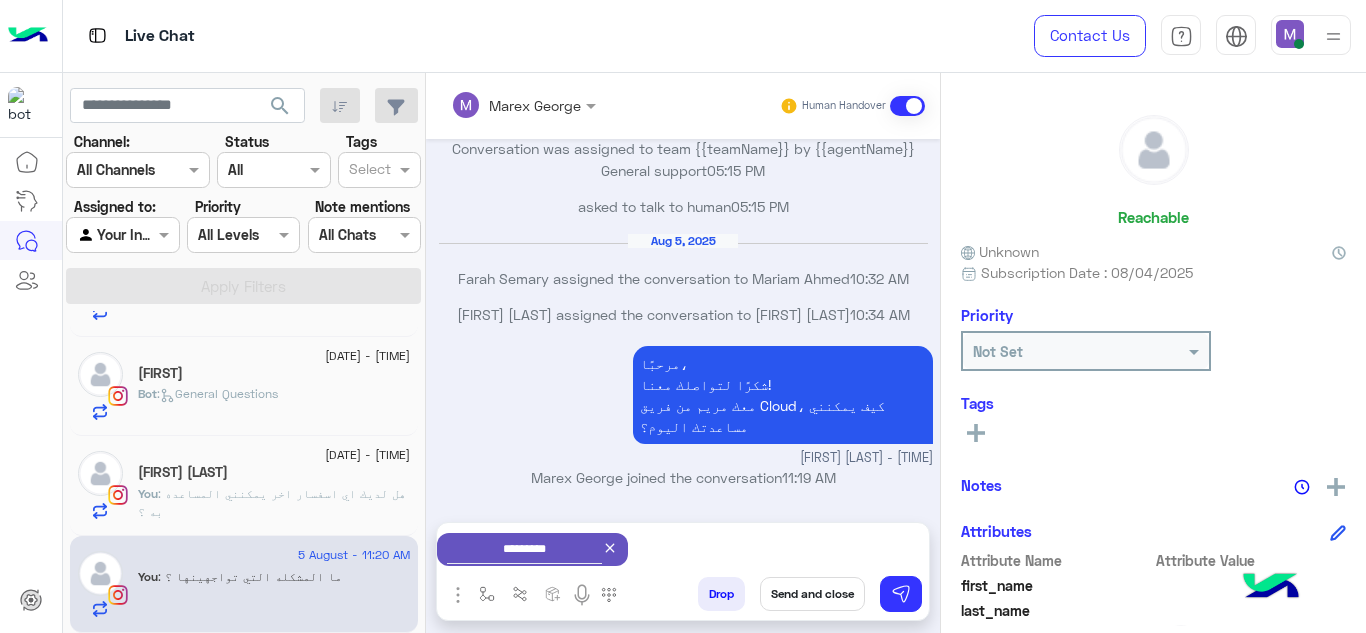 click 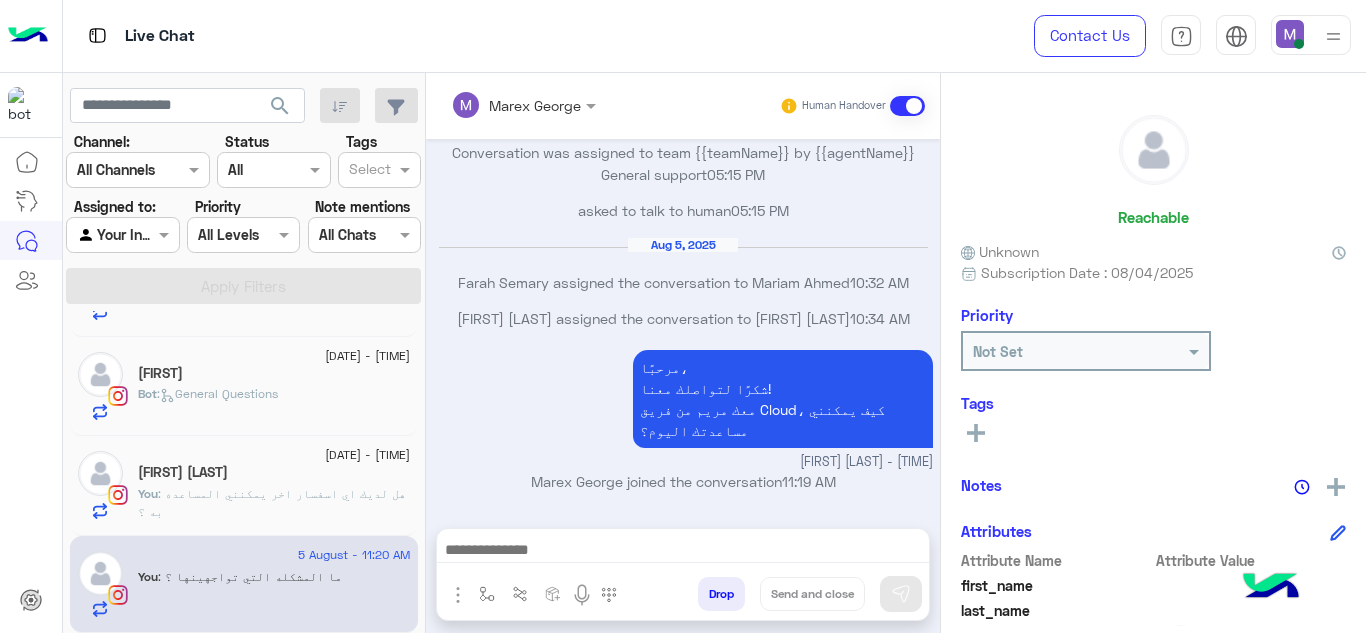 scroll, scrollTop: 579, scrollLeft: 0, axis: vertical 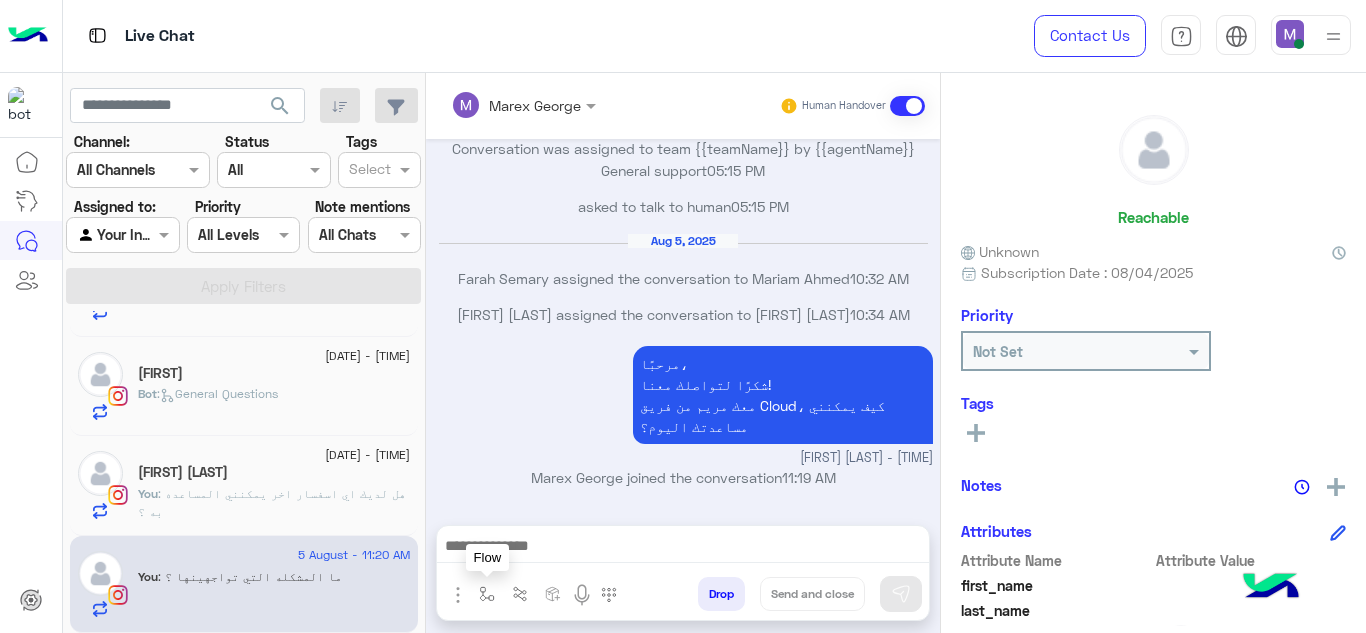 click at bounding box center (487, 594) 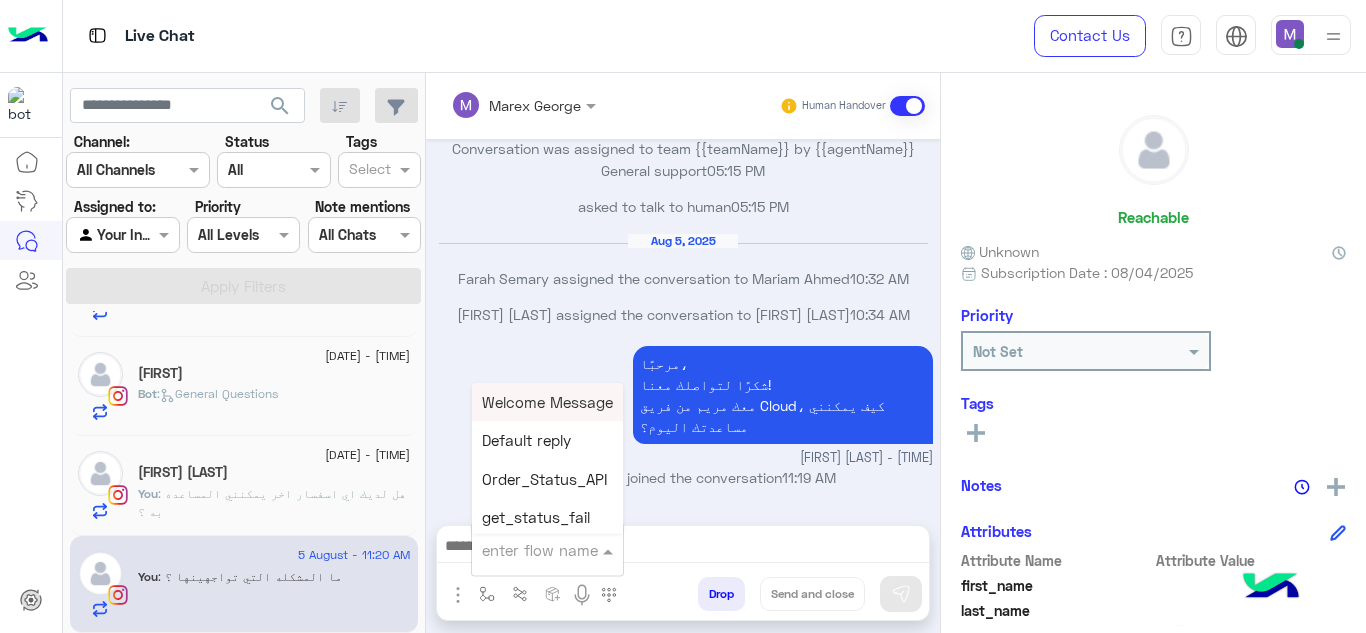 click at bounding box center [547, 549] 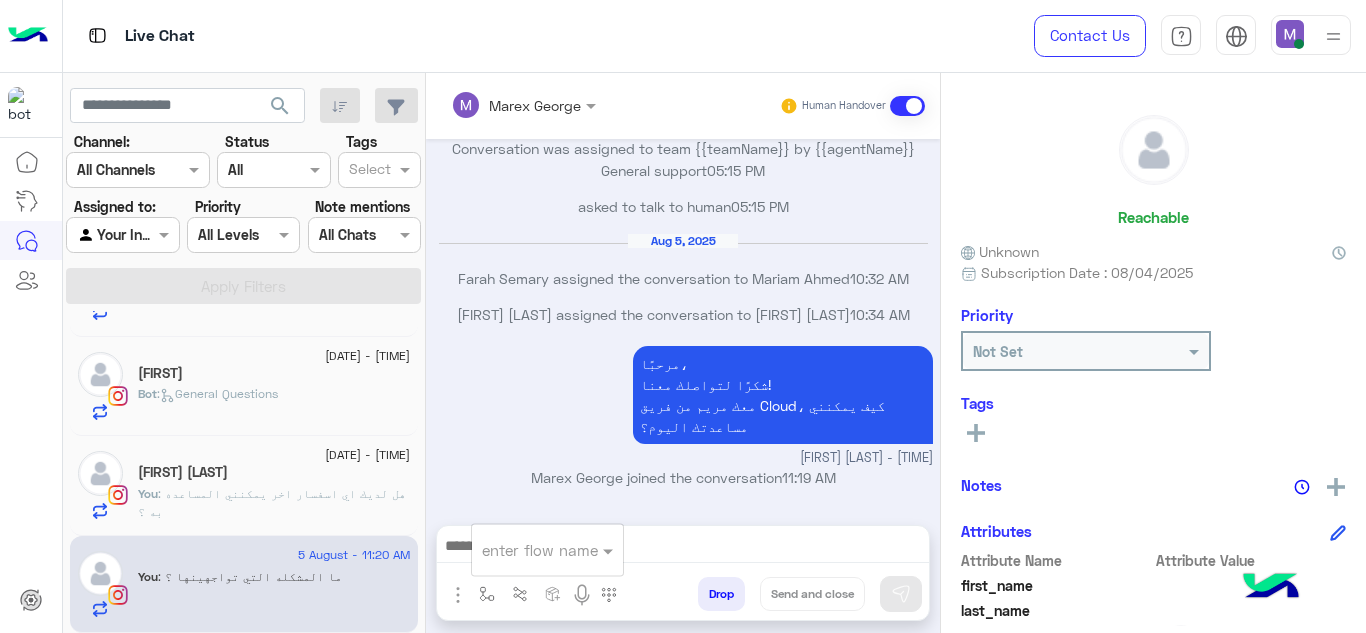 click on "ما المشكله التي تواجهينها ؟ [FIRST] [LAST] - 11:20 AM" at bounding box center [683, 536] 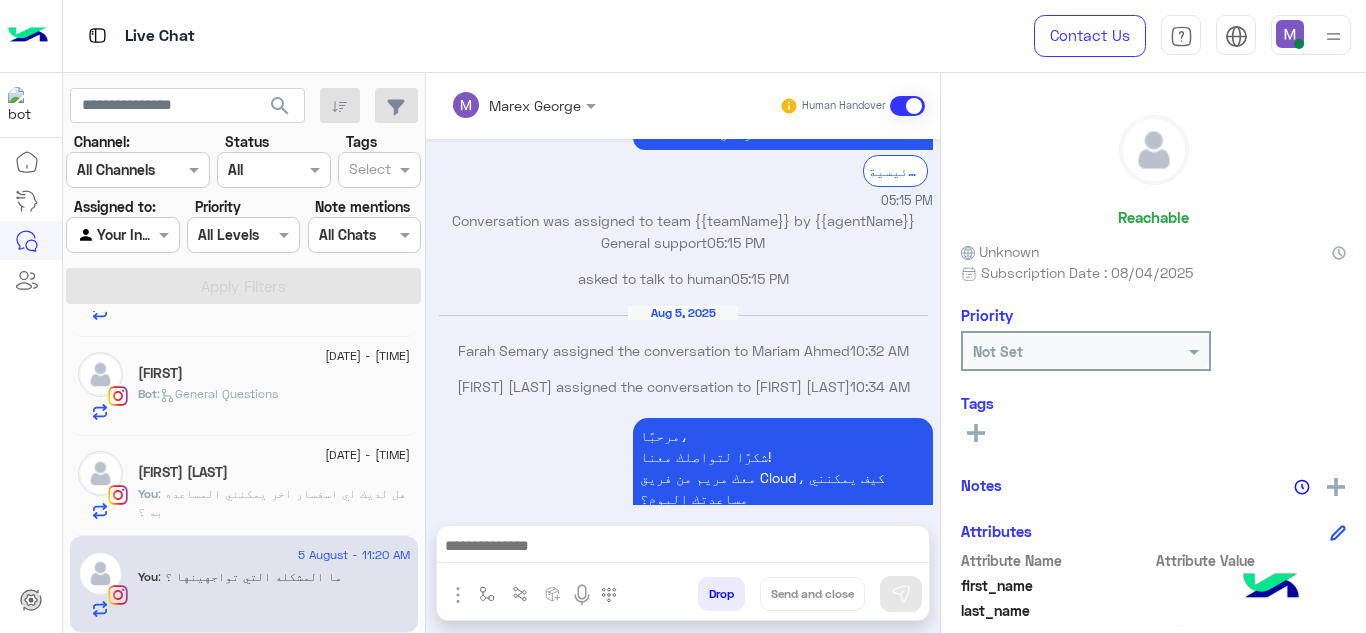scroll, scrollTop: 578, scrollLeft: 0, axis: vertical 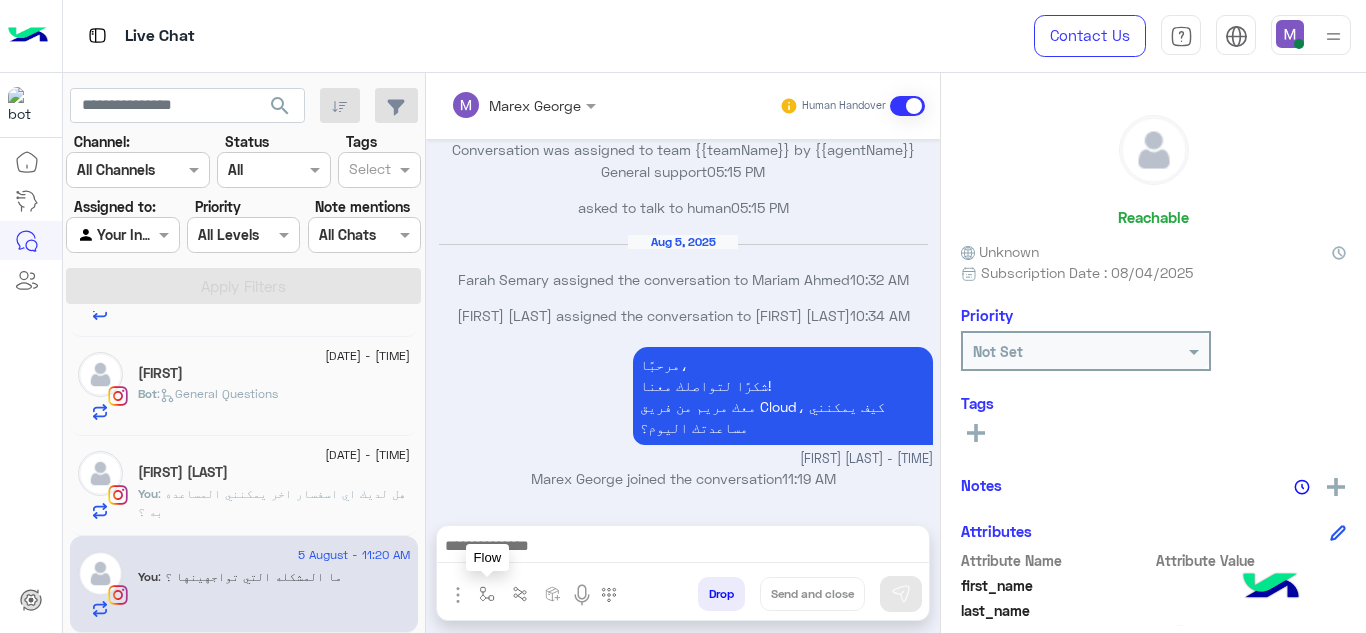 click at bounding box center (487, 593) 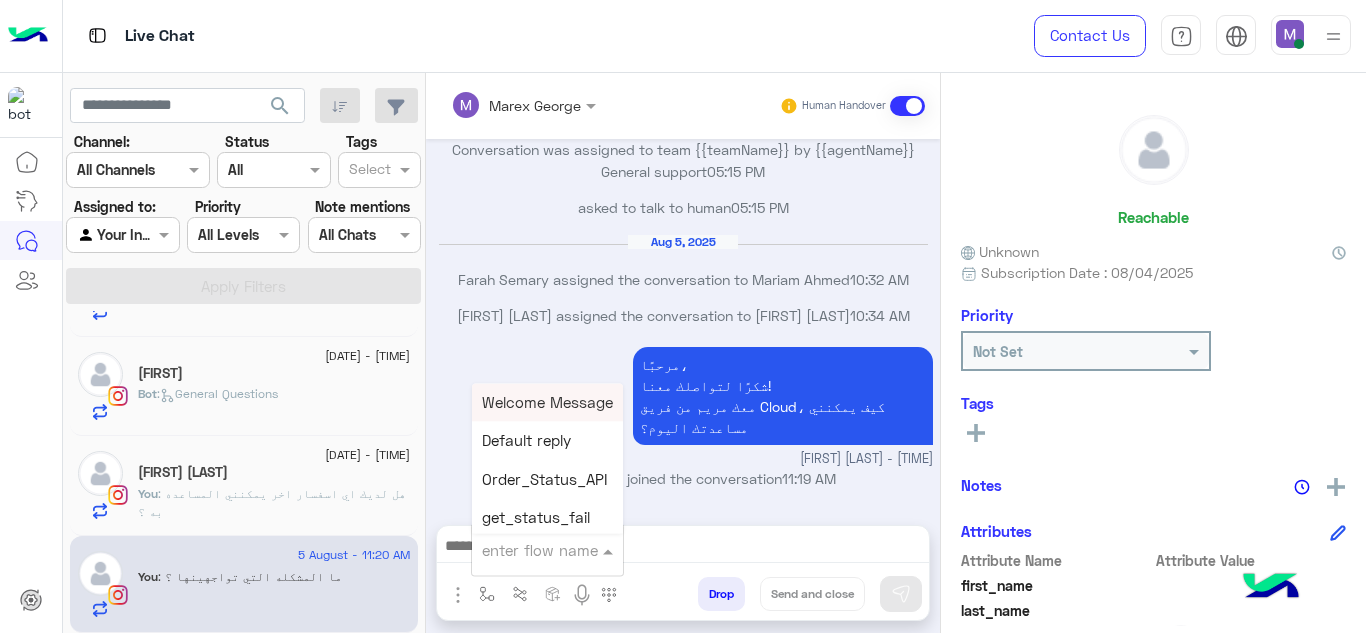 click at bounding box center [523, 550] 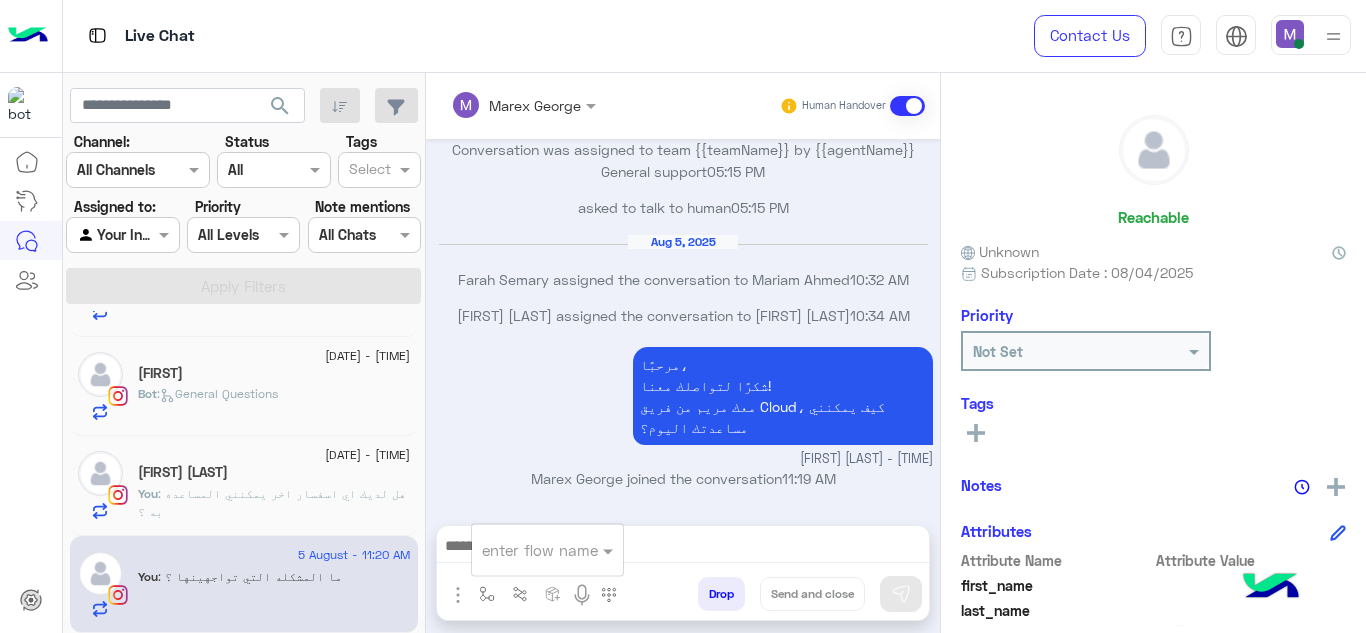 click on "Aug 5, 2025" at bounding box center (683, 242) 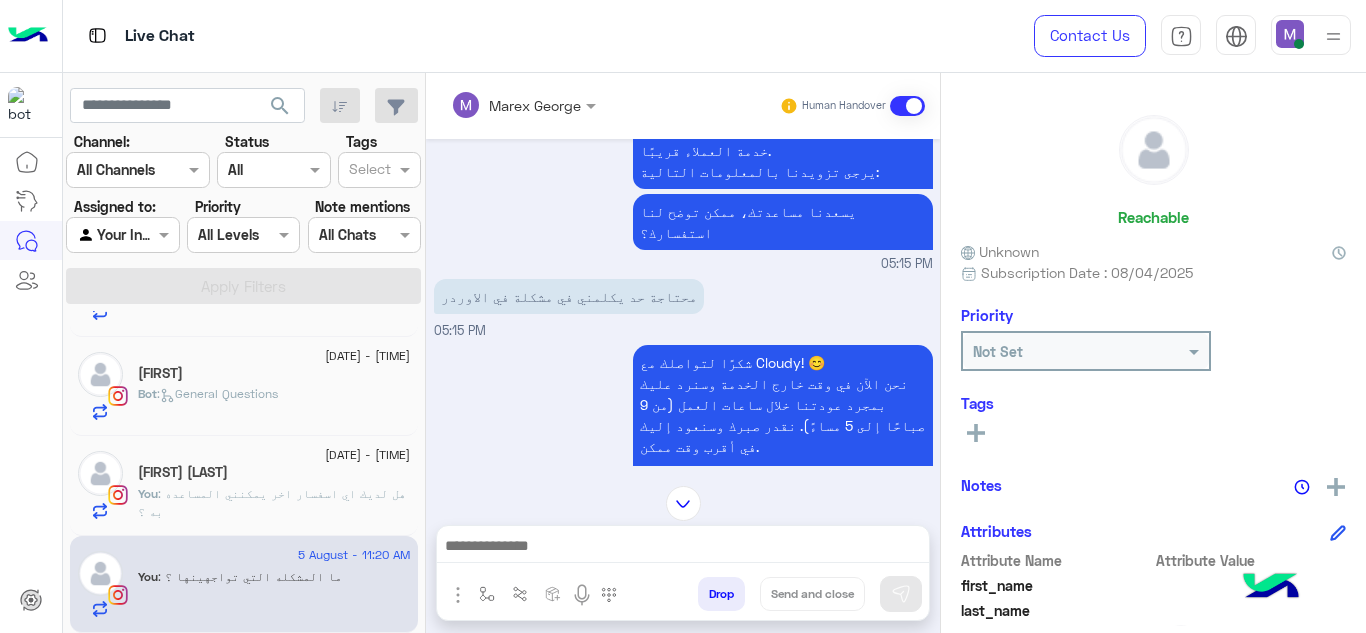 scroll, scrollTop: 936, scrollLeft: 0, axis: vertical 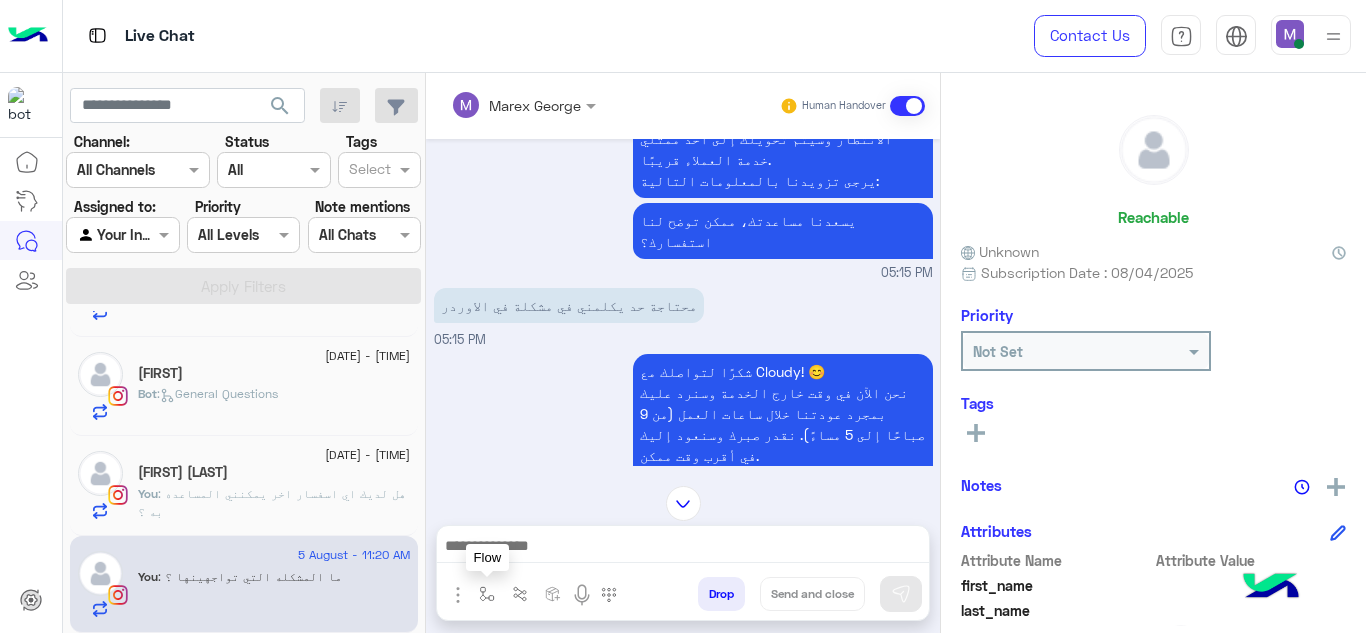 click at bounding box center [487, 594] 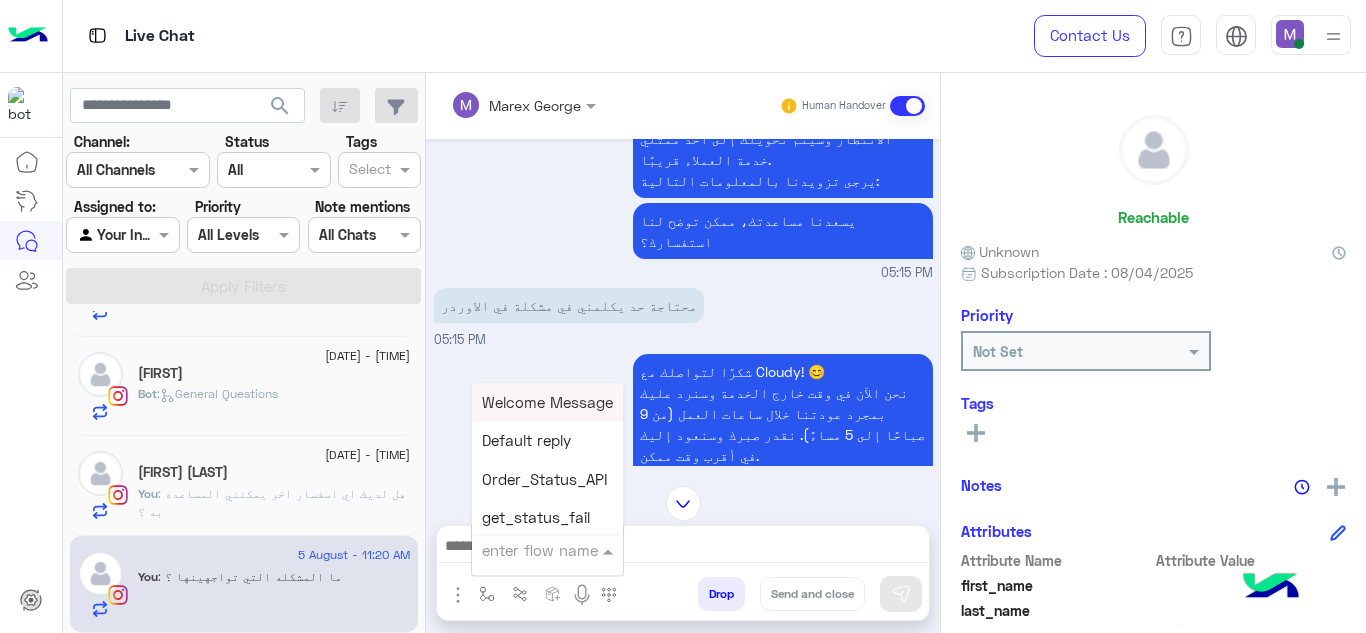 click at bounding box center (547, 549) 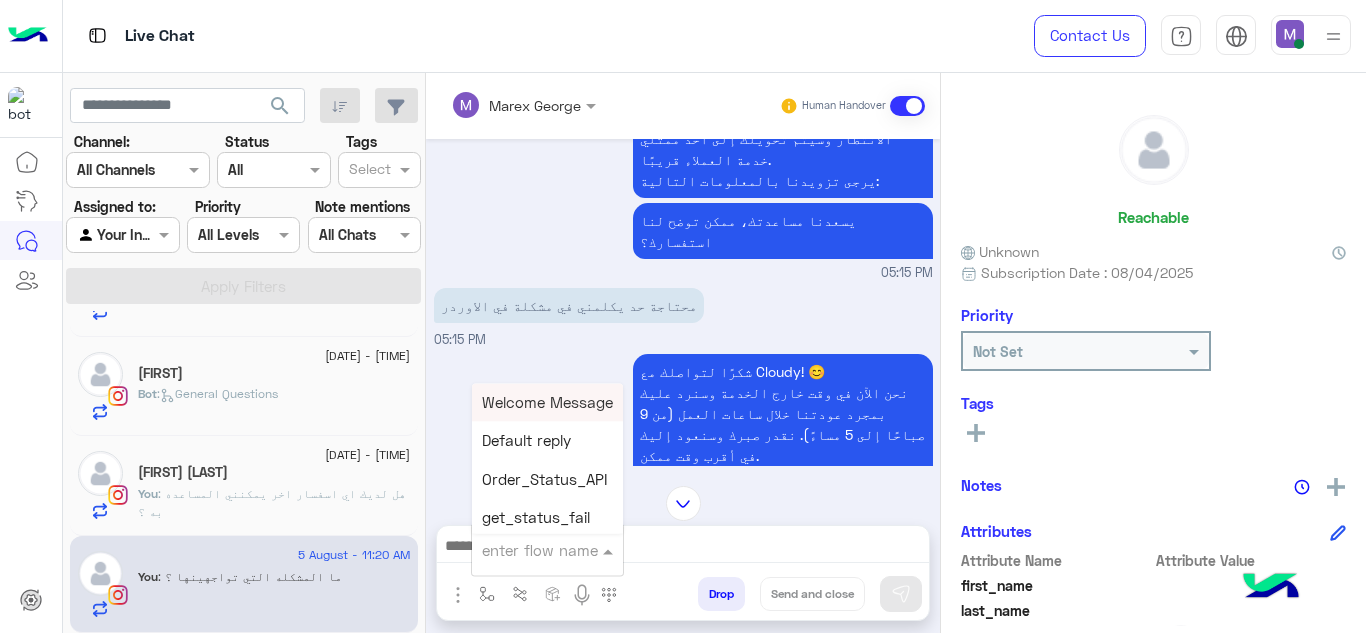 type on "*" 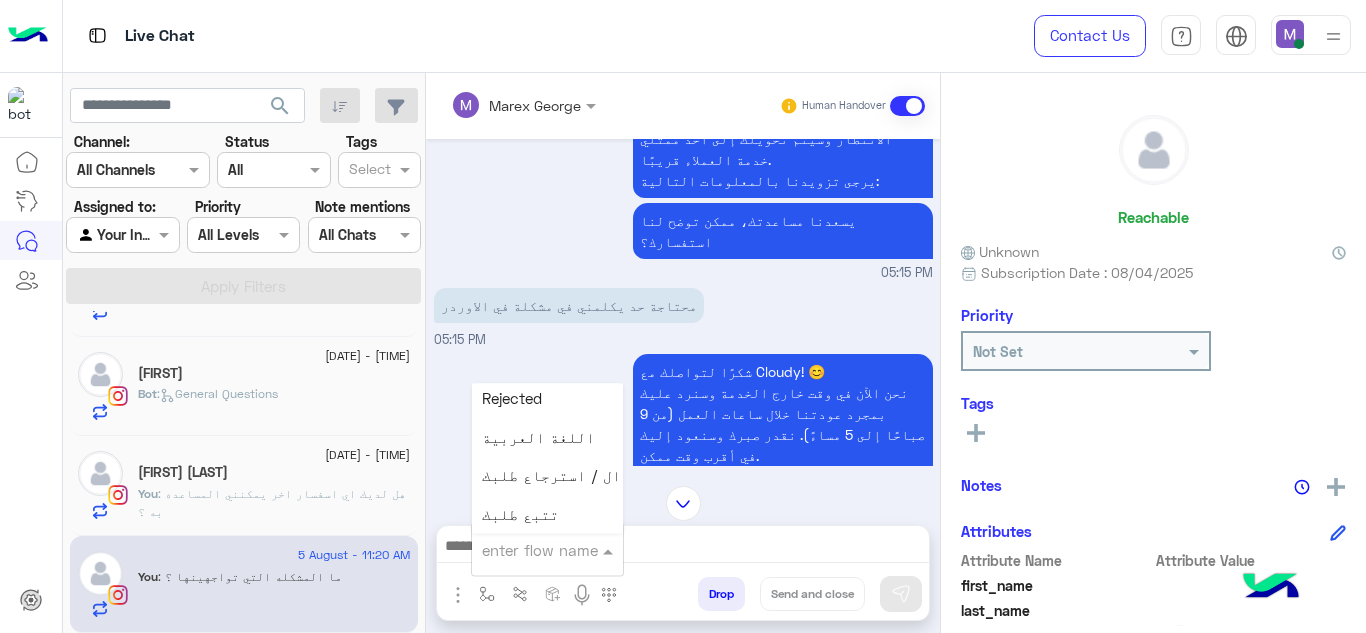 scroll, scrollTop: 1928, scrollLeft: 0, axis: vertical 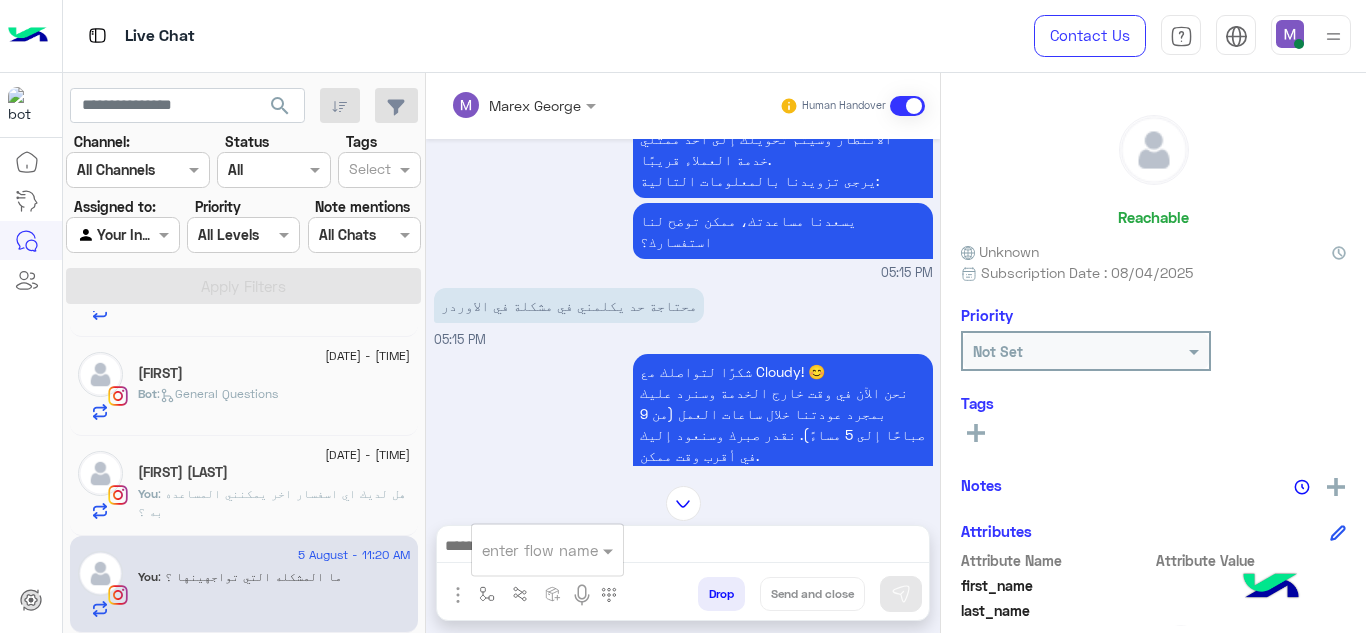 click on "محتاجة حد يكلمني في مشكلة في الاوردر   [TIME]" at bounding box center (683, 316) 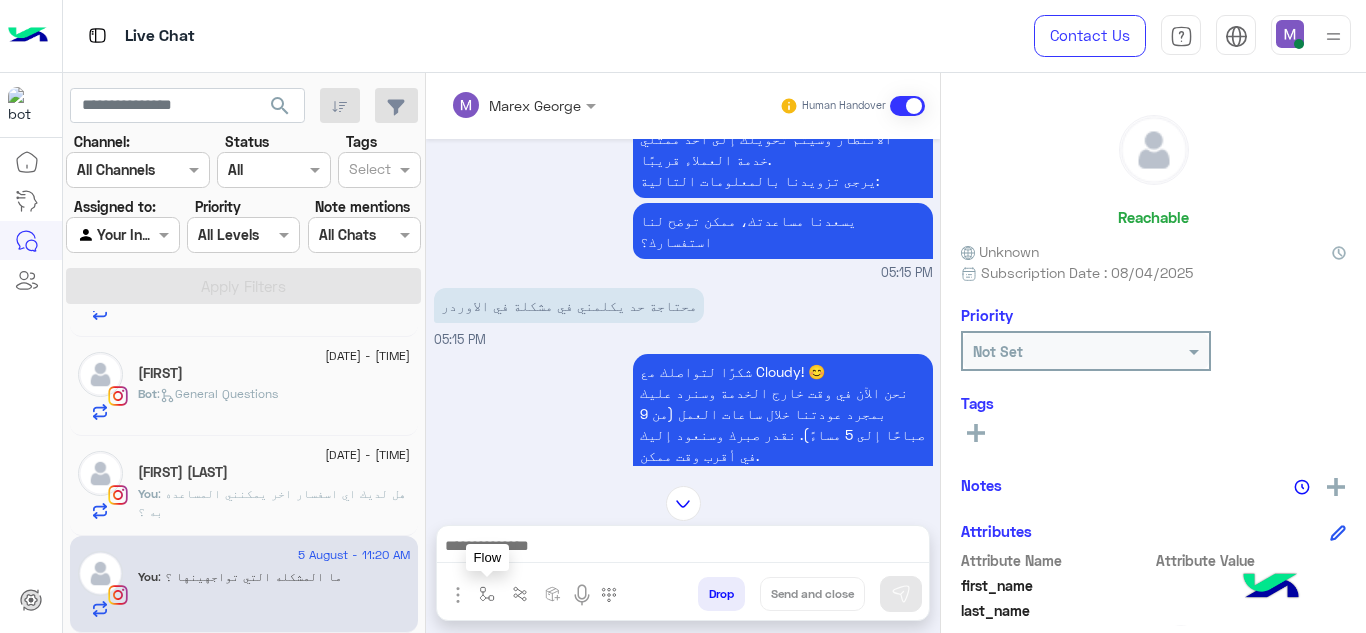 click at bounding box center [487, 593] 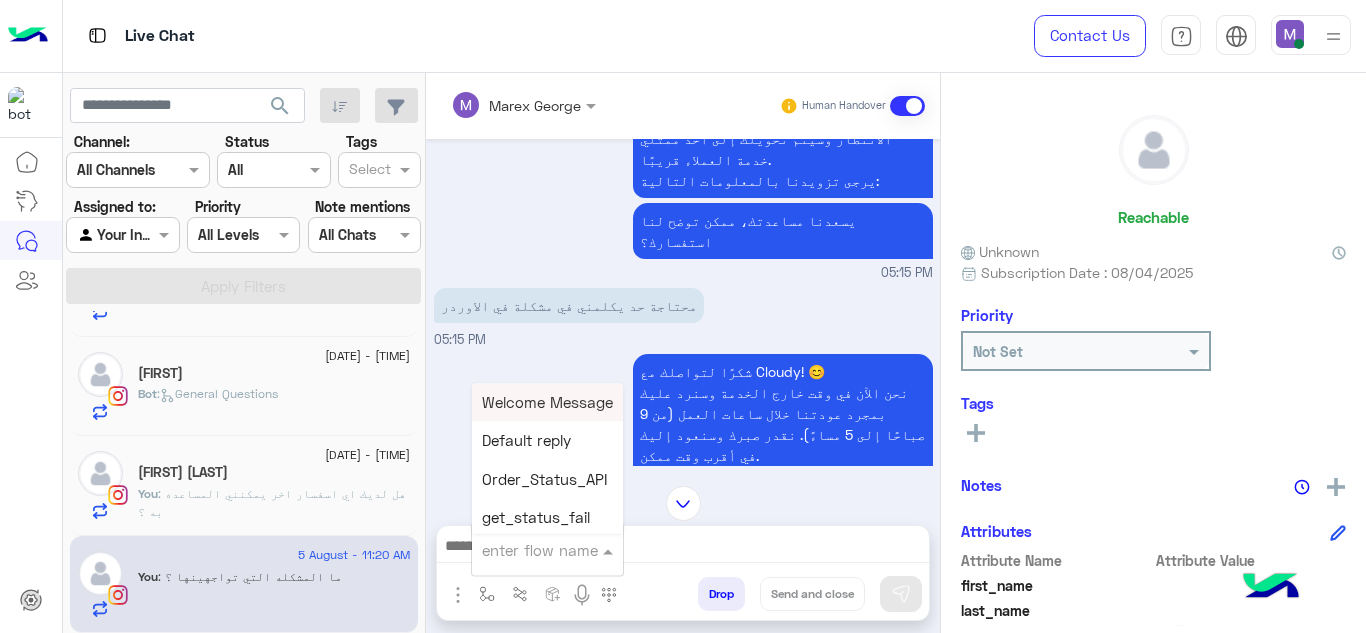 click at bounding box center (523, 550) 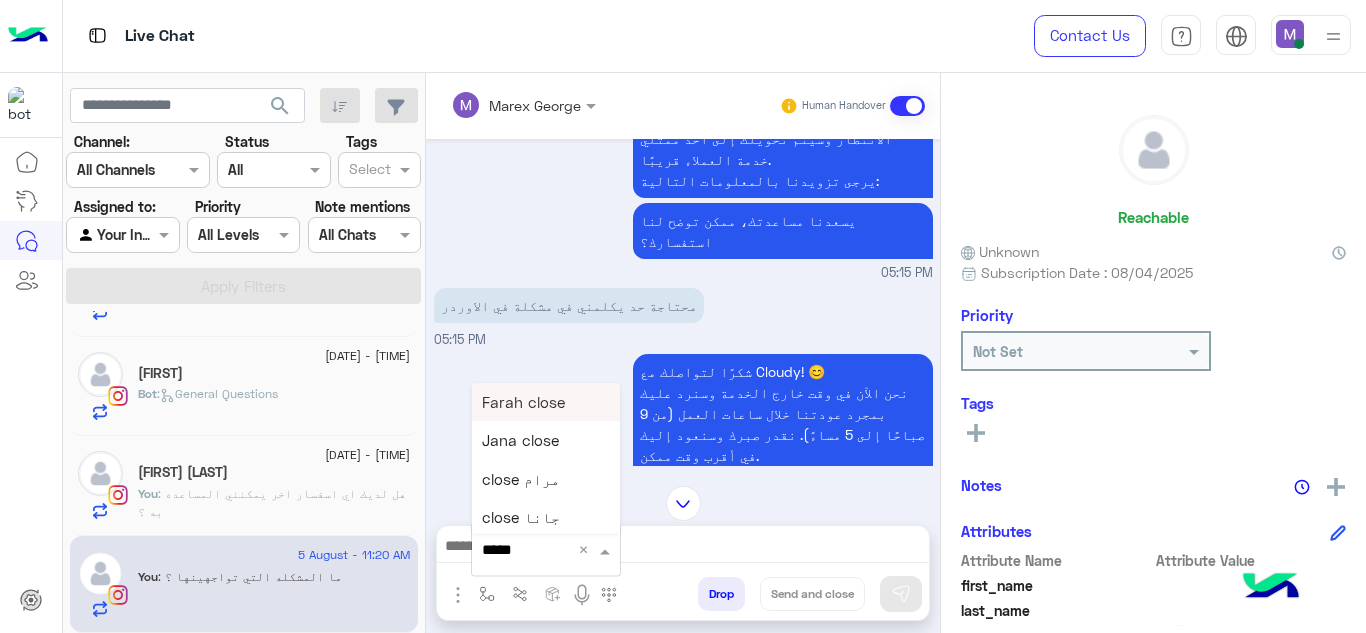 type on "*****" 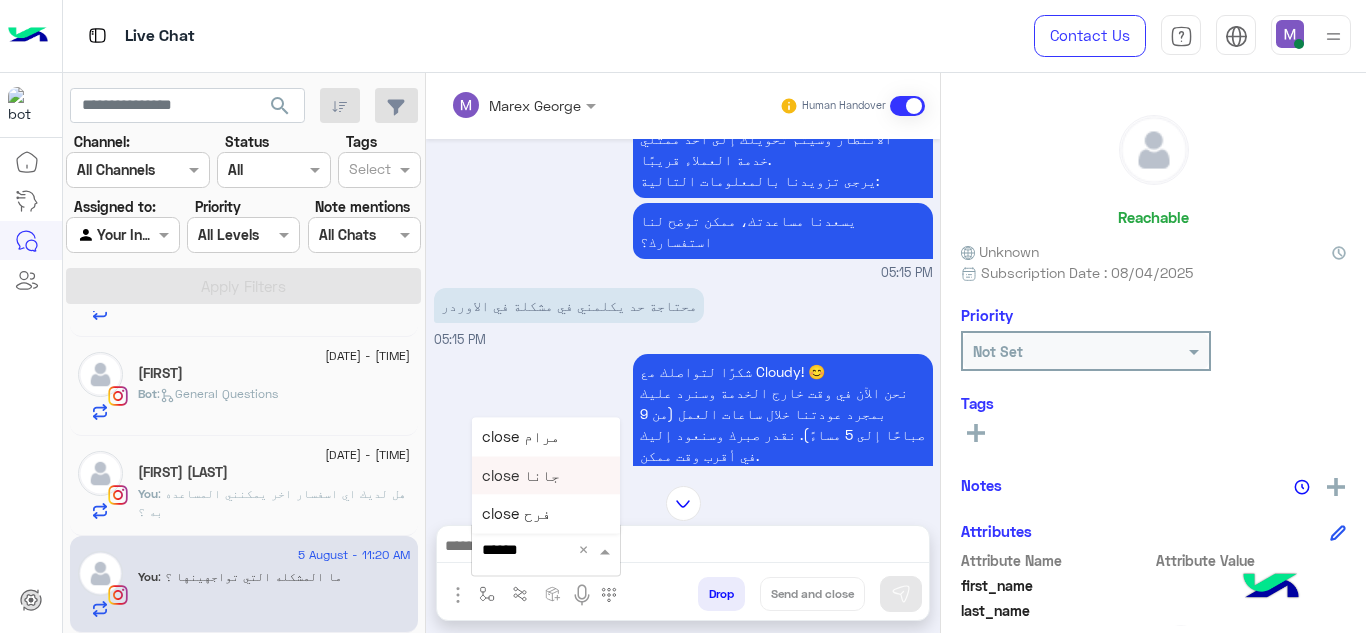 click on "close جانا" at bounding box center [521, 475] 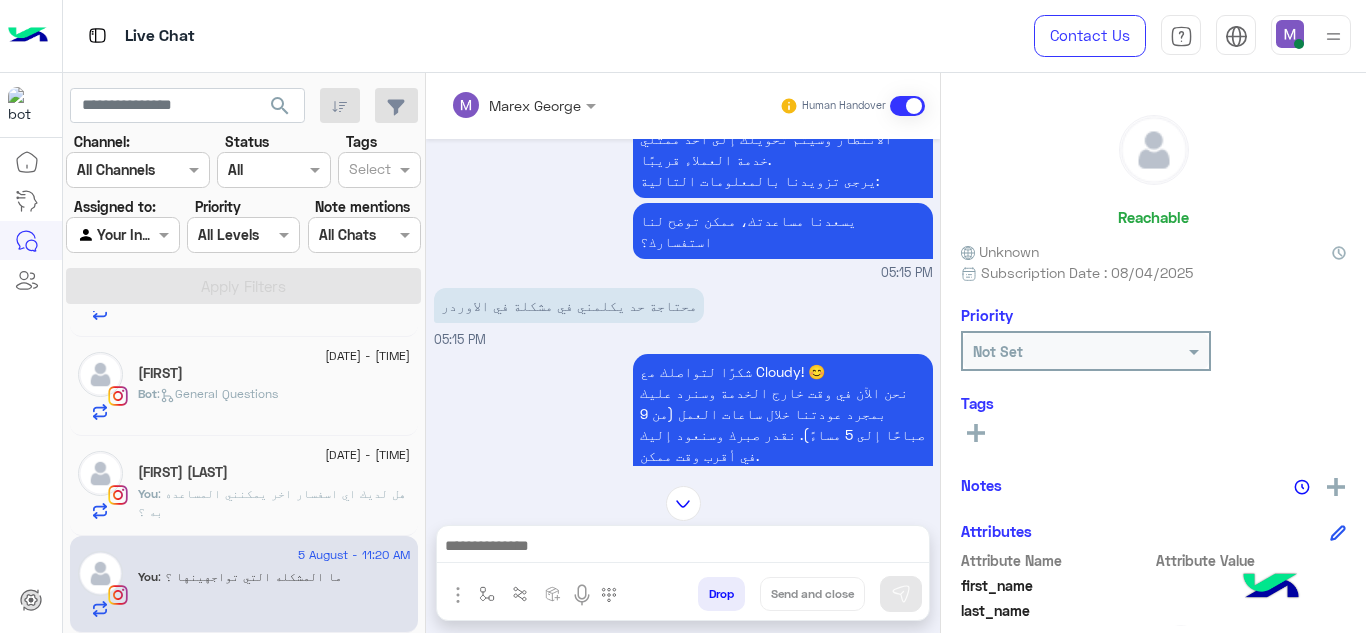 type on "**********" 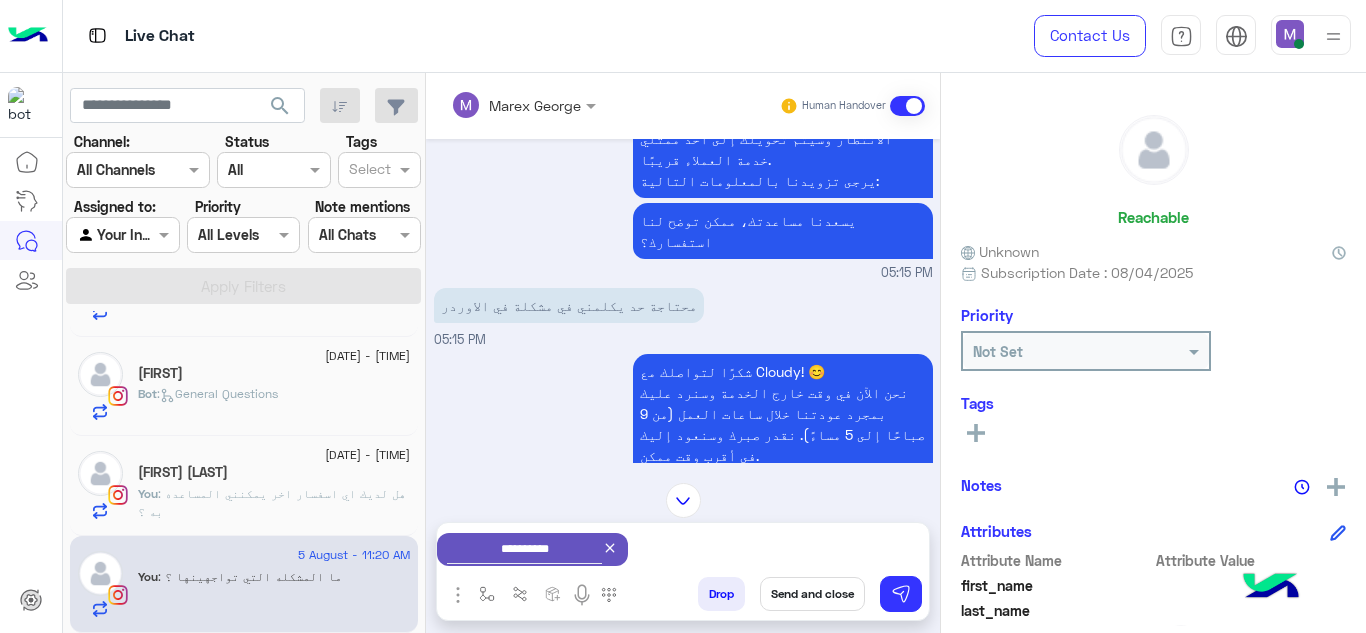 click on "Send and close" at bounding box center (812, 594) 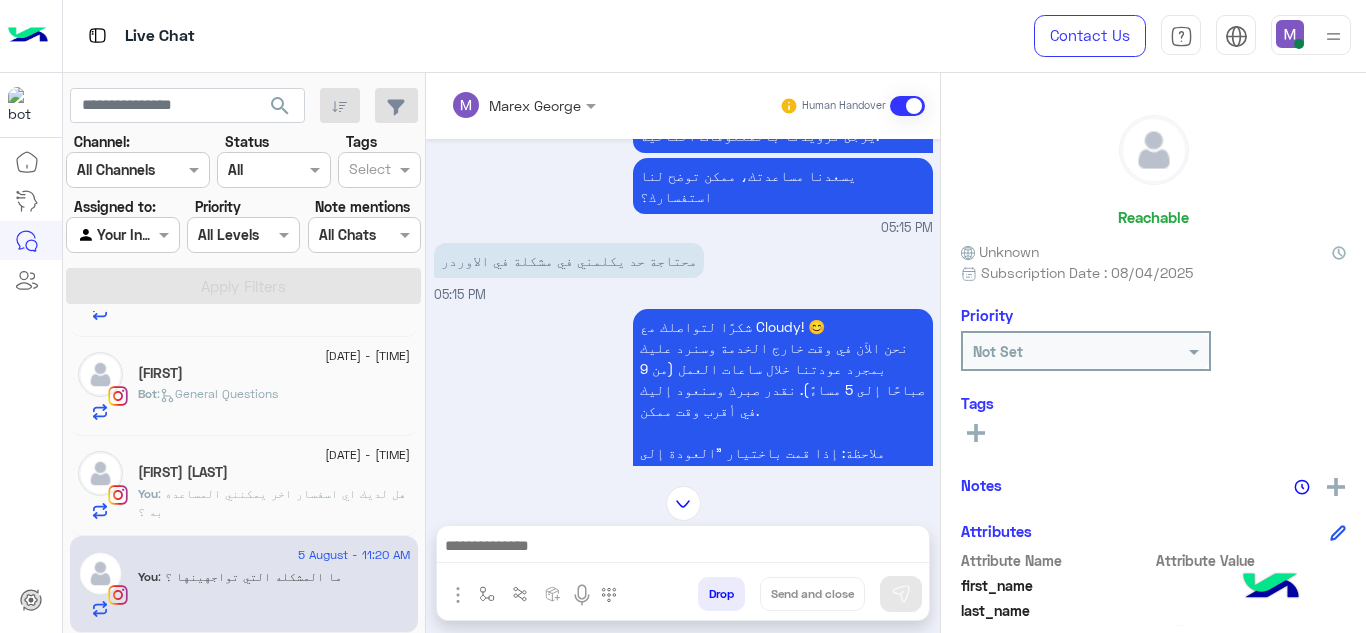 scroll, scrollTop: 0, scrollLeft: 0, axis: both 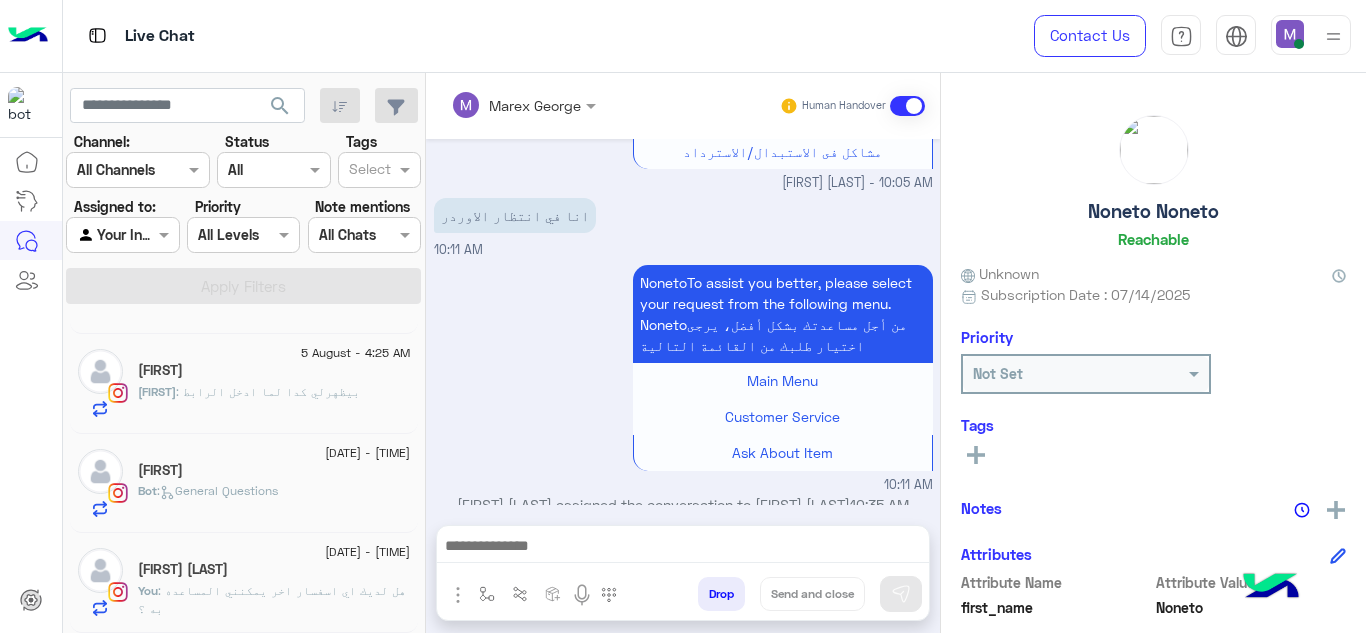 click on "[FIRST] [LAST]" 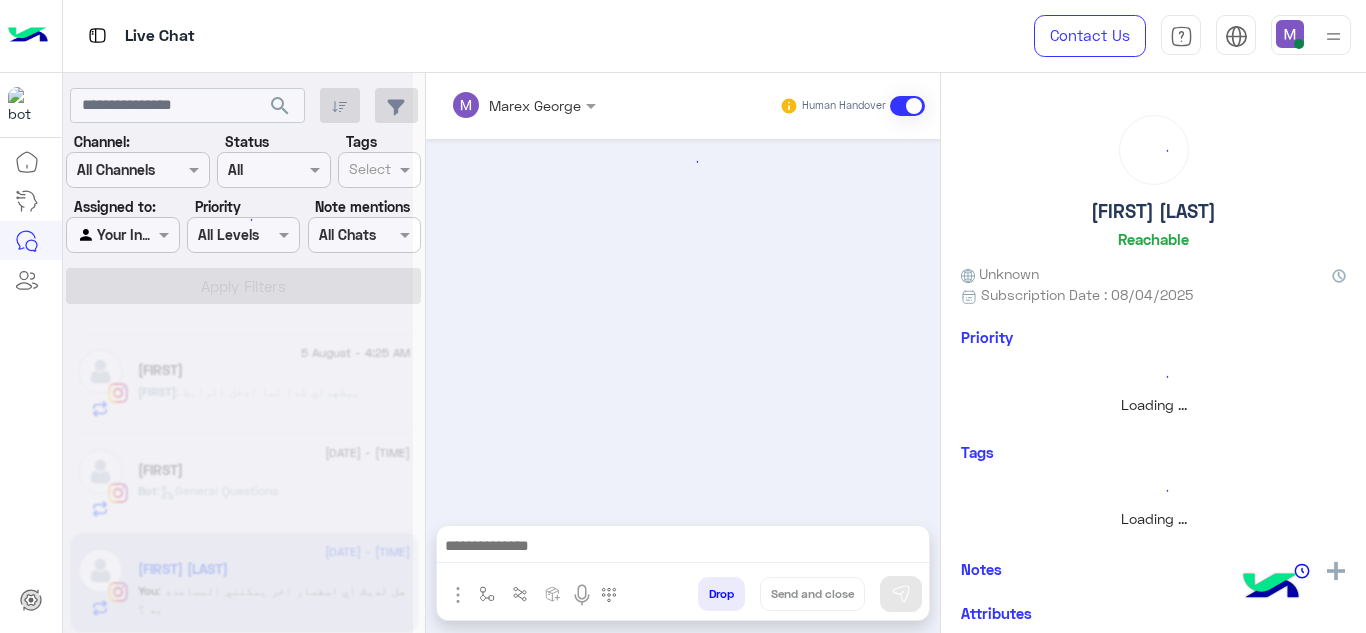 scroll, scrollTop: 489, scrollLeft: 0, axis: vertical 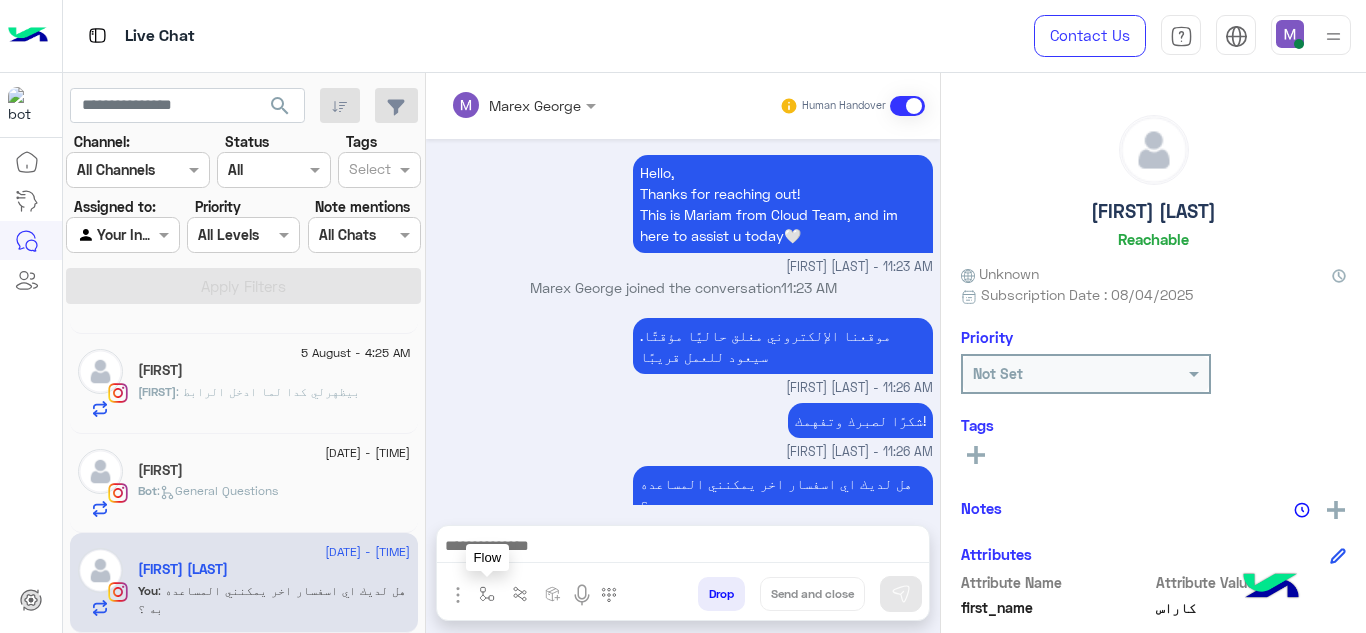 click at bounding box center (487, 594) 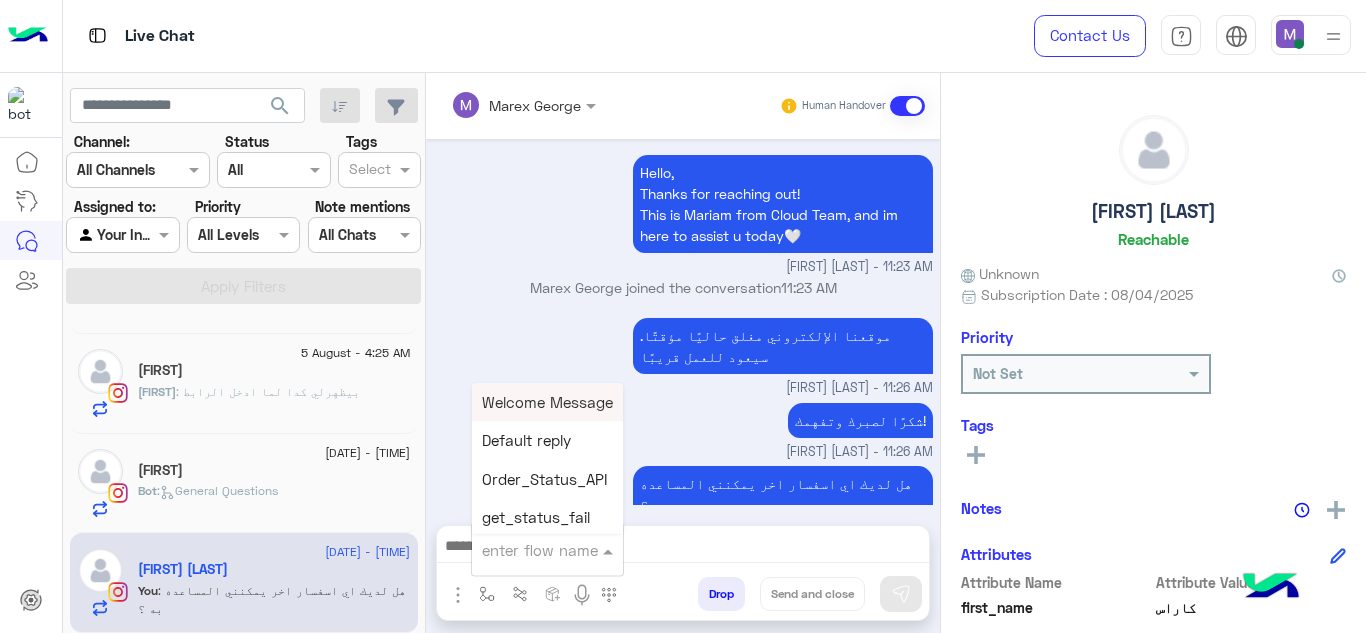 click at bounding box center [547, 549] 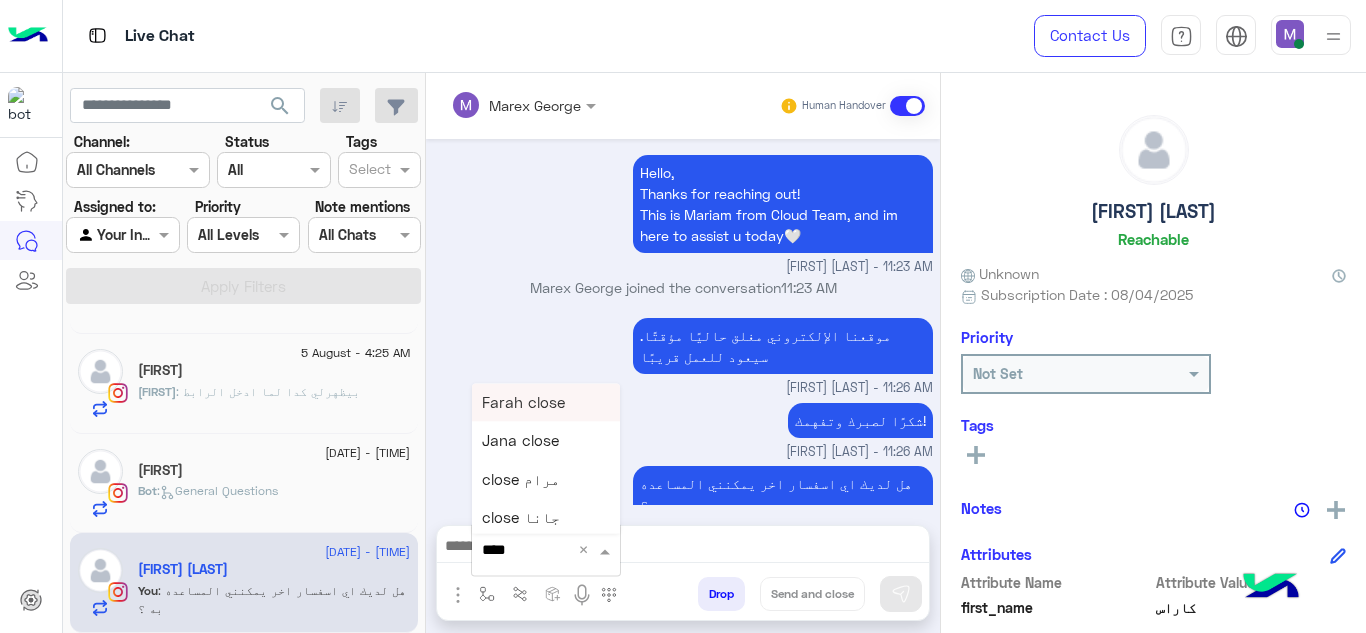 type on "*****" 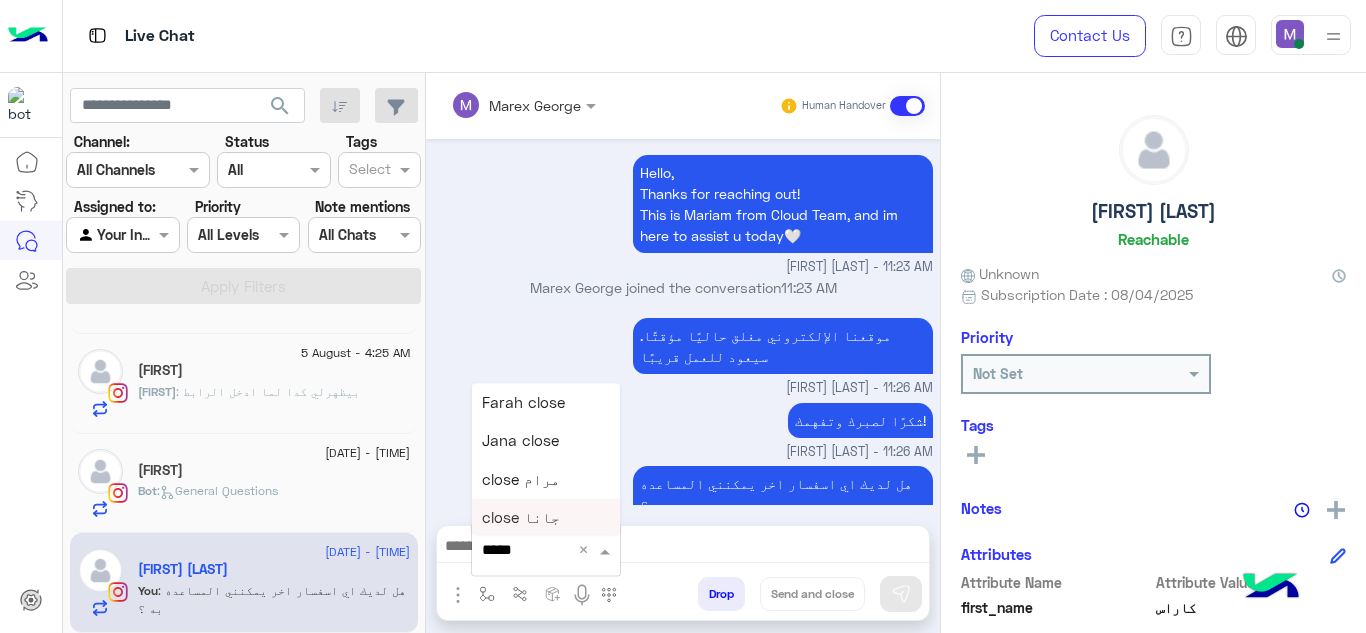 click on "close جانا" at bounding box center [546, 518] 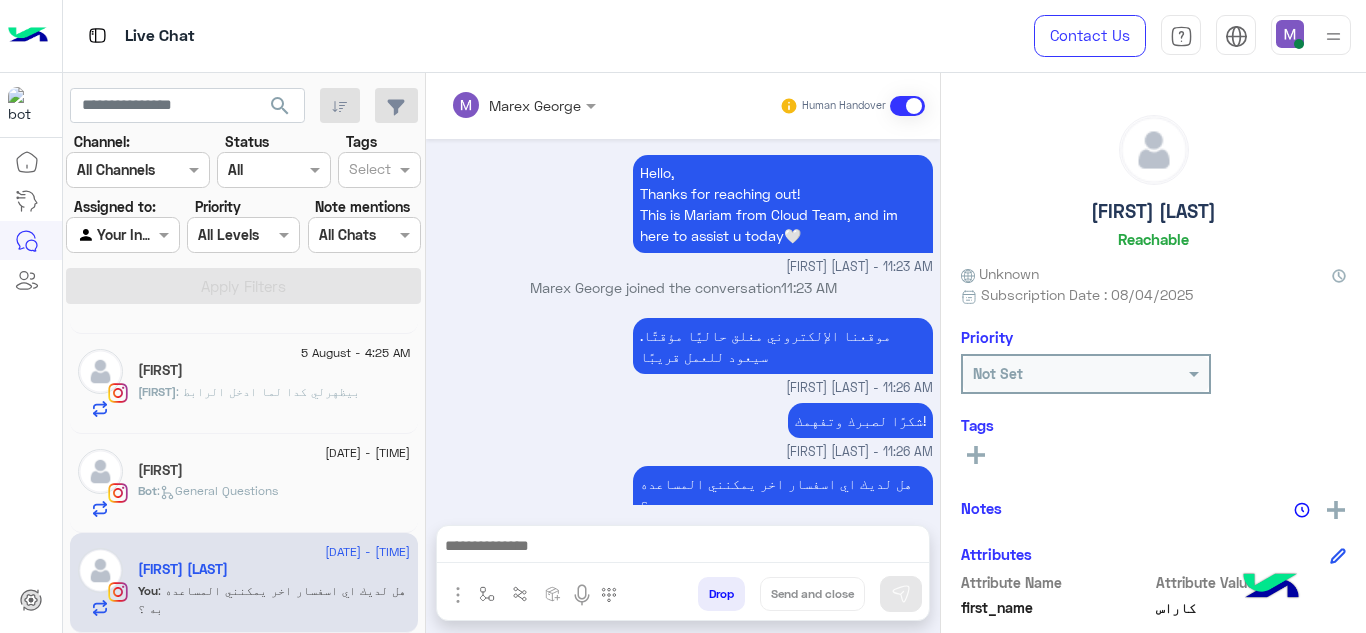 type on "**********" 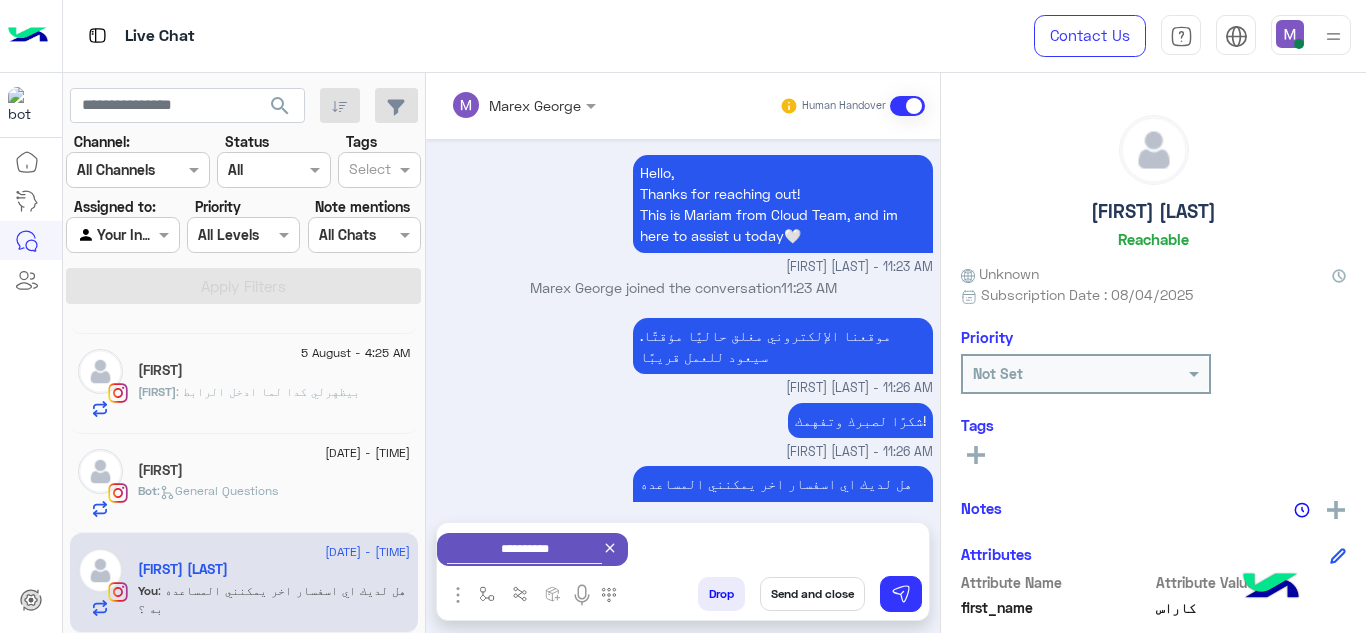 click on "Send and close" at bounding box center (812, 594) 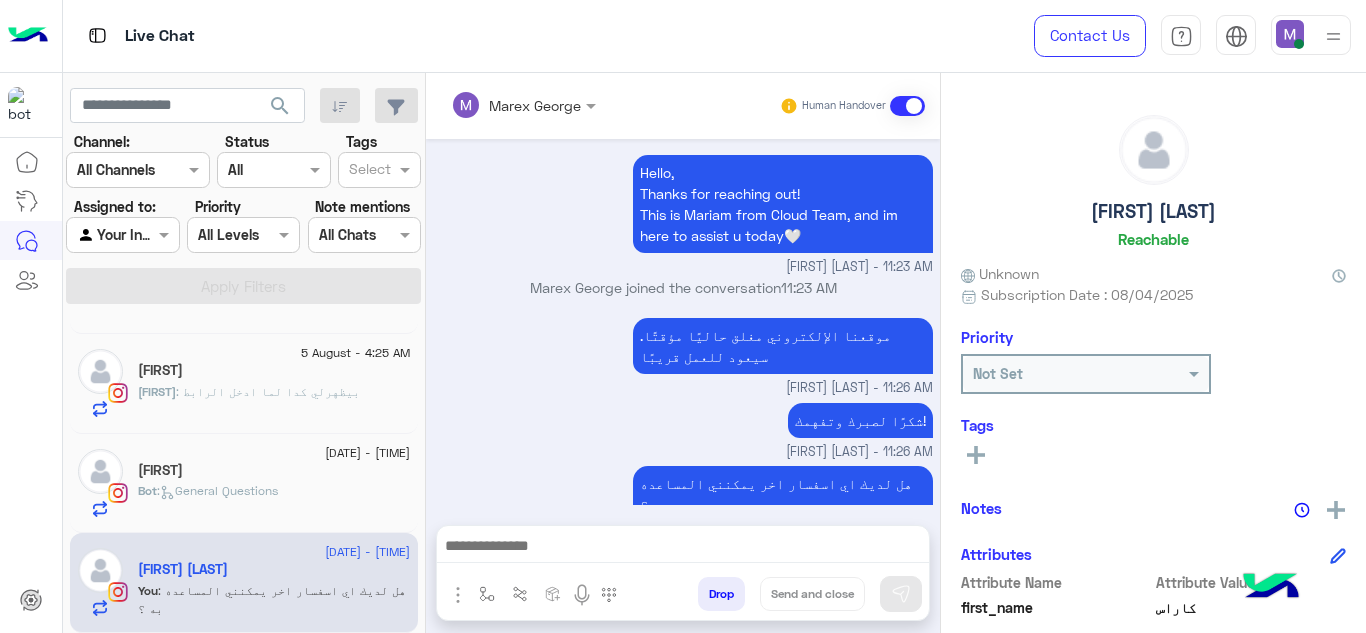 scroll, scrollTop: 525, scrollLeft: 0, axis: vertical 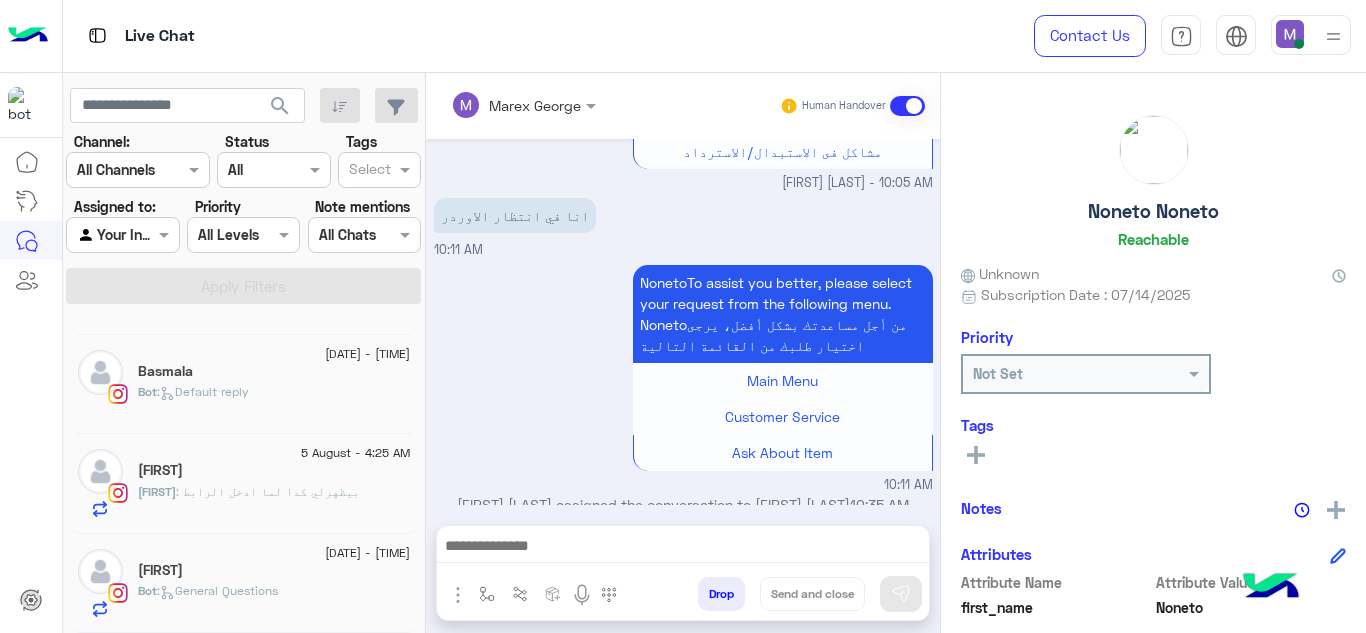 click on ":   General Questions" 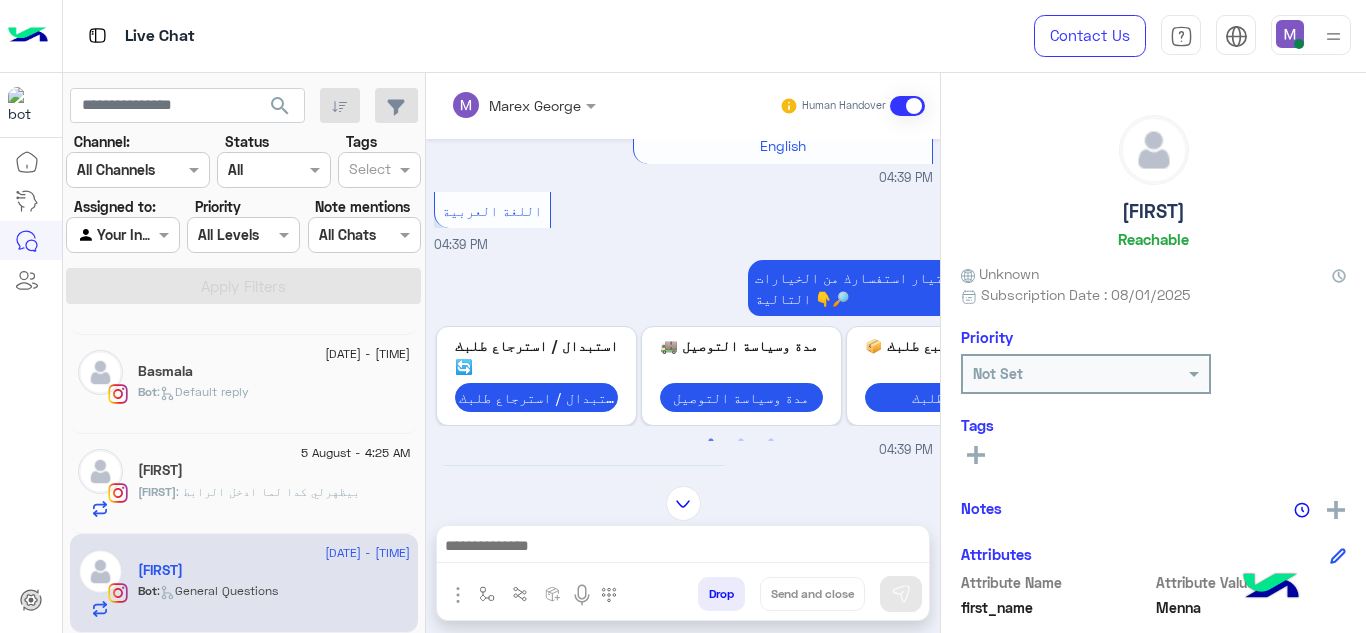 scroll, scrollTop: 253, scrollLeft: 0, axis: vertical 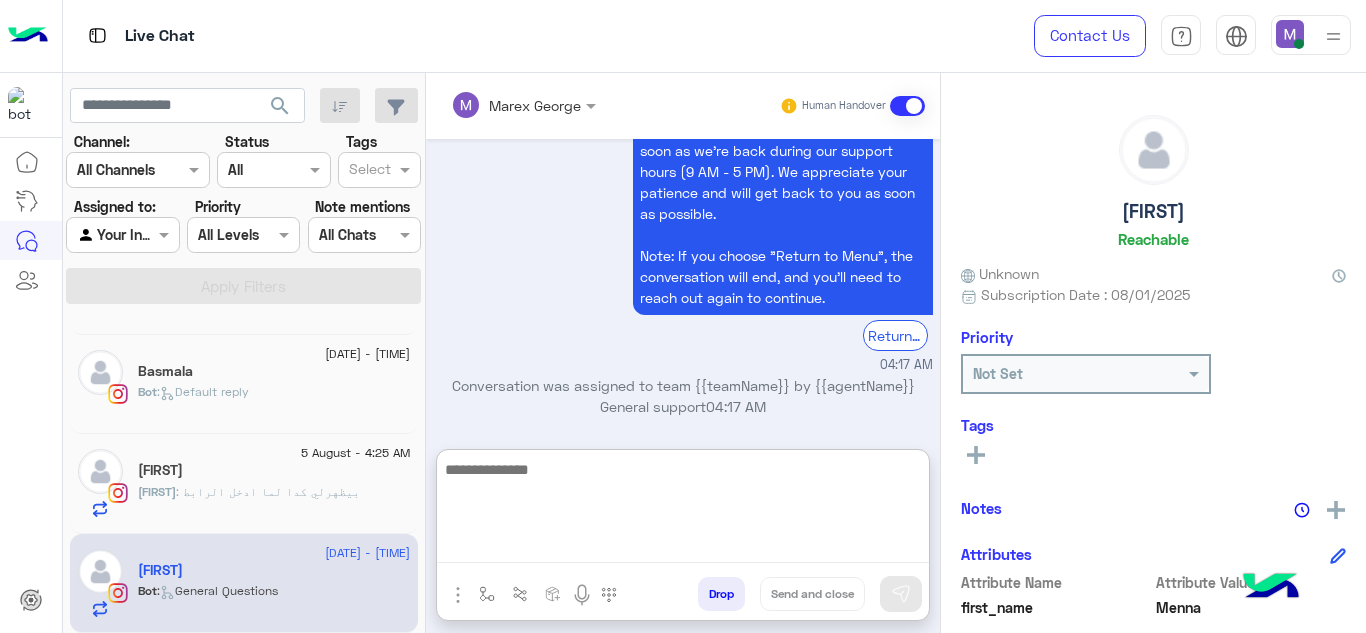 drag, startPoint x: 552, startPoint y: 536, endPoint x: 461, endPoint y: -87, distance: 629.61096 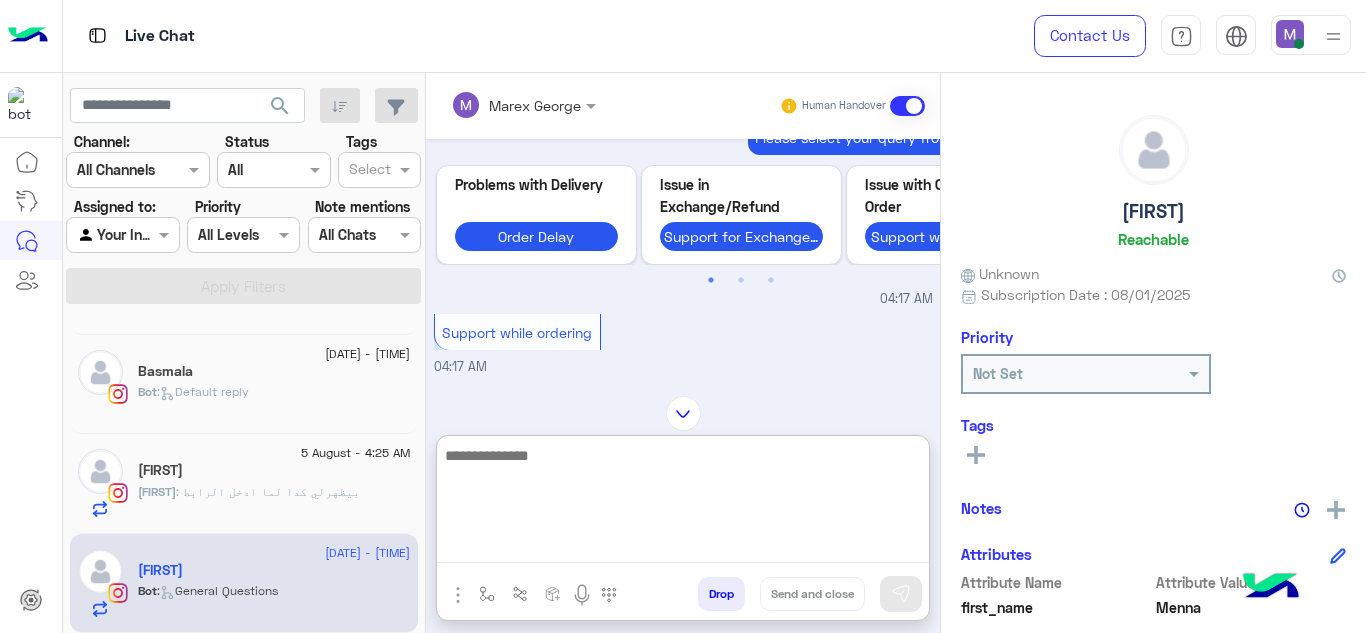 scroll, scrollTop: 978, scrollLeft: 0, axis: vertical 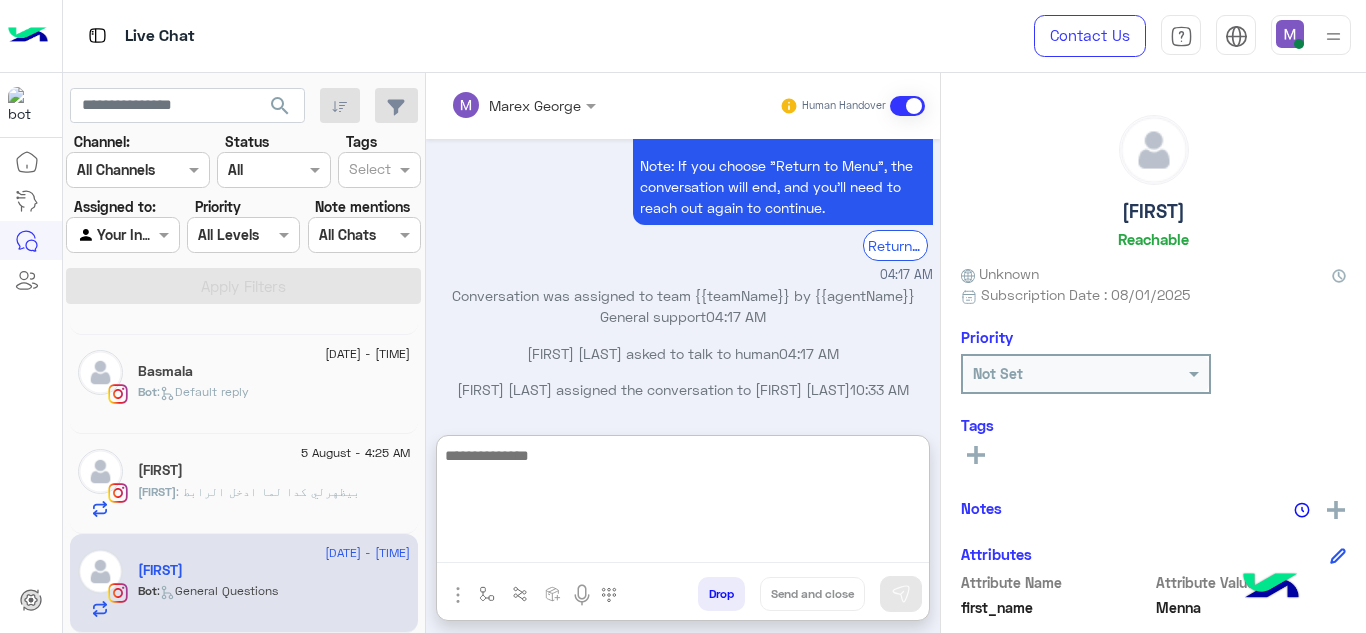 click at bounding box center [683, 503] 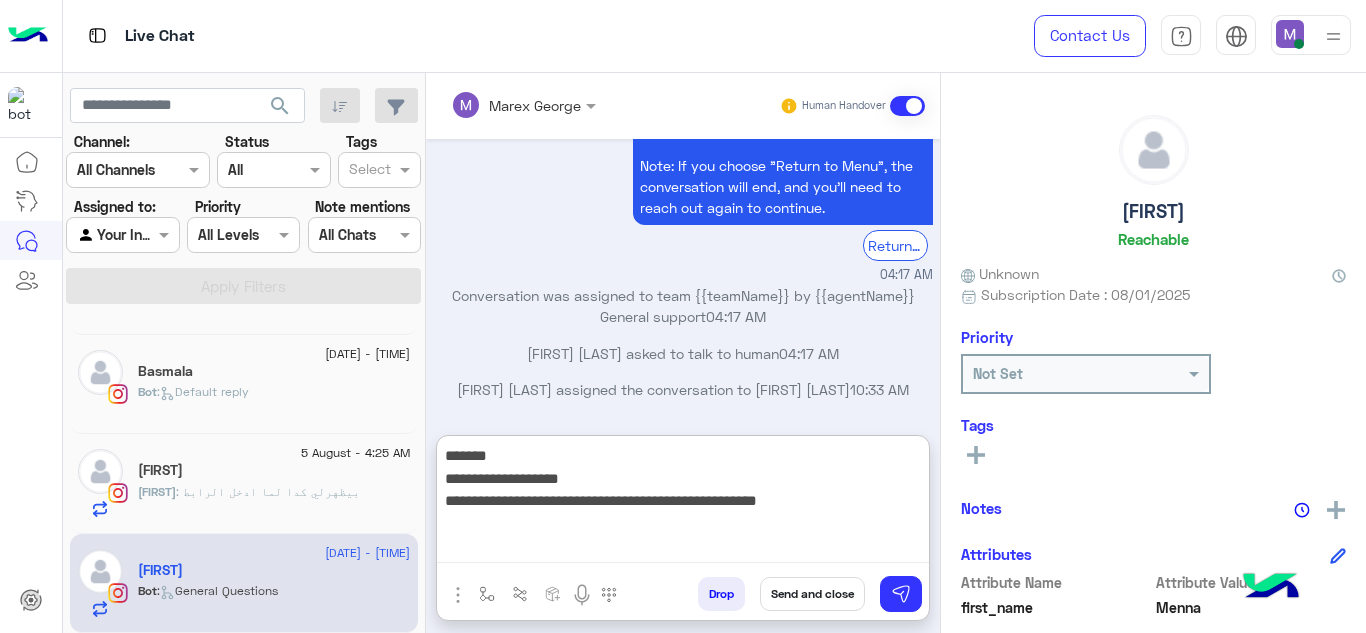 click on "**********" at bounding box center (683, 503) 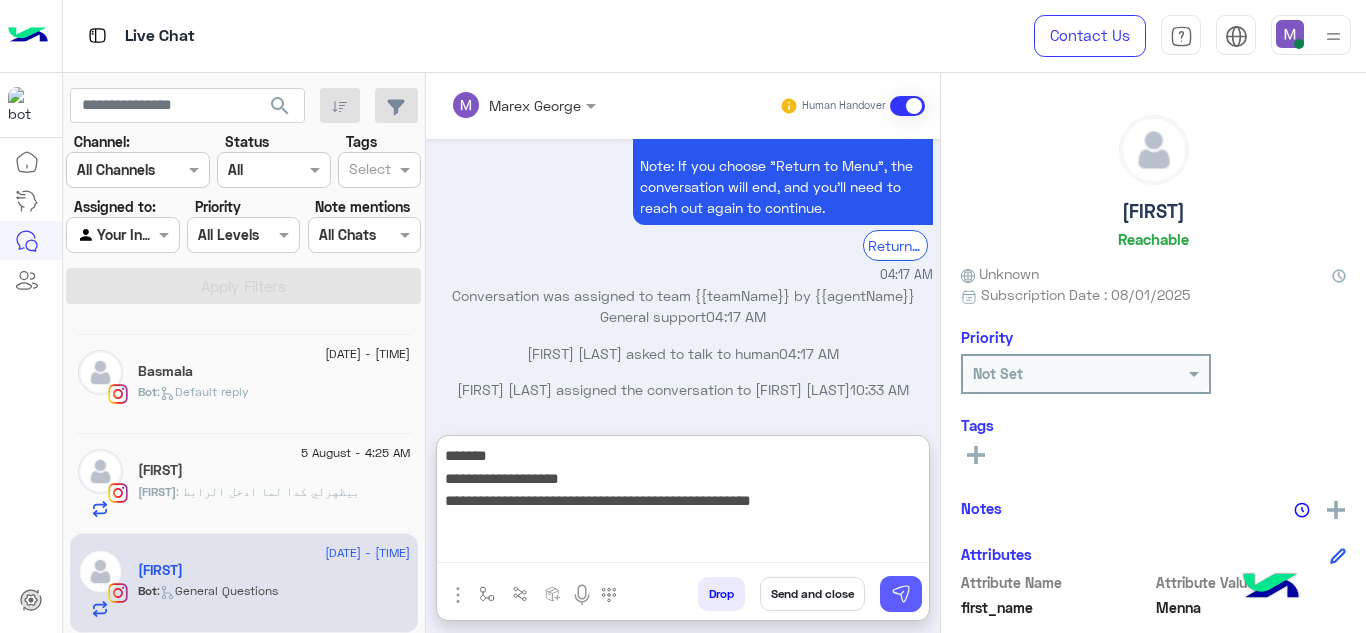 type on "**********" 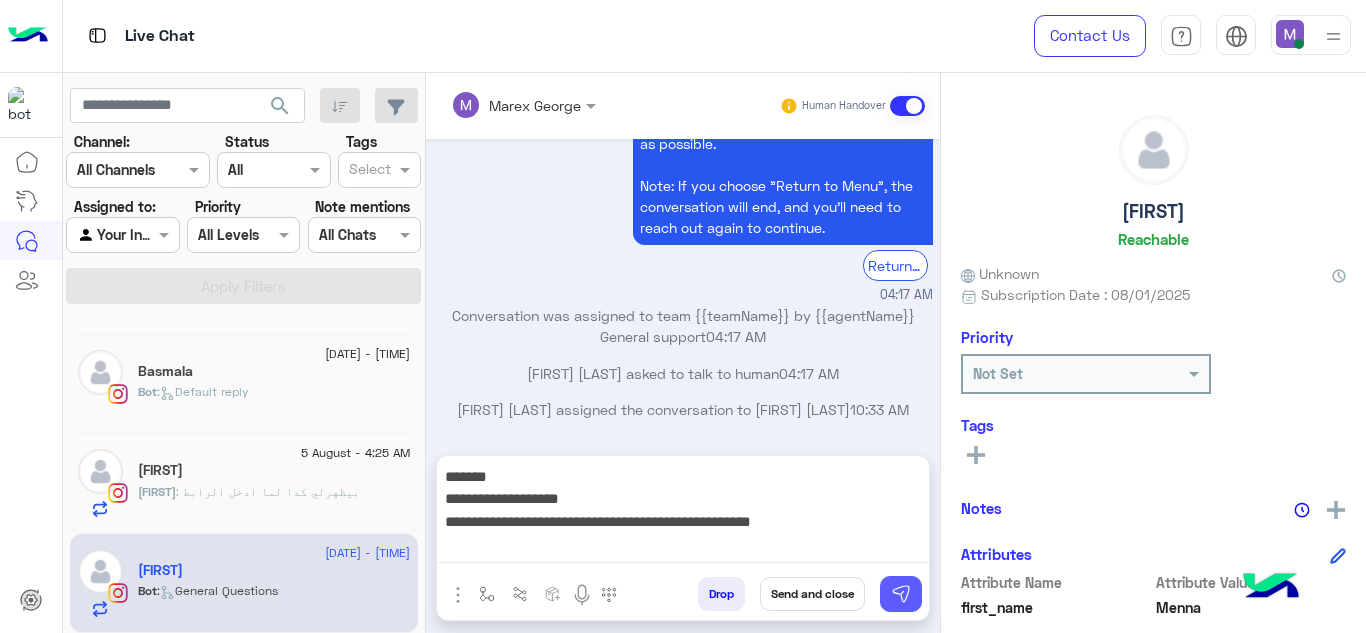 scroll, scrollTop: 1476, scrollLeft: 0, axis: vertical 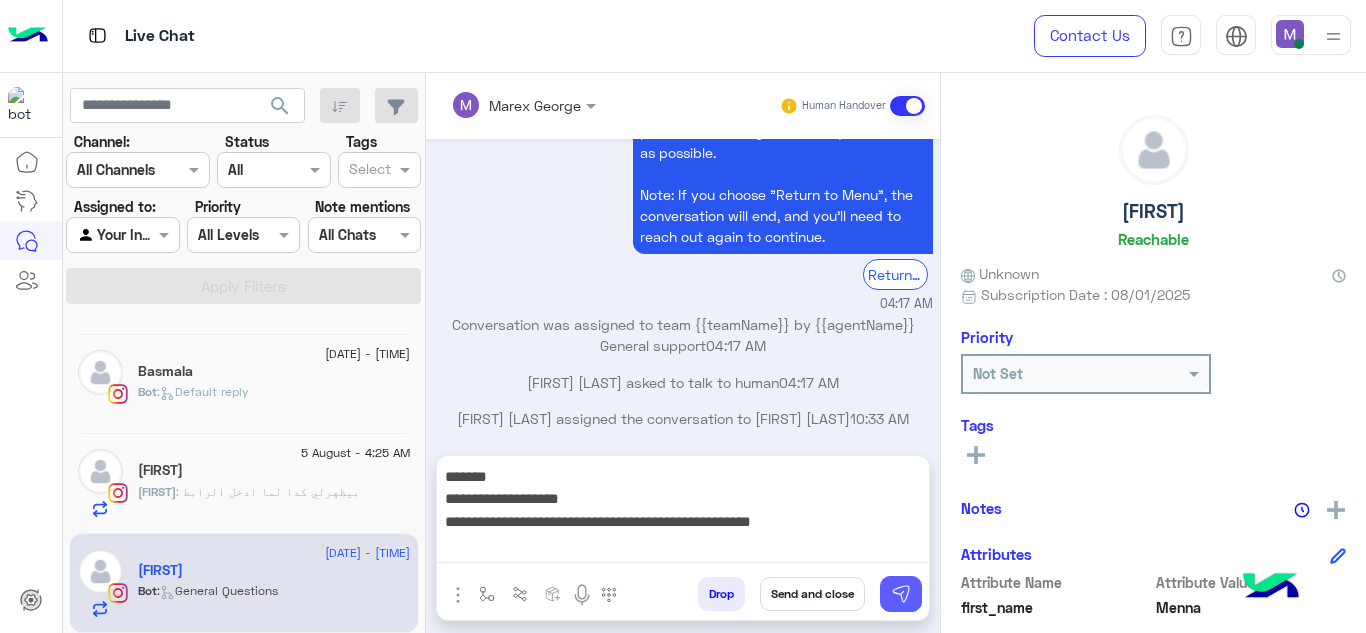 click at bounding box center [901, 594] 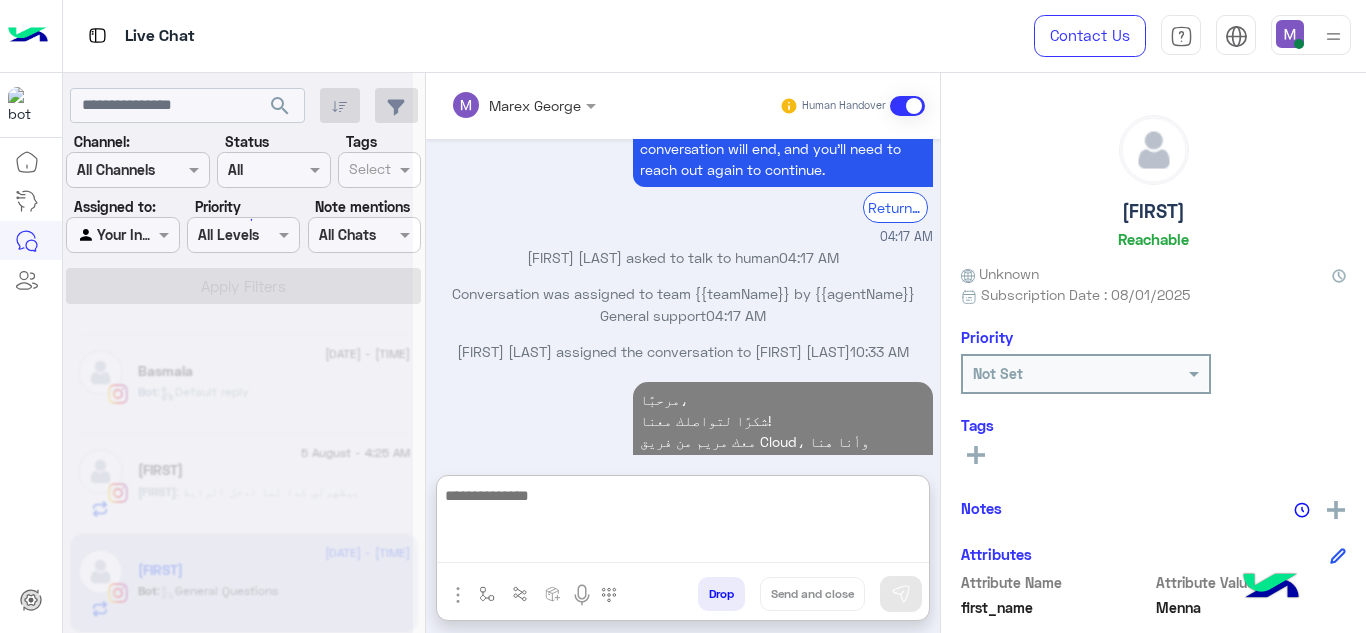 click at bounding box center [683, 523] 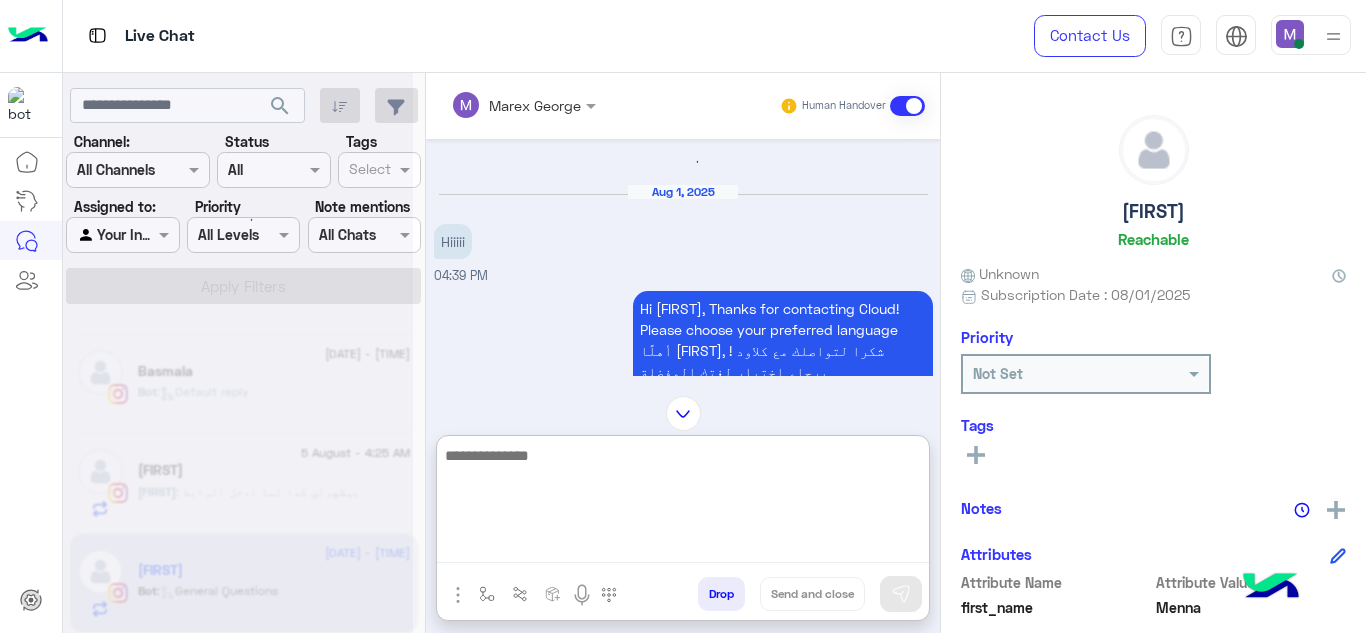 scroll, scrollTop: 1566, scrollLeft: 0, axis: vertical 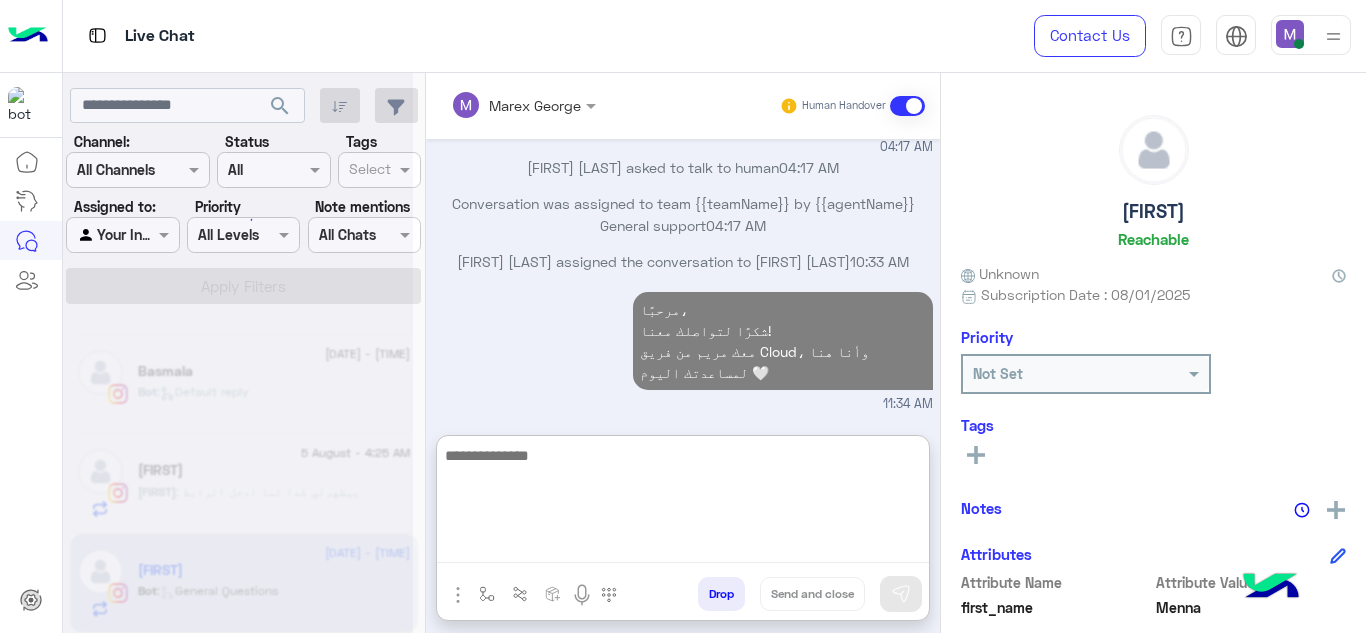 paste on "**********" 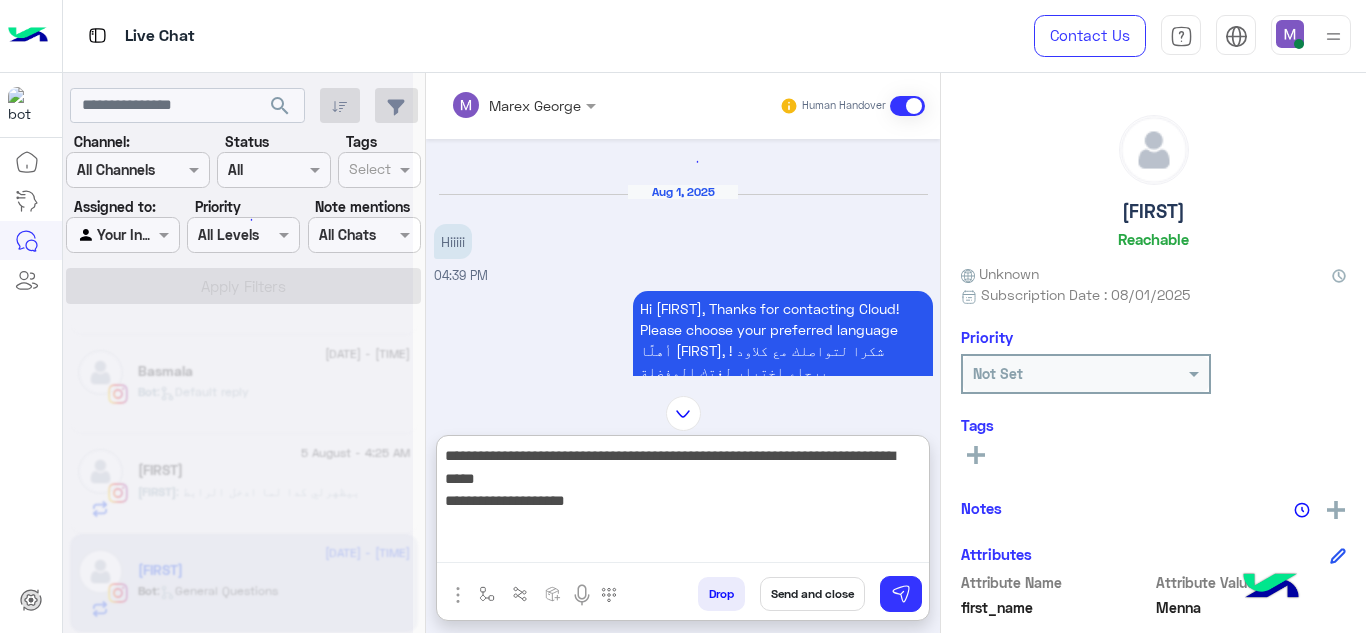 scroll, scrollTop: 1557, scrollLeft: 0, axis: vertical 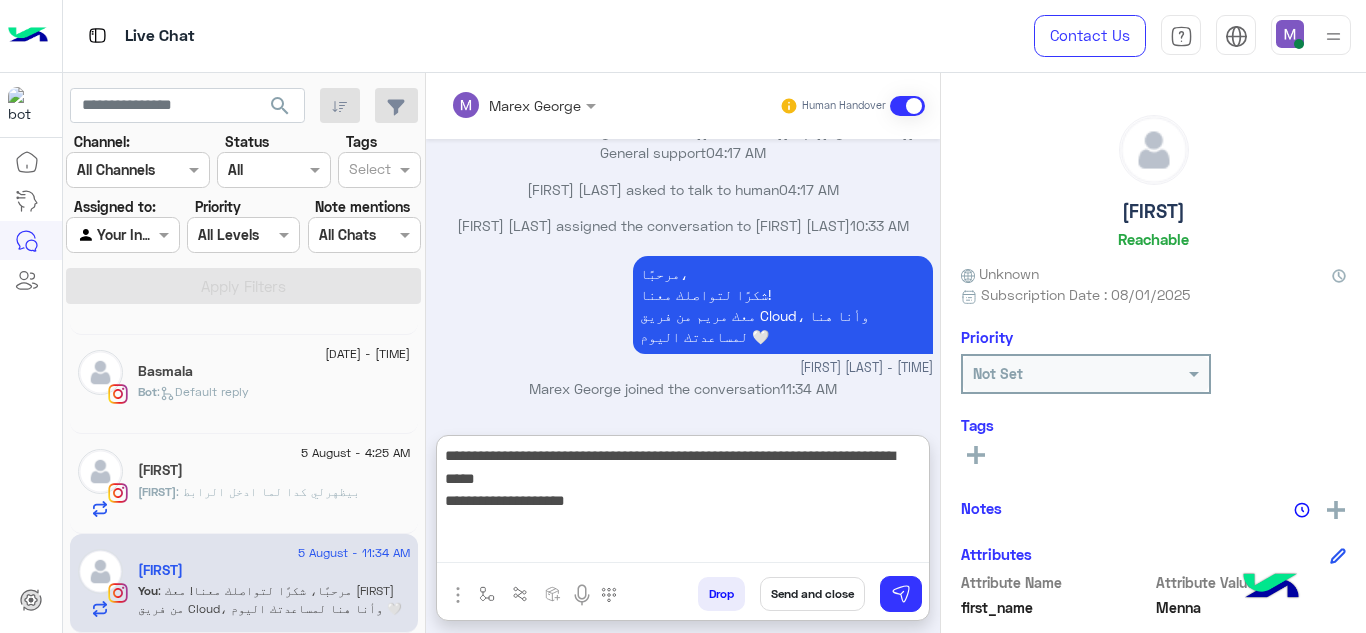 click on "**********" at bounding box center [683, 503] 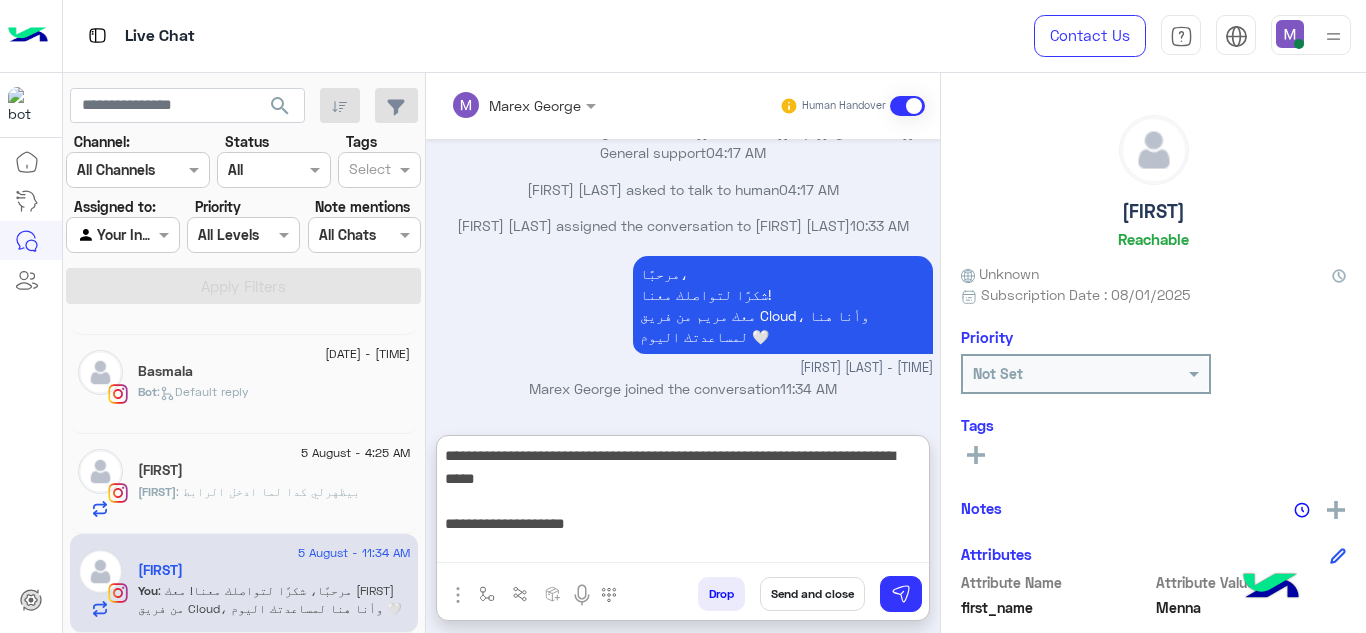 drag, startPoint x: 761, startPoint y: 519, endPoint x: 977, endPoint y: 528, distance: 216.18742 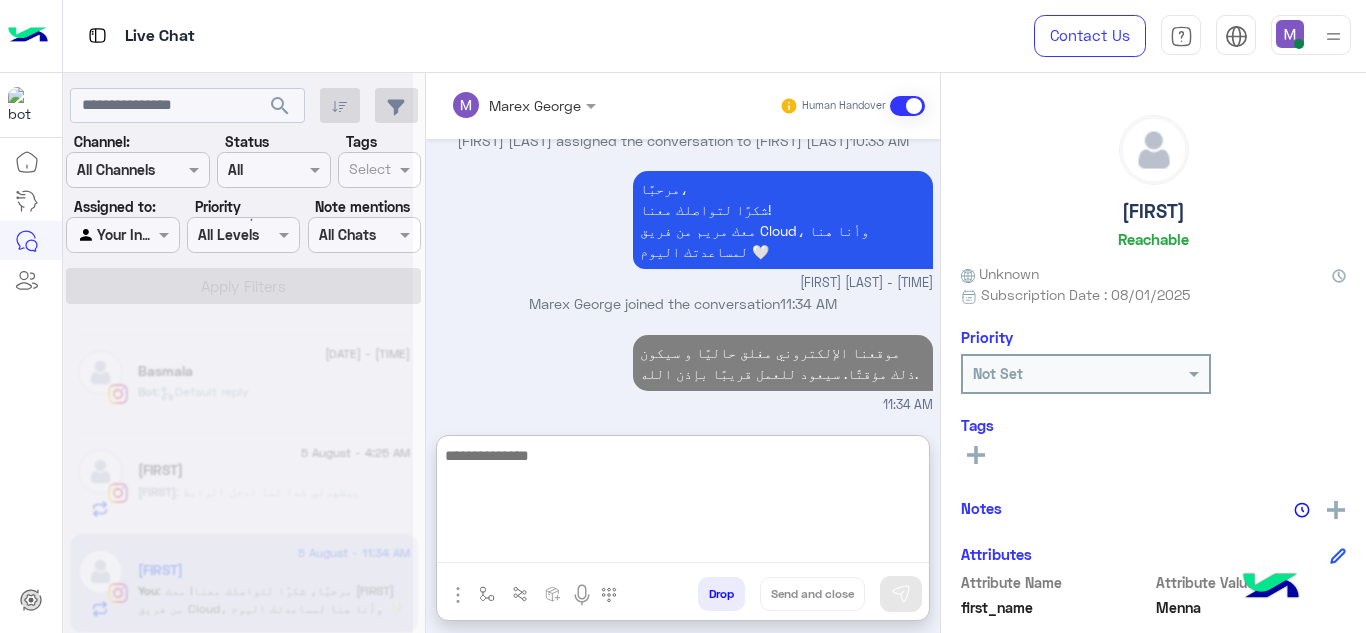 paste on "**********" 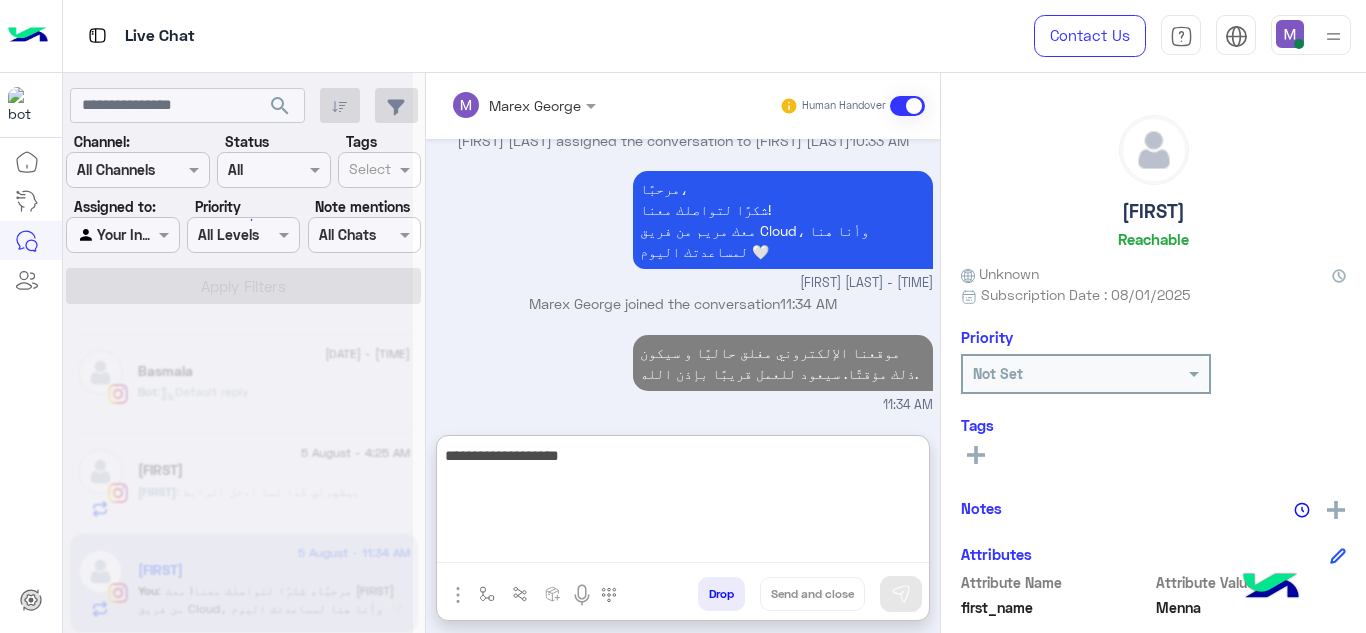 type on "**********" 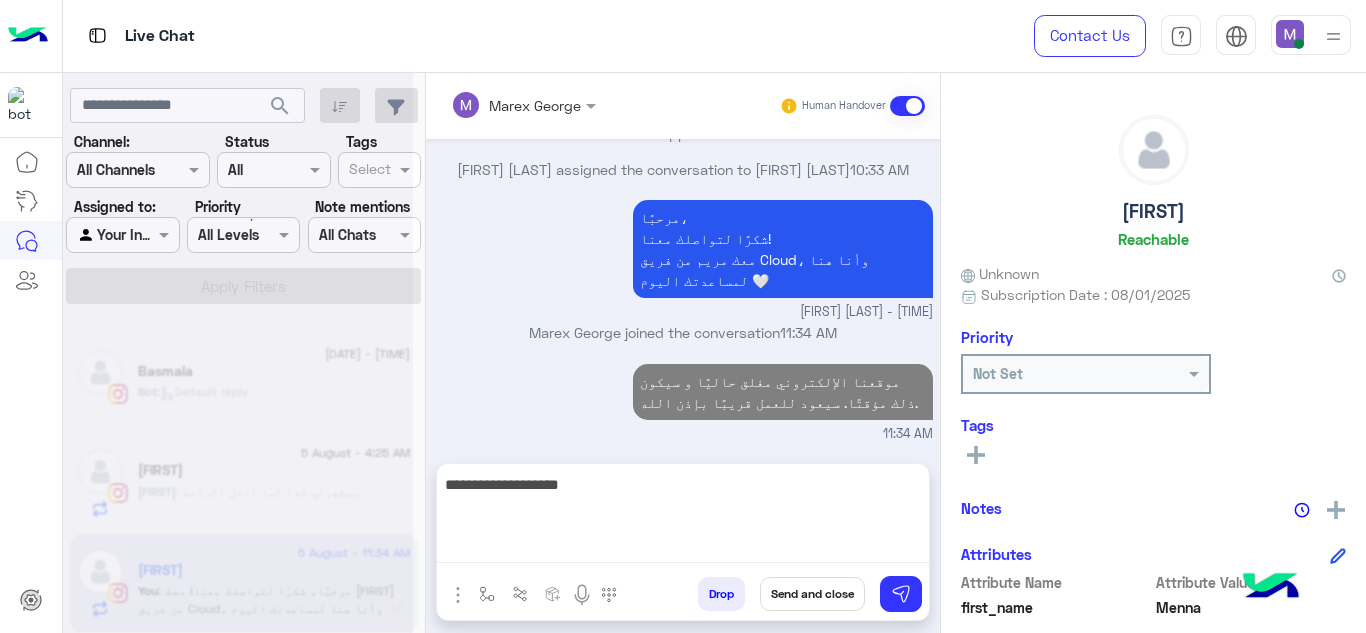 click on "[FIRST] [LAST]   Reachable   Unknown      Subscription Date : 08/01/2025  Priority Not Set  Tags   See All   Notes  Notes History No notes added yet.  Add note   Attributes  Attribute Name Attribute Value first_name  [FIRST]  last_name  [LAST]  profile_pic gender    locale    timezone  Unknown signup_date  08/01/2025  last_visited_flow  General Questions  last_interaction  08/05/2025, 4:17 AM  last_message  عندي مشكله في الموقع وانا بطلب اوردر ينفع اطلبوا من هنا؟  last_clicked_button  Support while ordering  phone_number    ChannelId  Instagram  HandoverOn  true  UserId  735437812789013  email    last_message_sentiment  Neutral  last_message_id  aWdfZAG1faXRlbToxOklHTWVzc2FnZAUlEOjE3ODQxNDYxODU3MTcyNzQwOjM0MDI4MjM2Njg0MTcxMDMwMTI0NDI3NjA0NzgwOTc4MDQ5MDk5MjozMjM1NjYxNTIzNzEyODExNzMxMjg4NTQzMzE0OTk0NzkwNAZDZD" 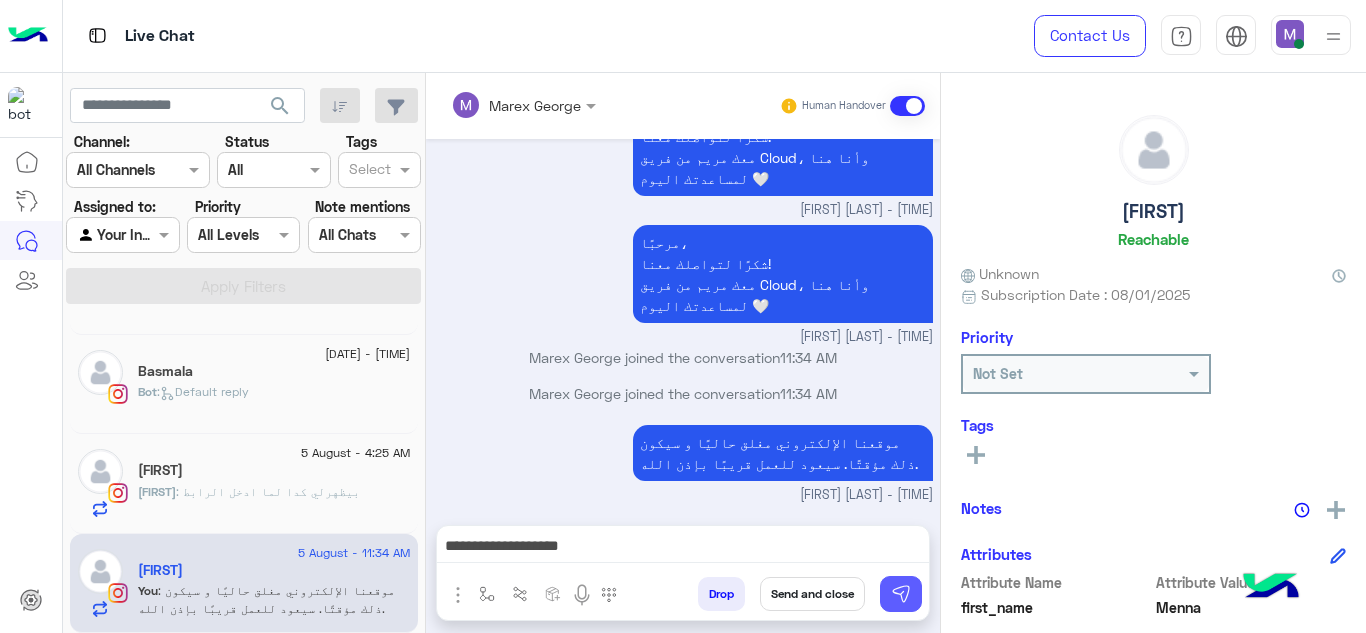 click at bounding box center [901, 594] 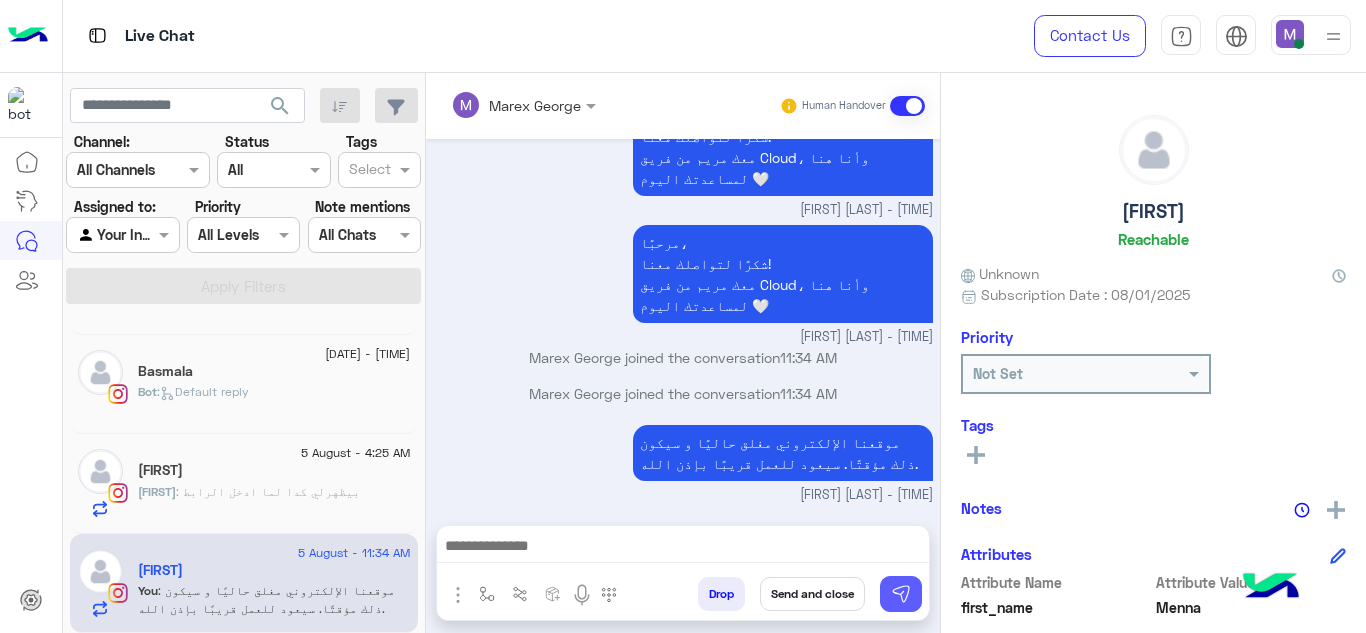 scroll, scrollTop: 1779, scrollLeft: 0, axis: vertical 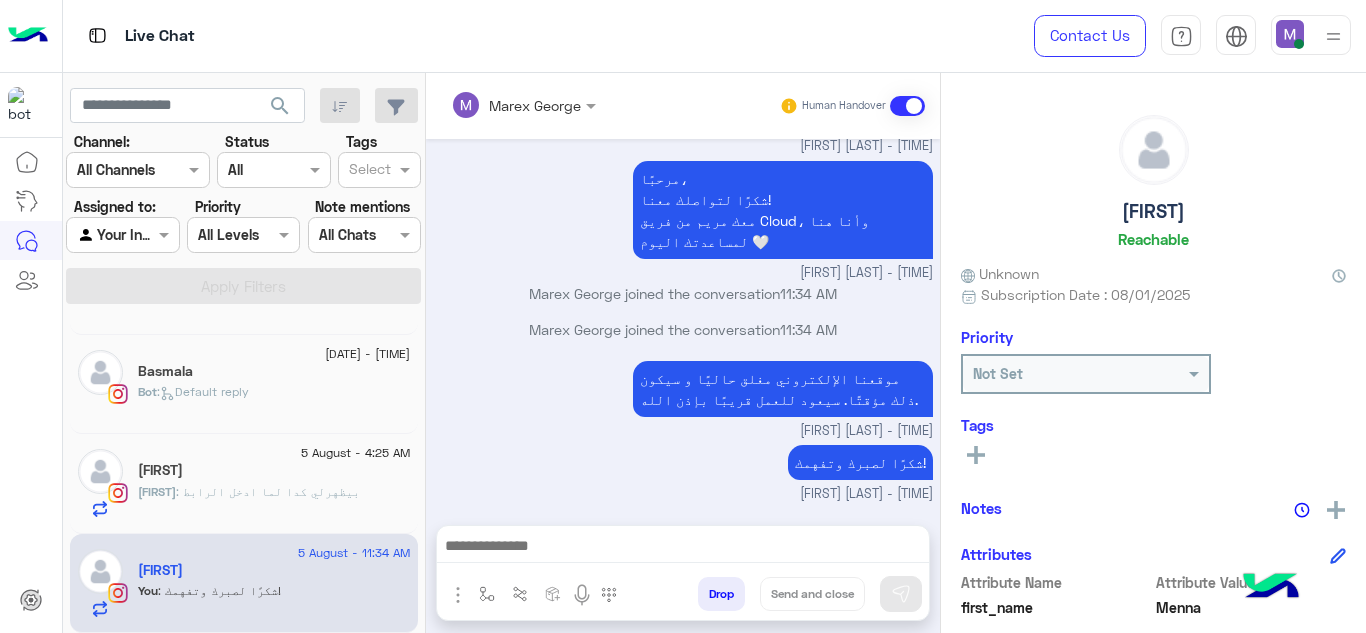 click on ": بيظهرلي كدا لما ادخل الرابط" 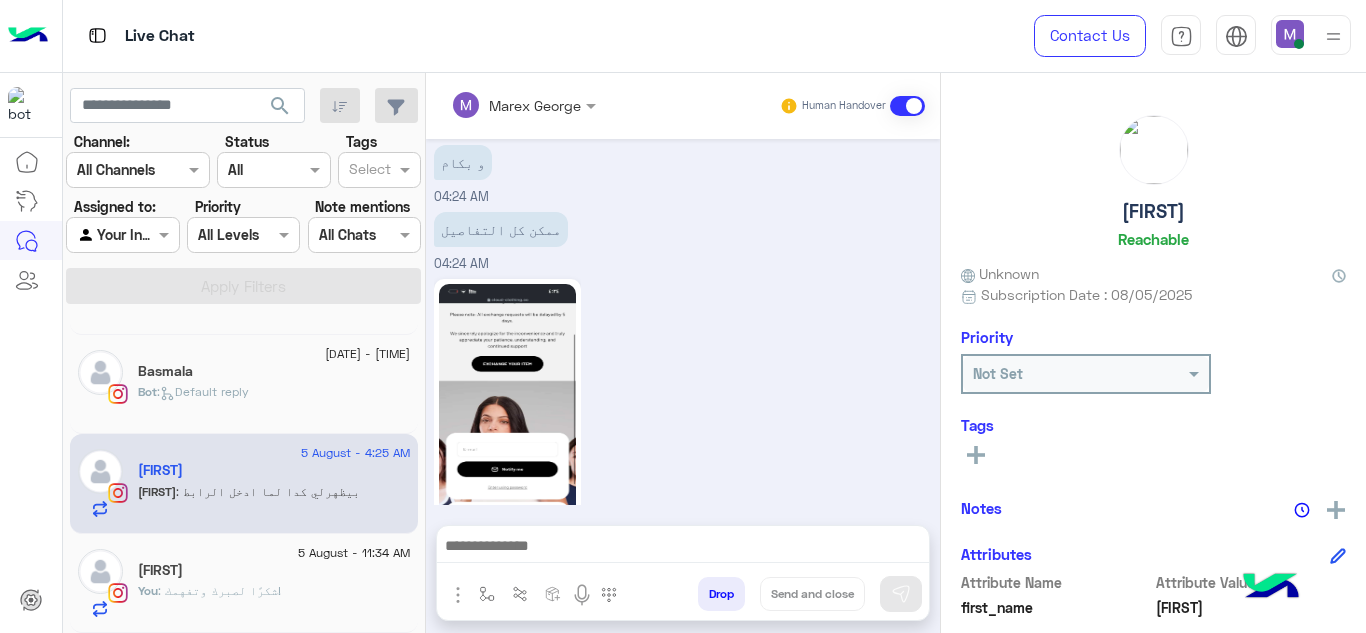 scroll, scrollTop: 681, scrollLeft: 0, axis: vertical 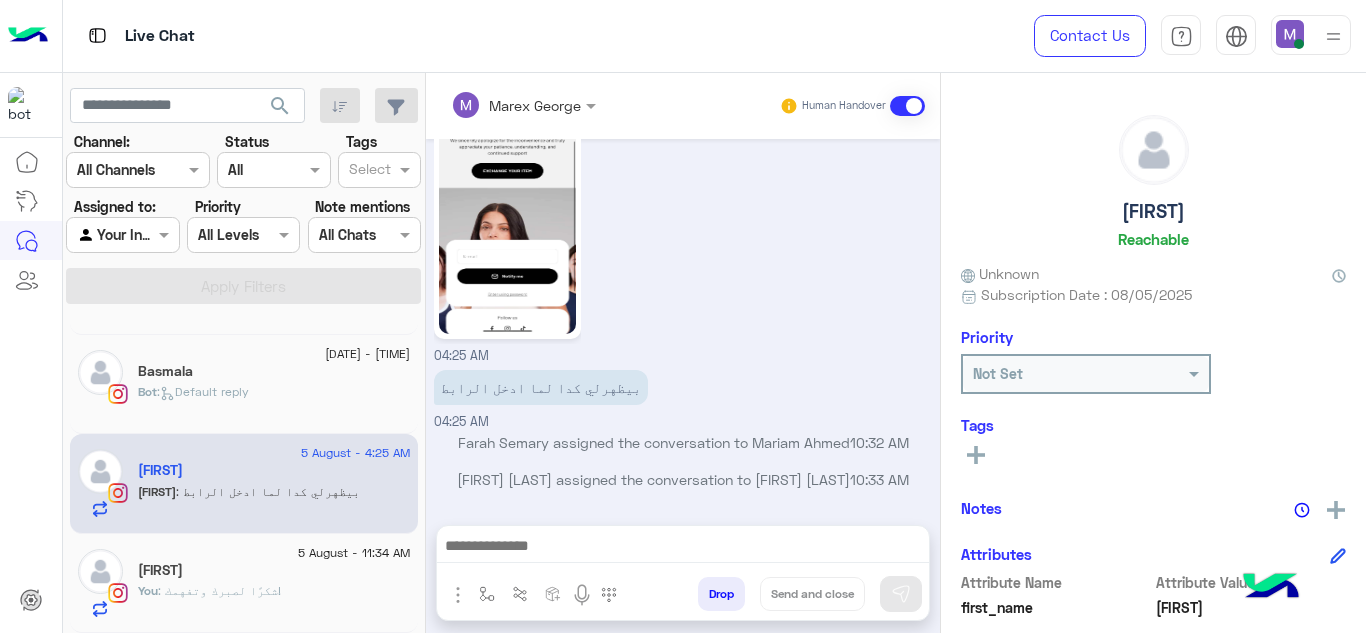 click 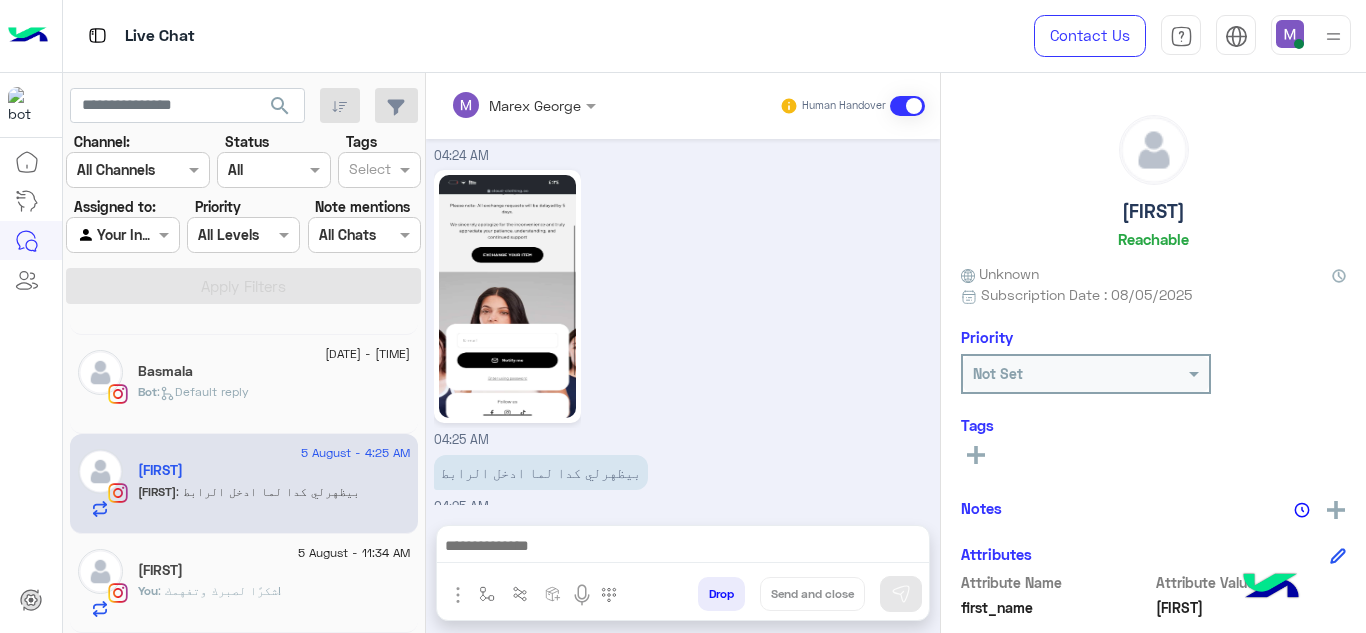 scroll, scrollTop: 1998, scrollLeft: 0, axis: vertical 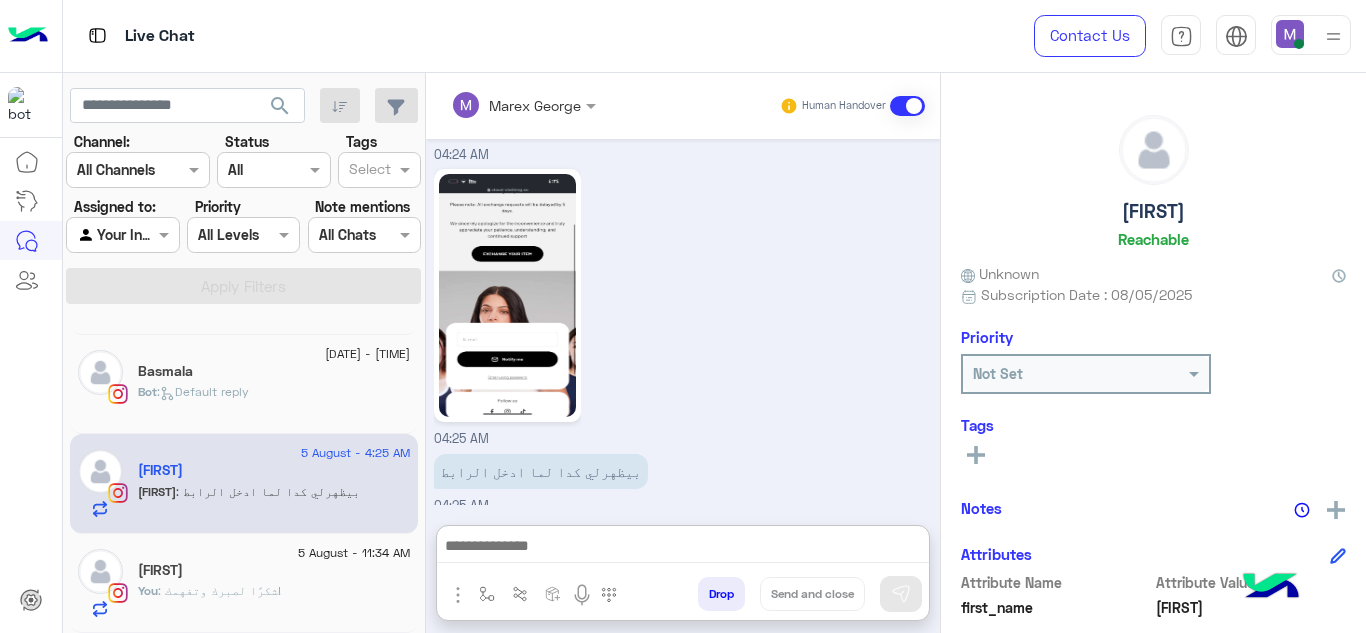 click at bounding box center (683, 548) 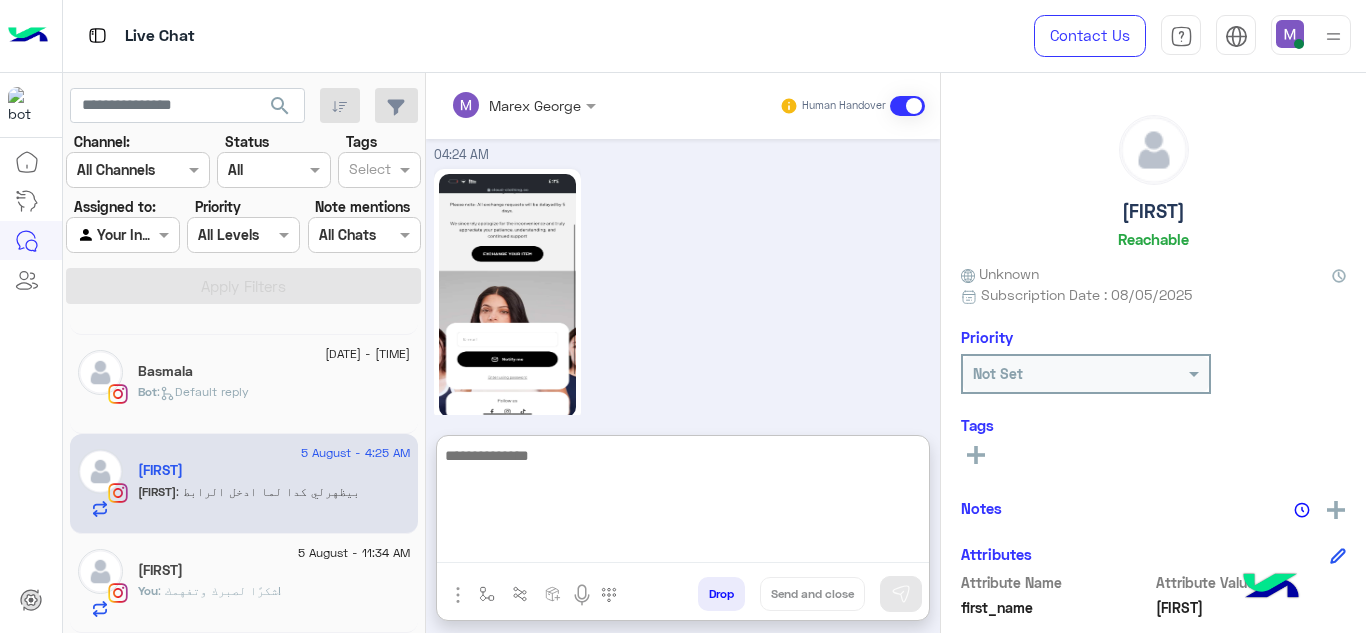 click at bounding box center (683, 503) 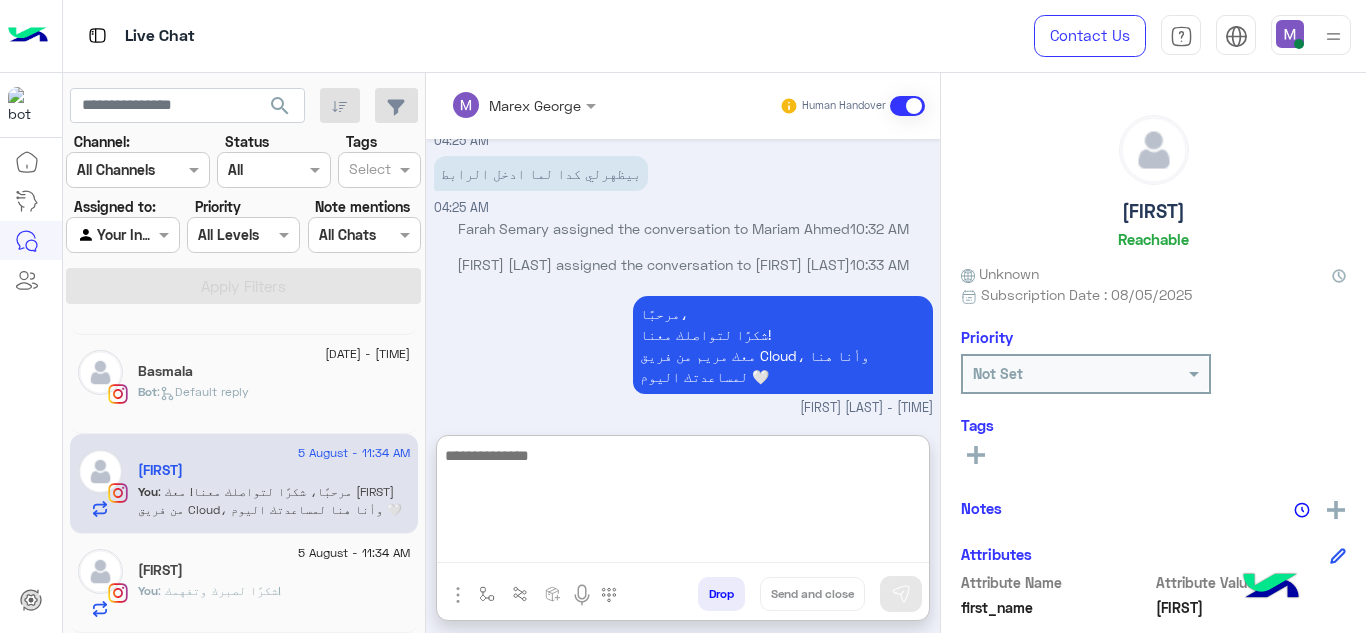 scroll, scrollTop: 2251, scrollLeft: 0, axis: vertical 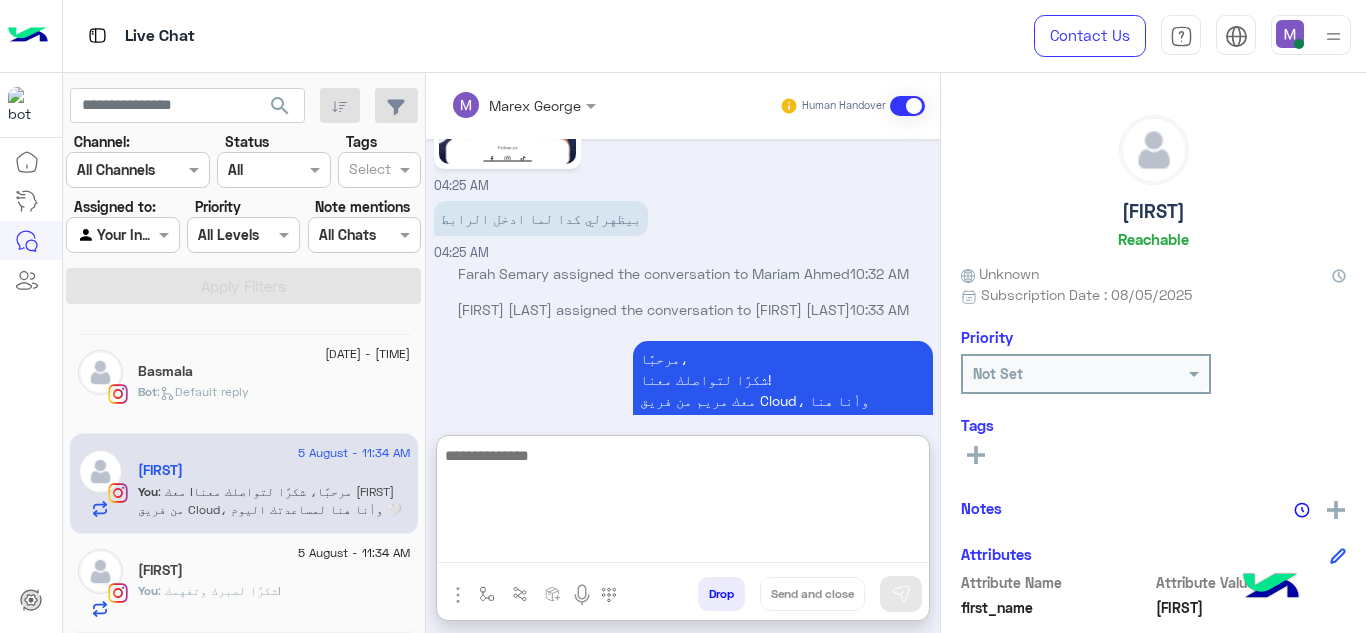 paste on "**********" 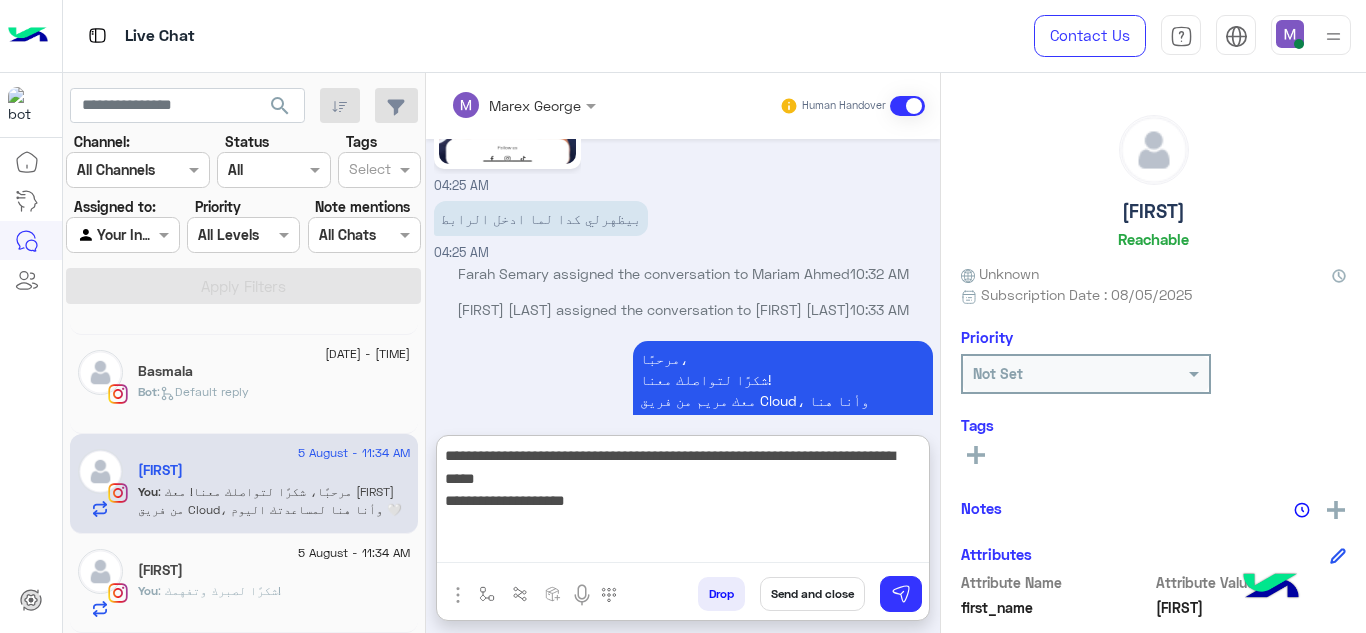drag, startPoint x: 928, startPoint y: 498, endPoint x: 763, endPoint y: 522, distance: 166.73631 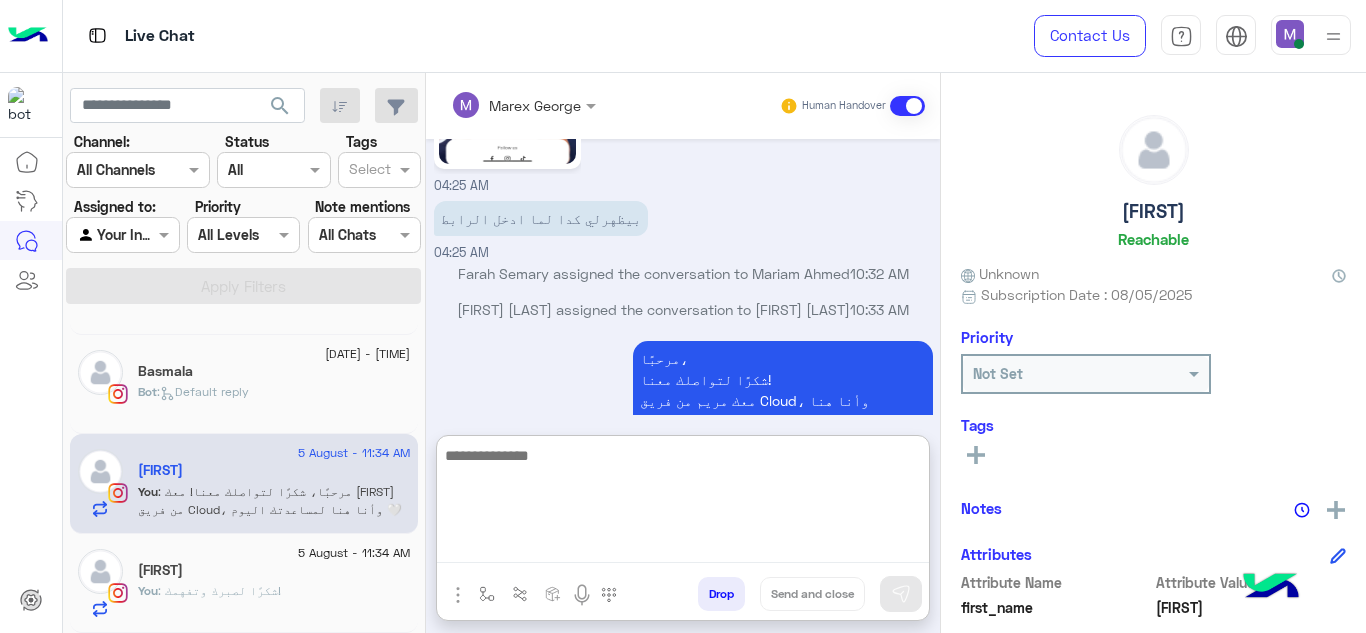 scroll, scrollTop: 2336, scrollLeft: 0, axis: vertical 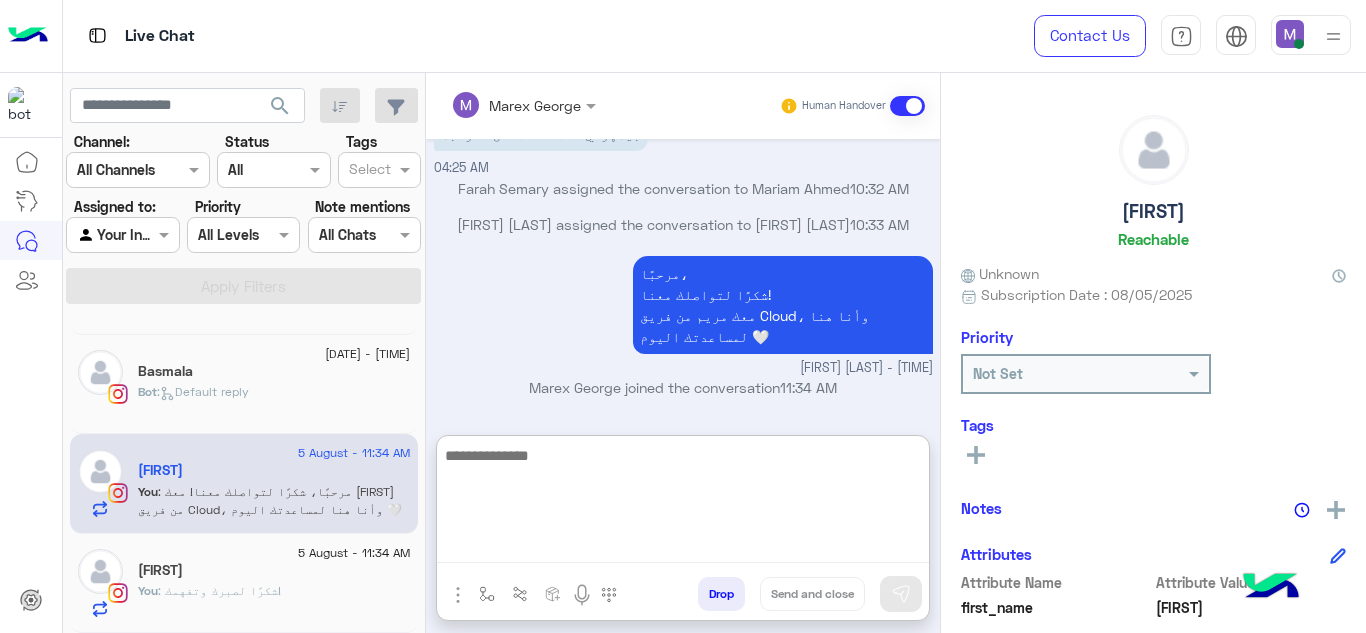 paste on "**********" 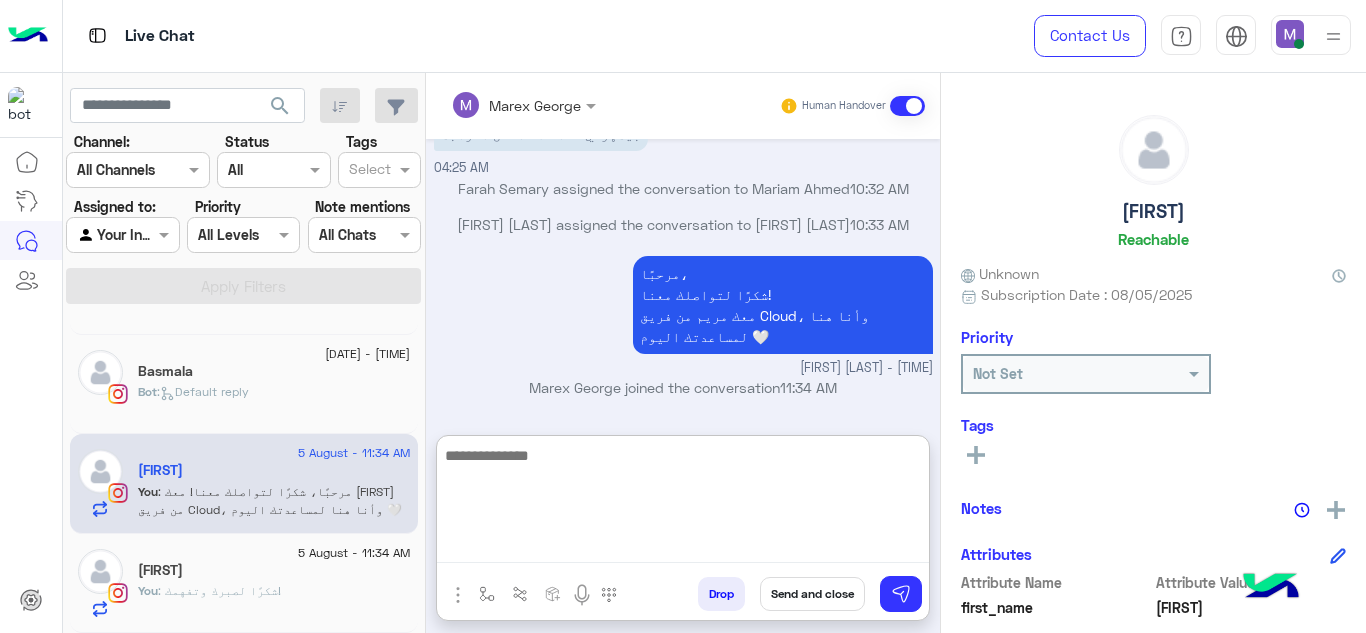type on "**********" 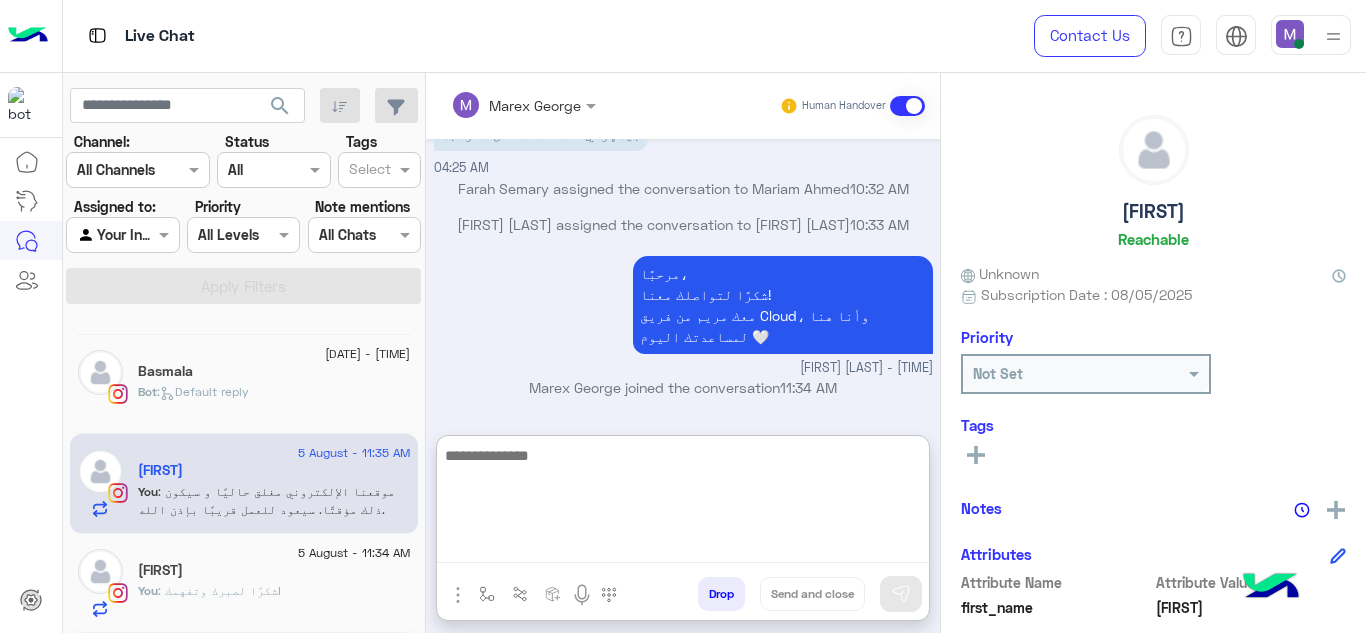 scroll, scrollTop: 2400, scrollLeft: 0, axis: vertical 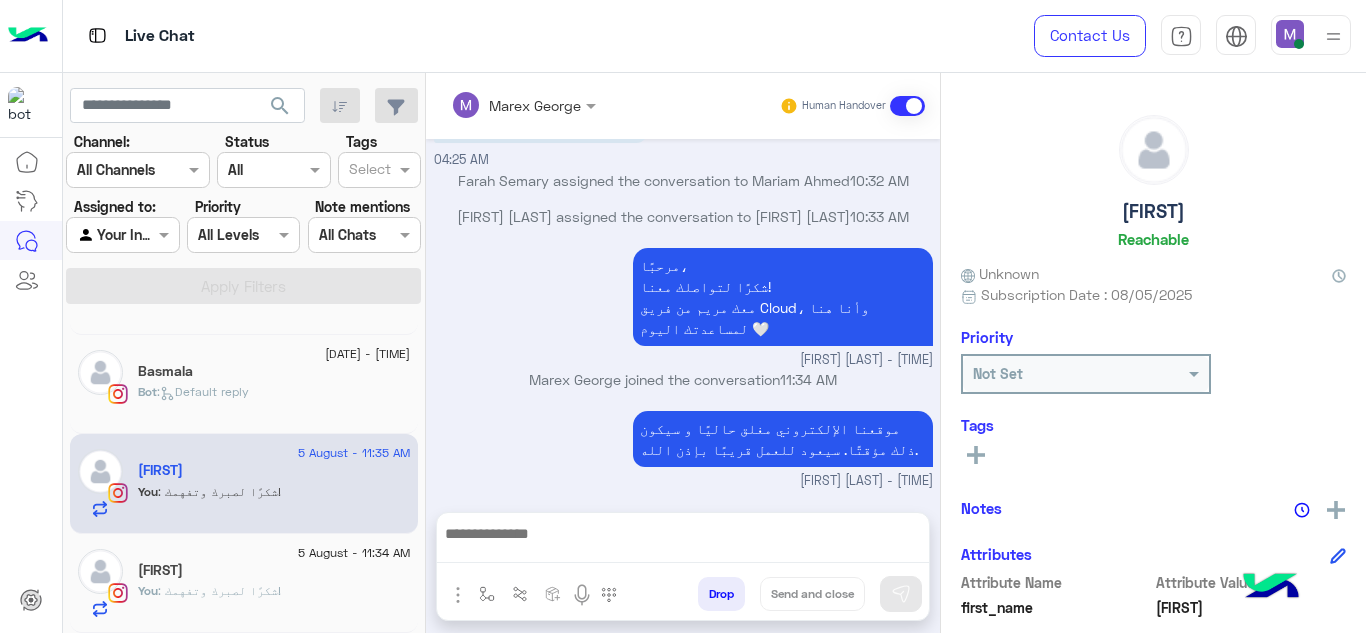 click on "Basmala" 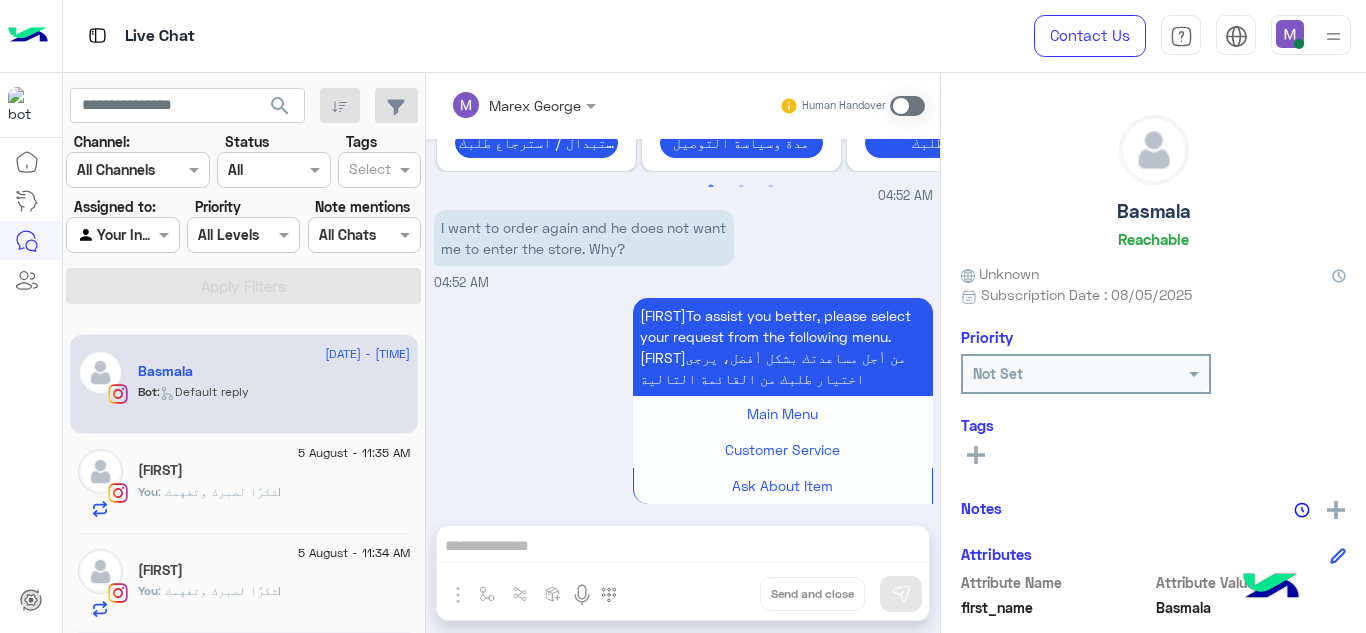 scroll, scrollTop: 867, scrollLeft: 0, axis: vertical 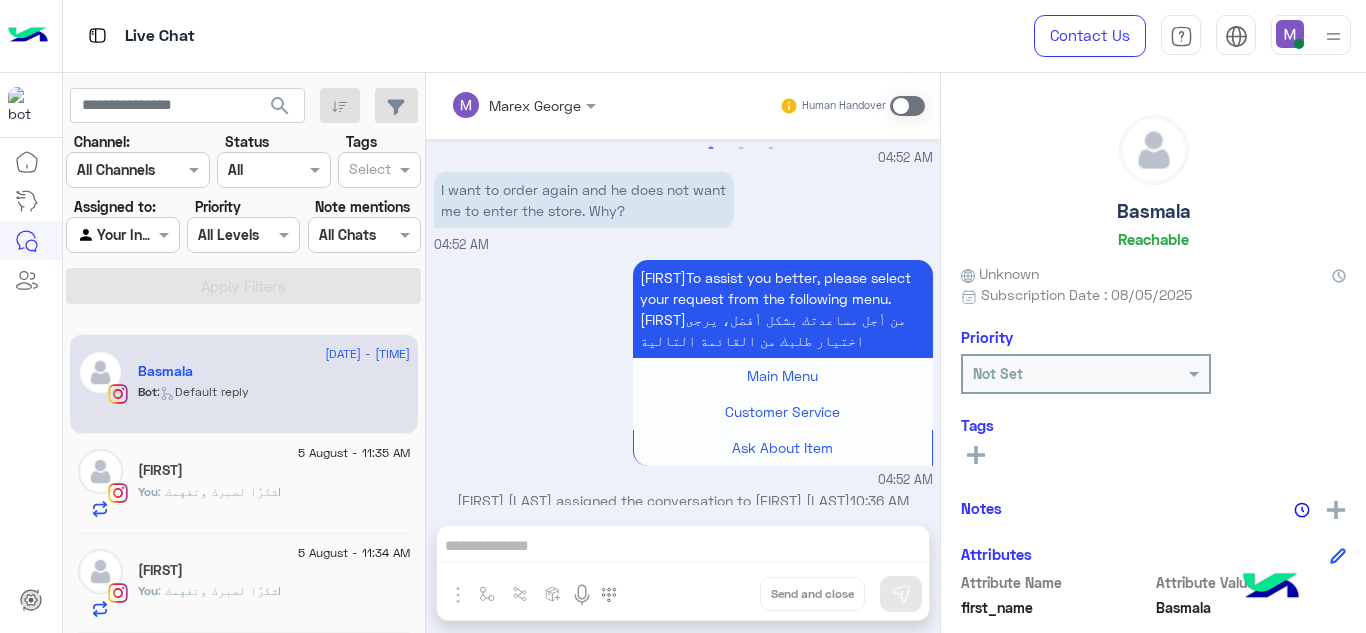 click on "[FIRST] [LAST] Human Handover     [DATE]  Hello   [TIME]  Hi [FIRST], Thanks for contacting Cloud! Please choose your preferred language أهلًا [FIRST], شكرا لتواصلك مع كلاود ! برجاء إختيار لغتك المفضلة  اللغة العربية    English     [TIME]  I want to order again and he does not want me to enter the store. Why?   [TIME]  [FIRST]To assist you better, please select your request from the following menu. [FIRST]من أجل مساعدتك بشكل أفضل، يرجى اختيار طلبك من القائمة التالية  Main Menu   Customer Service   Ask About Item     [TIME]   اللغة العربية     [TIME]  يُرجى اختيار استفسارك من الخيارات التالية 👇🔎 Previous استبدال / استرجاع طلبك 🔄  استبدال / استرجاع طلبك  مدة وسياسة التوصيل 🚚  مدة وسياسة التوصيل  تتبع طلبك 📦  تتبع طلبك   خدمة العملاء  1 2" at bounding box center (683, 357) 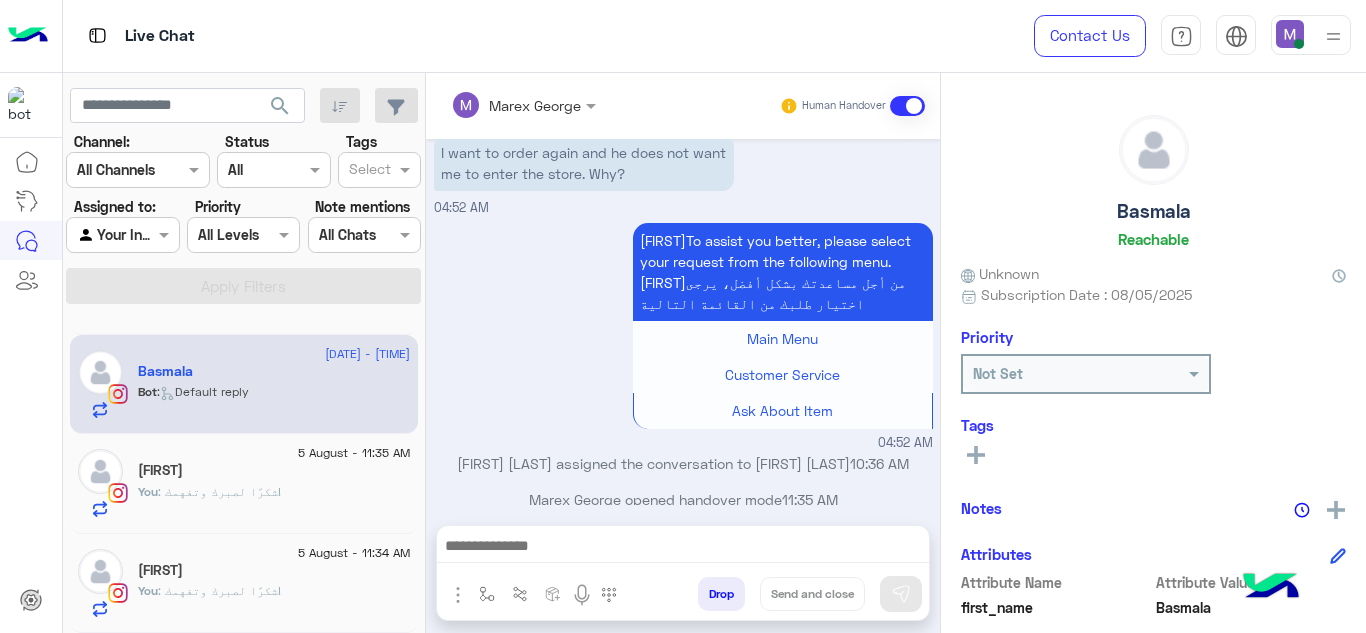 scroll, scrollTop: 903, scrollLeft: 0, axis: vertical 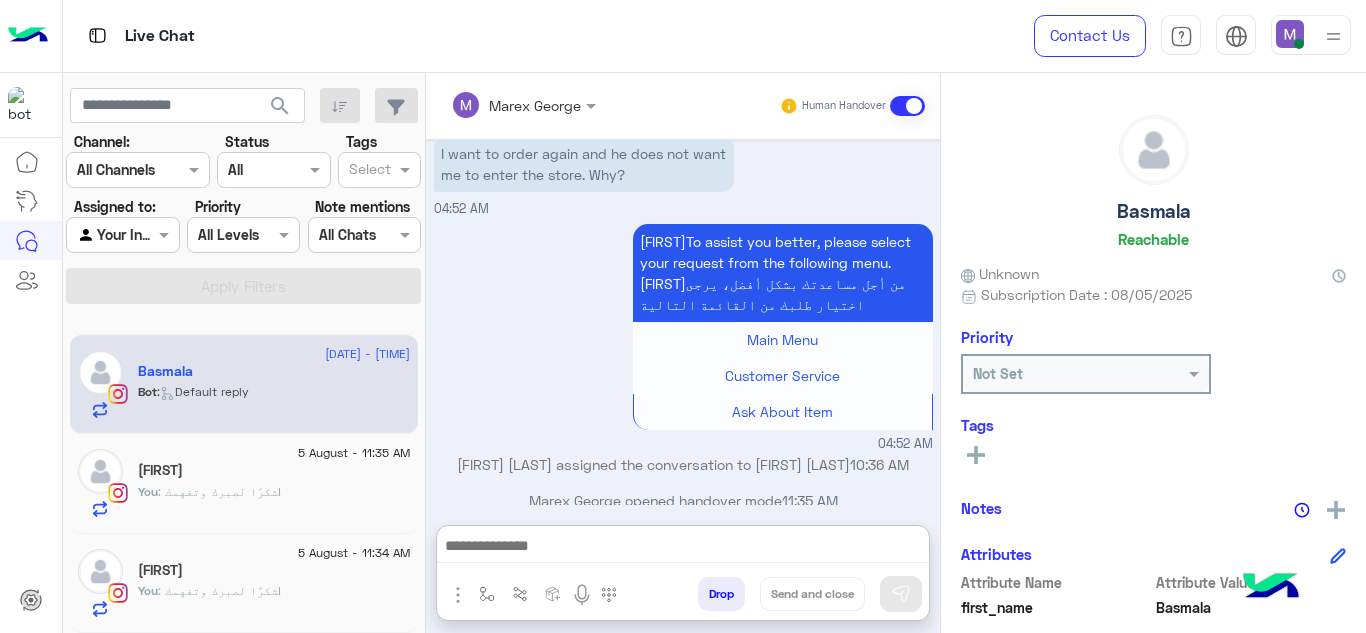 click at bounding box center (683, 548) 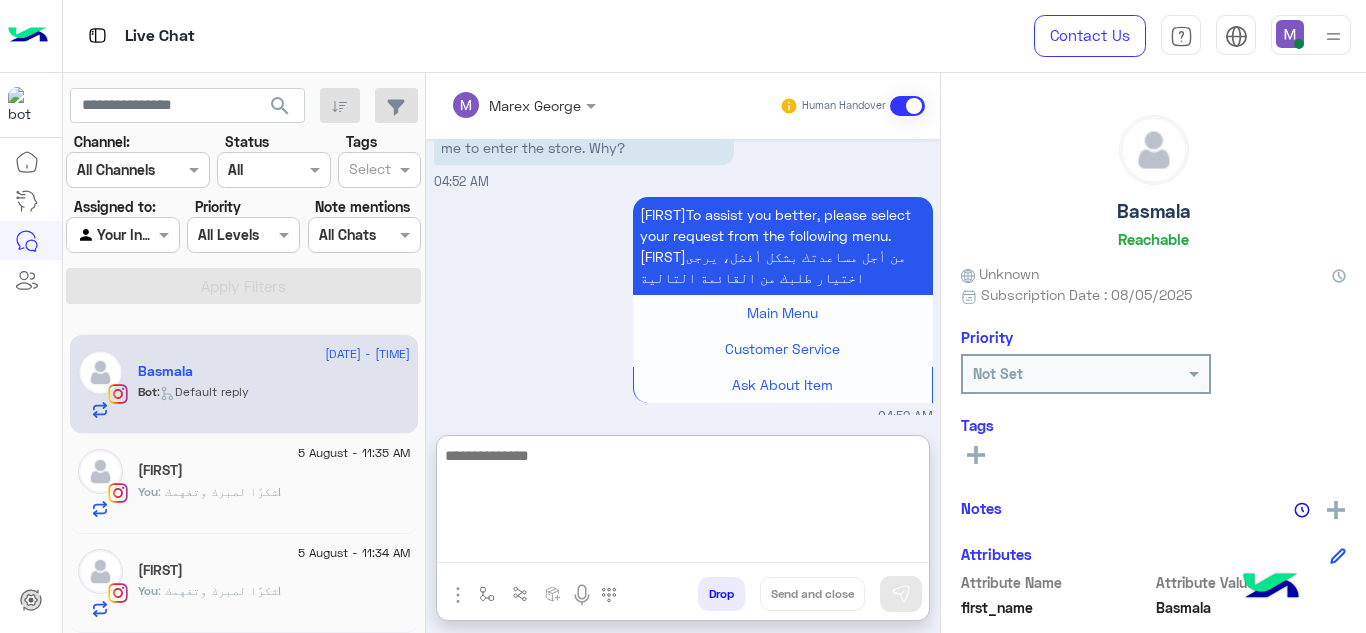 scroll, scrollTop: 993, scrollLeft: 0, axis: vertical 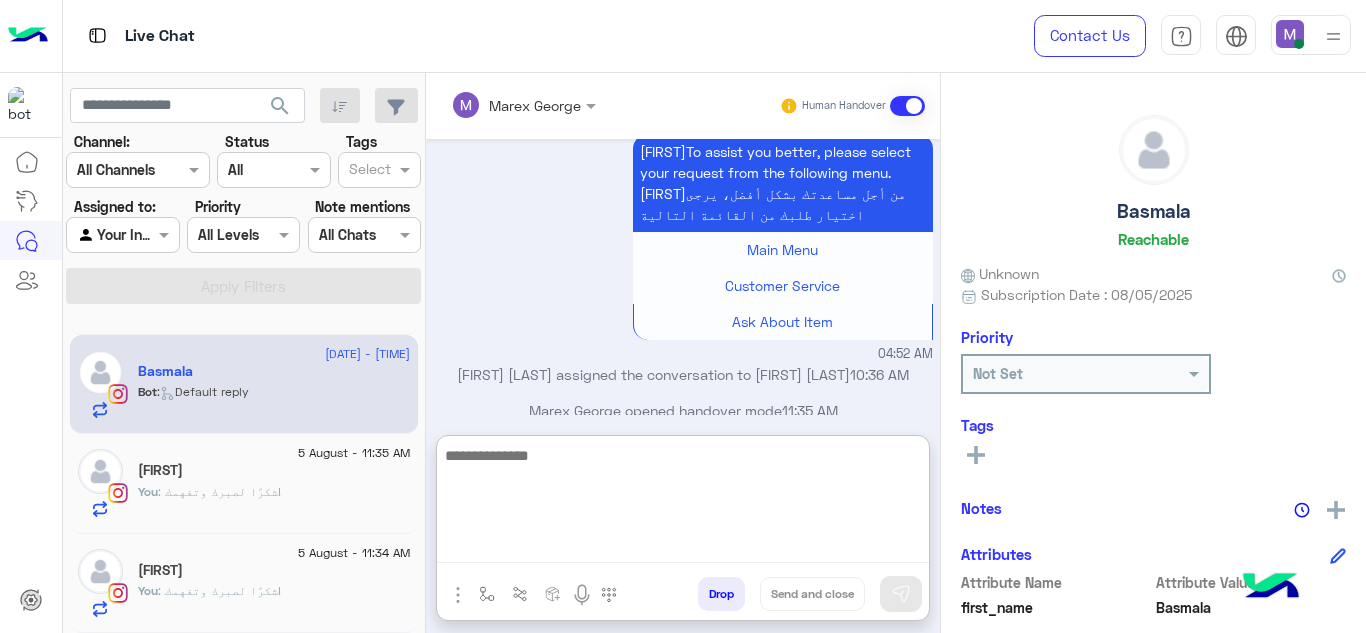 click at bounding box center [683, 503] 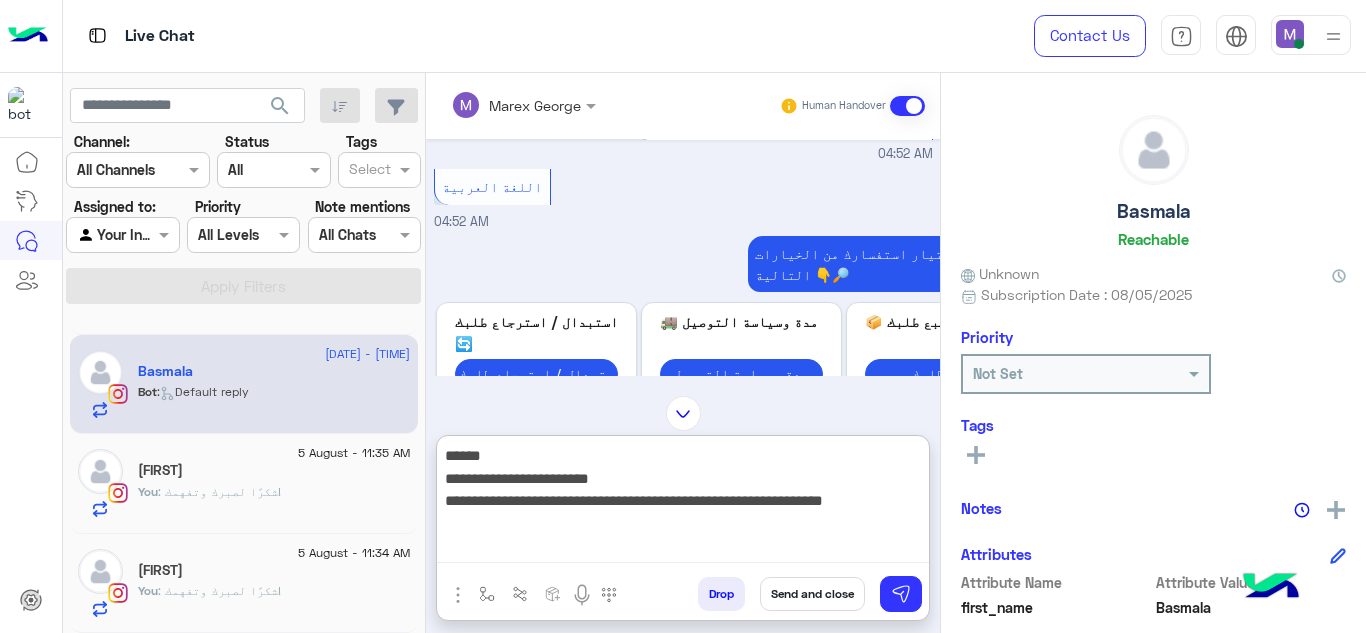 scroll, scrollTop: 594, scrollLeft: 0, axis: vertical 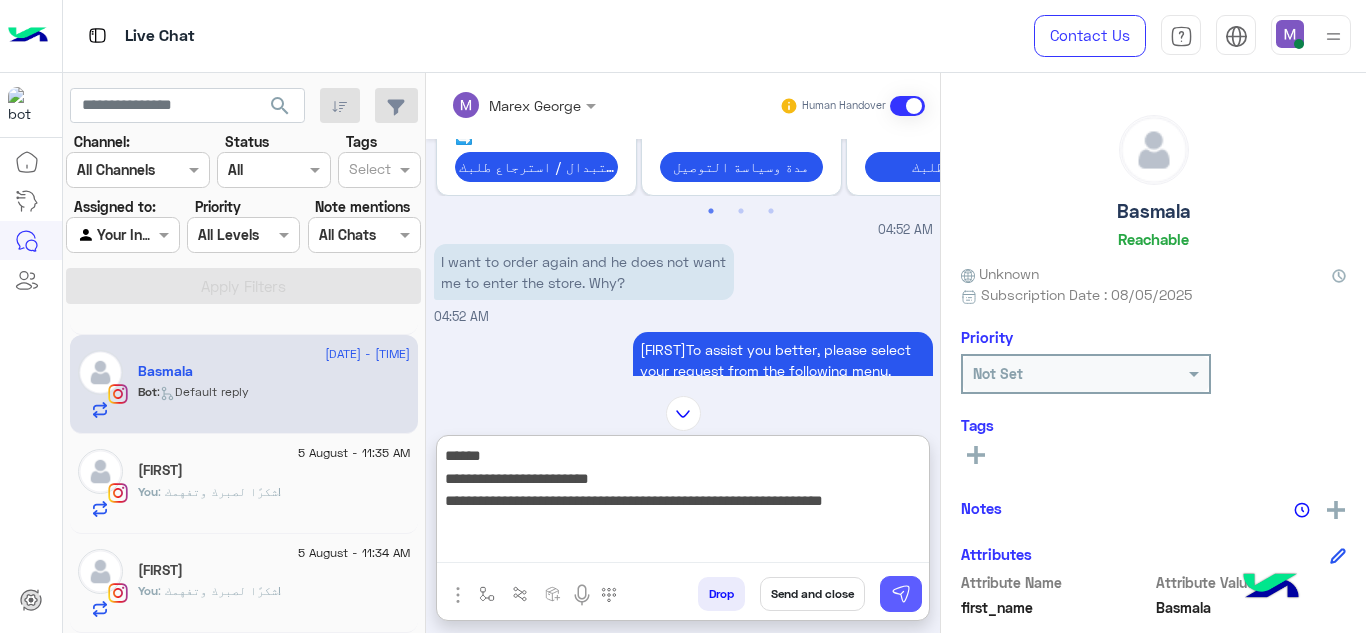 type on "**********" 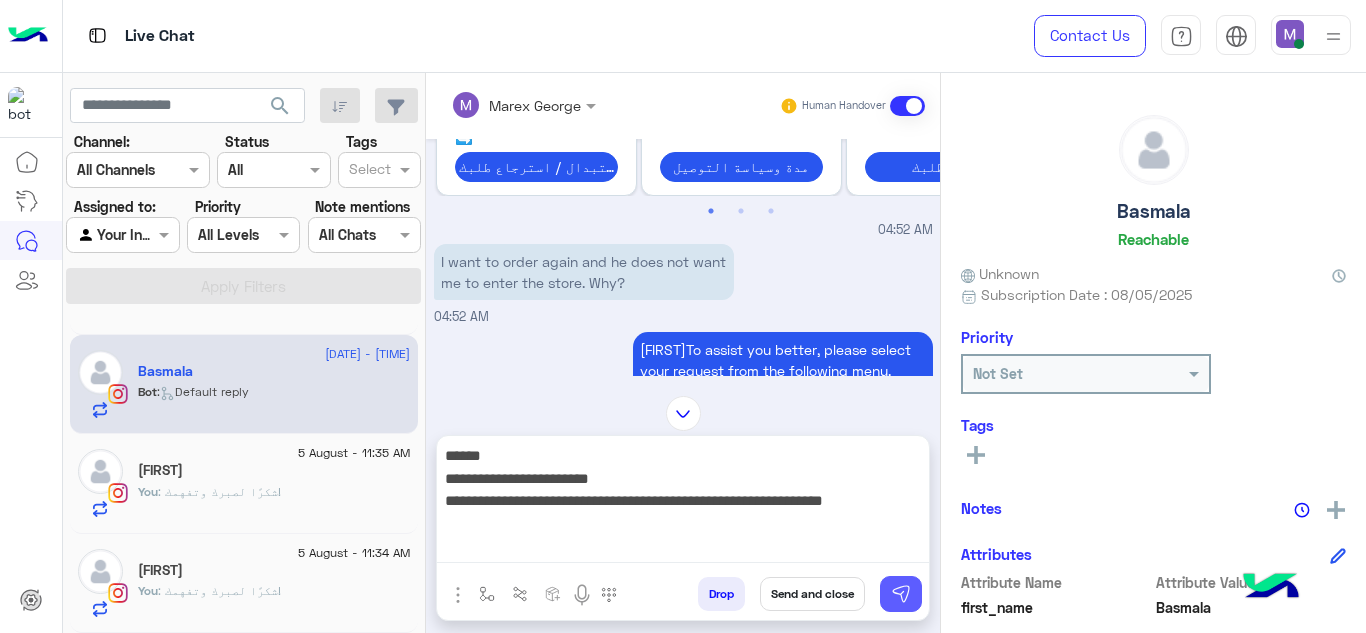 click at bounding box center (901, 594) 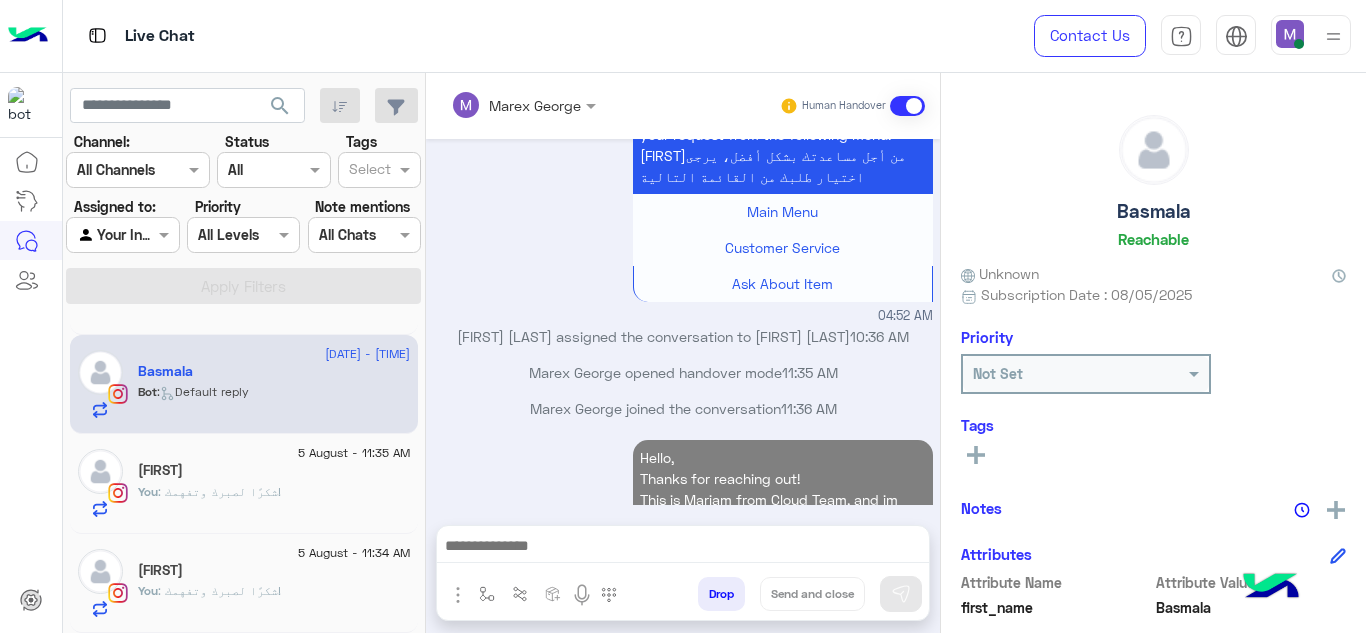 scroll, scrollTop: 1067, scrollLeft: 0, axis: vertical 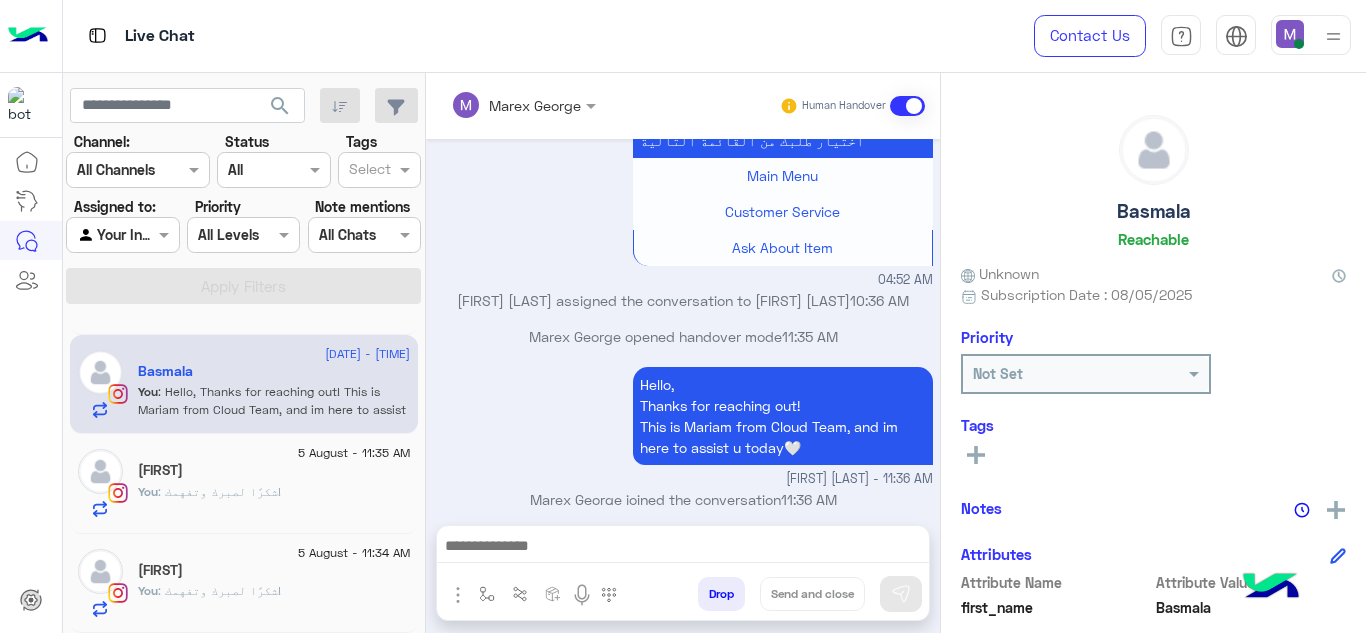 click at bounding box center (683, 548) 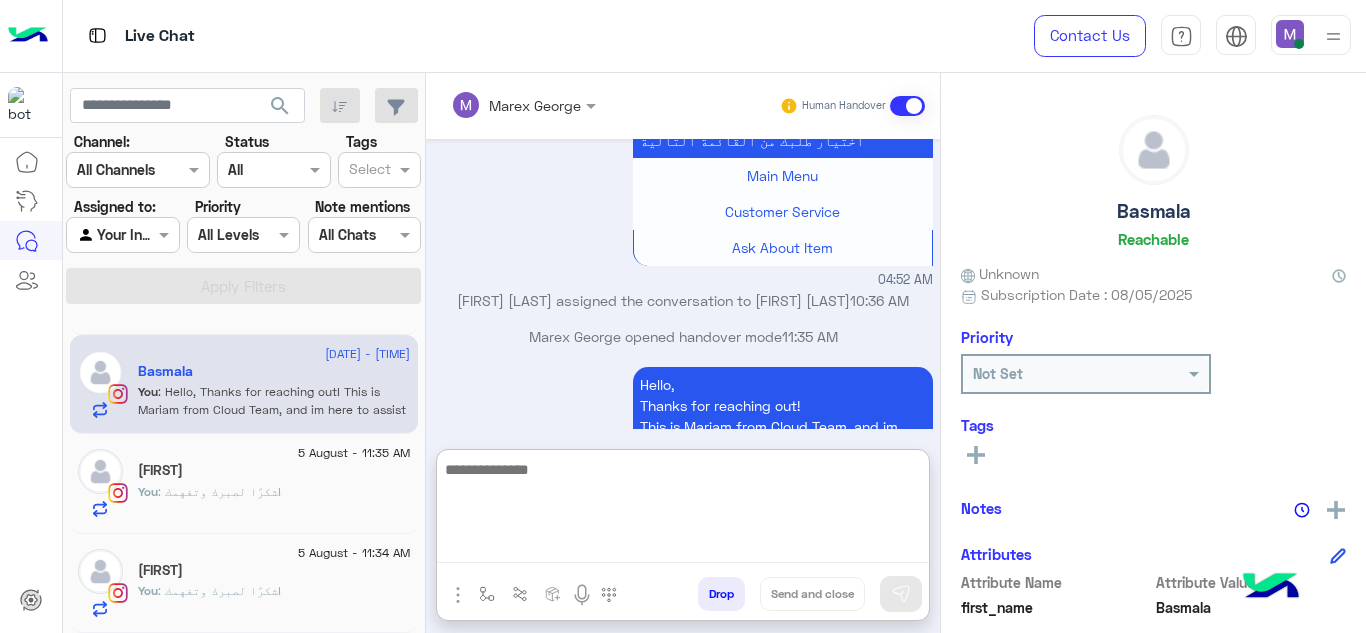 paste on "**********" 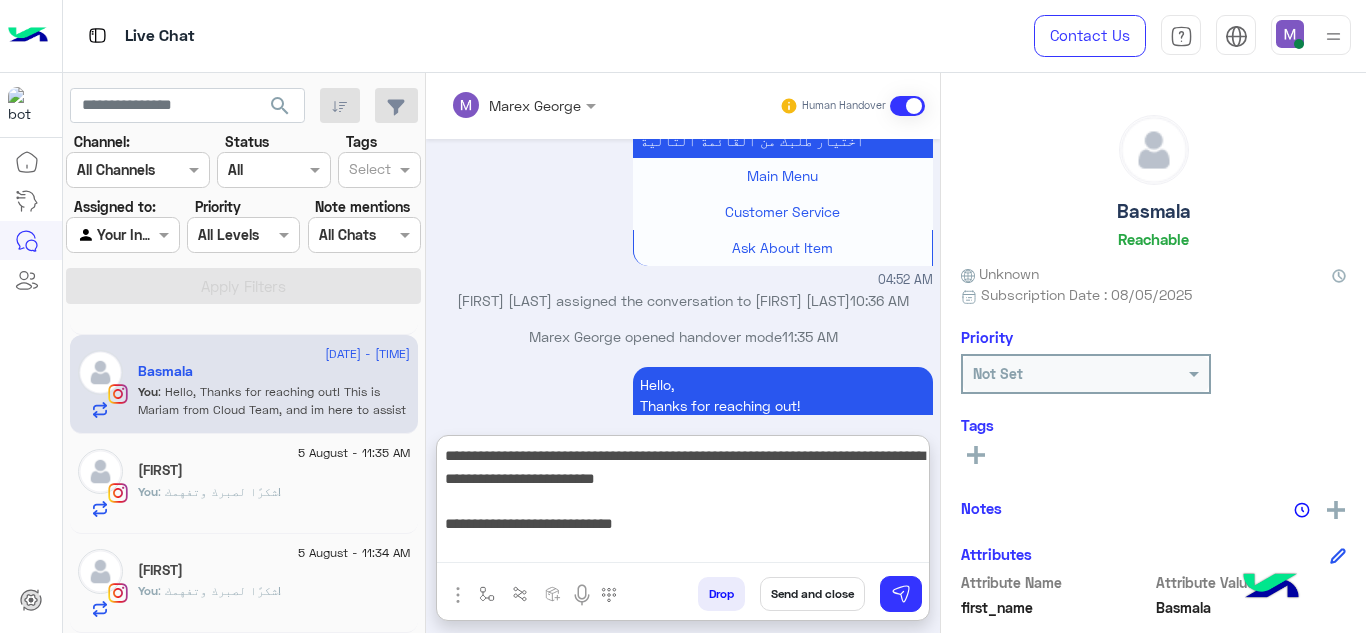 drag, startPoint x: 449, startPoint y: 505, endPoint x: 726, endPoint y: 532, distance: 278.31277 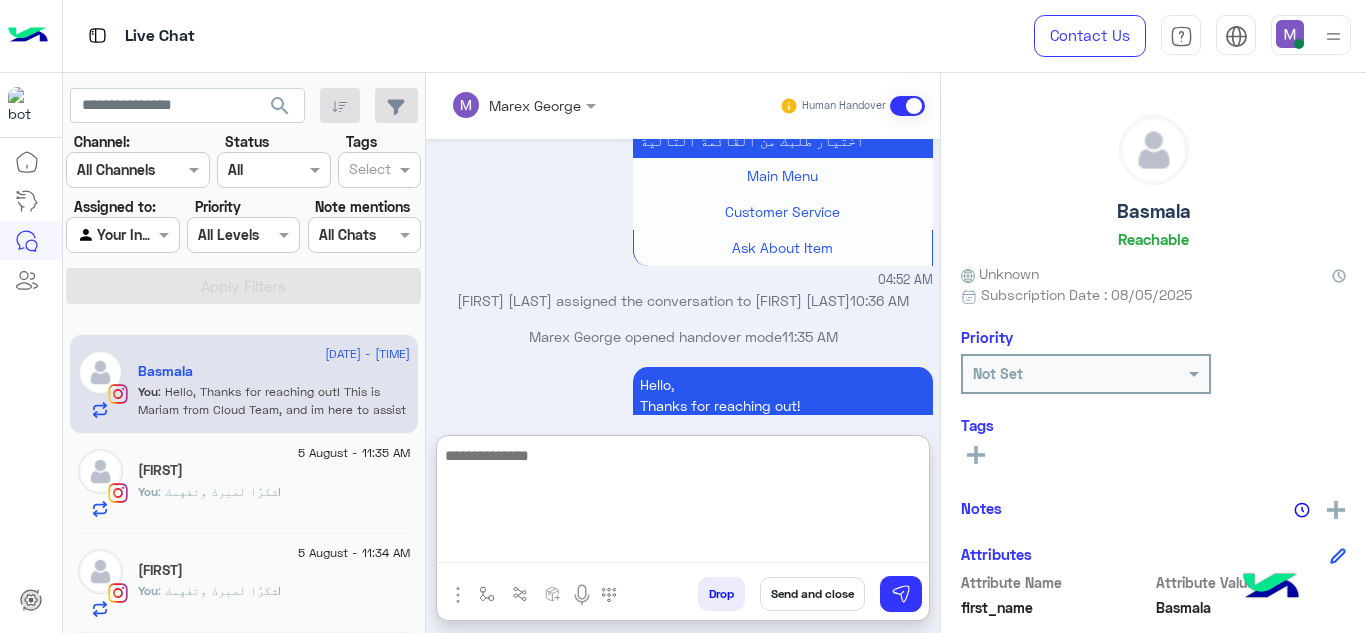 scroll, scrollTop: 1263, scrollLeft: 0, axis: vertical 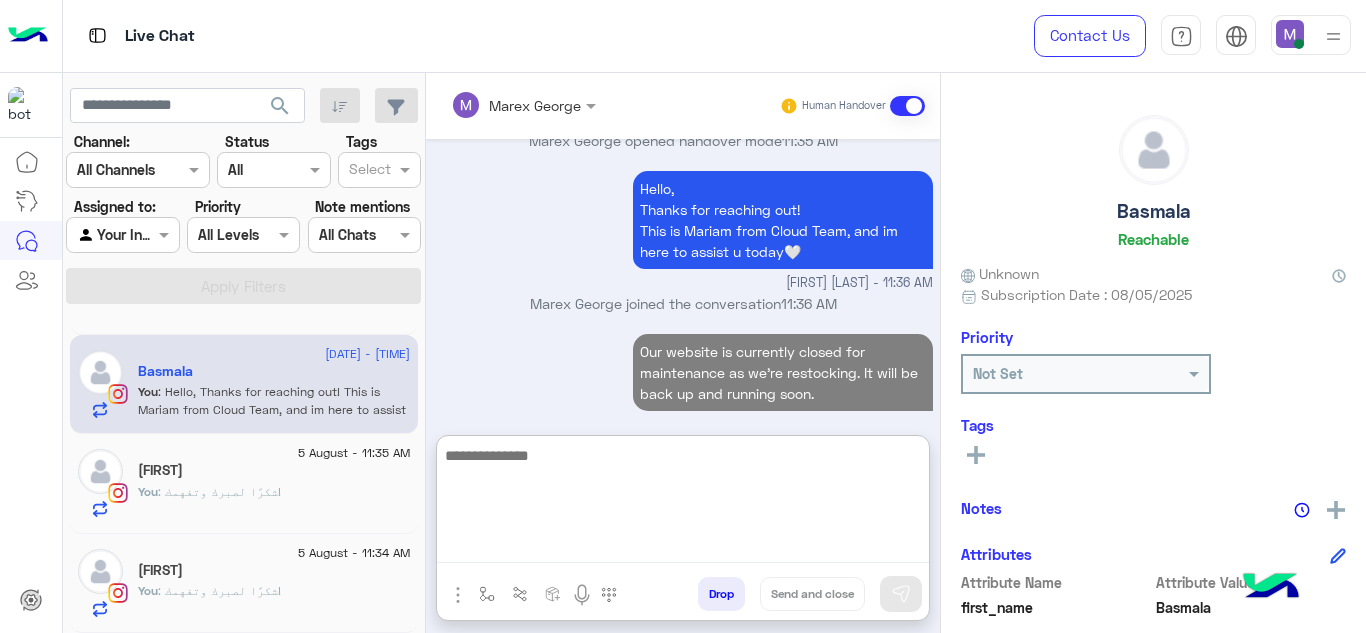 paste on "**********" 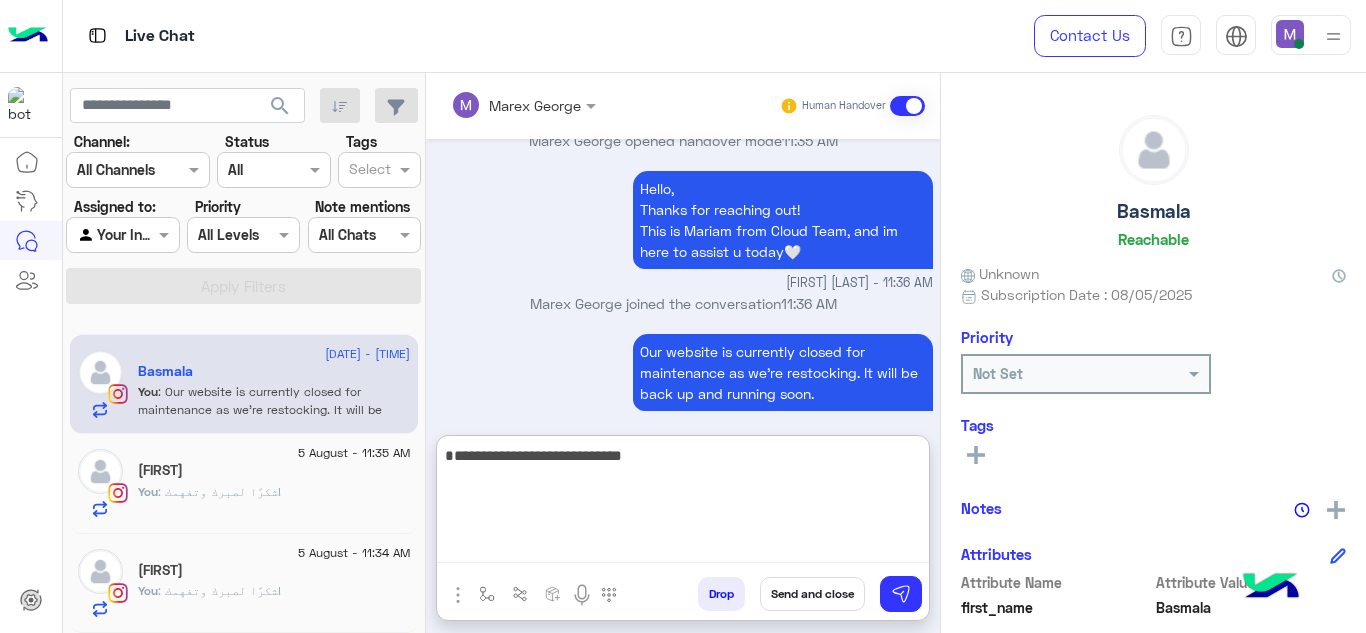 type 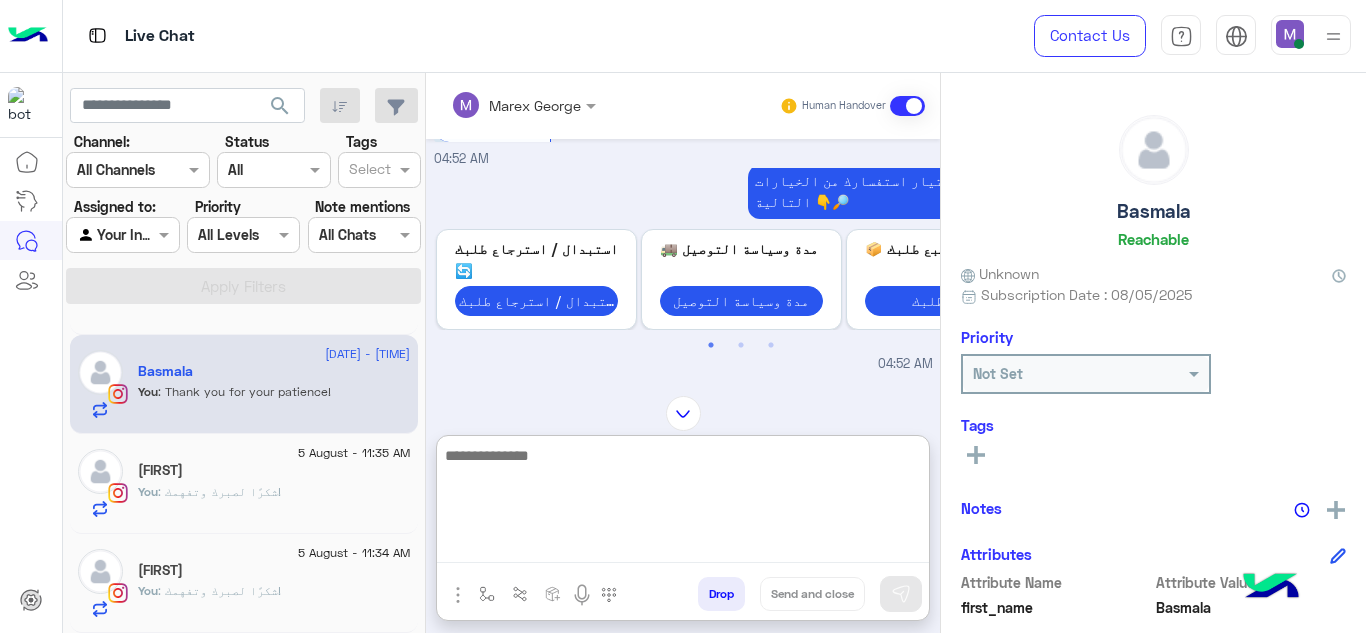 scroll, scrollTop: 660, scrollLeft: 0, axis: vertical 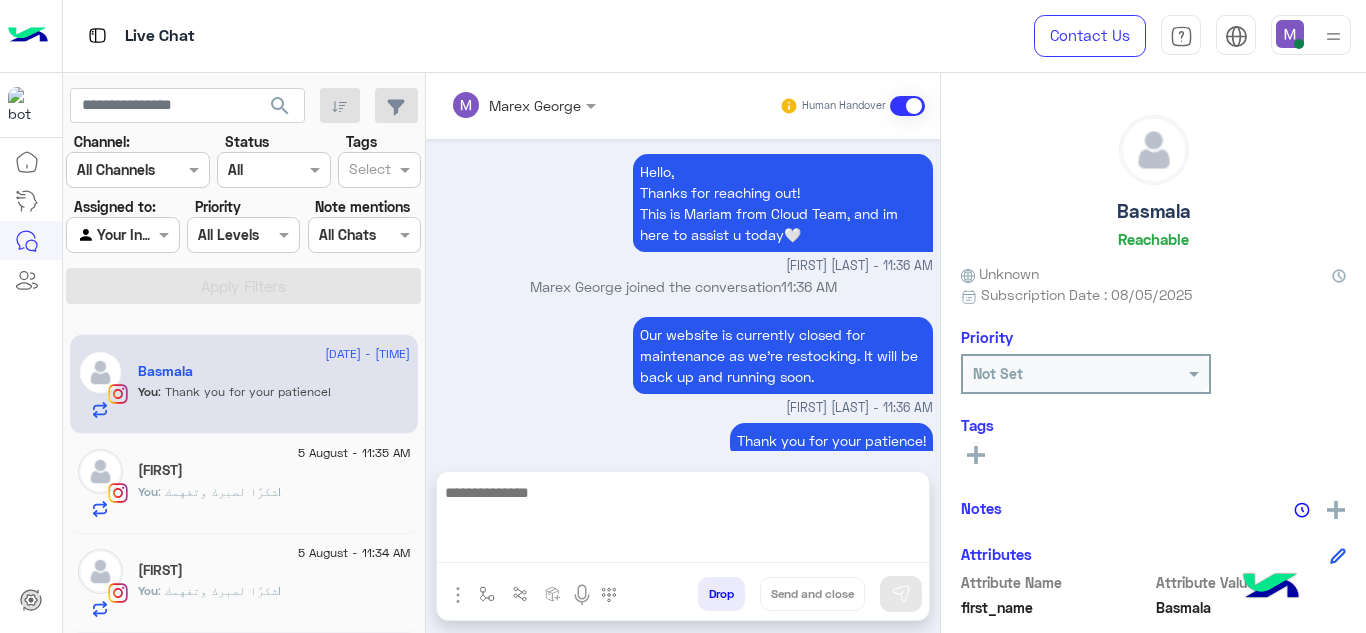 click on "[FIRST]" 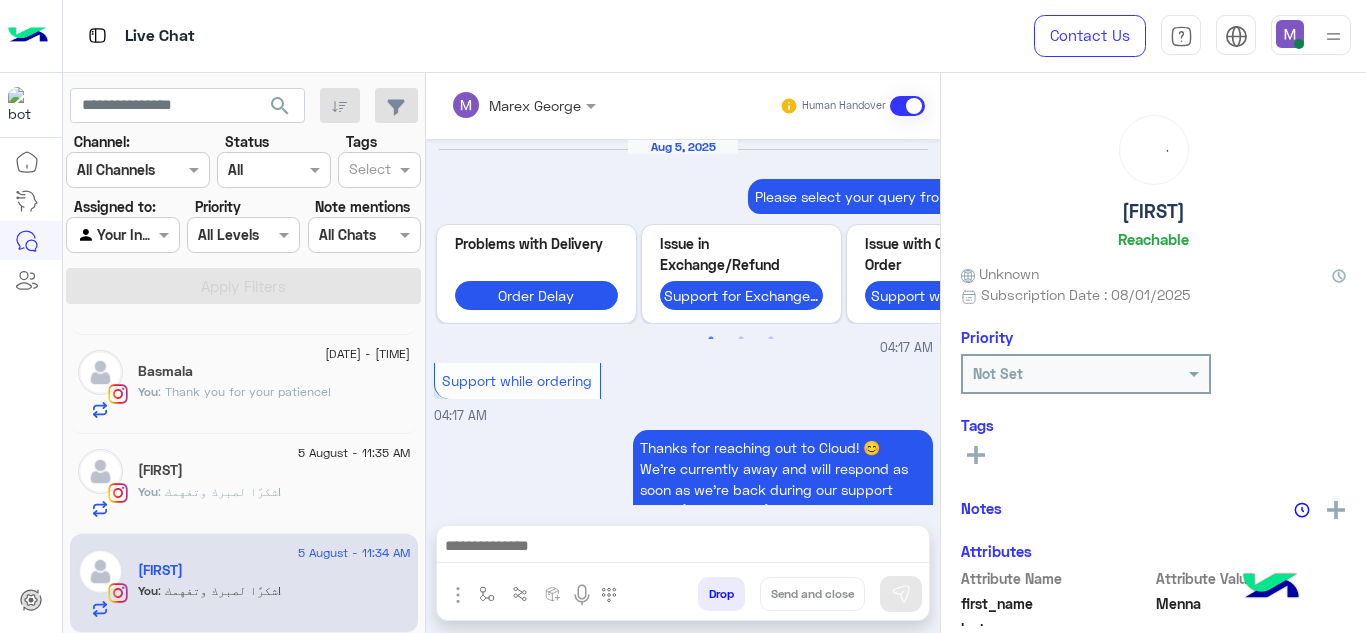 scroll, scrollTop: 673, scrollLeft: 0, axis: vertical 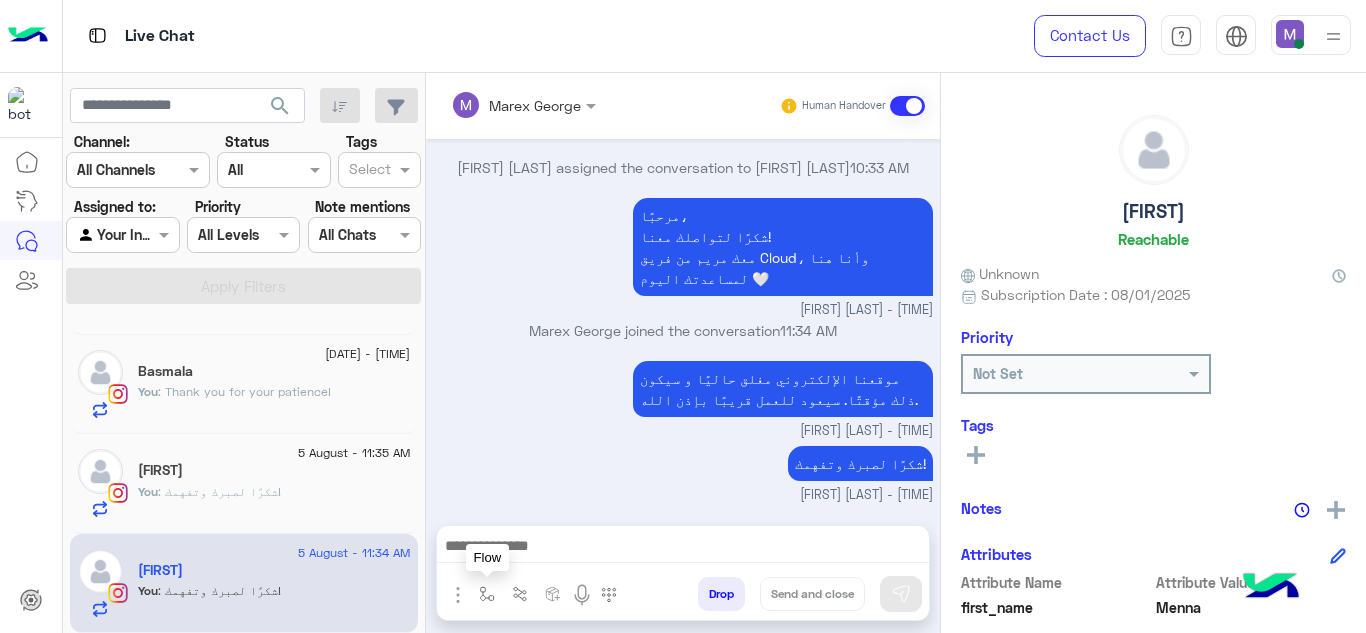 click at bounding box center [487, 593] 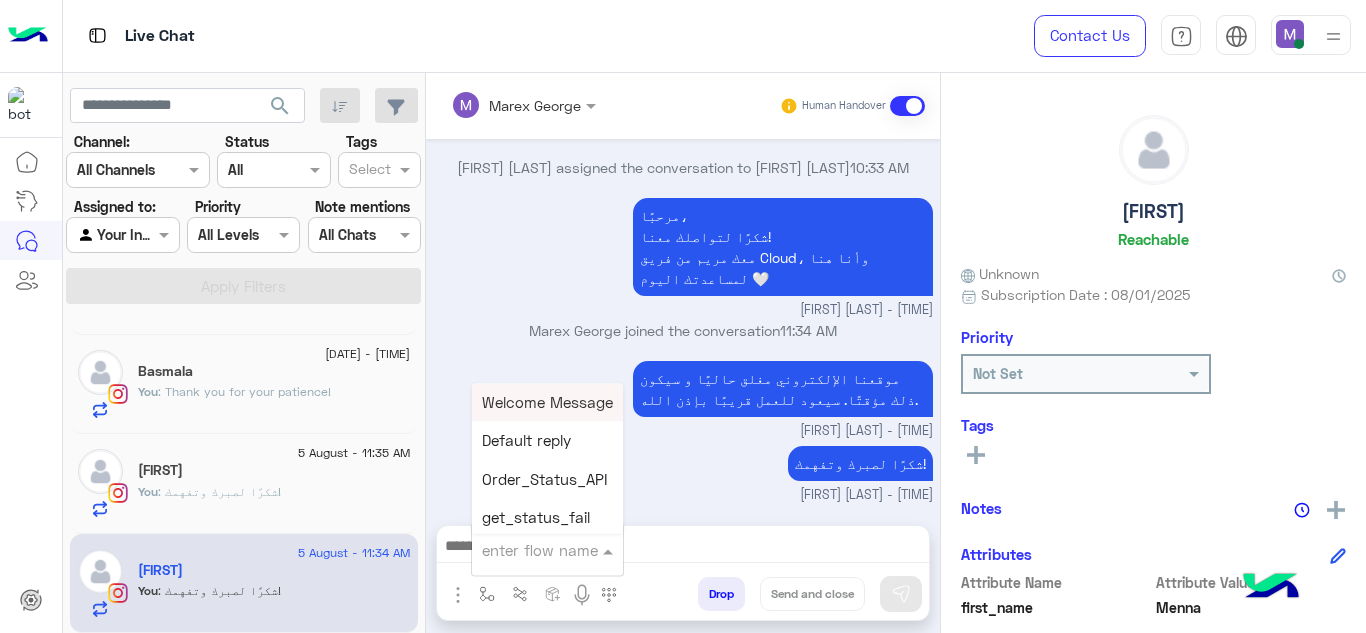 click at bounding box center [523, 550] 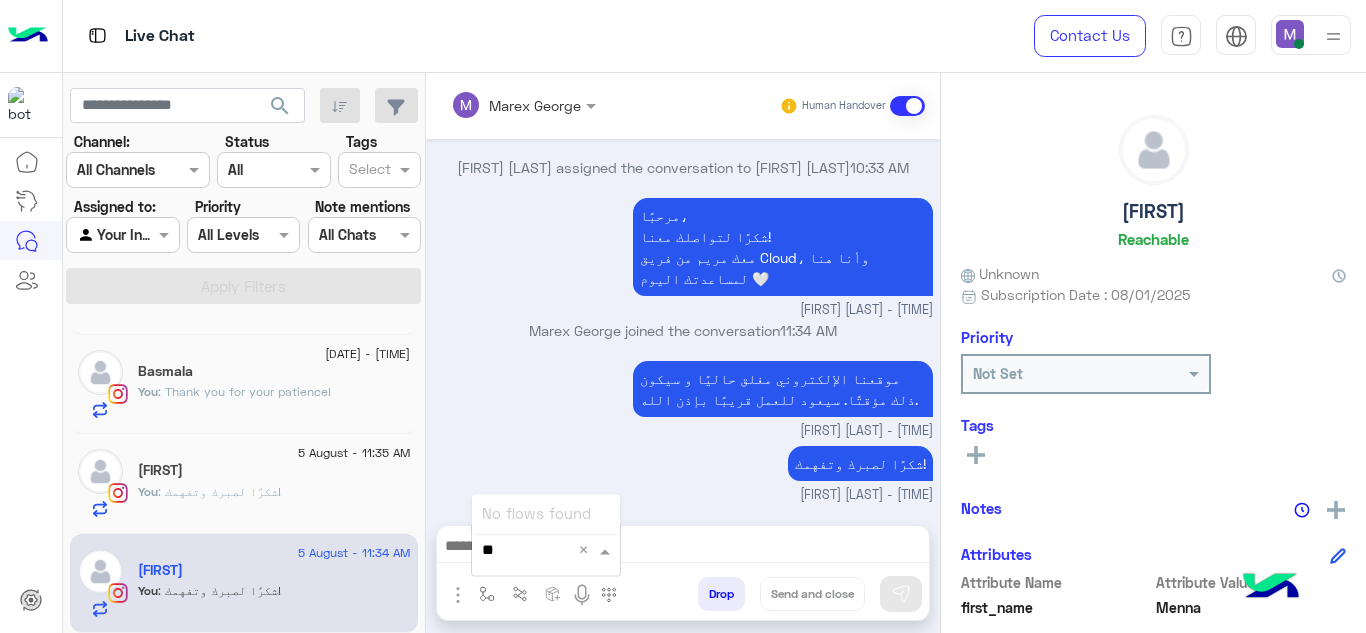 type on "*" 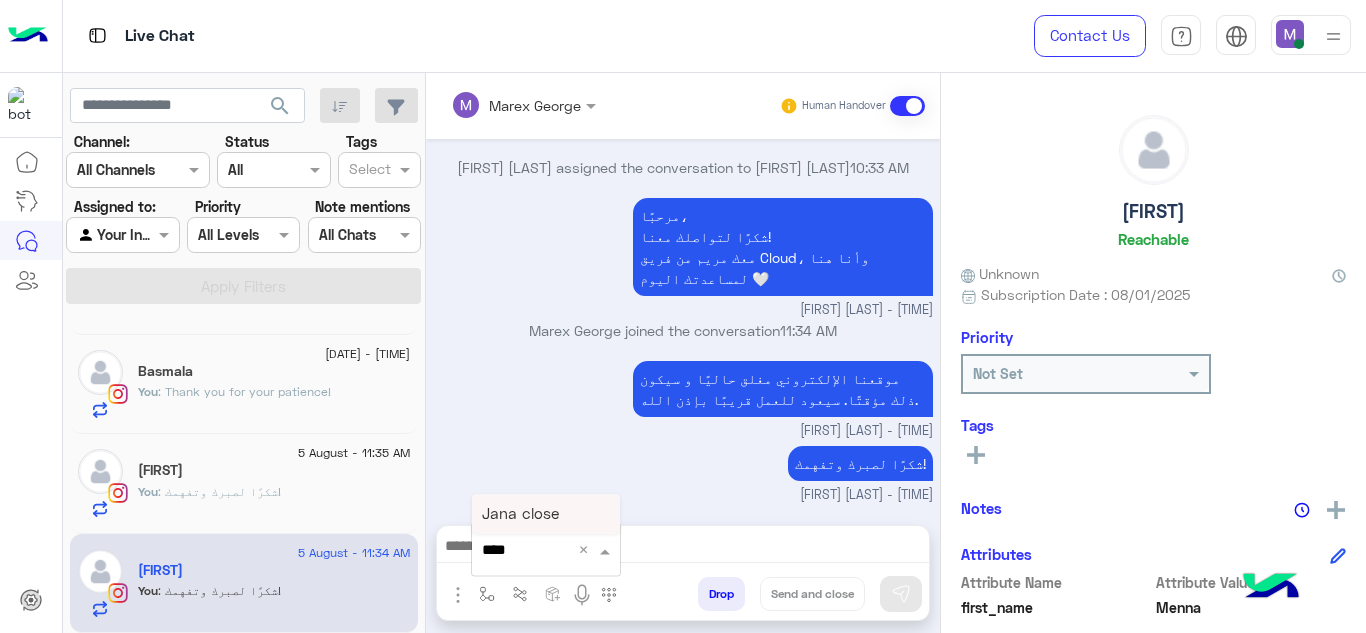 click on "****" at bounding box center [521, 550] 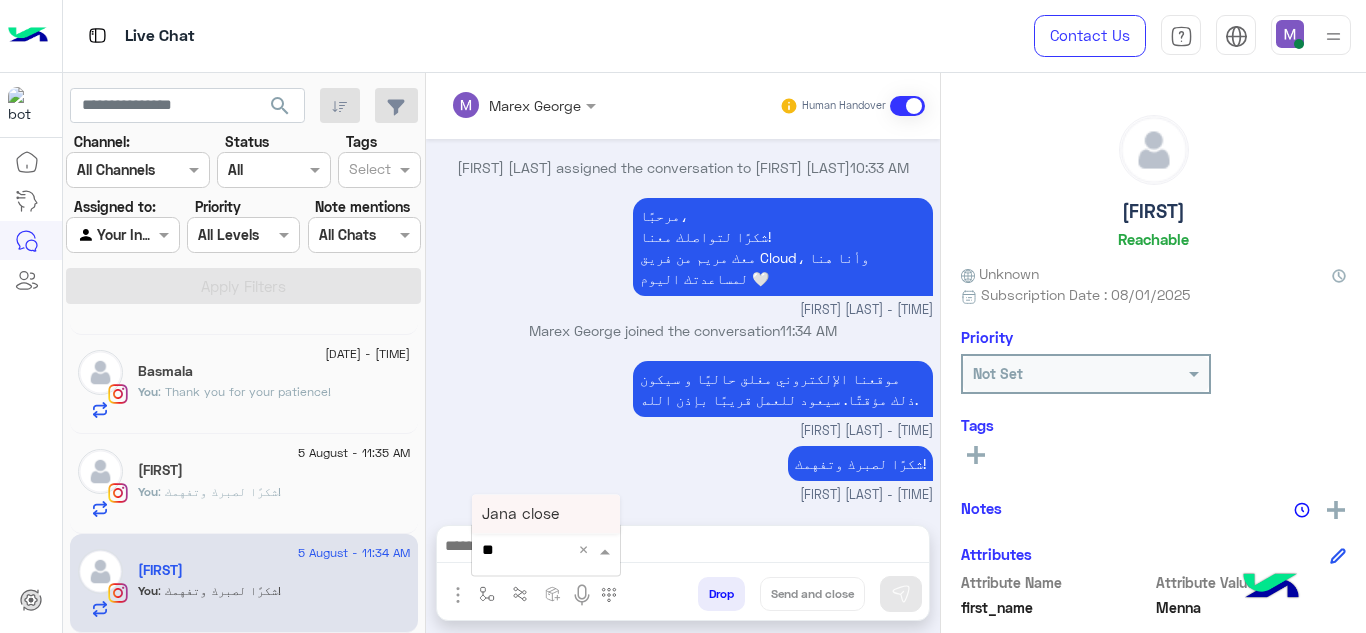 type on "*" 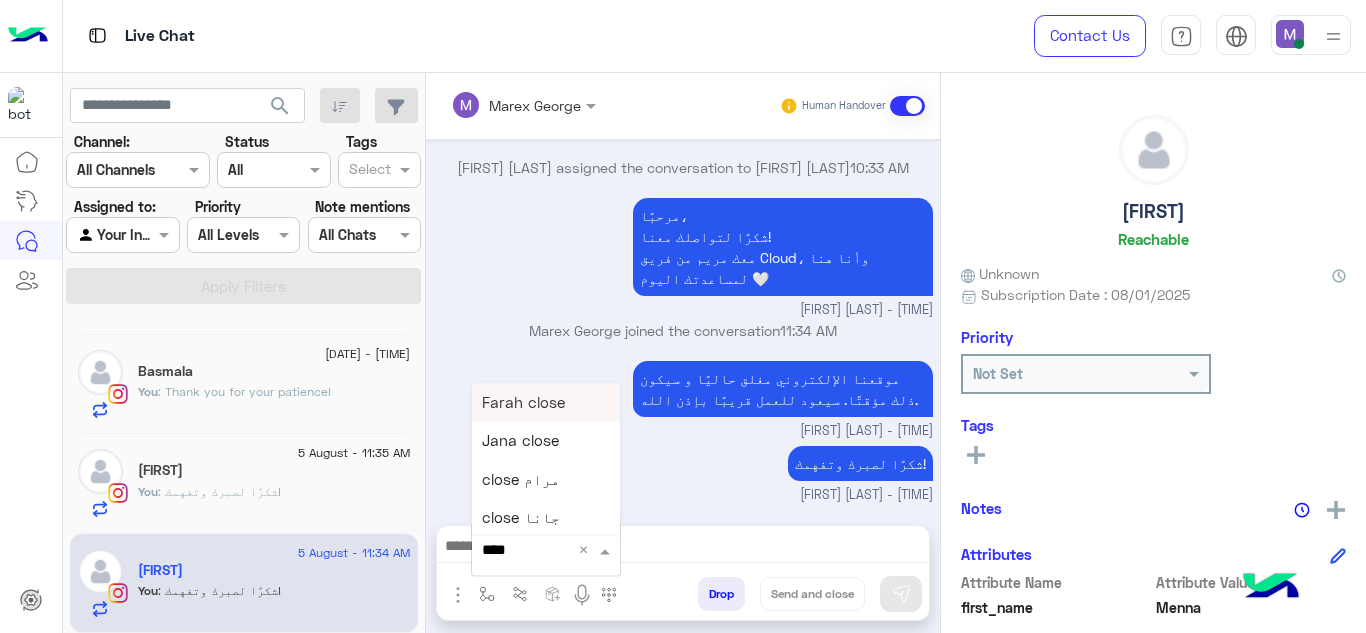 type on "*****" 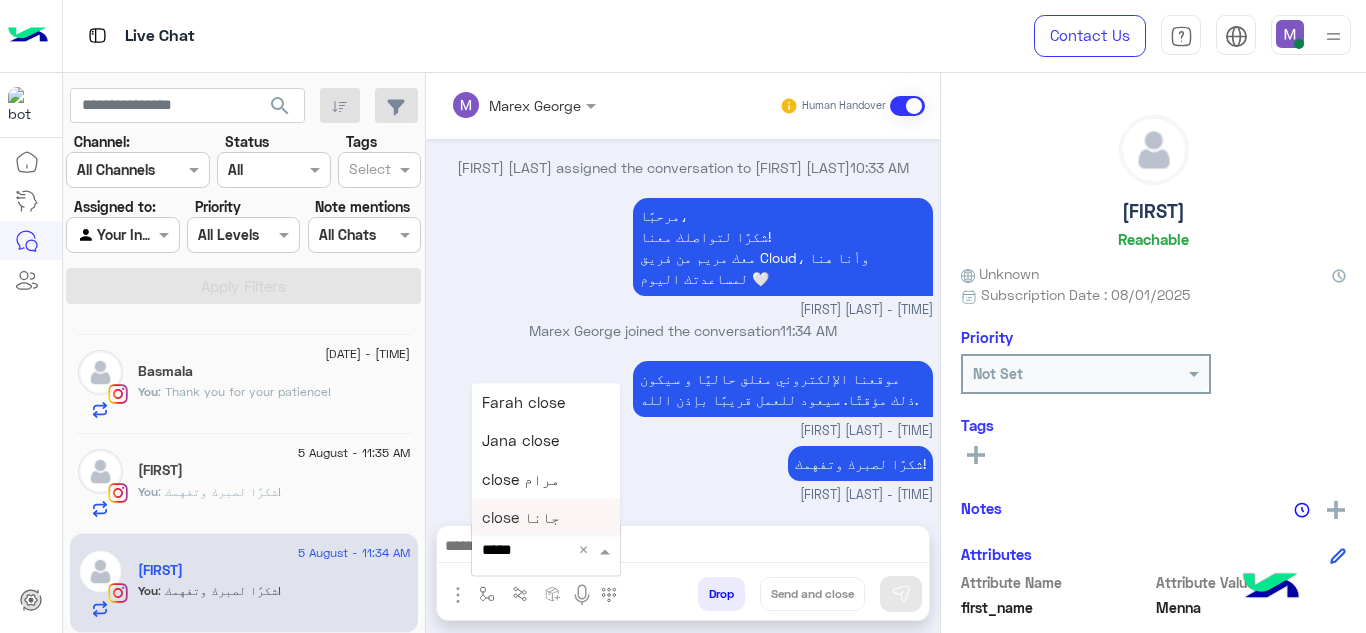 click on "close جانا" at bounding box center [521, 518] 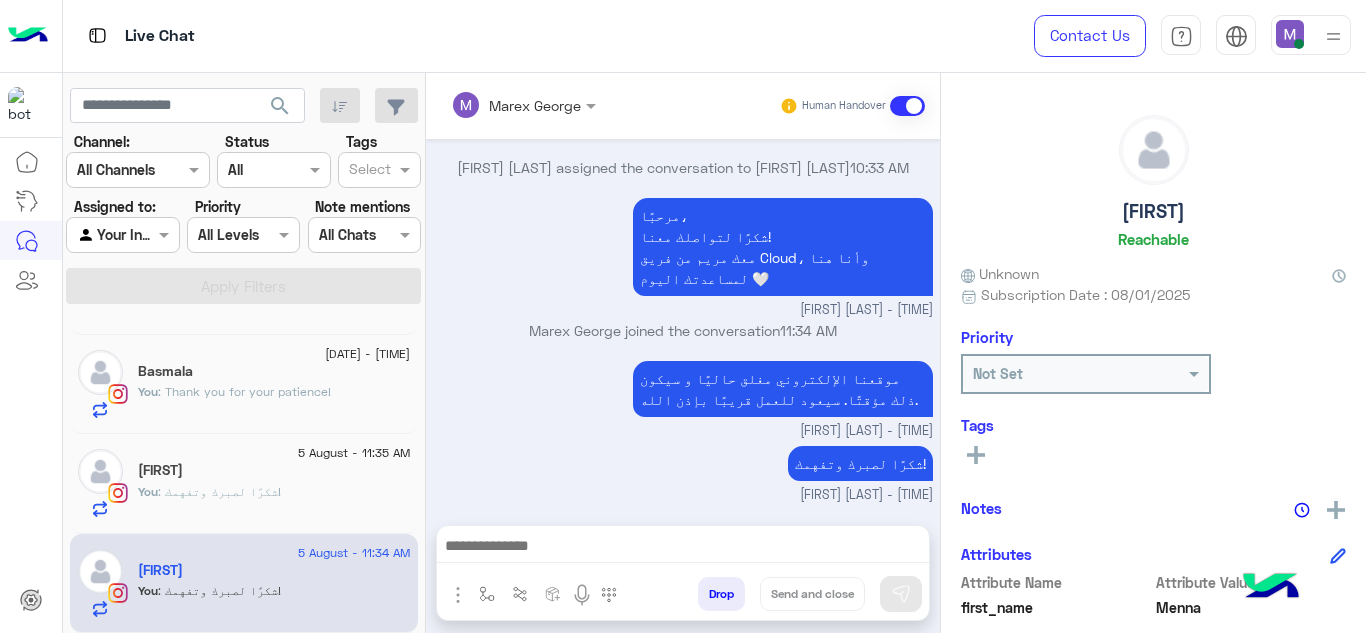 click at bounding box center (683, 548) 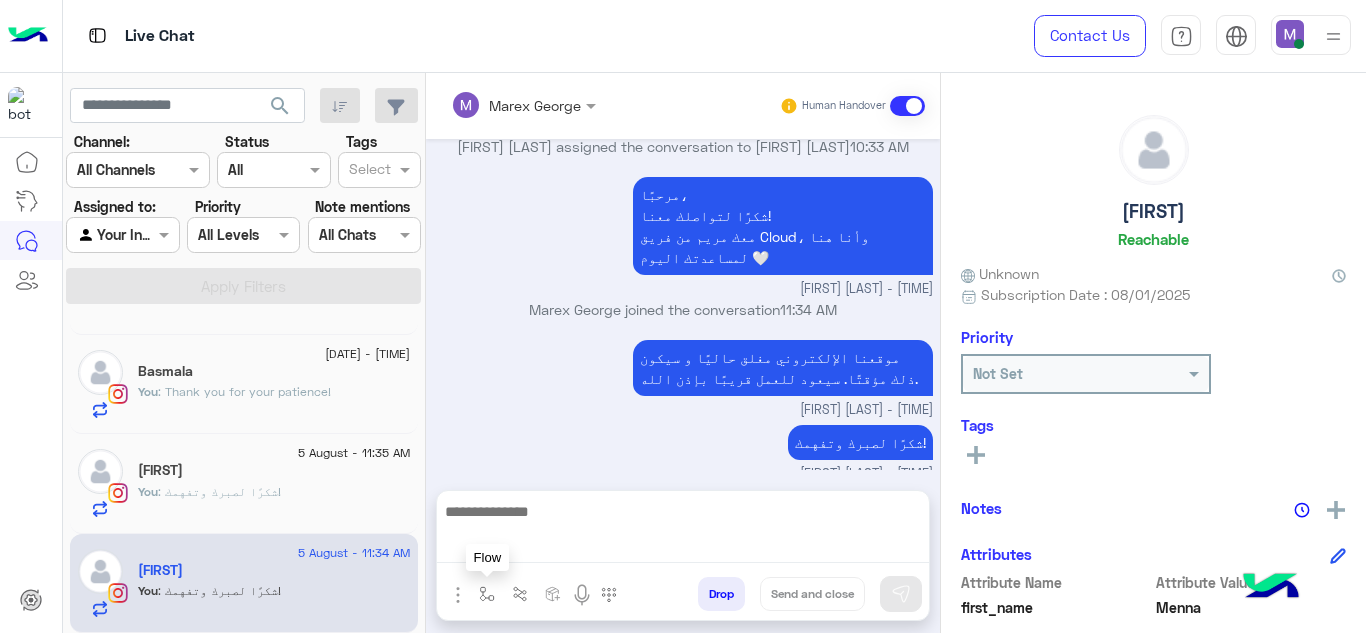 click at bounding box center [487, 594] 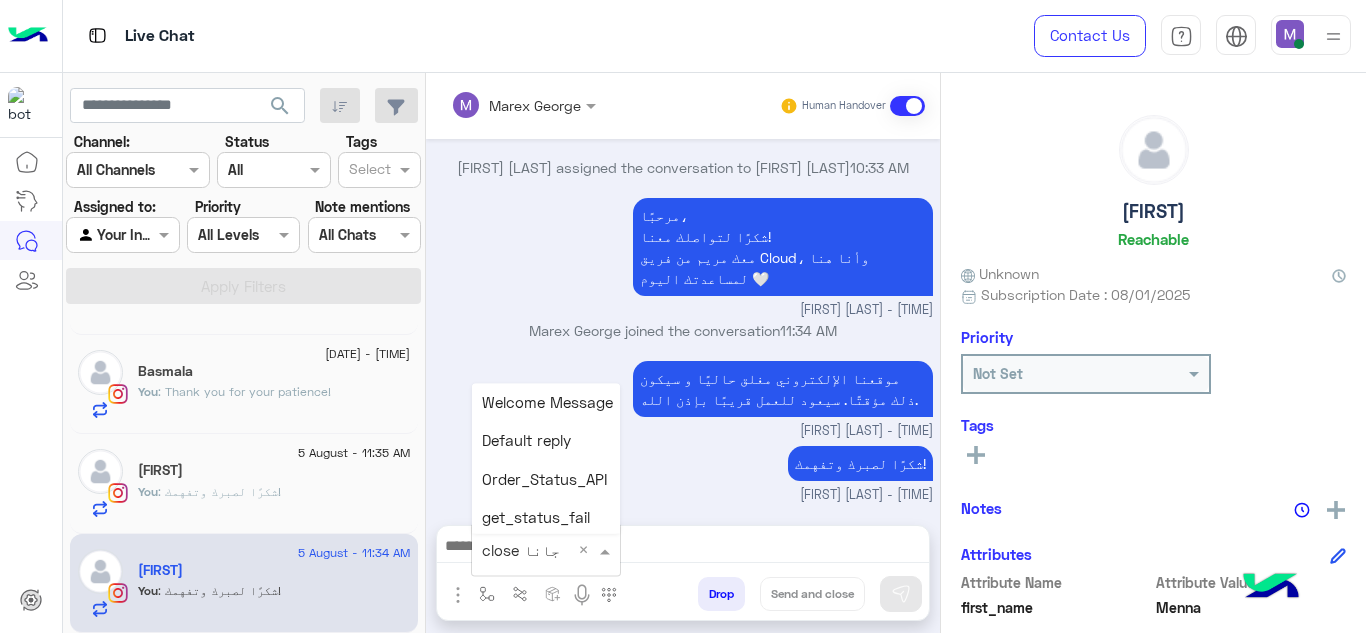 click at bounding box center [521, 550] 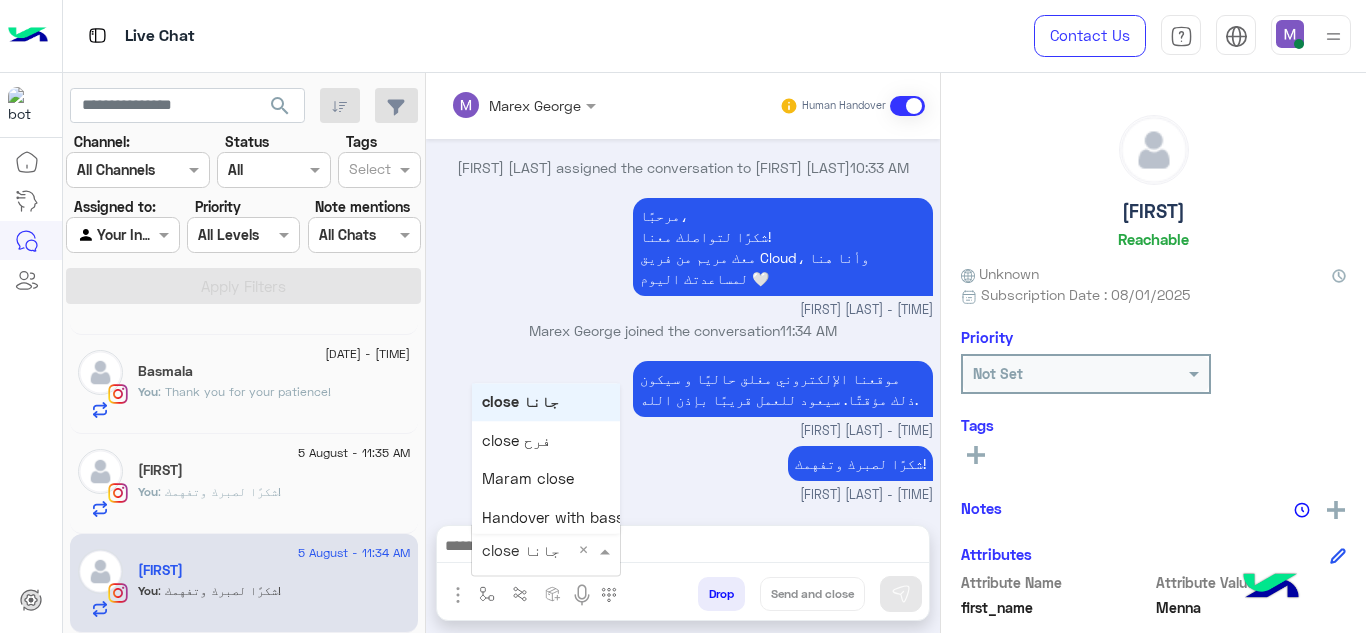 click at bounding box center (521, 550) 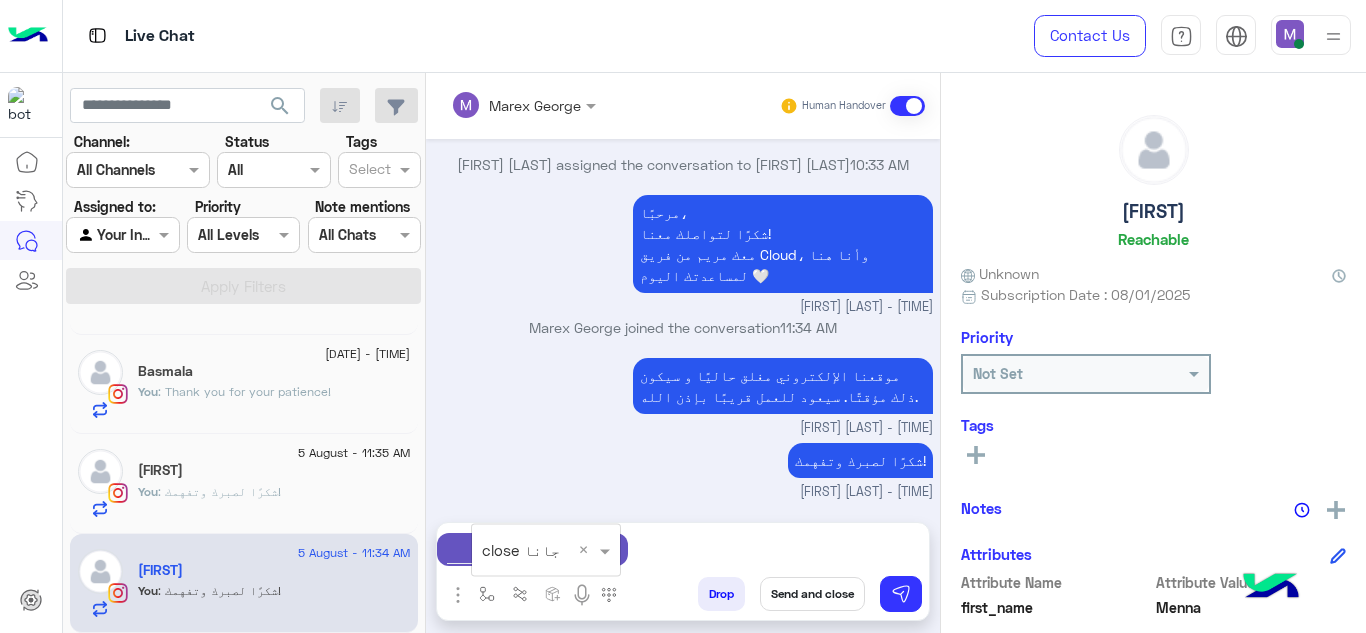 click on "Human Handover [DATE] Please select your query from the below 👇 Previous Problems with Delivery  Order Delay  Issue in Exchange/Refund  Support for Exchange/Refund  Issue with Completing Order  Support while ordering  Cancel Order  Cancel order  Other Question  Other Question  Next 1 2 3 [TIME] Support while ordering [TIME] Thanks for reaching out to Cloud! 😊 We're currently away and will respond as soon as we’re back during our support hours (9 AM - 5 PM). We appreciate your patience and will get back to you as soon as possible. Note: If you choose "Return to Menu", the conversation will end, and you’ll need to reach out again to continue.  Return to Main Menu [TIME] Conversation was assigned to team {{teamName}} by {{agentName}} General support [TIME] asked to talk to human [TIME] assigned the conversation to [FIRST] [LAST] [TIME] مرحبًا، شكرًا لتواصلك معنا! [TIME] × ×" at bounding box center [683, 357] 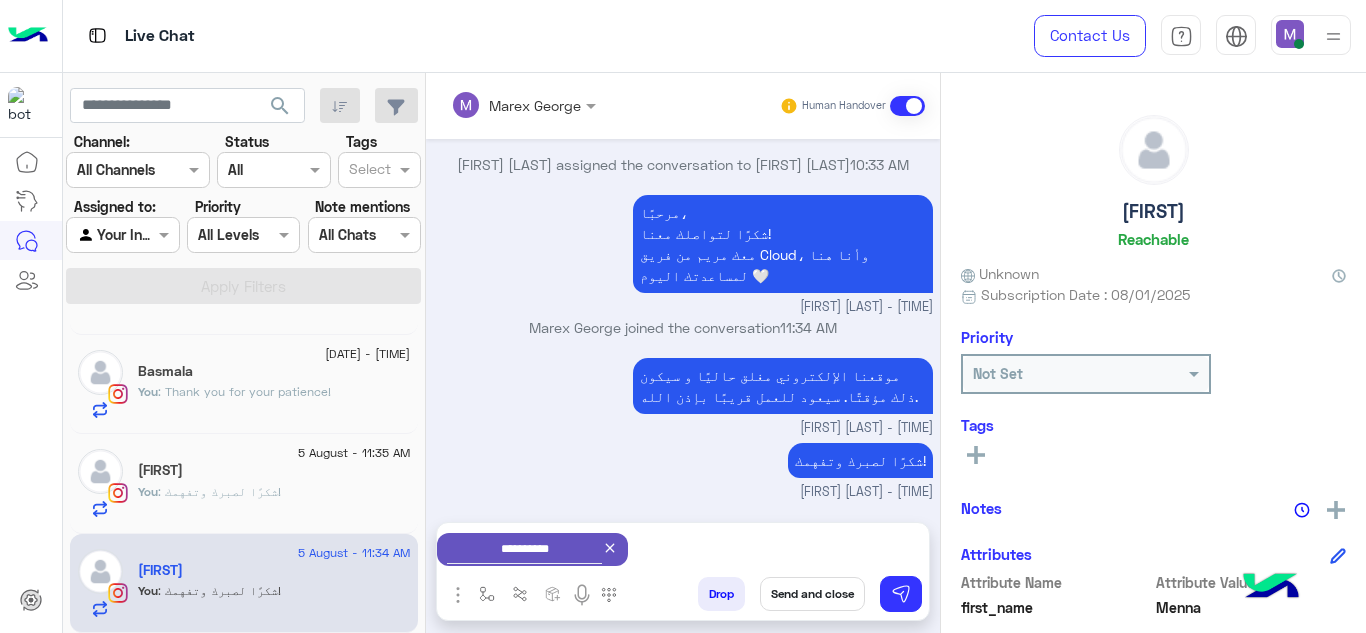 click on "Send and close" at bounding box center [812, 594] 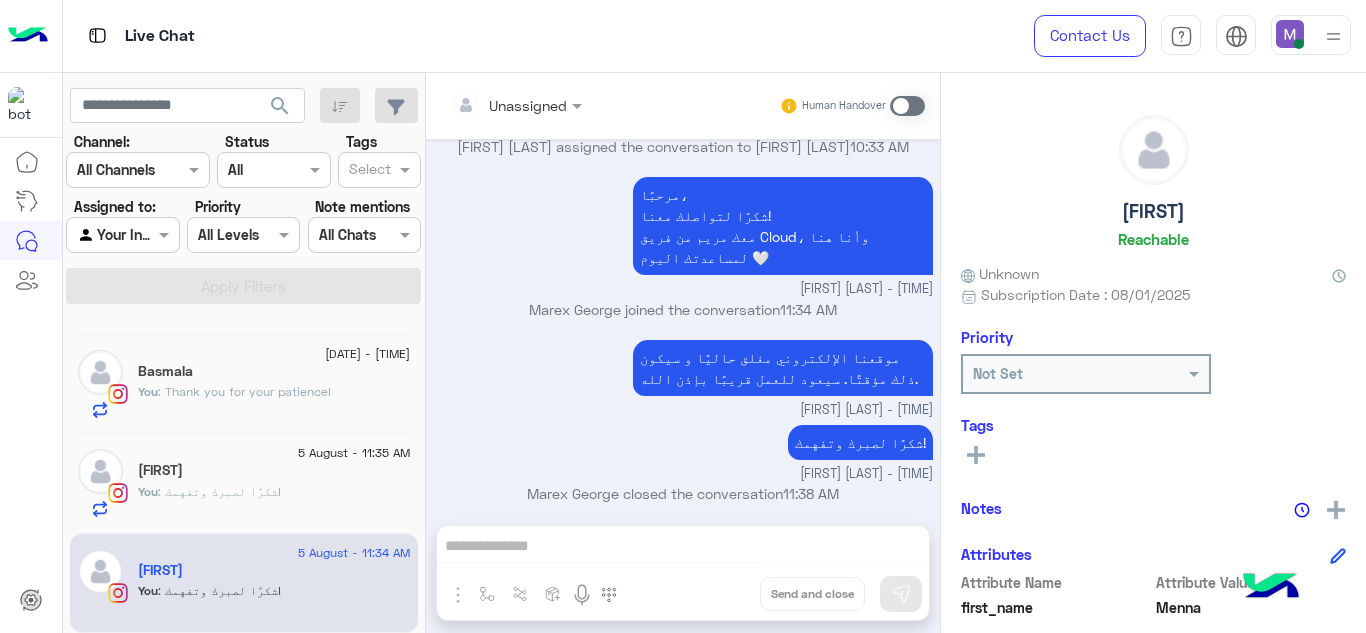 scroll, scrollTop: 709, scrollLeft: 0, axis: vertical 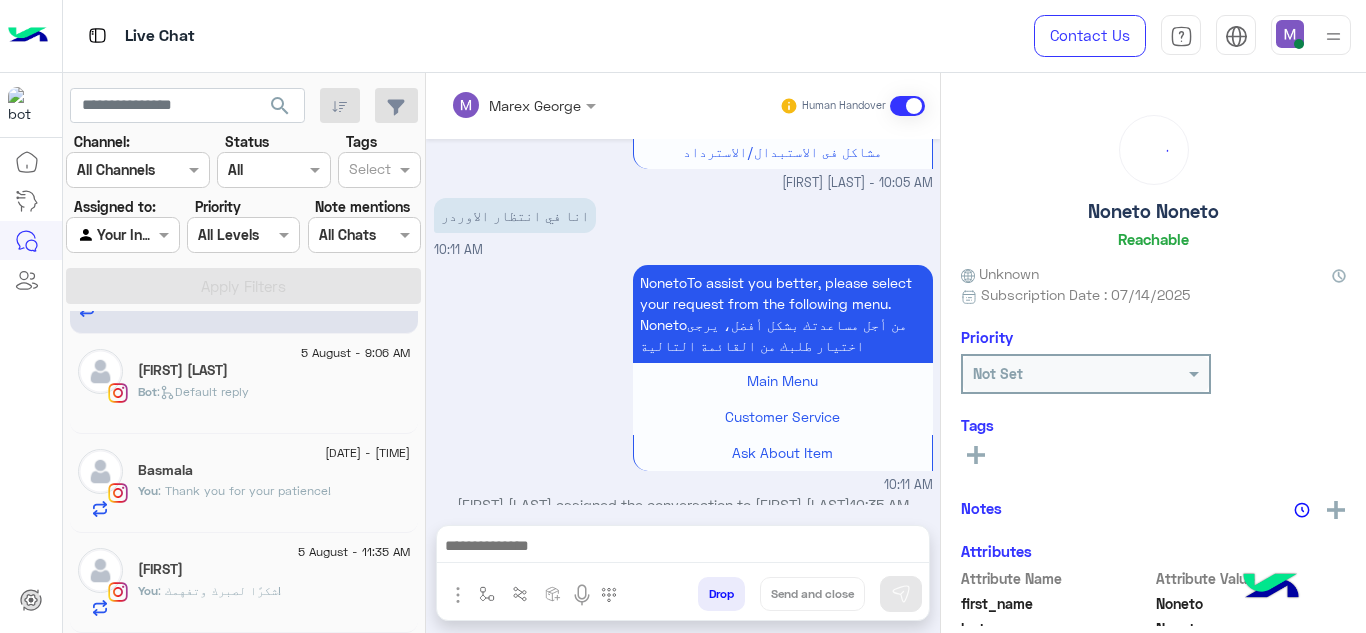 click on "[FIRST]" 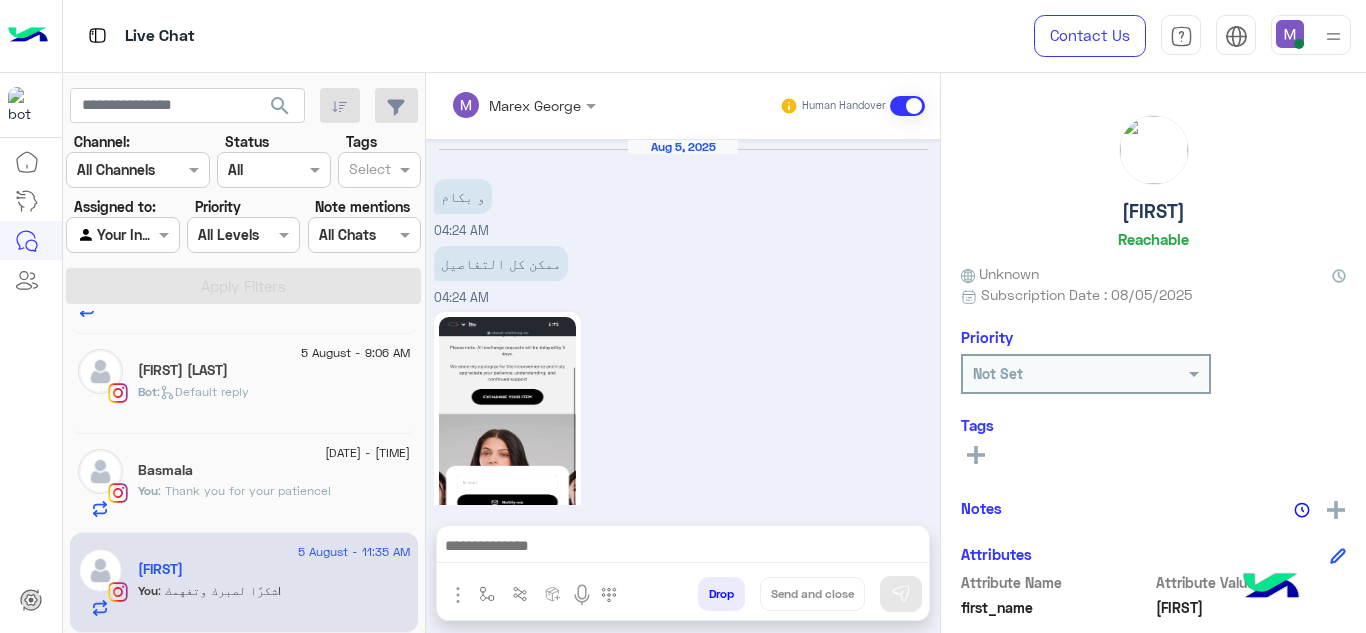 scroll, scrollTop: 538, scrollLeft: 0, axis: vertical 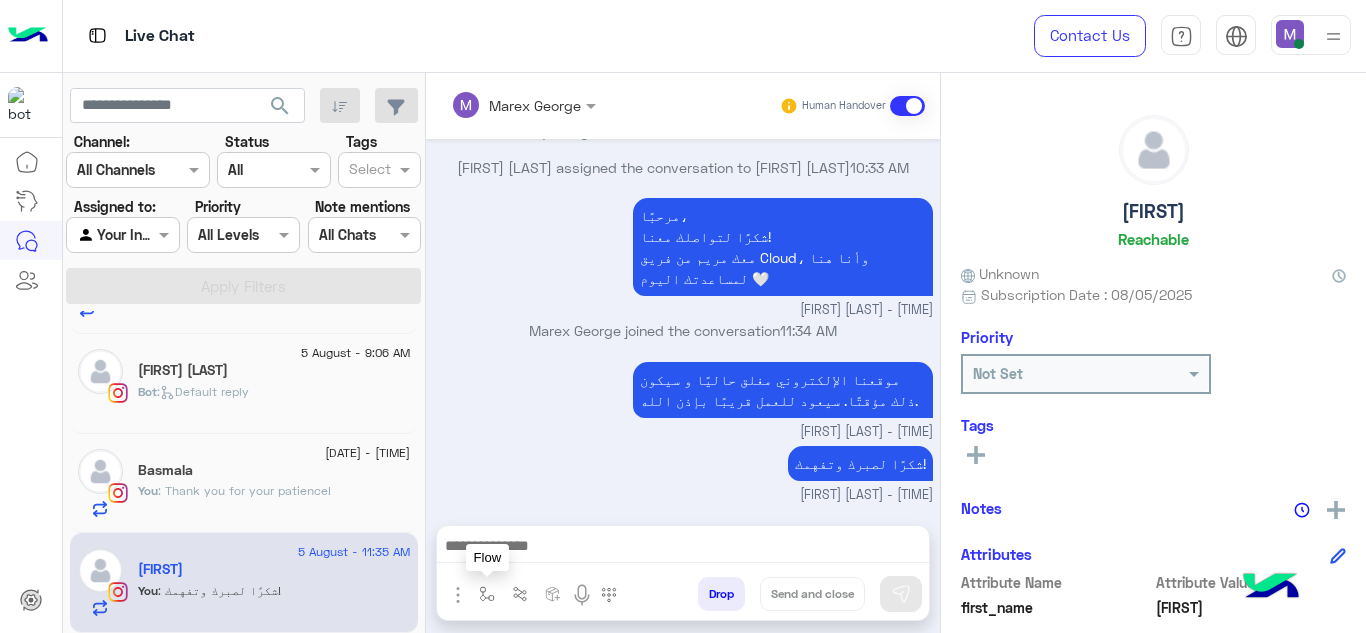 click at bounding box center [487, 594] 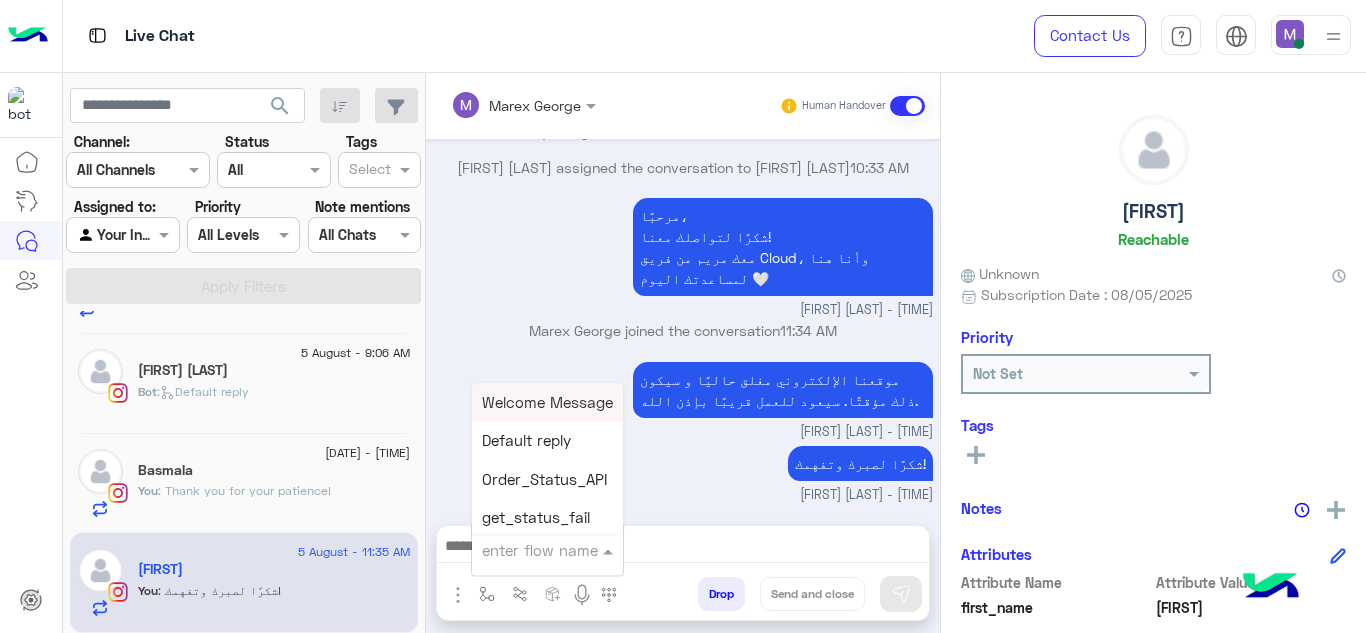 click at bounding box center (523, 550) 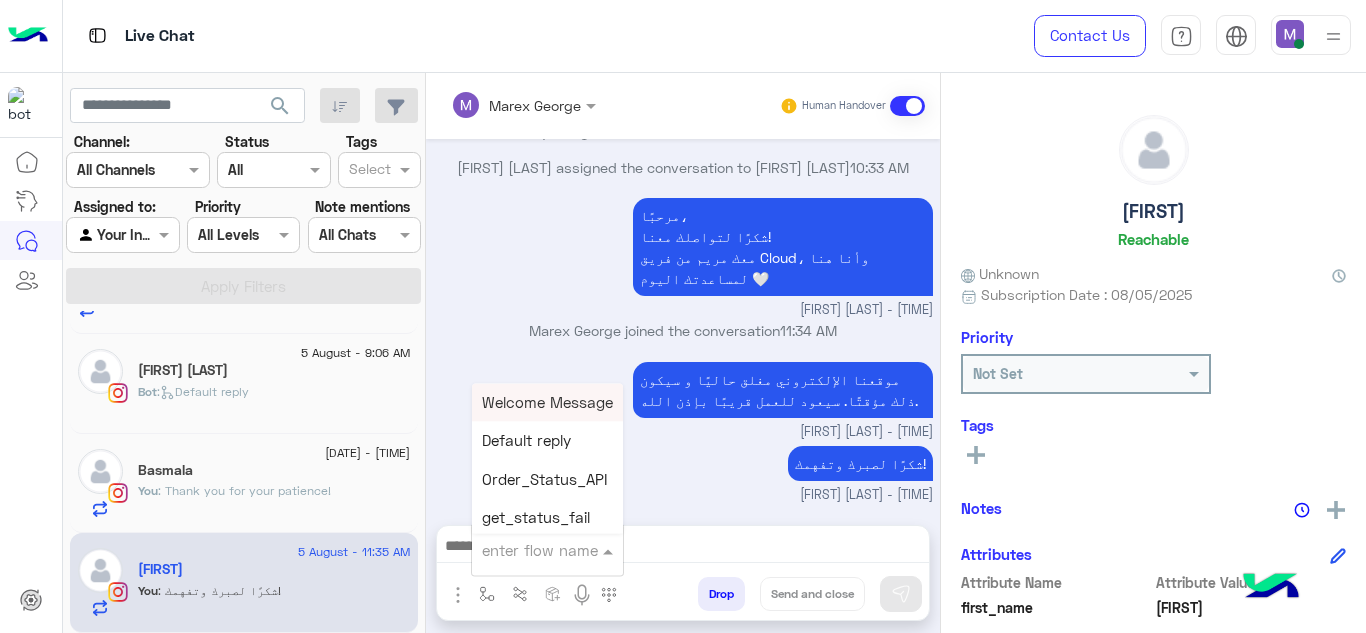 type on "*" 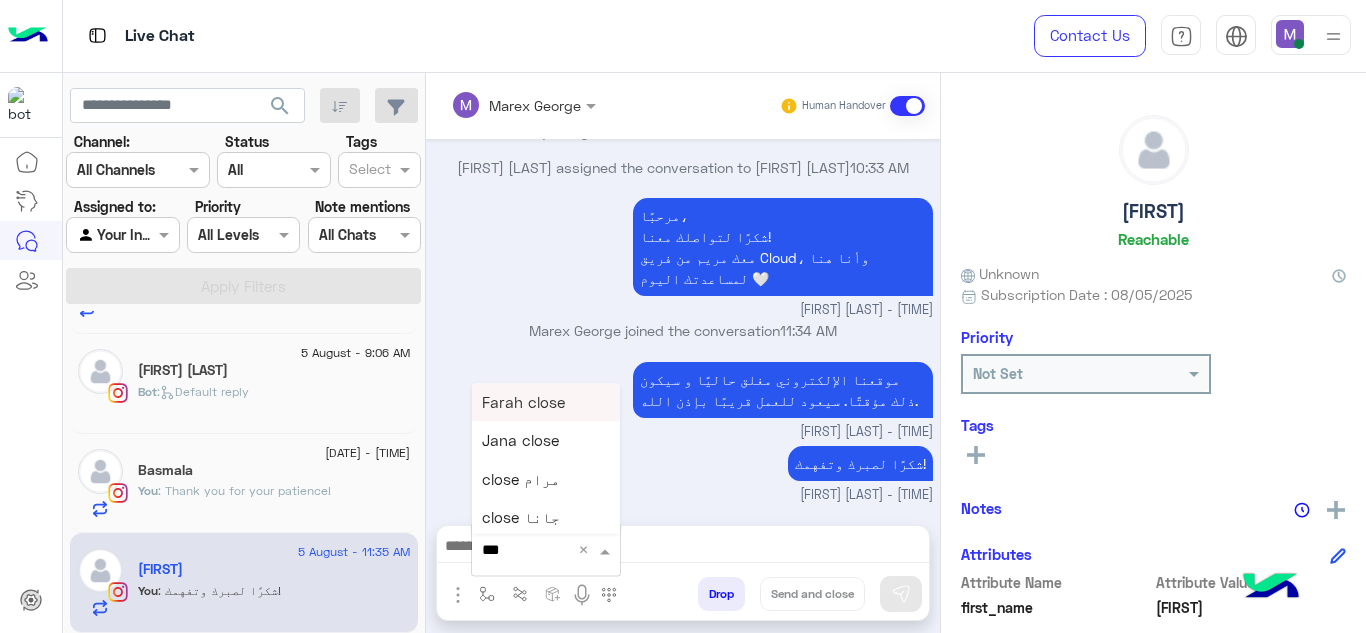 type on "****" 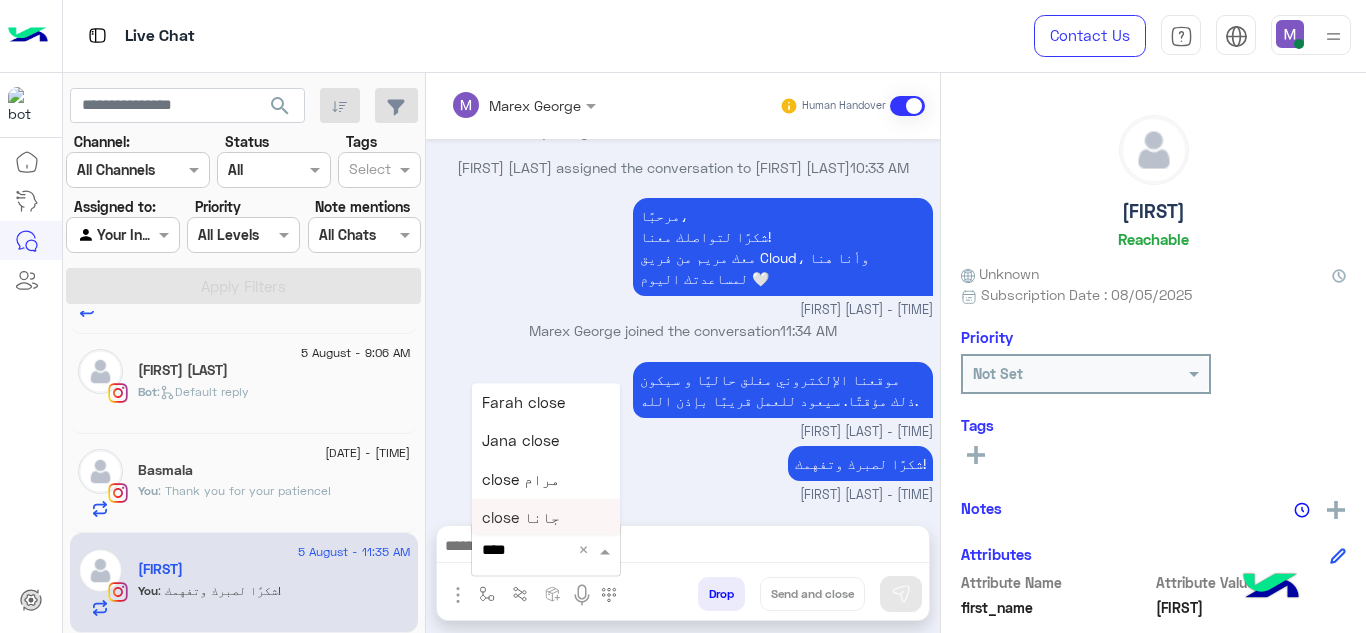 click on "close جانا" at bounding box center (521, 518) 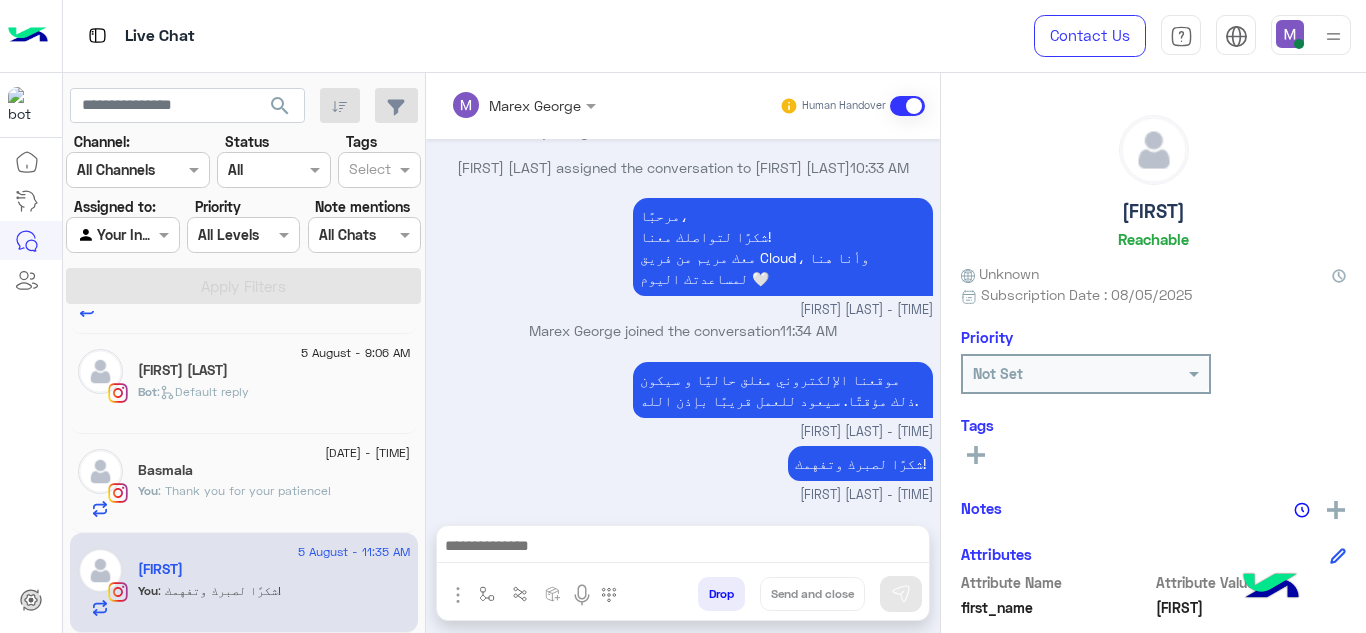 type on "**********" 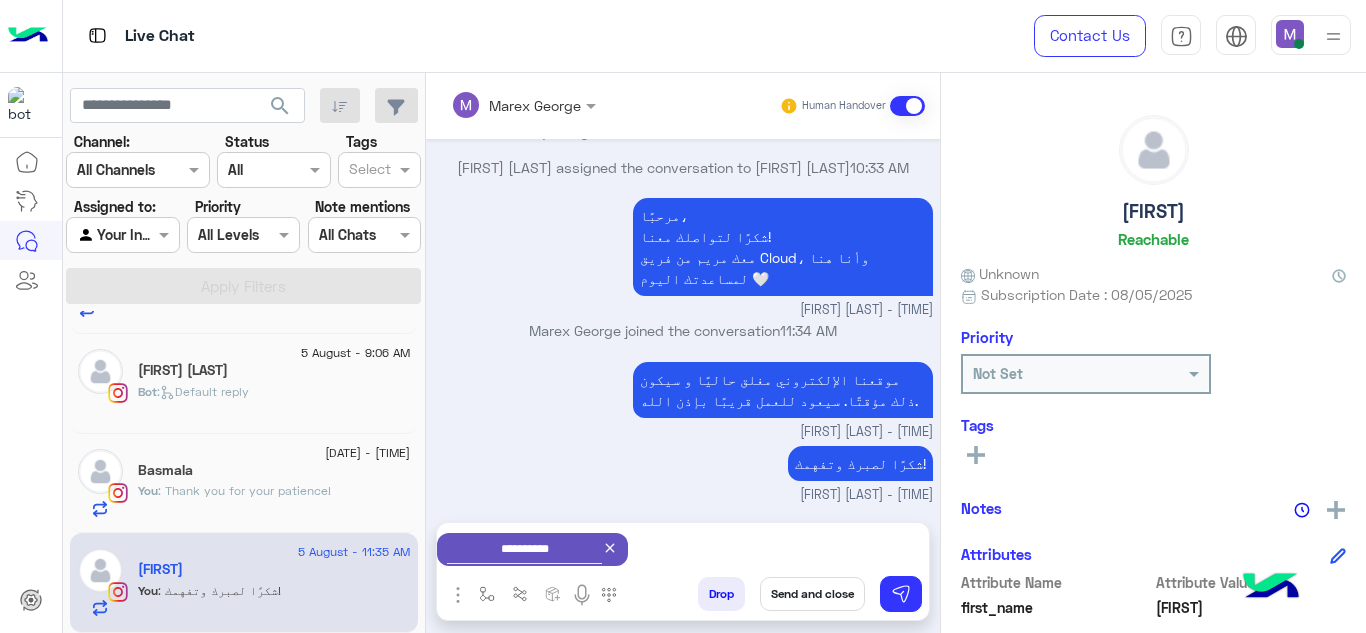 click on "Send and close" at bounding box center [812, 594] 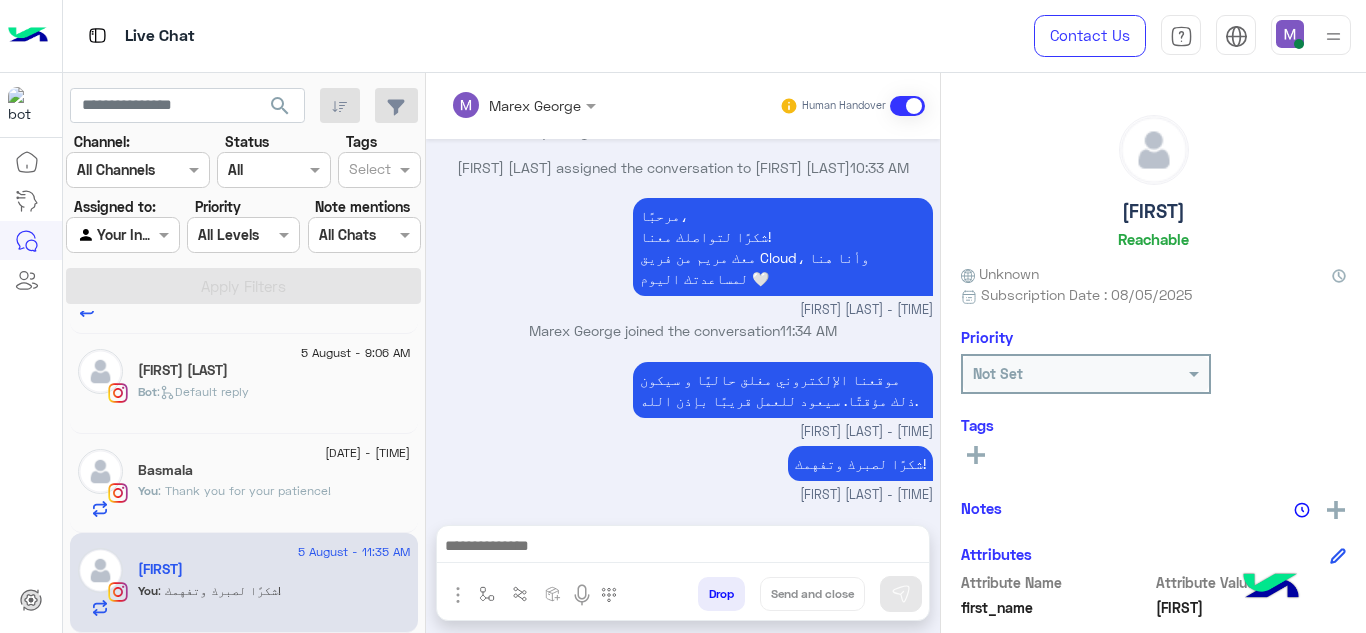 scroll, scrollTop: 575, scrollLeft: 0, axis: vertical 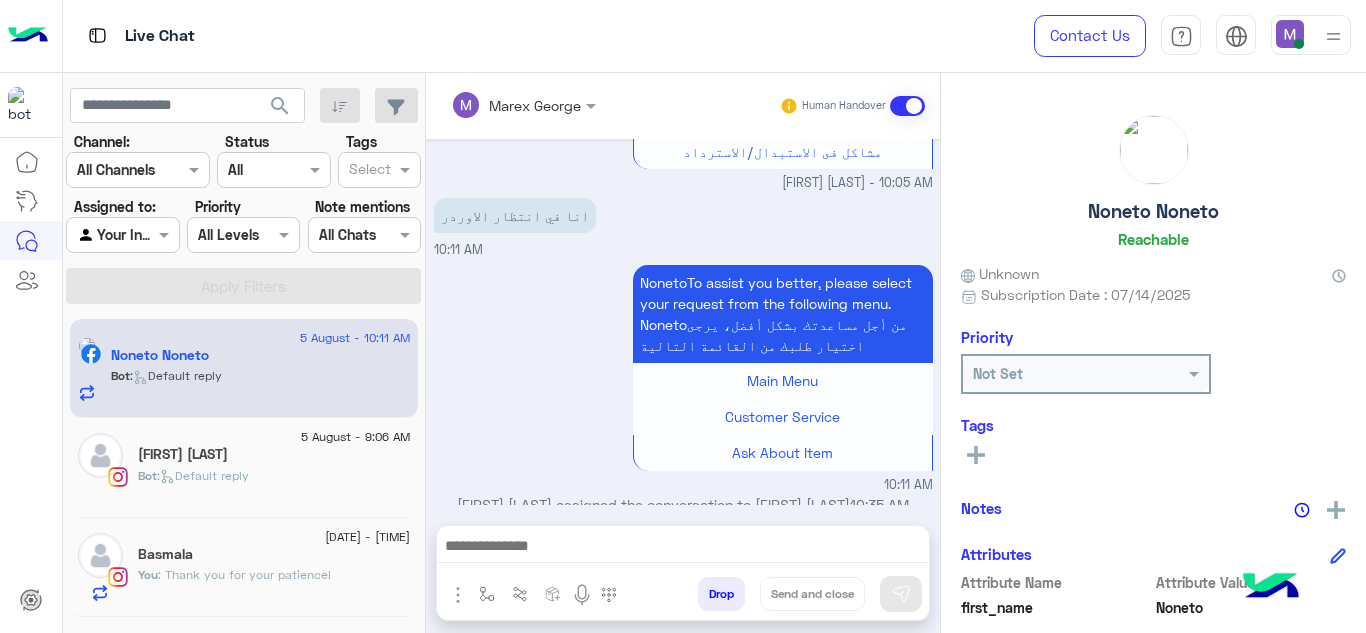 click on ":
Thank you for your patience!" 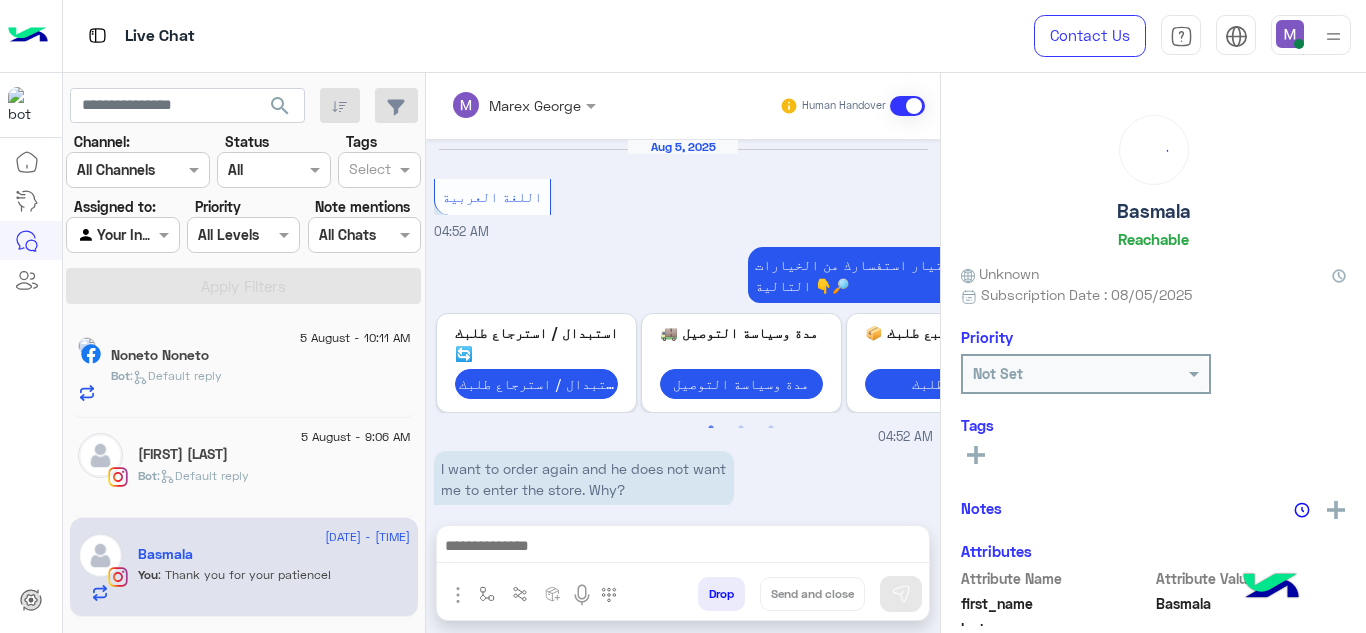 scroll, scrollTop: 649, scrollLeft: 0, axis: vertical 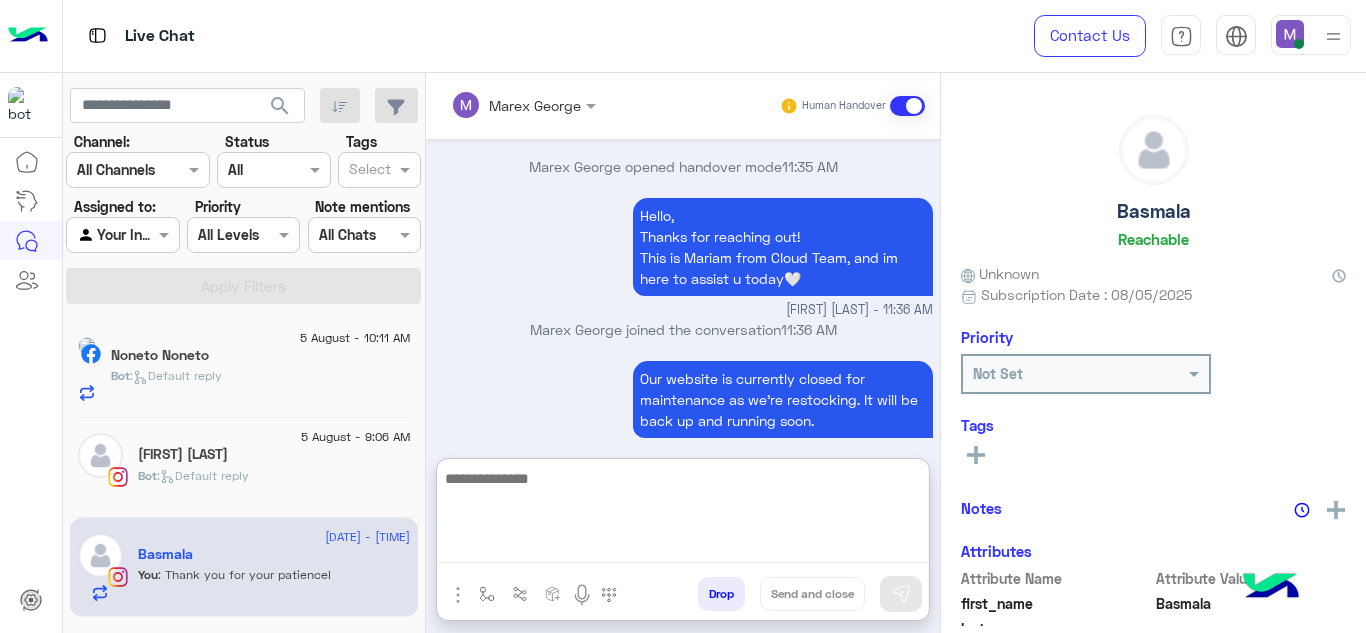 click at bounding box center (683, 514) 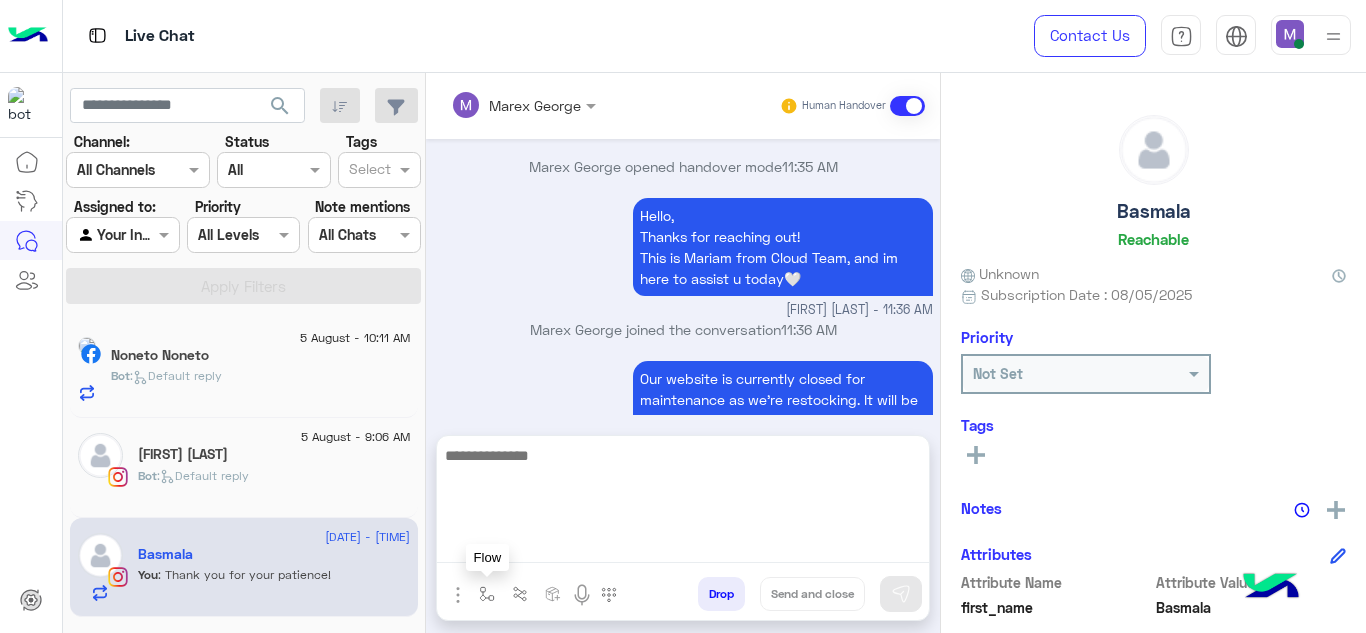 click at bounding box center (487, 594) 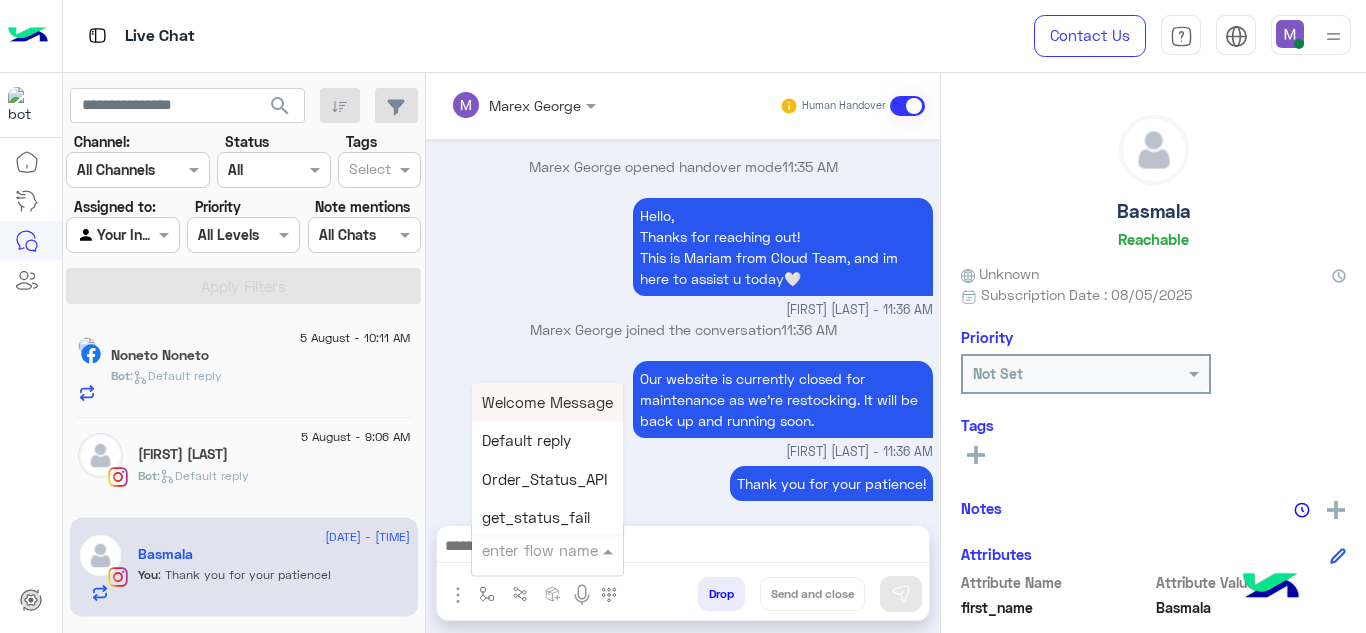 click at bounding box center [547, 549] 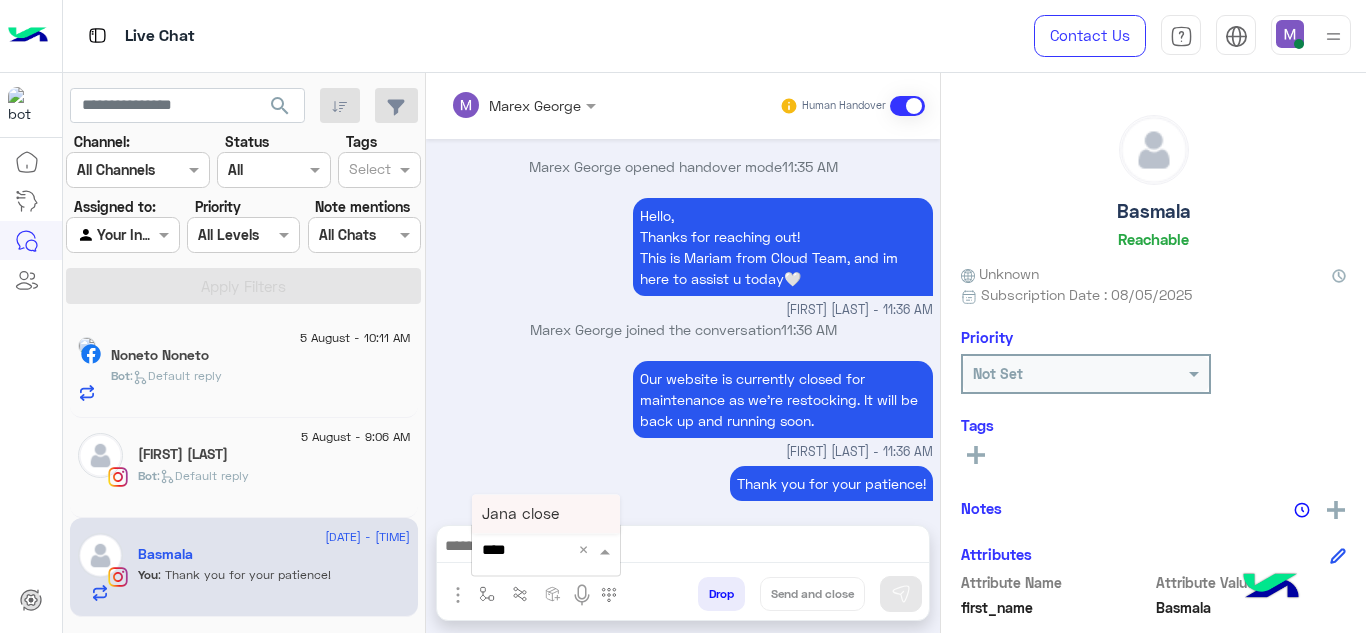 type on "****" 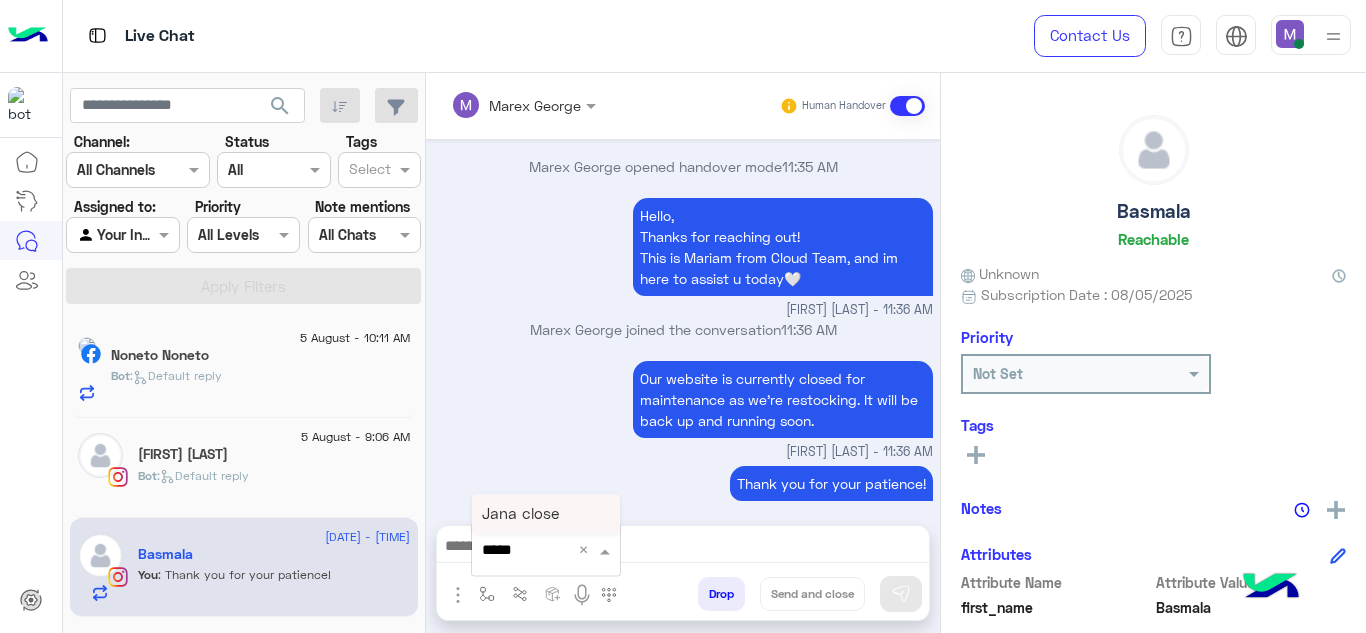 click on "Jana close" at bounding box center [546, 514] 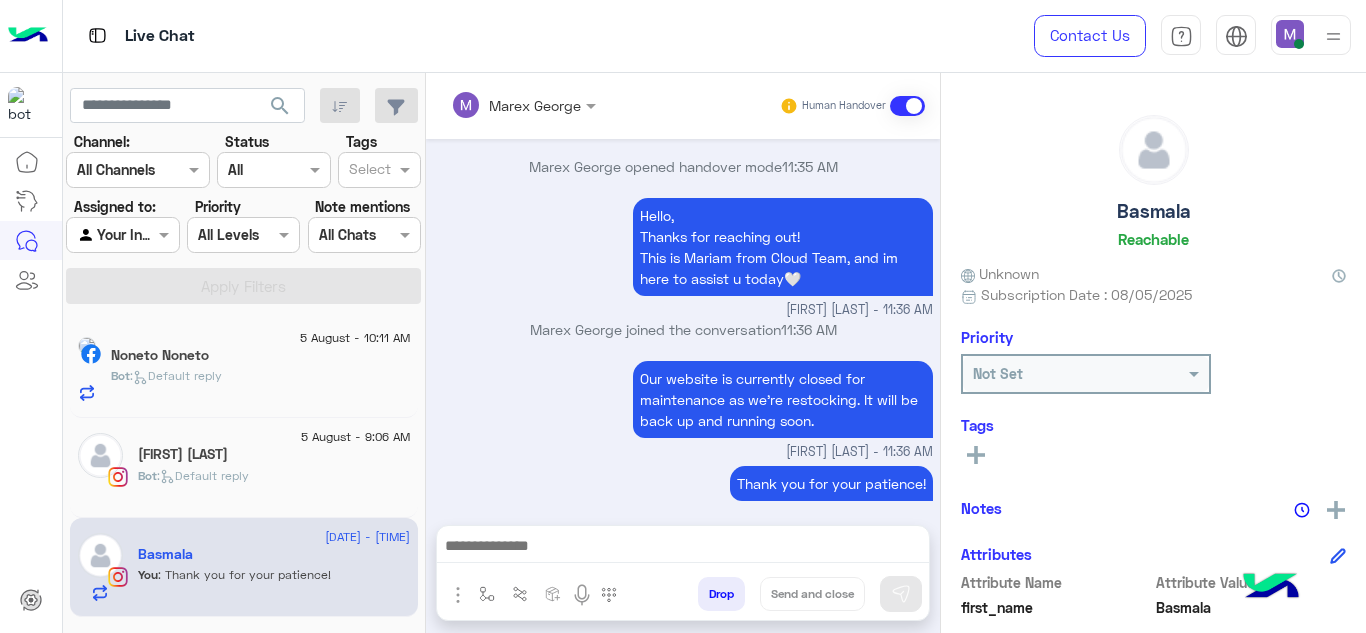 type on "**********" 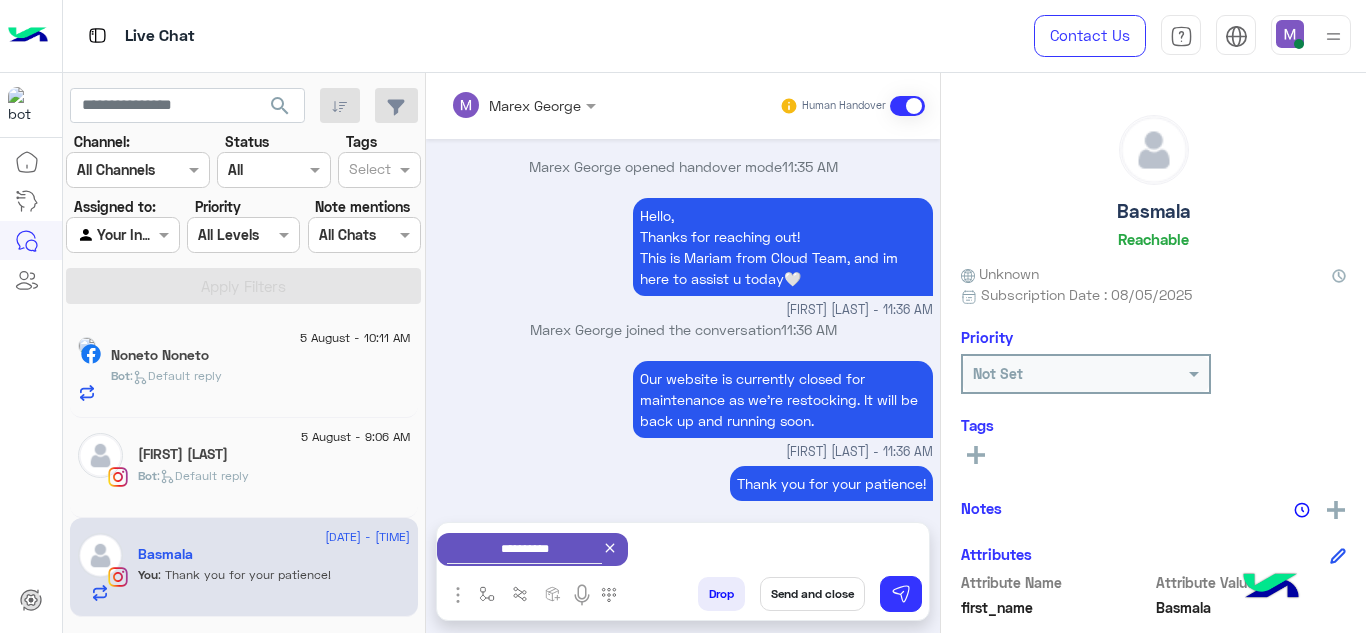 click on "Send and close" at bounding box center (812, 594) 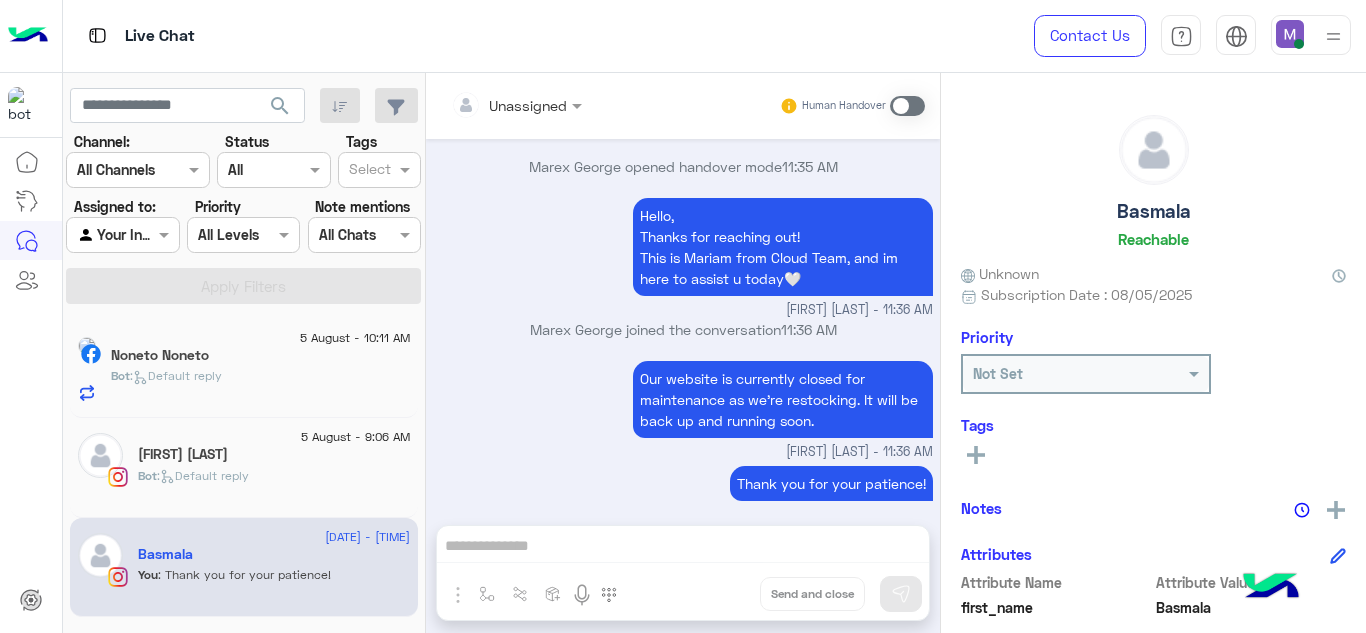 scroll, scrollTop: 685, scrollLeft: 0, axis: vertical 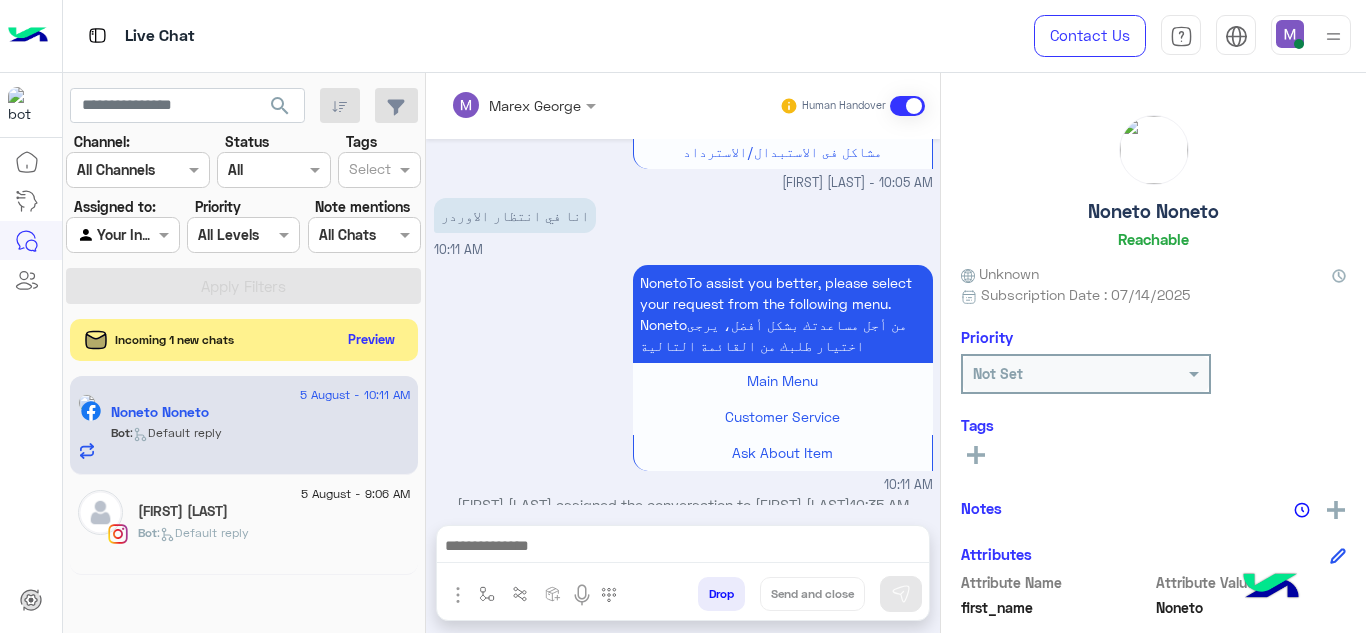 click on "Preview" 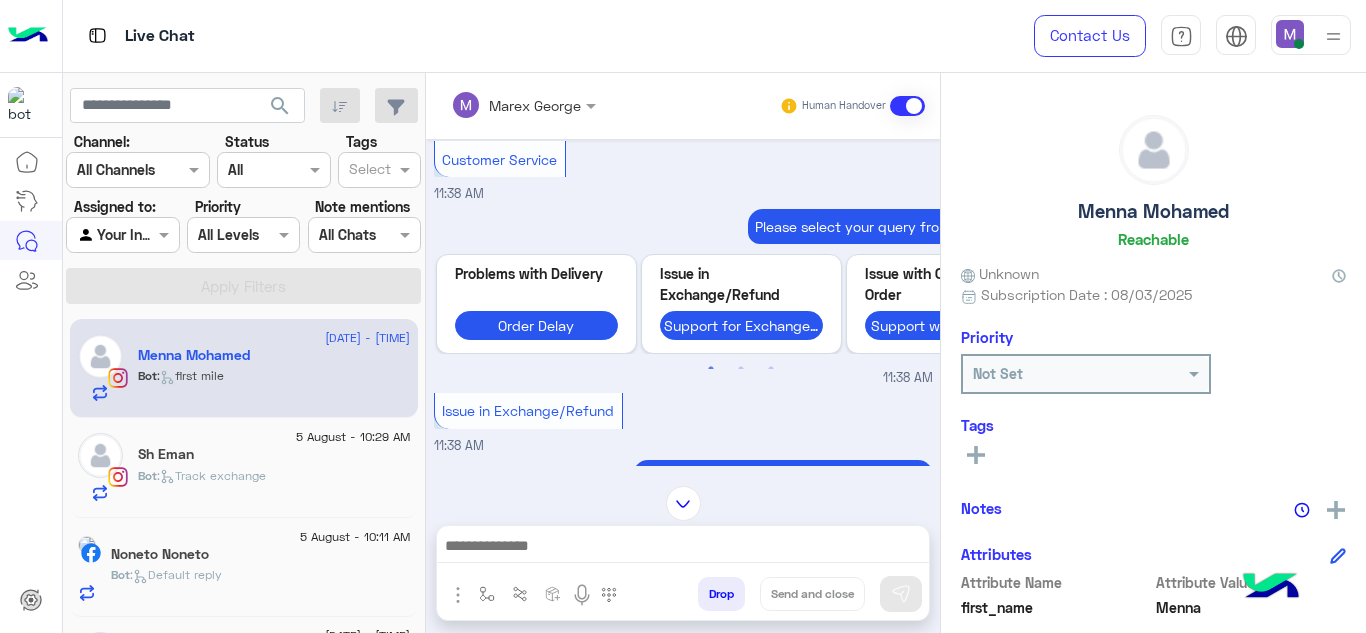 scroll, scrollTop: 1725, scrollLeft: 0, axis: vertical 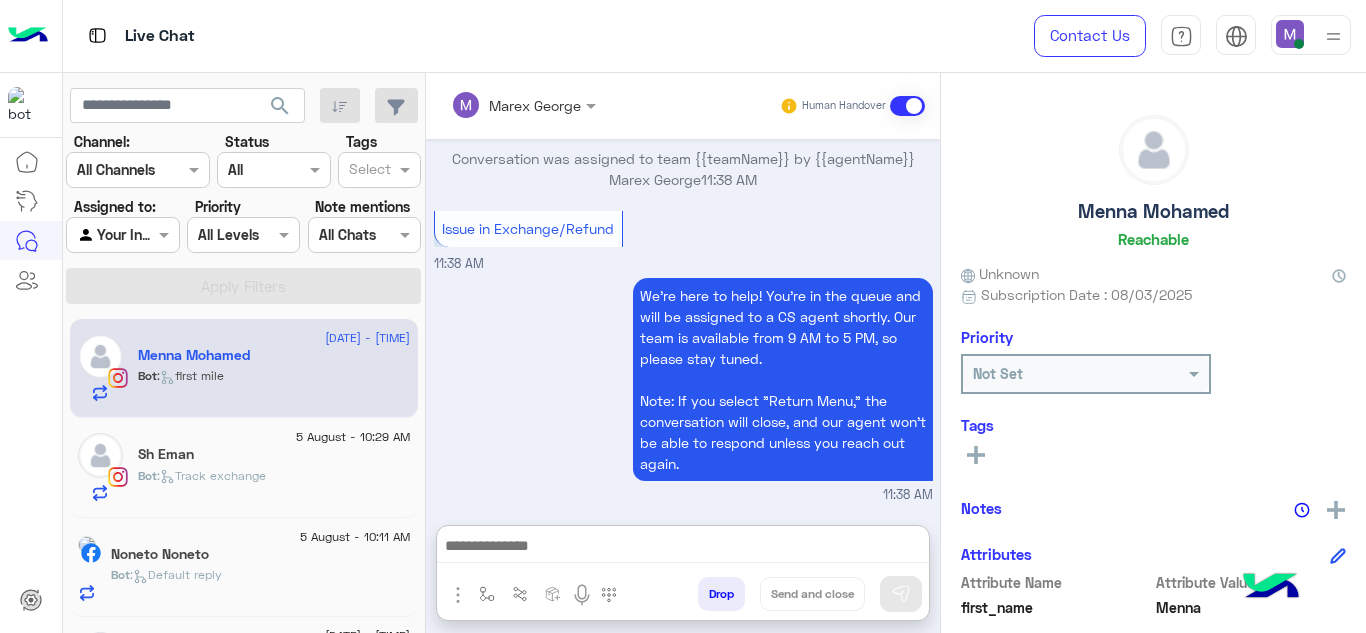 click at bounding box center (683, 548) 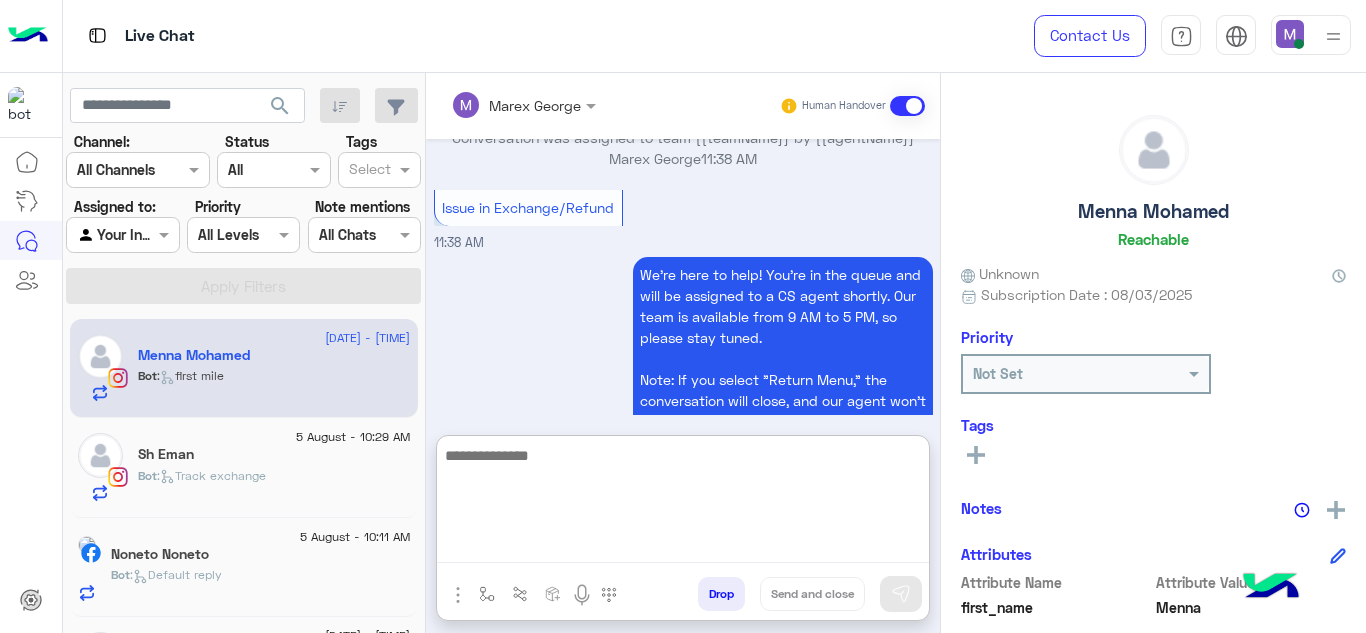 click at bounding box center (683, 503) 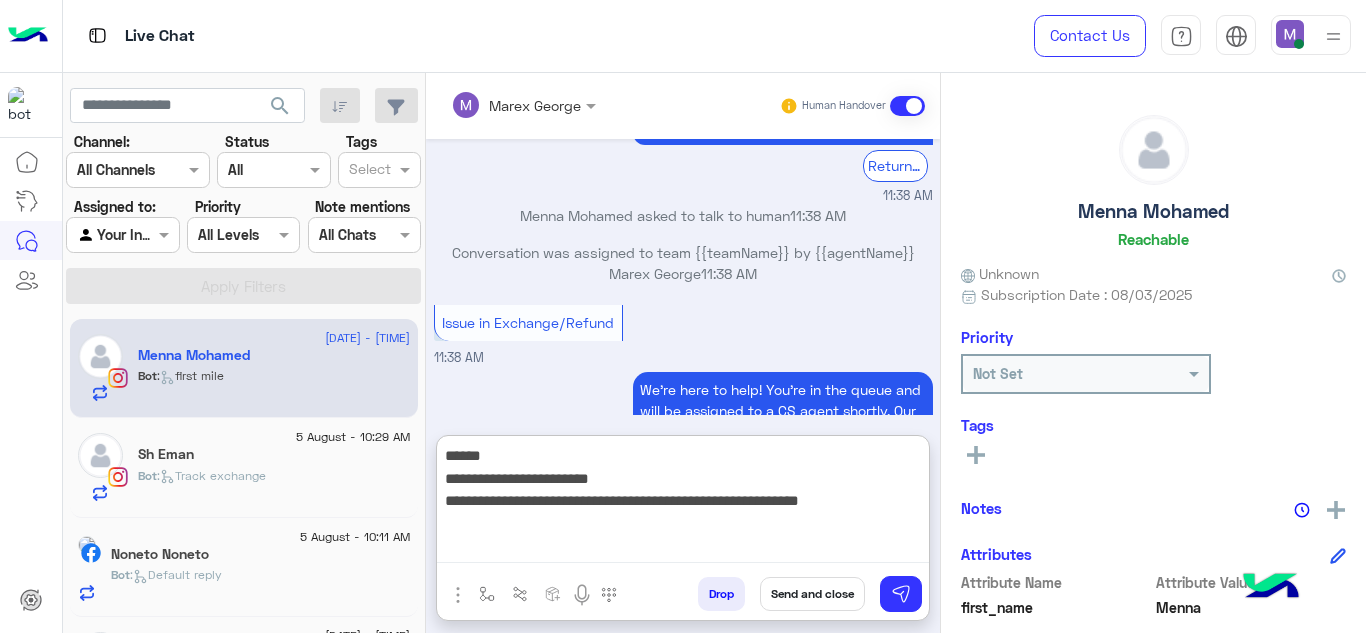 scroll, scrollTop: 2447, scrollLeft: 0, axis: vertical 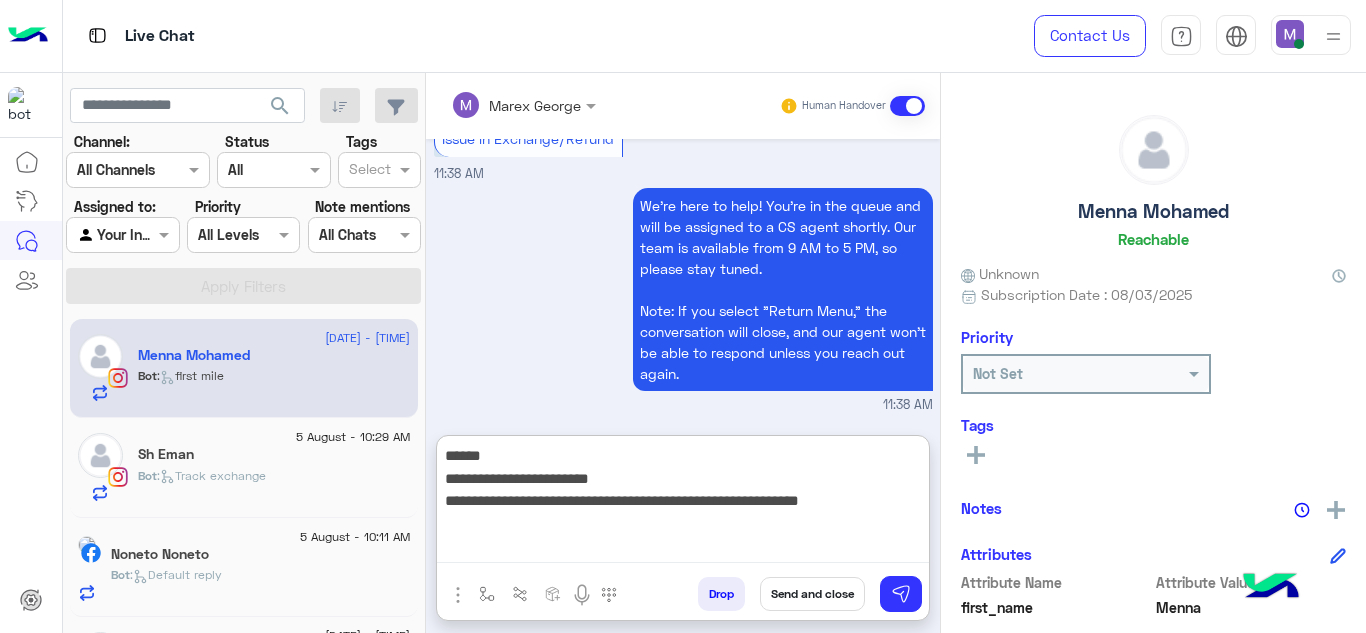 drag, startPoint x: 442, startPoint y: 458, endPoint x: 905, endPoint y: 514, distance: 466.3743 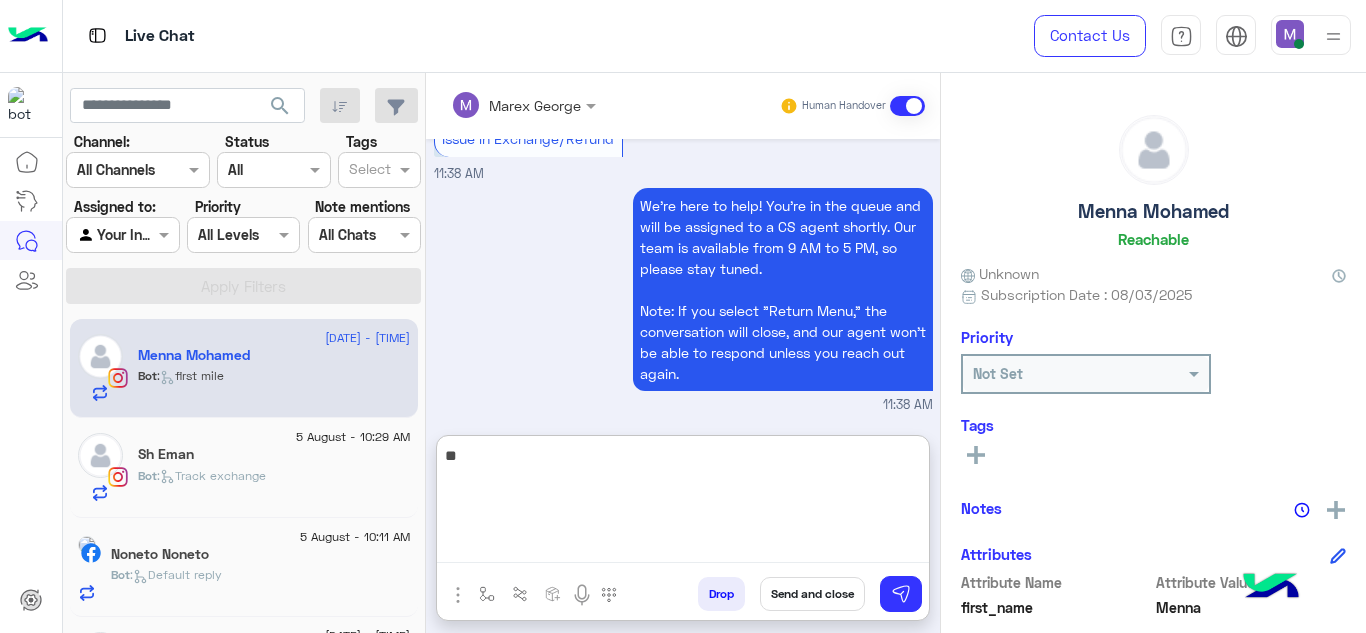 type on "*" 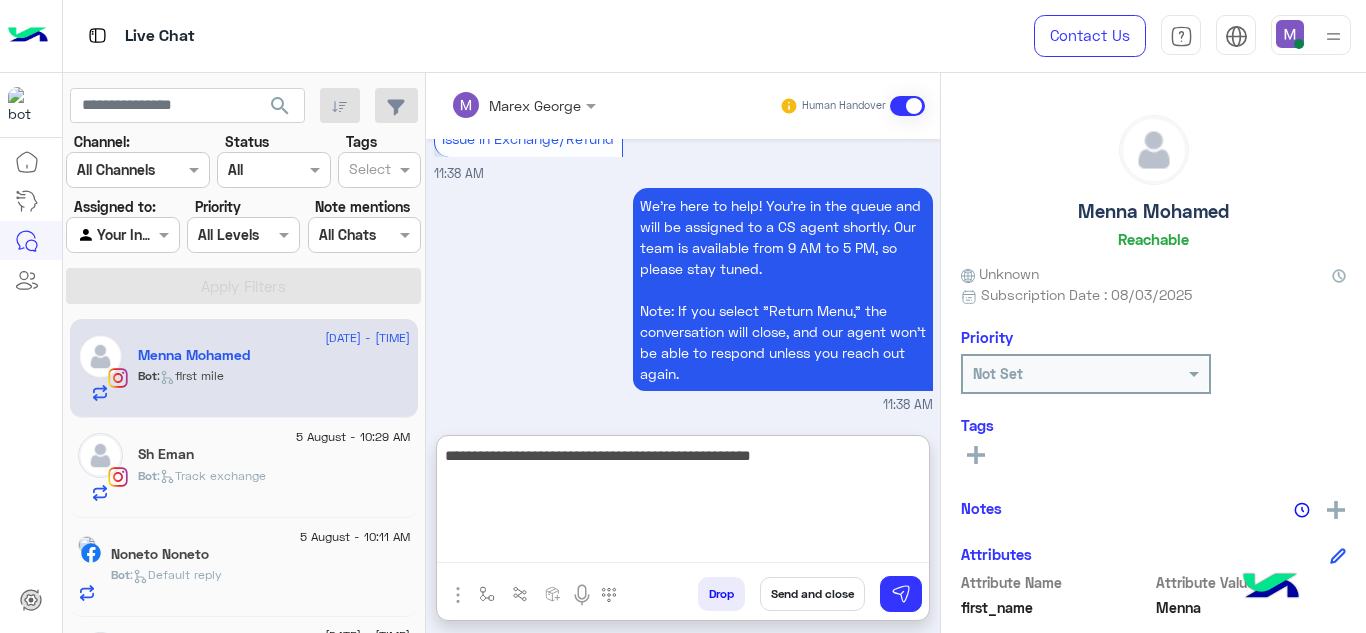 click on "**********" at bounding box center (683, 503) 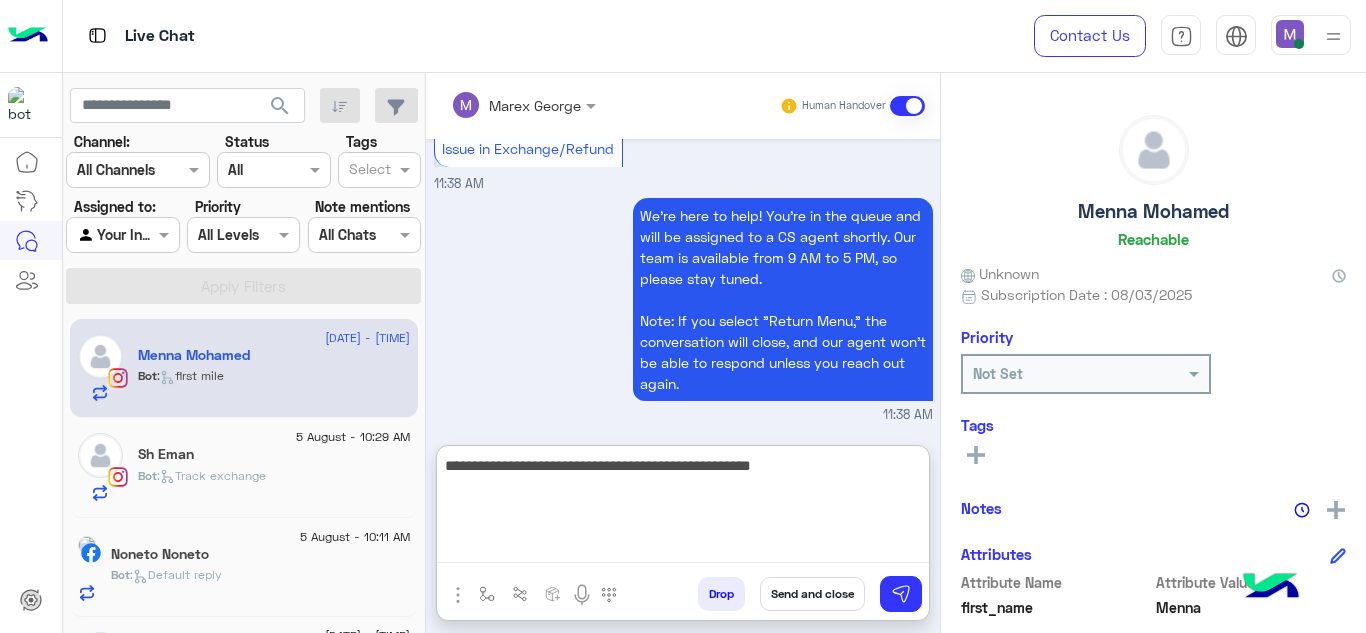 scroll, scrollTop: 2447, scrollLeft: 0, axis: vertical 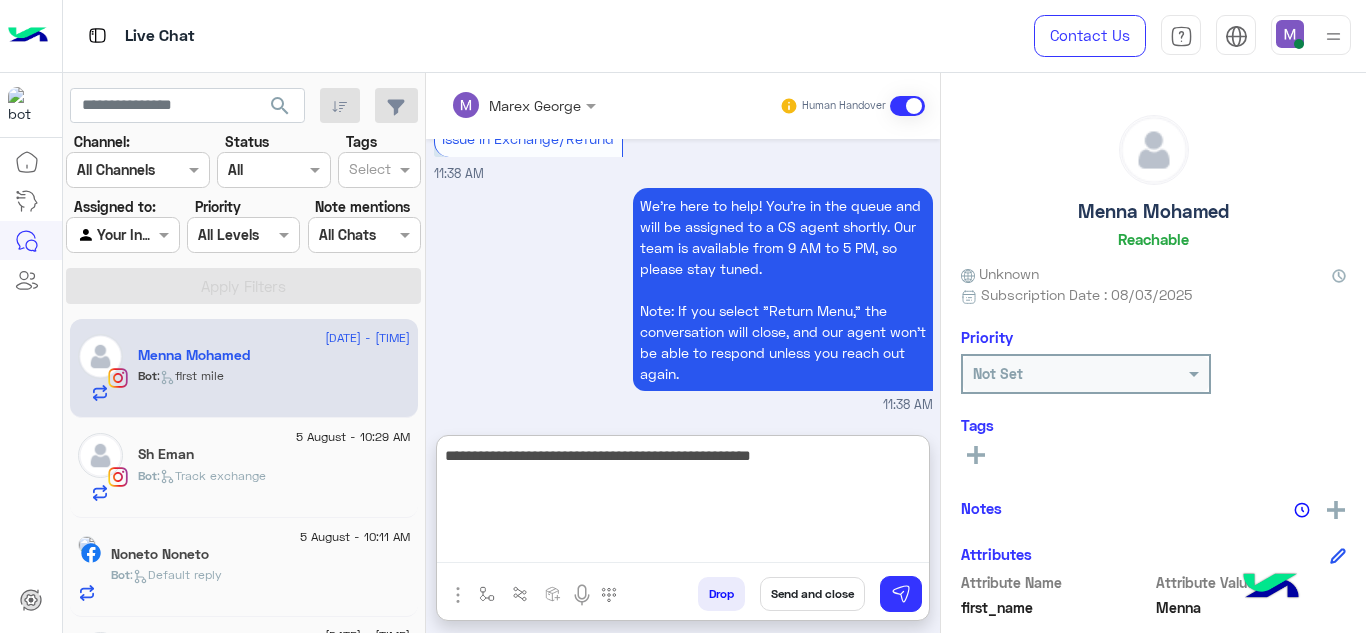 click on "**********" at bounding box center (683, 503) 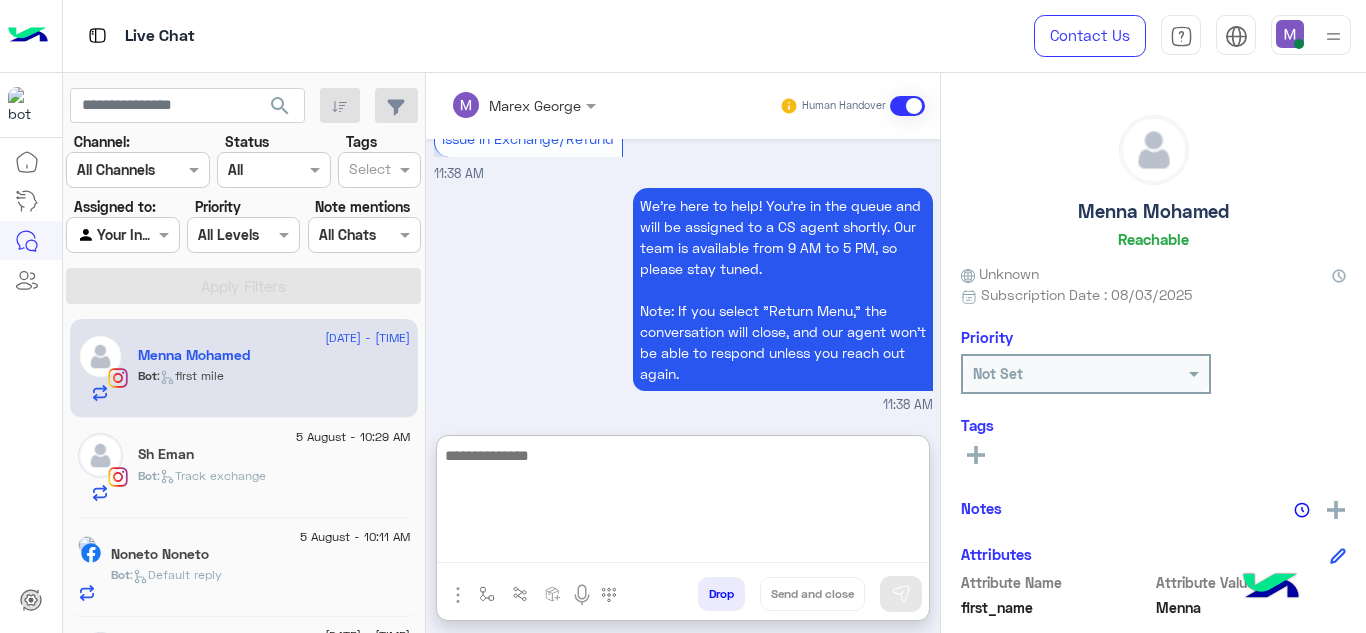 paste on "**********" 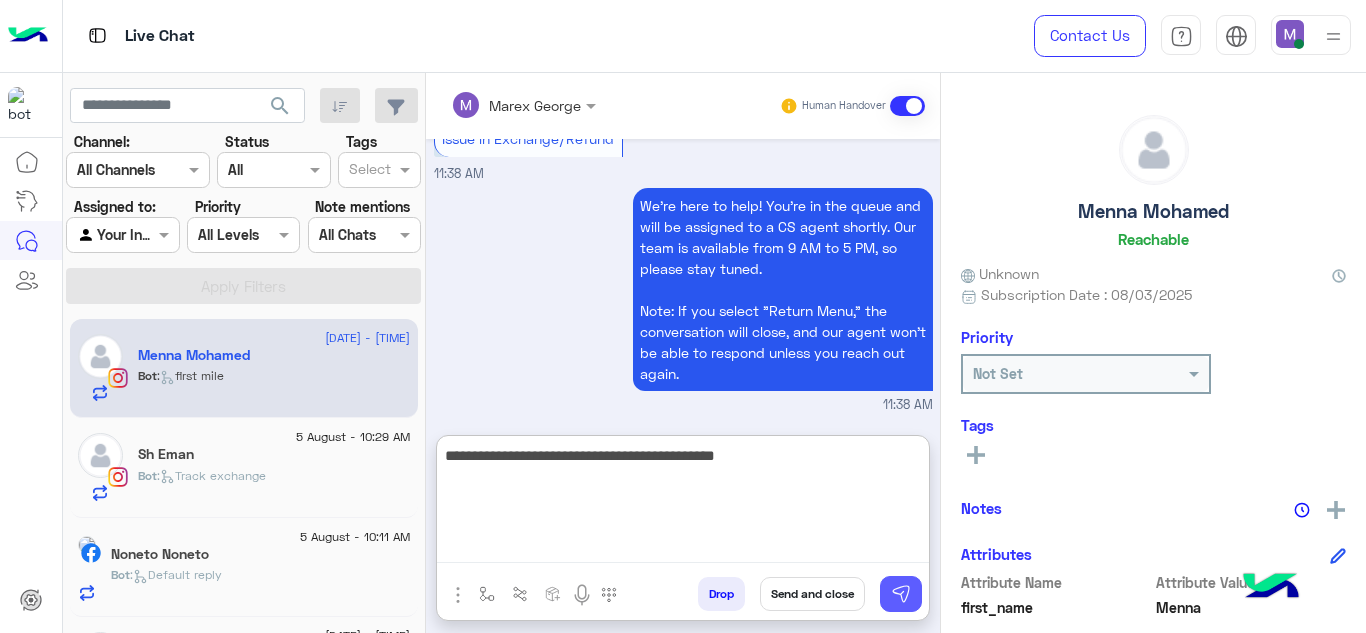 type on "**********" 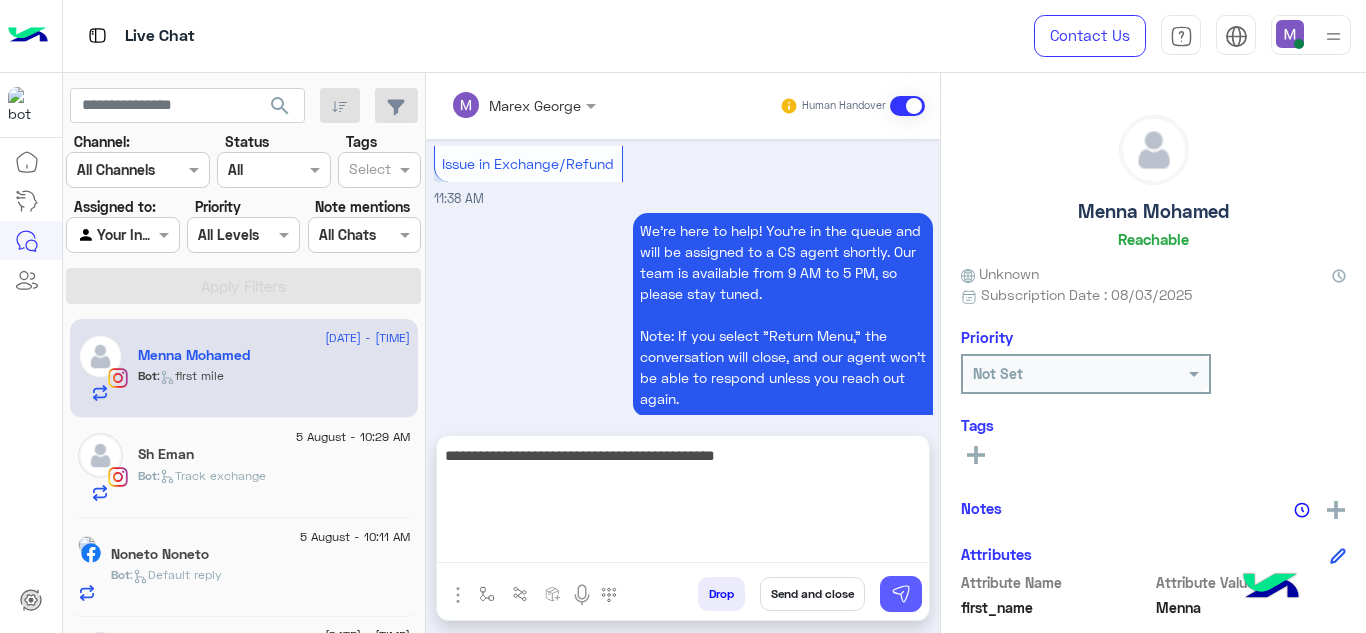 click at bounding box center (901, 594) 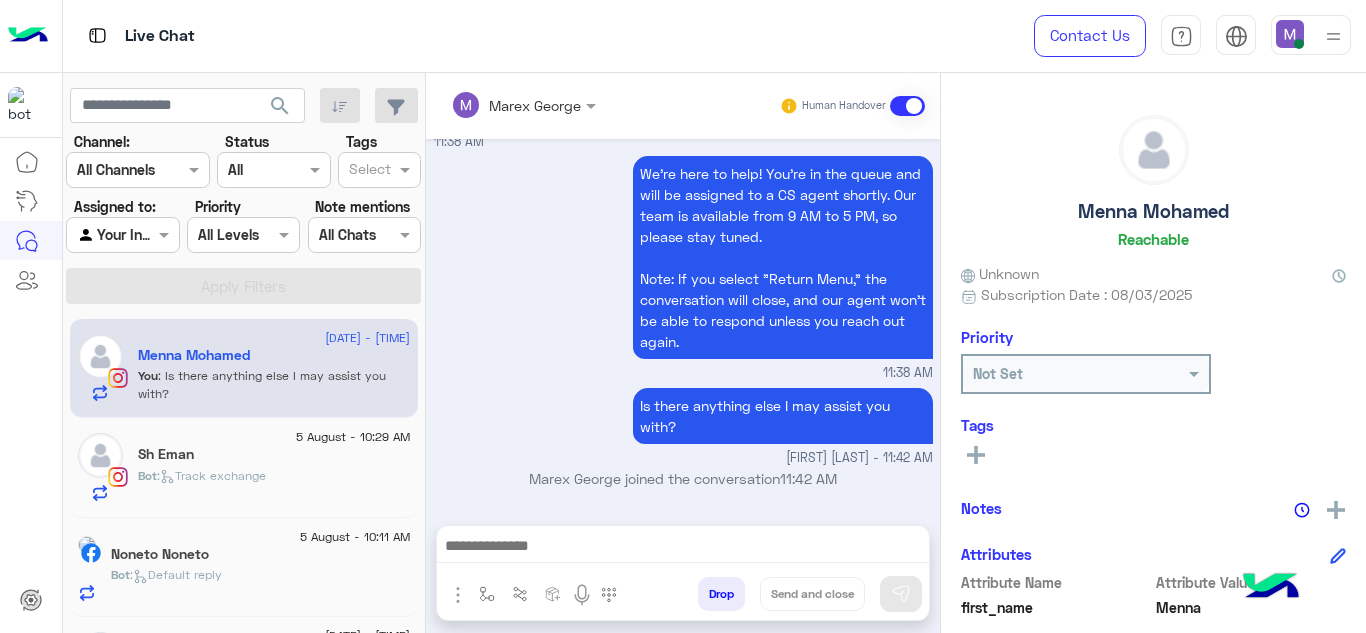 scroll, scrollTop: 2479, scrollLeft: 0, axis: vertical 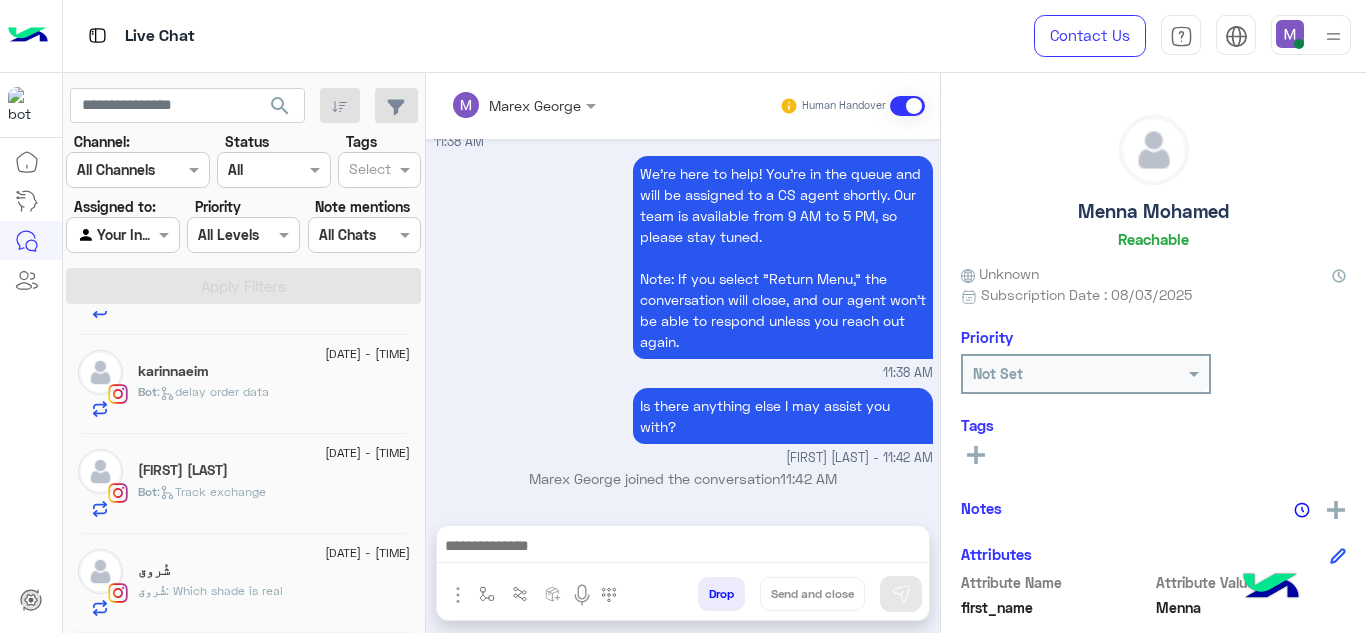click on "شُروق" 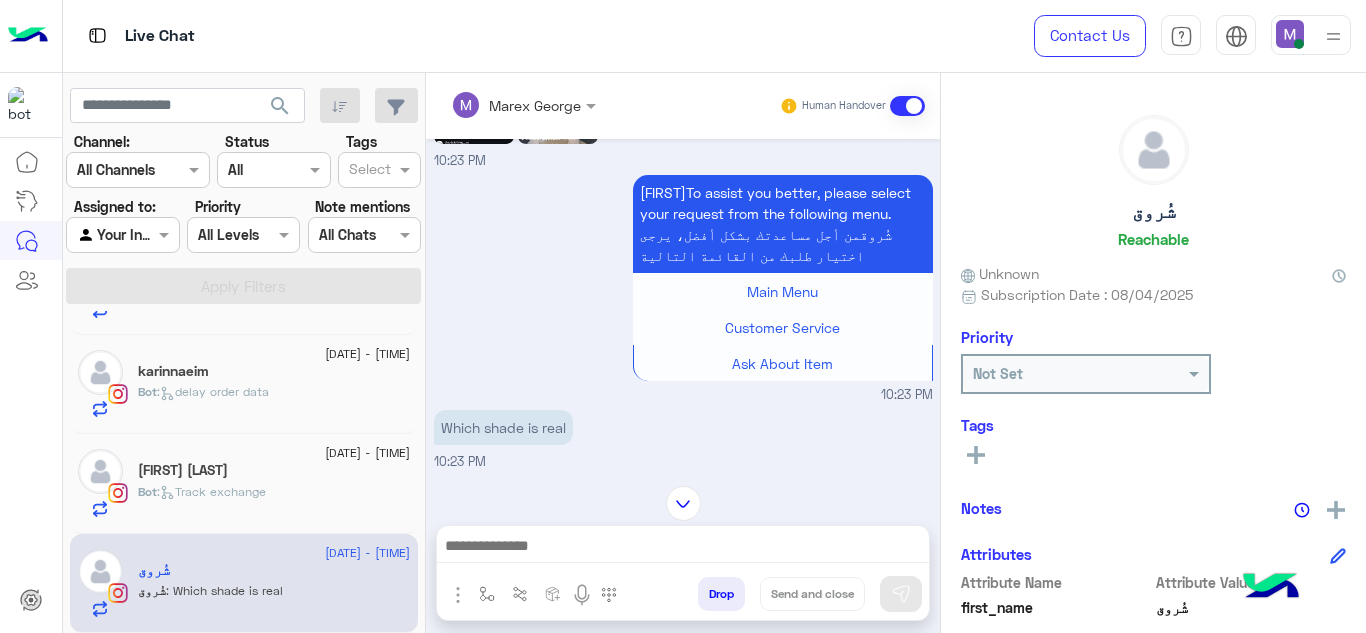 scroll, scrollTop: 835, scrollLeft: 0, axis: vertical 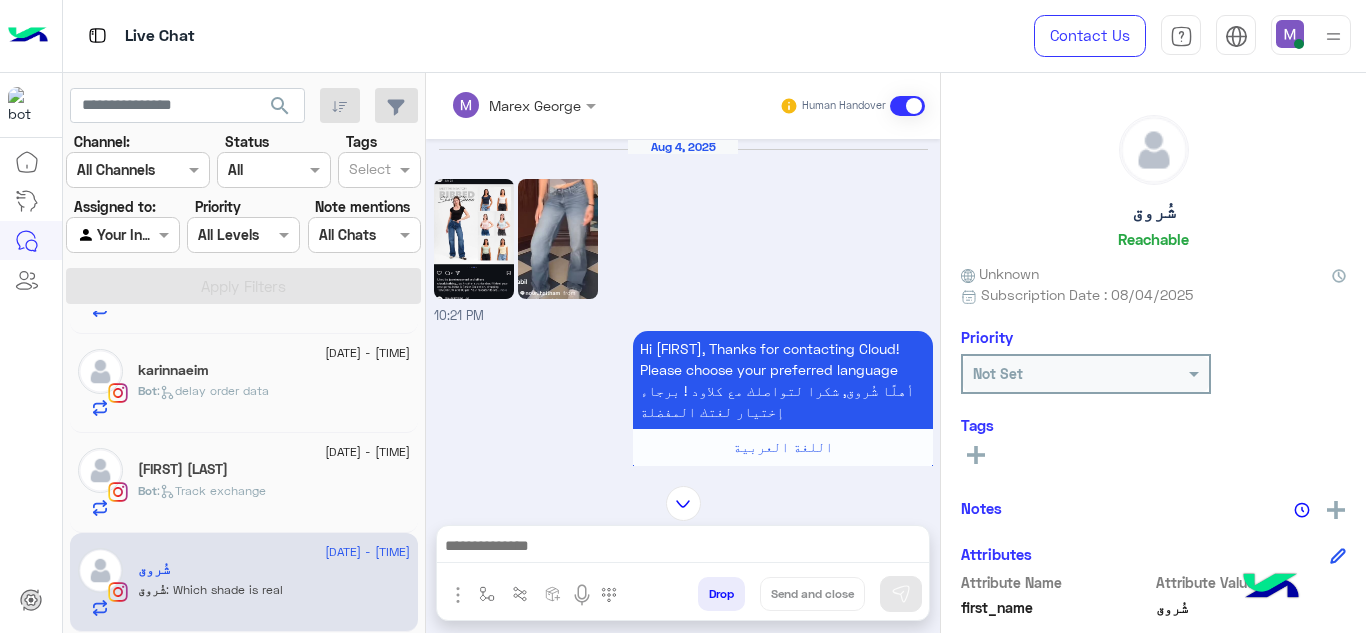 click 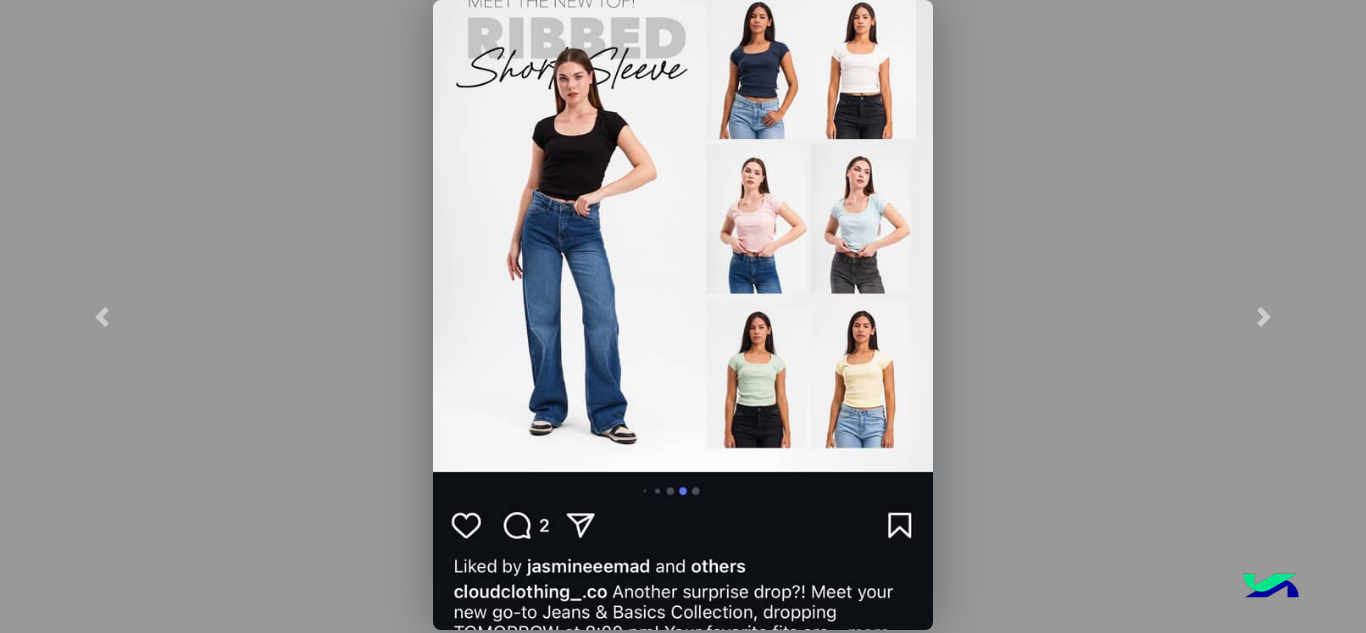 click 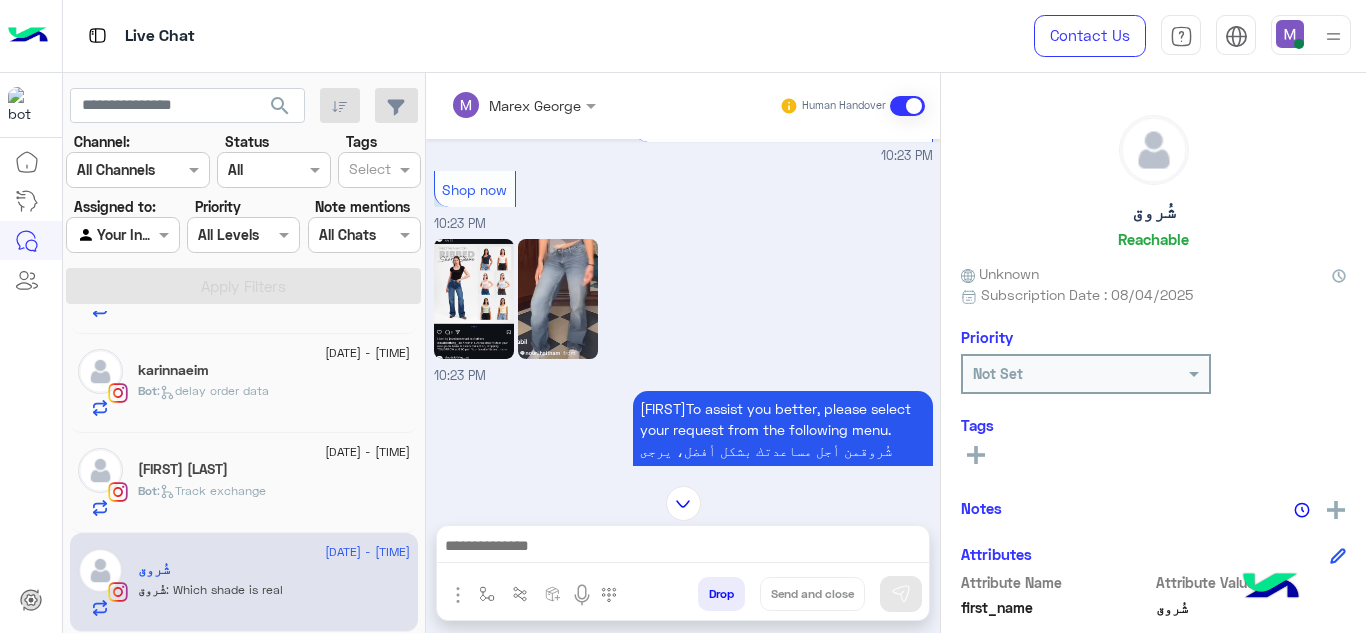 scroll, scrollTop: 1038, scrollLeft: 0, axis: vertical 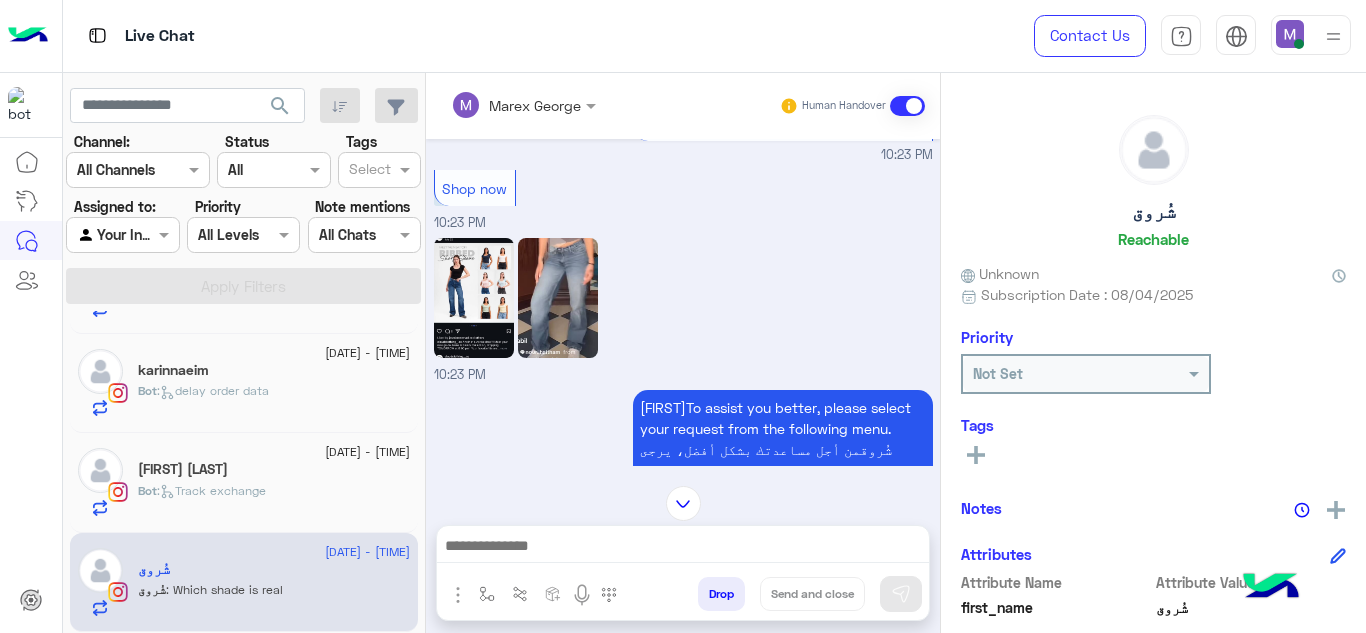 click 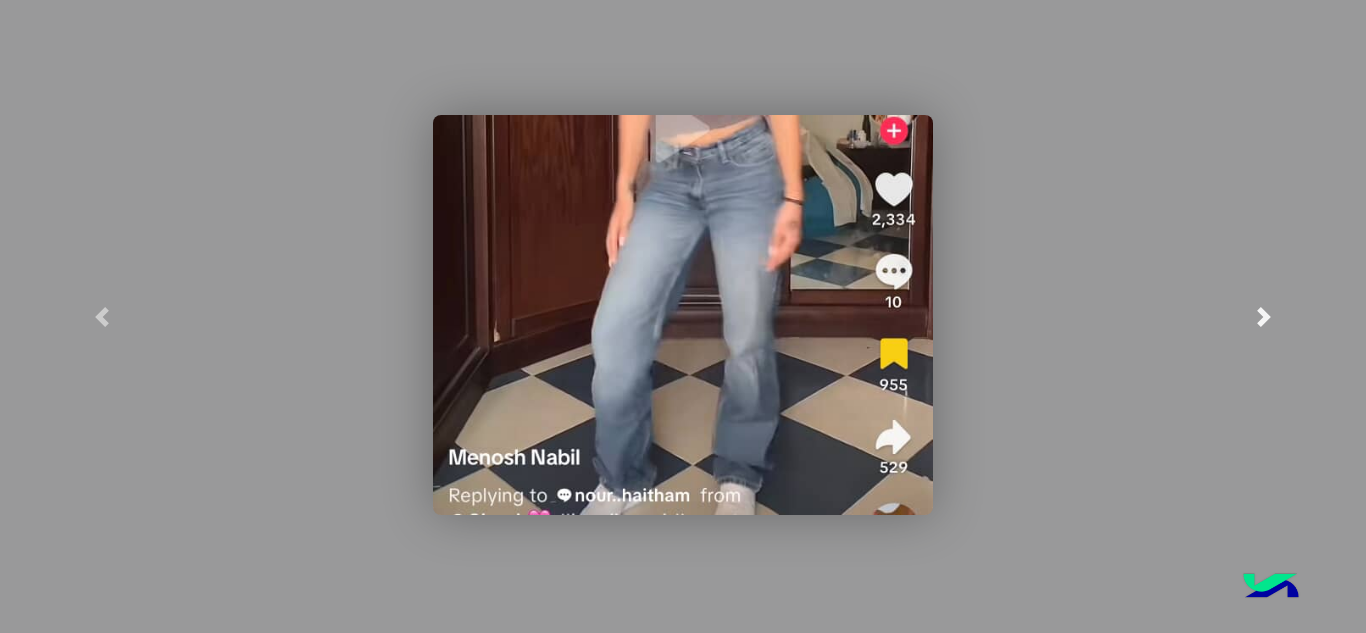 click at bounding box center [1263, 316] 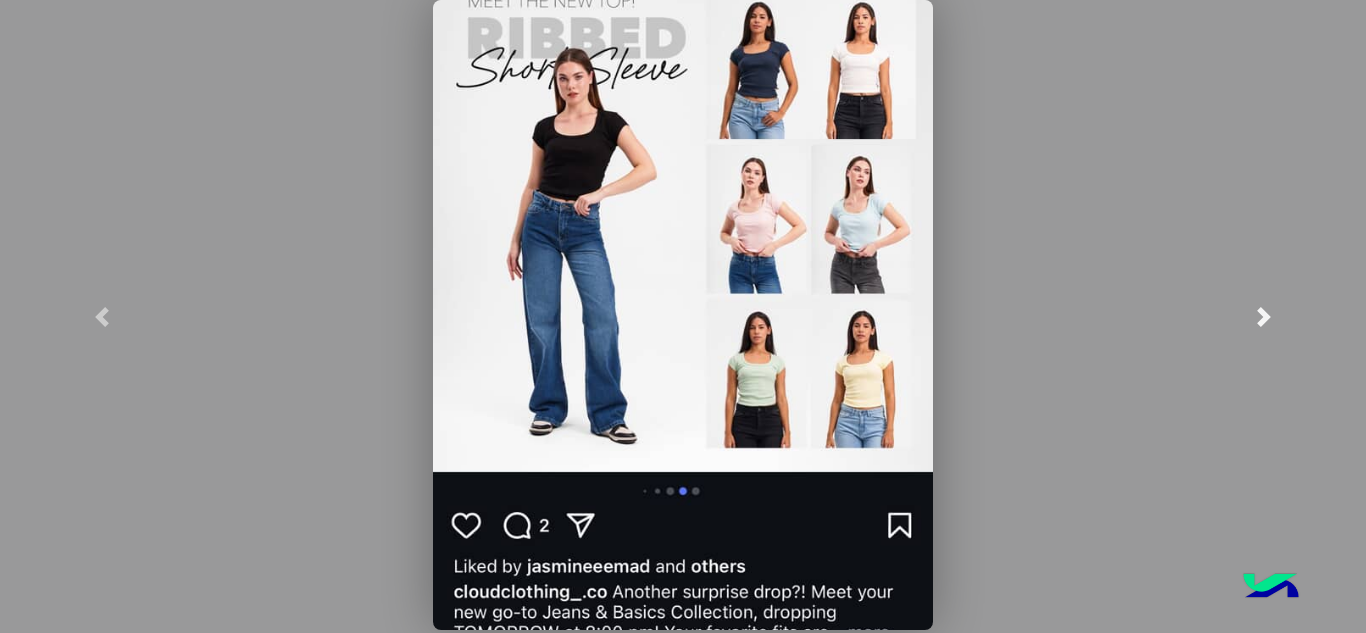 click at bounding box center [1263, 316] 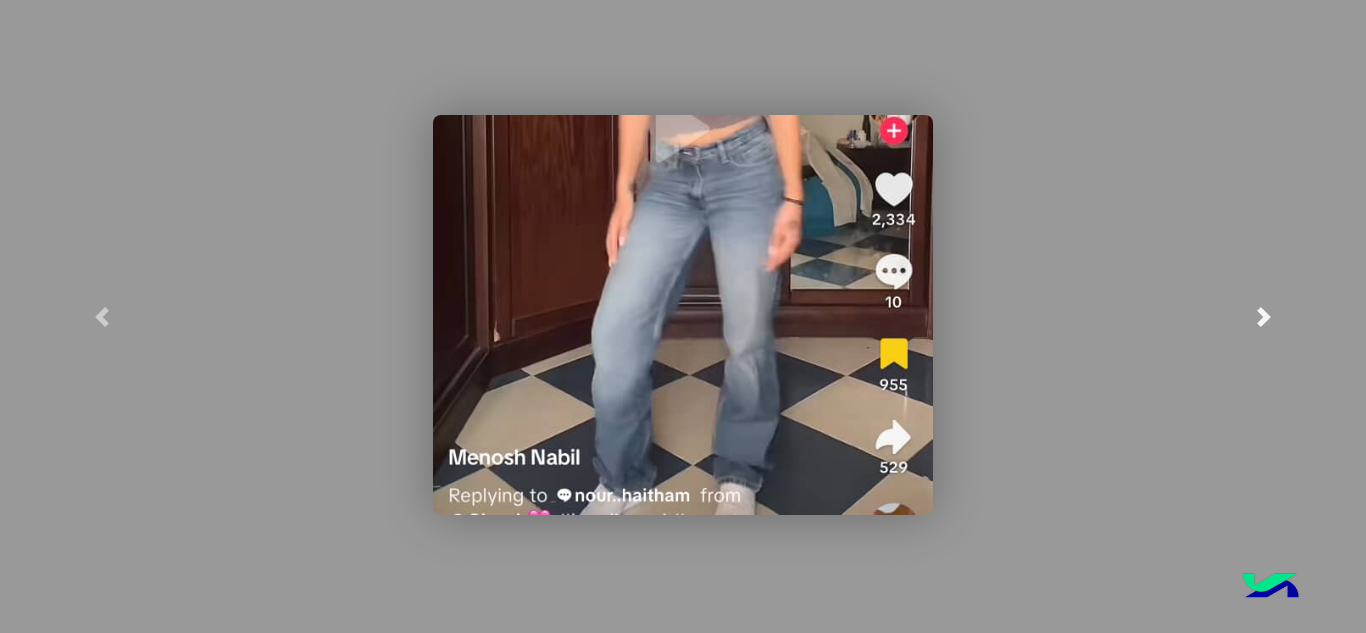click at bounding box center [1263, 316] 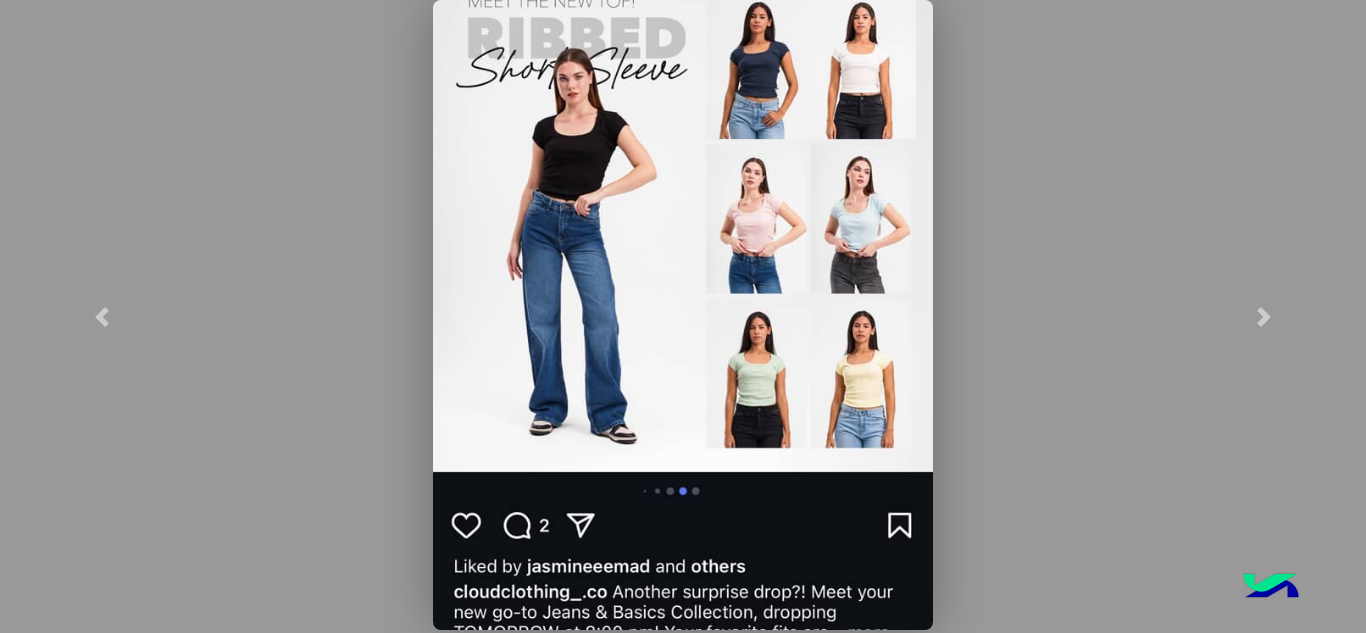 click 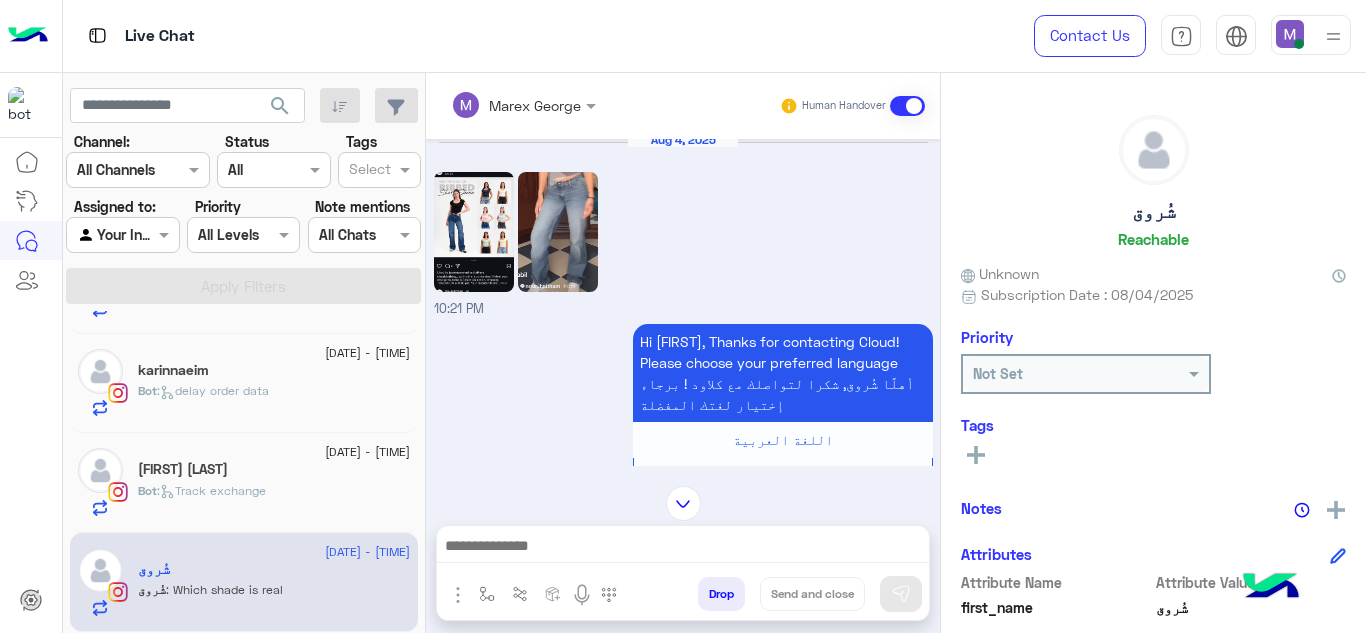 scroll, scrollTop: 6, scrollLeft: 0, axis: vertical 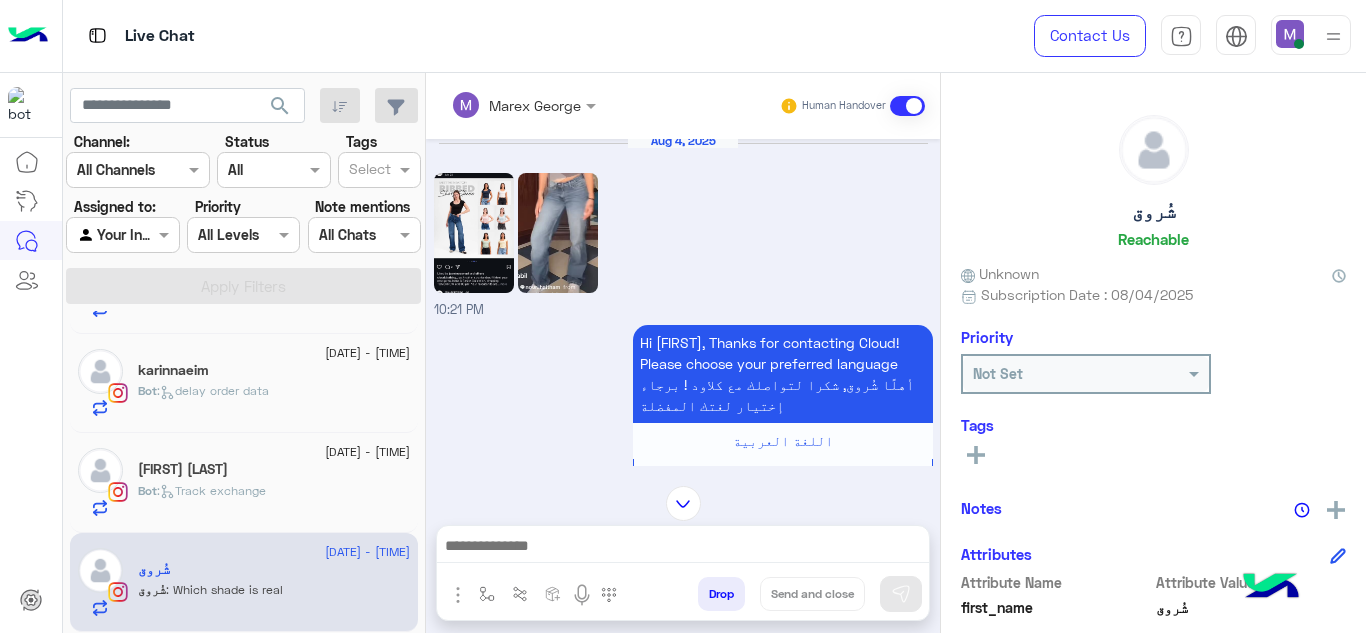 click 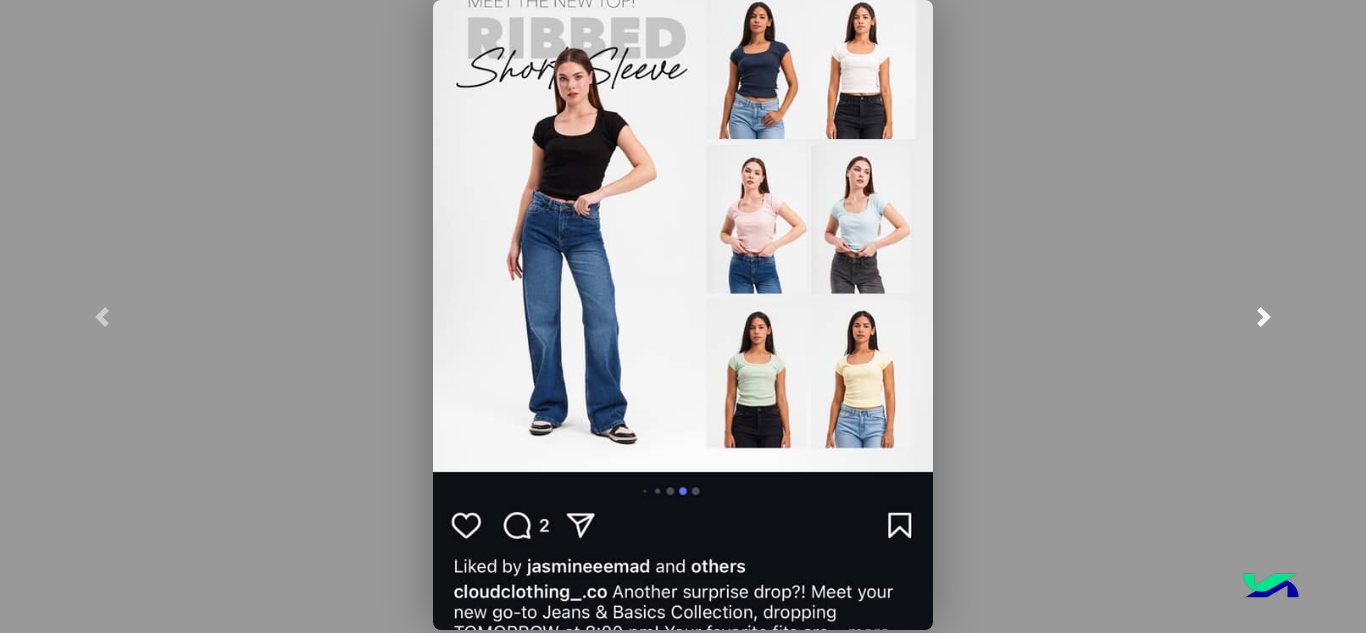 click at bounding box center [1263, 316] 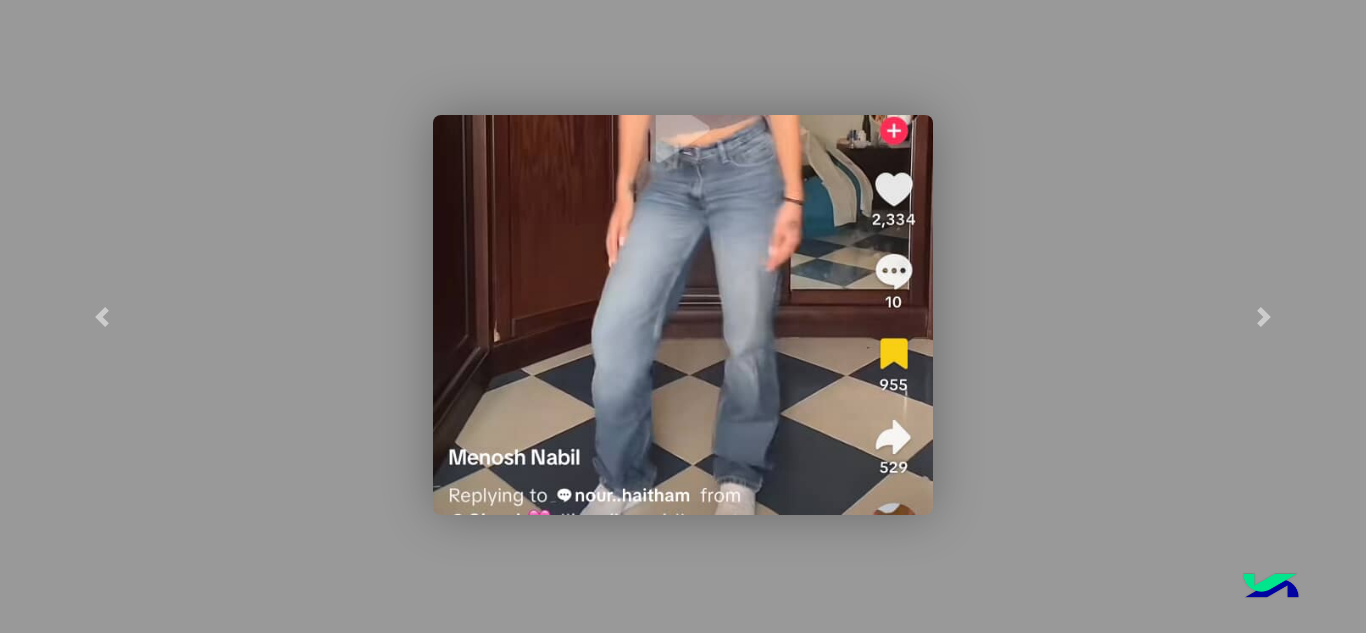click 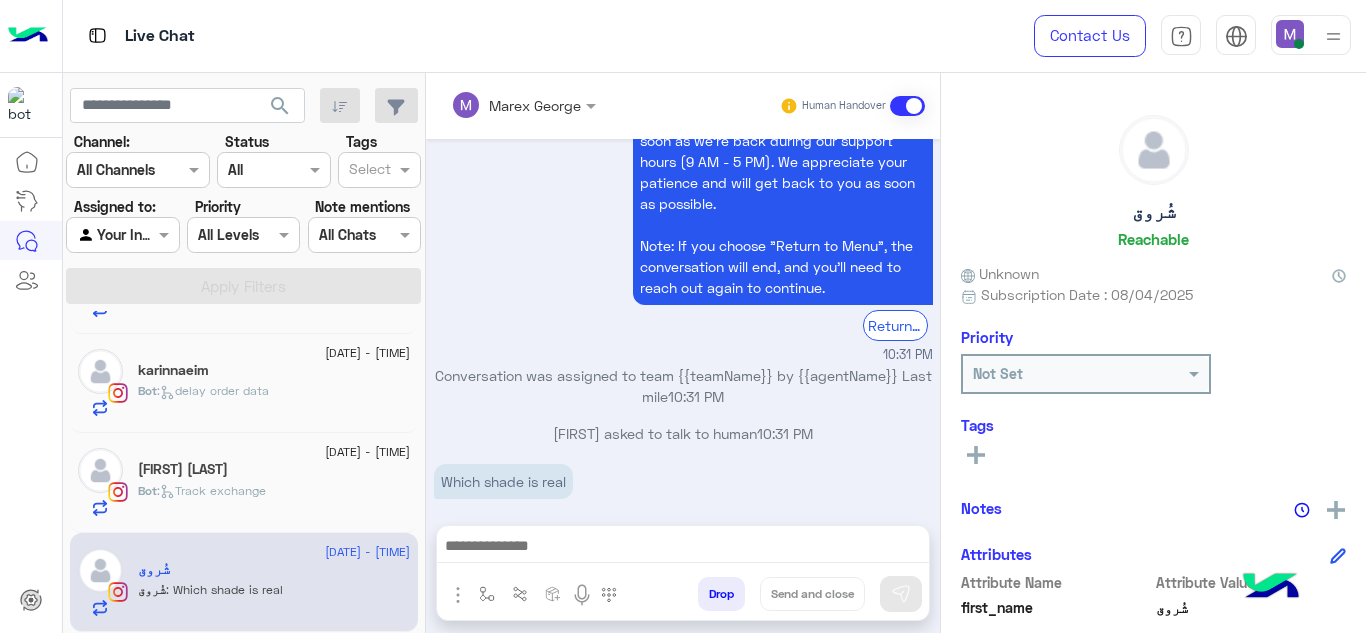 scroll, scrollTop: 2764, scrollLeft: 0, axis: vertical 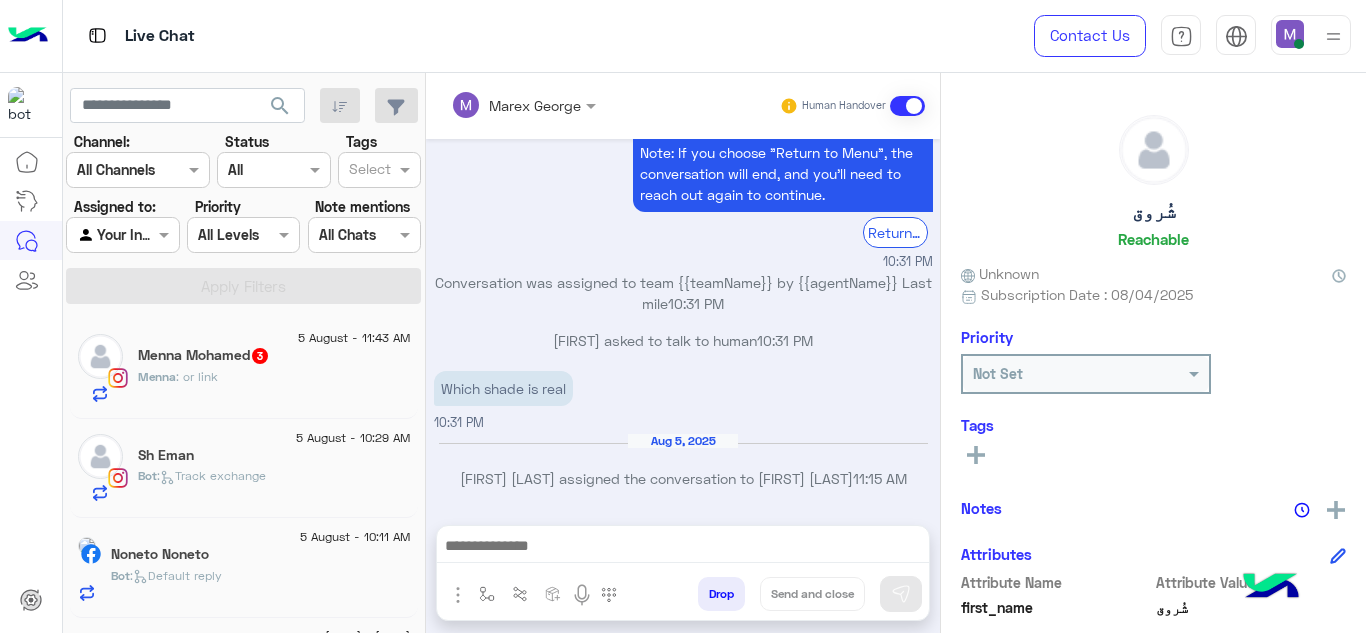 click on "[FIRST] : or link" 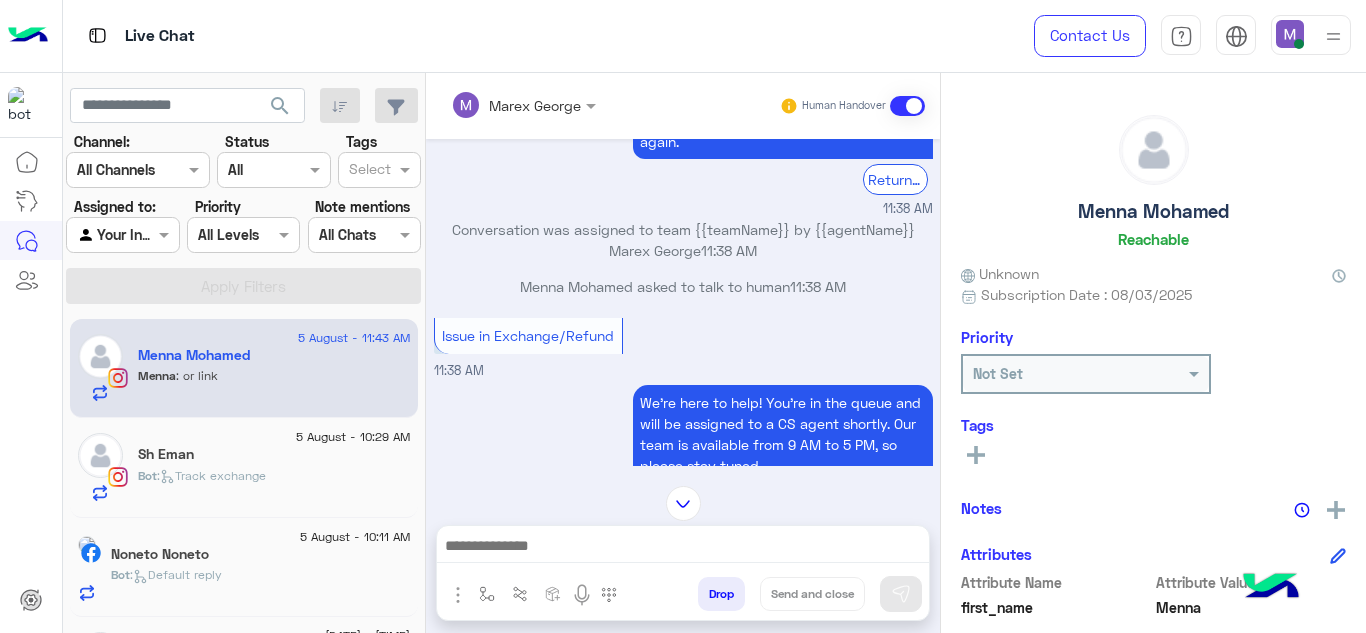 scroll, scrollTop: 3065, scrollLeft: 0, axis: vertical 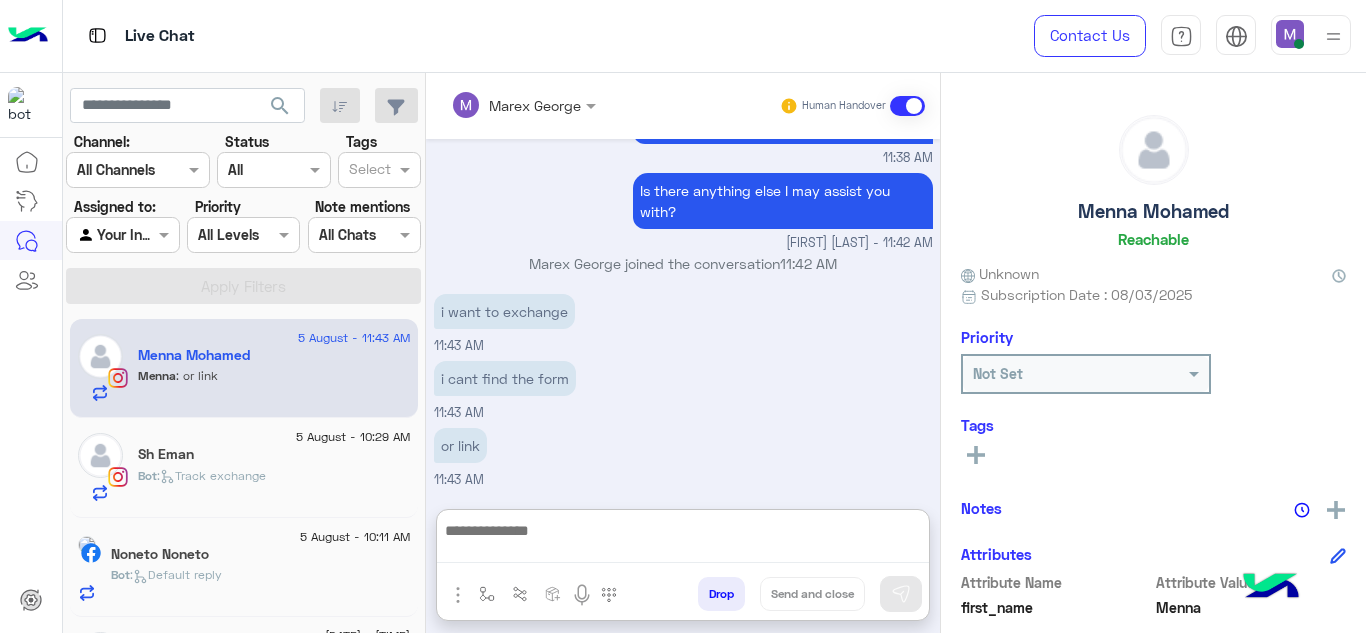 click at bounding box center [683, 541] 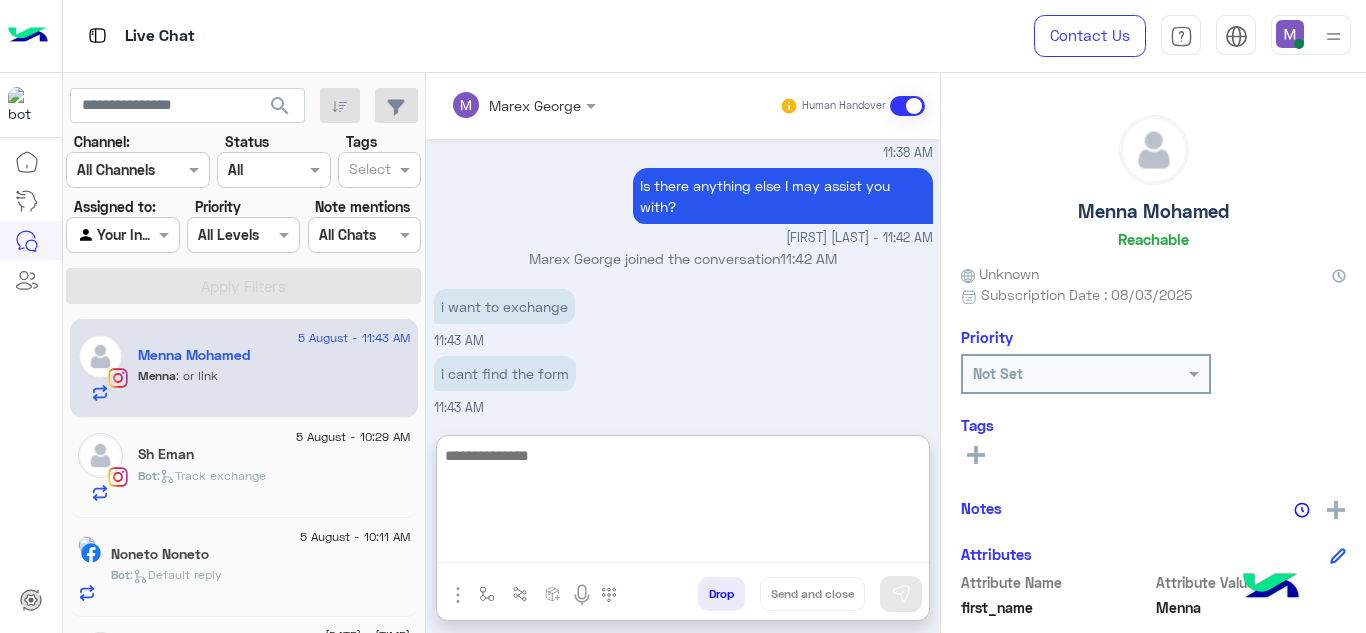 paste on "**********" 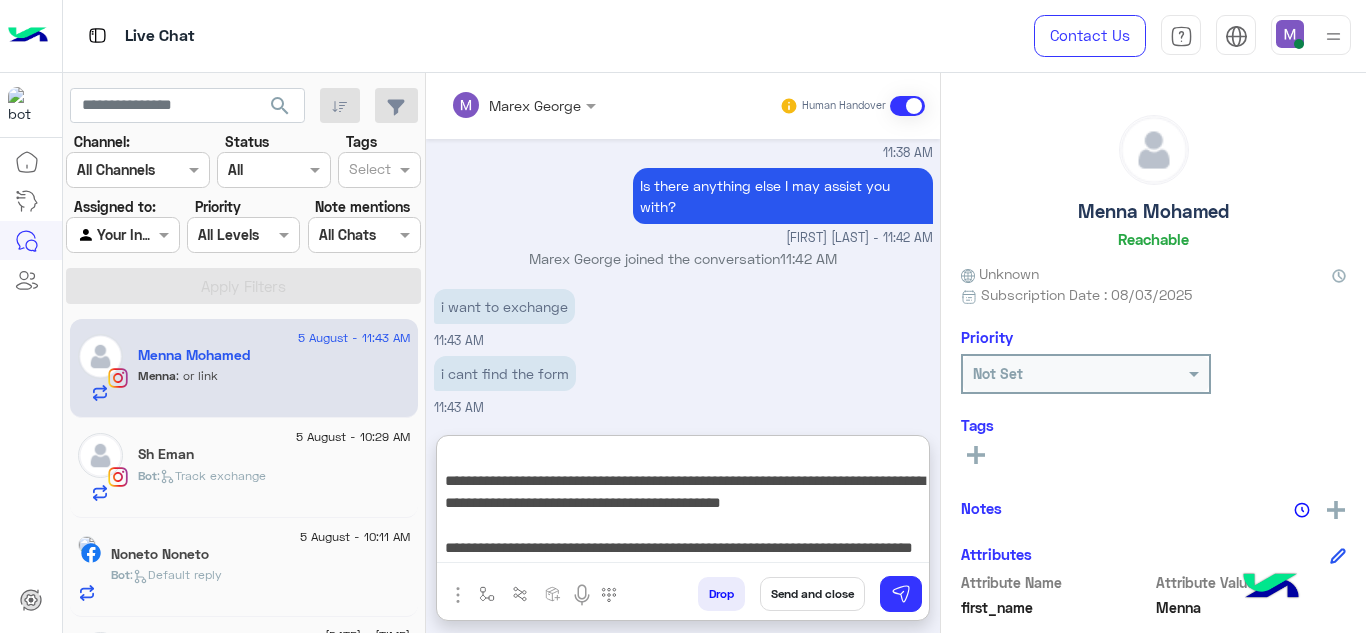 scroll, scrollTop: 0, scrollLeft: 0, axis: both 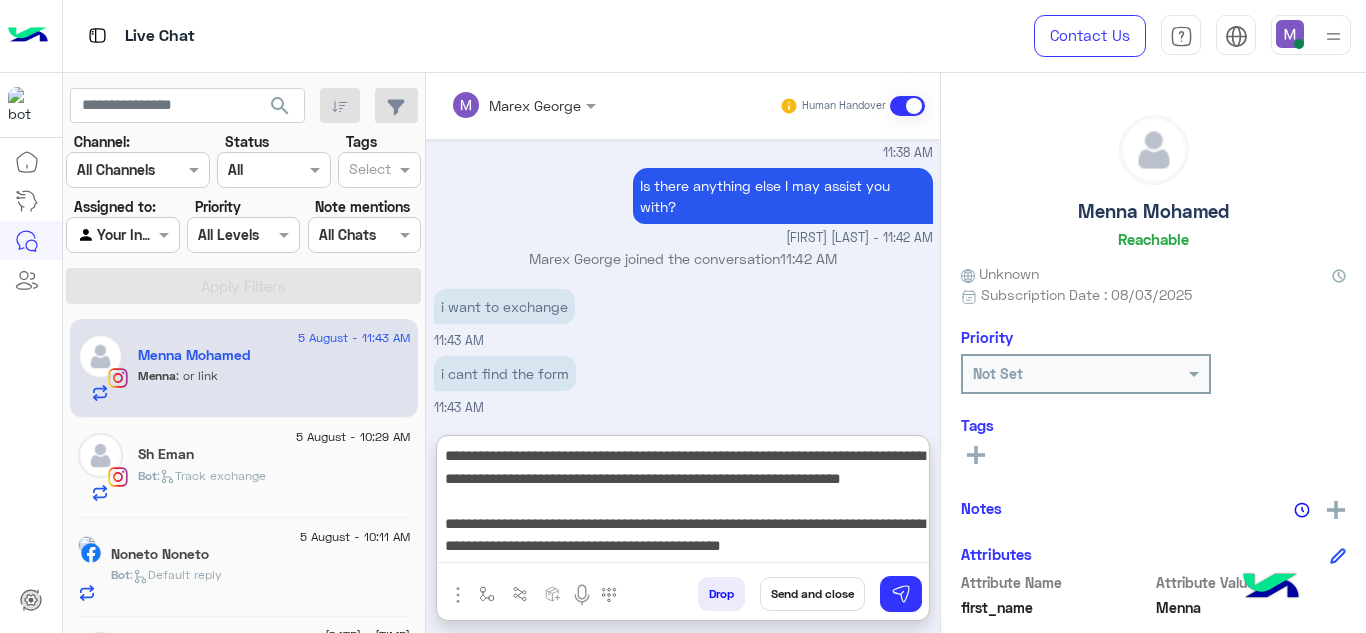 click on "**********" at bounding box center (683, 503) 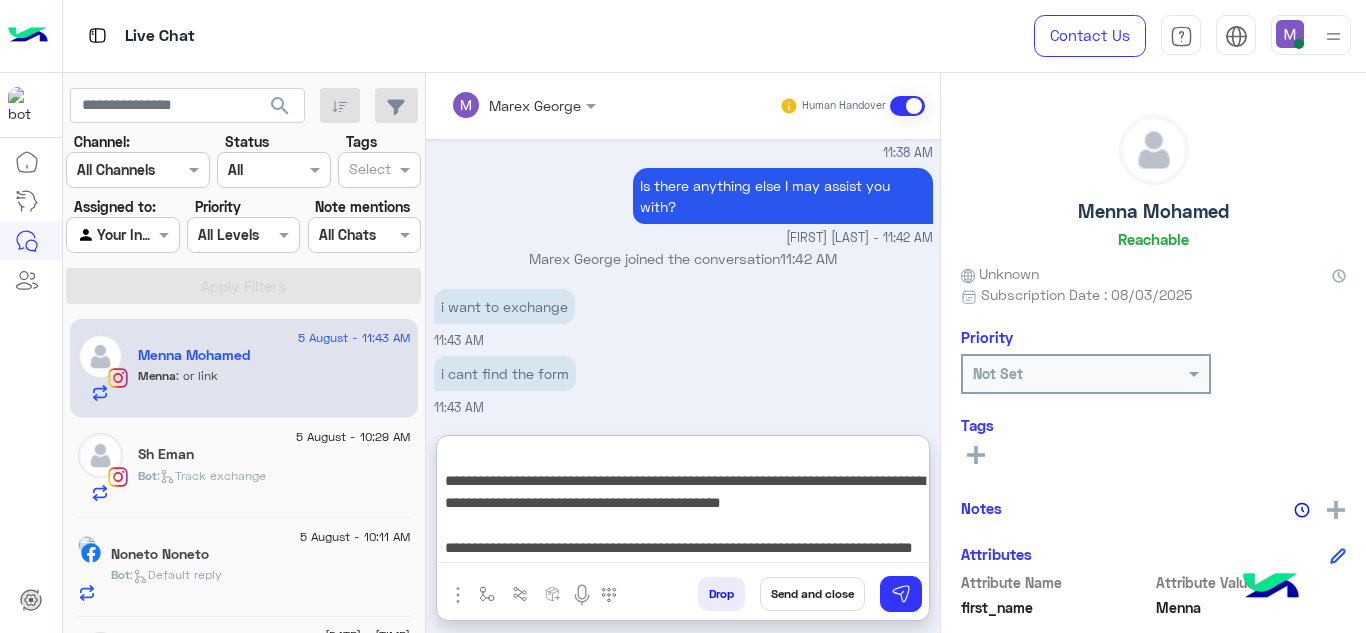 scroll, scrollTop: 88, scrollLeft: 0, axis: vertical 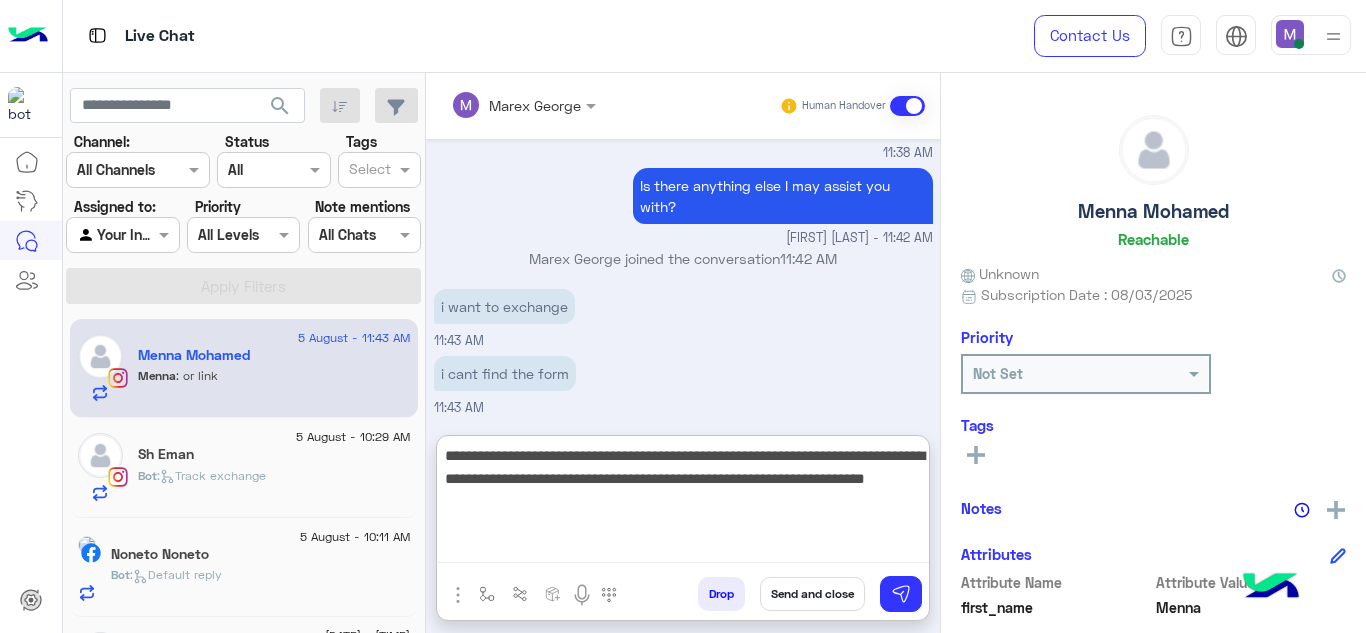 click on "**********" at bounding box center [683, 503] 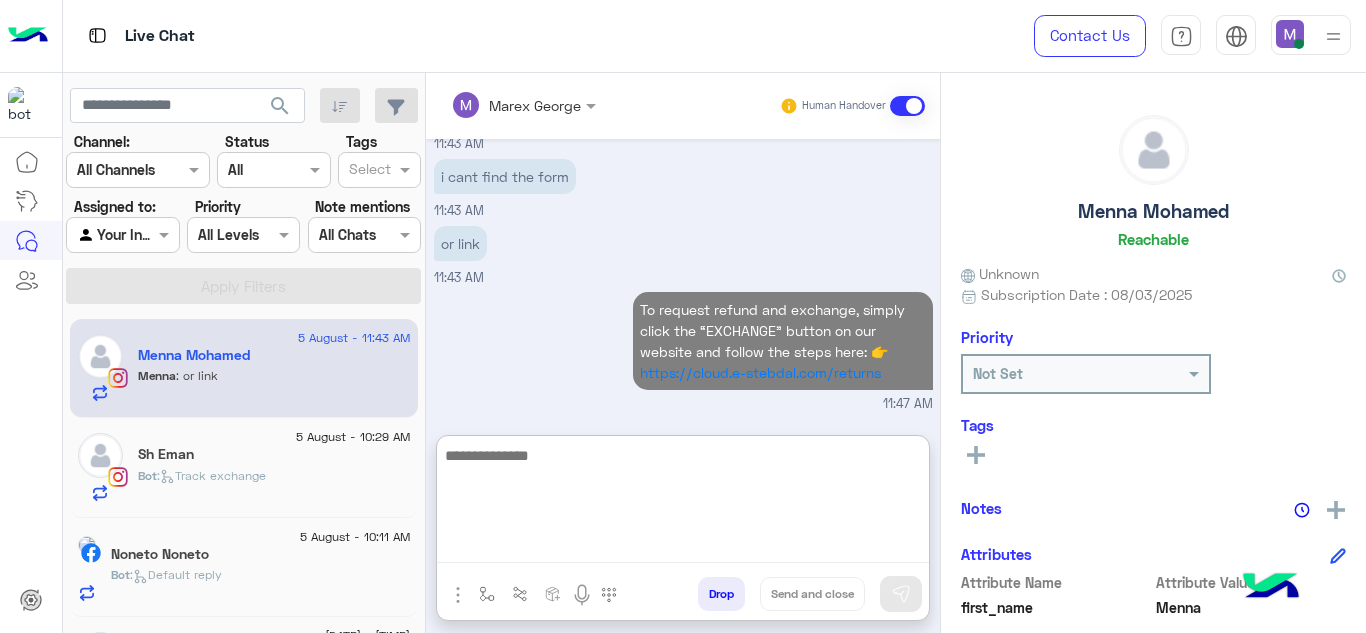 scroll, scrollTop: 3283, scrollLeft: 0, axis: vertical 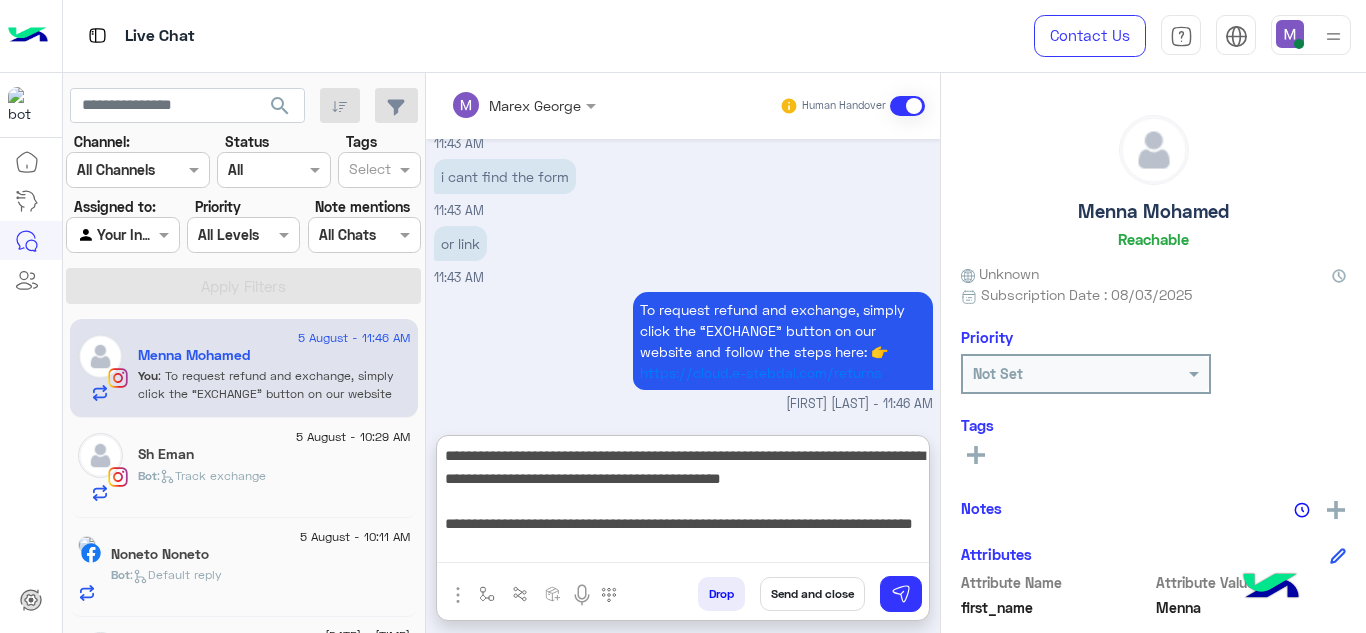 drag, startPoint x: 447, startPoint y: 522, endPoint x: 540, endPoint y: 555, distance: 98.681305 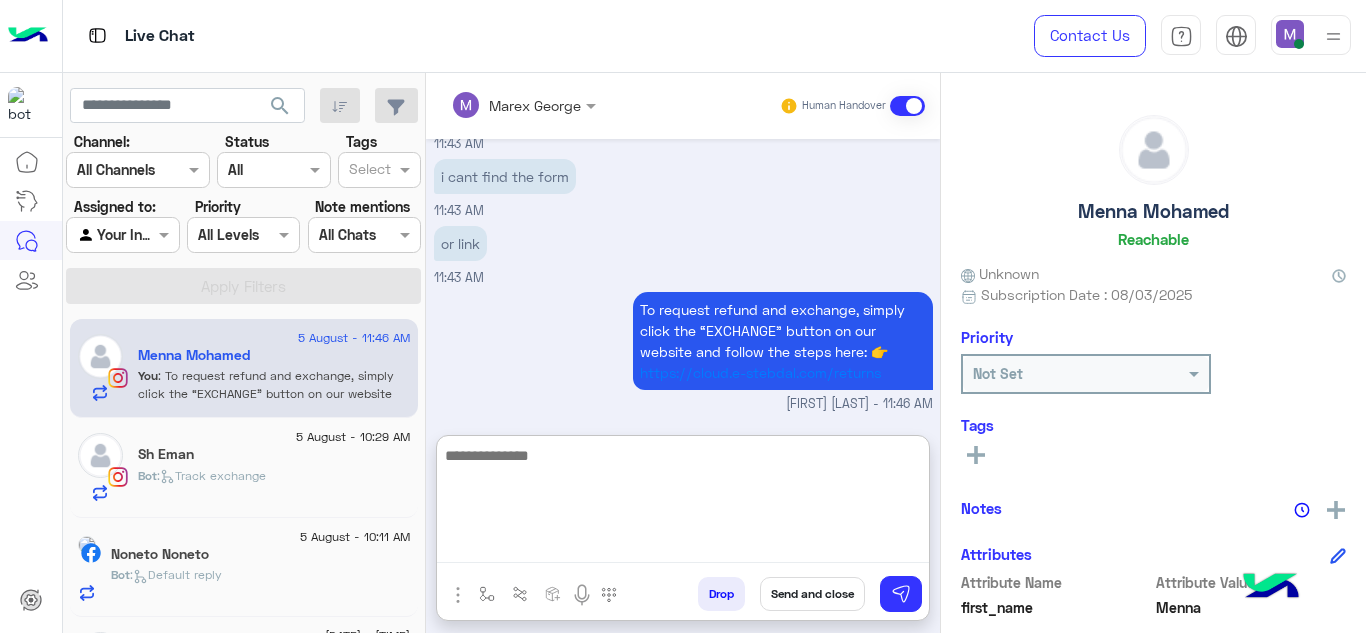 scroll, scrollTop: 3388, scrollLeft: 0, axis: vertical 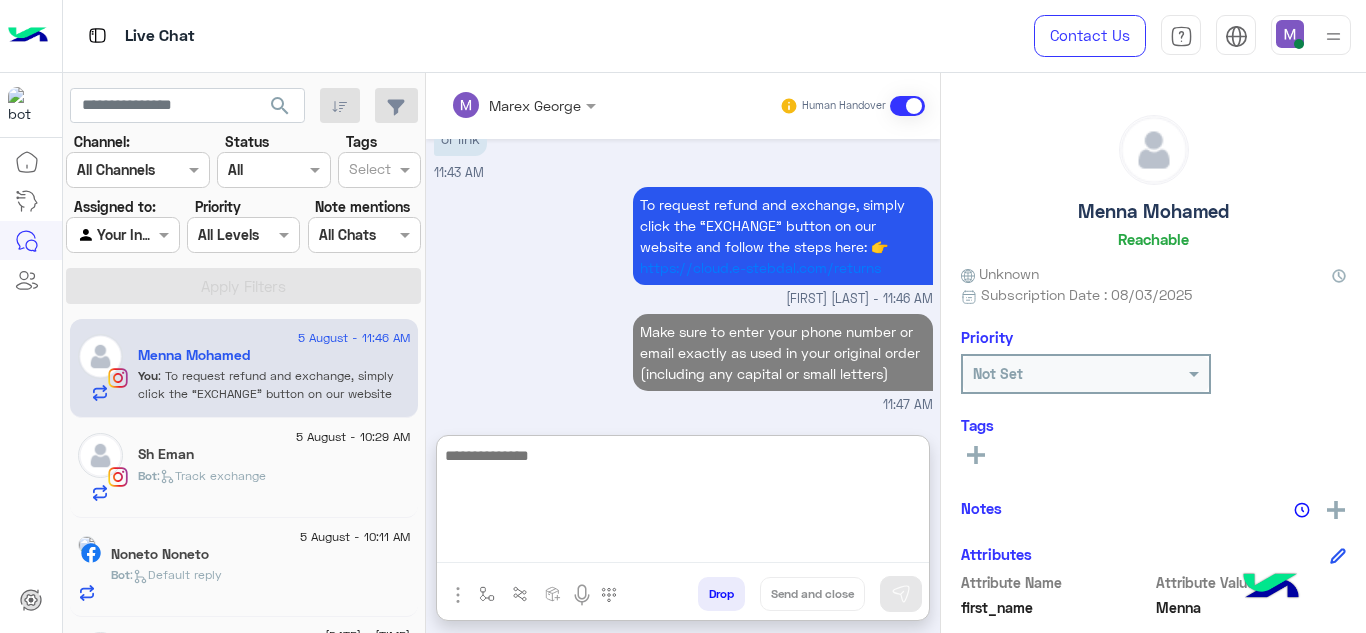 paste on "**********" 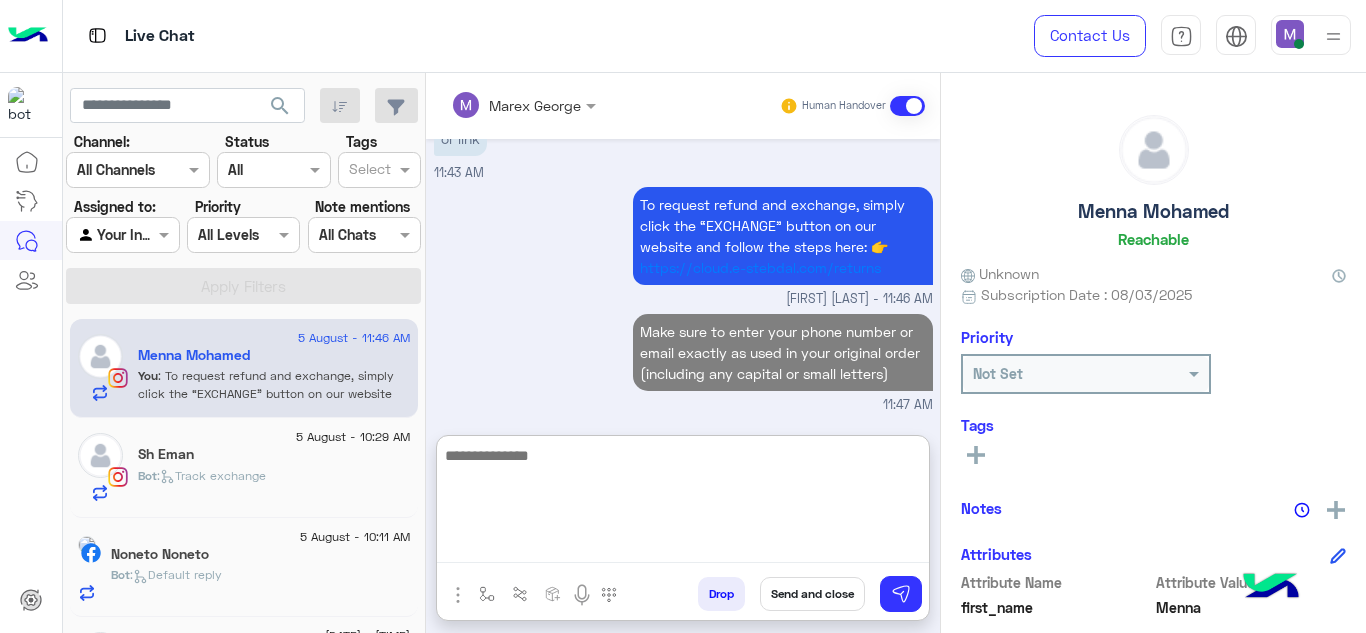 scroll, scrollTop: 3473, scrollLeft: 0, axis: vertical 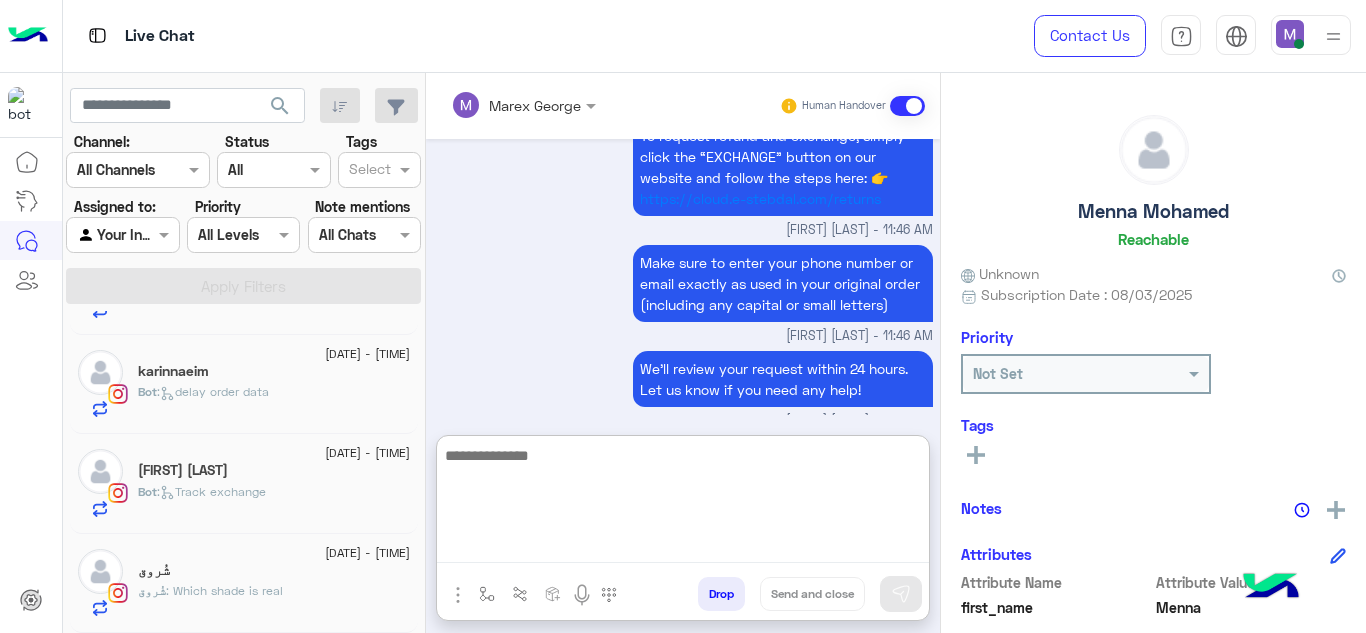 click on "شُروق" 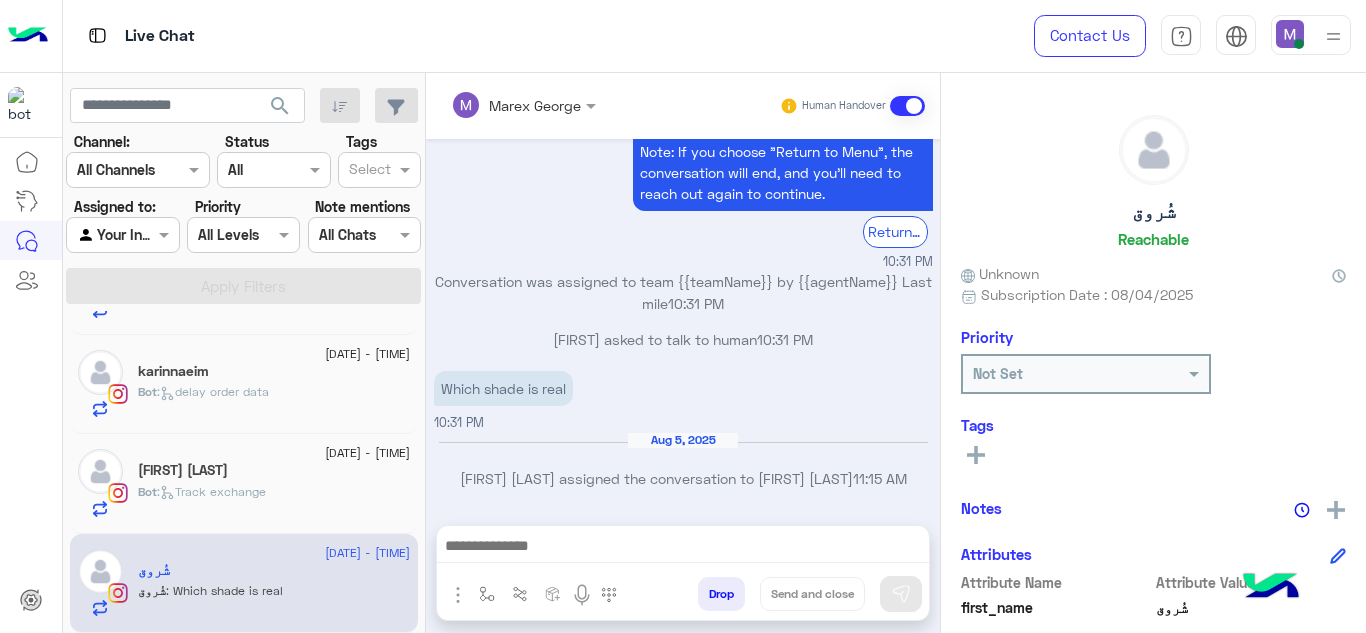 scroll, scrollTop: 707, scrollLeft: 0, axis: vertical 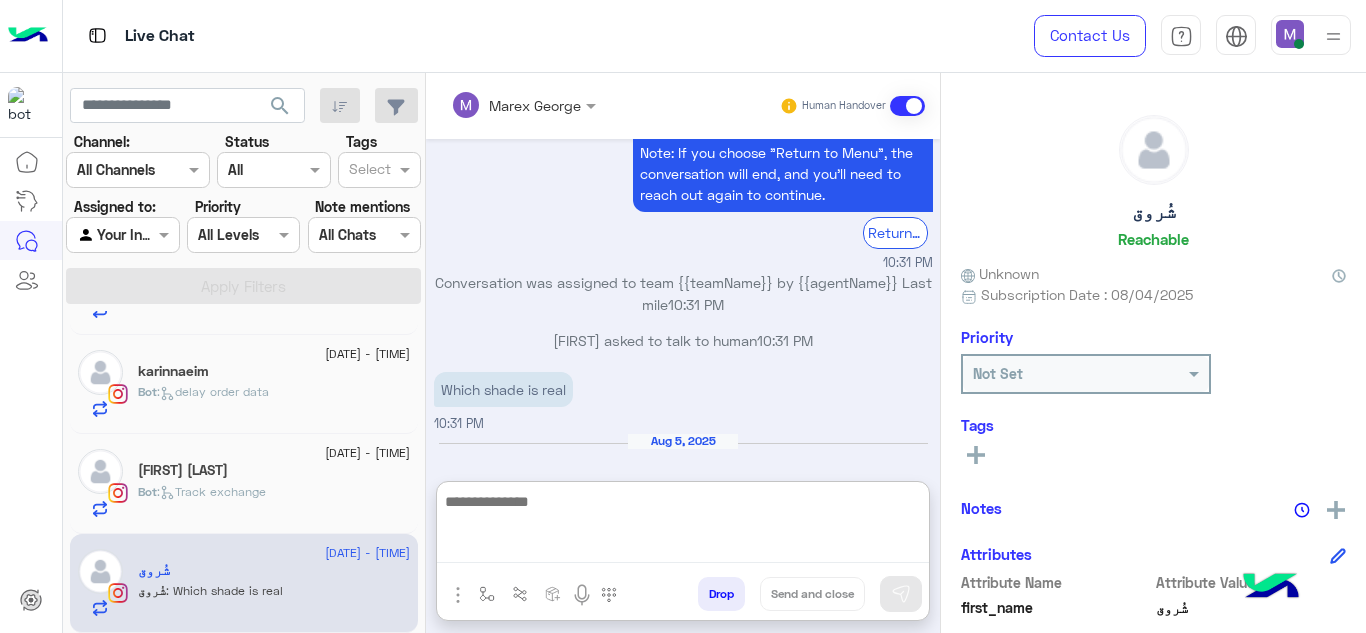 click at bounding box center [683, 526] 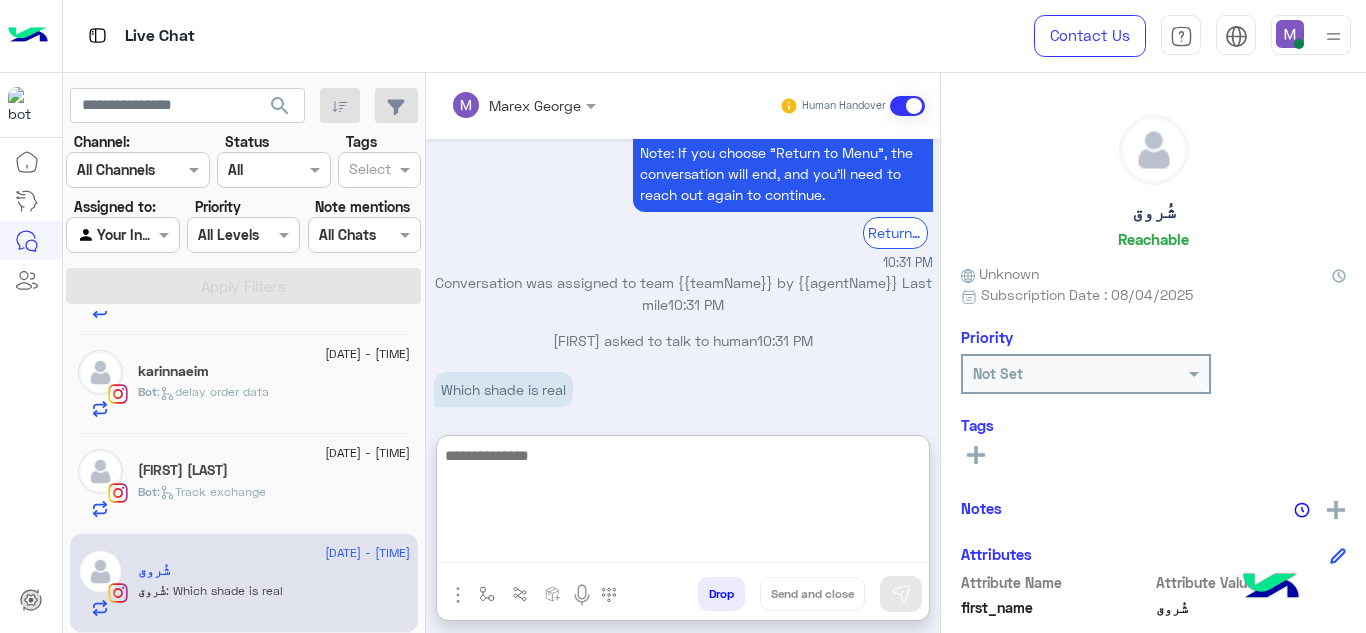 paste on "**********" 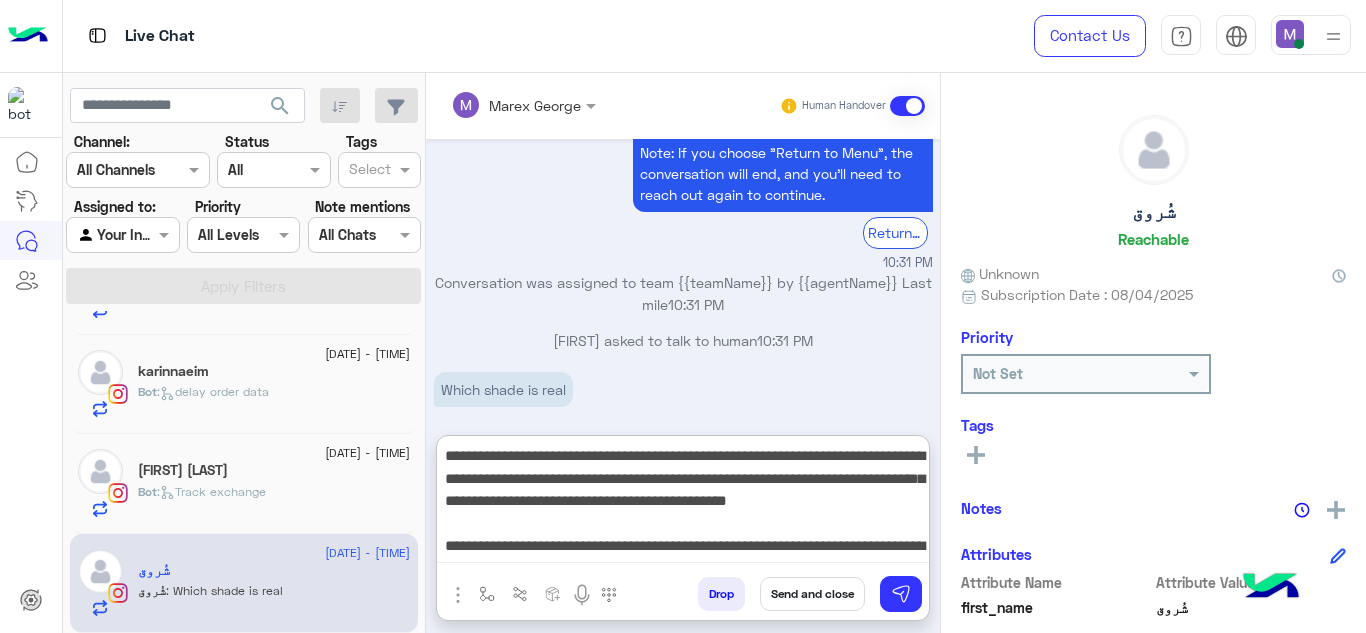 scroll, scrollTop: 39, scrollLeft: 0, axis: vertical 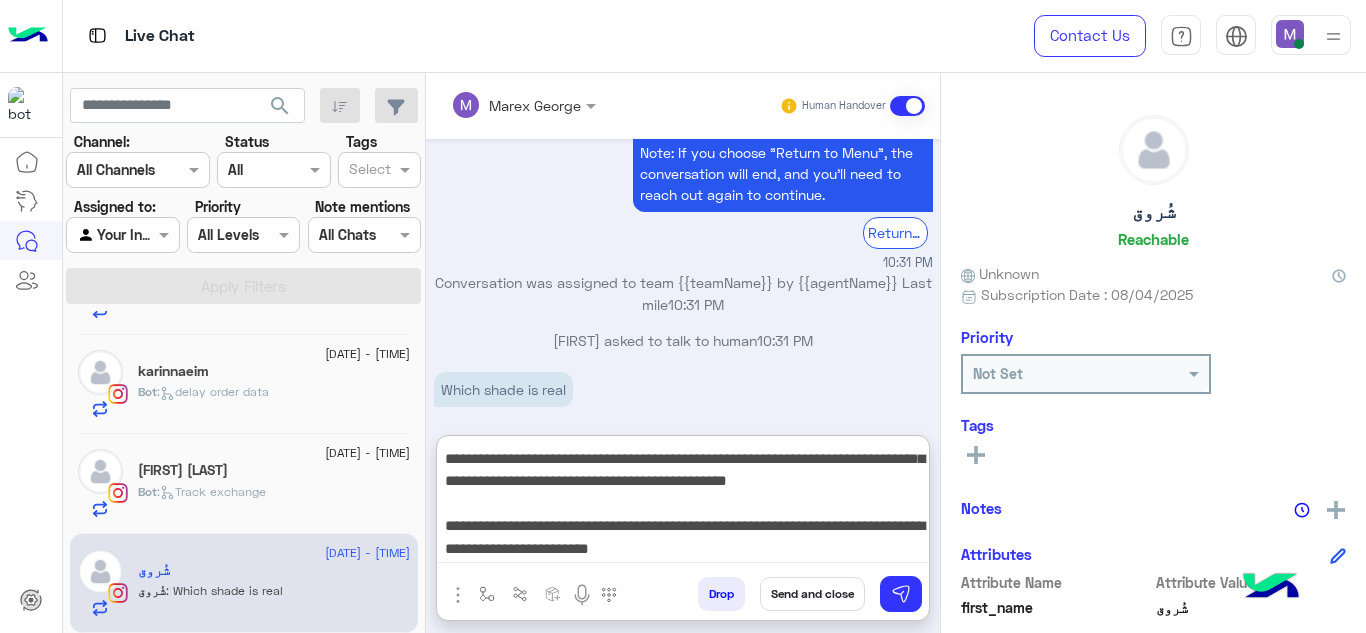 drag, startPoint x: 443, startPoint y: 526, endPoint x: 798, endPoint y: 560, distance: 356.62445 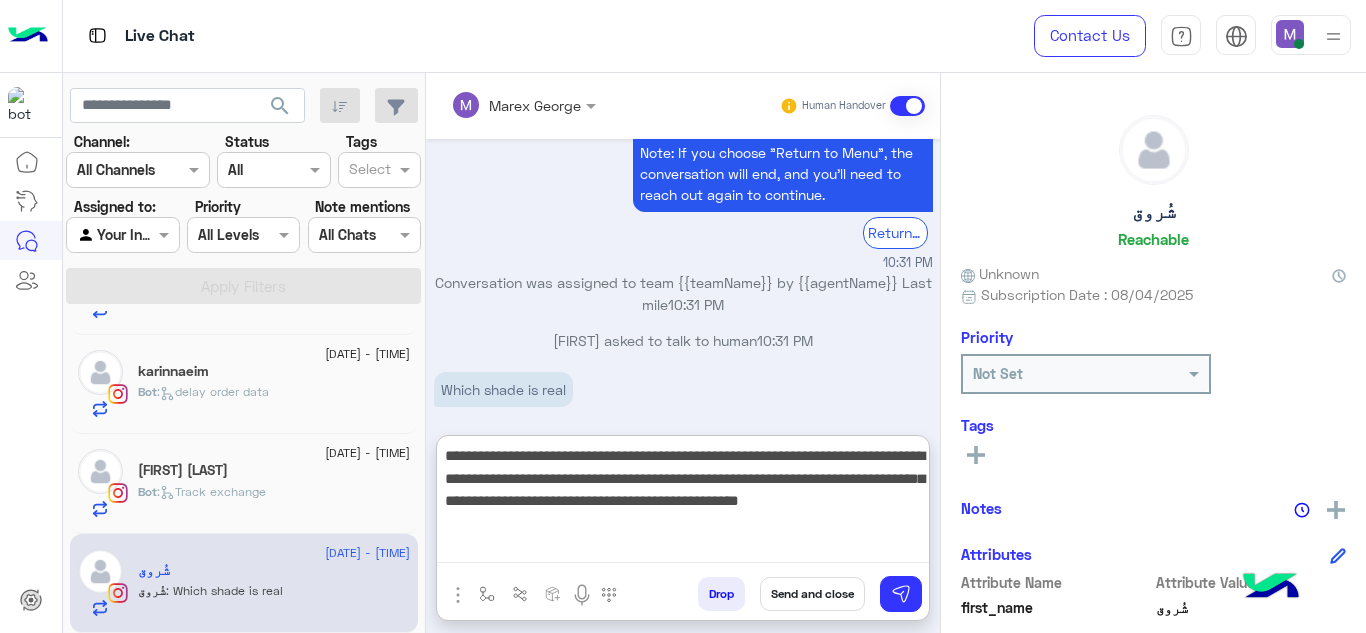 scroll, scrollTop: 0, scrollLeft: 0, axis: both 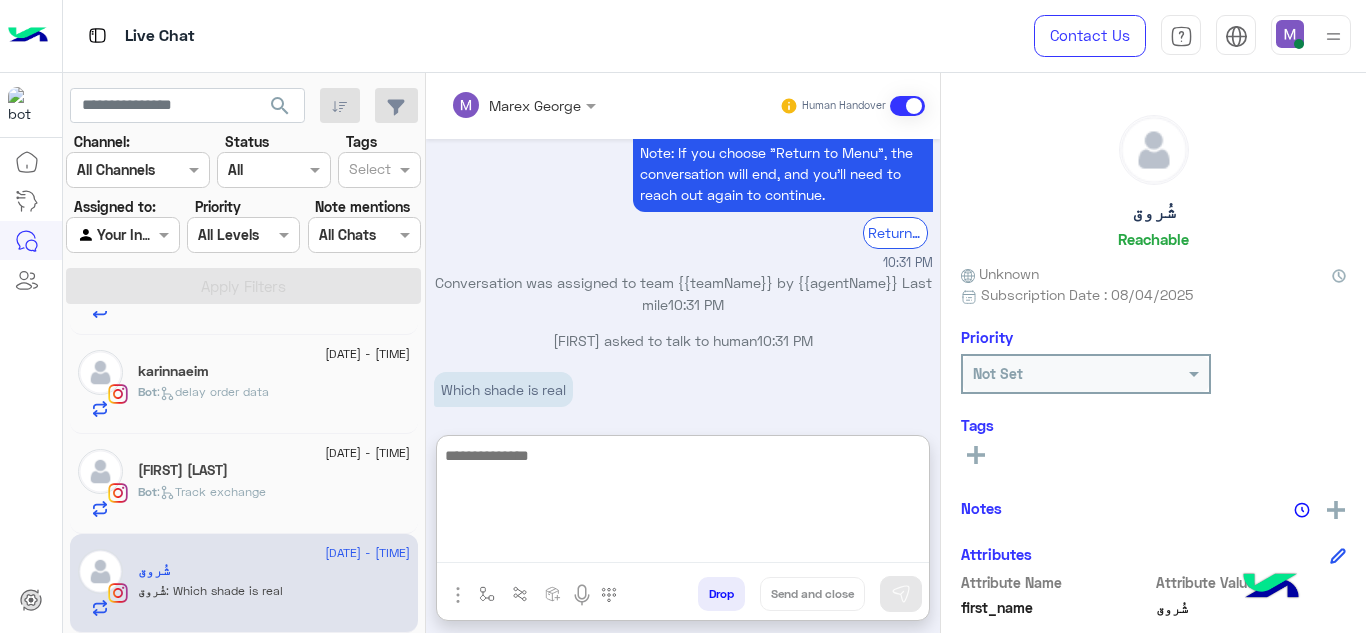 paste on "**********" 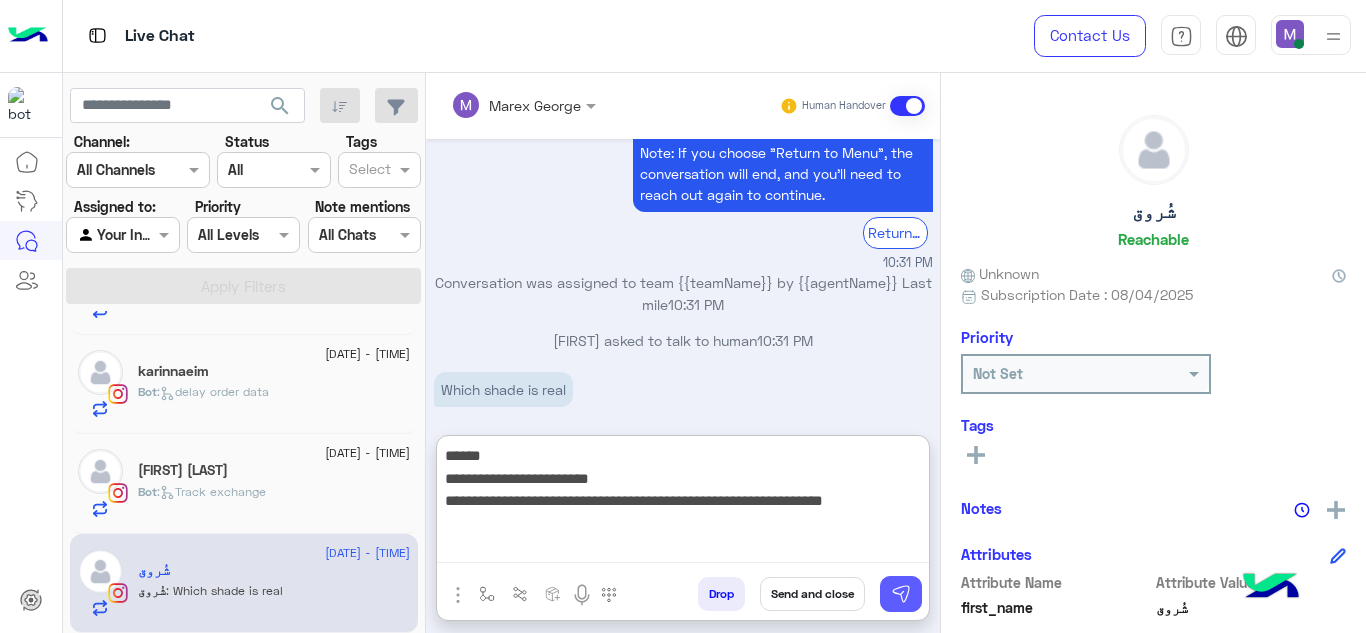 type on "**********" 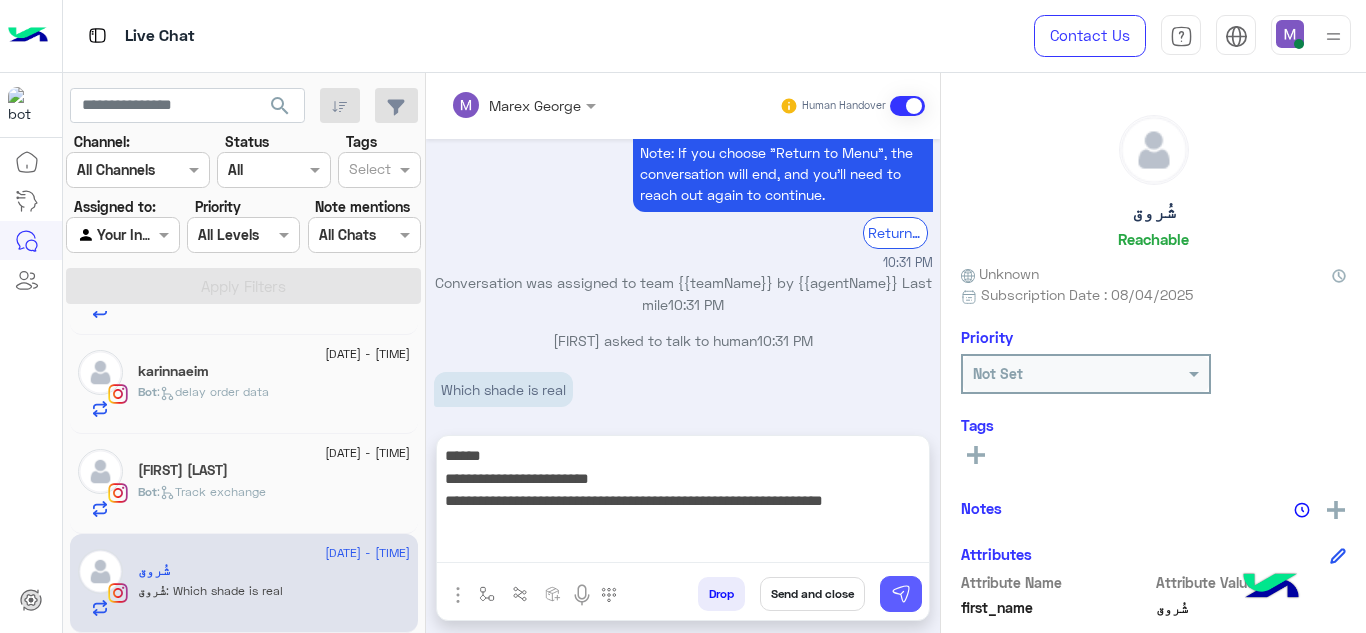 click at bounding box center [901, 594] 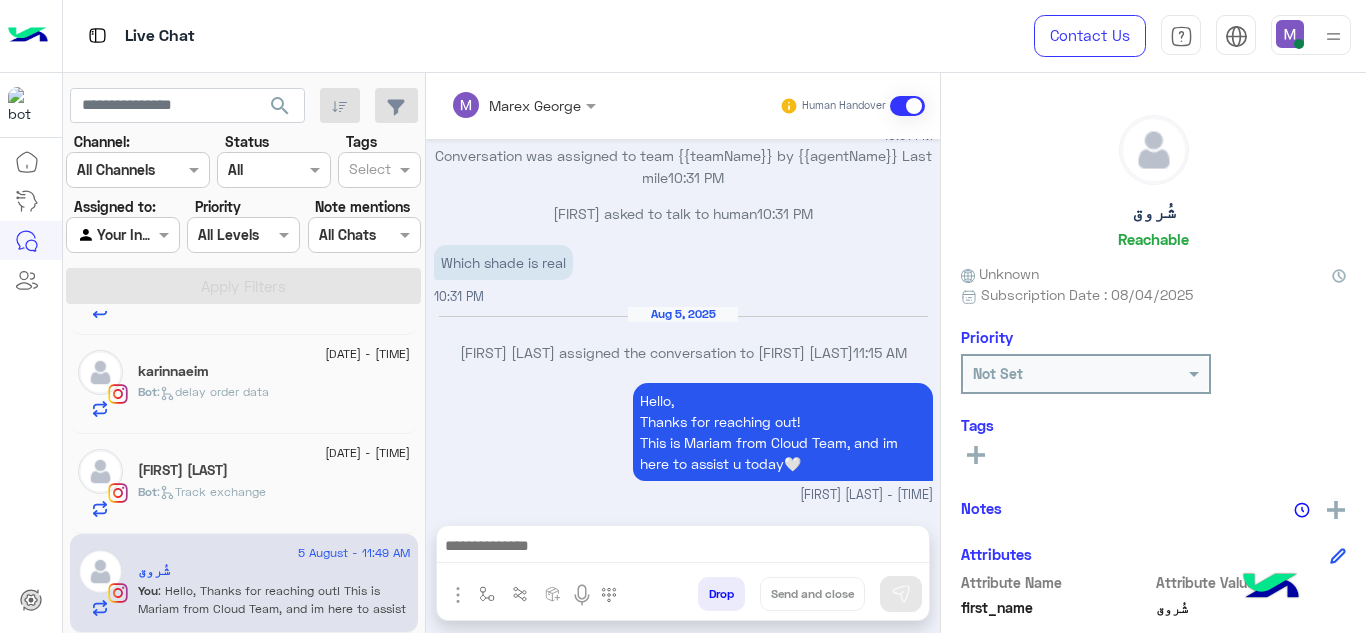 scroll, scrollTop: 871, scrollLeft: 0, axis: vertical 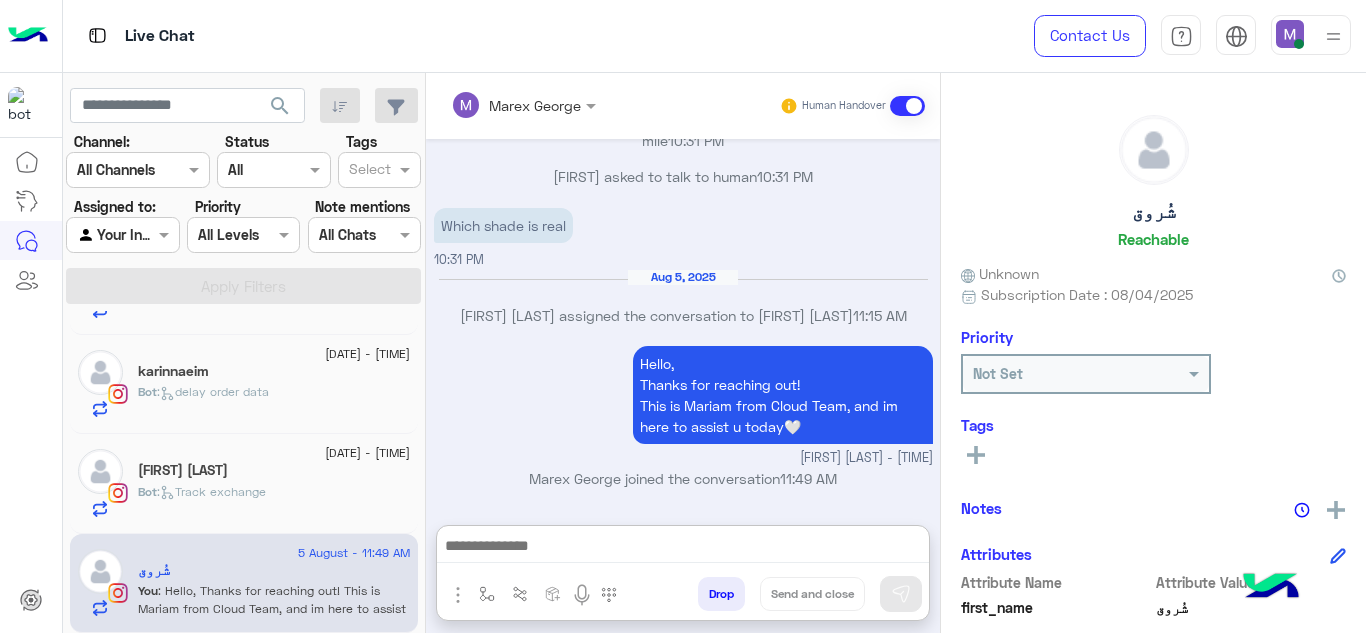 click at bounding box center (683, 548) 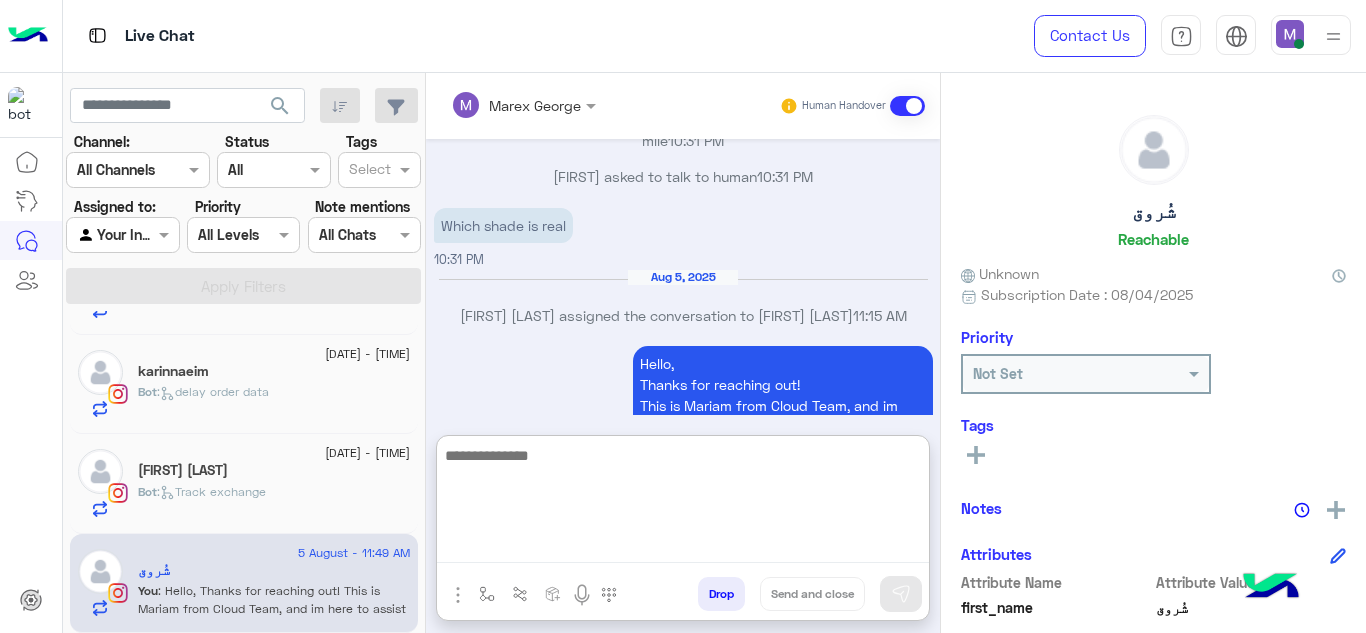 paste on "**********" 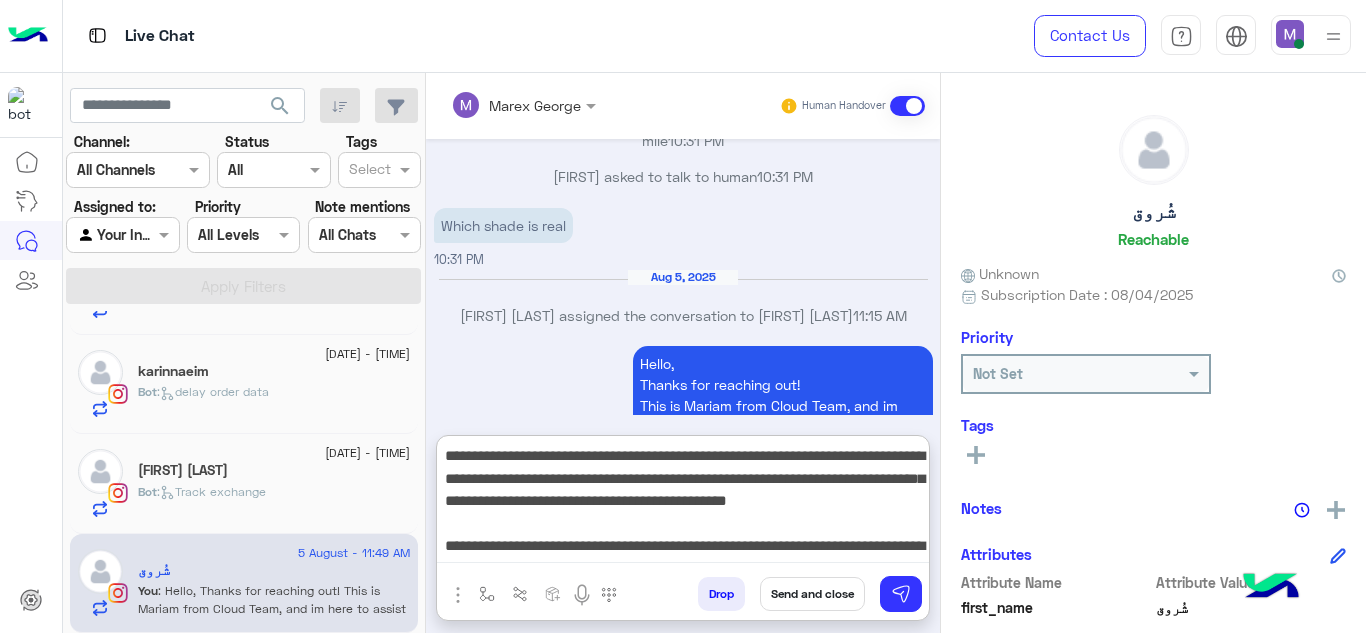 scroll, scrollTop: 39, scrollLeft: 0, axis: vertical 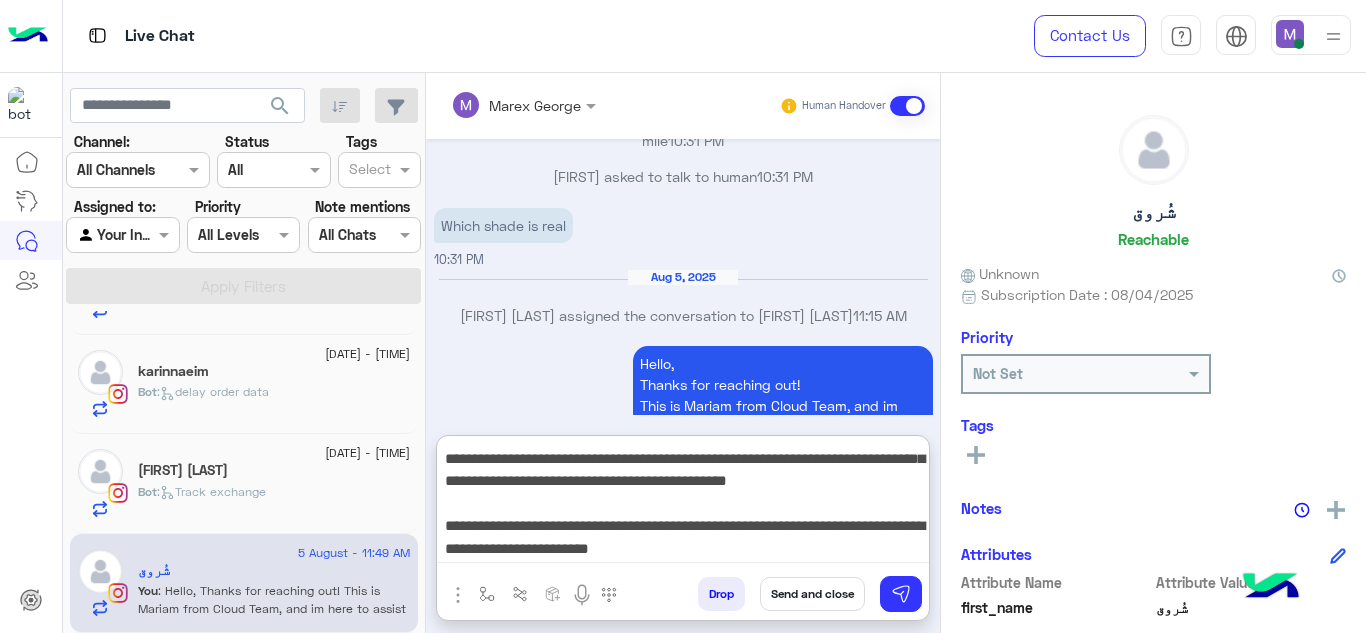 drag, startPoint x: 441, startPoint y: 523, endPoint x: 808, endPoint y: 562, distance: 369.06638 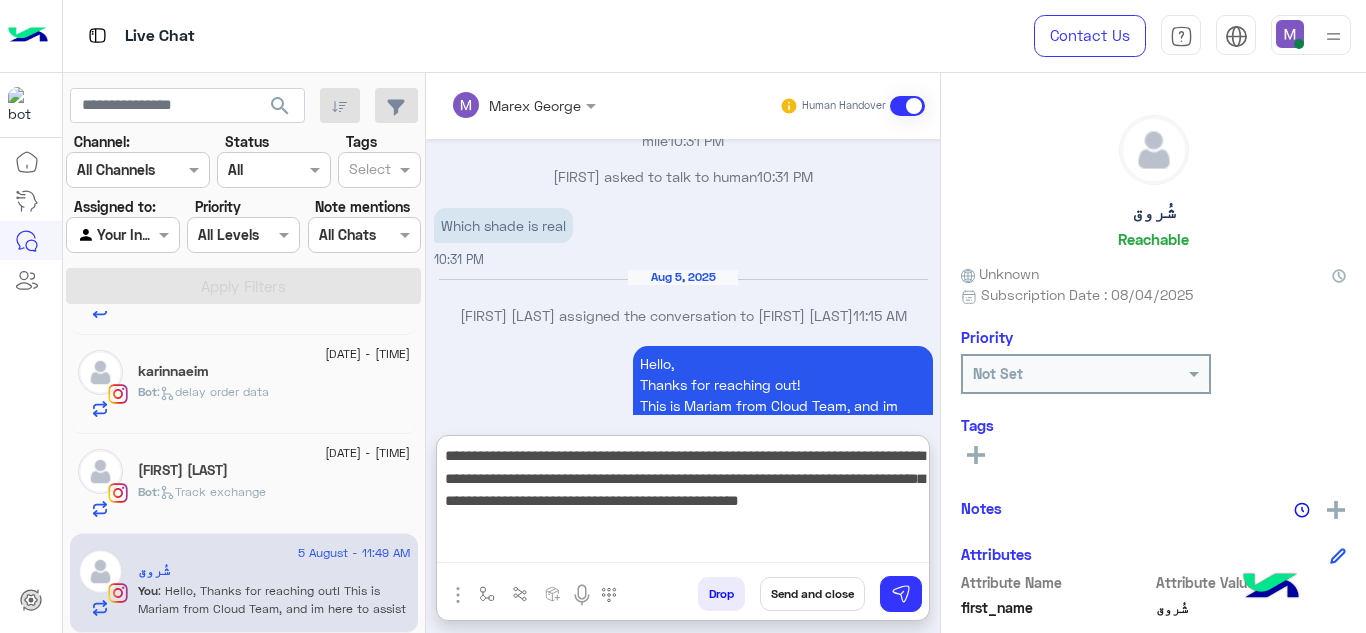 scroll, scrollTop: 0, scrollLeft: 0, axis: both 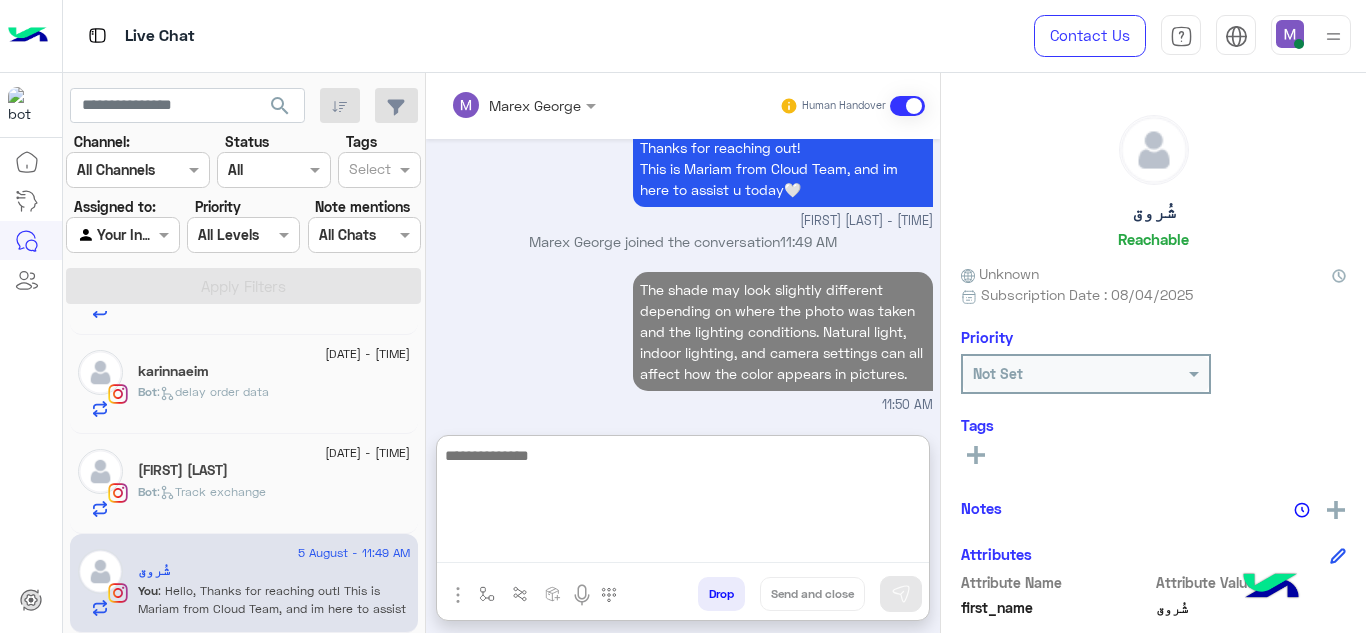 paste on "**********" 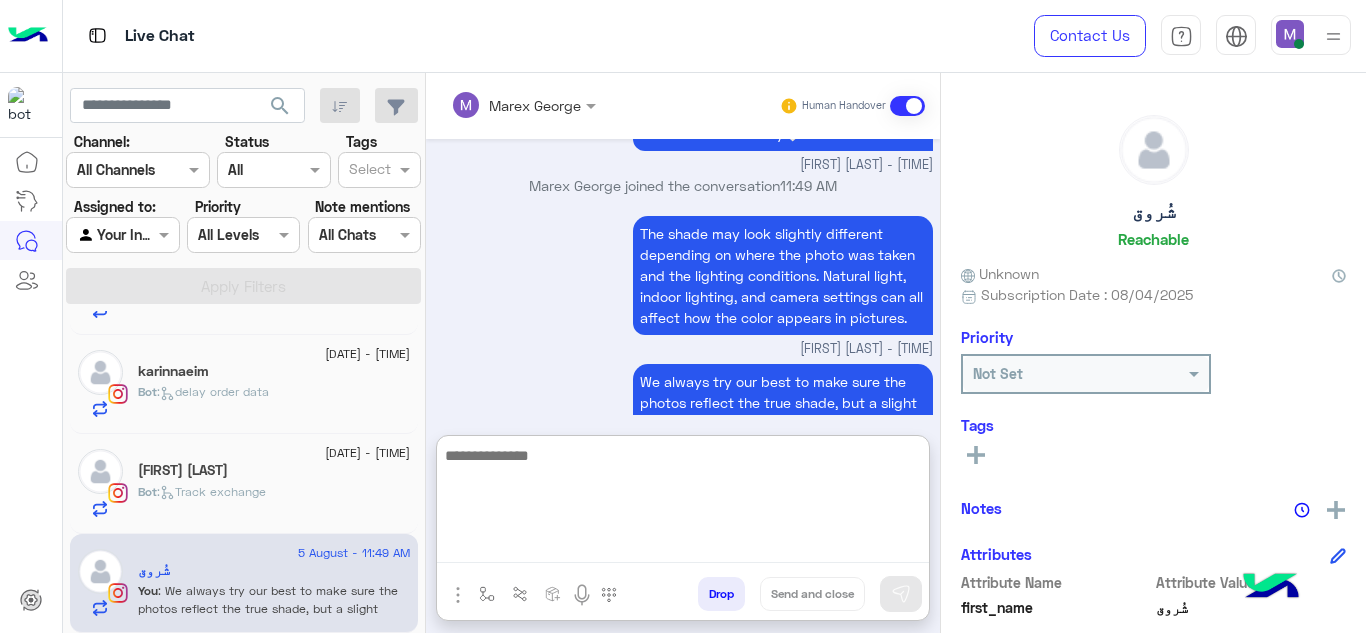 scroll, scrollTop: 1235, scrollLeft: 0, axis: vertical 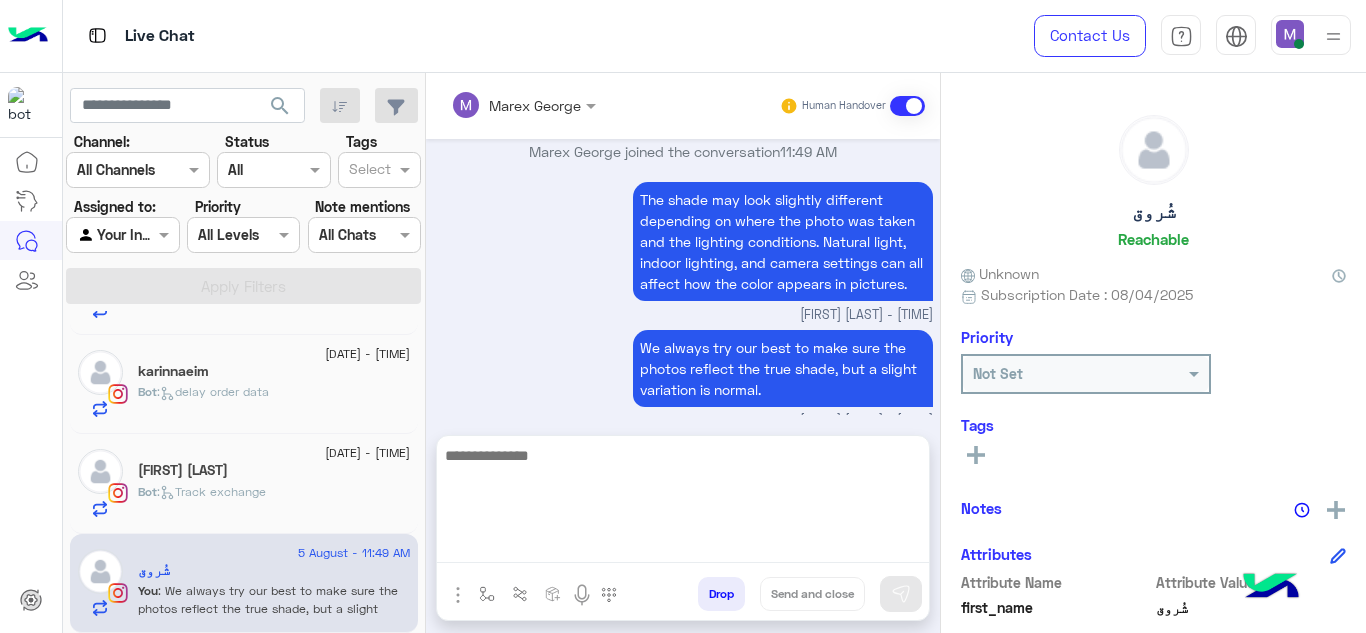click on "[DATE] - [TIME]" 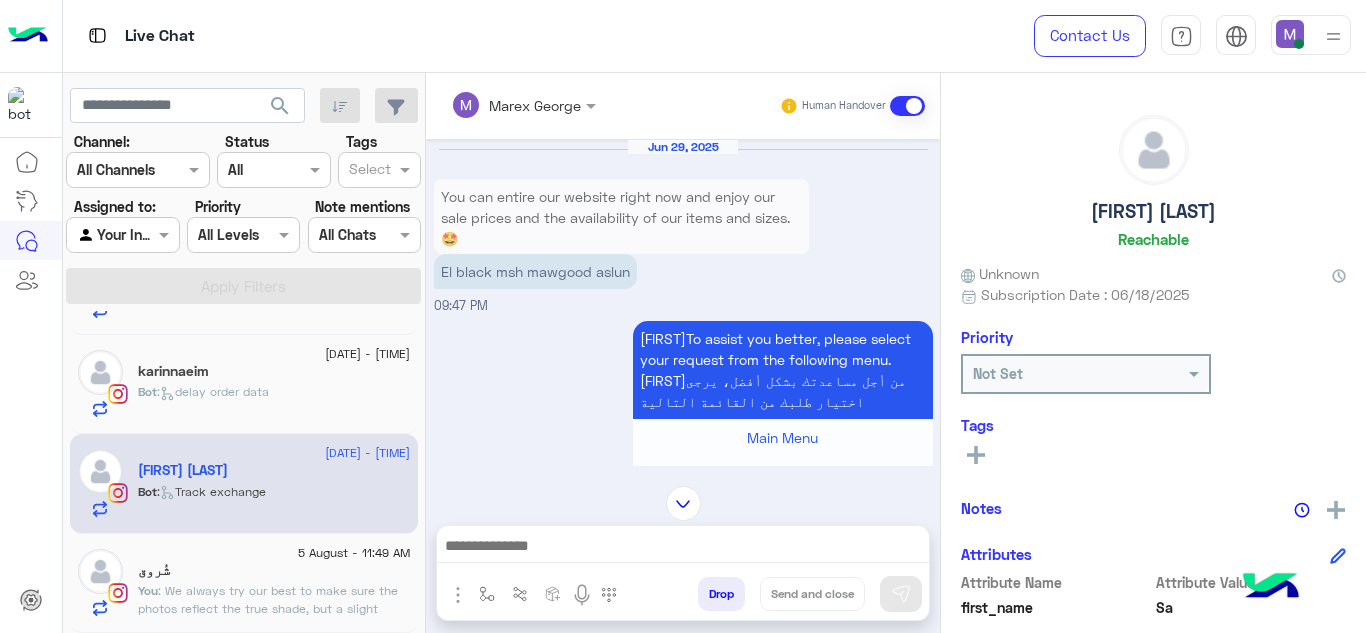 scroll, scrollTop: 1143, scrollLeft: 0, axis: vertical 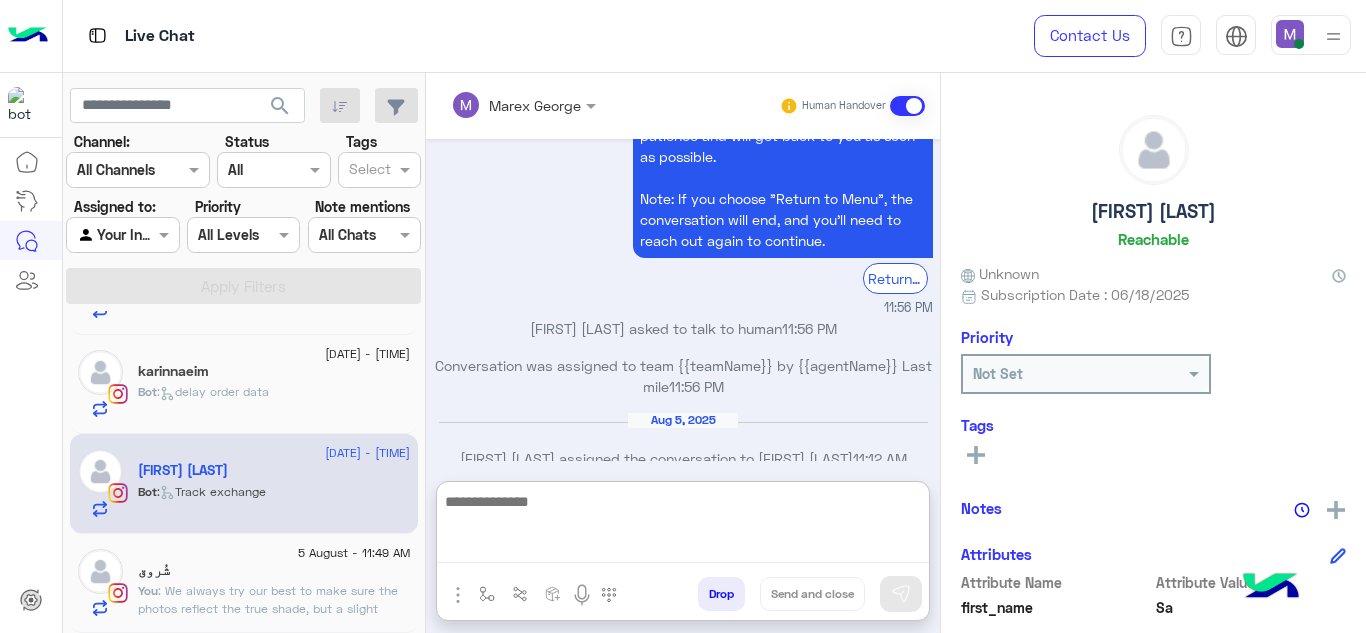 click at bounding box center [683, 526] 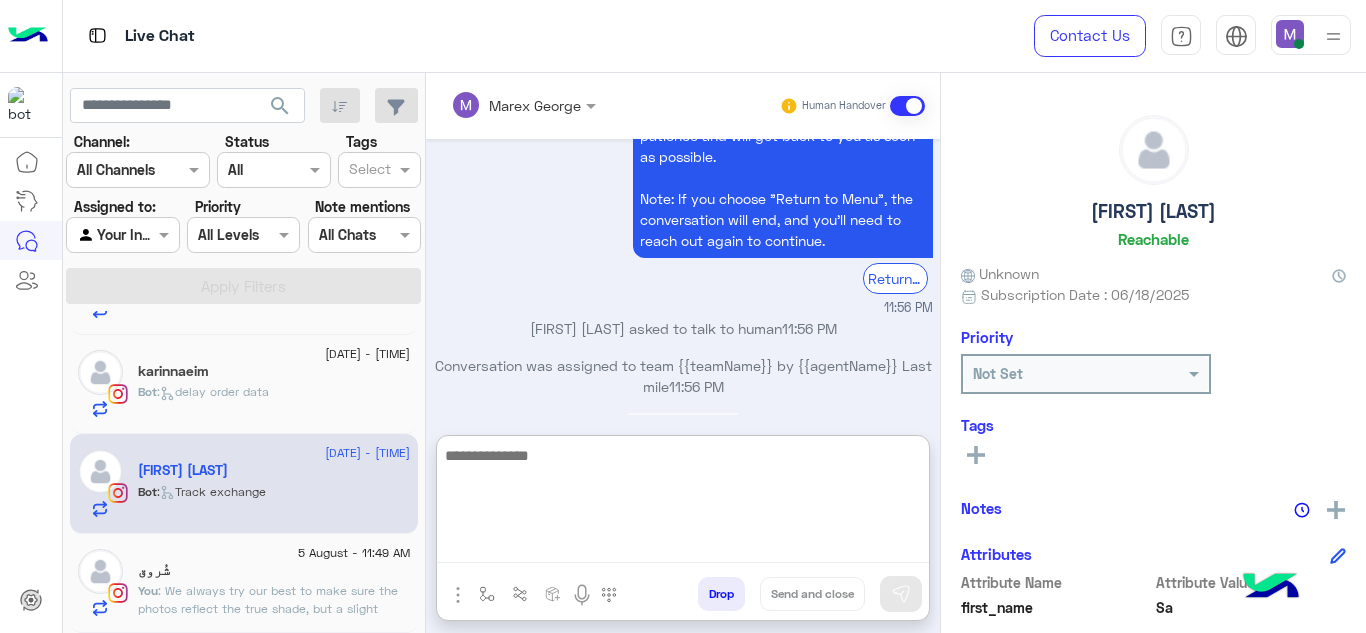paste on "**********" 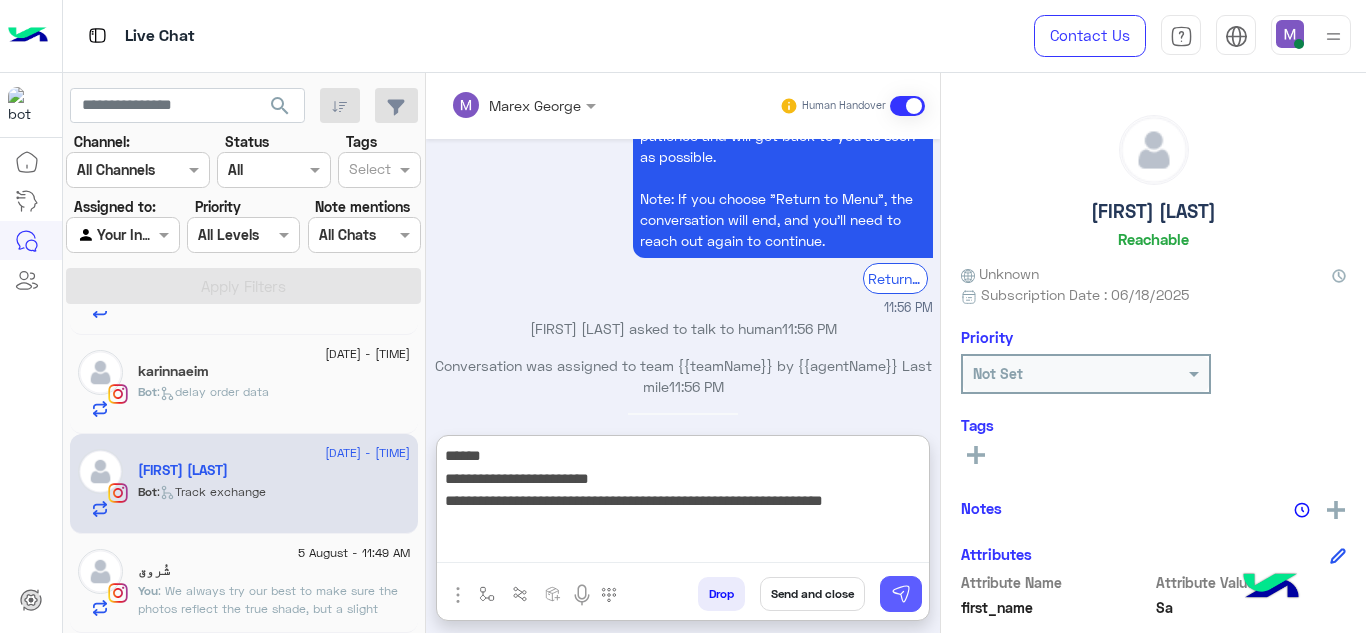 type on "**********" 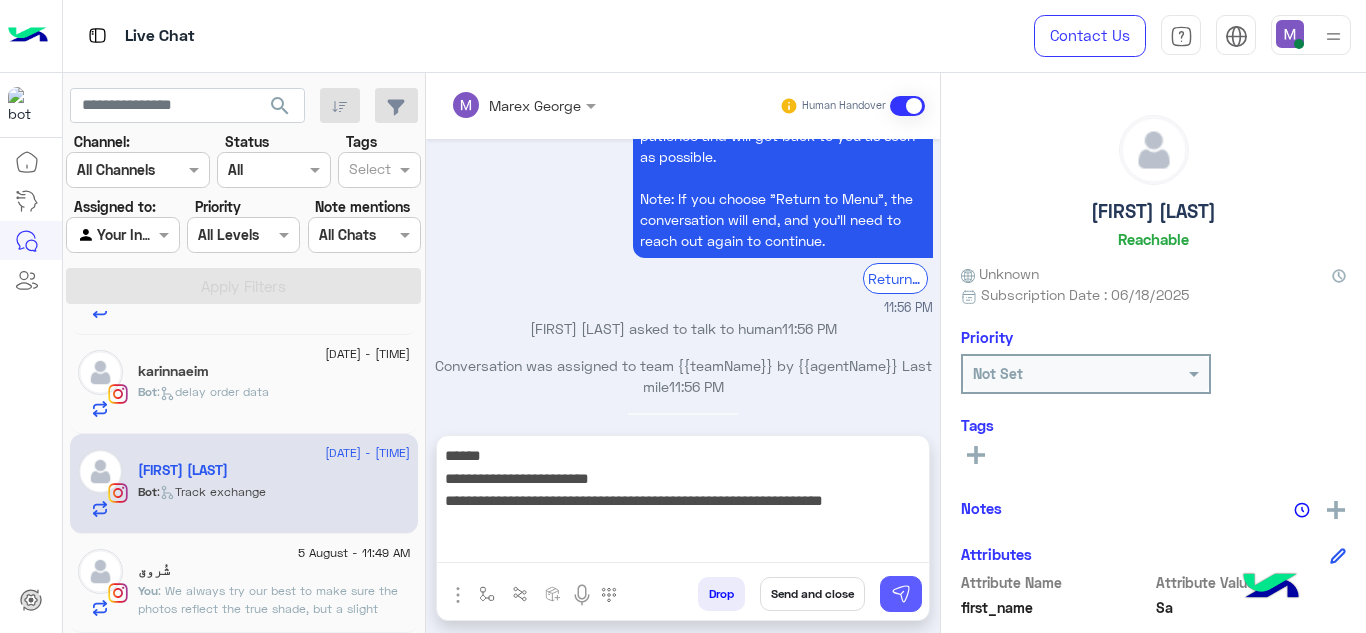 click at bounding box center [901, 594] 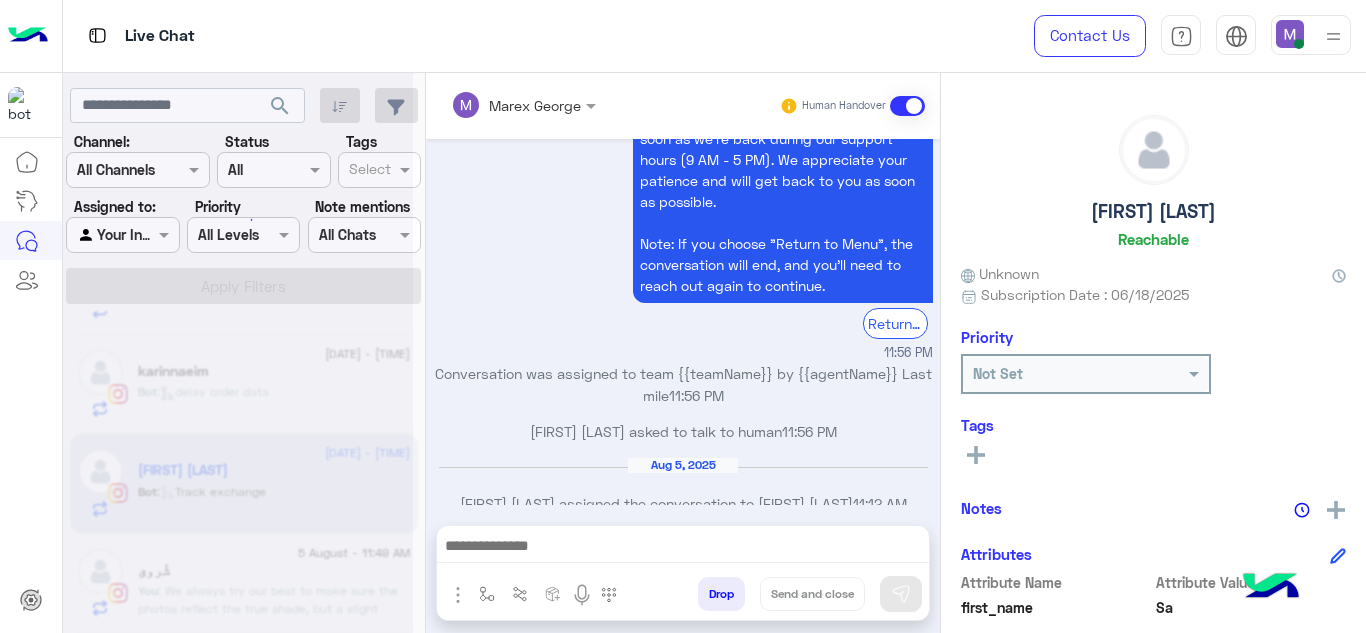 scroll, scrollTop: 2183, scrollLeft: 0, axis: vertical 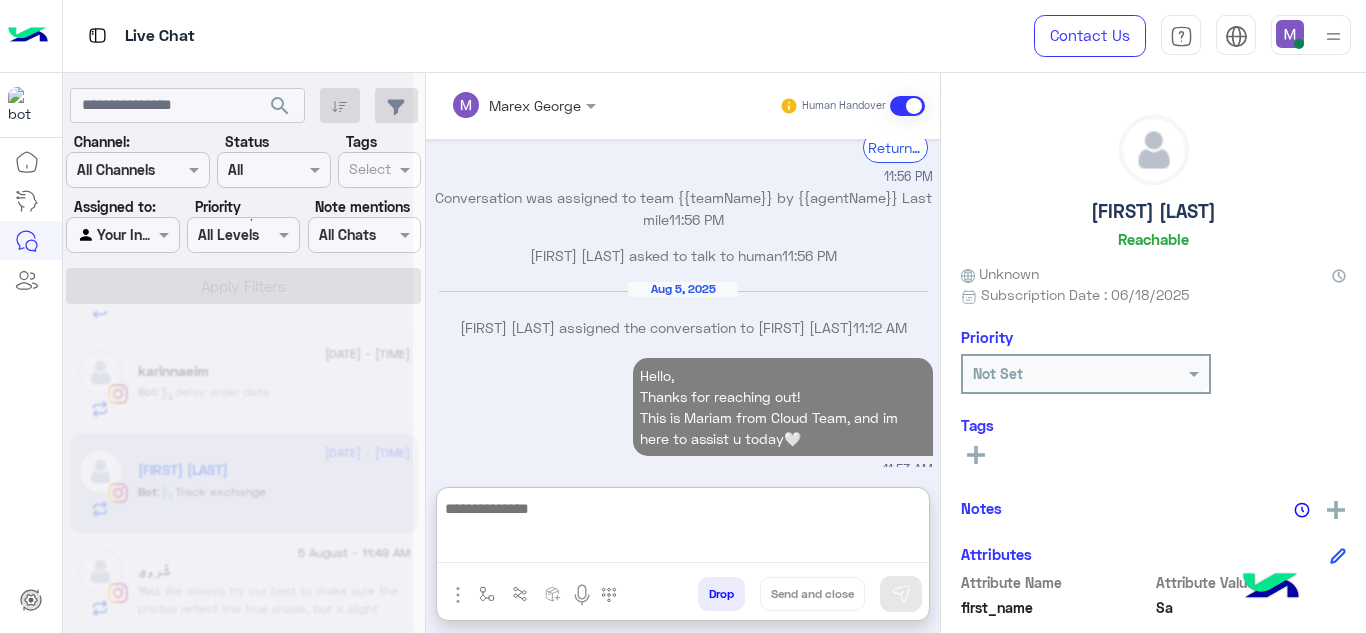 click at bounding box center (683, 529) 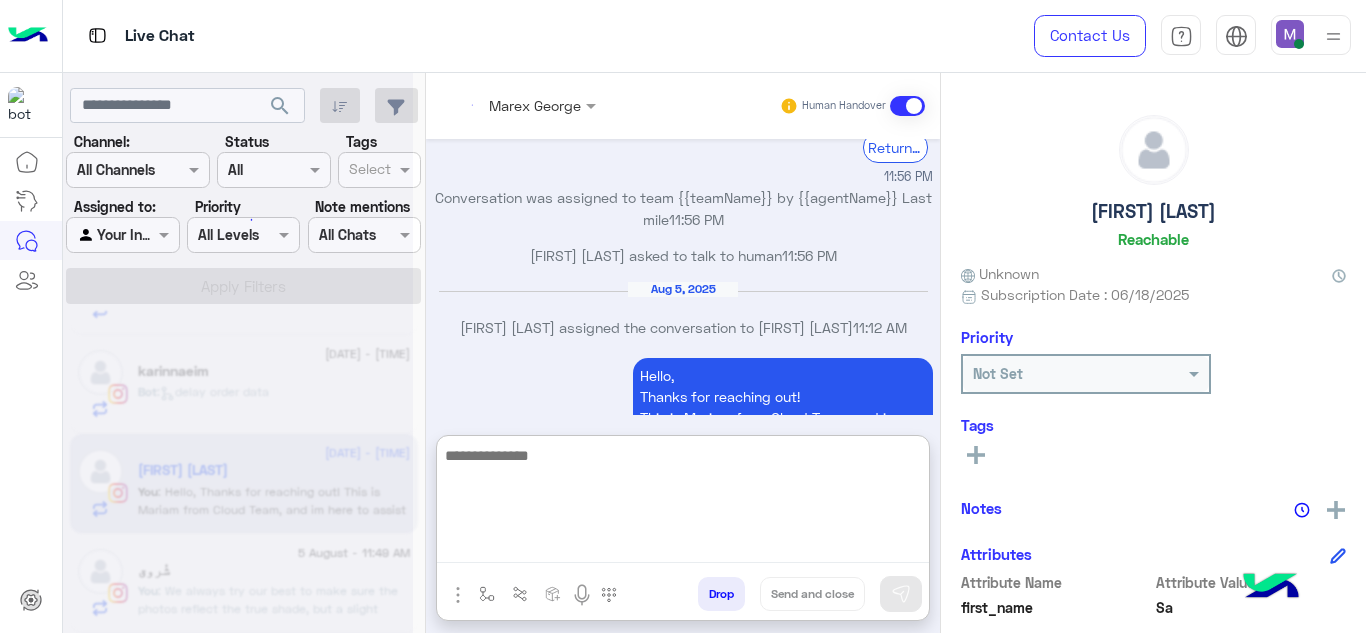 scroll, scrollTop: 2310, scrollLeft: 0, axis: vertical 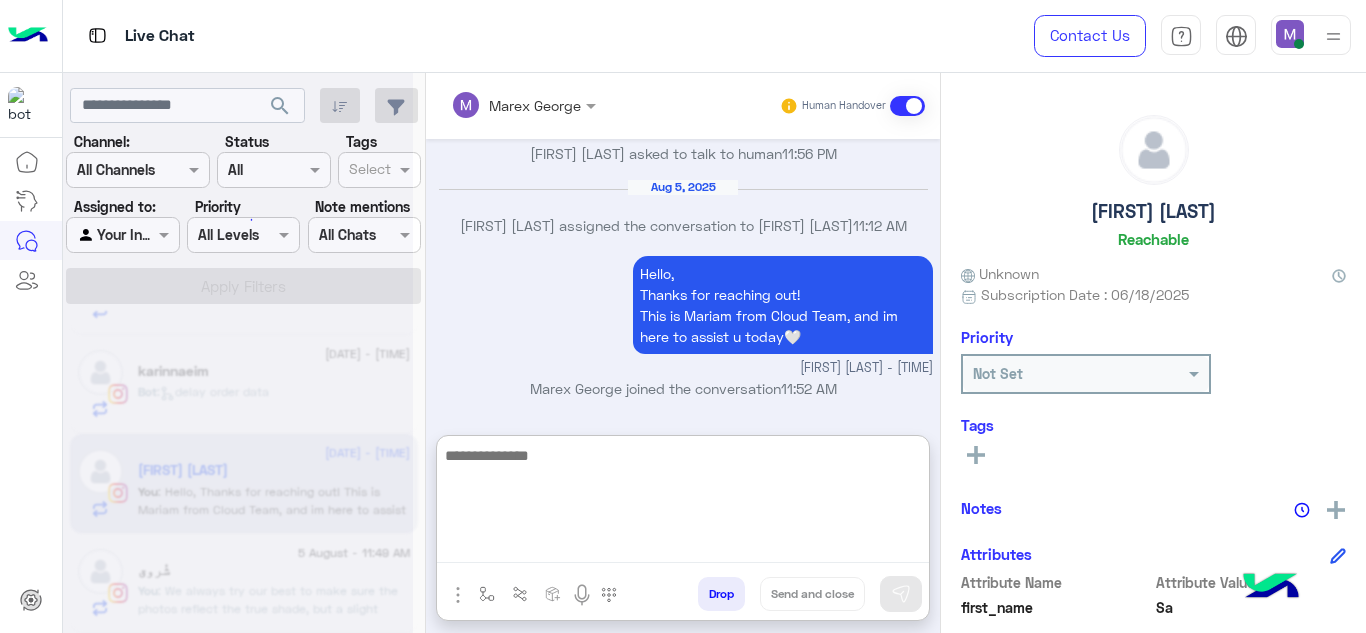 paste on "**********" 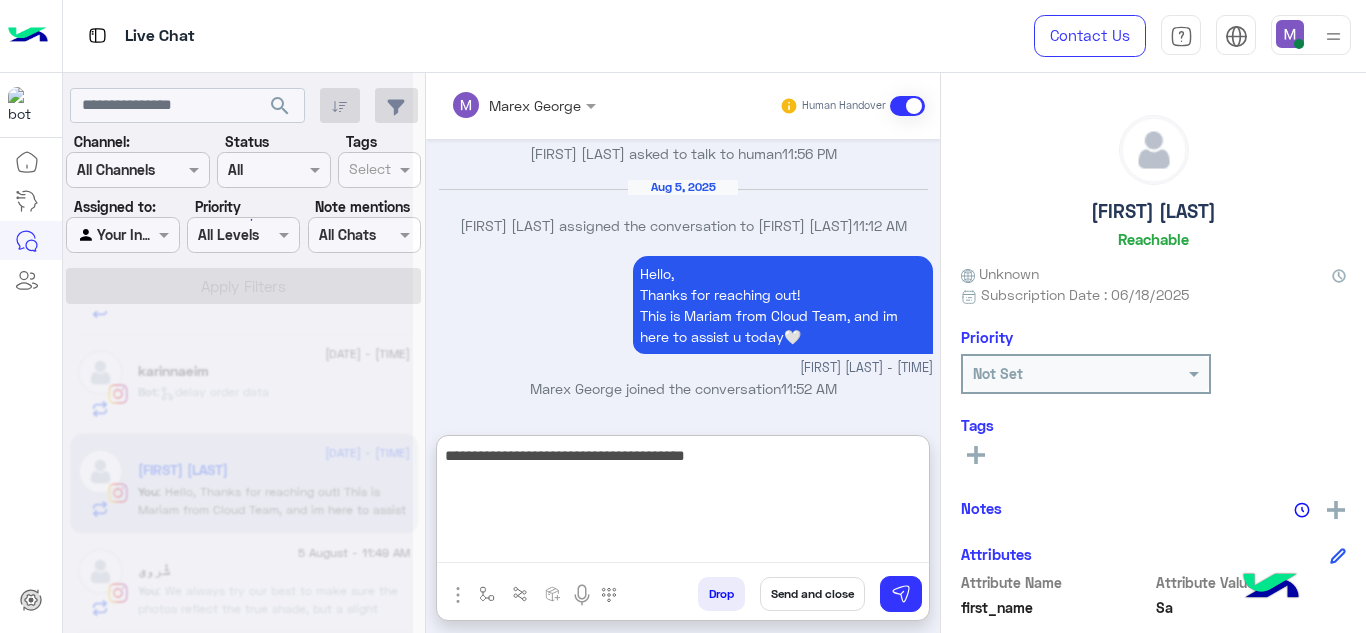 click on "**********" at bounding box center [683, 503] 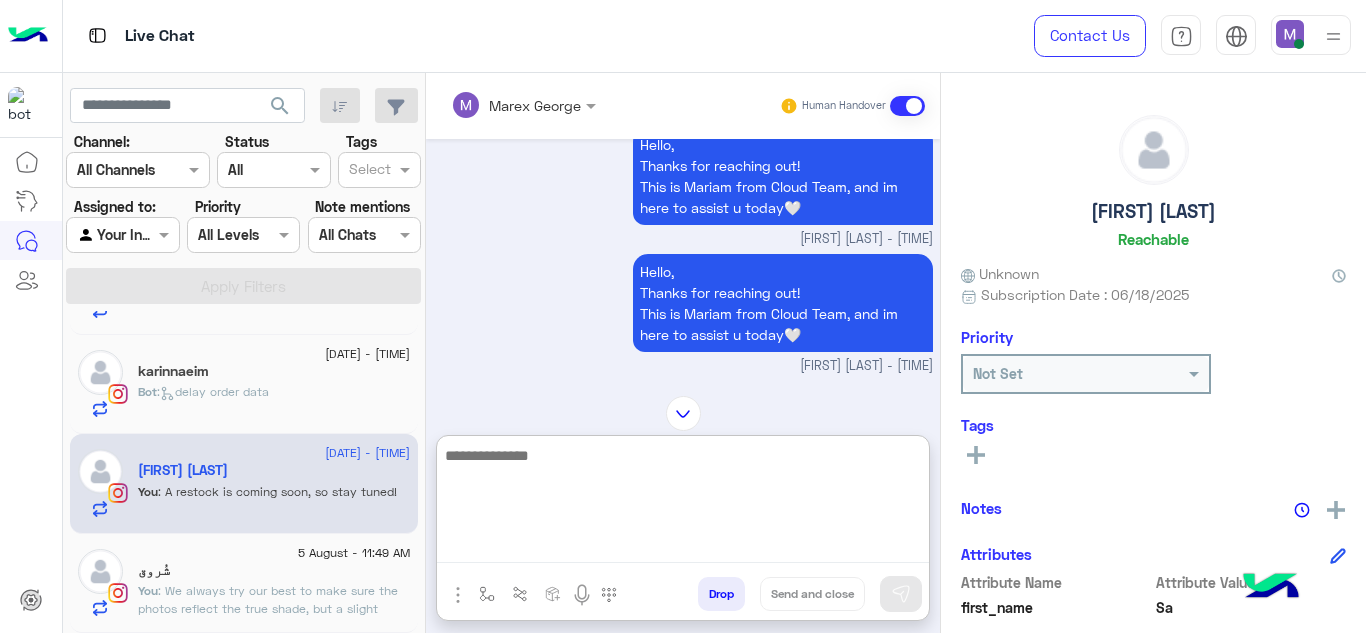scroll, scrollTop: 2555, scrollLeft: 0, axis: vertical 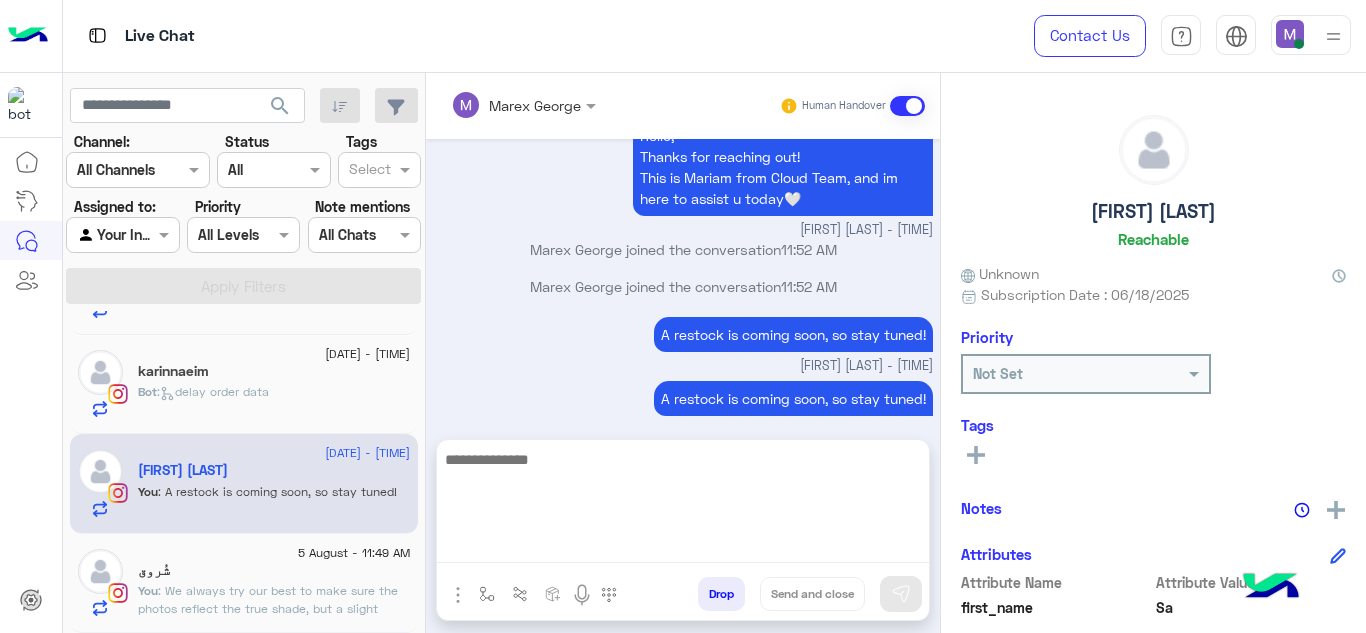 click on "شُروق" 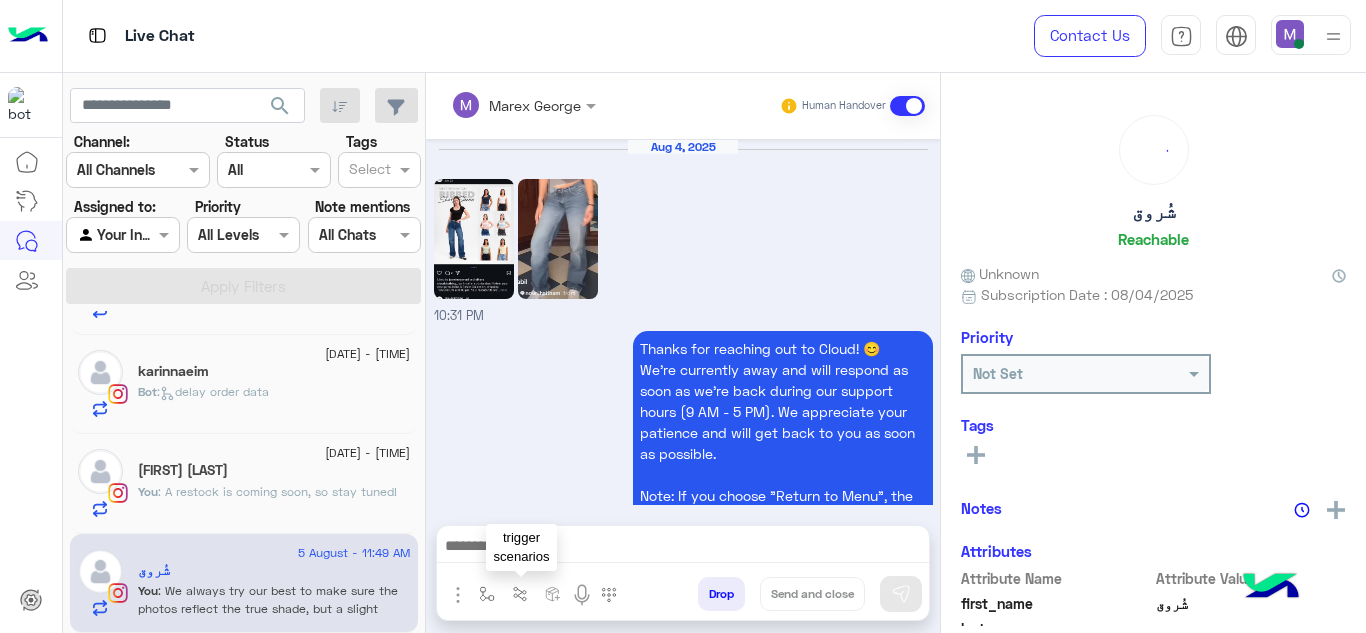 scroll, scrollTop: 780, scrollLeft: 0, axis: vertical 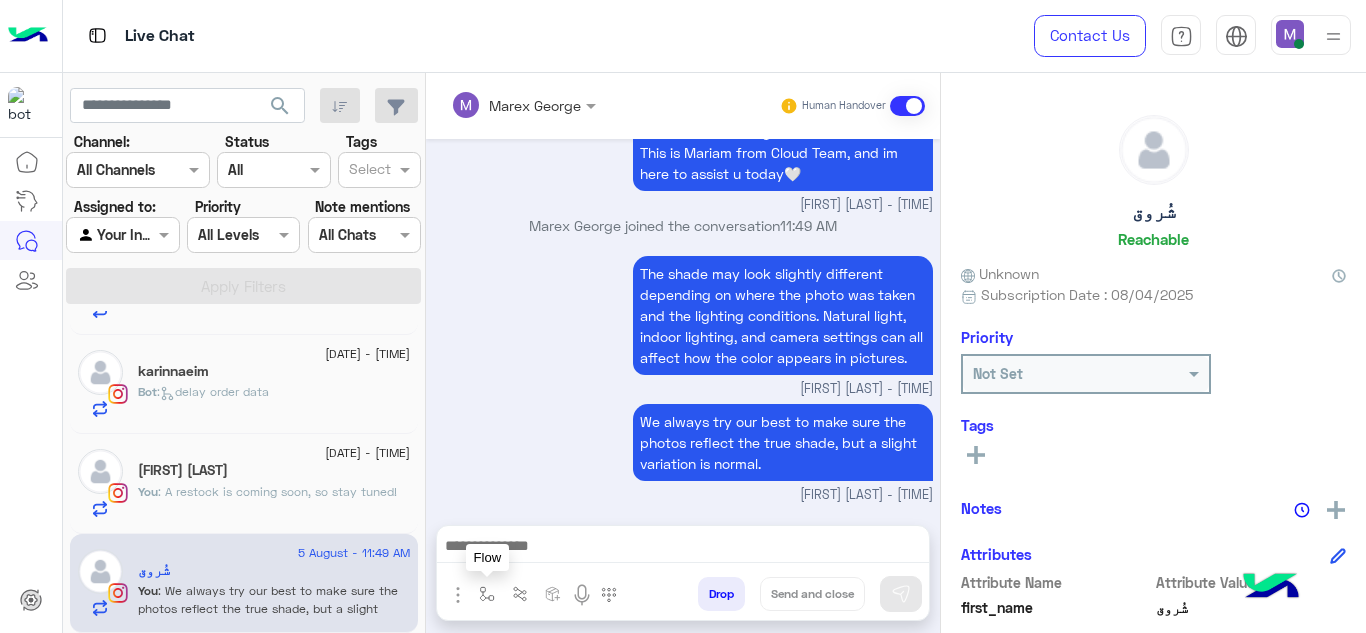 click at bounding box center [487, 593] 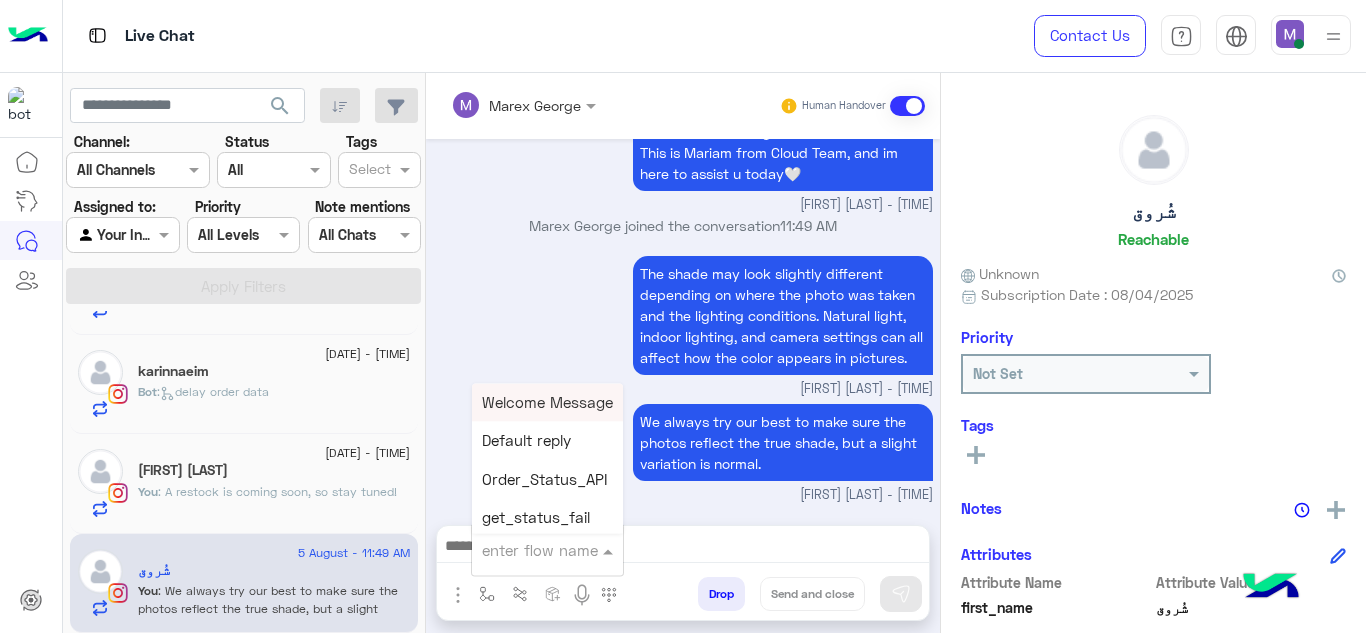 click at bounding box center (523, 550) 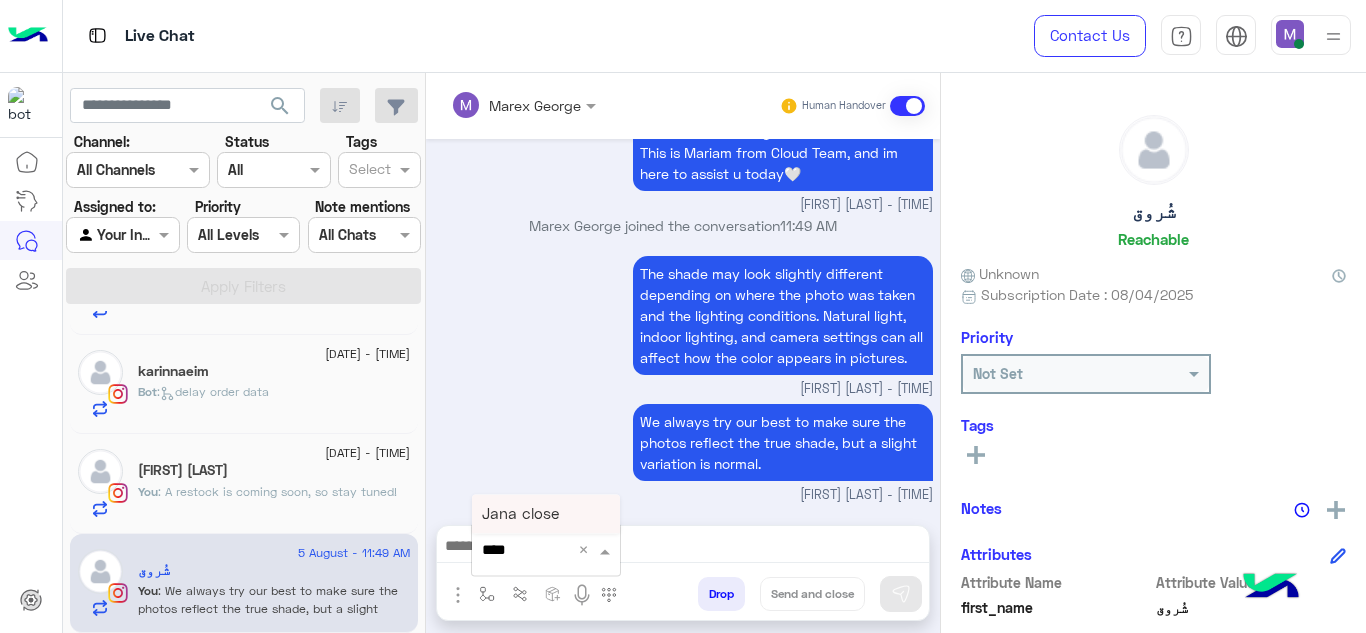 type on "****" 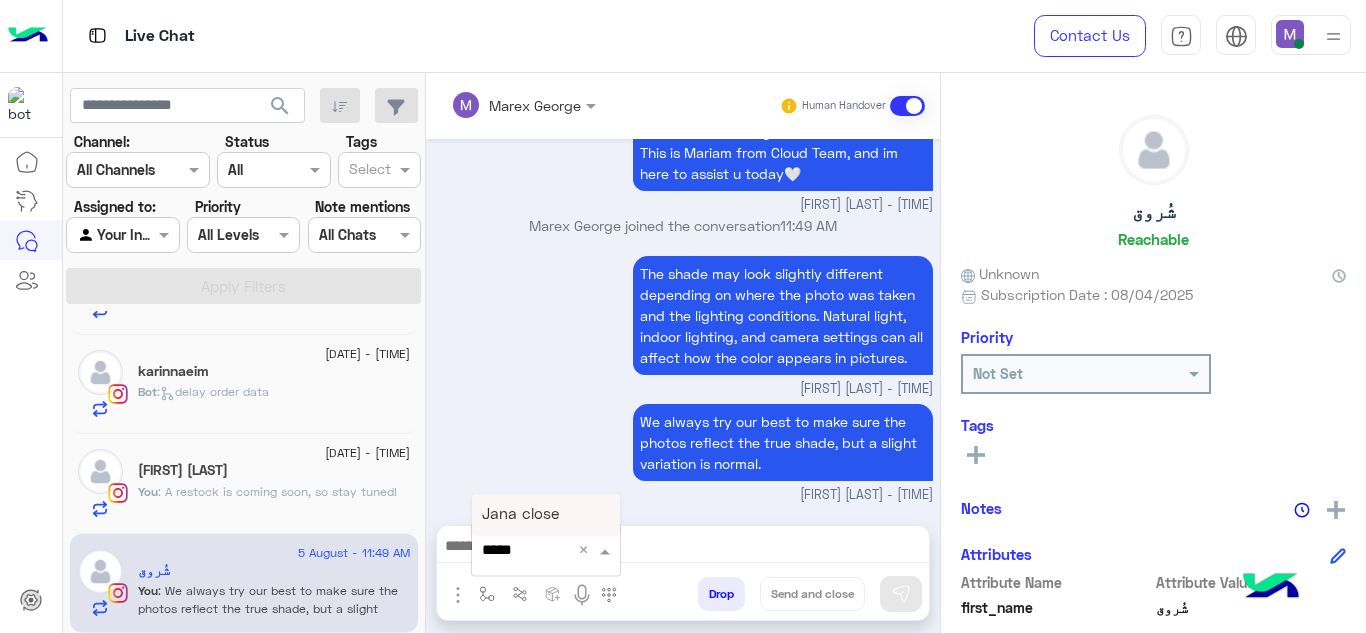 click on "Jana close" at bounding box center [520, 514] 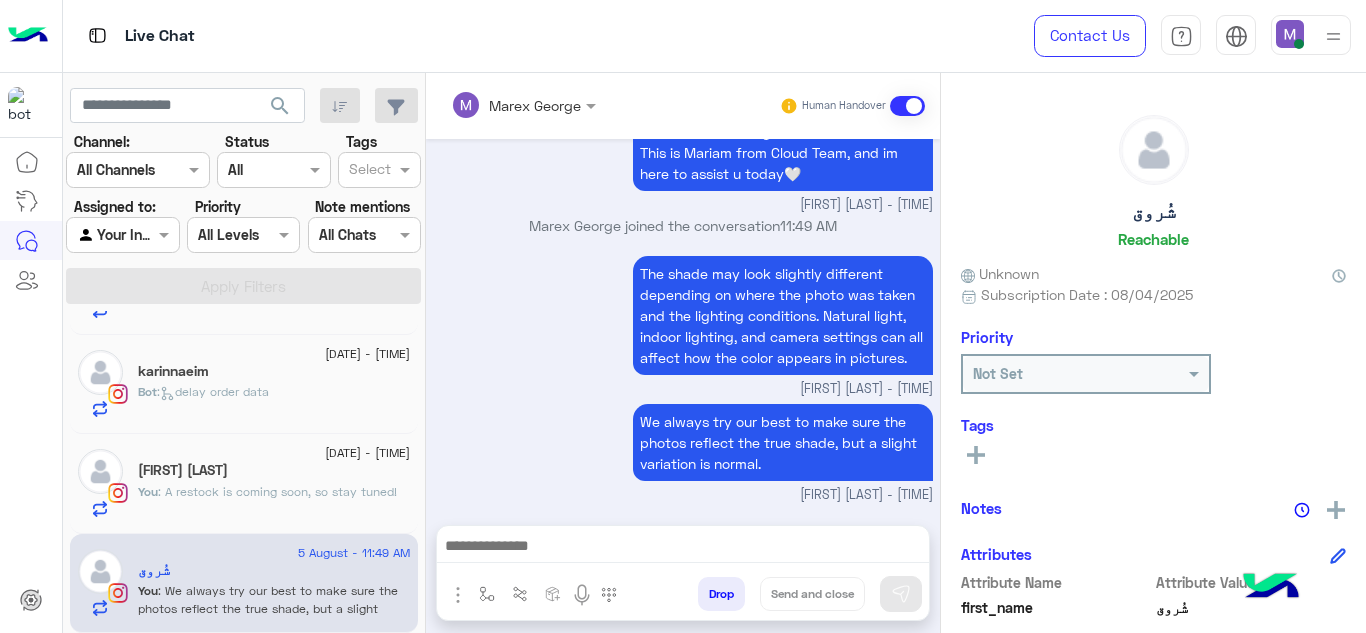 type on "**********" 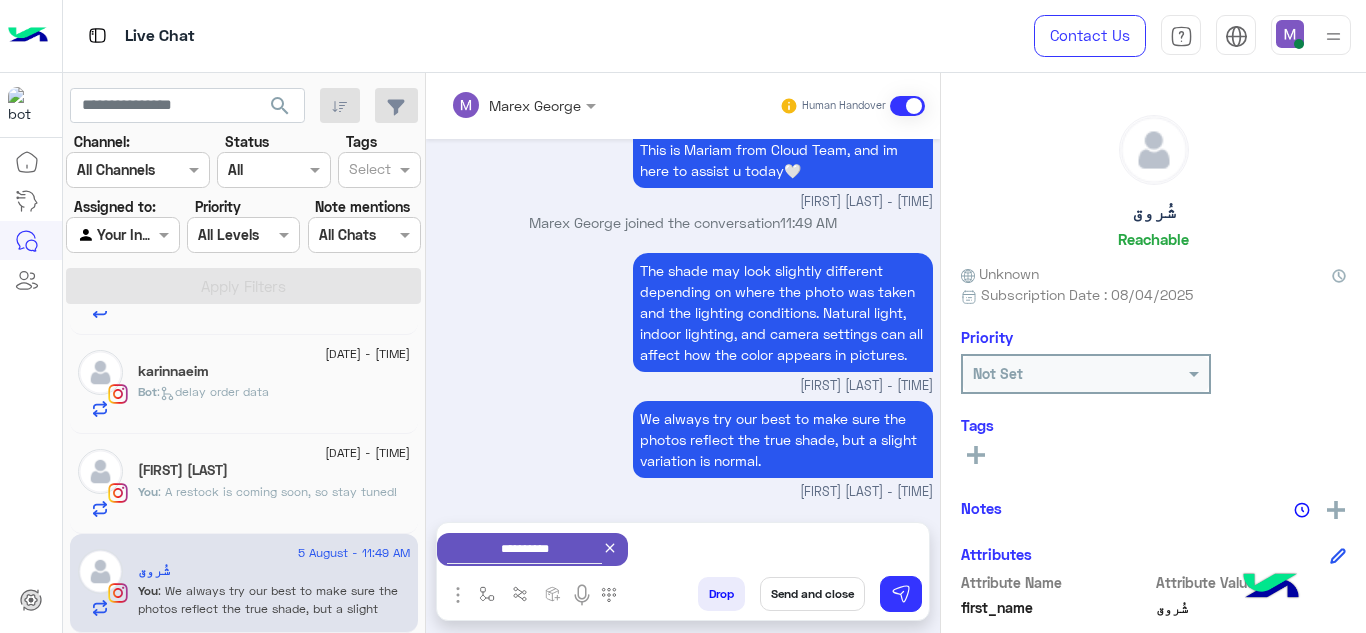 click on "Send and close" at bounding box center [812, 594] 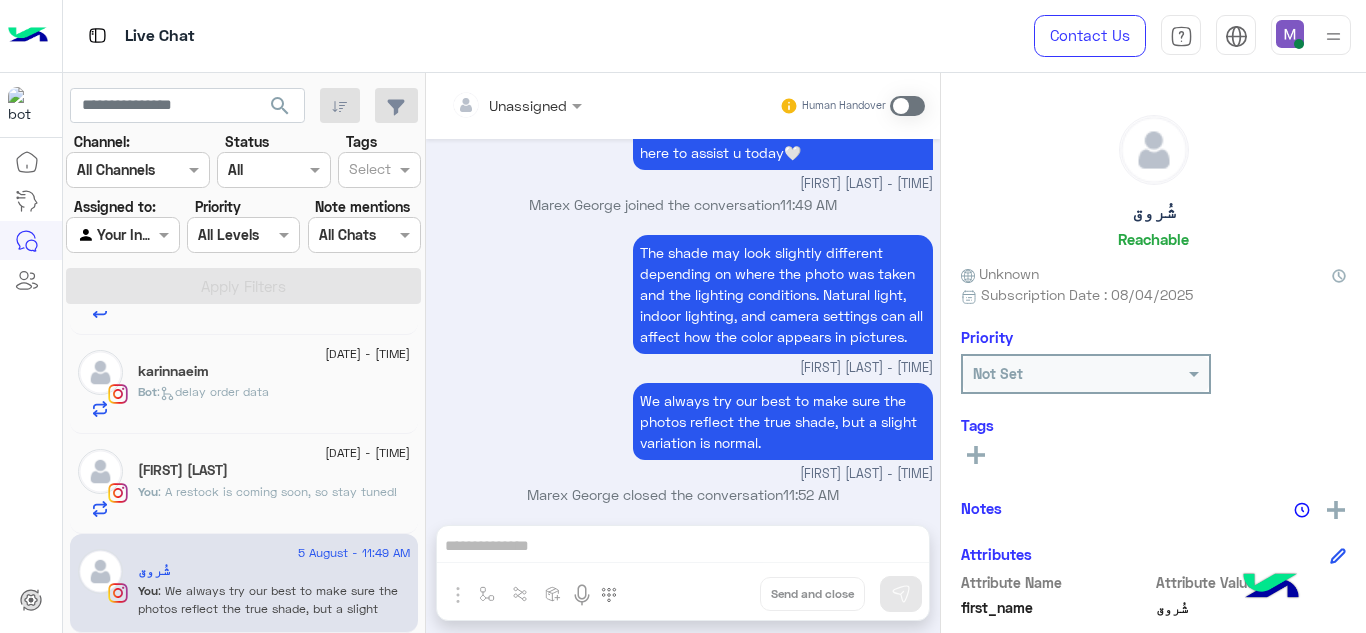 scroll, scrollTop: 817, scrollLeft: 0, axis: vertical 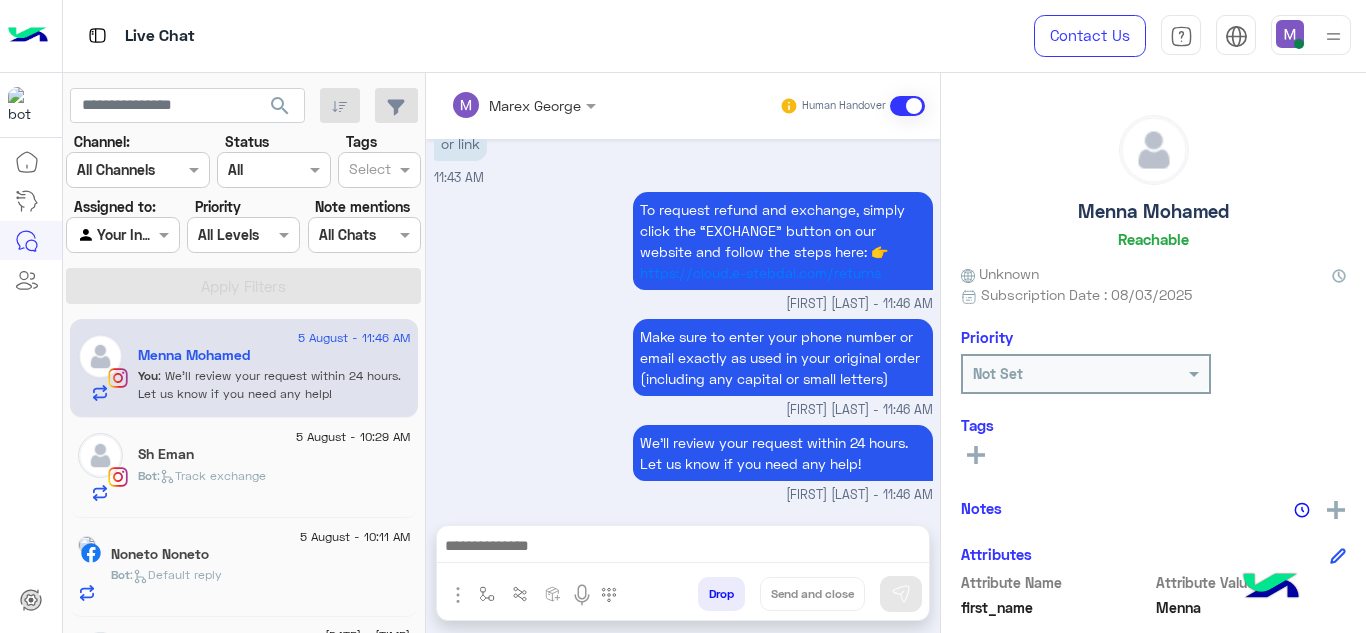 click on ": We’ll review your request within 24 hours. Let us know if you need any help!" 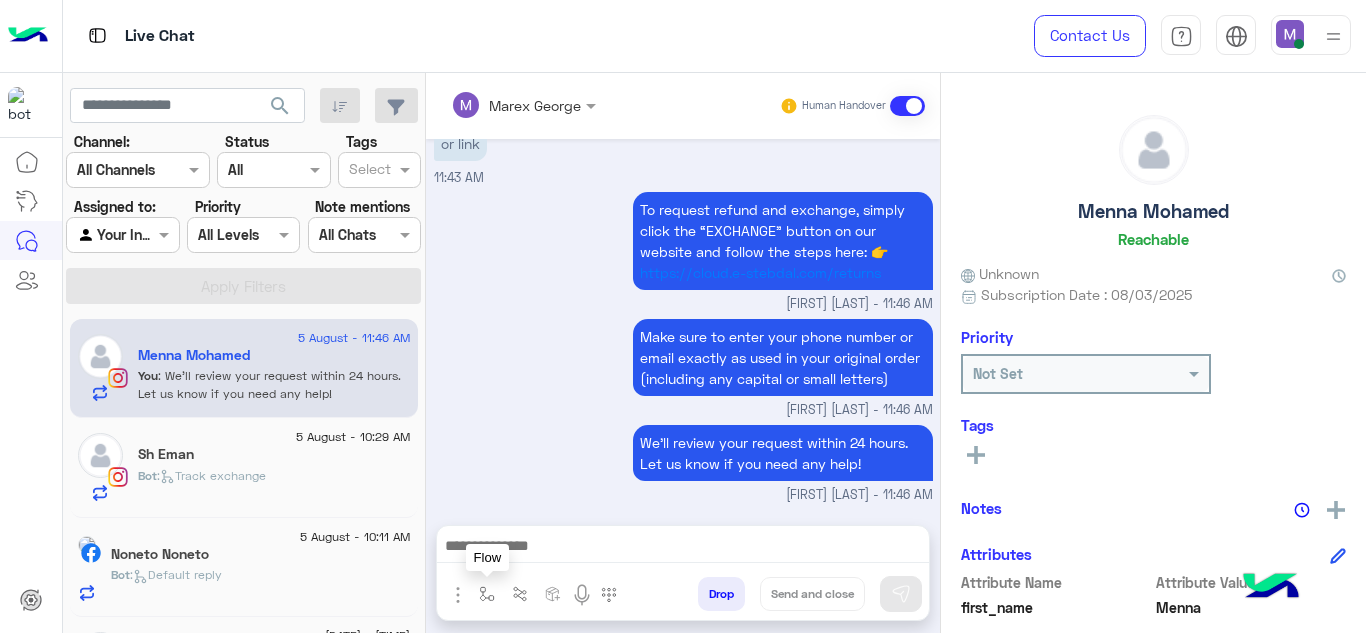 click at bounding box center [487, 594] 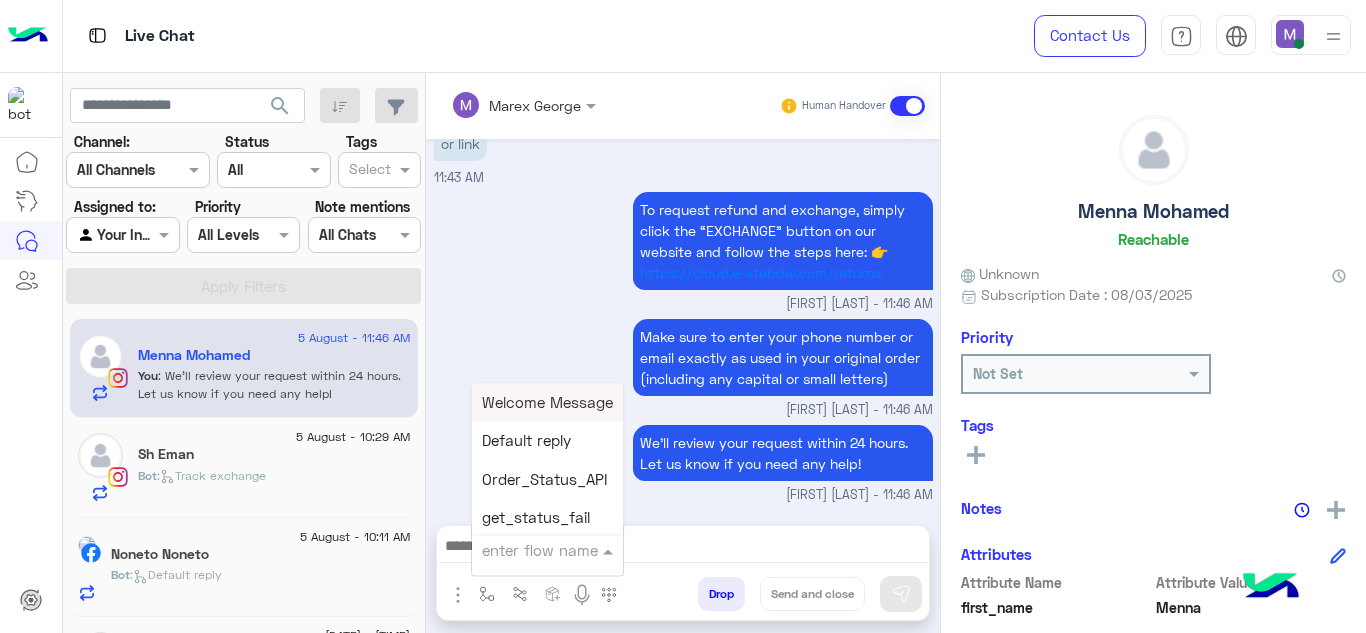 click at bounding box center (523, 550) 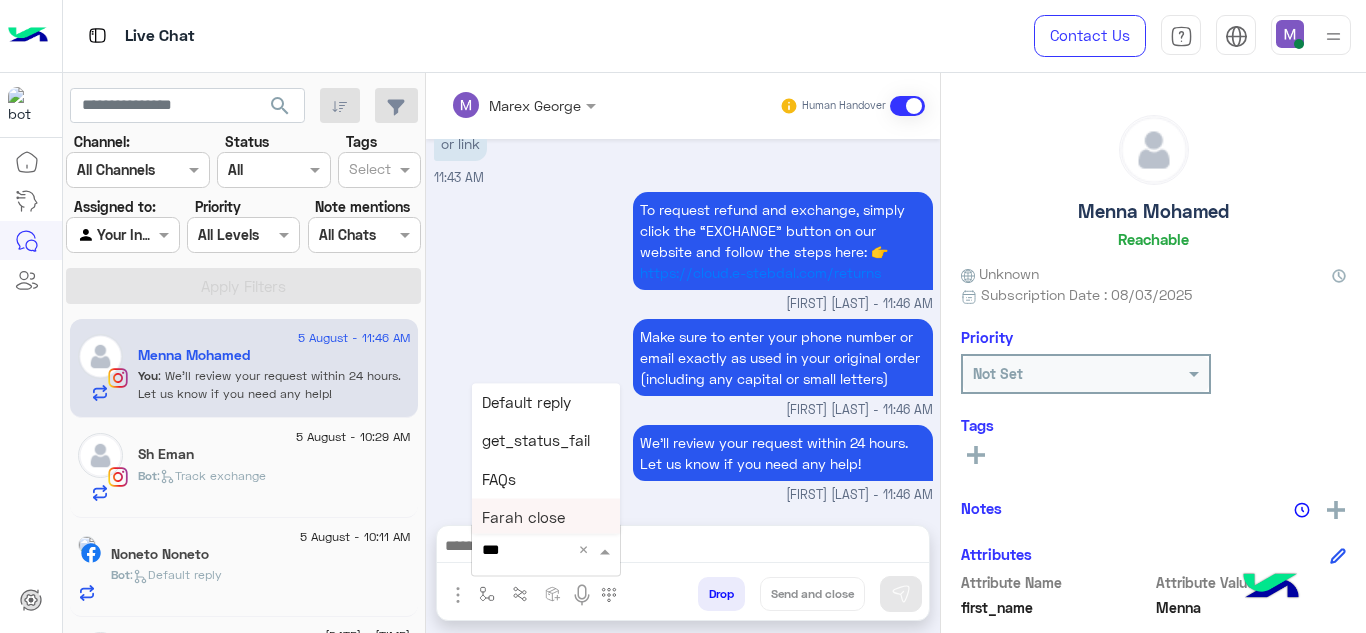 type on "****" 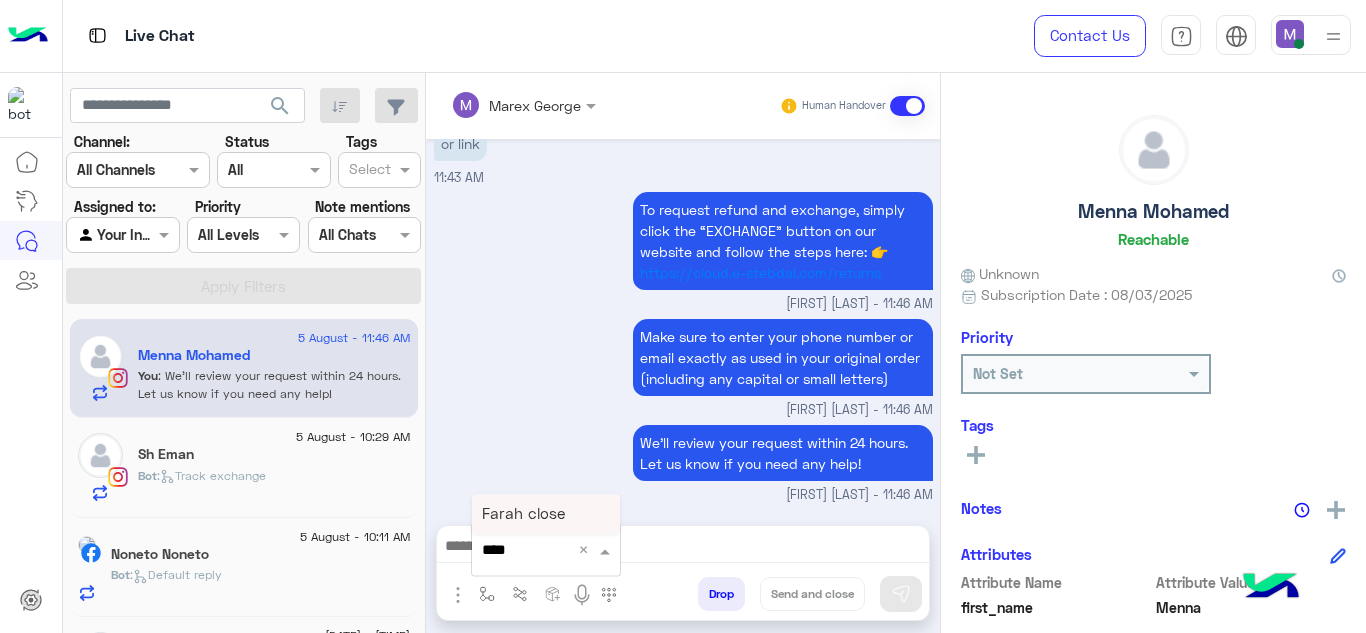 click on "Farah close" at bounding box center (523, 514) 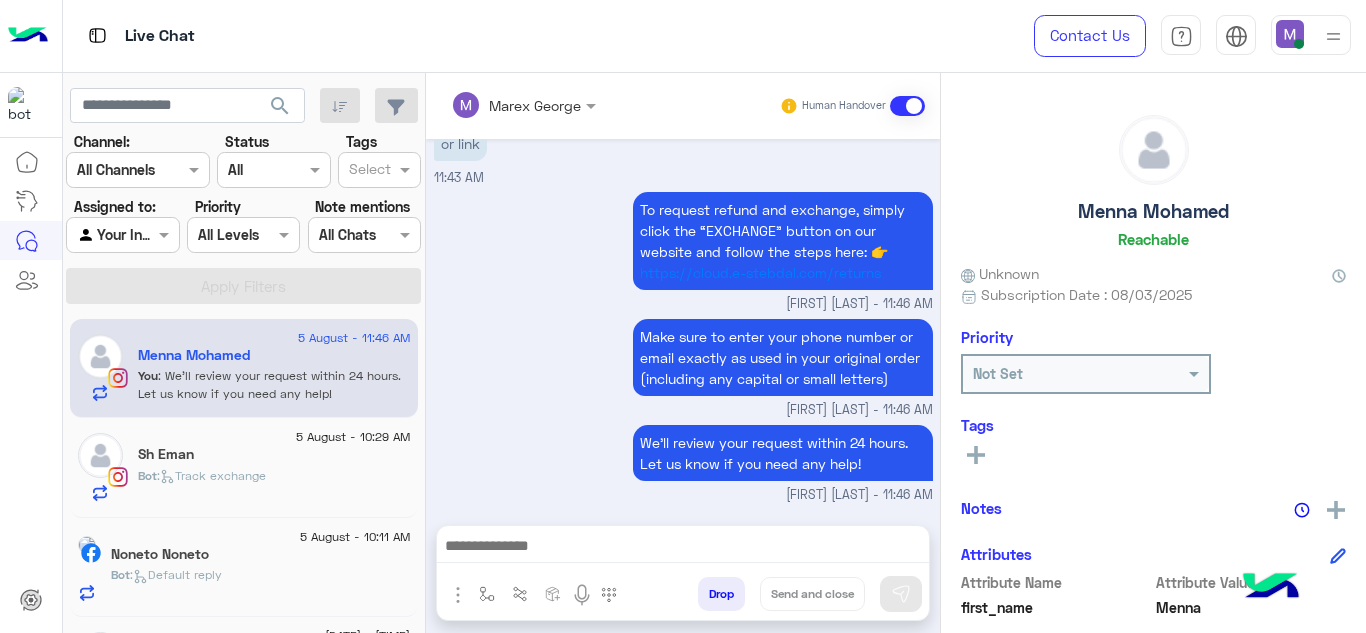type on "**********" 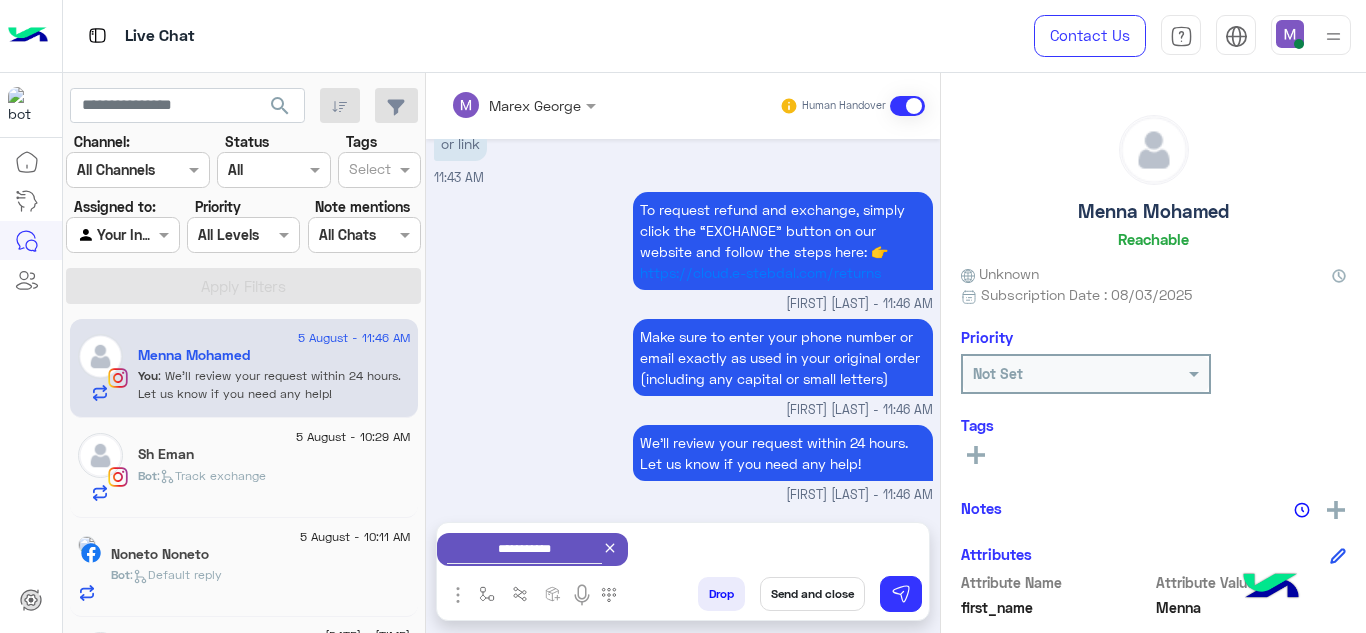 click on "Send and close" at bounding box center (812, 594) 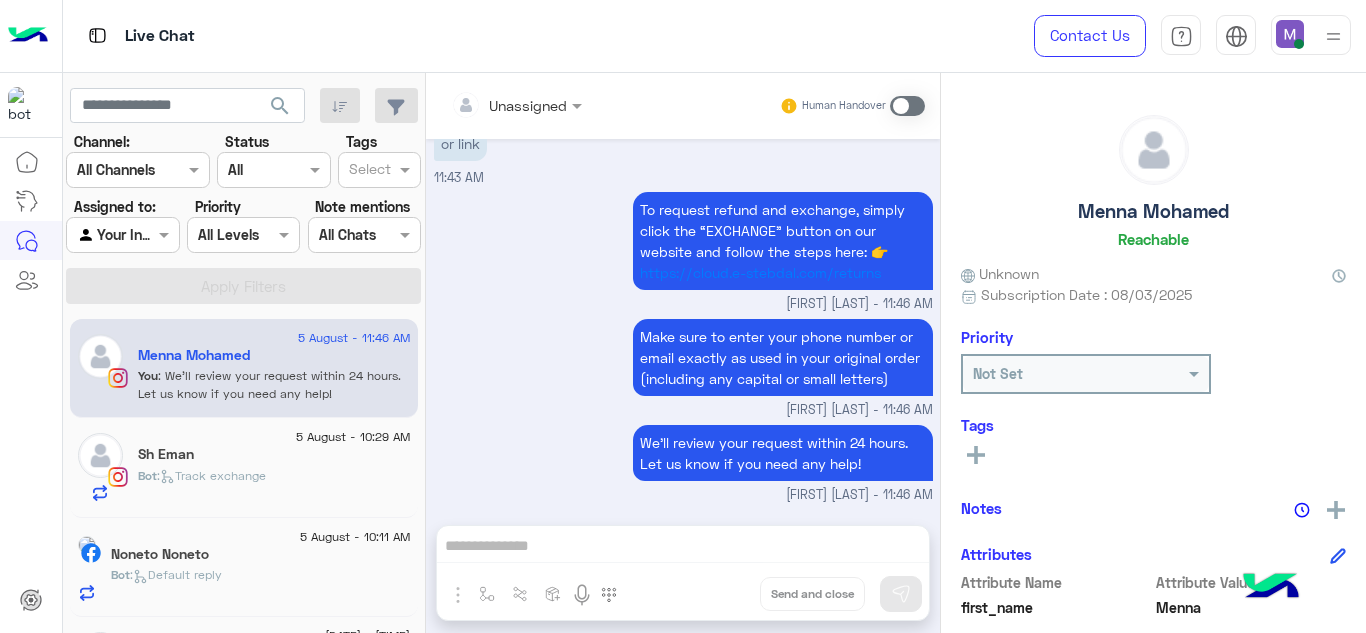 scroll, scrollTop: 643, scrollLeft: 0, axis: vertical 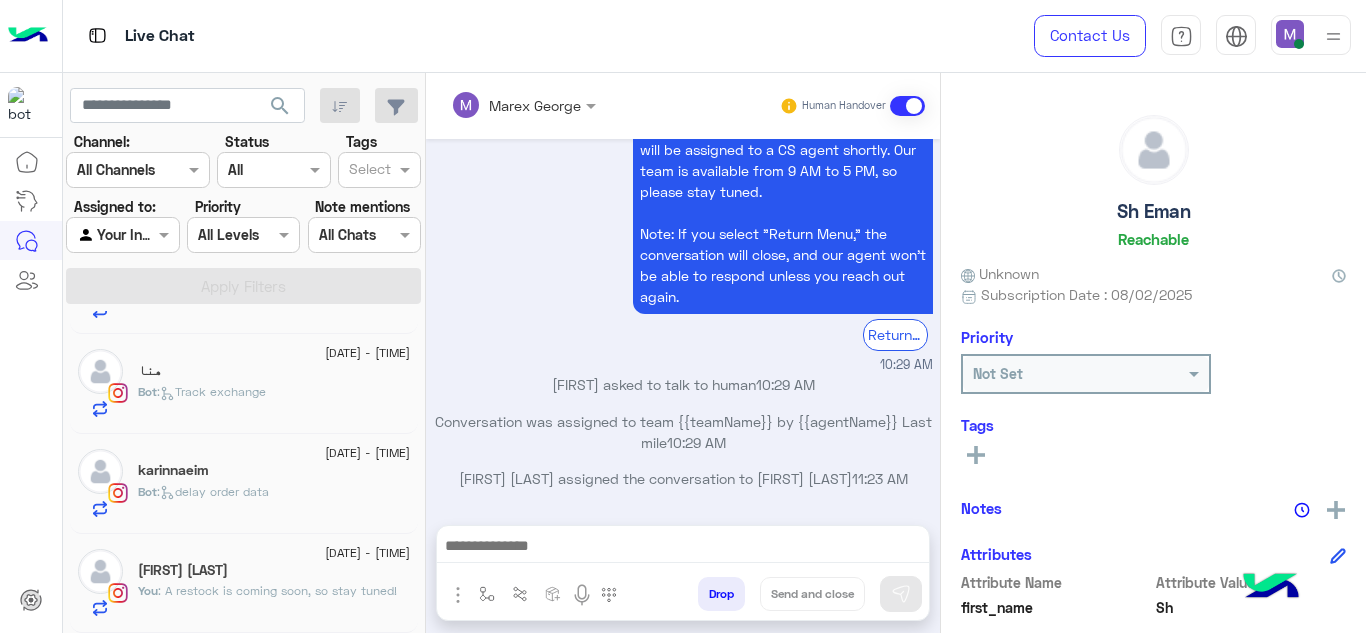 click on "[DATE] - [TIME]" 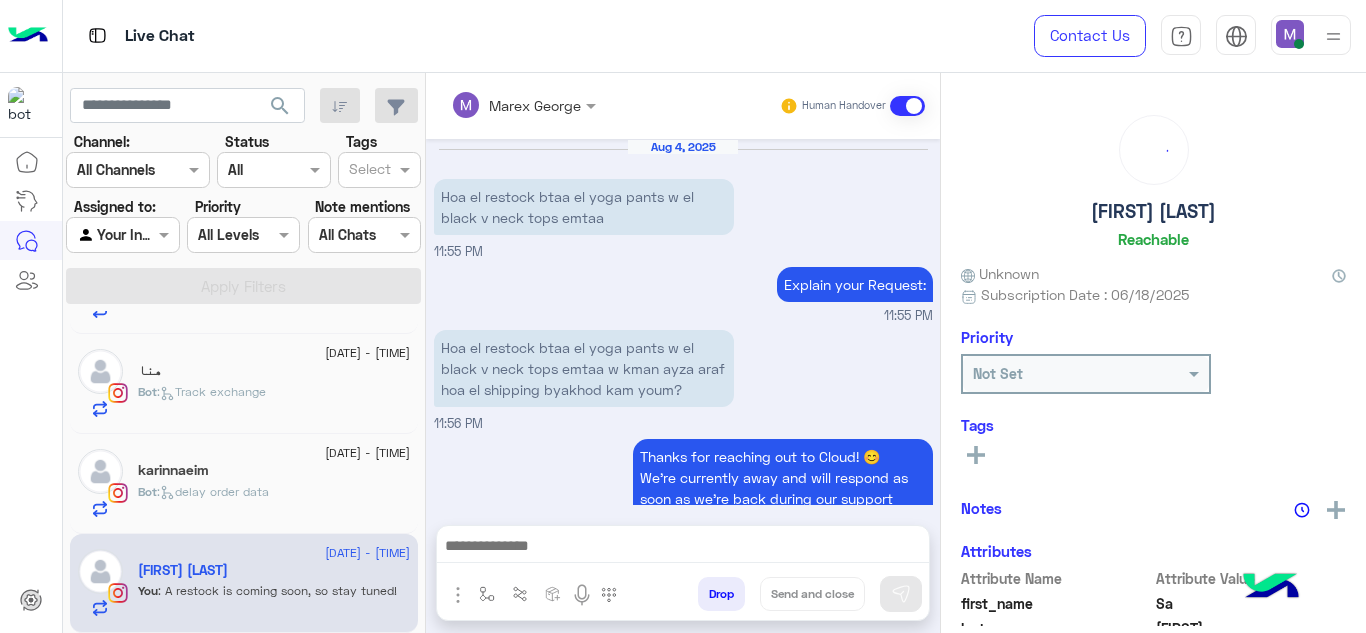 scroll, scrollTop: 611, scrollLeft: 0, axis: vertical 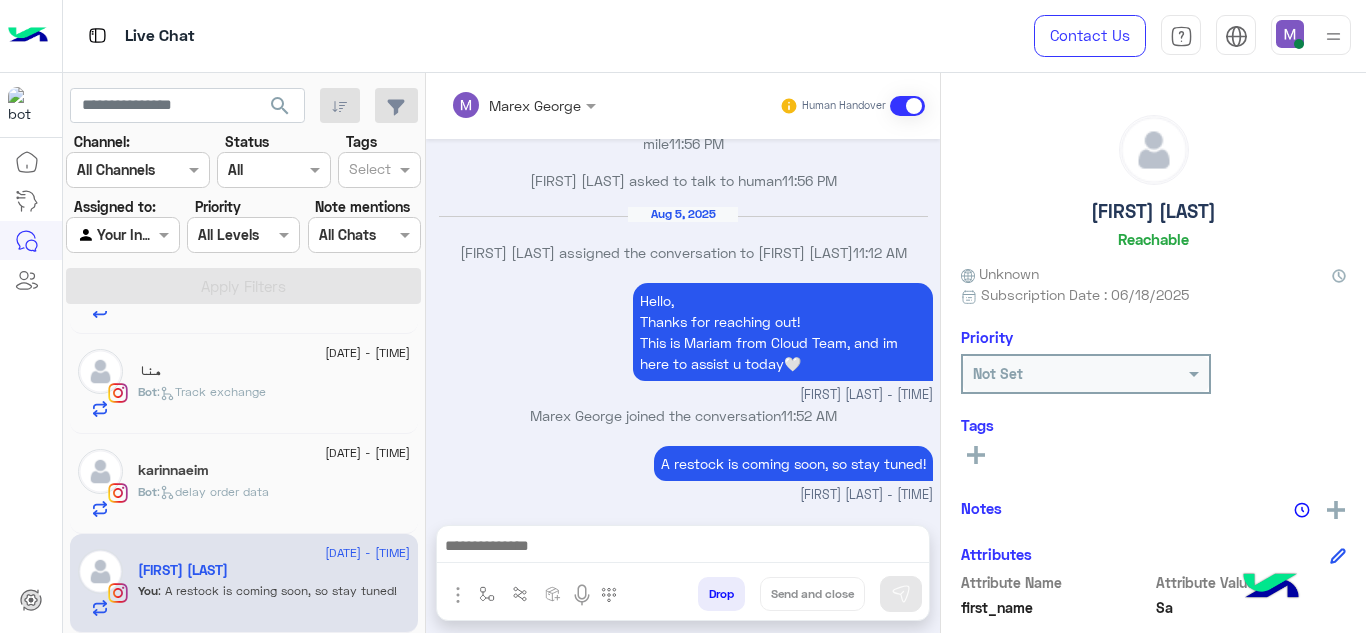 click on "Bot :   delay order data" 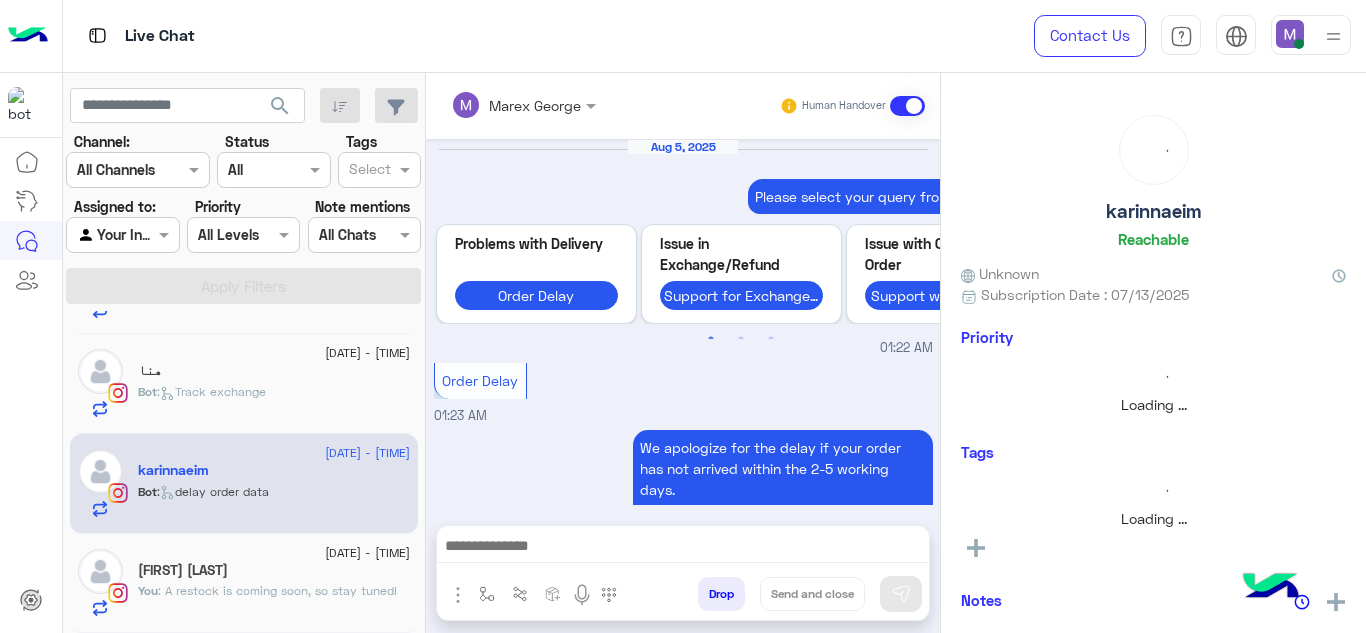 scroll, scrollTop: 851, scrollLeft: 0, axis: vertical 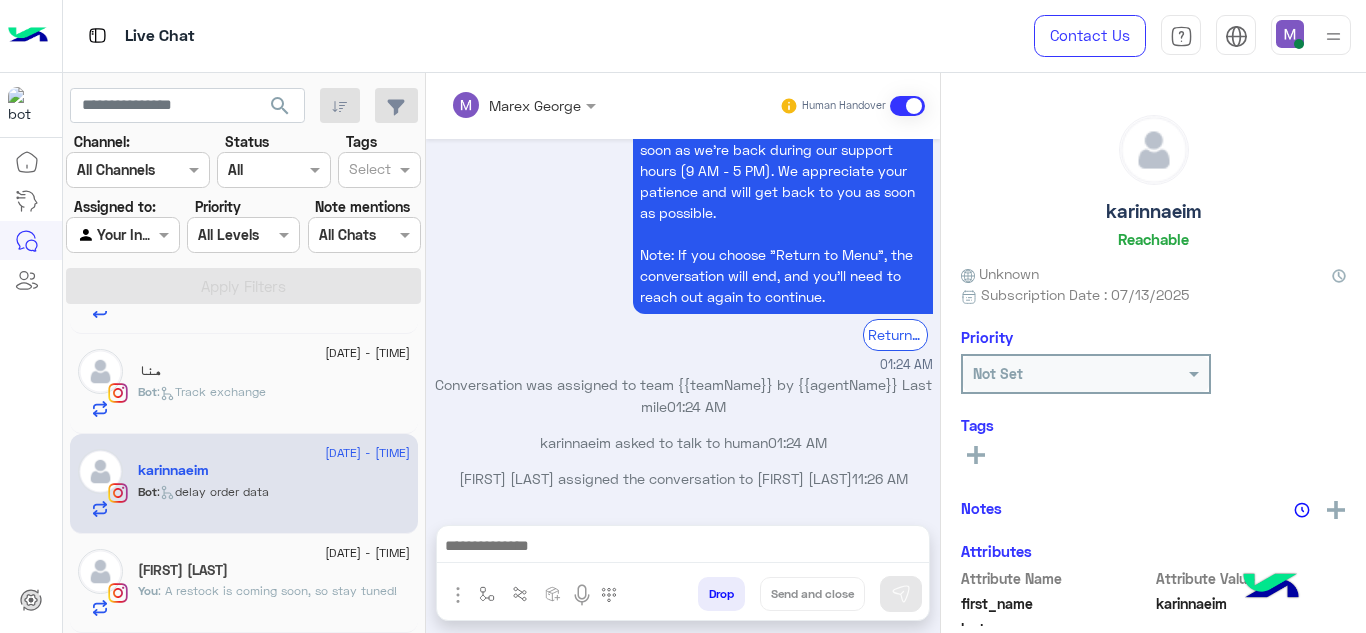 click on ": A restock is coming soon, so stay tuned!" 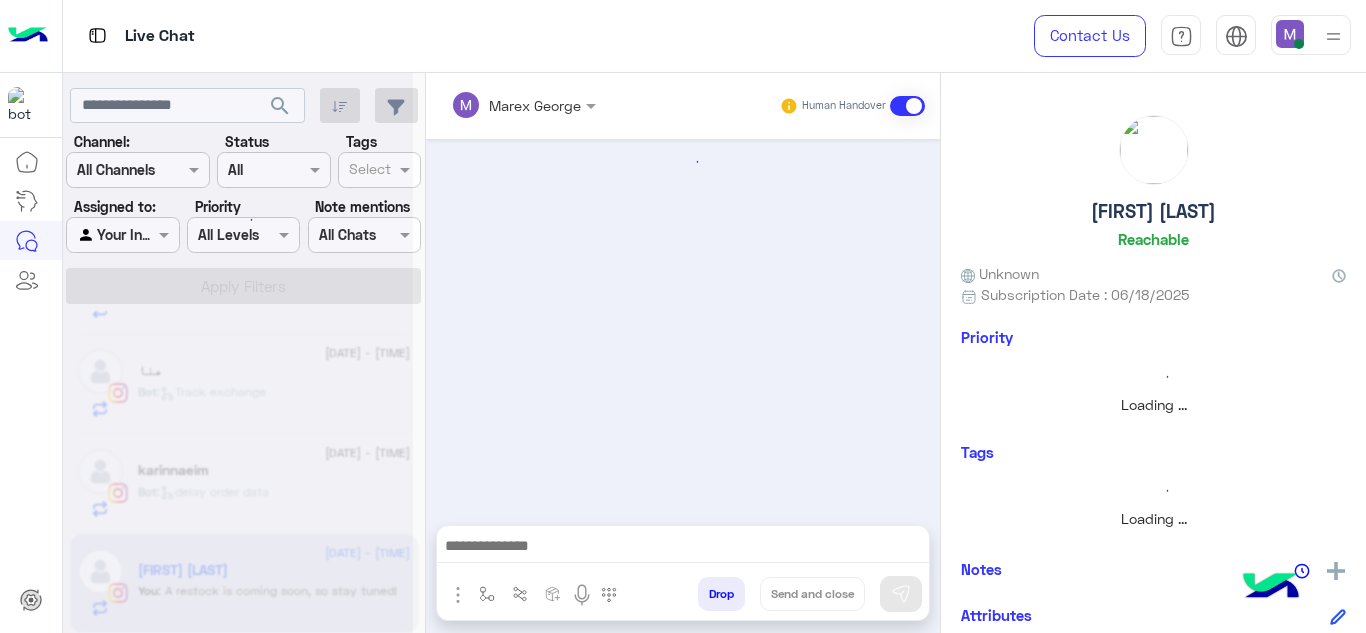 scroll, scrollTop: 611, scrollLeft: 0, axis: vertical 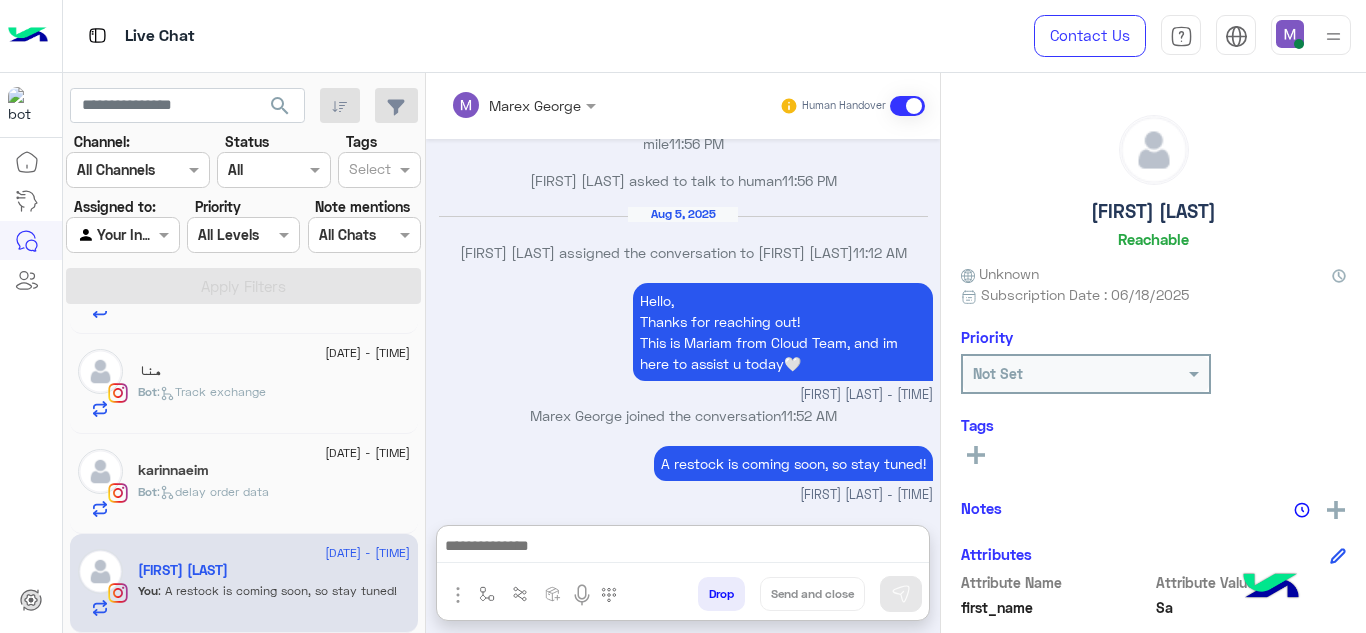 click at bounding box center (683, 548) 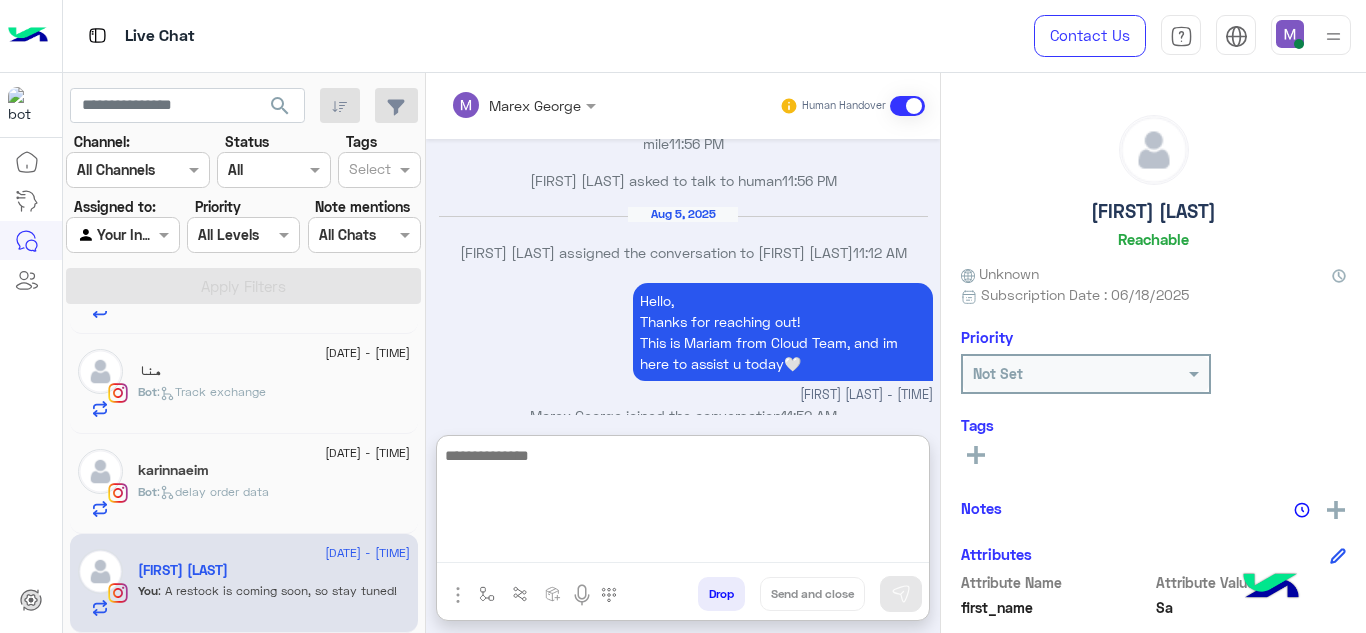 click at bounding box center [683, 503] 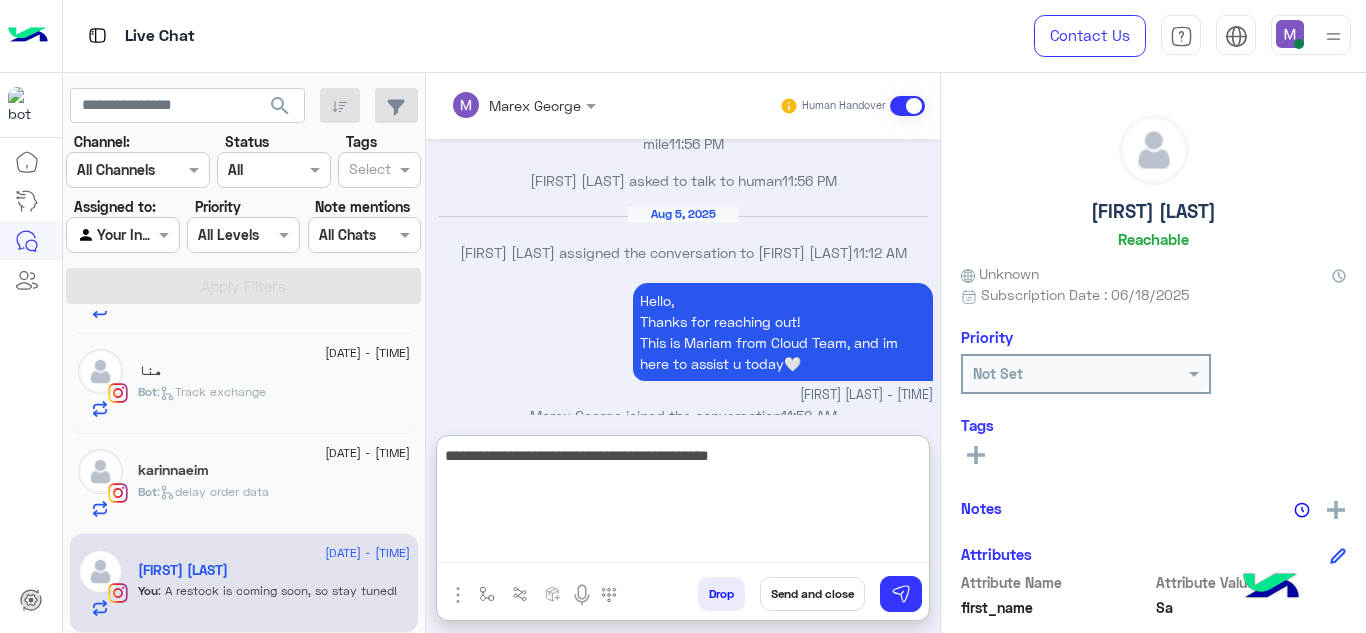 type on "**********" 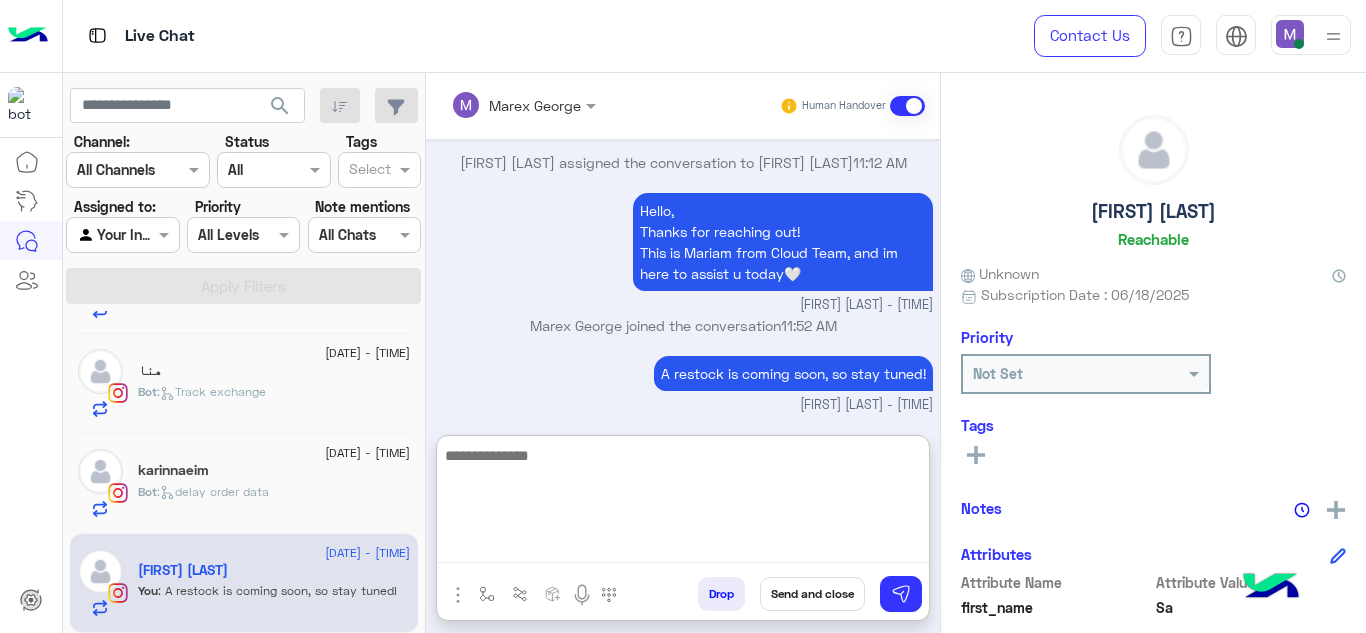 scroll, scrollTop: 786, scrollLeft: 0, axis: vertical 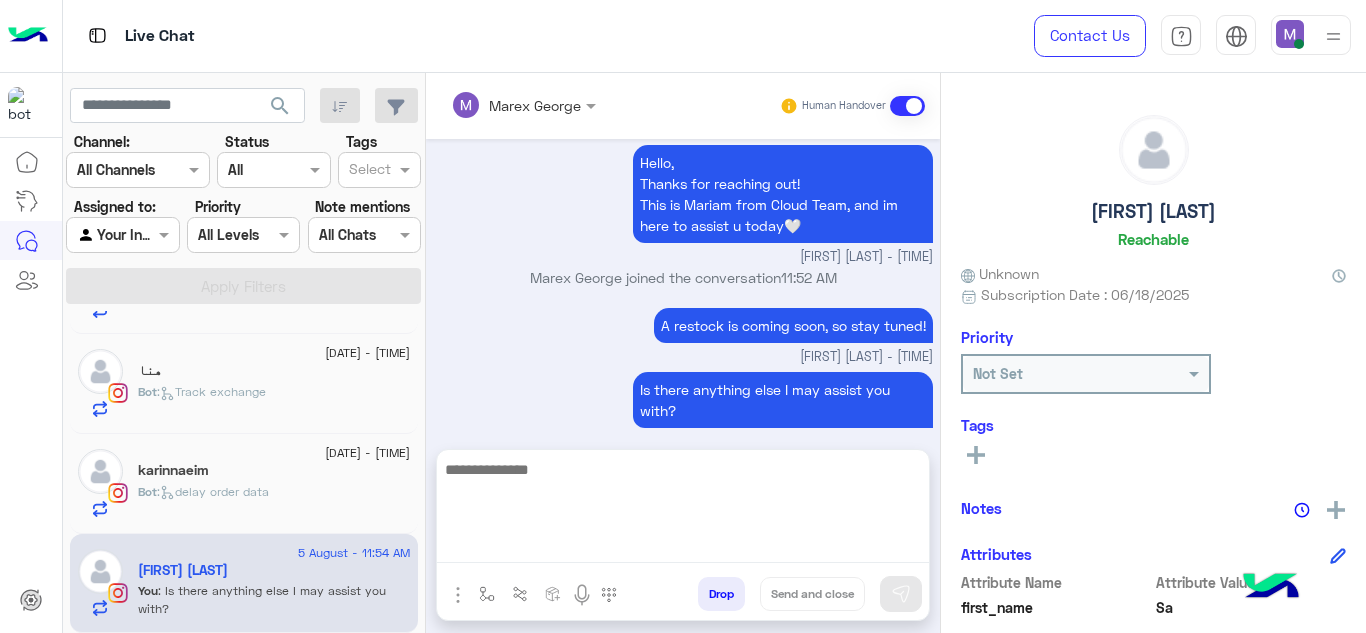 click on "Bot :   delay order data" 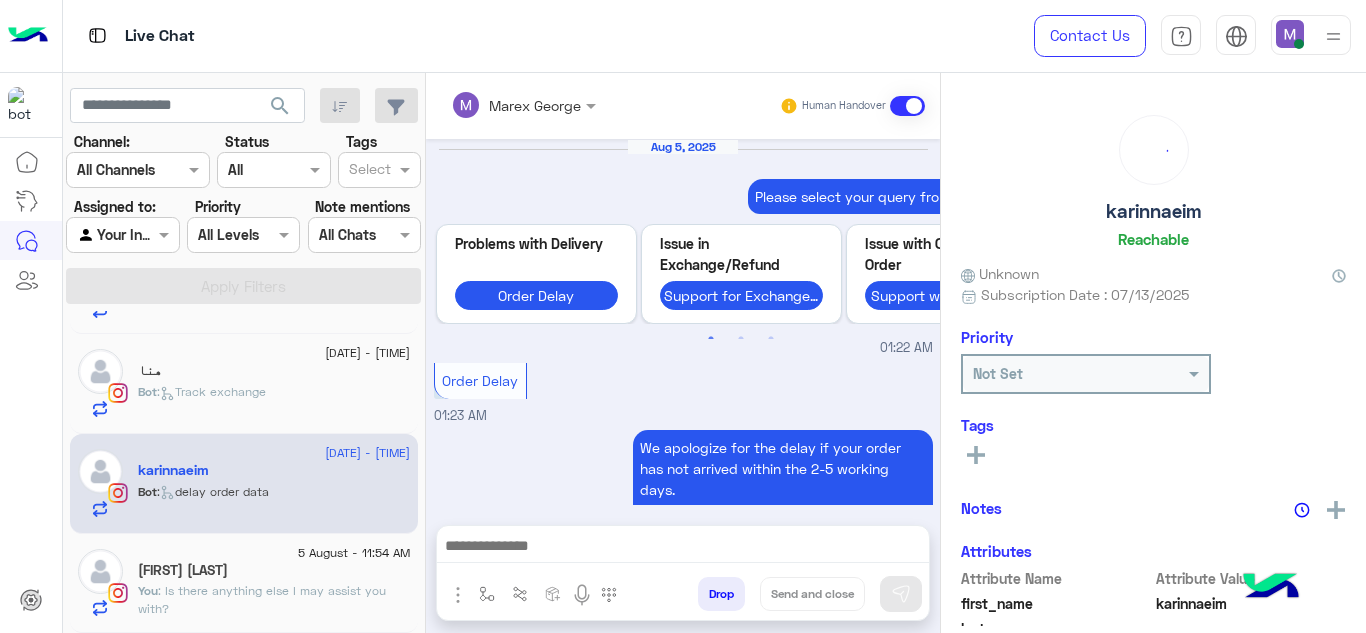 scroll, scrollTop: 851, scrollLeft: 0, axis: vertical 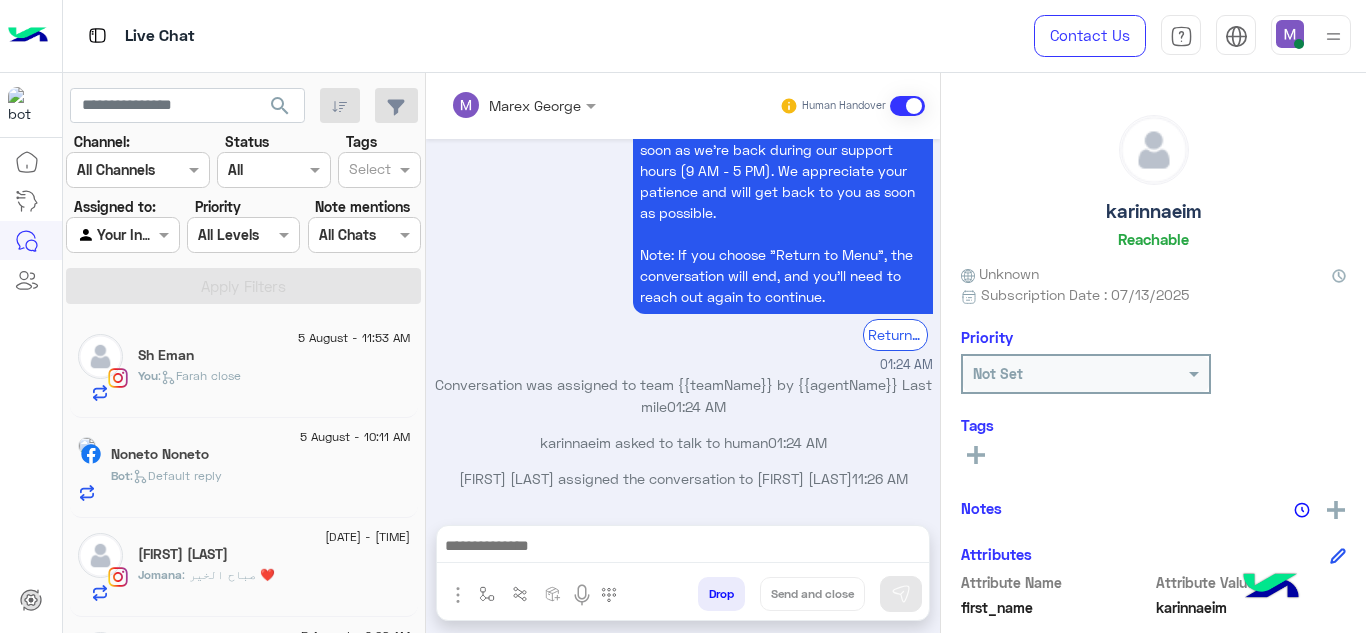 click on "Bot :   Default reply" 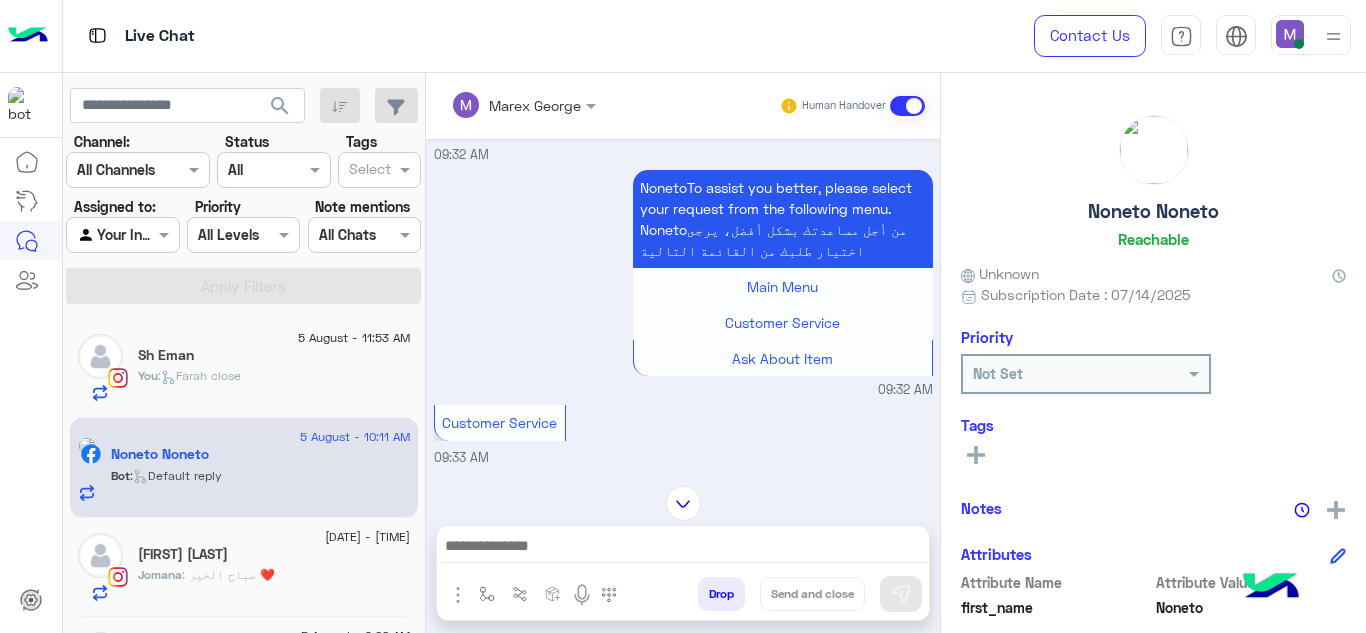 scroll, scrollTop: 522, scrollLeft: 0, axis: vertical 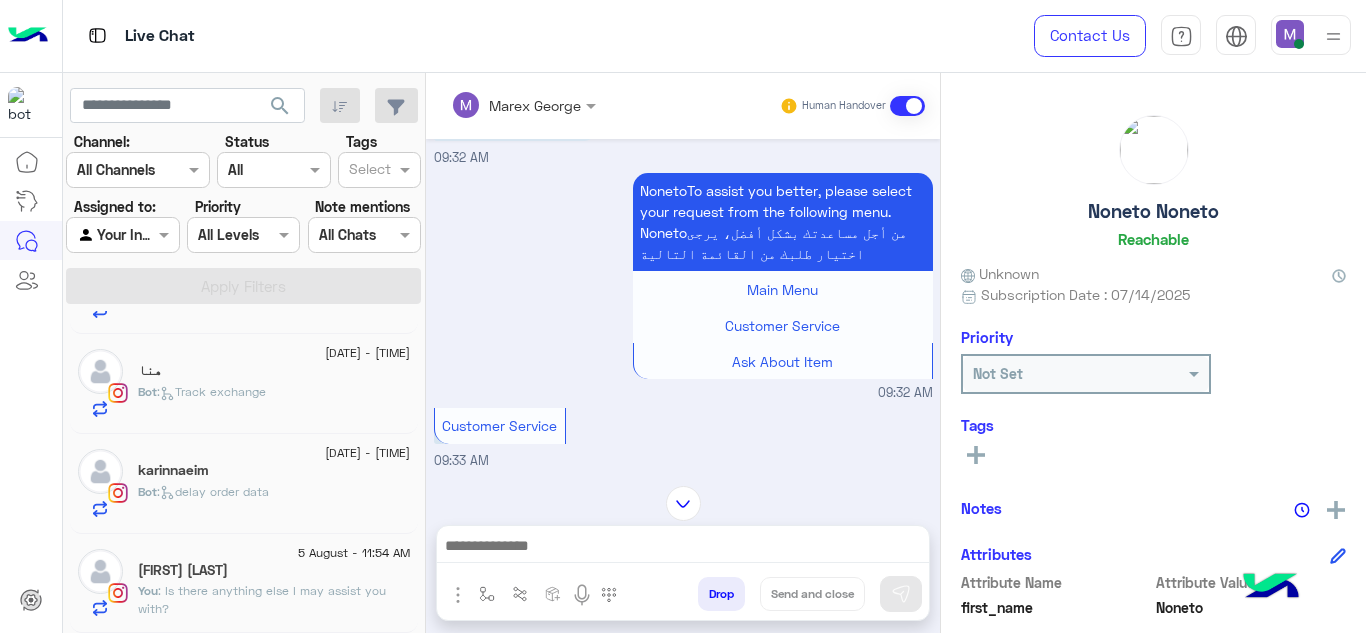 click on ":   delay order data" 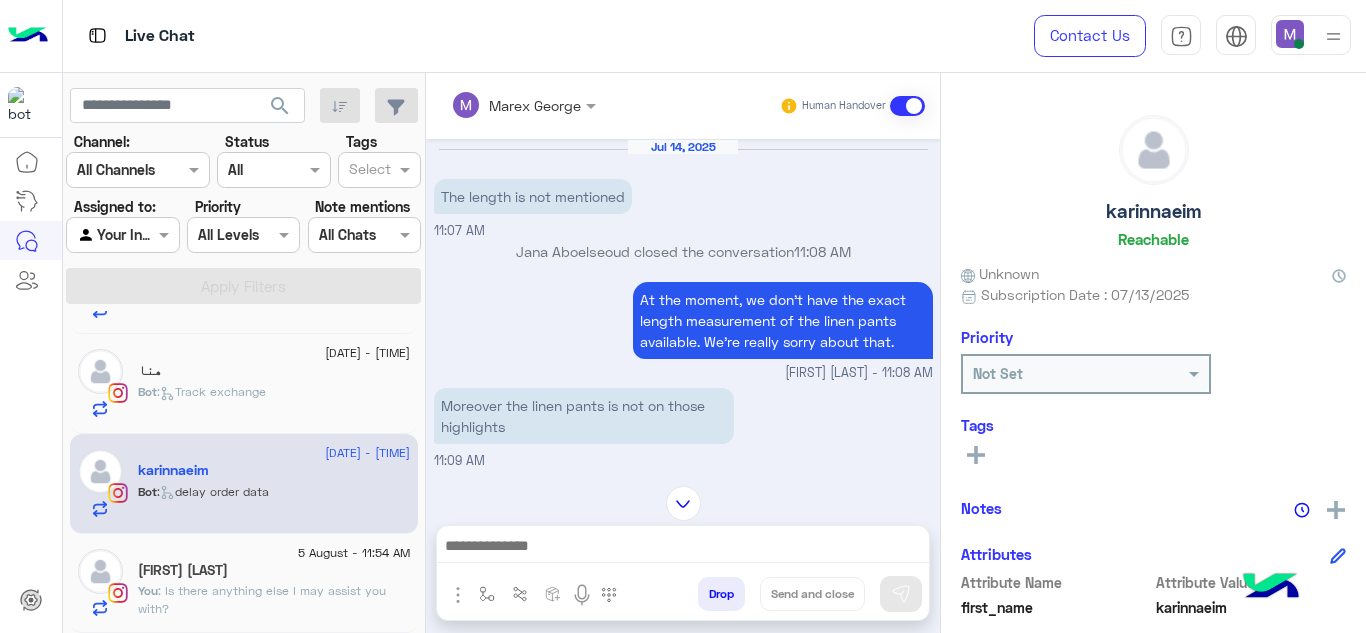 scroll, scrollTop: 1373, scrollLeft: 0, axis: vertical 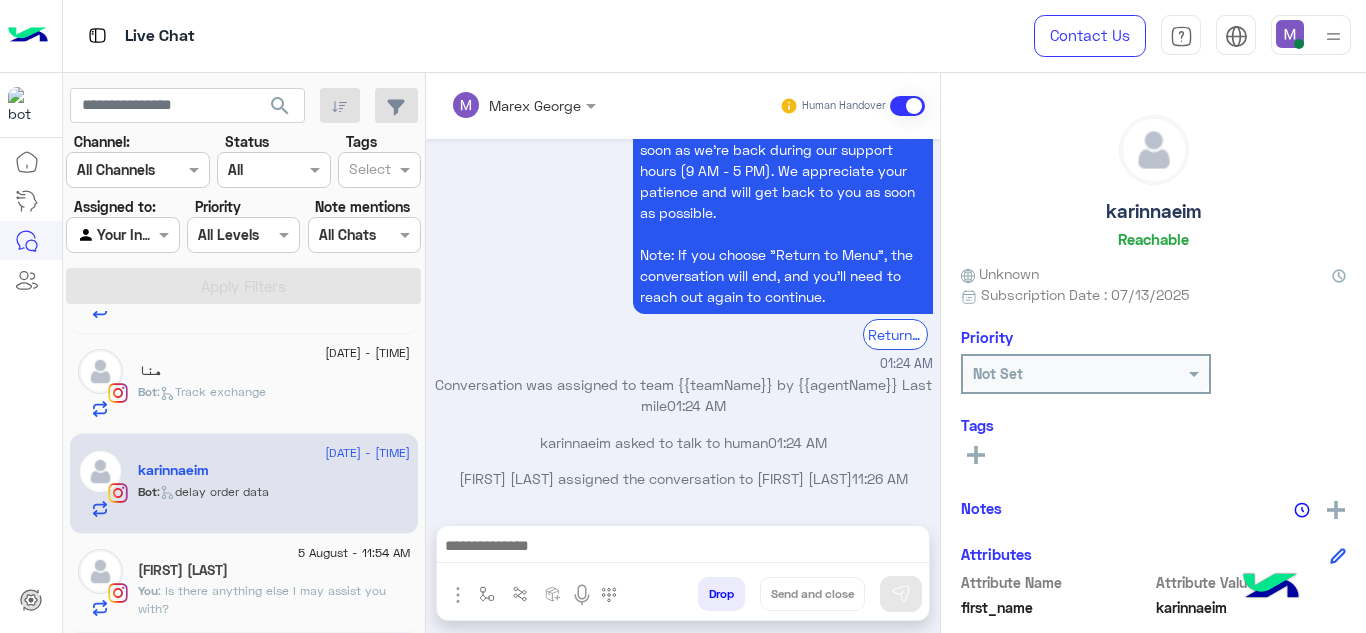 click at bounding box center [683, 548] 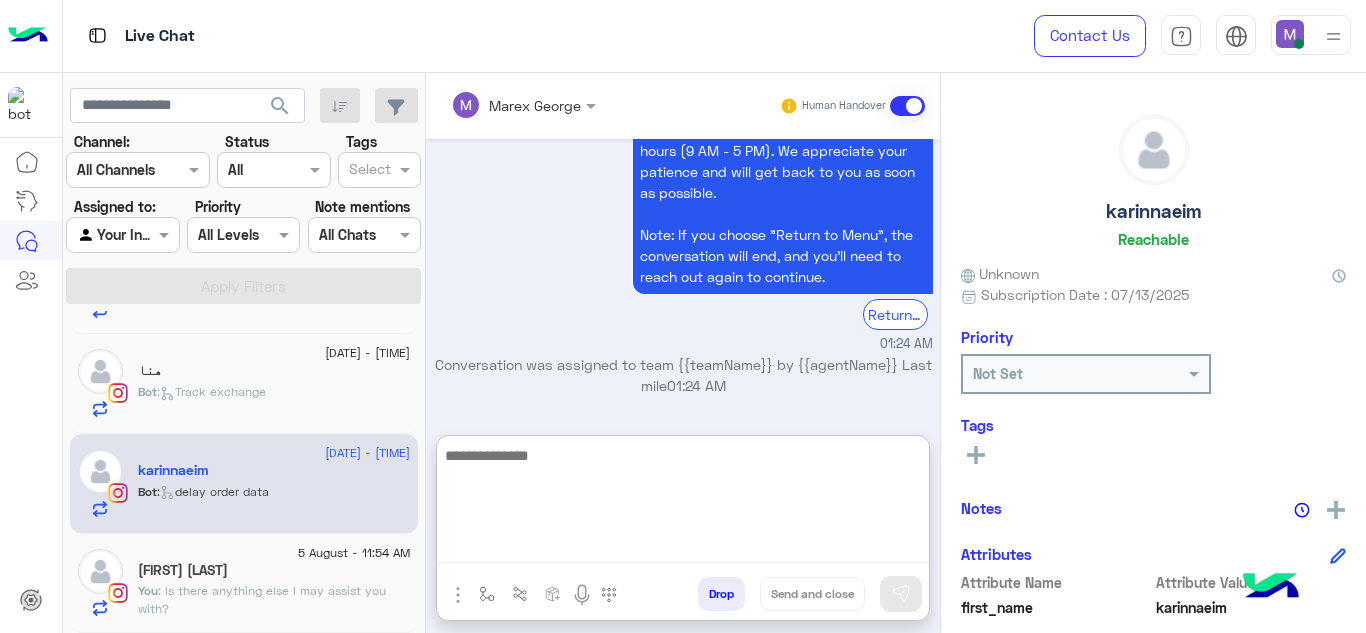 click at bounding box center (683, 503) 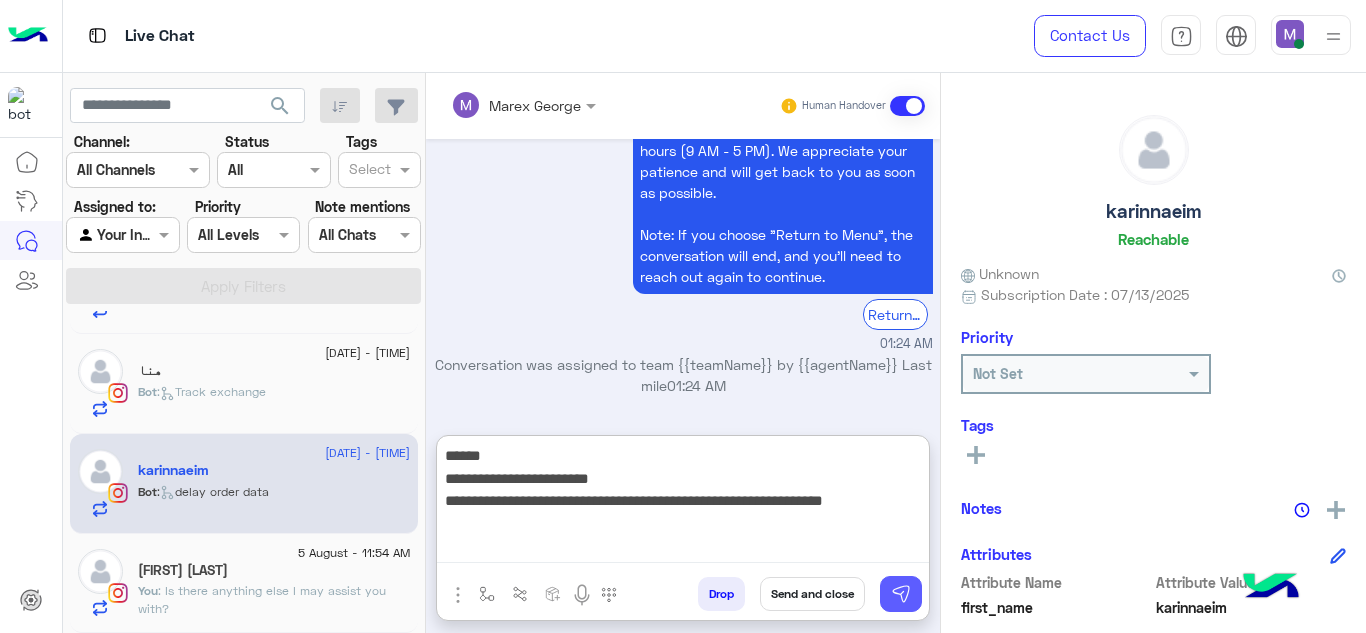 type on "**********" 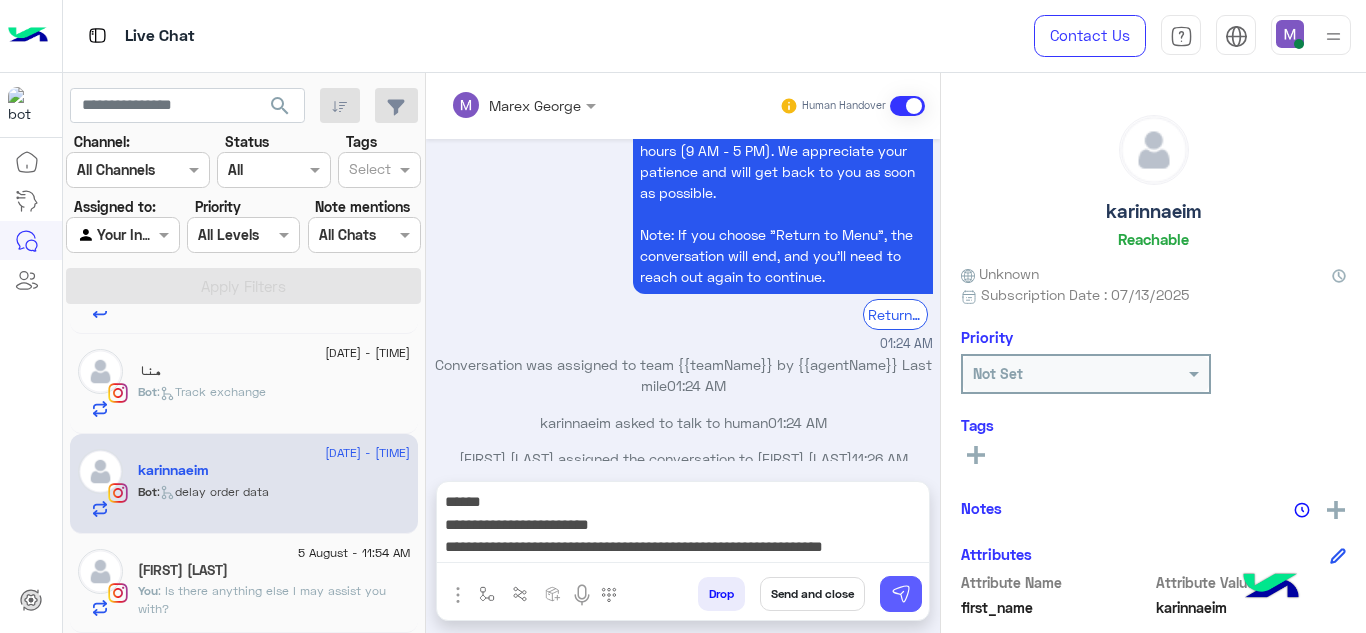 click at bounding box center (901, 594) 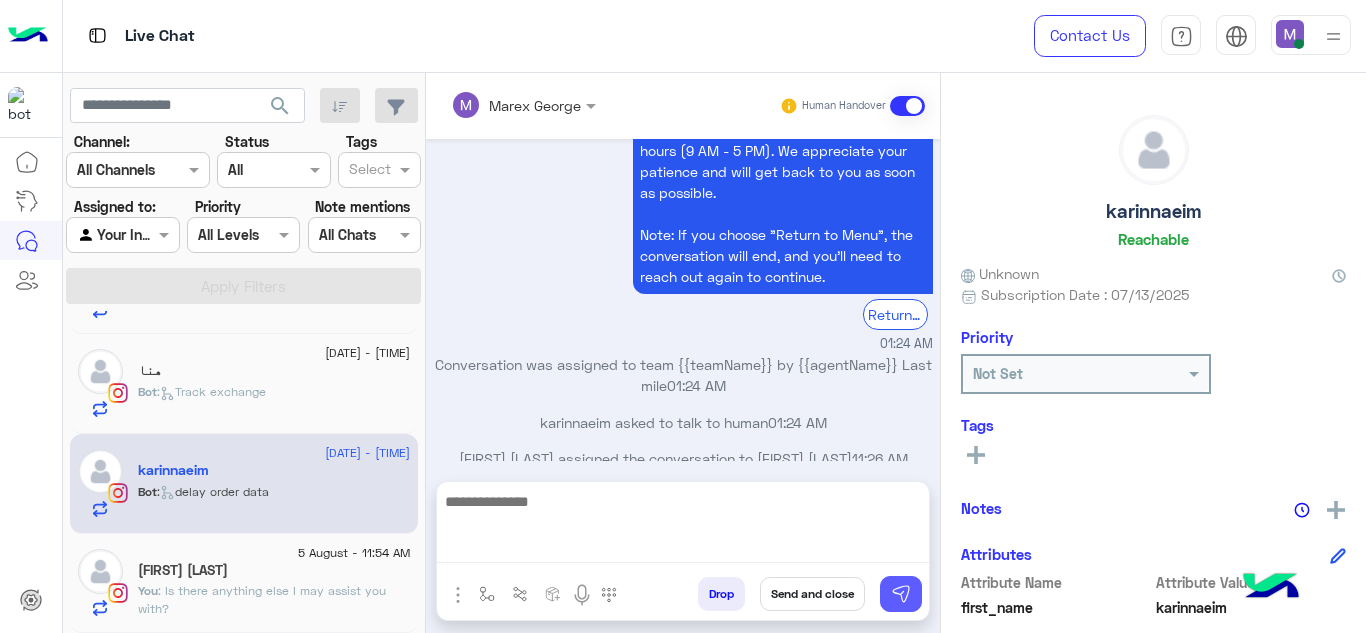 scroll, scrollTop: 3557, scrollLeft: 0, axis: vertical 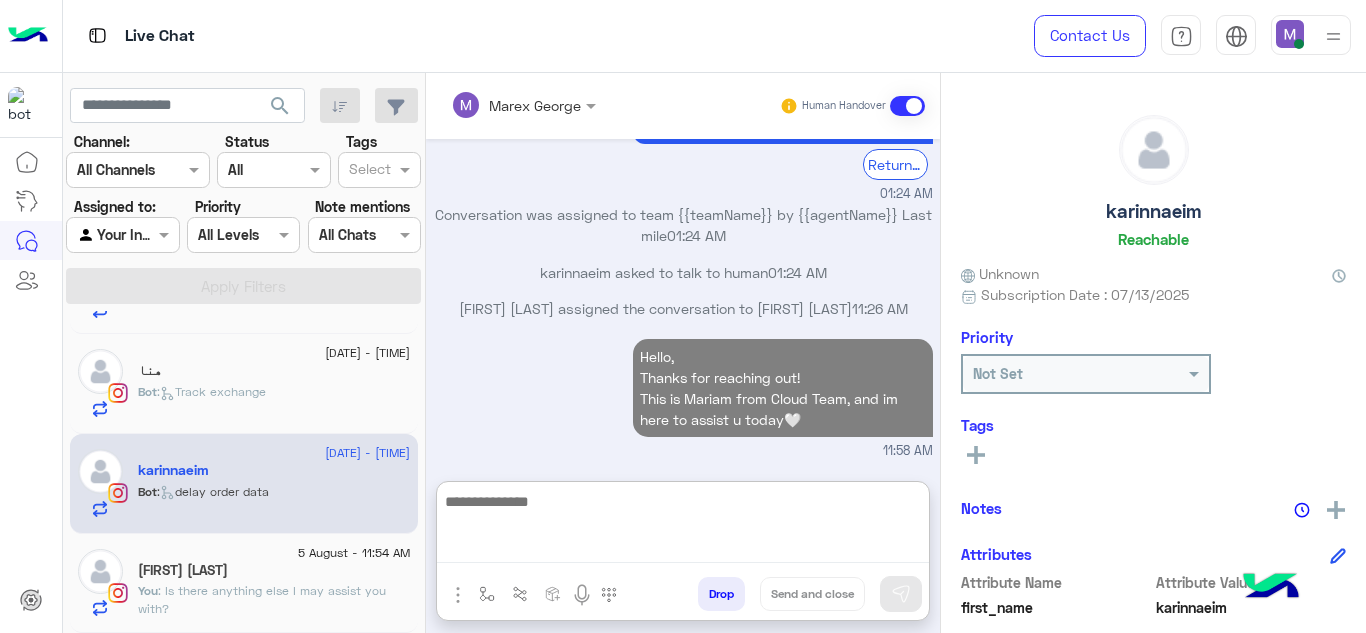 click at bounding box center (683, 526) 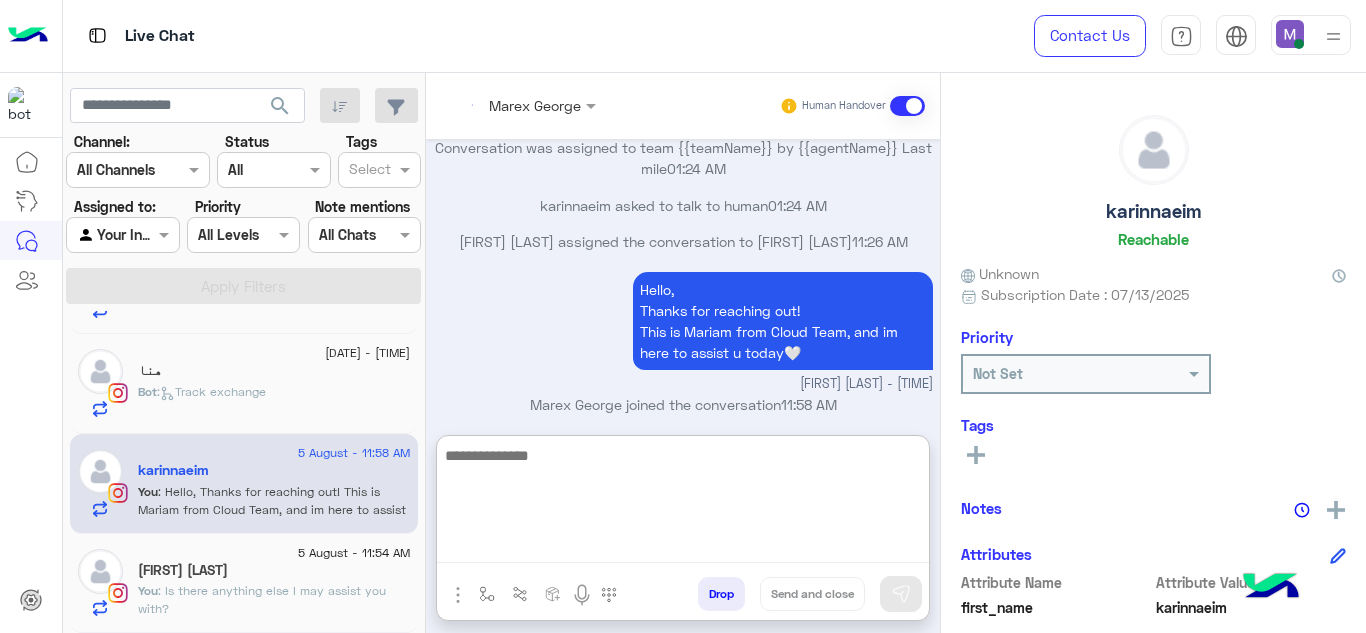scroll, scrollTop: 3639, scrollLeft: 0, axis: vertical 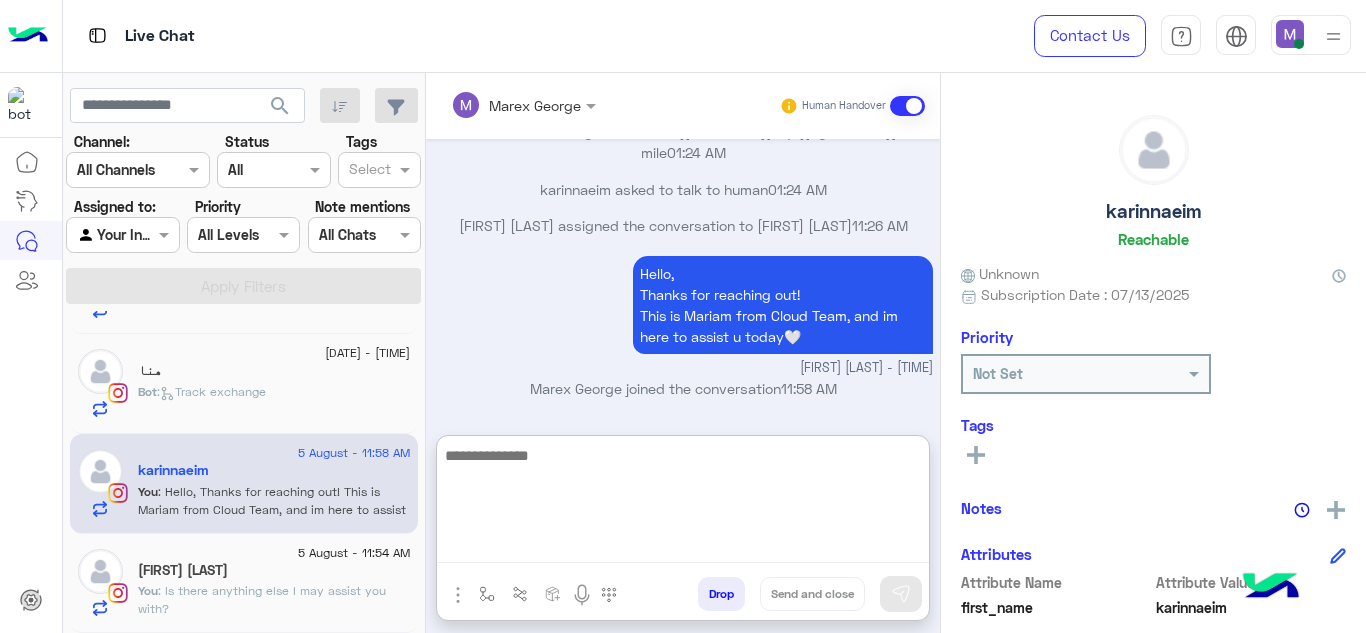 paste on "**********" 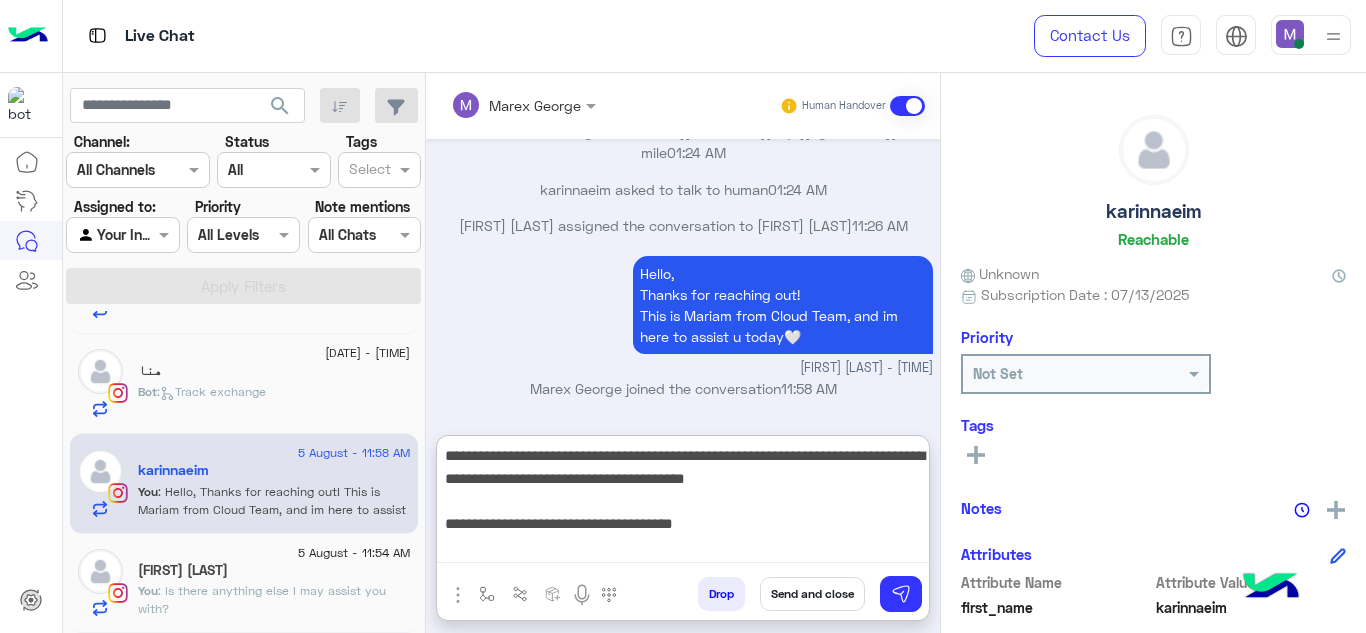 scroll, scrollTop: 16, scrollLeft: 0, axis: vertical 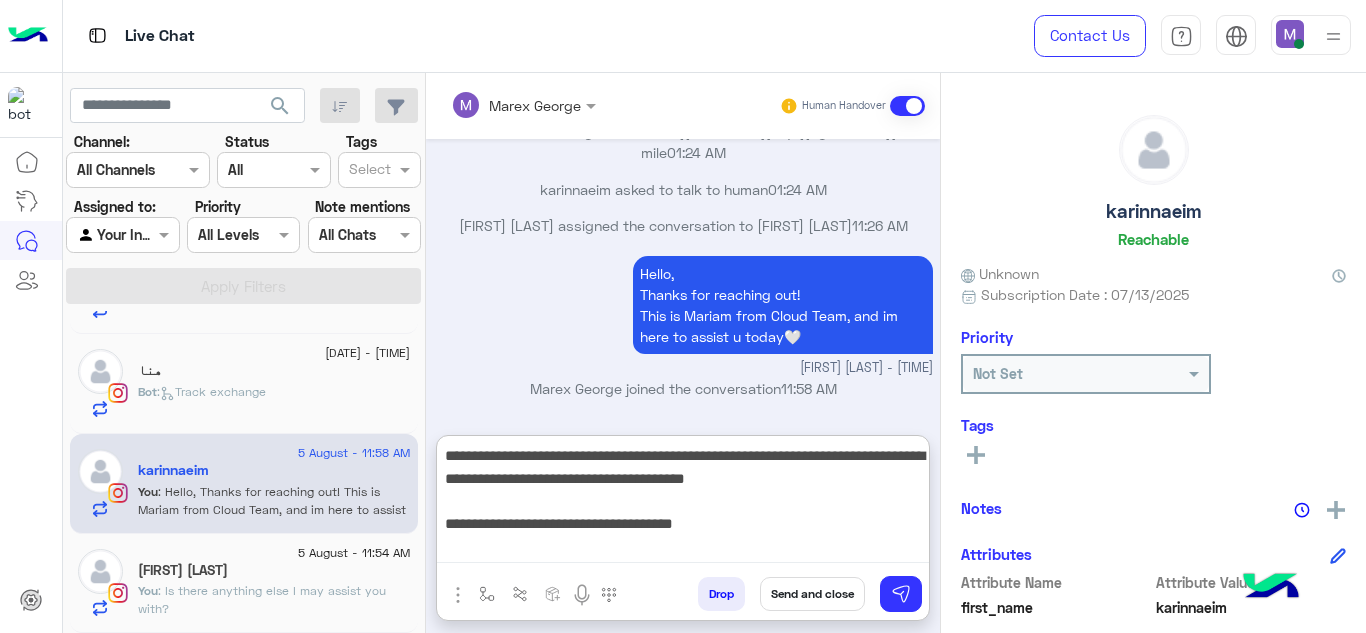 drag, startPoint x: 441, startPoint y: 490, endPoint x: 757, endPoint y: 542, distance: 320.2499 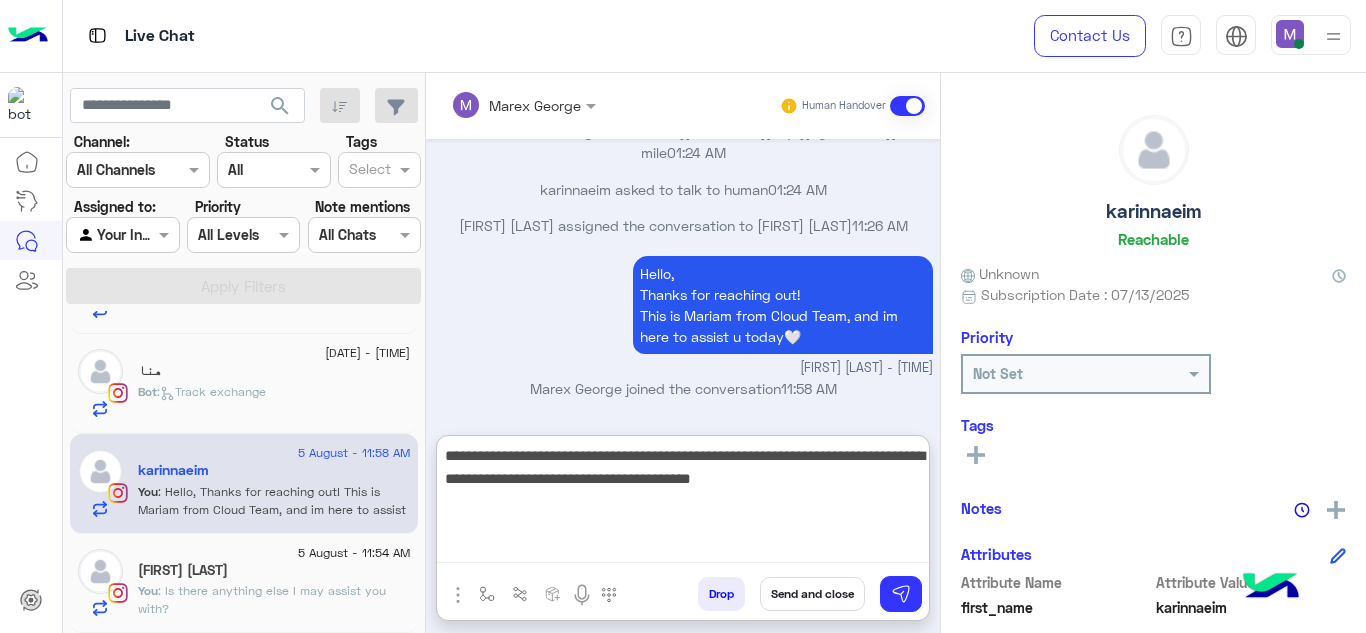 scroll, scrollTop: 0, scrollLeft: 0, axis: both 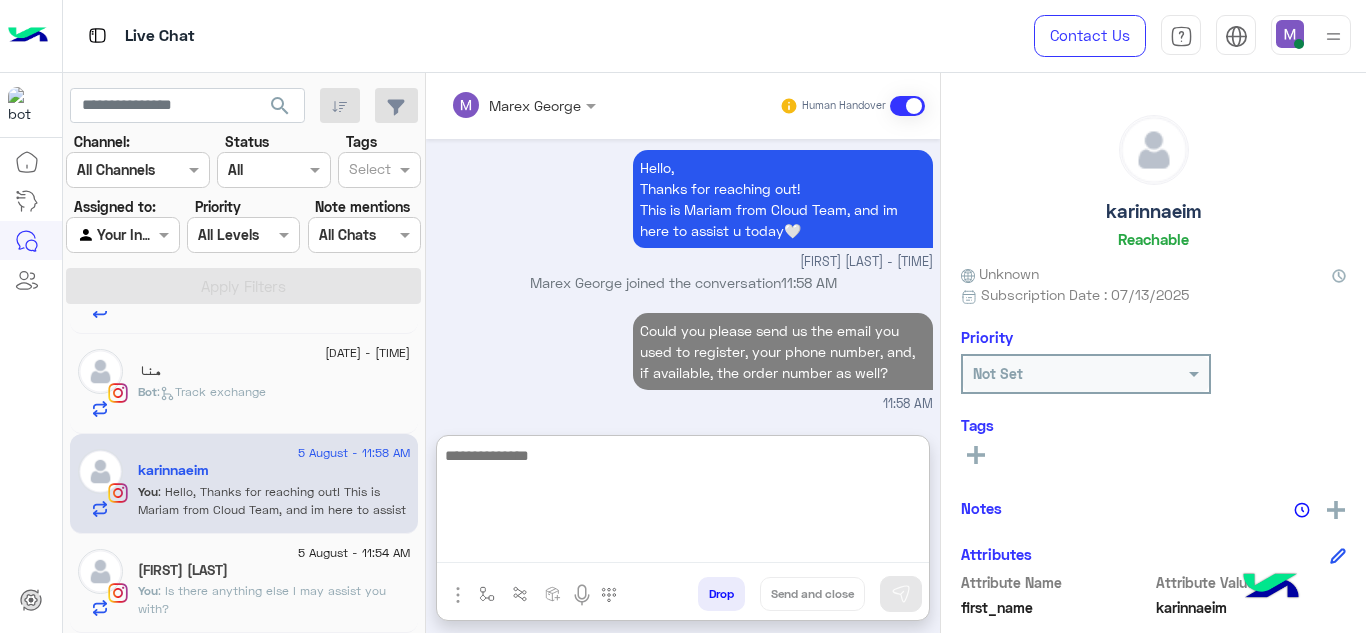 paste on "**********" 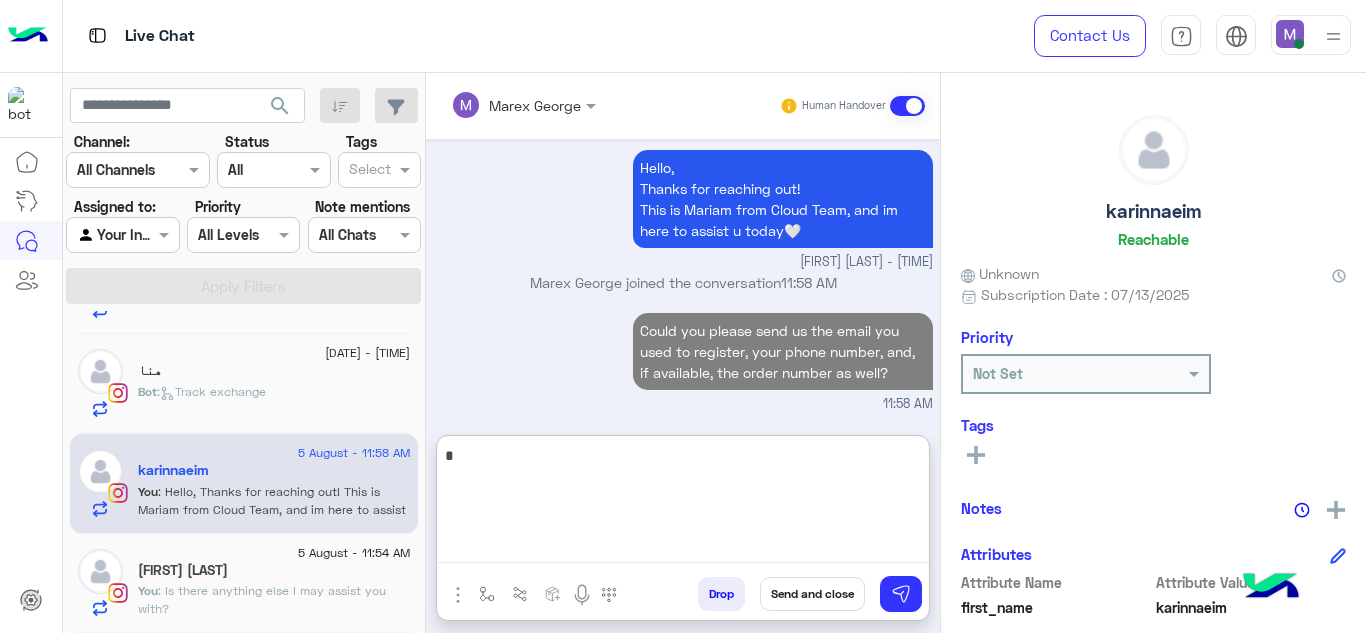 scroll, scrollTop: 3808, scrollLeft: 0, axis: vertical 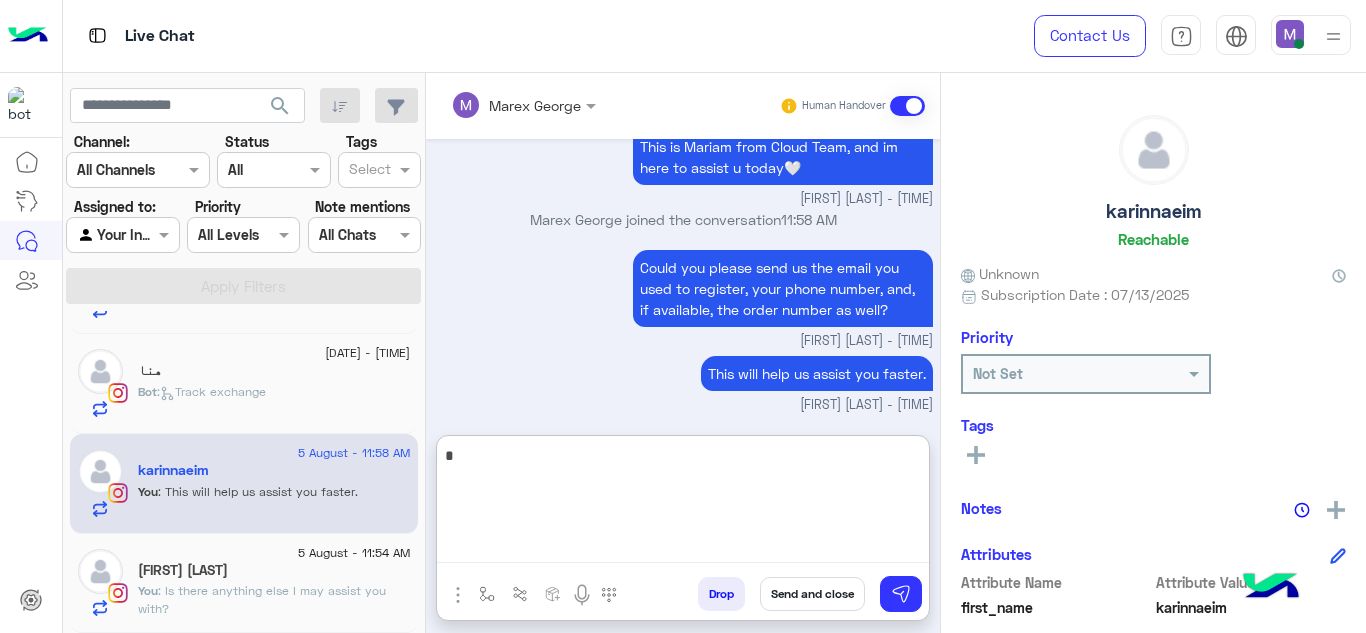 type on "*" 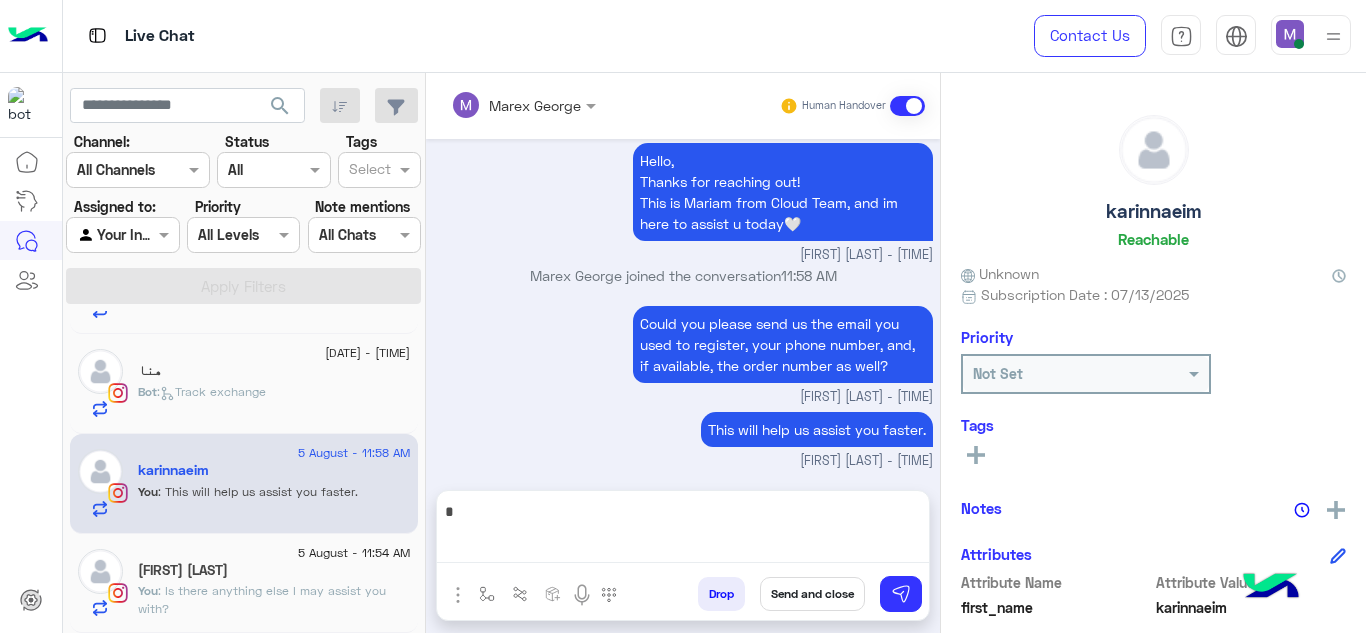click on ": Is there anything else I may assist you with?" 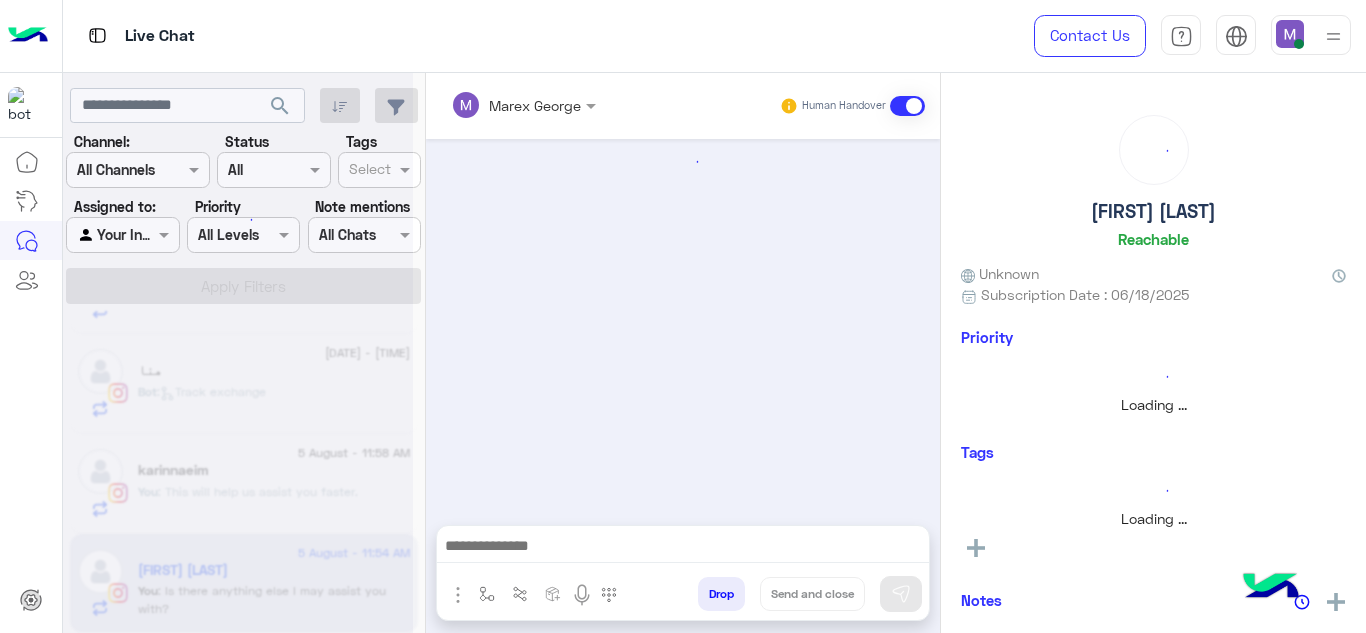 scroll, scrollTop: 608, scrollLeft: 0, axis: vertical 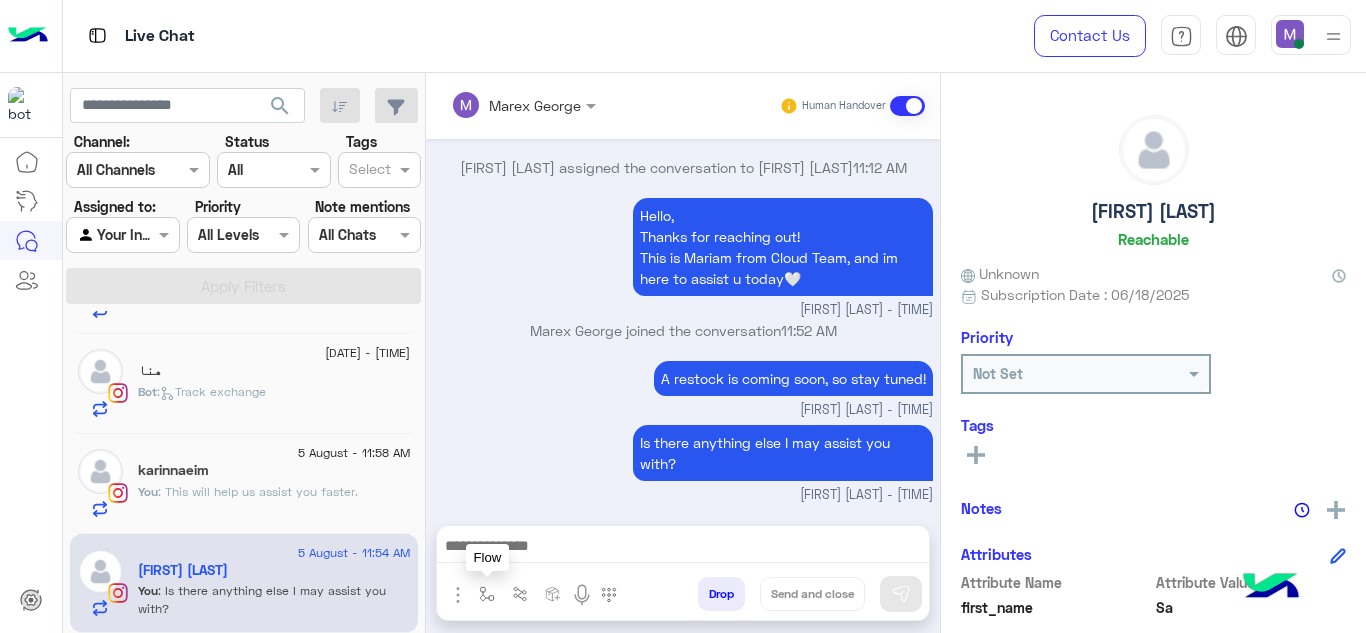 click at bounding box center [487, 594] 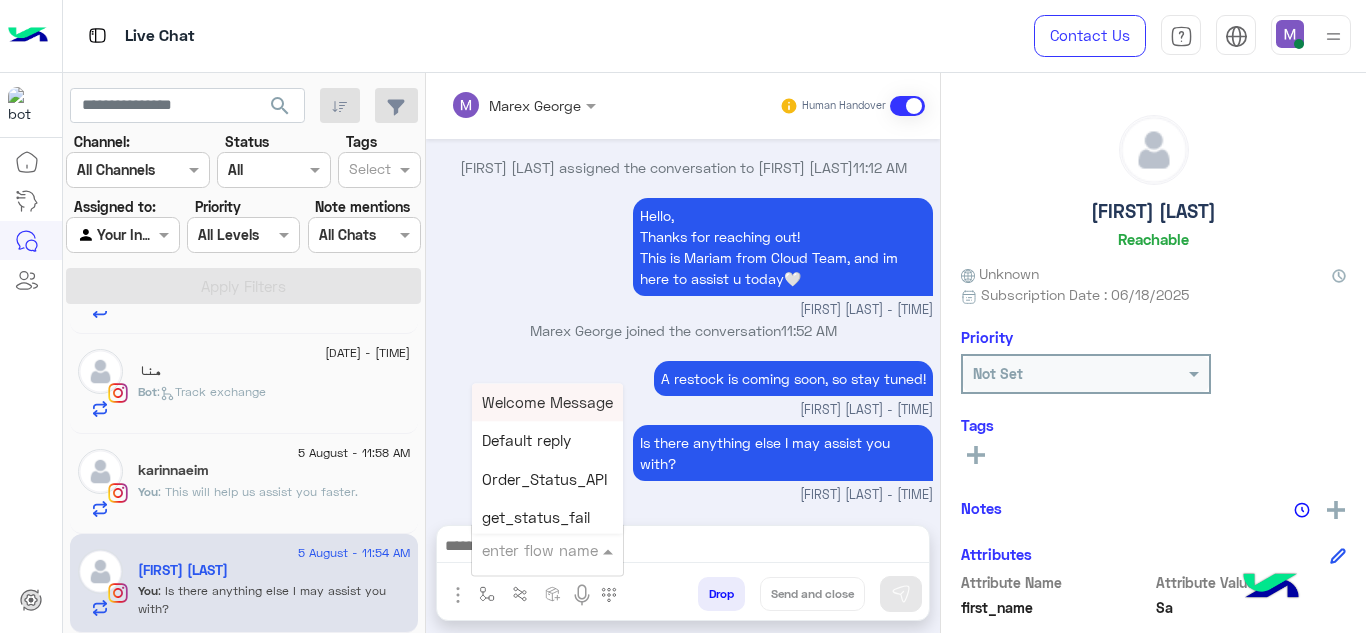 click at bounding box center [523, 550] 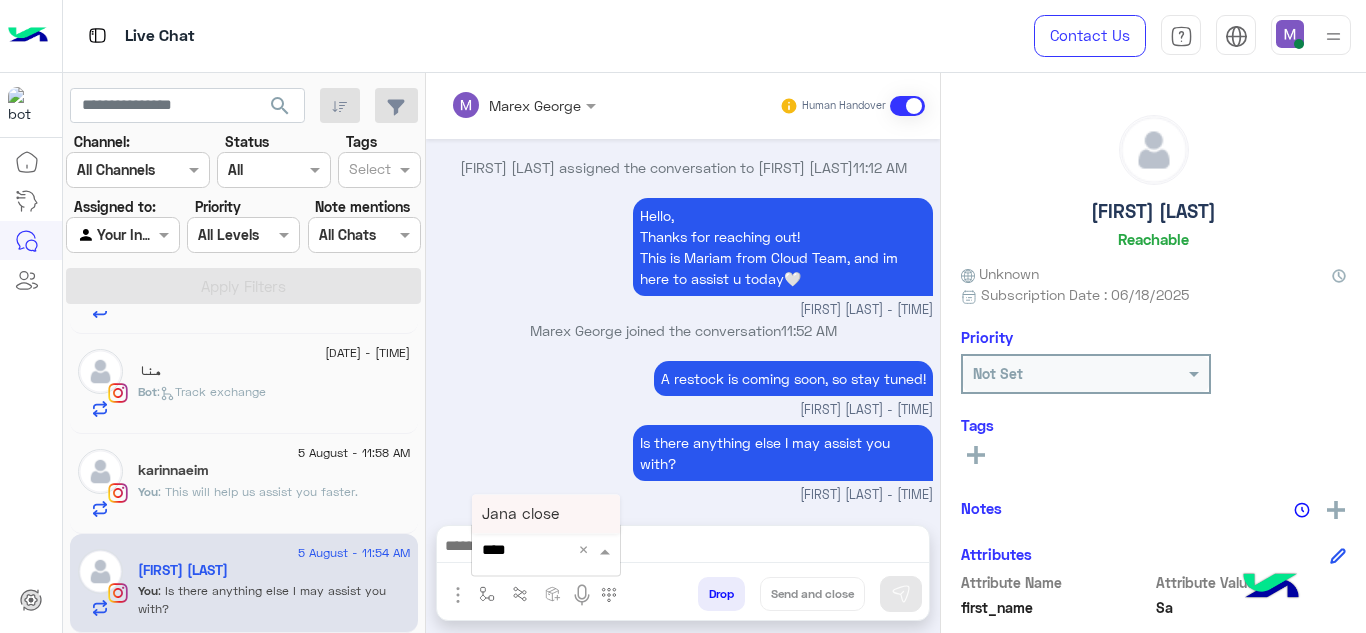 type on "****" 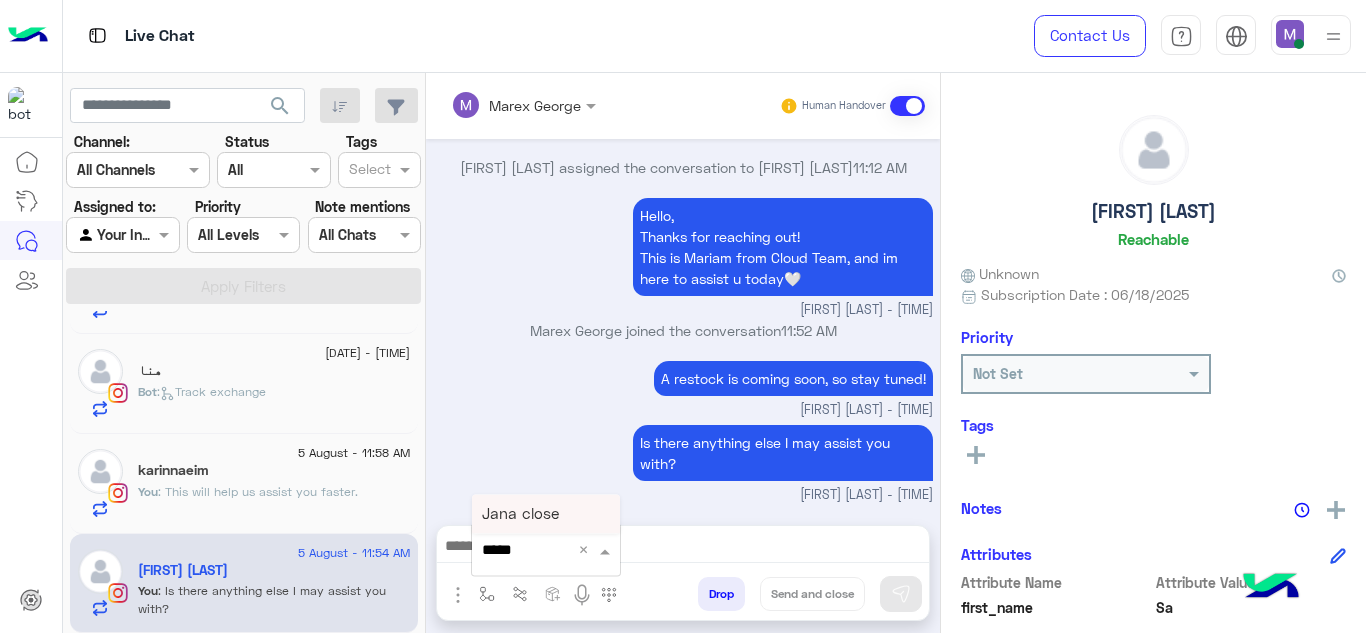 click on "Jana close" at bounding box center (520, 514) 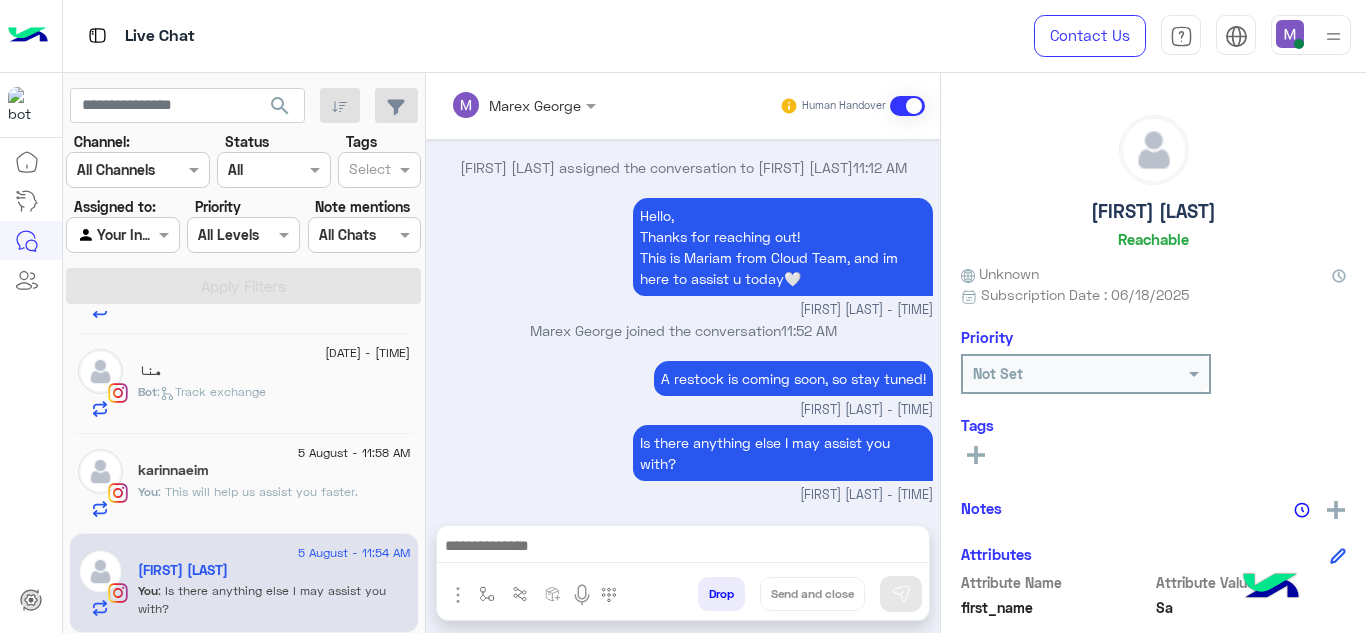 type on "**********" 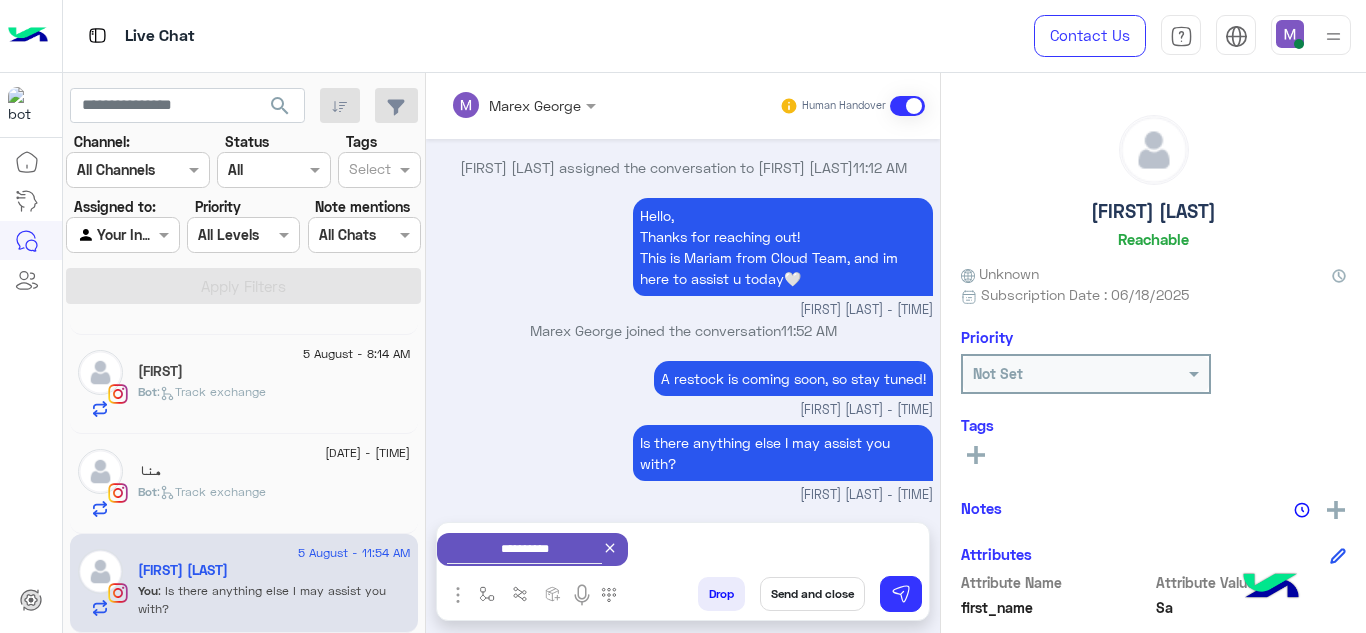 click on "Send and close" at bounding box center (812, 594) 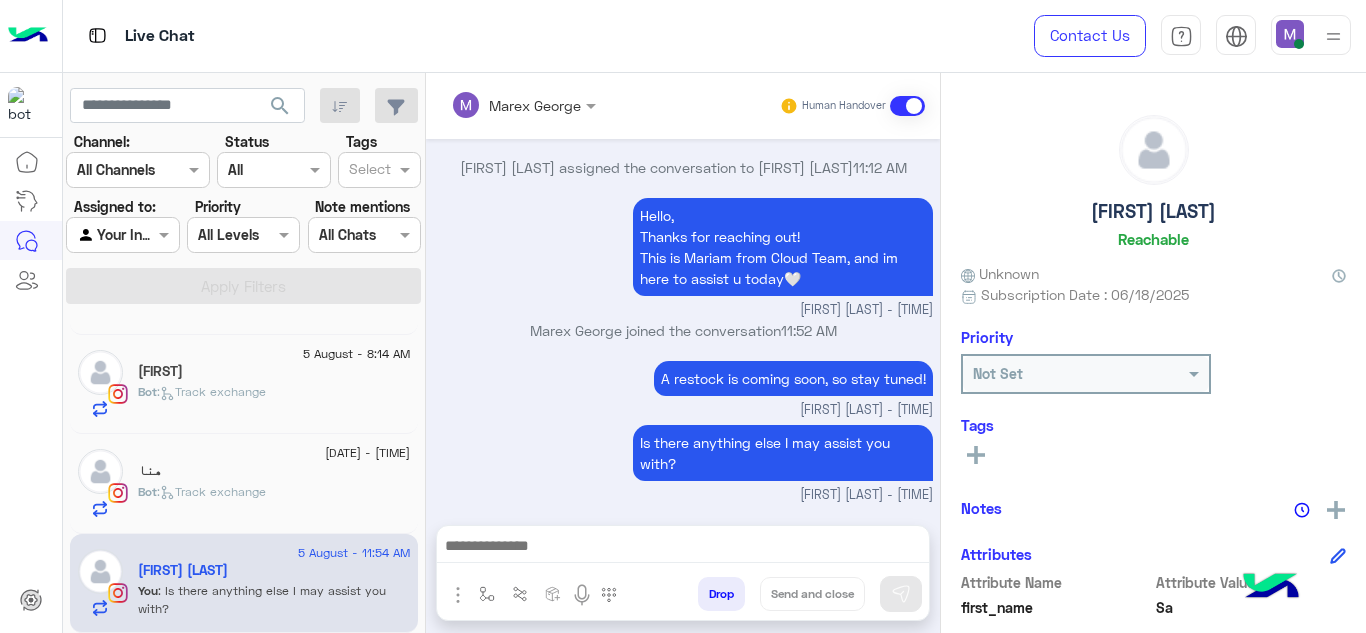 scroll, scrollTop: 645, scrollLeft: 0, axis: vertical 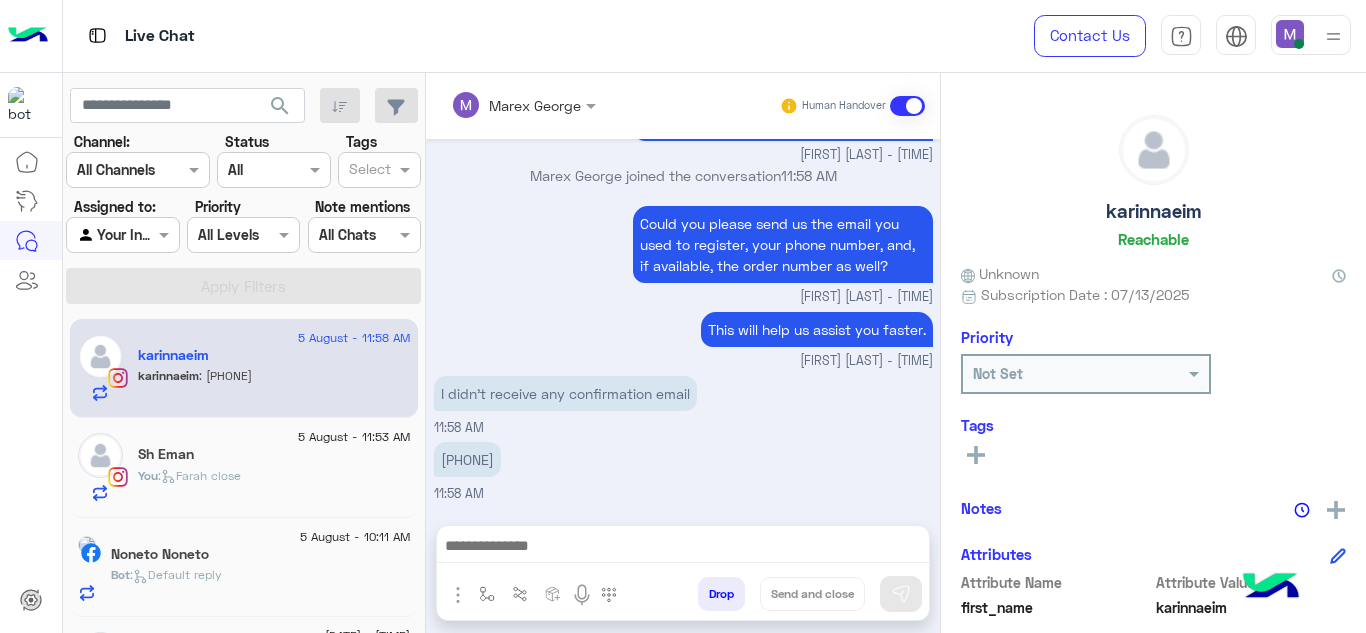 click on "[PHONE]" at bounding box center [467, 459] 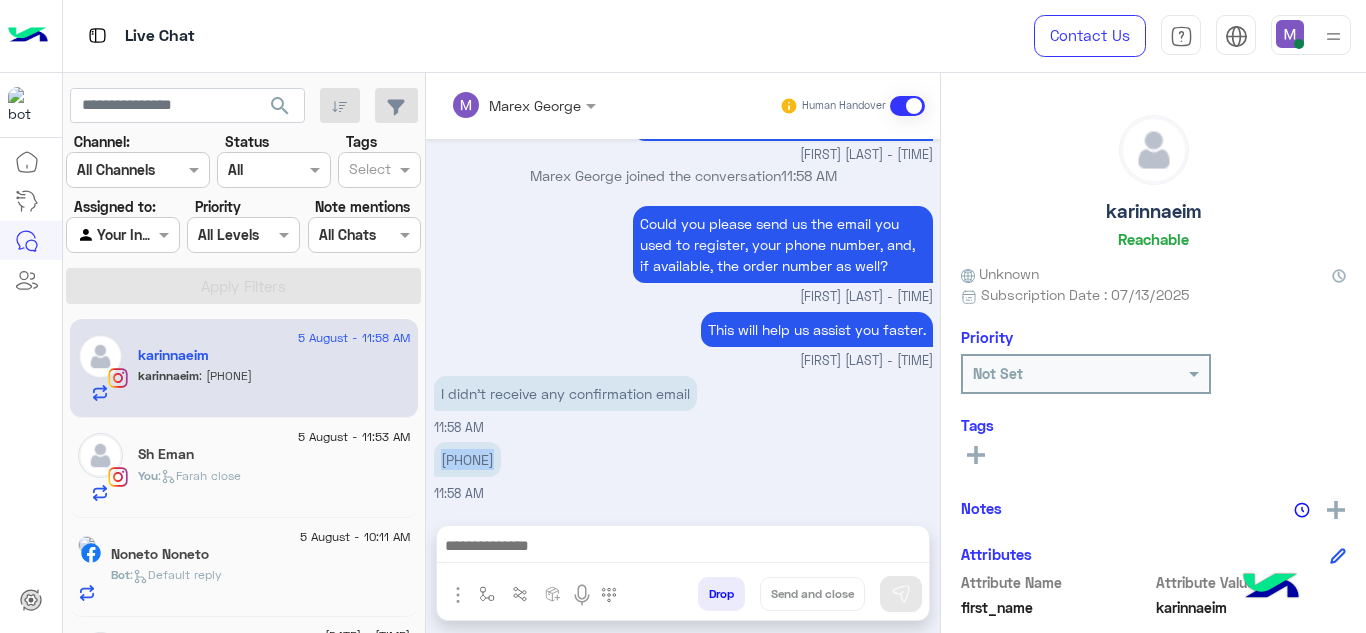 click on "[PHONE]" at bounding box center (467, 459) 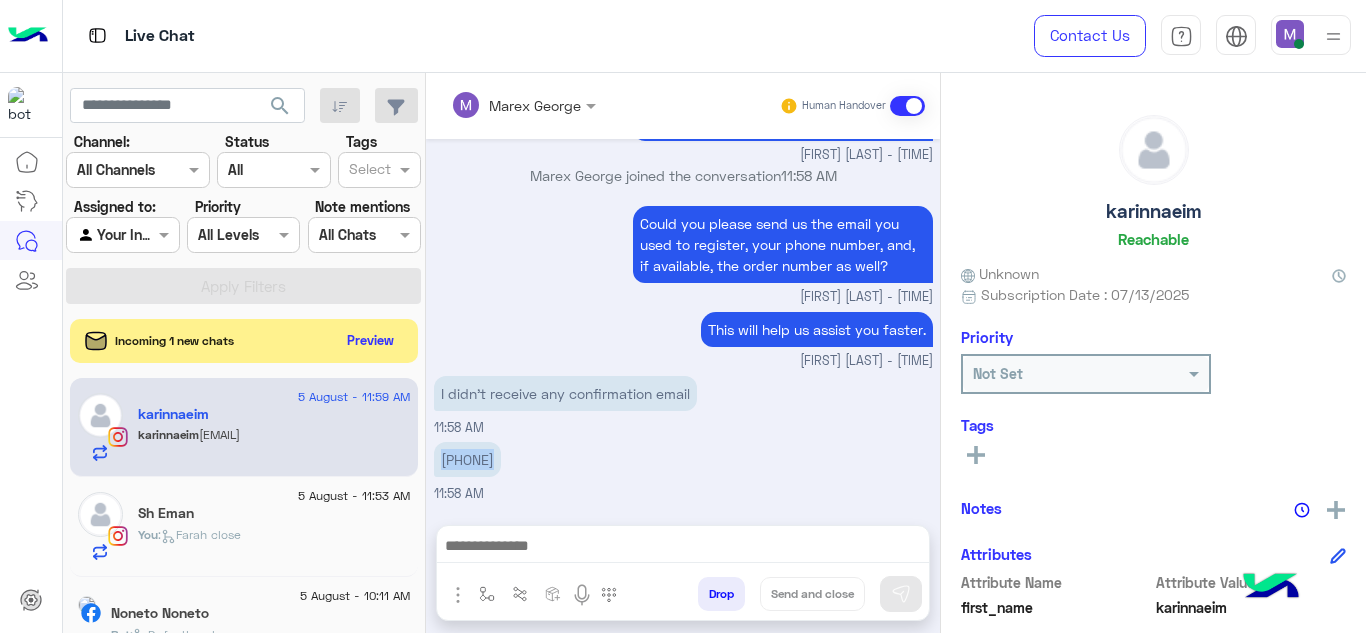 scroll, scrollTop: 709, scrollLeft: 0, axis: vertical 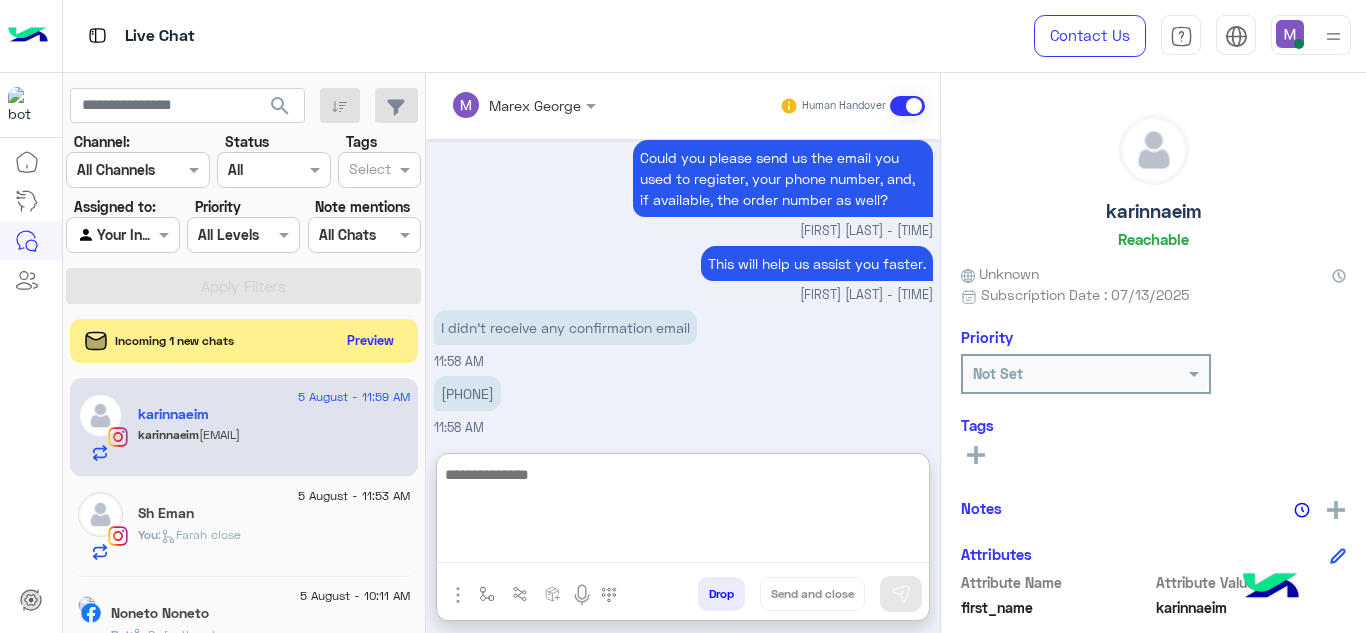 click at bounding box center (683, 513) 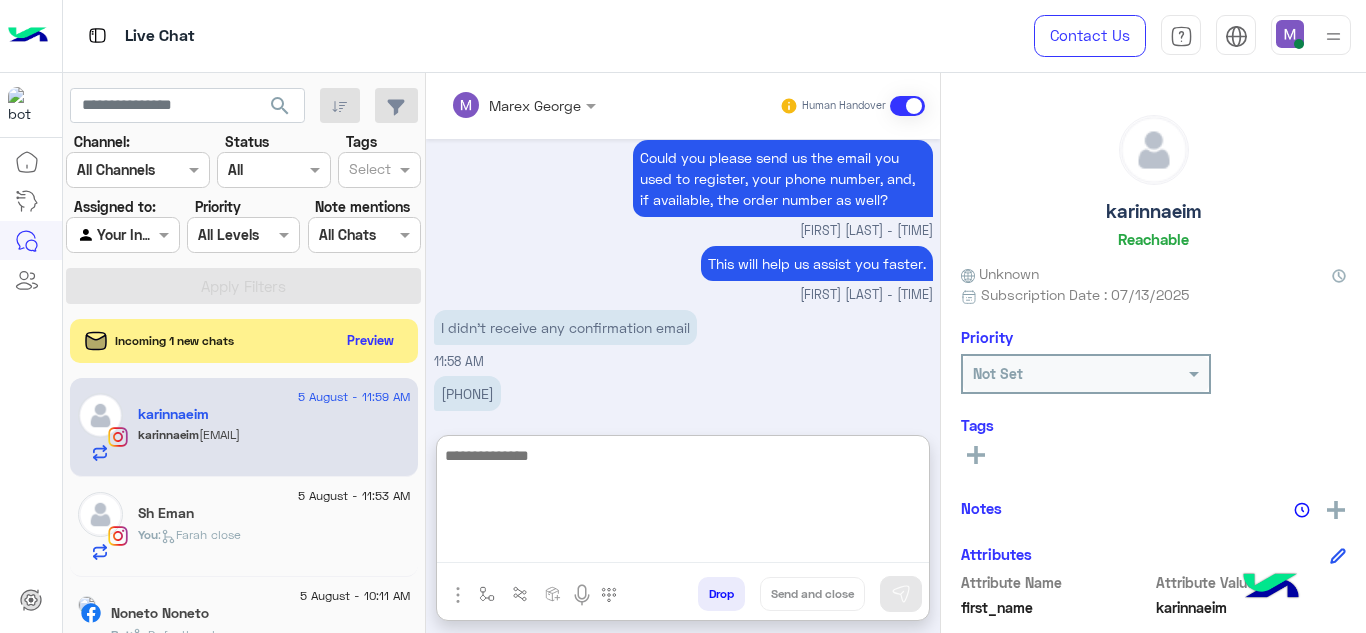 click at bounding box center [683, 503] 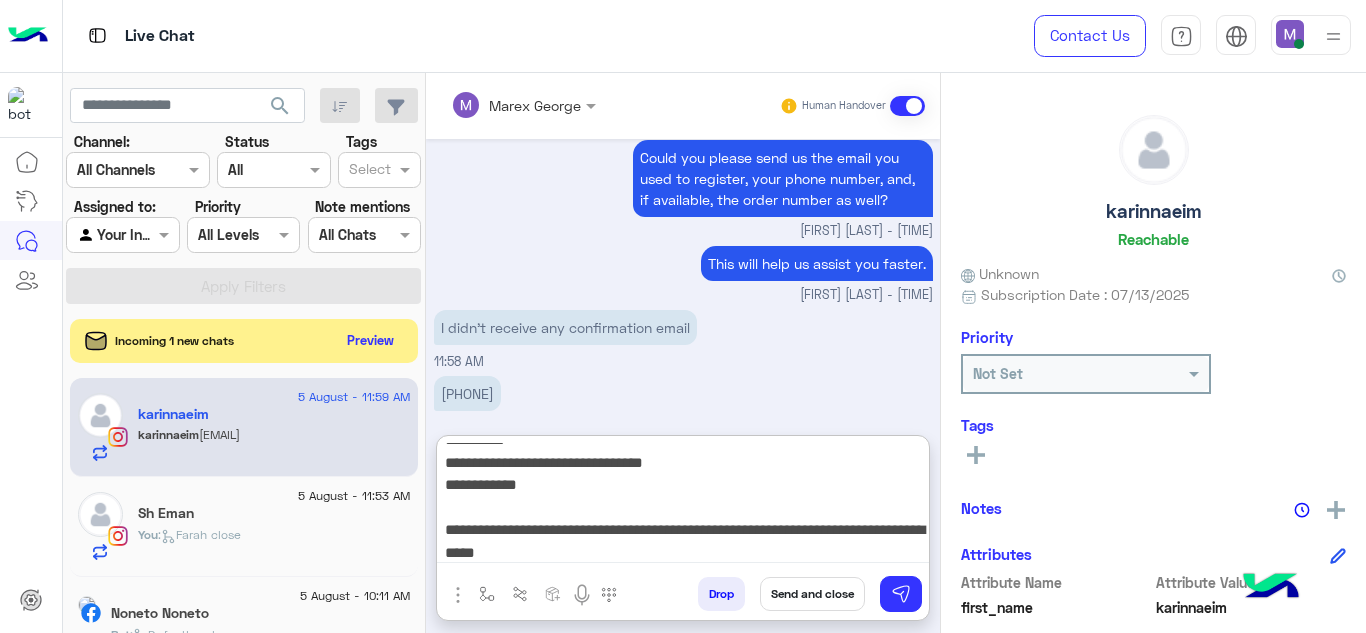 scroll, scrollTop: 0, scrollLeft: 0, axis: both 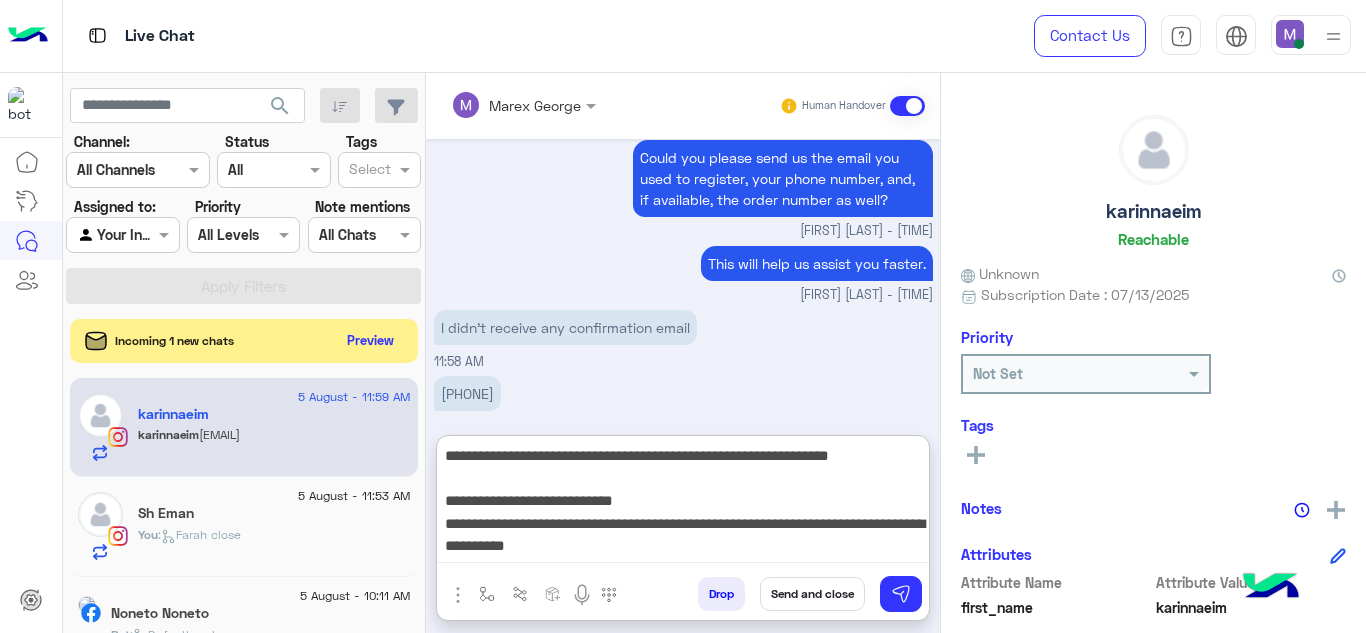 click on "**********" at bounding box center (683, 503) 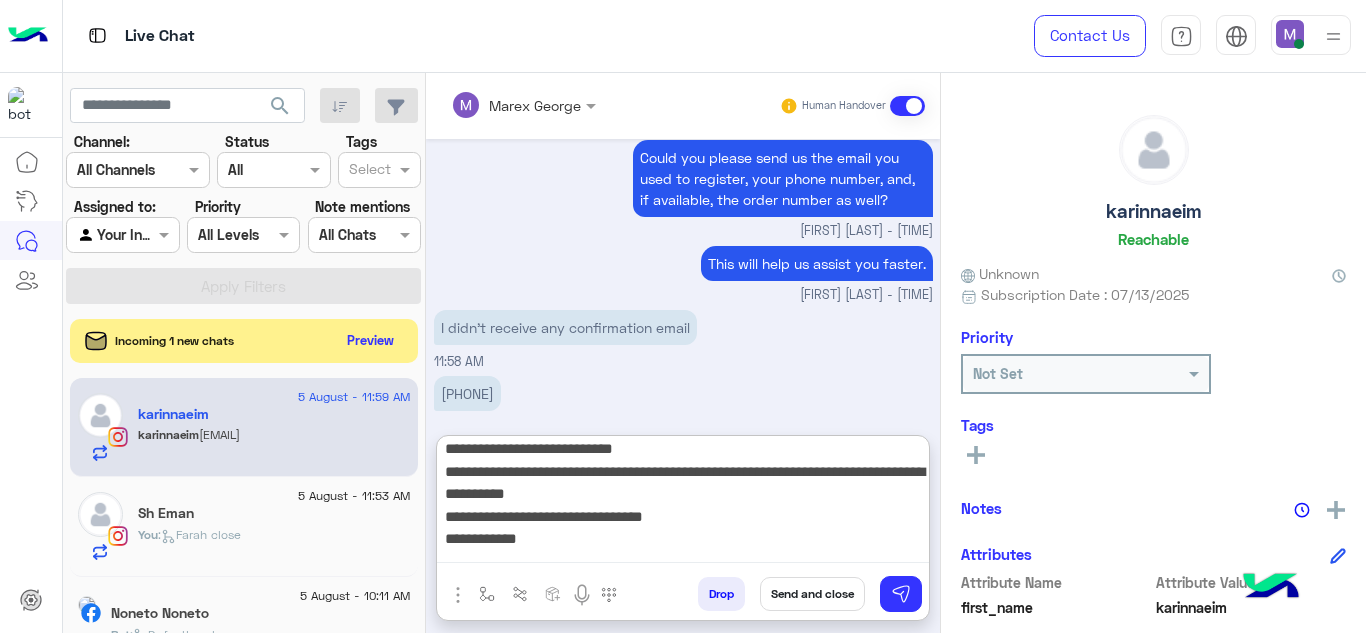 scroll, scrollTop: 110, scrollLeft: 0, axis: vertical 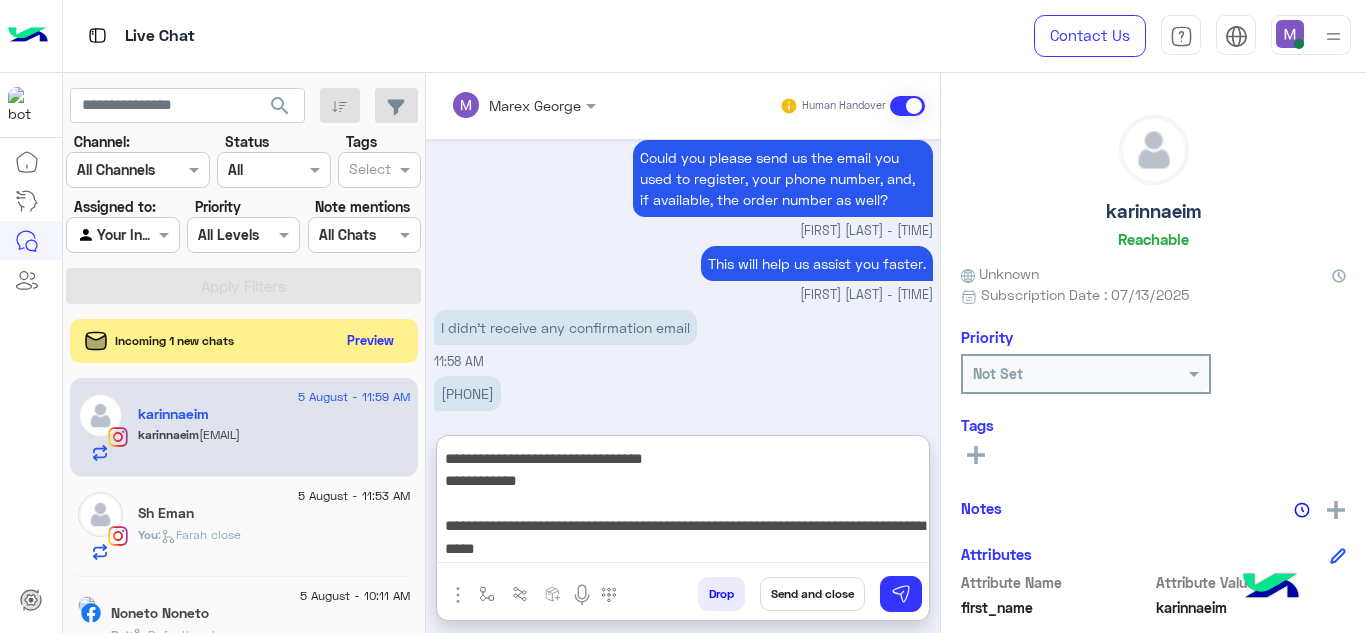drag, startPoint x: 453, startPoint y: 474, endPoint x: 682, endPoint y: 556, distance: 243.23857 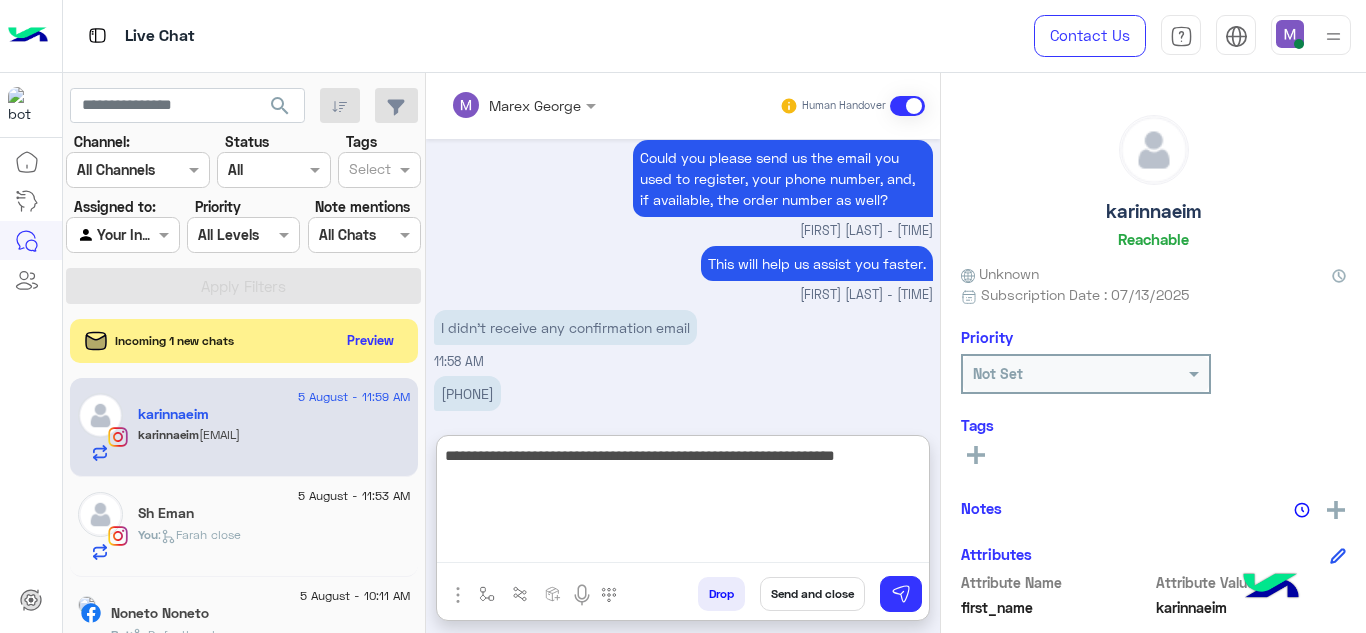 scroll, scrollTop: 0, scrollLeft: 0, axis: both 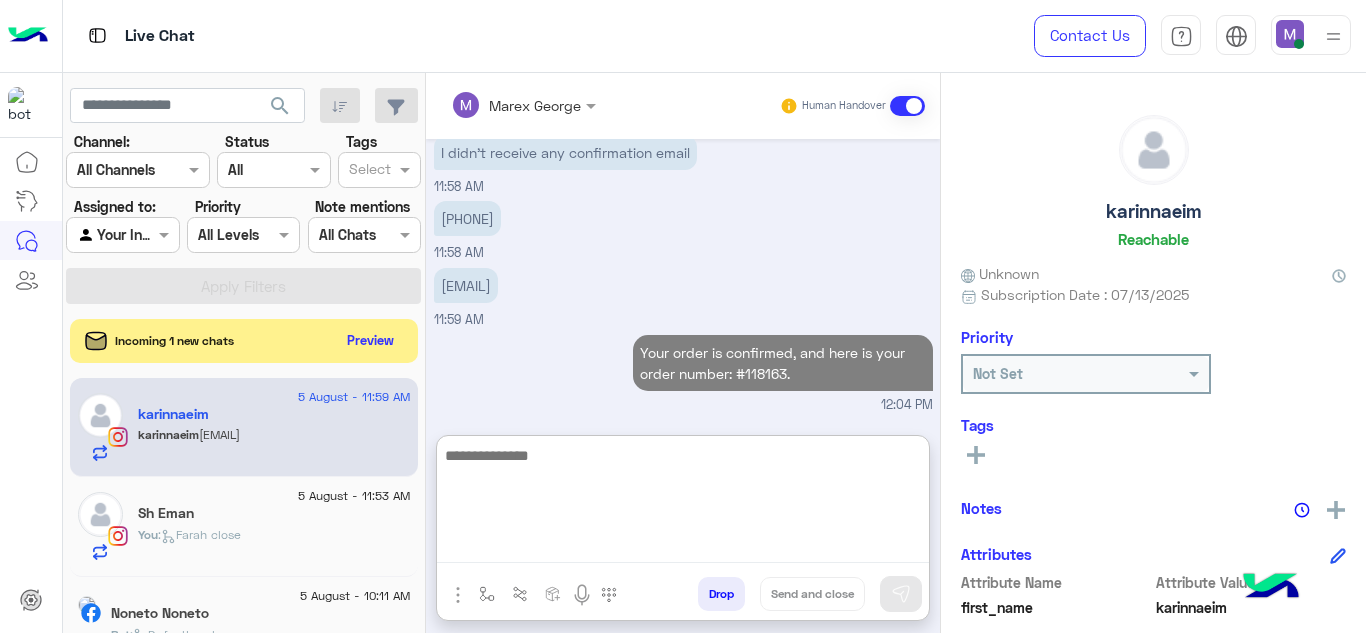 paste on "**********" 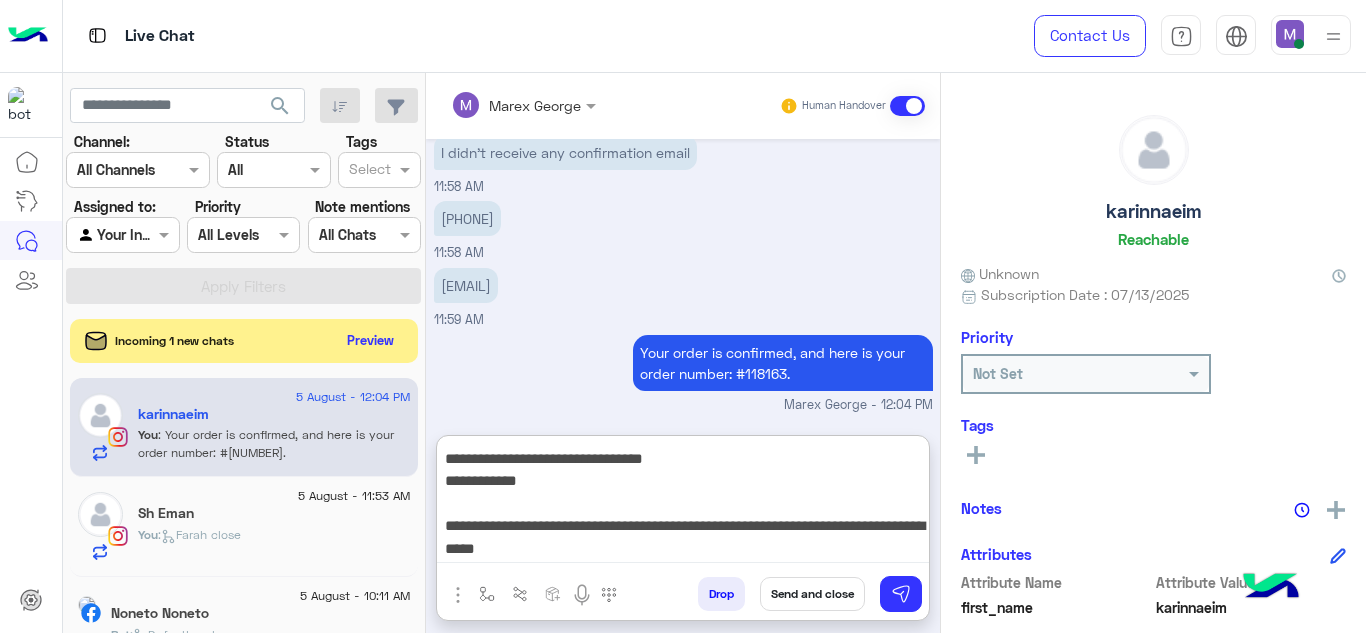 scroll, scrollTop: 88, scrollLeft: 0, axis: vertical 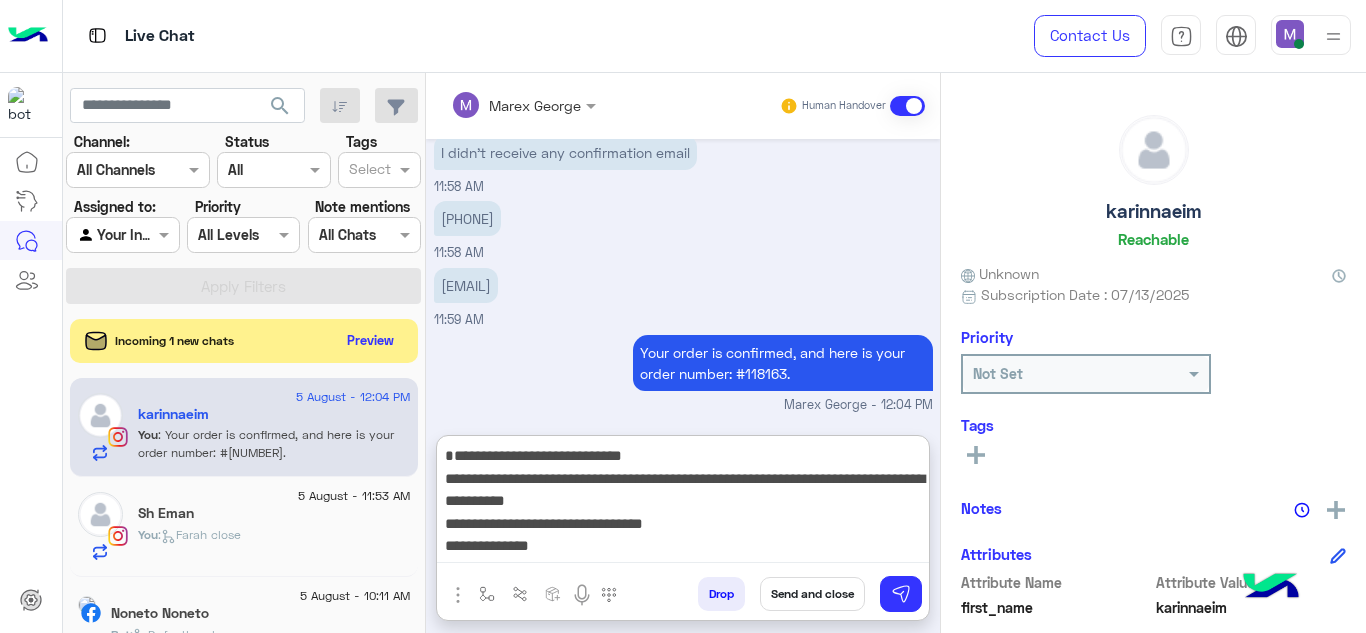 type on "**********" 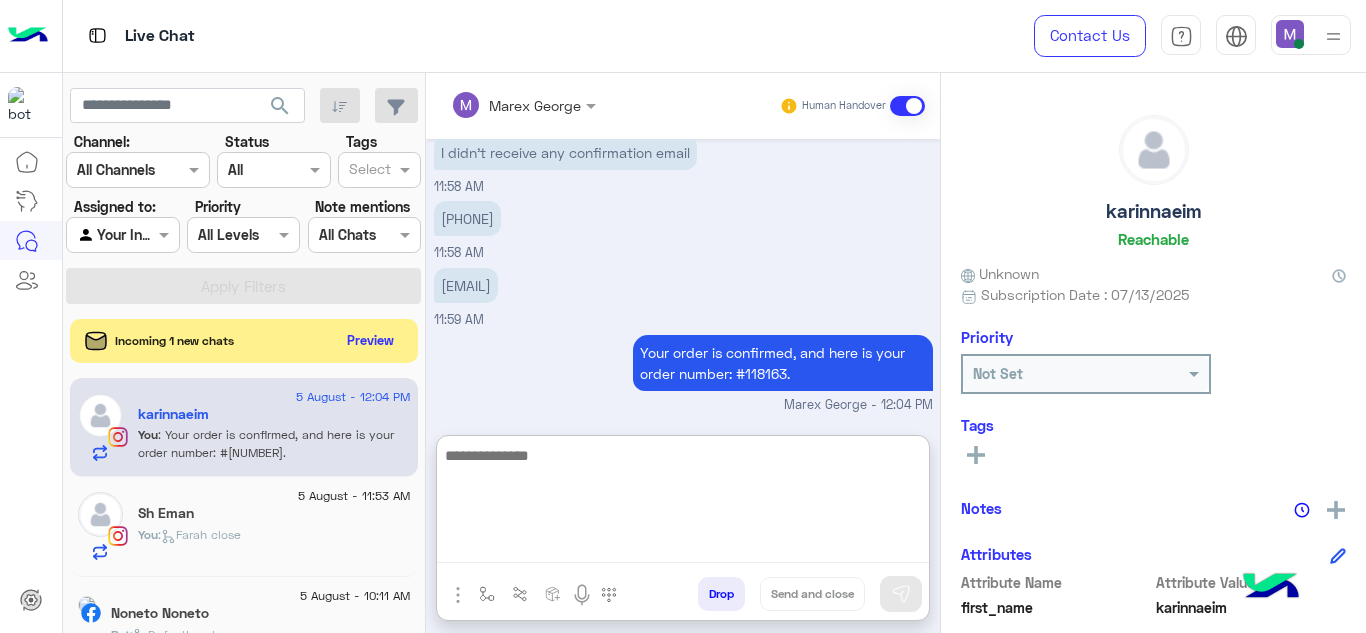 scroll, scrollTop: 0, scrollLeft: 0, axis: both 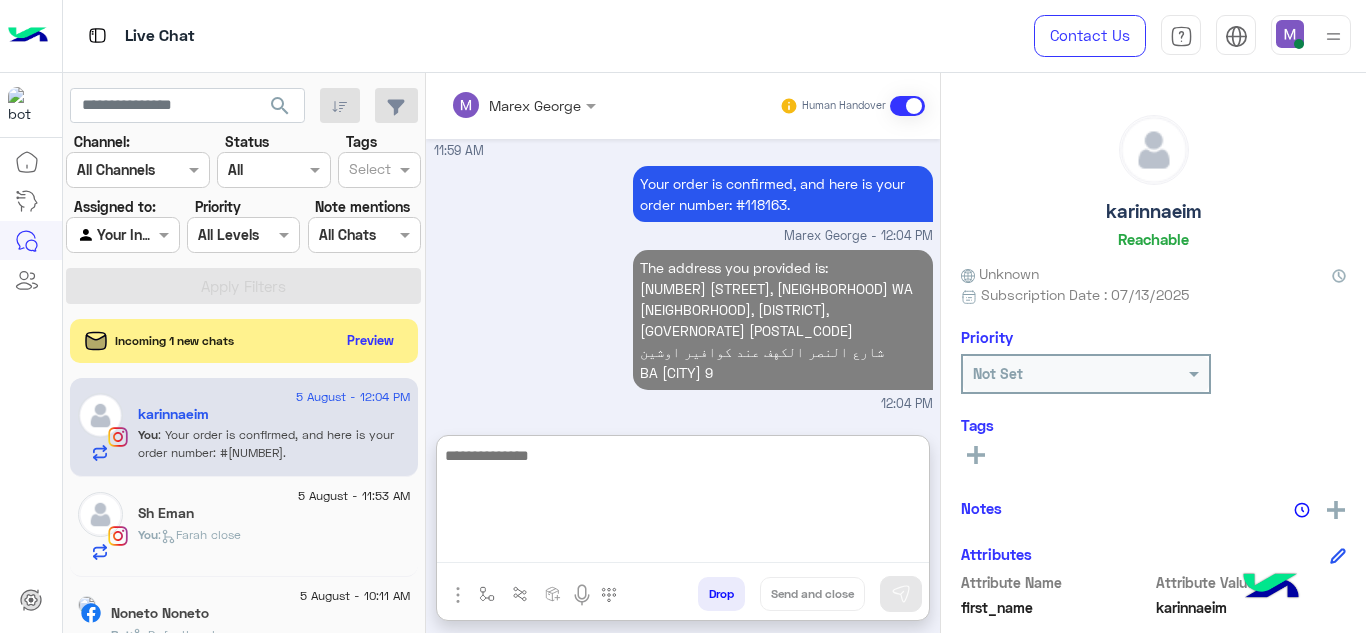 paste on "**********" 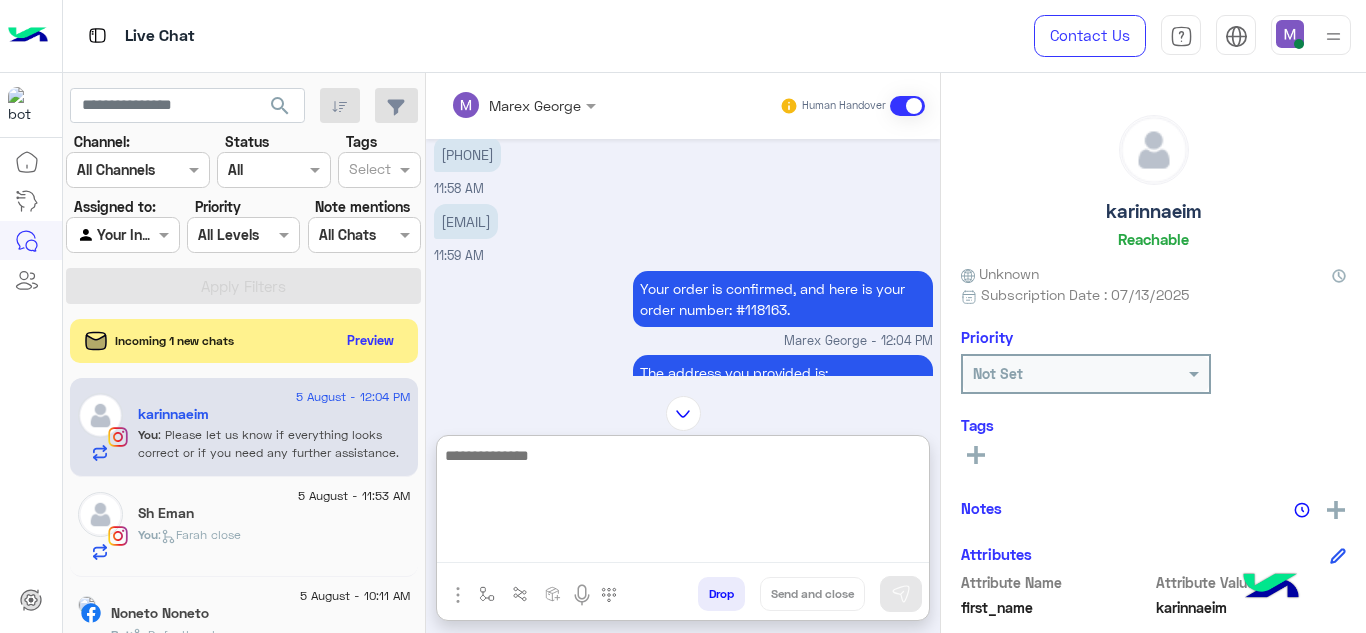 scroll, scrollTop: 906, scrollLeft: 0, axis: vertical 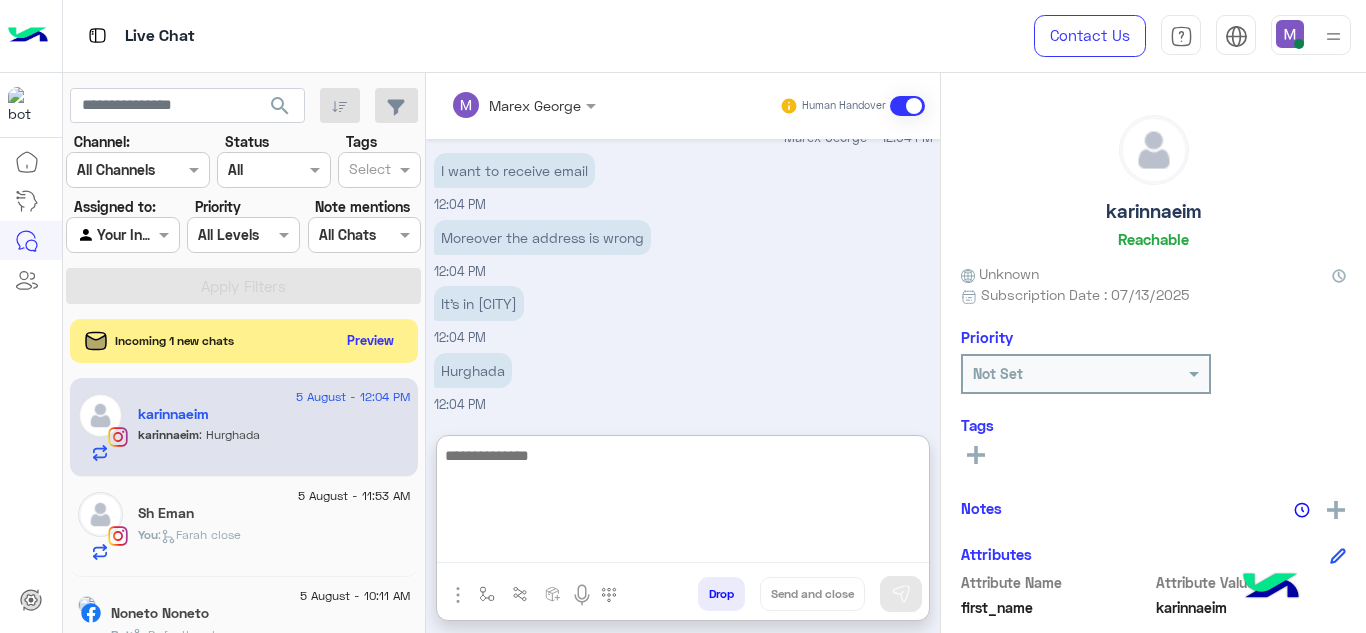 click at bounding box center [683, 503] 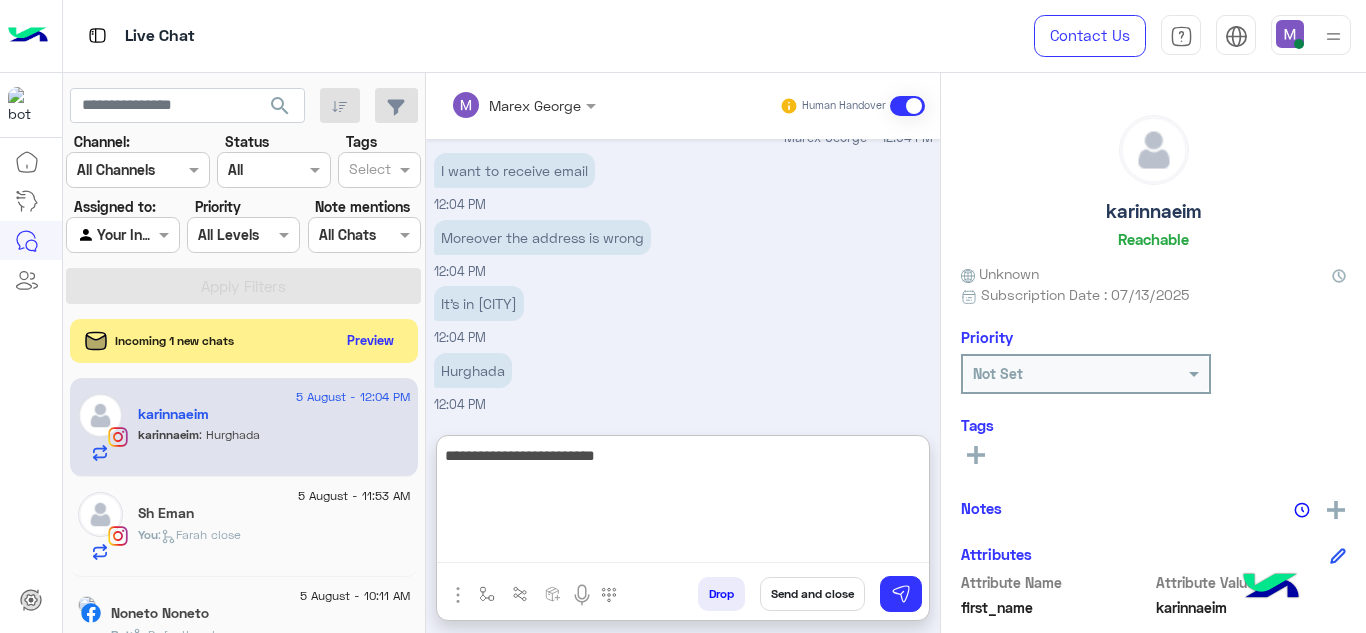 click on "**********" at bounding box center (683, 503) 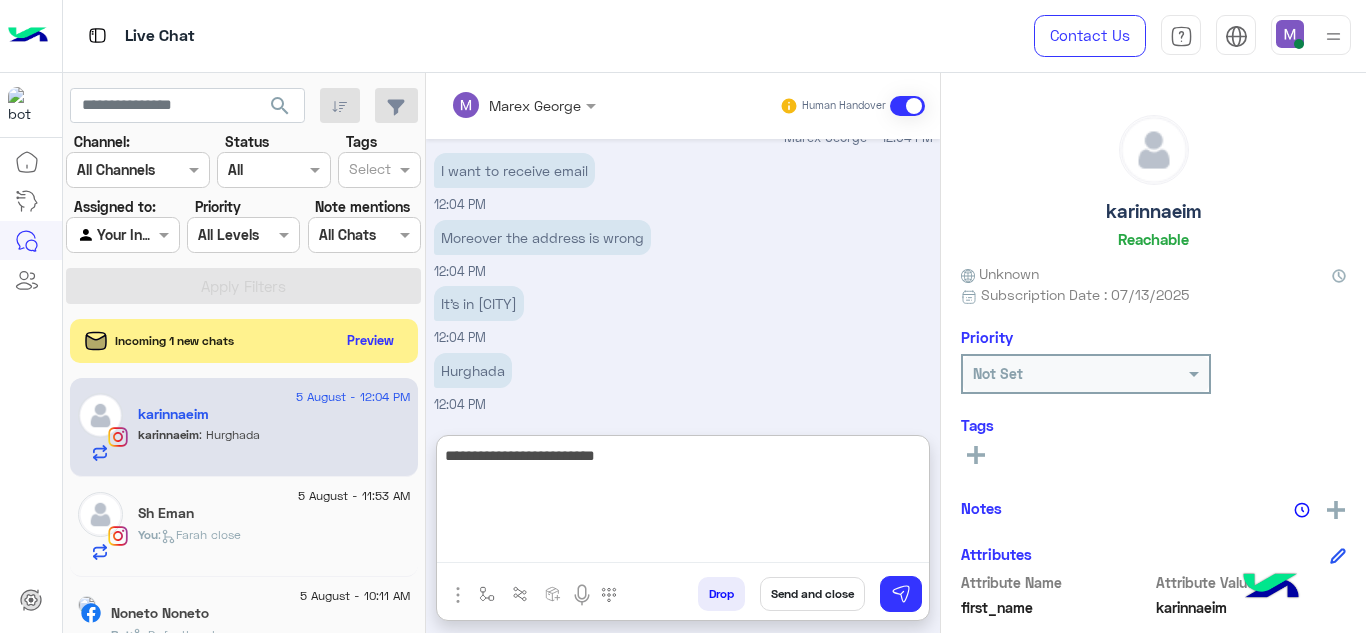 click on "**********" at bounding box center [683, 503] 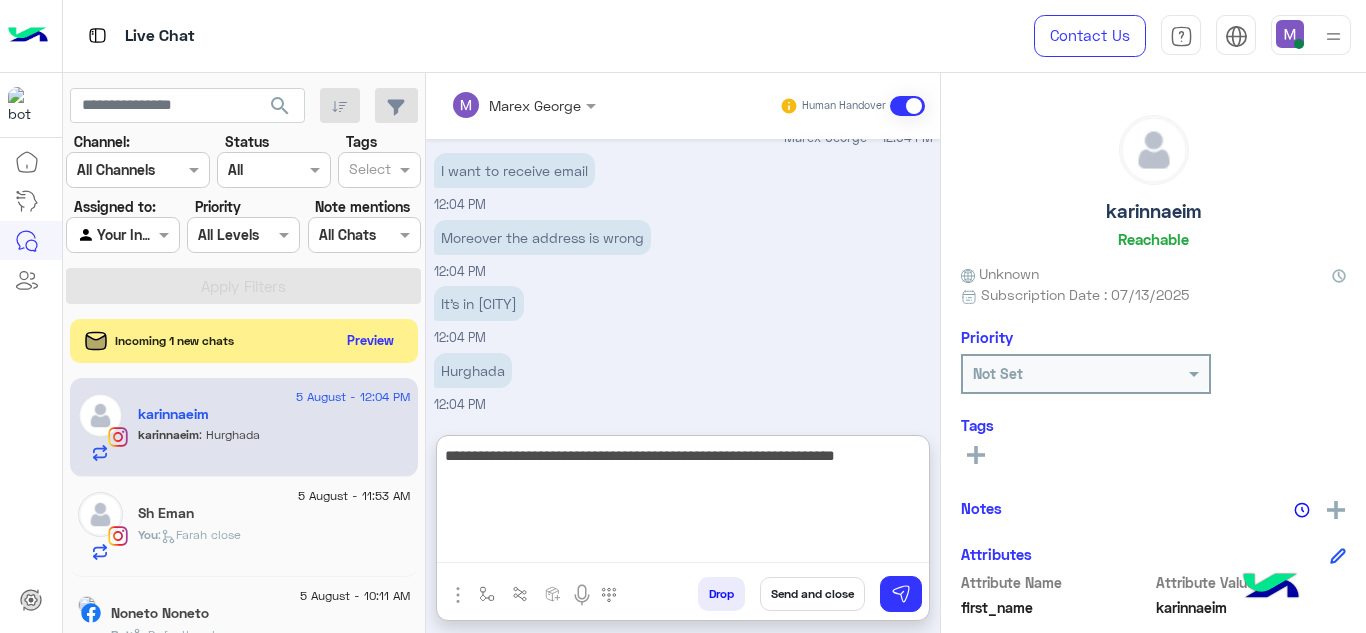 type on "**********" 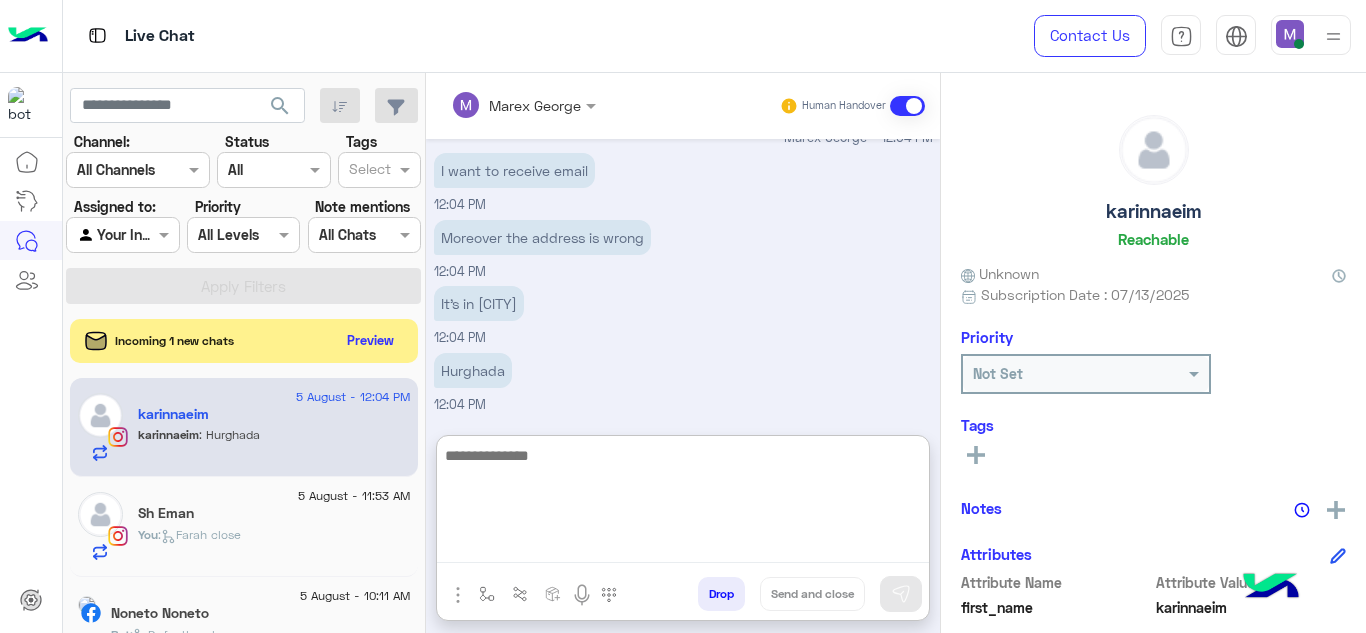 scroll, scrollTop: 1510, scrollLeft: 0, axis: vertical 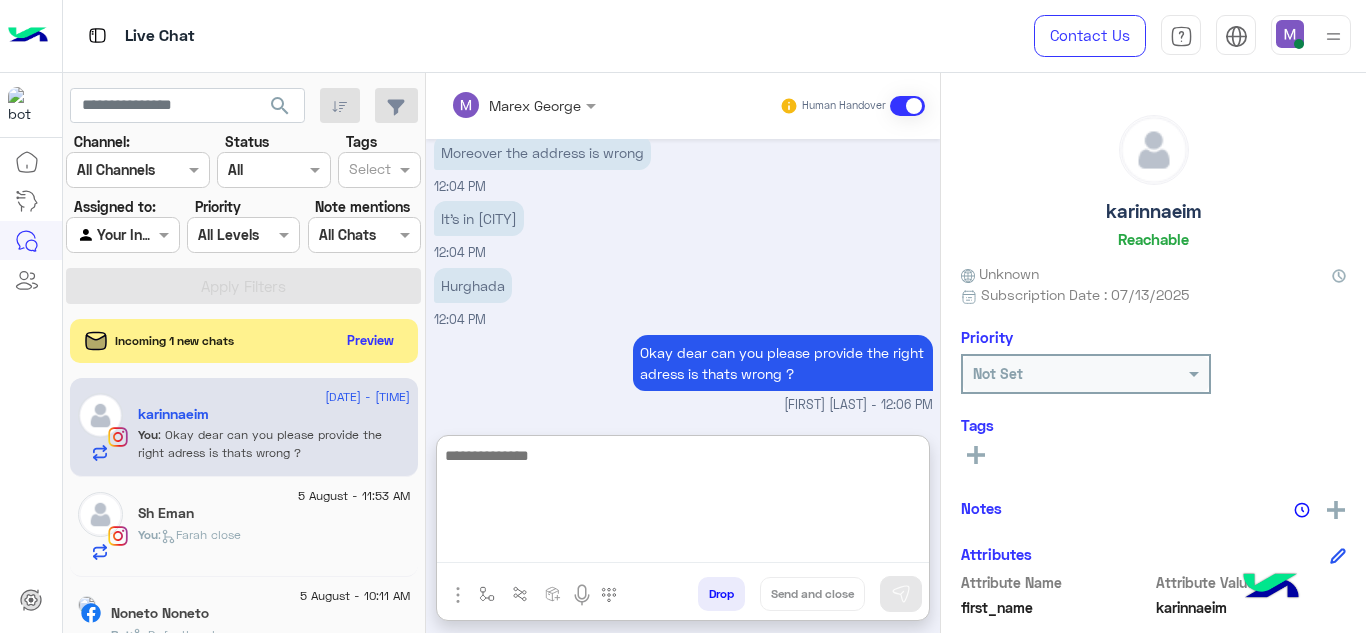 type on "*" 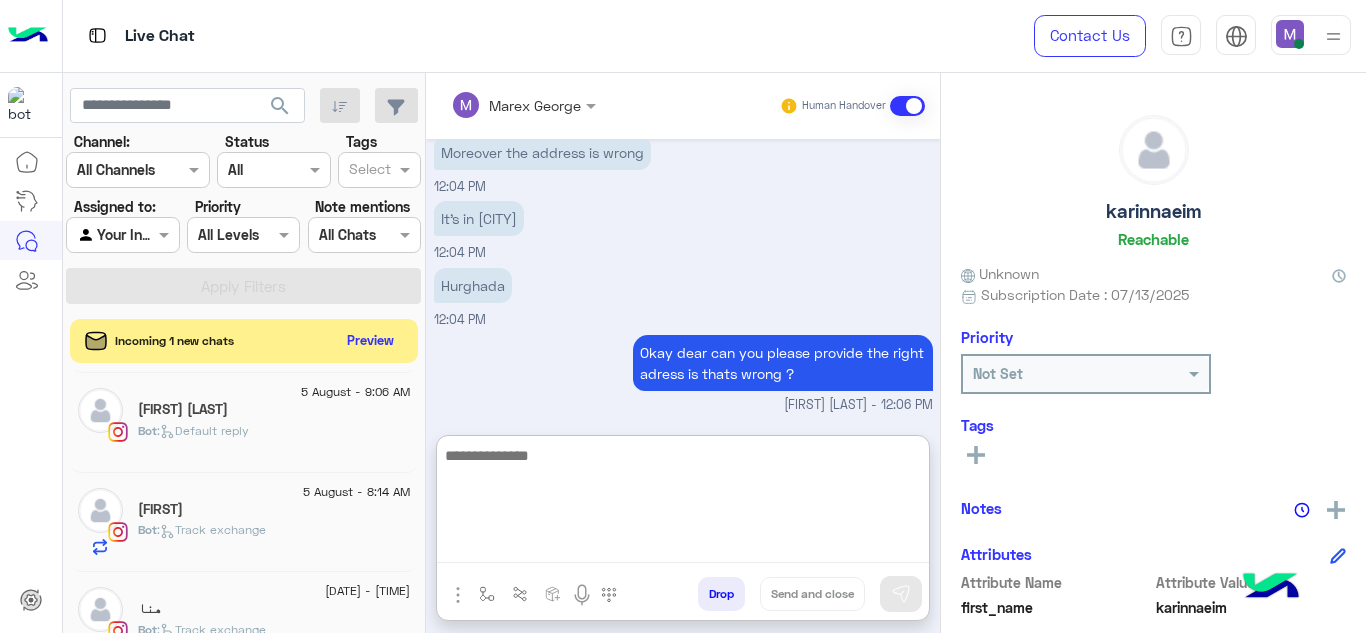 scroll, scrollTop: 441, scrollLeft: 0, axis: vertical 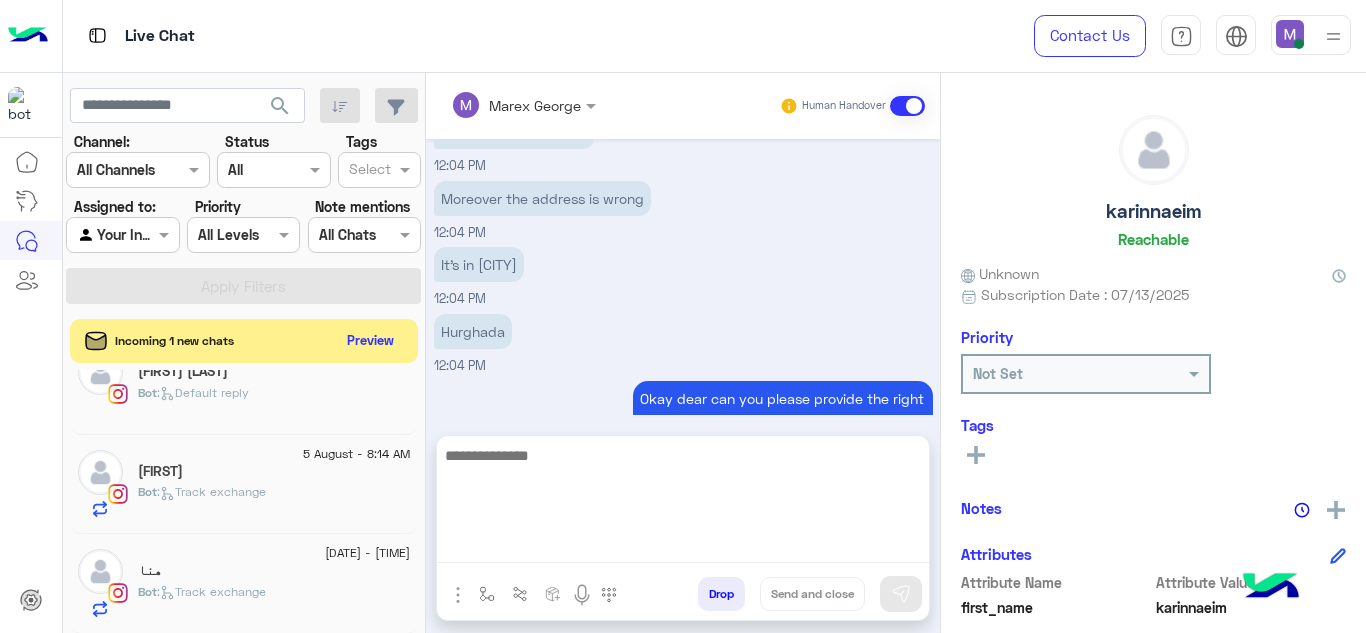 click on "هنا" 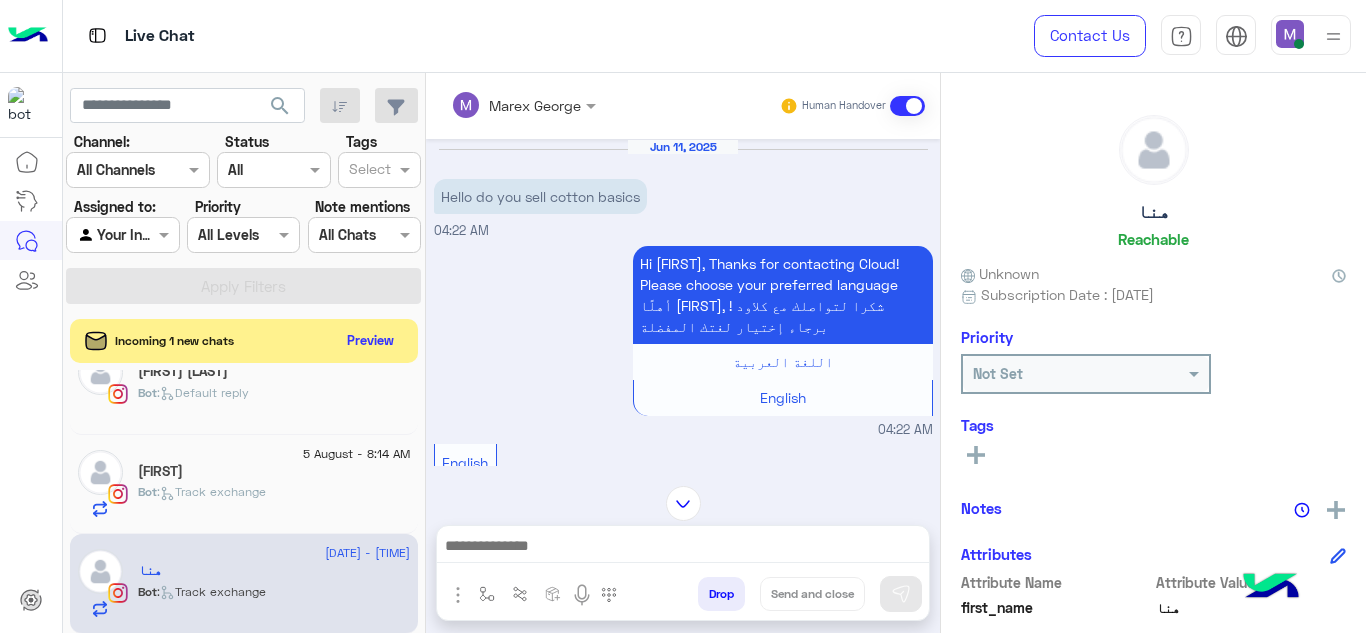 scroll, scrollTop: 160, scrollLeft: 0, axis: vertical 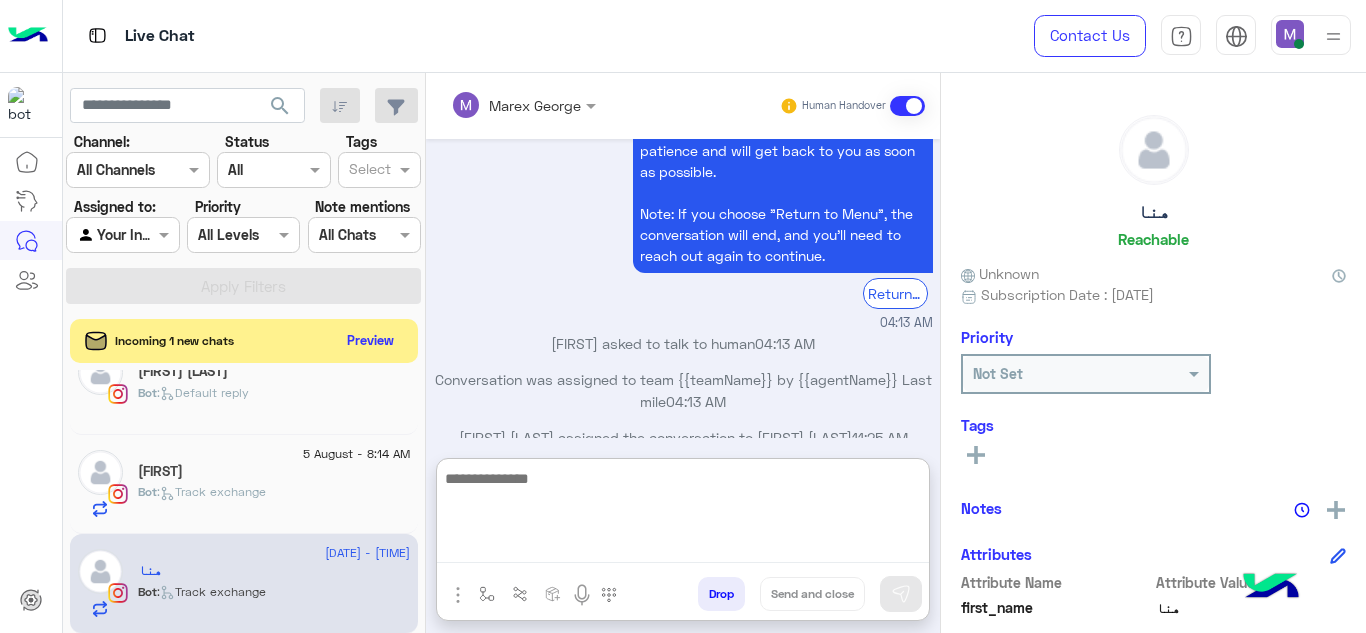 click at bounding box center (683, 514) 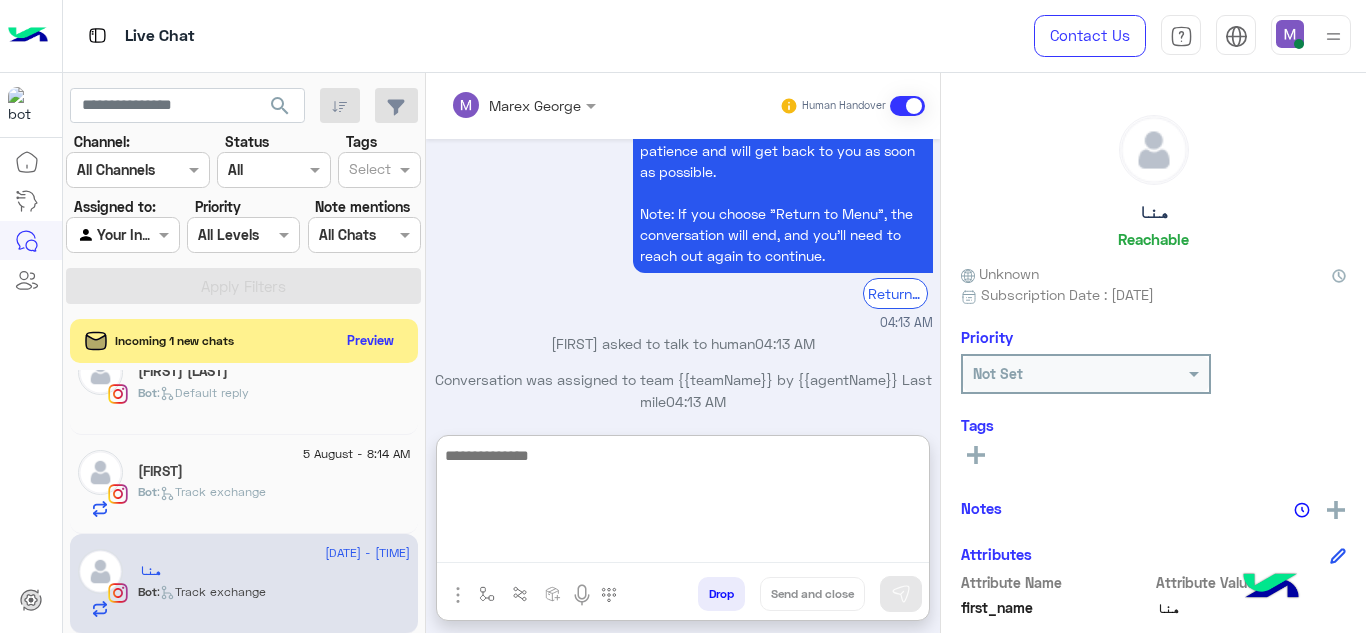 scroll, scrollTop: 0, scrollLeft: 0, axis: both 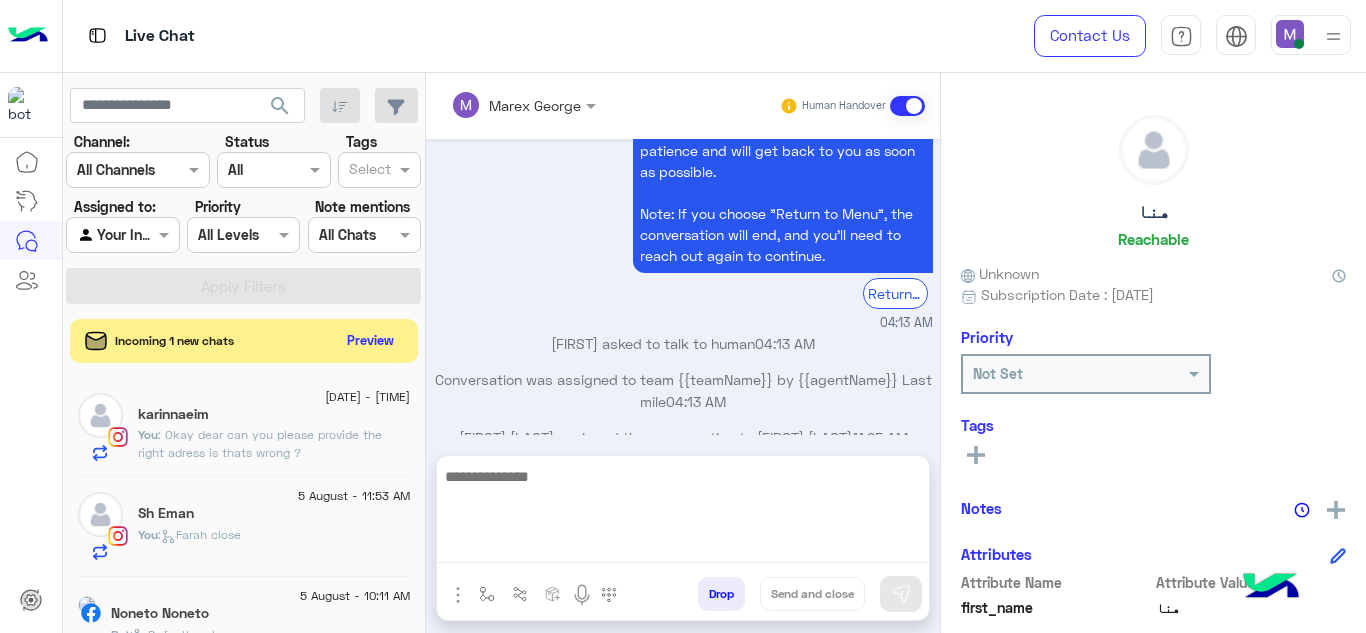 click on "You  : Okay dear can you please provide the right adress is thats wrong ?" 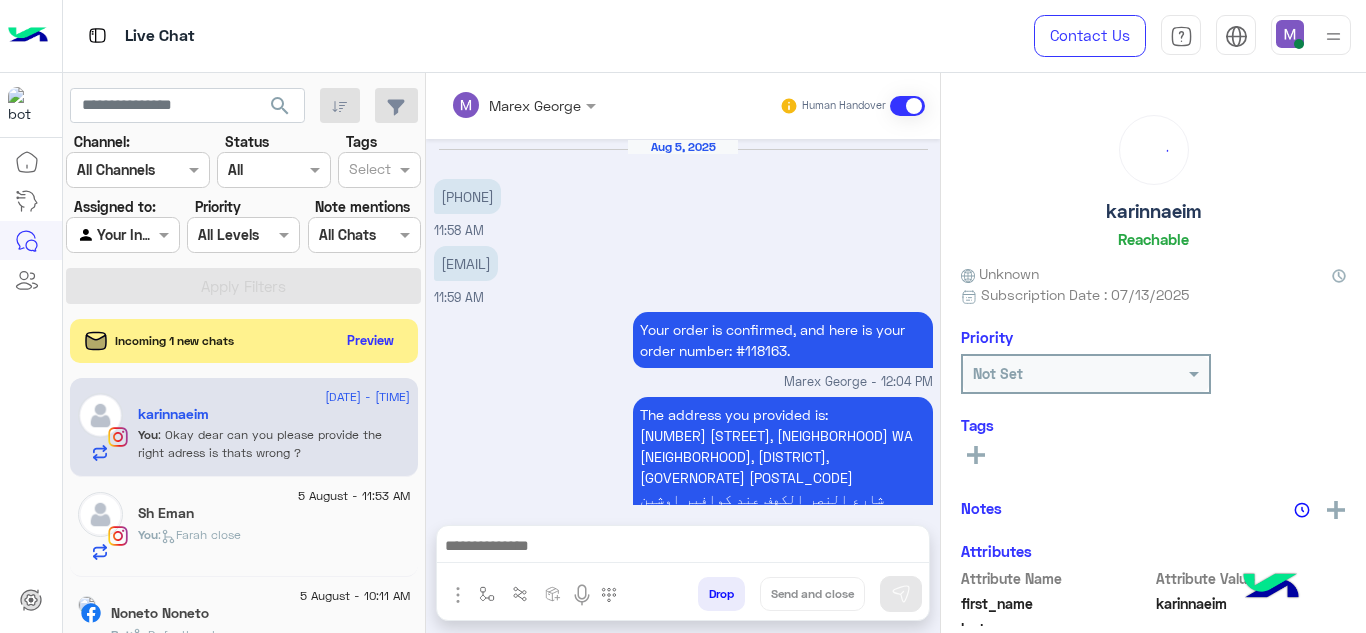 scroll, scrollTop: 513, scrollLeft: 0, axis: vertical 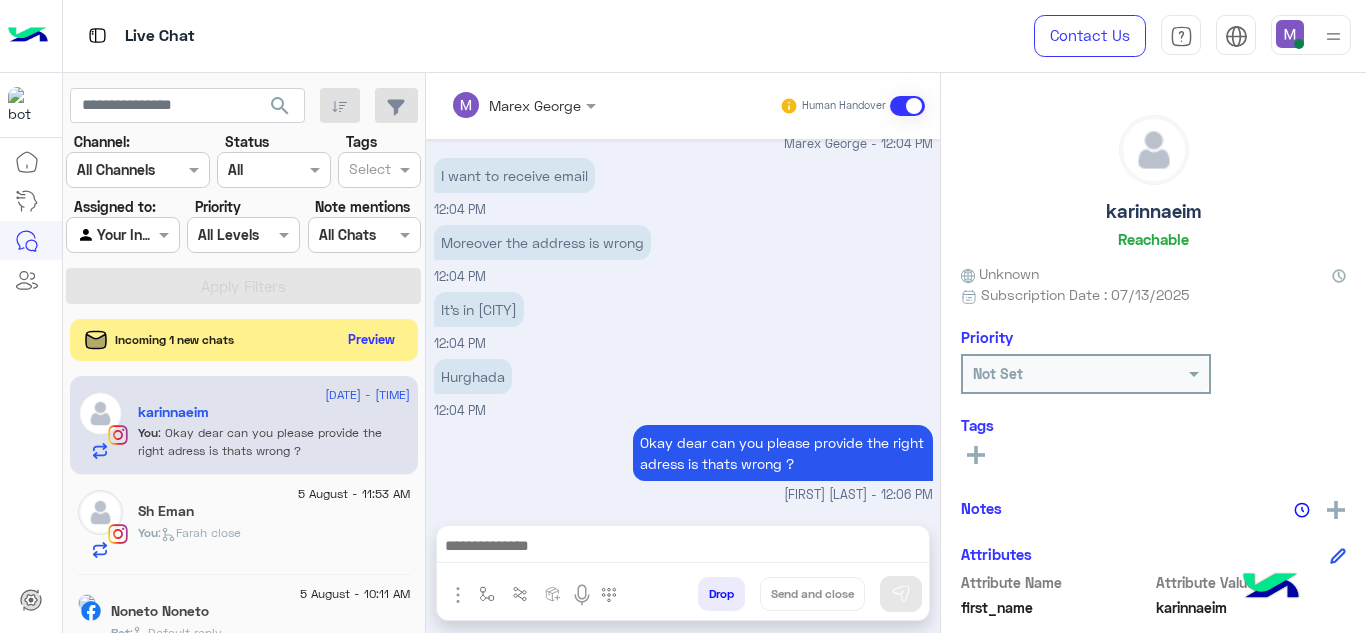 click on "Preview" 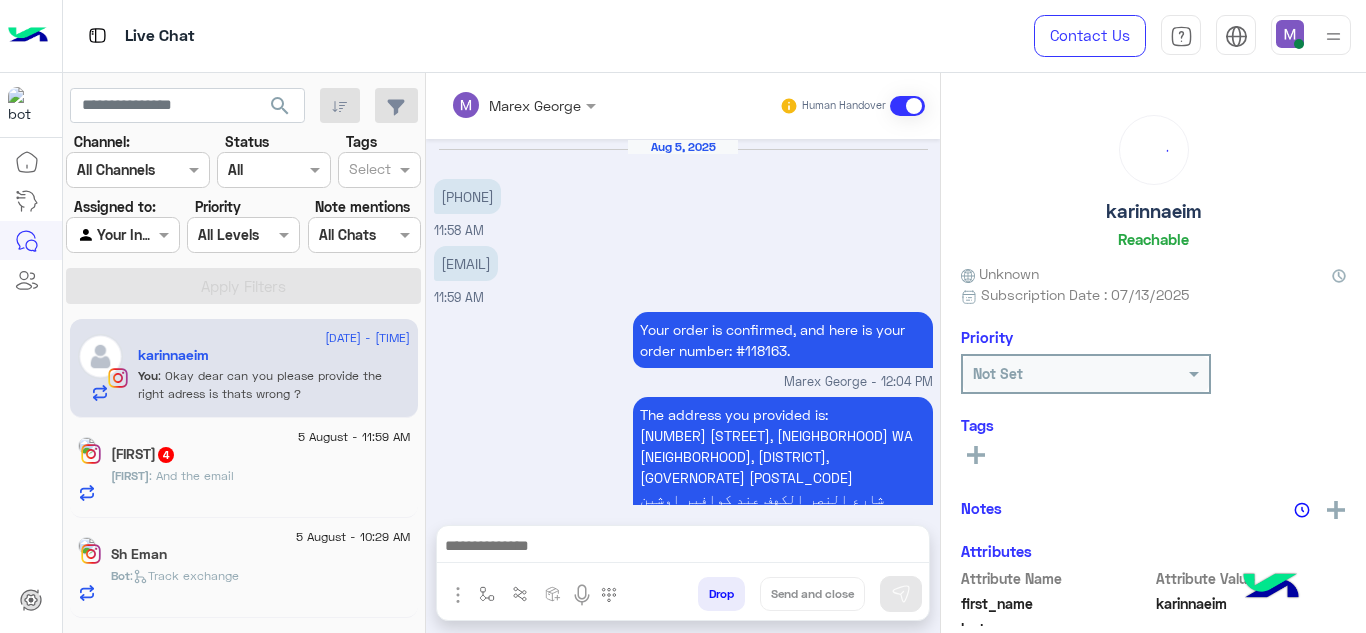 scroll, scrollTop: 513, scrollLeft: 0, axis: vertical 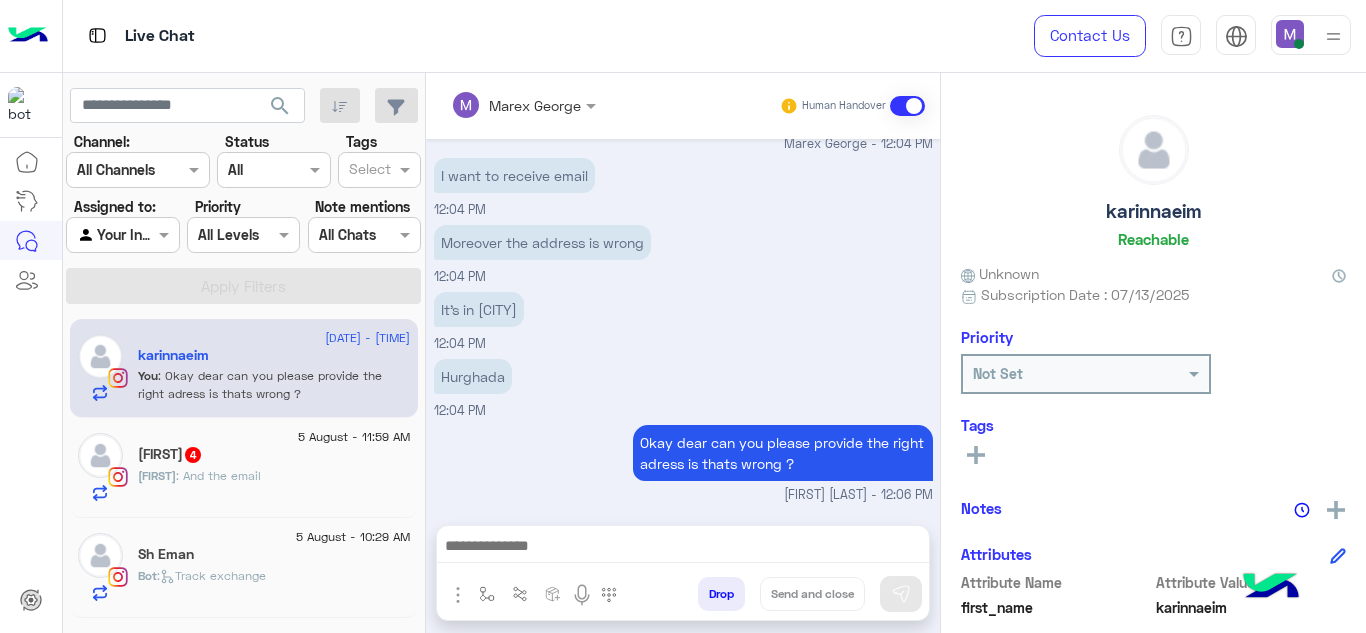 click on "[FIRST]   [NUMBER]" 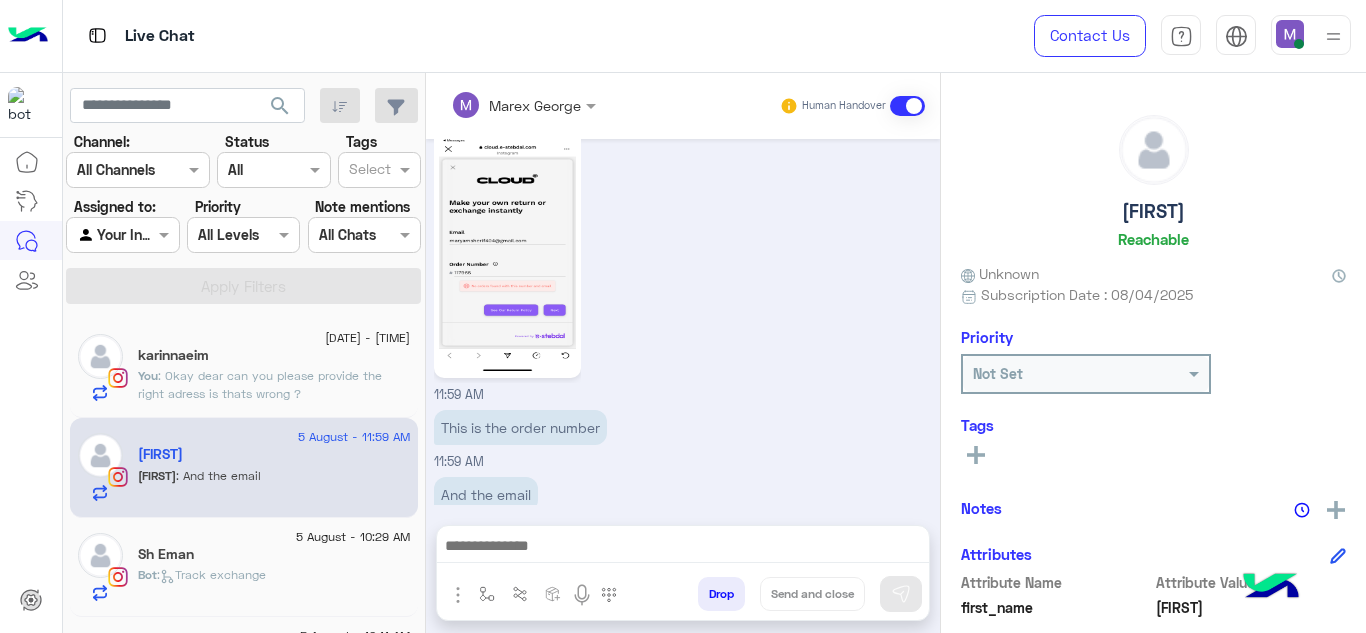 scroll, scrollTop: 2935, scrollLeft: 0, axis: vertical 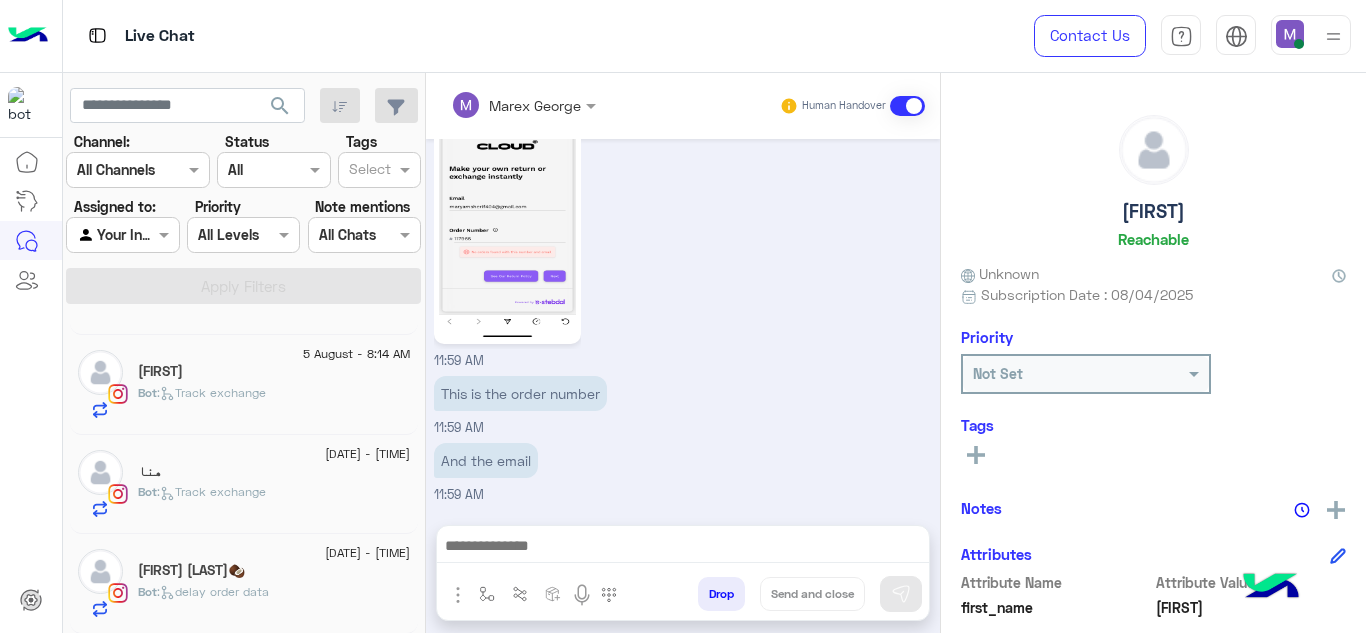 click on "[FIRST] [LAST]🥥" 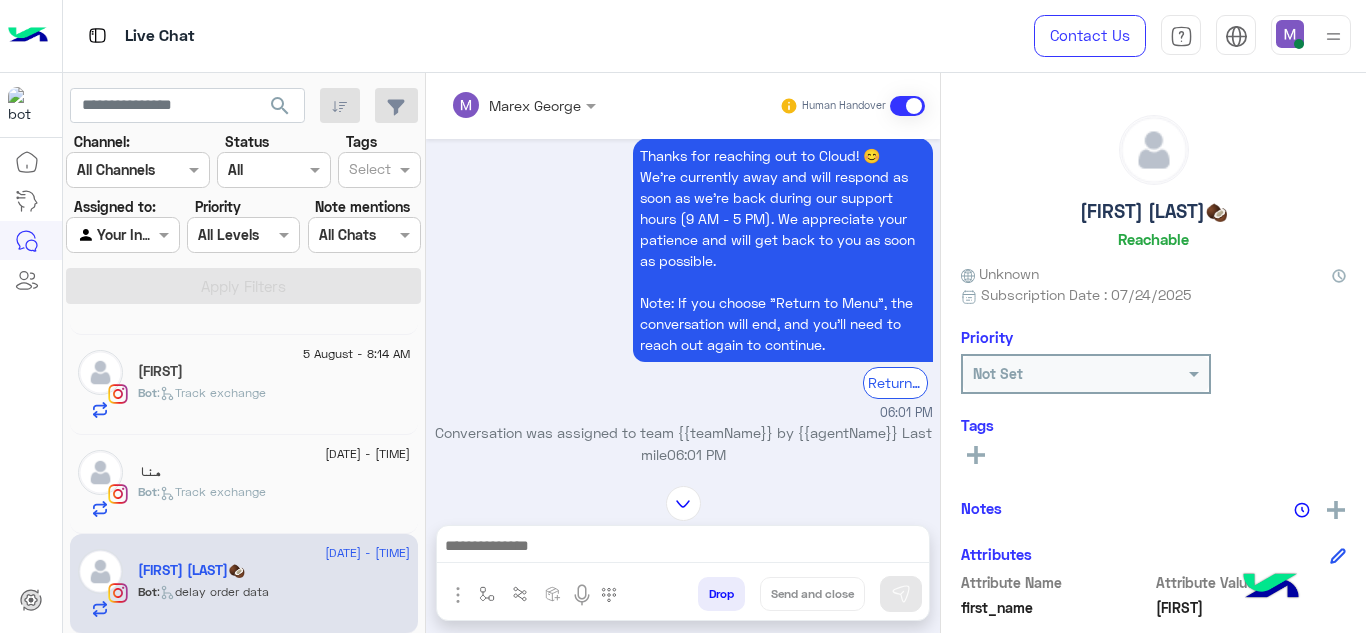 scroll, scrollTop: 739, scrollLeft: 0, axis: vertical 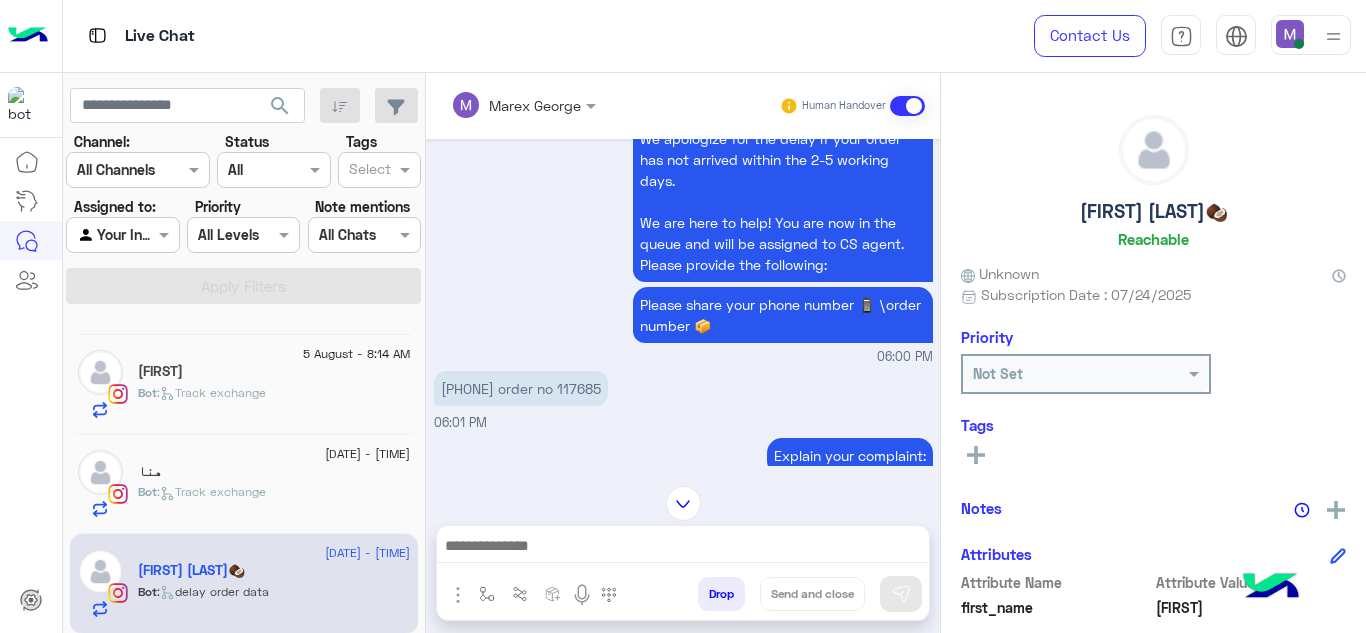 click on "[PHONE] order no 117685" at bounding box center (521, 388) 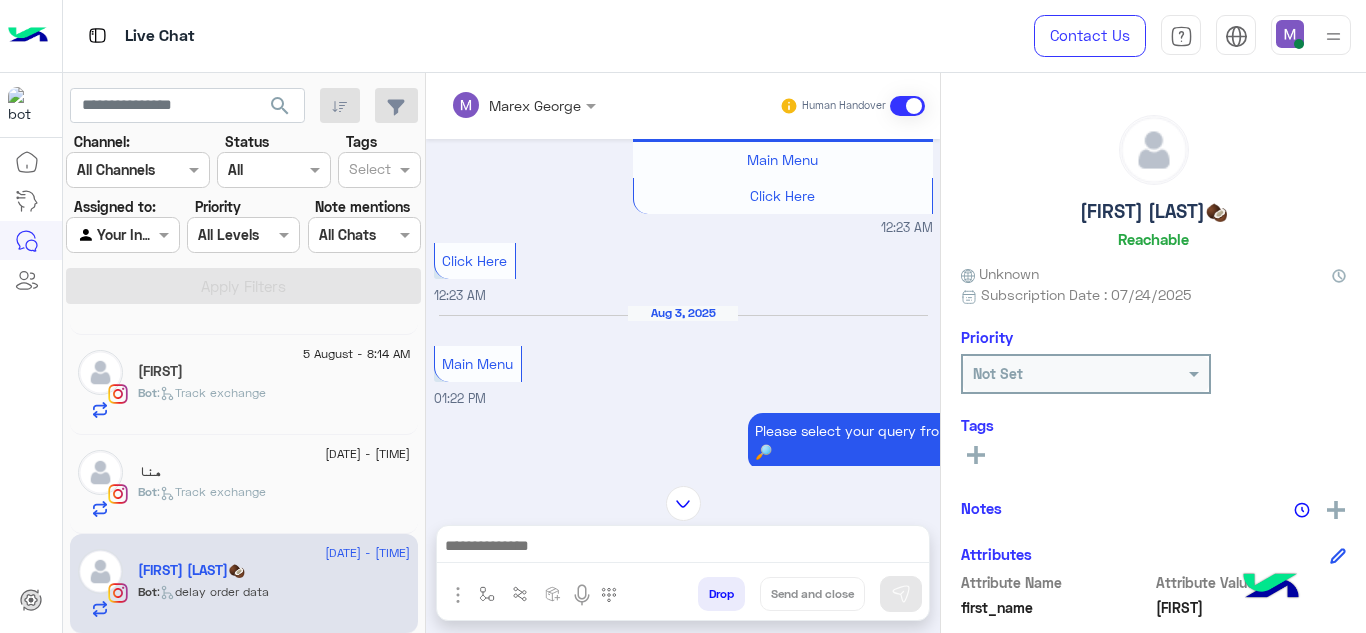 scroll, scrollTop: 135, scrollLeft: 0, axis: vertical 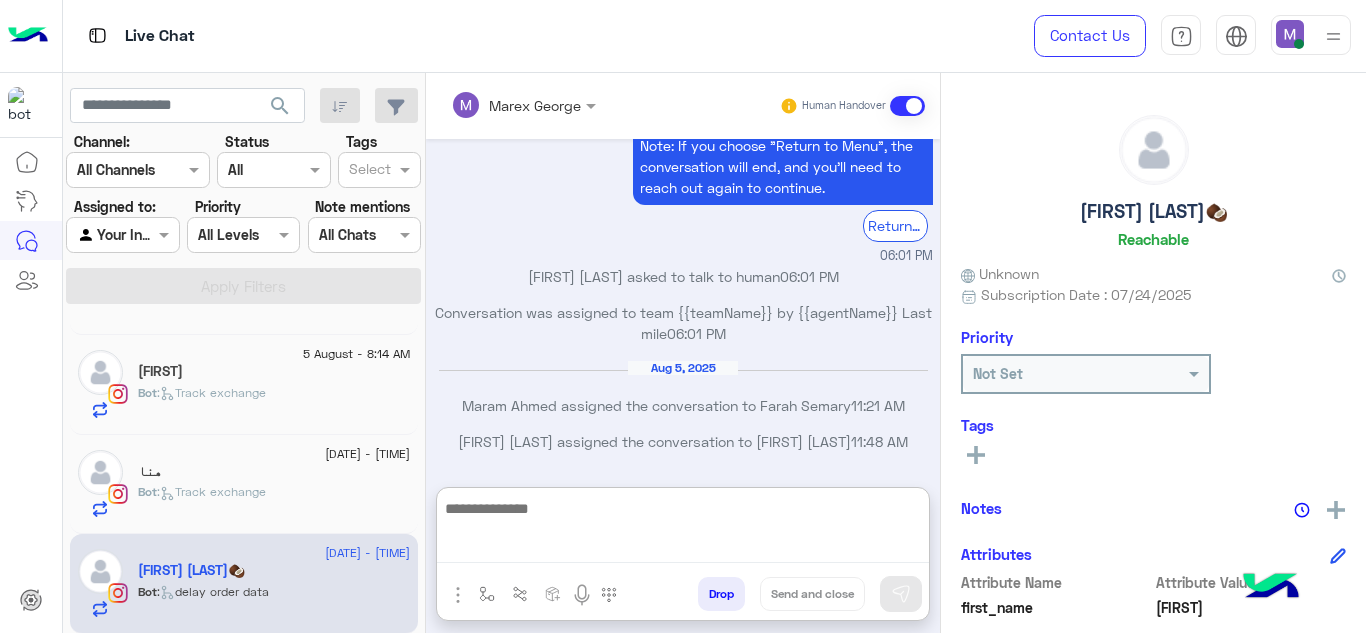 click at bounding box center (683, 529) 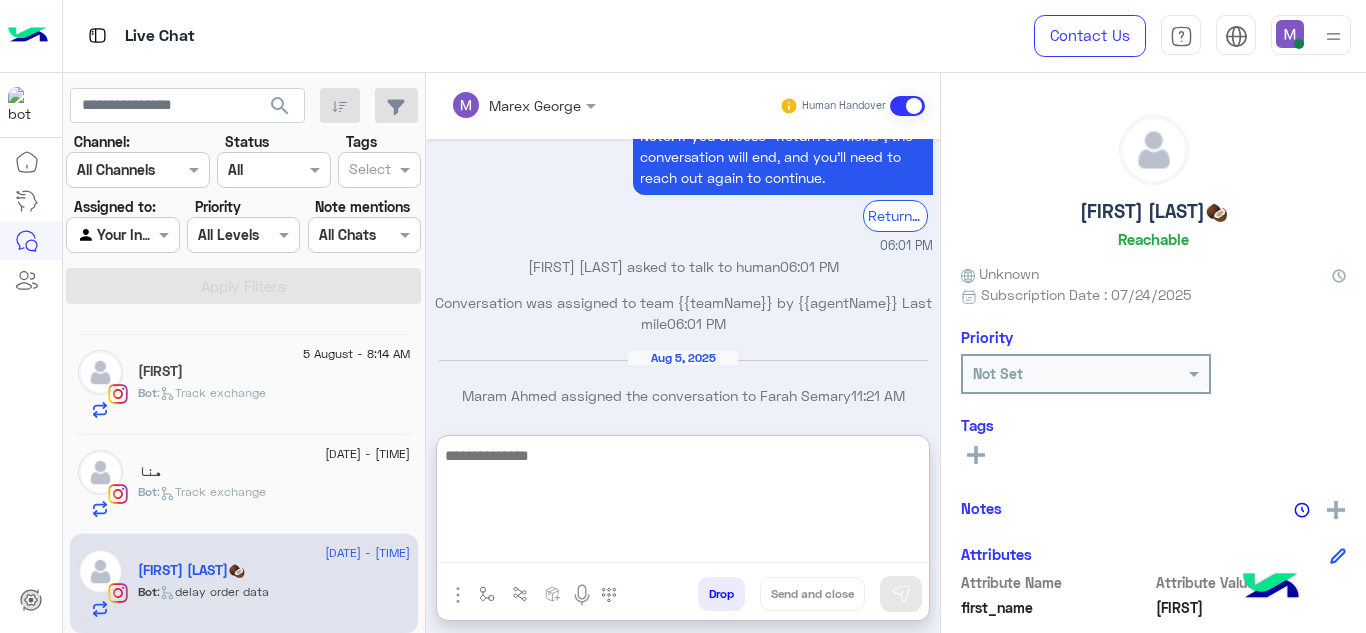 paste on "**********" 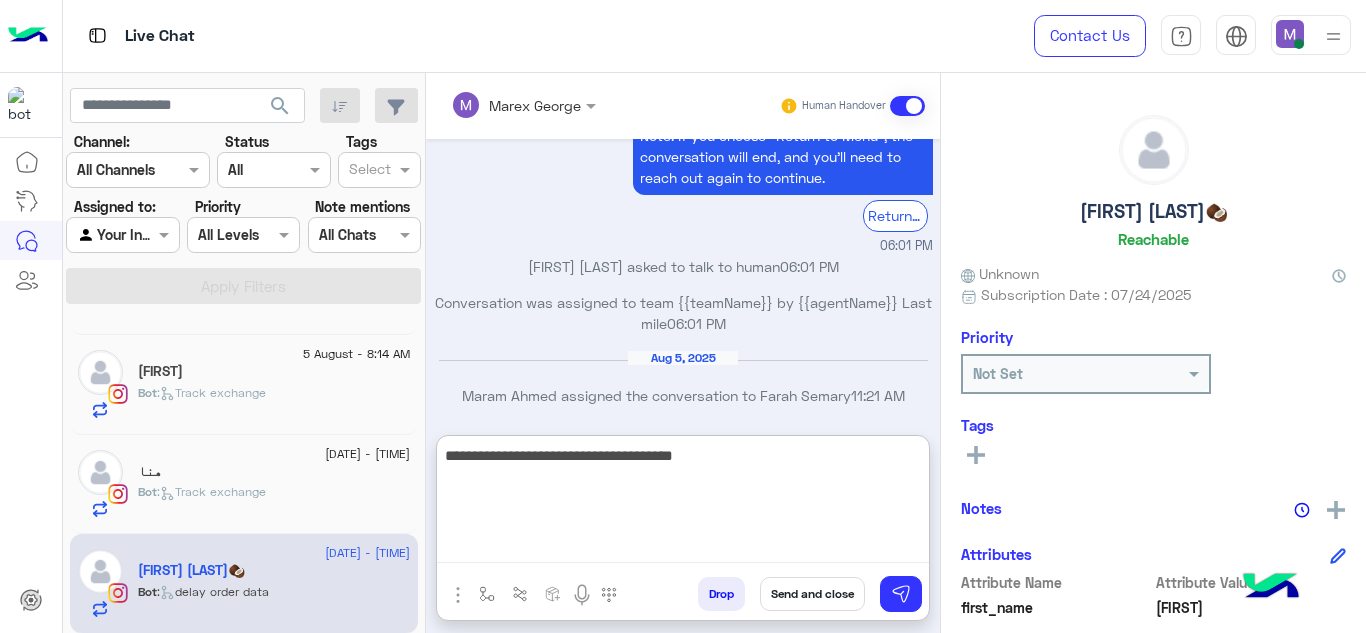 click on "**********" at bounding box center (683, 503) 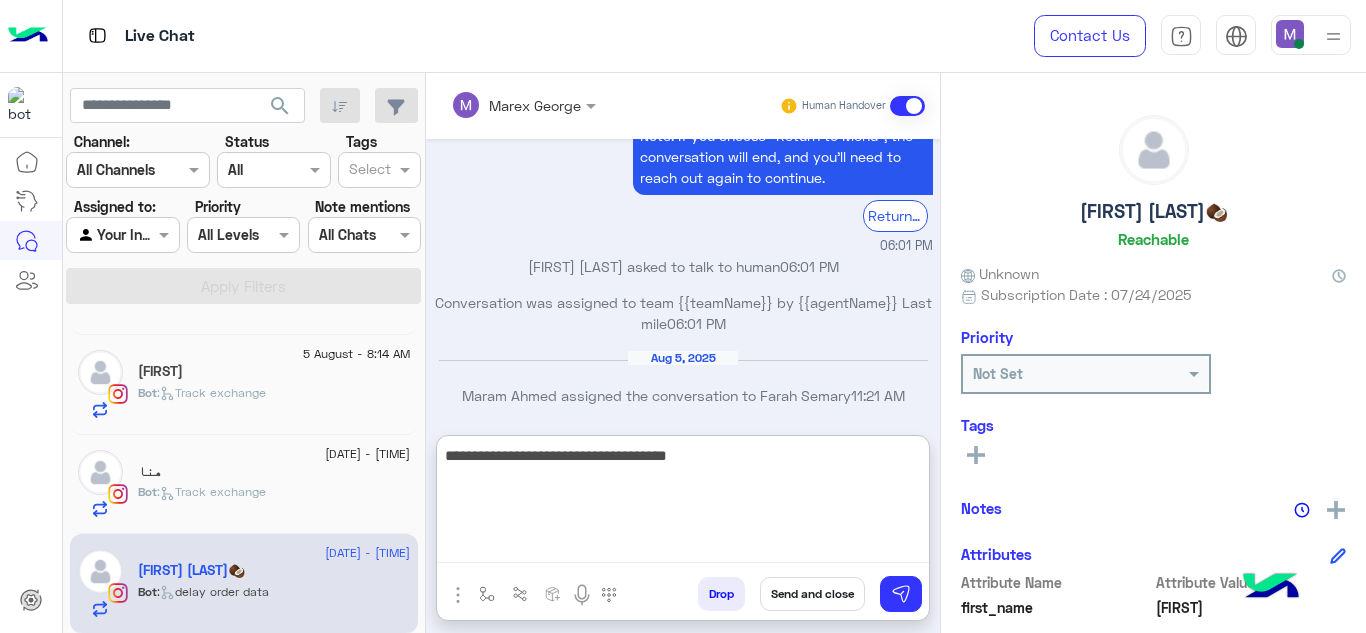 type on "**********" 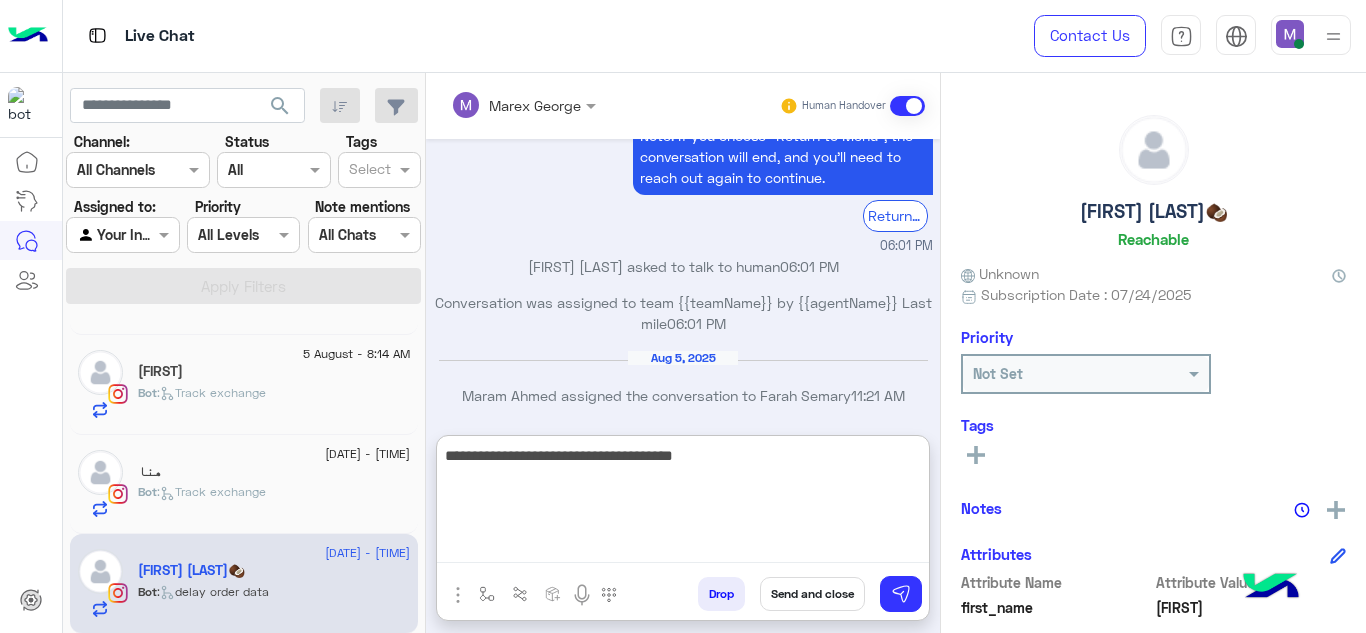 drag, startPoint x: 737, startPoint y: 467, endPoint x: 426, endPoint y: 422, distance: 314.23877 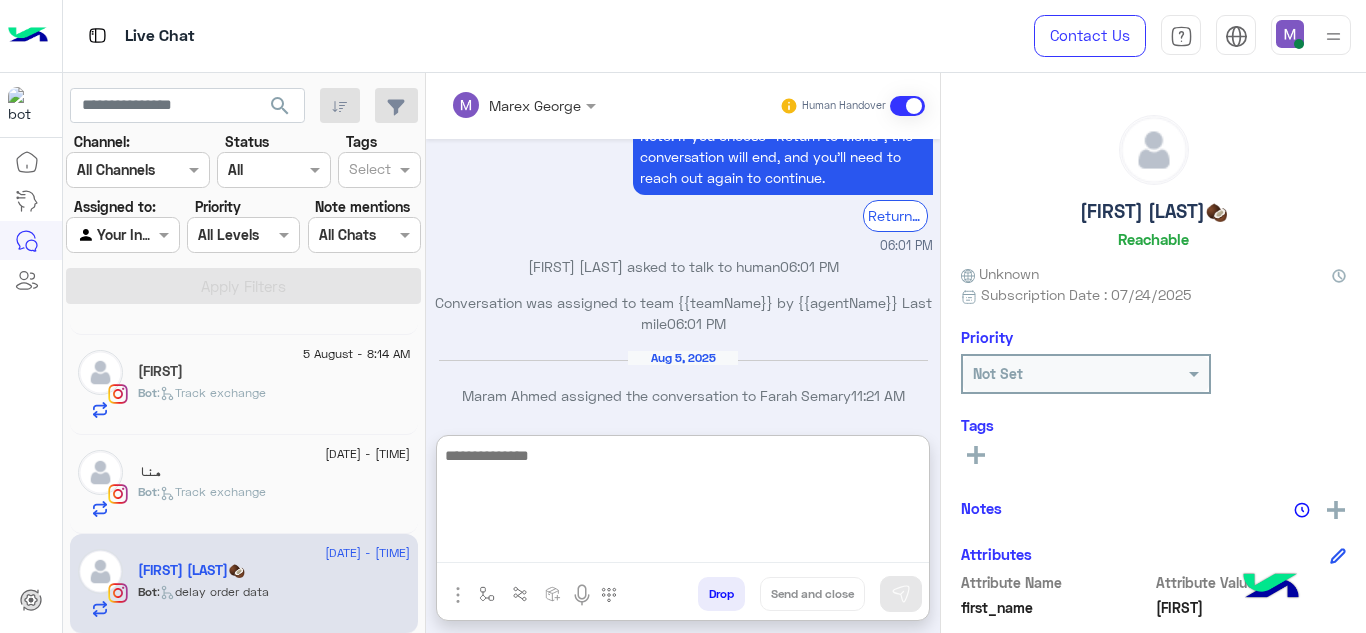 click at bounding box center (683, 503) 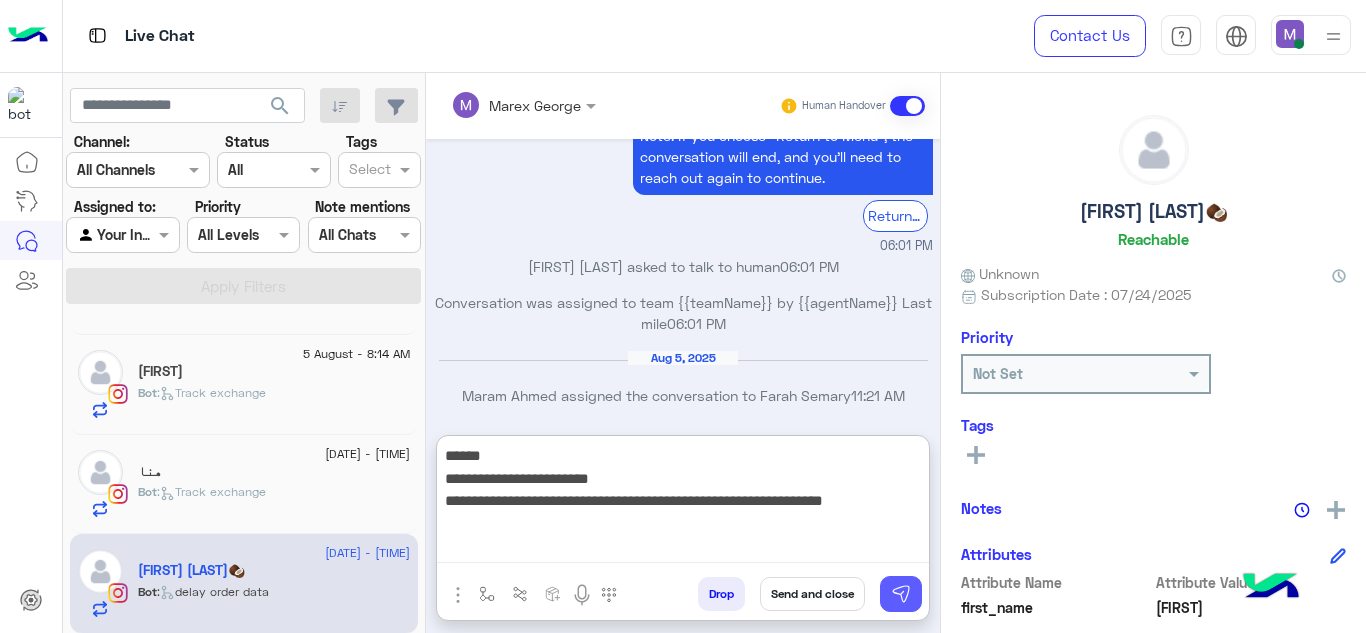 type on "**********" 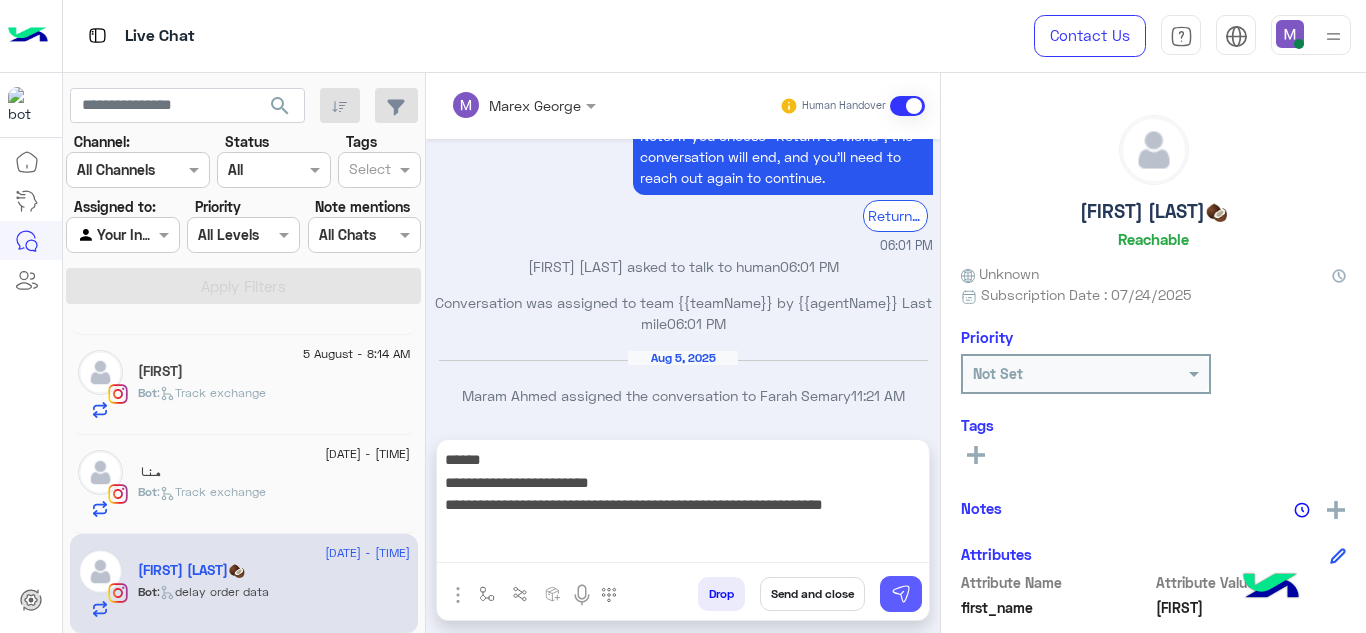 click at bounding box center [901, 594] 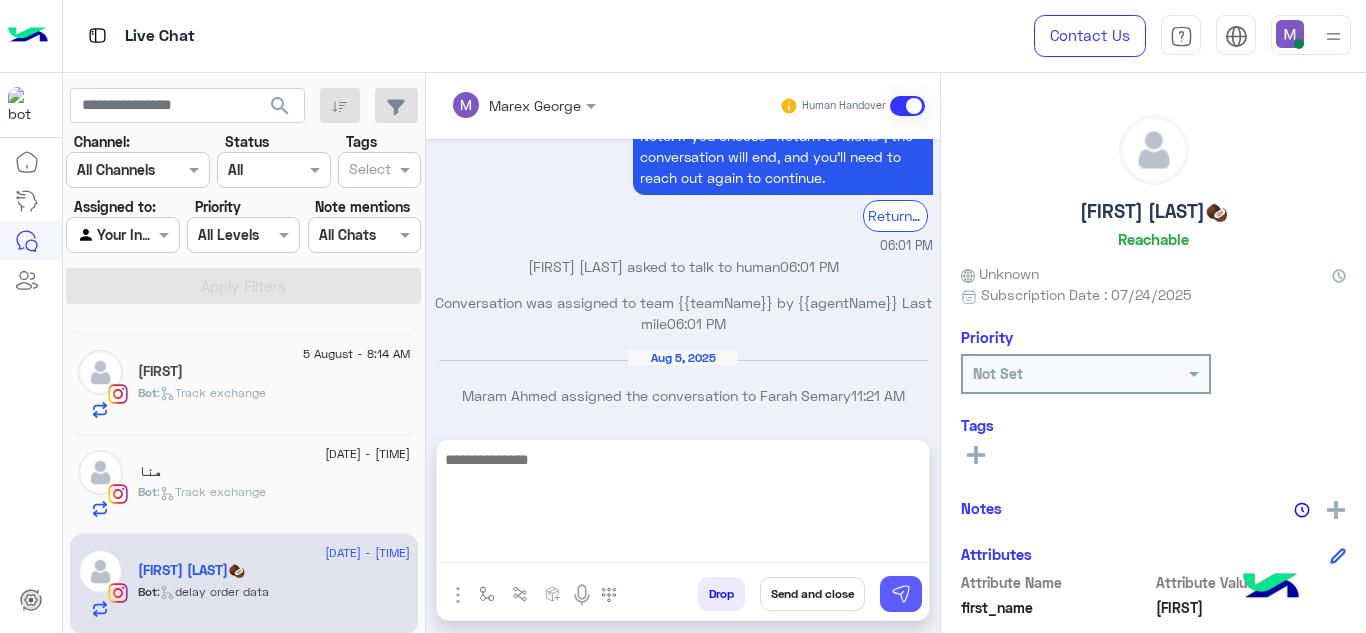 scroll, scrollTop: 2466, scrollLeft: 0, axis: vertical 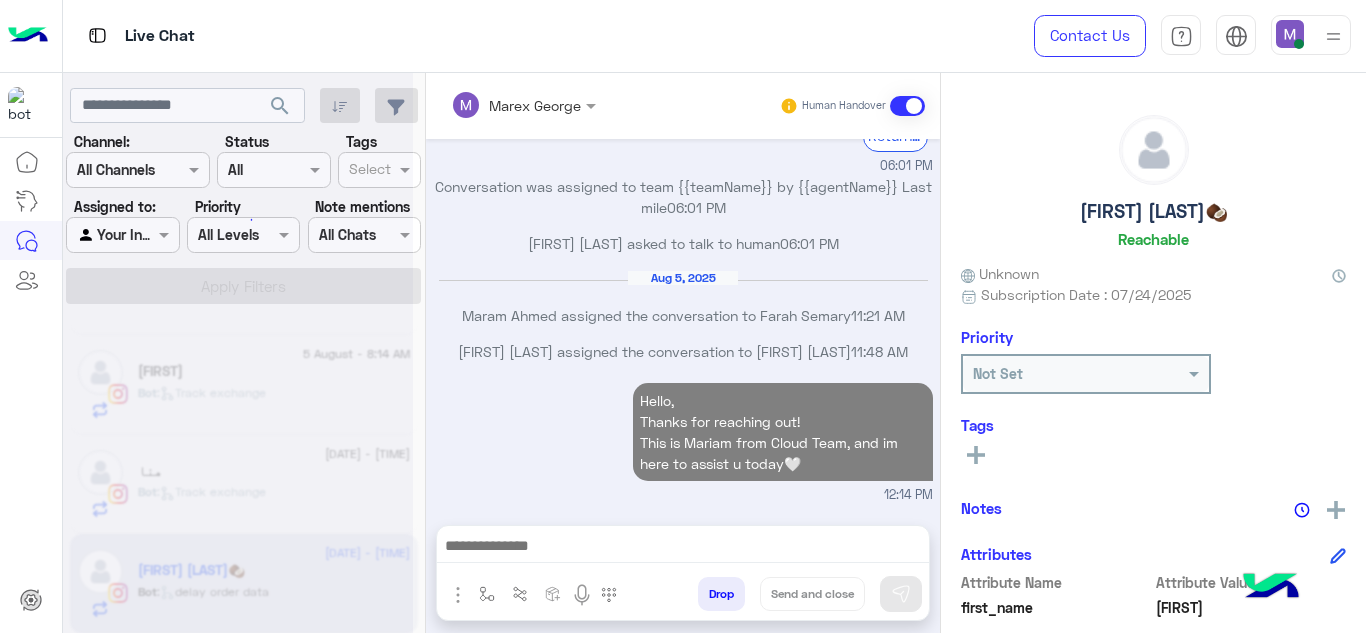 click at bounding box center (683, 548) 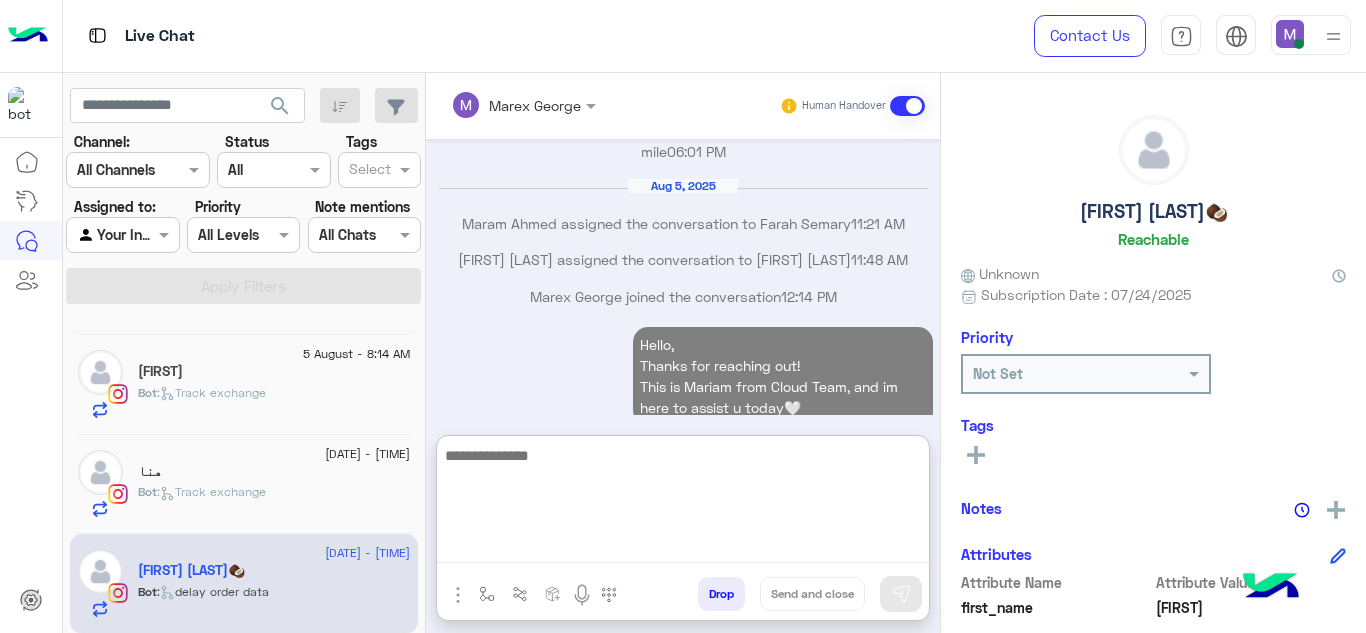 scroll, scrollTop: 2547, scrollLeft: 0, axis: vertical 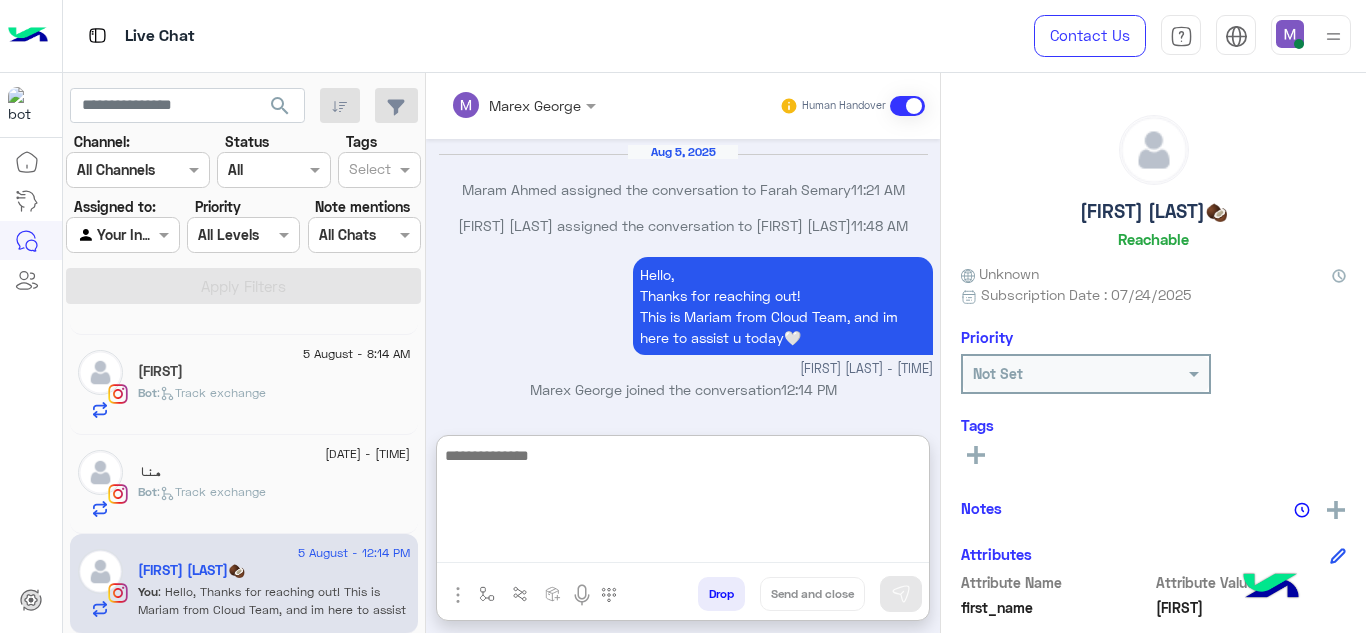 paste on "**********" 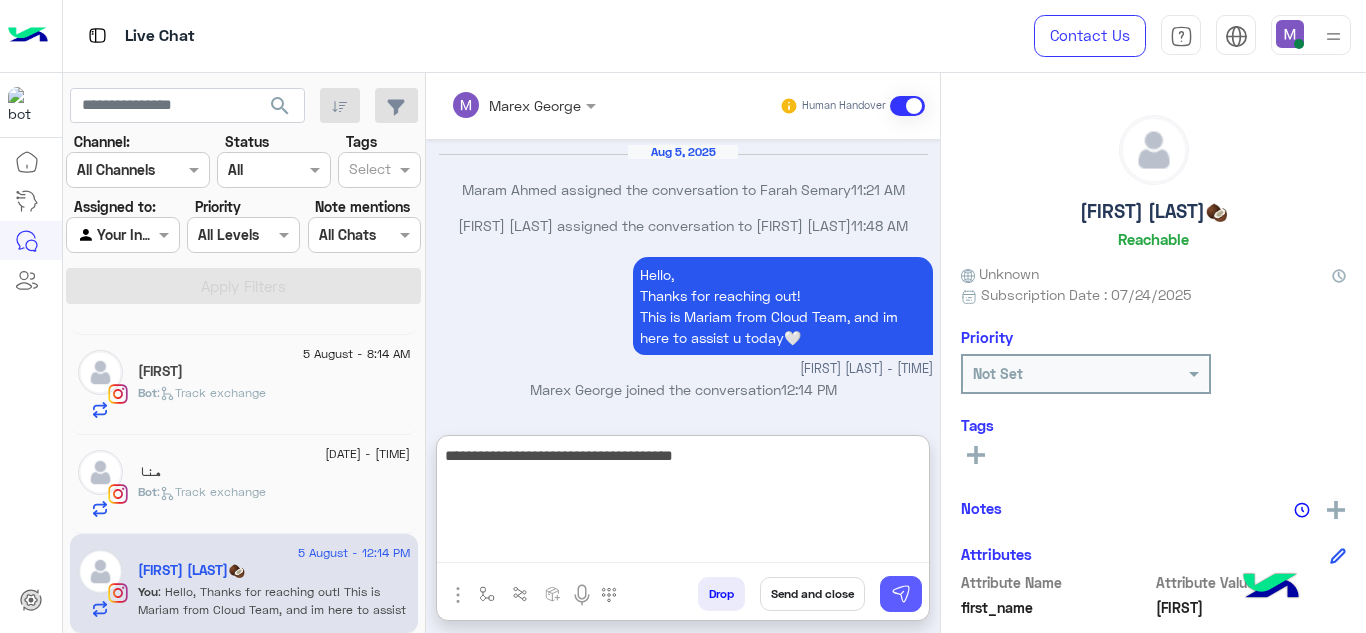 type on "**********" 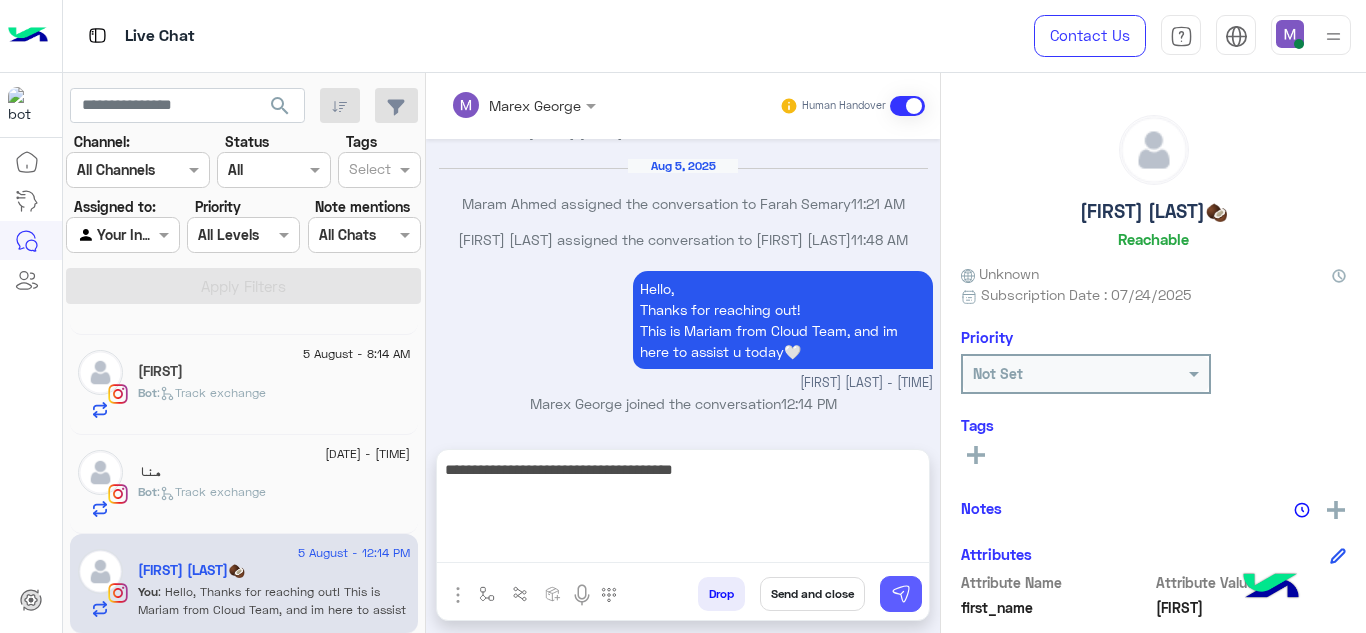 scroll, scrollTop: 2521, scrollLeft: 0, axis: vertical 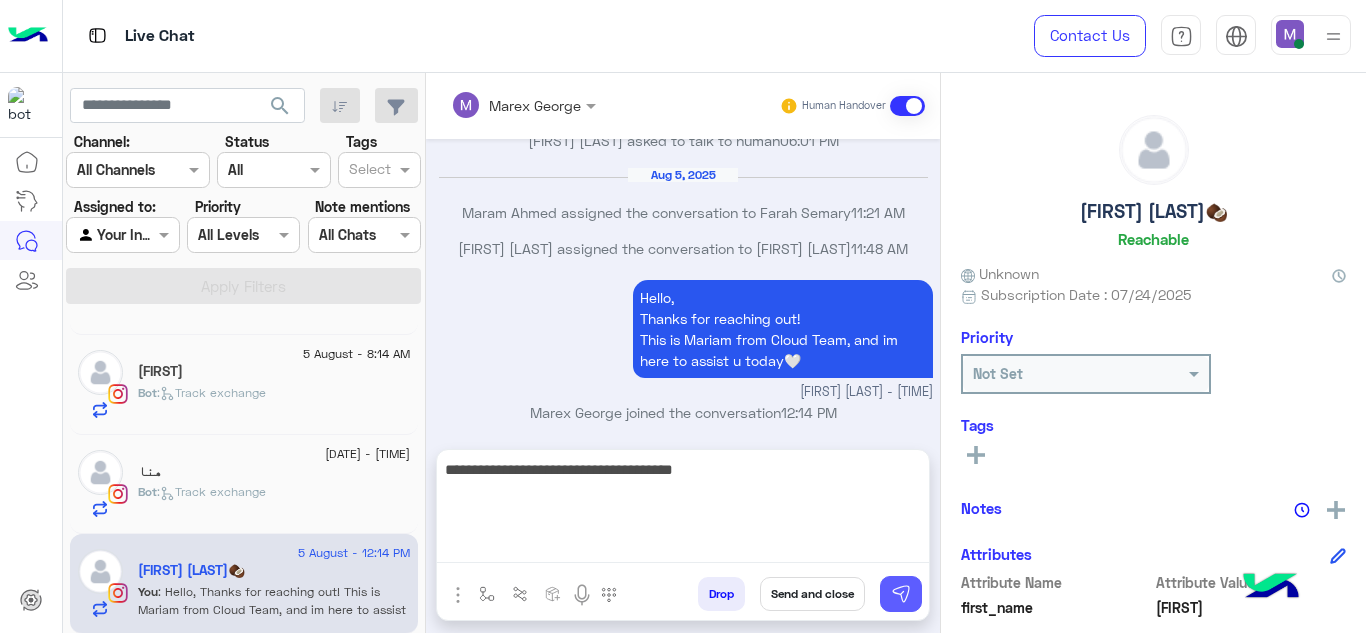 click at bounding box center [901, 594] 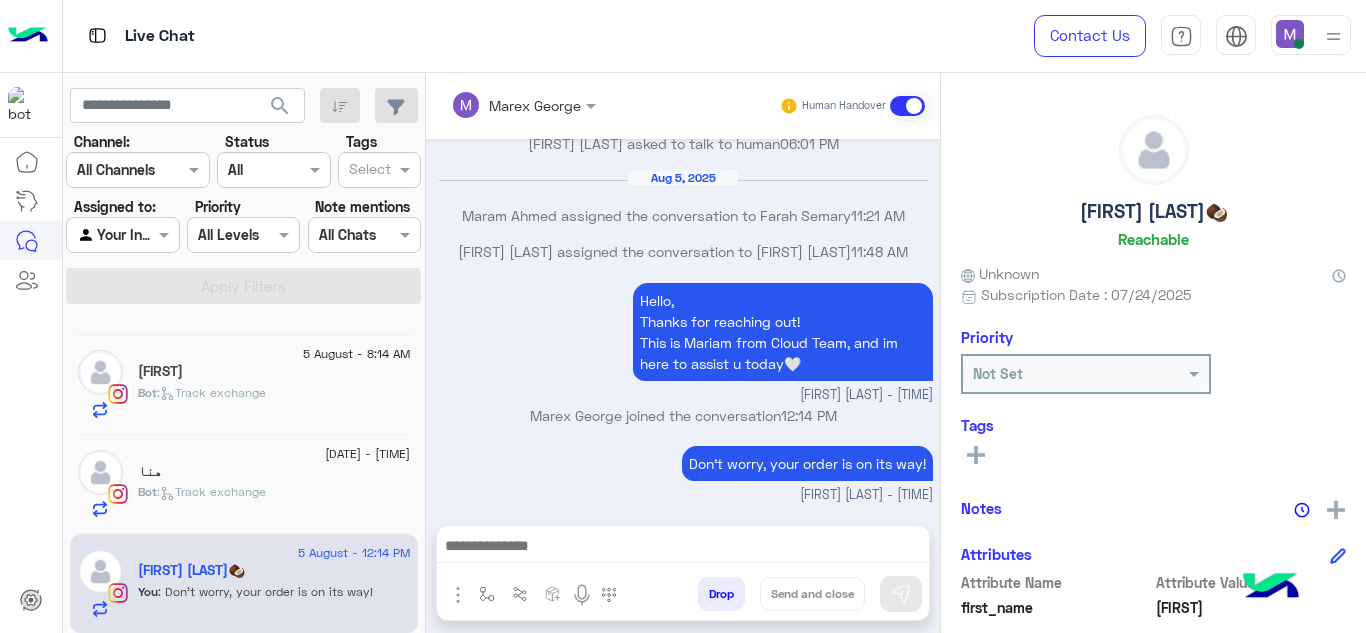 scroll, scrollTop: 2569, scrollLeft: 0, axis: vertical 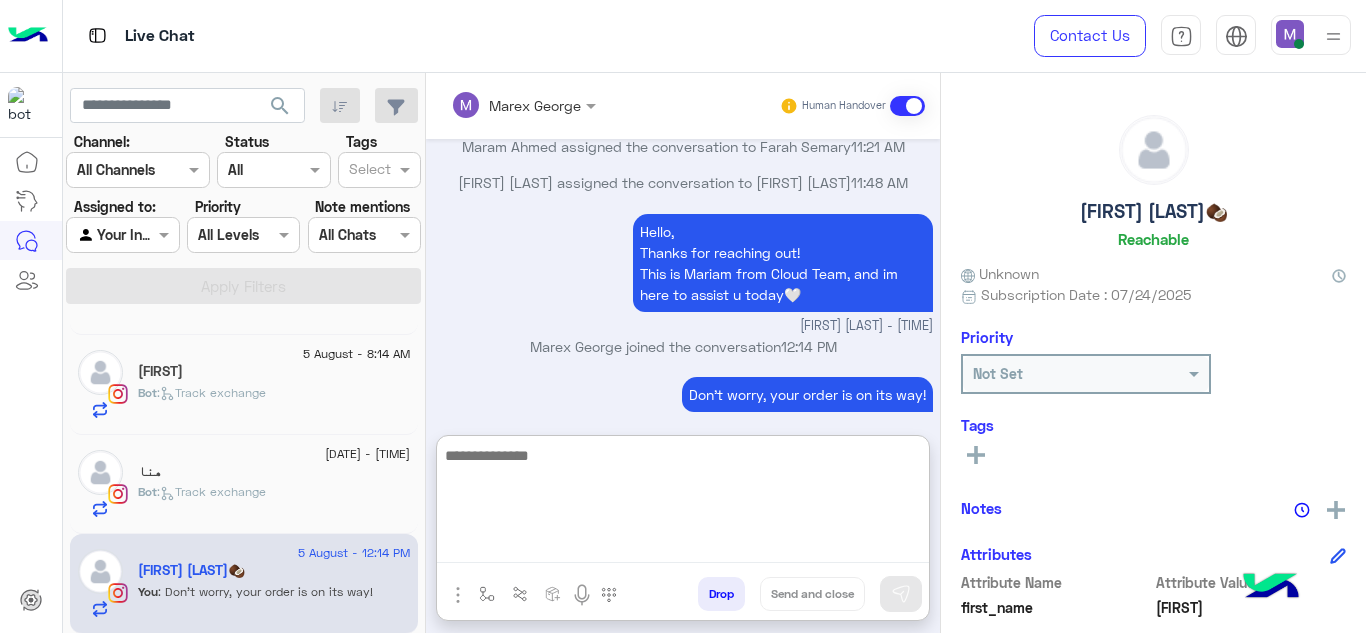 paste on "**********" 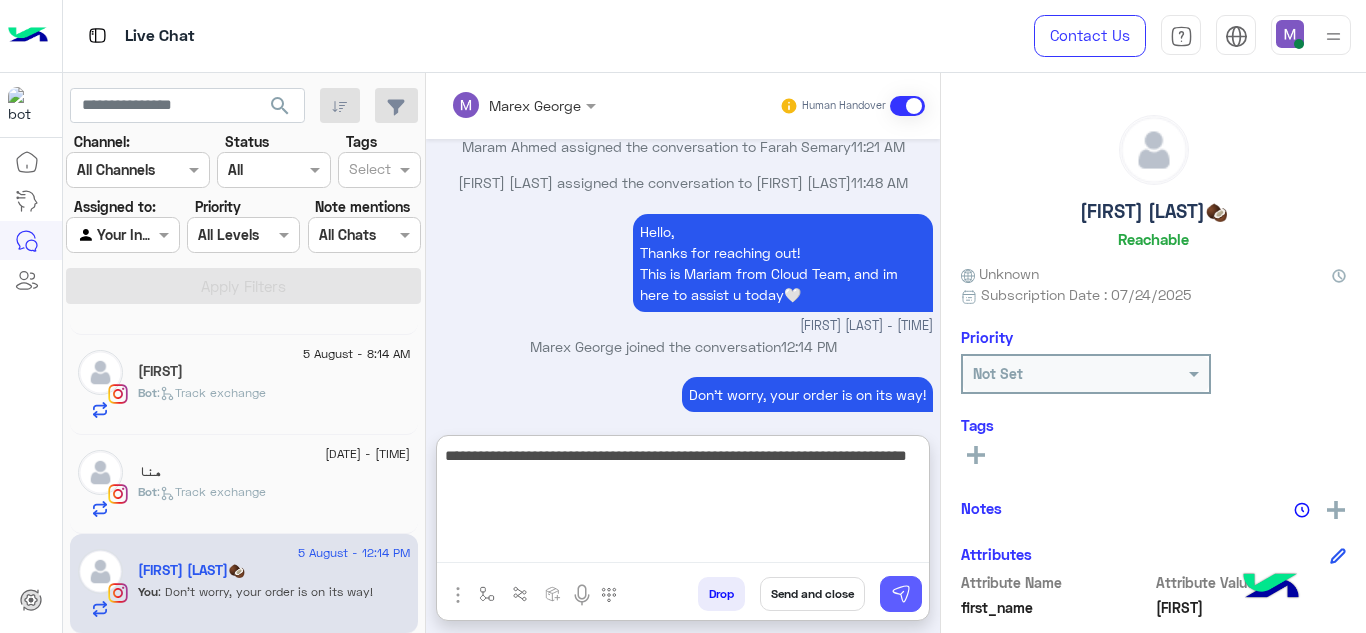 type on "**********" 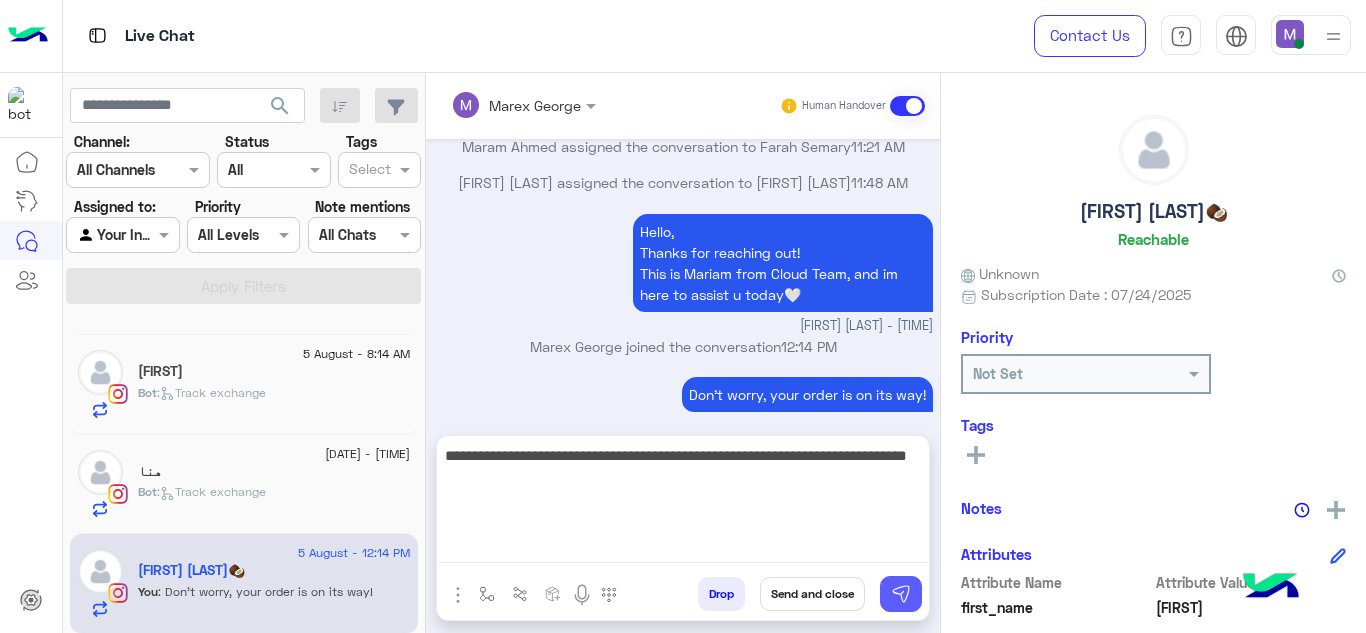click at bounding box center [901, 594] 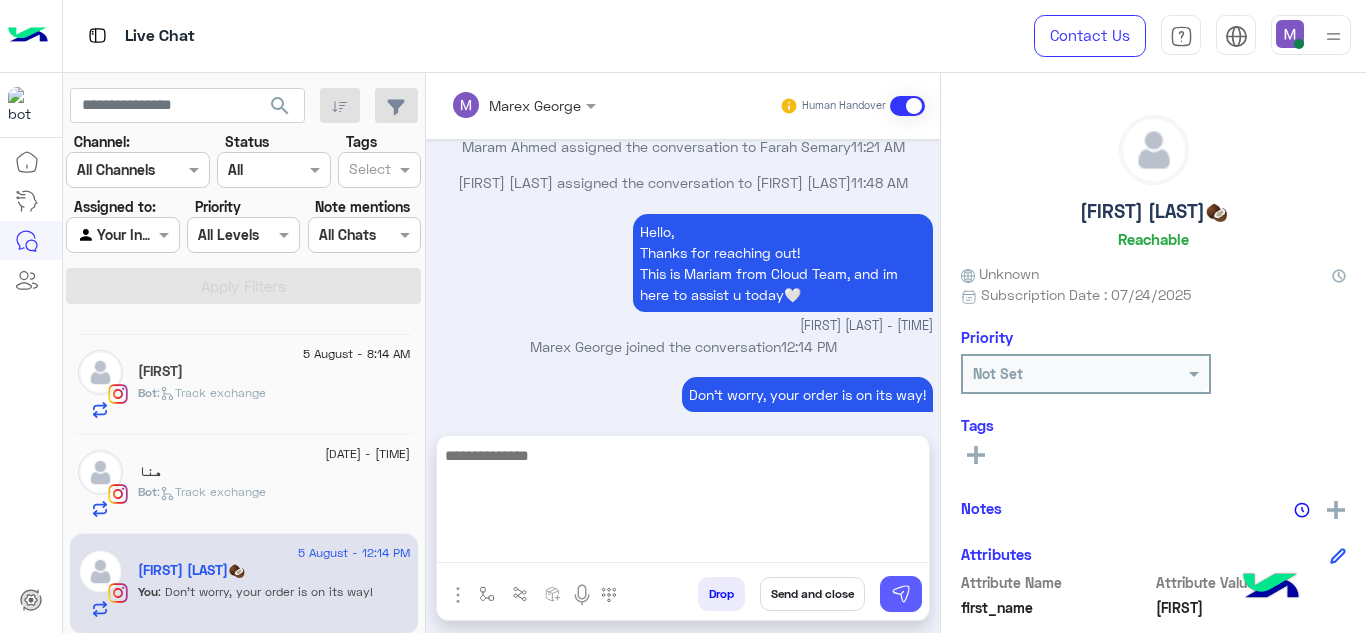 scroll, scrollTop: 2606, scrollLeft: 0, axis: vertical 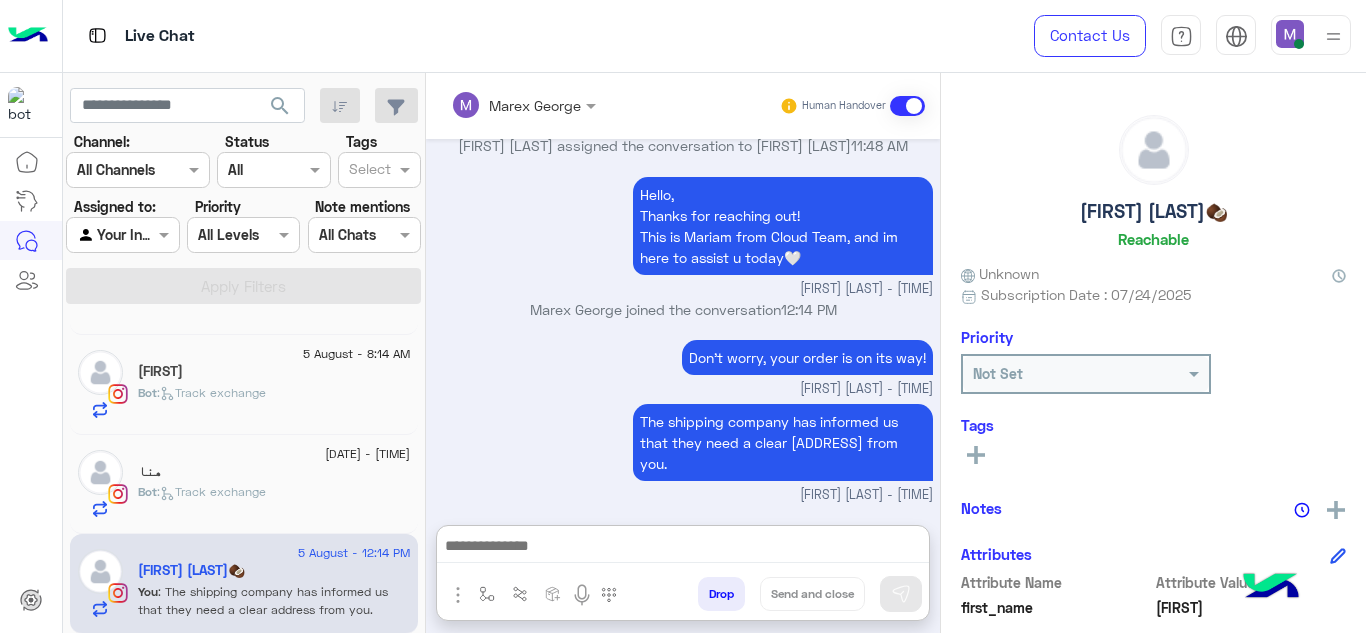 click at bounding box center (683, 548) 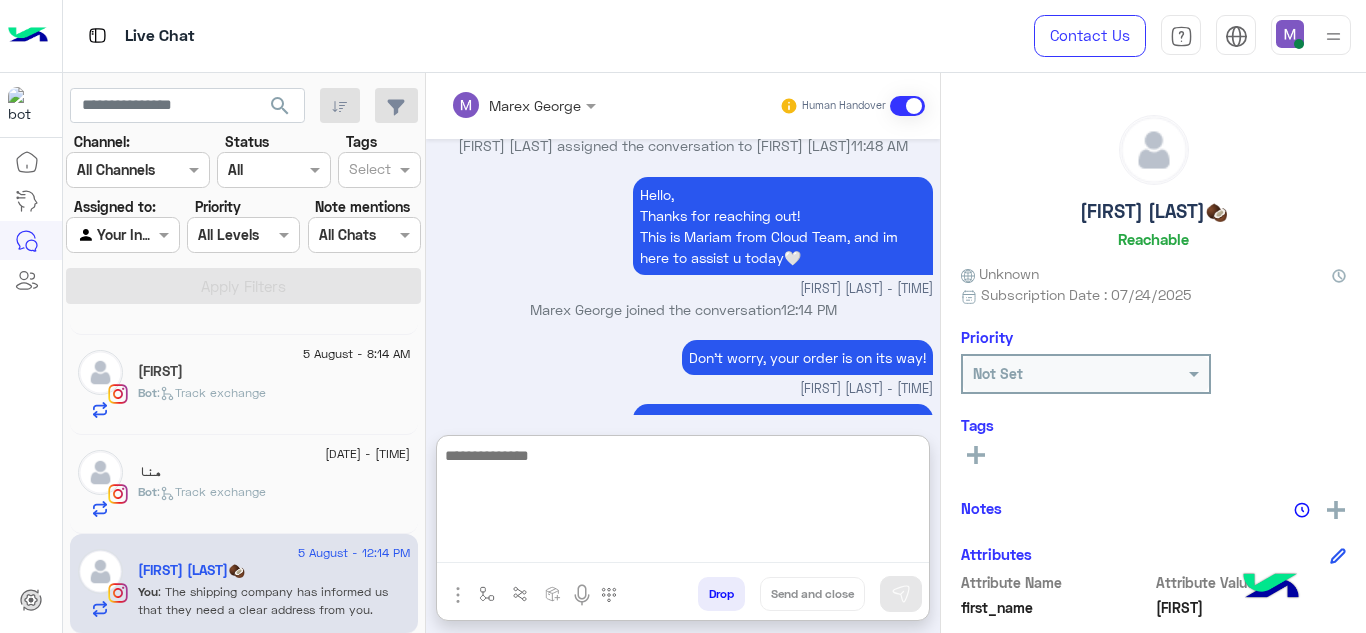 paste on "**********" 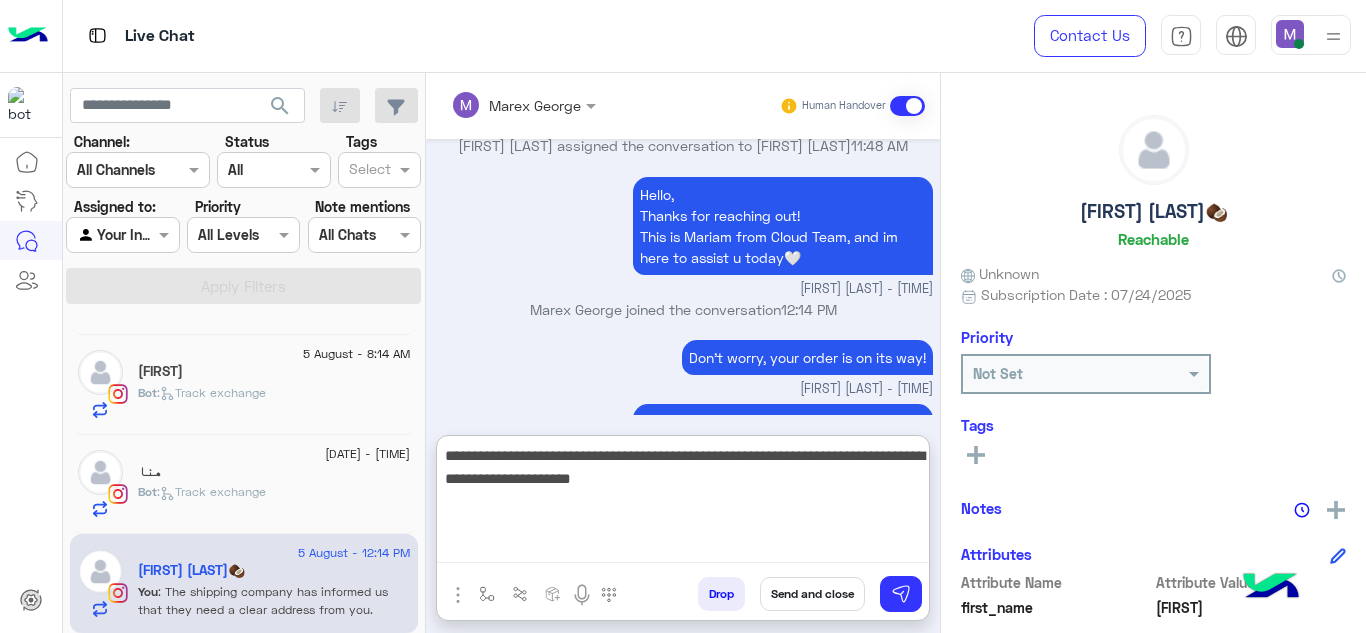 scroll, scrollTop: 2695, scrollLeft: 0, axis: vertical 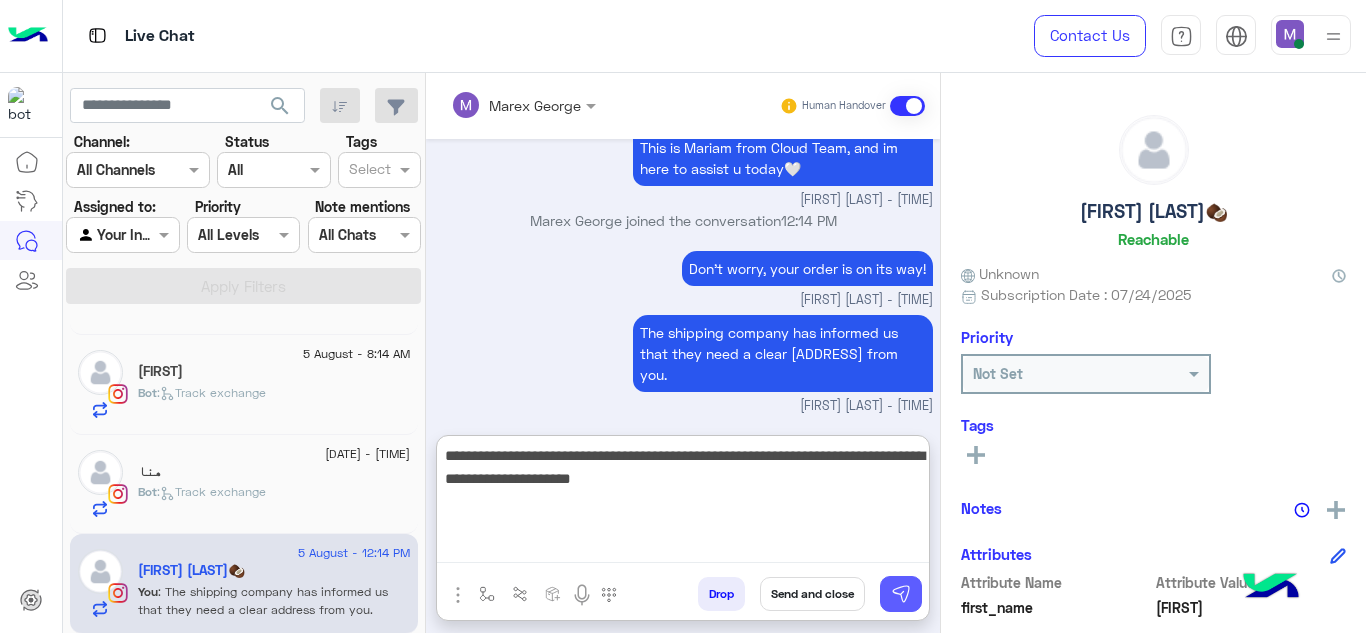 type on "**********" 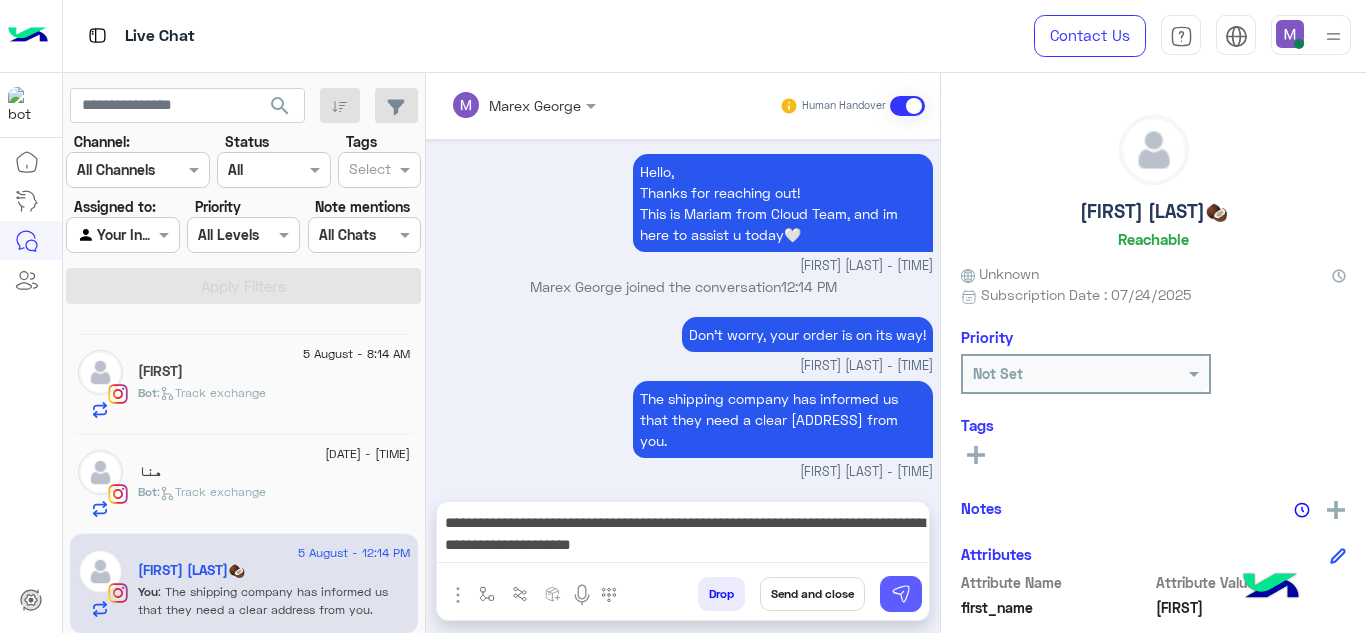 click at bounding box center [901, 594] 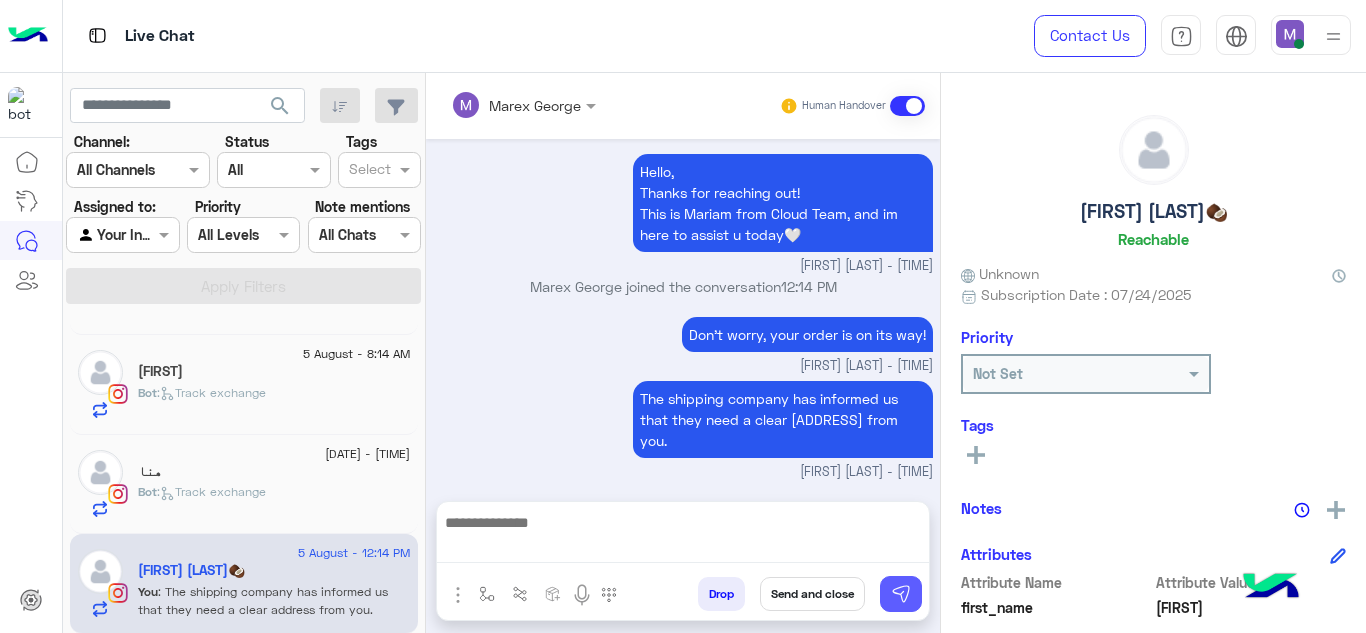 scroll, scrollTop: 2712, scrollLeft: 0, axis: vertical 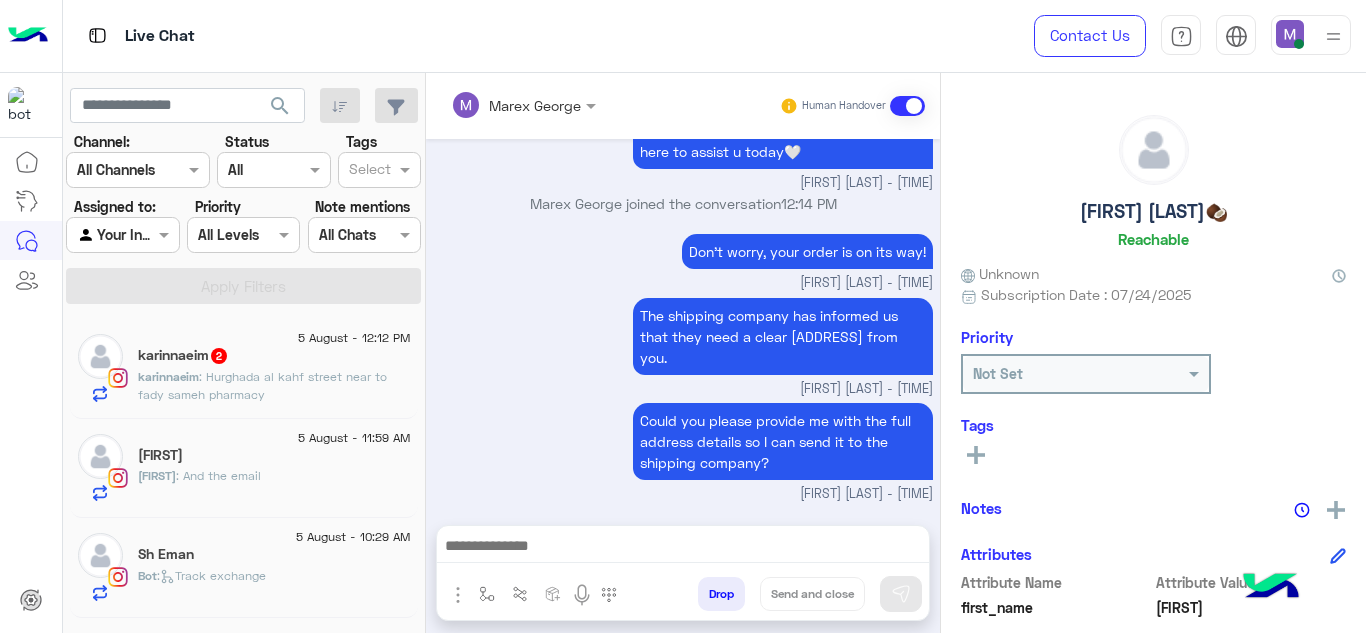 click on "[USERNAME] 2" 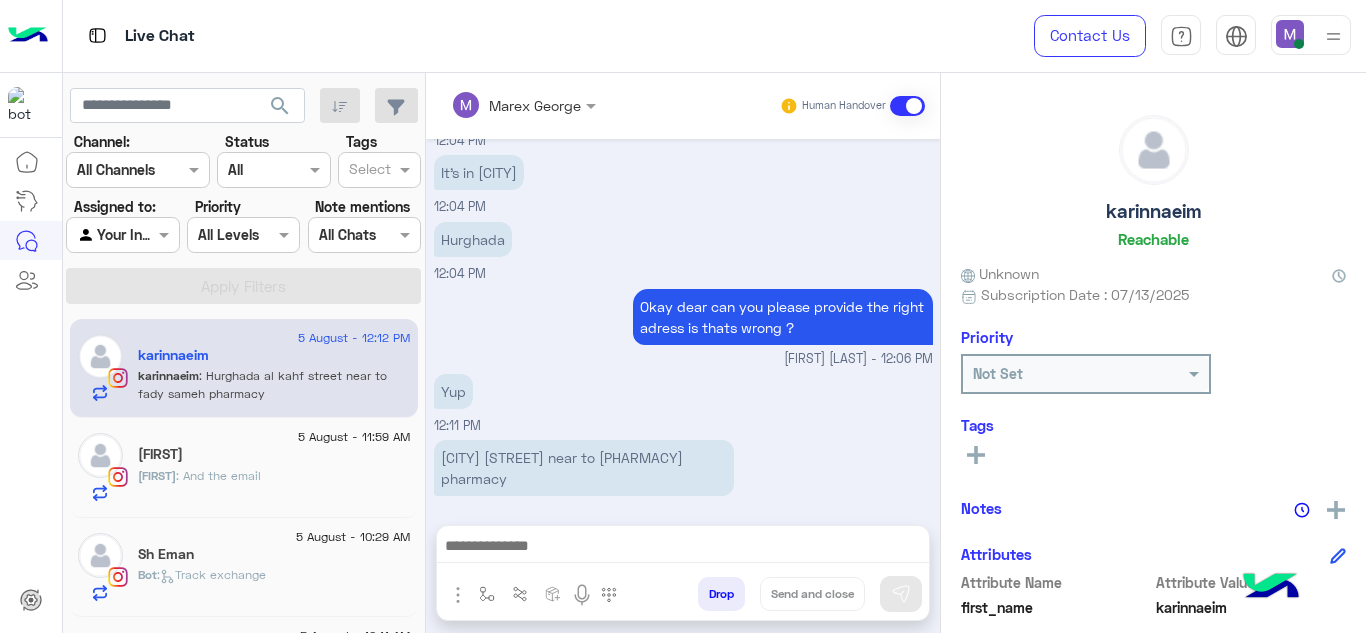 scroll, scrollTop: 534, scrollLeft: 0, axis: vertical 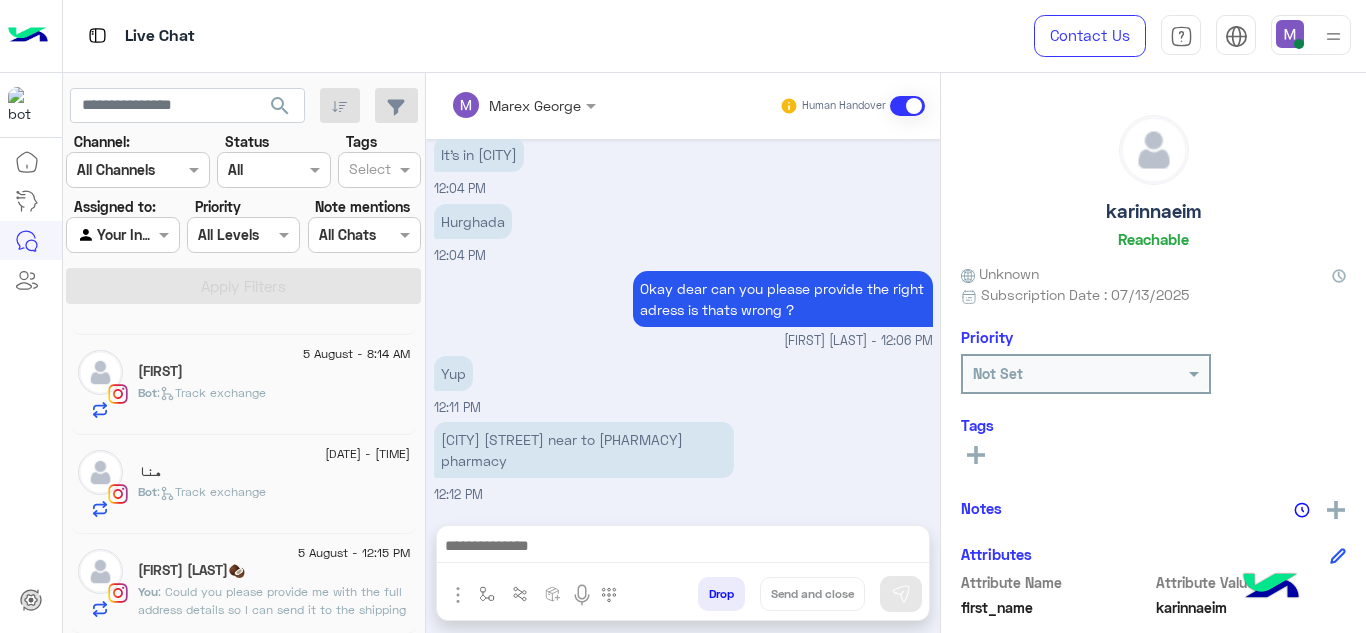 click on "[FIRST] [LAST]🥥" 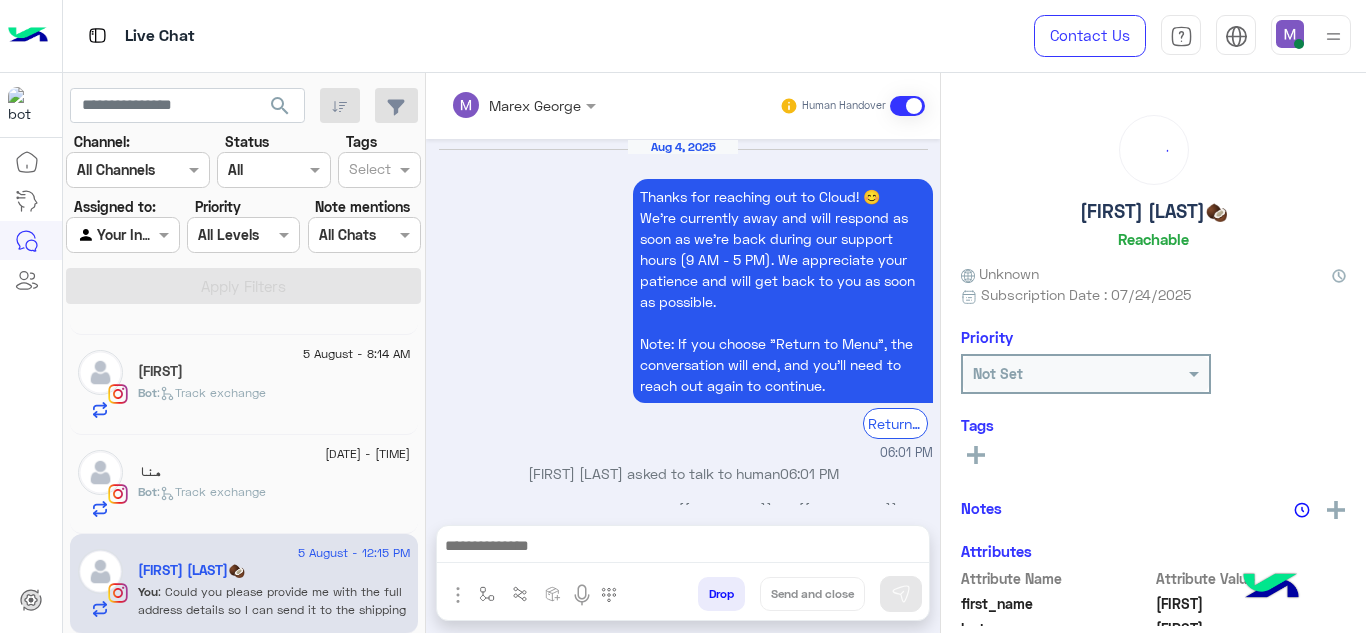 scroll, scrollTop: 578, scrollLeft: 0, axis: vertical 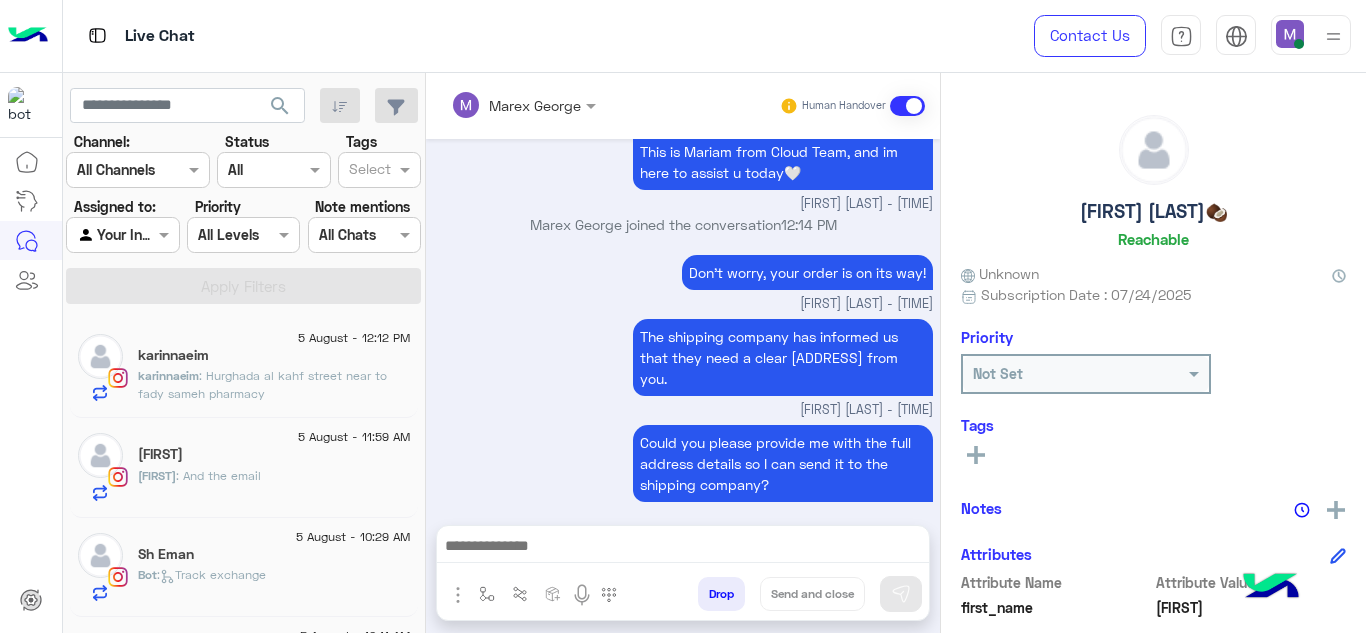 click on "[FIRST]" 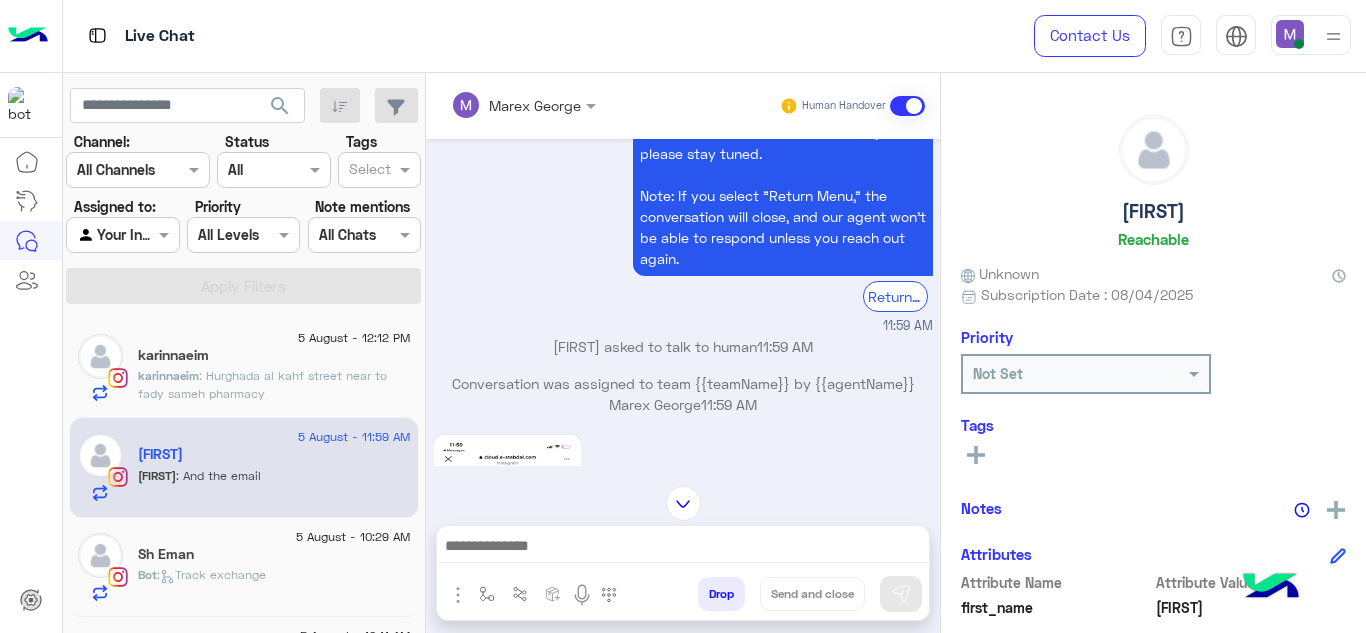 scroll, scrollTop: 491, scrollLeft: 0, axis: vertical 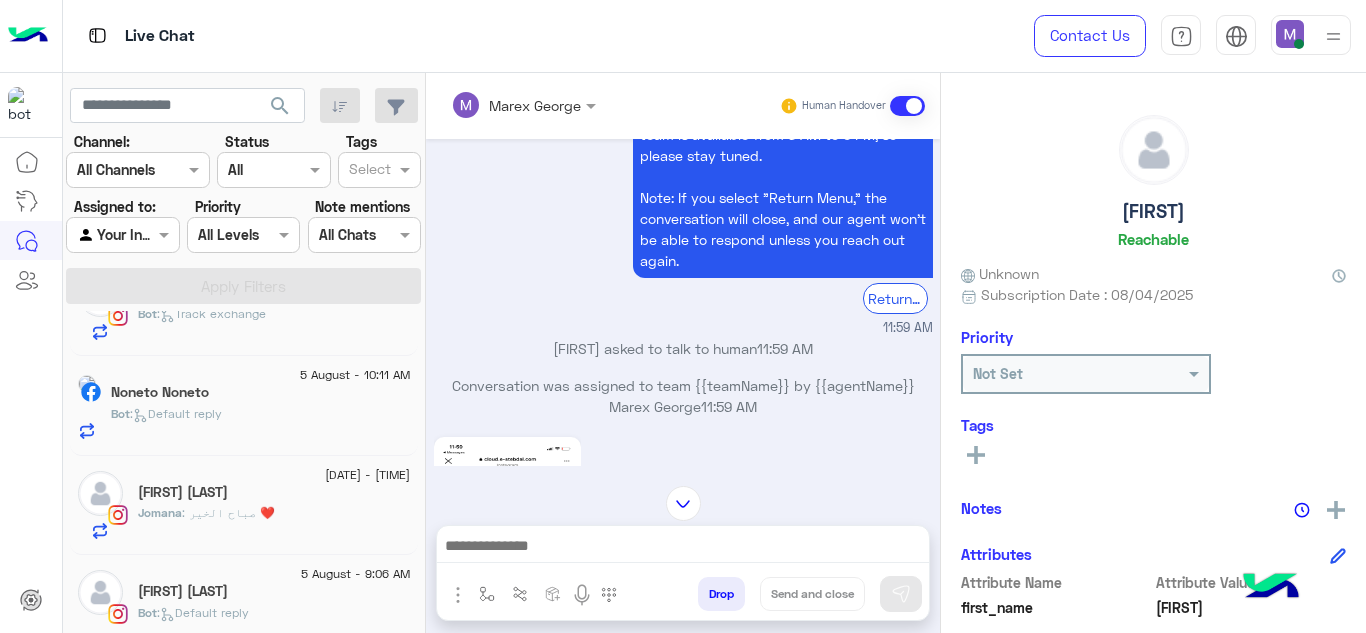 click on "[FIRST] [LAST]" 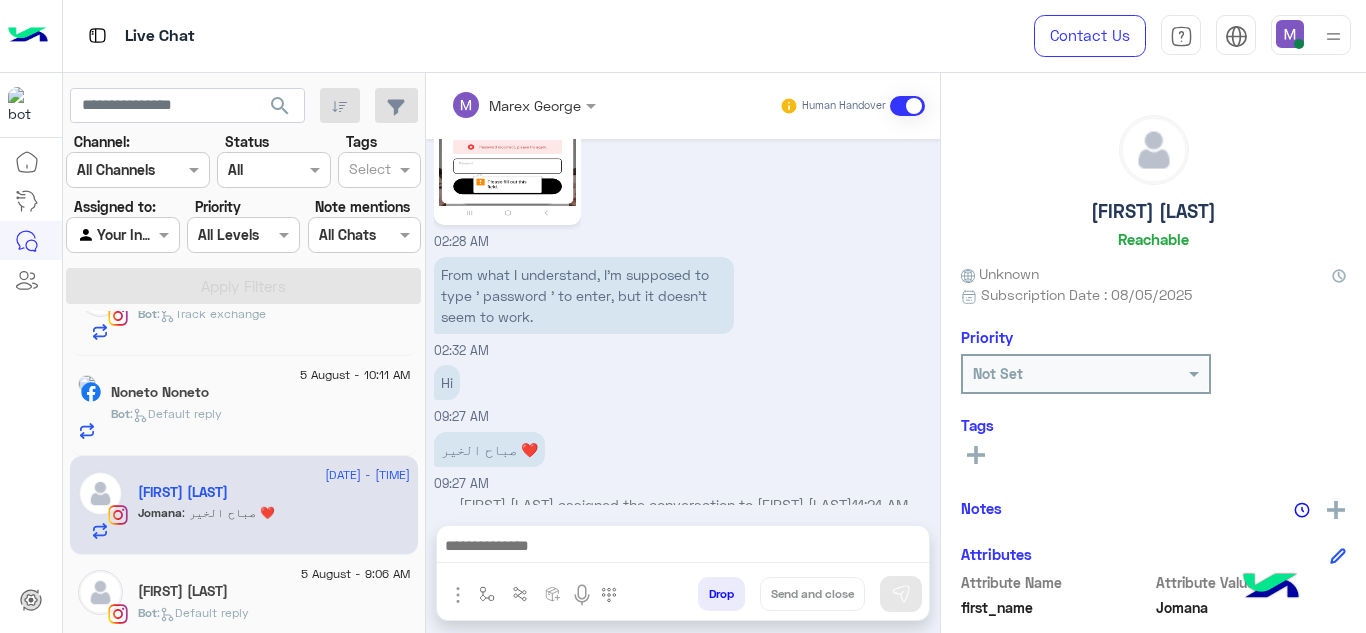 scroll, scrollTop: 2054, scrollLeft: 0, axis: vertical 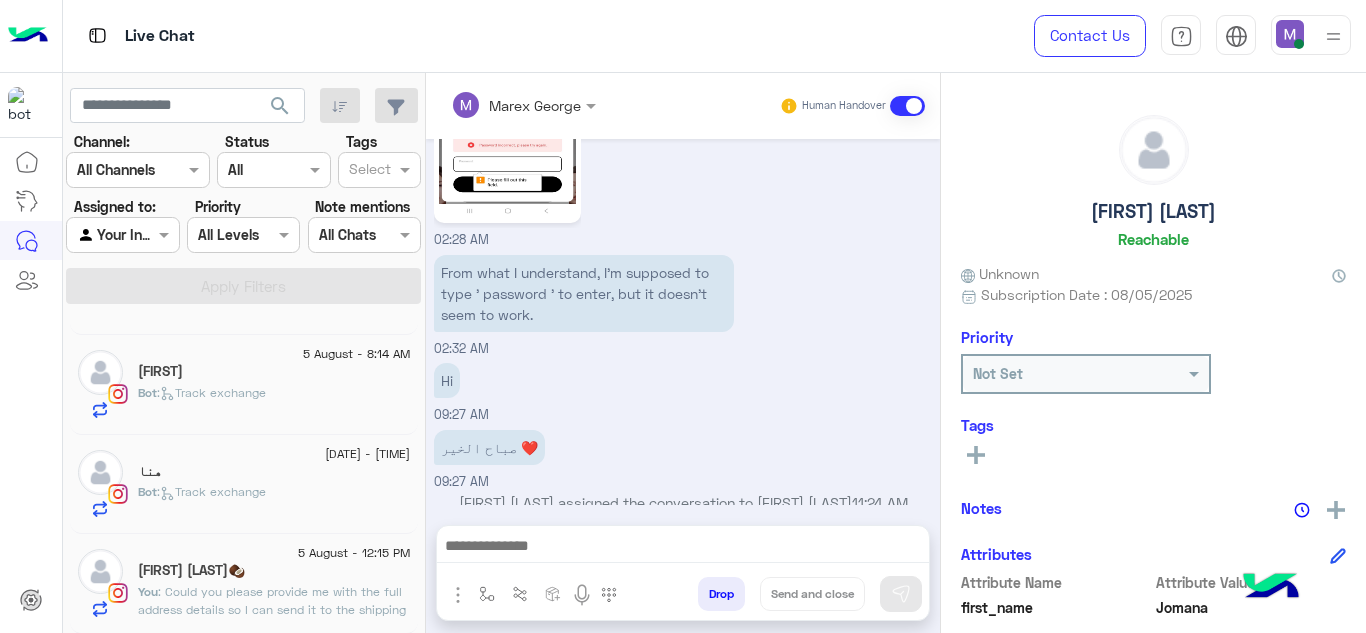 click on ": Could you please provide me with the full address details so I can send it to the shipping company?" 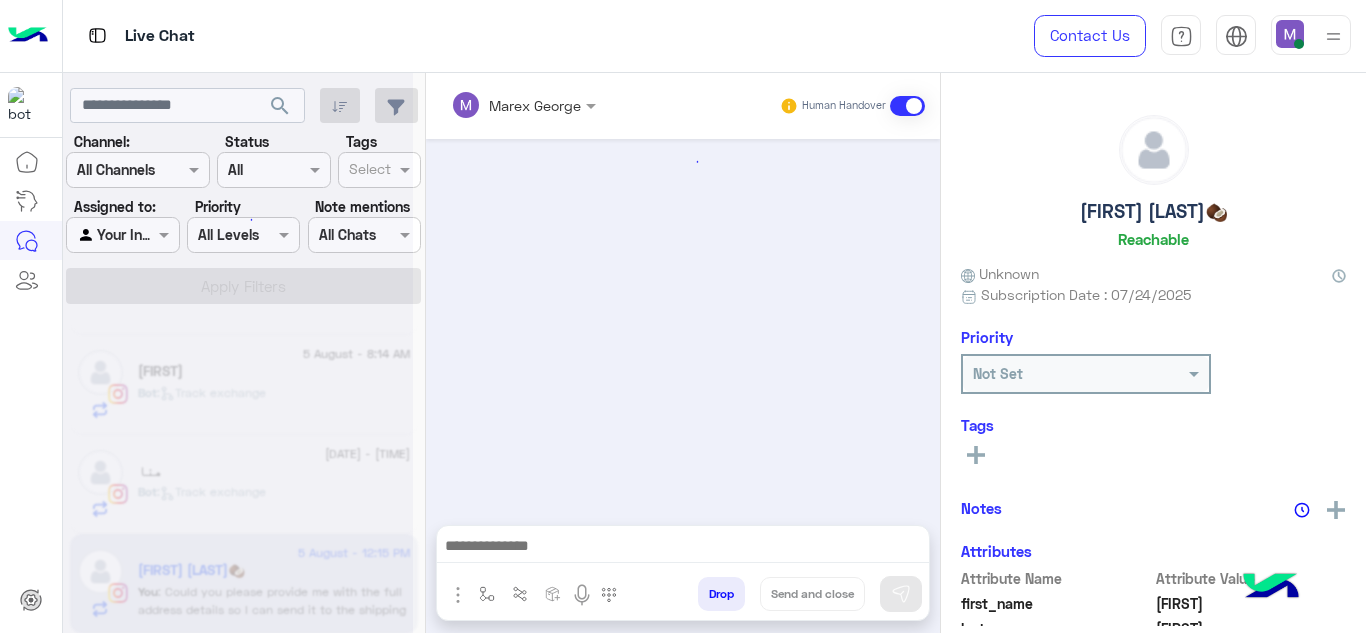 scroll, scrollTop: 578, scrollLeft: 0, axis: vertical 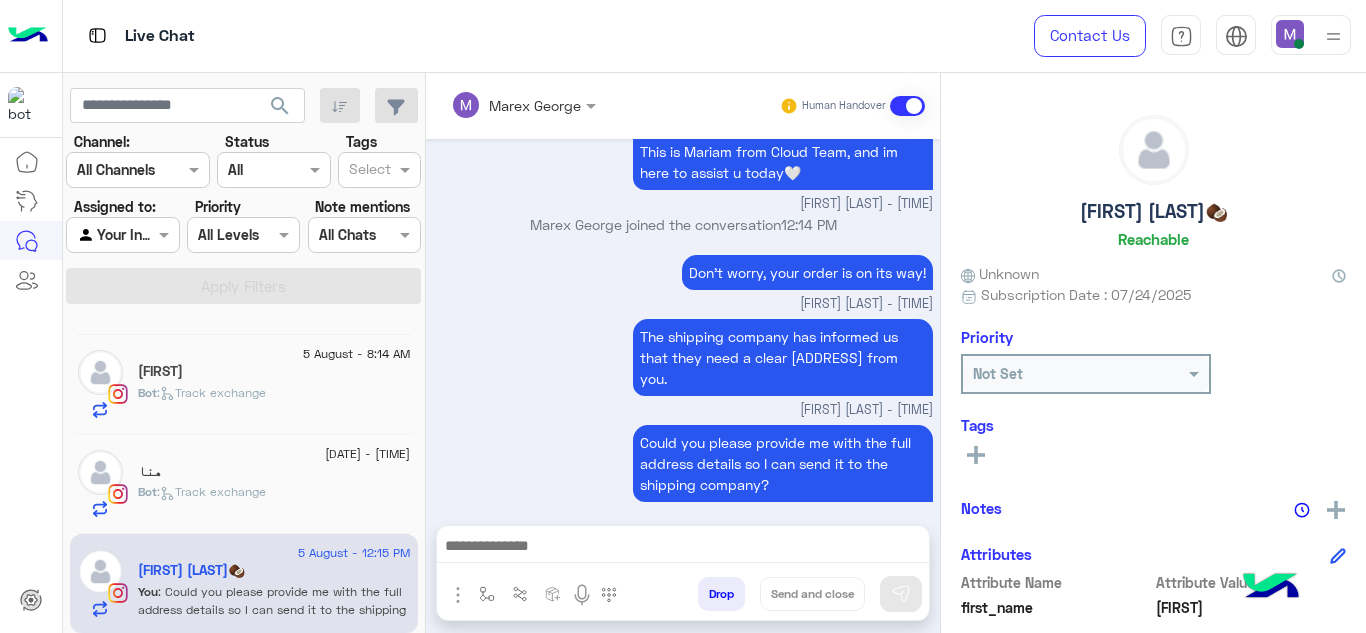 click on "Bot :   Track exchange" 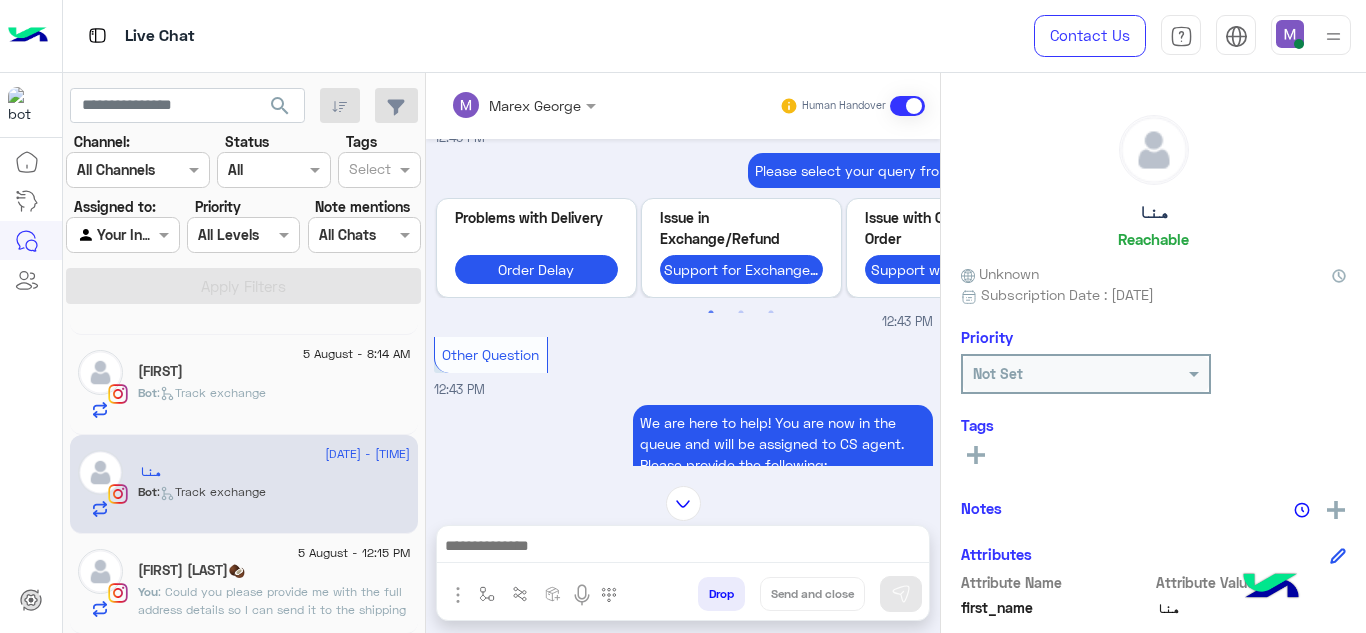 scroll, scrollTop: 4640, scrollLeft: 0, axis: vertical 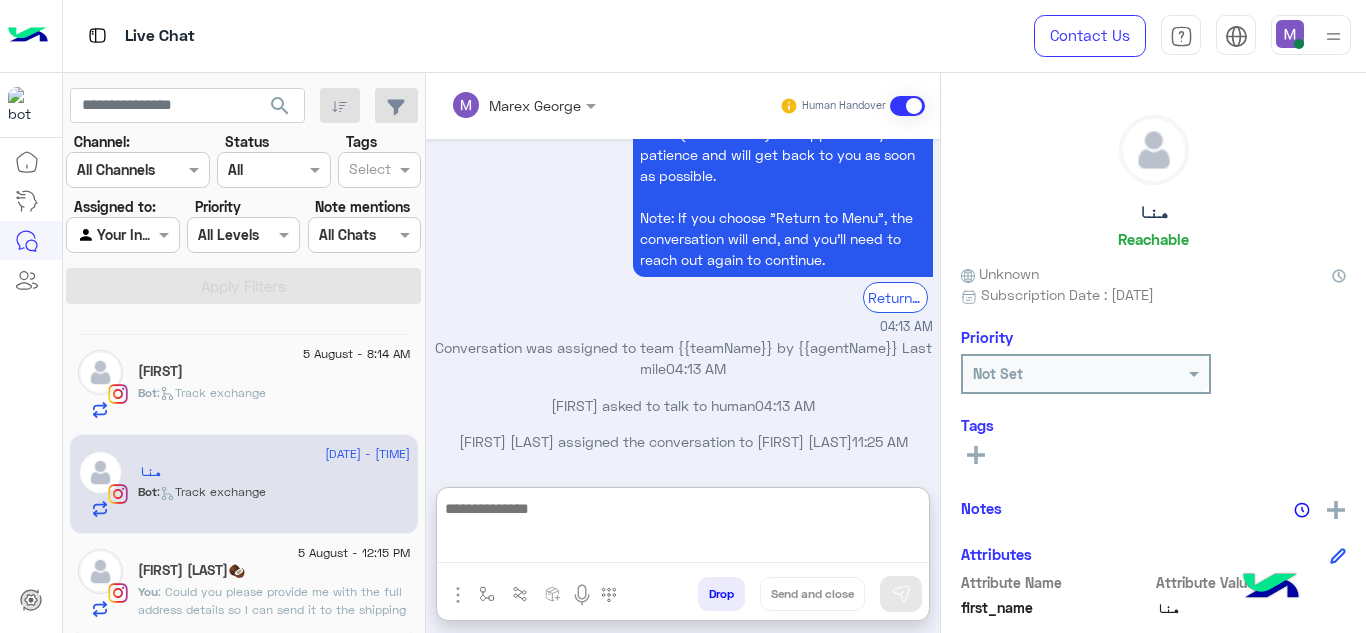 click at bounding box center (683, 529) 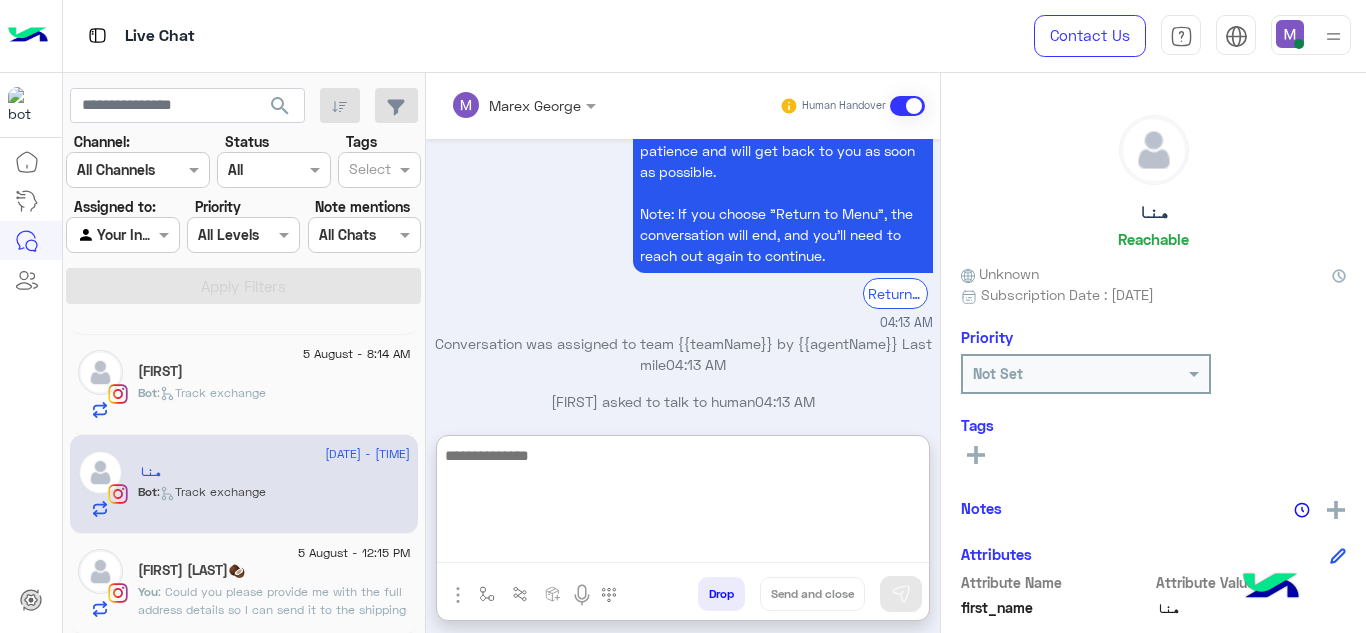 paste on "**********" 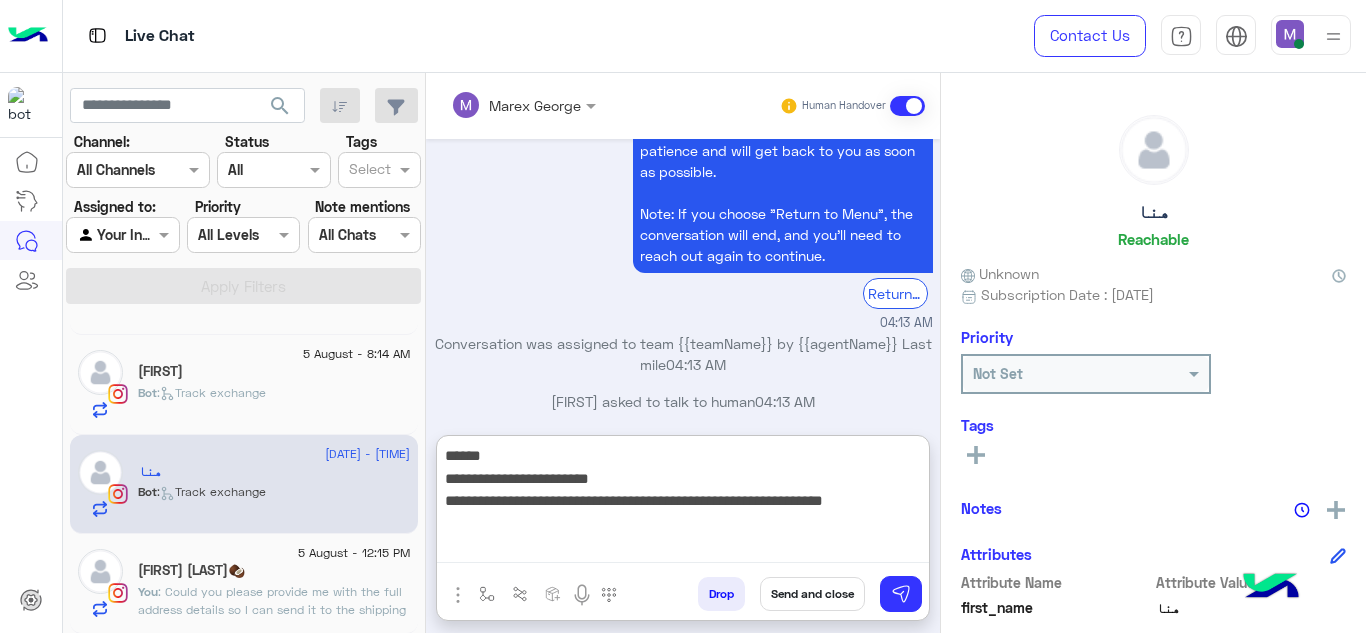 click on "**********" at bounding box center [683, 503] 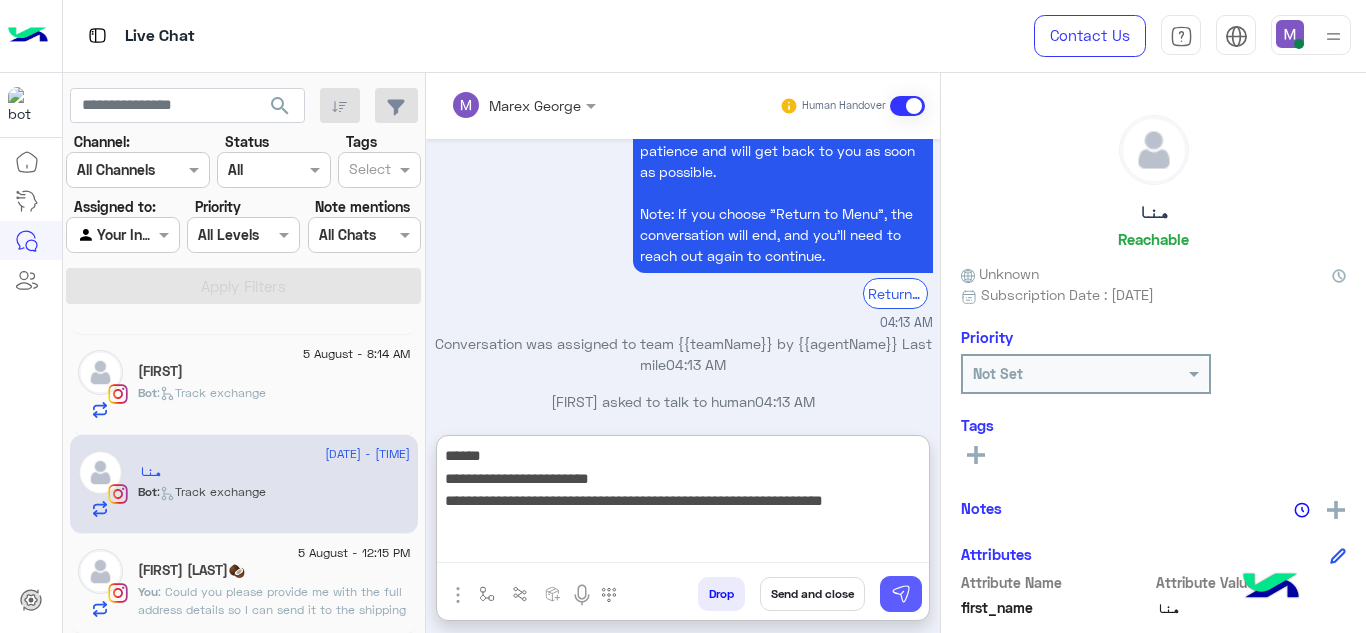 type on "**********" 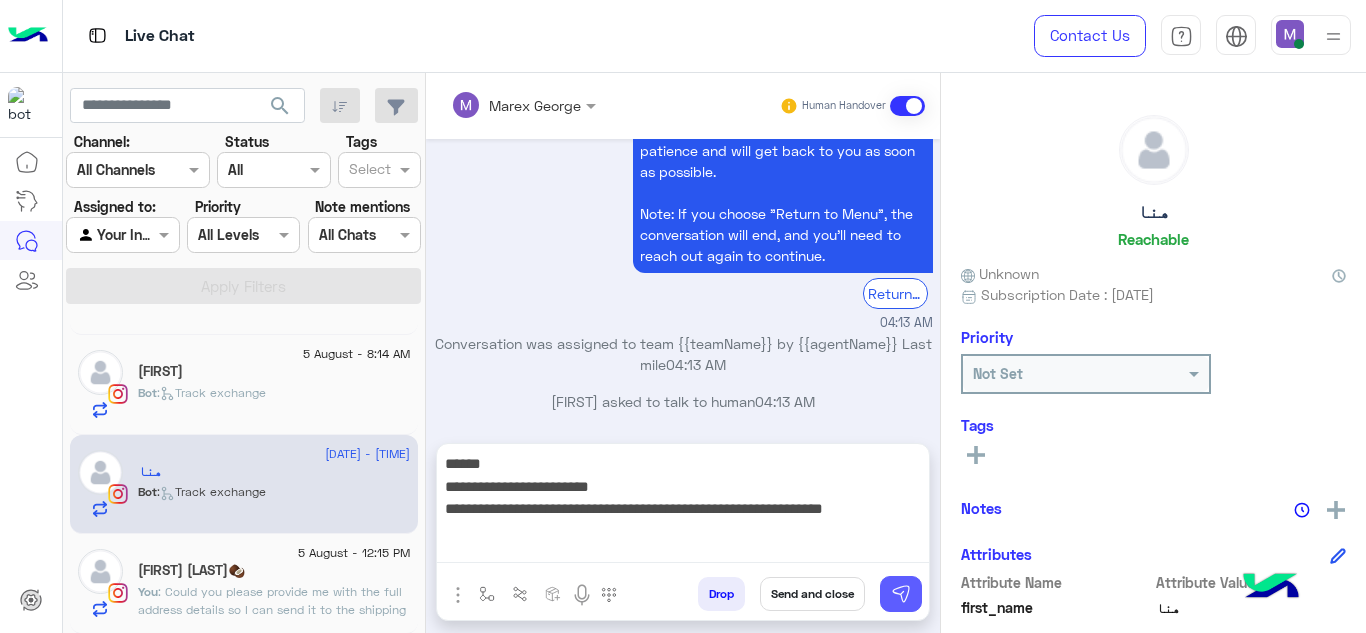 click at bounding box center [901, 594] 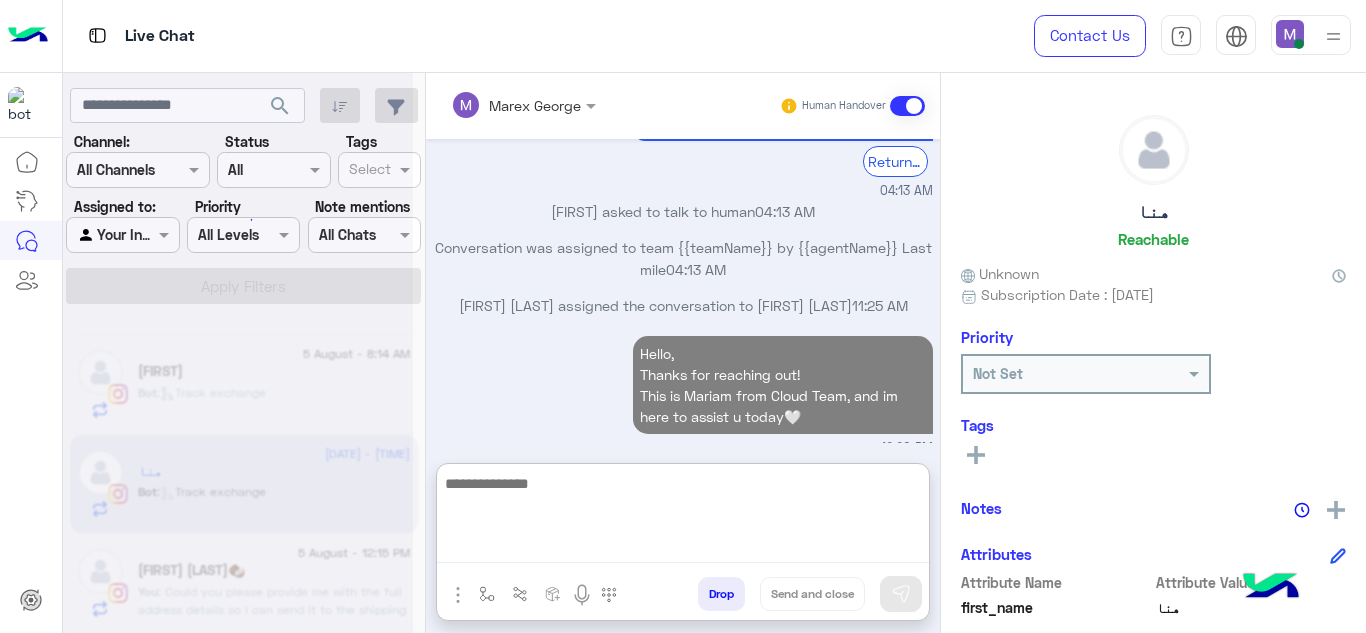 click at bounding box center [683, 517] 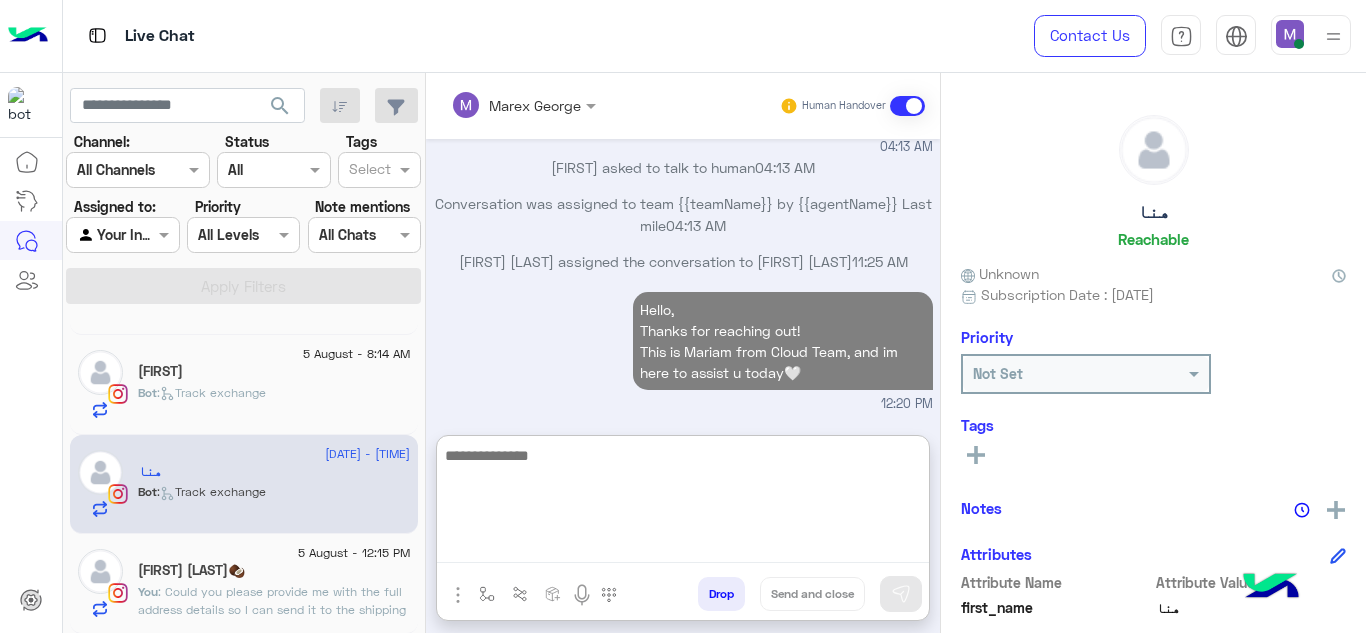 paste on "**********" 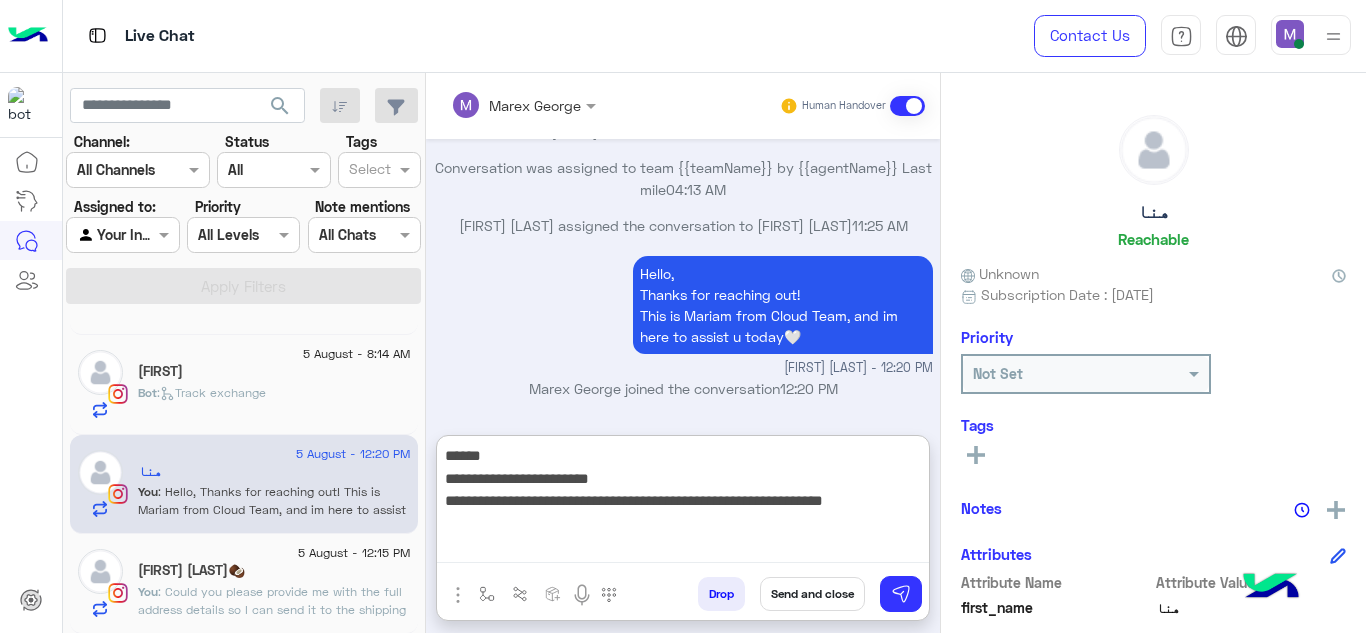 scroll, scrollTop: 4894, scrollLeft: 0, axis: vertical 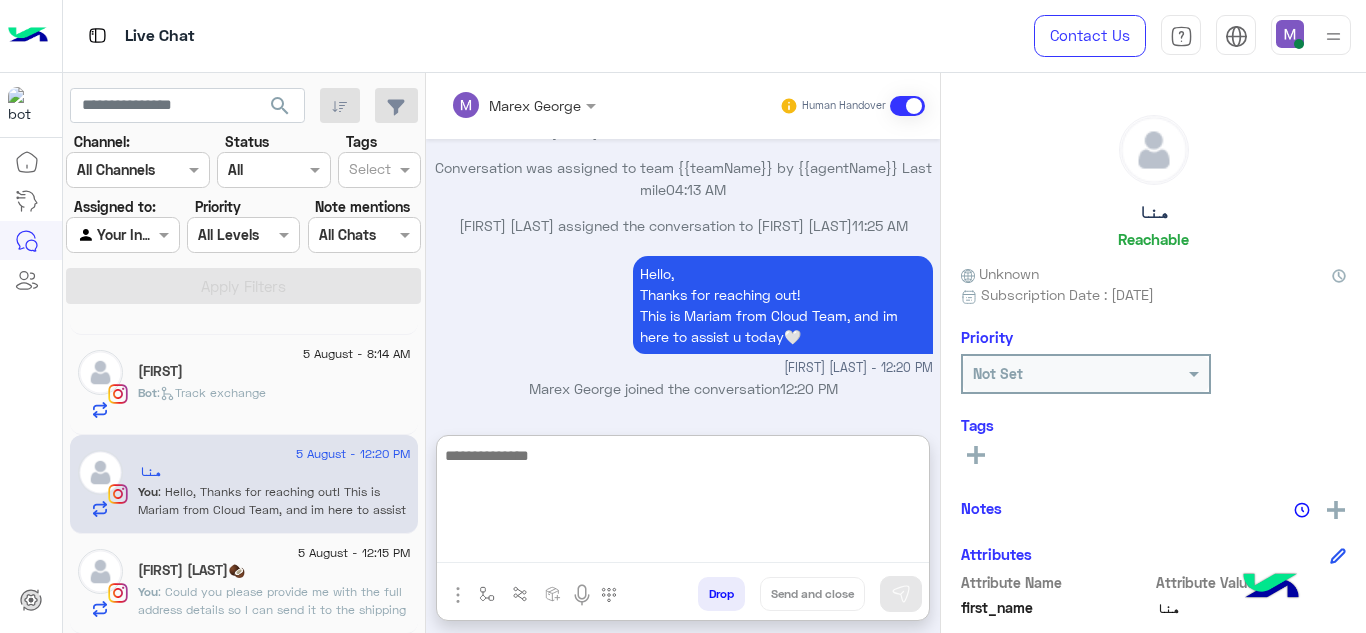 paste on "**********" 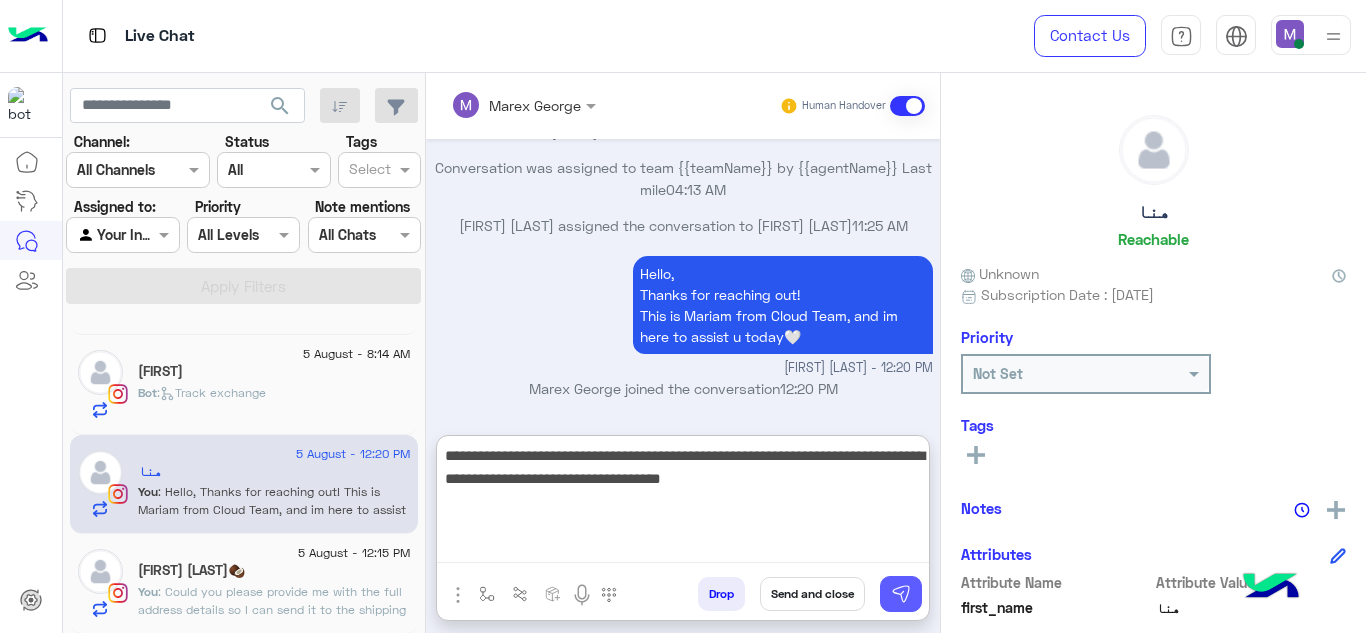 type on "**********" 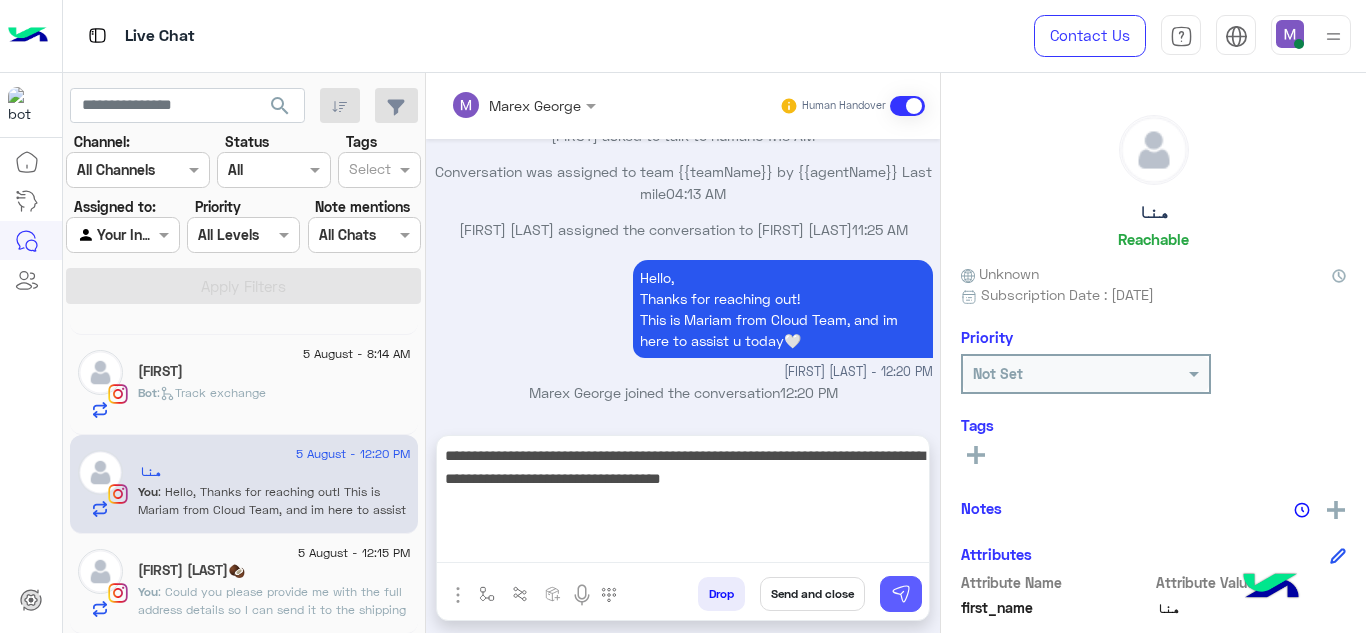 click at bounding box center [901, 594] 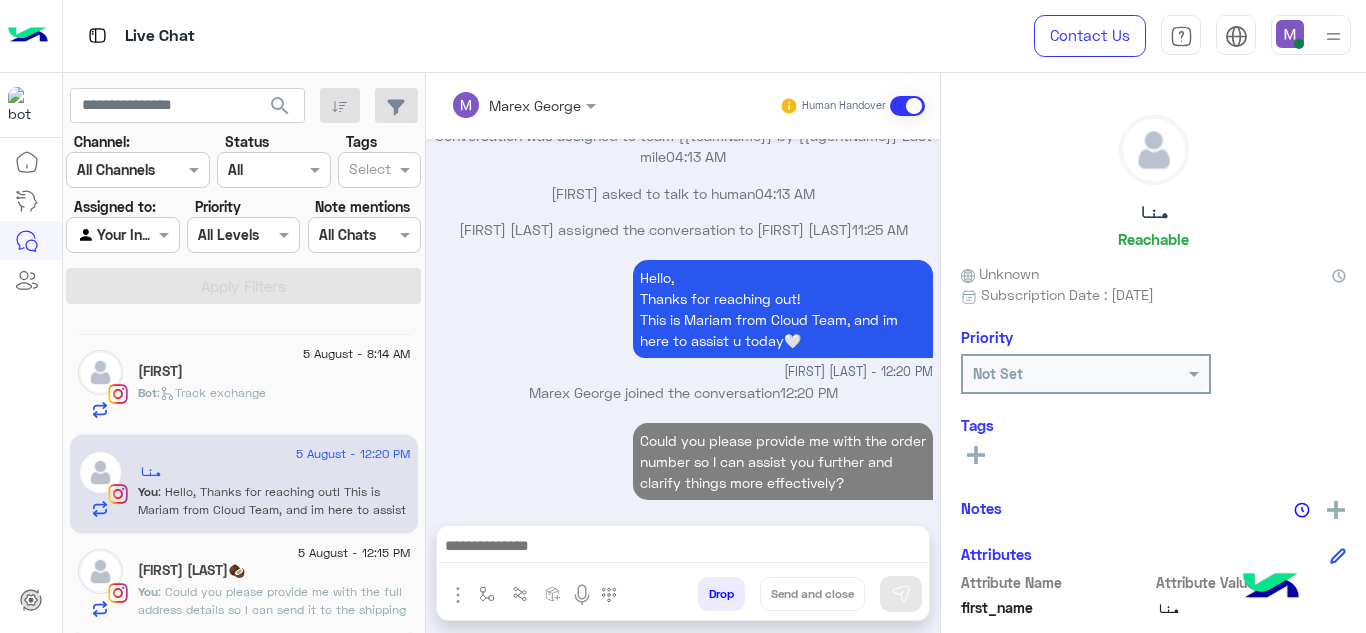 scroll, scrollTop: 4910, scrollLeft: 0, axis: vertical 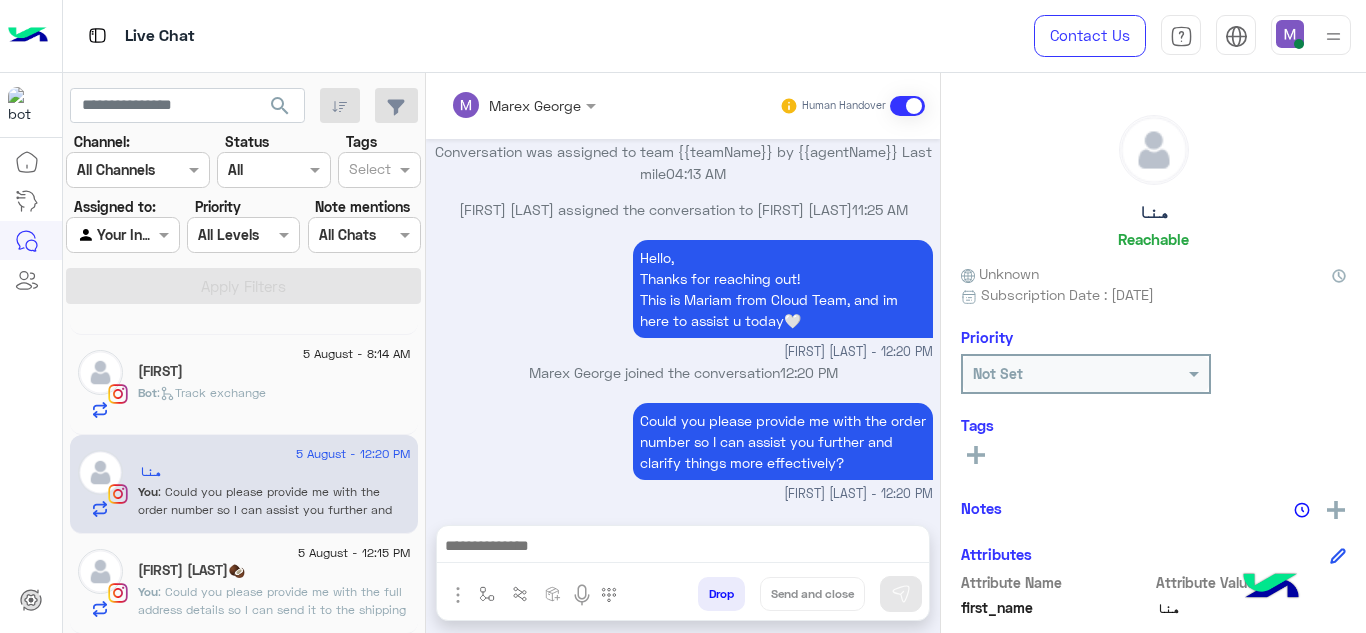 click on ": Could you please provide me with the full address details so I can send it to the shipping company?" 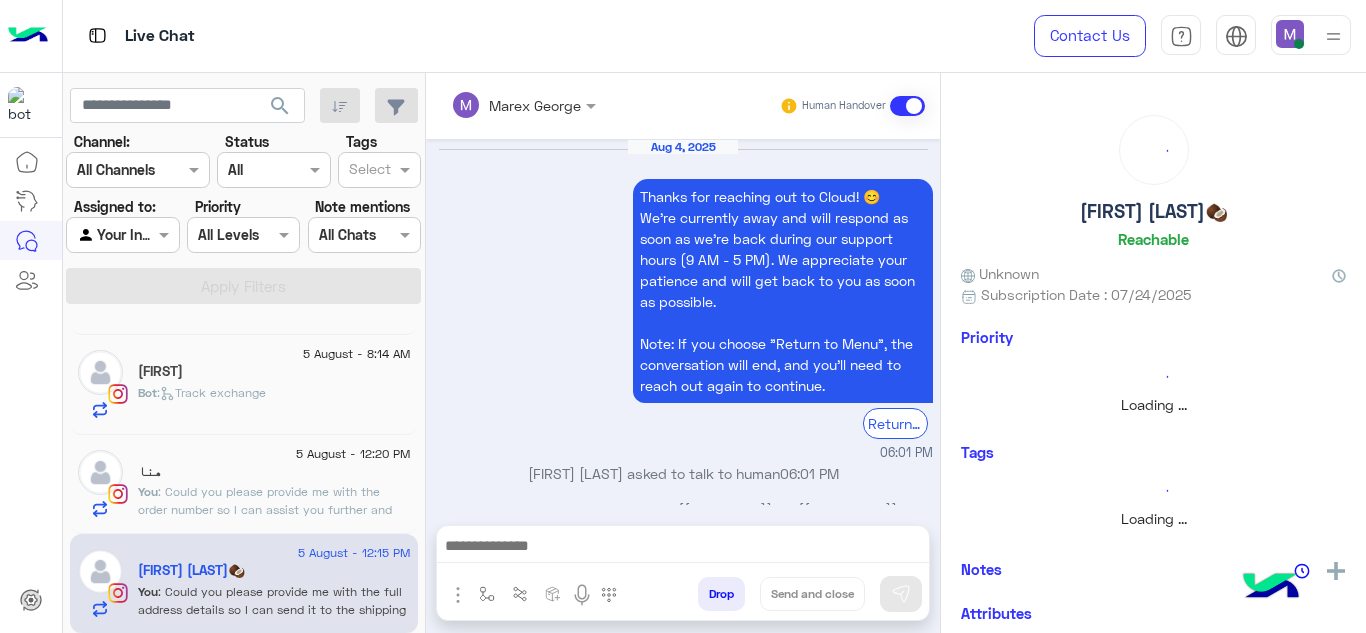scroll, scrollTop: 578, scrollLeft: 0, axis: vertical 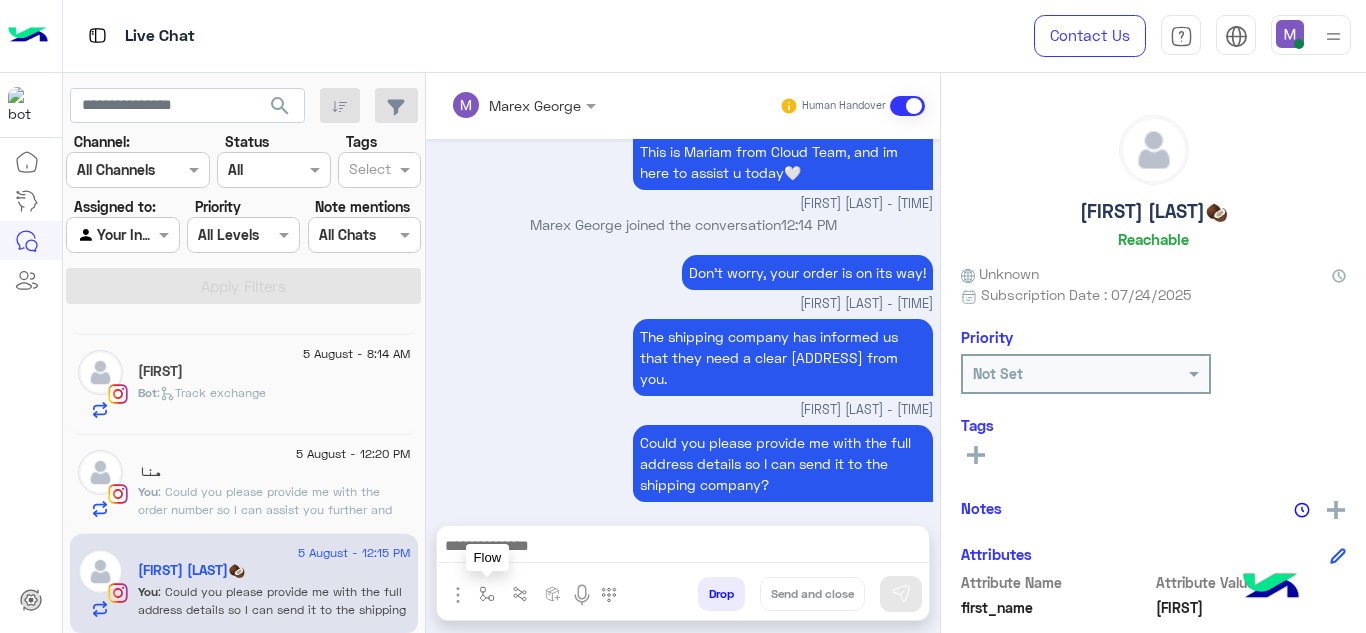 click at bounding box center (487, 594) 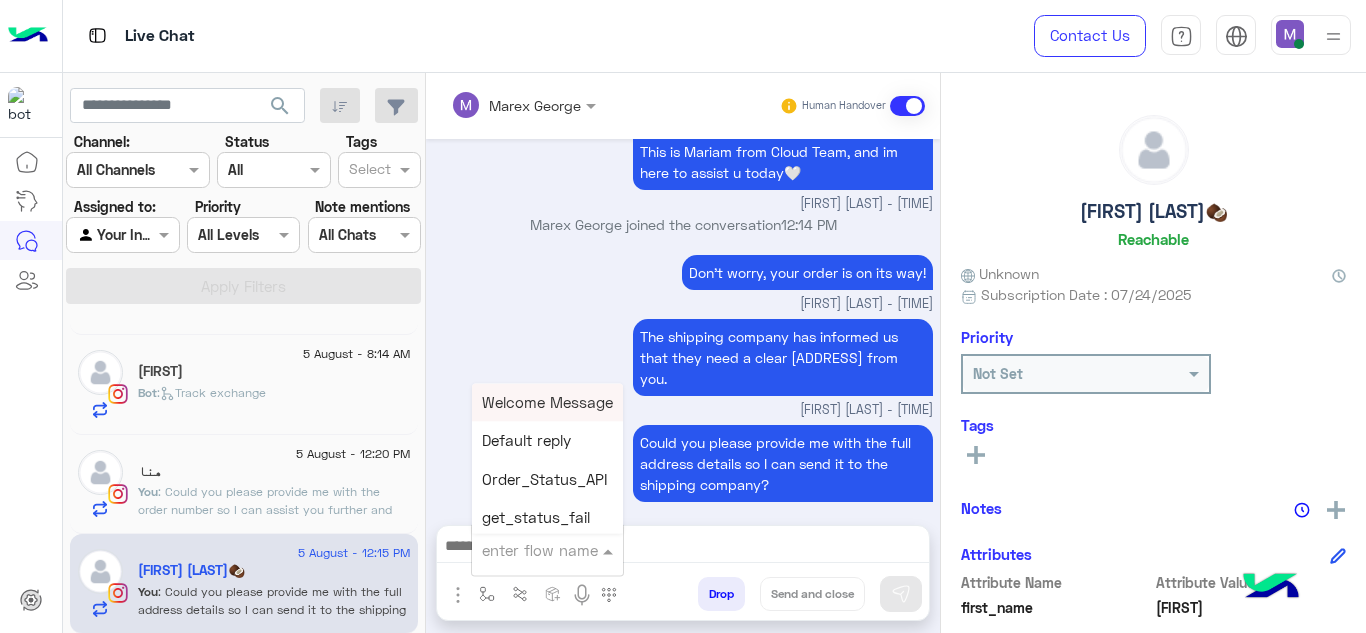 click at bounding box center (523, 550) 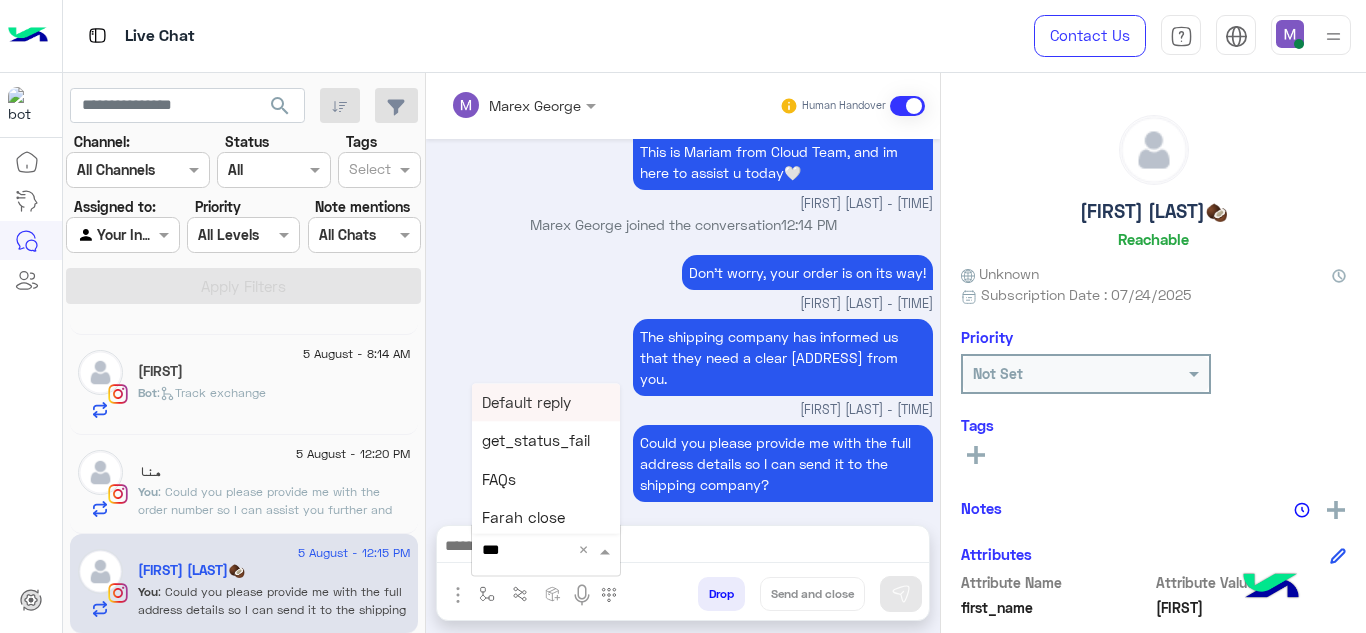 type on "****" 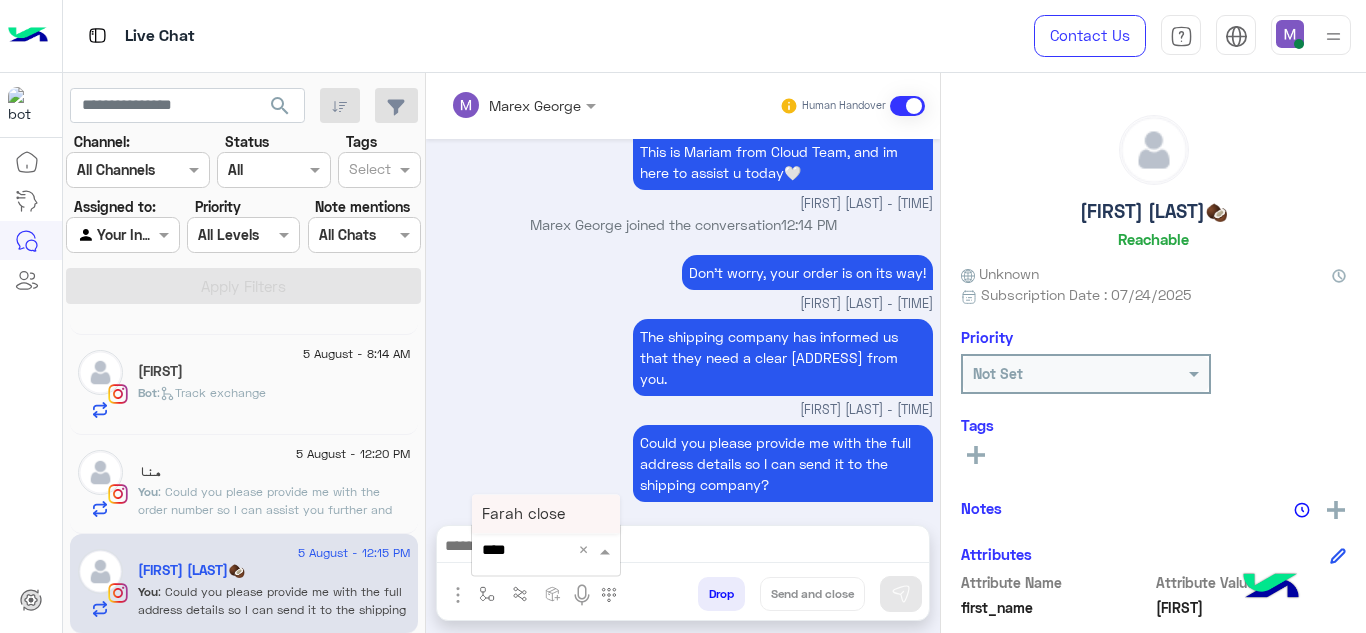 click on "Farah close" at bounding box center [546, 514] 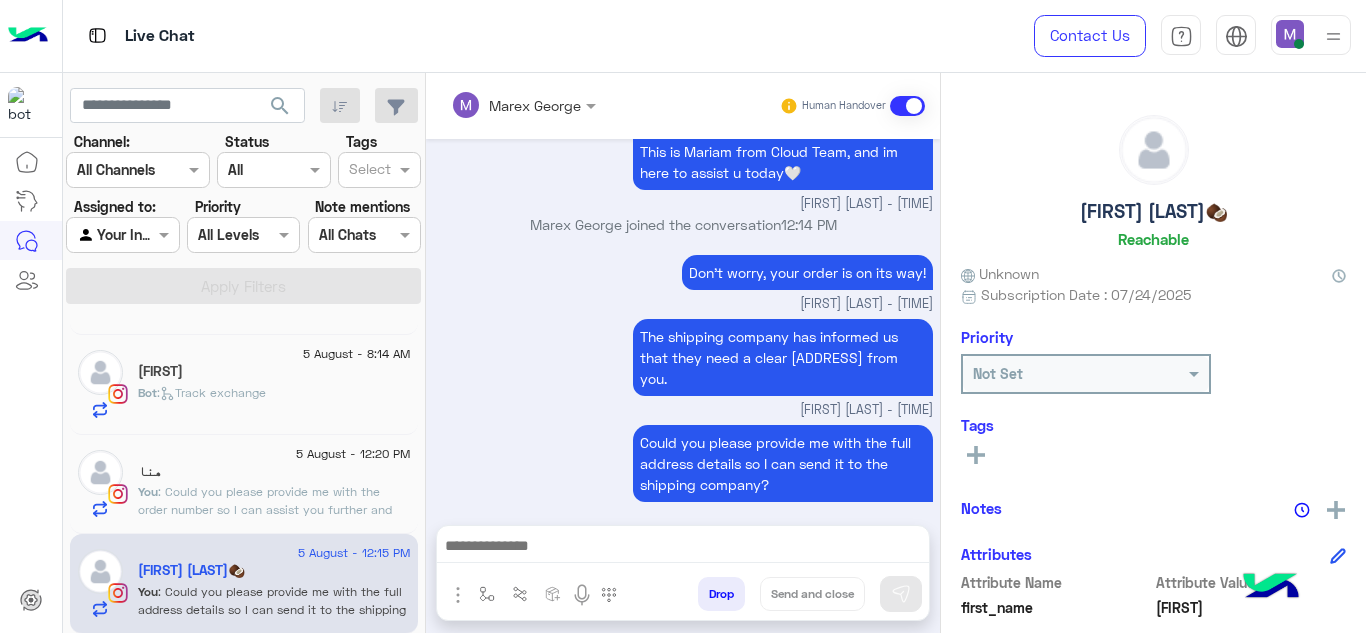 type on "**********" 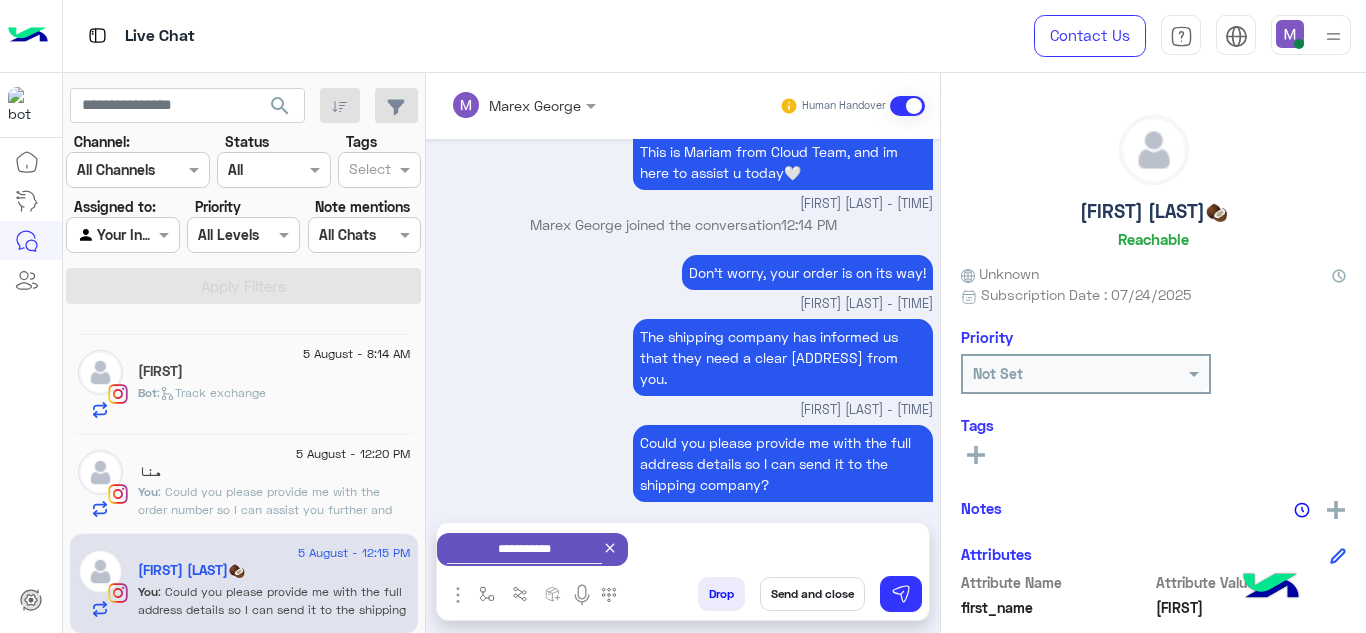 click on "Send and close" at bounding box center [812, 594] 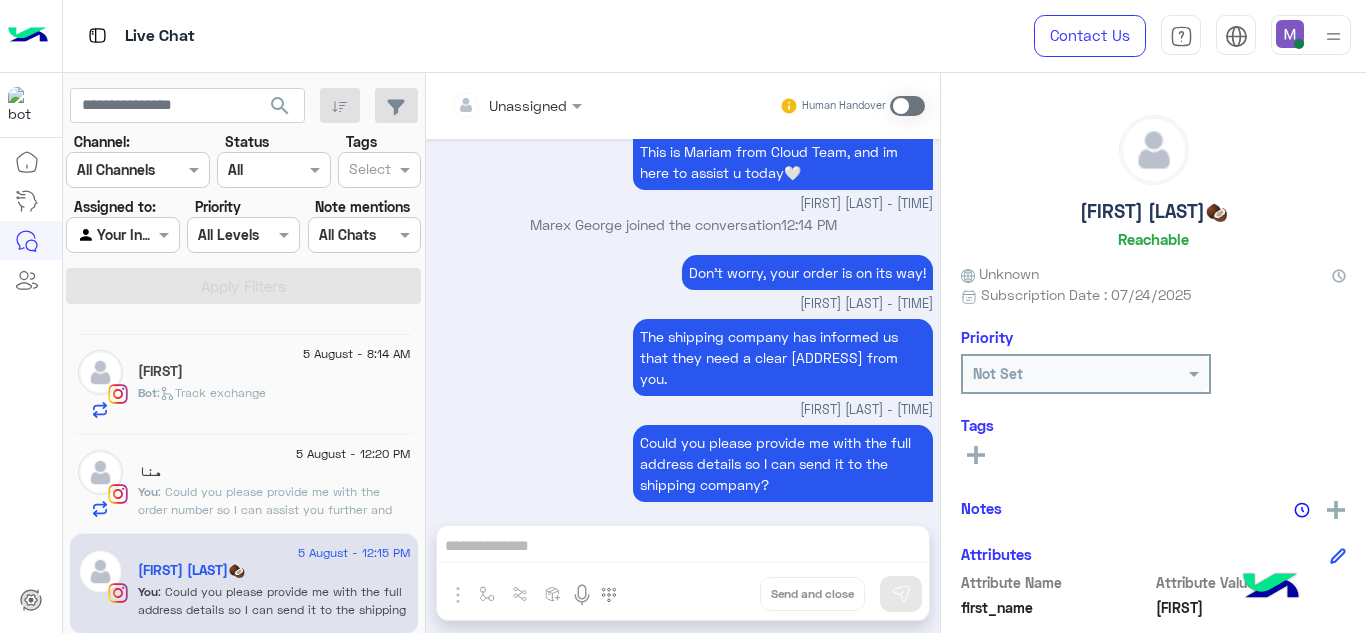 scroll, scrollTop: 614, scrollLeft: 0, axis: vertical 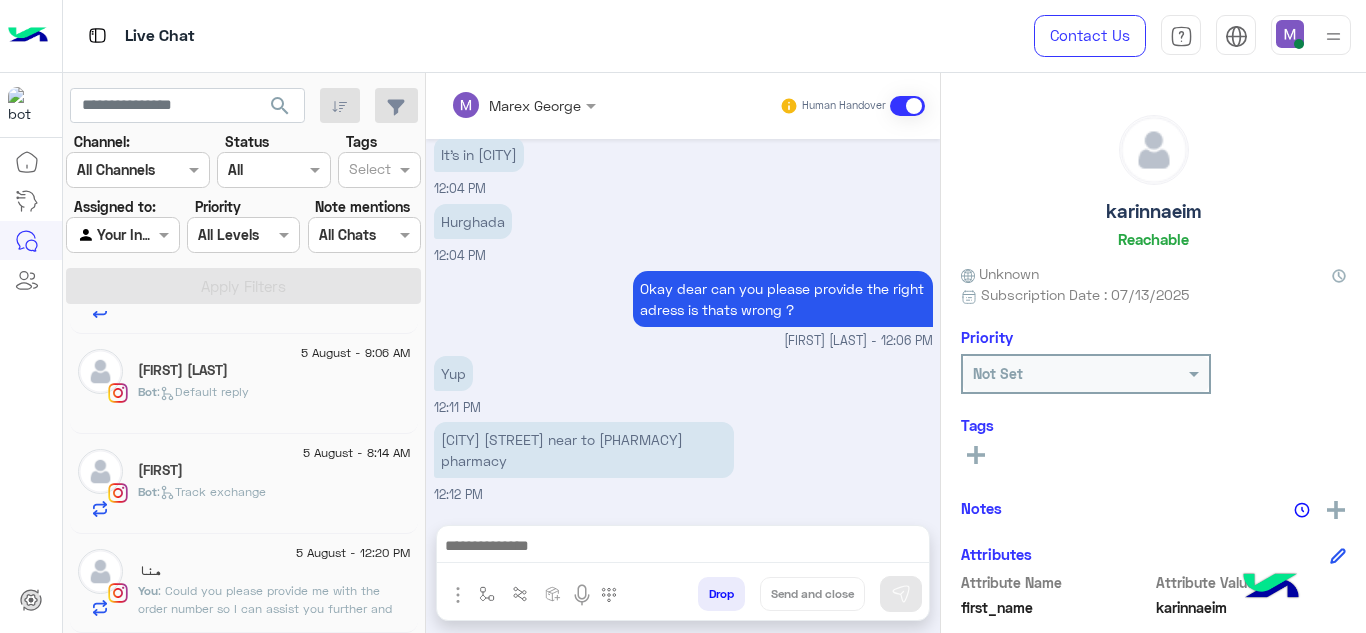 click on "5 August - 12:20 PM" 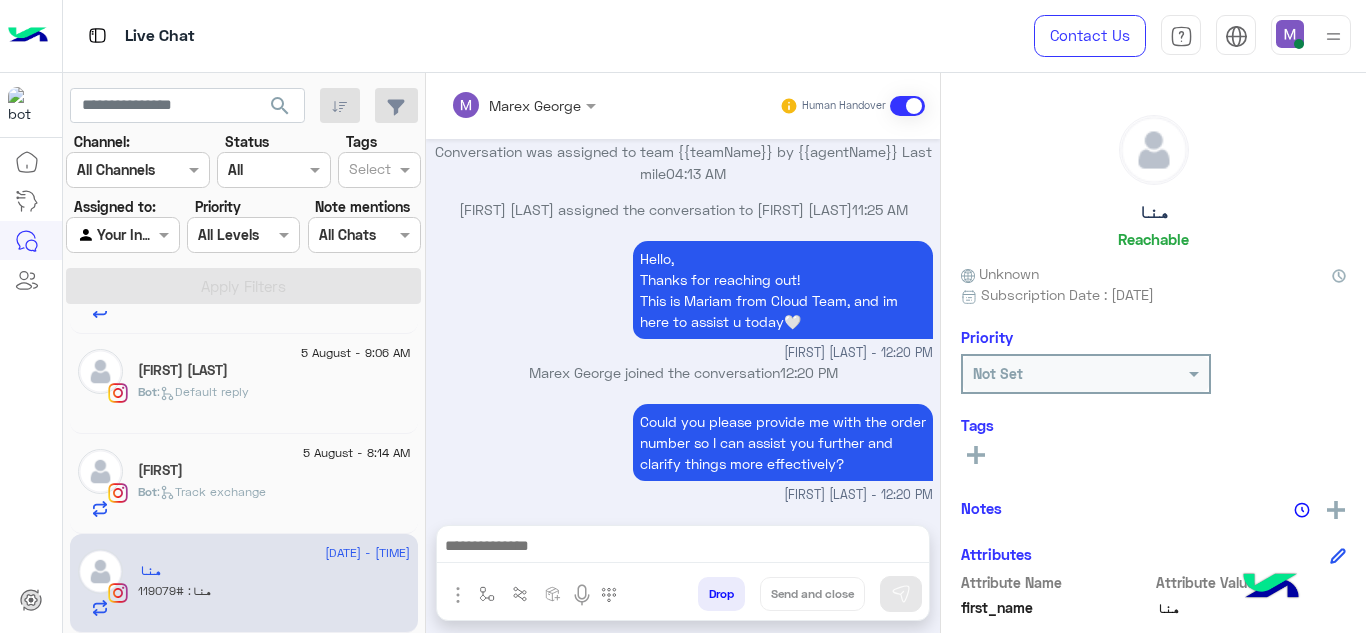 scroll, scrollTop: 664, scrollLeft: 0, axis: vertical 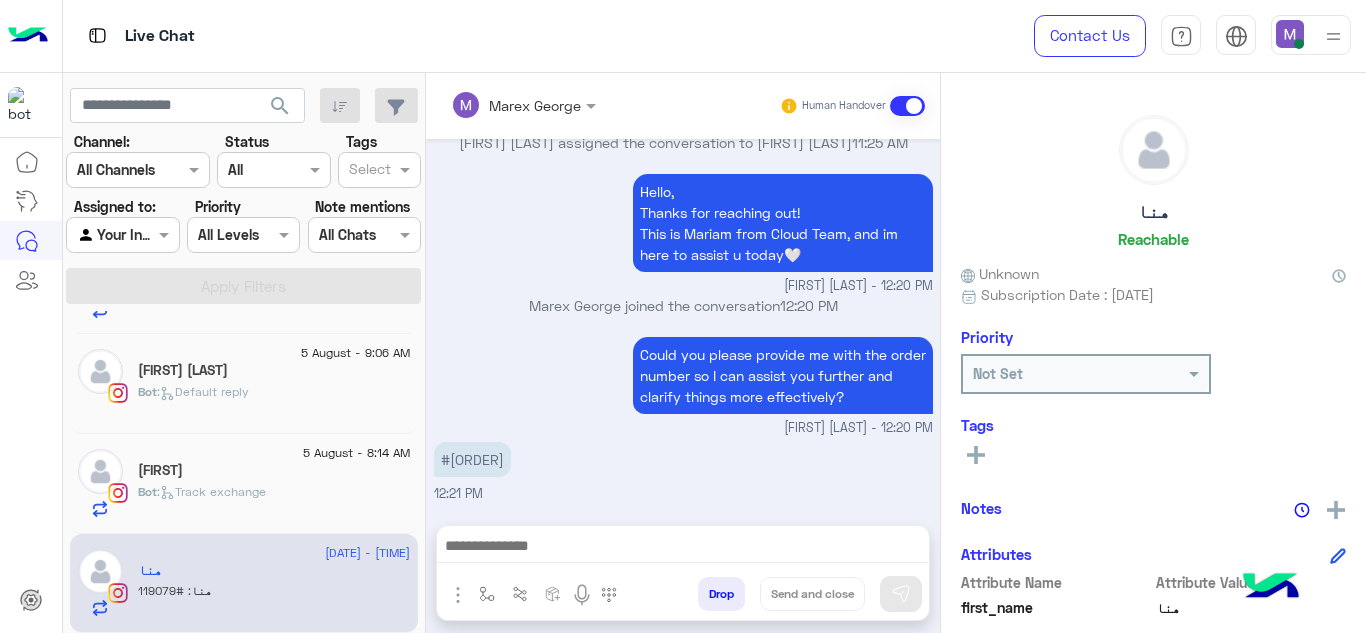 click on "#[ORDER]" at bounding box center (472, 459) 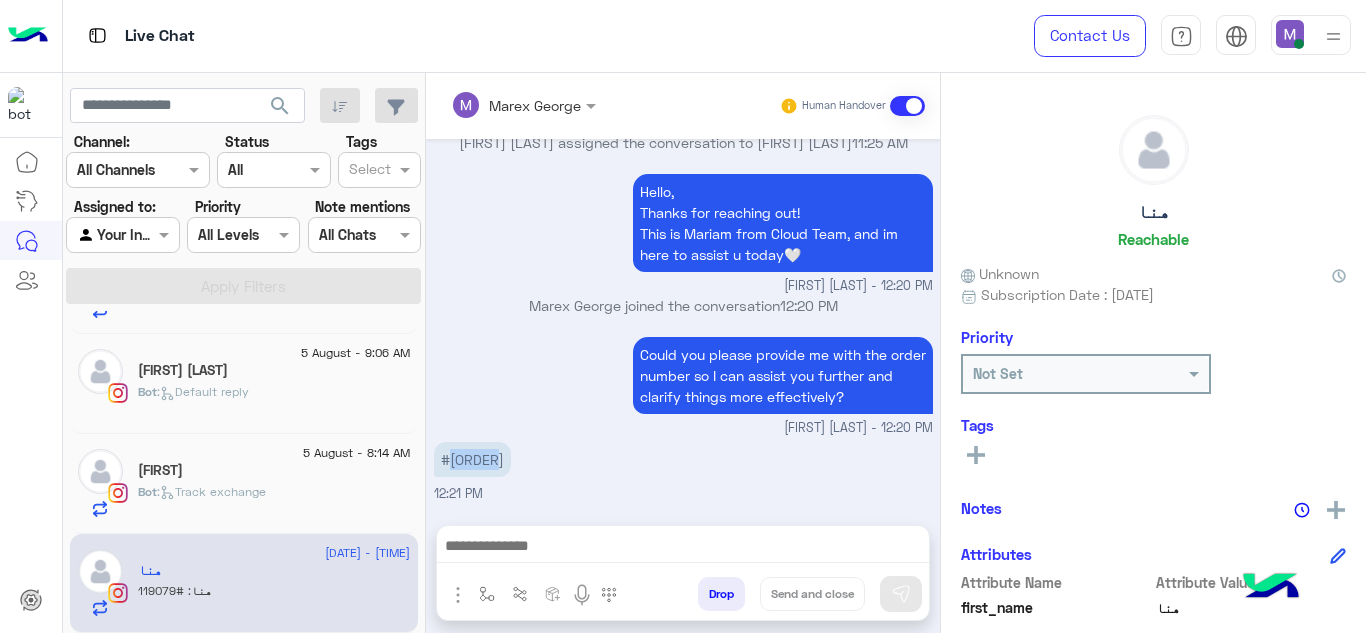 click on "#[ORDER]" at bounding box center (472, 459) 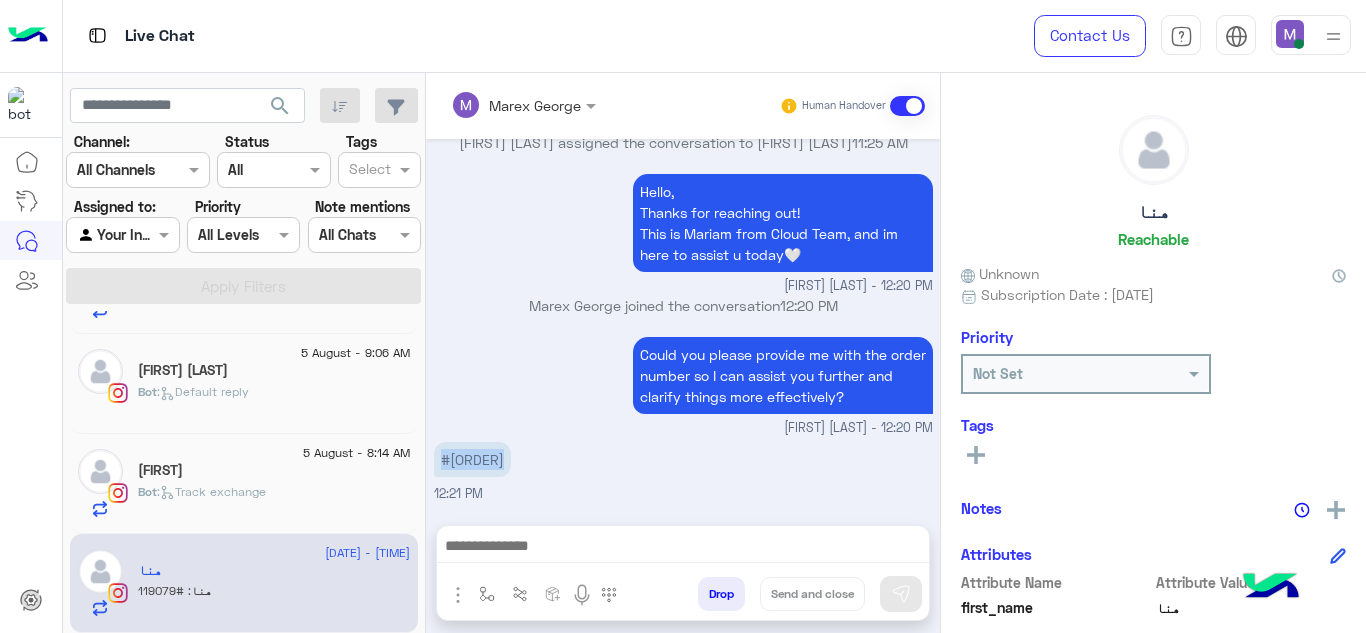click on "#[ORDER]" at bounding box center [472, 459] 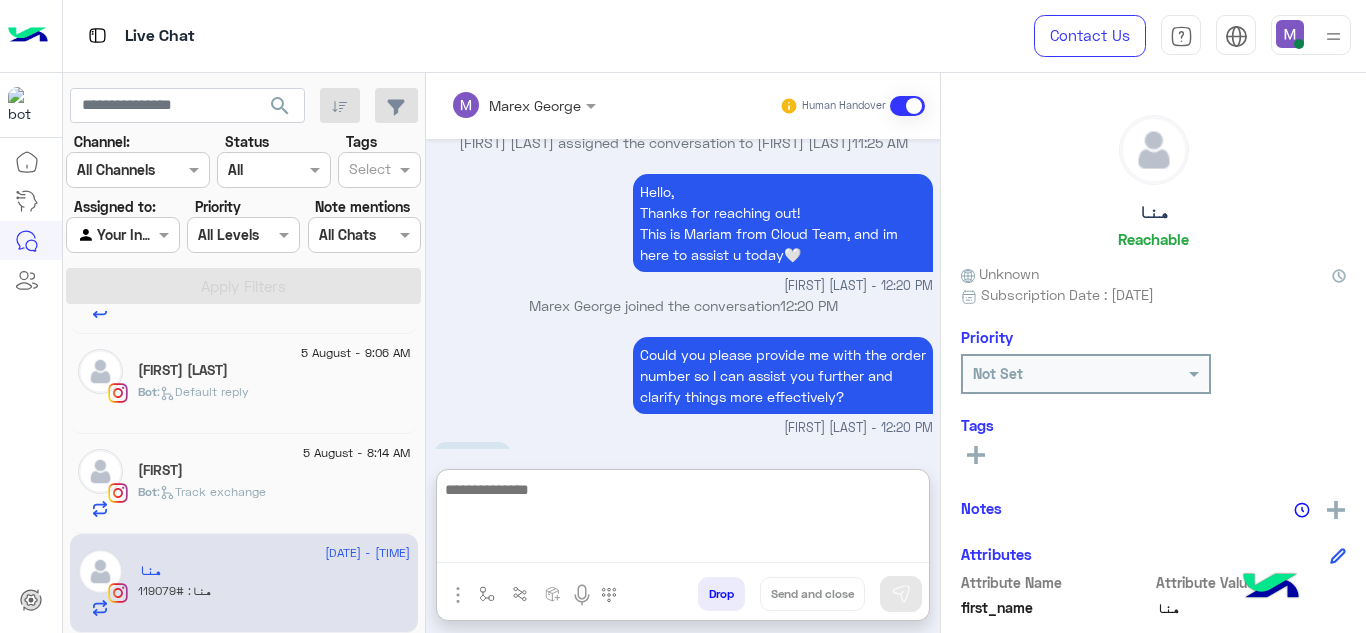 click at bounding box center (683, 520) 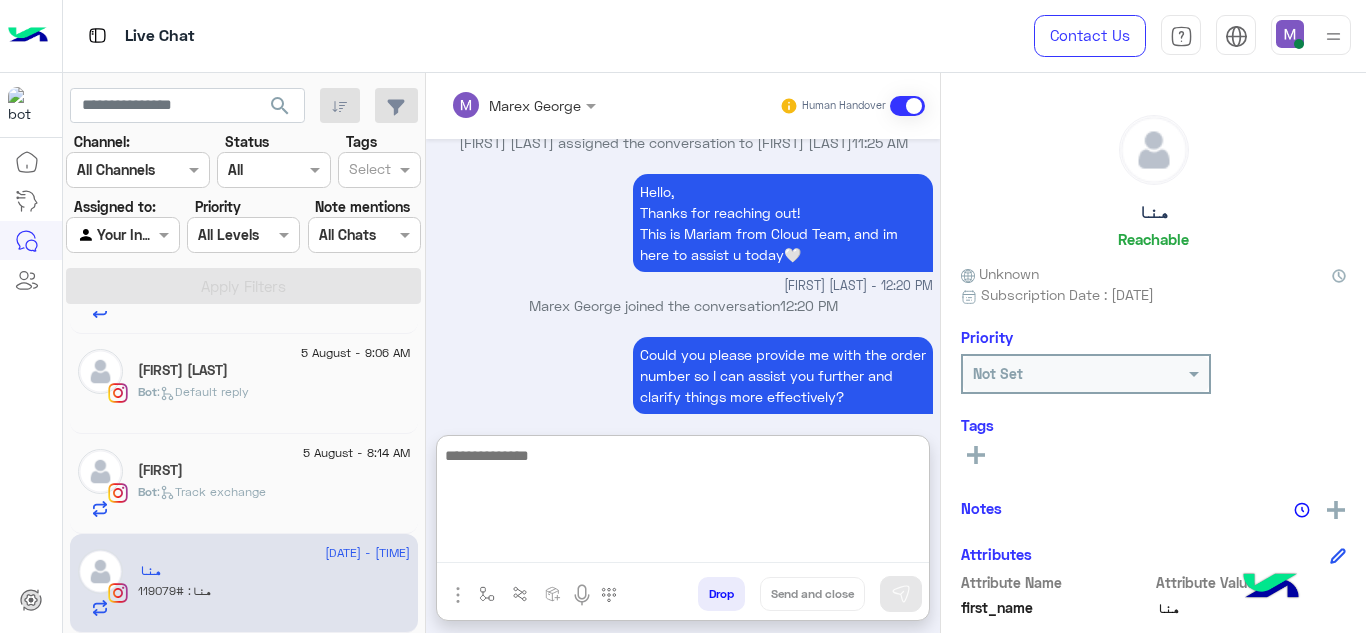 paste on "**********" 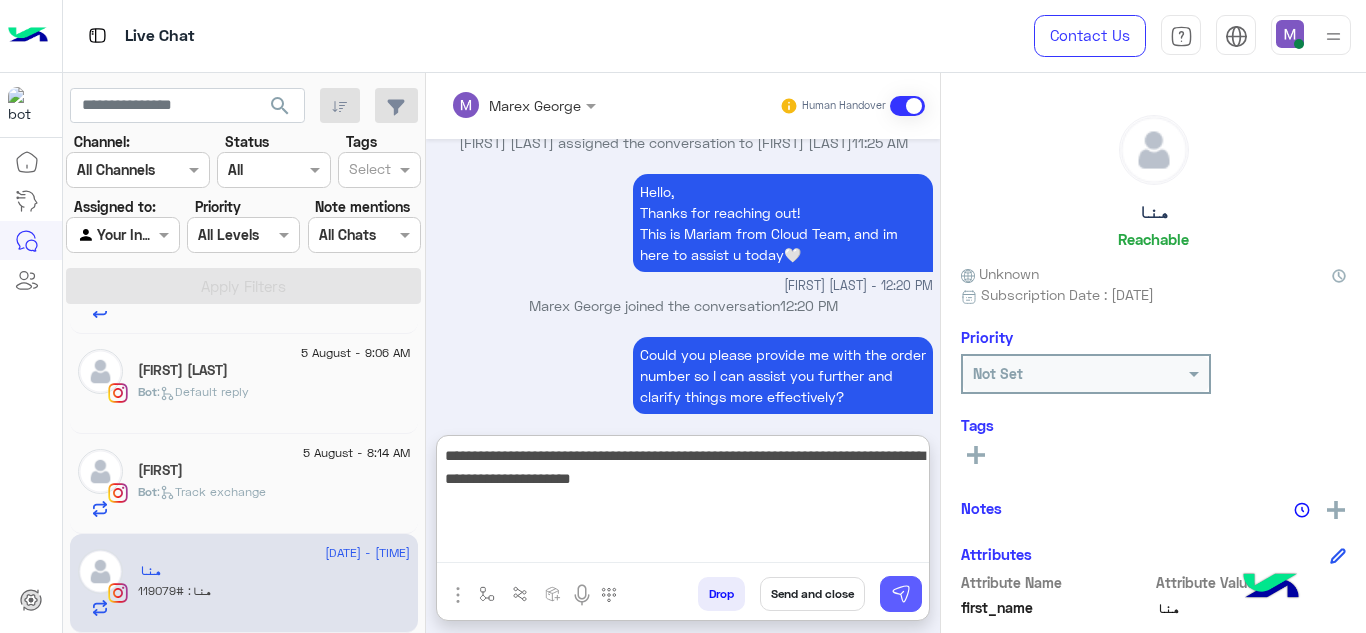 type on "**********" 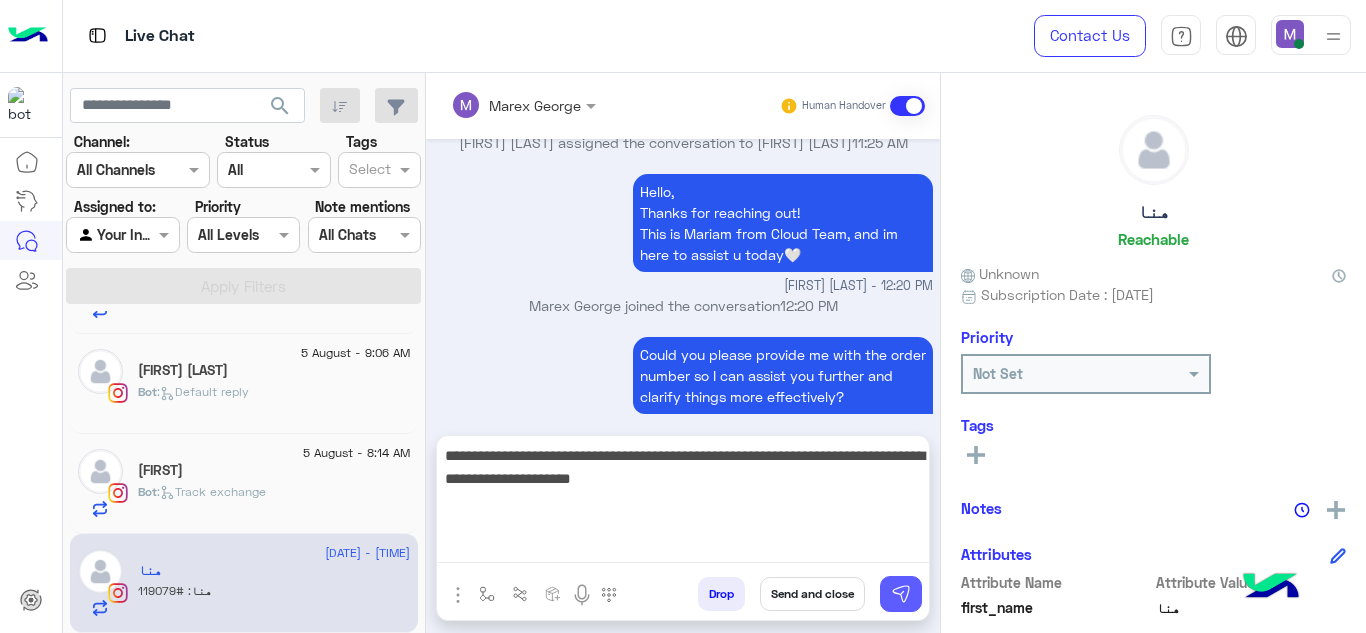 click at bounding box center (901, 594) 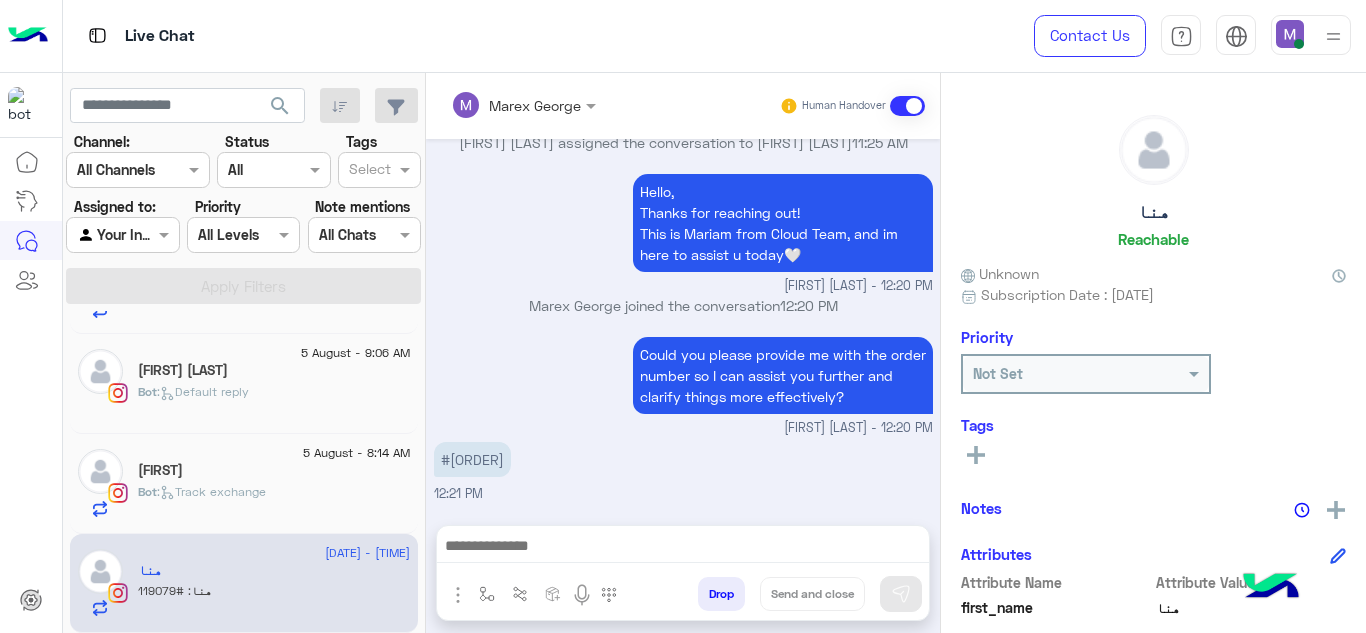 scroll, scrollTop: 769, scrollLeft: 0, axis: vertical 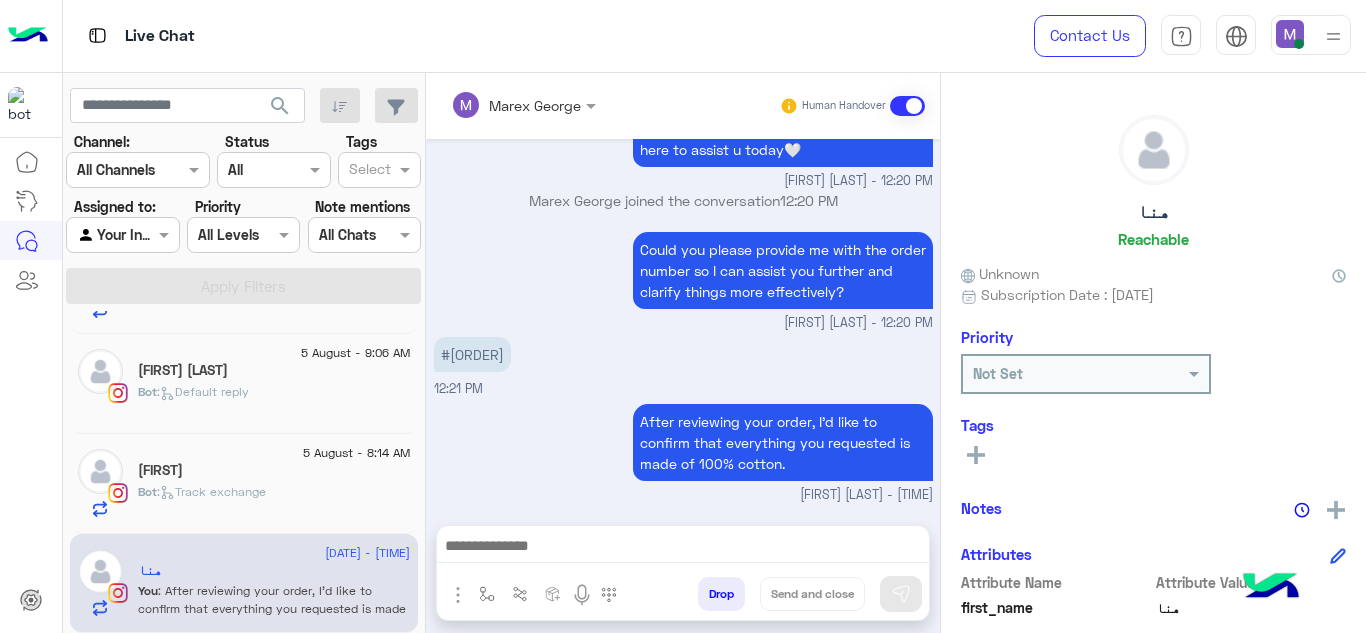 click on "[FIRST]" 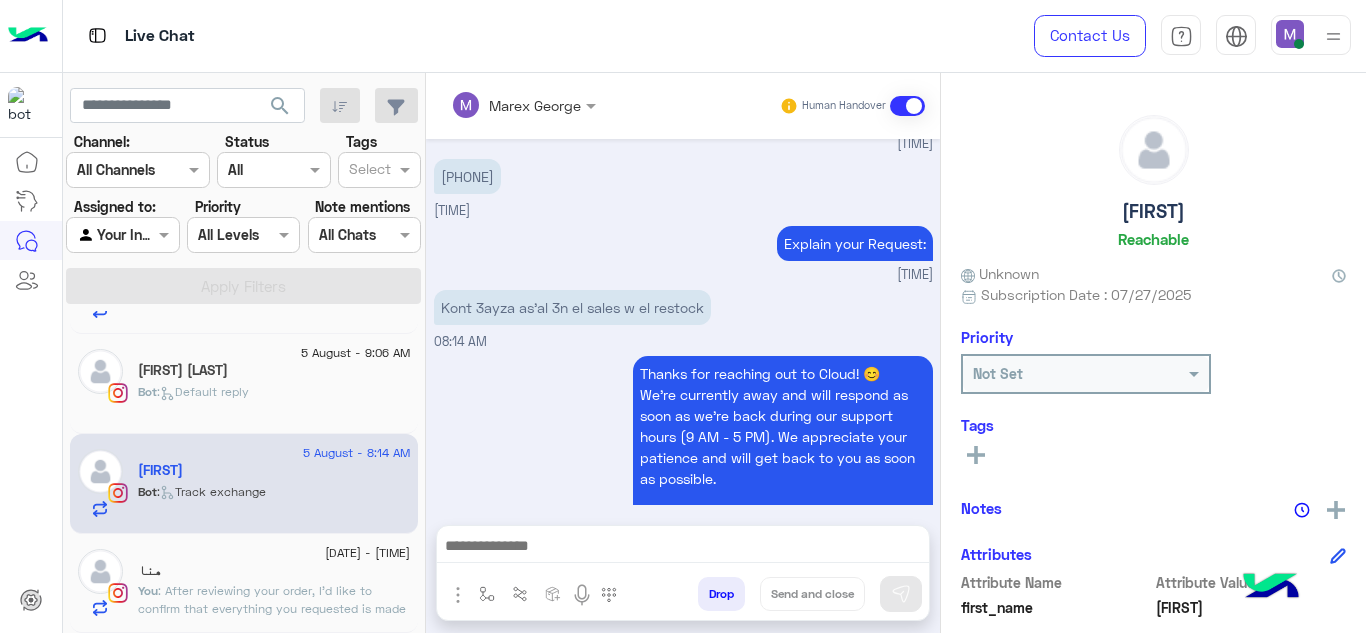 scroll, scrollTop: 725, scrollLeft: 0, axis: vertical 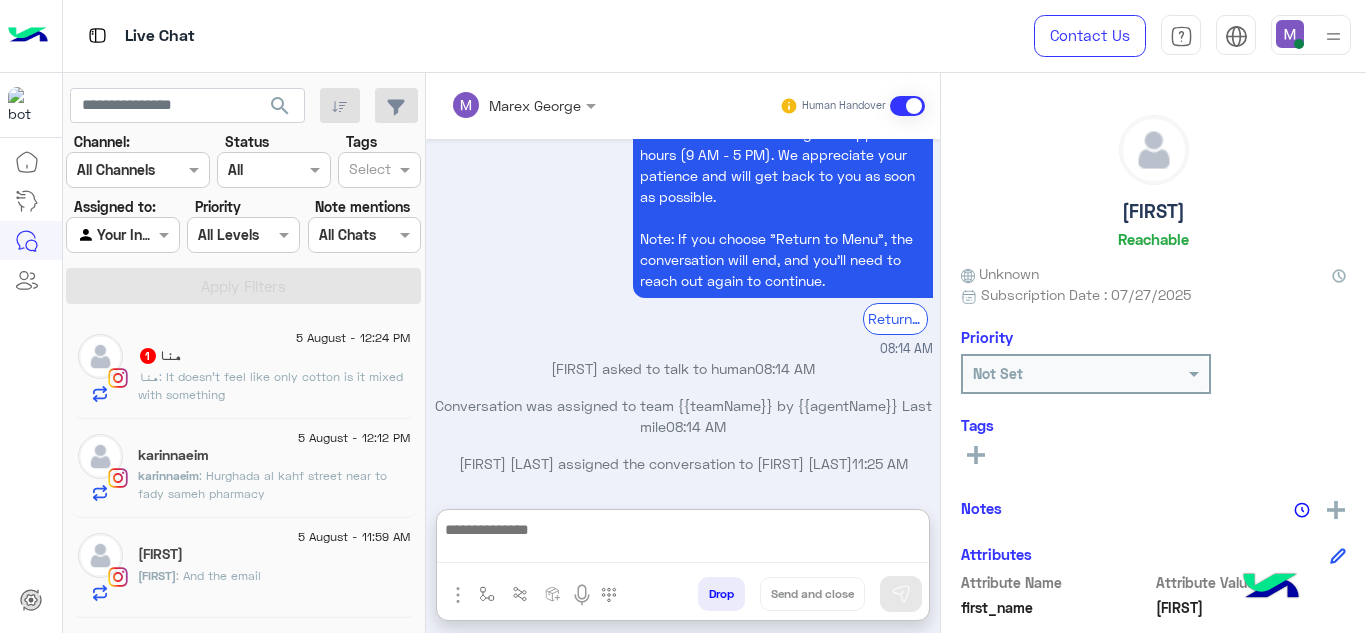 click at bounding box center (683, 540) 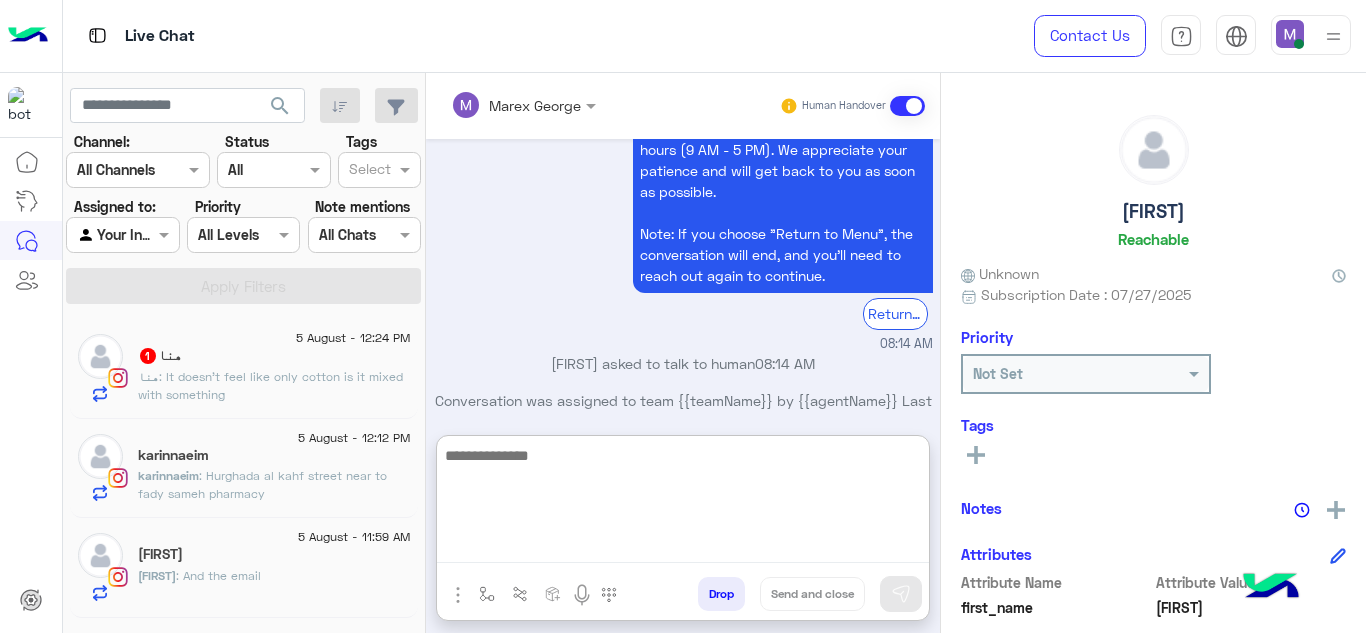 scroll, scrollTop: 482, scrollLeft: 0, axis: vertical 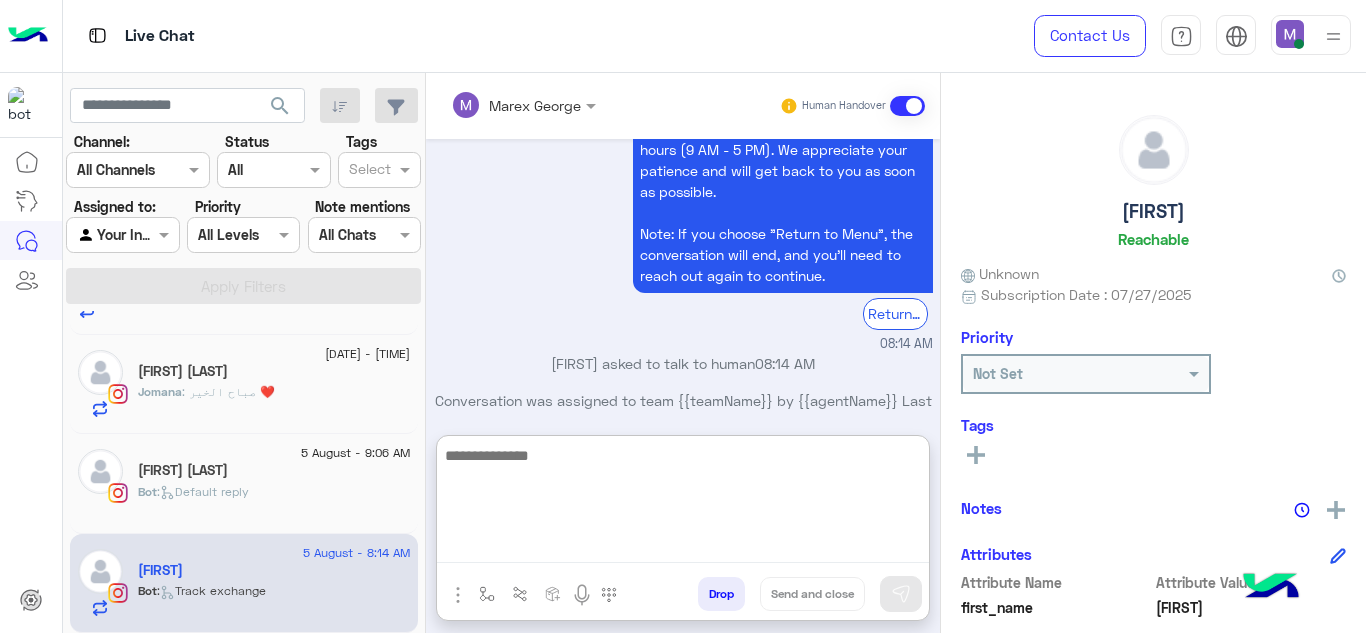 click at bounding box center (683, 503) 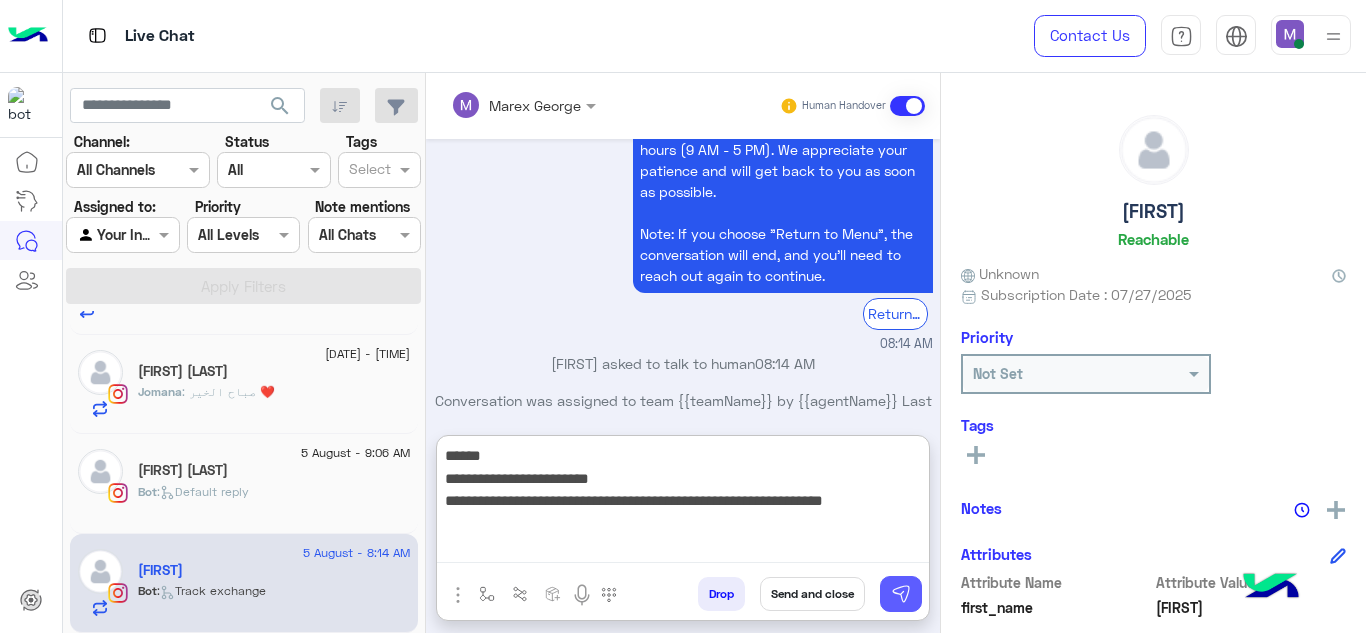 type on "**********" 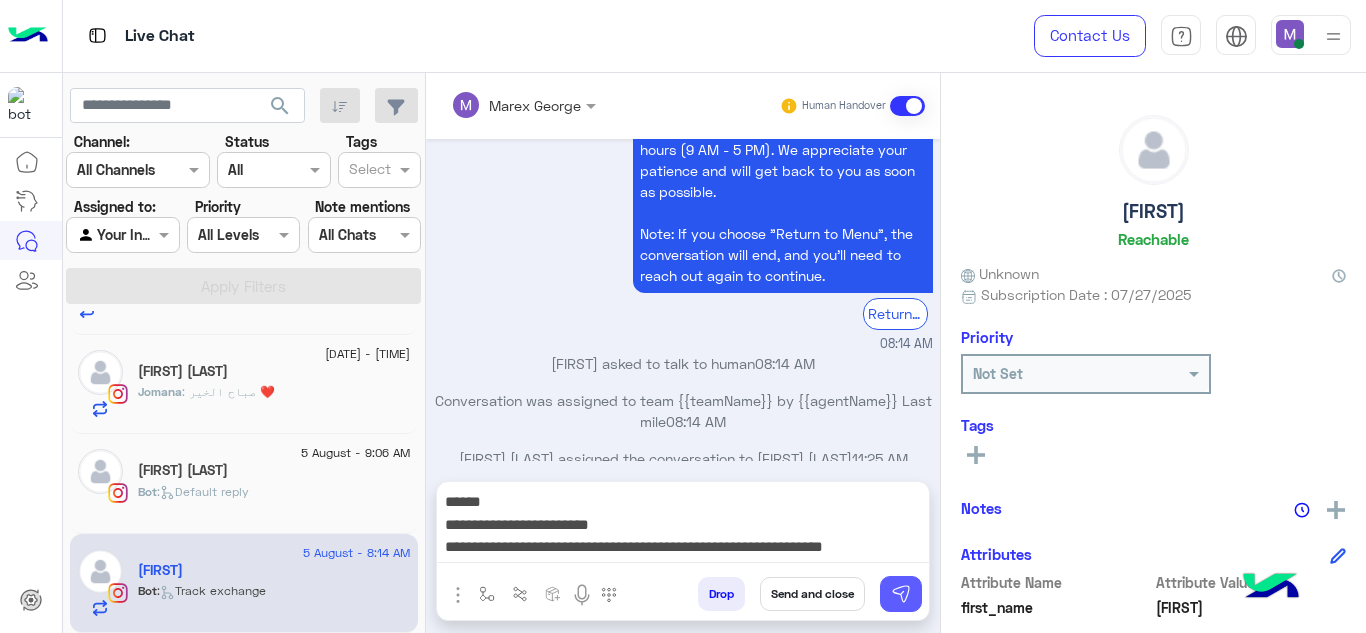 click at bounding box center (901, 594) 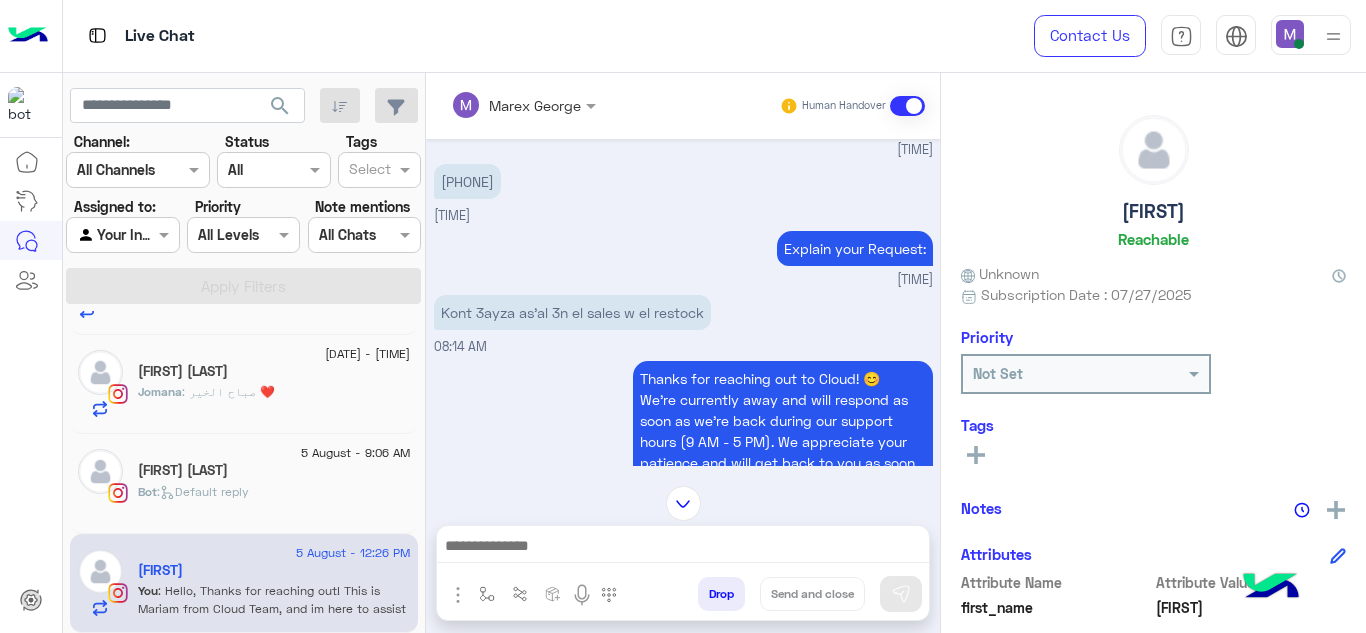 scroll, scrollTop: 2481, scrollLeft: 0, axis: vertical 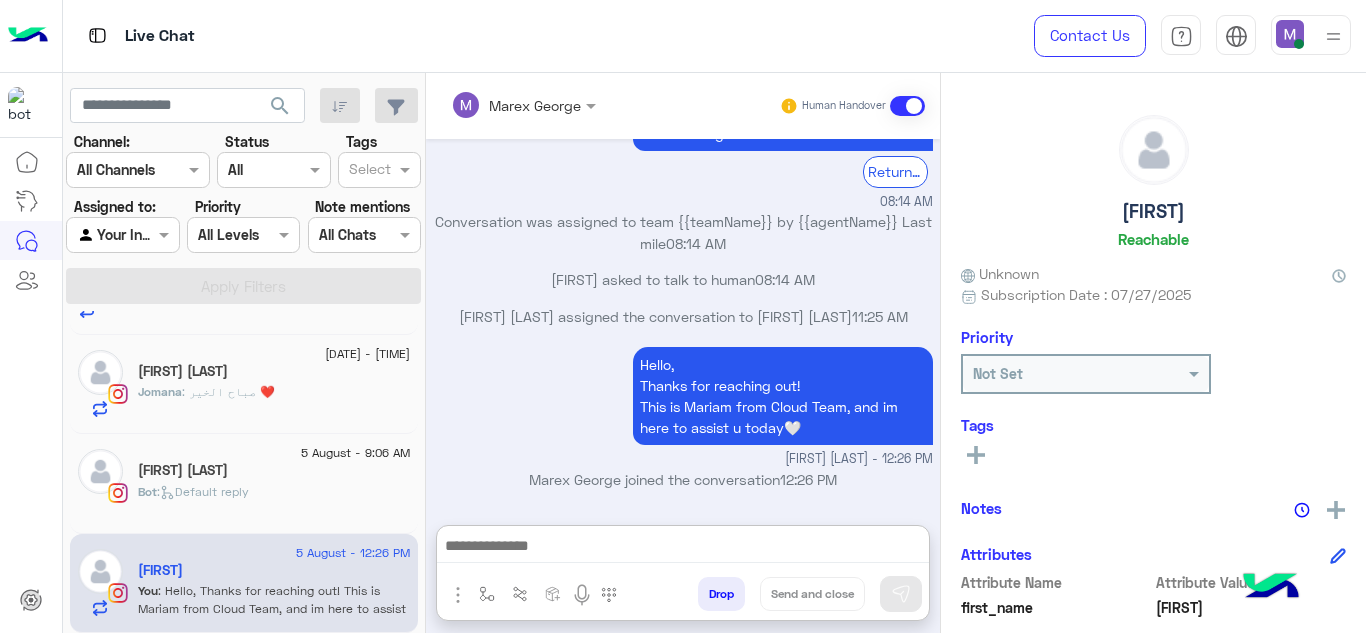 click at bounding box center (683, 548) 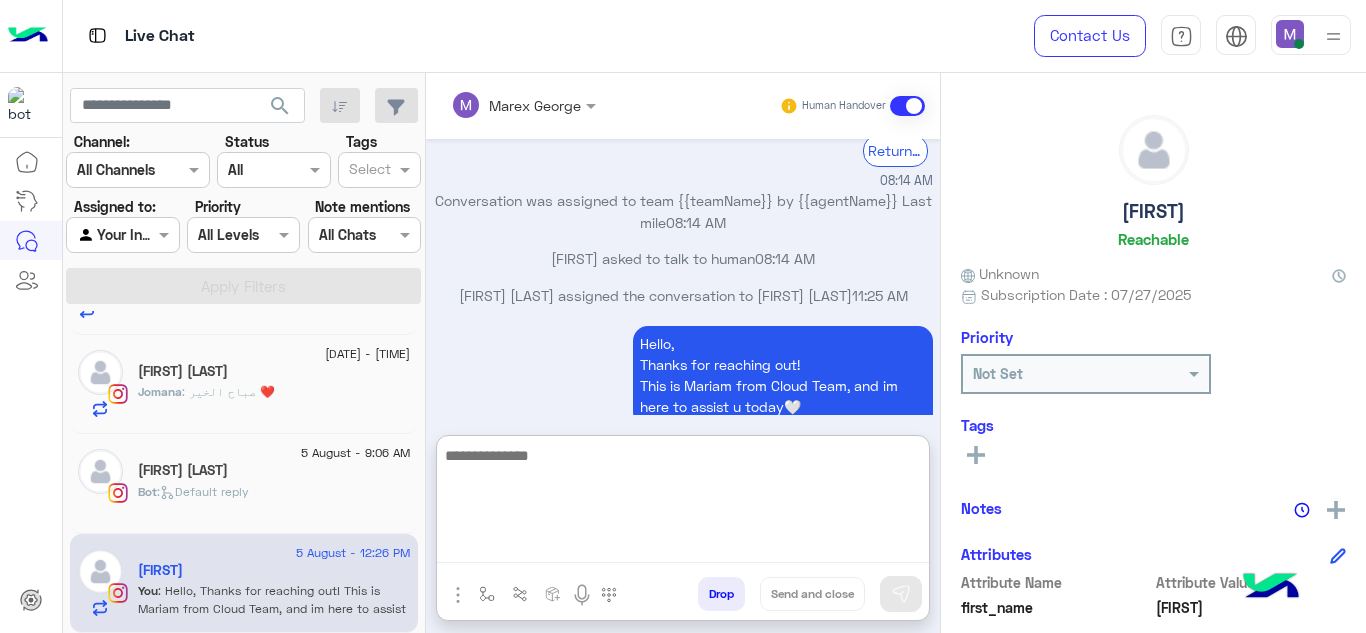 paste on "**********" 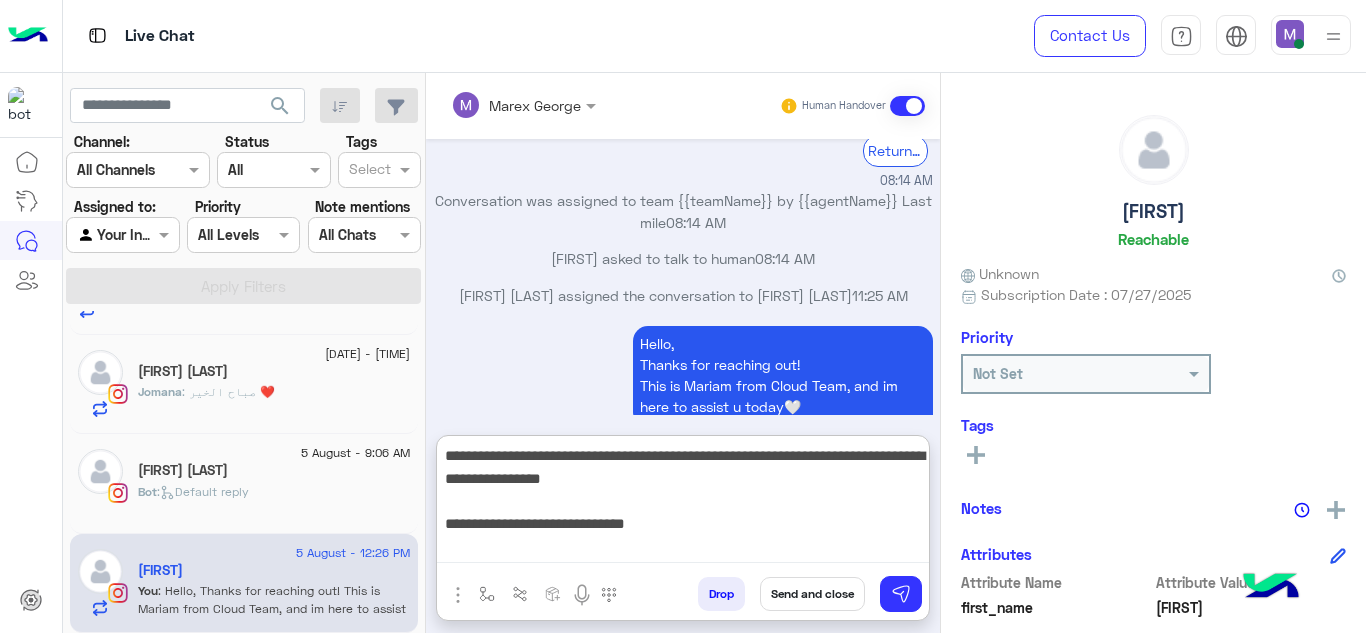 scroll, scrollTop: 16, scrollLeft: 0, axis: vertical 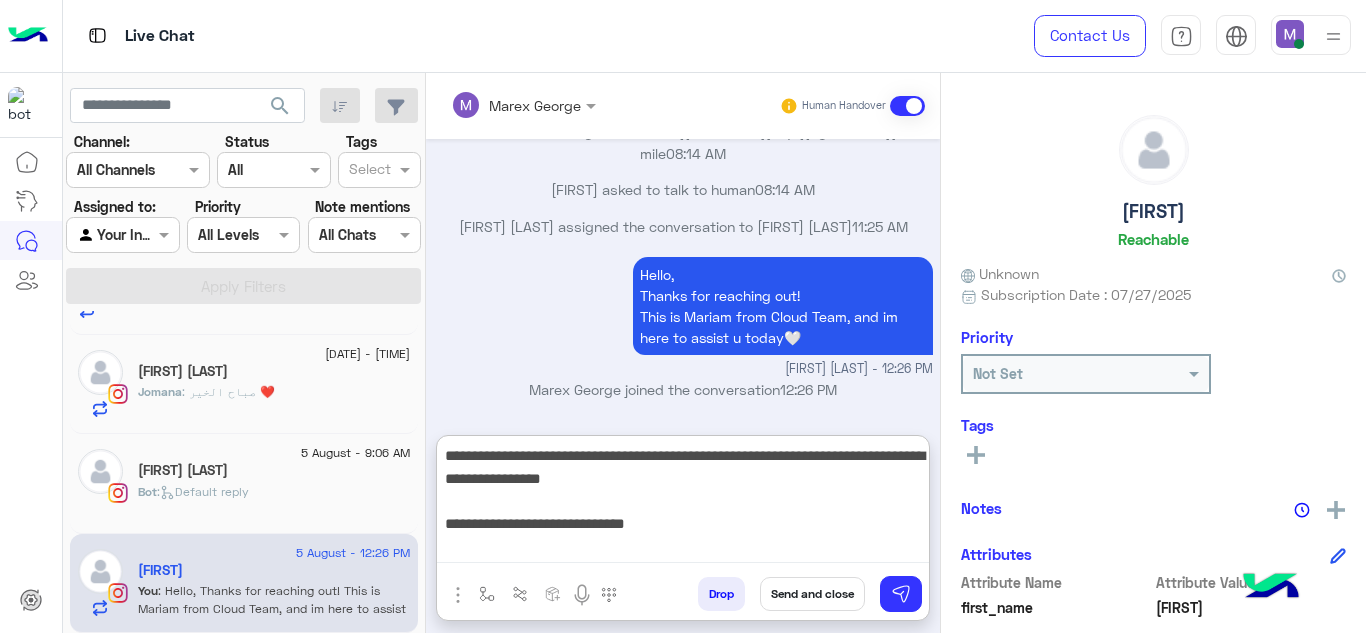 drag, startPoint x: 492, startPoint y: 488, endPoint x: 730, endPoint y: 529, distance: 241.50569 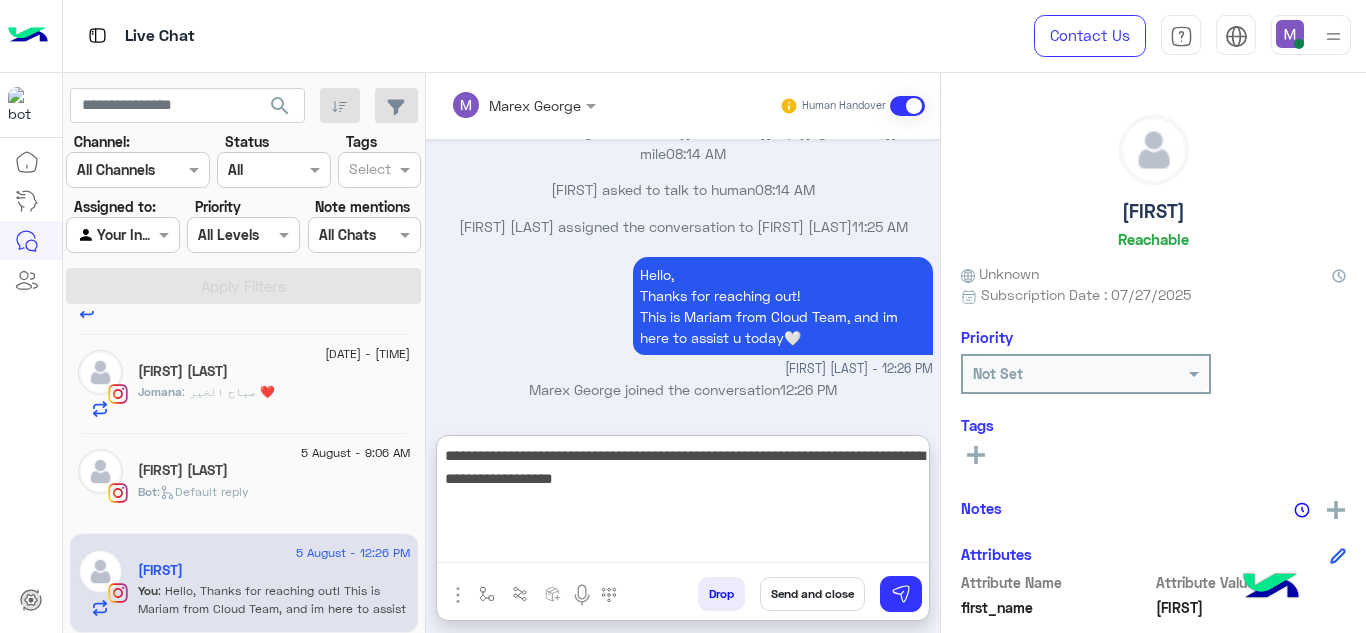 scroll, scrollTop: 0, scrollLeft: 0, axis: both 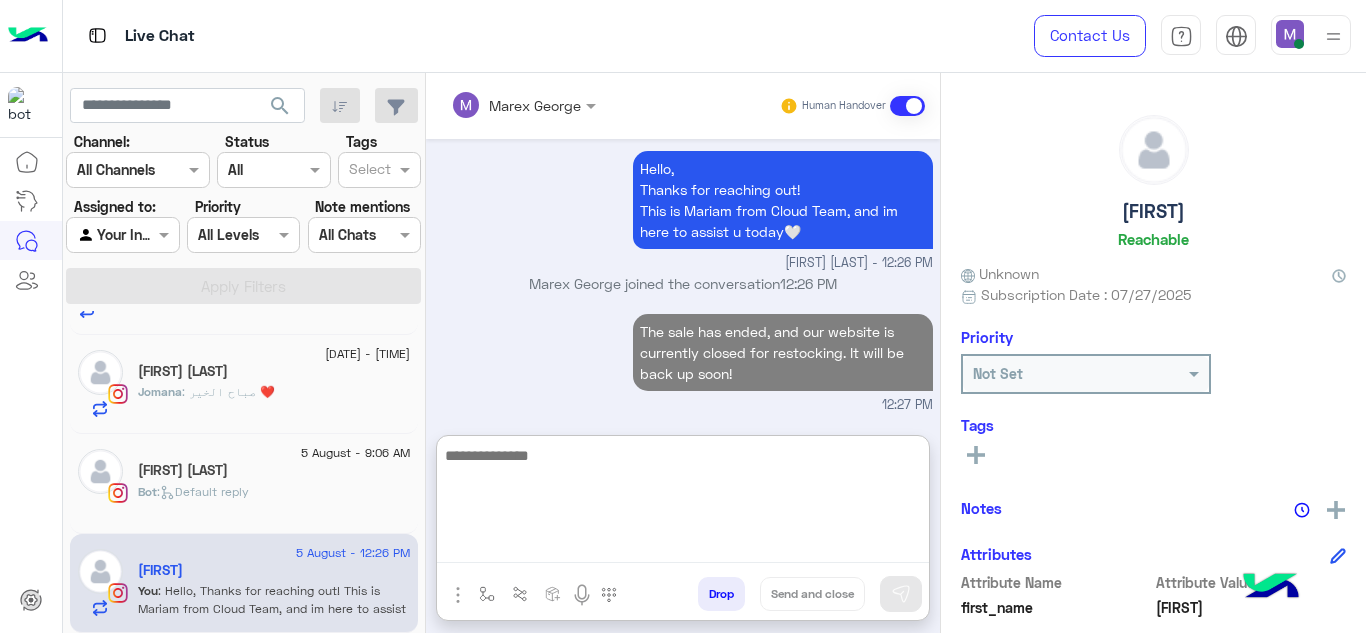 paste on "**********" 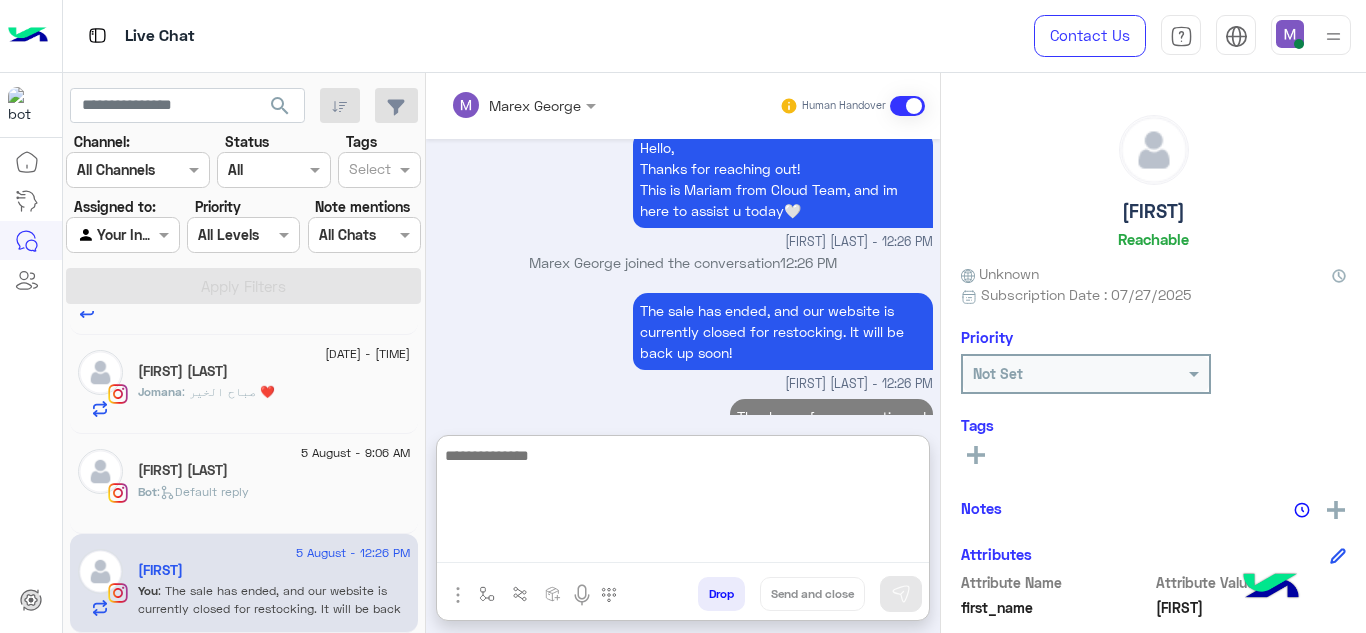 scroll, scrollTop: 2741, scrollLeft: 0, axis: vertical 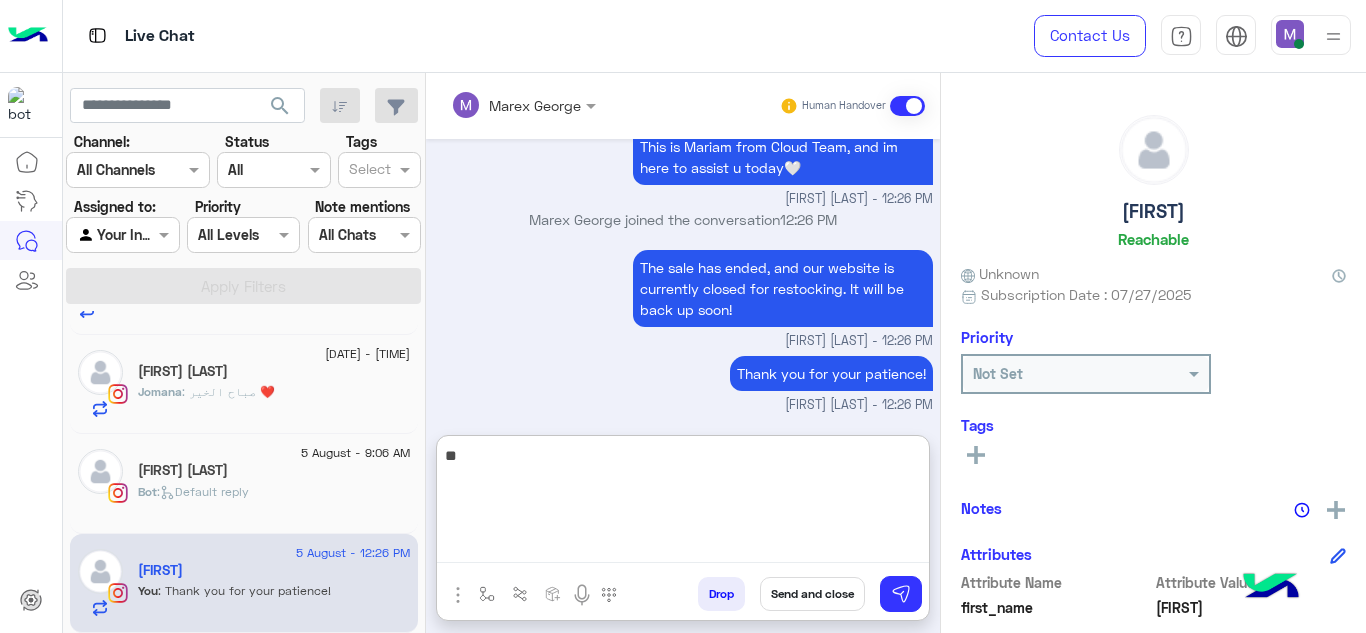 type on "*" 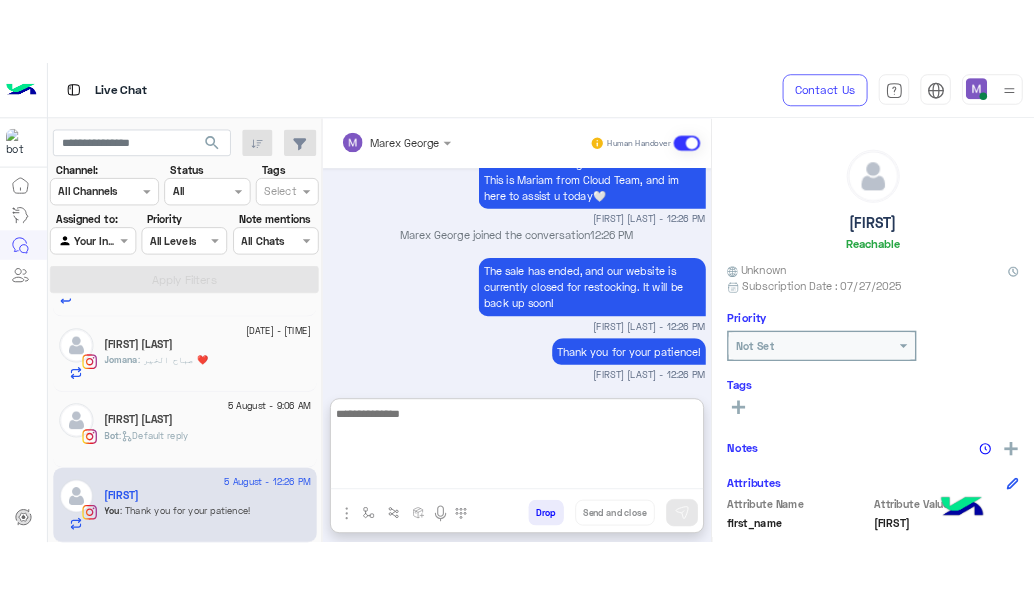 scroll, scrollTop: 2806, scrollLeft: 0, axis: vertical 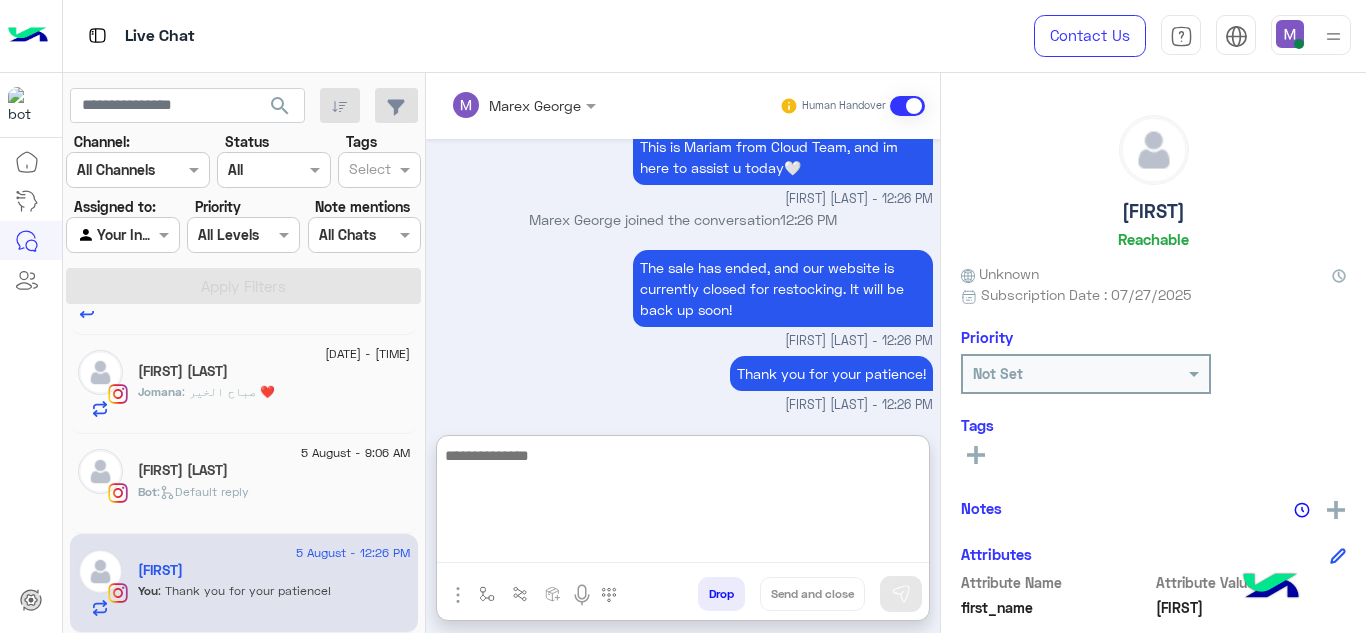 click at bounding box center (683, 503) 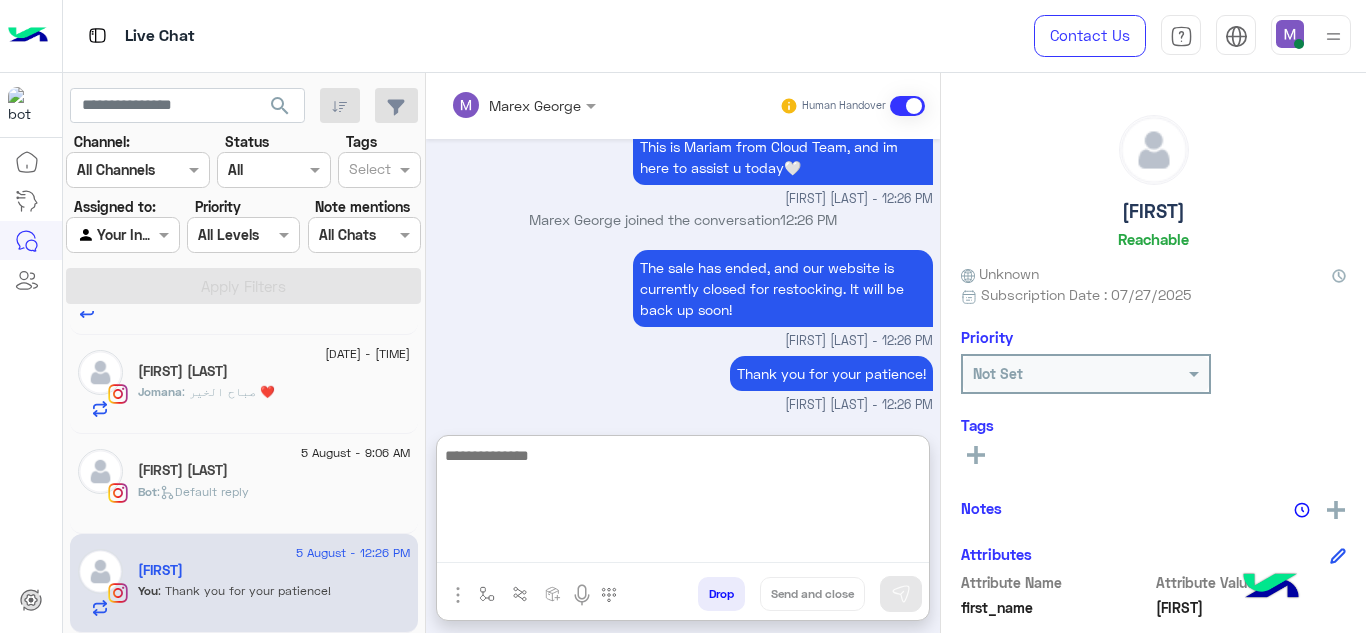 paste on "**********" 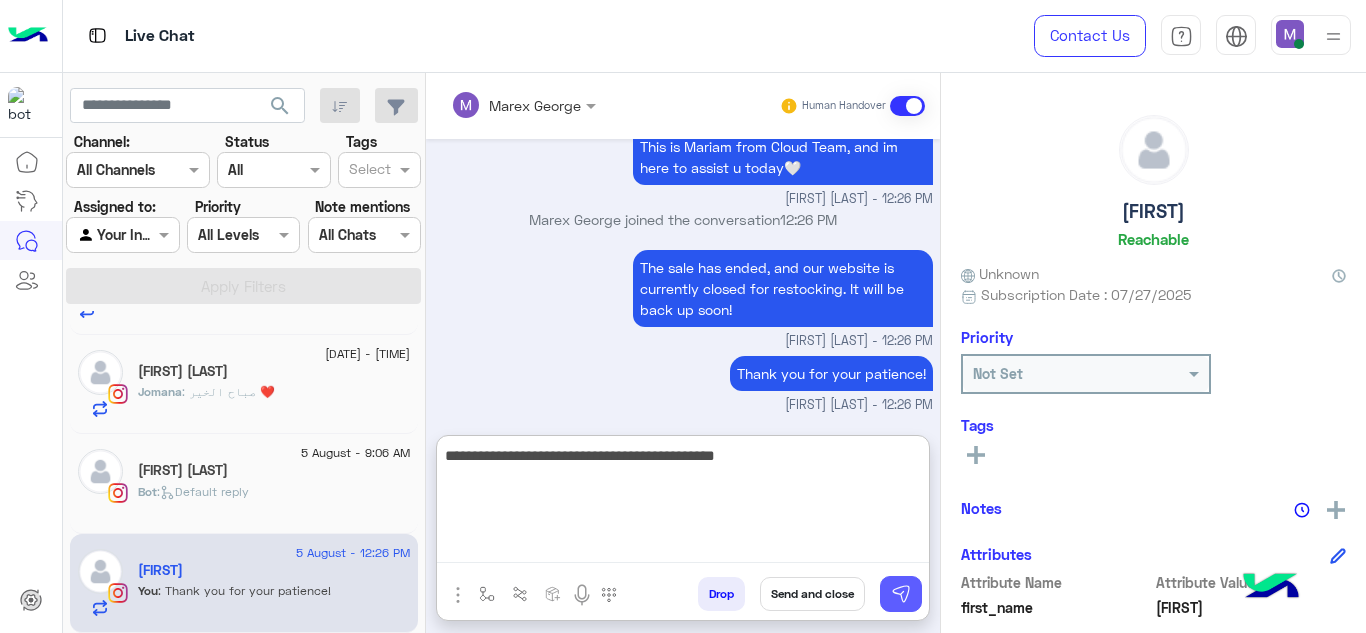 type on "**********" 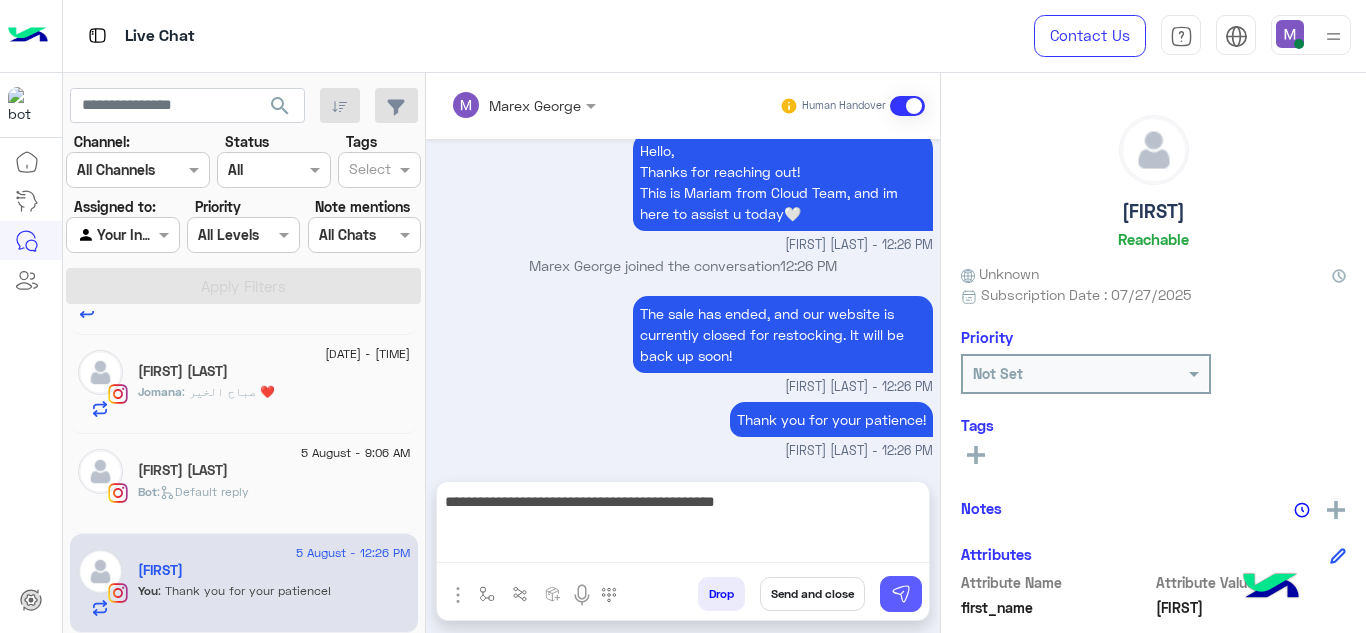 scroll, scrollTop: 2736, scrollLeft: 0, axis: vertical 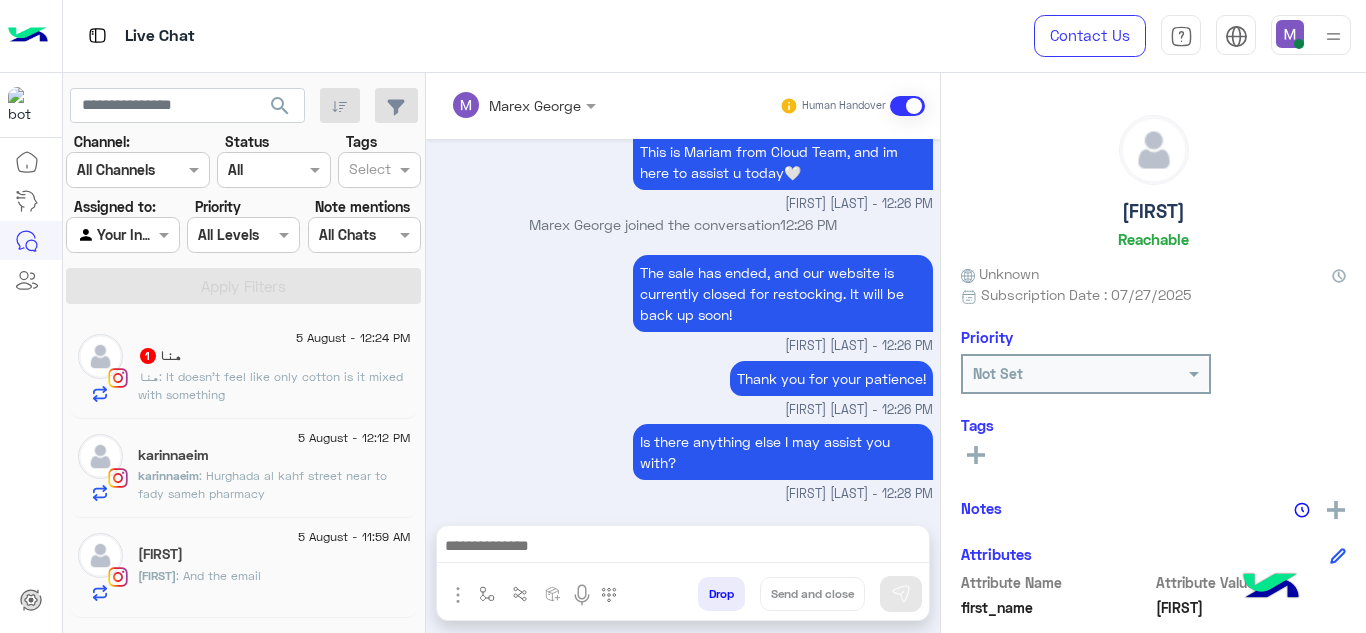 click on "[FIRST]   1" 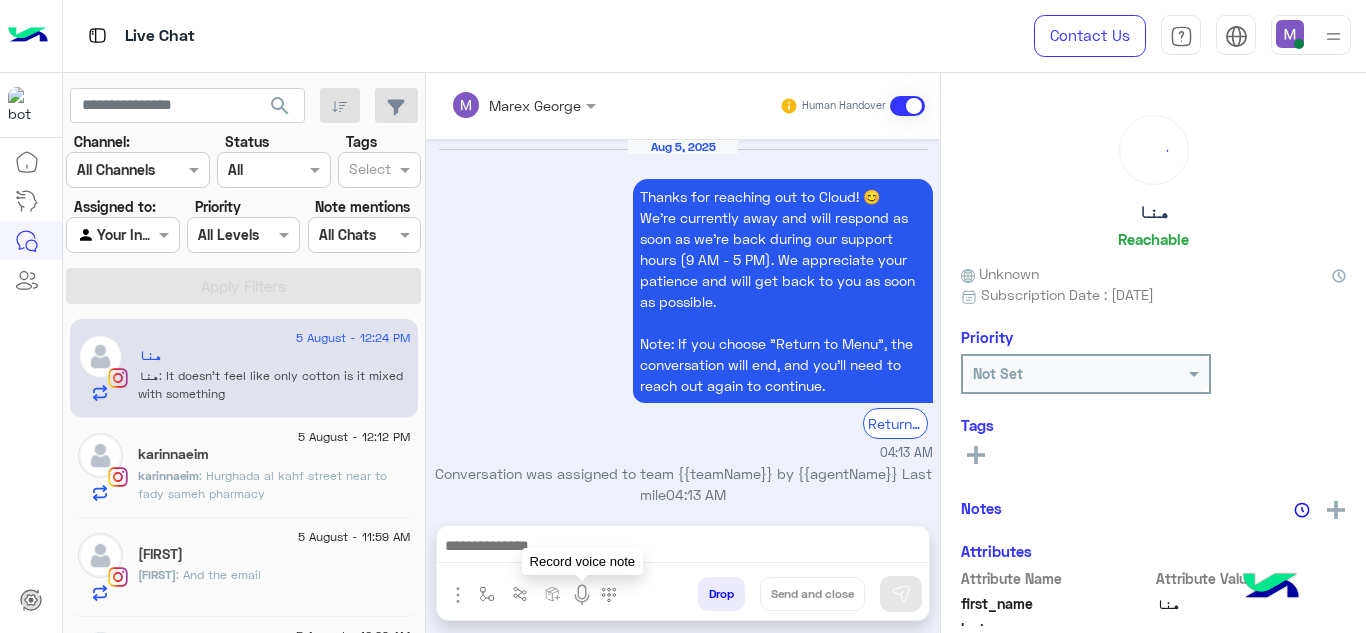 scroll, scrollTop: 618, scrollLeft: 0, axis: vertical 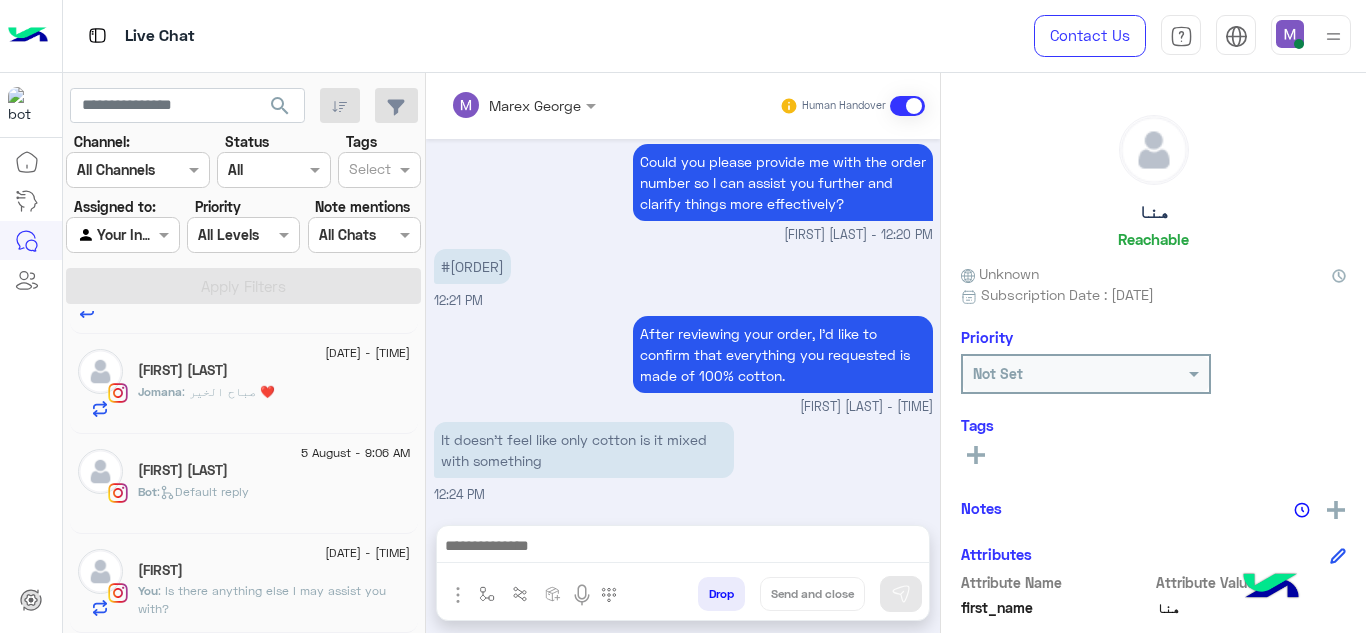 click on "[FIRST] [LAST]" 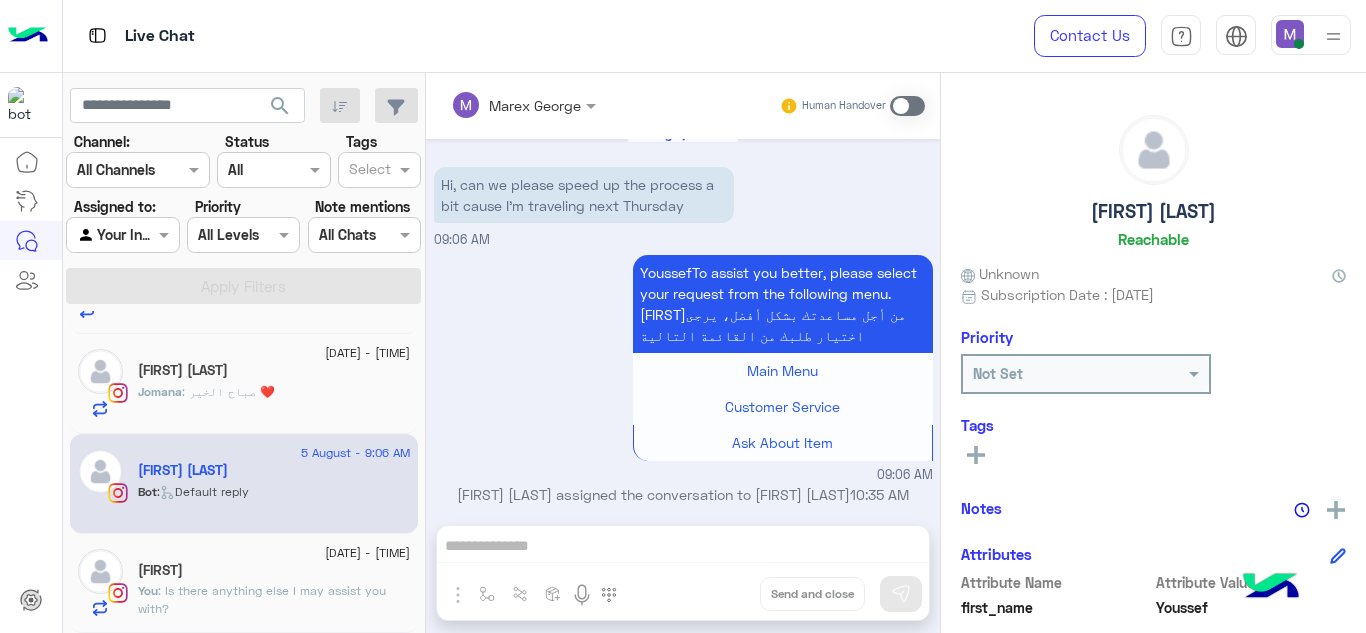 scroll, scrollTop: 2336, scrollLeft: 0, axis: vertical 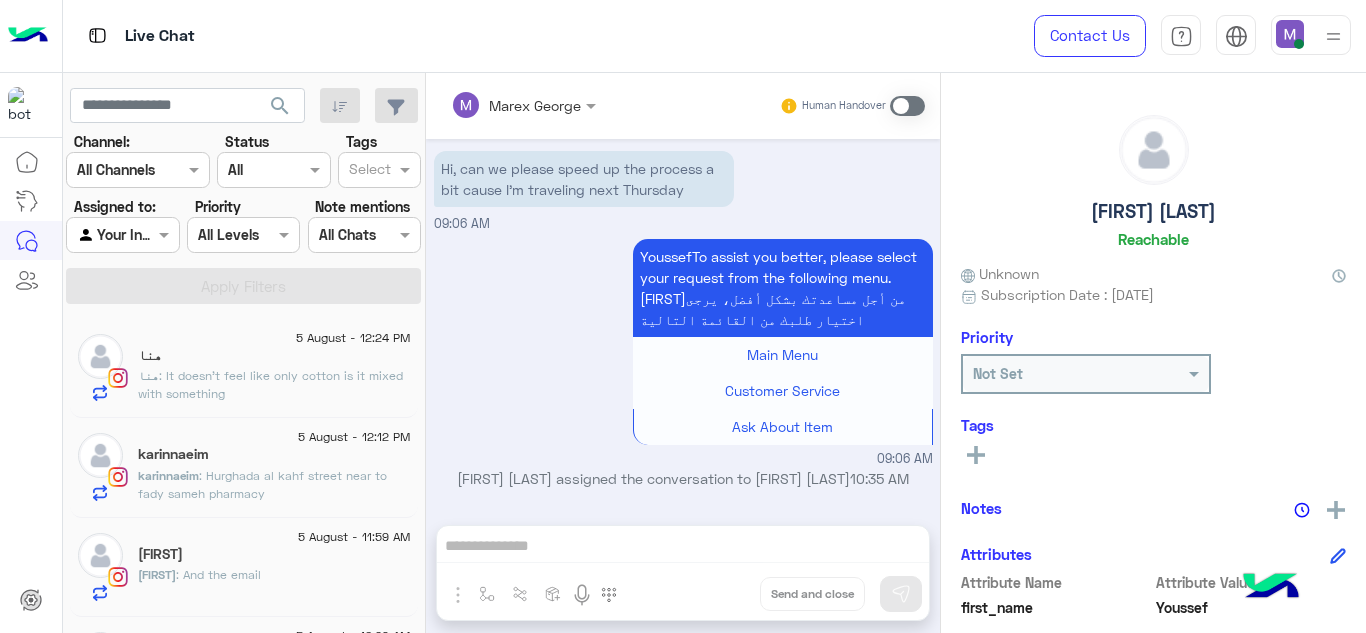 click on "karinnaeim" 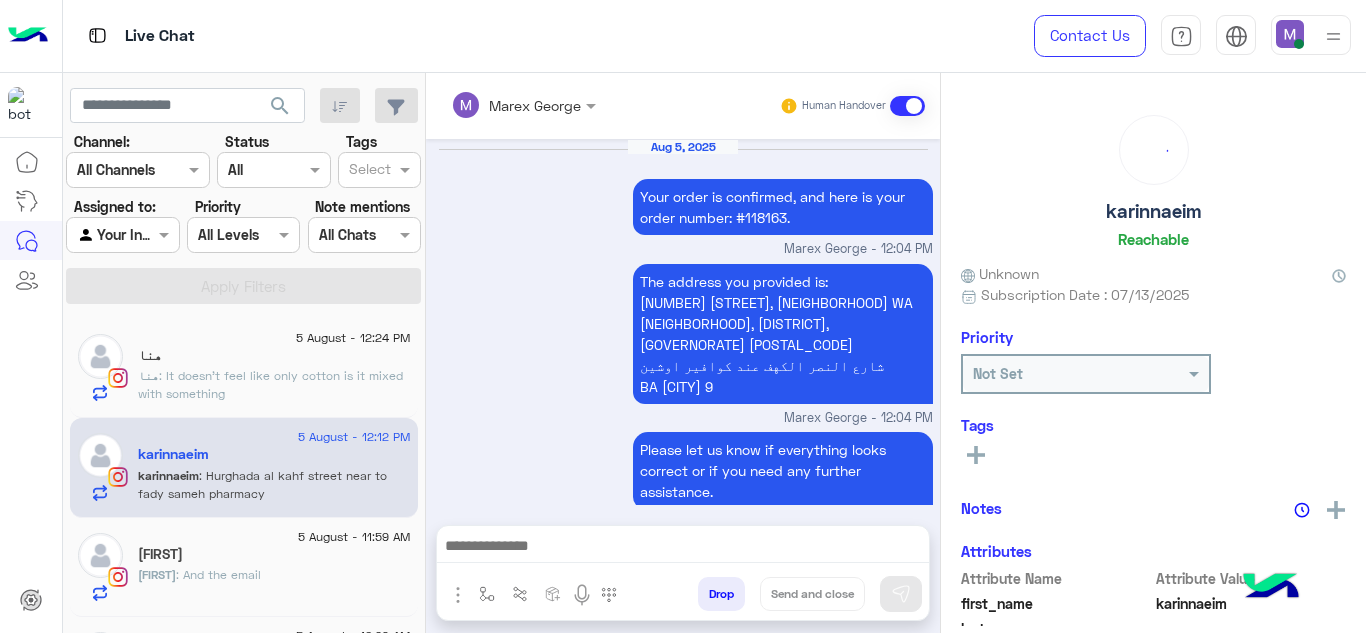 scroll, scrollTop: 534, scrollLeft: 0, axis: vertical 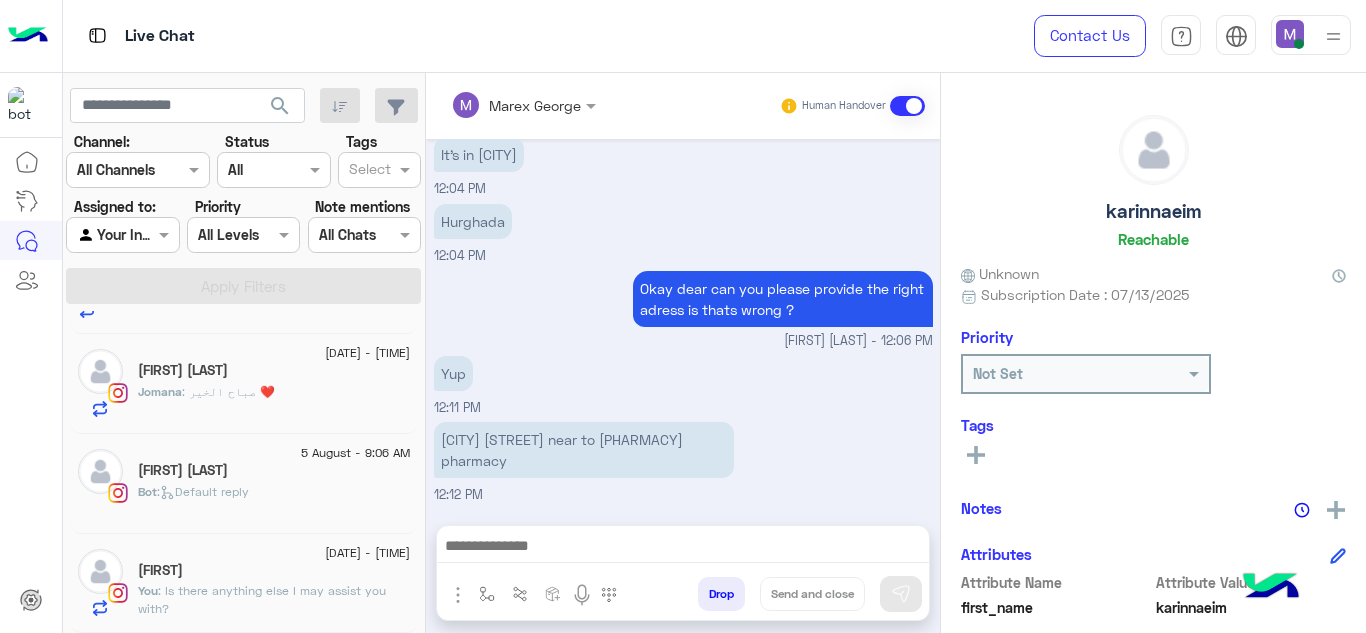 click on ": Is there anything else I may assist you with?" 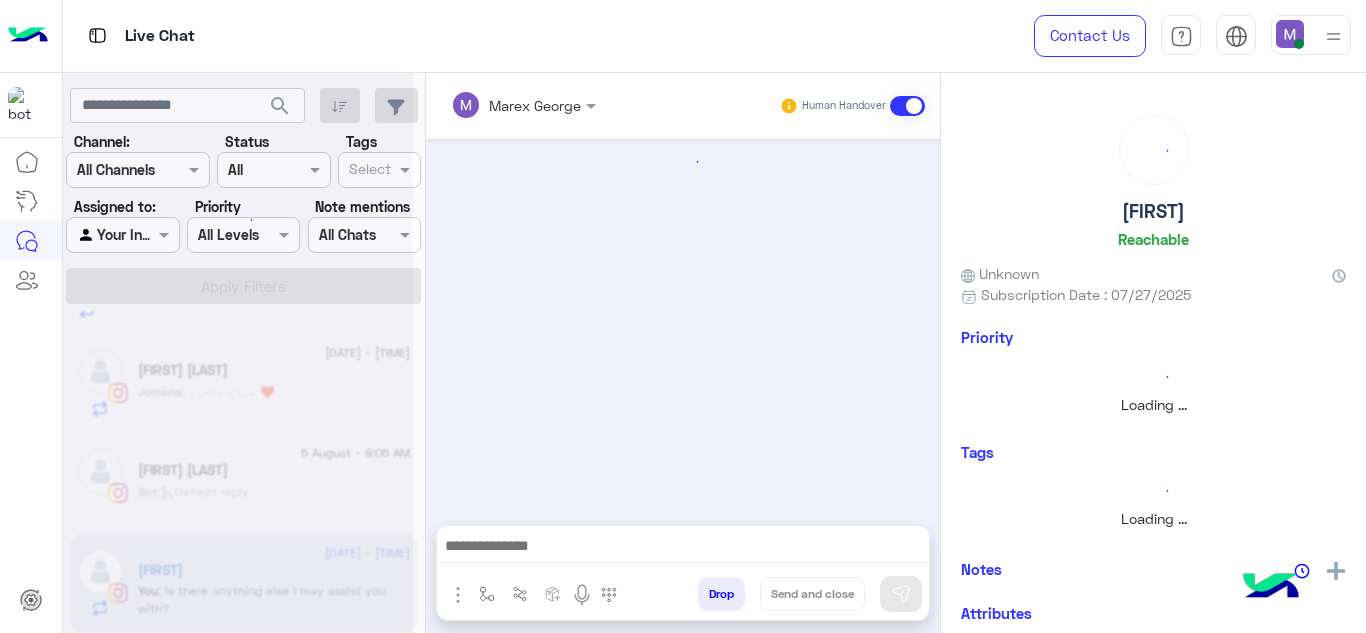 scroll, scrollTop: 573, scrollLeft: 0, axis: vertical 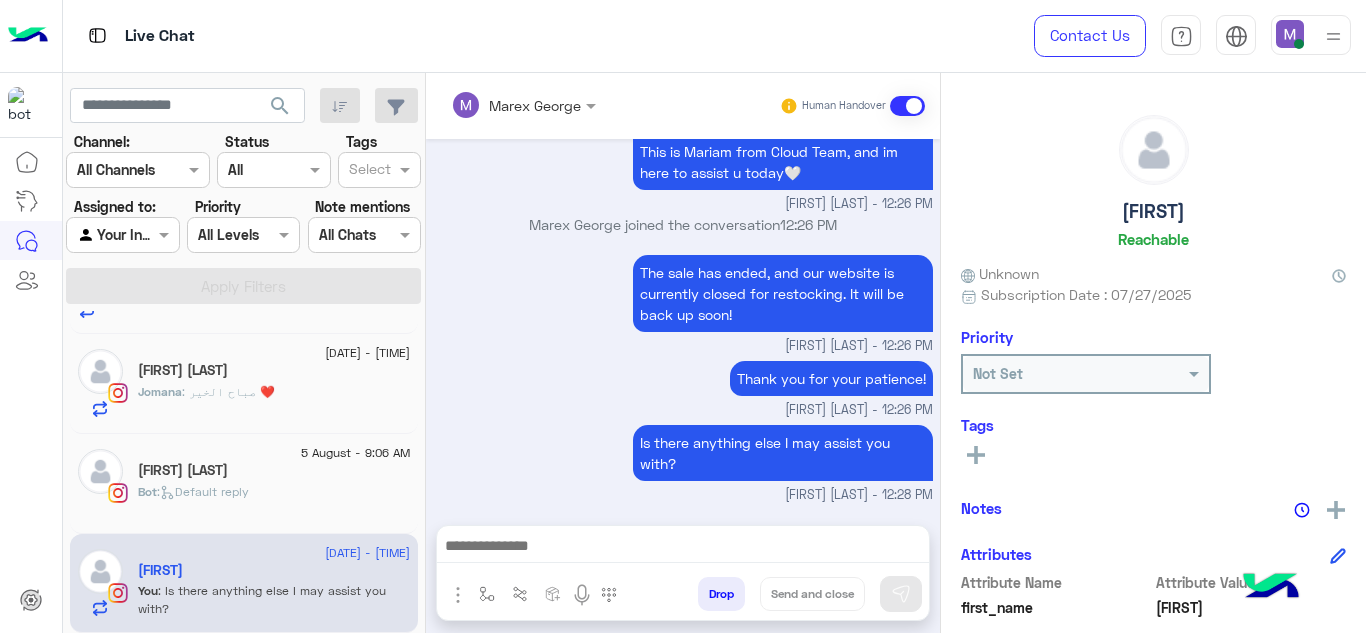 click on "[FIRST] [LAST]" 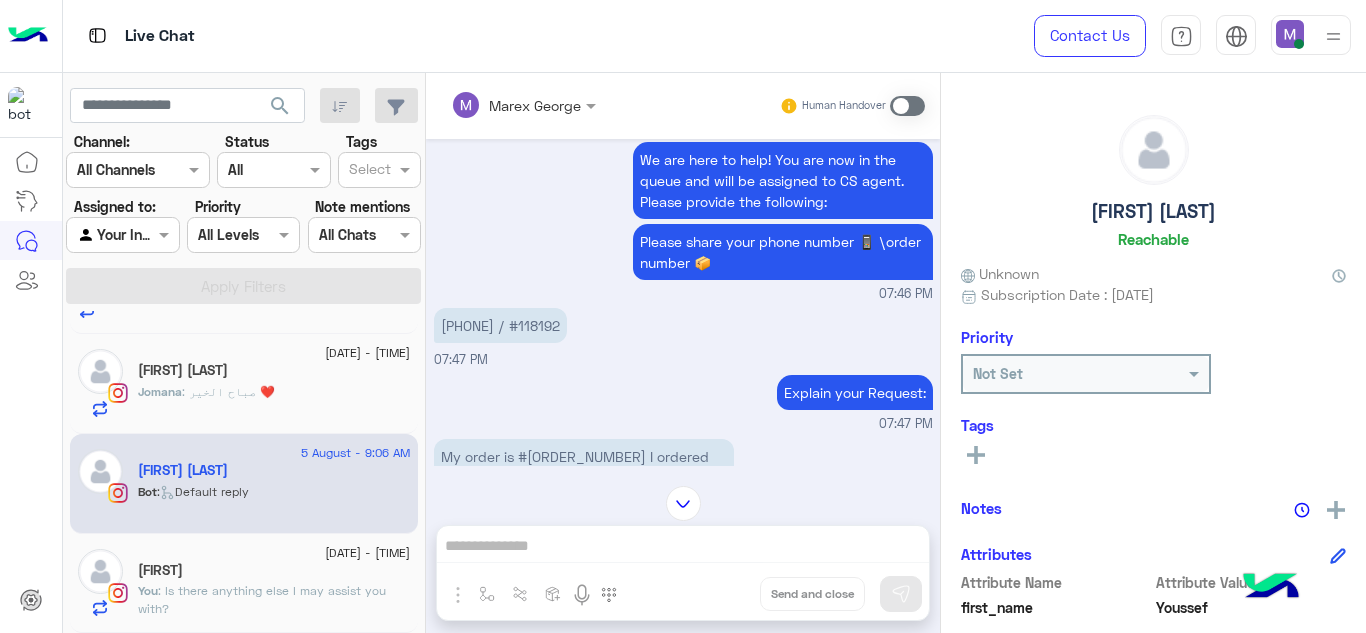 scroll, scrollTop: 1640, scrollLeft: 0, axis: vertical 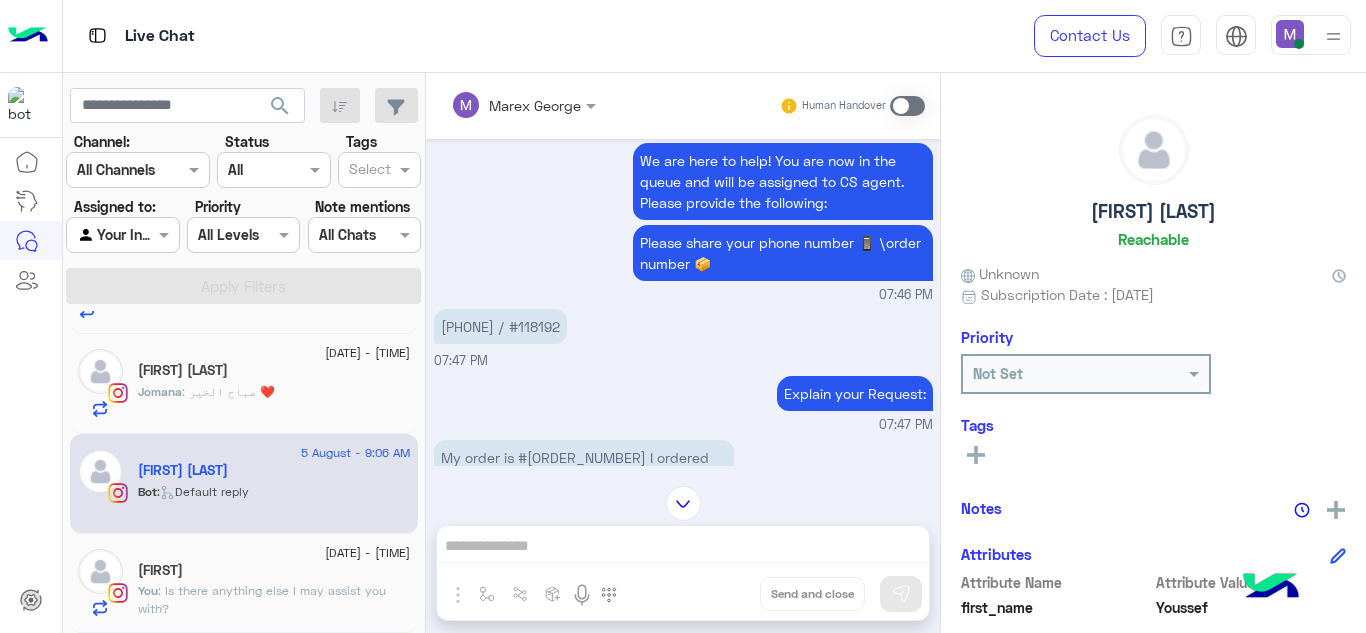 click on "[PHONE] / #118192" at bounding box center [500, 326] 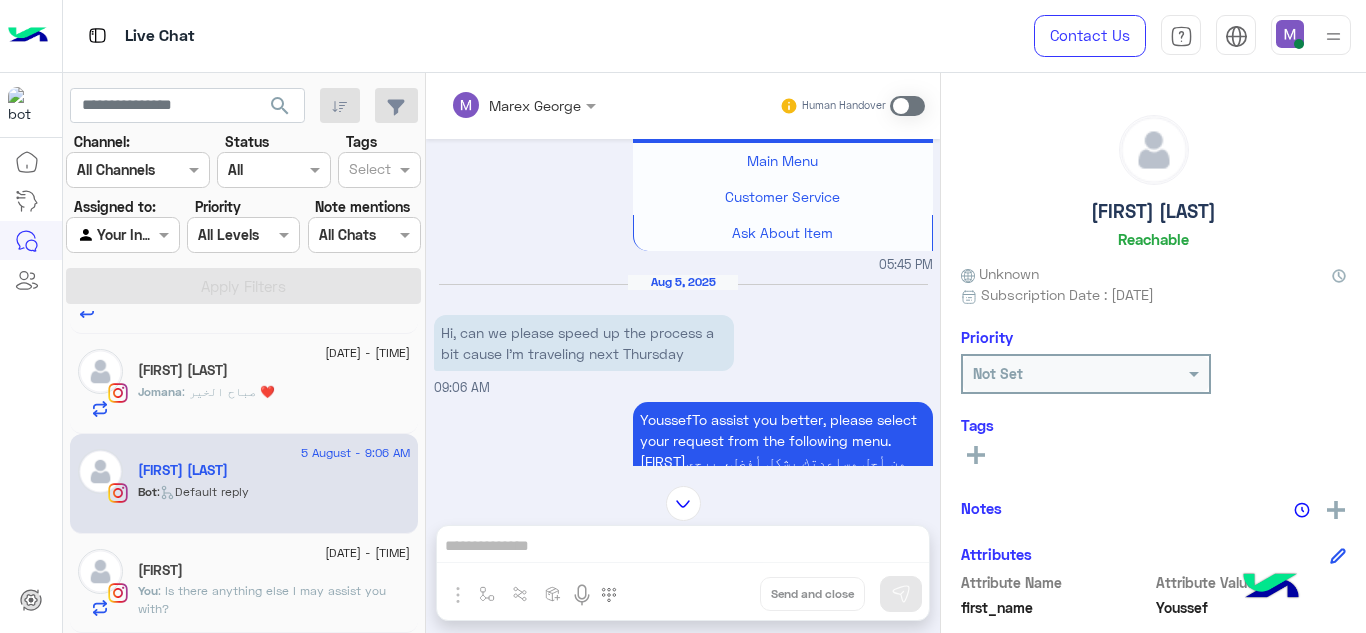scroll, scrollTop: 6550, scrollLeft: 0, axis: vertical 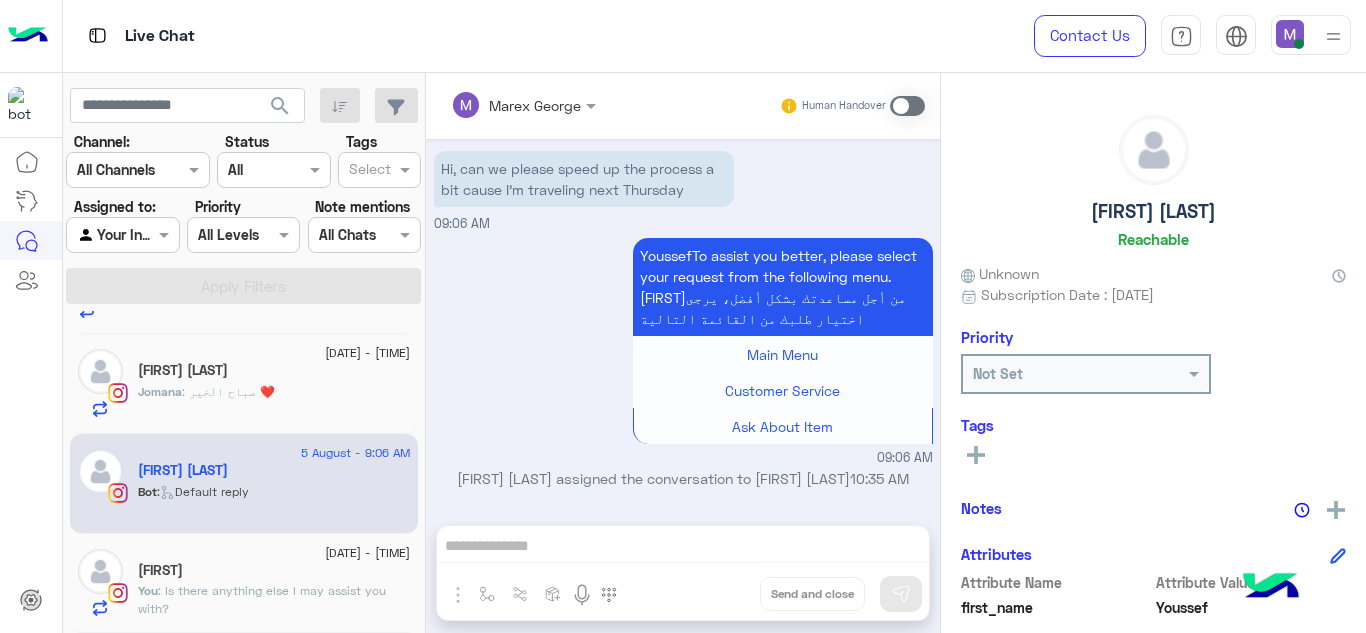 click on "[FIRST]" 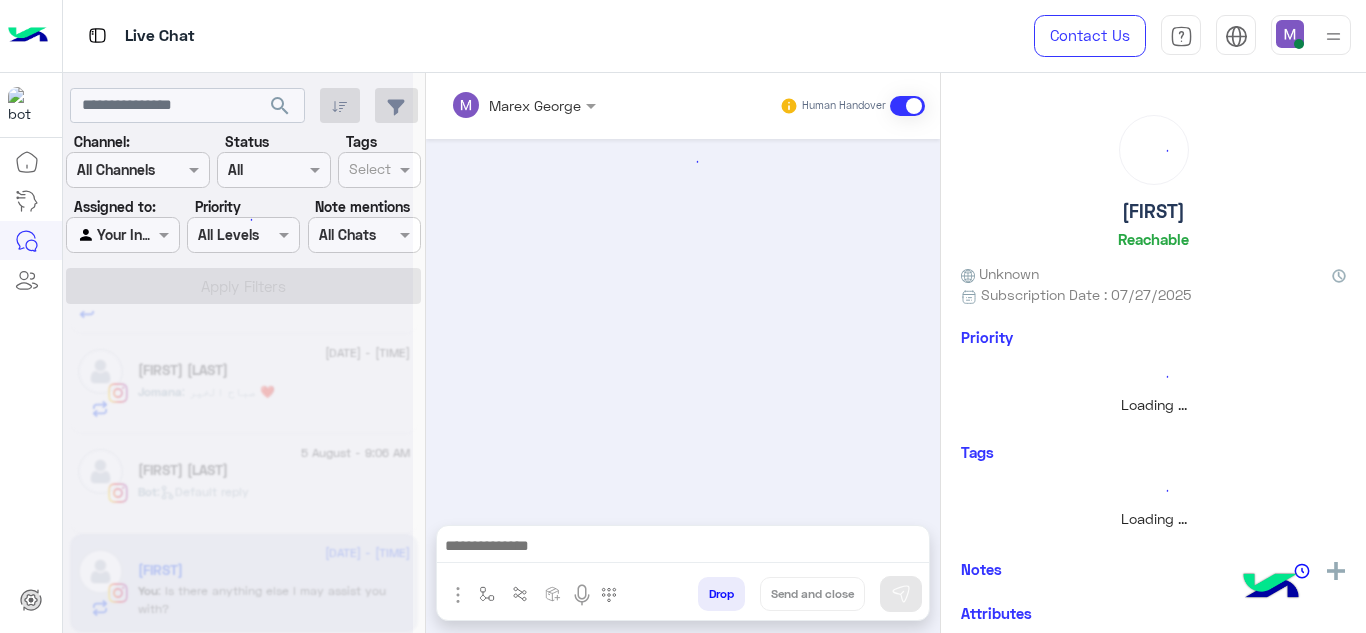 scroll, scrollTop: 0, scrollLeft: 0, axis: both 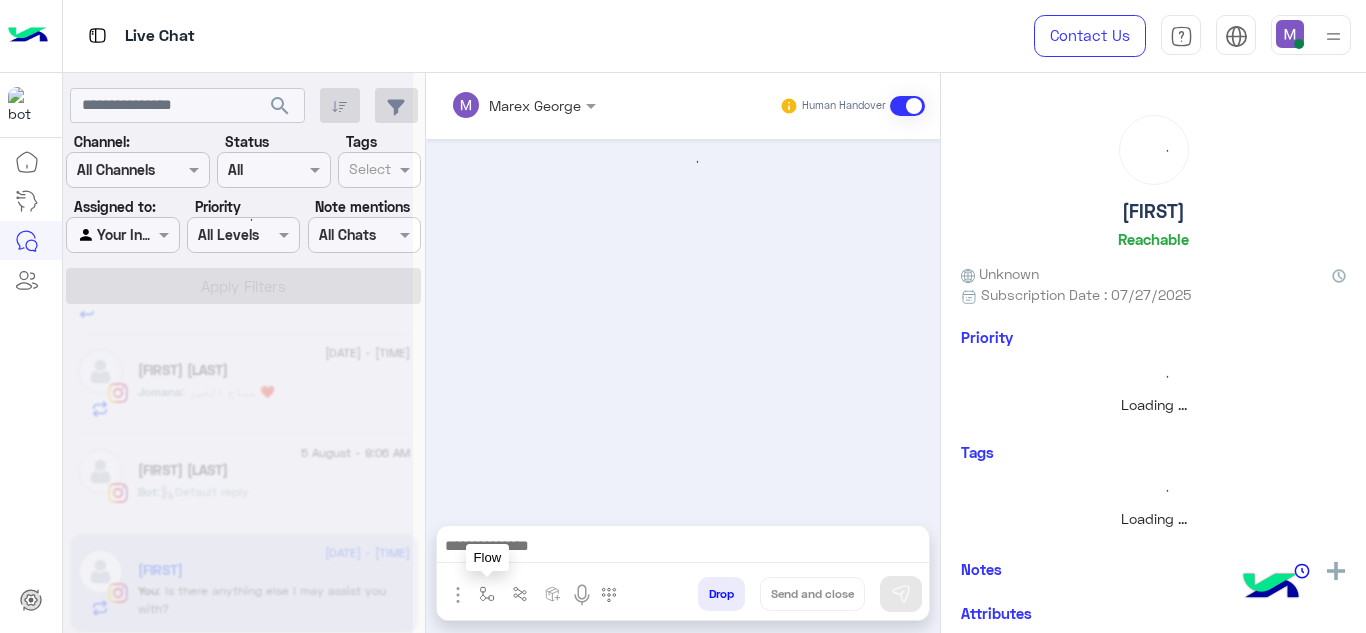 click at bounding box center (487, 594) 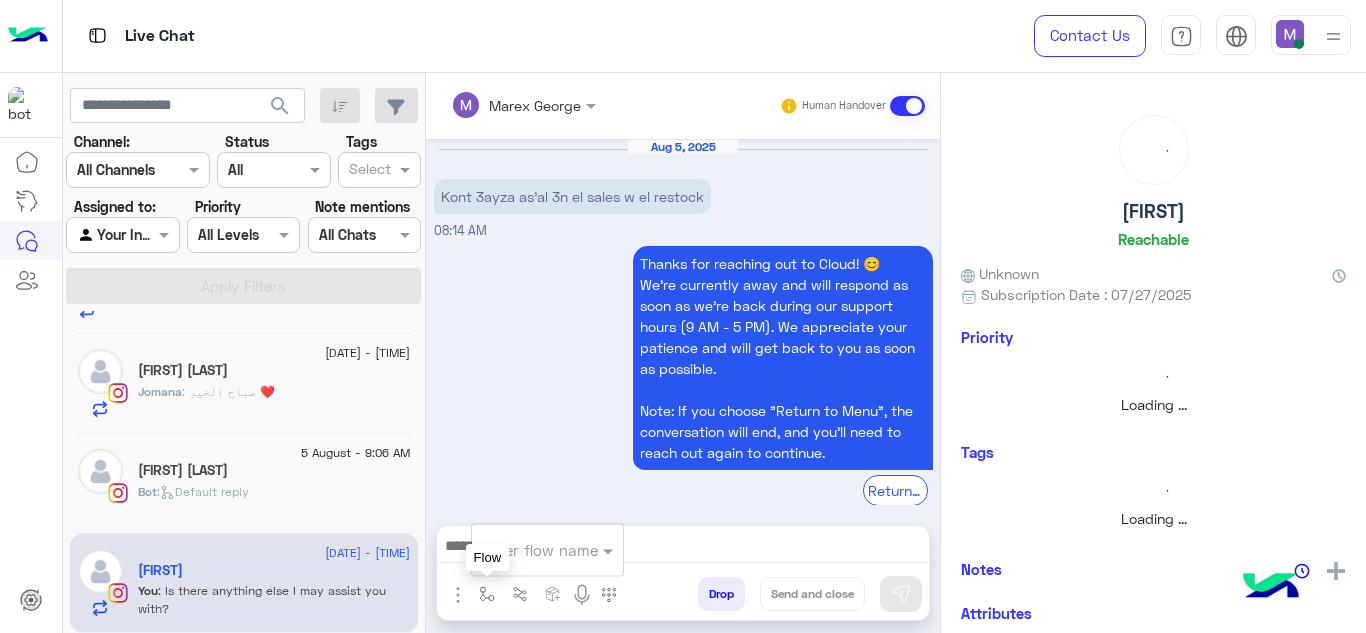 scroll, scrollTop: 573, scrollLeft: 0, axis: vertical 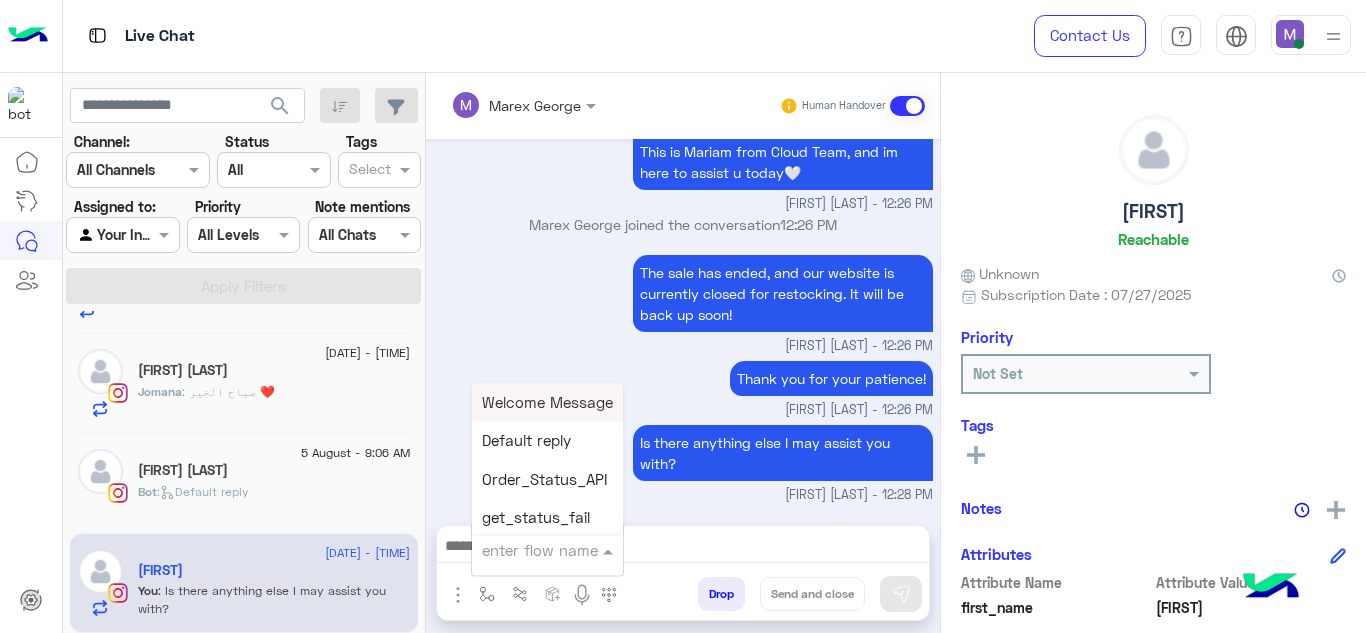 click at bounding box center [547, 549] 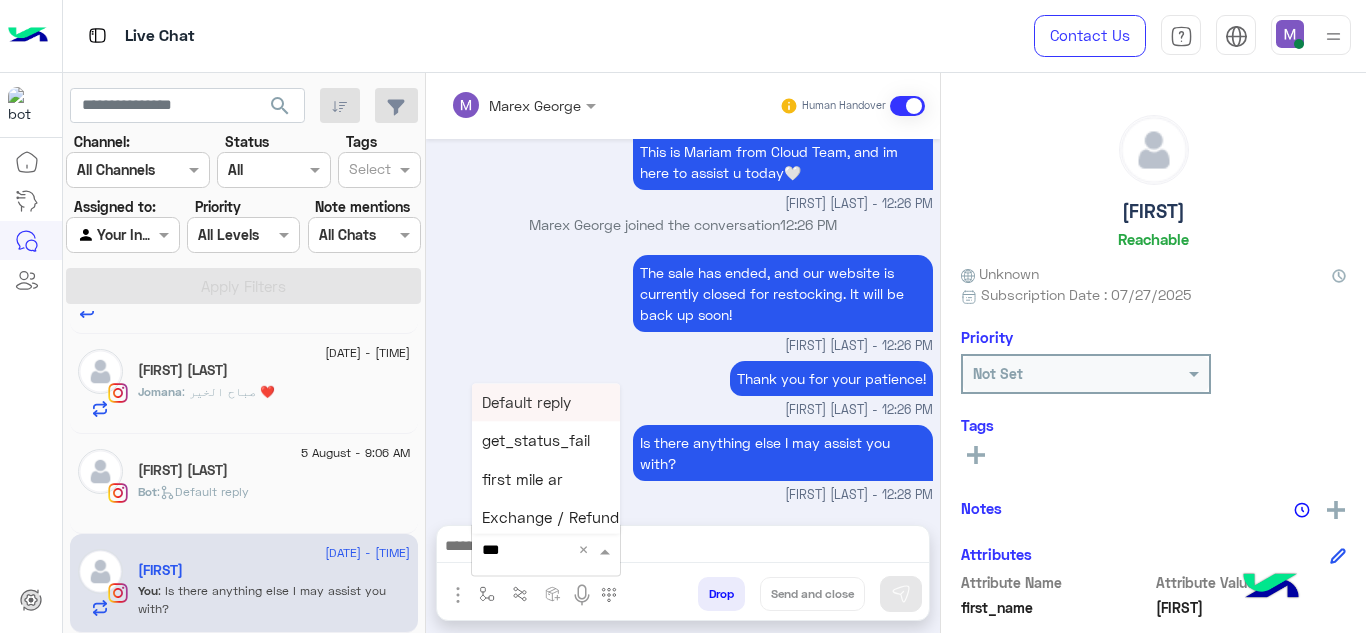 type on "****" 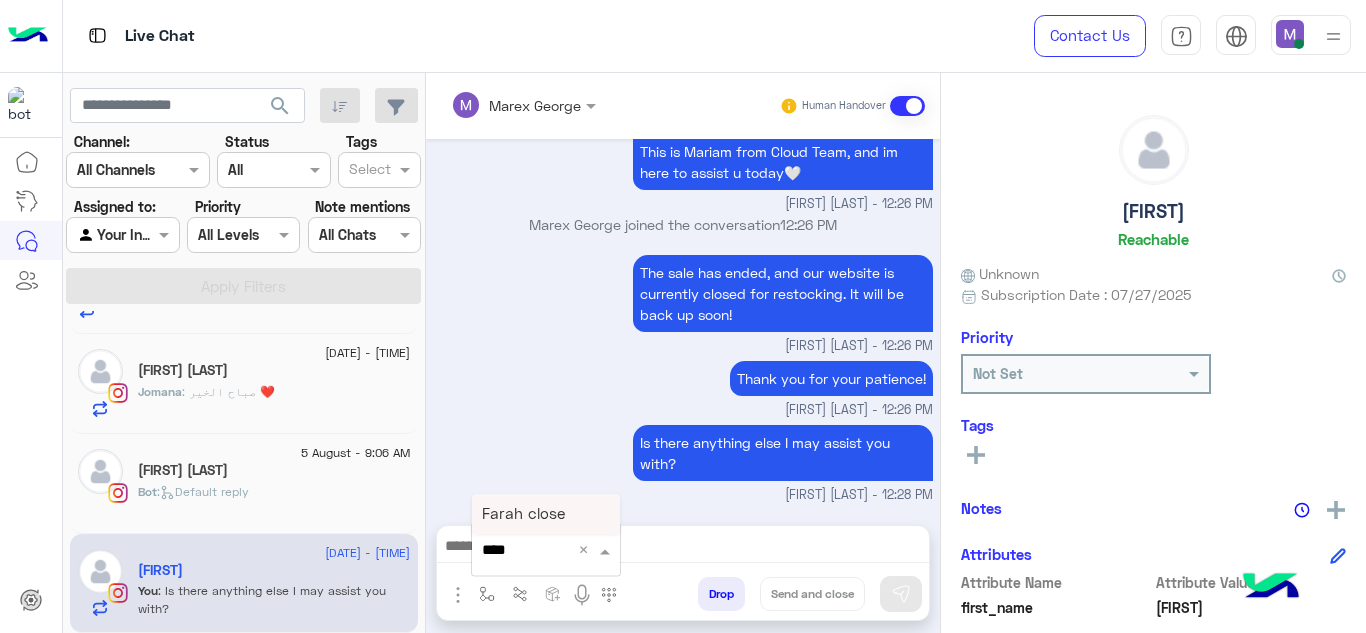 click on "Farah close" at bounding box center [523, 514] 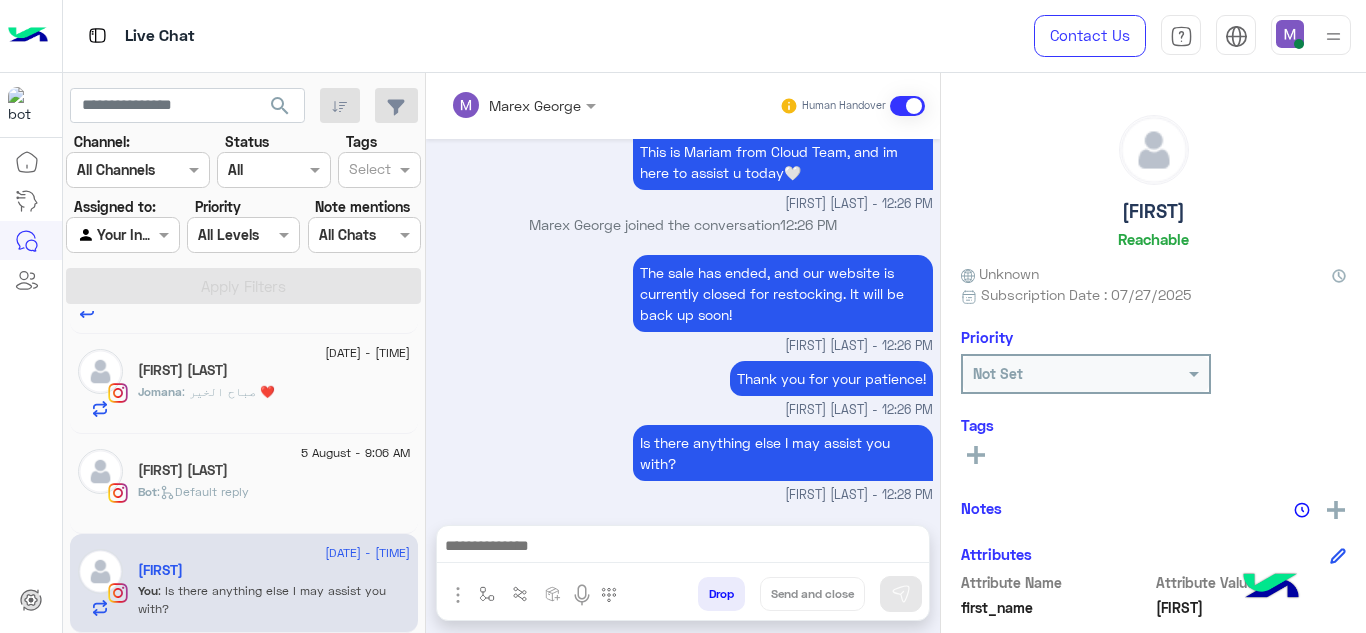 type on "**********" 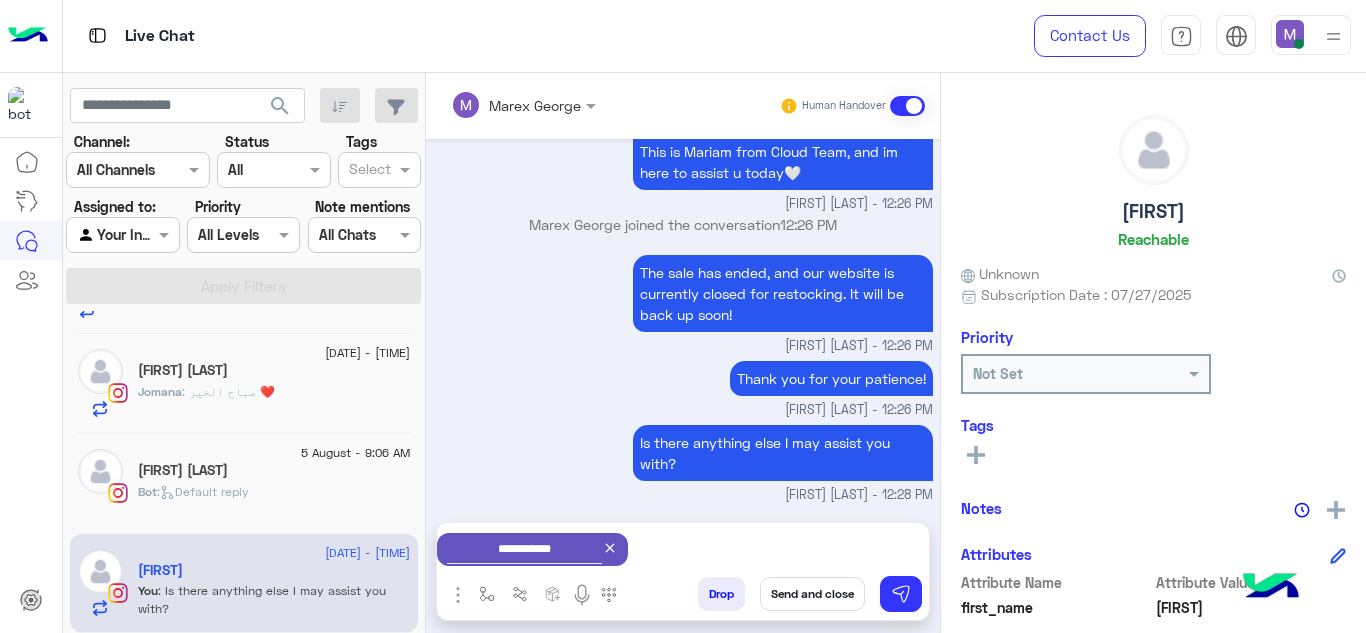 click on "Send and close" at bounding box center [812, 594] 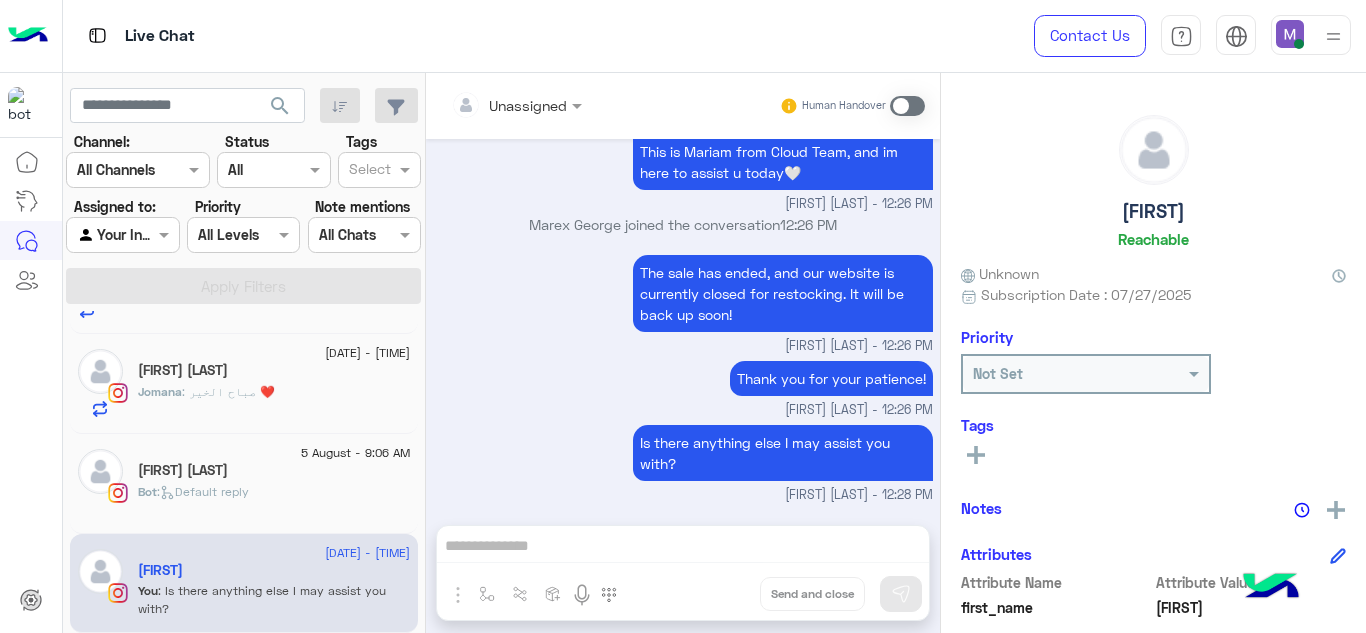 scroll, scrollTop: 609, scrollLeft: 0, axis: vertical 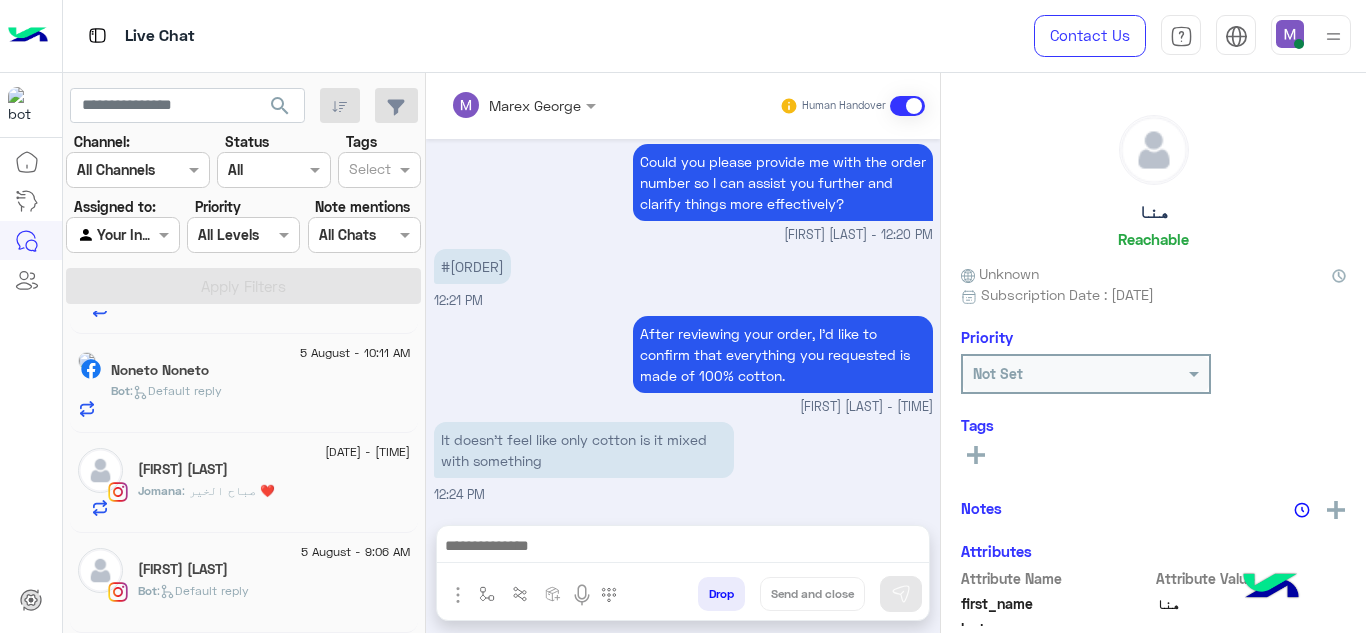 click on "[FIRST] [LAST]" 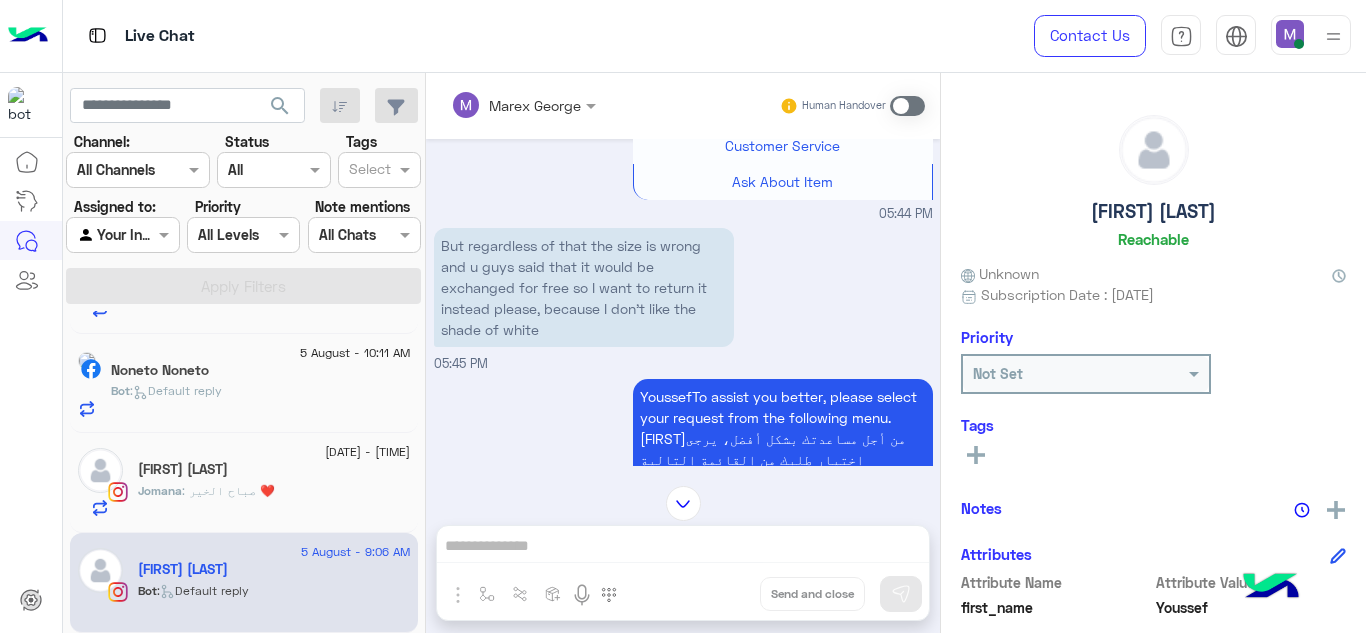 scroll, scrollTop: 2336, scrollLeft: 0, axis: vertical 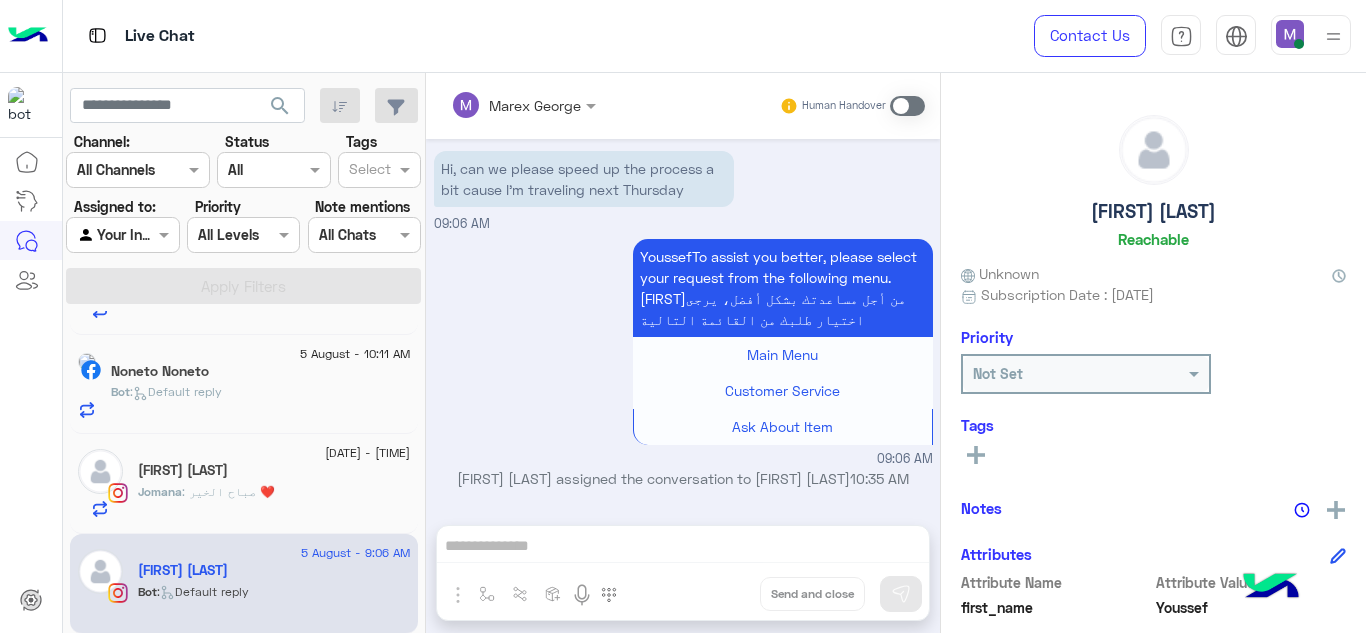 click on "[DATE] - [TIME] Hi, I filled the exchange and refund form but the sizes of the yoga pants and the pink short sleeve t-shirt were wrong so I want a full refund and to avoid the delivery fees like u said I put the reason for the return of the white pants as "wrong item received" since the pants are bright white and not off white like the description said so I want a full refund of 885 please (1080-195) and no delivery fees for the return [TIME] Thanks for reaching out to Cloud! 😊 We're currently away and will respond as soon as we’re back during our support hours (9 AM - 5 PM). We appreciate your patience and will get back to you as soon as possible. Note: If you choose "Return to Menu", the conversation will end, and you’ll need to reach out again to continue. Return to main menu [TIME] asked to talk to human [TIME] Conversation was assigned to team {{teamName}} by {{agentName}} Last mile [TIME]" at bounding box center (683, 357) 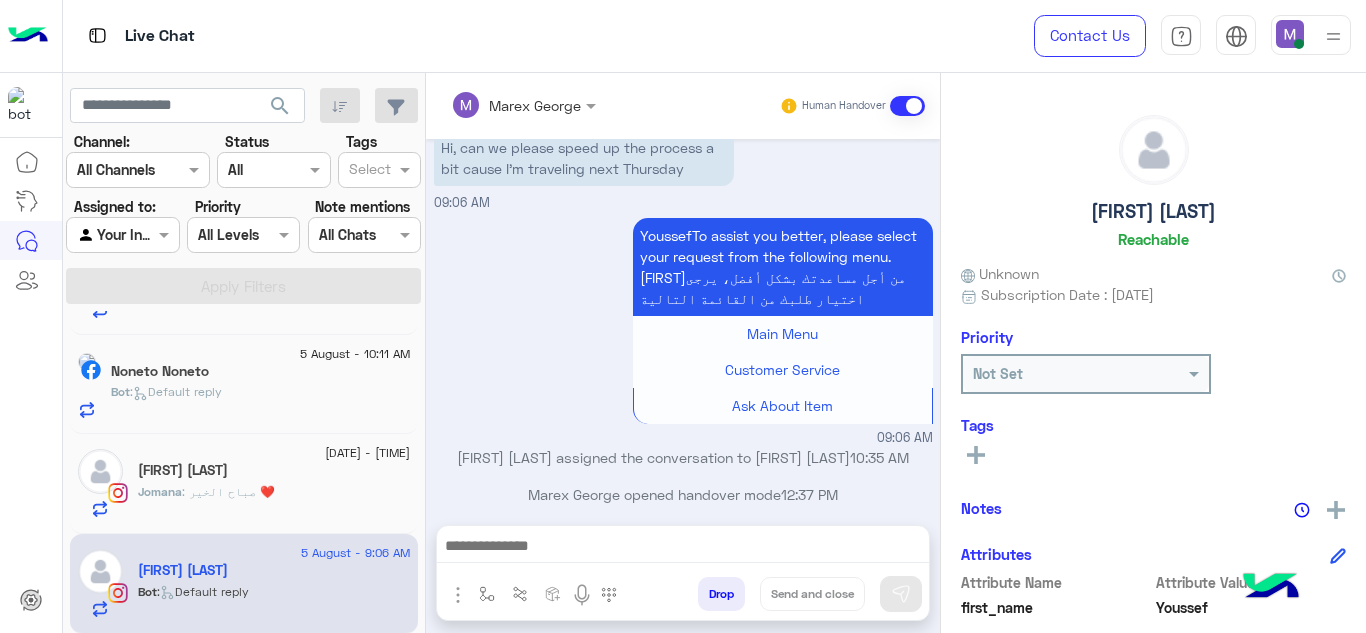 scroll, scrollTop: 2373, scrollLeft: 0, axis: vertical 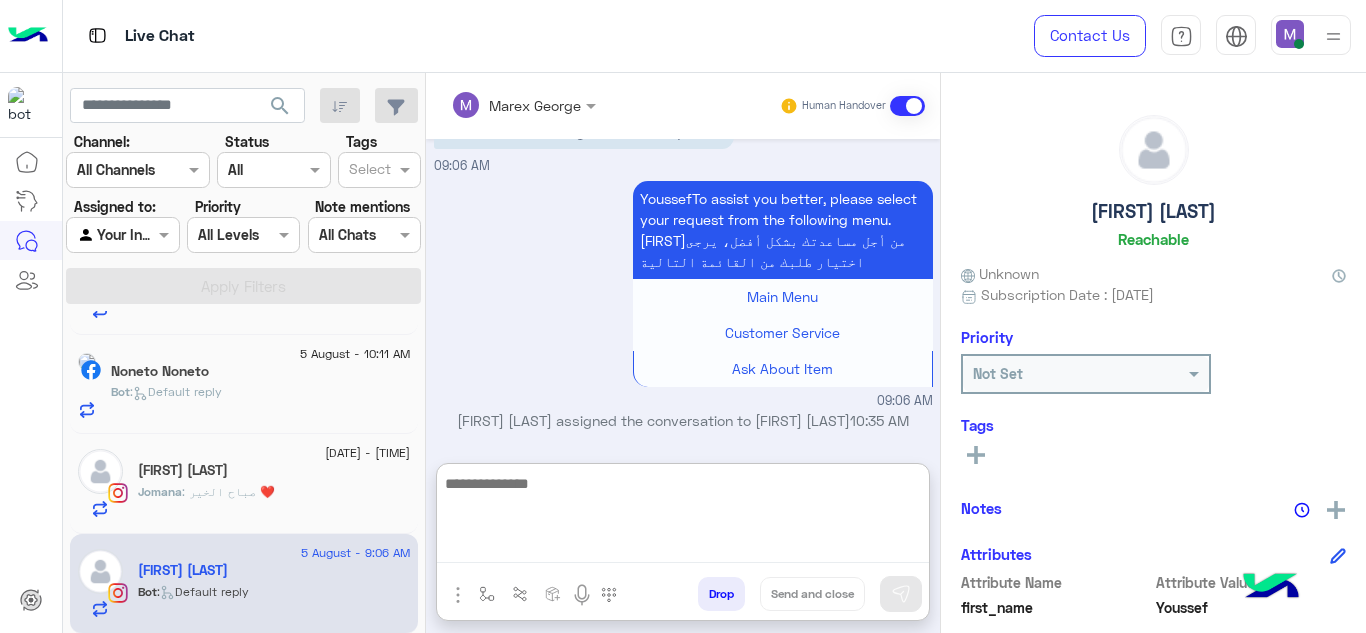 click at bounding box center [683, 517] 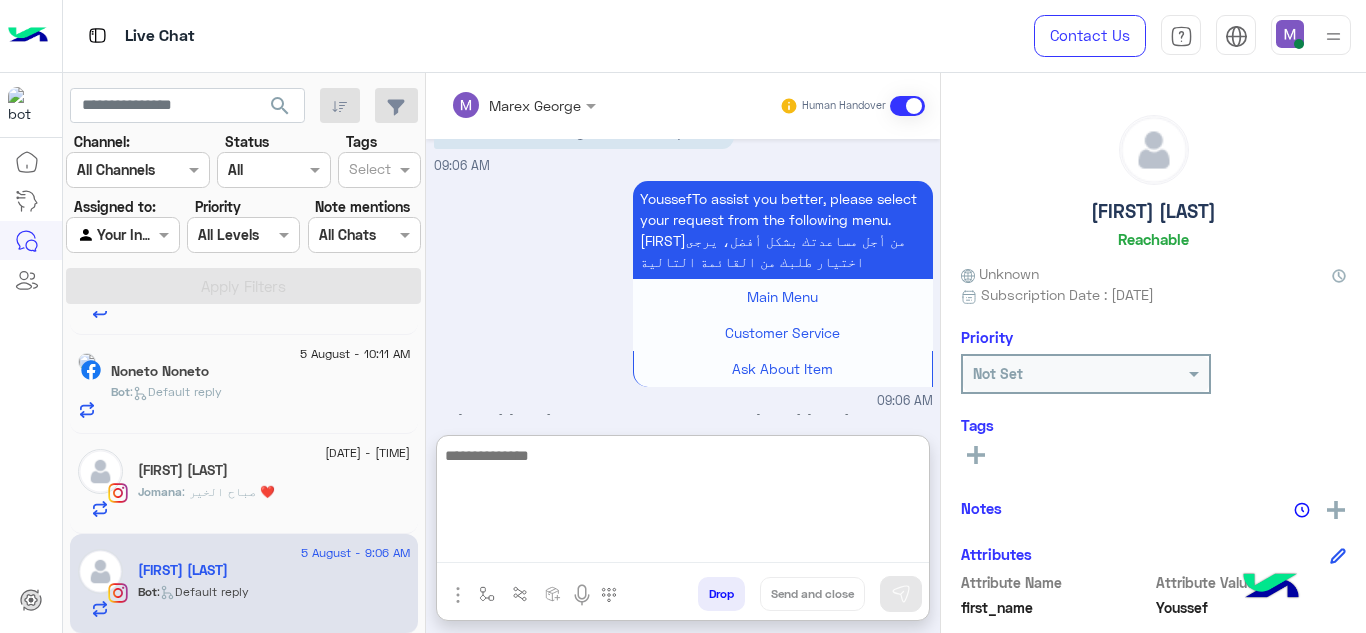 click at bounding box center (683, 503) 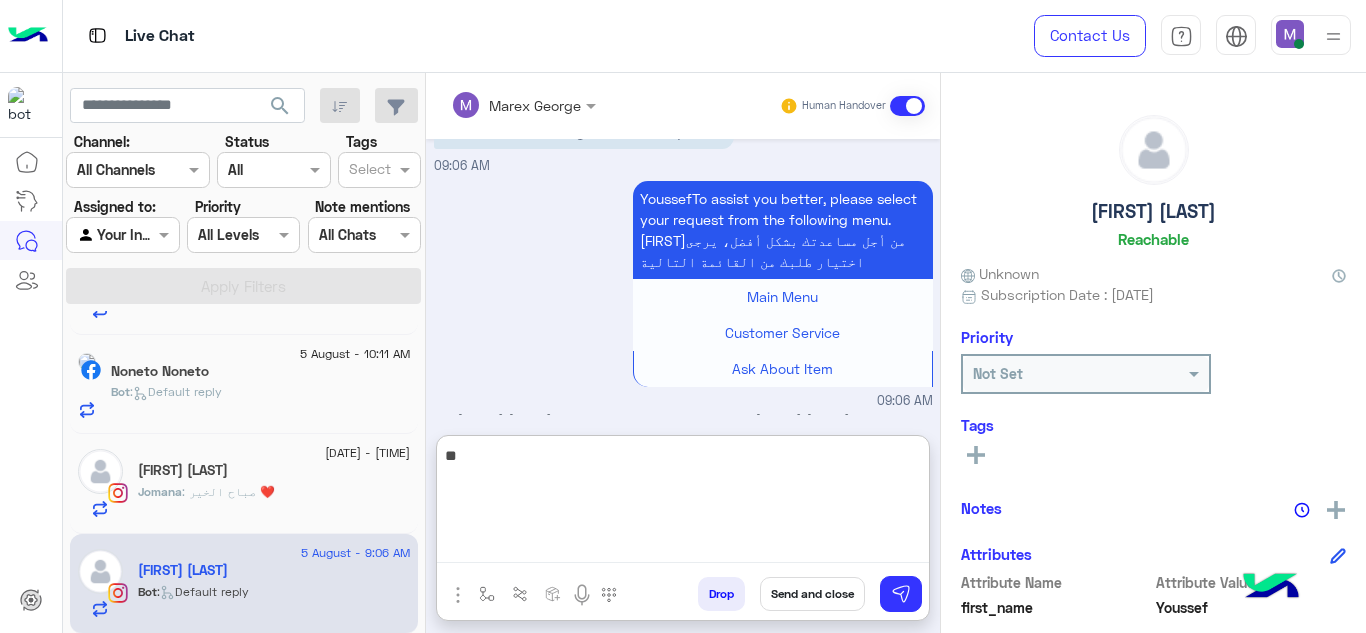 type on "*" 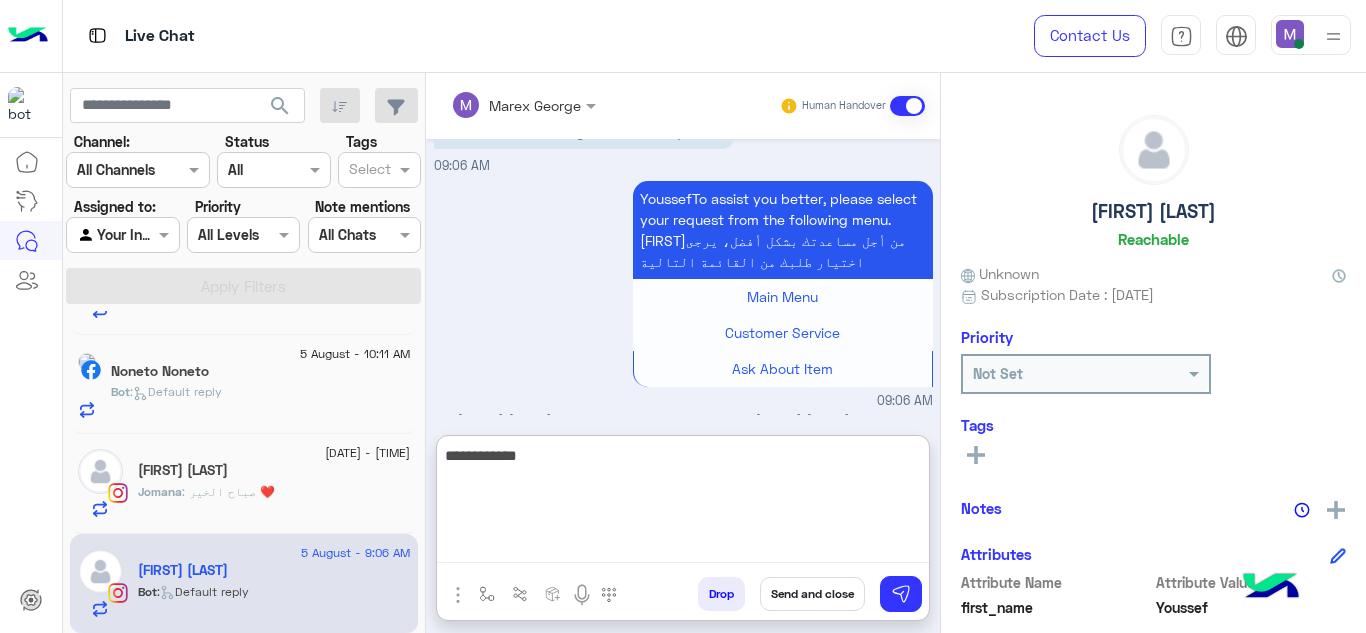 paste on "**********" 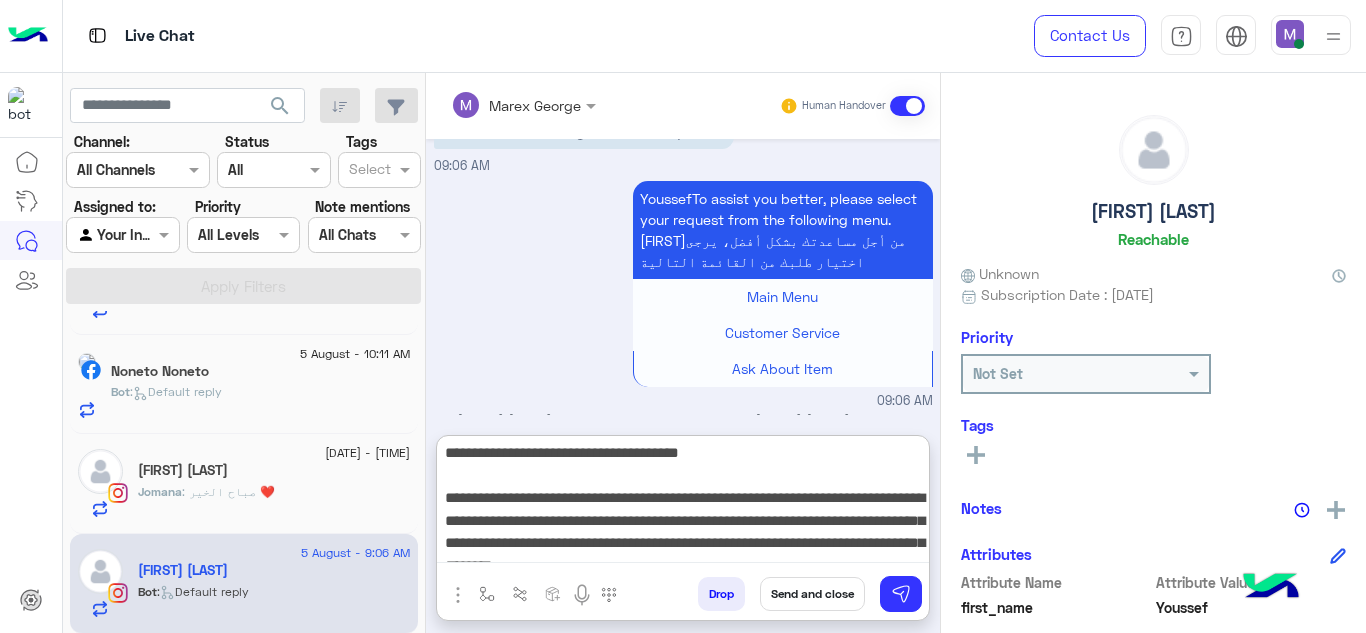 scroll, scrollTop: 43, scrollLeft: 0, axis: vertical 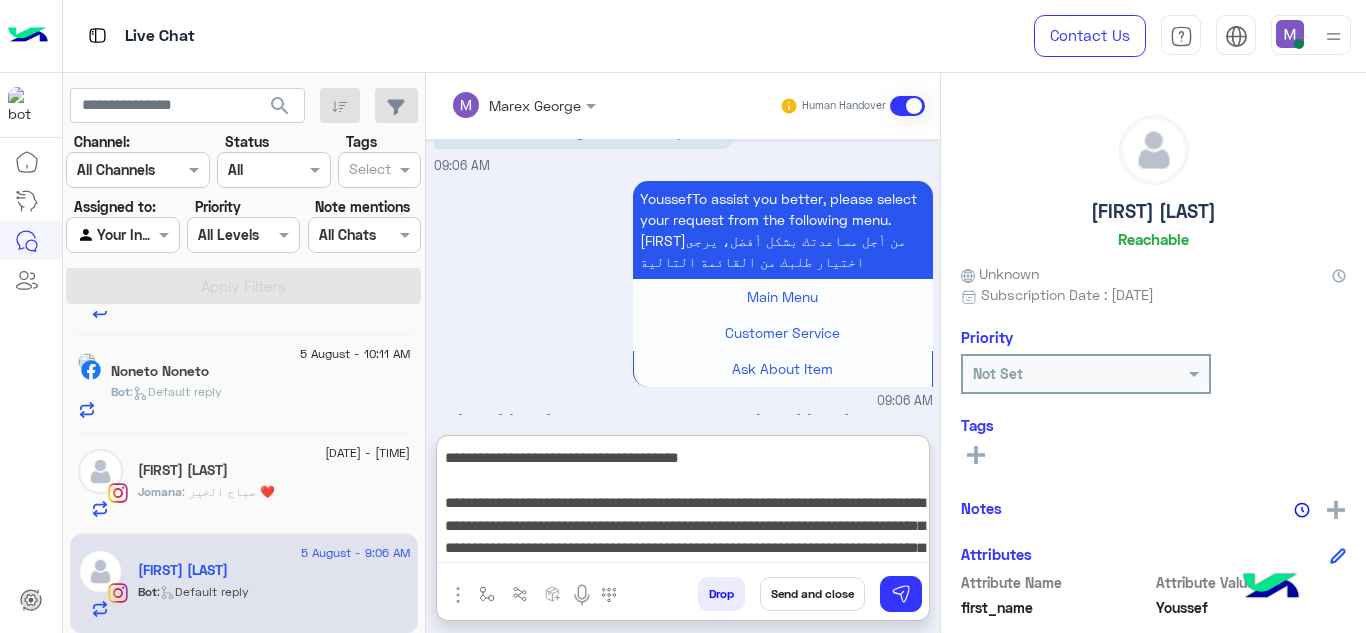 click on "**********" at bounding box center (683, 503) 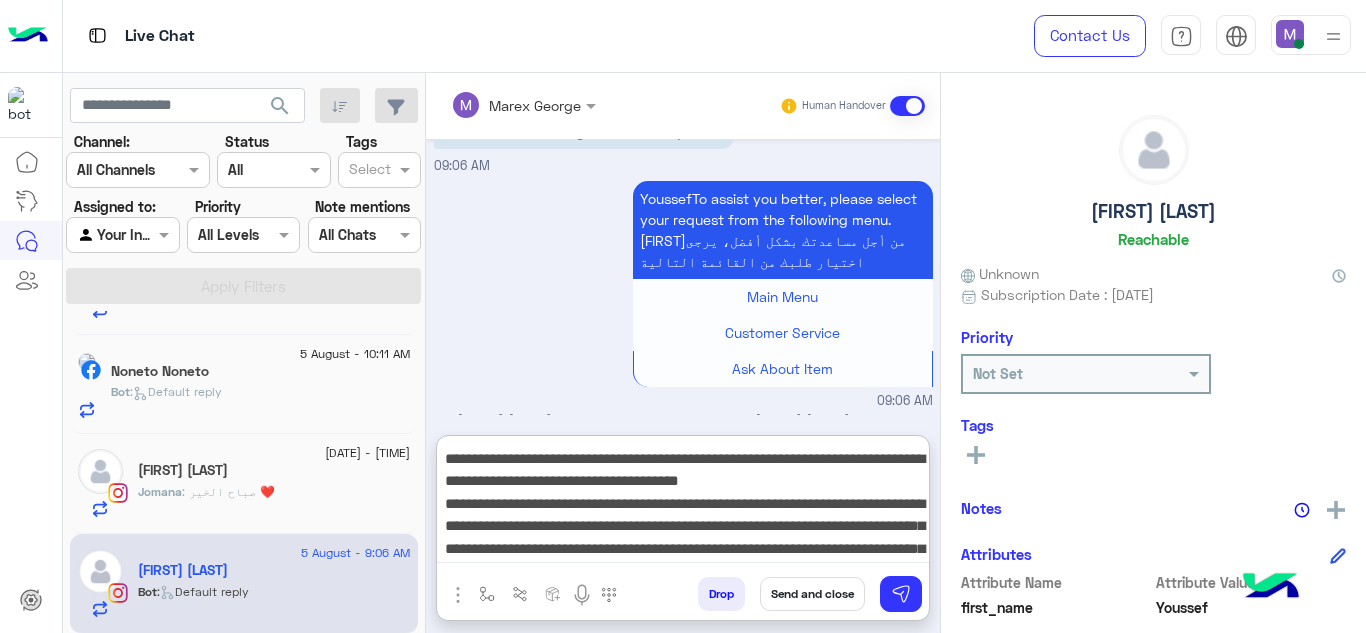 scroll, scrollTop: 22, scrollLeft: 0, axis: vertical 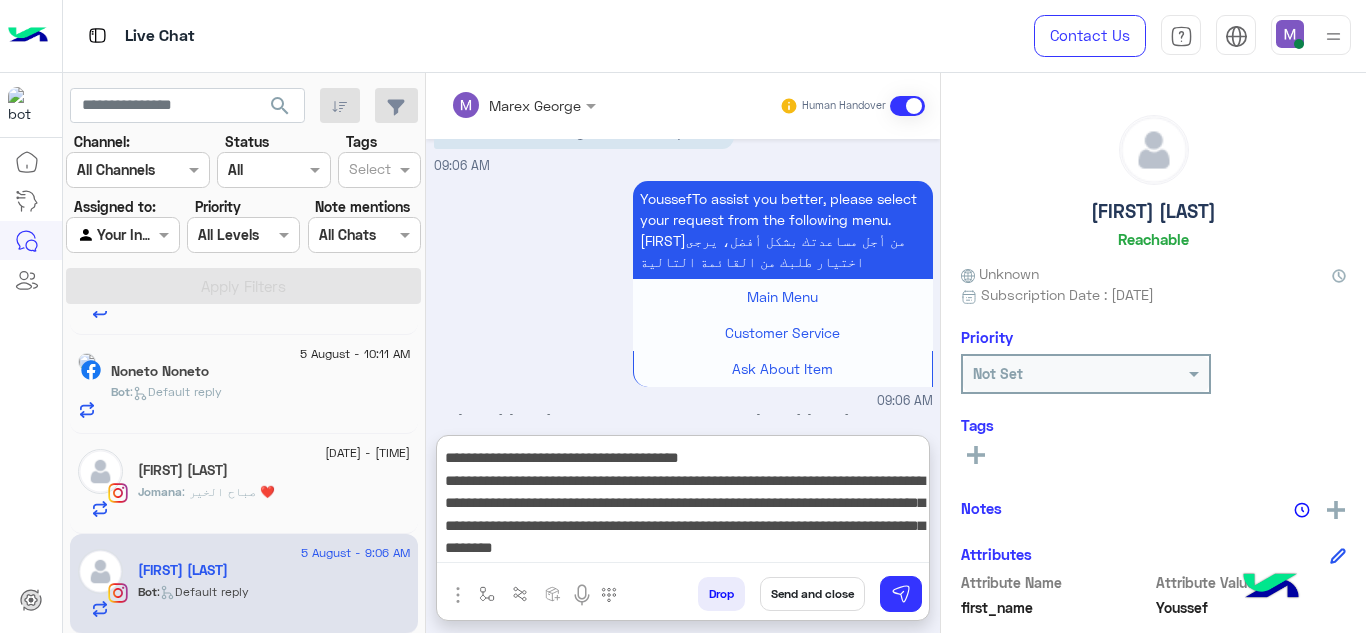 drag, startPoint x: 440, startPoint y: 501, endPoint x: 914, endPoint y: 543, distance: 475.85712 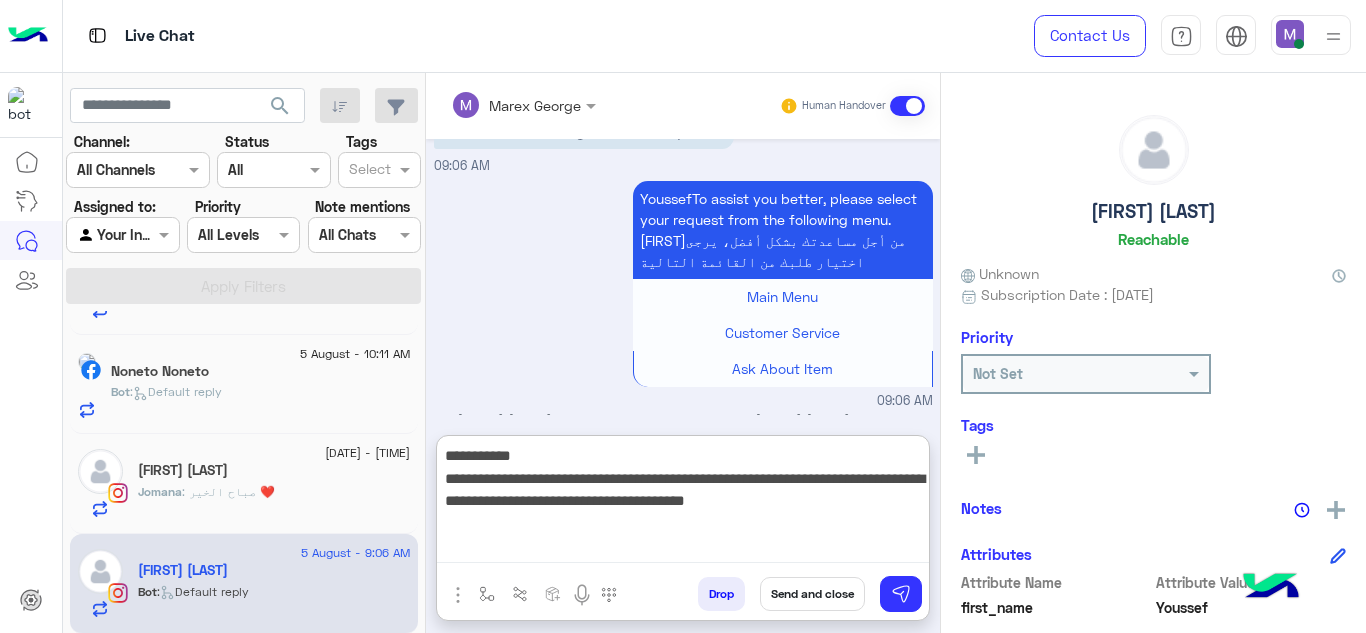 scroll, scrollTop: 0, scrollLeft: 0, axis: both 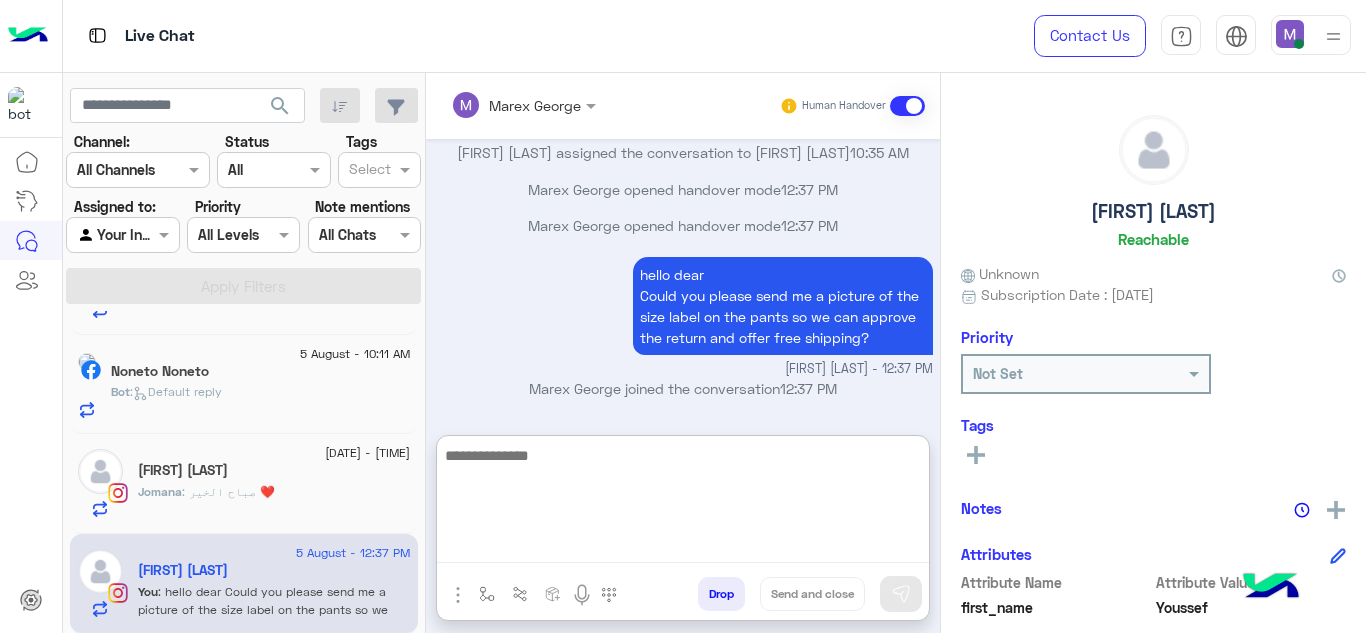 click at bounding box center (683, 503) 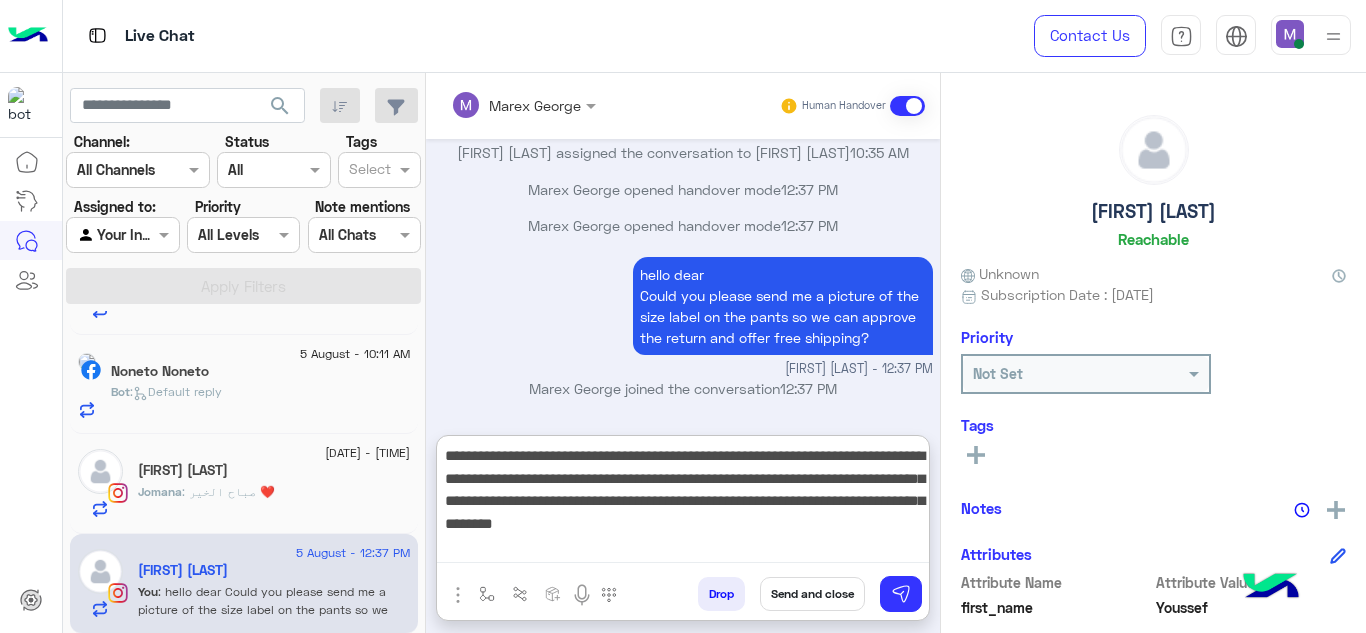 scroll, scrollTop: 16, scrollLeft: 0, axis: vertical 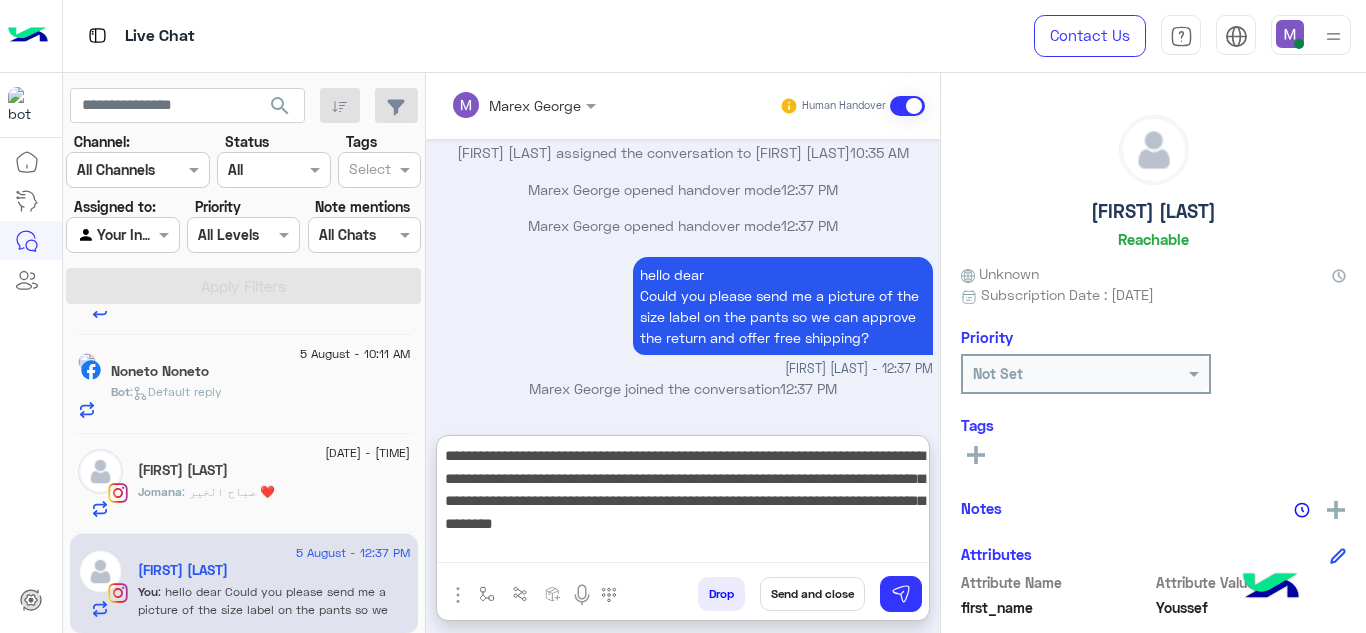 click on "**********" at bounding box center [683, 503] 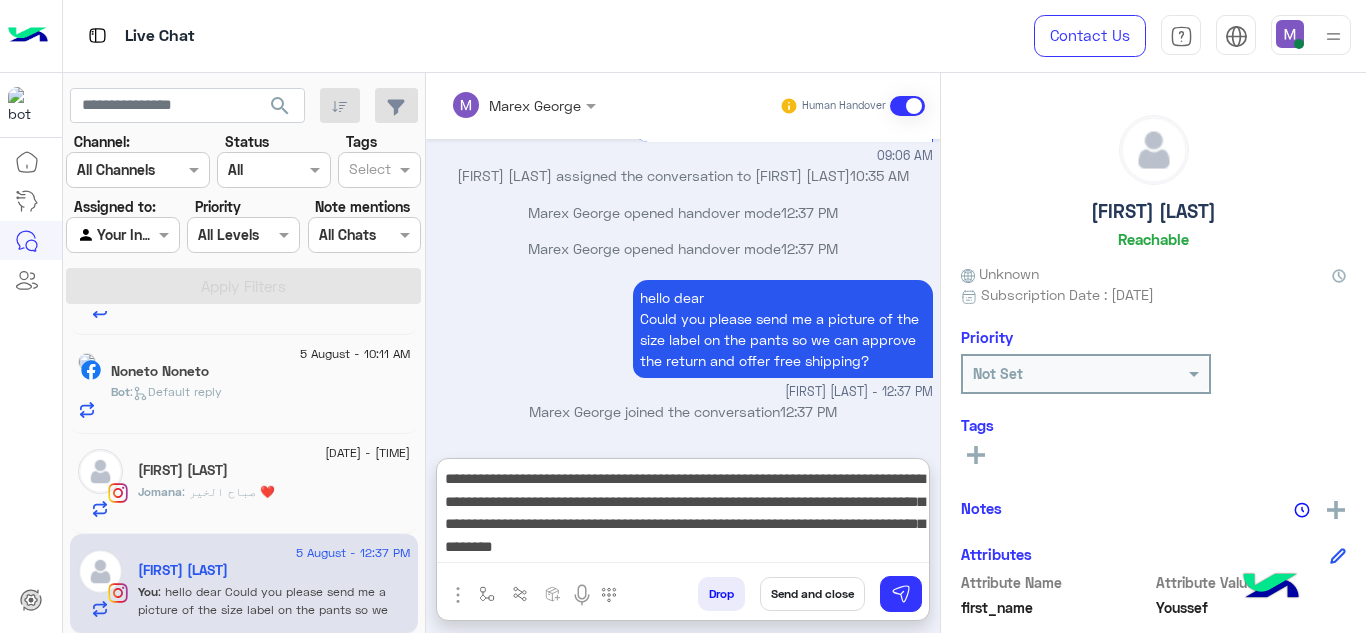 scroll, scrollTop: 2662, scrollLeft: 0, axis: vertical 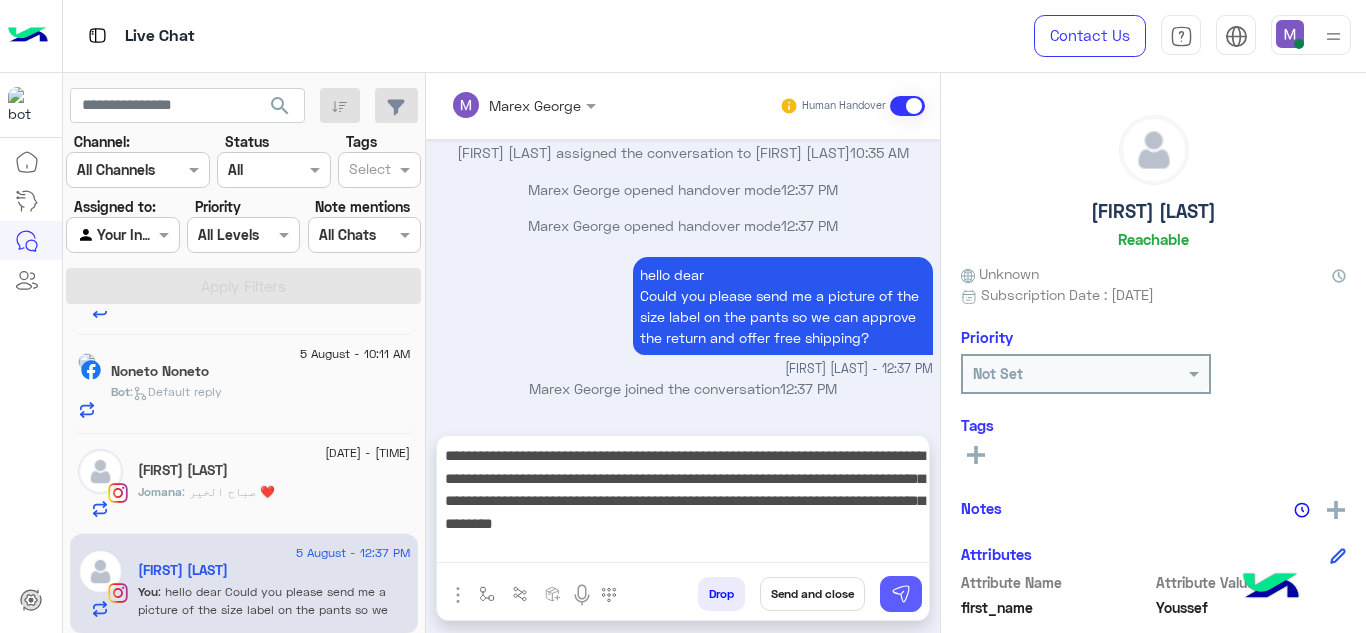click at bounding box center (901, 594) 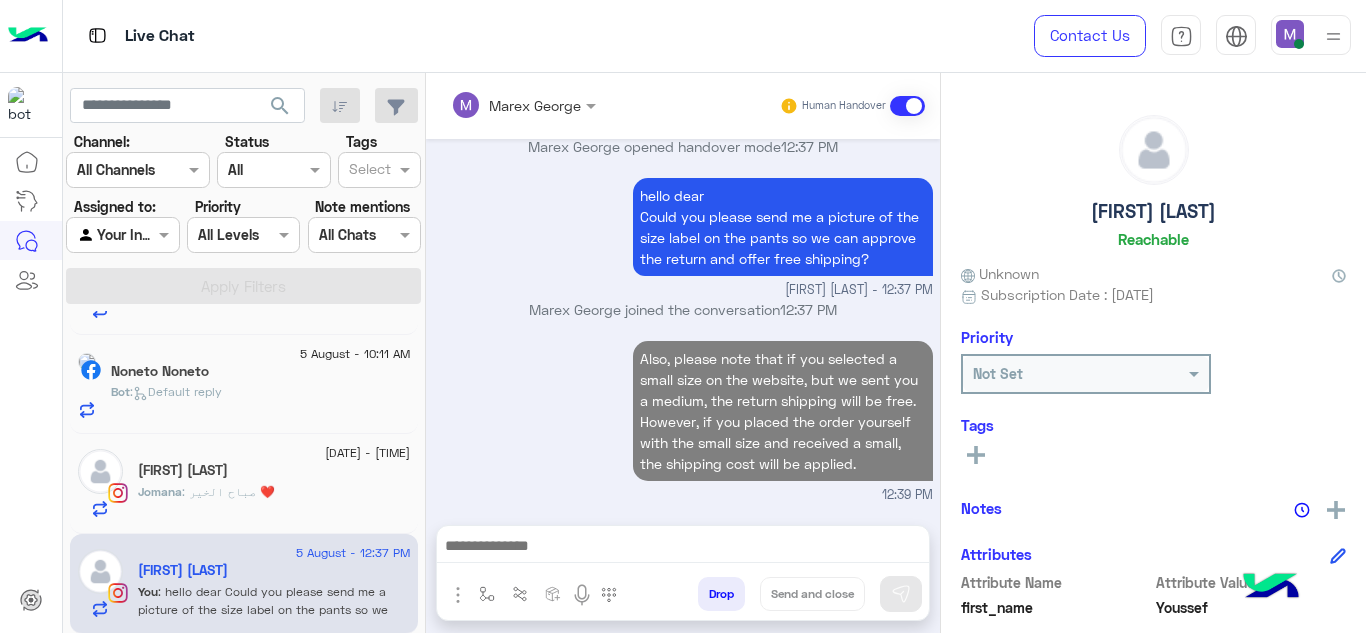 scroll, scrollTop: 0, scrollLeft: 0, axis: both 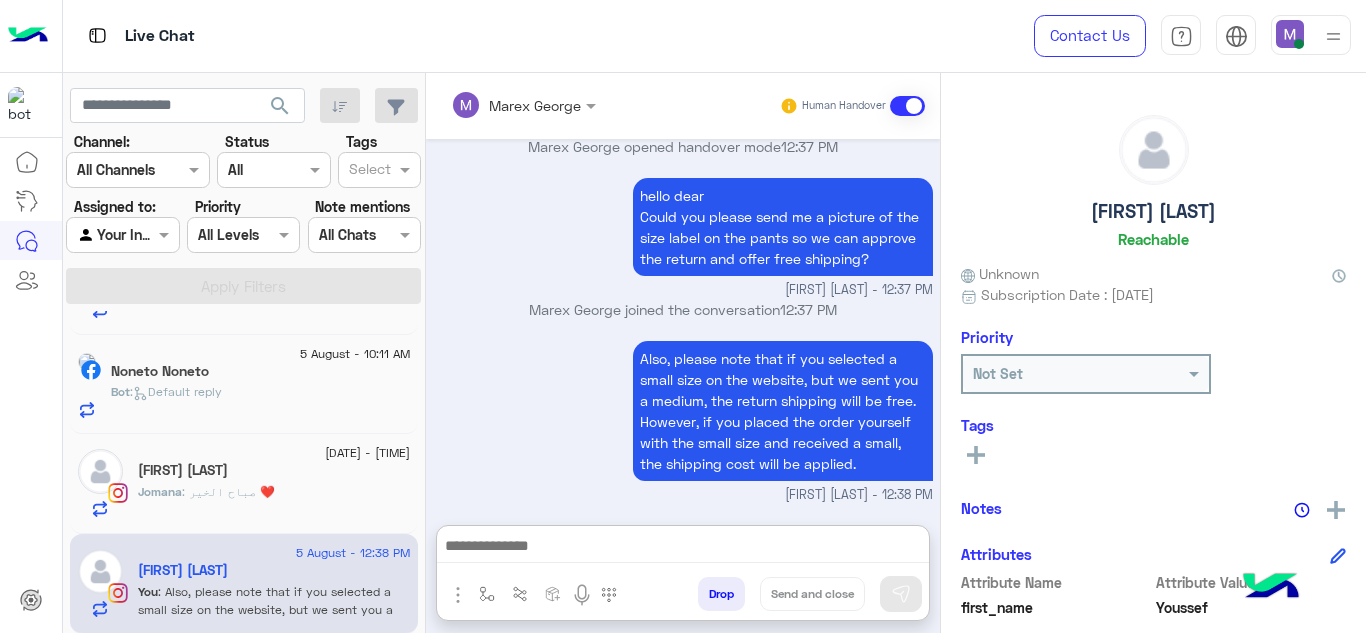 click at bounding box center [683, 548] 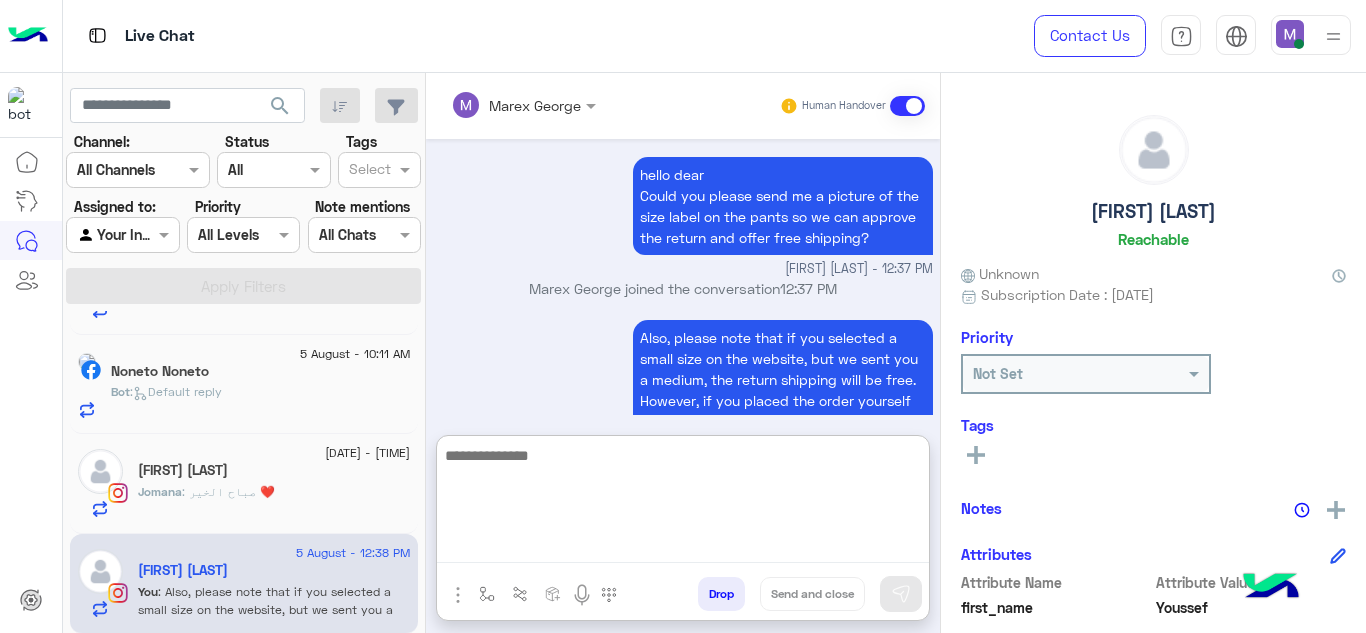 paste on "**********" 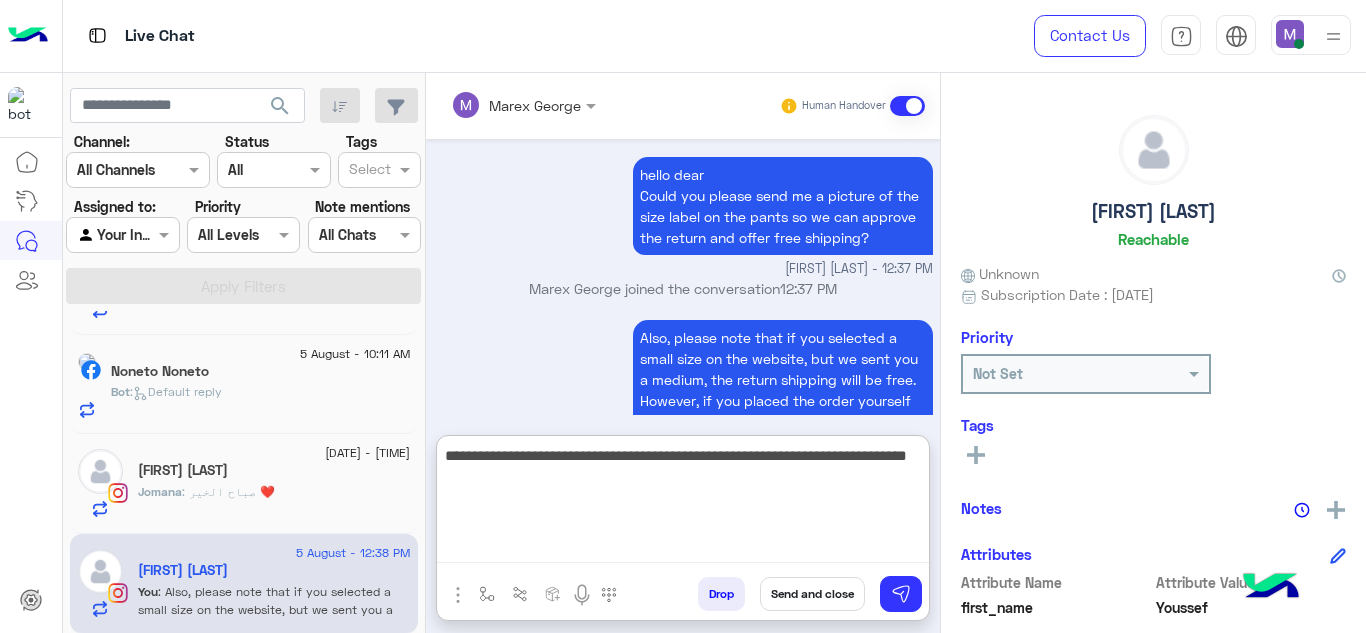 click on "**********" at bounding box center (683, 503) 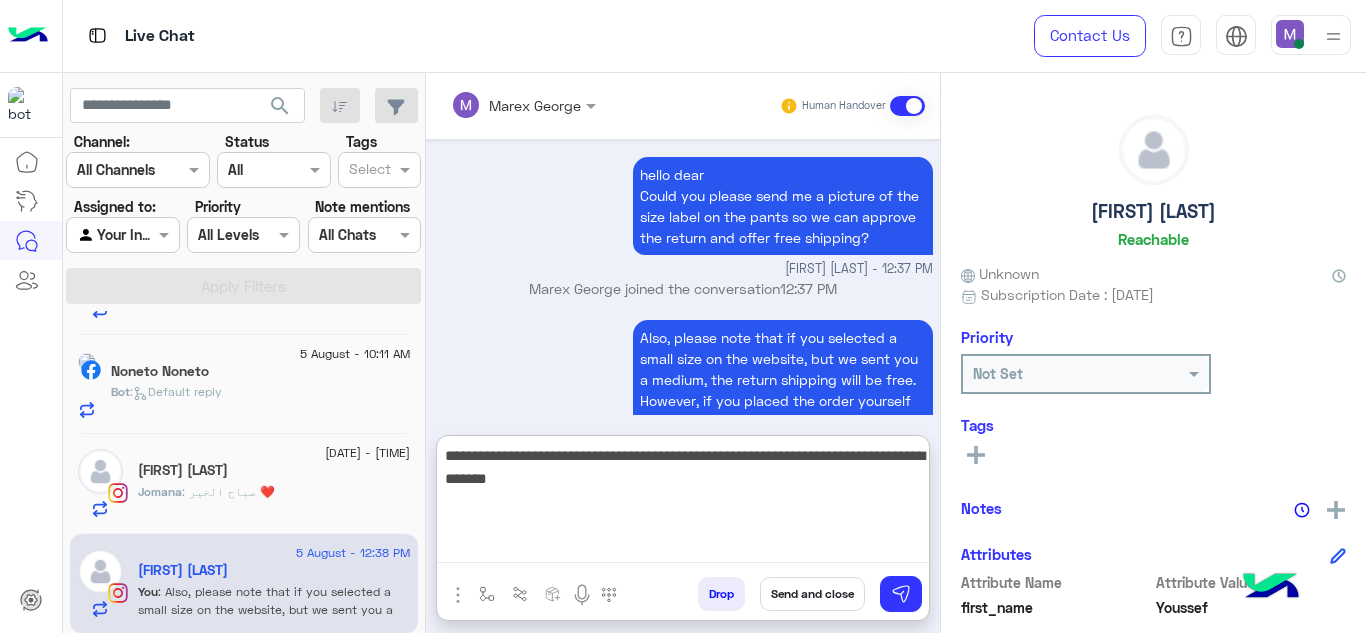 type on "**********" 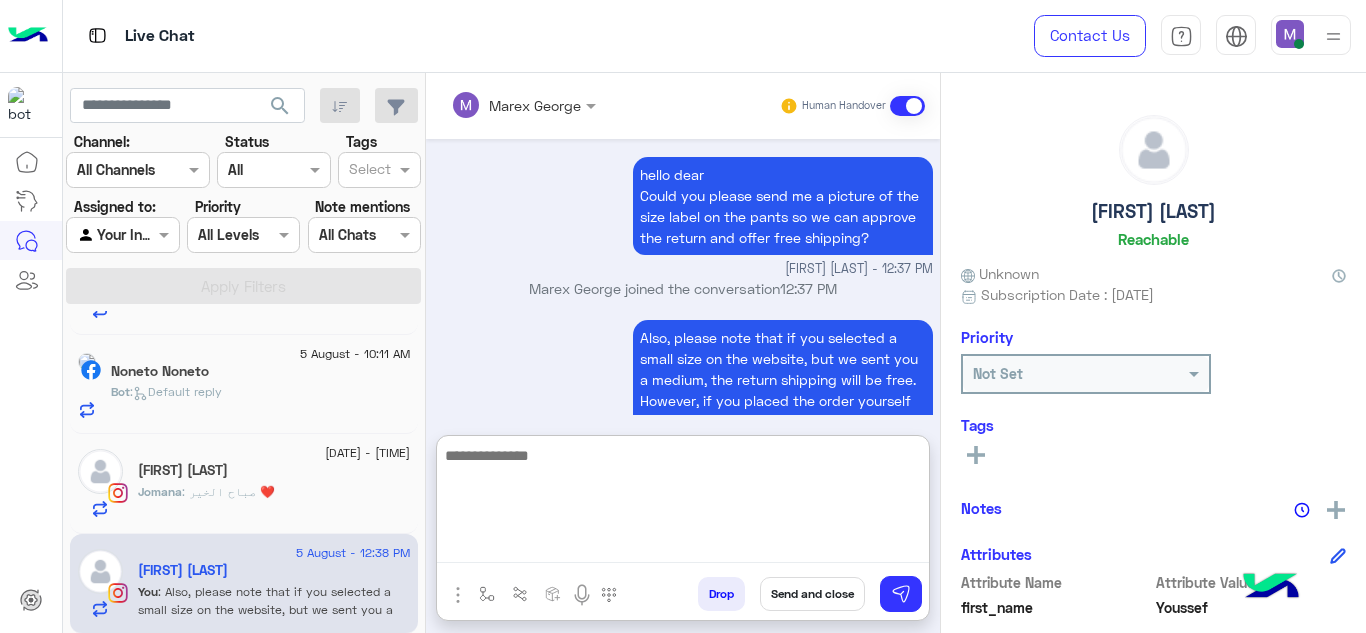 scroll, scrollTop: 2937, scrollLeft: 0, axis: vertical 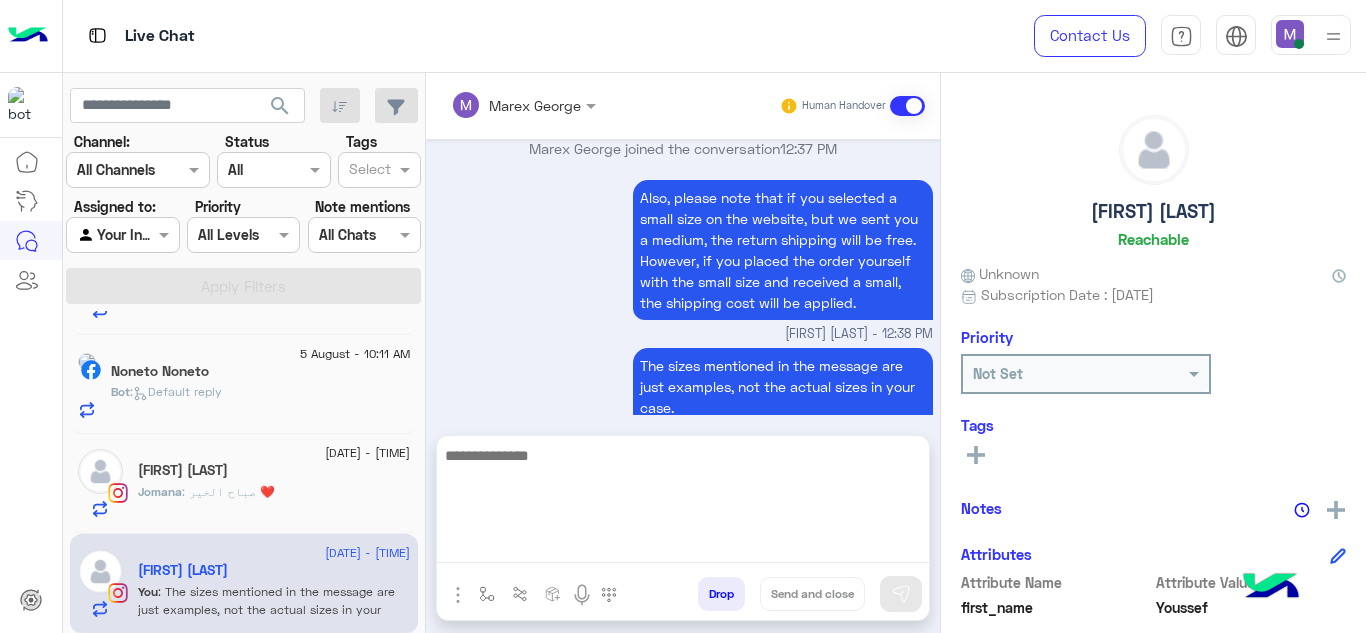 click on "[FIRST] [LAST]" 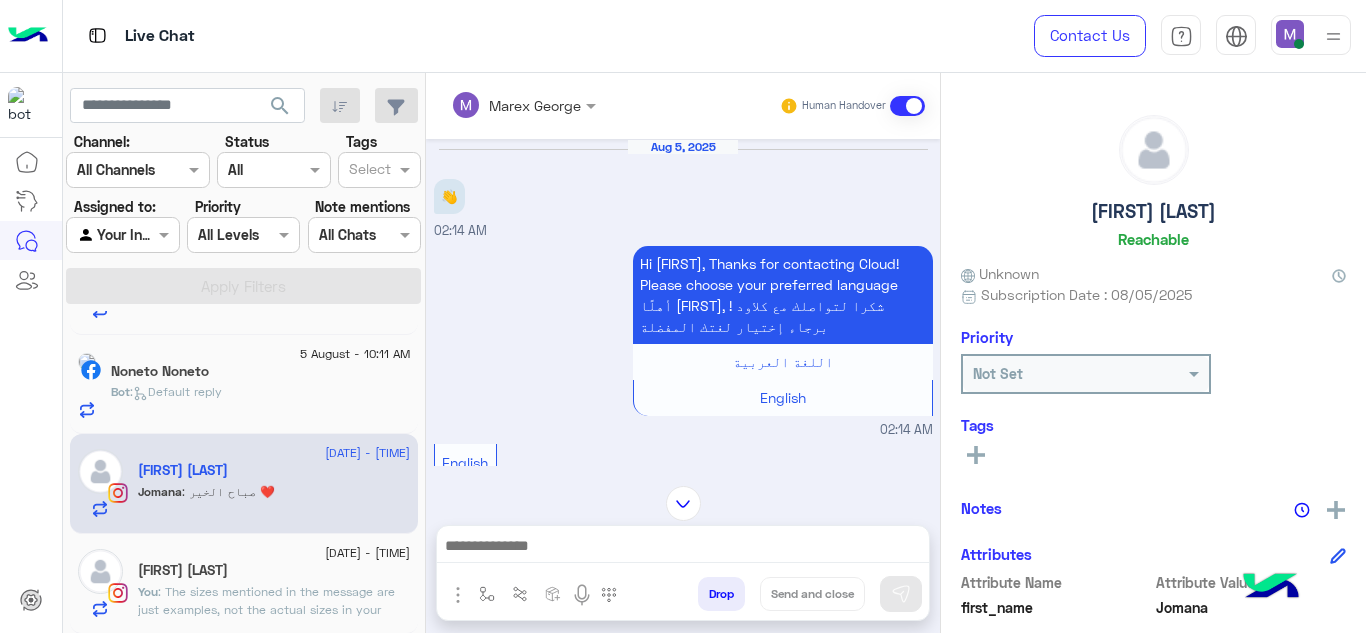 scroll, scrollTop: 288, scrollLeft: 0, axis: vertical 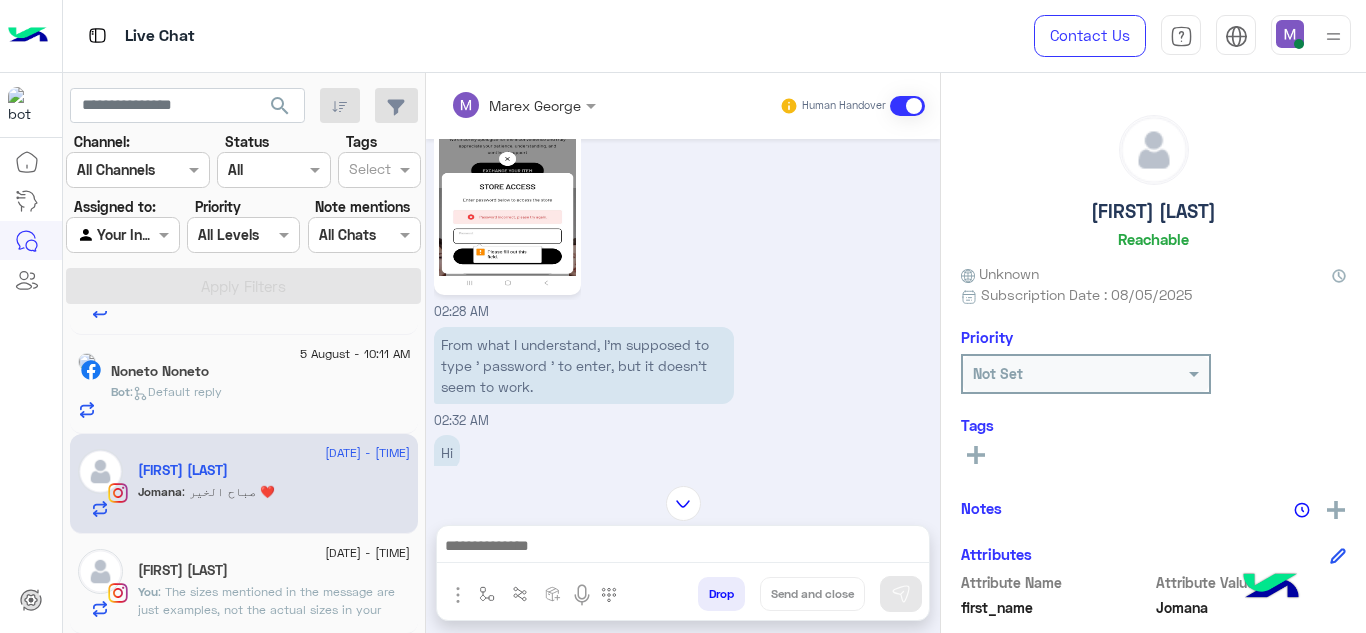 click 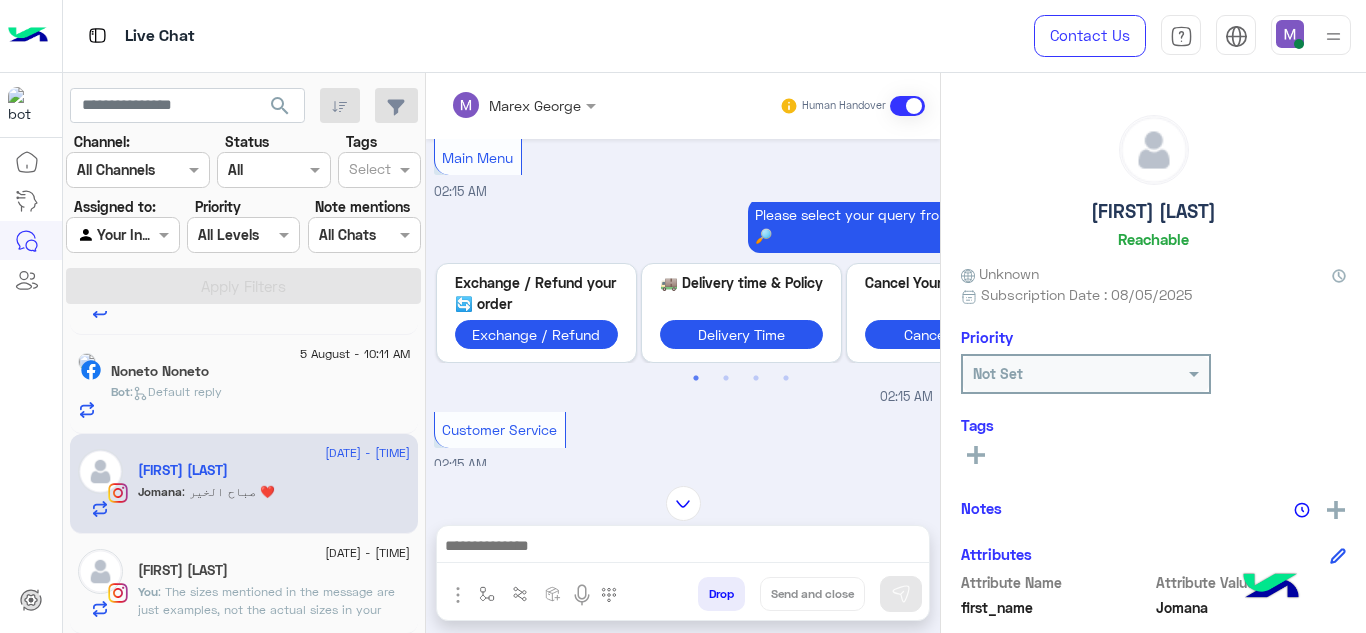 scroll, scrollTop: 838, scrollLeft: 0, axis: vertical 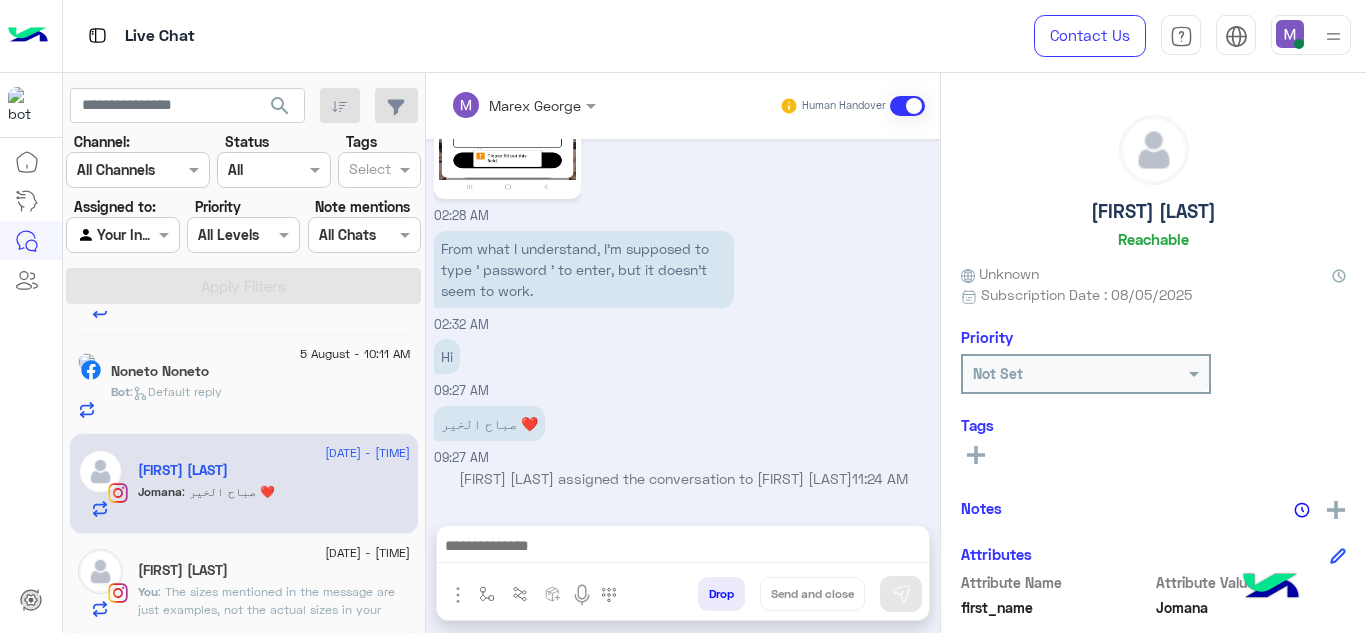 click at bounding box center (683, 548) 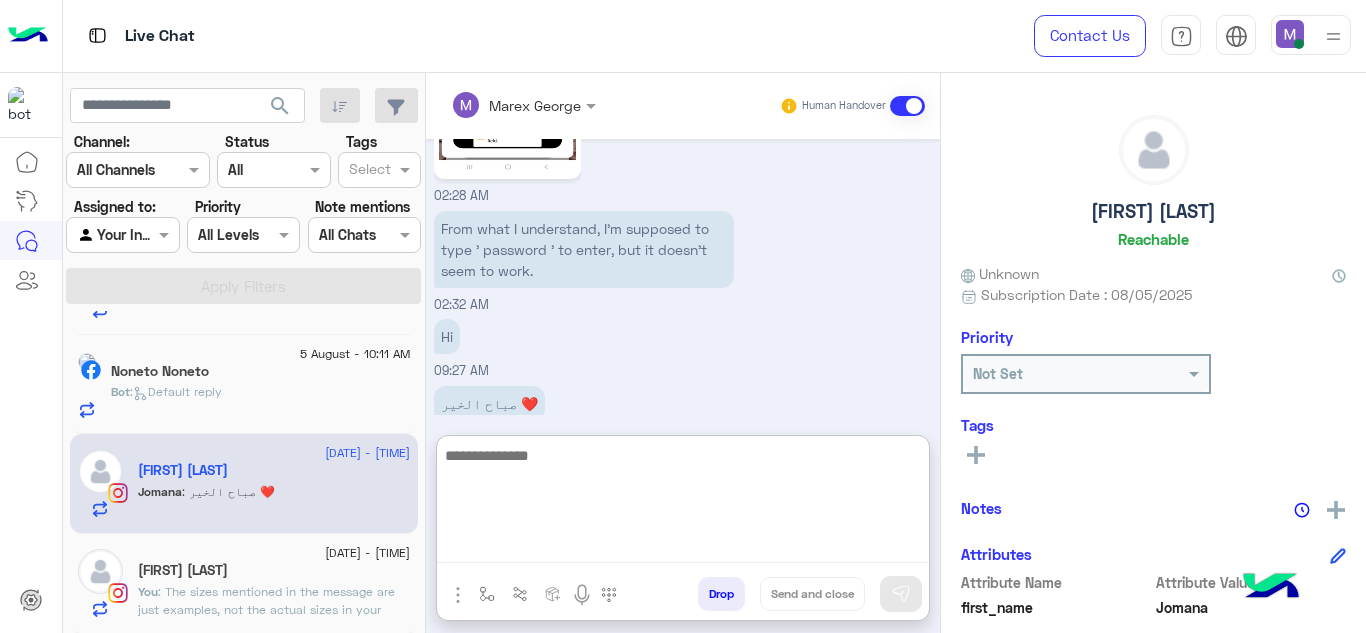 paste on "**********" 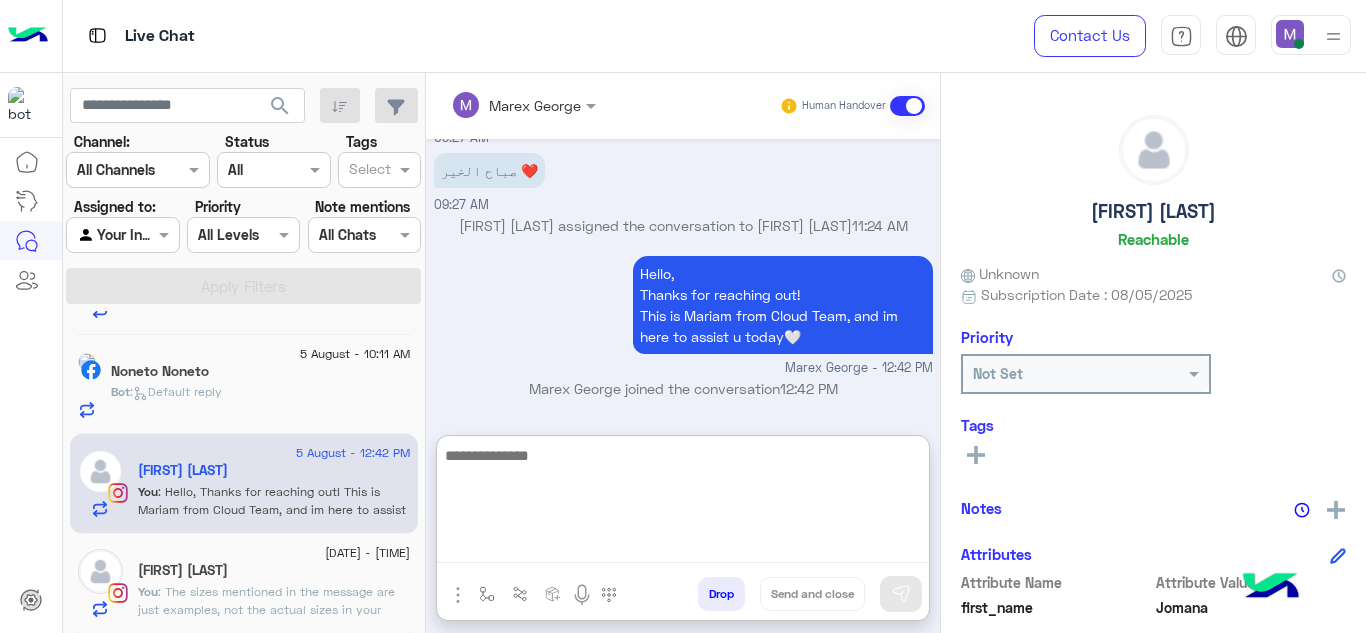 scroll, scrollTop: 2685, scrollLeft: 0, axis: vertical 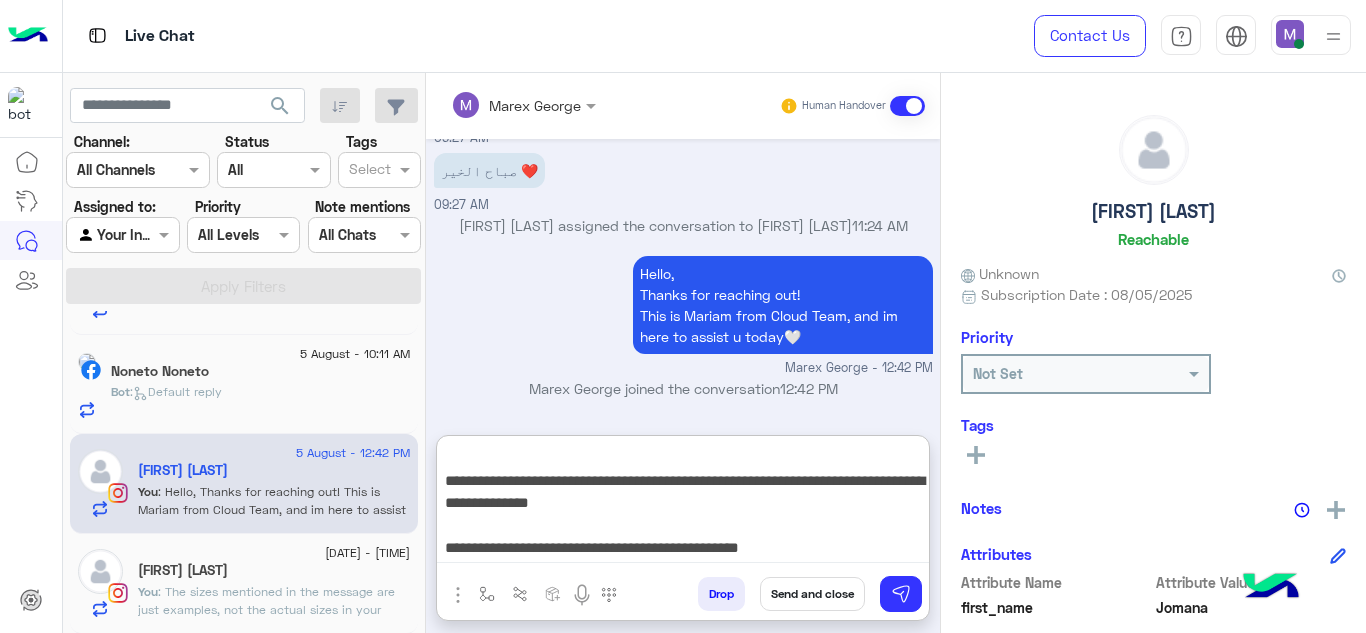 drag, startPoint x: 446, startPoint y: 455, endPoint x: 816, endPoint y: 554, distance: 383.01566 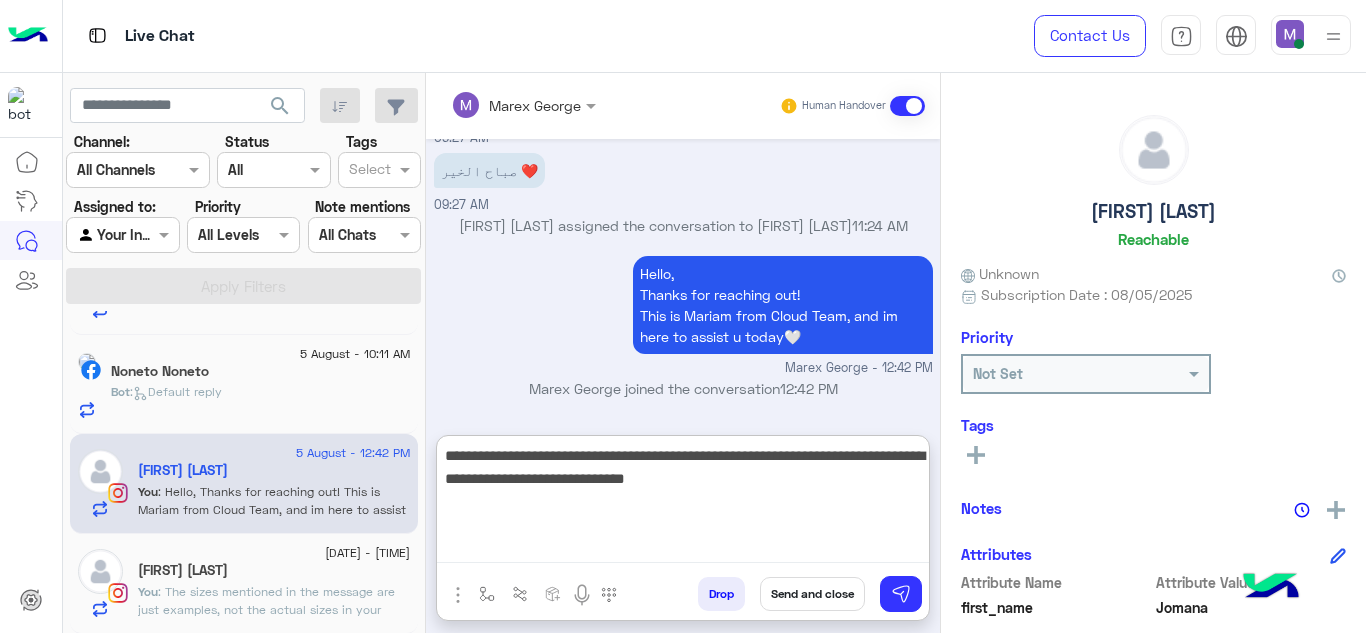scroll, scrollTop: 0, scrollLeft: 0, axis: both 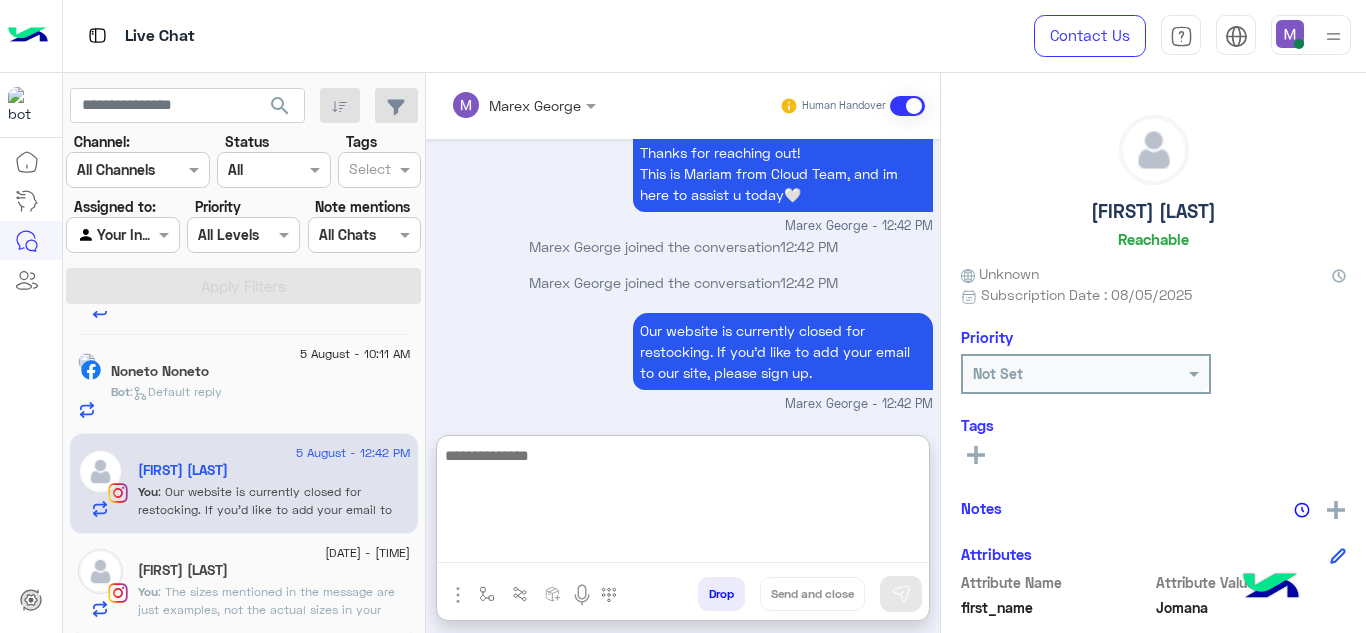 paste on "**********" 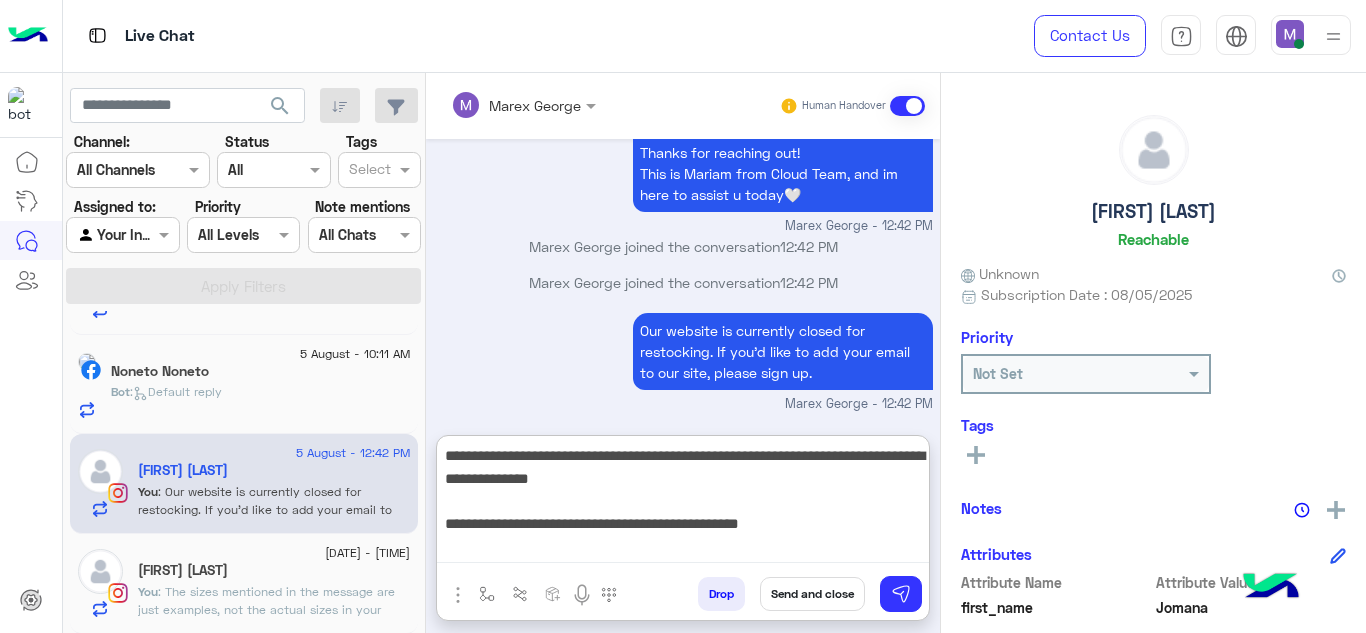 scroll, scrollTop: 2, scrollLeft: 0, axis: vertical 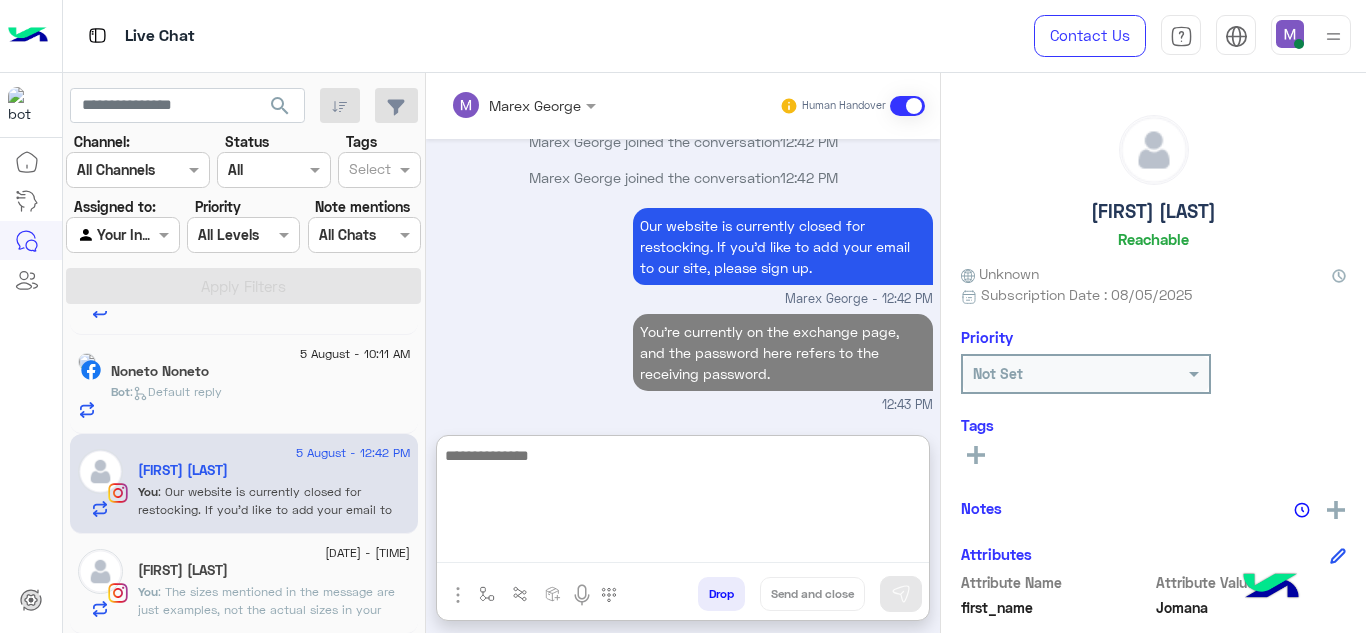 paste on "**********" 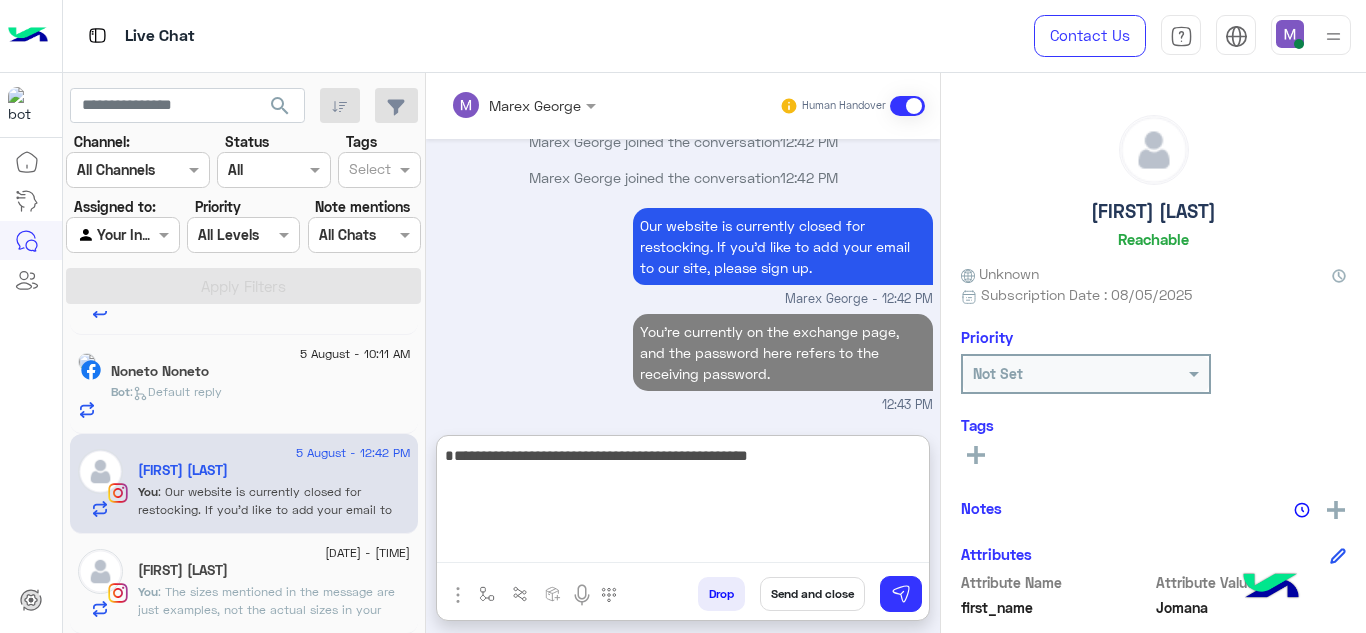 type 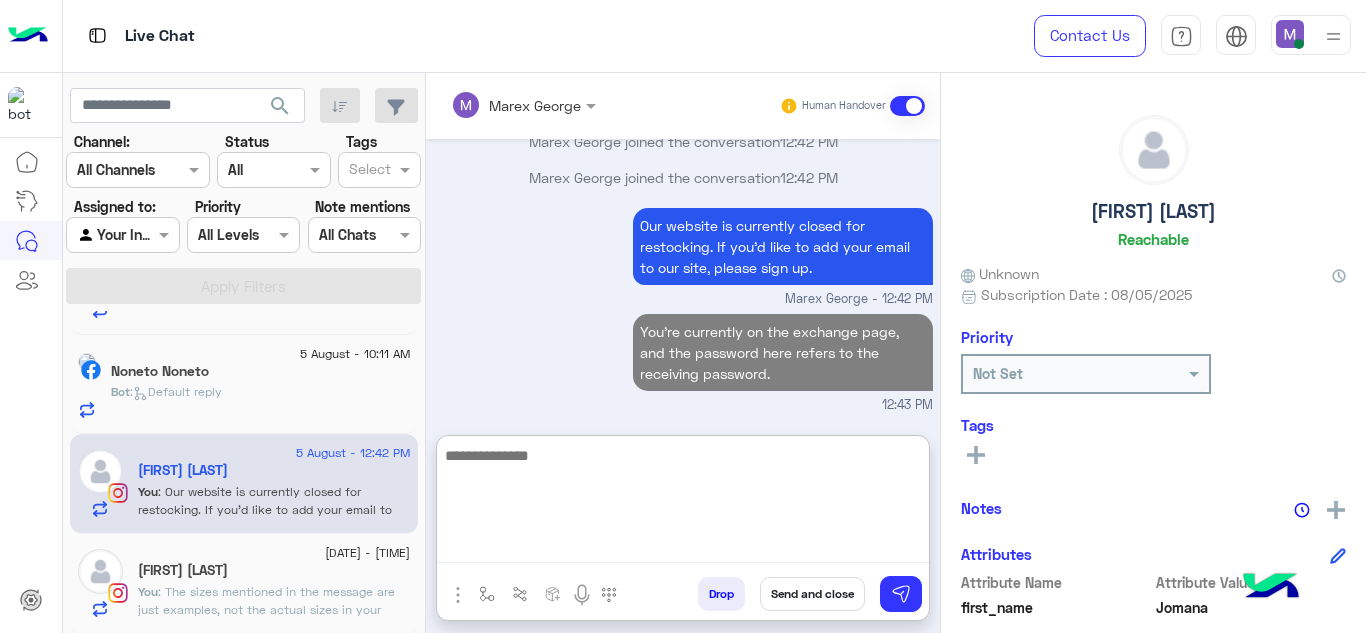 scroll, scrollTop: 3144, scrollLeft: 0, axis: vertical 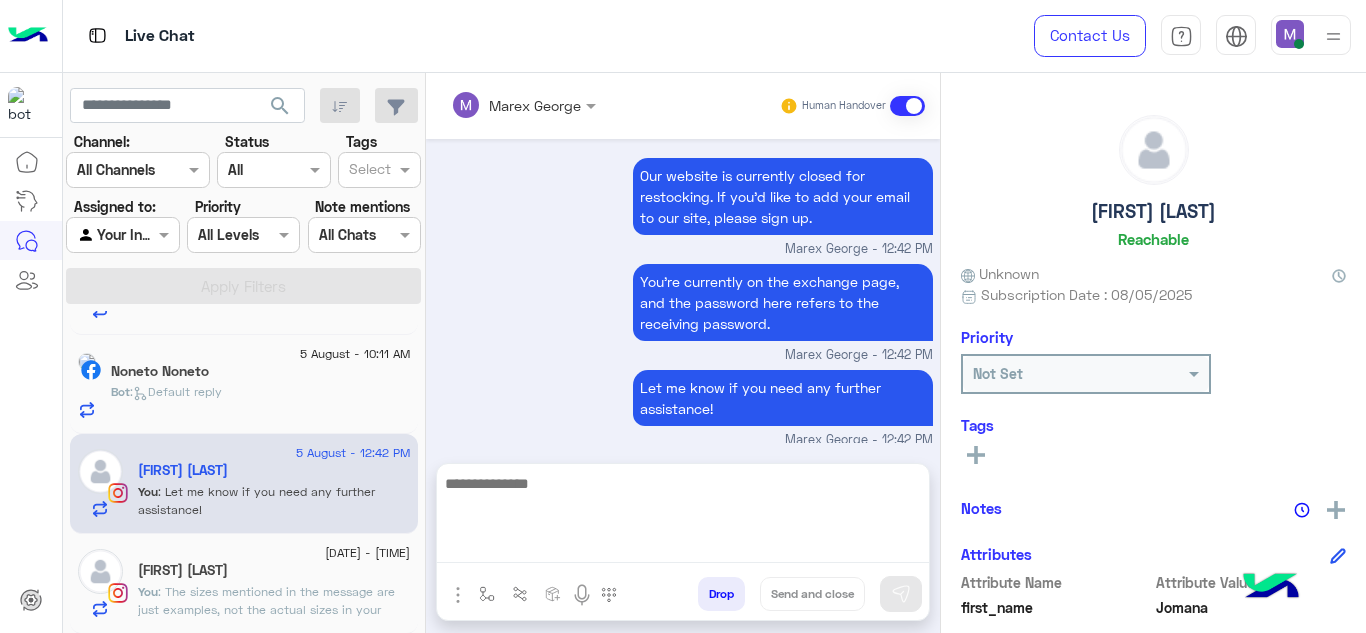 click on ": The sizes mentioned in the message are just examples, not the actual sizes in your case." 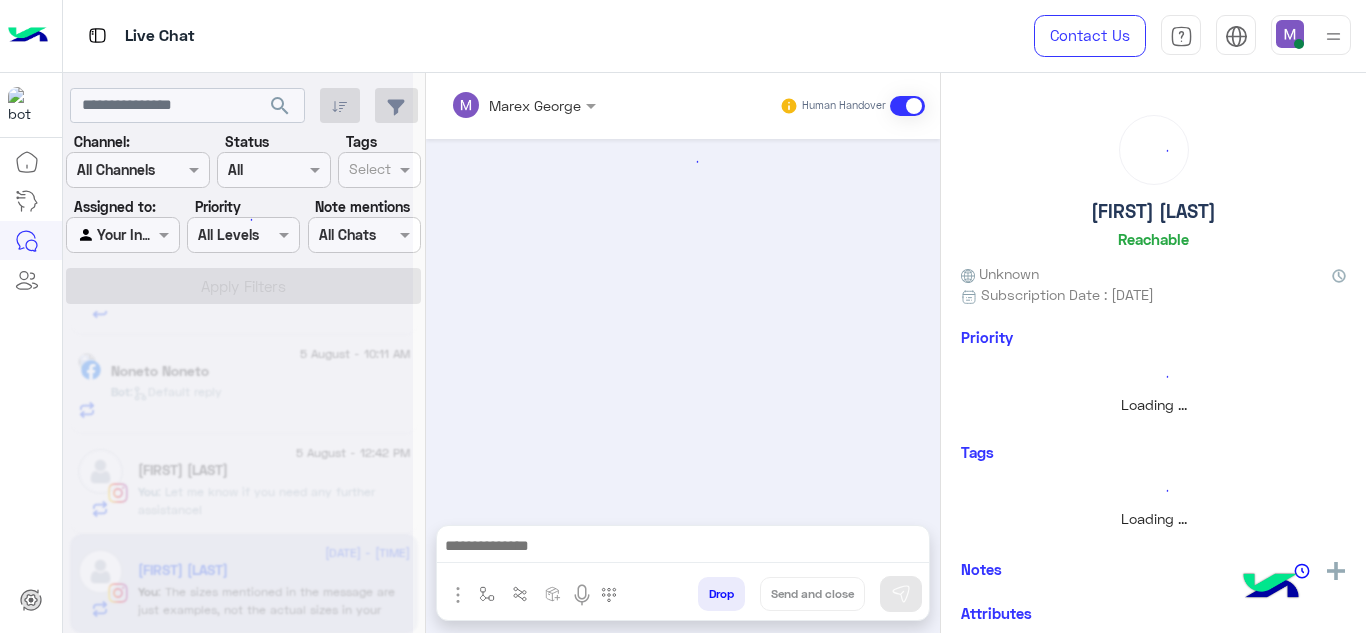 scroll, scrollTop: 923, scrollLeft: 0, axis: vertical 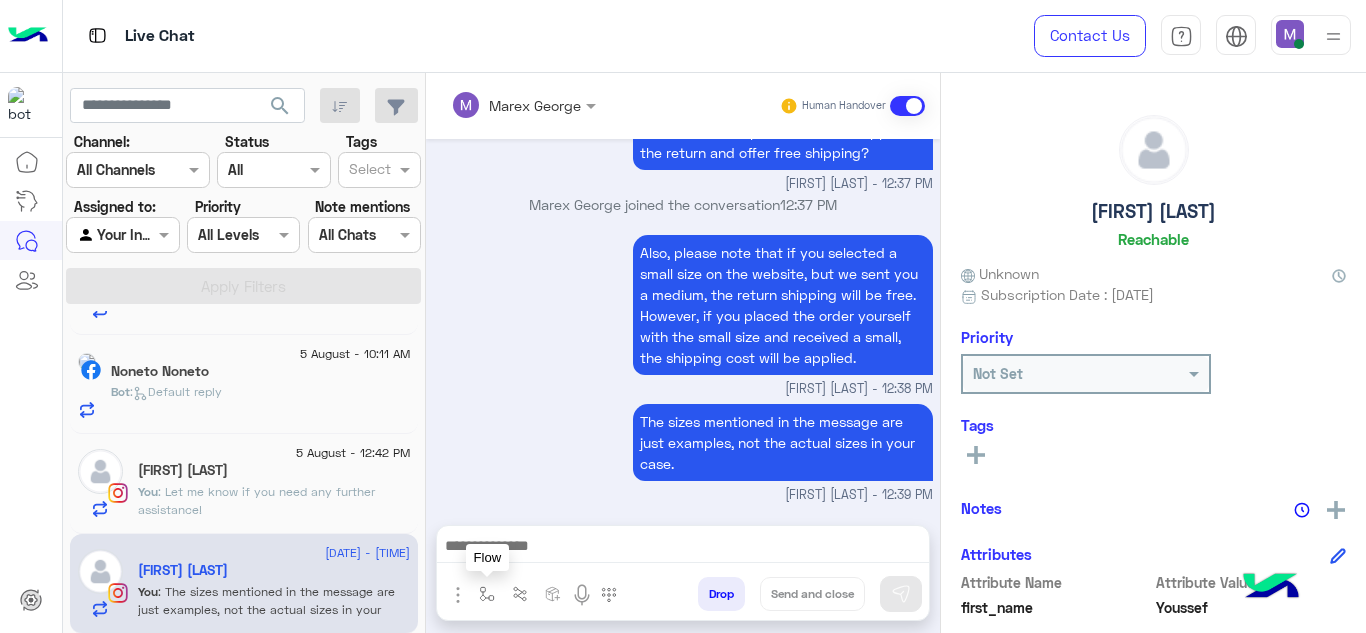 click at bounding box center [487, 594] 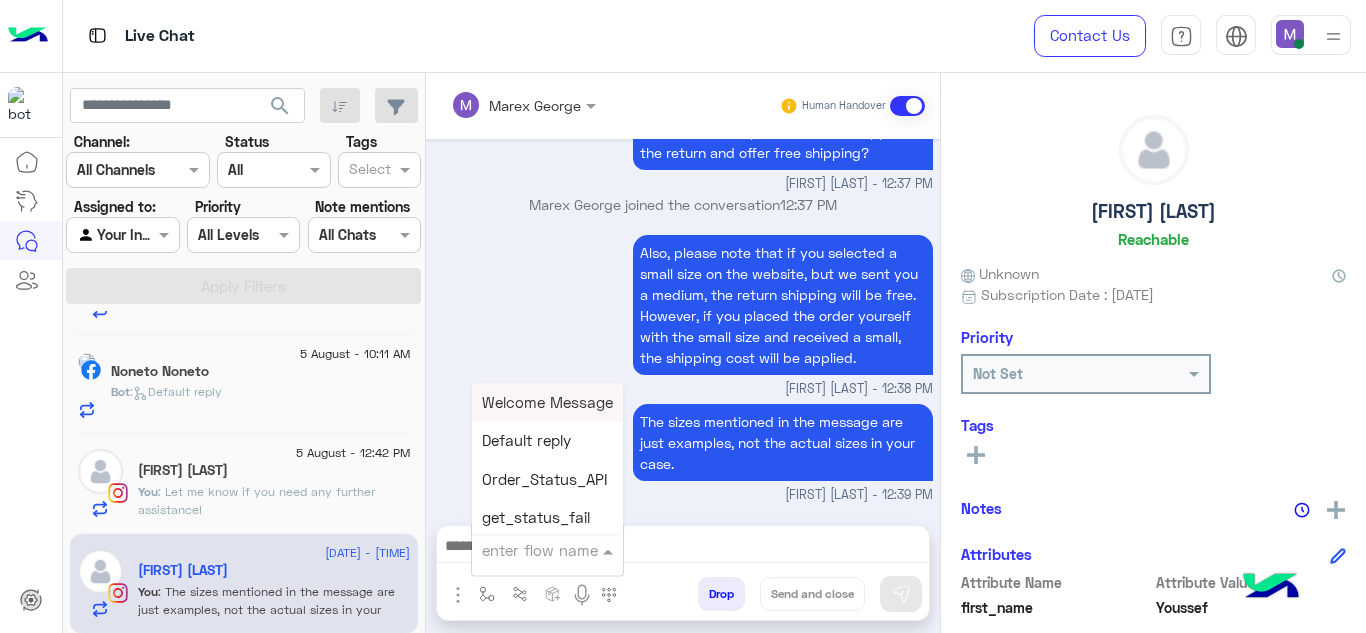 click at bounding box center [547, 549] 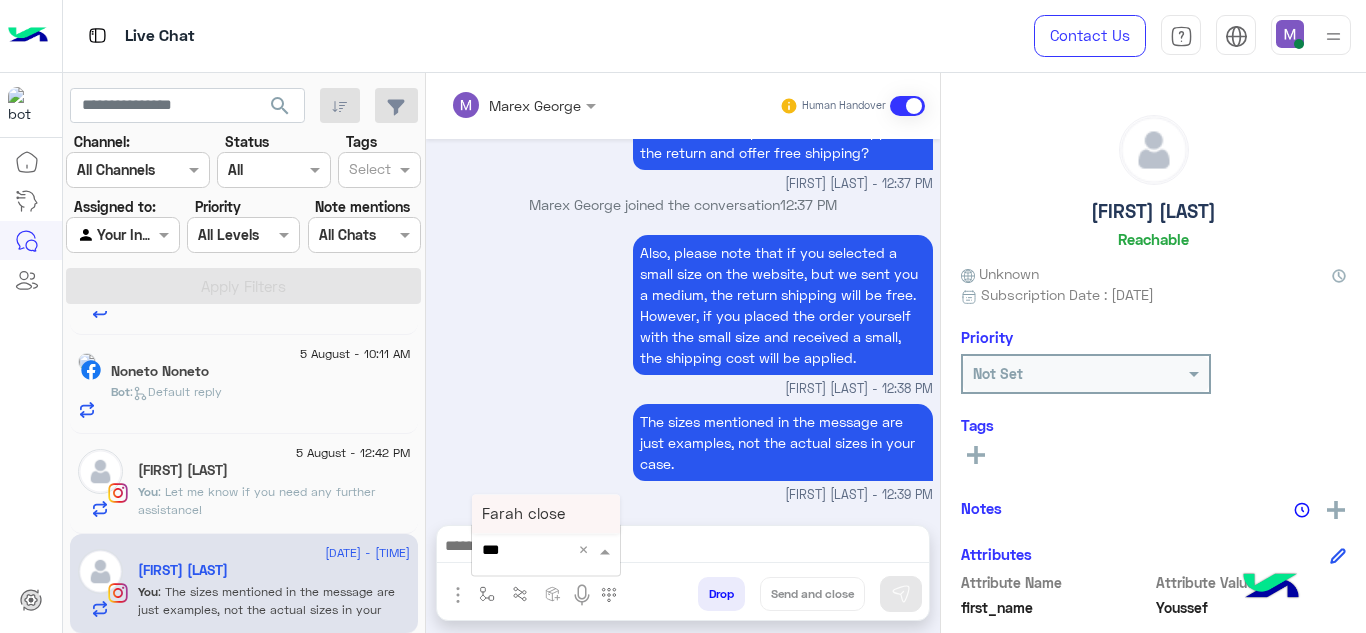 type on "****" 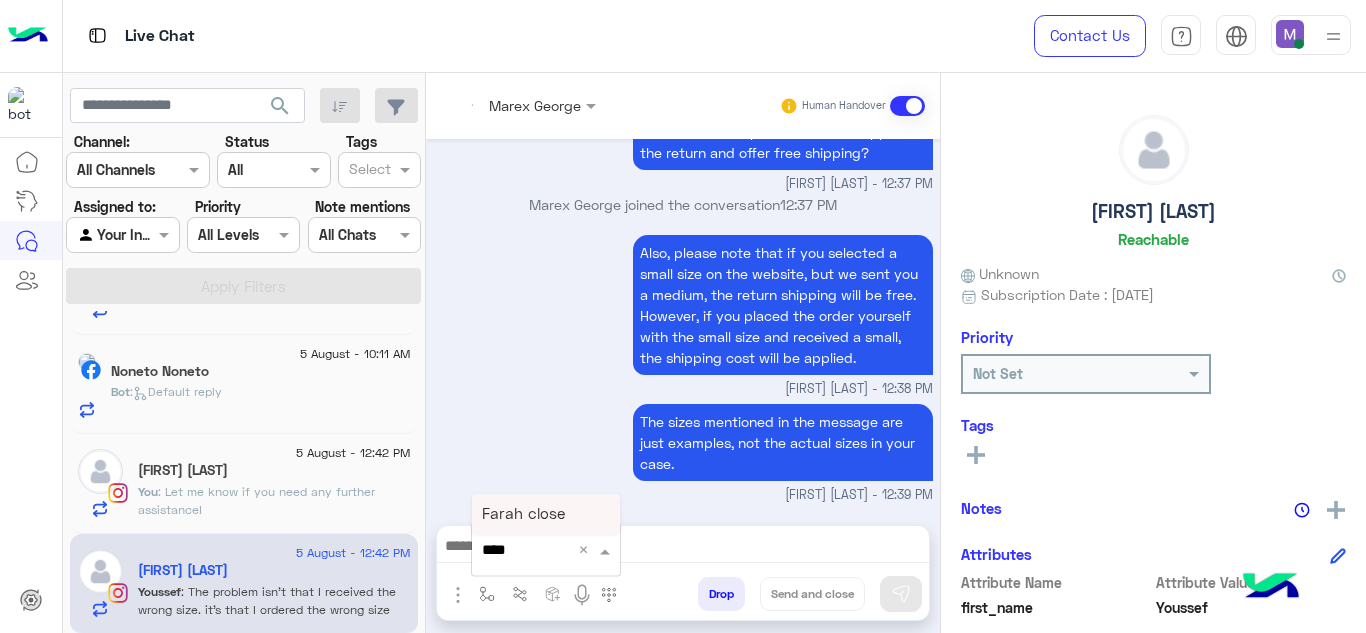 scroll, scrollTop: 1170, scrollLeft: 0, axis: vertical 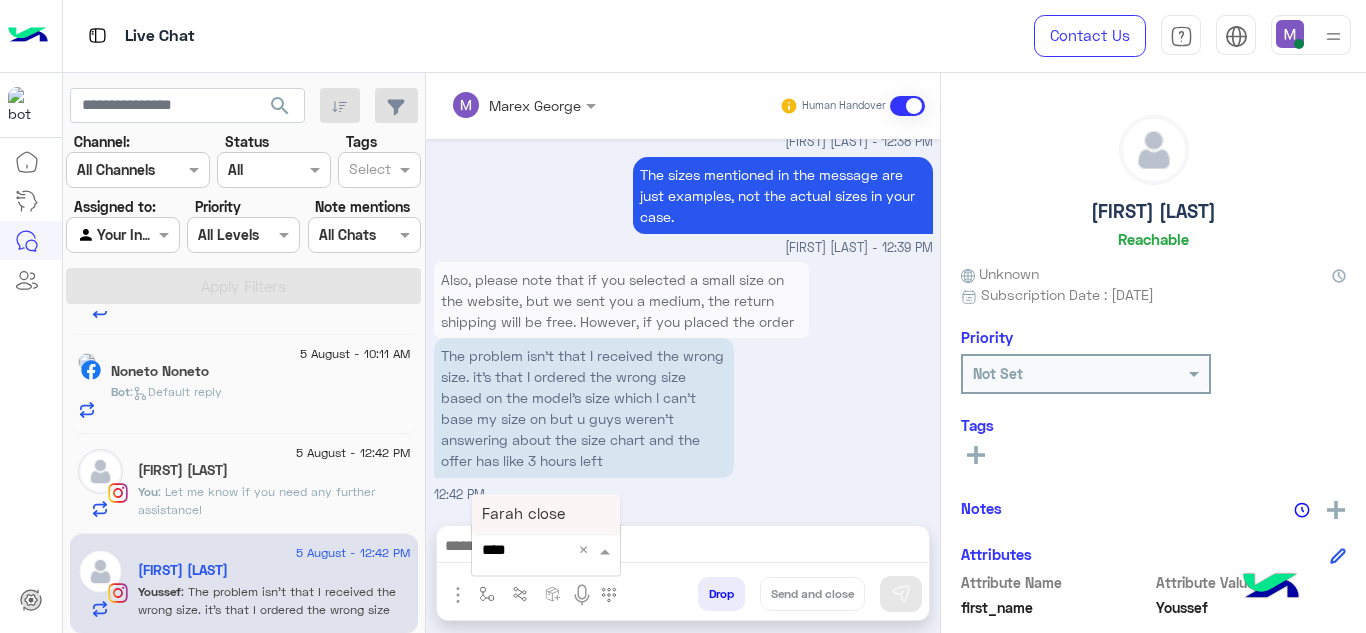 type 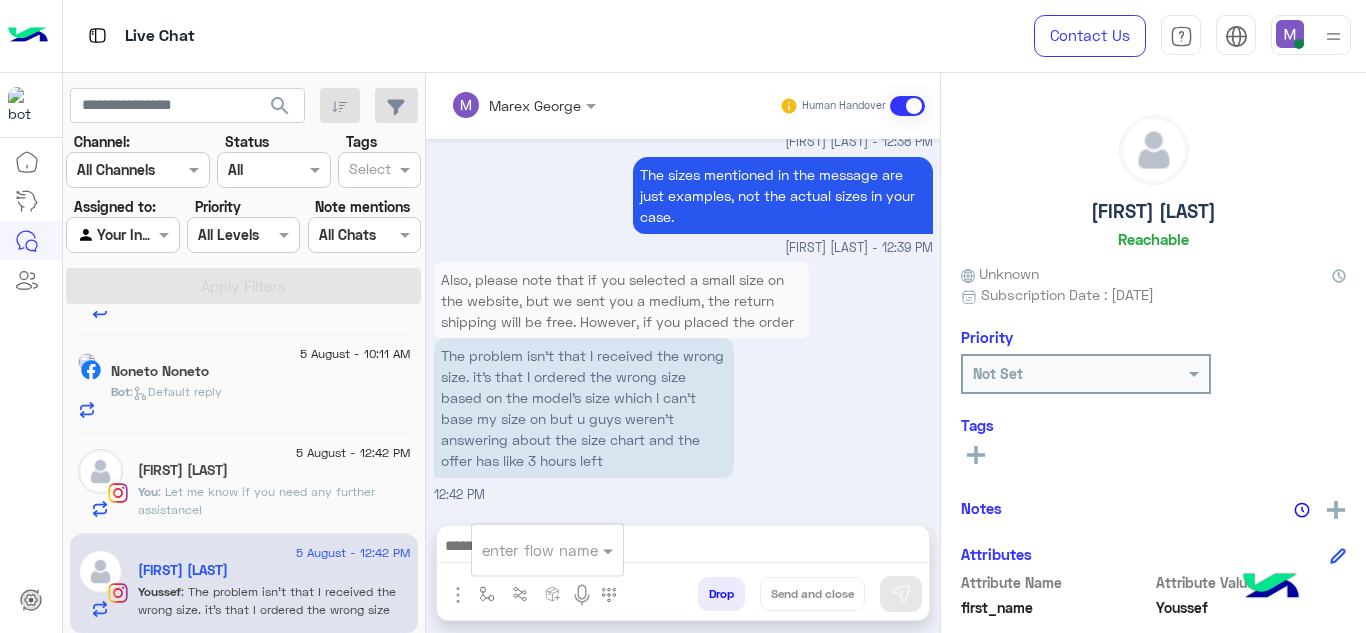 click at bounding box center (683, 551) 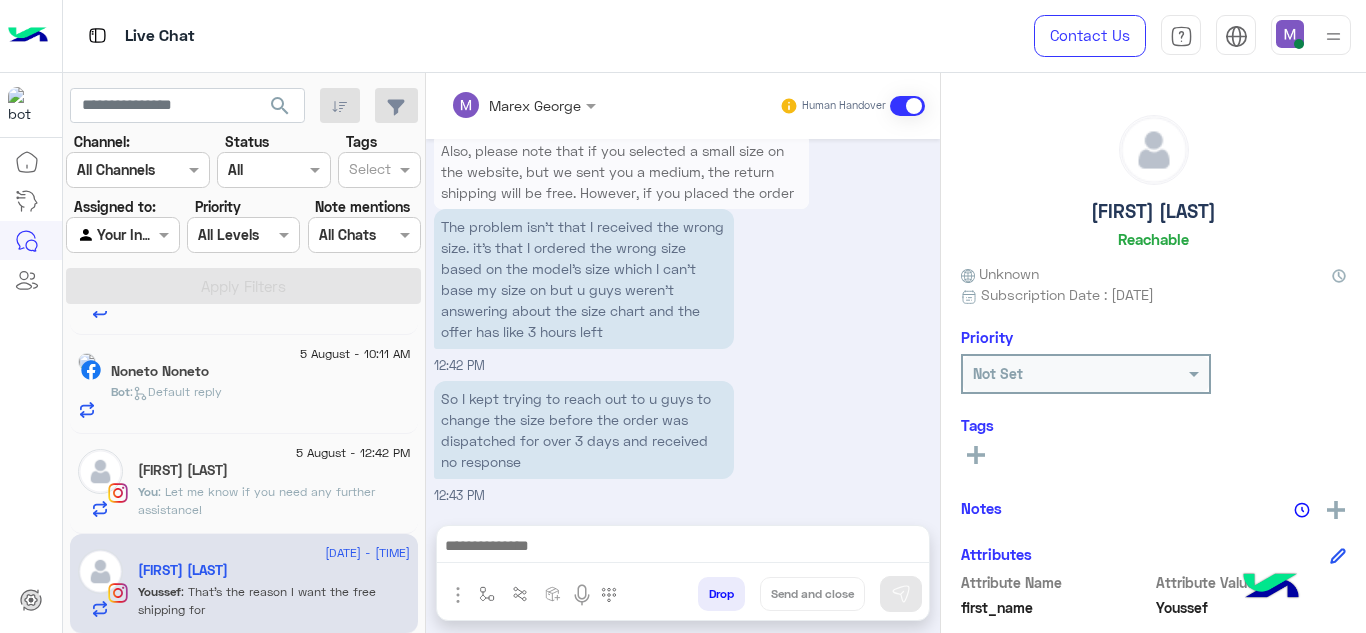 scroll, scrollTop: 1387, scrollLeft: 0, axis: vertical 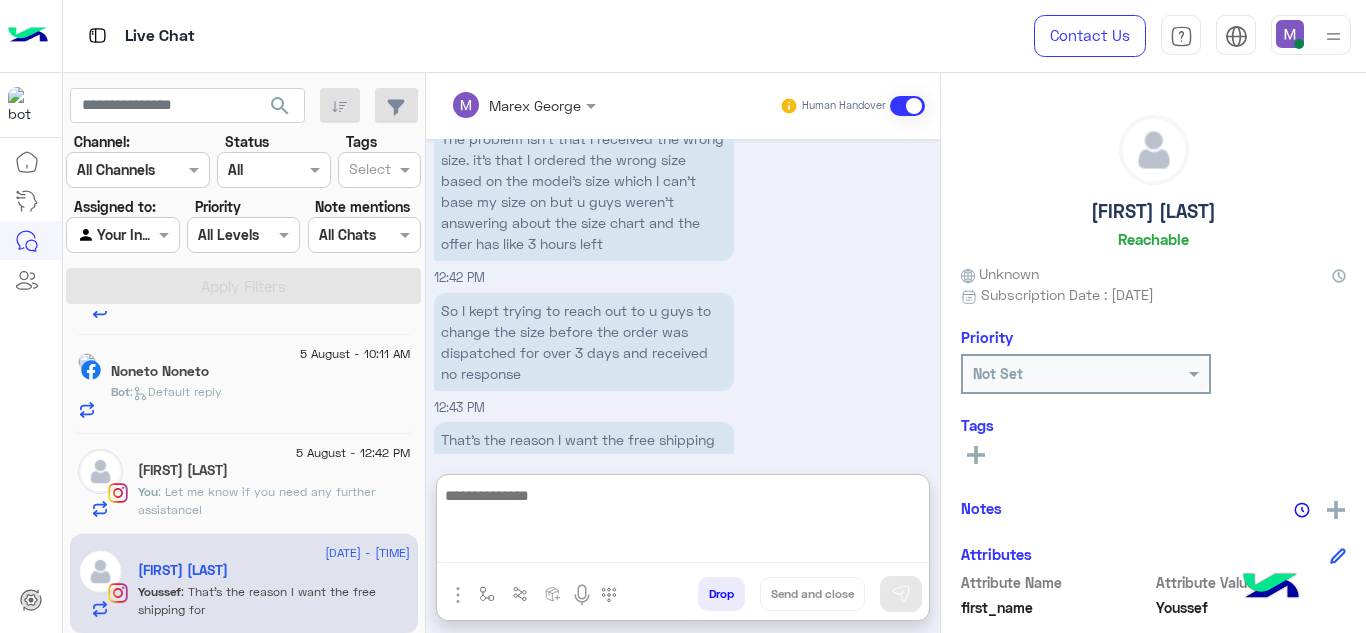 click at bounding box center [683, 523] 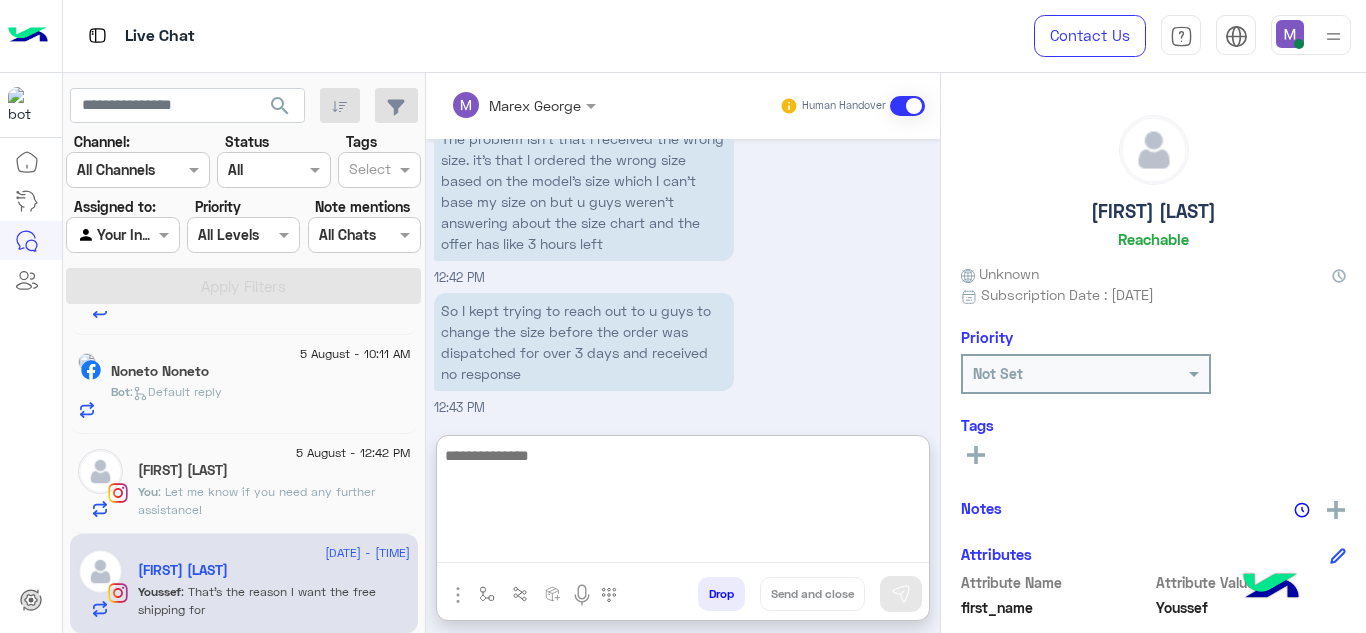 paste on "**********" 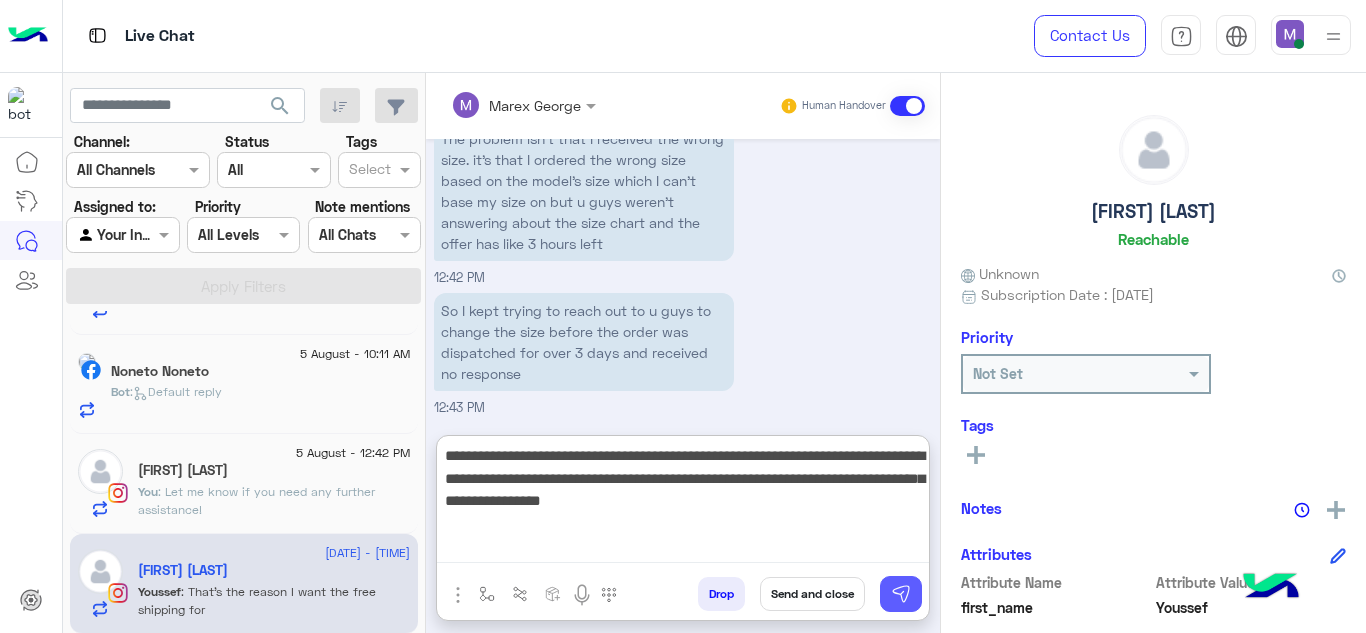 type on "**********" 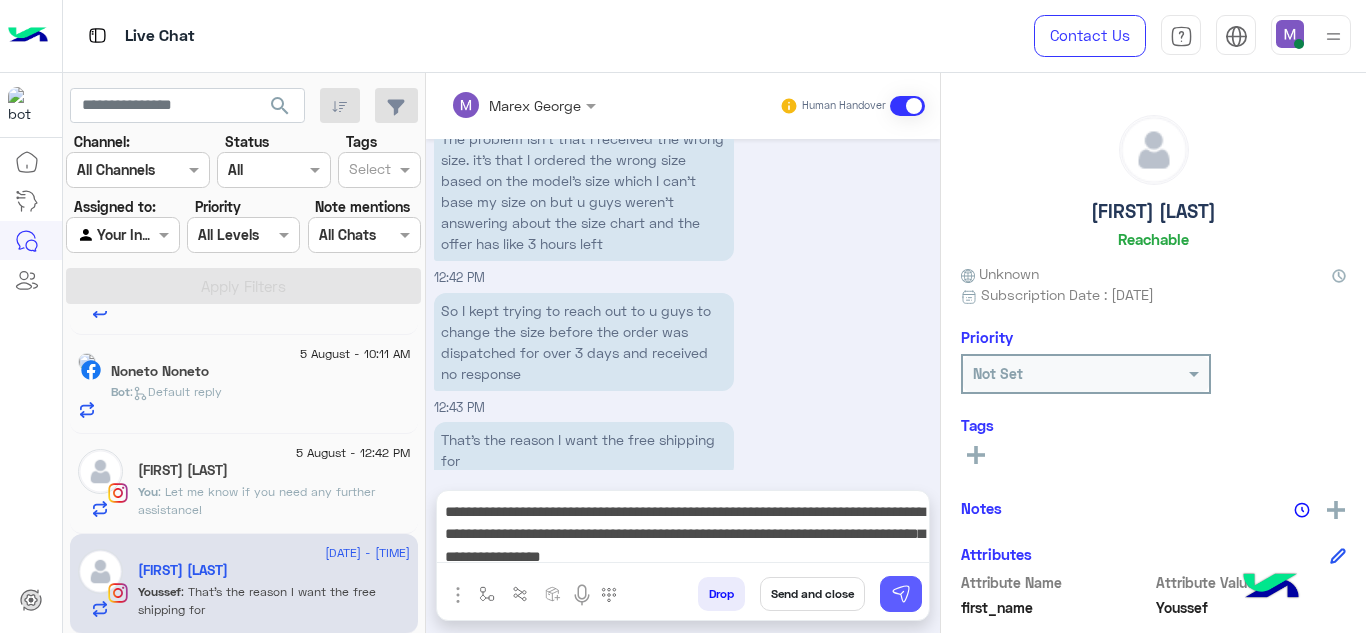 click at bounding box center [901, 594] 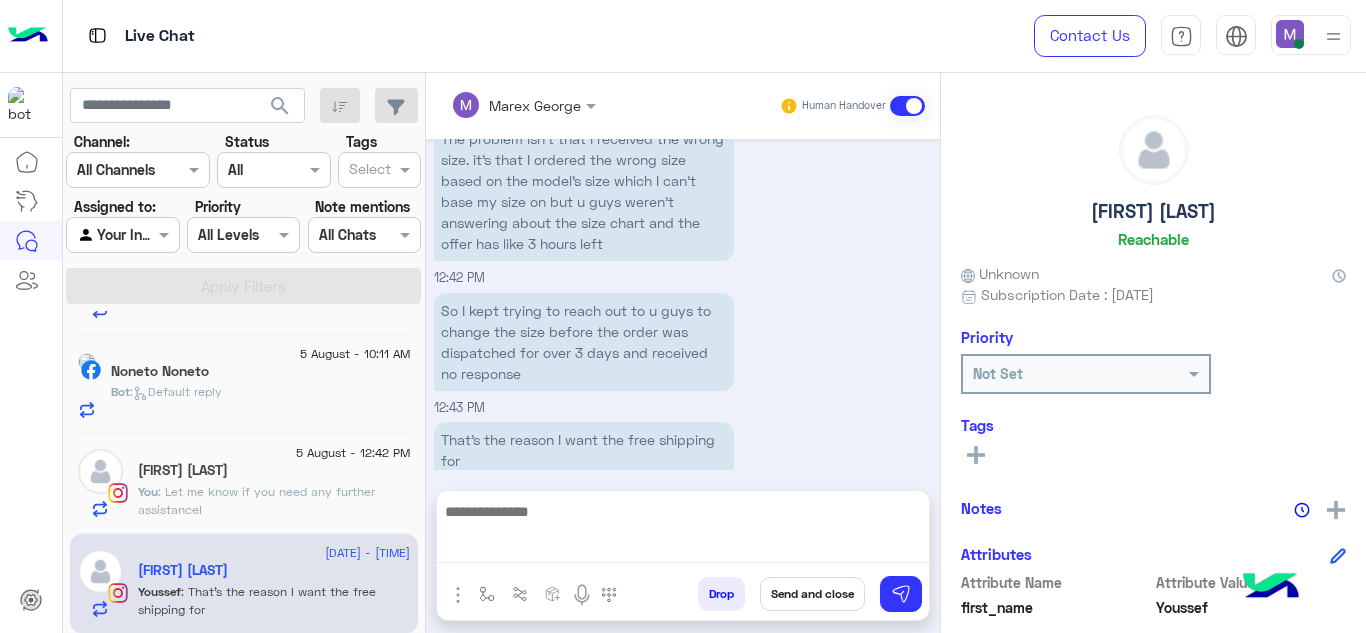 scroll, scrollTop: 1535, scrollLeft: 0, axis: vertical 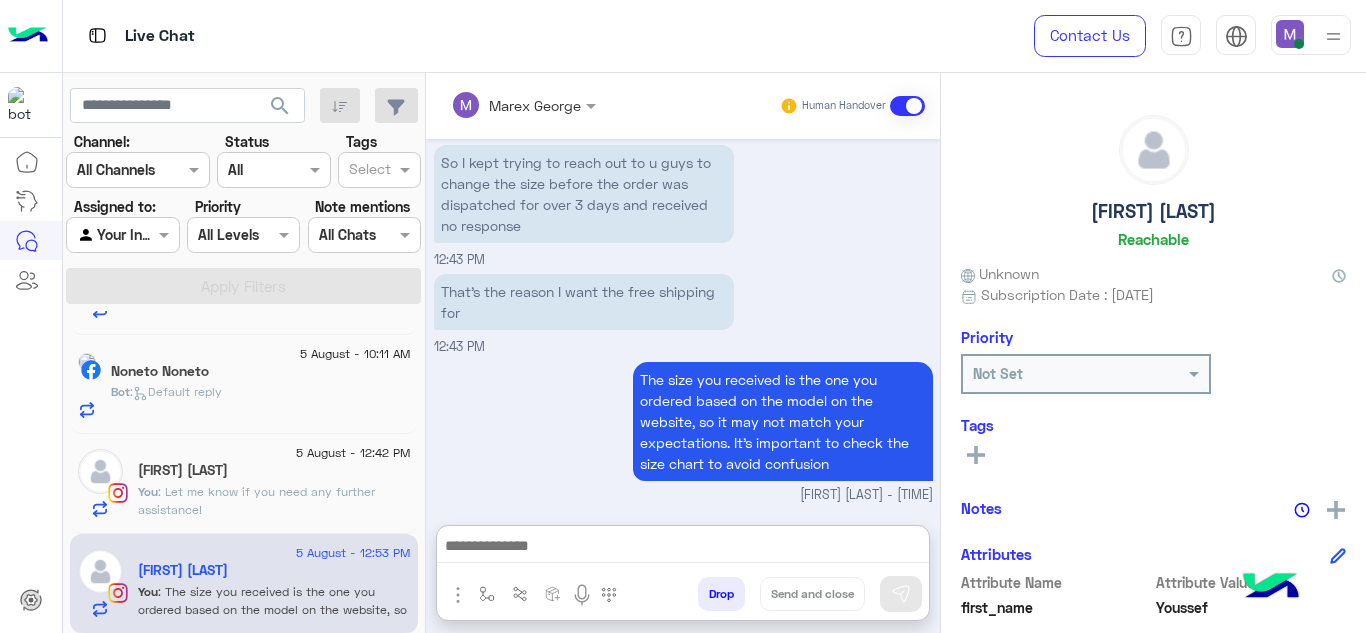 click at bounding box center [683, 548] 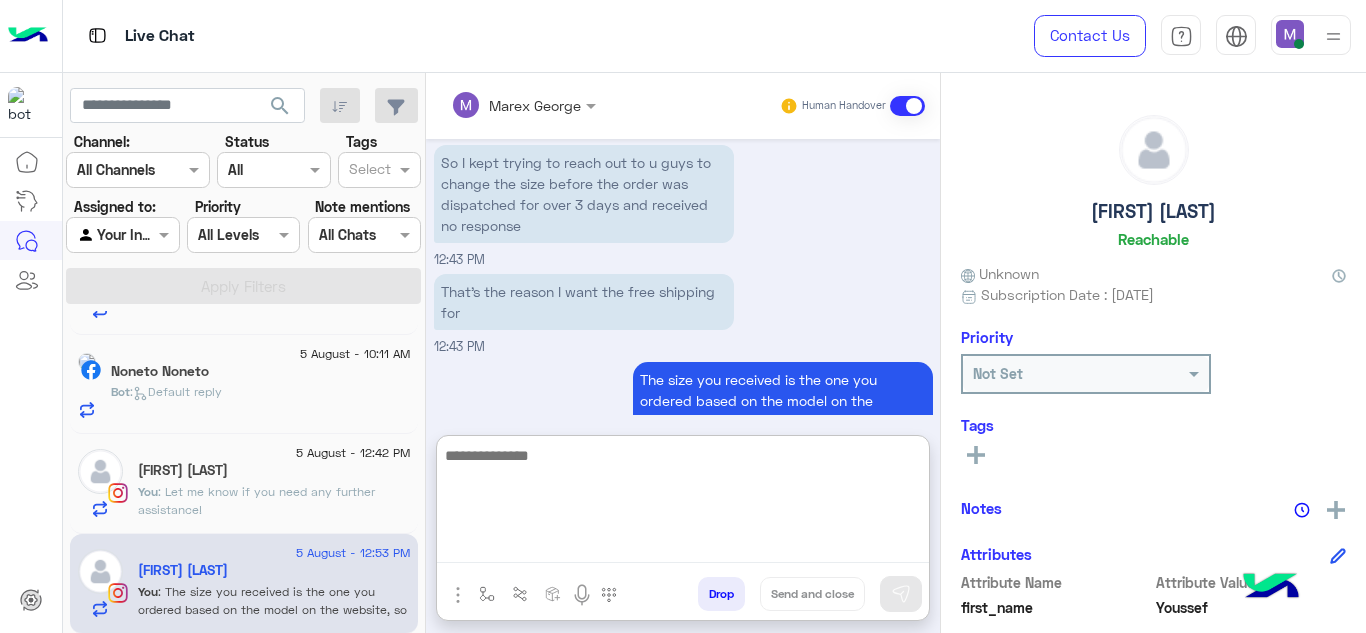 paste on "**********" 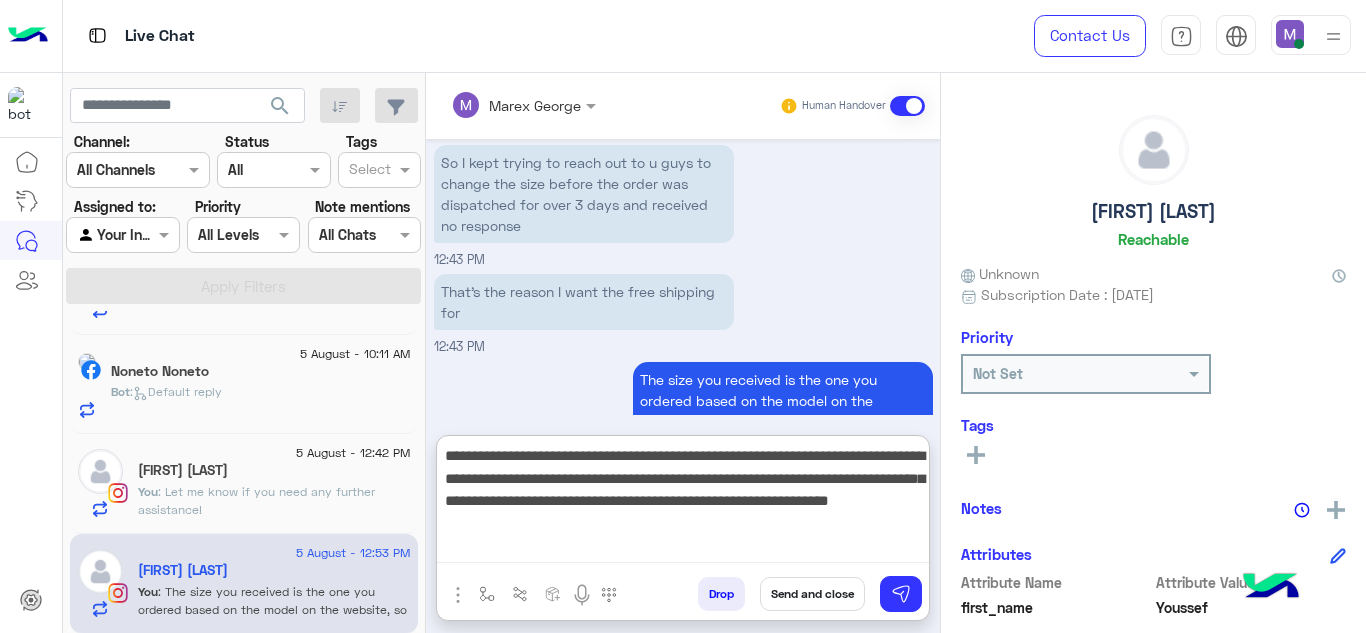 click on "**********" at bounding box center (683, 503) 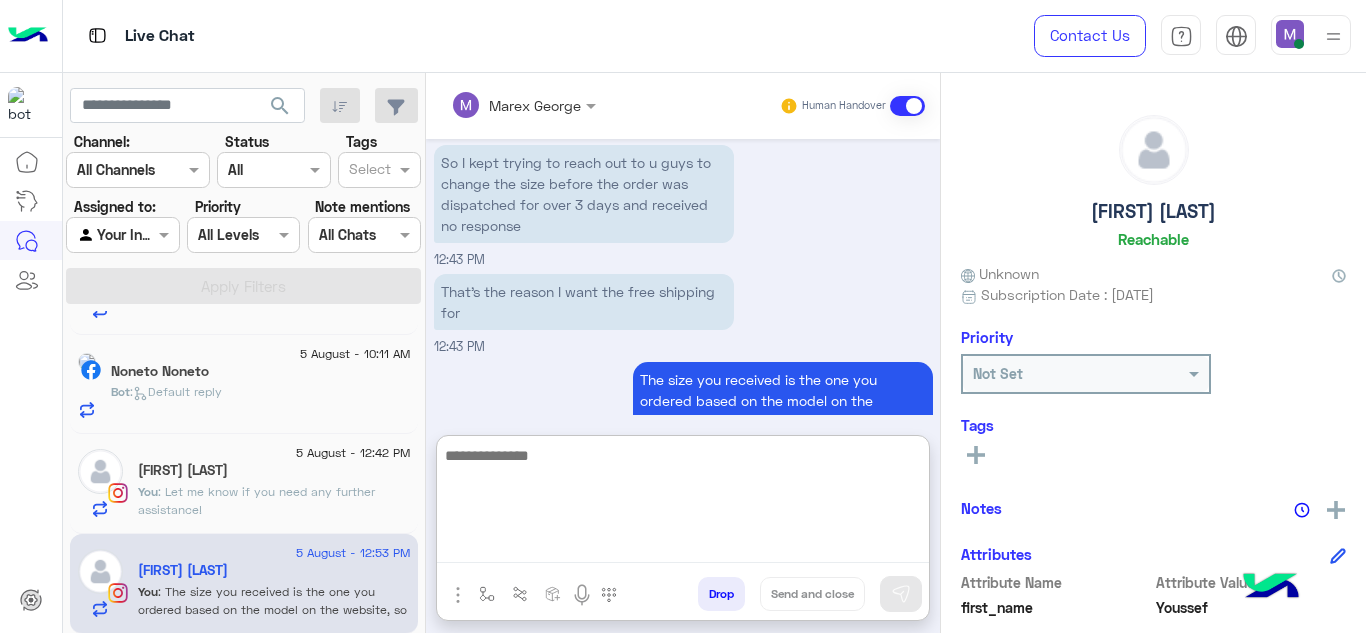 scroll, scrollTop: 1752, scrollLeft: 0, axis: vertical 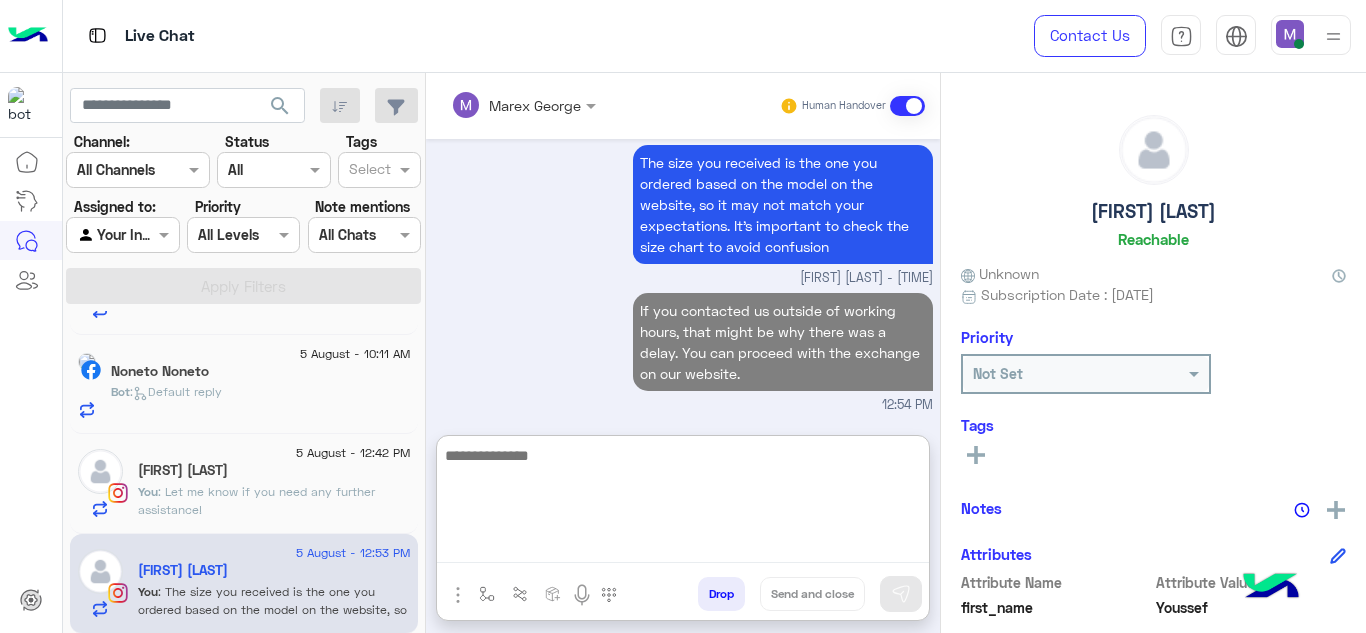 paste on "**********" 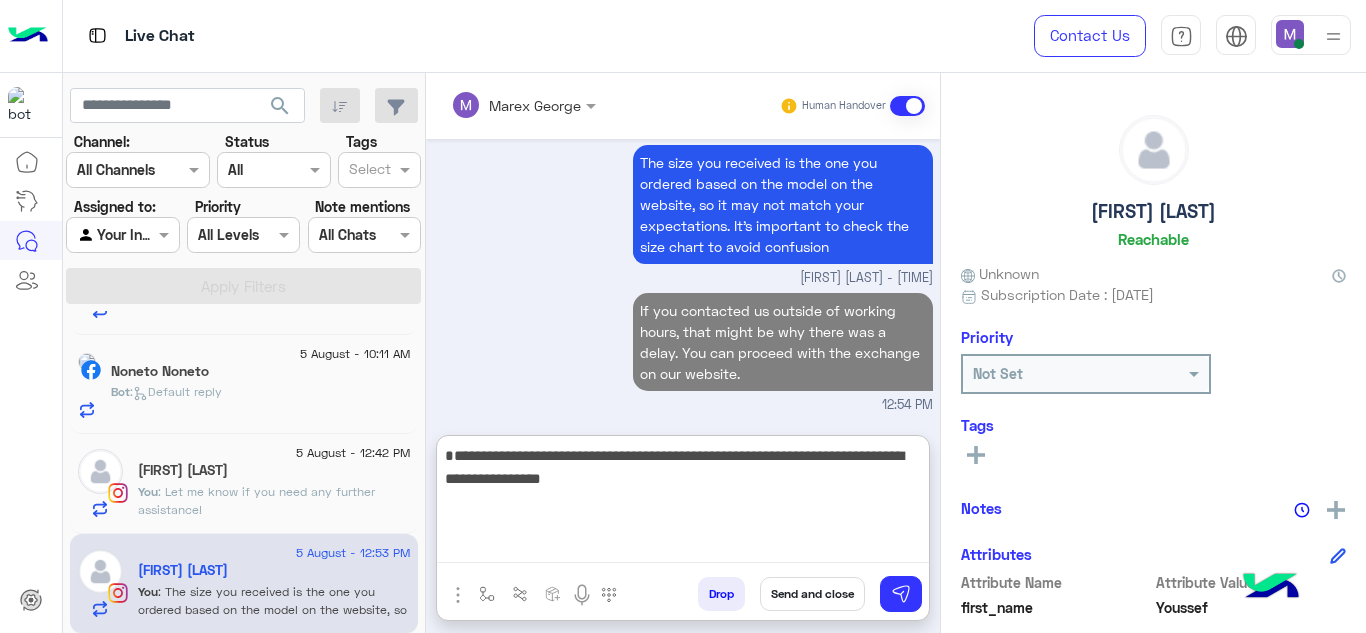 click on "**********" at bounding box center (683, 503) 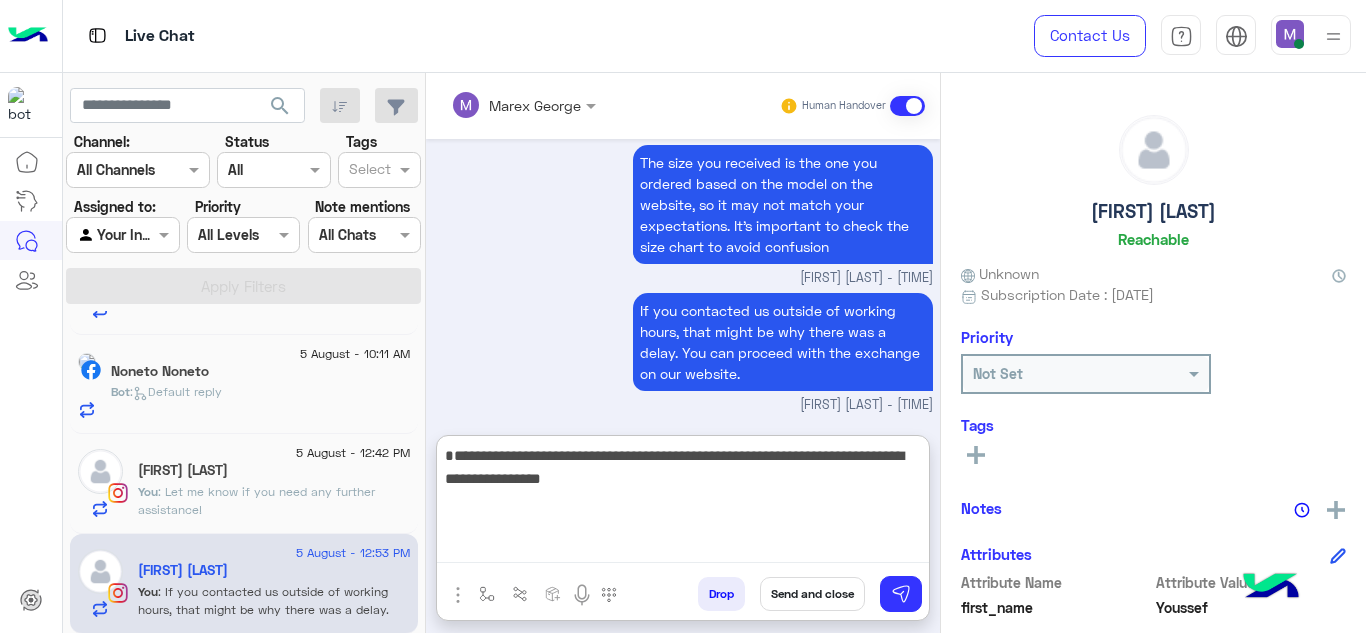 click on "**********" at bounding box center (683, 503) 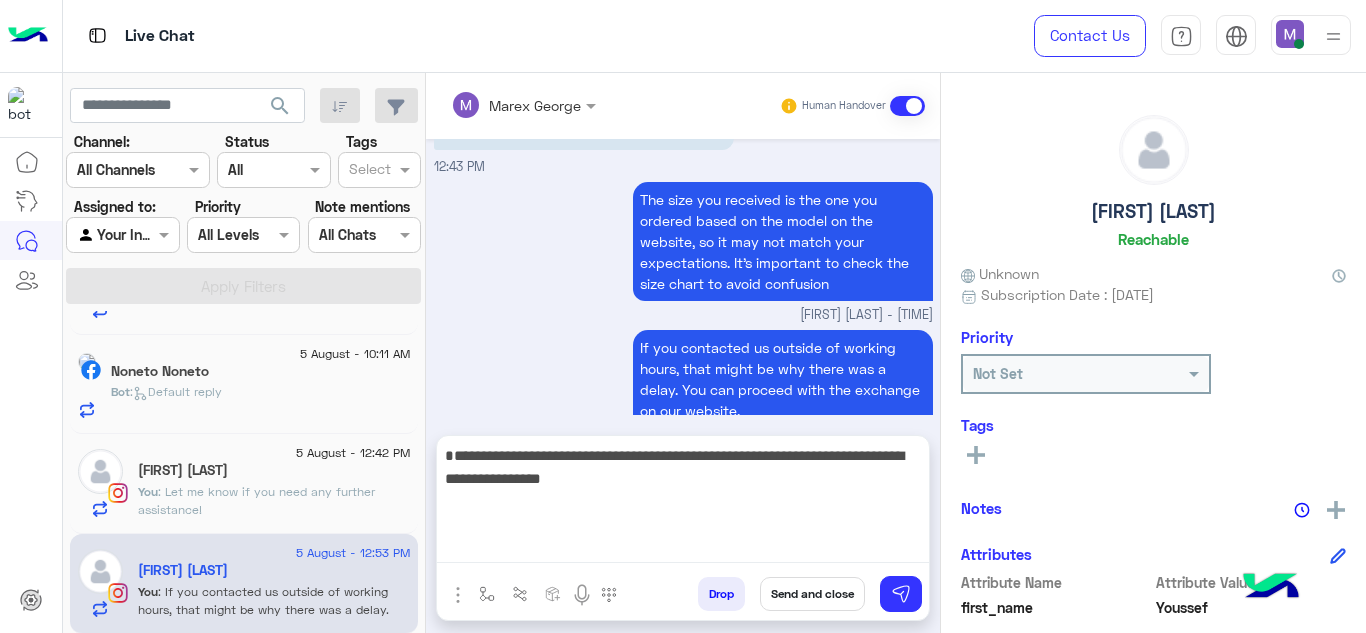 click on "Send and close" at bounding box center (812, 594) 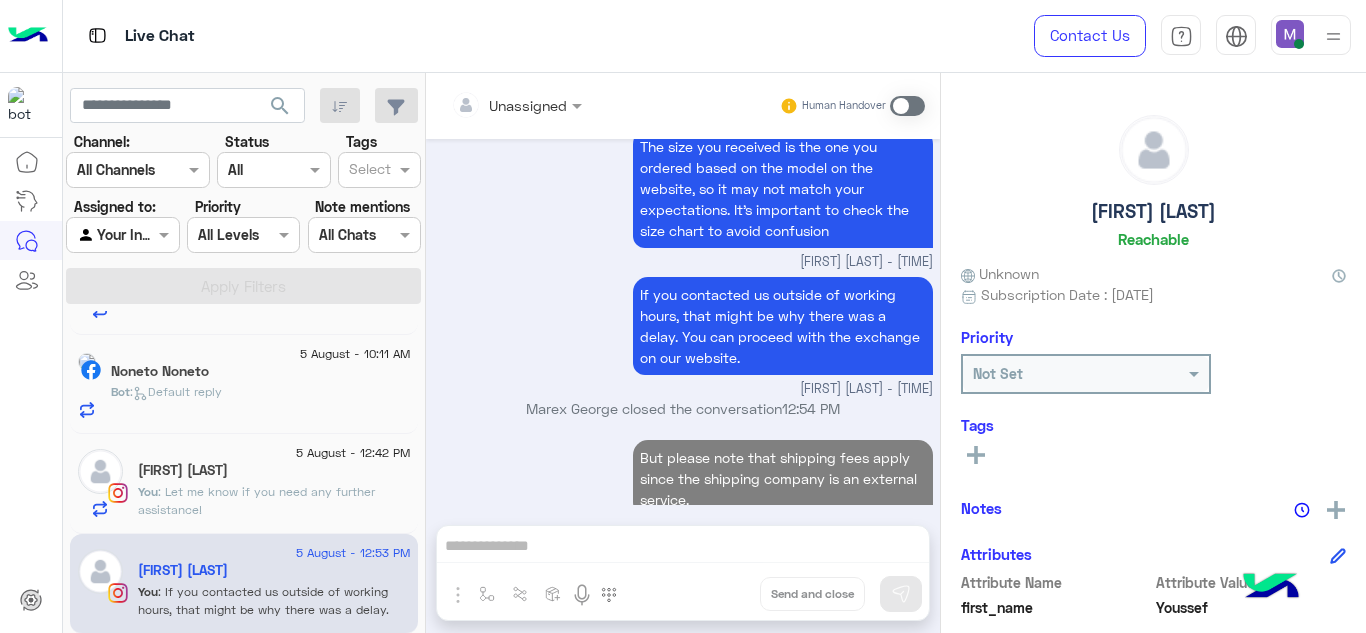 scroll, scrollTop: 1804, scrollLeft: 0, axis: vertical 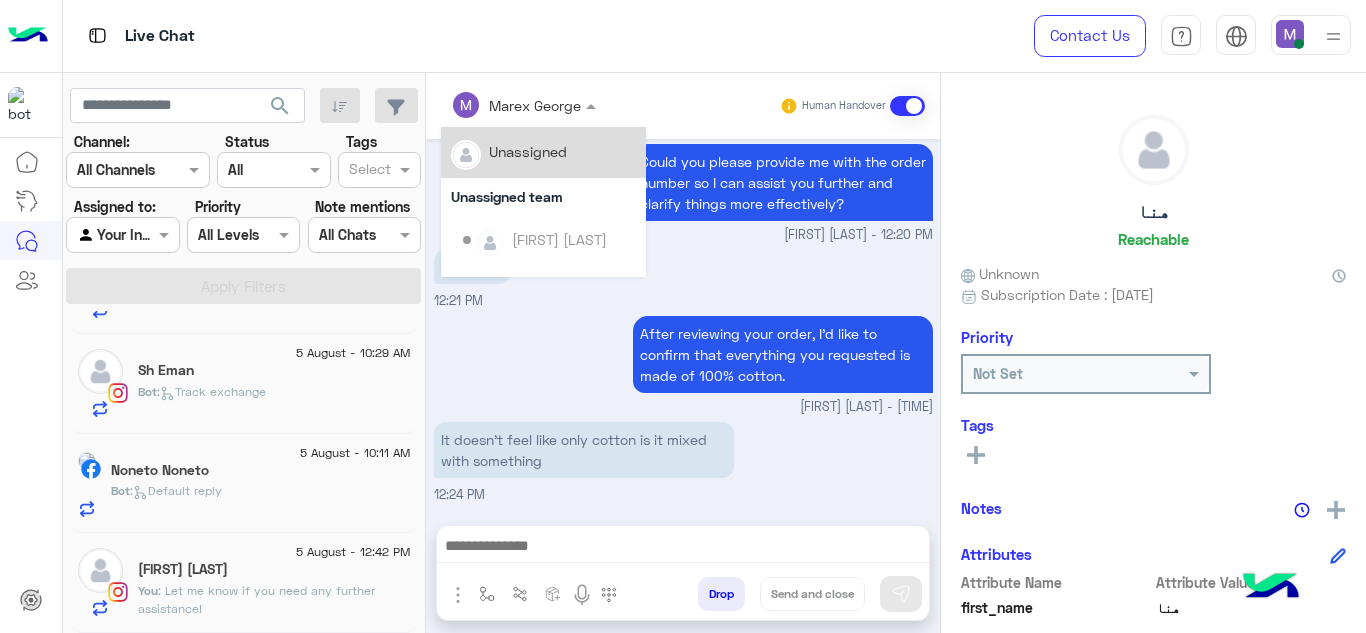click on "Marex George" at bounding box center [535, 105] 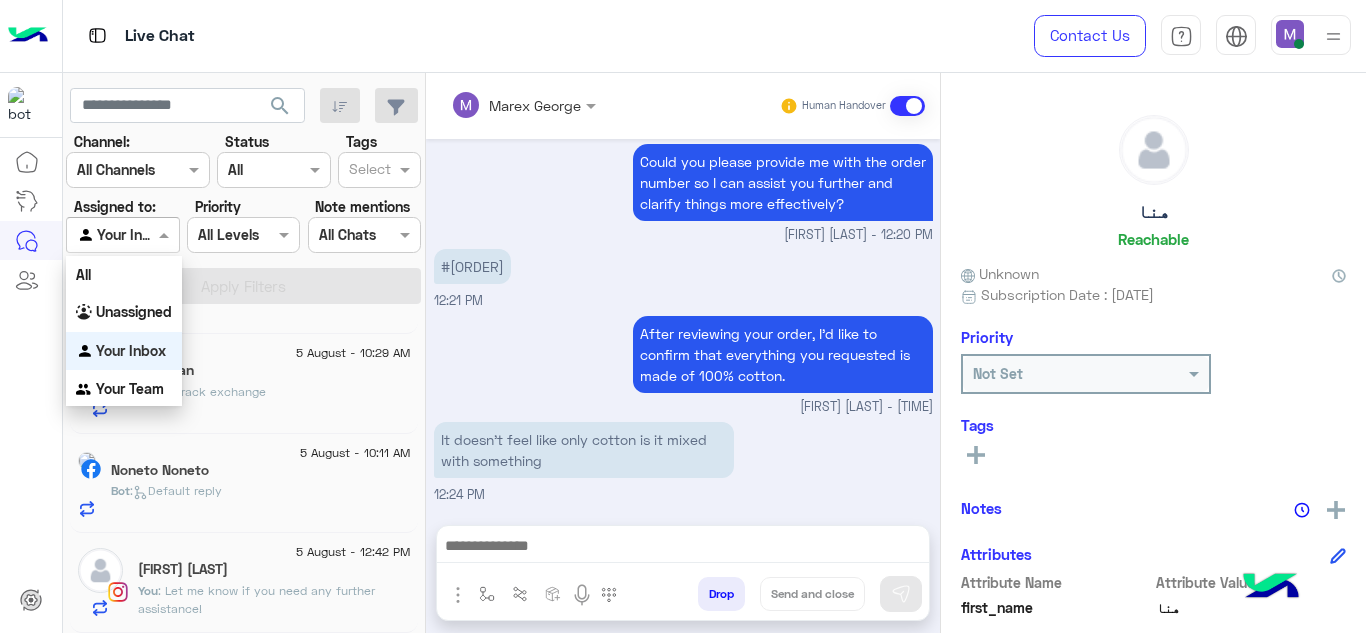click at bounding box center [166, 234] 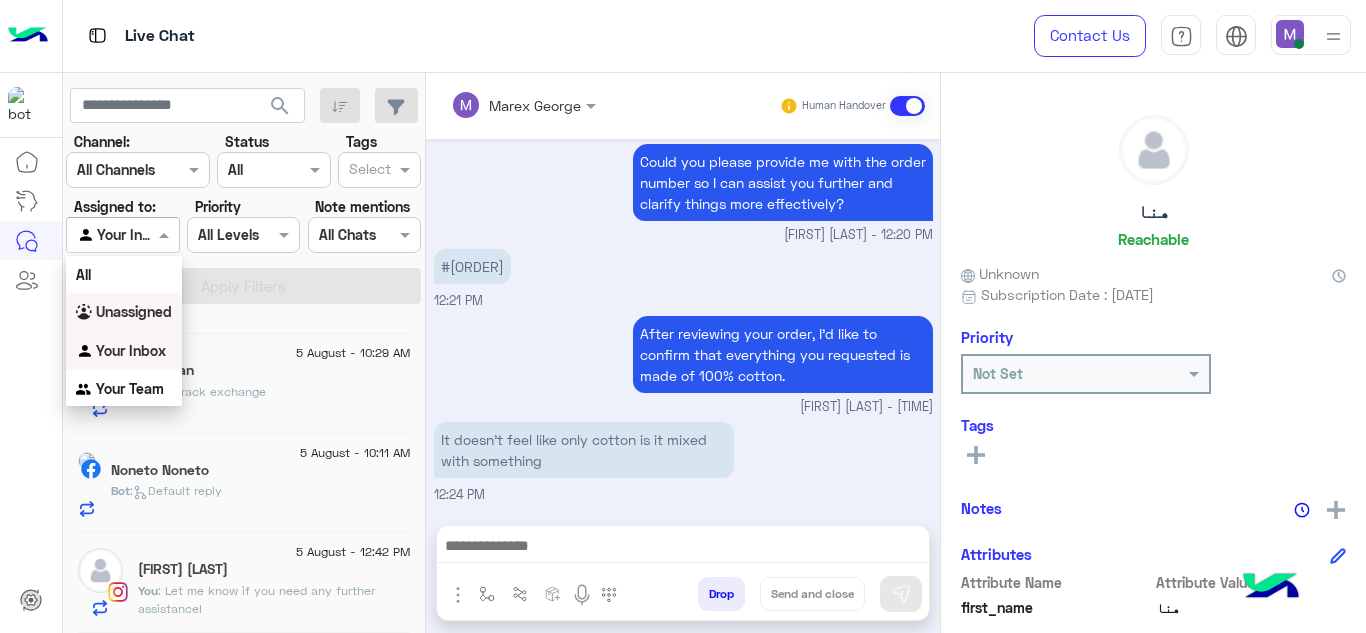 click on "Unassigned" at bounding box center [134, 311] 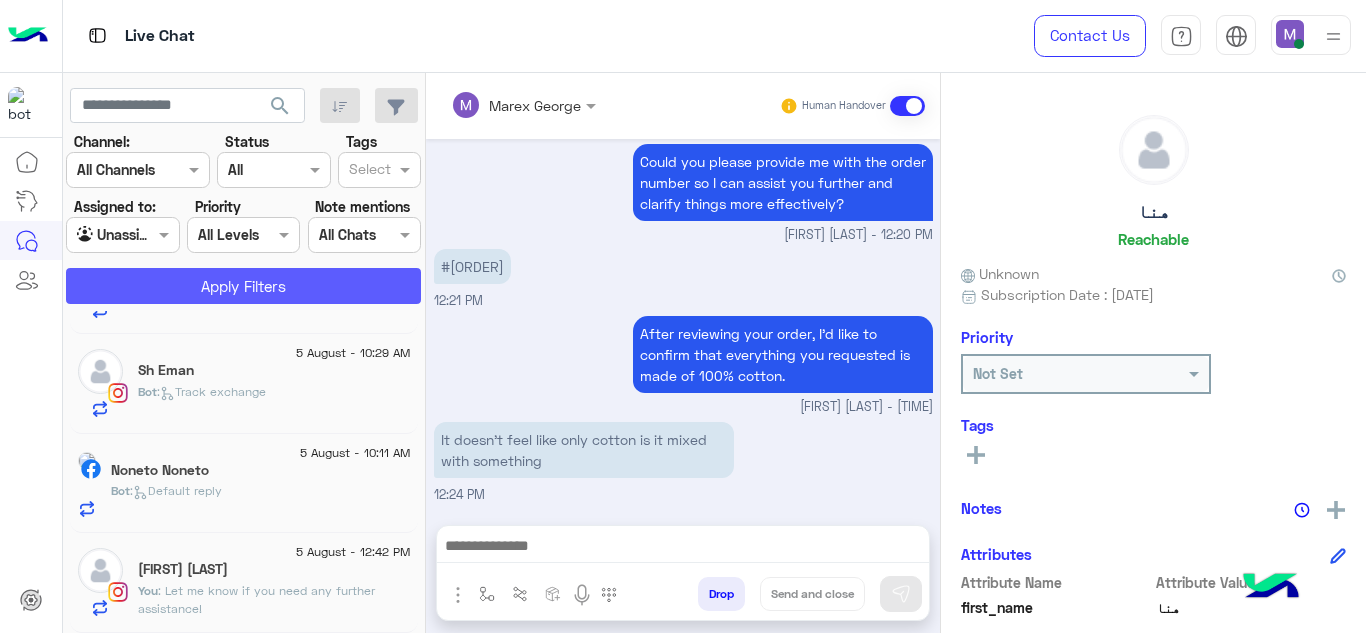 click on "Apply Filters" 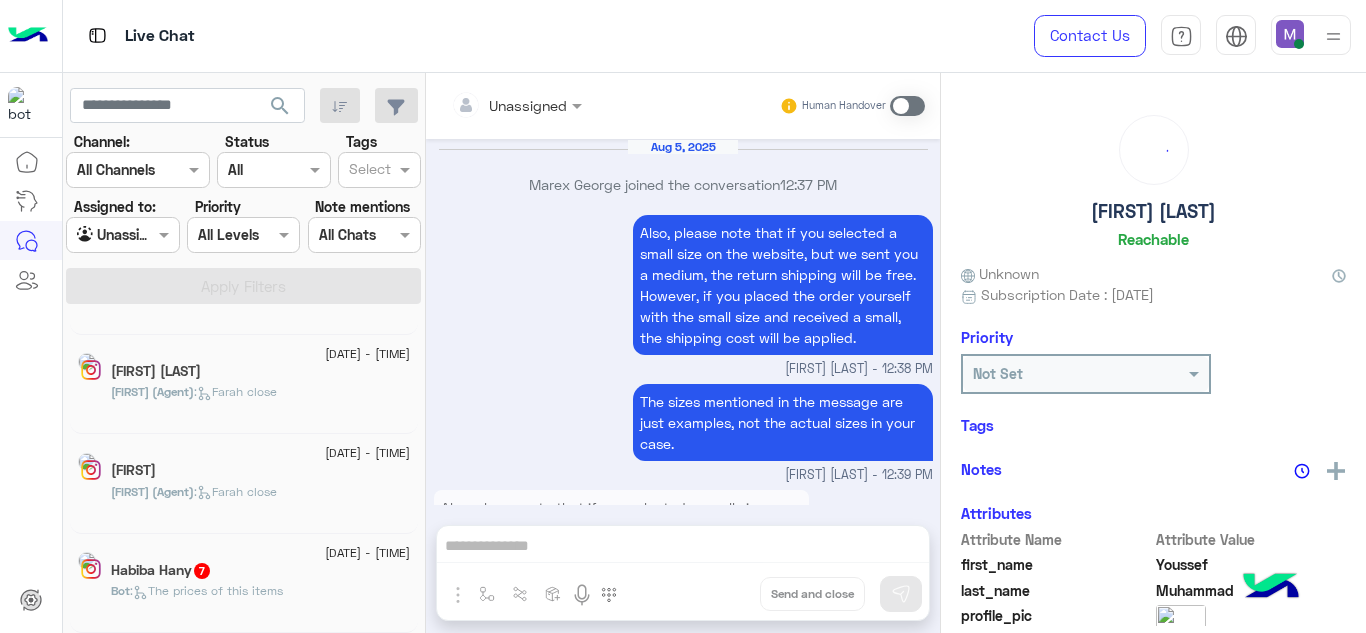 scroll, scrollTop: 861, scrollLeft: 0, axis: vertical 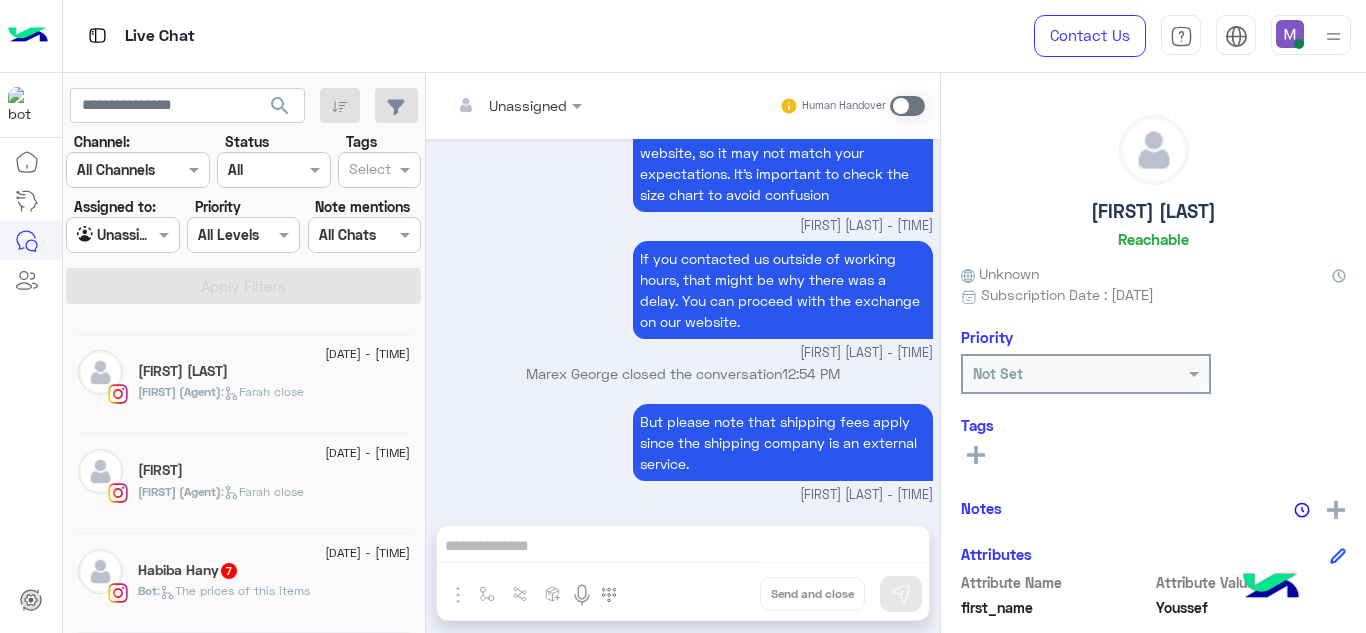click on ": [FIRST] close" 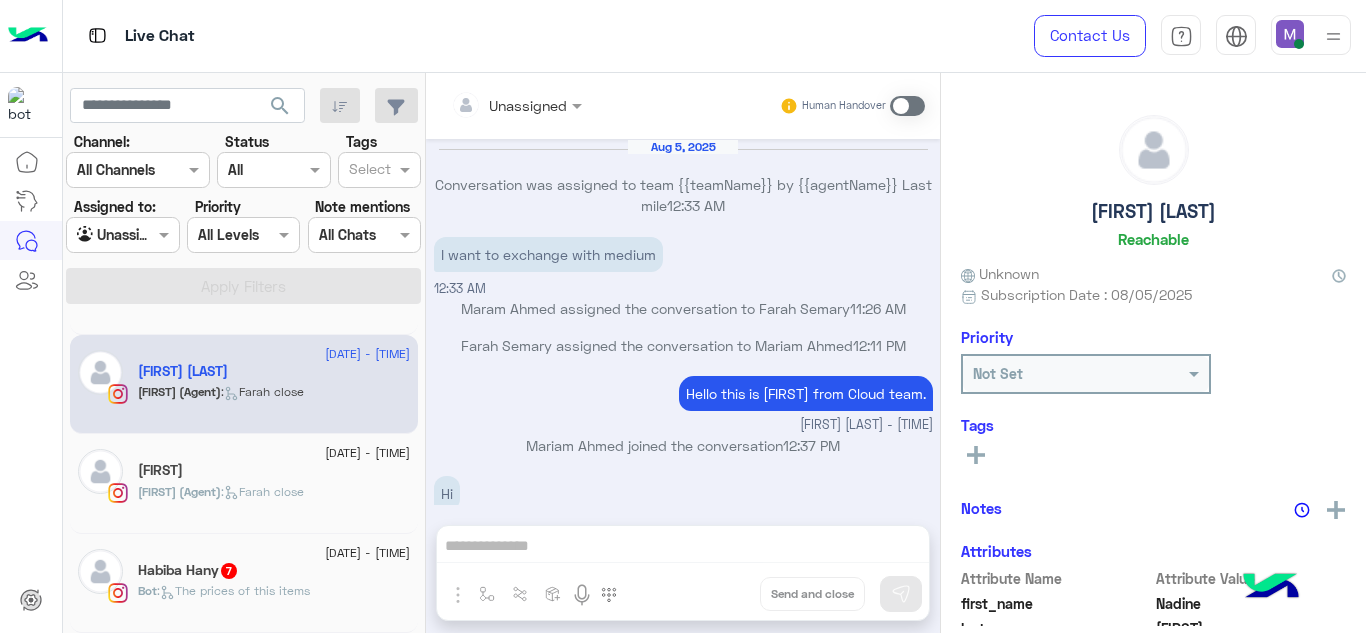scroll, scrollTop: 632, scrollLeft: 0, axis: vertical 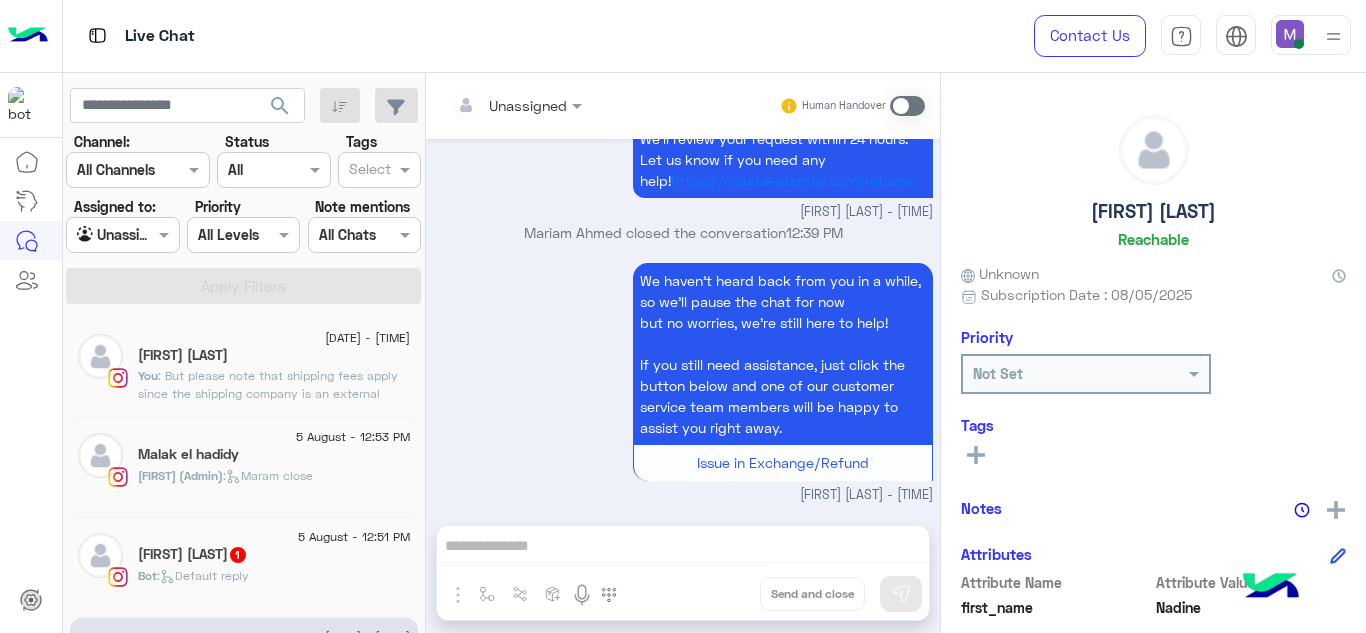 click on "[FIRST] [LAST]" 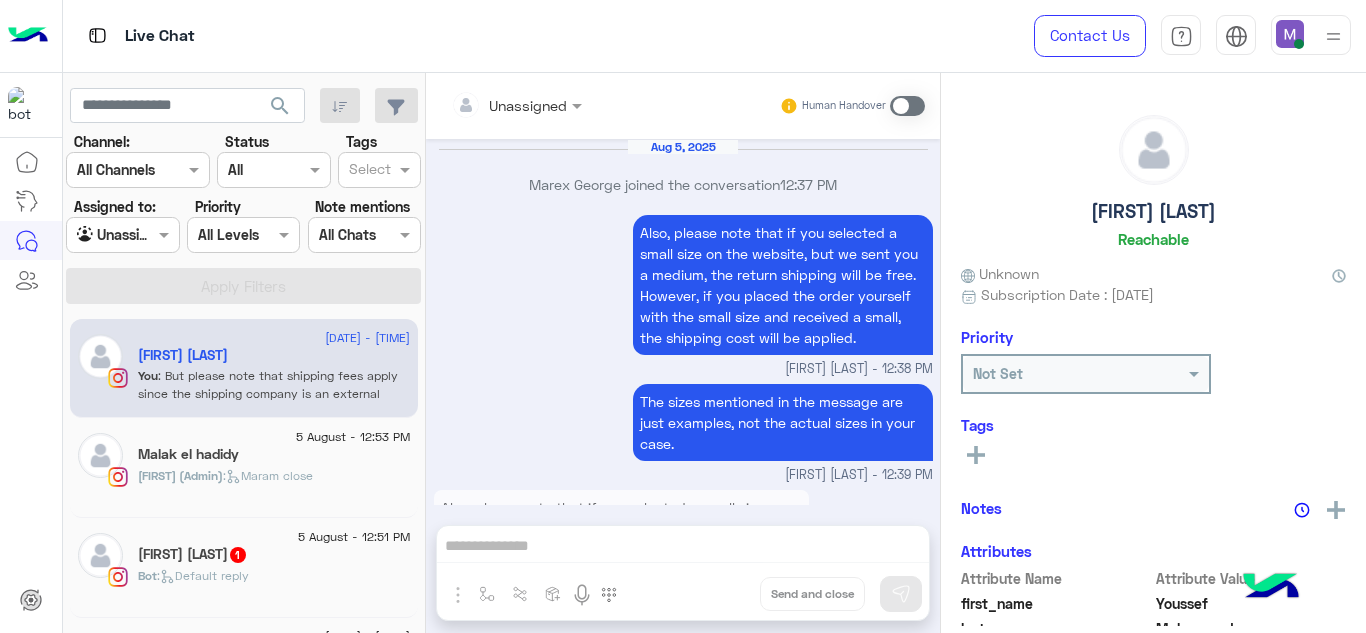 scroll, scrollTop: 861, scrollLeft: 0, axis: vertical 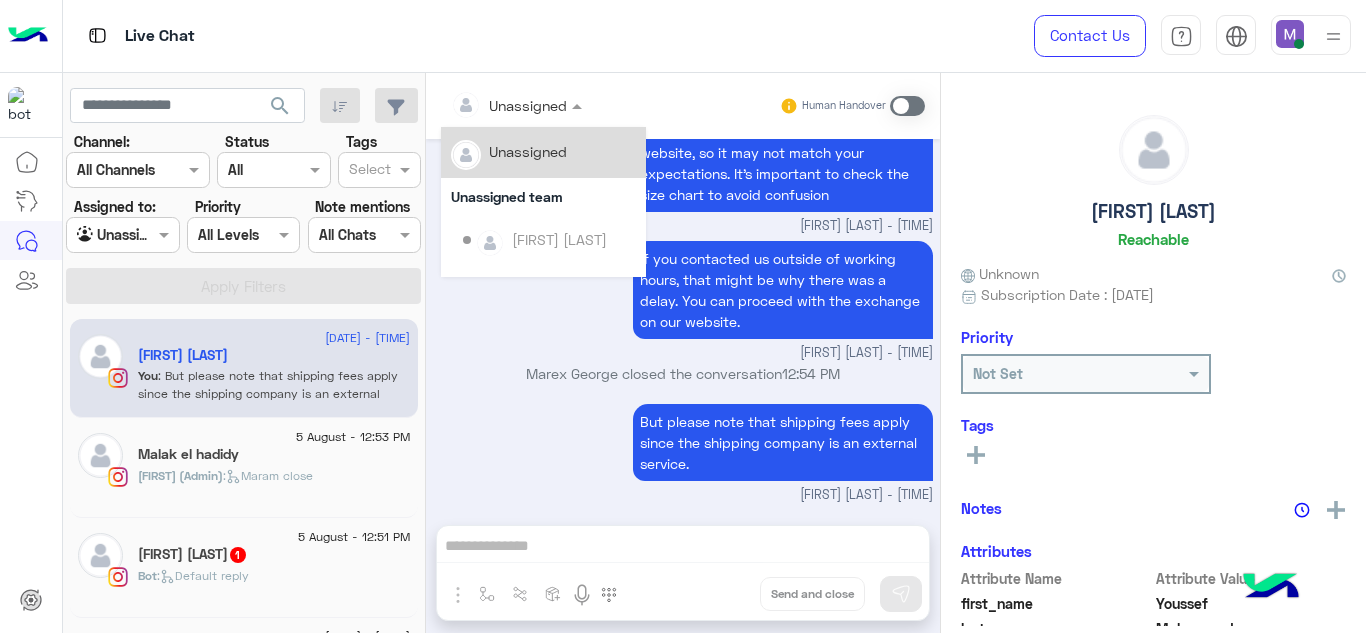click at bounding box center [516, 104] 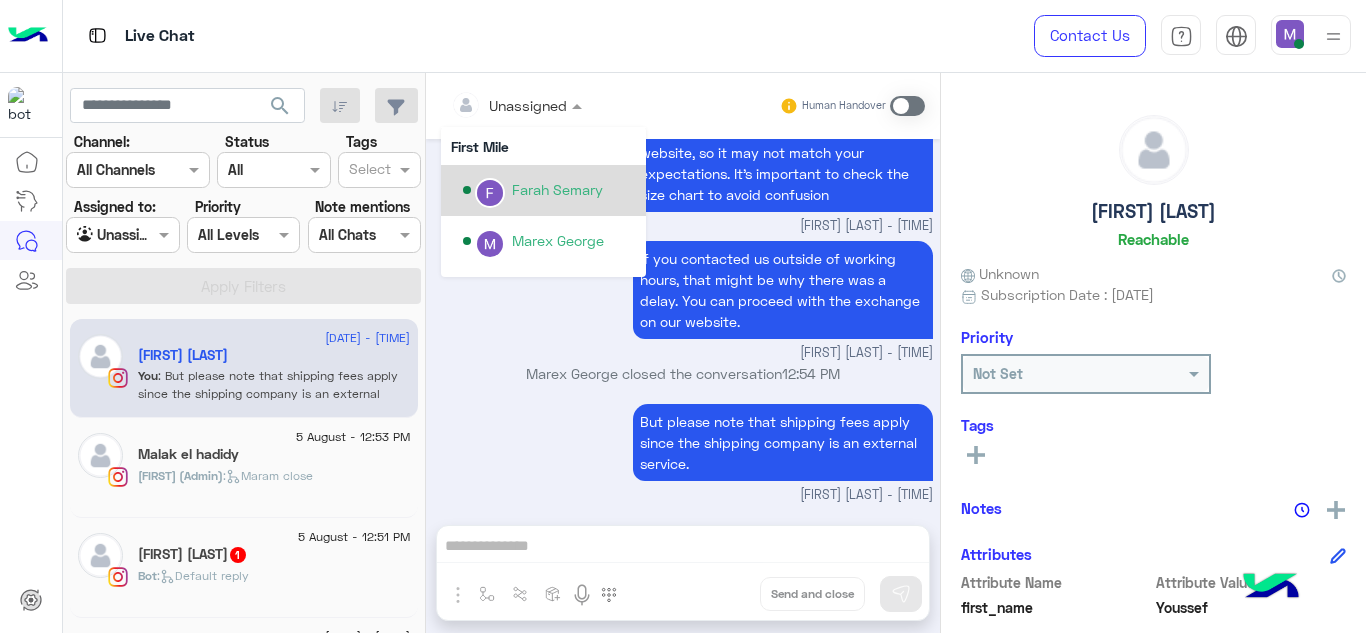 scroll, scrollTop: 329, scrollLeft: 0, axis: vertical 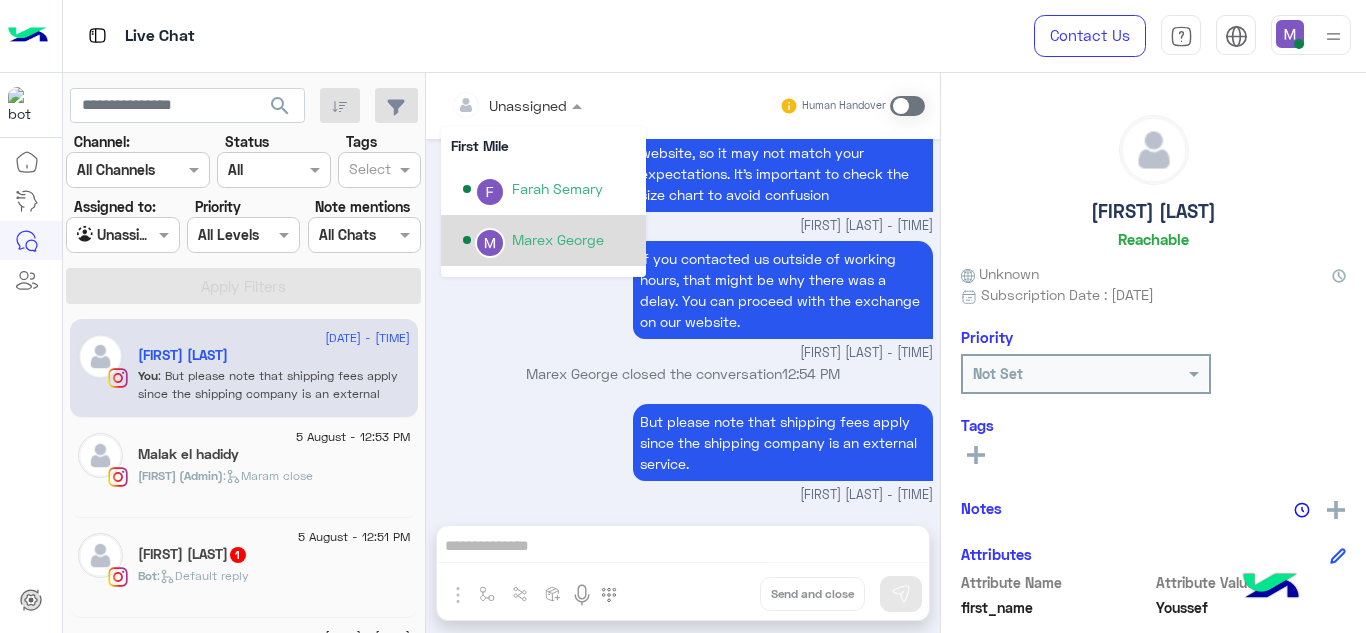 click on "Marex George" at bounding box center (558, 239) 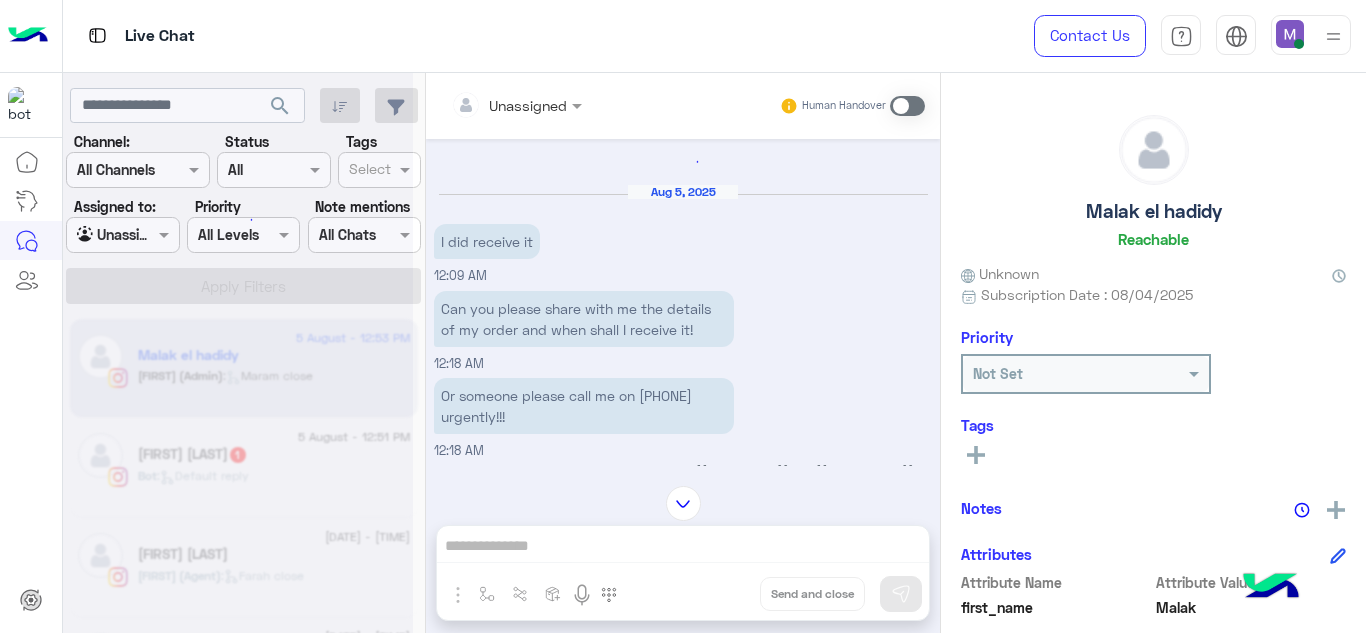 scroll, scrollTop: 1377, scrollLeft: 0, axis: vertical 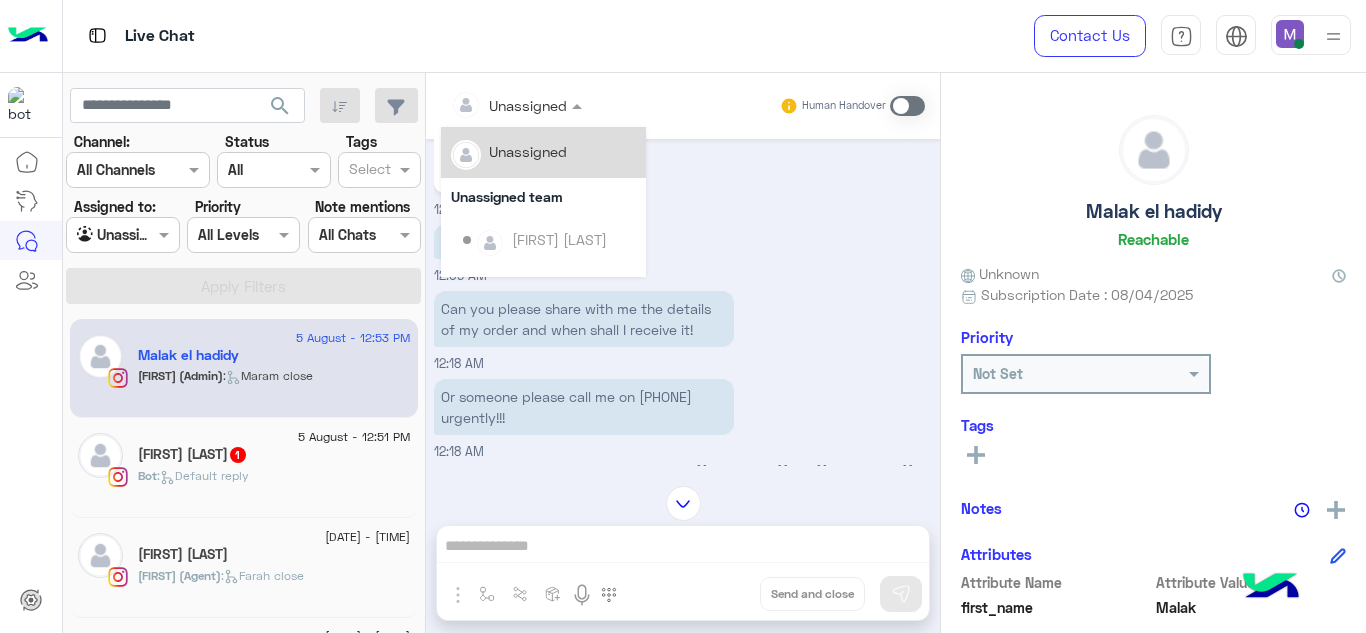click at bounding box center [516, 104] 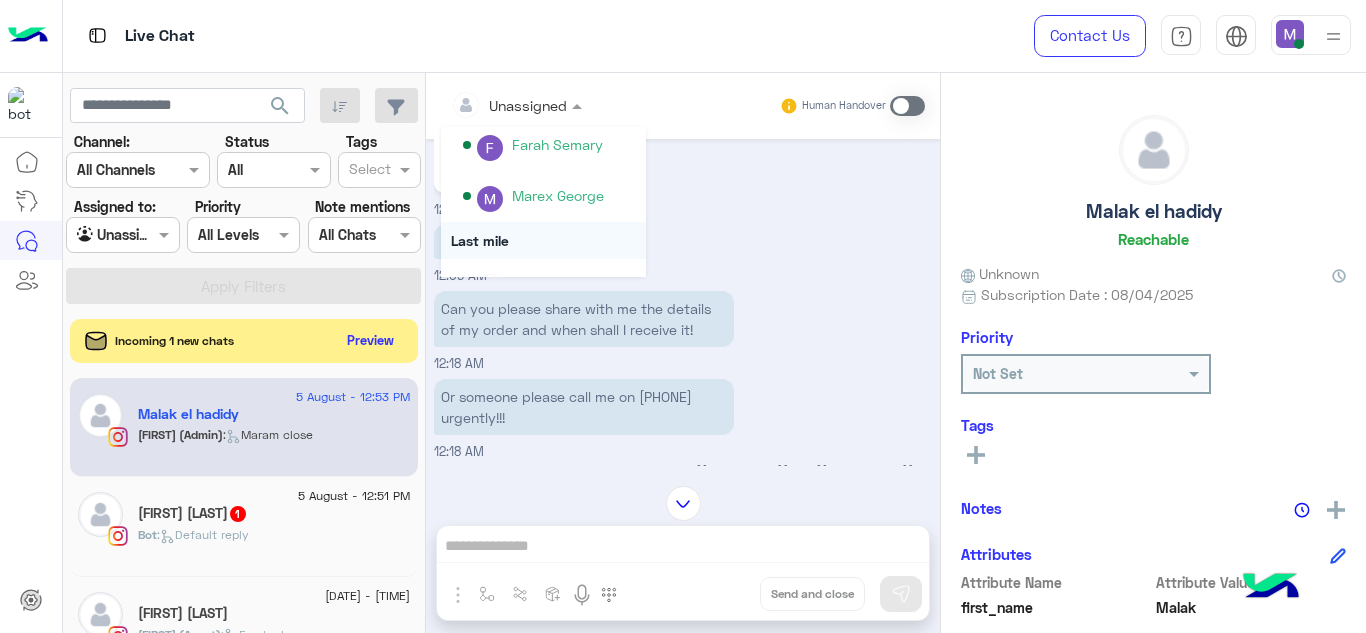 scroll, scrollTop: 373, scrollLeft: 0, axis: vertical 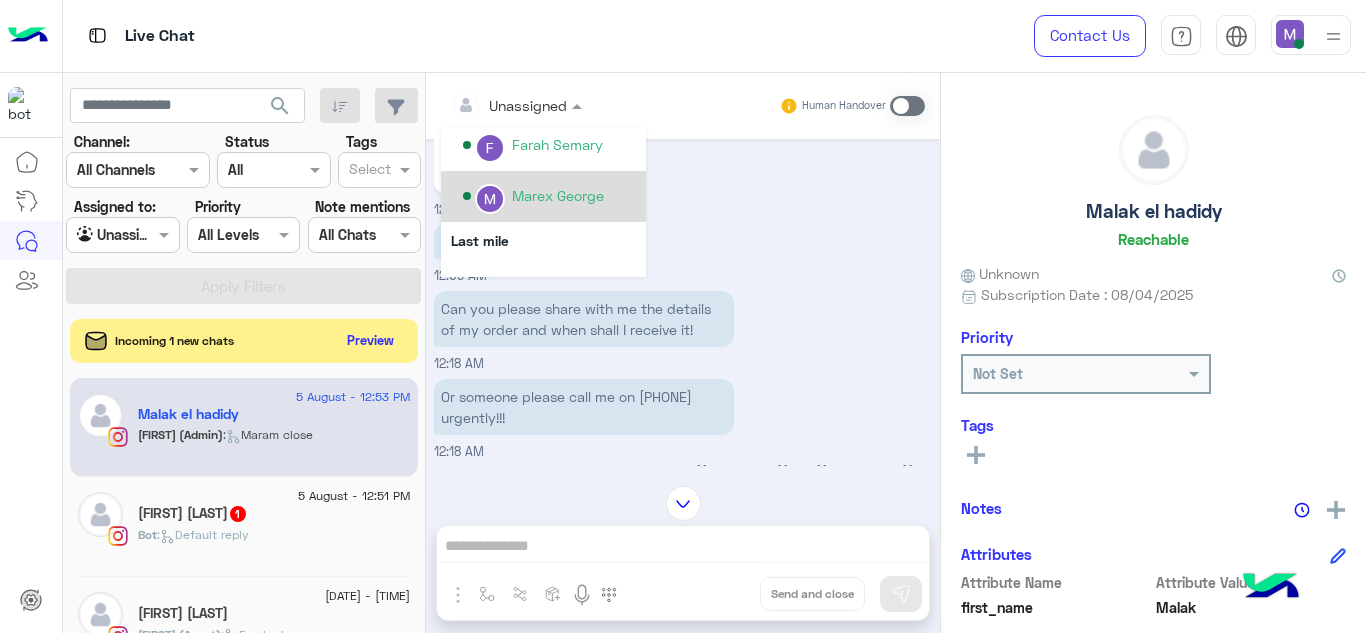 click on "Marex George" at bounding box center [558, 195] 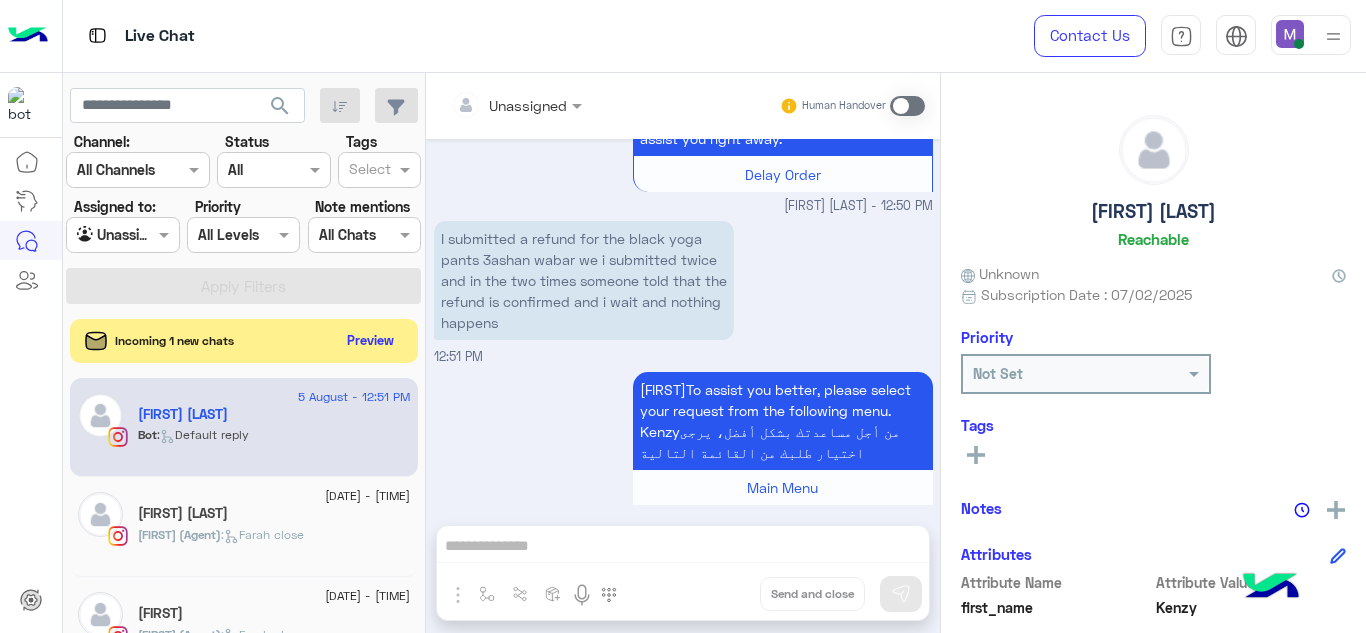 scroll, scrollTop: 860, scrollLeft: 0, axis: vertical 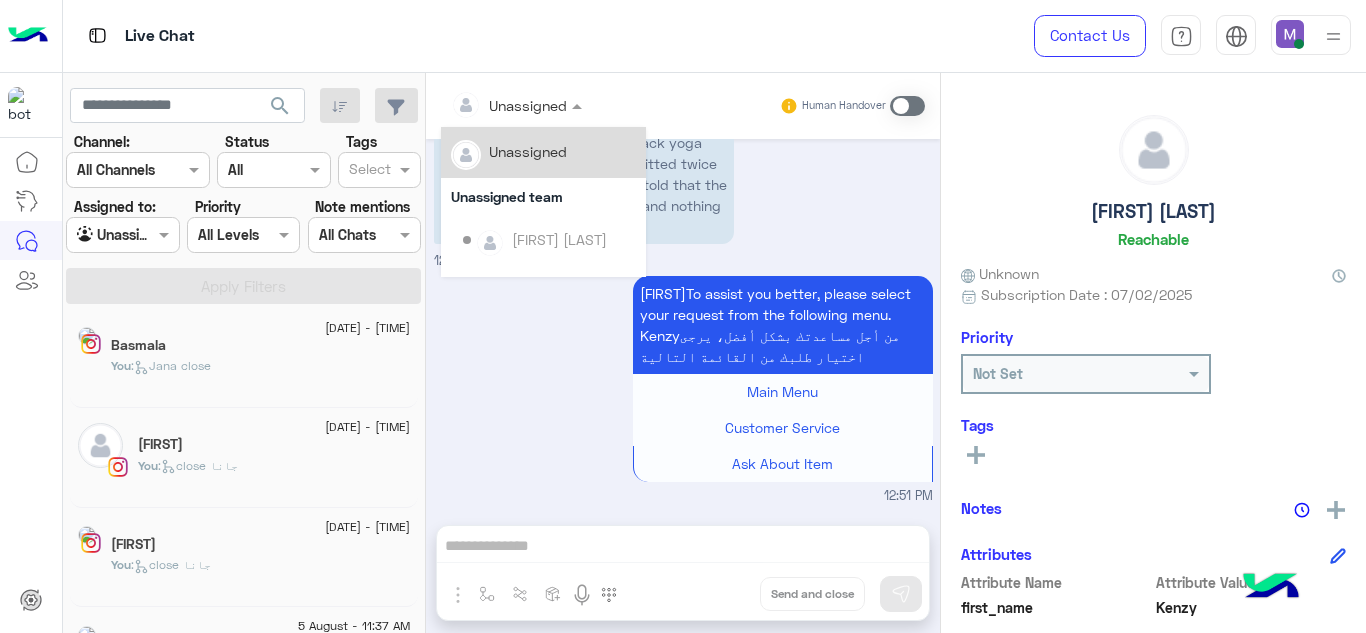 click at bounding box center (516, 104) 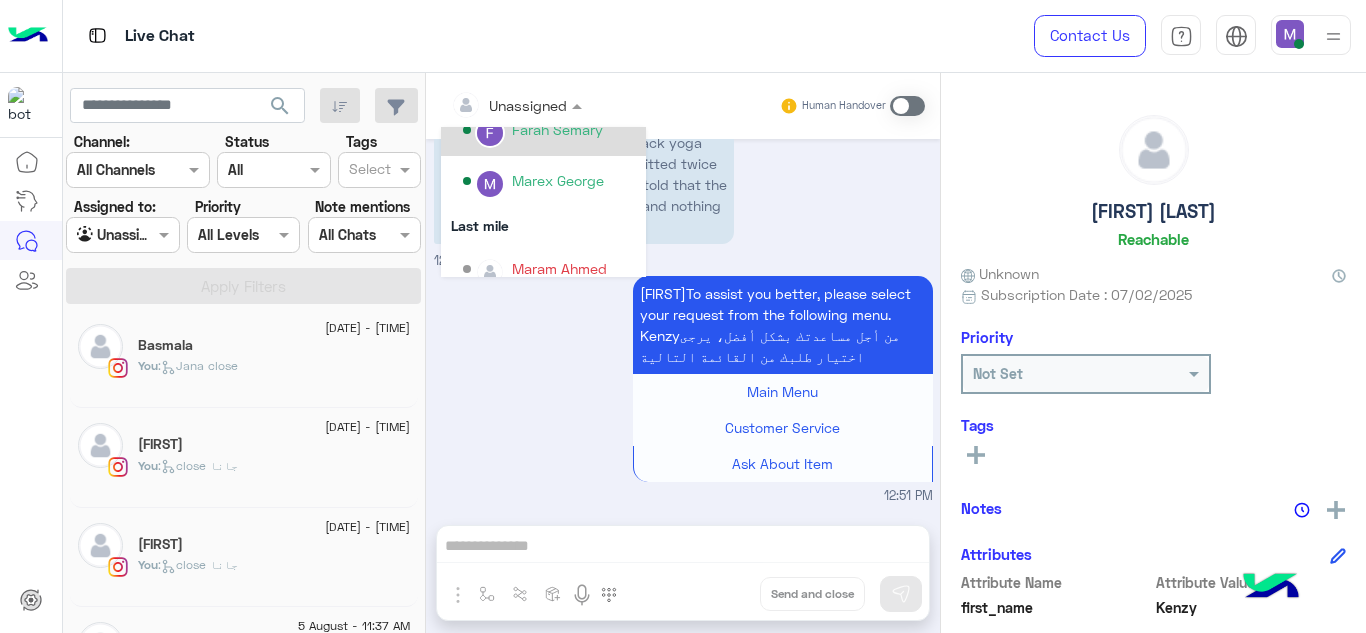 scroll, scrollTop: 388, scrollLeft: 0, axis: vertical 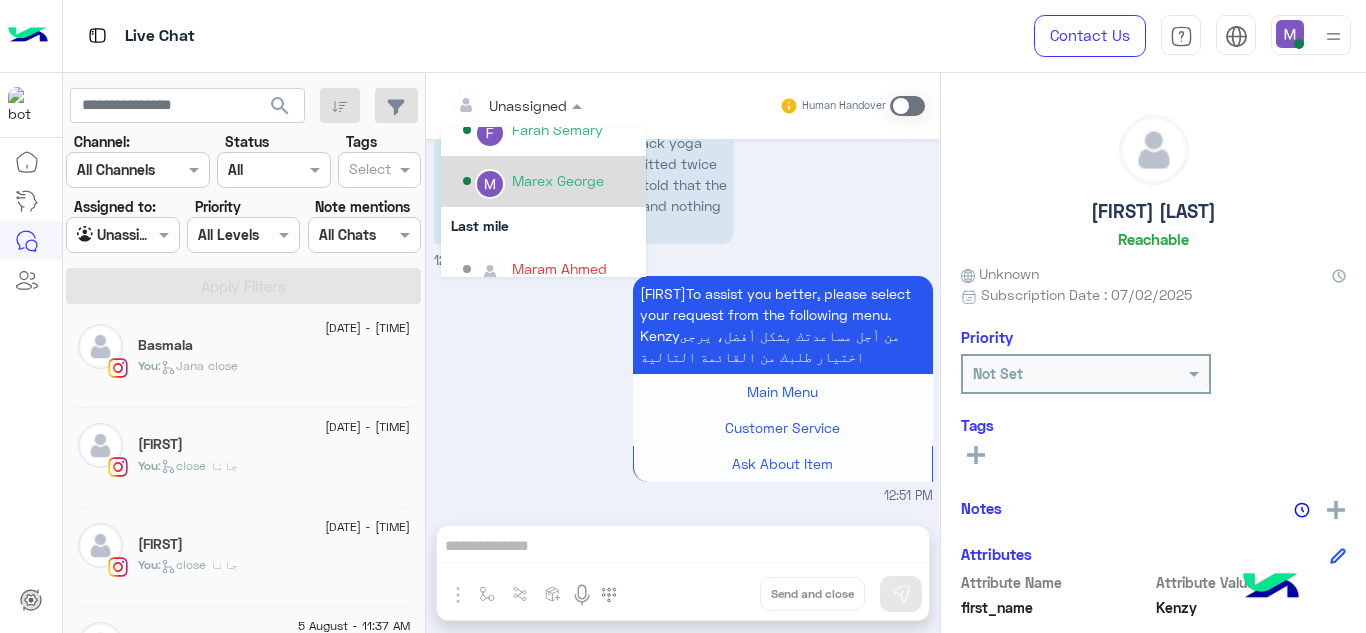 click on "Marex George" at bounding box center [558, 180] 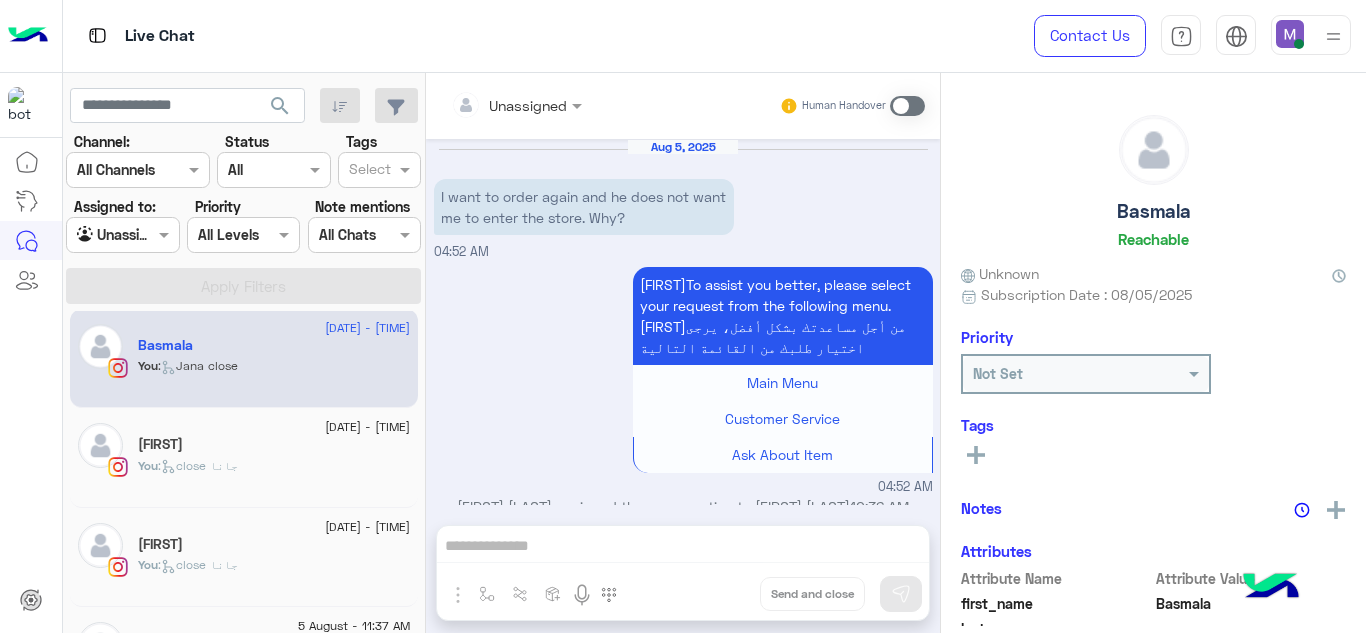scroll, scrollTop: 680, scrollLeft: 0, axis: vertical 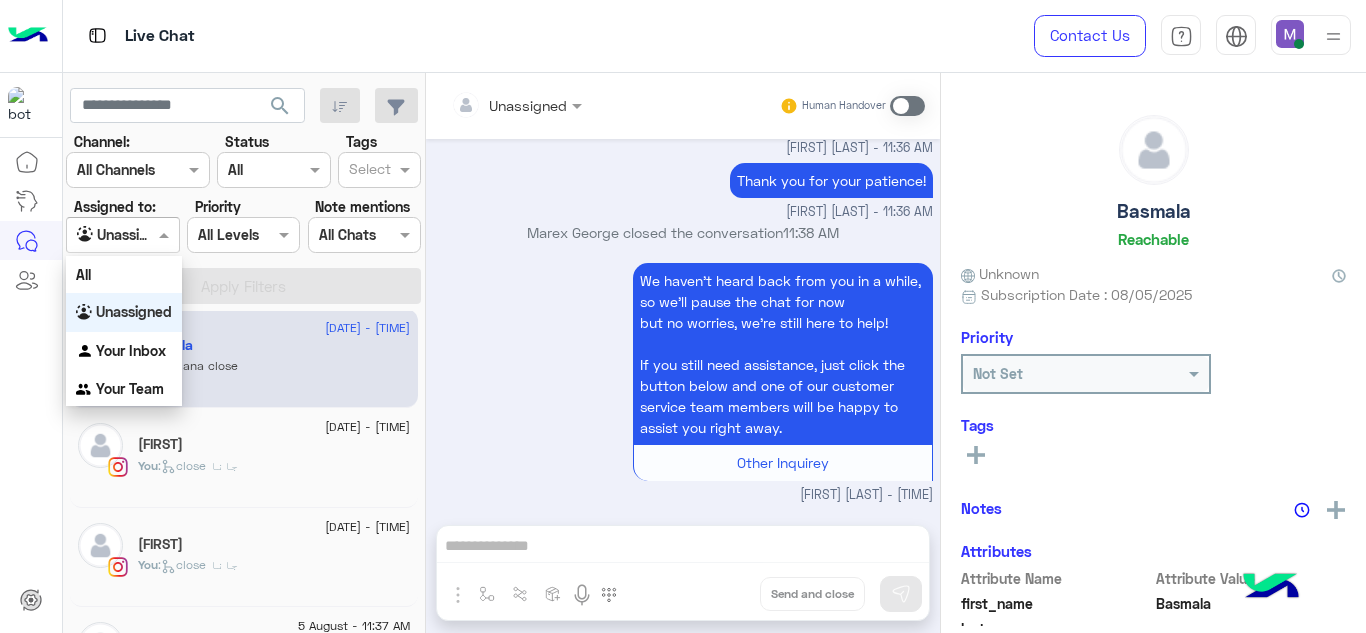 click at bounding box center [166, 234] 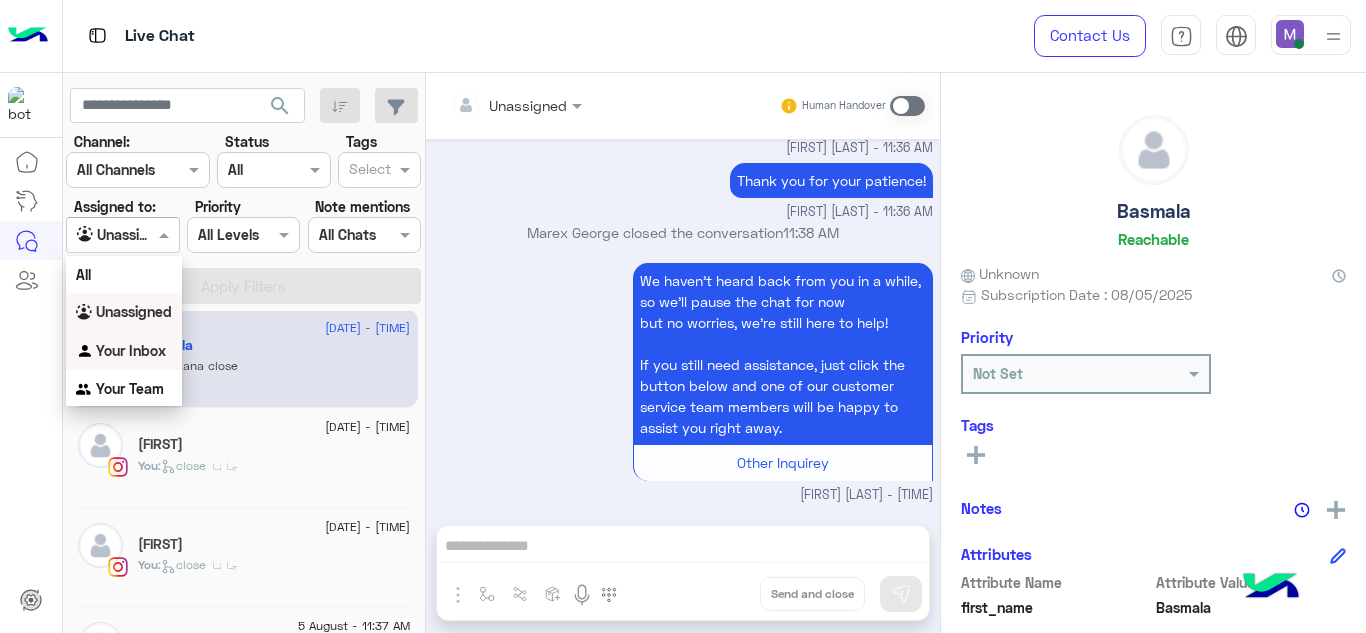 click on "Your Inbox" at bounding box center [124, 351] 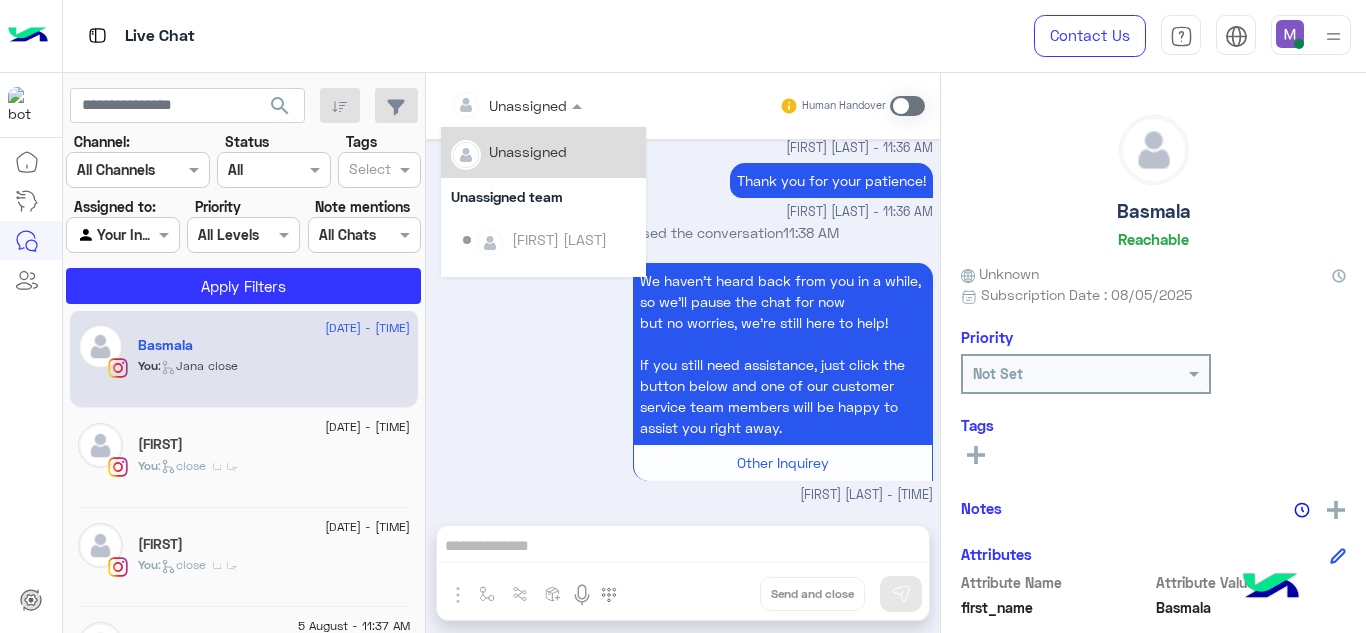 click at bounding box center (491, 105) 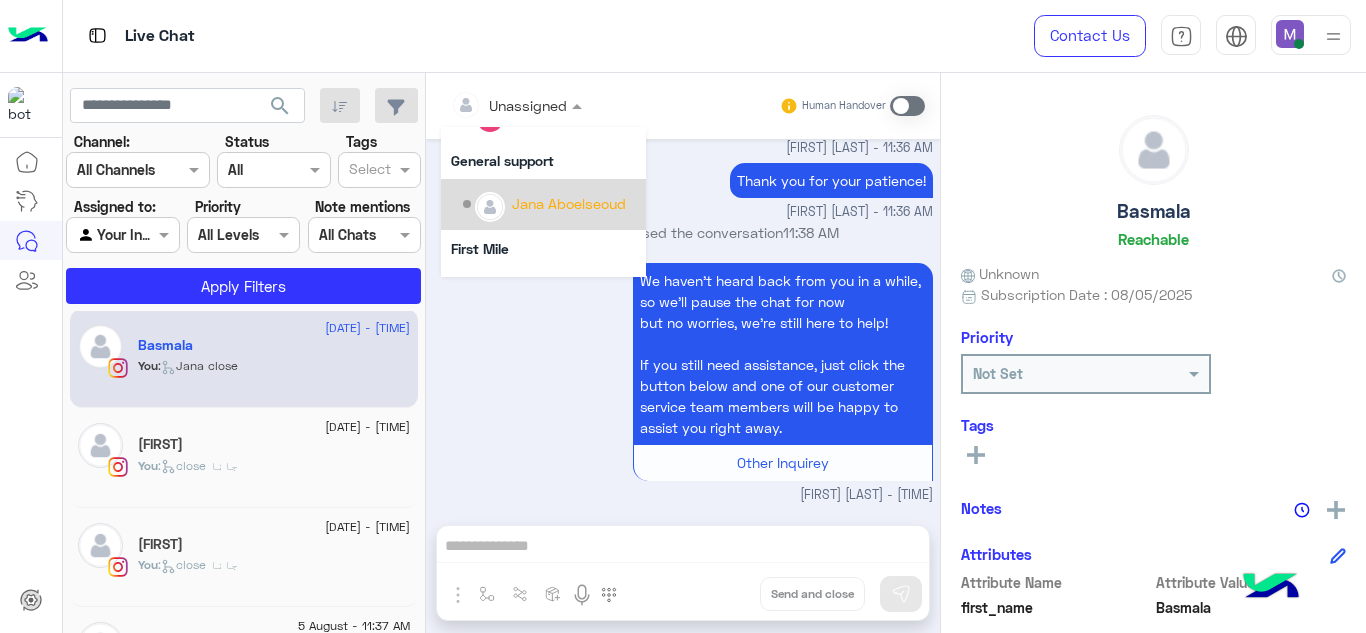 scroll, scrollTop: 302, scrollLeft: 0, axis: vertical 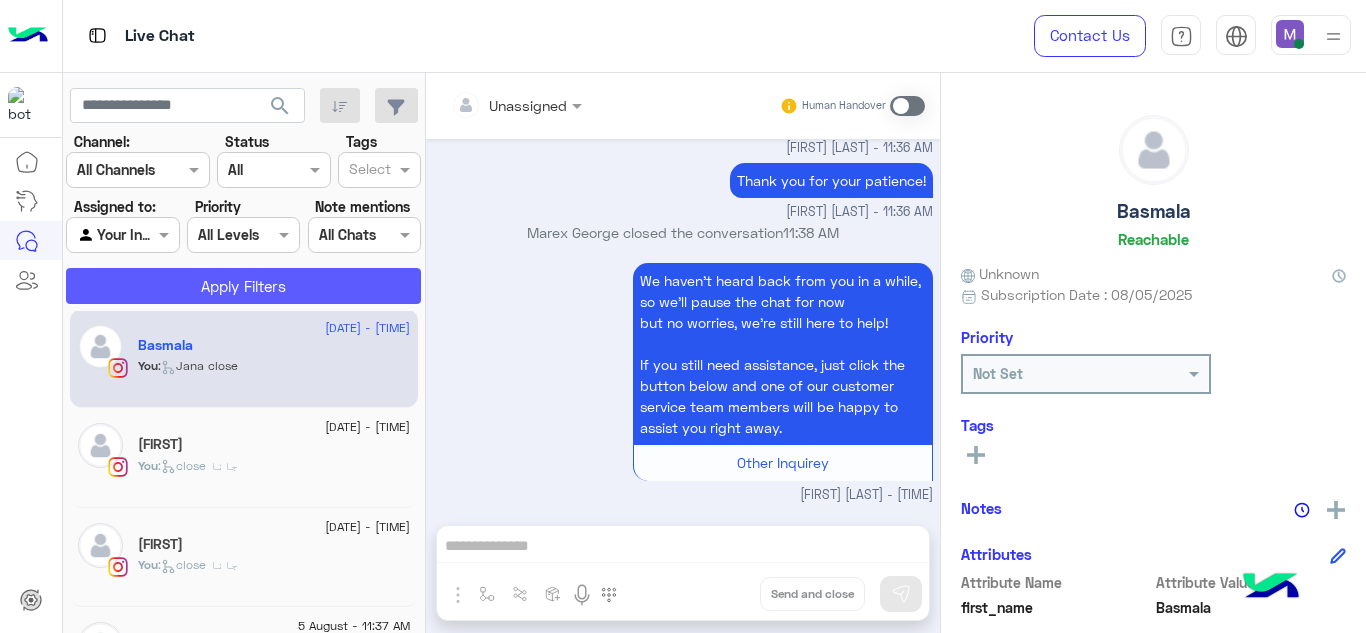 click on "Apply Filters" 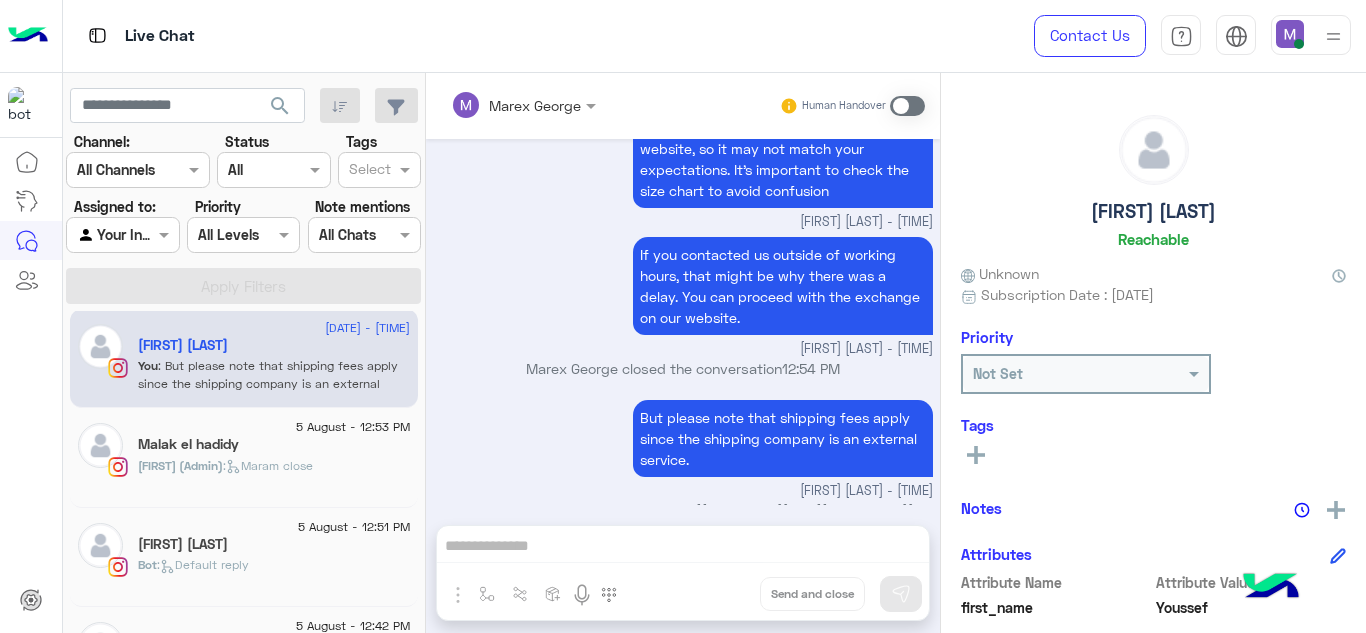 scroll, scrollTop: 824, scrollLeft: 0, axis: vertical 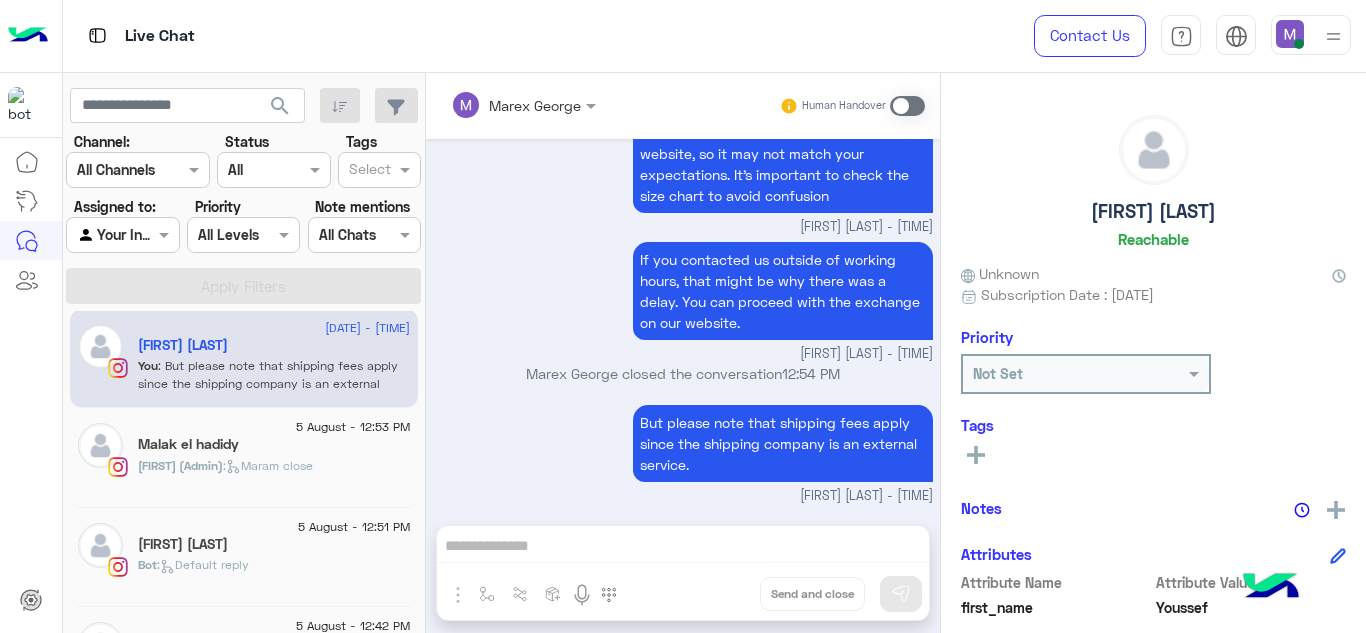 click on "[FIRST] [LAST] Human Handover     Aug 5, 2025  Also, please note that if you selected a small size on the website, but we sent you a medium, the return shipping will be free. However, if you placed the order yourself with the small size and received a small, the shipping cost will be applied.  [FIRST] [LAST] -  12:38 PM  The sizes mentioned in the message are just examples, not the actual sizes in your case.  [FIRST] [LAST] -  12:39 PM  Also, please note that if you selected a small size on the website, but we sent you a medium, the return shipping will be free. However, if you placed the order yourself with the small size and received a small, the shipping cost will be applied. The problem isn't that I received the wrong size. it's that I ordered the wrong size based on the model's size which I can't base my size on but u guys weren't answering about the size chart and the offer has like 3 hours left   12:42 PM    12:43 PM  That's the reason I want the free shipping for   12:43 PM   [FIRST] [LAST] -  12:53 PM" at bounding box center [683, 357] 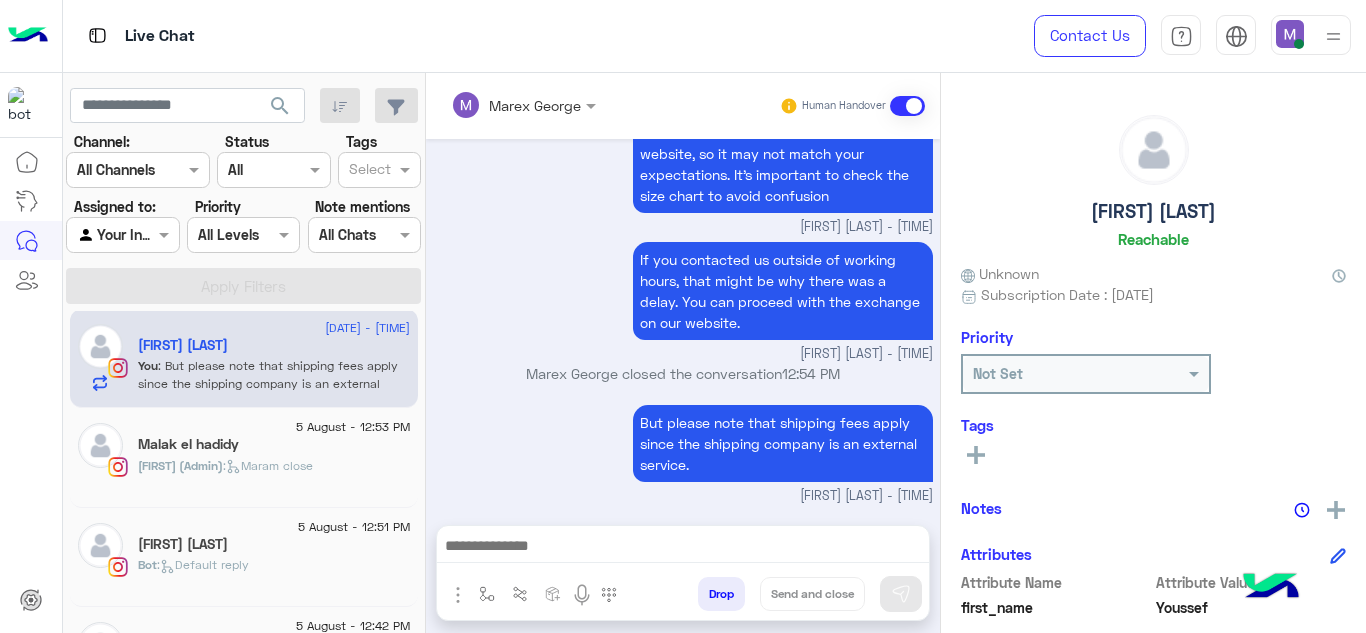 scroll, scrollTop: 919, scrollLeft: 0, axis: vertical 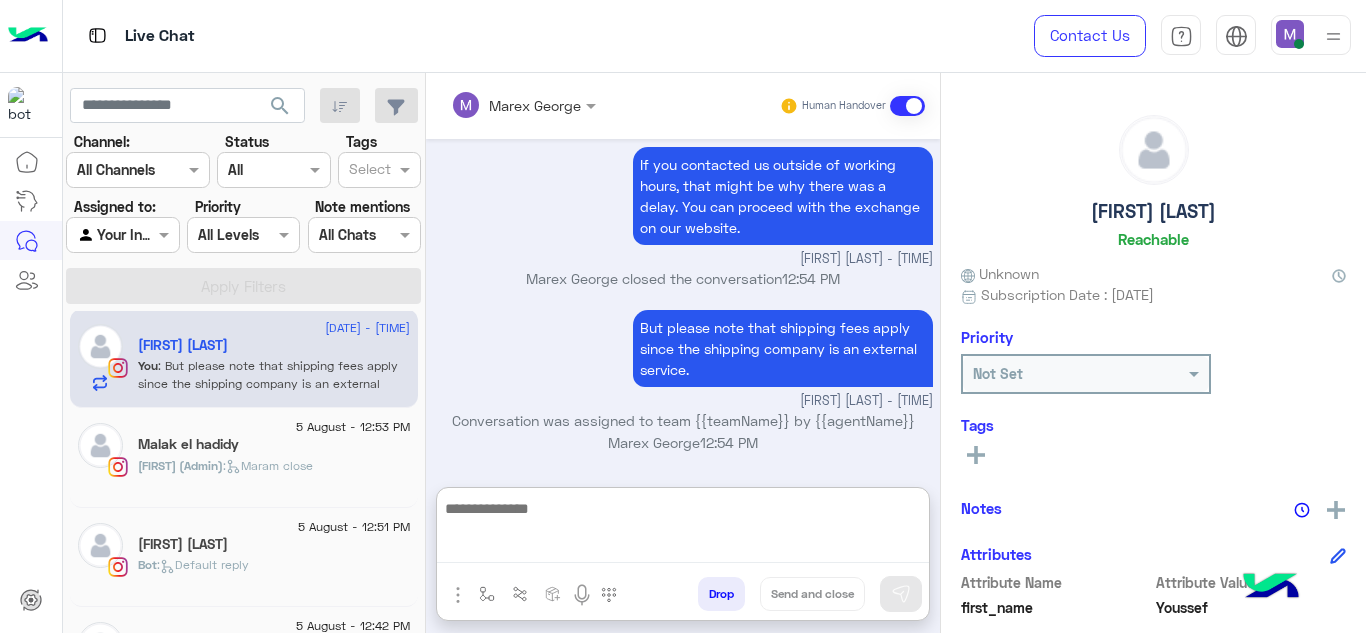click at bounding box center [683, 529] 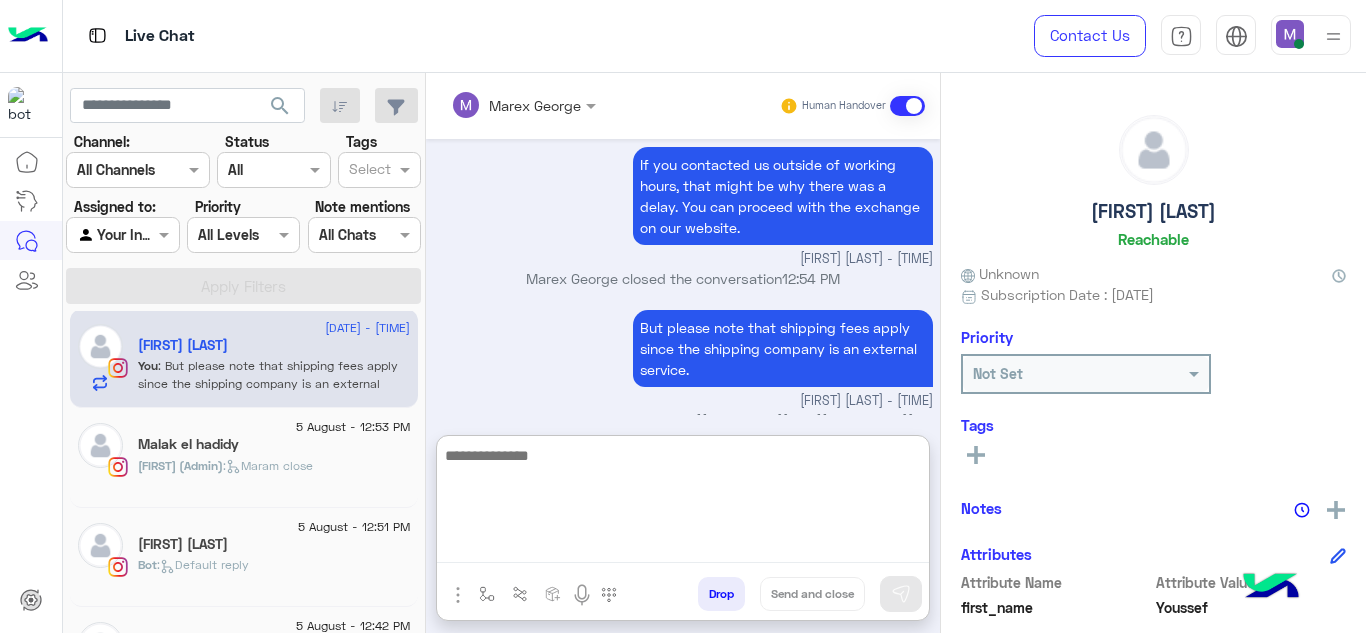paste on "**********" 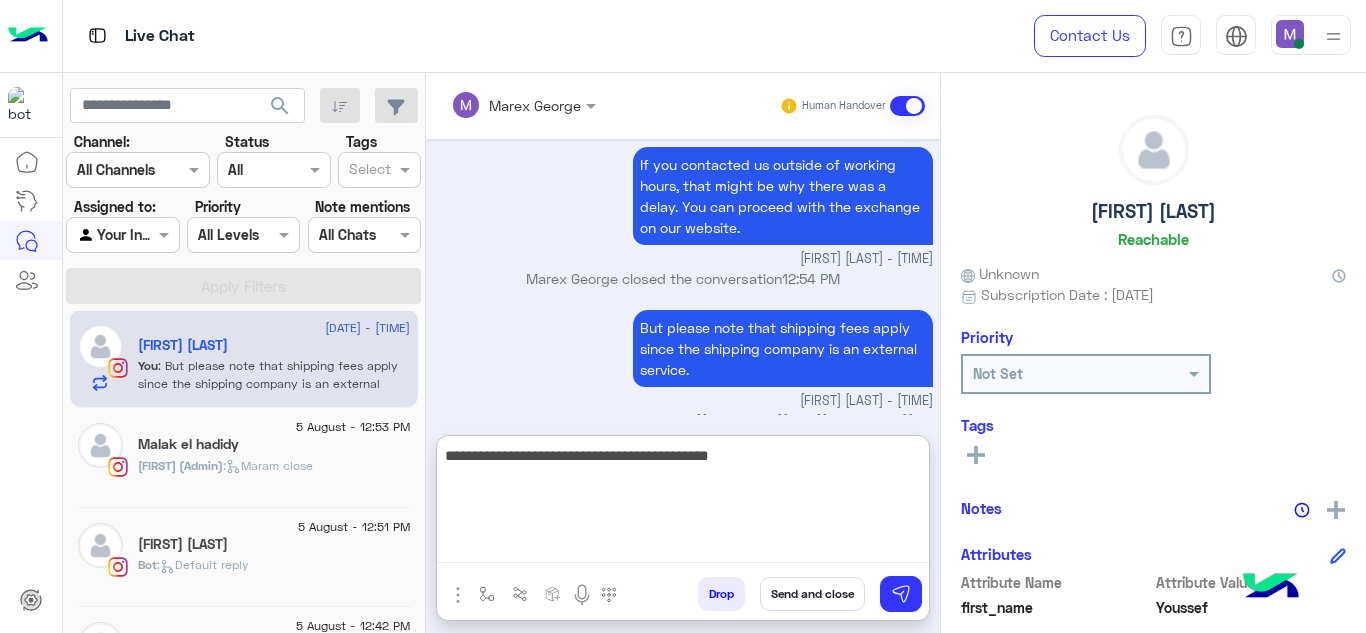 type on "**********" 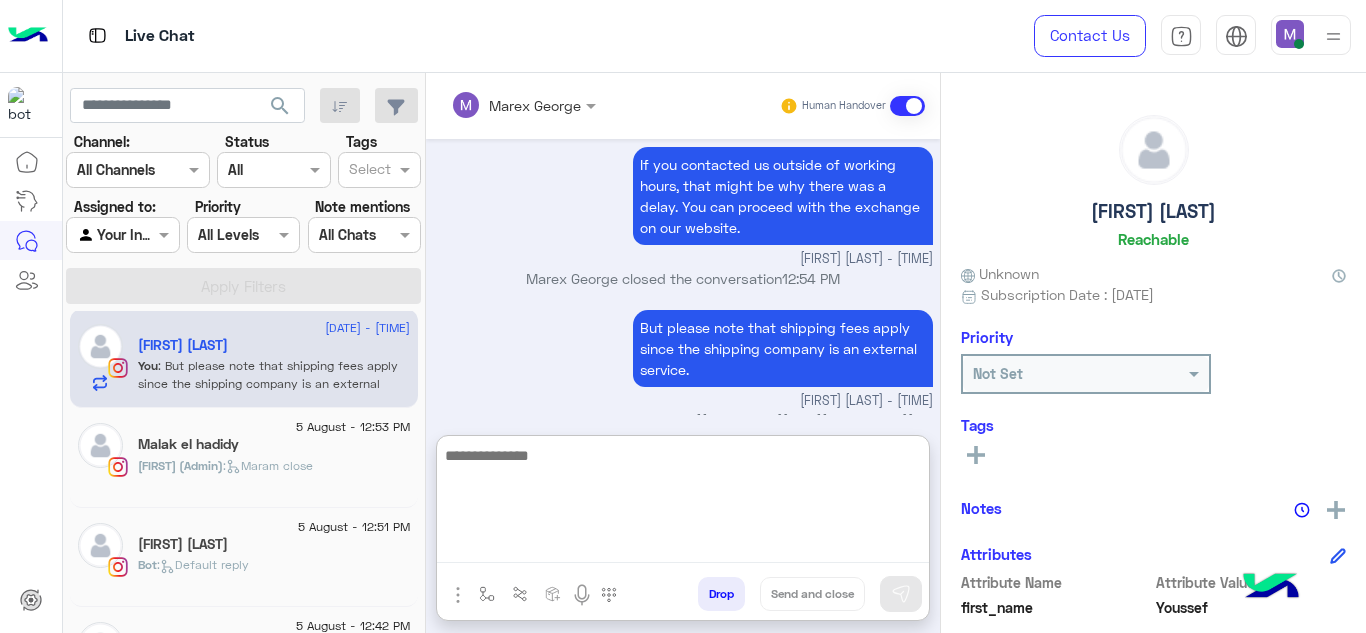 scroll, scrollTop: 1009, scrollLeft: 0, axis: vertical 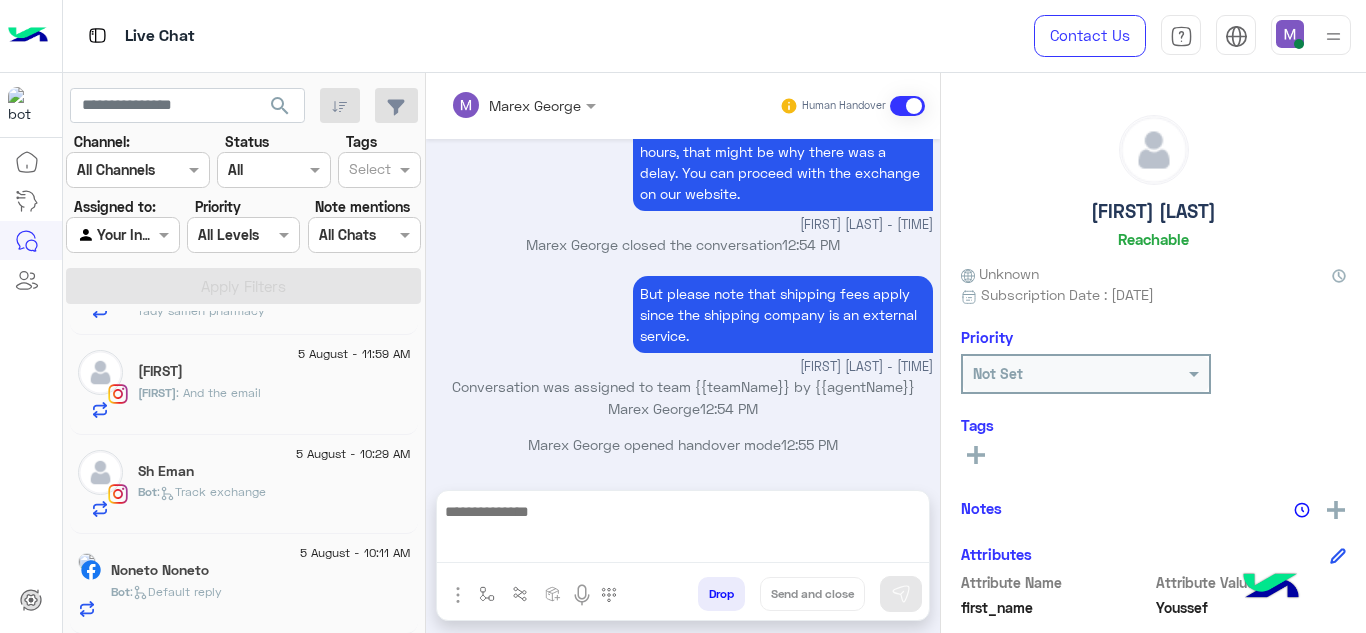 click on "Noneto Noneto" 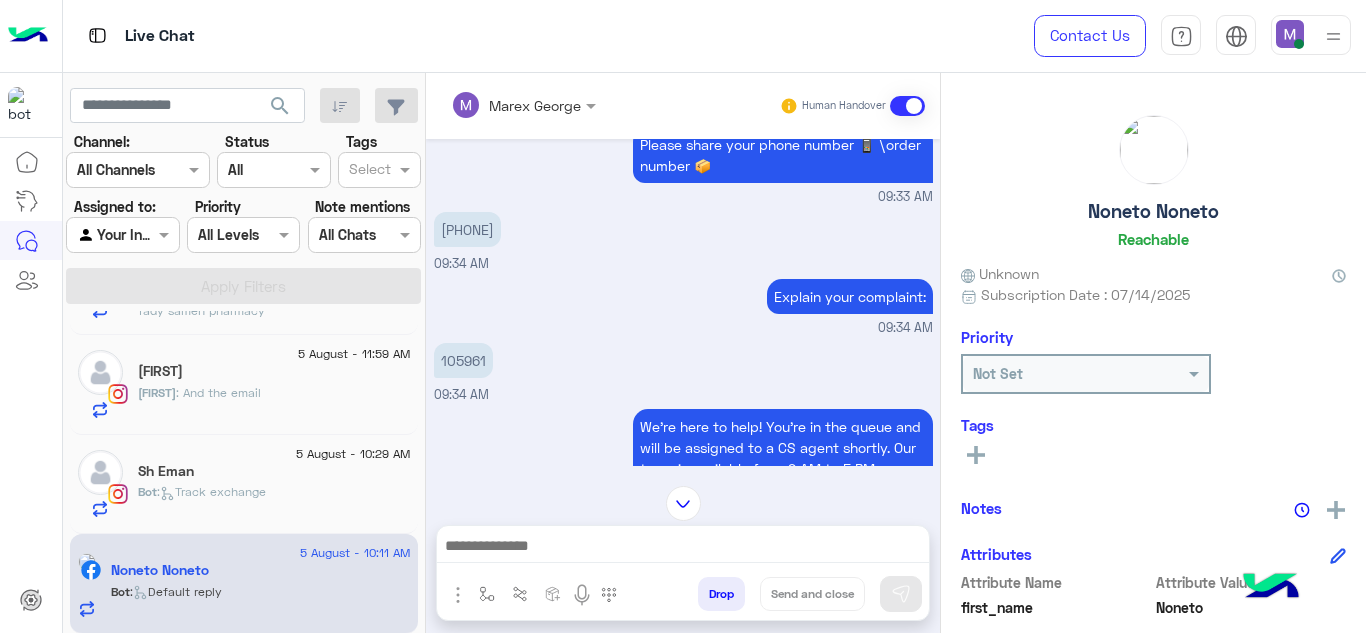 scroll, scrollTop: 465, scrollLeft: 0, axis: vertical 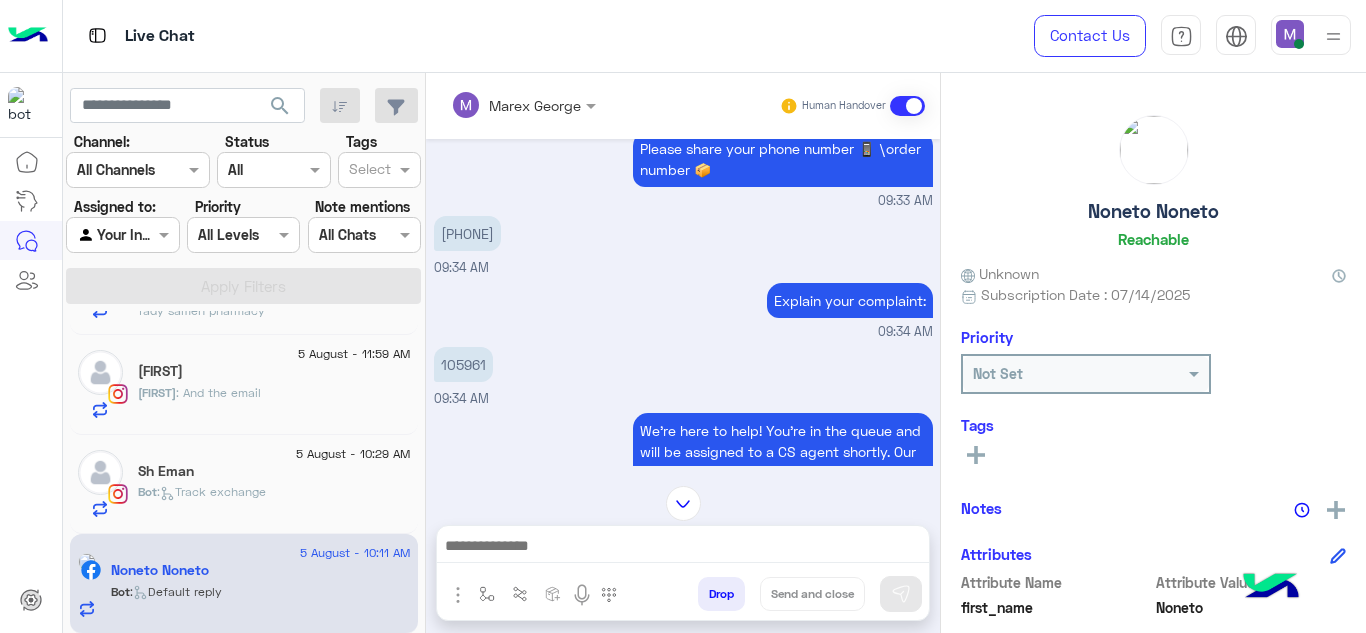 click on "105961" at bounding box center (463, 364) 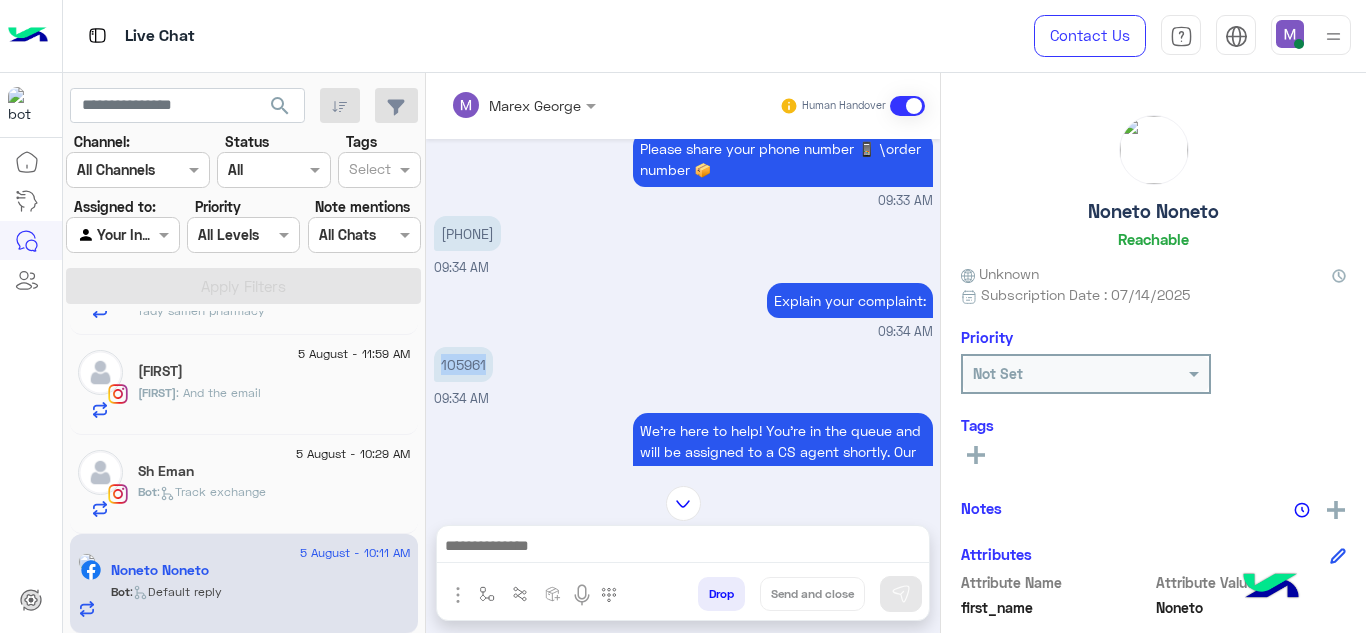 click on "105961" at bounding box center [463, 364] 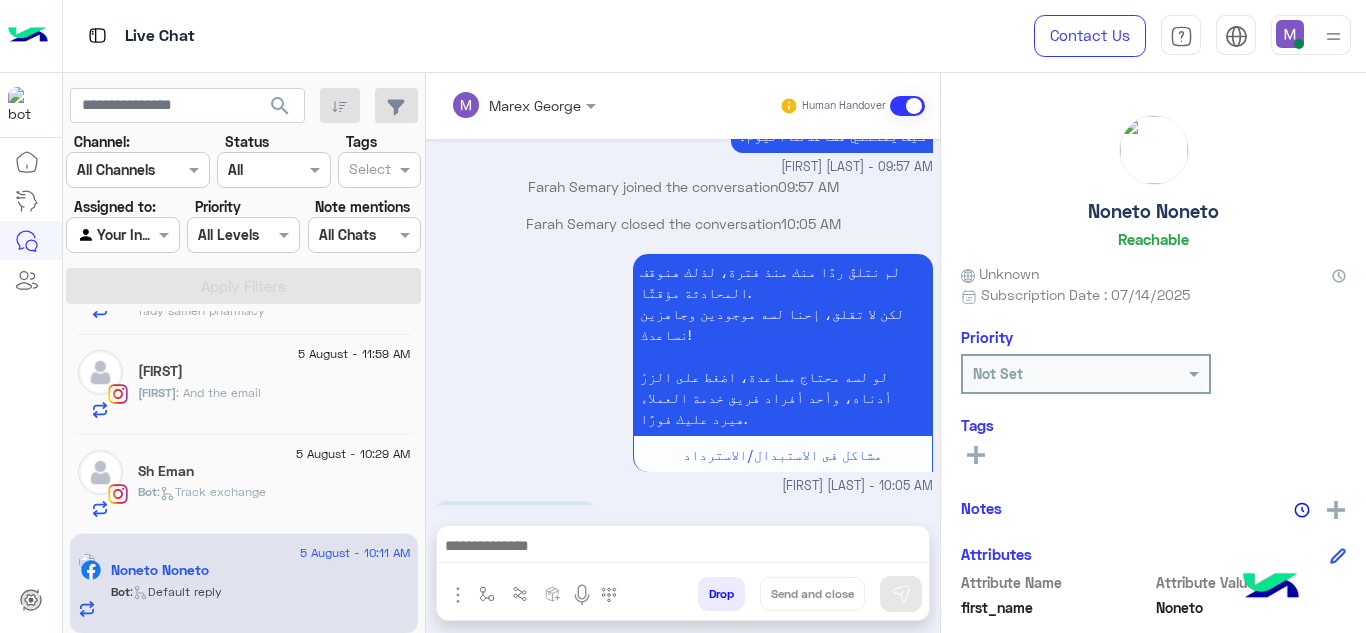 scroll, scrollTop: 4178, scrollLeft: 0, axis: vertical 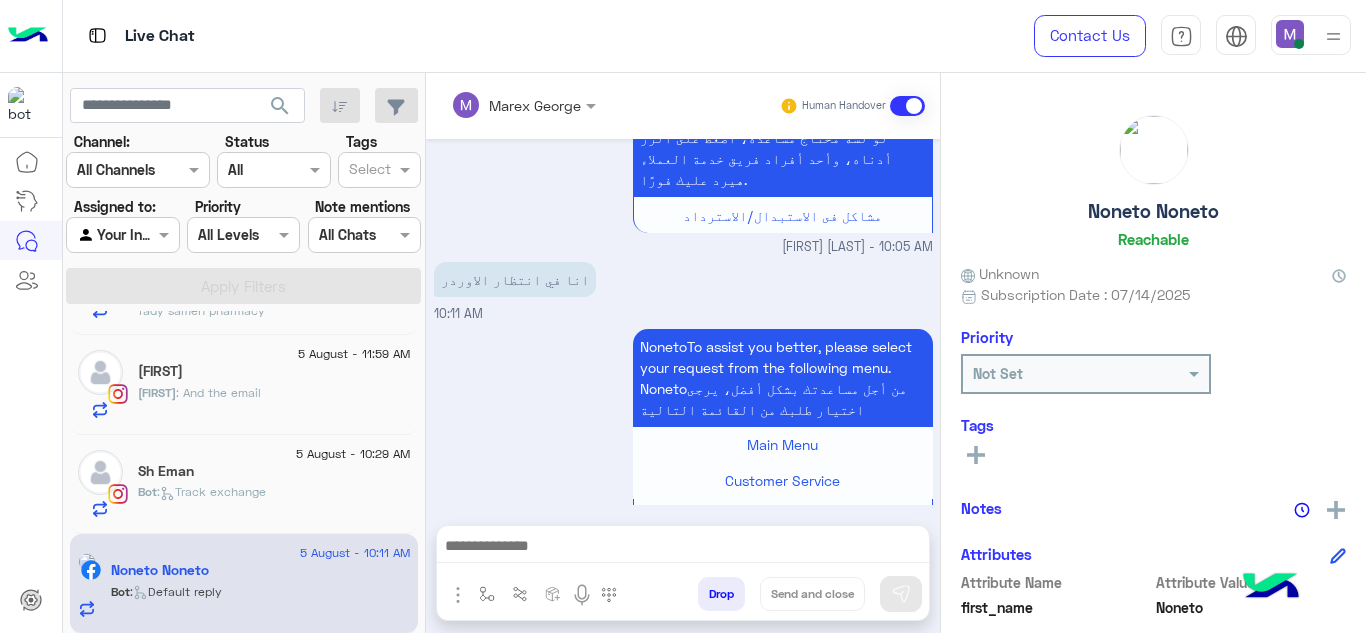 click at bounding box center [683, 548] 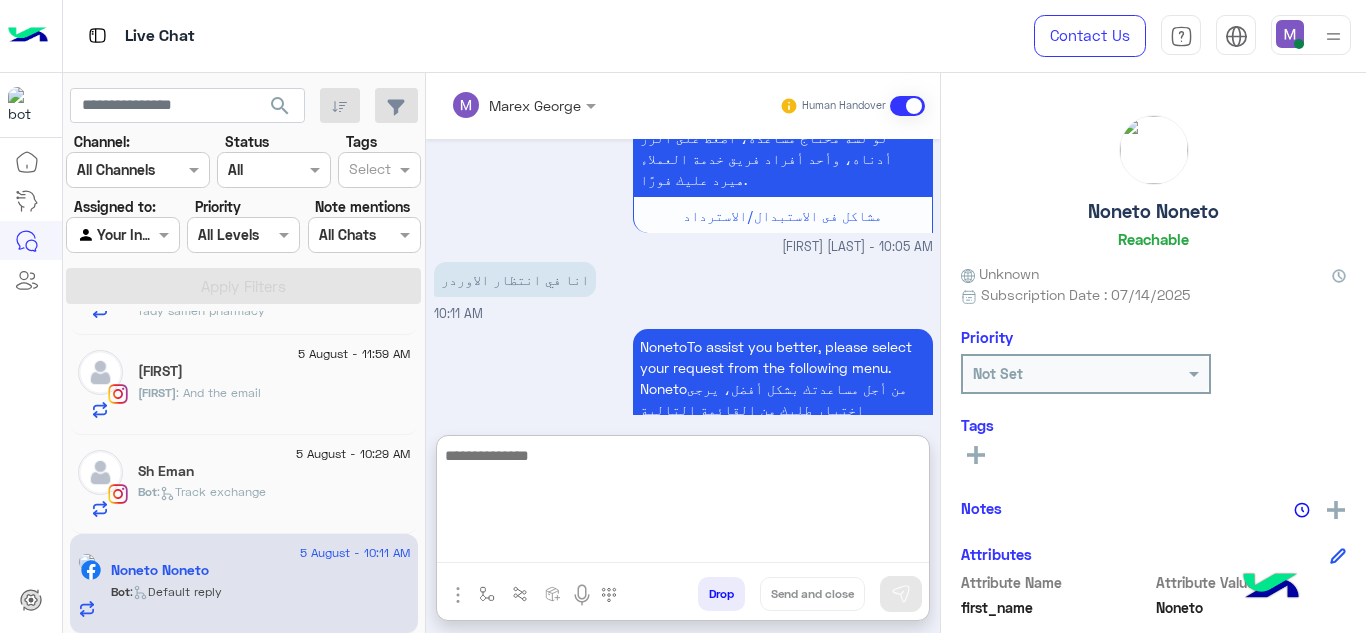 paste on "**********" 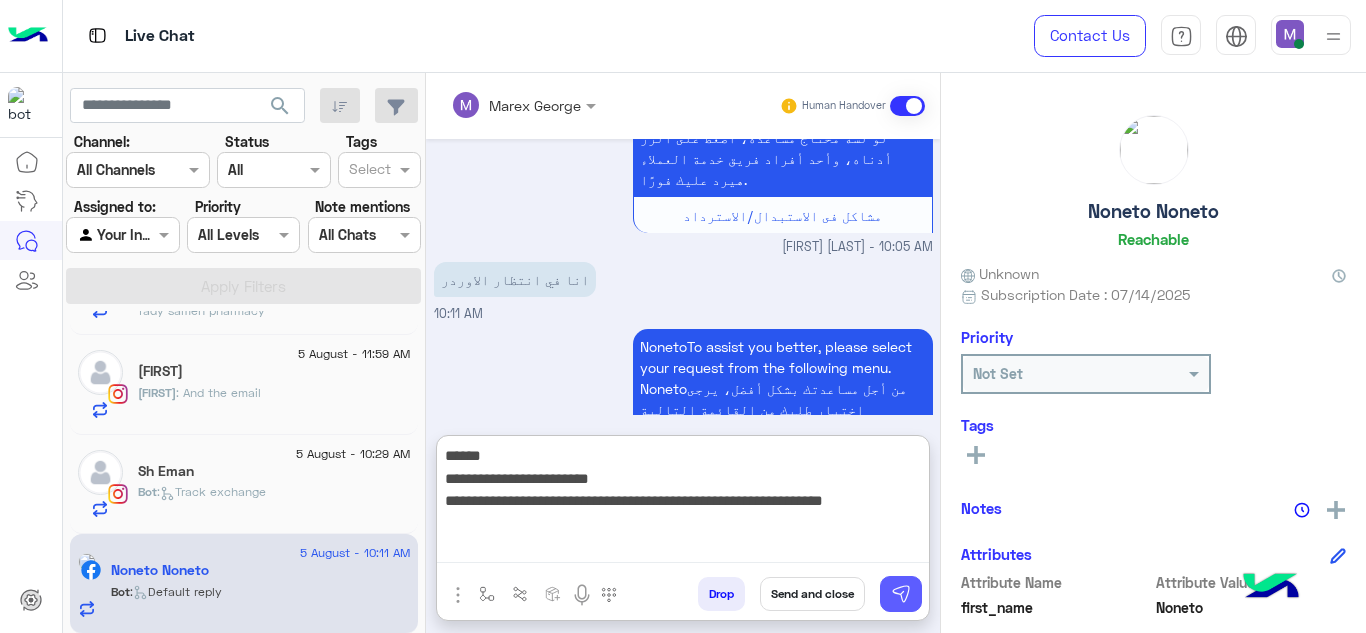 type on "**********" 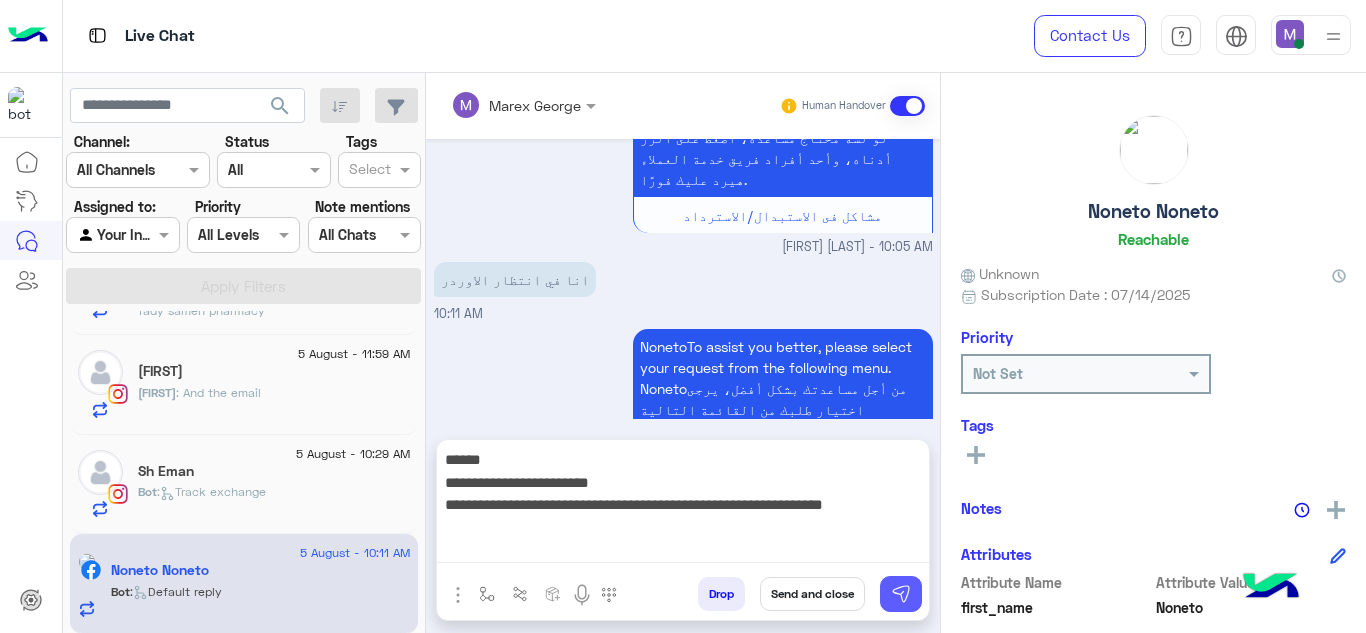 click at bounding box center [901, 594] 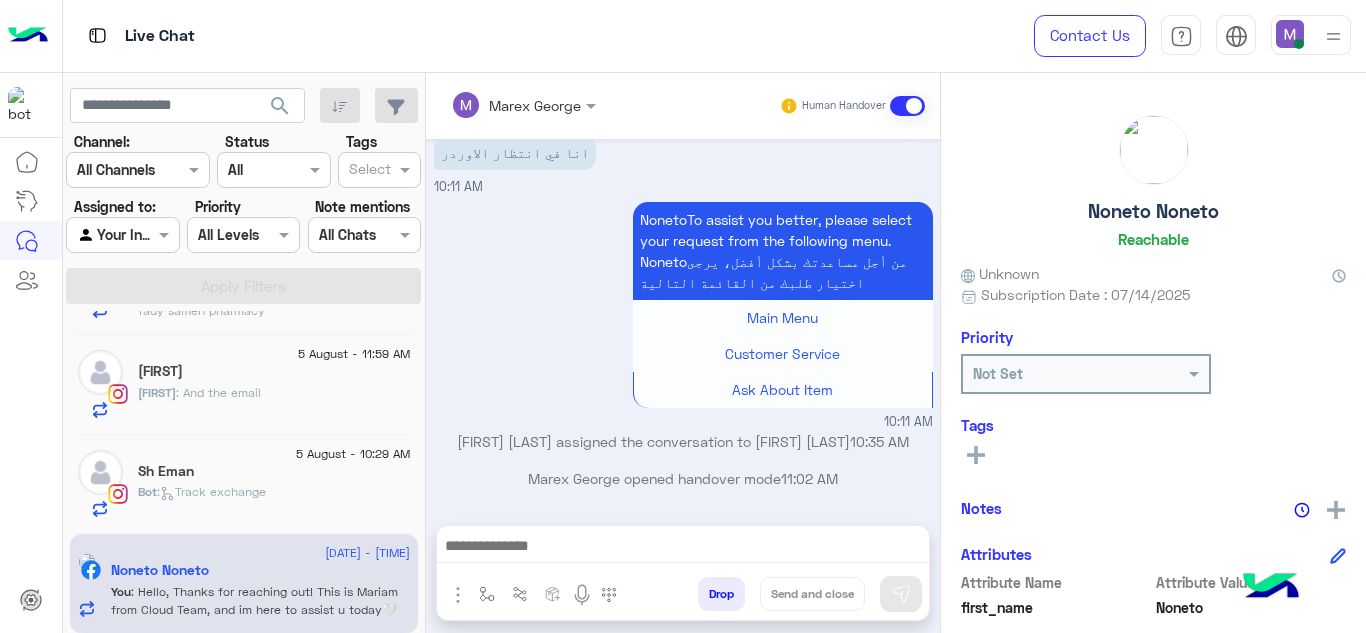 scroll, scrollTop: 4342, scrollLeft: 0, axis: vertical 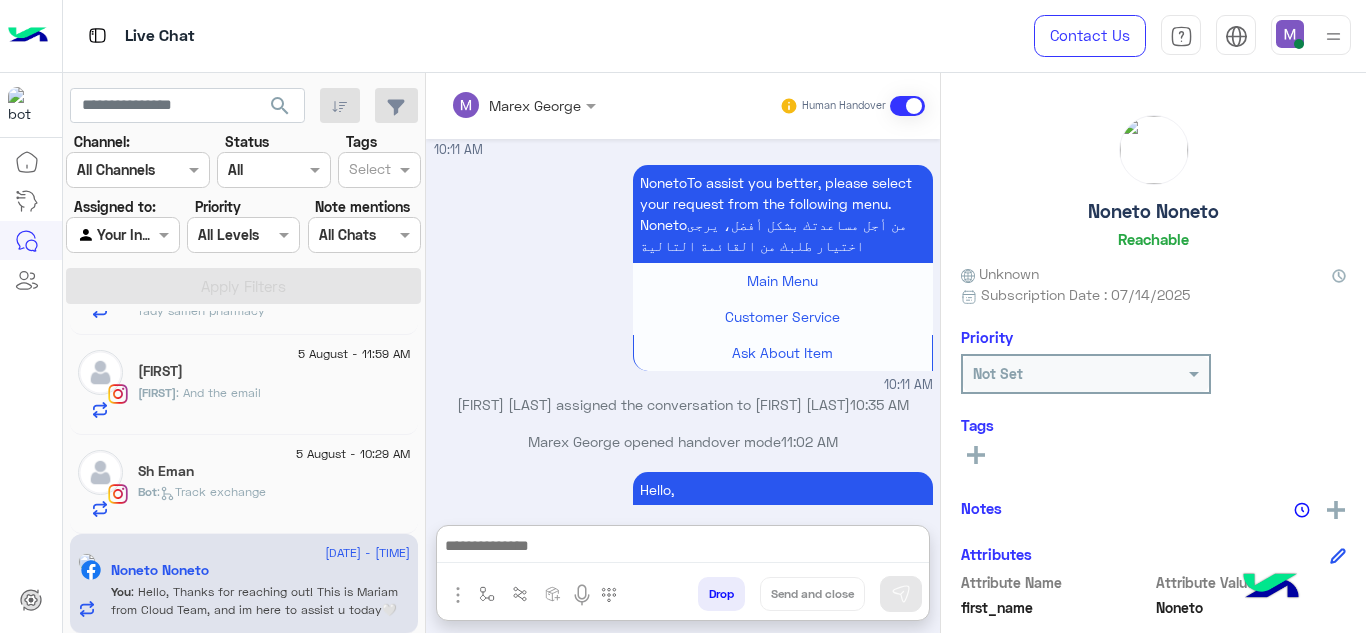click at bounding box center [683, 548] 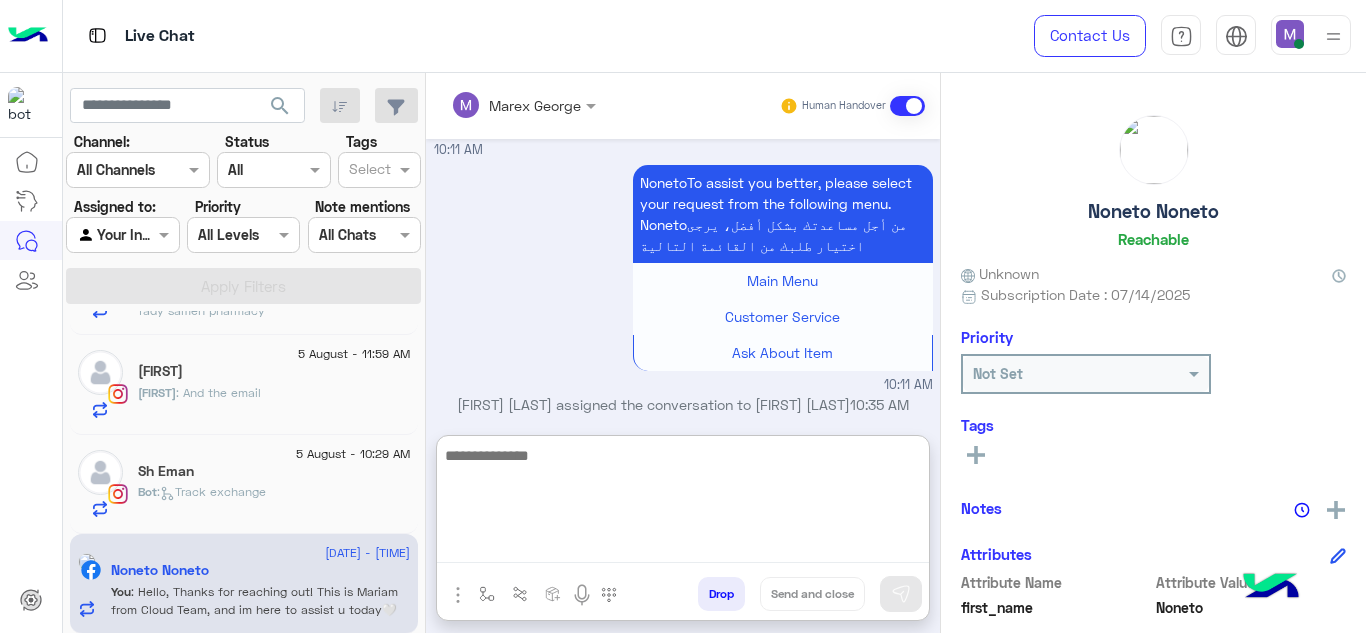 paste on "**********" 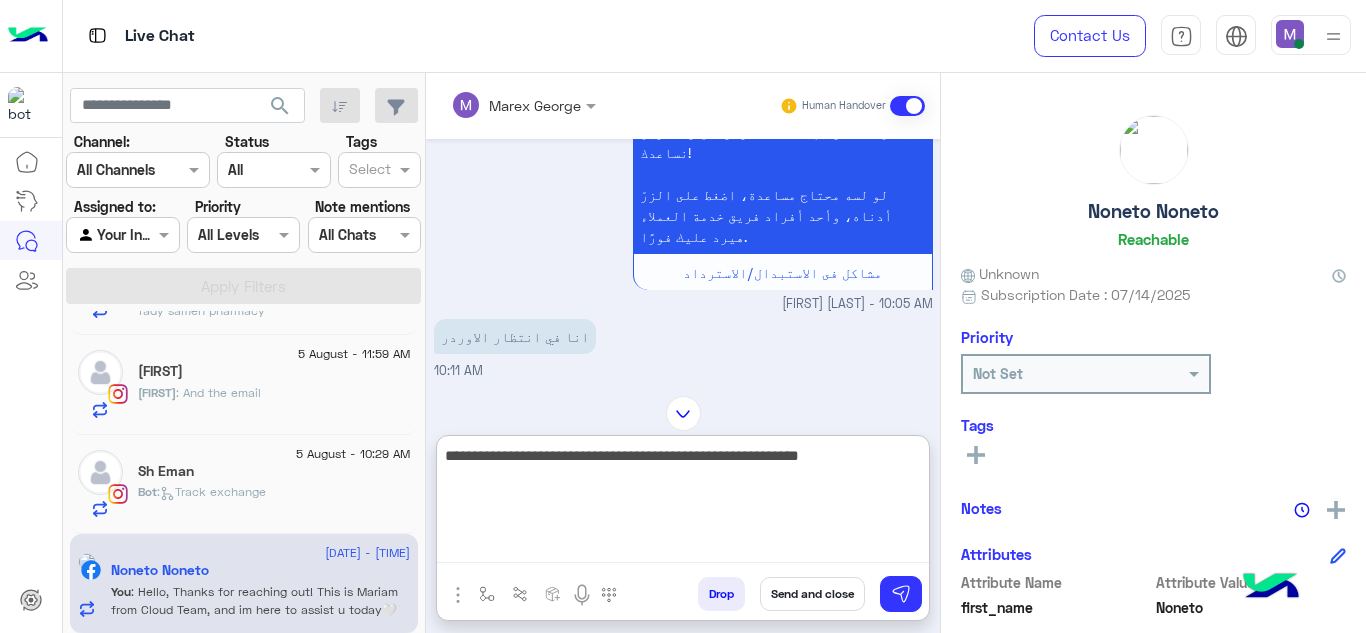 scroll, scrollTop: 3990, scrollLeft: 0, axis: vertical 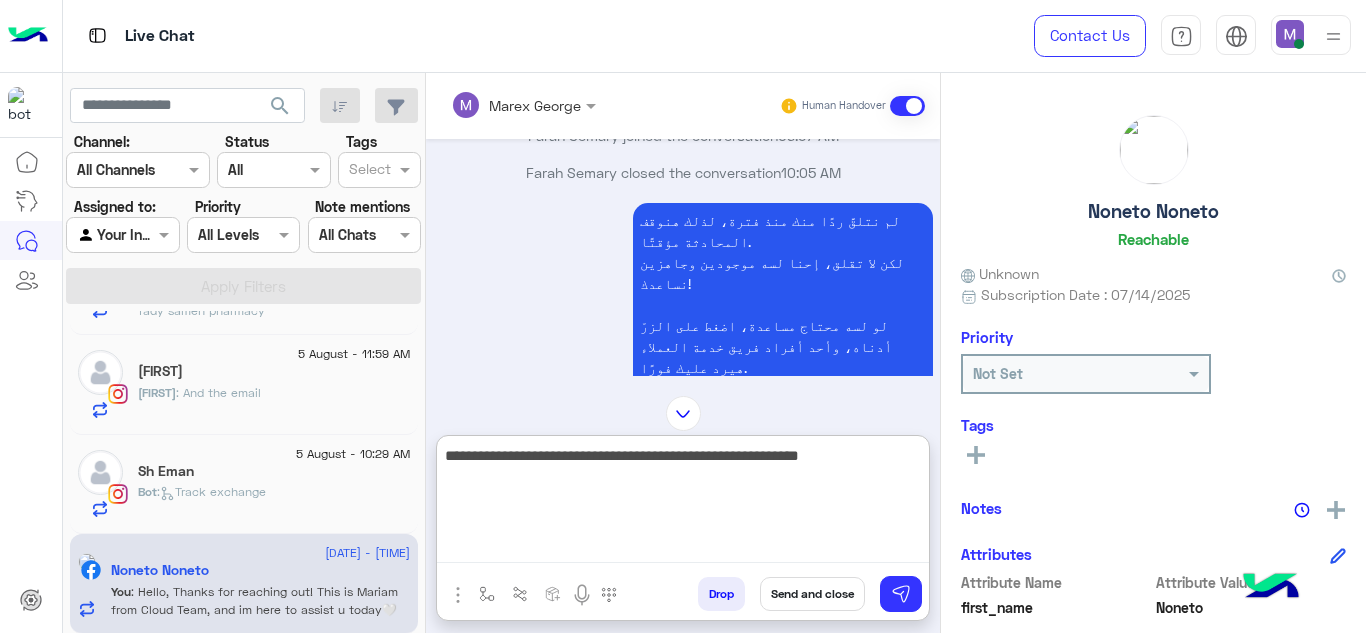 click on "**********" at bounding box center (683, 503) 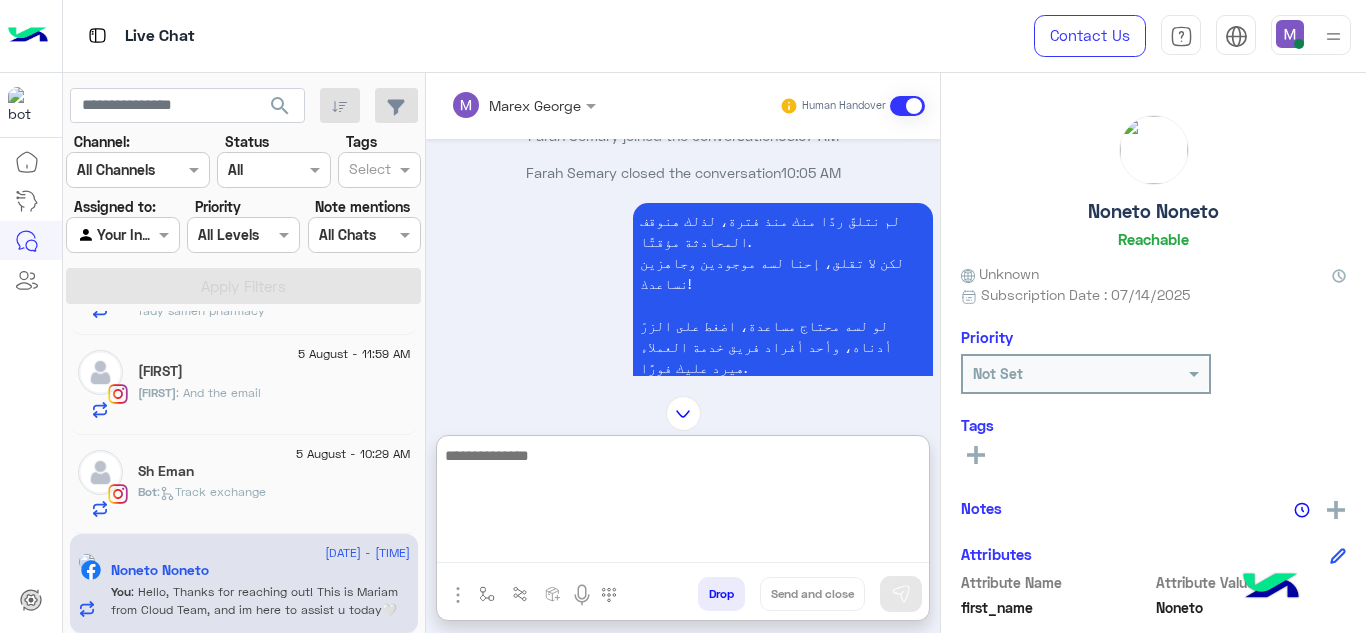 click at bounding box center (683, 503) 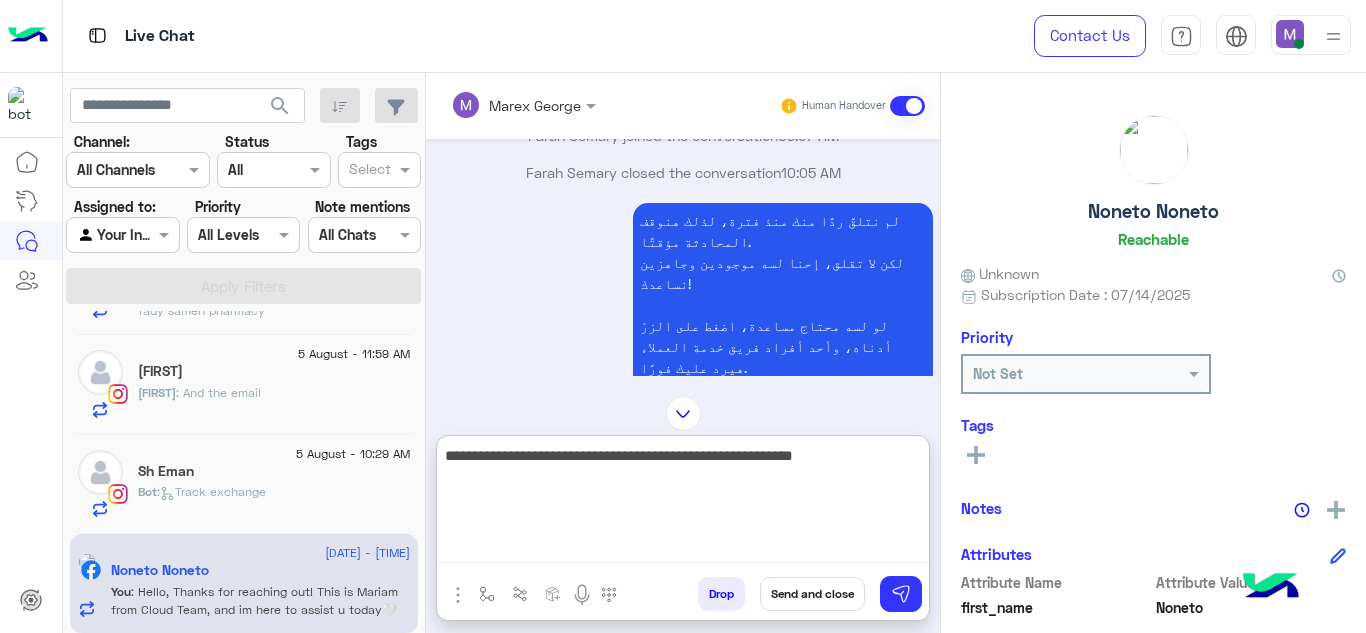 type 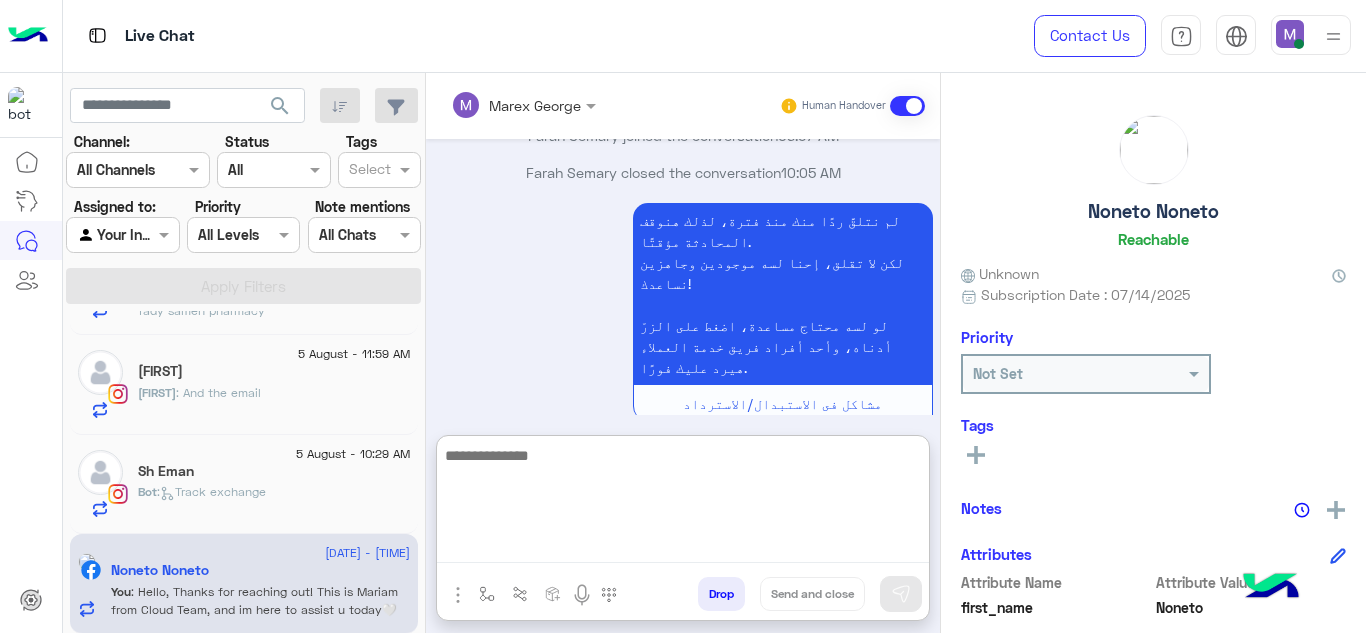 scroll, scrollTop: 4516, scrollLeft: 0, axis: vertical 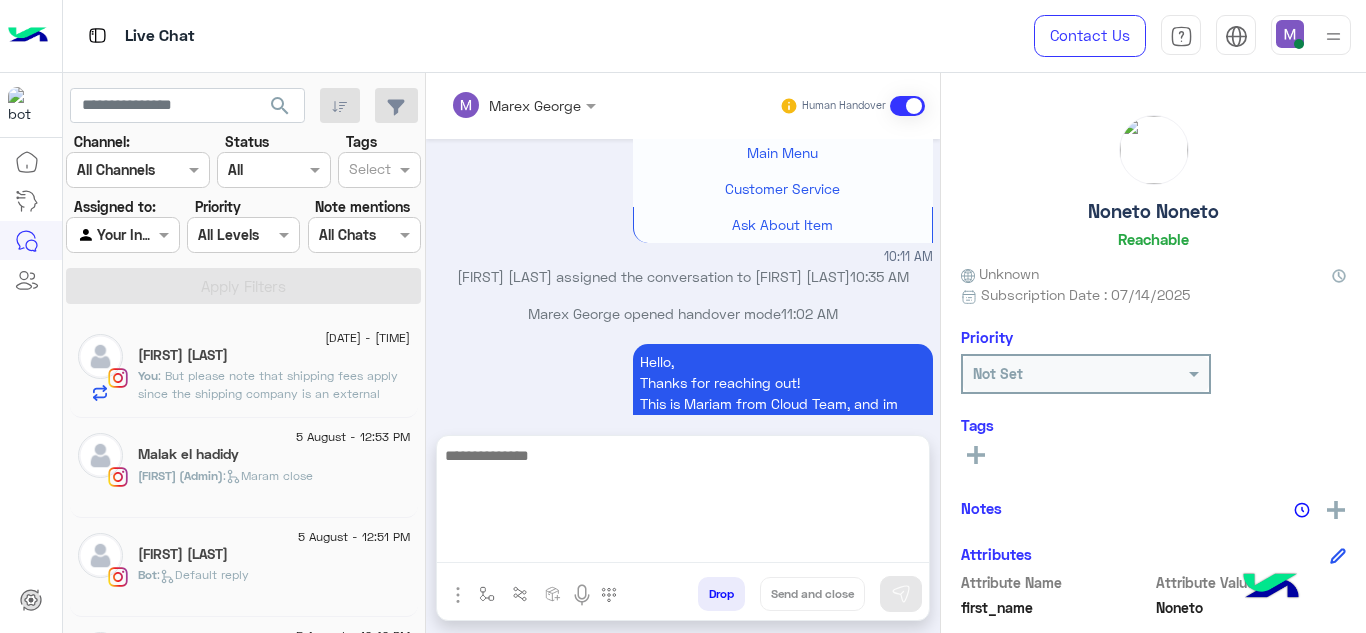 click on "[FIRST] [LAST]" 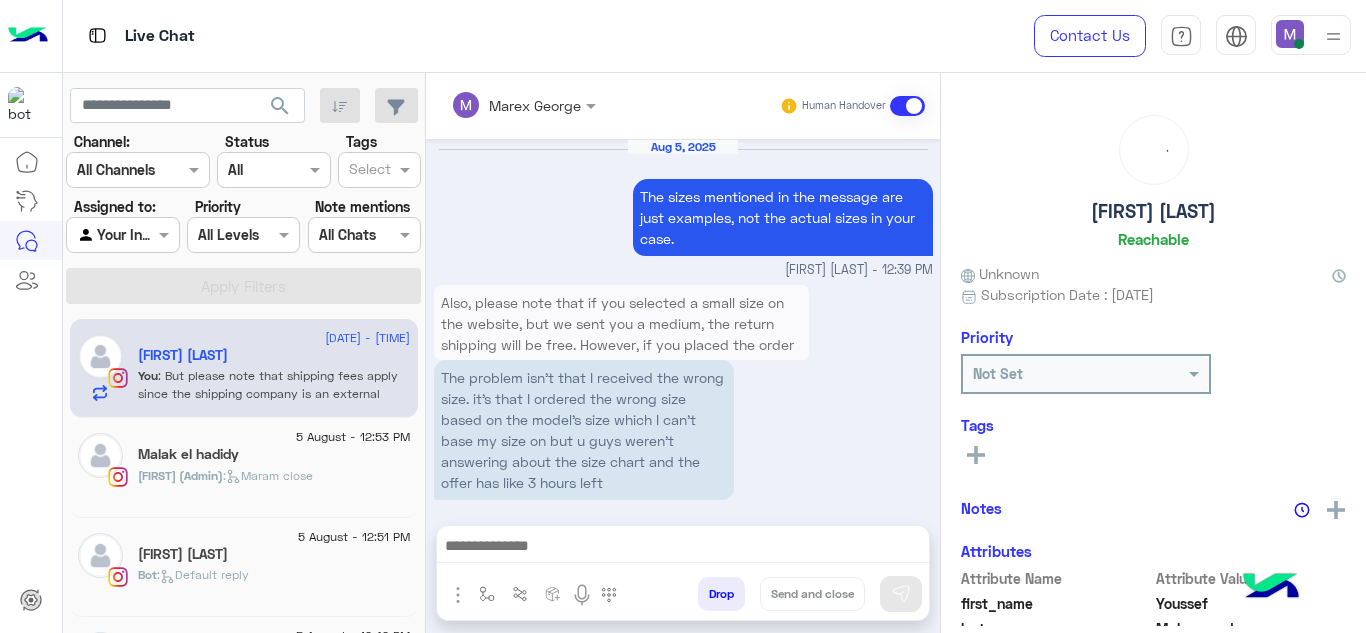 scroll, scrollTop: 750, scrollLeft: 0, axis: vertical 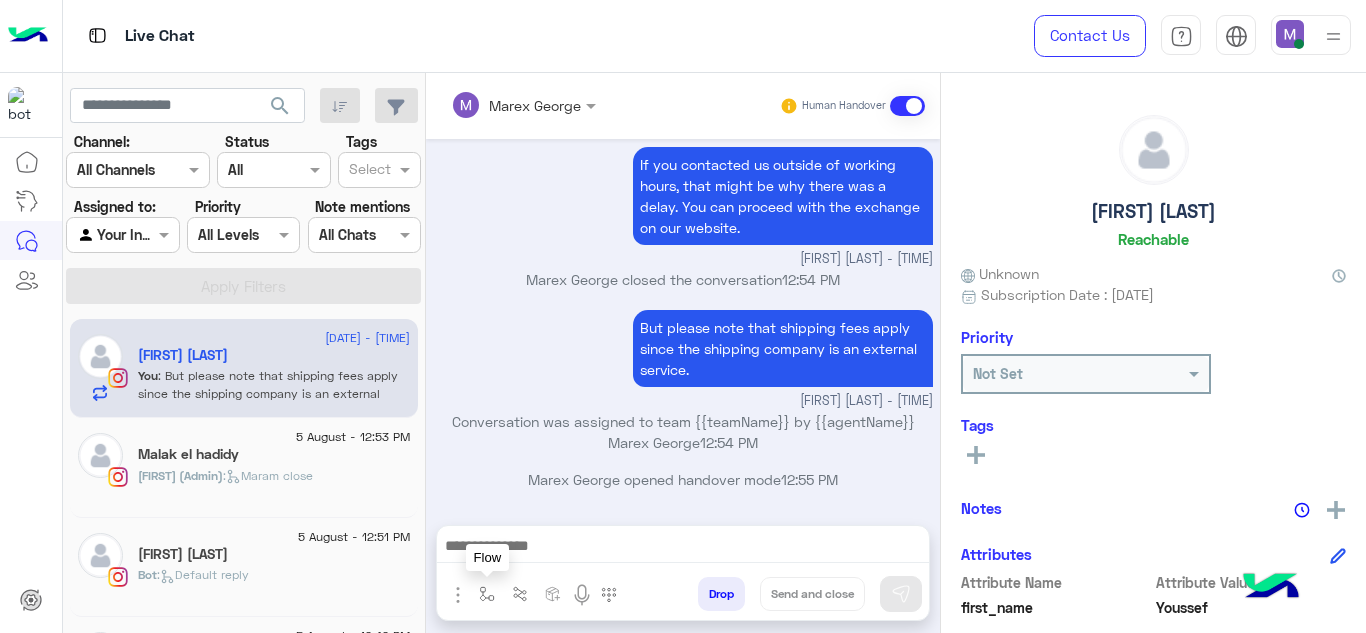 click at bounding box center [487, 593] 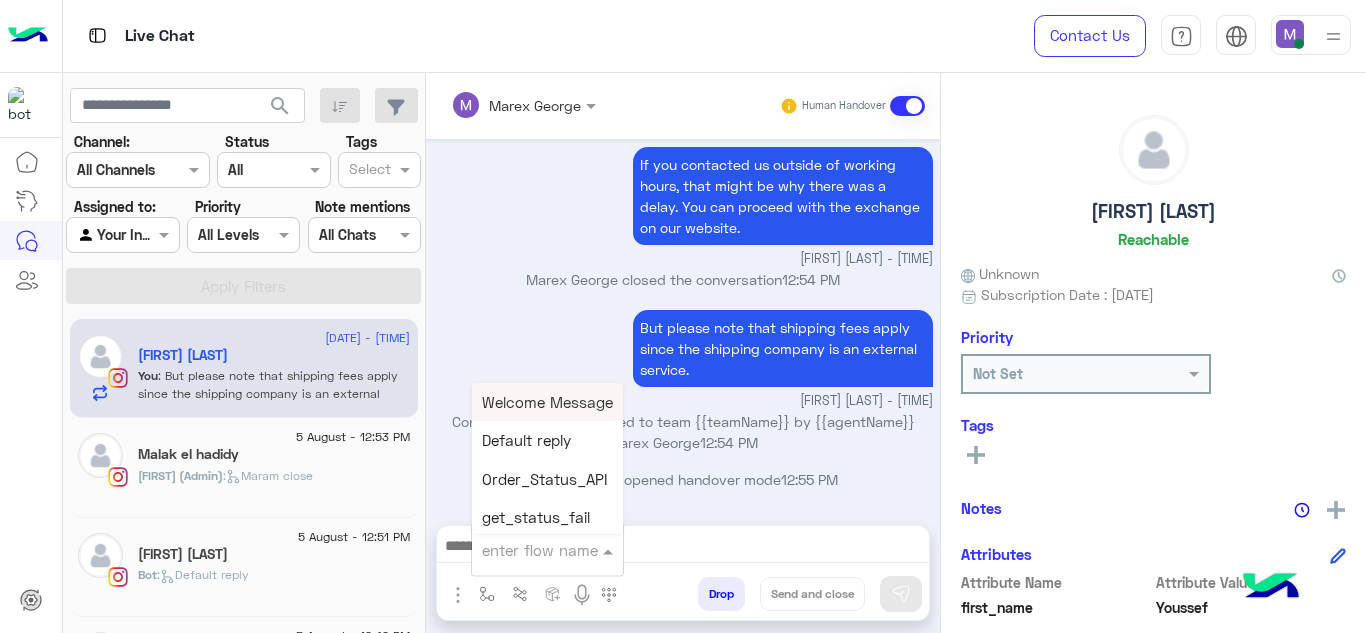 click at bounding box center (523, 550) 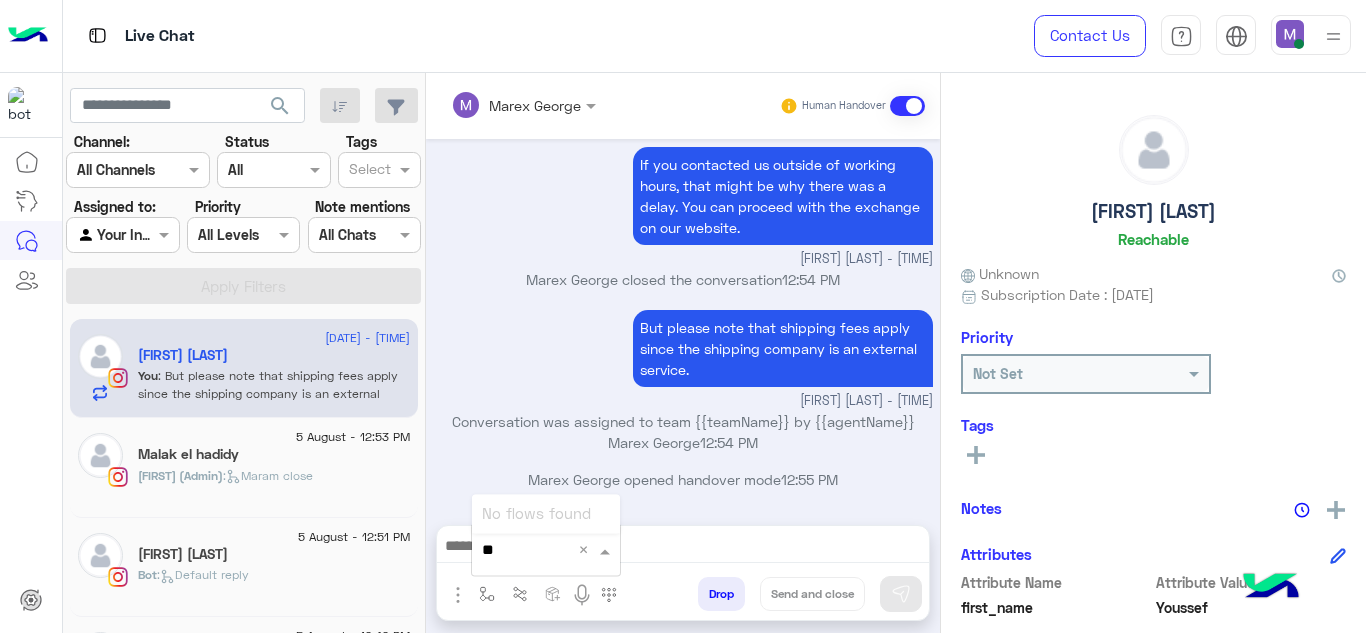 type on "*" 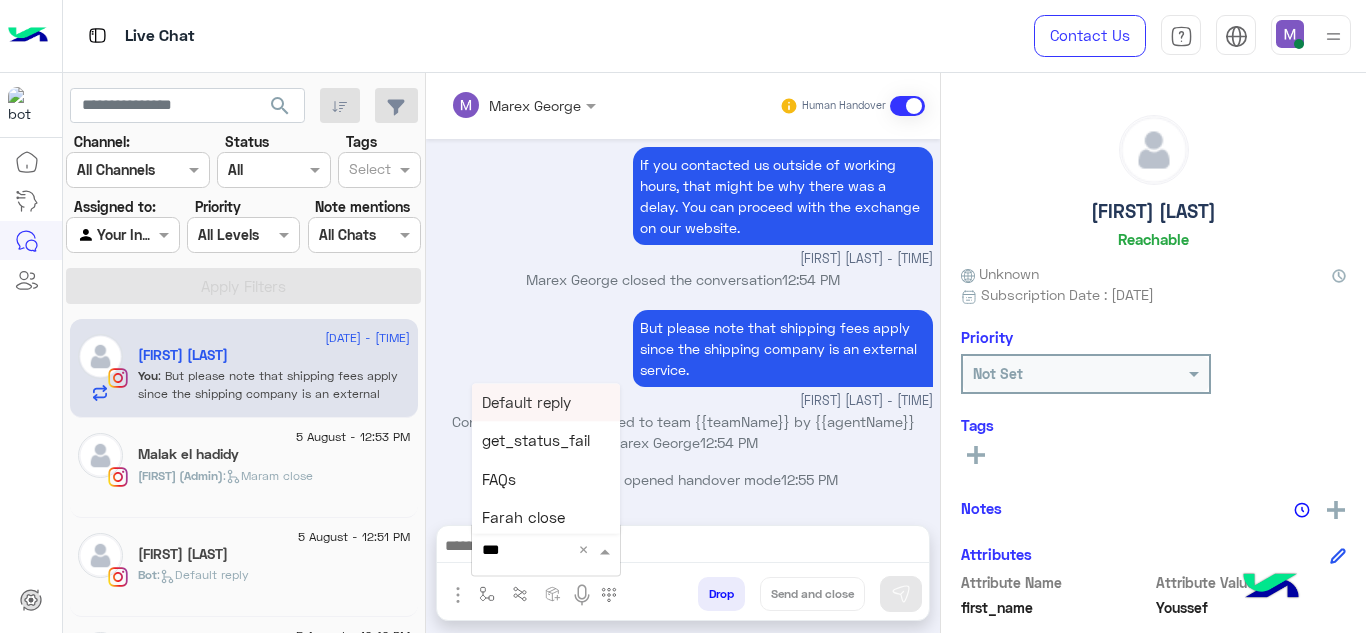 type on "****" 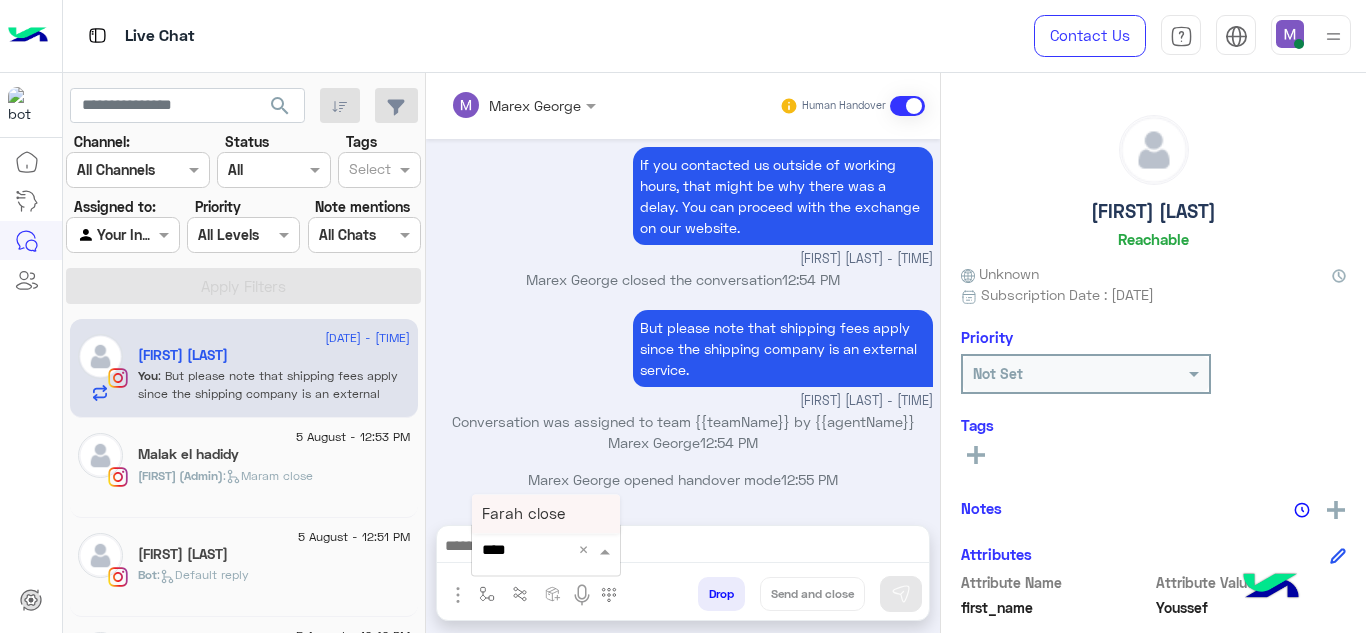 click on "Farah close" at bounding box center (523, 514) 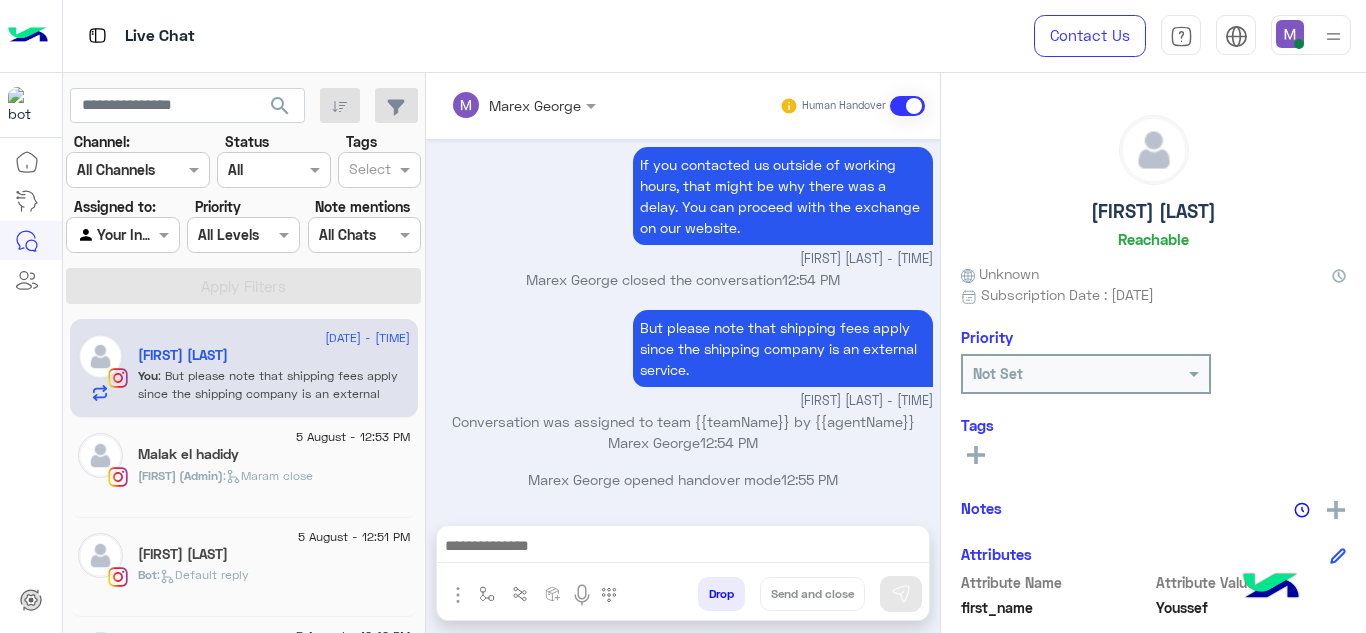 type on "**********" 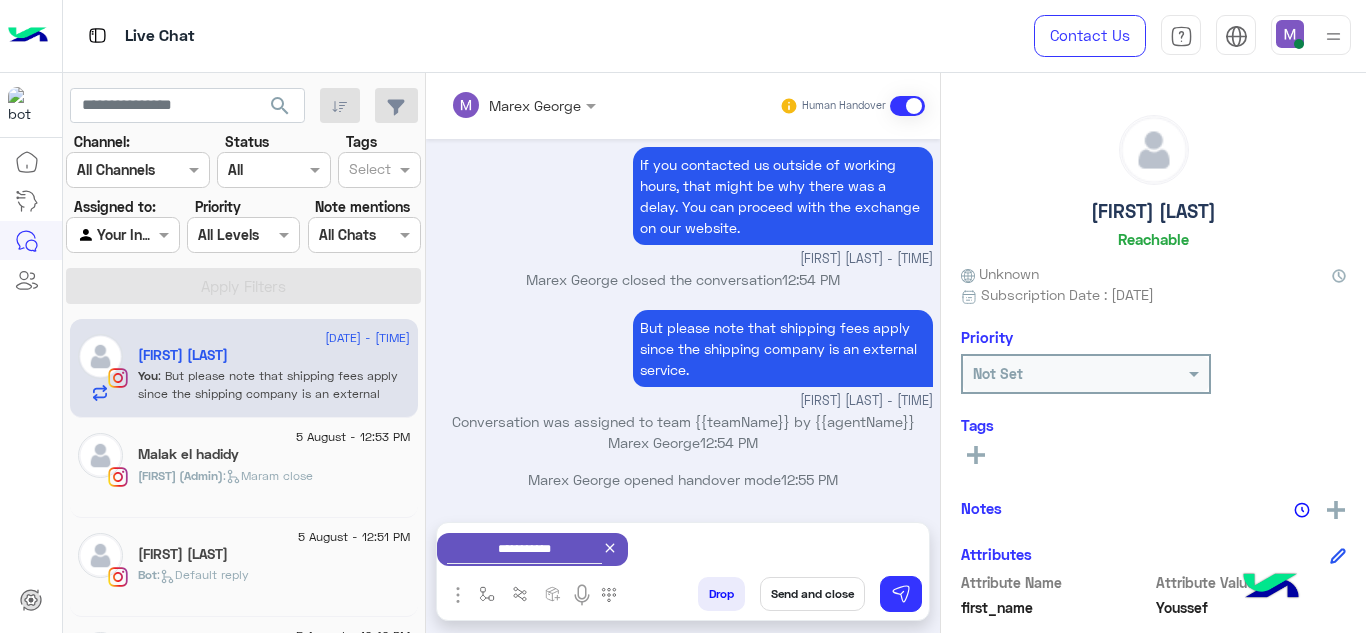 click on "Send and close" at bounding box center [812, 594] 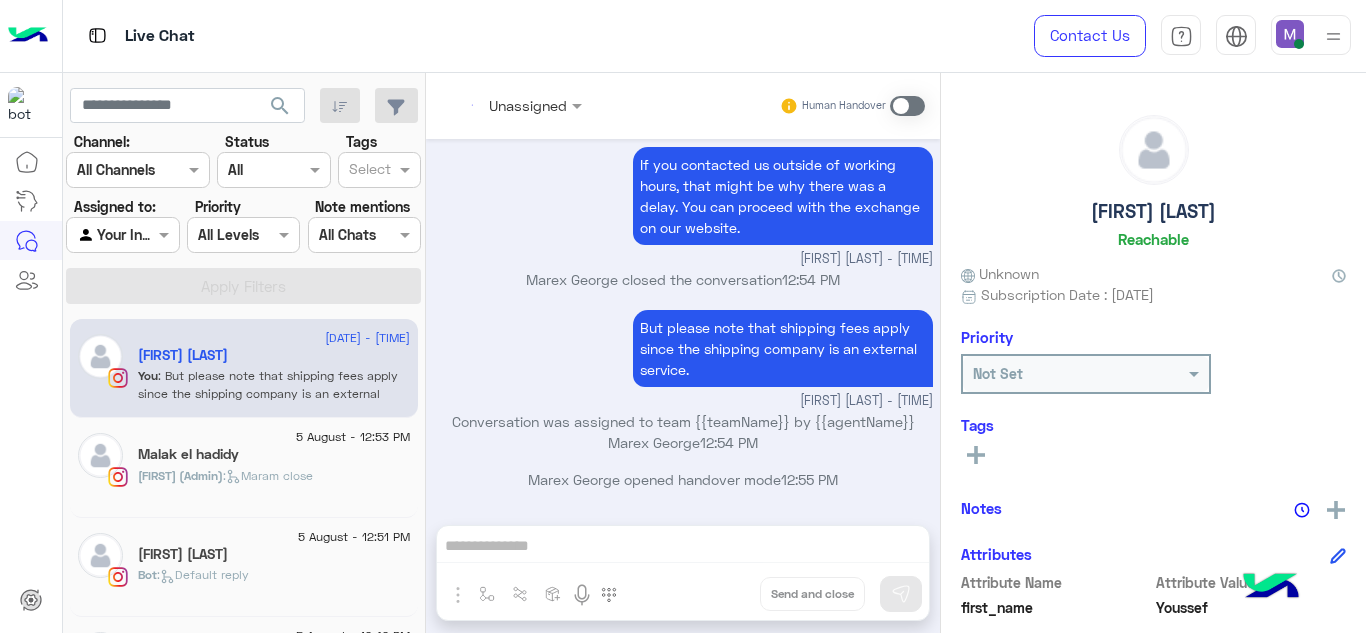 scroll, scrollTop: 787, scrollLeft: 0, axis: vertical 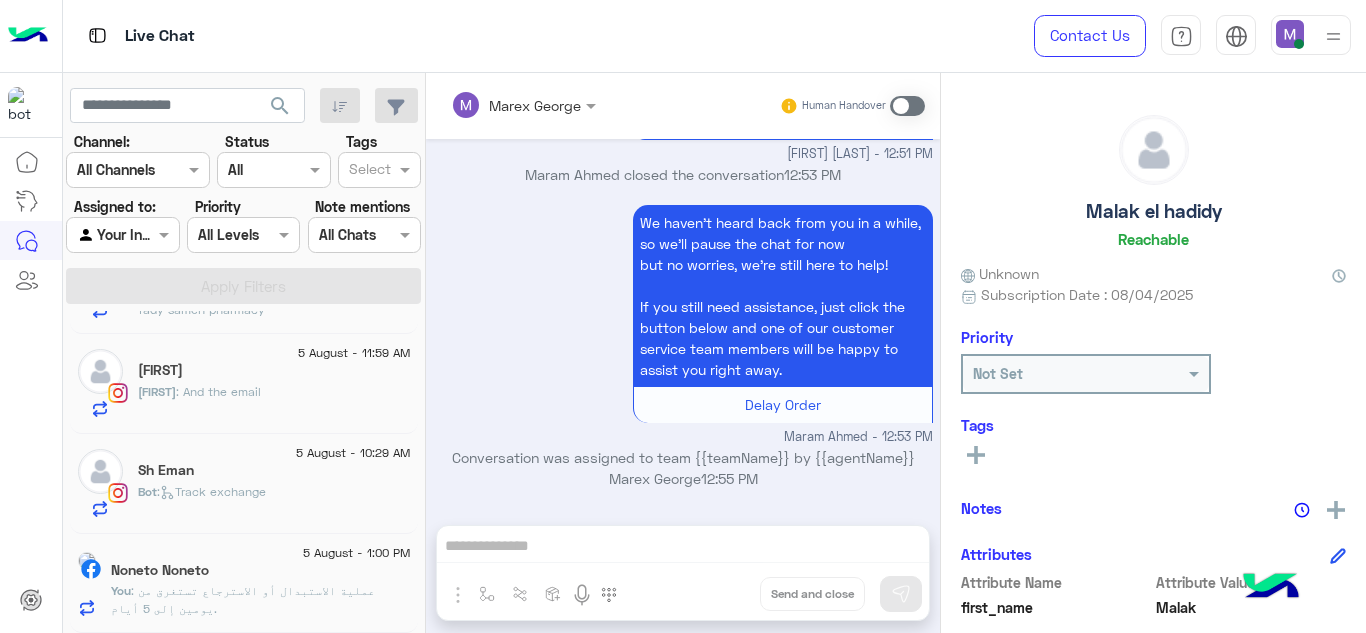 click on "Sh Eman" 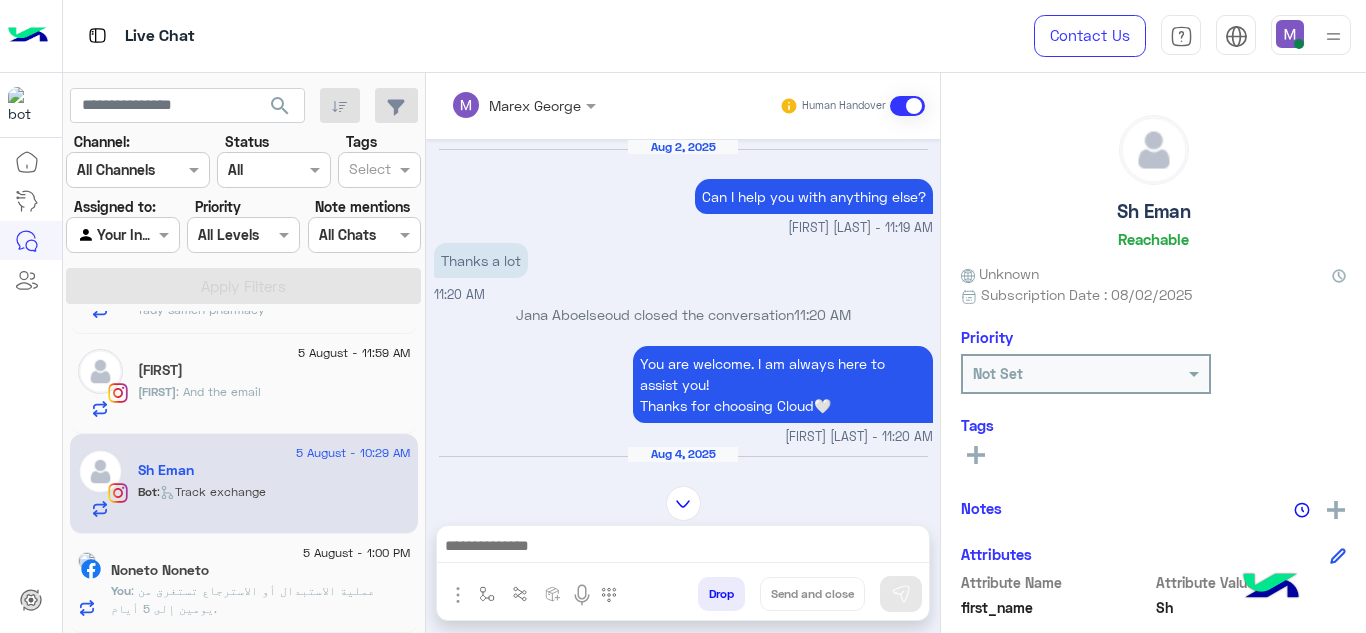 scroll, scrollTop: 1113, scrollLeft: 0, axis: vertical 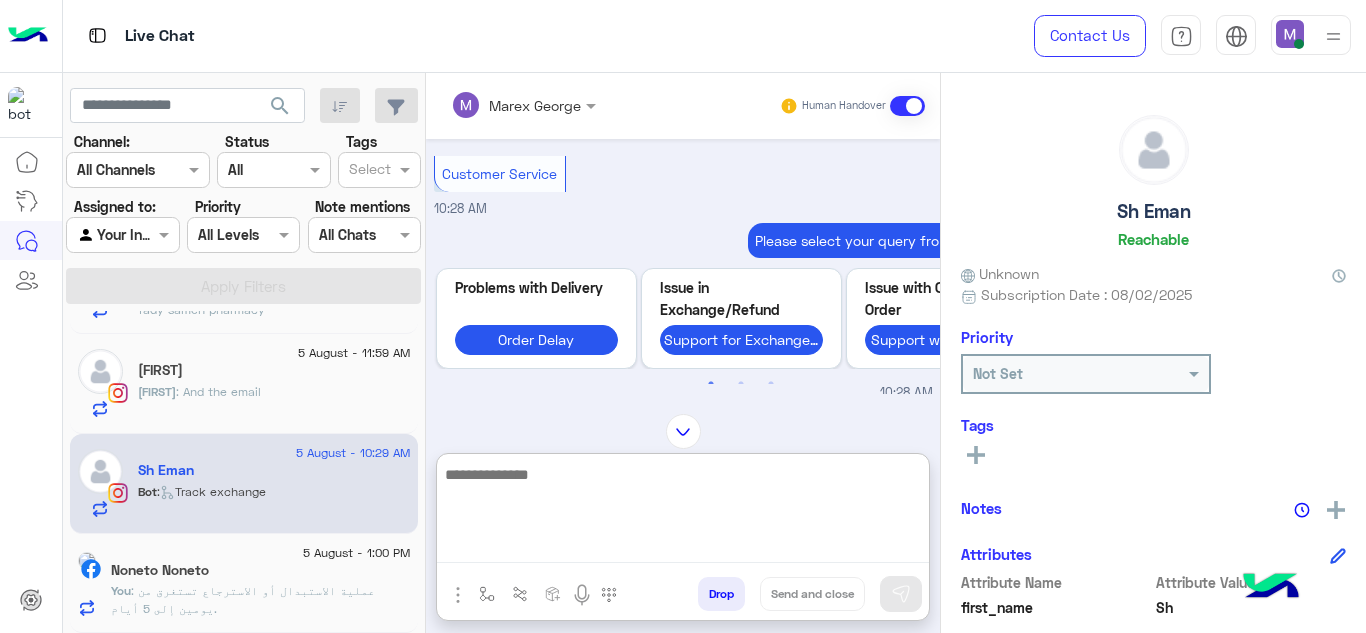 click at bounding box center (683, 513) 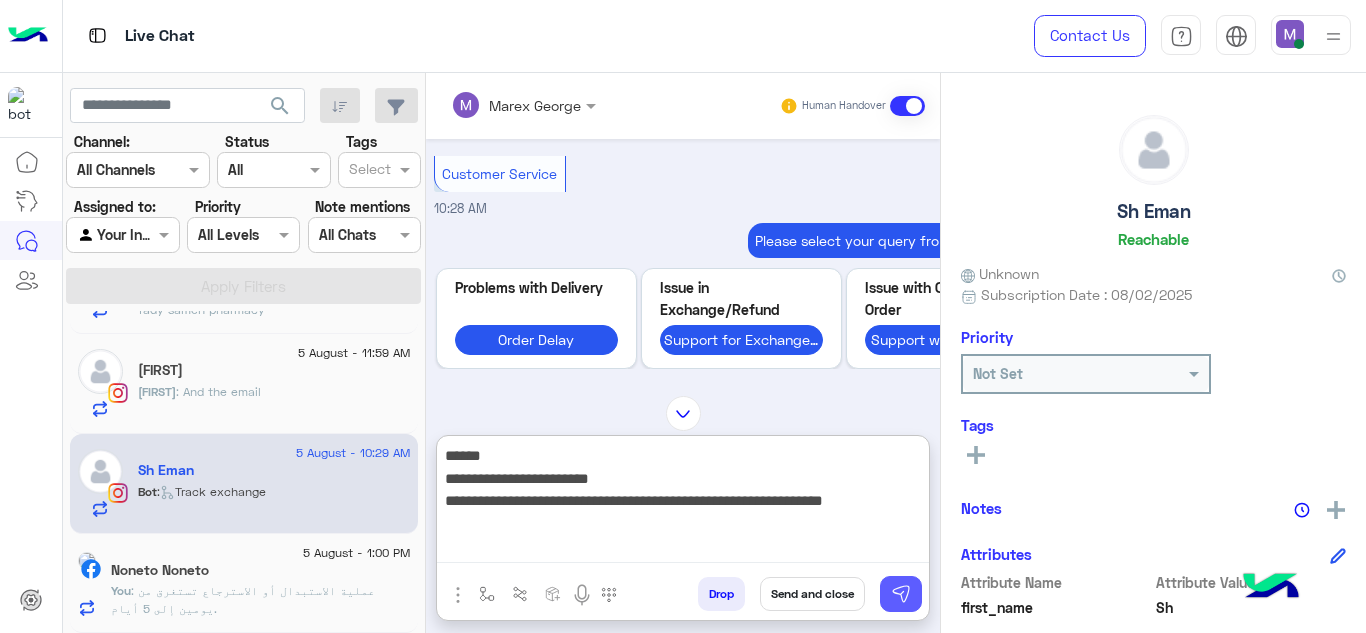 type on "**********" 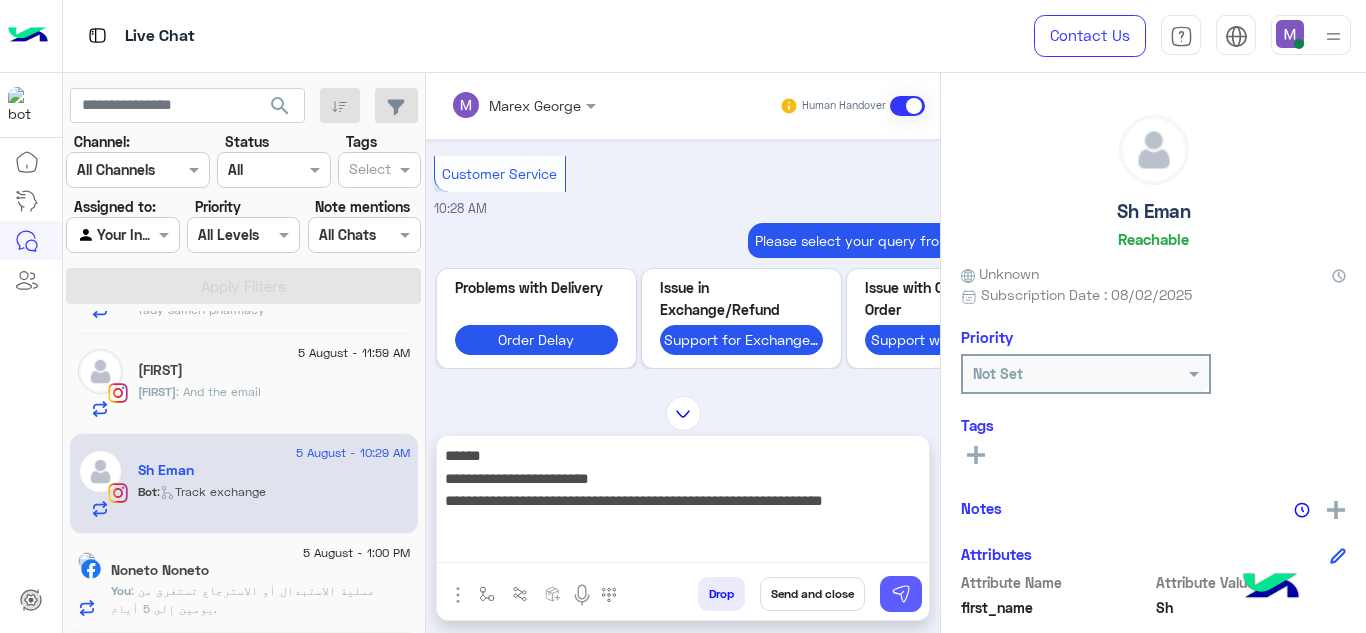 click at bounding box center (901, 594) 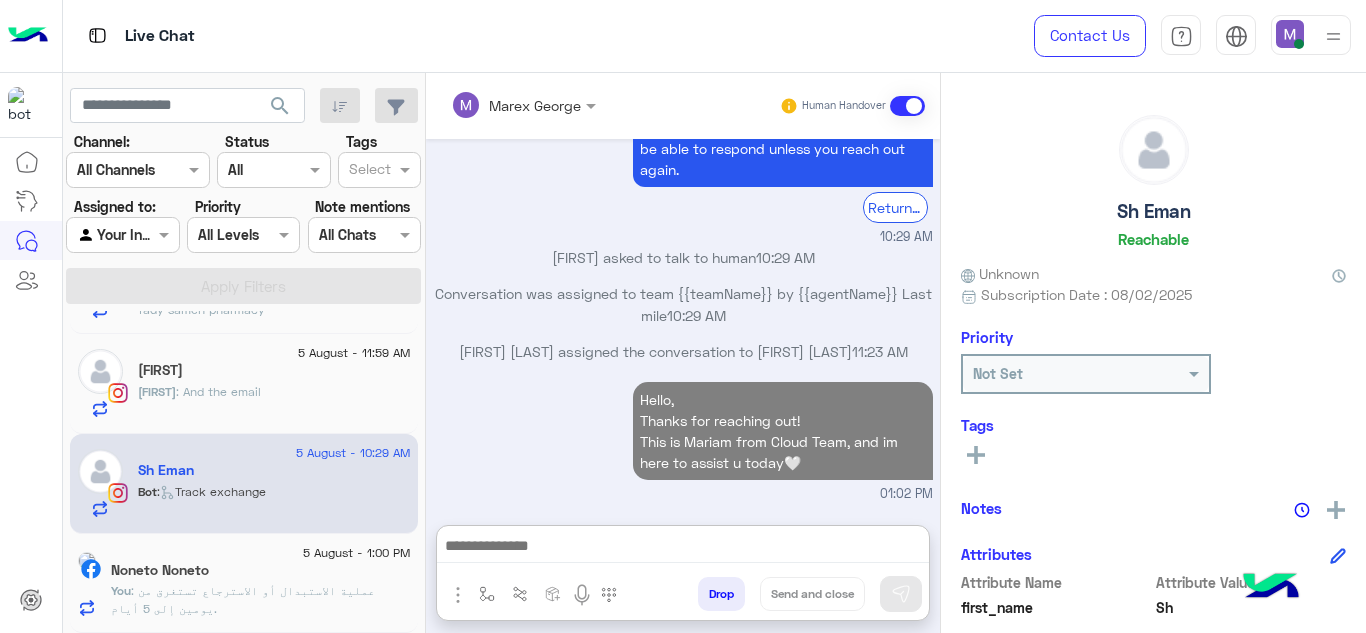 click at bounding box center [683, 548] 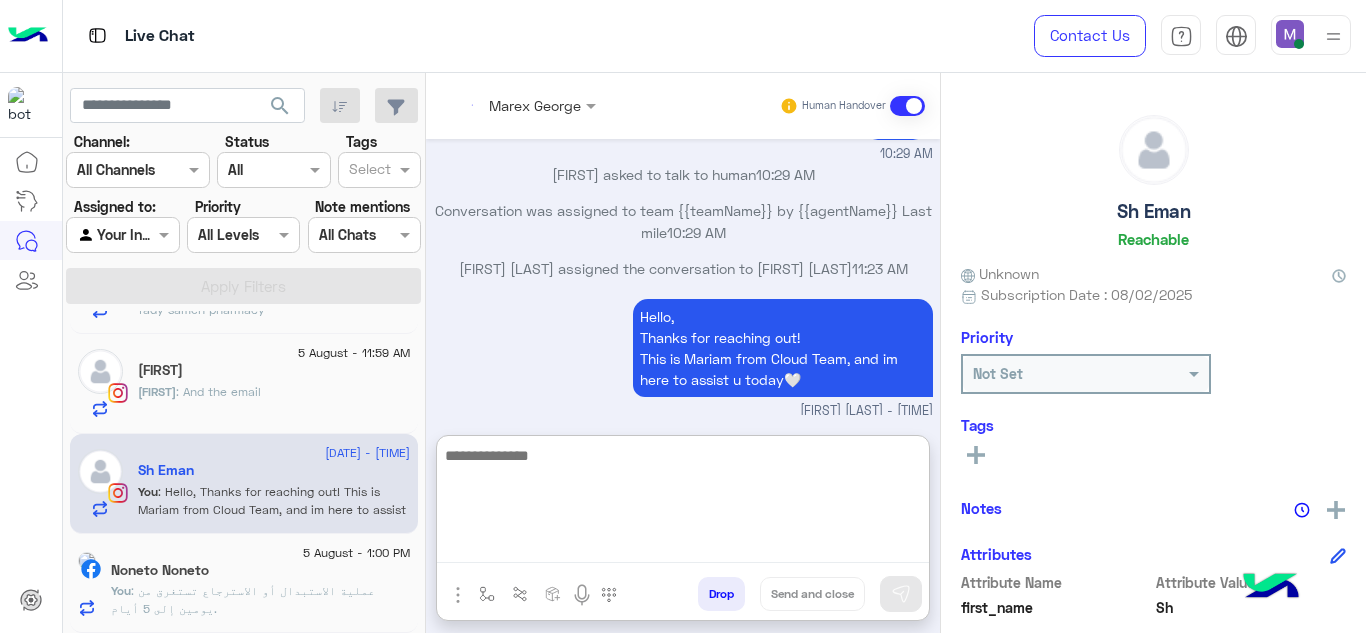 scroll, scrollTop: 2136, scrollLeft: 0, axis: vertical 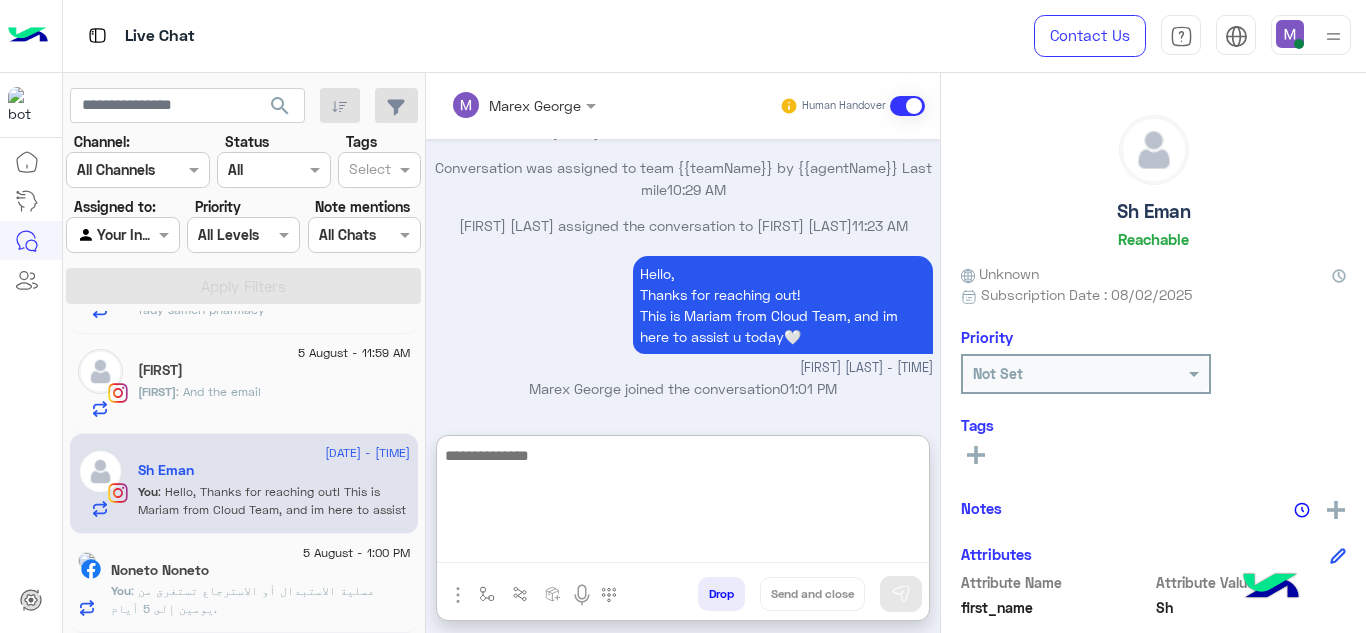 paste on "**********" 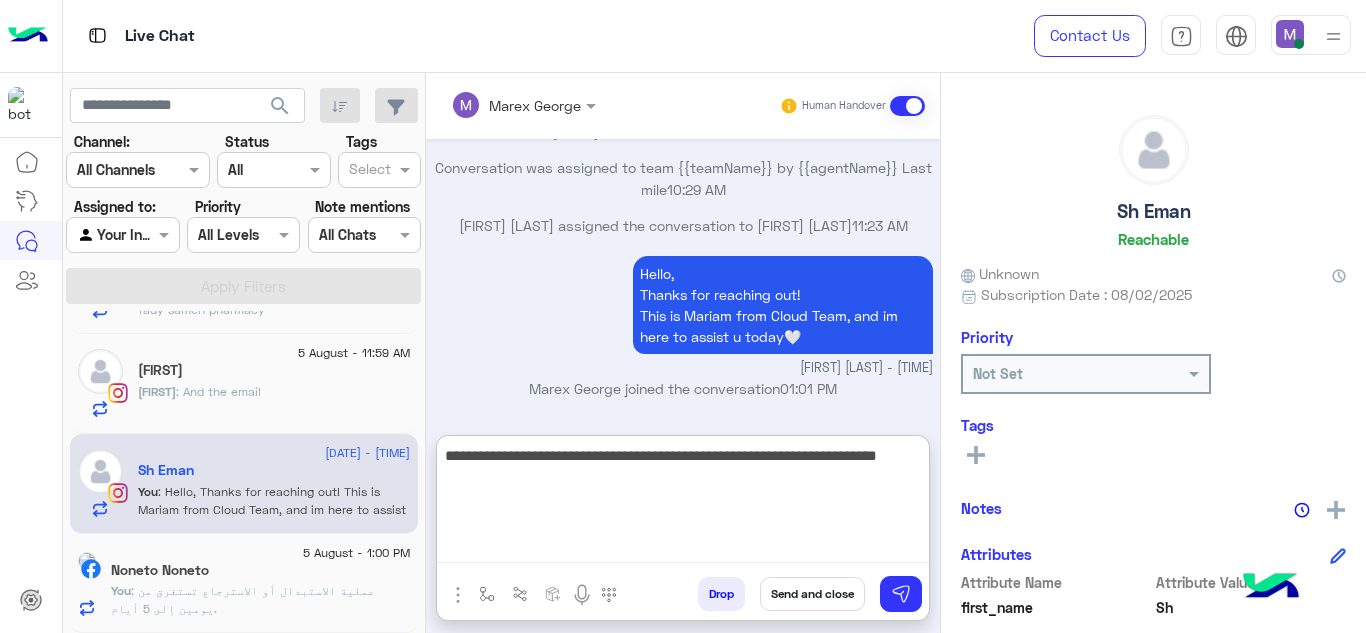 click on "**********" at bounding box center (683, 503) 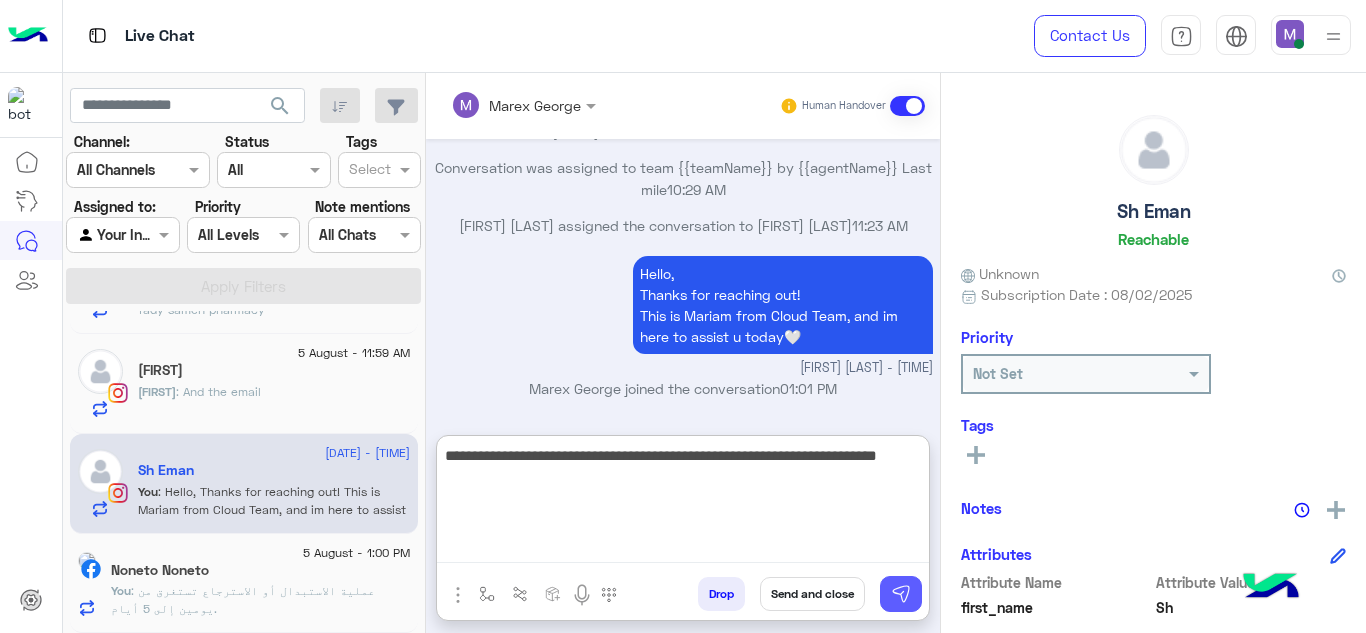 type on "**********" 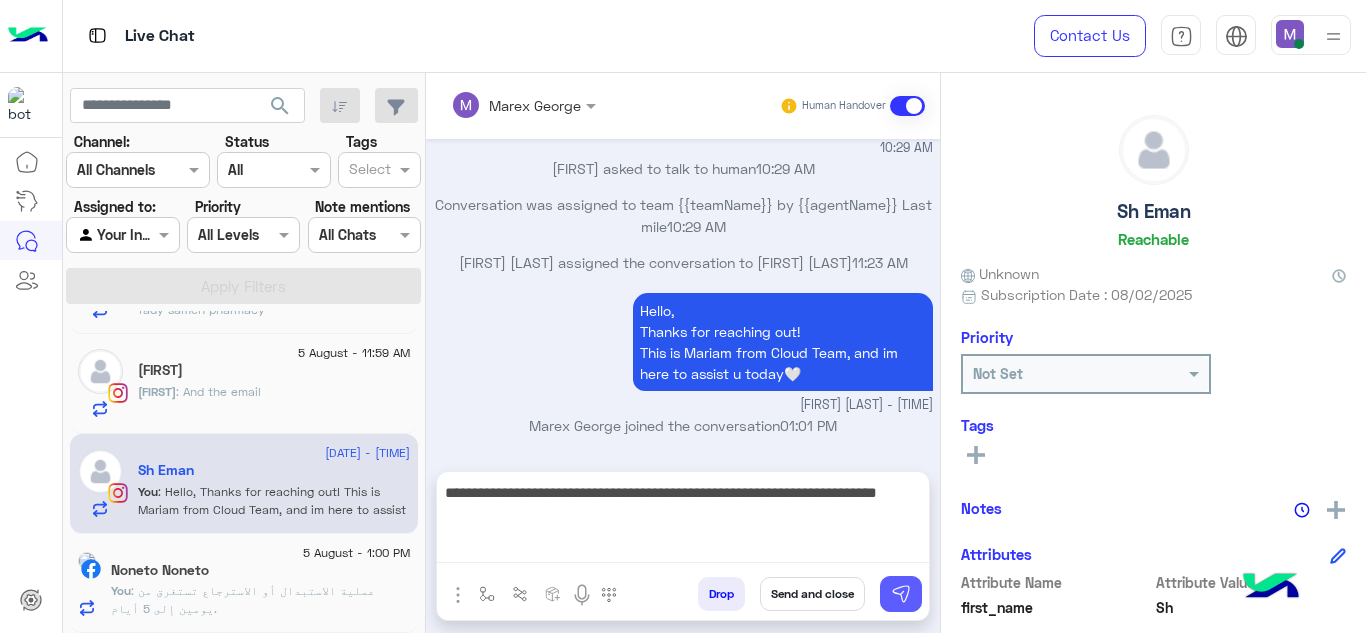 click at bounding box center [901, 594] 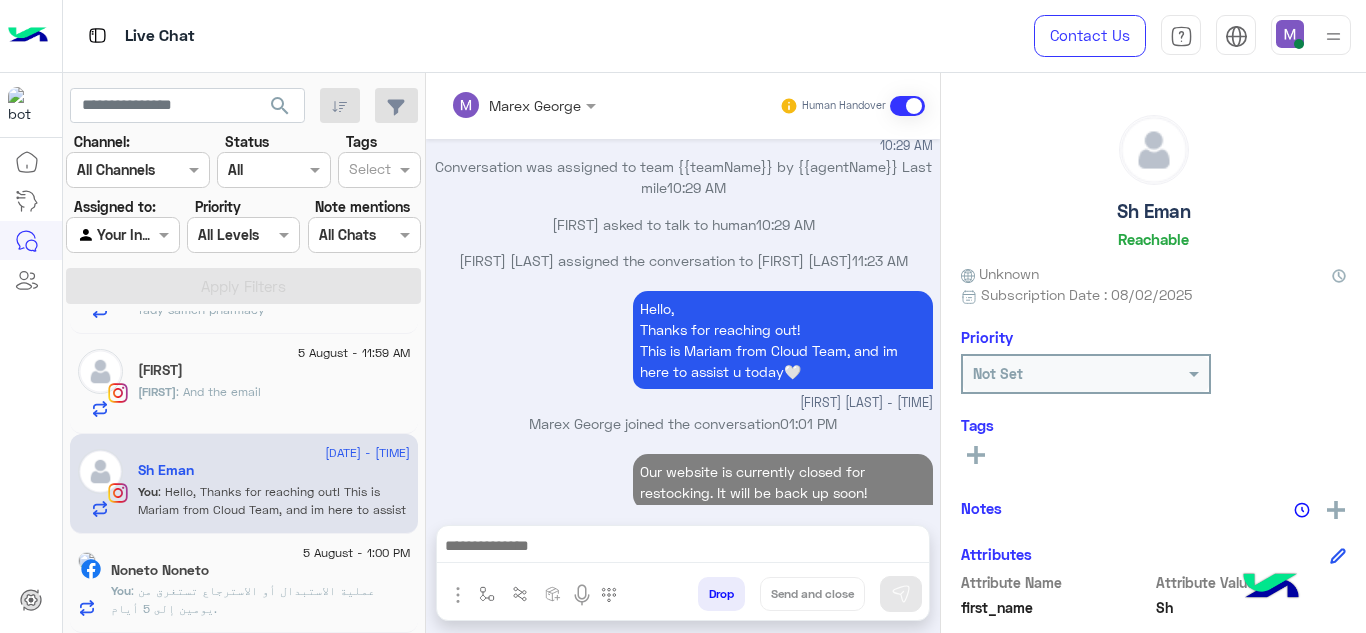 scroll, scrollTop: 2131, scrollLeft: 0, axis: vertical 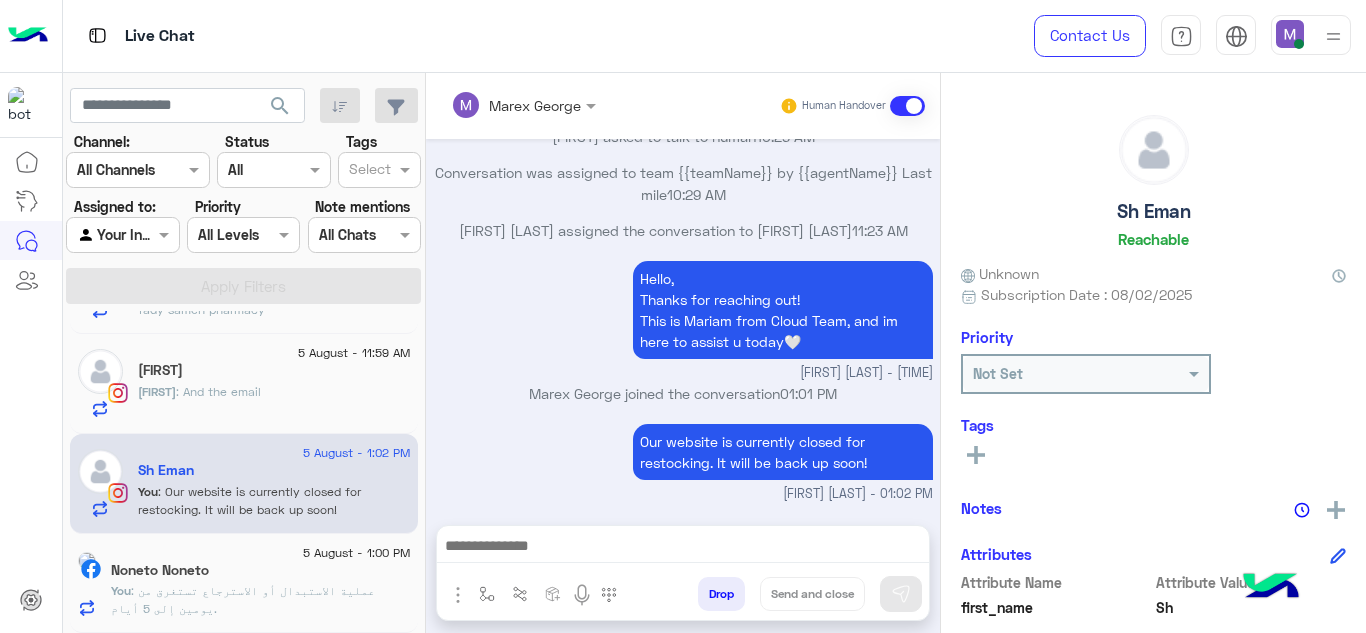 click at bounding box center (683, 548) 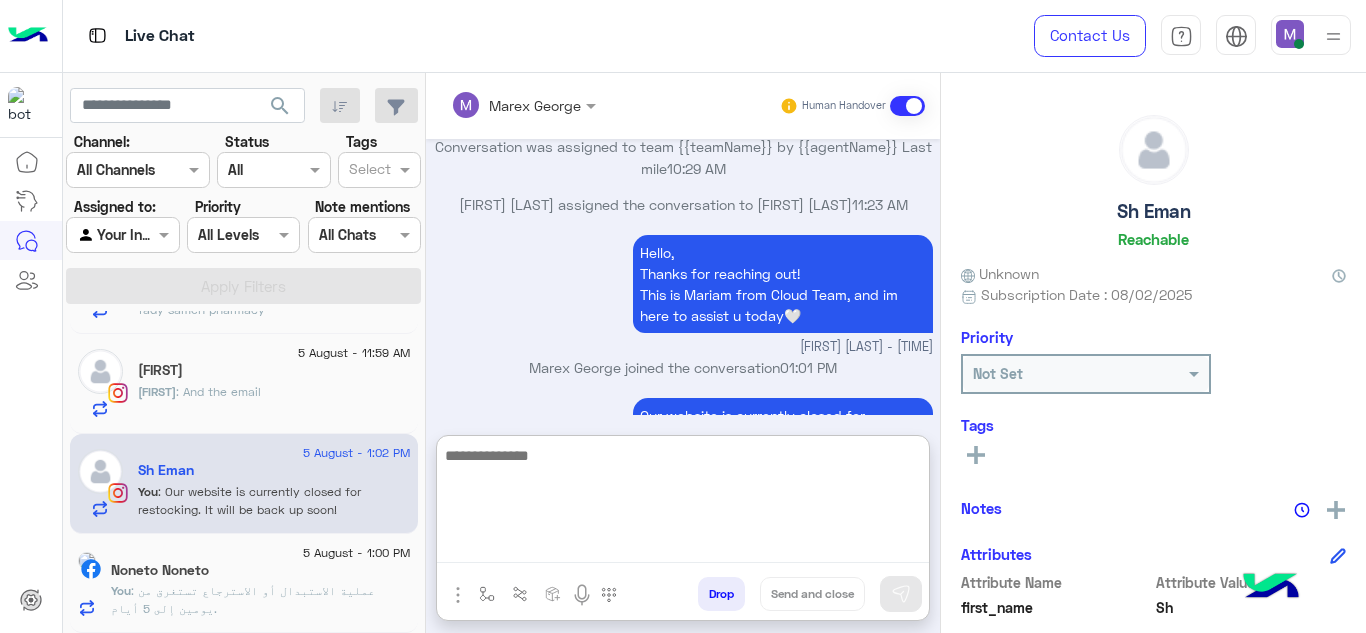 paste on "**********" 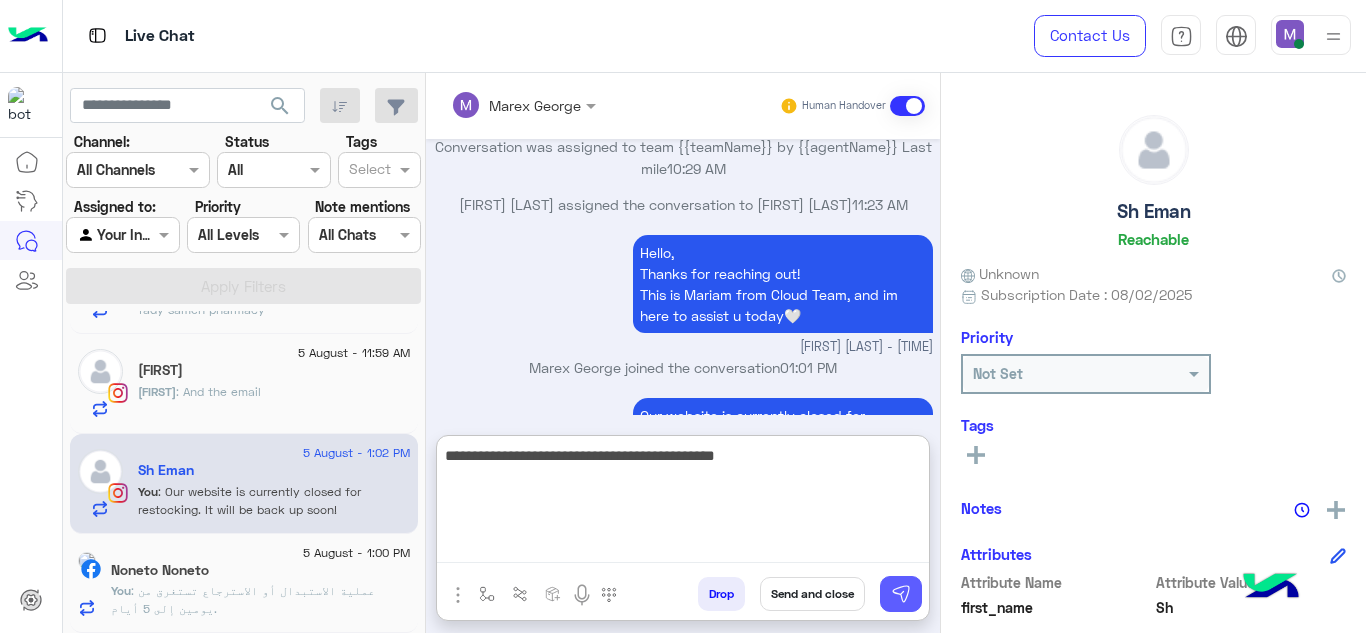 type on "**********" 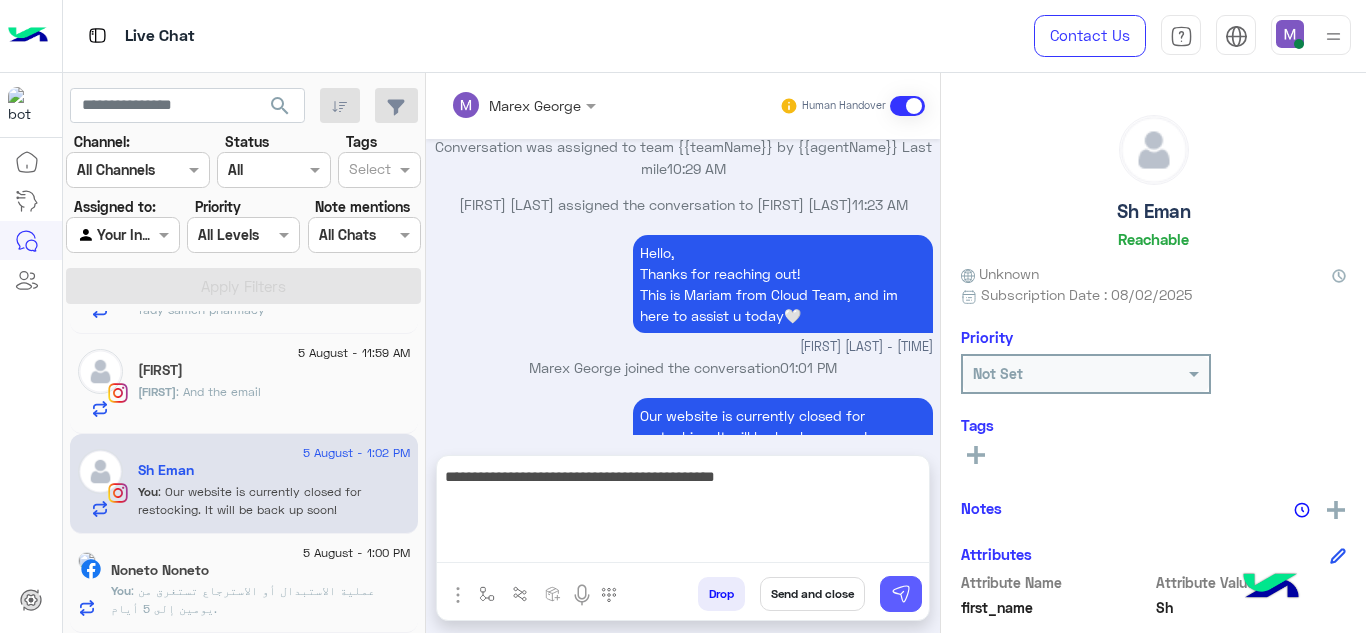 click at bounding box center (901, 594) 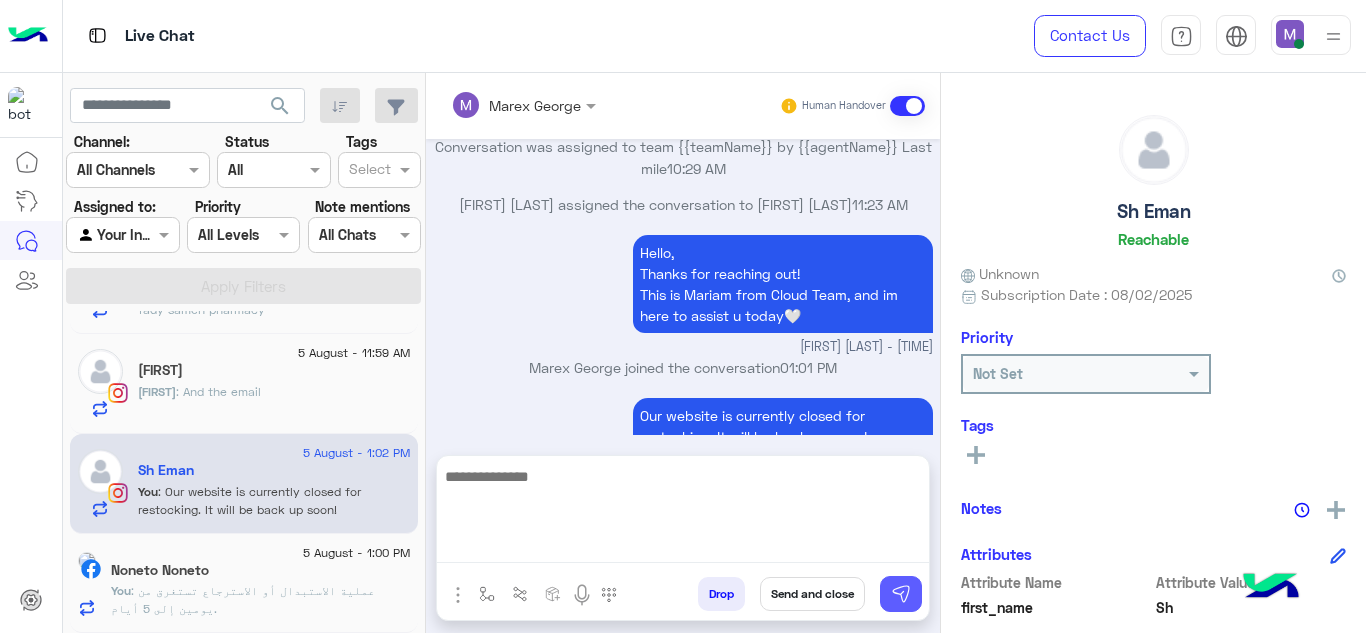 scroll, scrollTop: 2215, scrollLeft: 0, axis: vertical 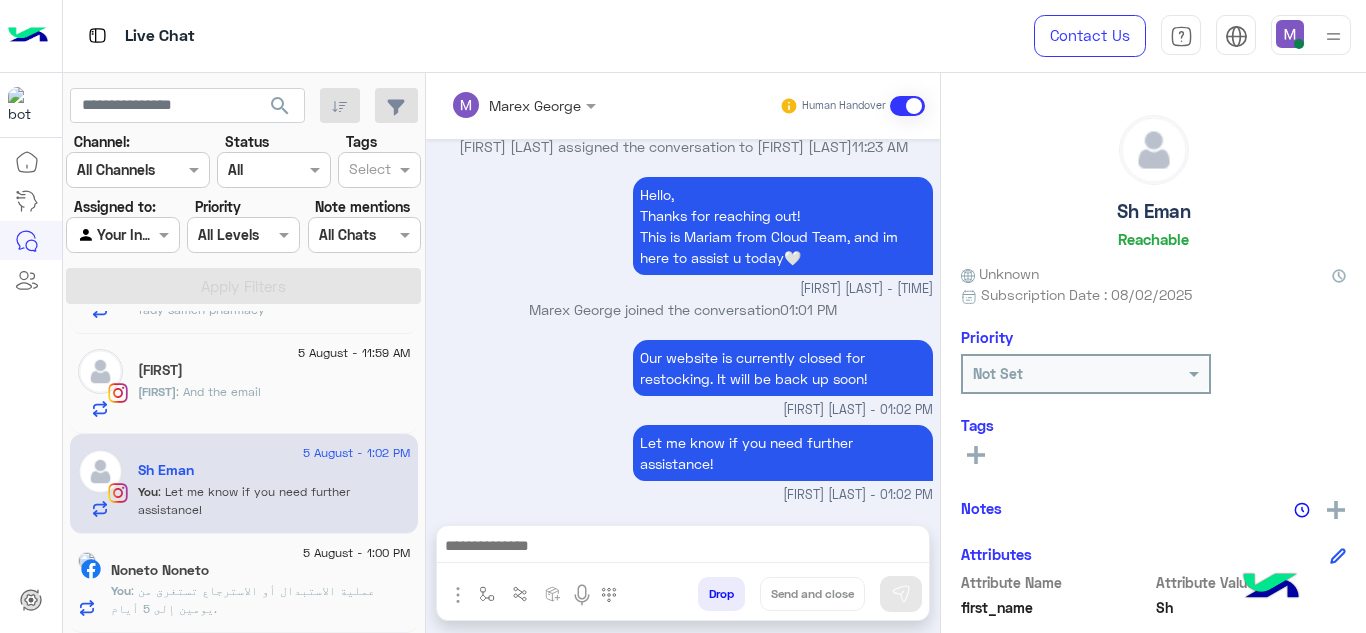 click on "Noneto Noneto" 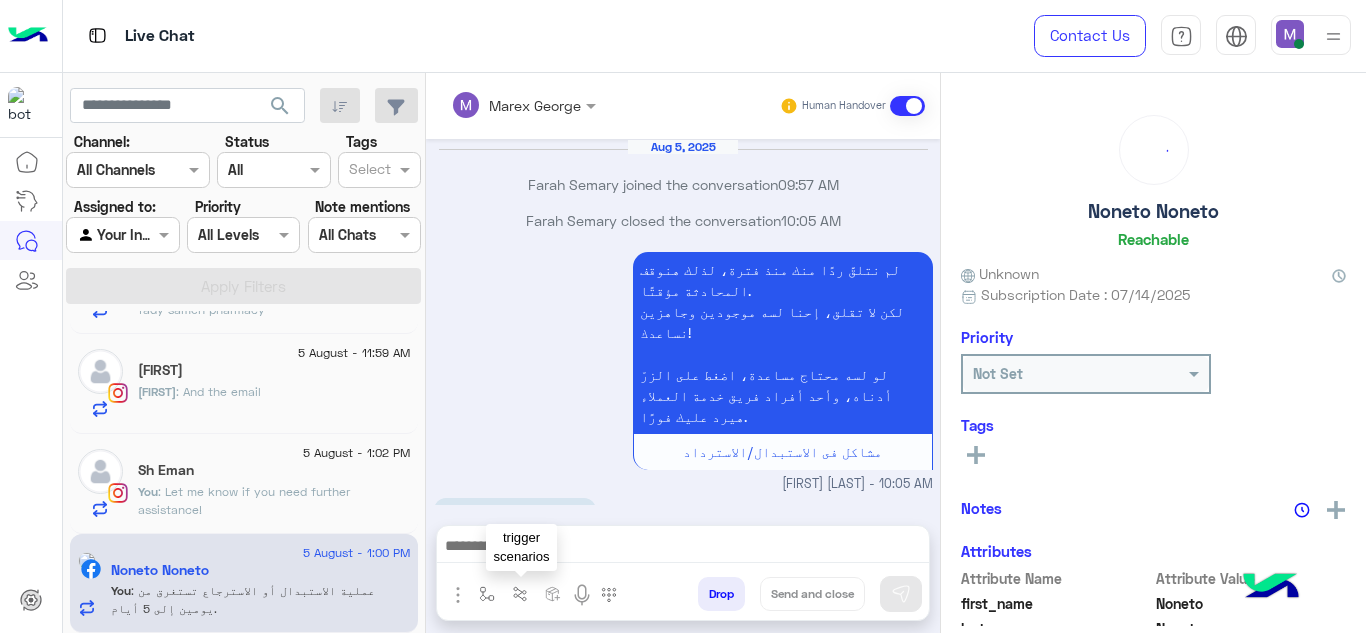 scroll, scrollTop: 590, scrollLeft: 0, axis: vertical 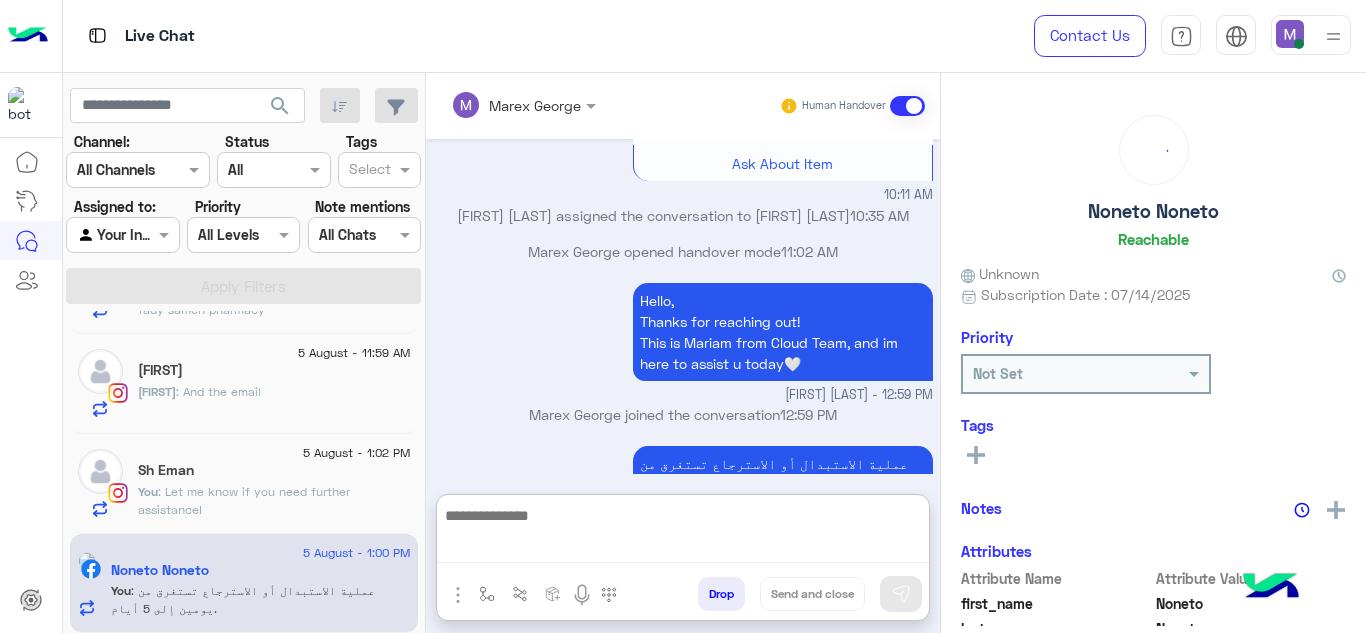 click at bounding box center [683, 533] 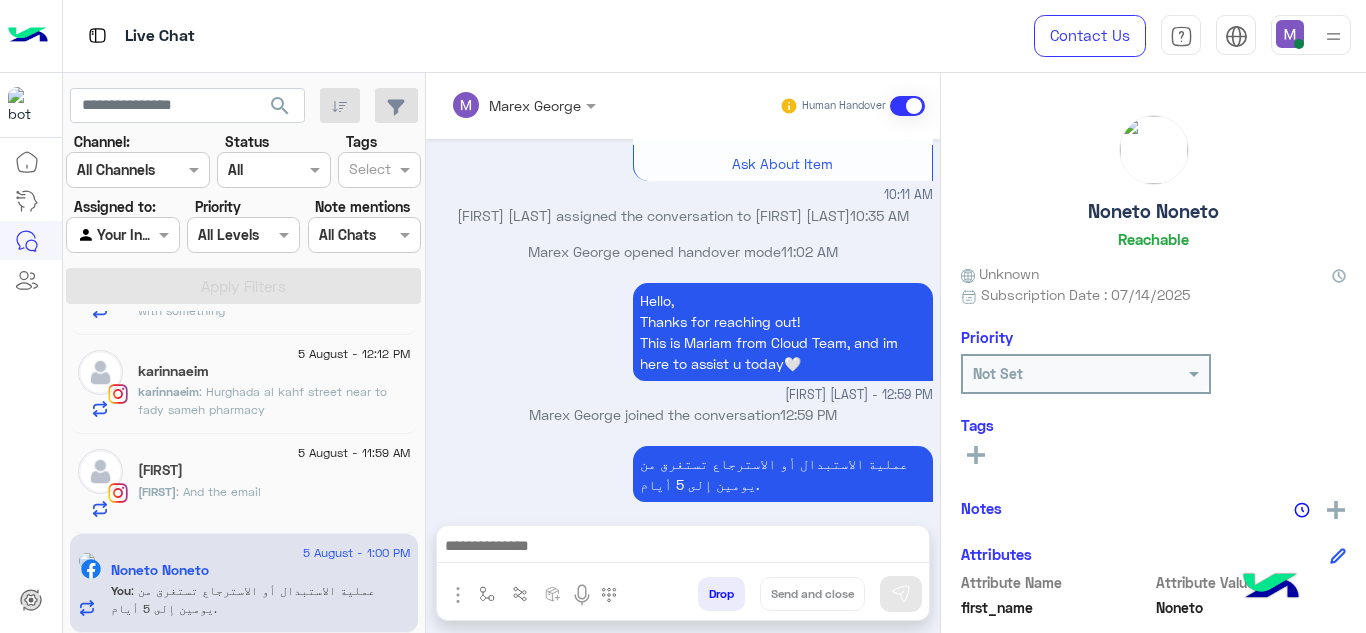 scroll, scrollTop: 483, scrollLeft: 0, axis: vertical 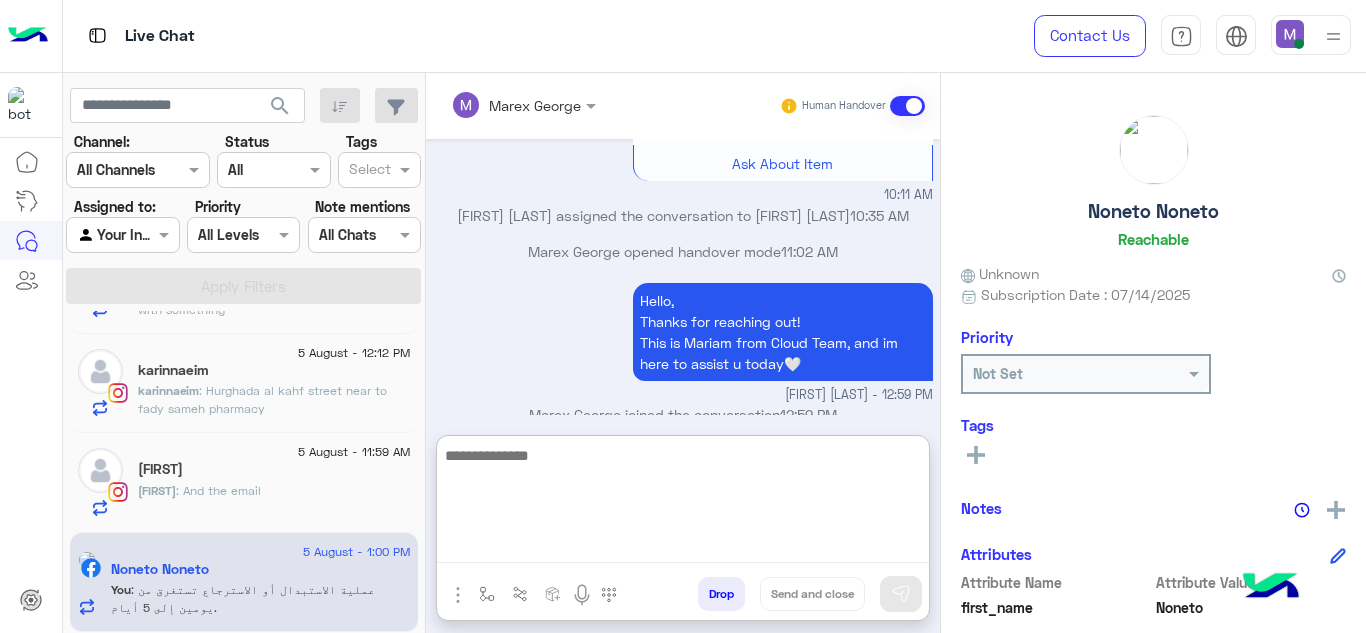 click at bounding box center (683, 503) 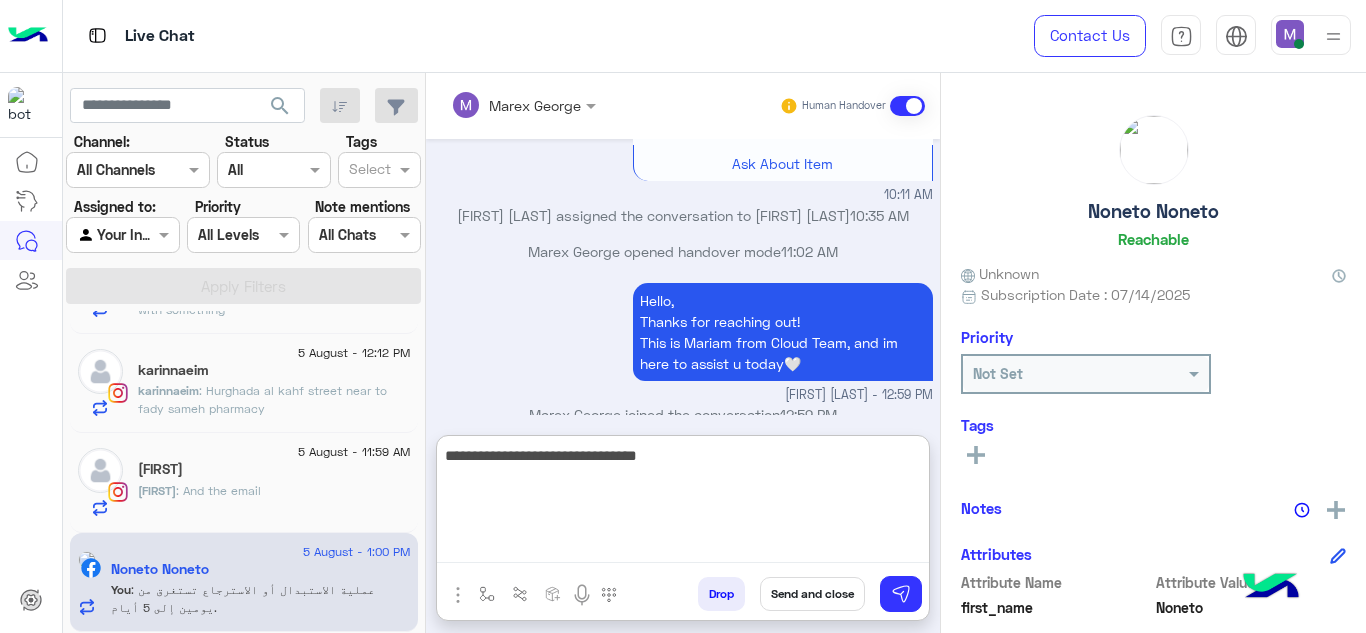 scroll, scrollTop: 679, scrollLeft: 0, axis: vertical 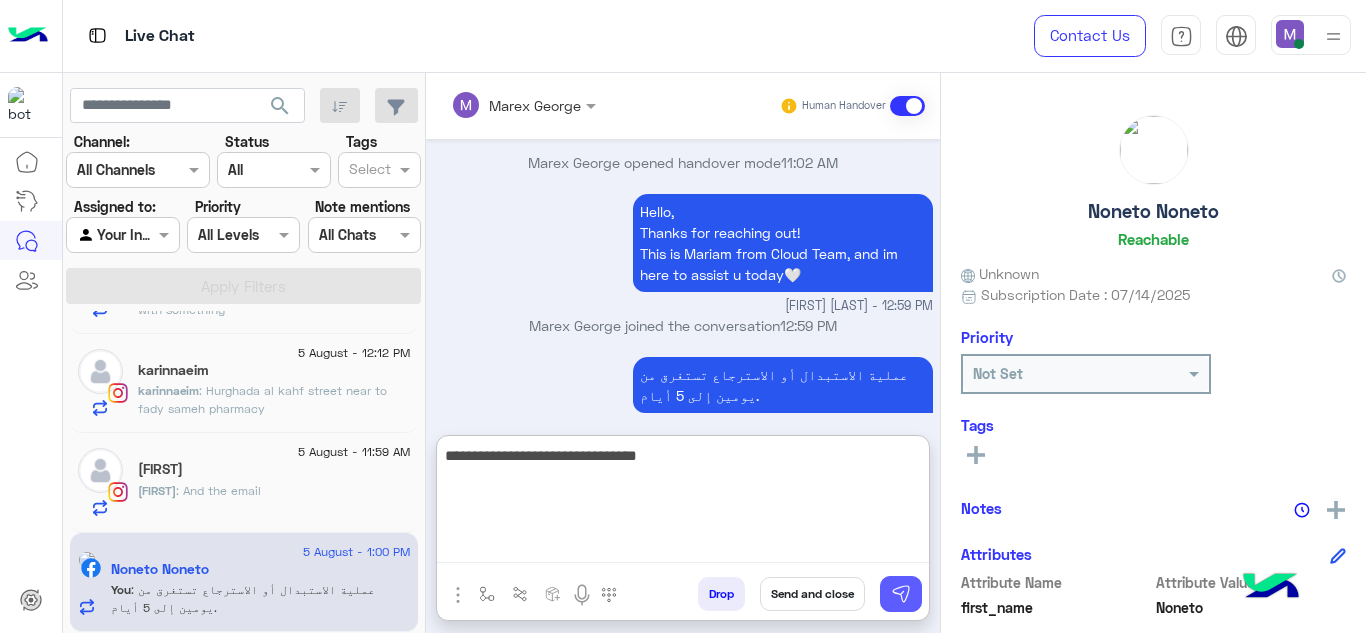 type on "**********" 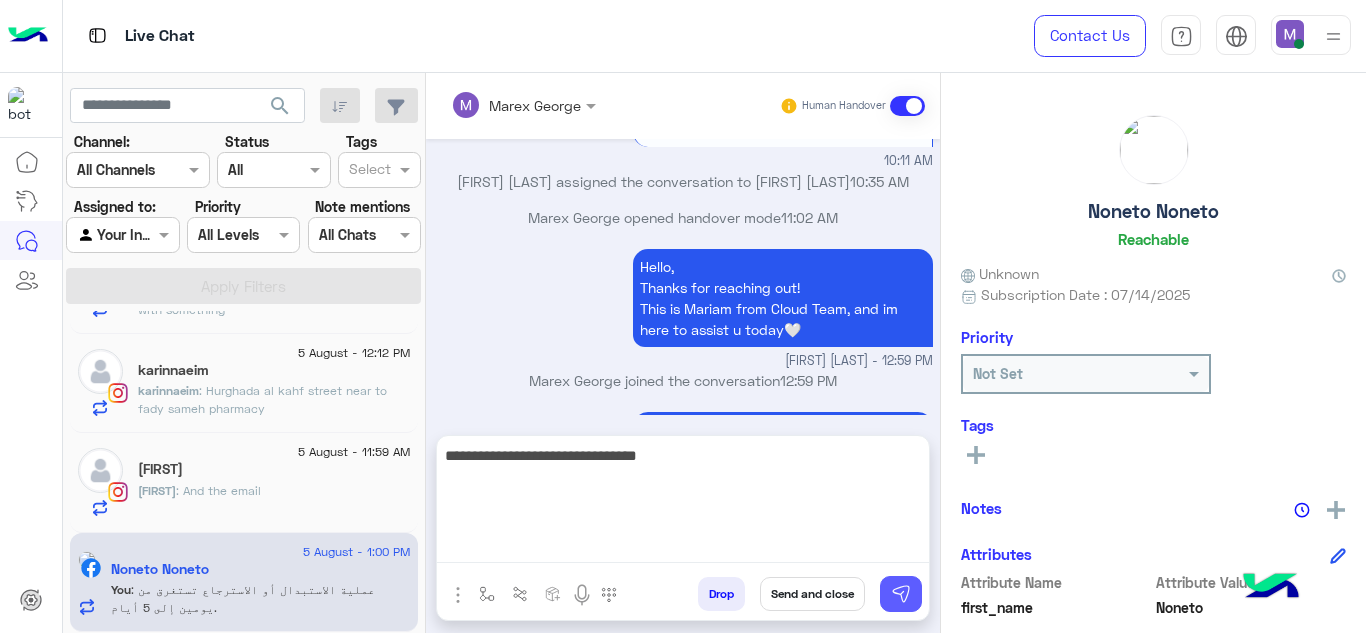 click at bounding box center (901, 594) 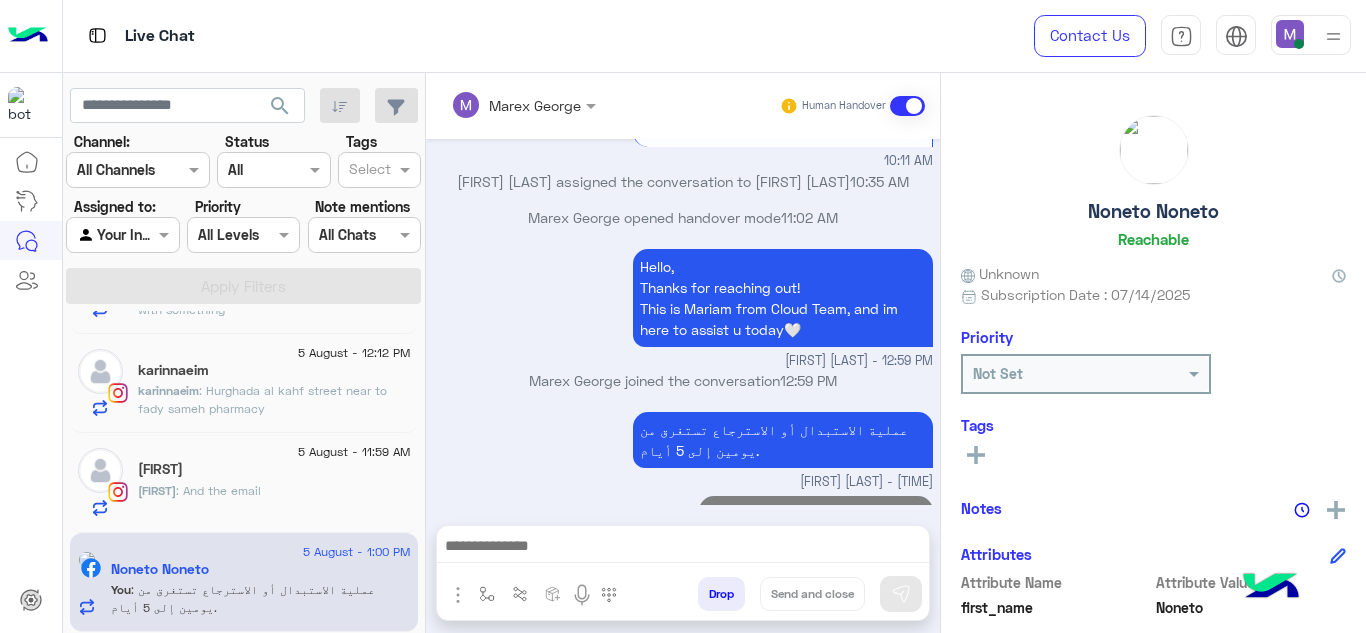 scroll, scrollTop: 653, scrollLeft: 0, axis: vertical 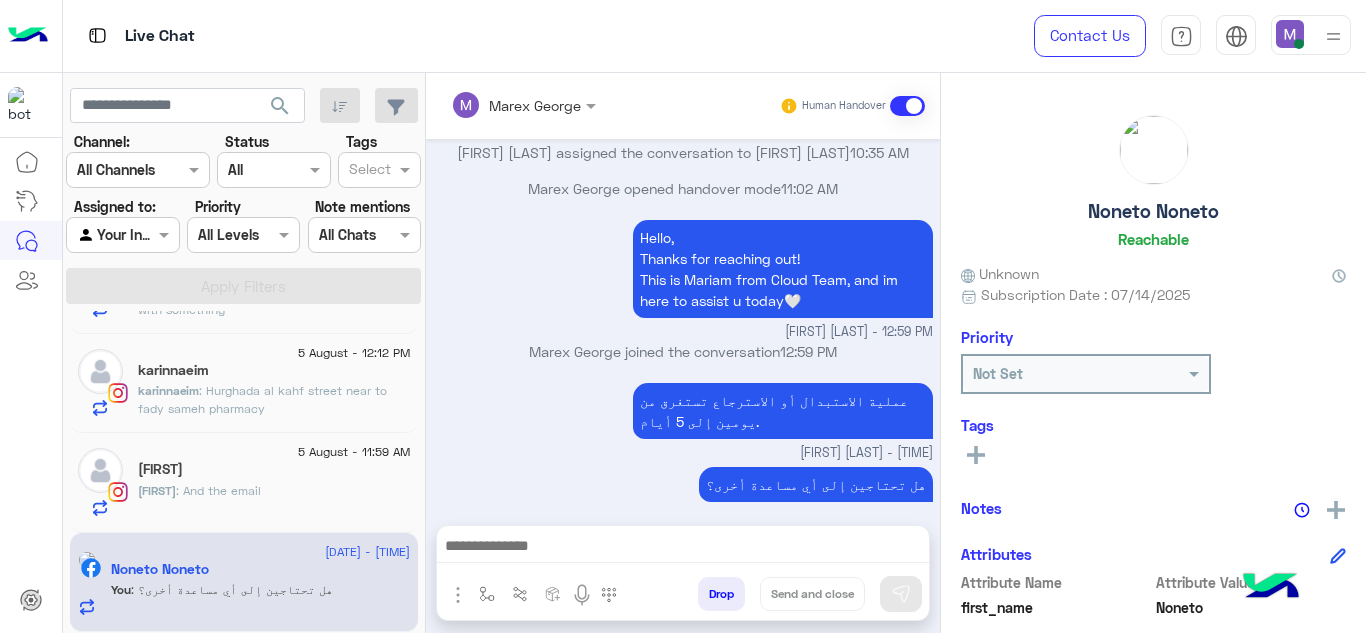 click on "[FIRST] : And the email" 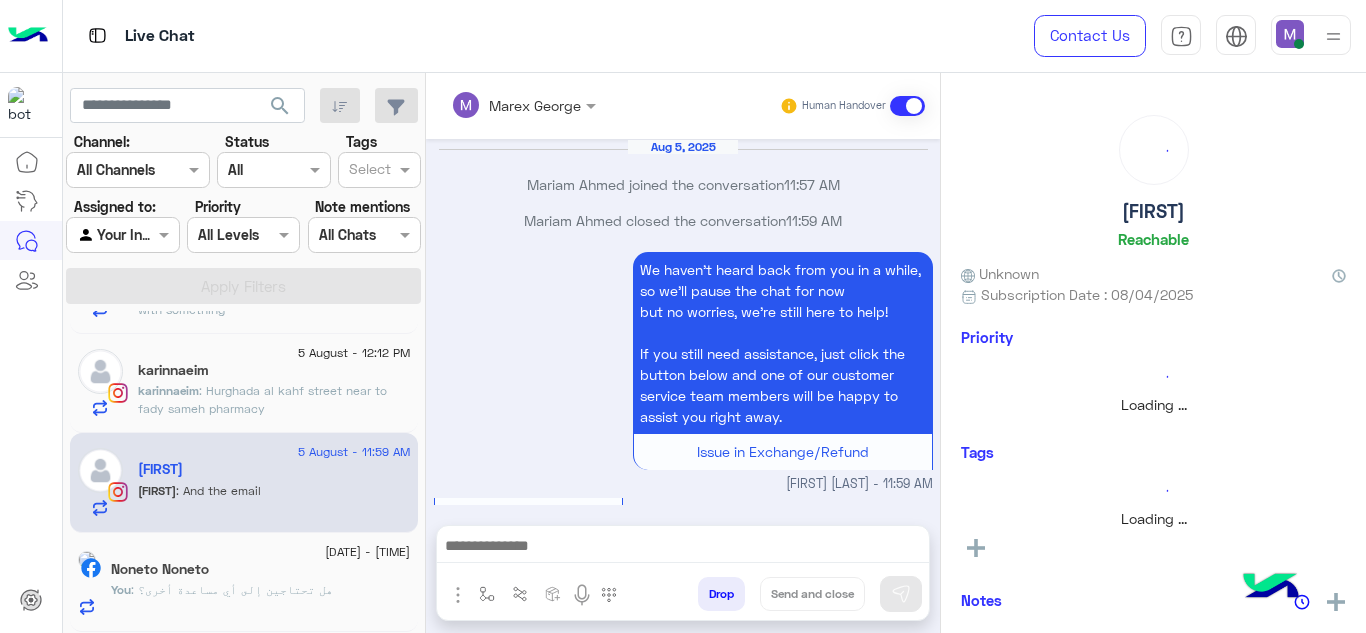 scroll, scrollTop: 837, scrollLeft: 0, axis: vertical 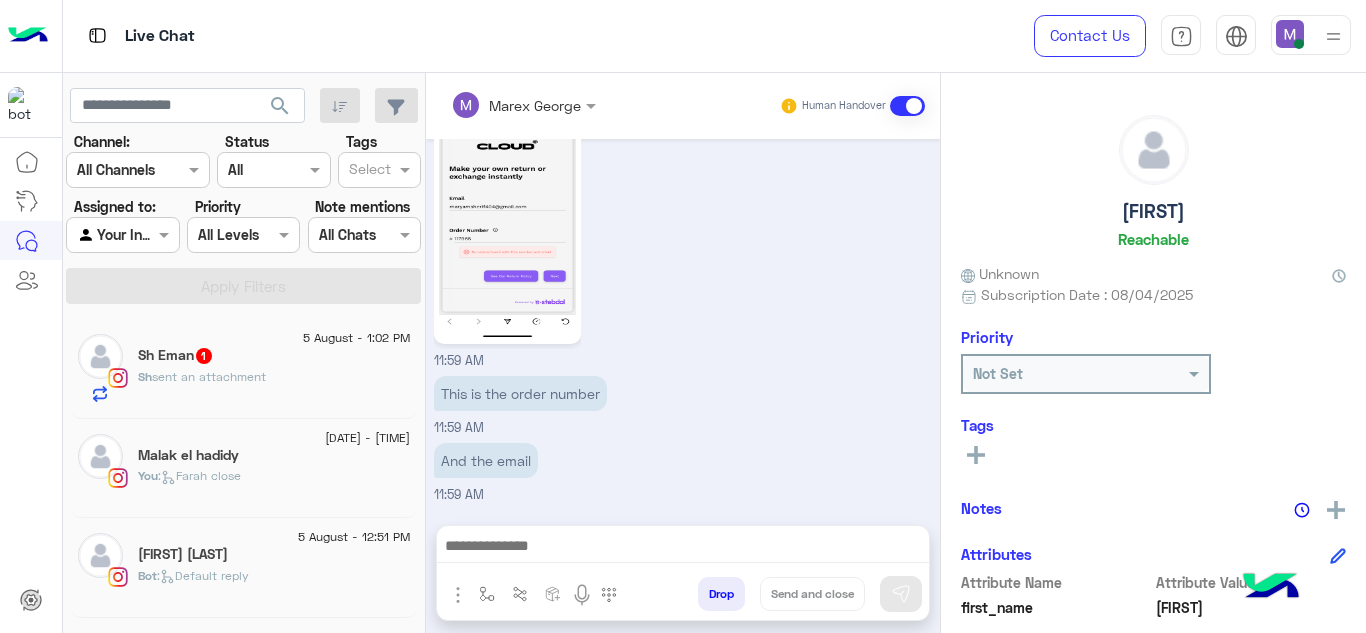 click on "[FIRST] [LAST]  1" 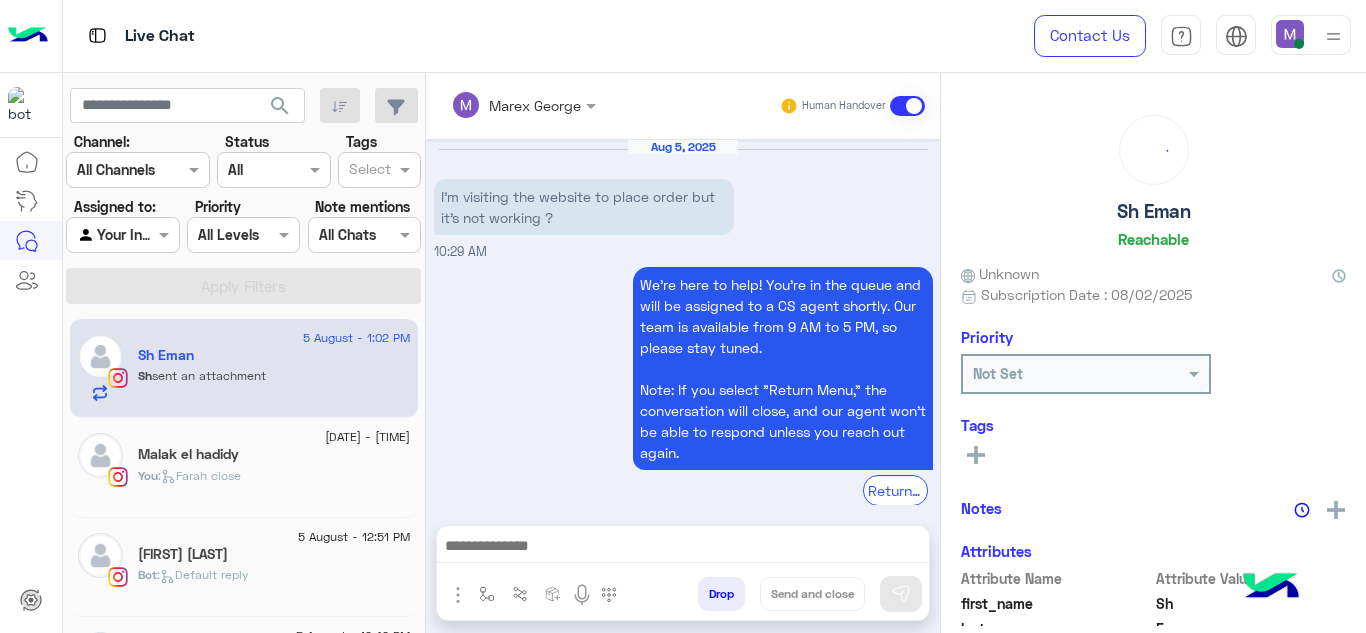 scroll, scrollTop: 574, scrollLeft: 0, axis: vertical 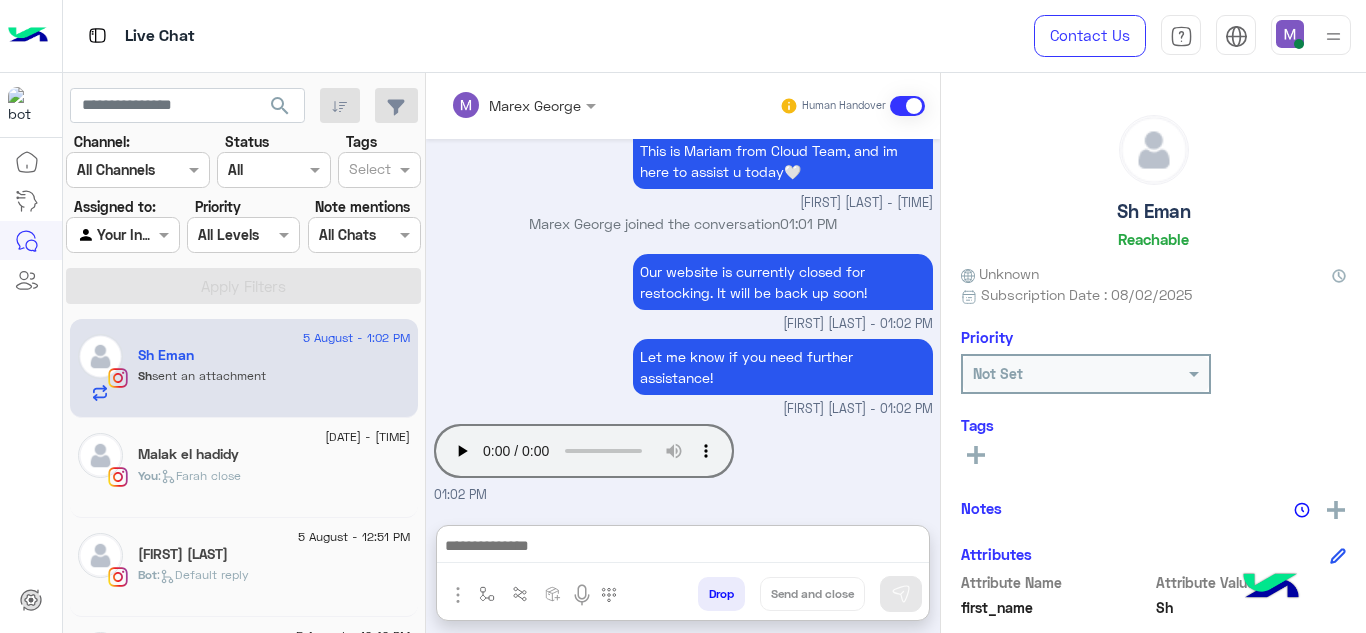 click at bounding box center [683, 548] 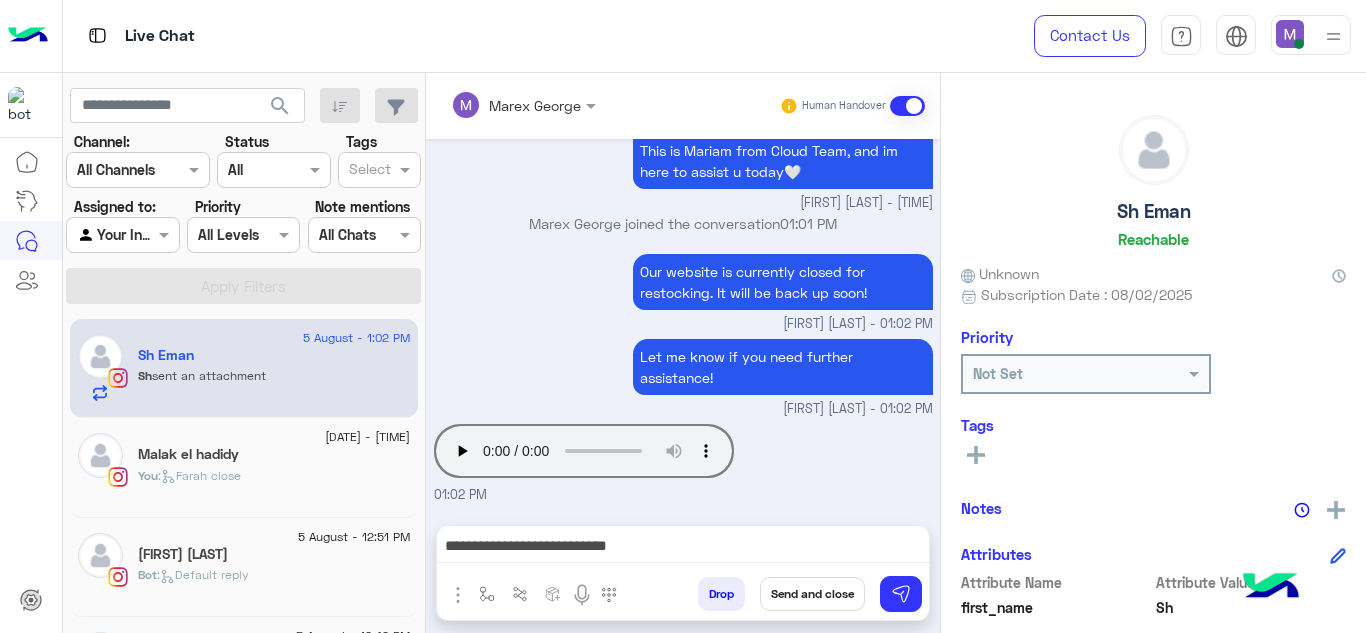 click on "Our website is currently closed for restocking. It will be back up soon!" at bounding box center (783, 282) 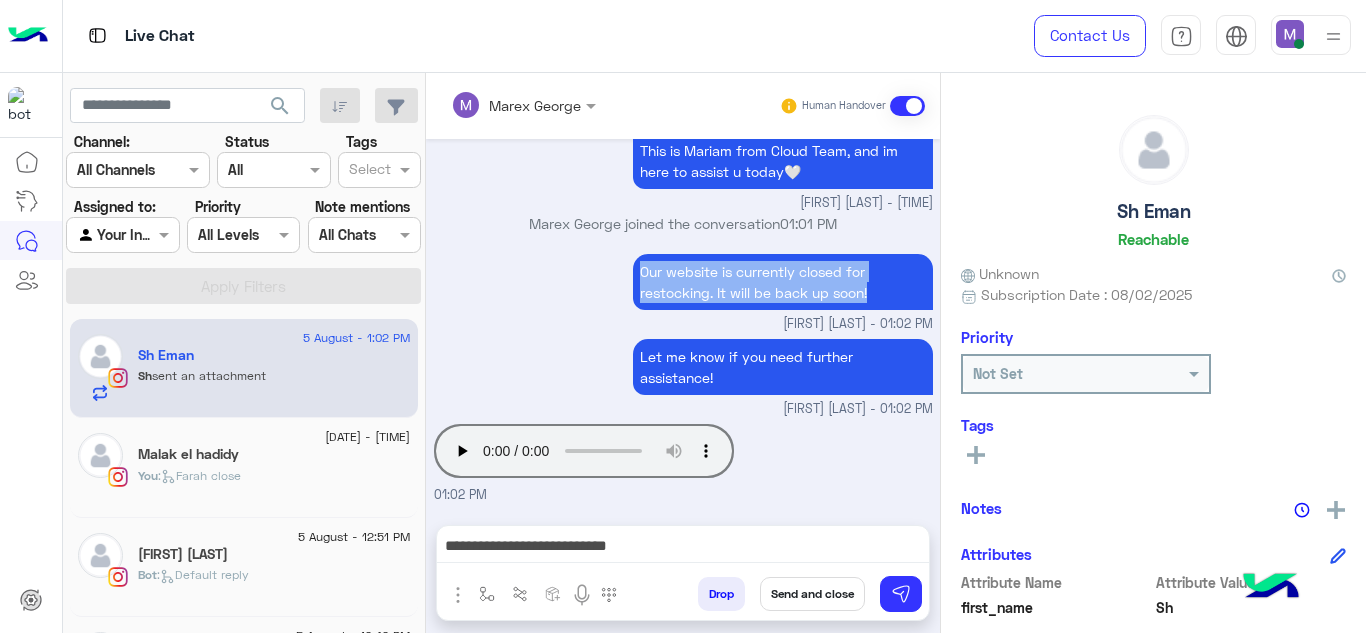 drag, startPoint x: 637, startPoint y: 265, endPoint x: 904, endPoint y: 286, distance: 267.82455 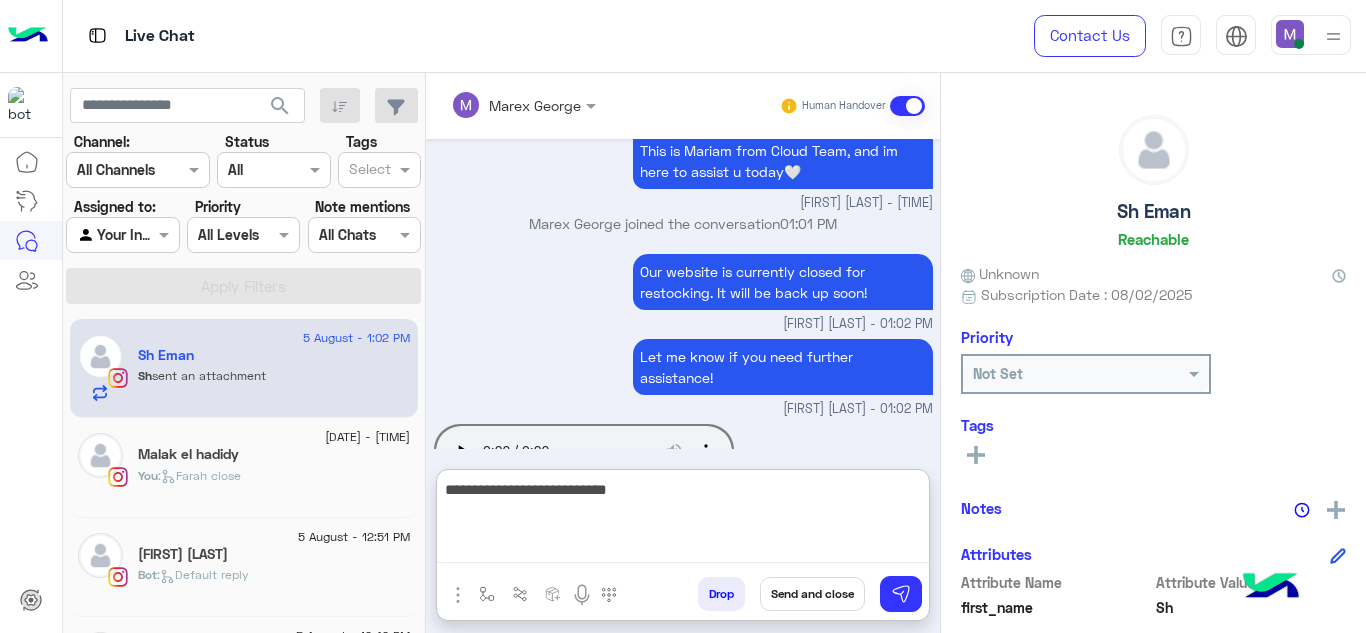 click on "**********" at bounding box center (683, 520) 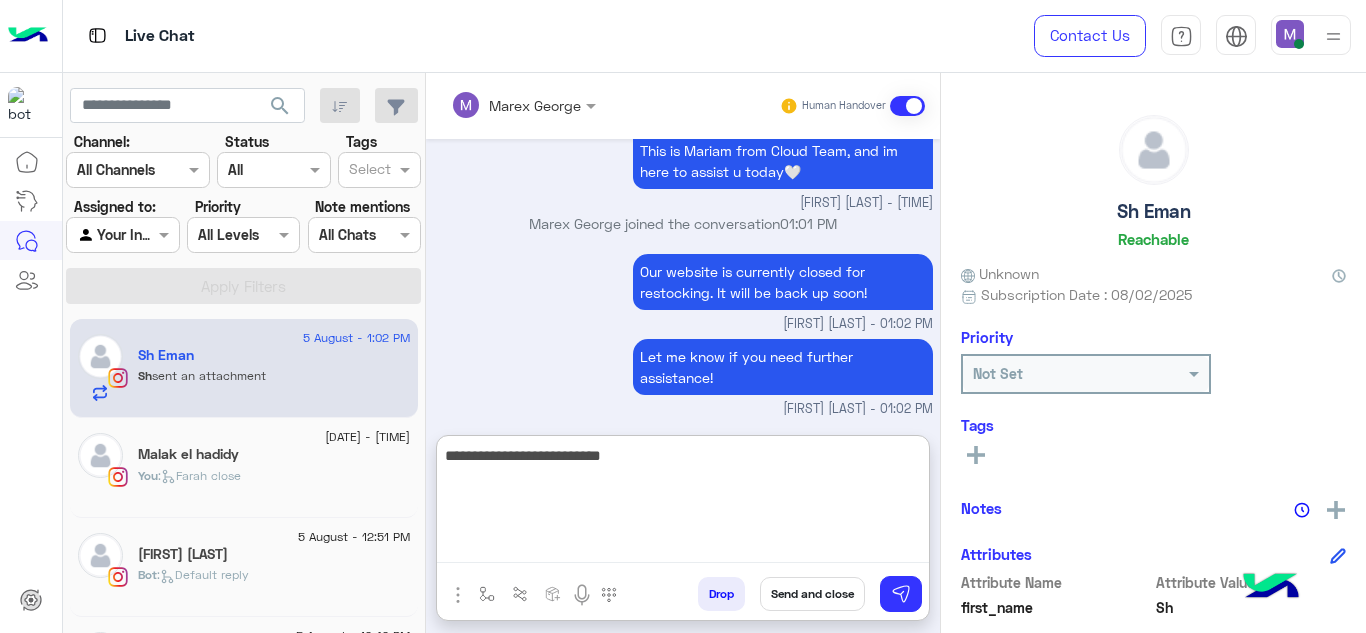 paste on "**********" 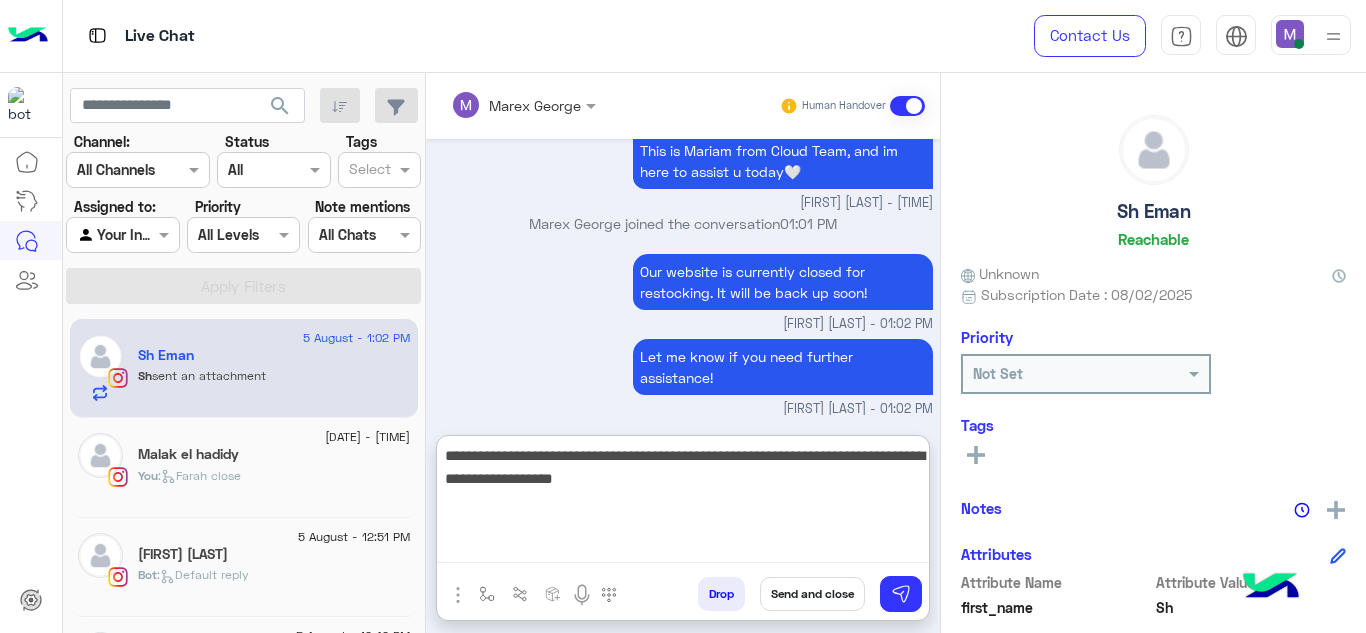 click on "**********" at bounding box center [683, 503] 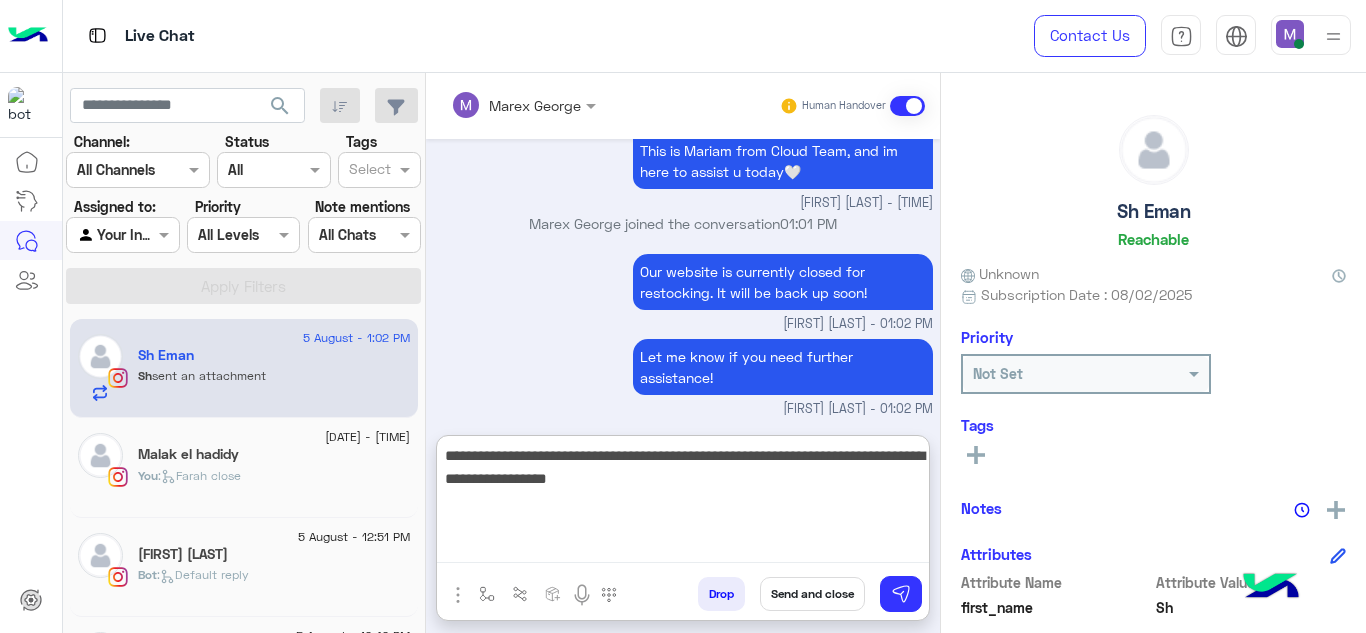 drag, startPoint x: 447, startPoint y: 455, endPoint x: 739, endPoint y: 496, distance: 294.86438 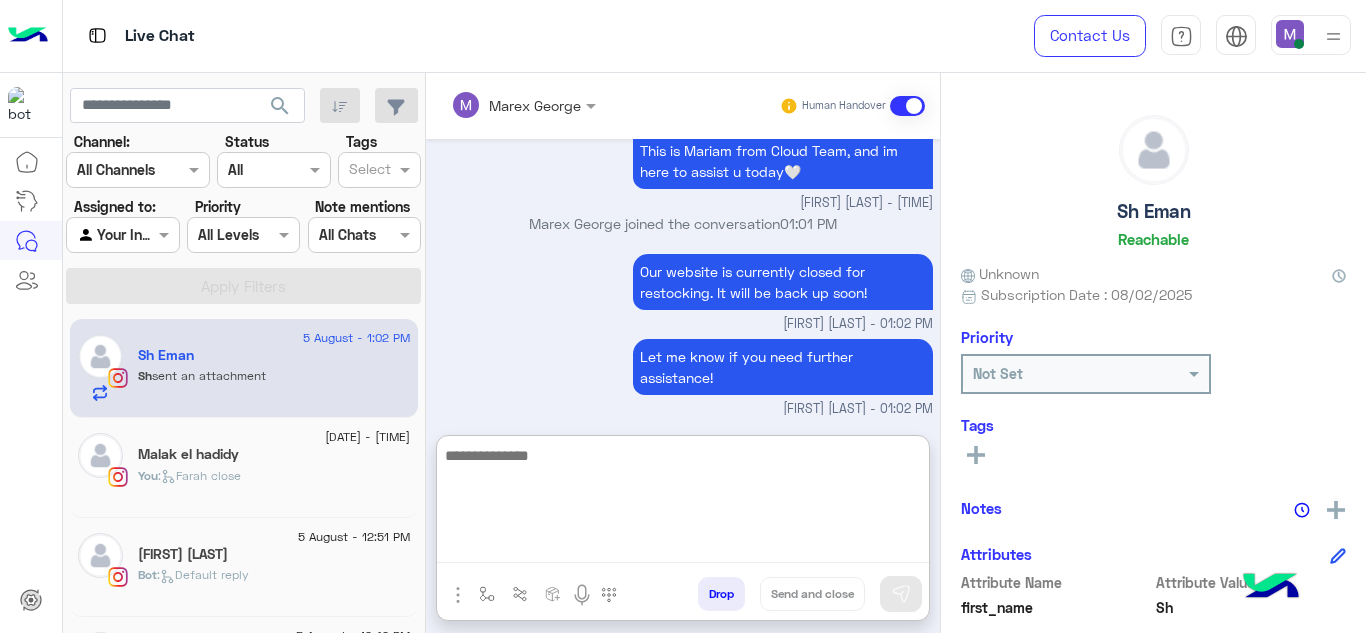 scroll, scrollTop: 663, scrollLeft: 0, axis: vertical 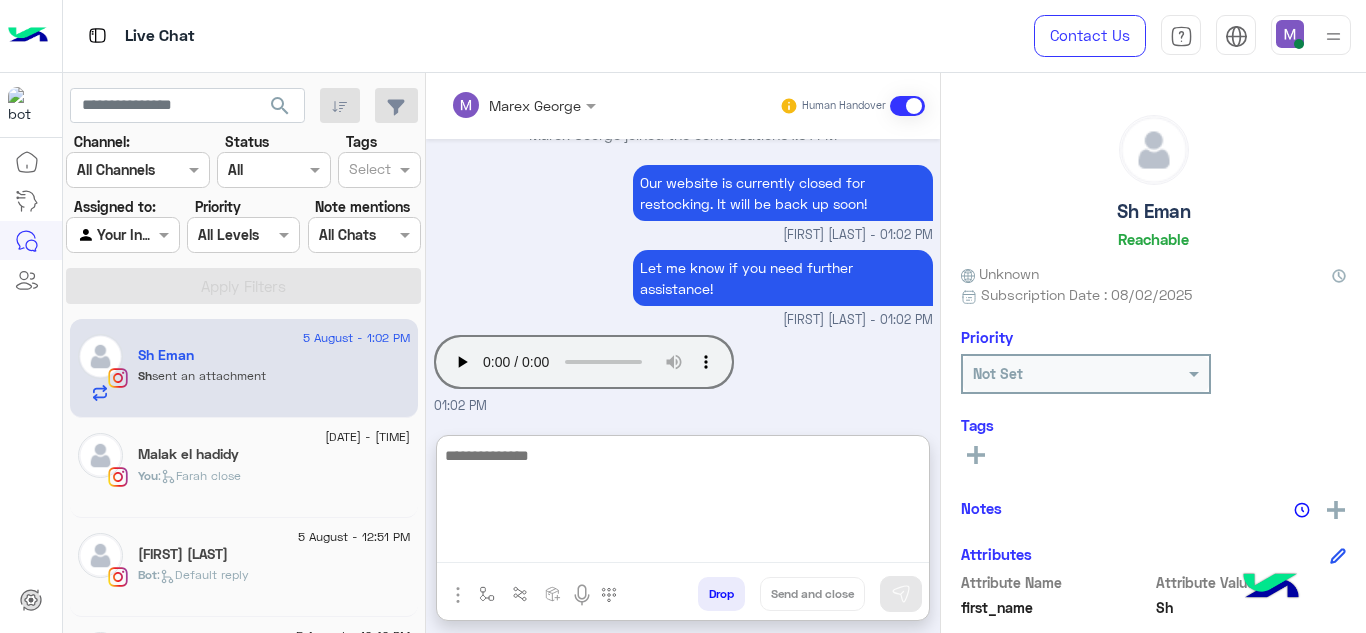 click at bounding box center (683, 503) 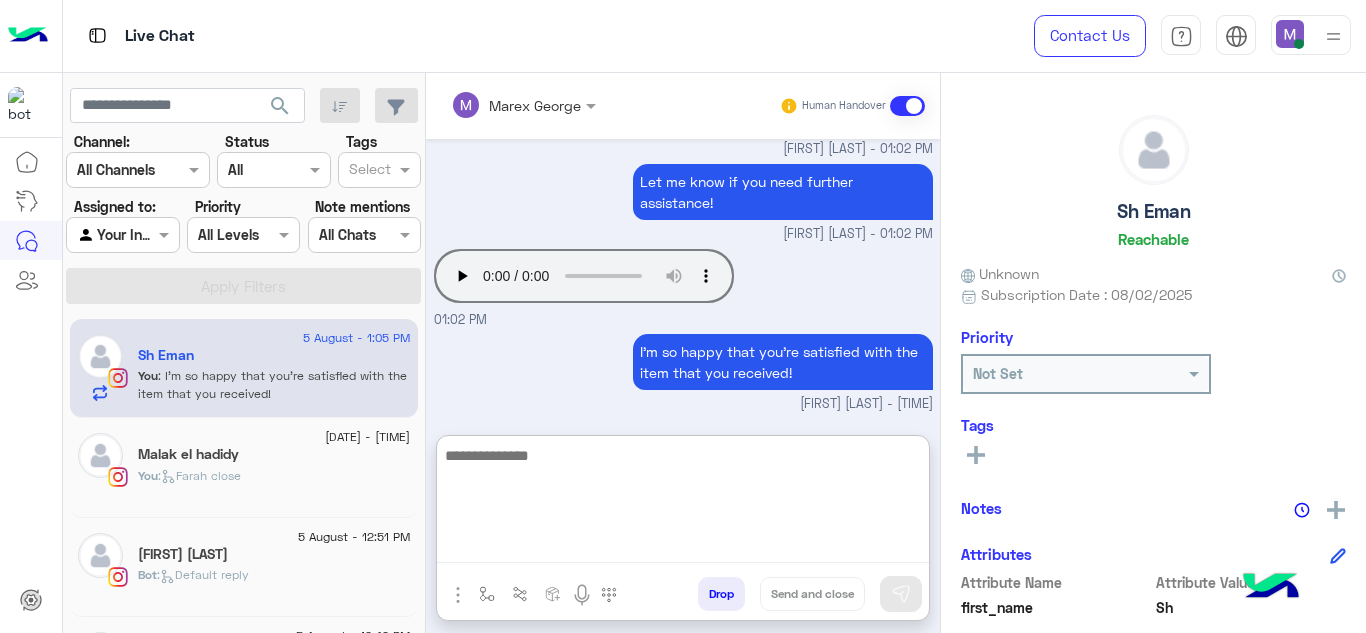 paste on "**********" 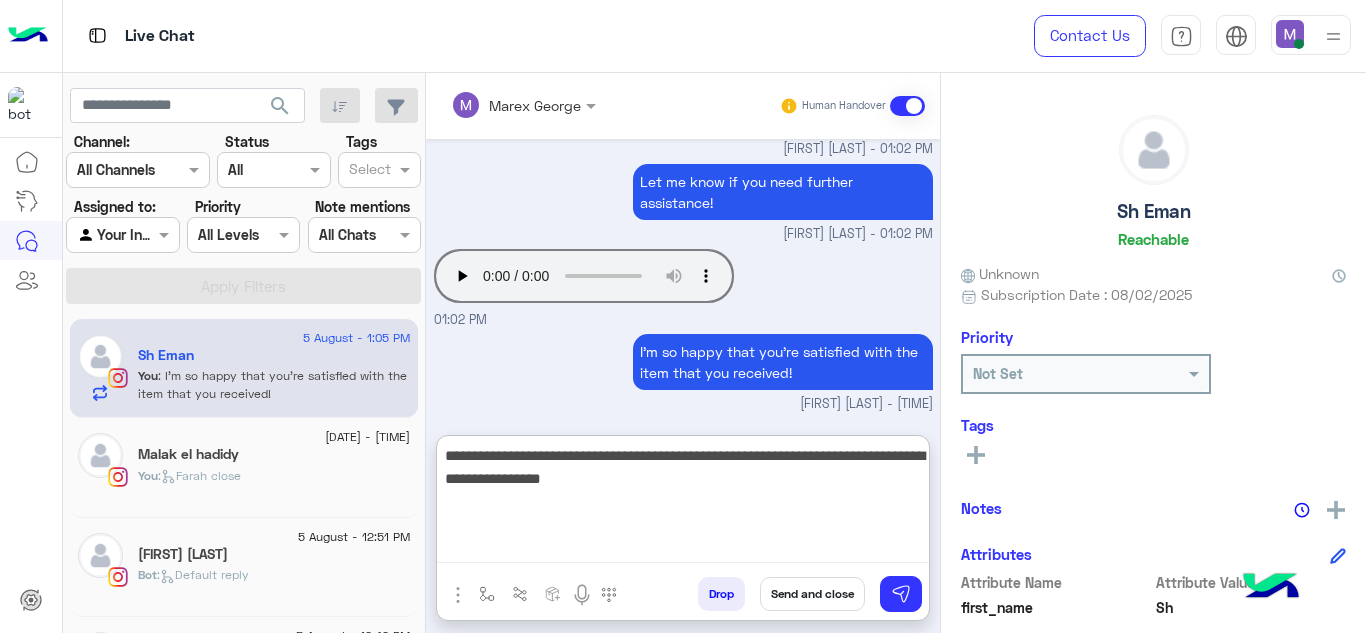 drag, startPoint x: 526, startPoint y: 481, endPoint x: 880, endPoint y: 487, distance: 354.05084 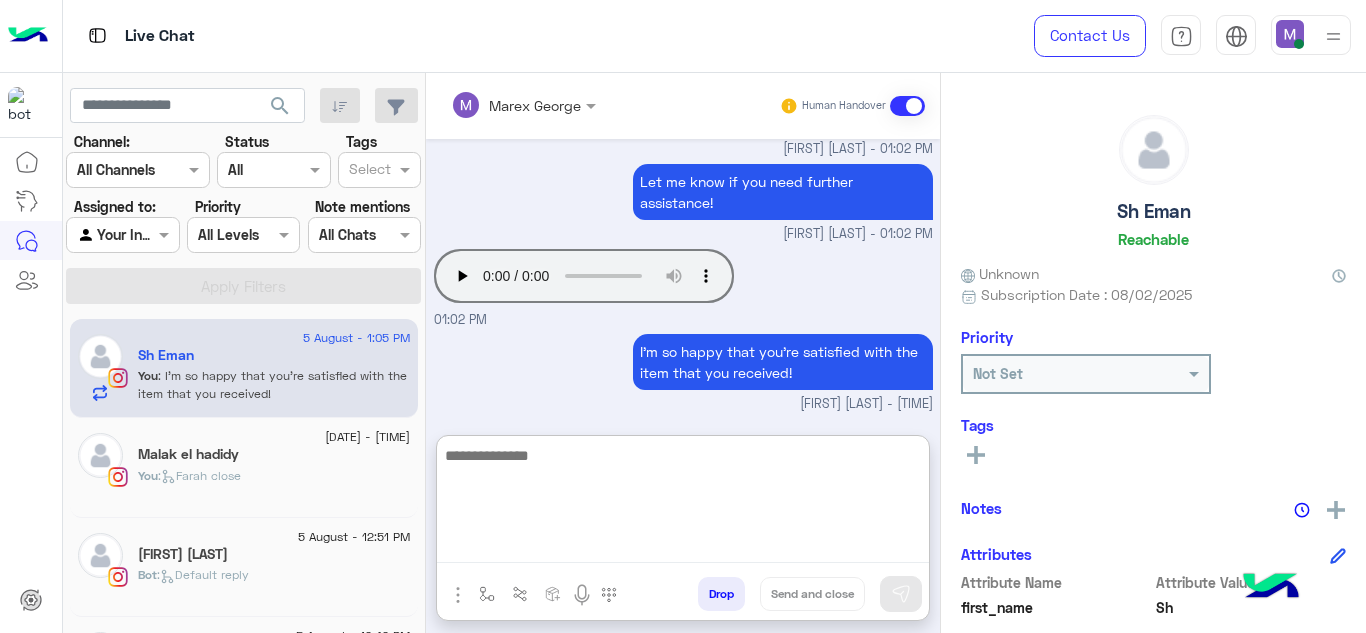 scroll, scrollTop: 833, scrollLeft: 0, axis: vertical 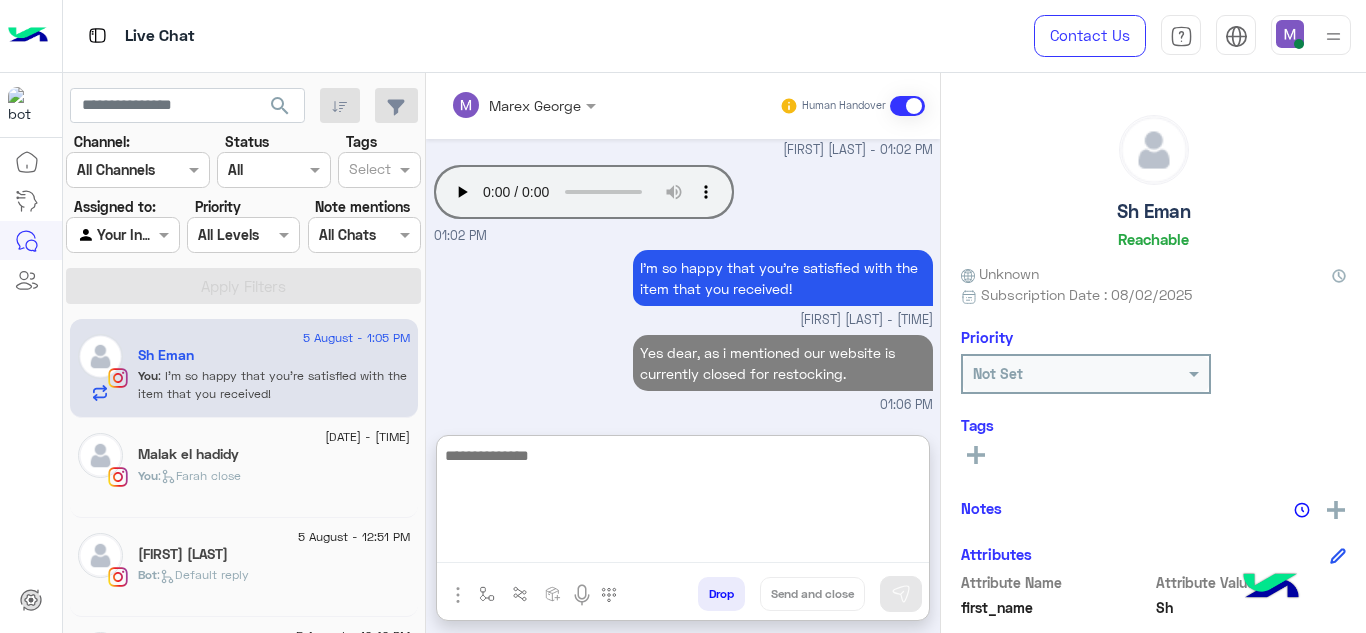 paste on "**********" 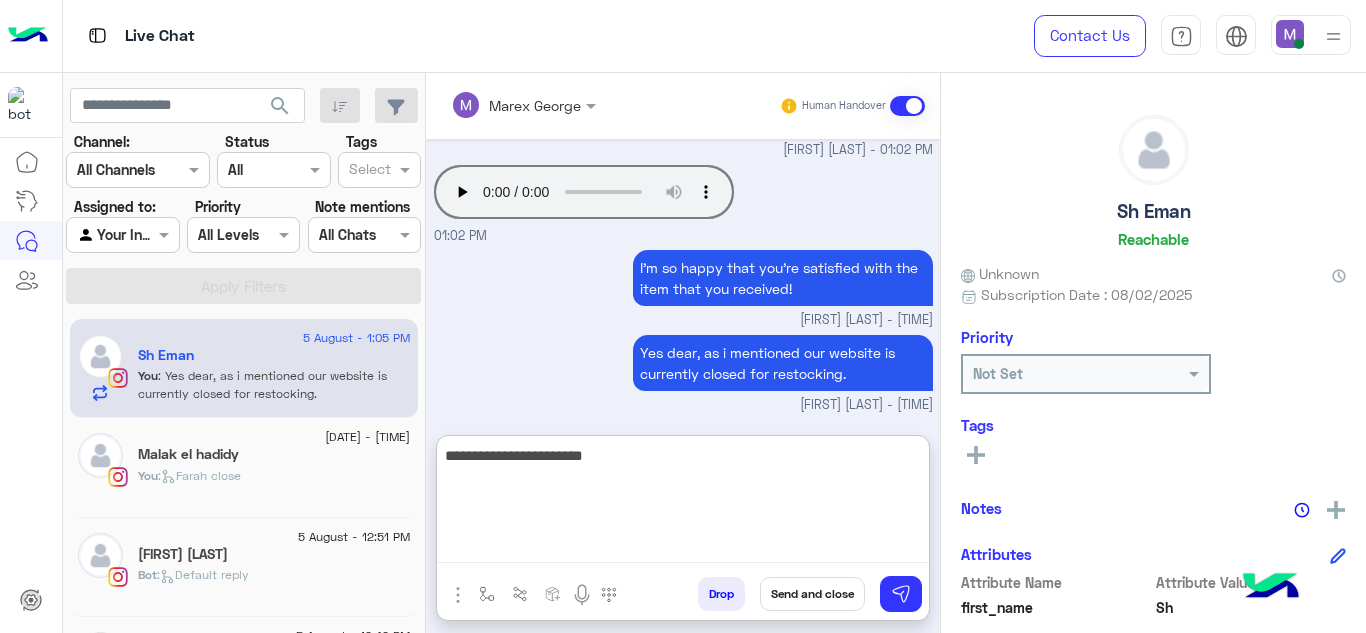 type 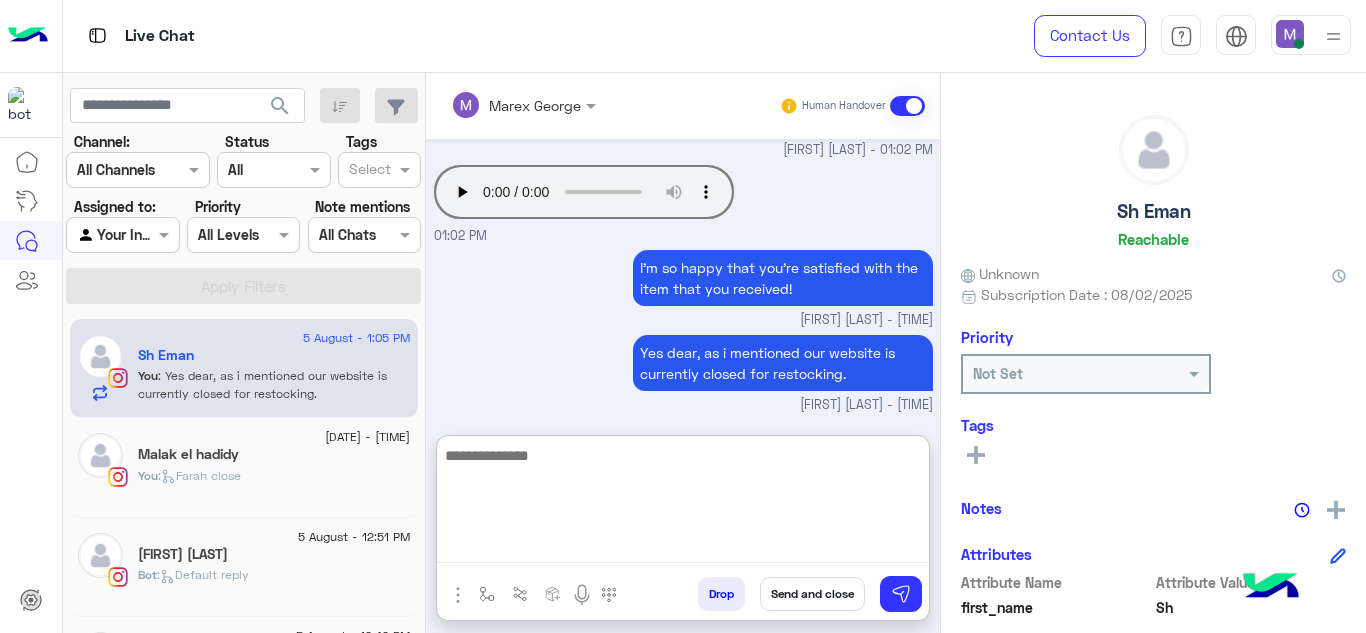 scroll, scrollTop: 897, scrollLeft: 0, axis: vertical 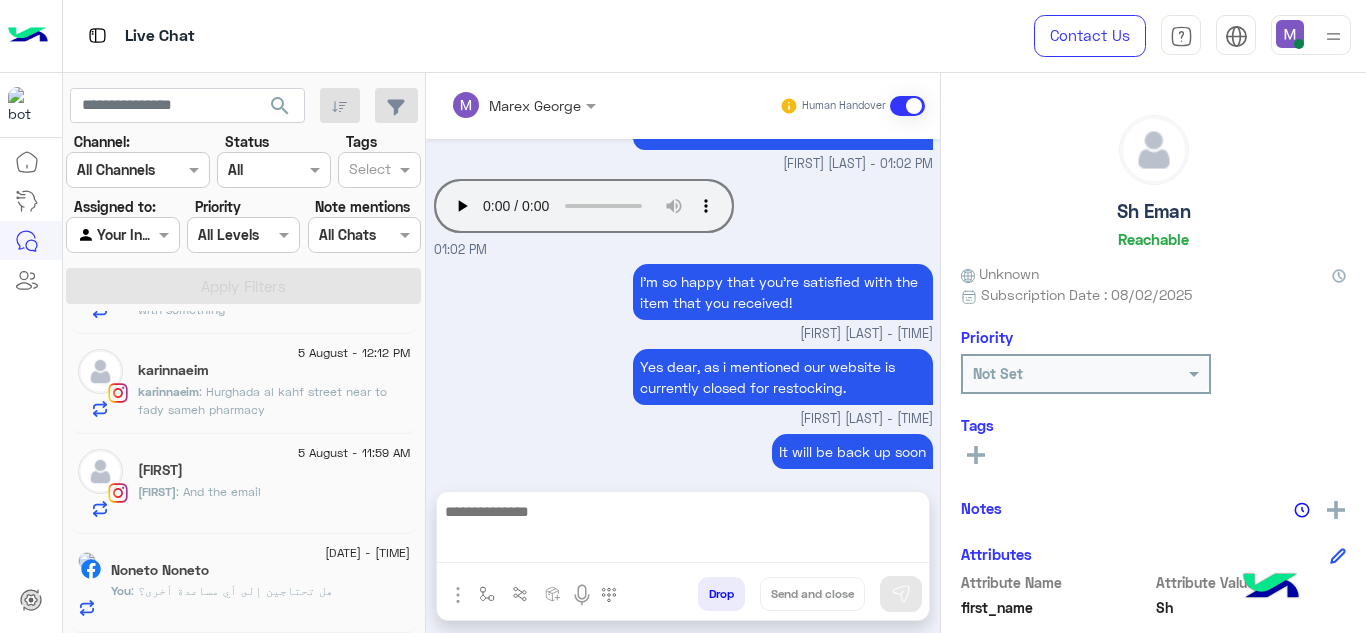 click on "[DATE] - [TIME]" 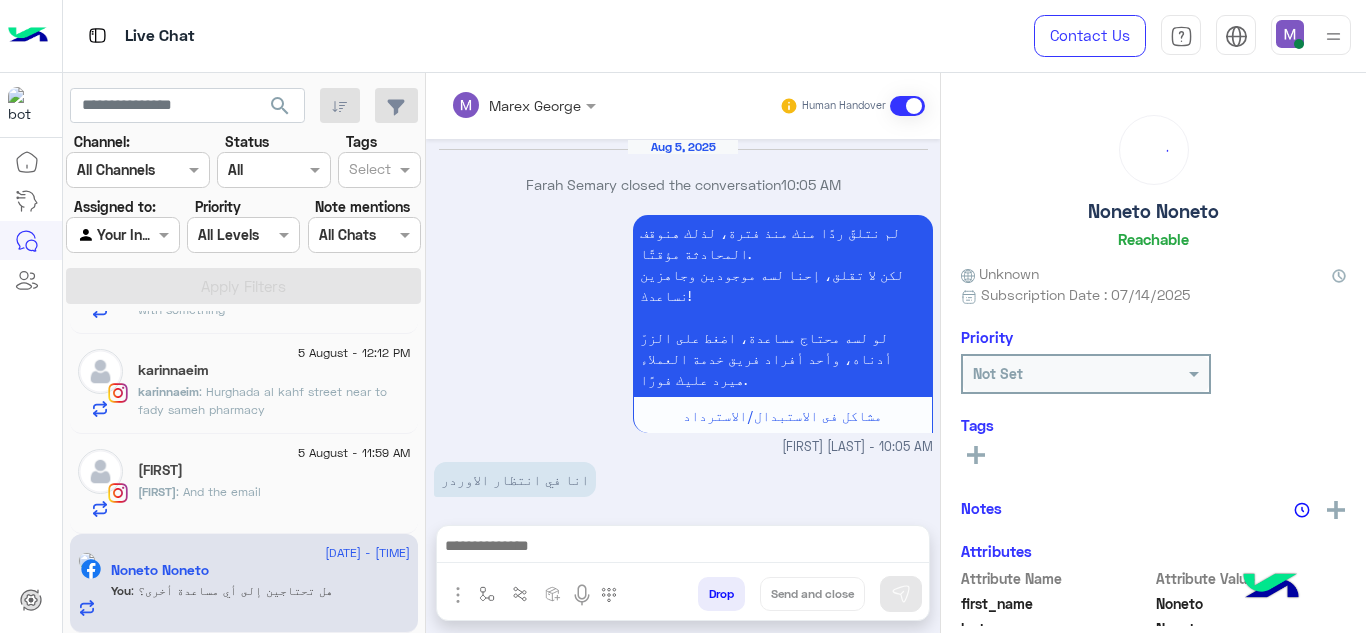 scroll, scrollTop: 617, scrollLeft: 0, axis: vertical 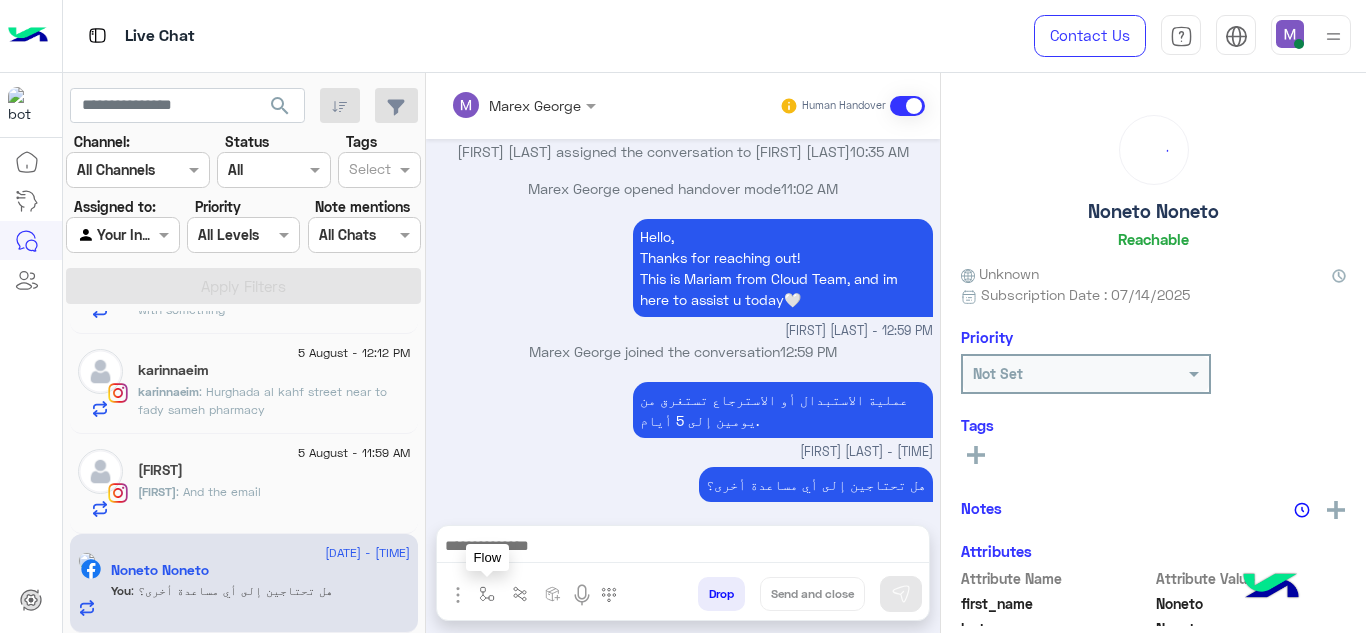 click at bounding box center [487, 594] 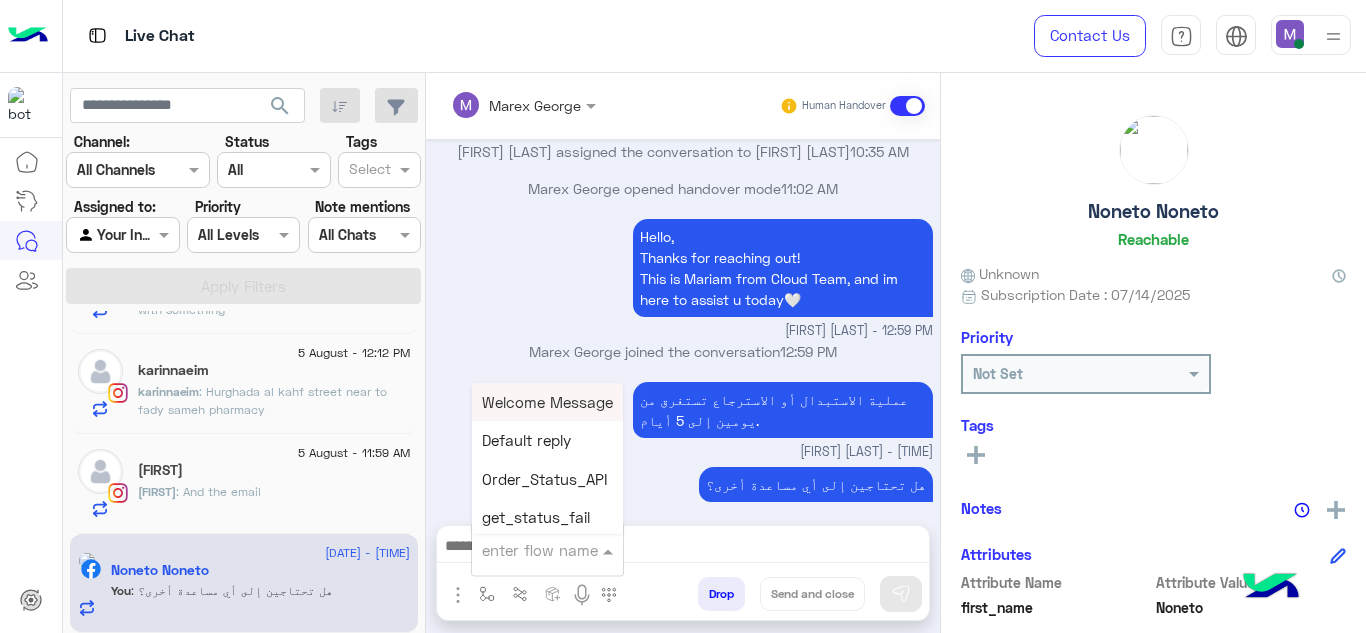 click at bounding box center [547, 549] 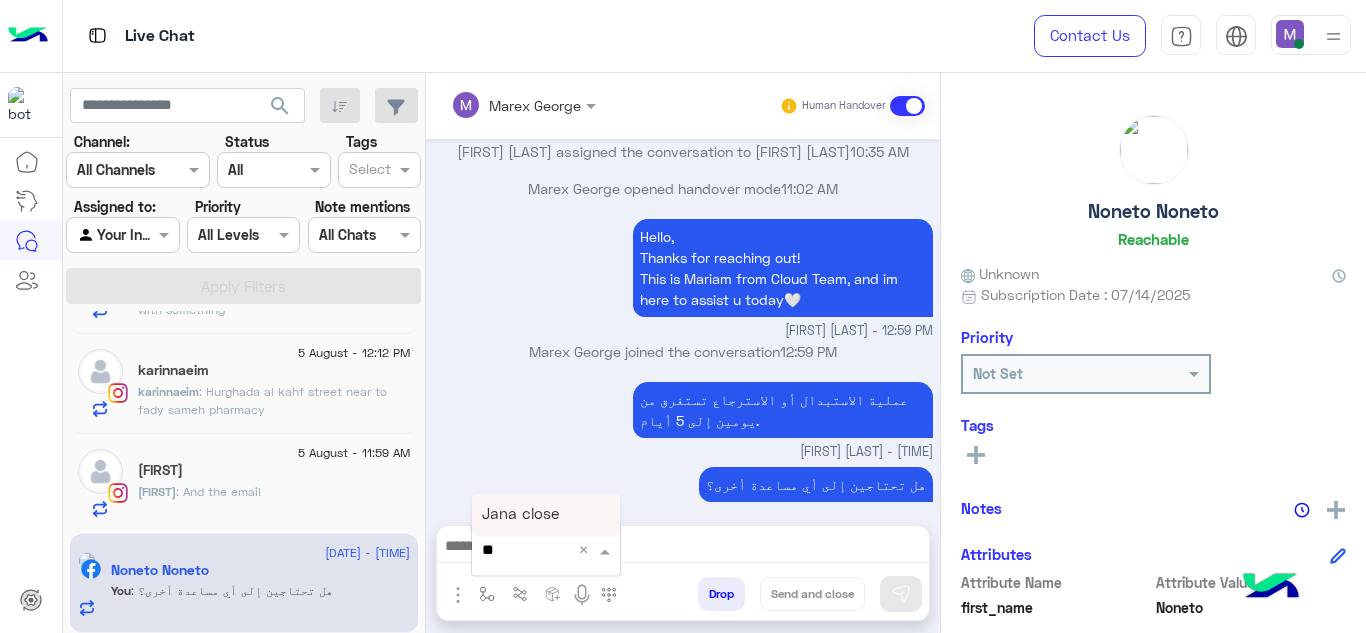 type on "*" 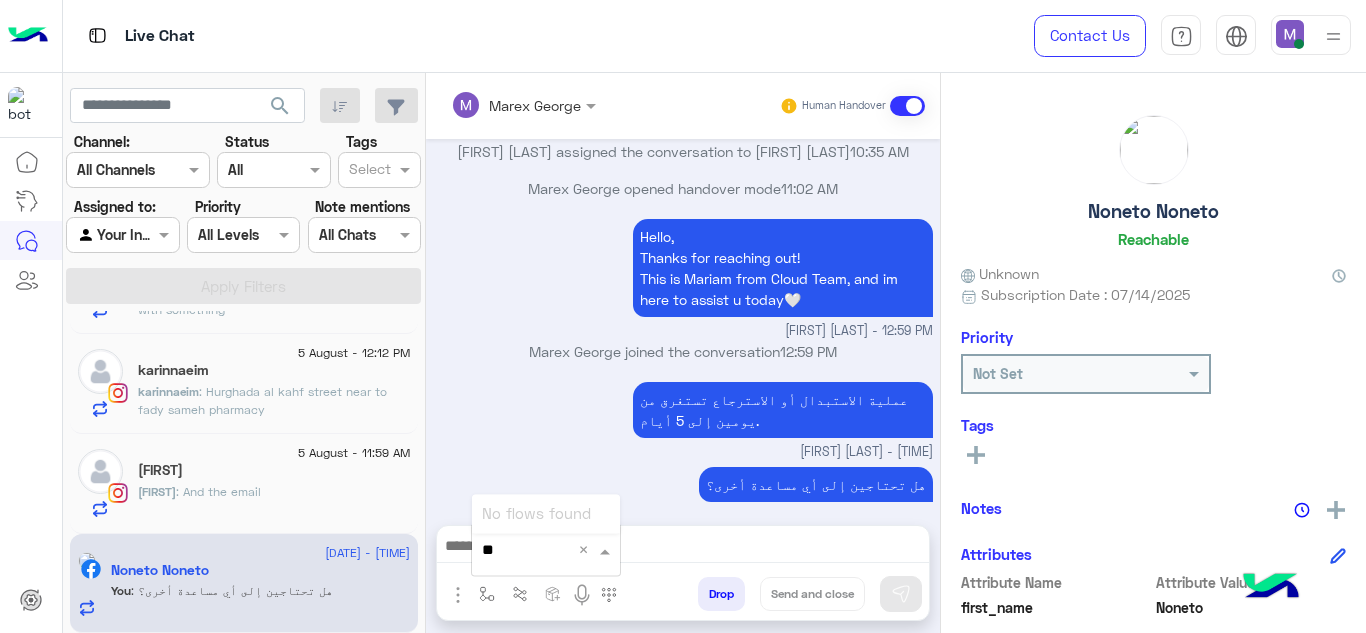 type on "*" 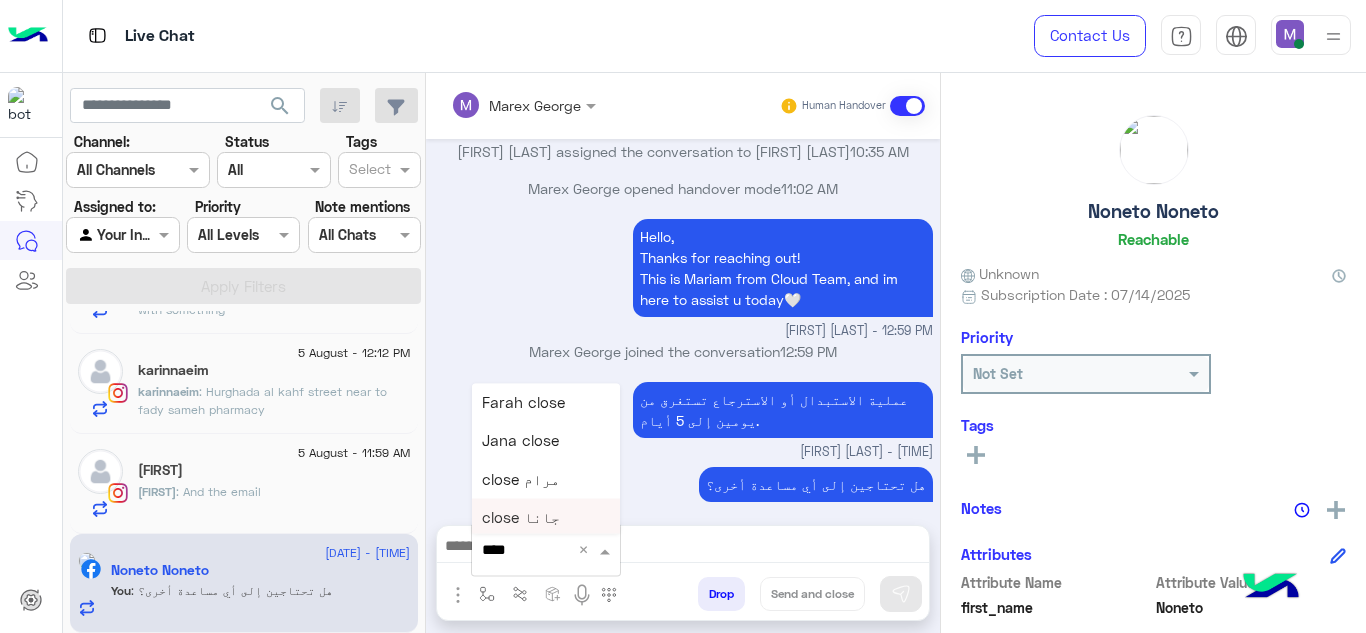 type on "*****" 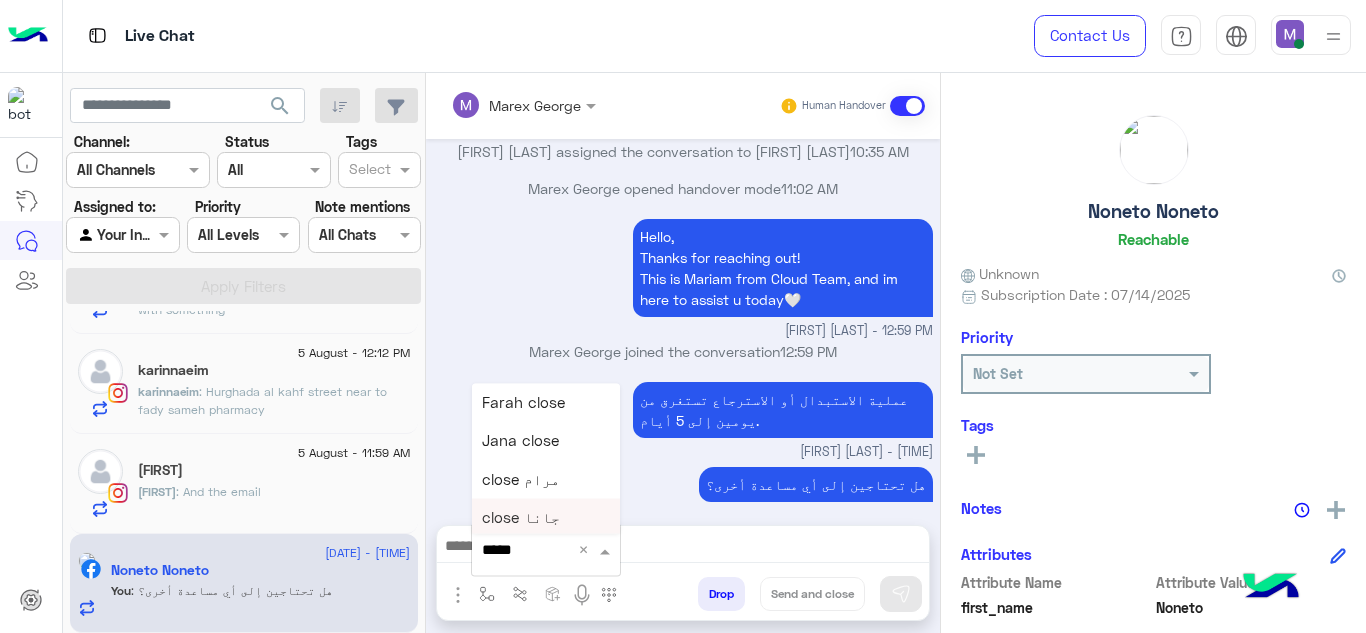 click on "close جانا" at bounding box center [546, 518] 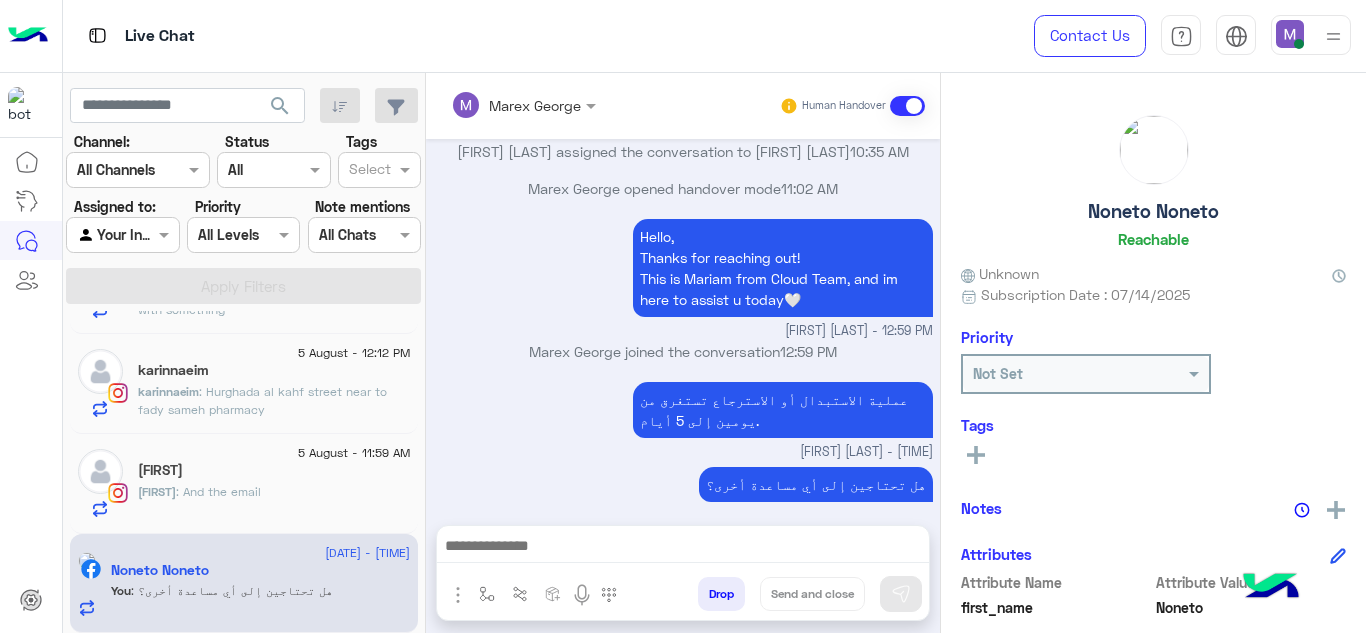type on "**********" 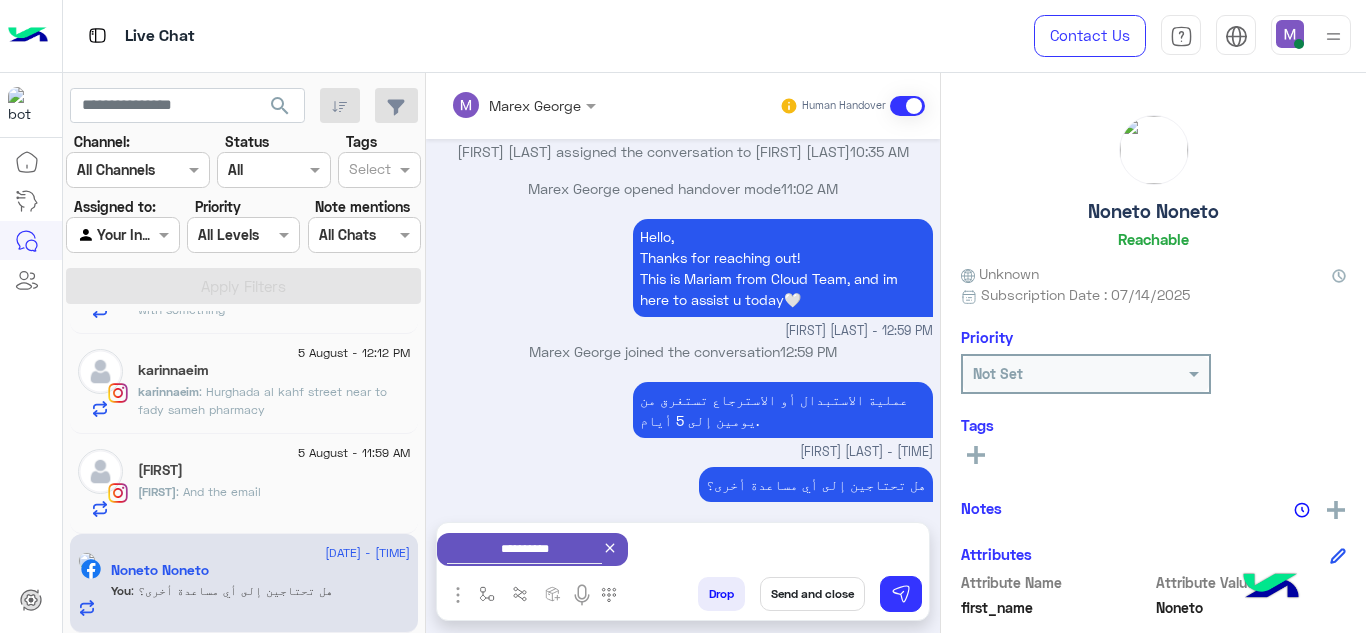 click on "Send and close" at bounding box center [812, 594] 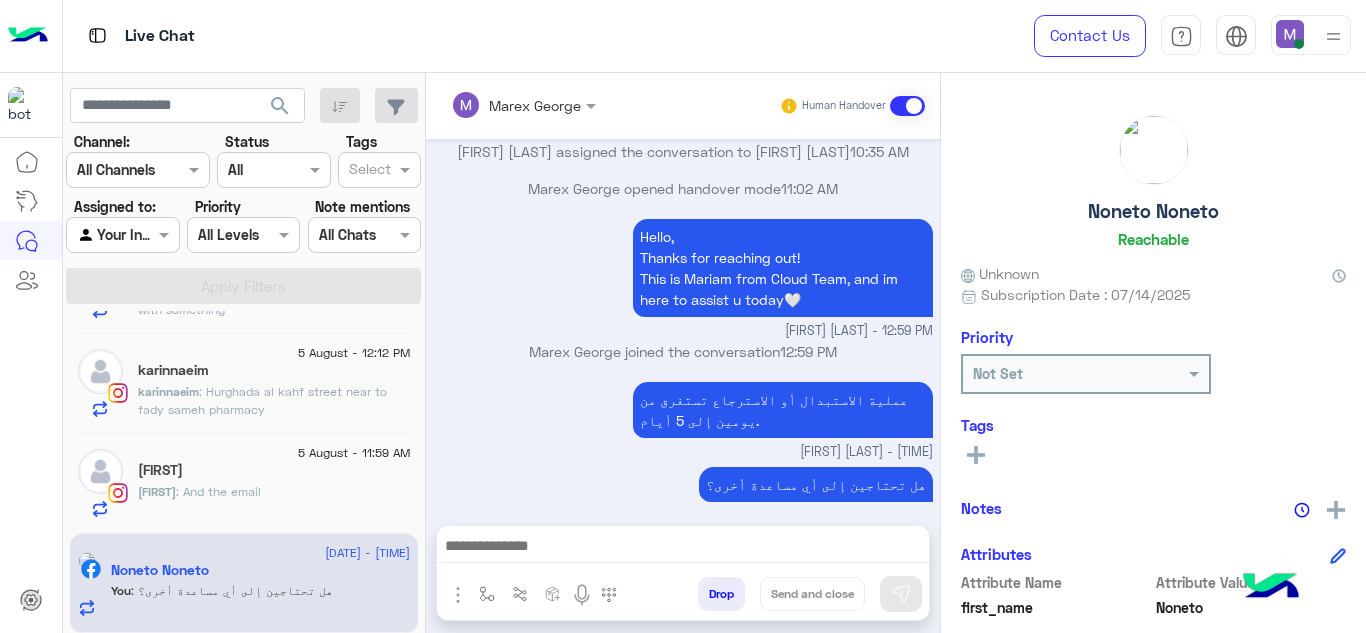 scroll, scrollTop: 653, scrollLeft: 0, axis: vertical 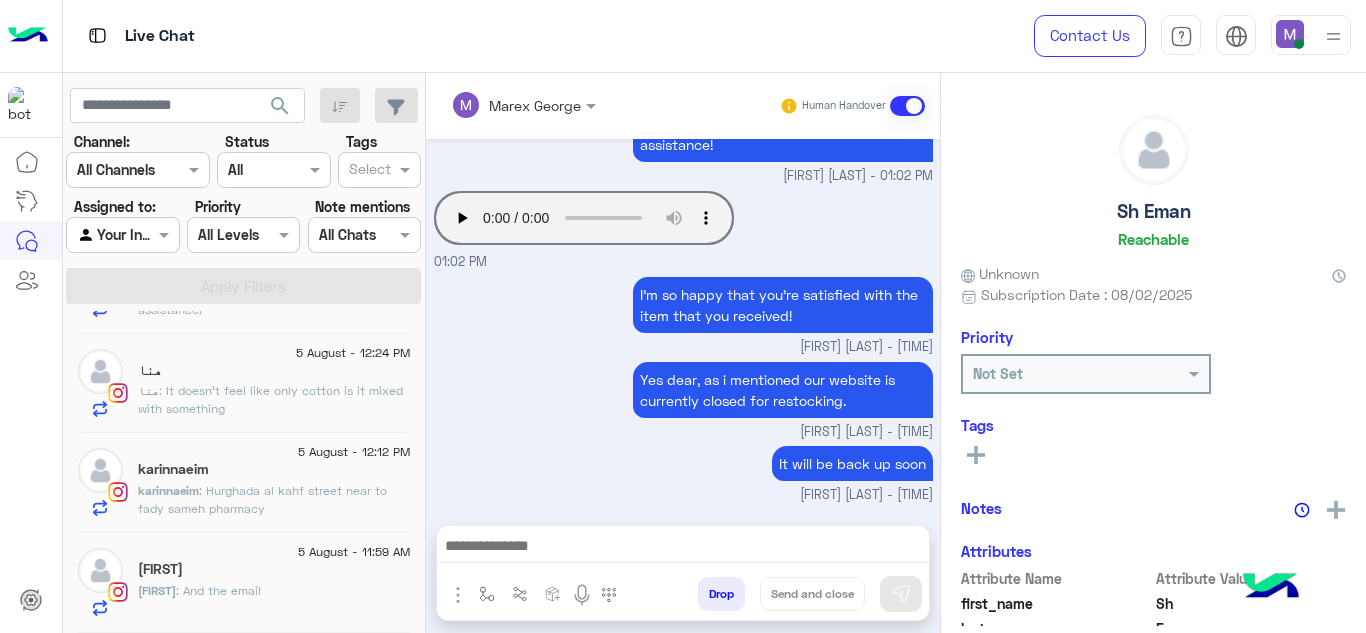 click on "[FIRST]" 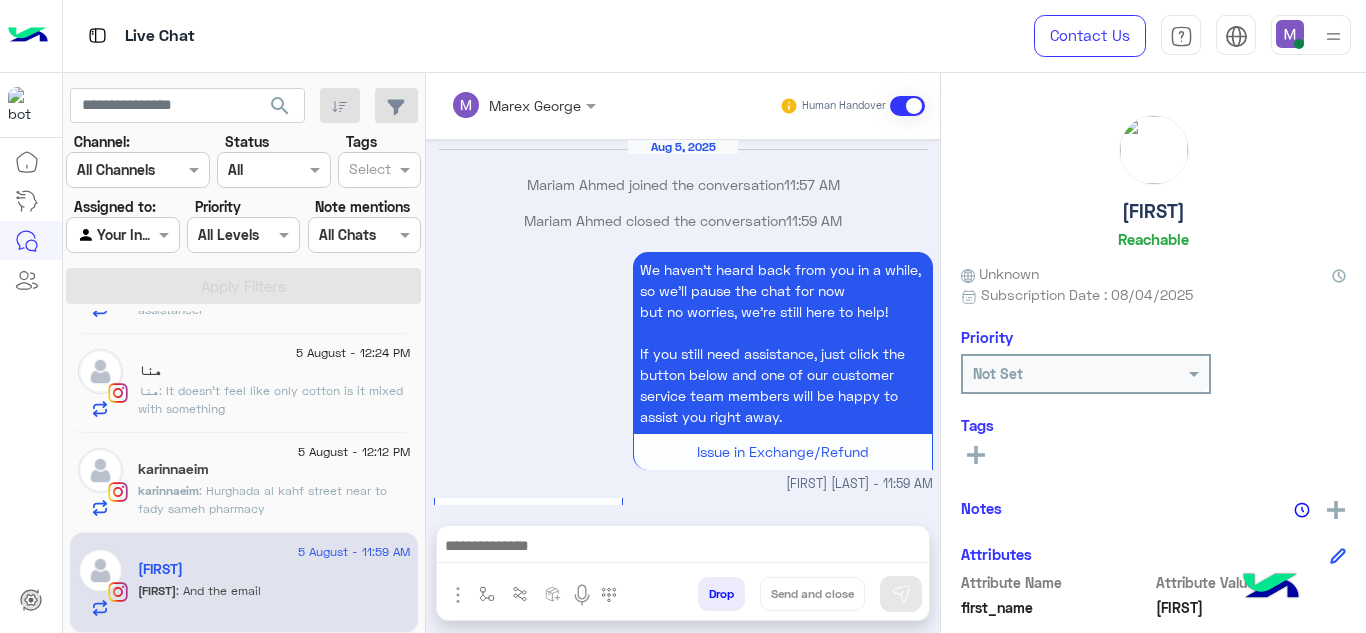 scroll, scrollTop: 837, scrollLeft: 0, axis: vertical 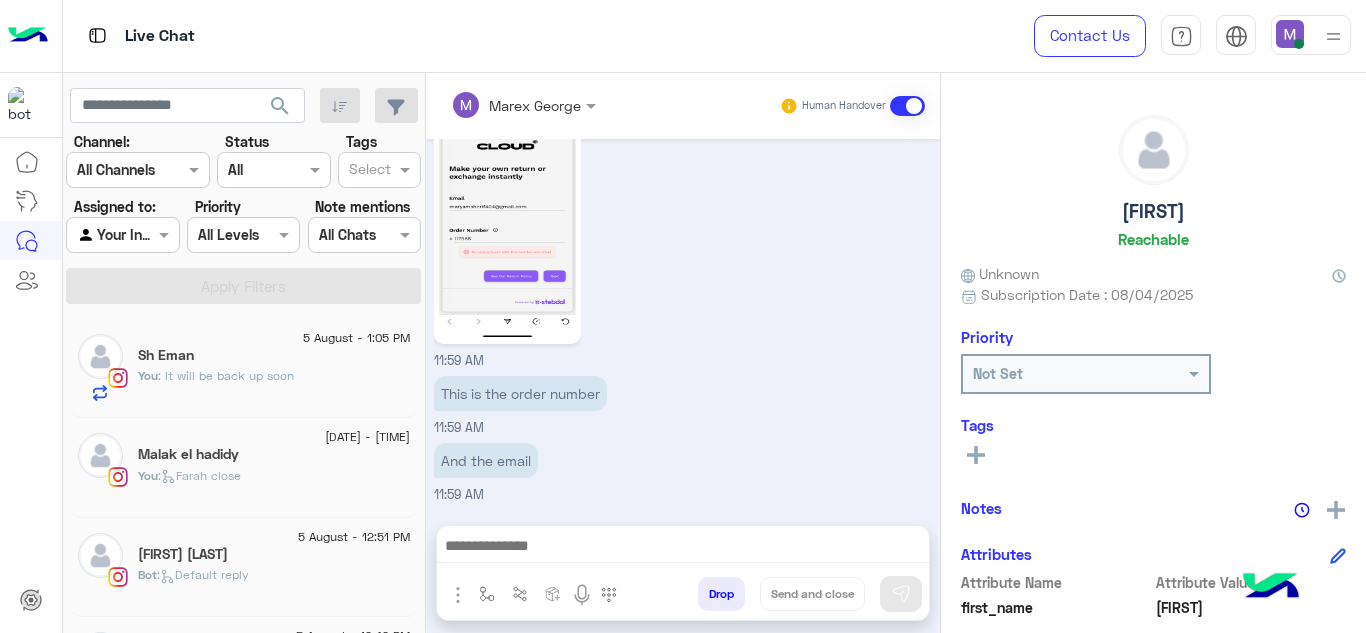 click on "You  : It will be back up soon" 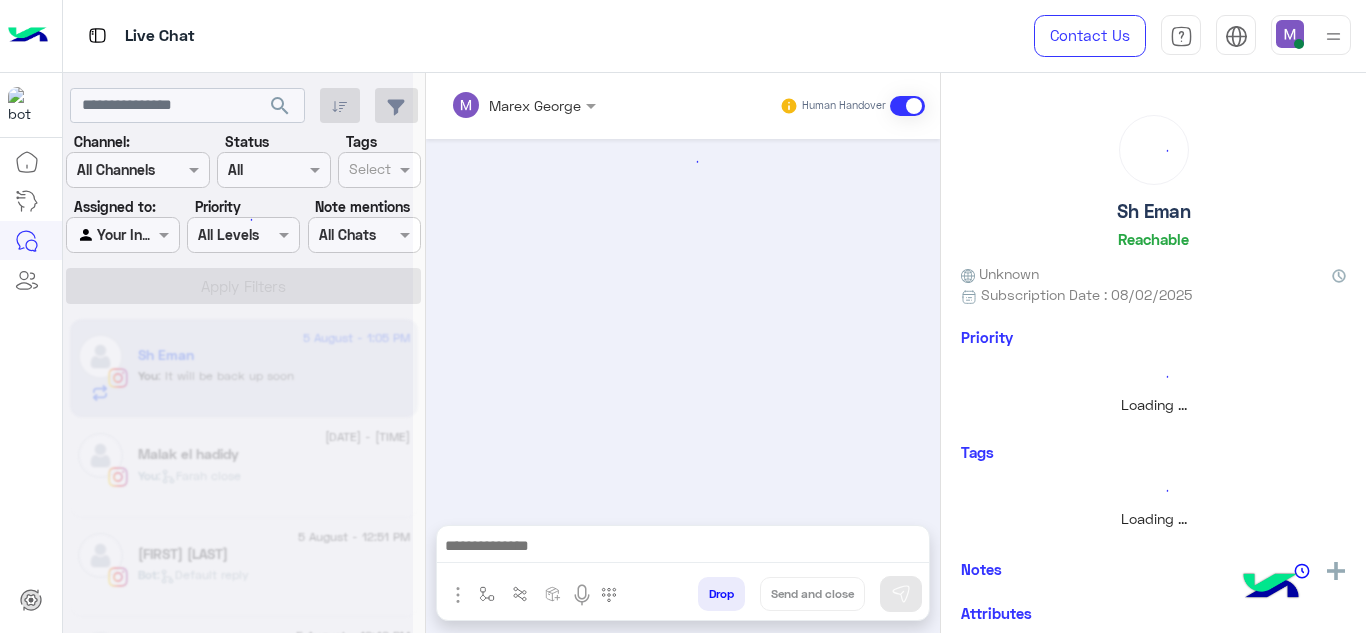 scroll, scrollTop: 393, scrollLeft: 0, axis: vertical 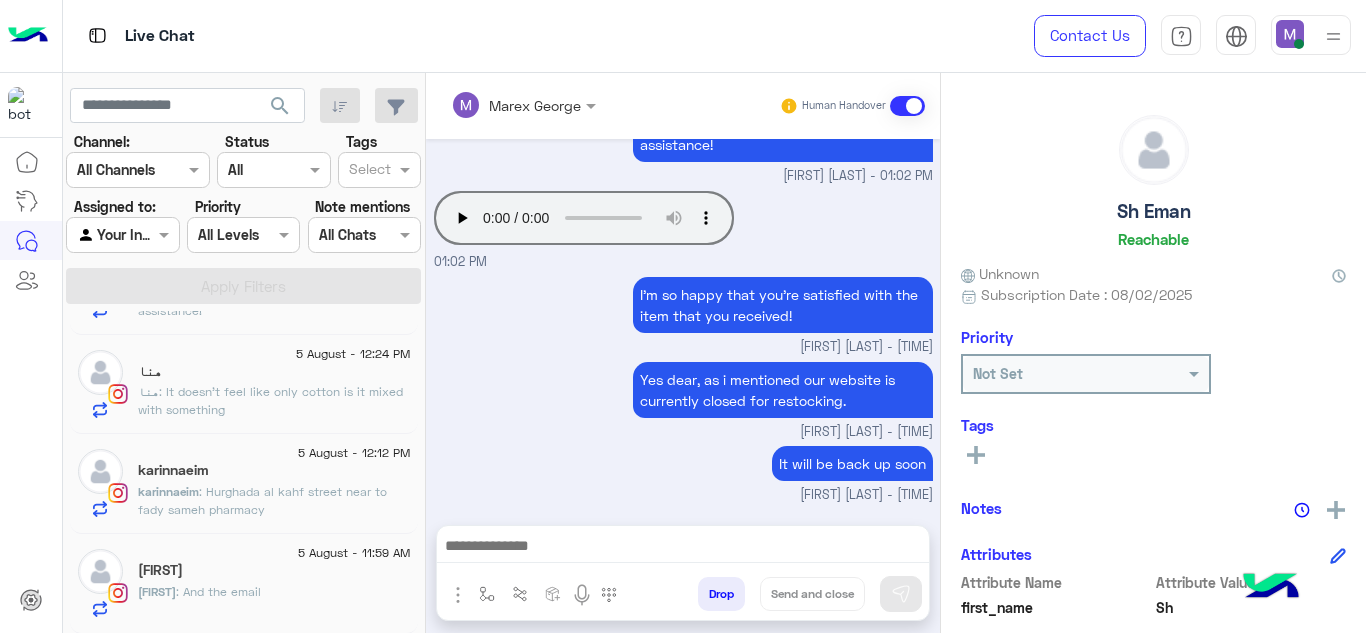 click on ": Hurghada al kahf street near to fady sameh pharmacy" 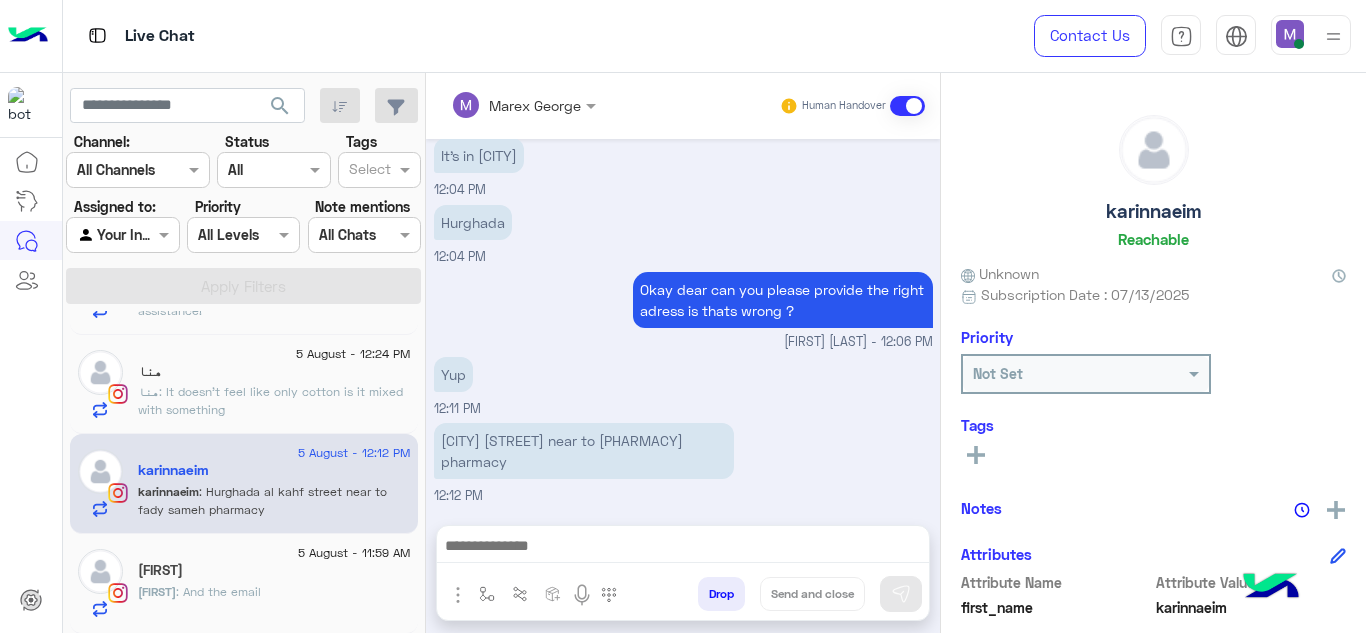 scroll, scrollTop: 534, scrollLeft: 0, axis: vertical 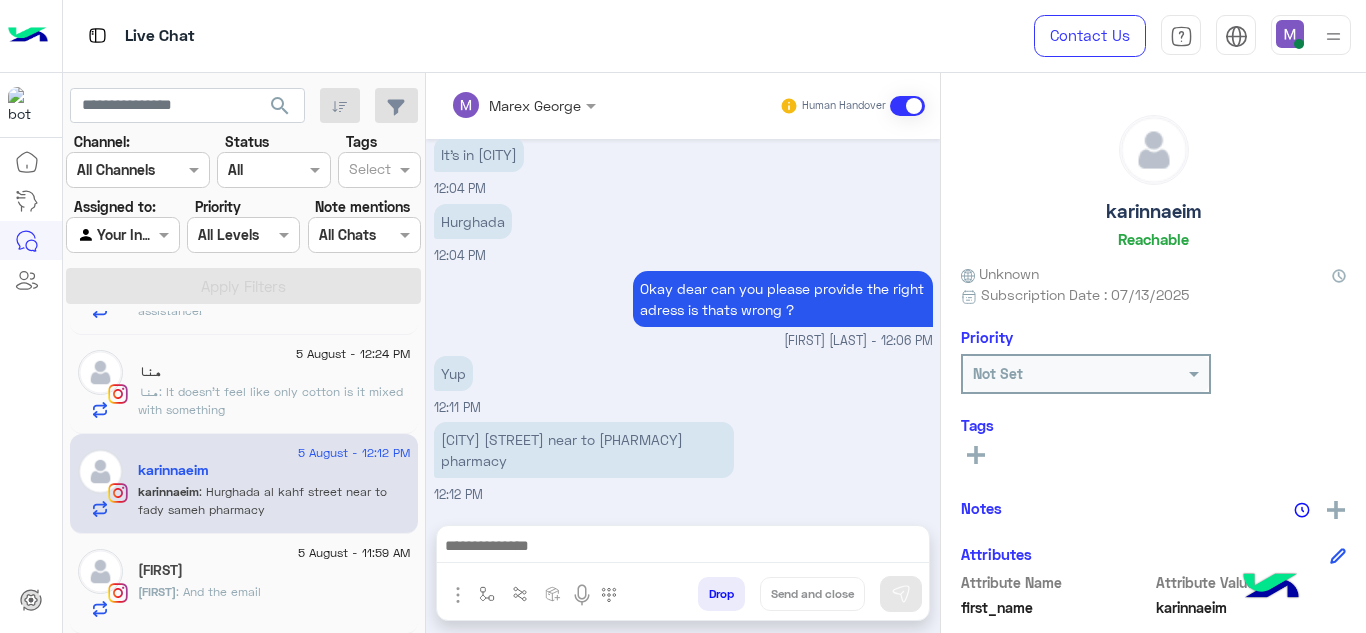 click on "[CITY] [STREET] near to [PHARMACY] pharmacy" at bounding box center (584, 450) 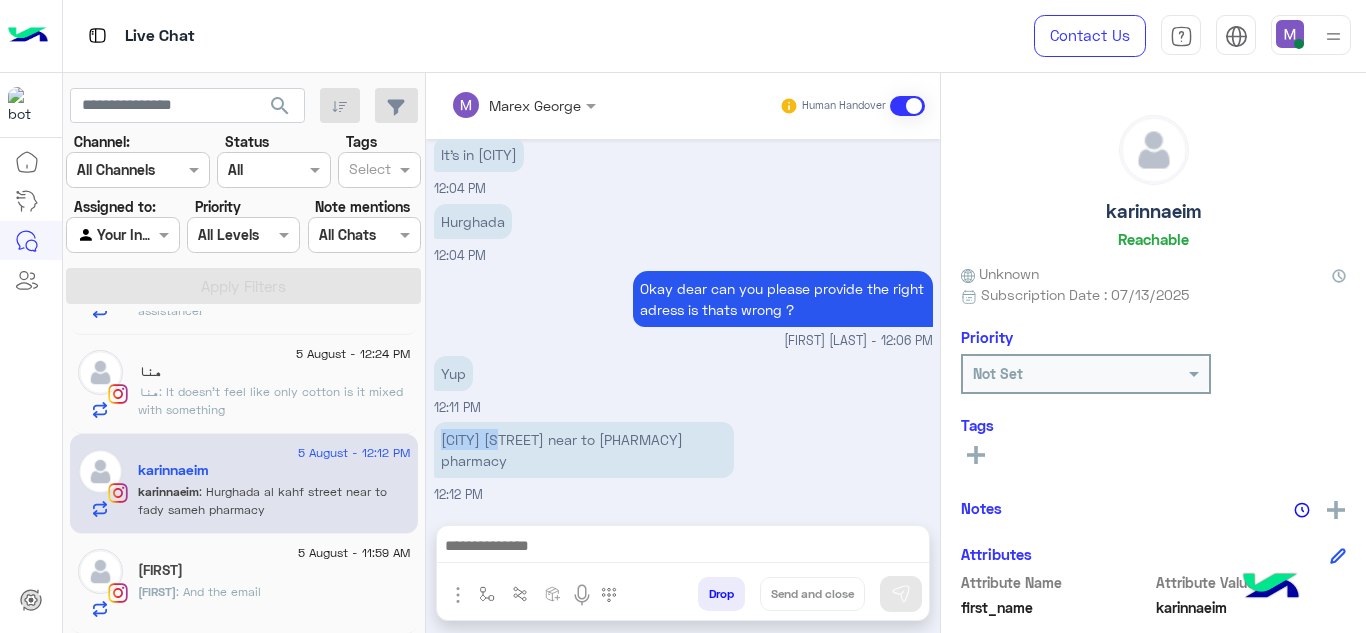 click on "[CITY] [STREET] near to [PHARMACY] pharmacy" at bounding box center (584, 450) 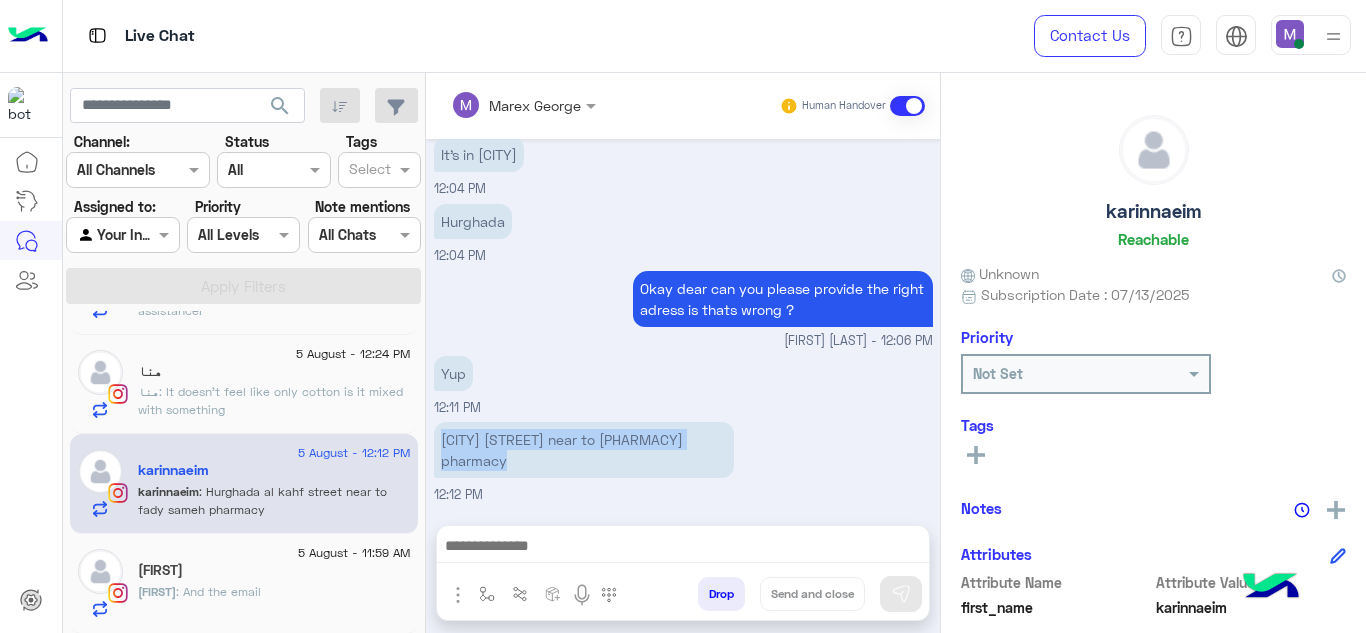 click on "[CITY] [STREET] near to [PHARMACY] pharmacy" at bounding box center [584, 450] 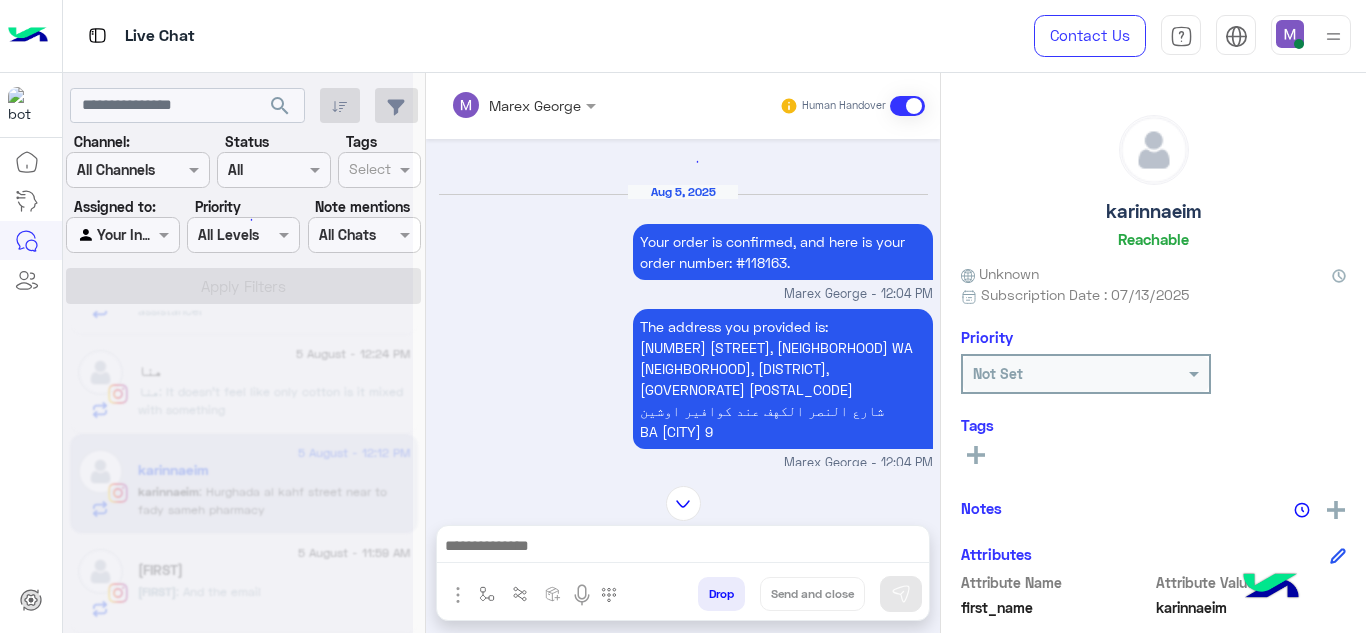 scroll, scrollTop: 1, scrollLeft: 0, axis: vertical 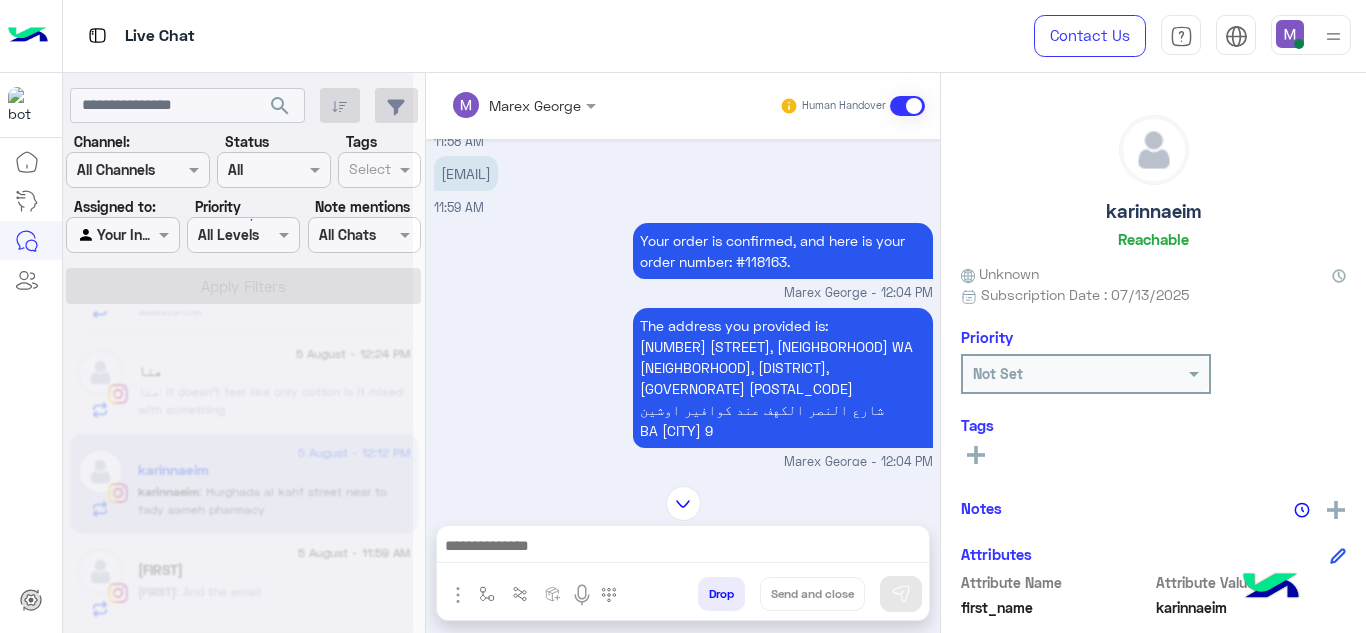 click on "Your order is confirmed, and here is your order number: #118163." at bounding box center (783, 251) 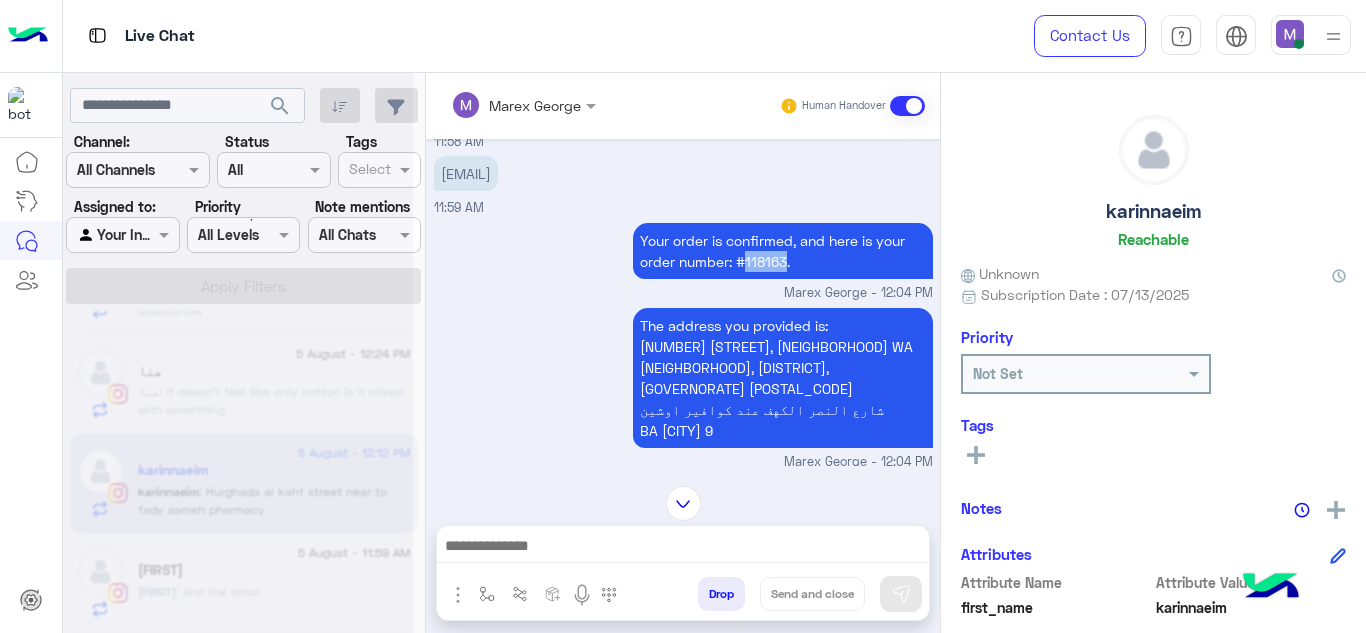 click on "Your order is confirmed, and here is your order number: #118163." at bounding box center [783, 251] 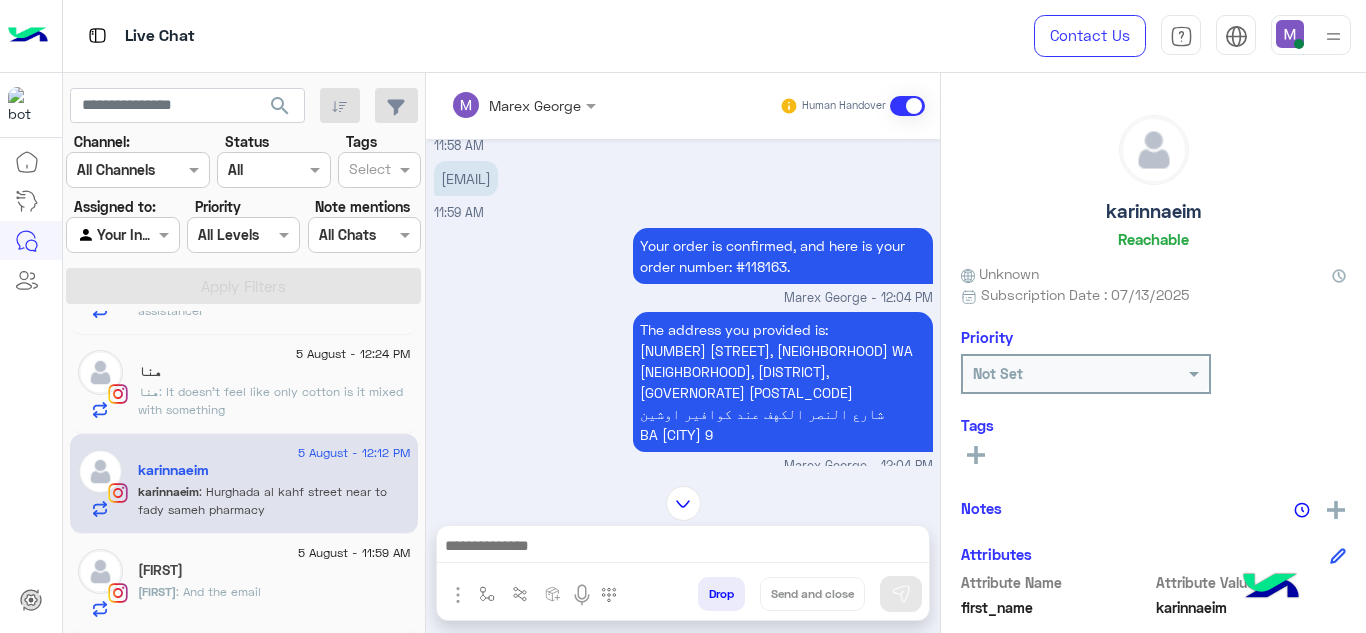 scroll, scrollTop: 2037, scrollLeft: 0, axis: vertical 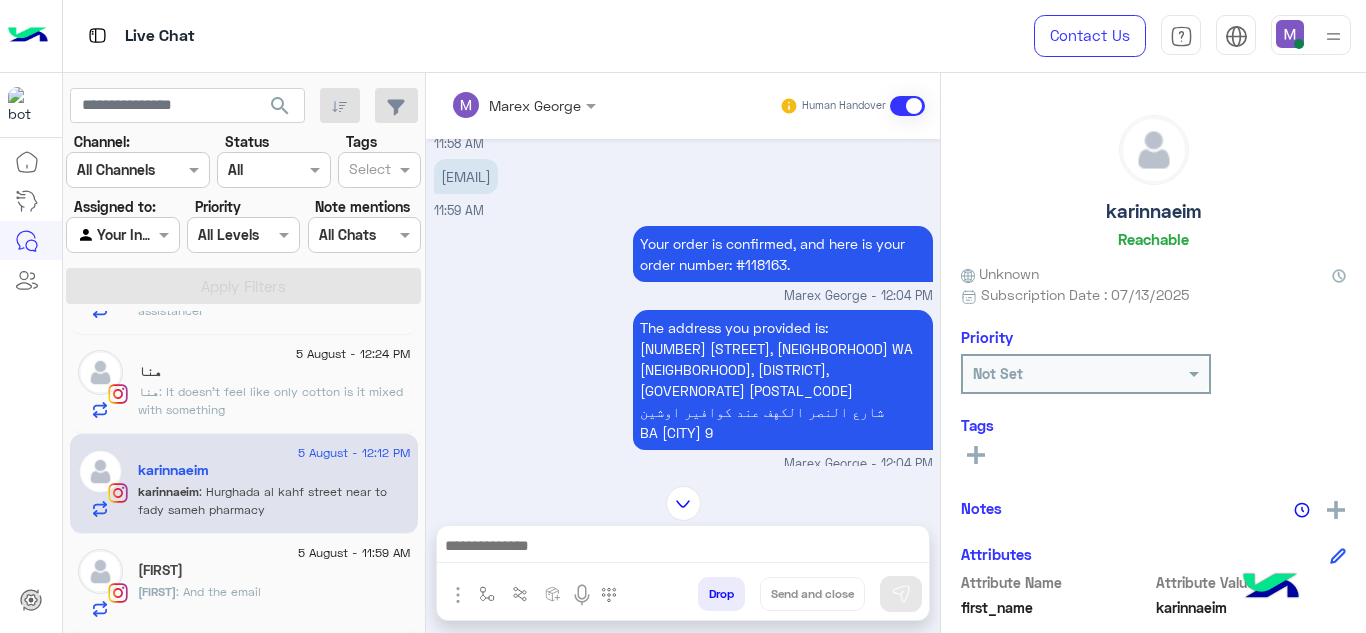 click on "Your order is confirmed, and here is your order number: #118163." at bounding box center [783, 254] 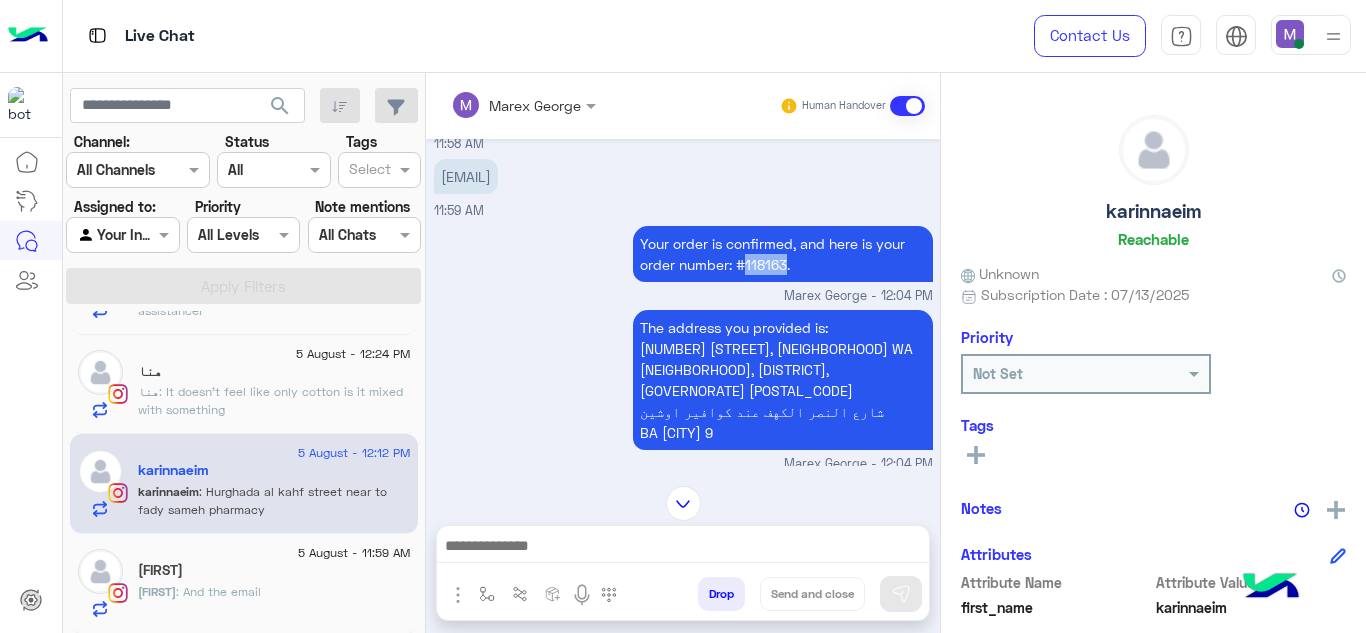 click on "Your order is confirmed, and here is your order number: #118163." at bounding box center (783, 254) 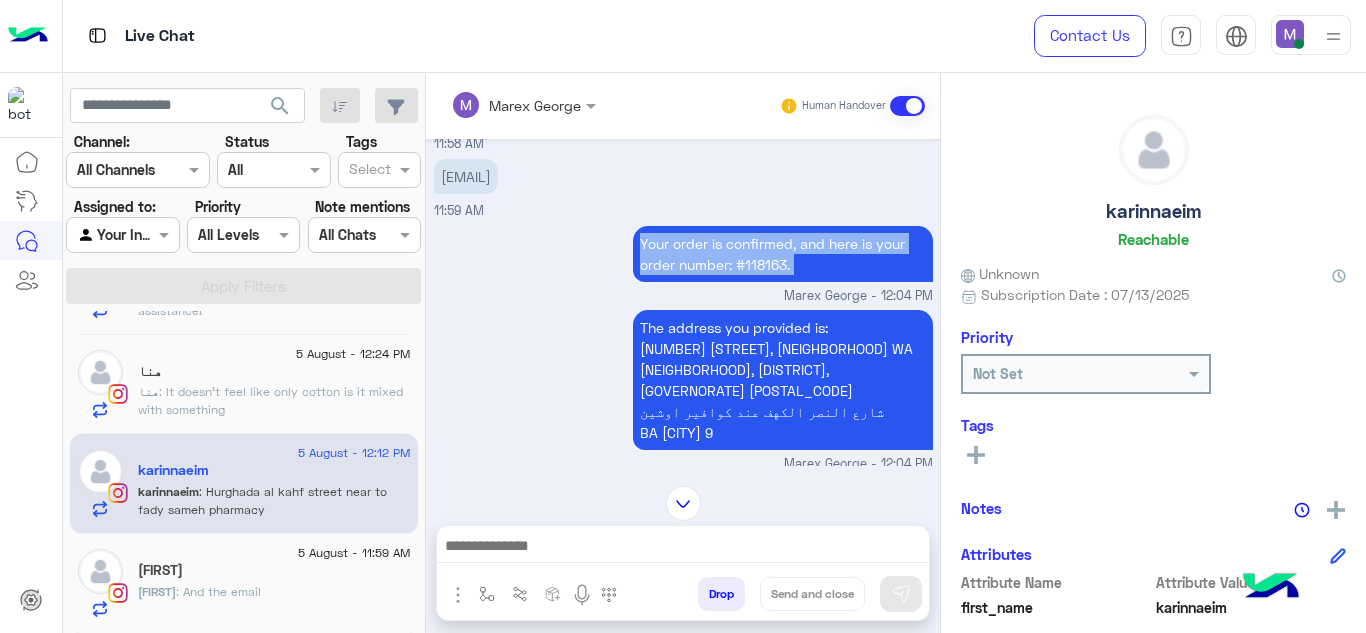 click on "Your order is confirmed, and here is your order number: #118163." at bounding box center (783, 254) 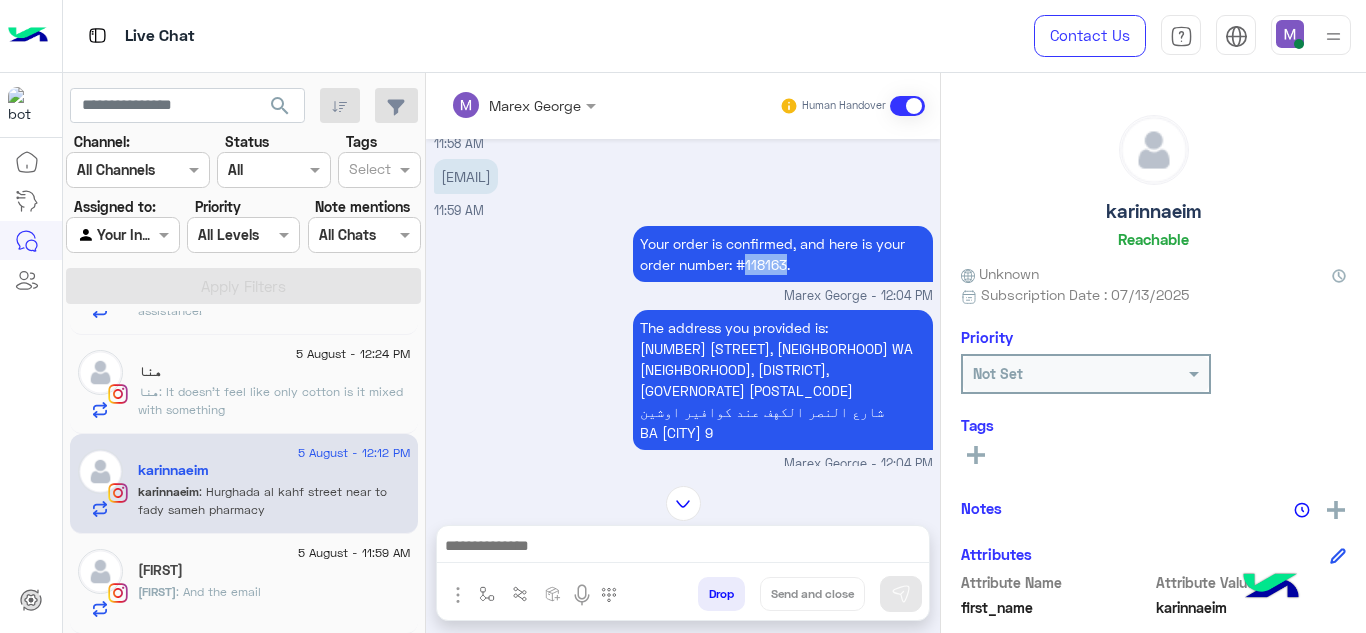 click on "Your order is confirmed, and here is your order number: #118163." at bounding box center (783, 254) 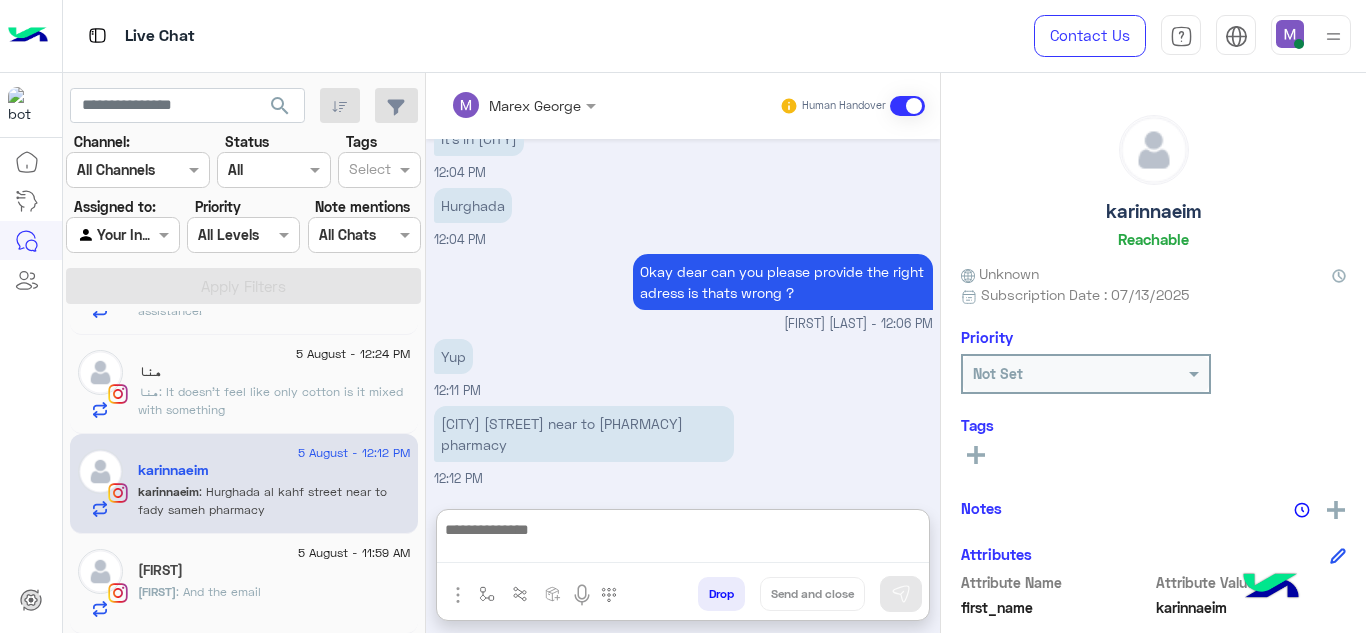 click at bounding box center (683, 540) 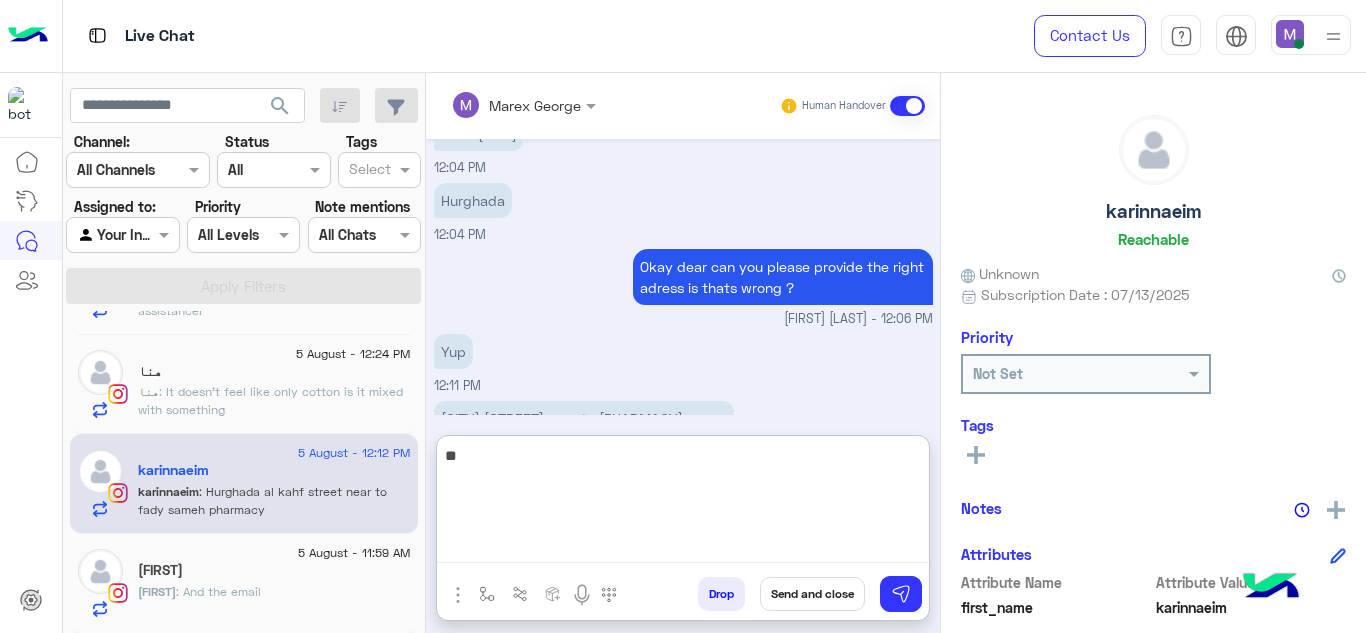 type on "*" 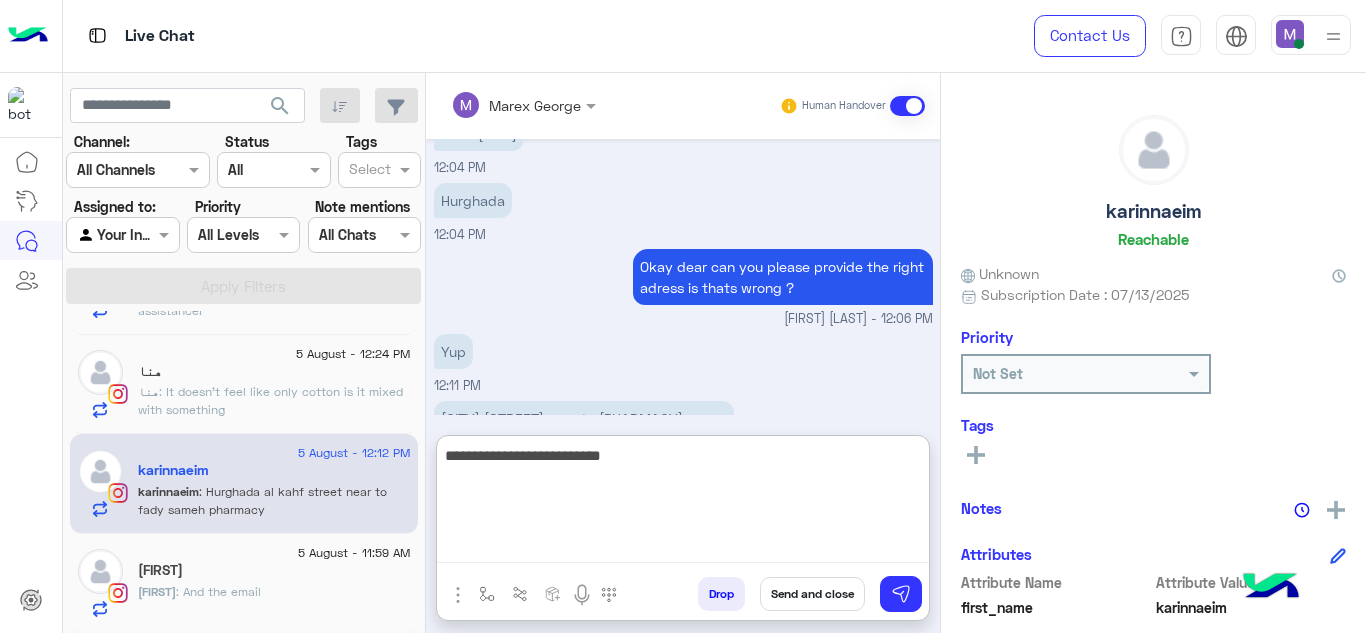 paste on "**********" 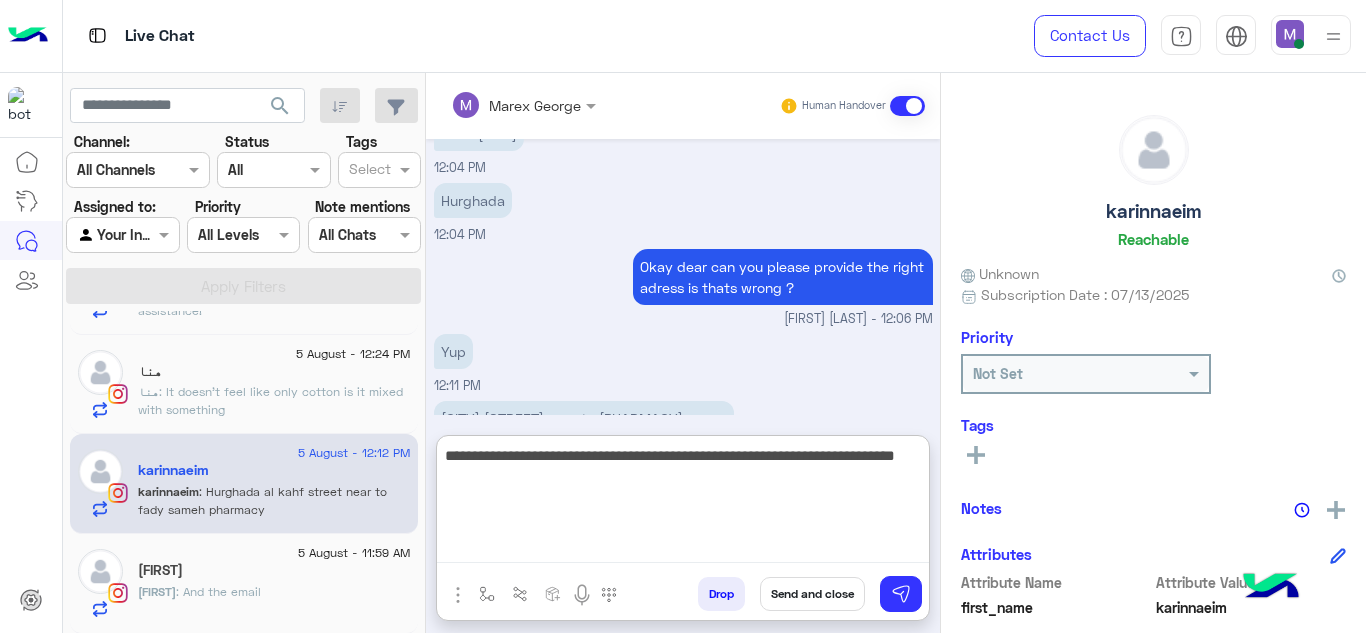 click on "**********" at bounding box center (683, 503) 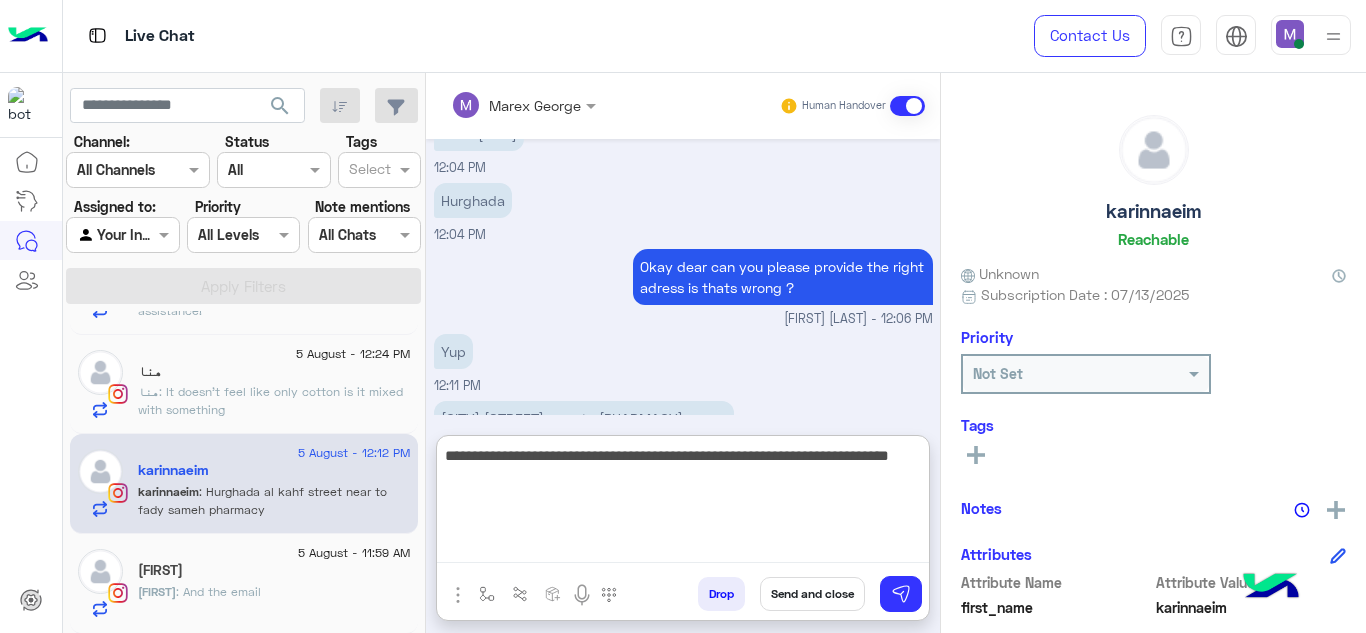 click on "**********" at bounding box center [683, 503] 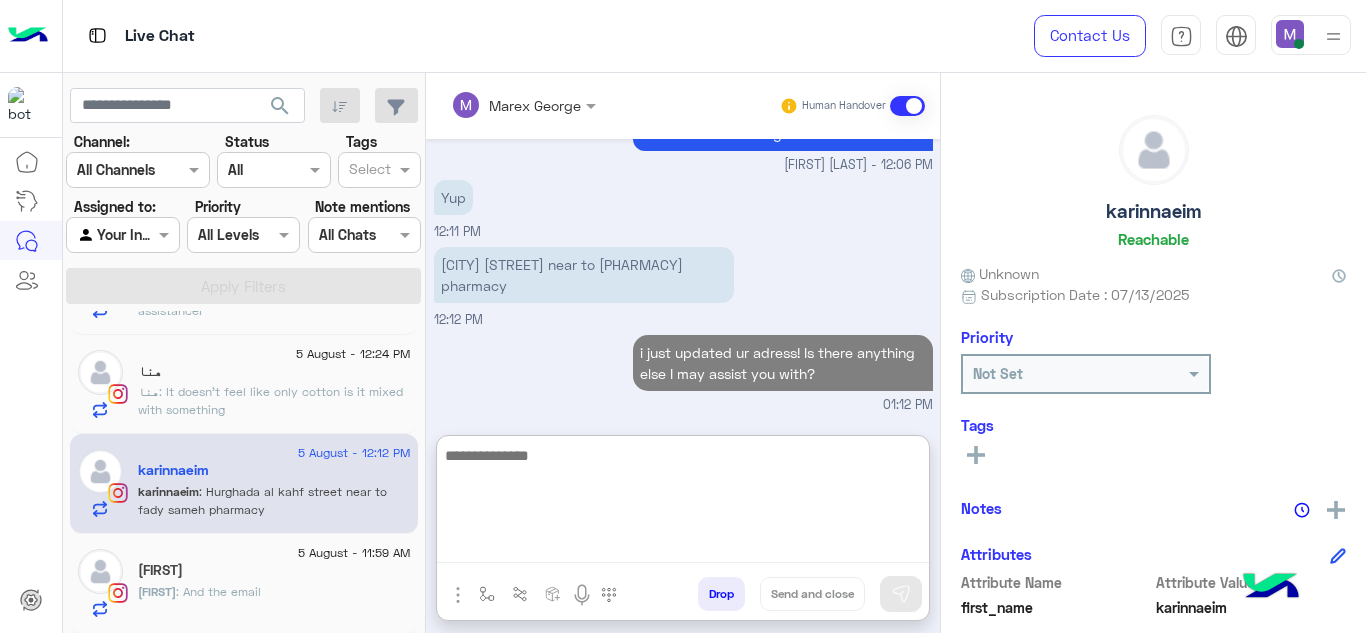 scroll, scrollTop: 2814, scrollLeft: 0, axis: vertical 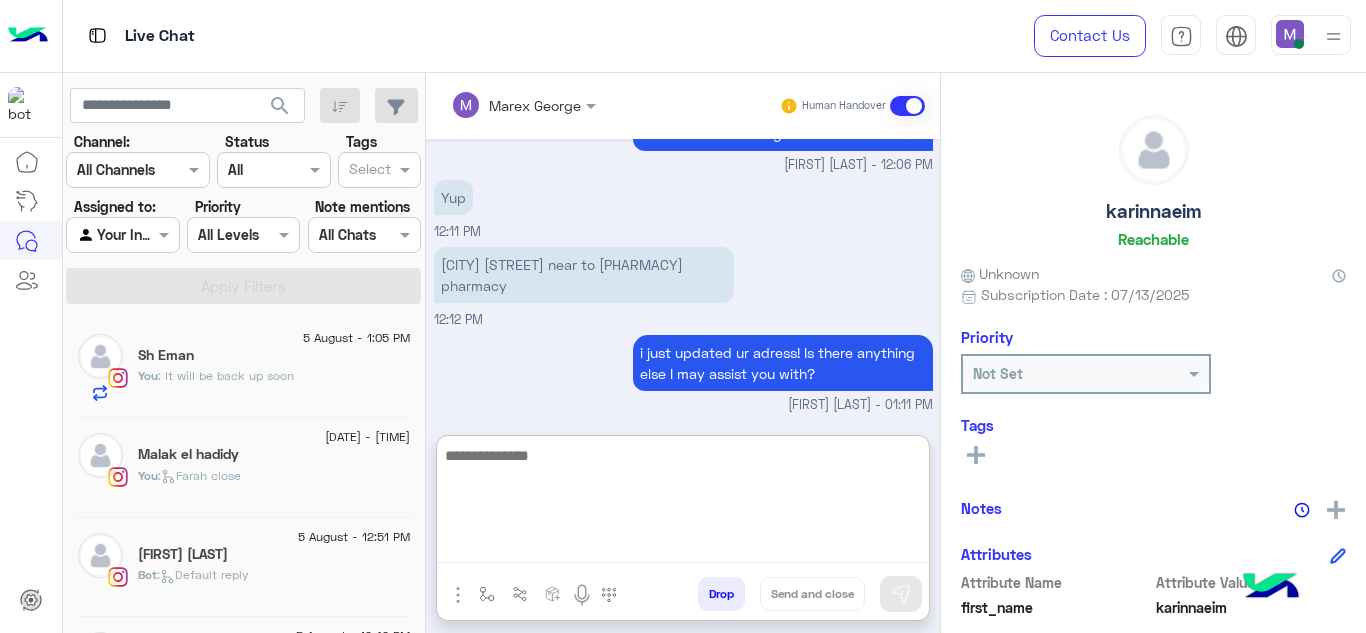 type 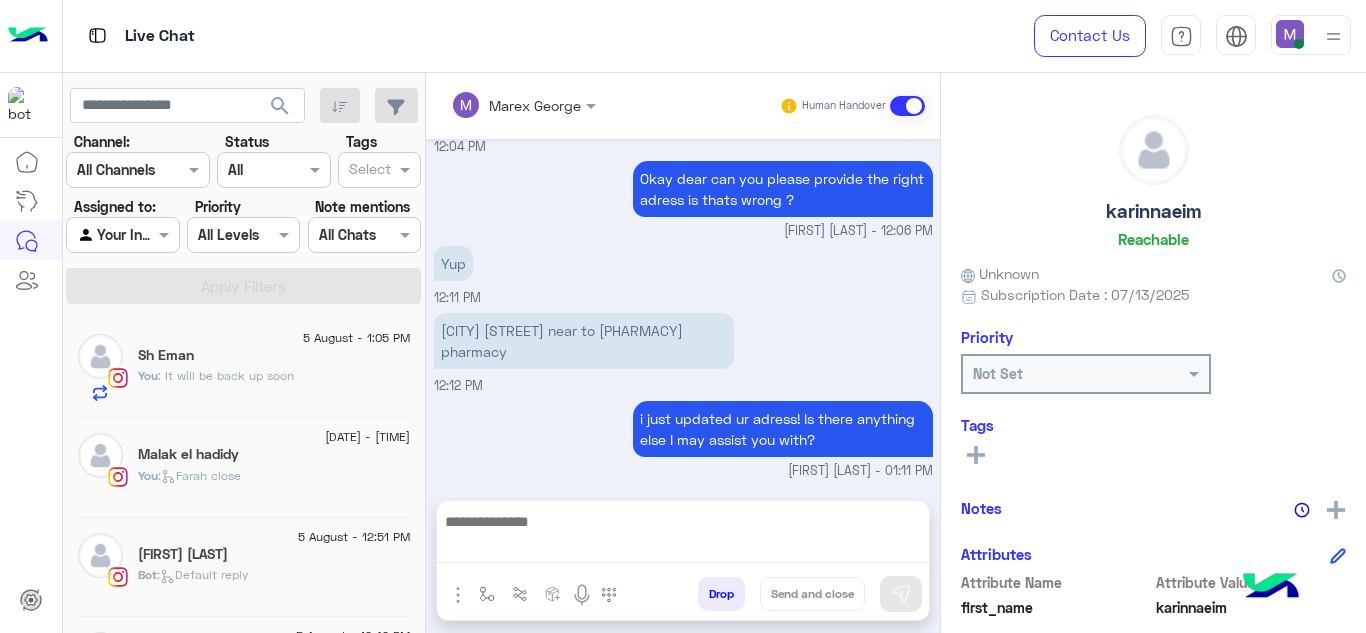click on "Sh Eman" 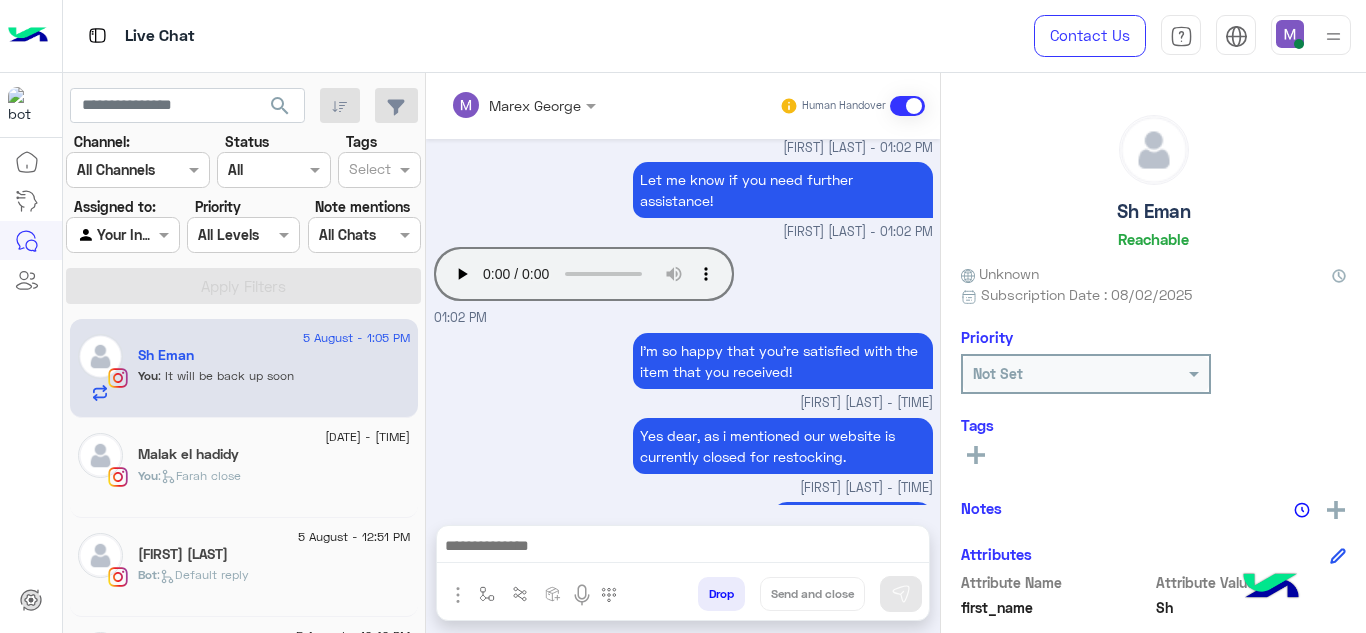 scroll, scrollTop: 393, scrollLeft: 0, axis: vertical 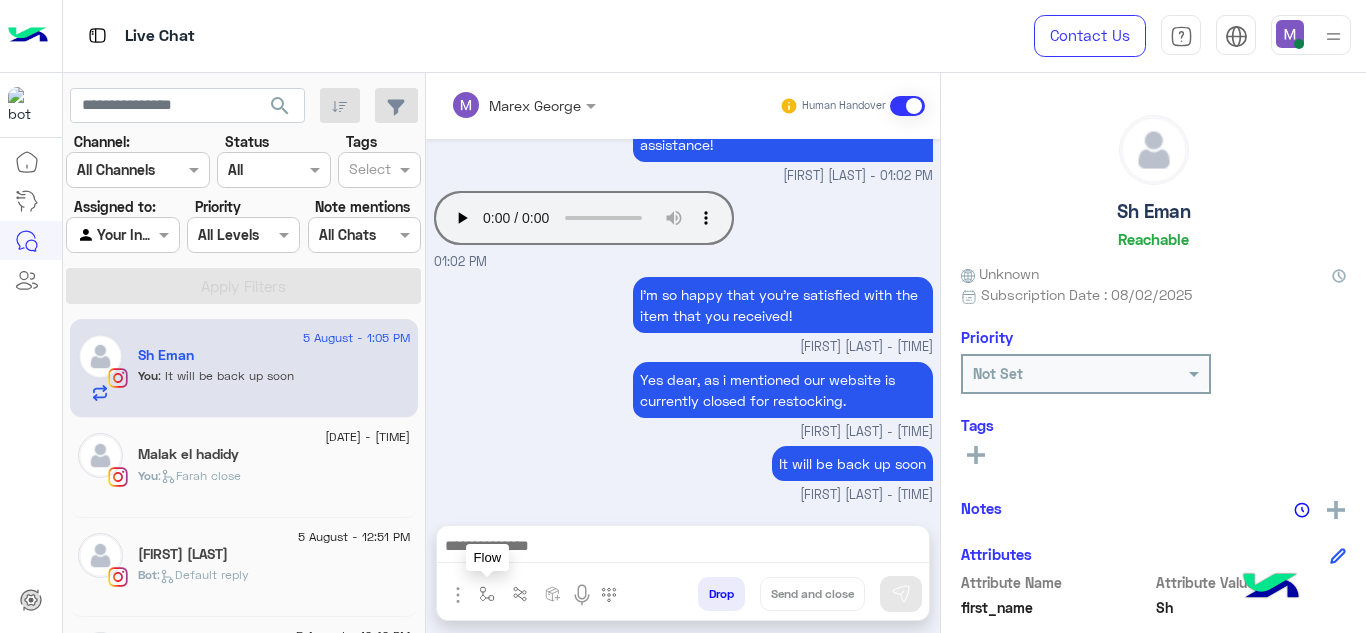 click at bounding box center [487, 594] 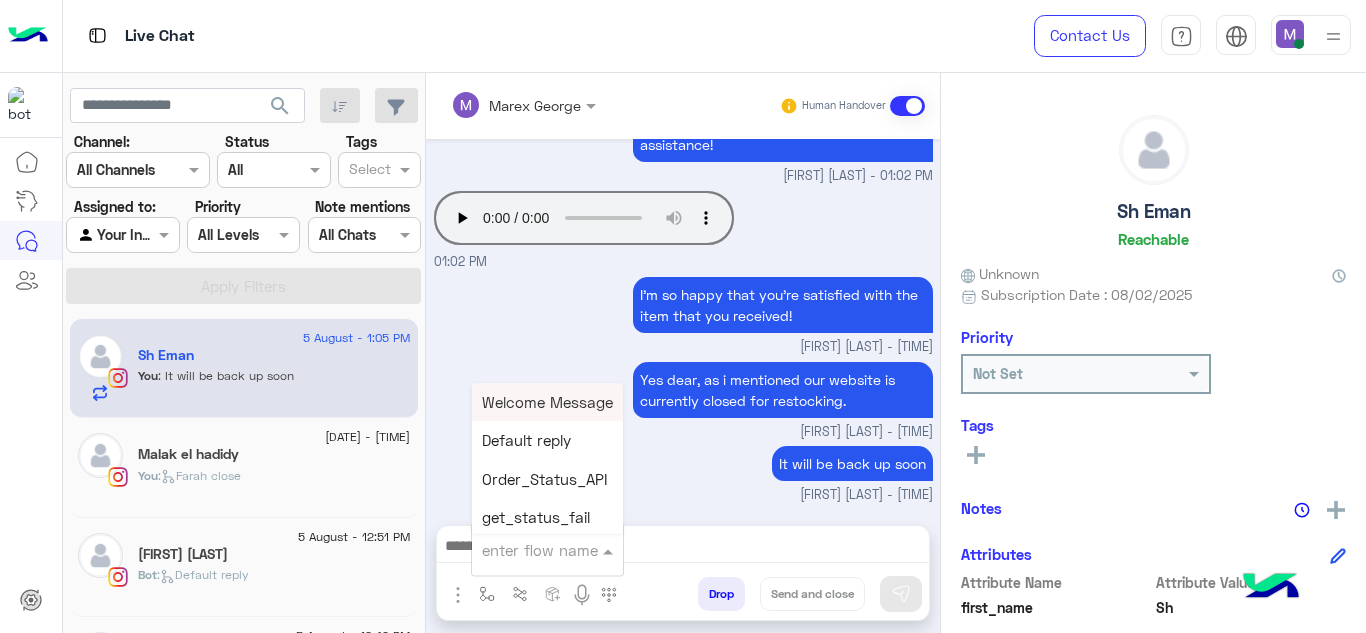 click at bounding box center (523, 550) 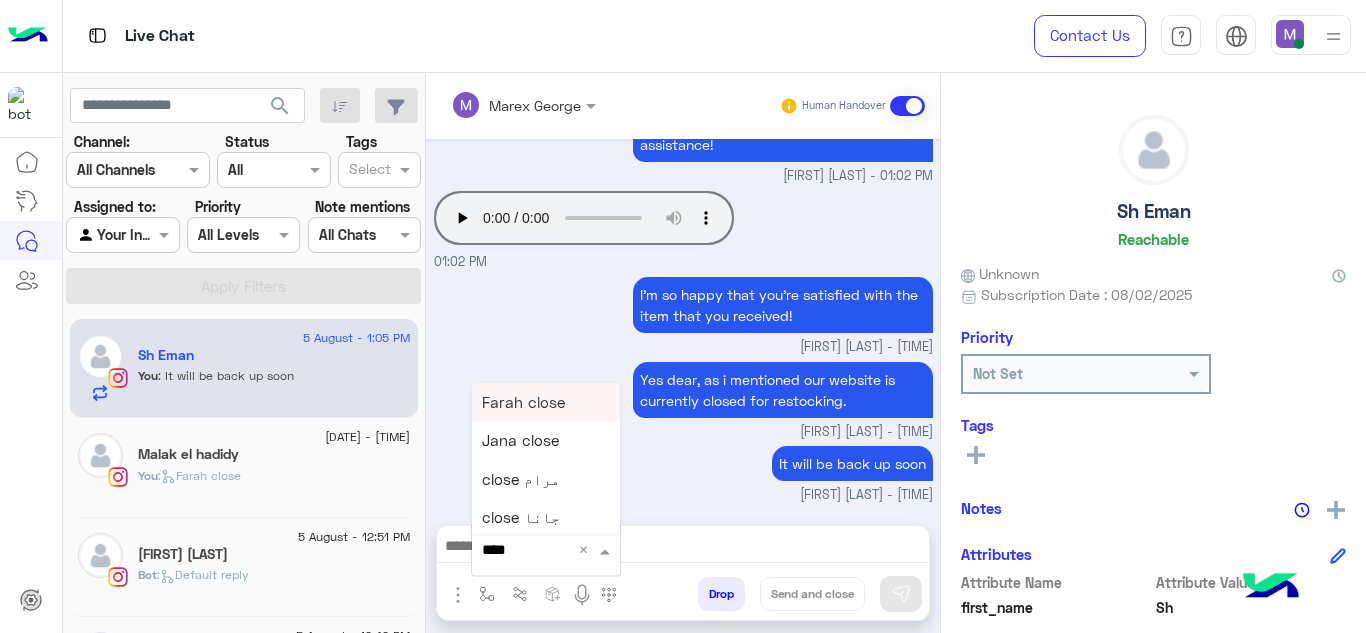type on "*****" 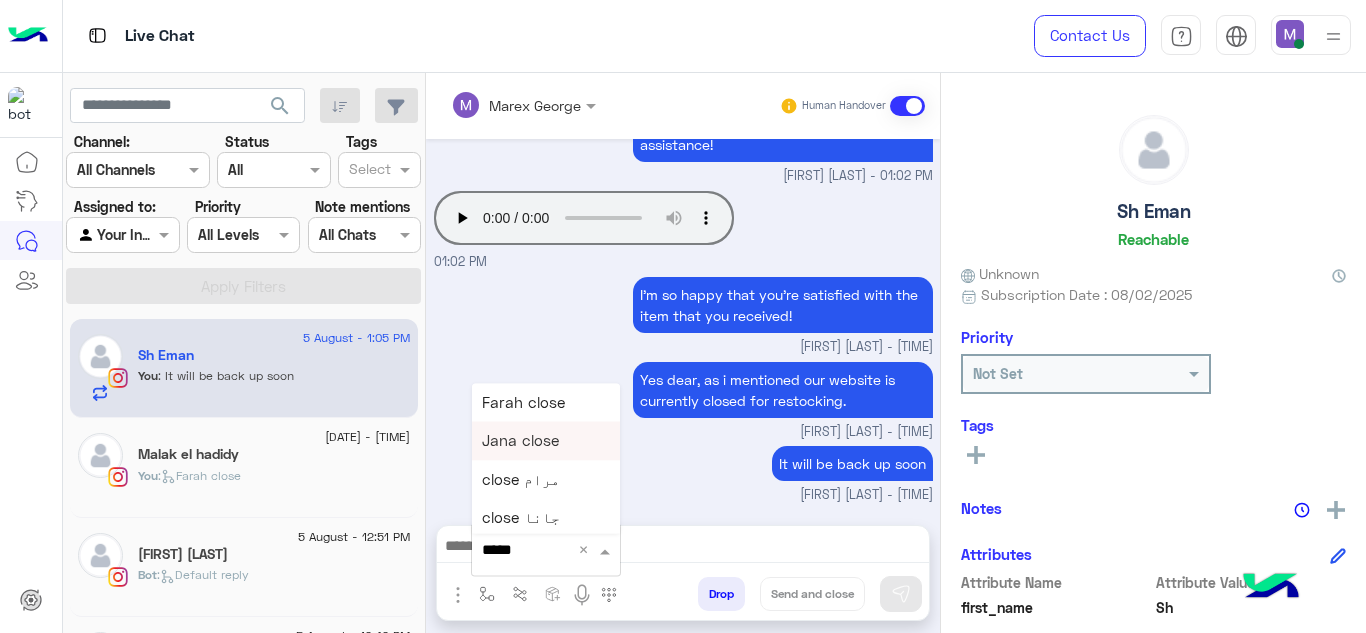 click on "Jana close" at bounding box center (520, 441) 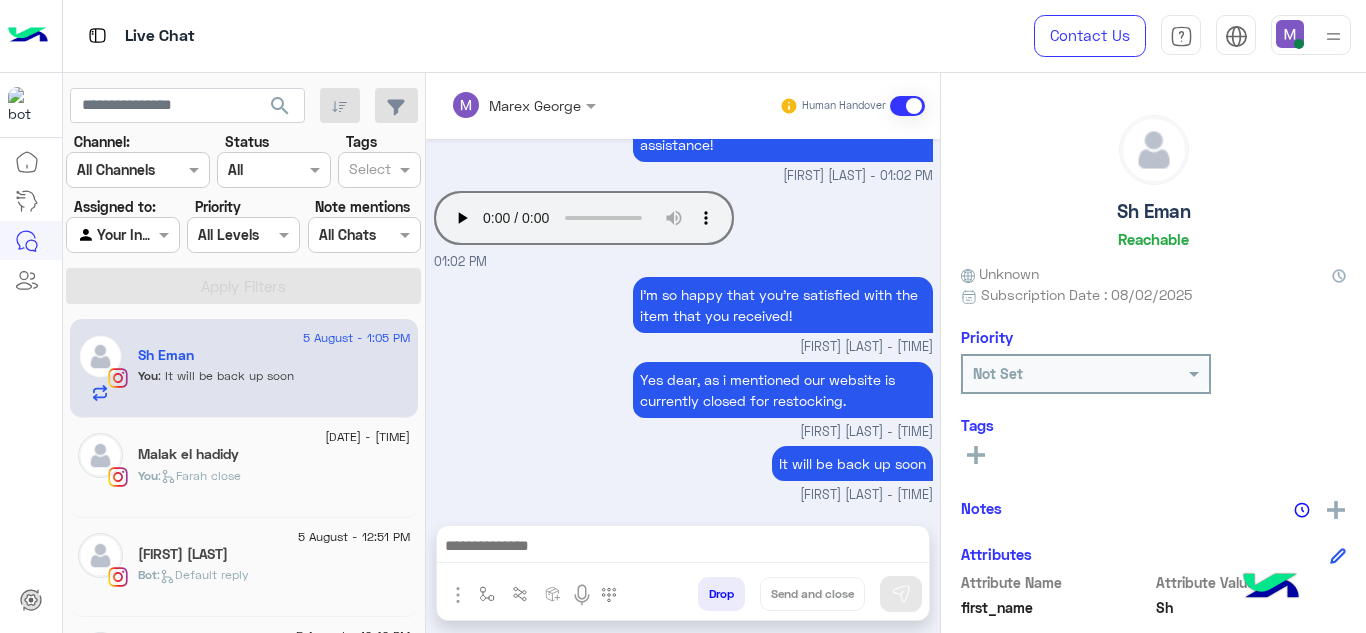 type on "**********" 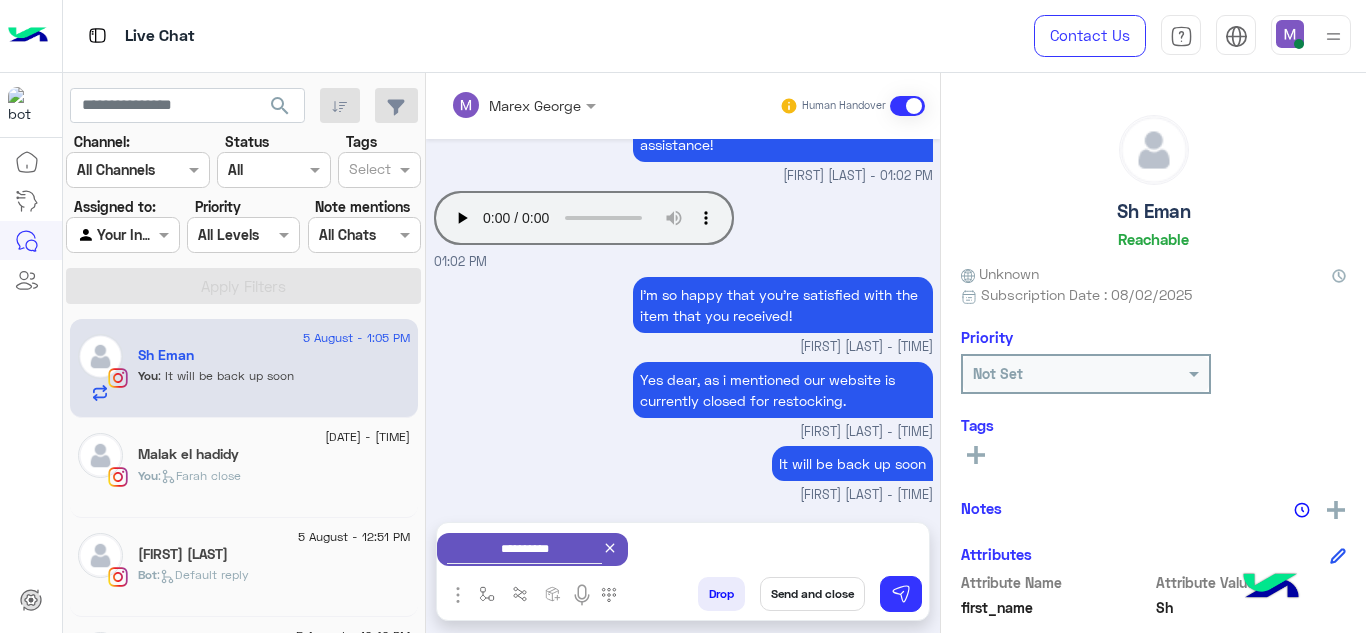 click on "Send and close" at bounding box center [812, 594] 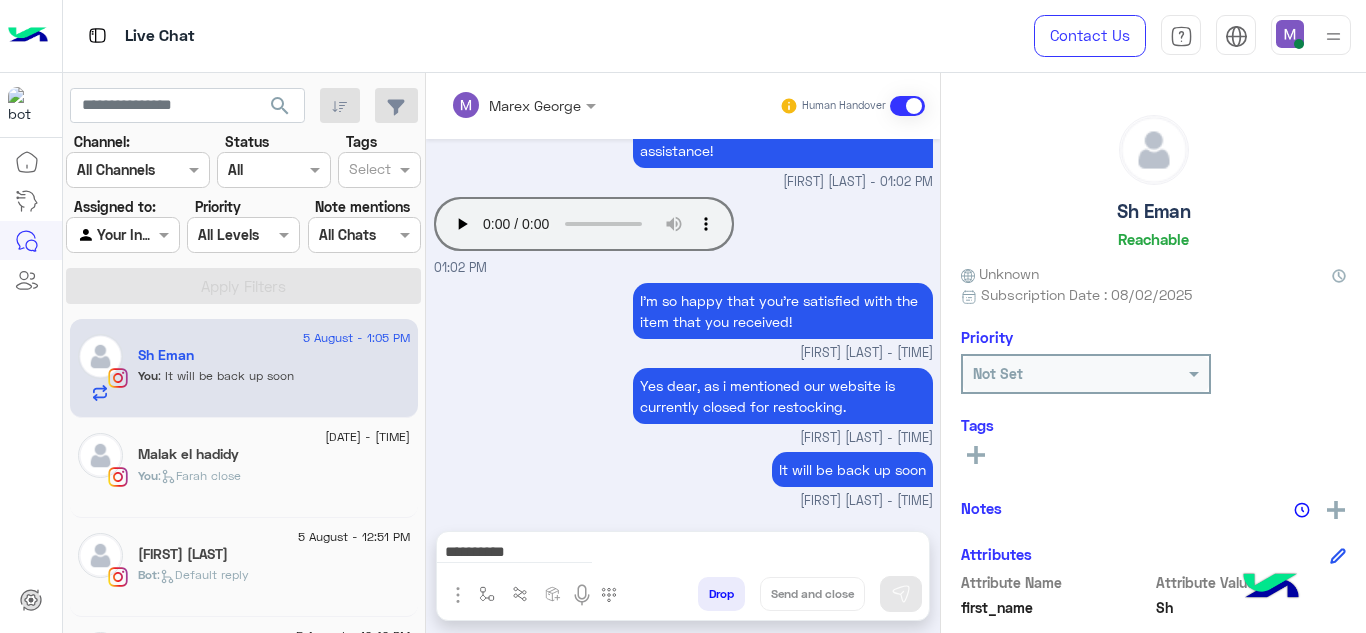 type 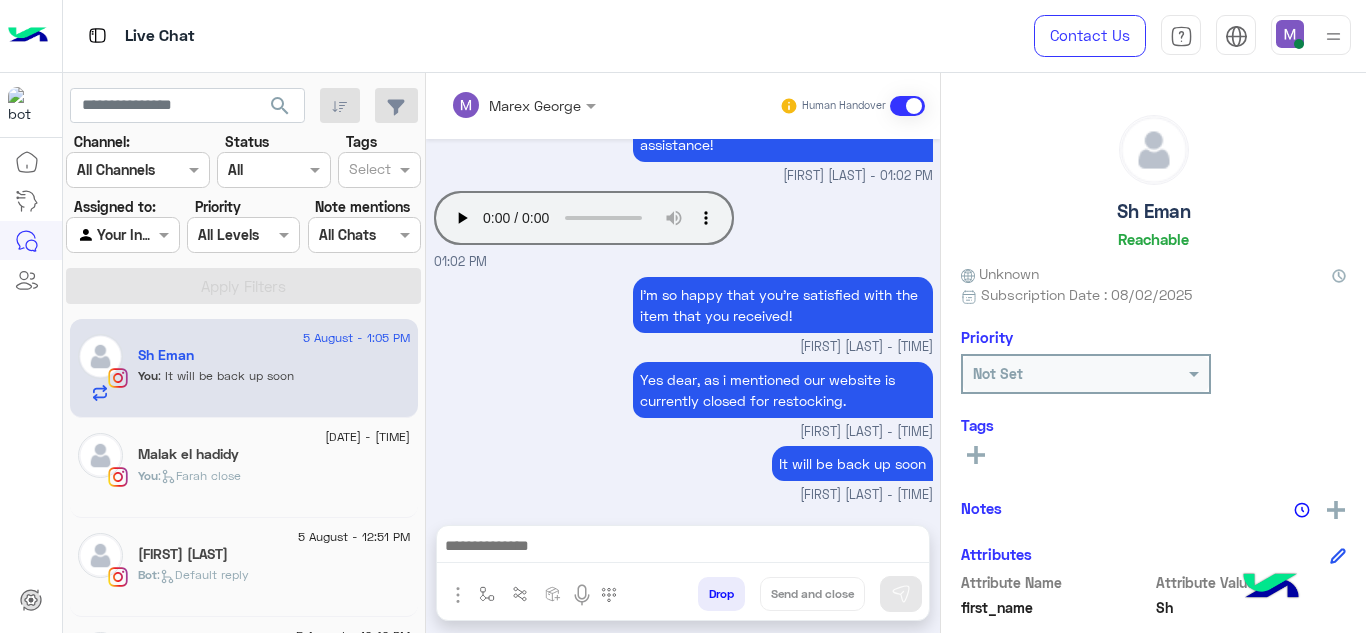 scroll, scrollTop: 430, scrollLeft: 0, axis: vertical 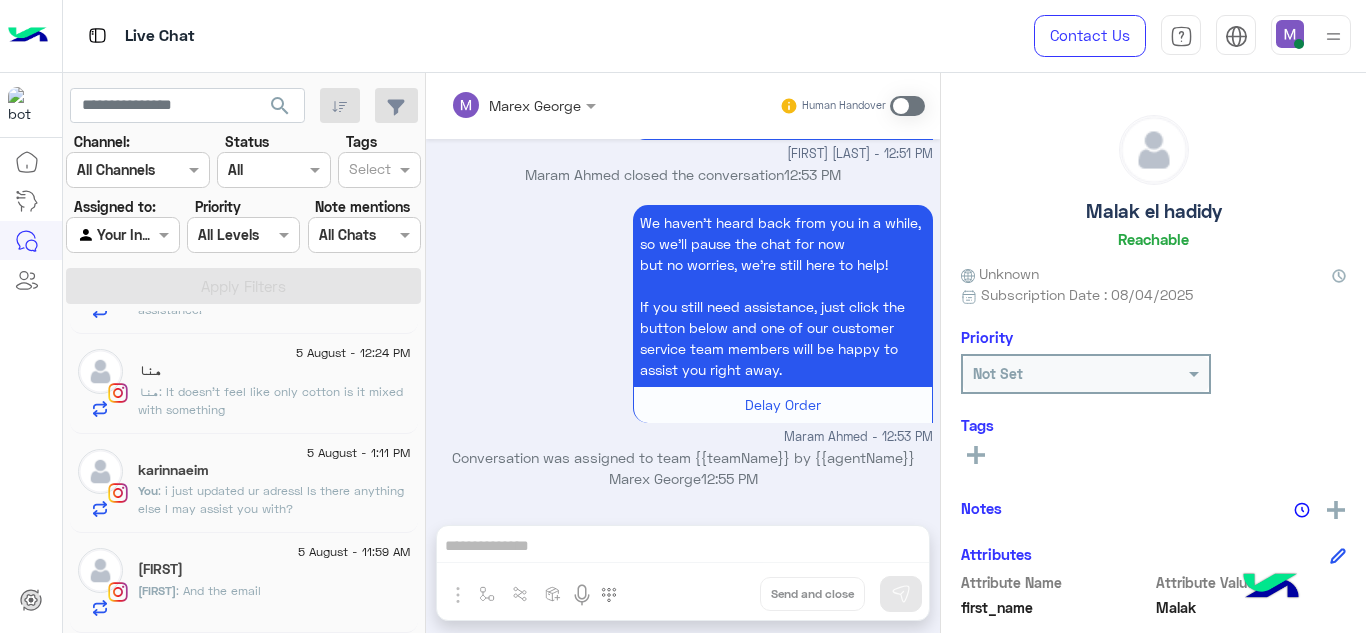 click on "[FIRST] : And the email" 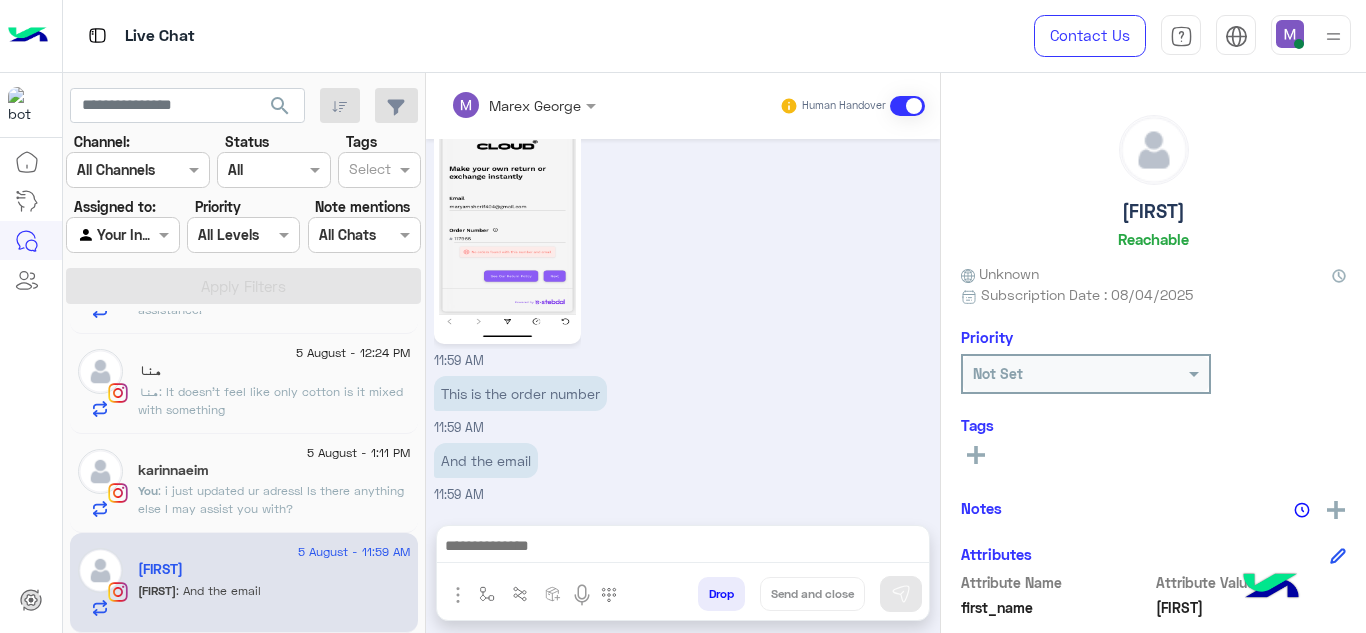scroll, scrollTop: 2028, scrollLeft: 0, axis: vertical 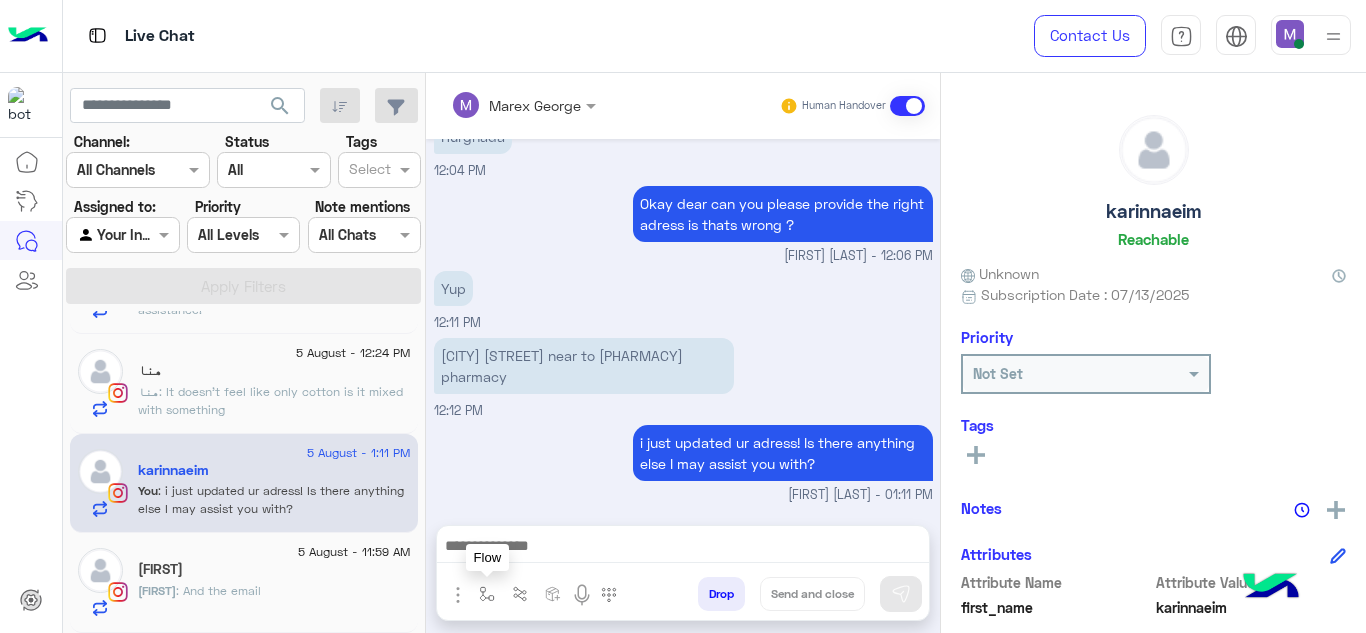 click at bounding box center (487, 594) 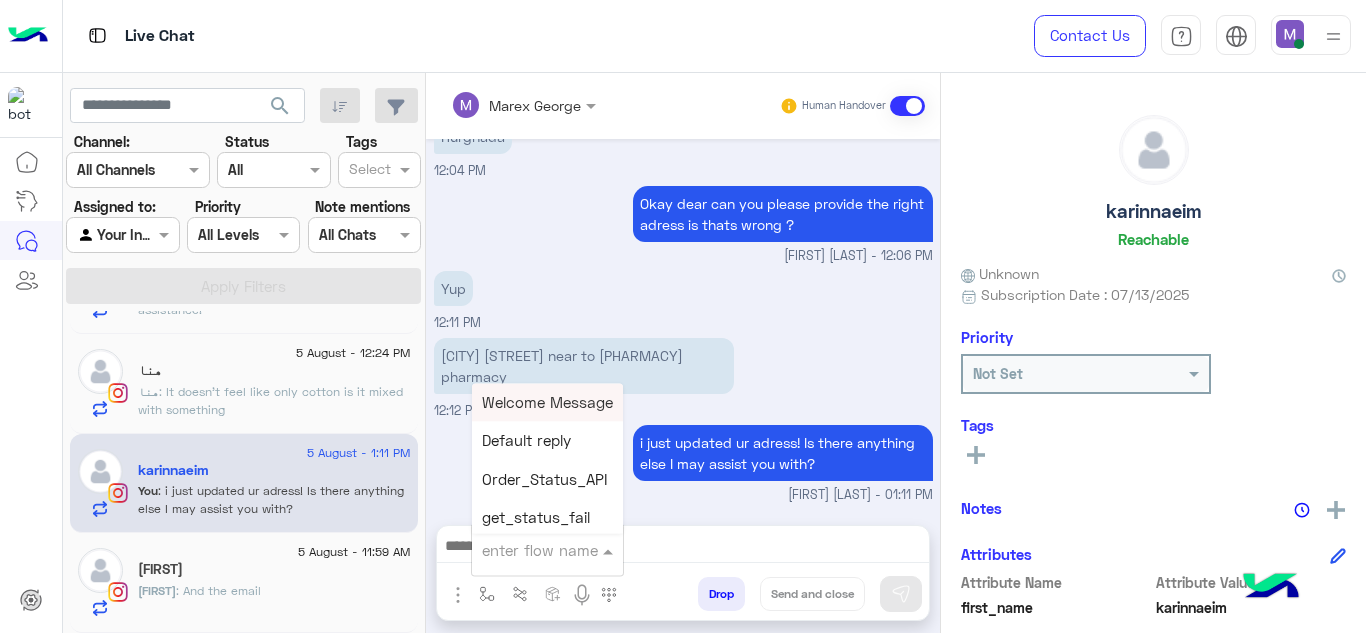 click at bounding box center (523, 550) 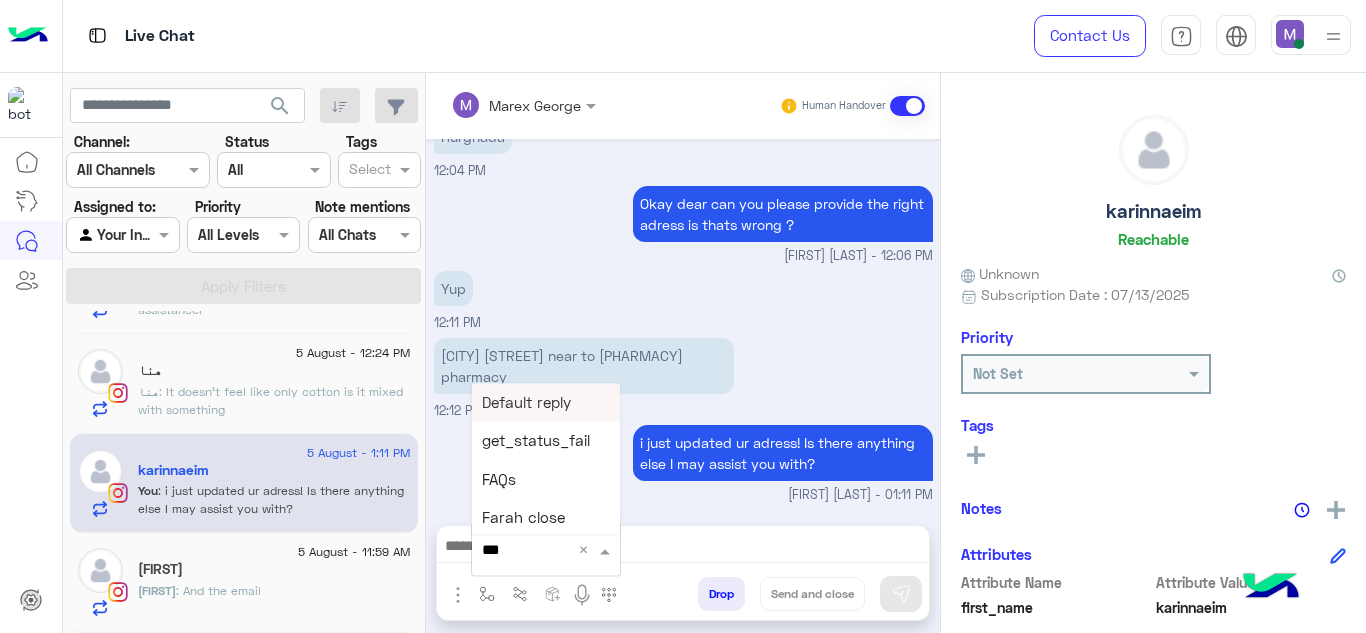 type on "****" 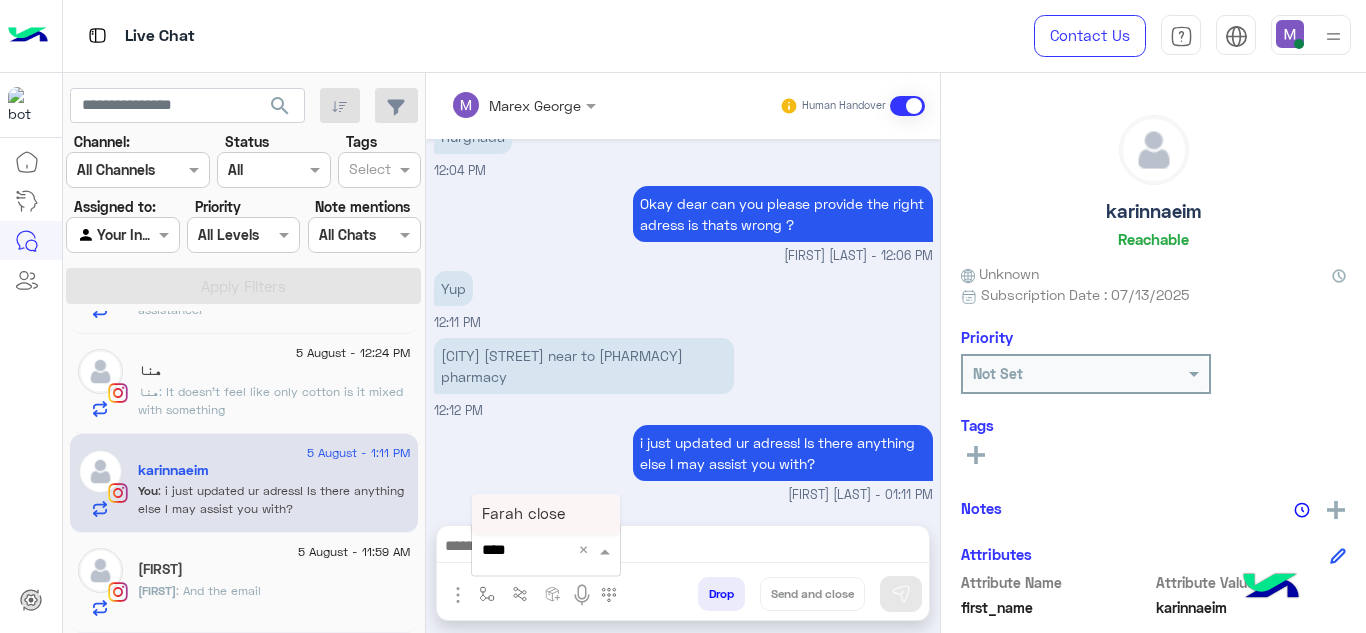 click on "Farah close" at bounding box center (523, 514) 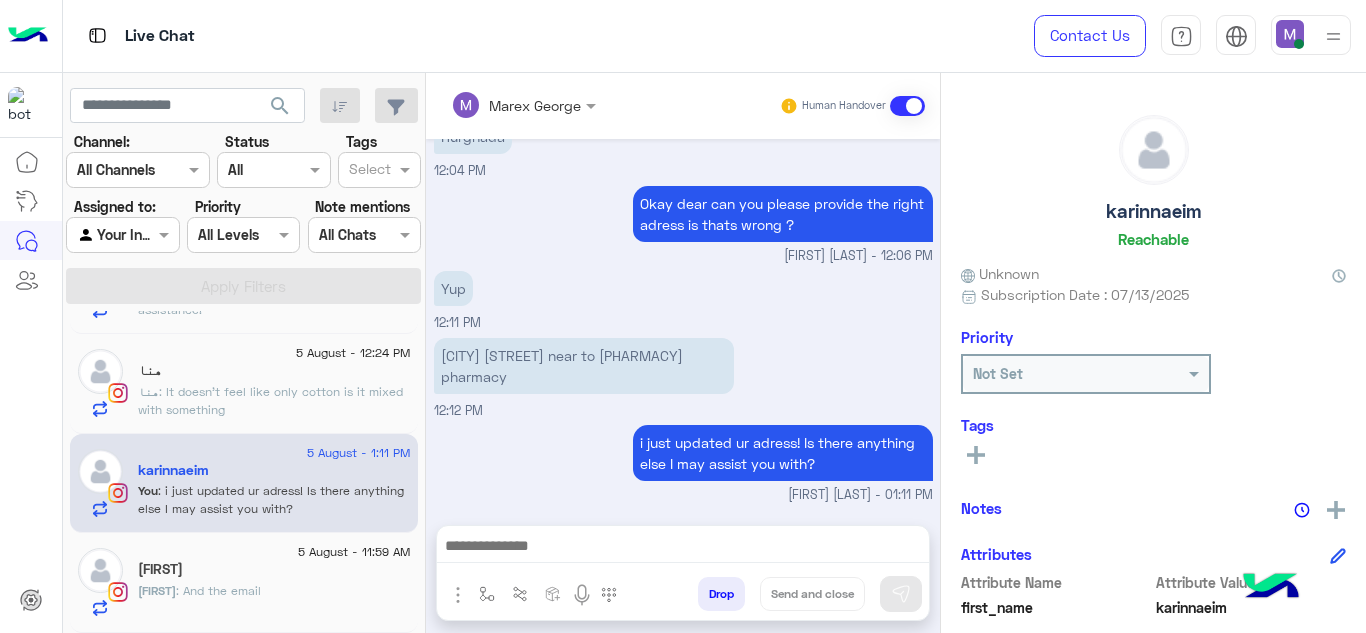 type on "**********" 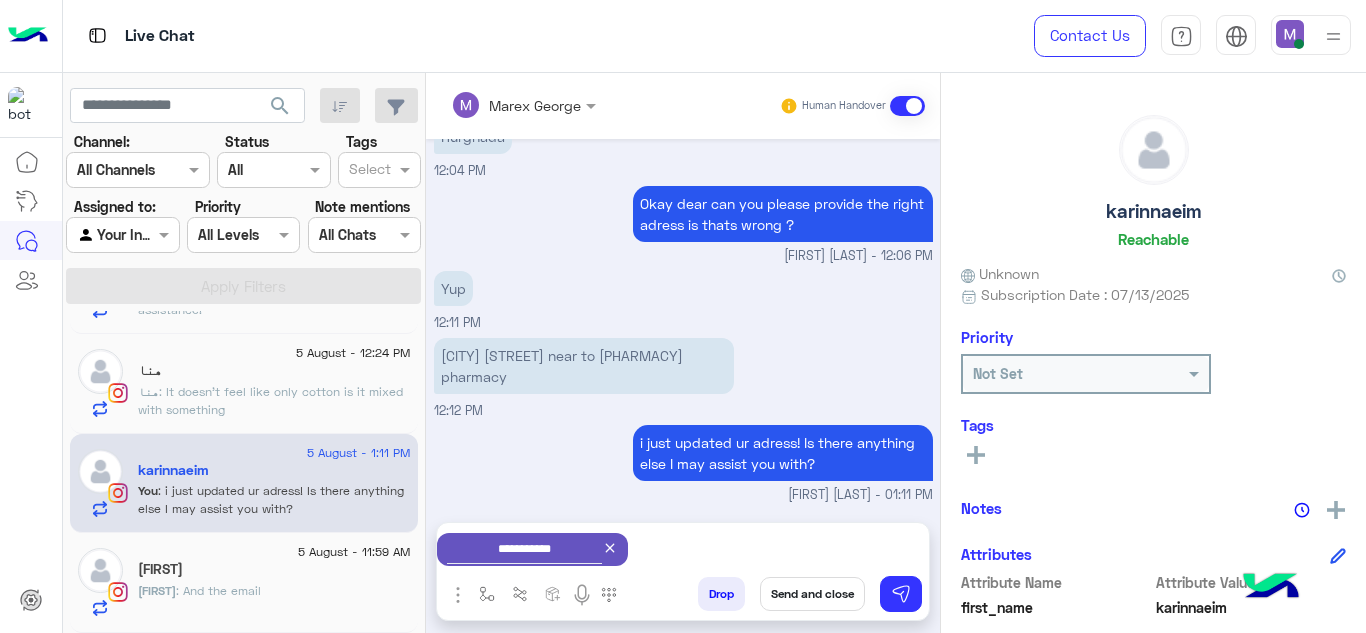 click on "Send and close" at bounding box center (812, 594) 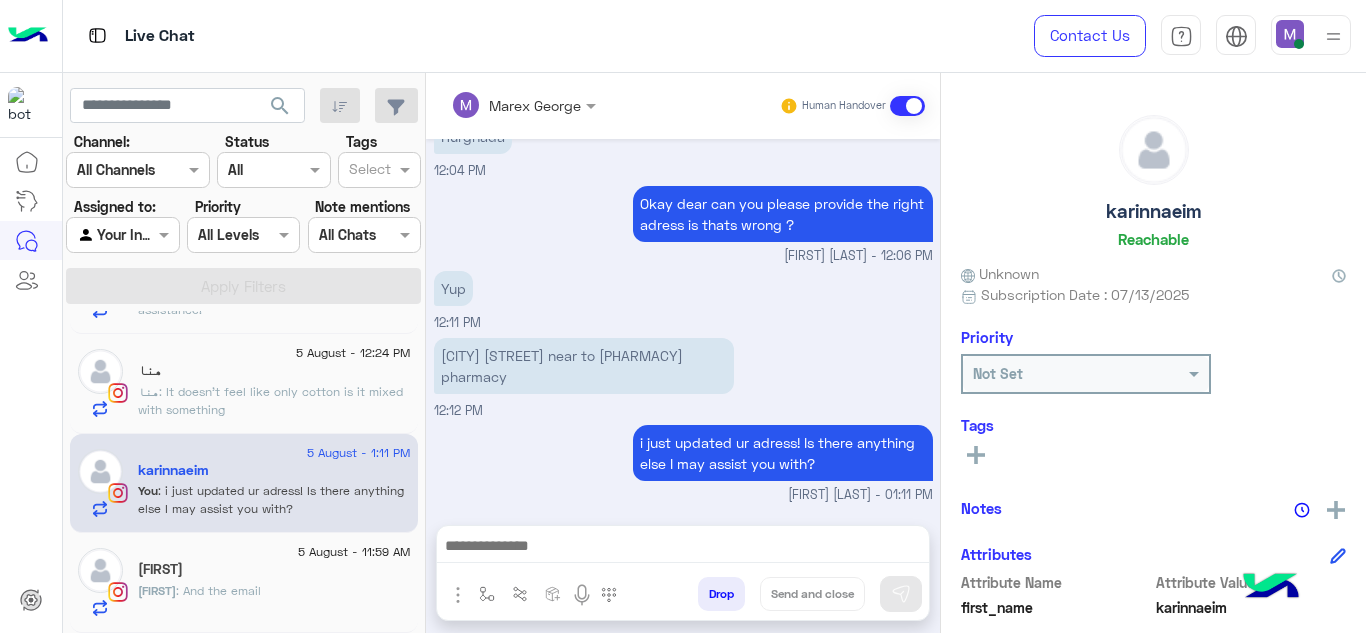 scroll, scrollTop: 571, scrollLeft: 0, axis: vertical 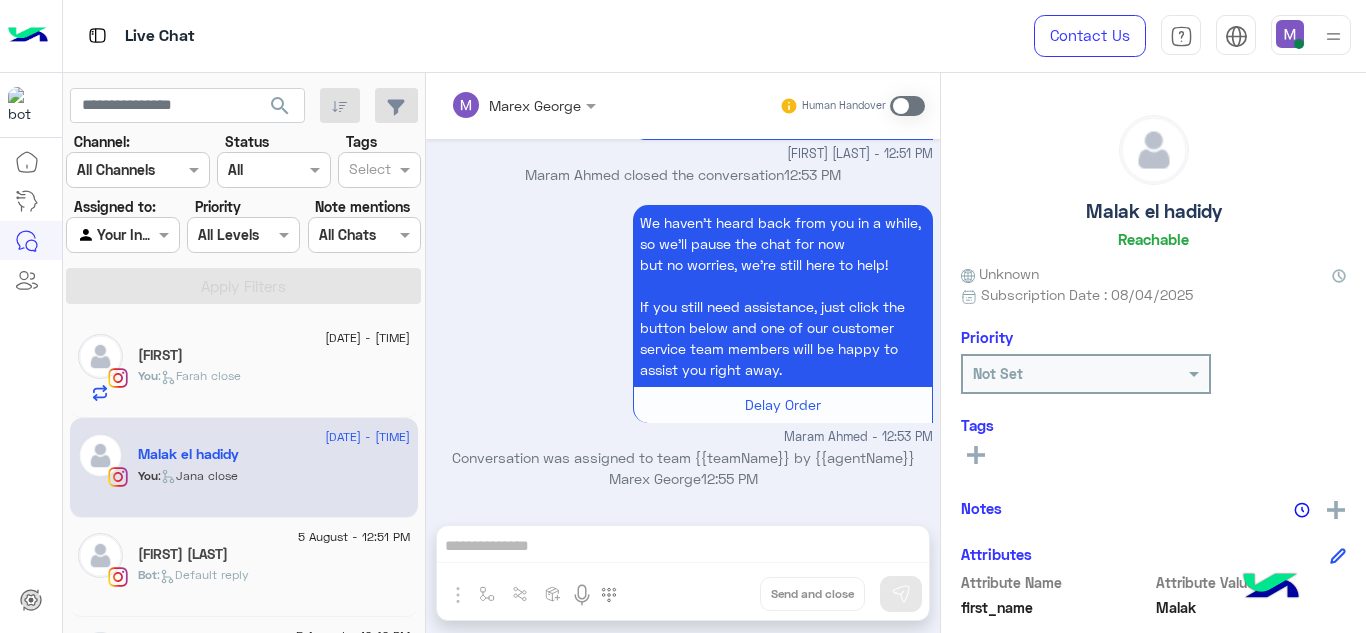click on "You : [FIRST] close" 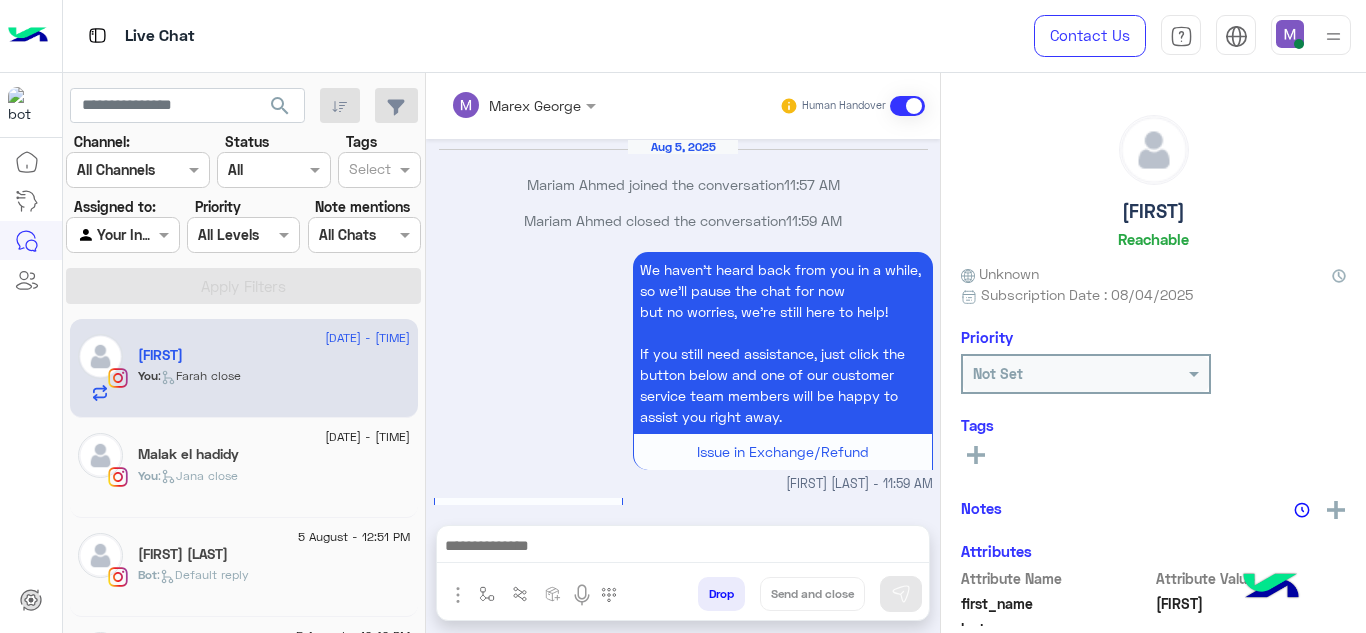 scroll, scrollTop: 837, scrollLeft: 0, axis: vertical 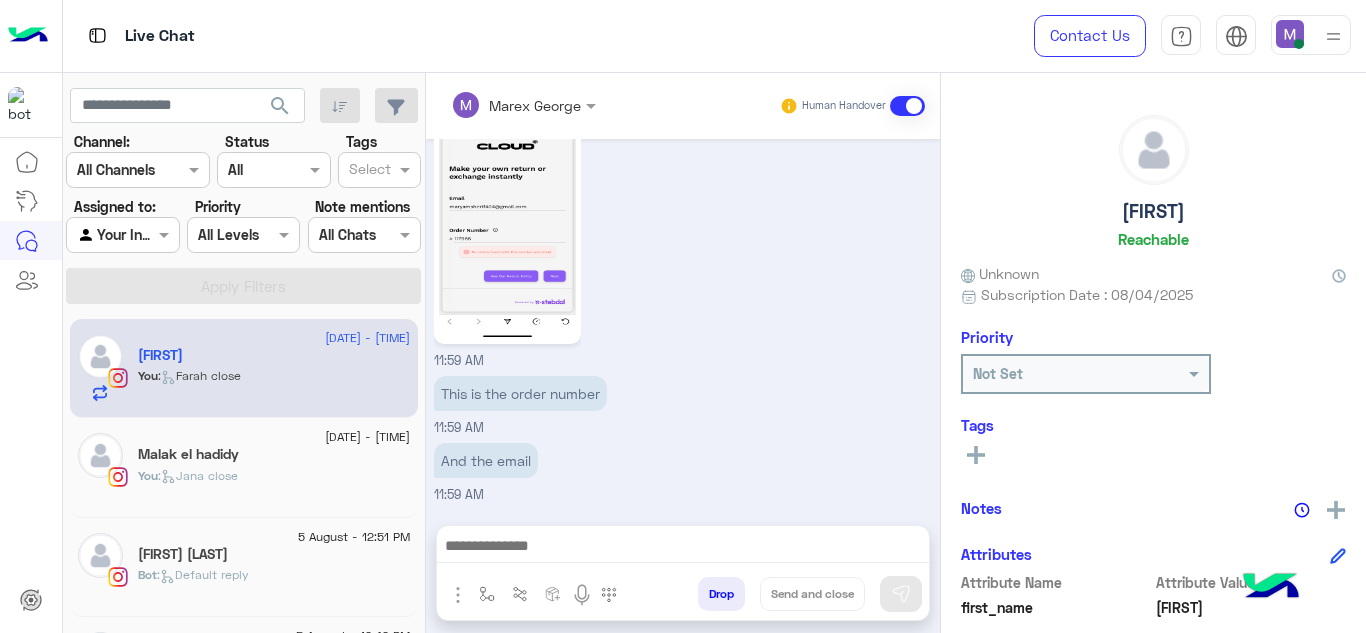 click on "You  :   [FIRST] close" 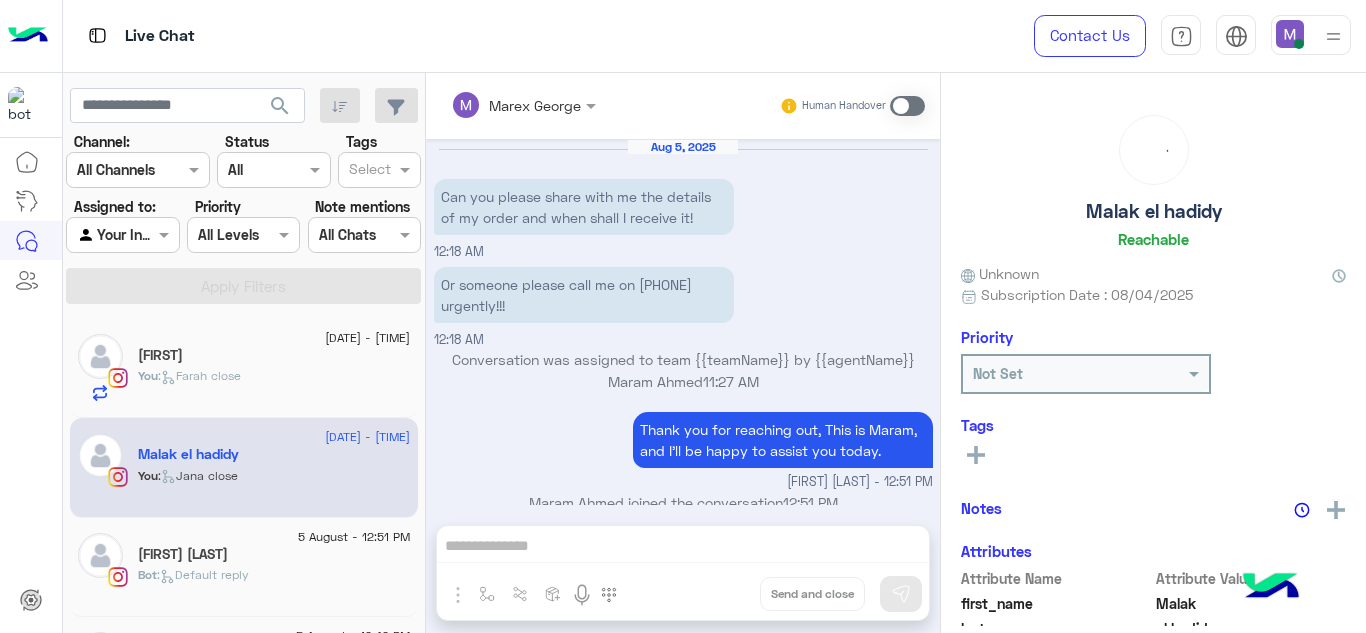 scroll, scrollTop: 534, scrollLeft: 0, axis: vertical 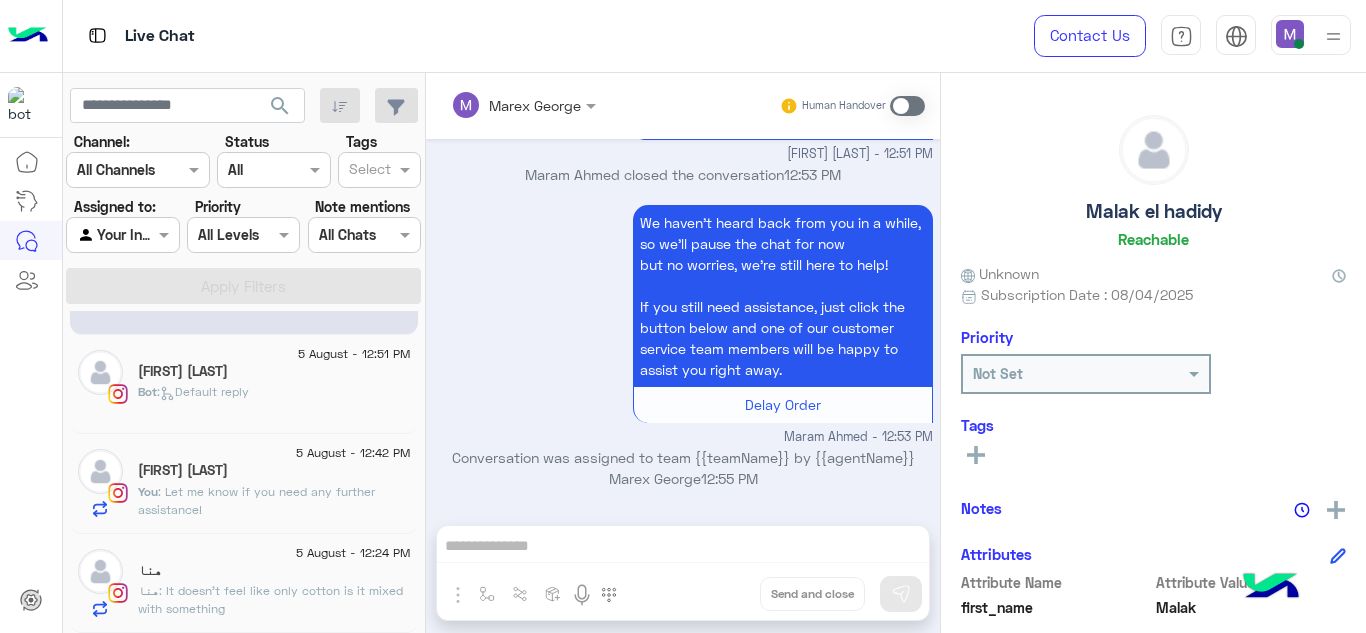 click on ": It doesn’t feel like only cotton is it mixed with something" 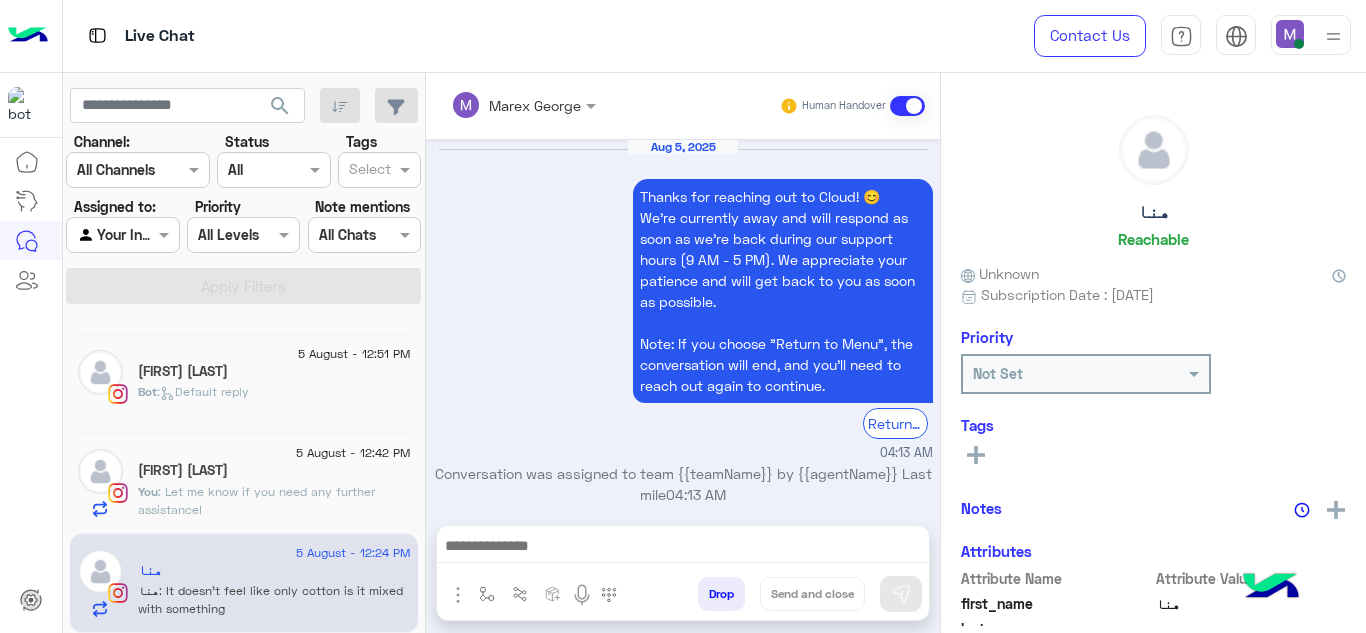 scroll, scrollTop: 618, scrollLeft: 0, axis: vertical 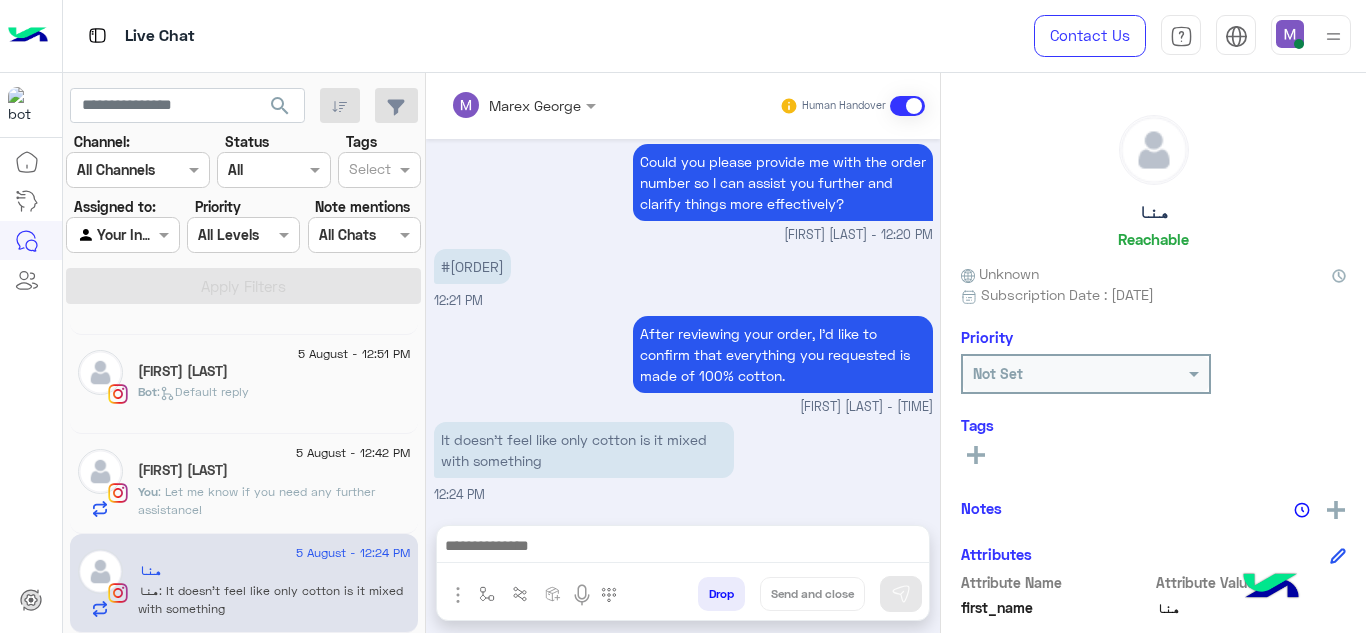 click on "You  :
Let me know if you need any further assistance!" 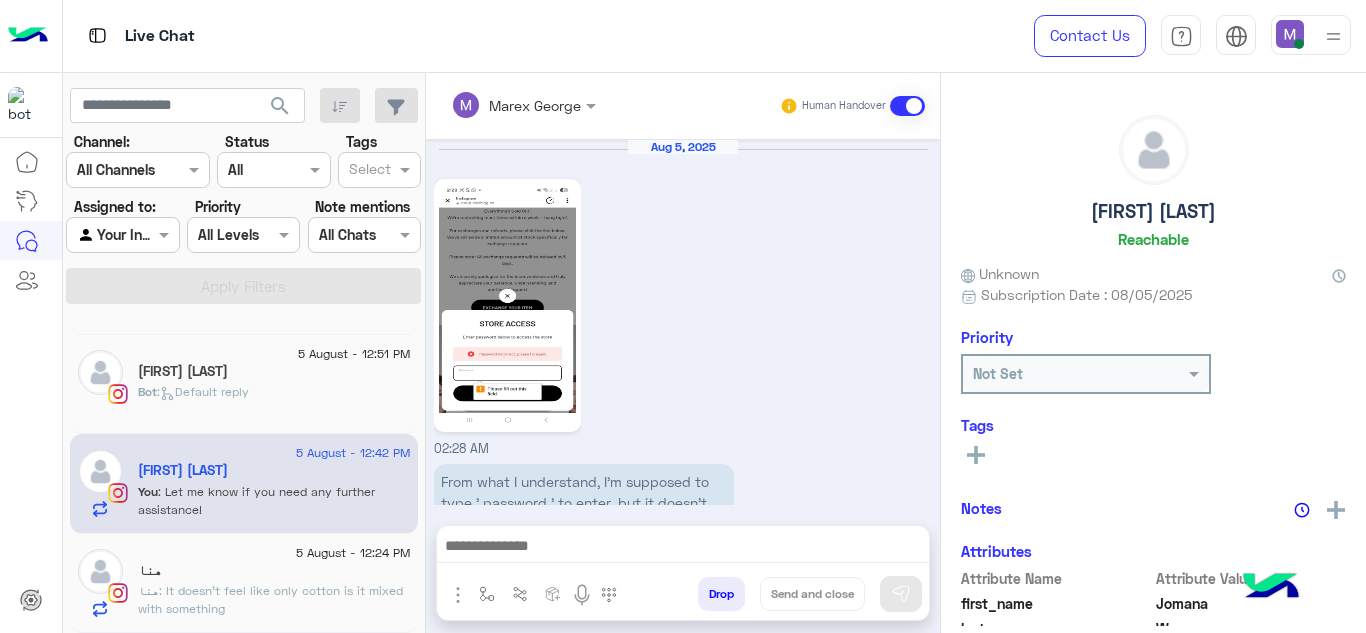 scroll, scrollTop: 692, scrollLeft: 0, axis: vertical 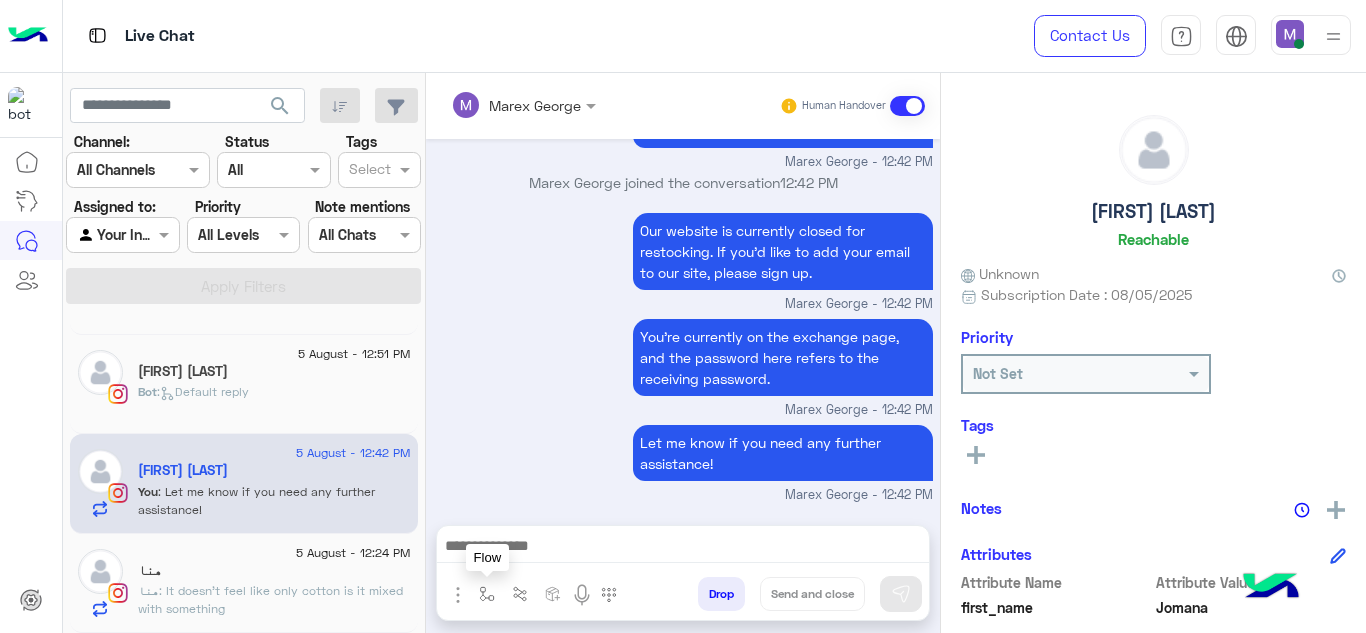 click at bounding box center (487, 594) 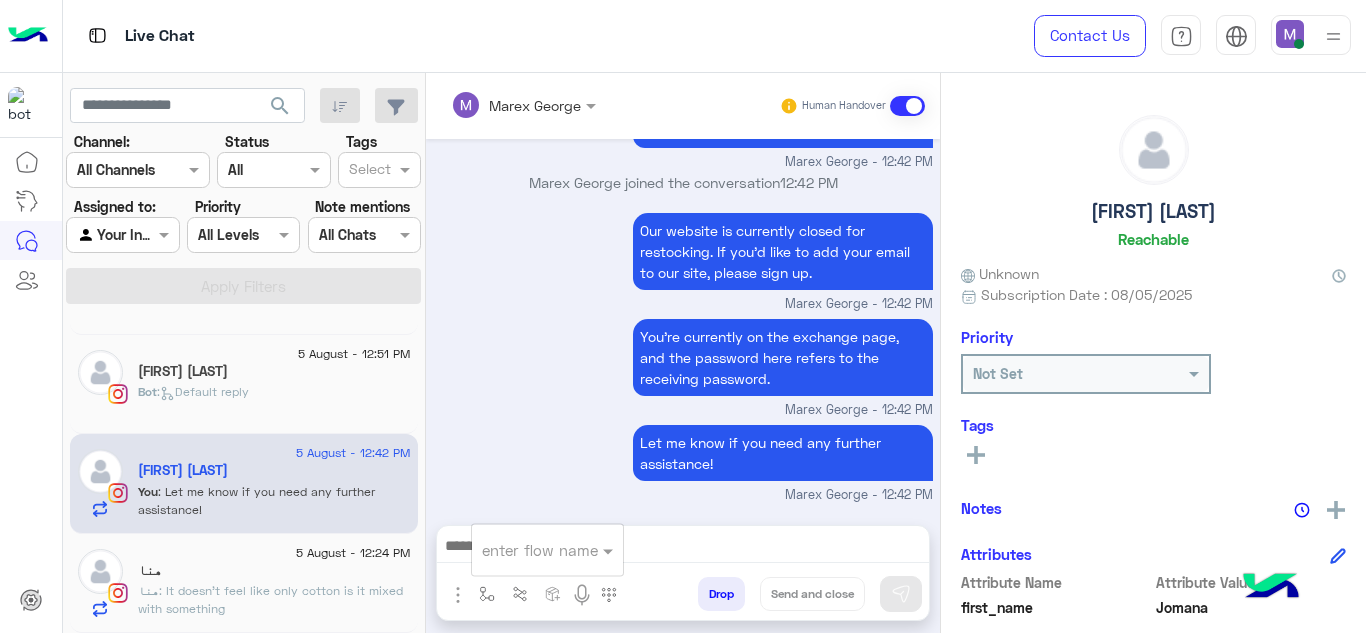 click at bounding box center (523, 550) 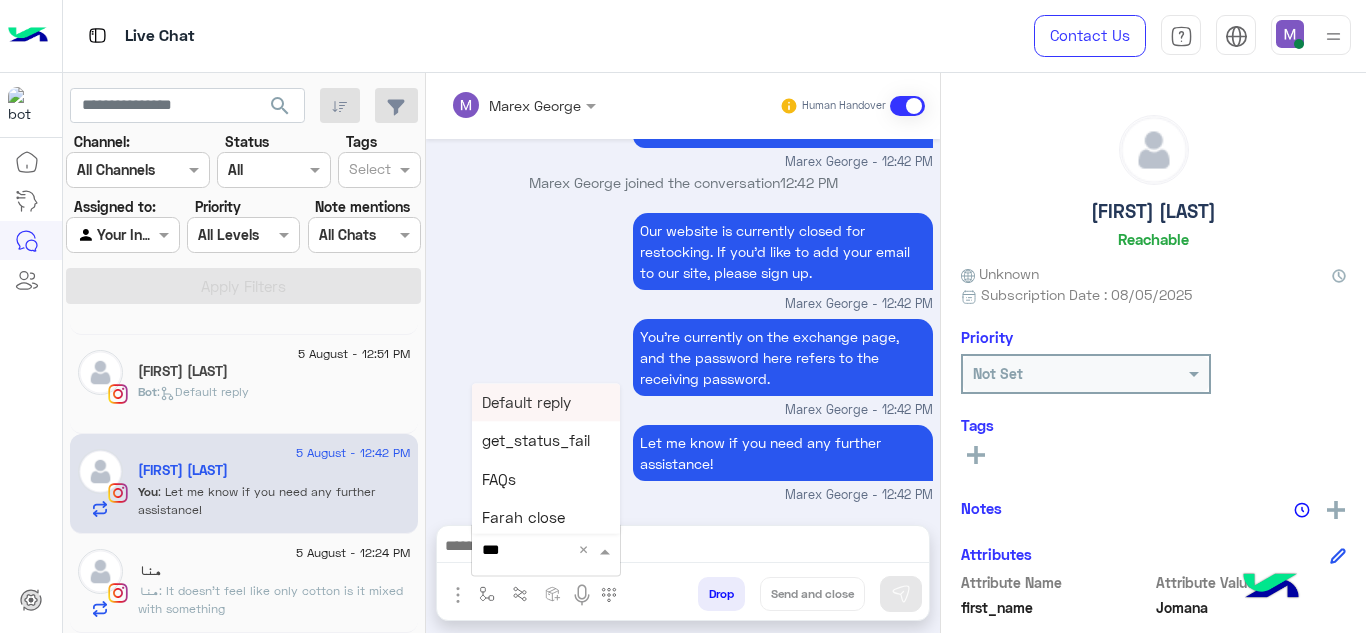type on "****" 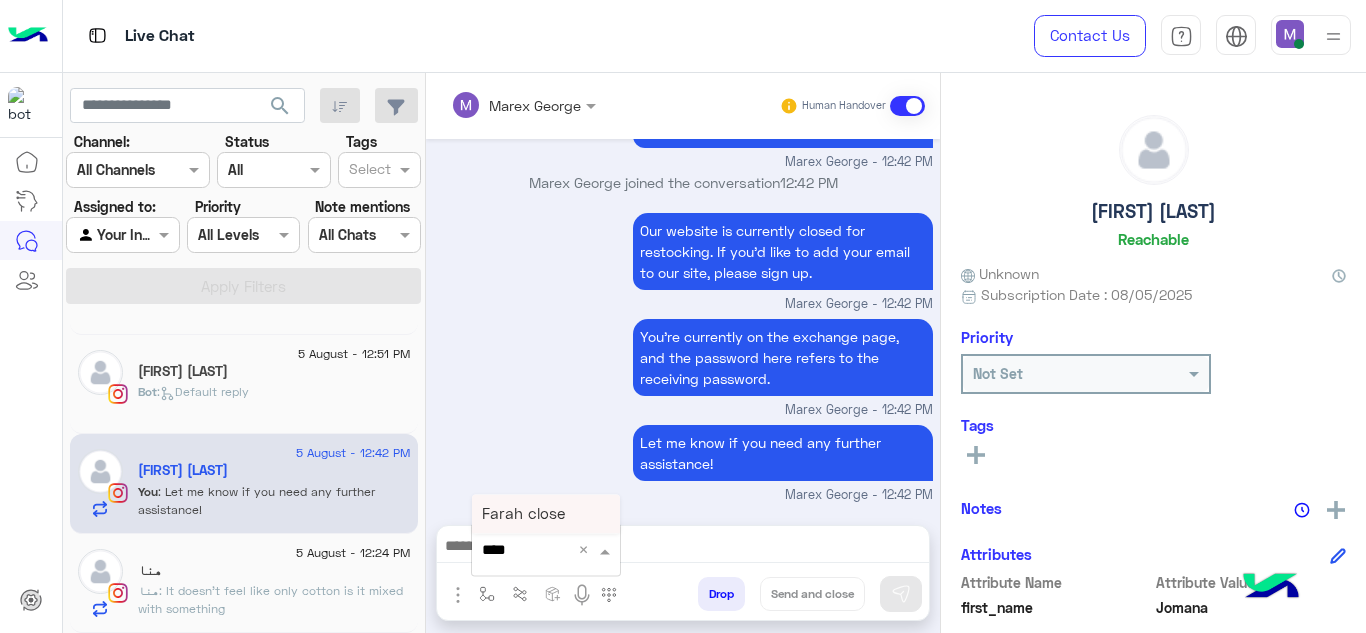click on "Farah close" at bounding box center (523, 514) 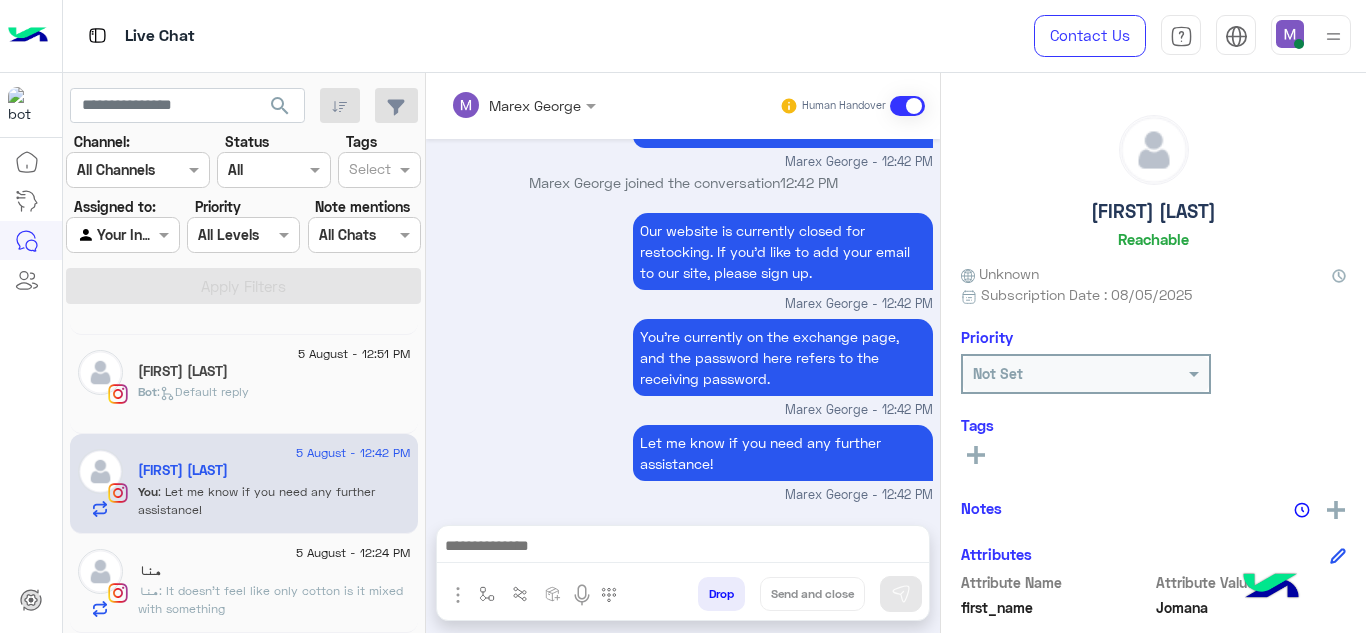 type on "**********" 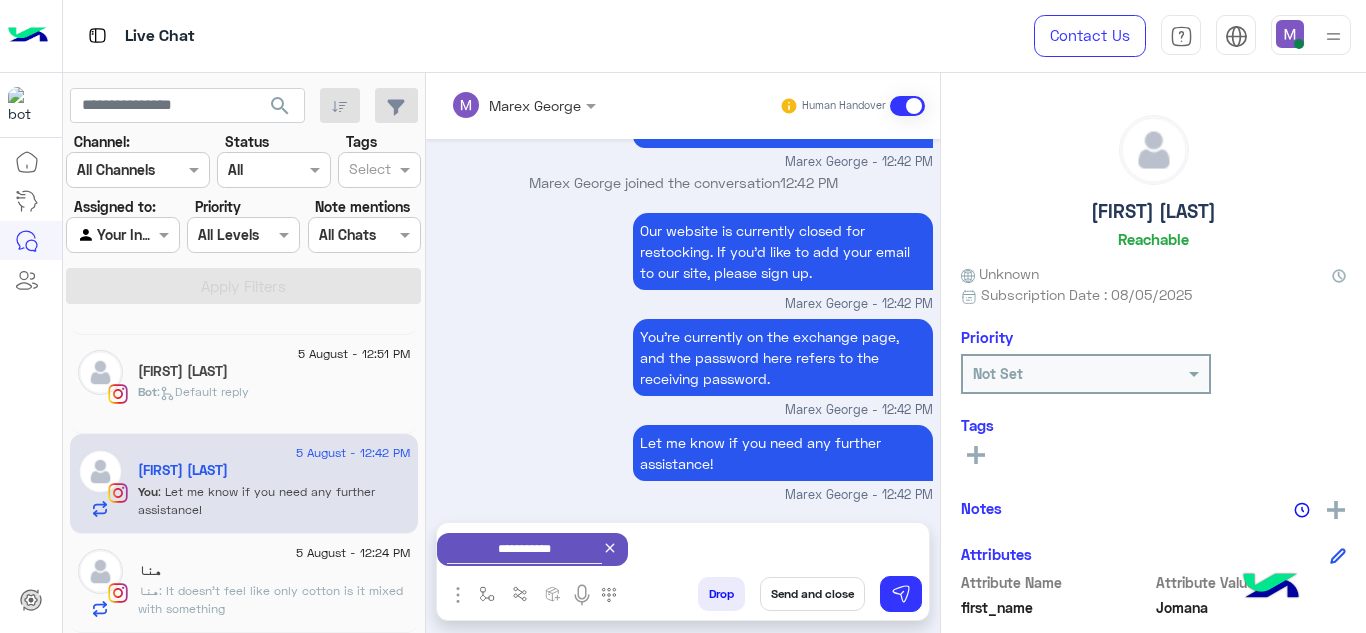 click on "Send and close" at bounding box center (812, 594) 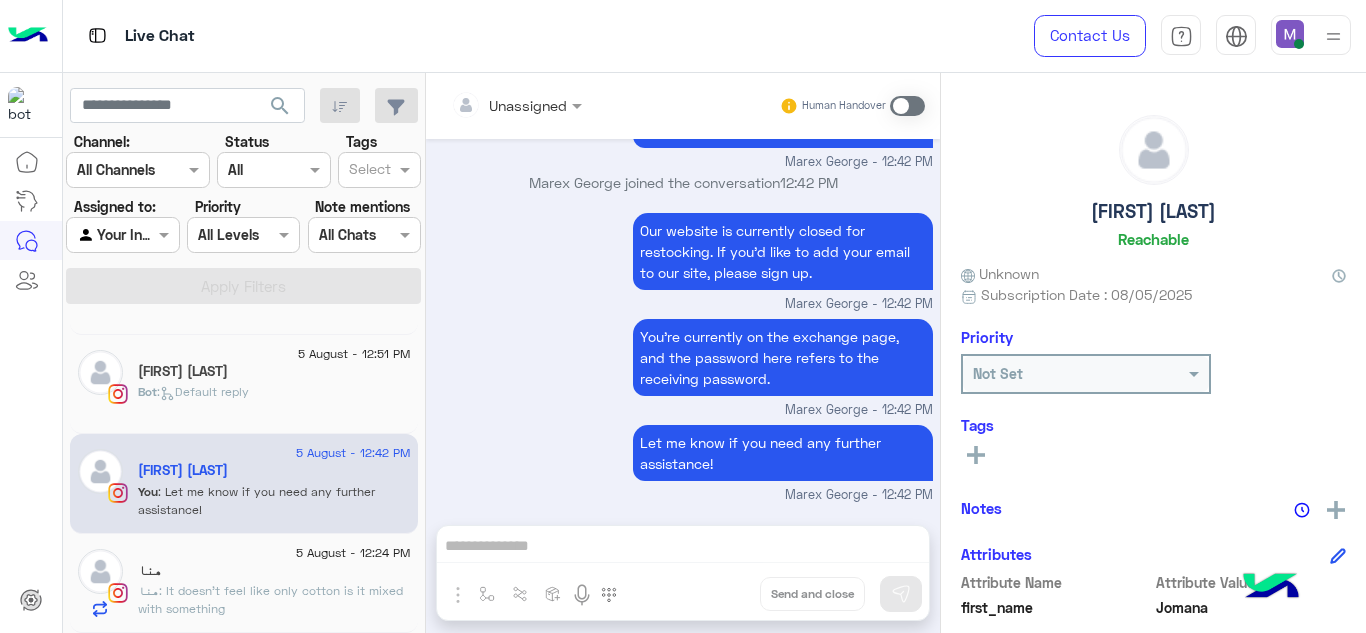 scroll, scrollTop: 728, scrollLeft: 0, axis: vertical 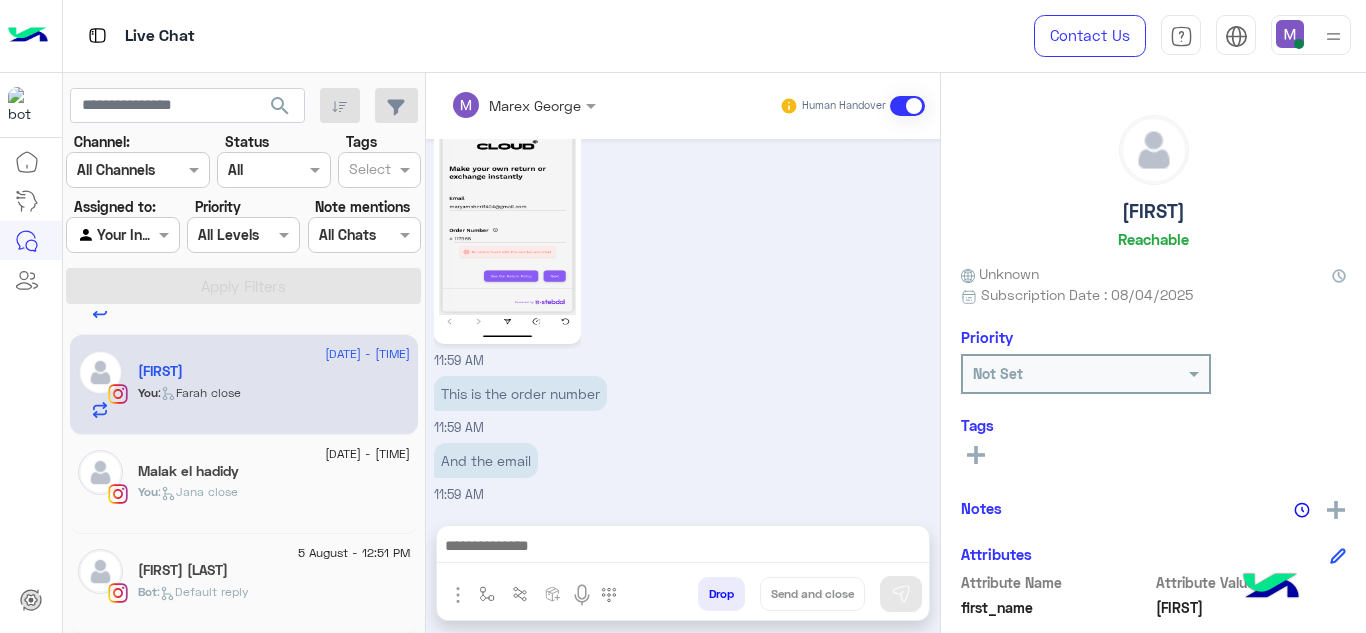 click on "[FIRST] [LAST]" 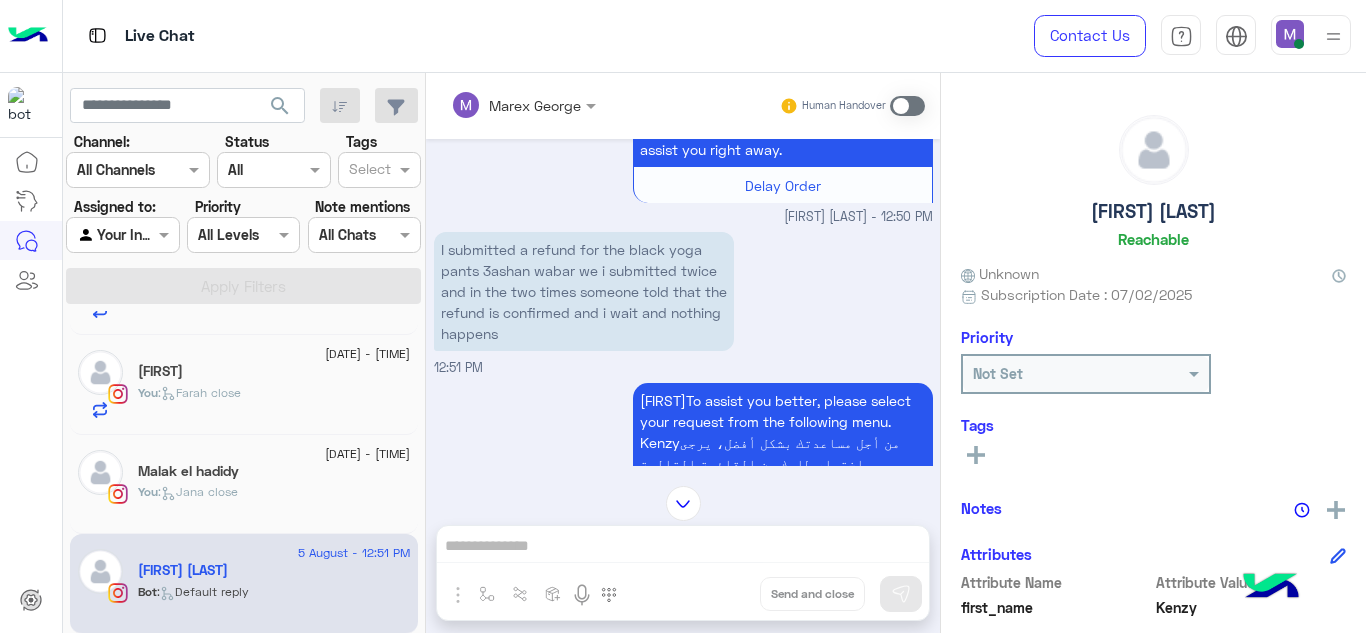 scroll, scrollTop: 664, scrollLeft: 0, axis: vertical 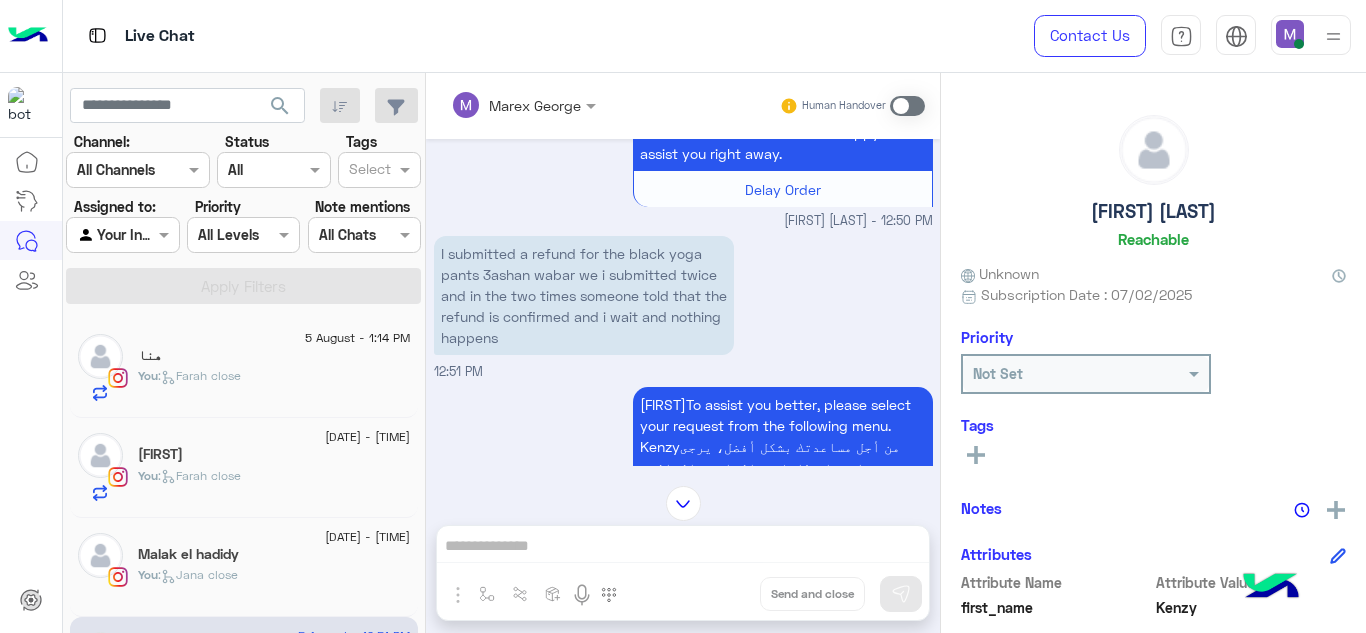 click on "هنا" 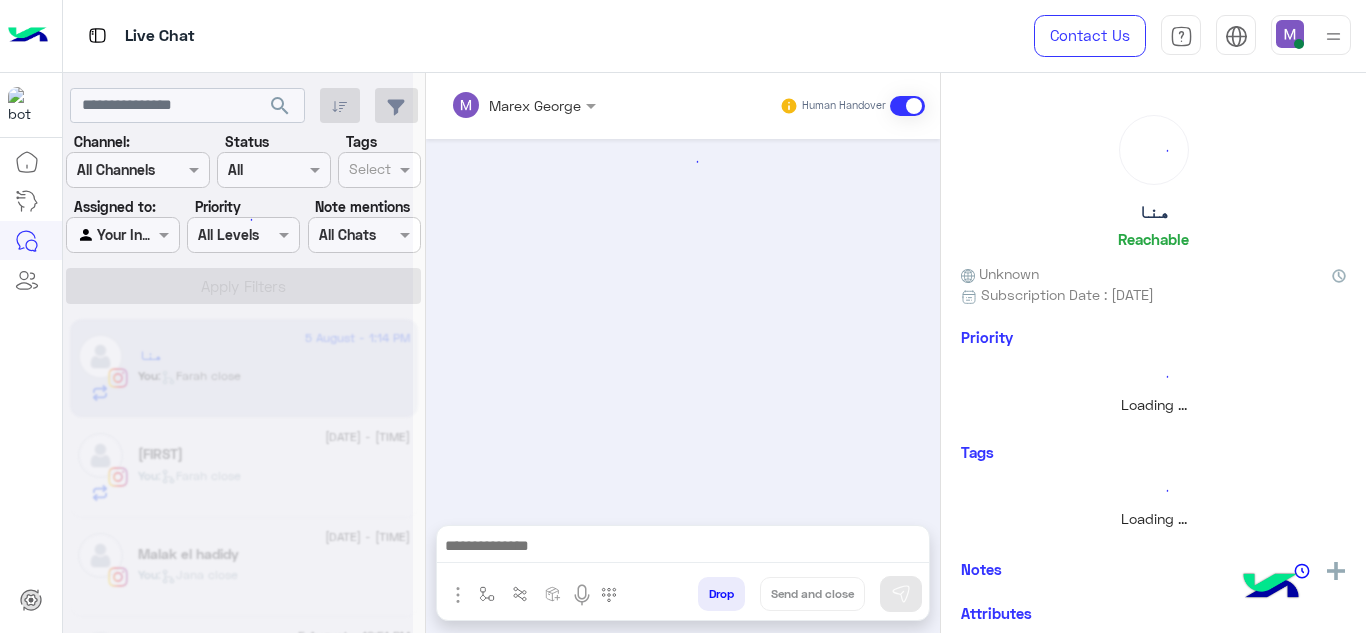 scroll, scrollTop: 0, scrollLeft: 0, axis: both 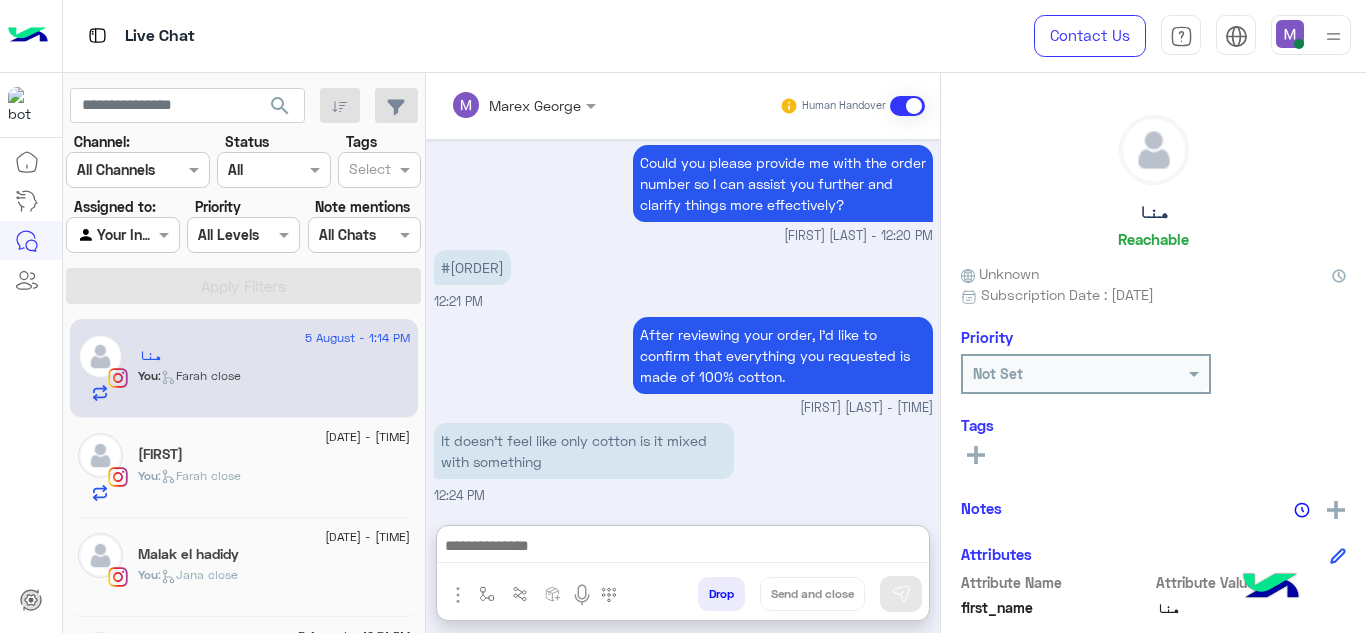 click at bounding box center [683, 548] 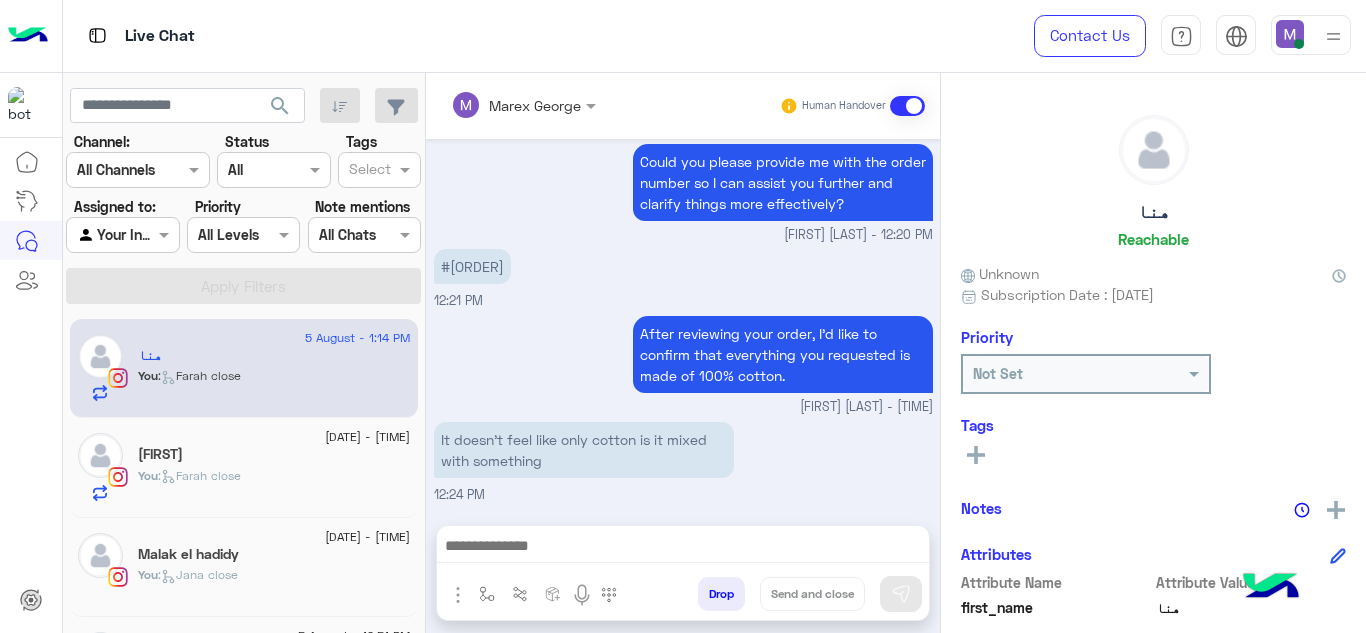 scroll, scrollTop: 618, scrollLeft: 0, axis: vertical 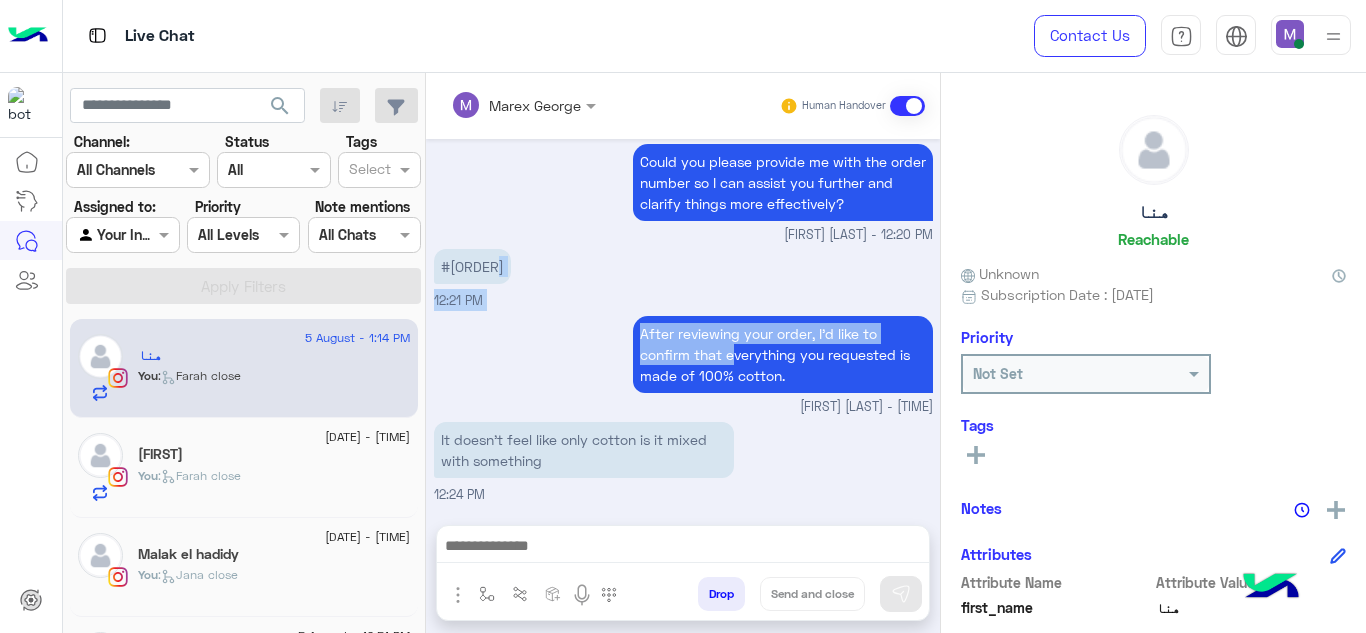 drag, startPoint x: 723, startPoint y: 266, endPoint x: 725, endPoint y: 354, distance: 88.02273 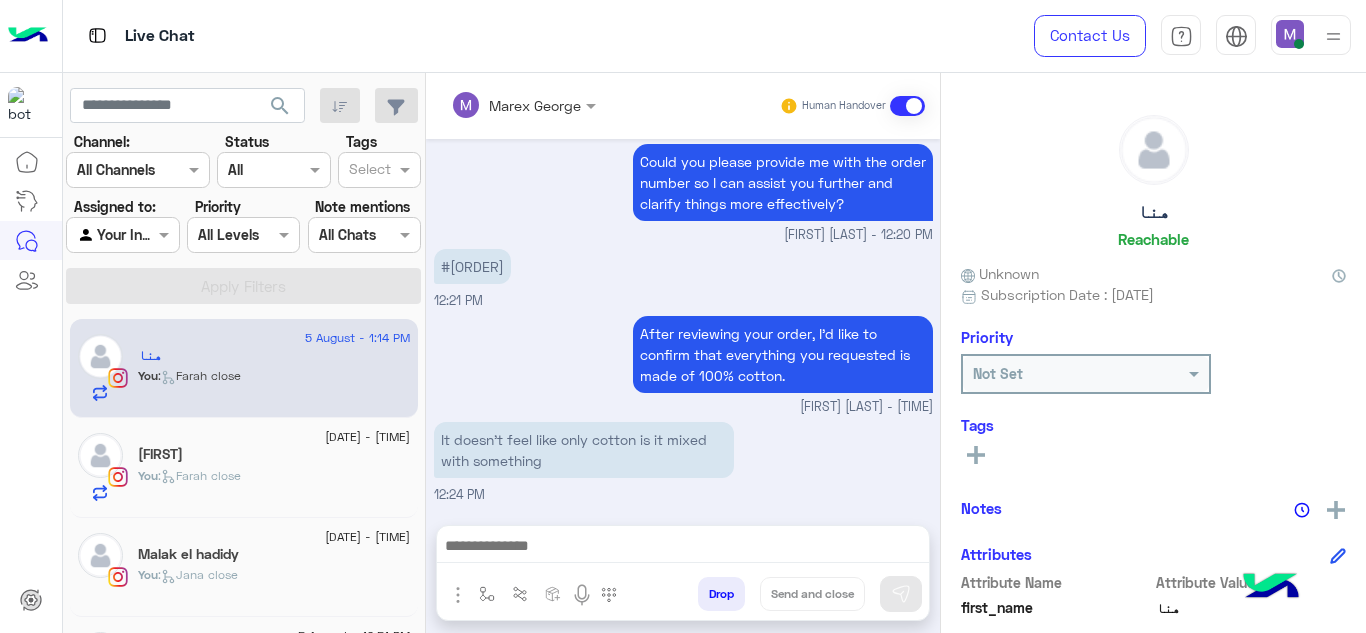 click on "After reviewing your order, I’d like to confirm that everything you requested is made of 100% cotton." at bounding box center [783, 354] 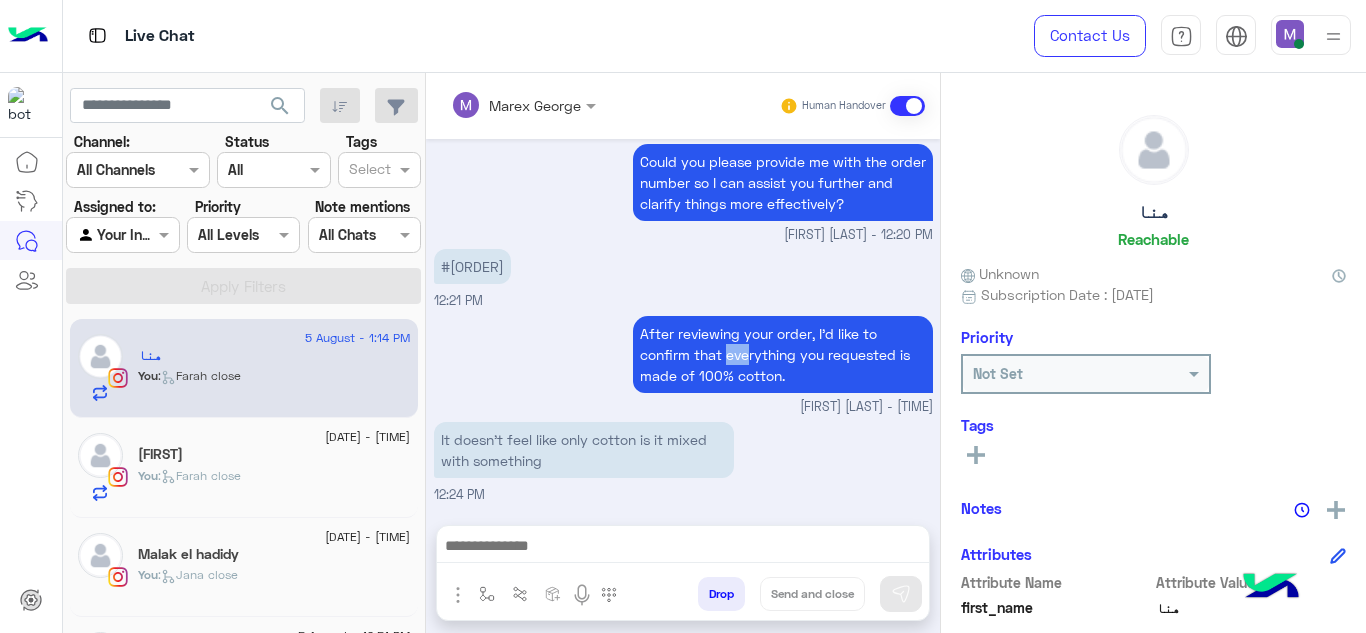 drag, startPoint x: 721, startPoint y: 357, endPoint x: 741, endPoint y: 361, distance: 20.396078 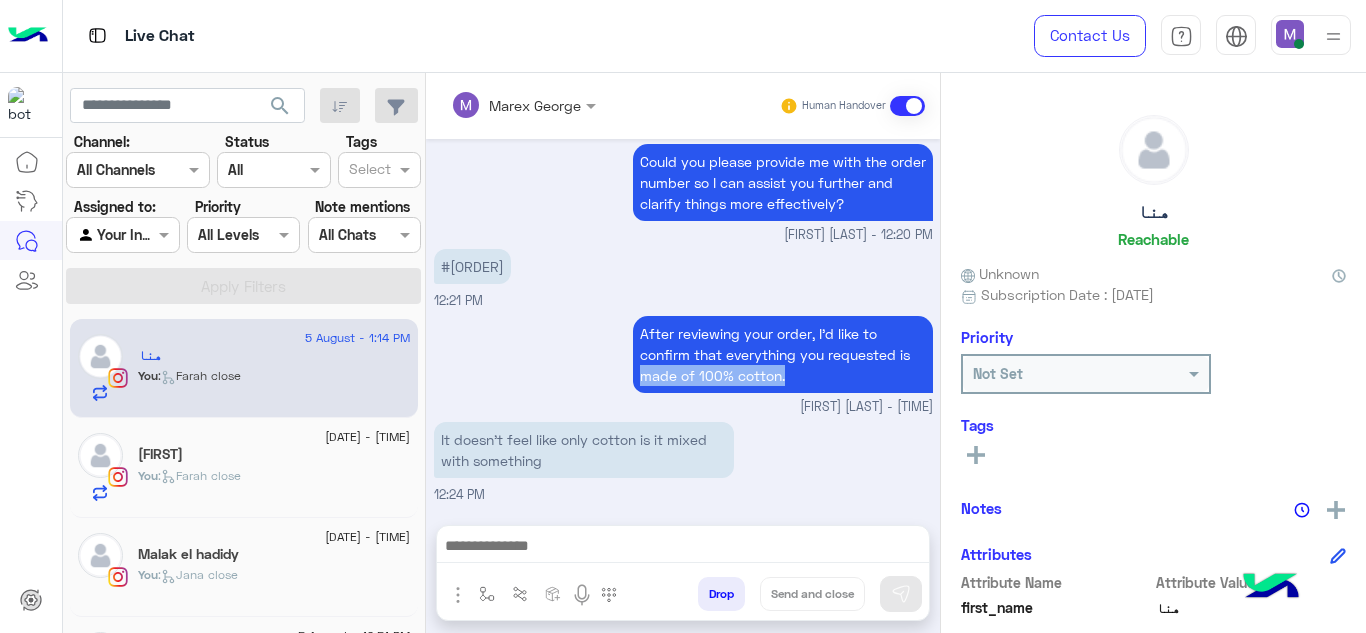 drag, startPoint x: 628, startPoint y: 374, endPoint x: 777, endPoint y: 380, distance: 149.12076 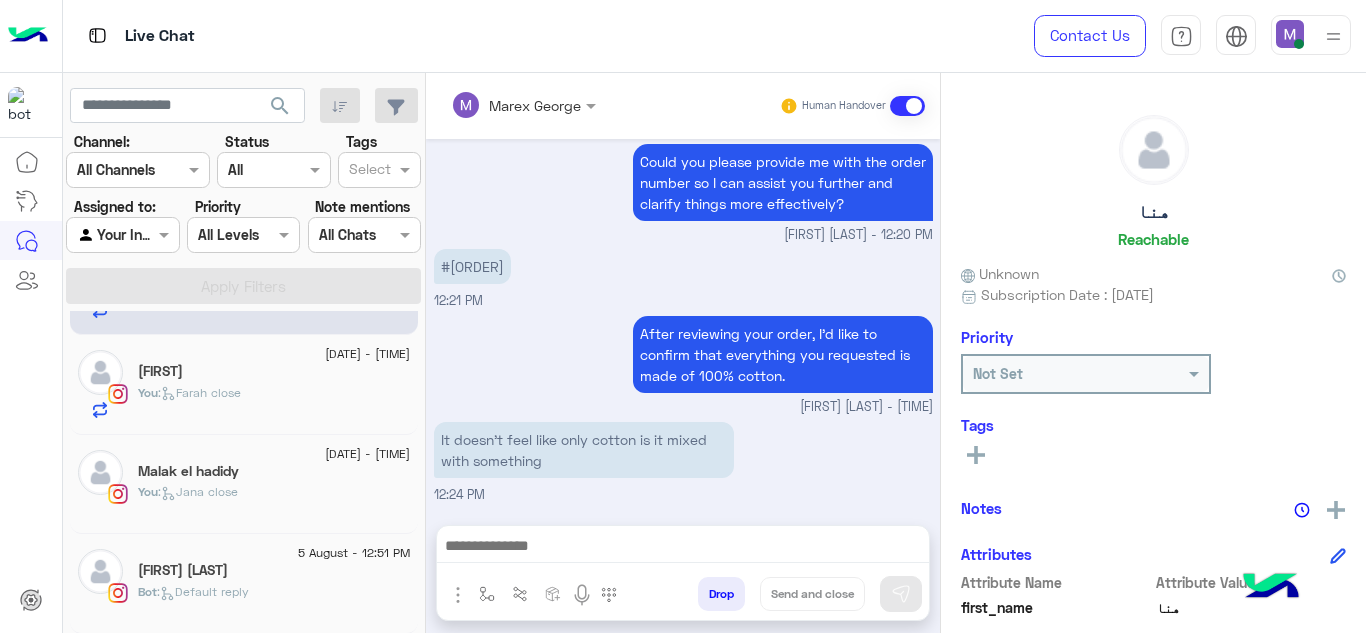 click on "[FIRST] [LAST]" 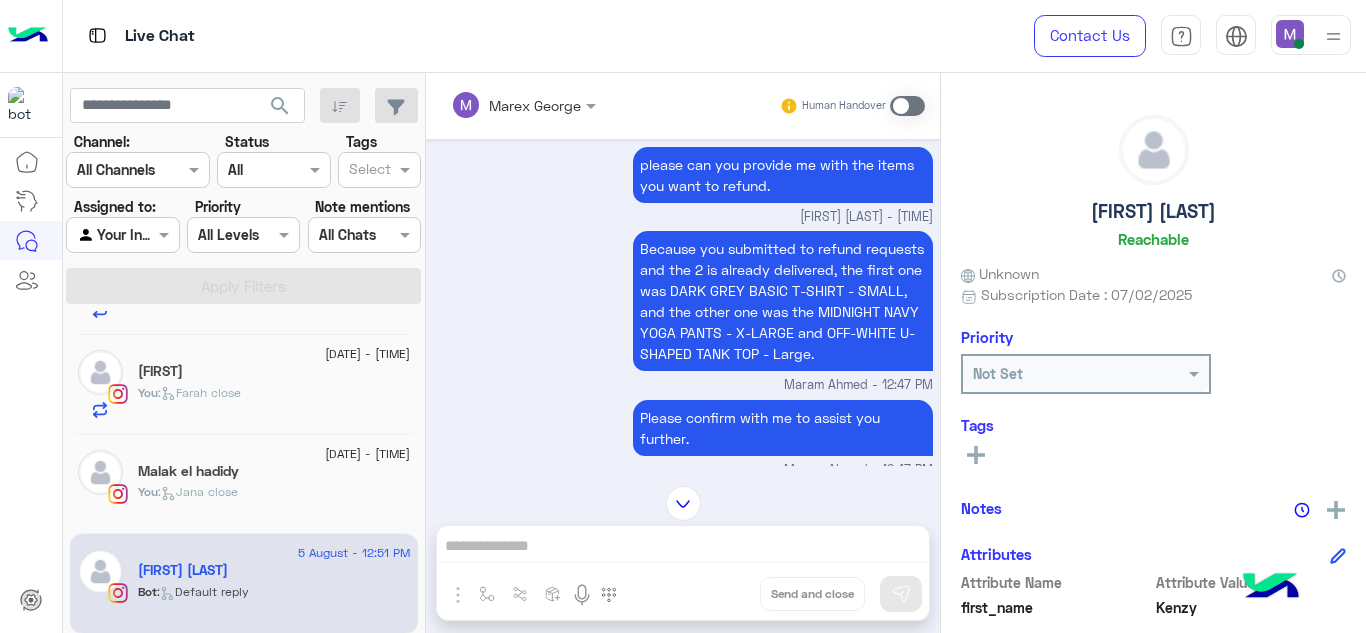 scroll, scrollTop: 2384, scrollLeft: 0, axis: vertical 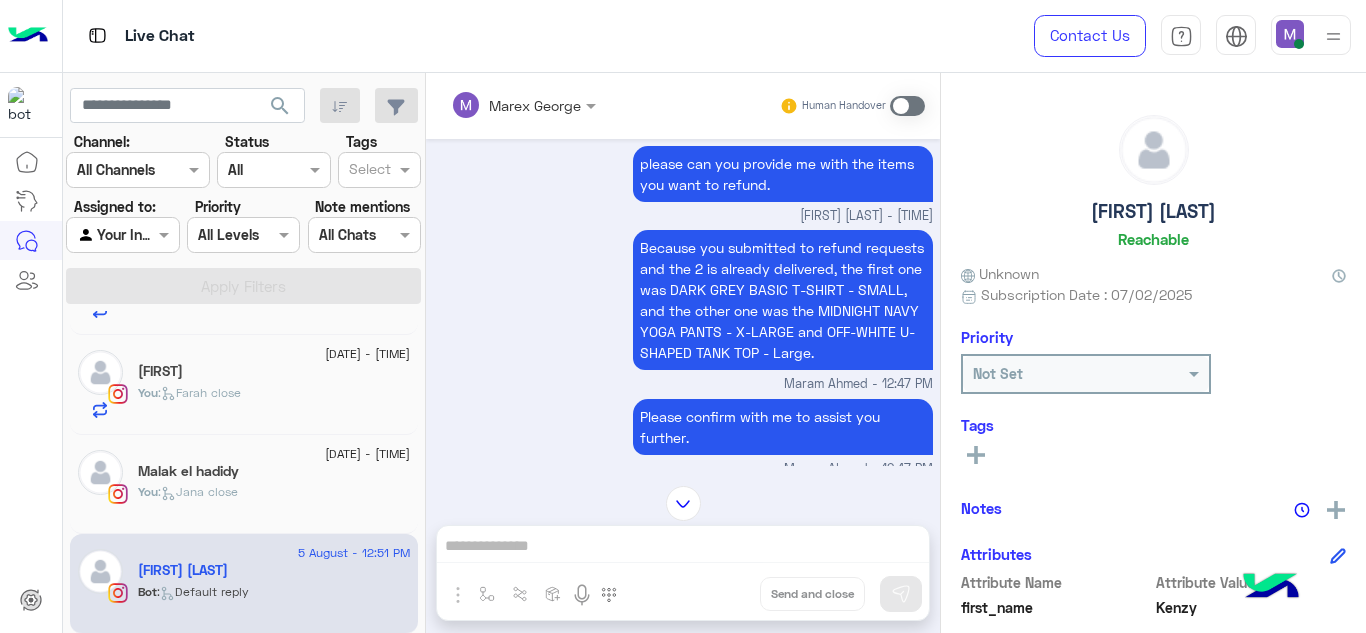 click on "[DATE] - [TIME]" 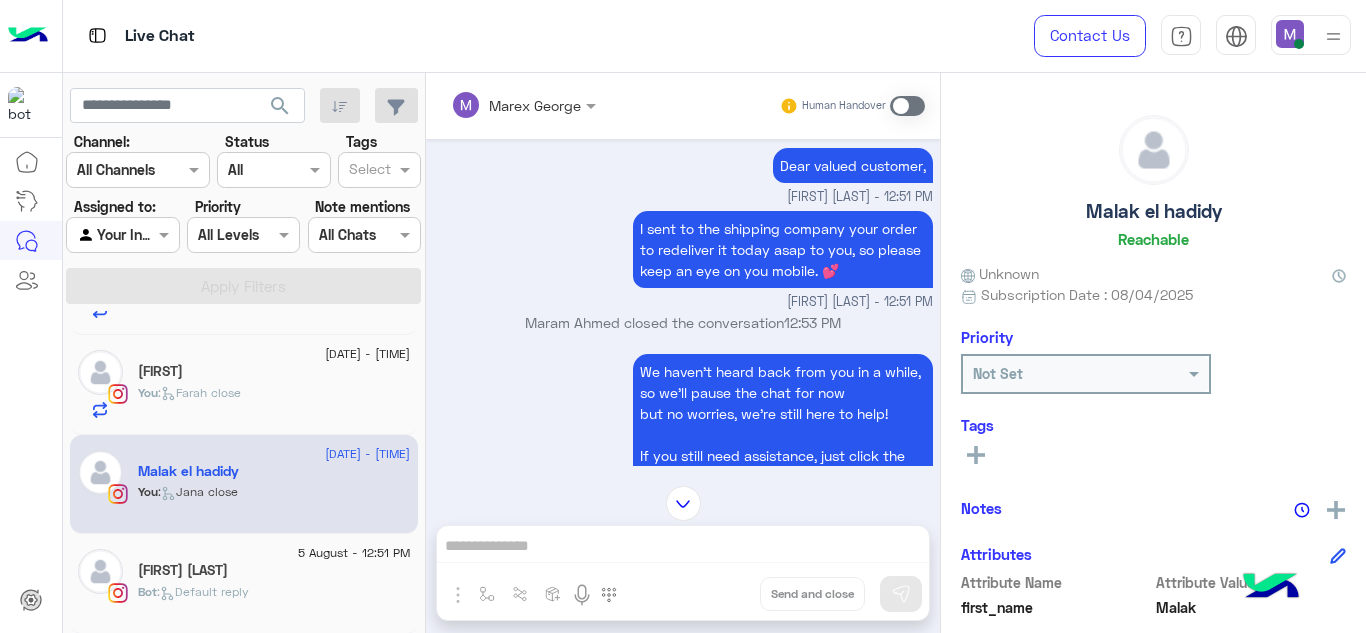 scroll, scrollTop: 2896, scrollLeft: 0, axis: vertical 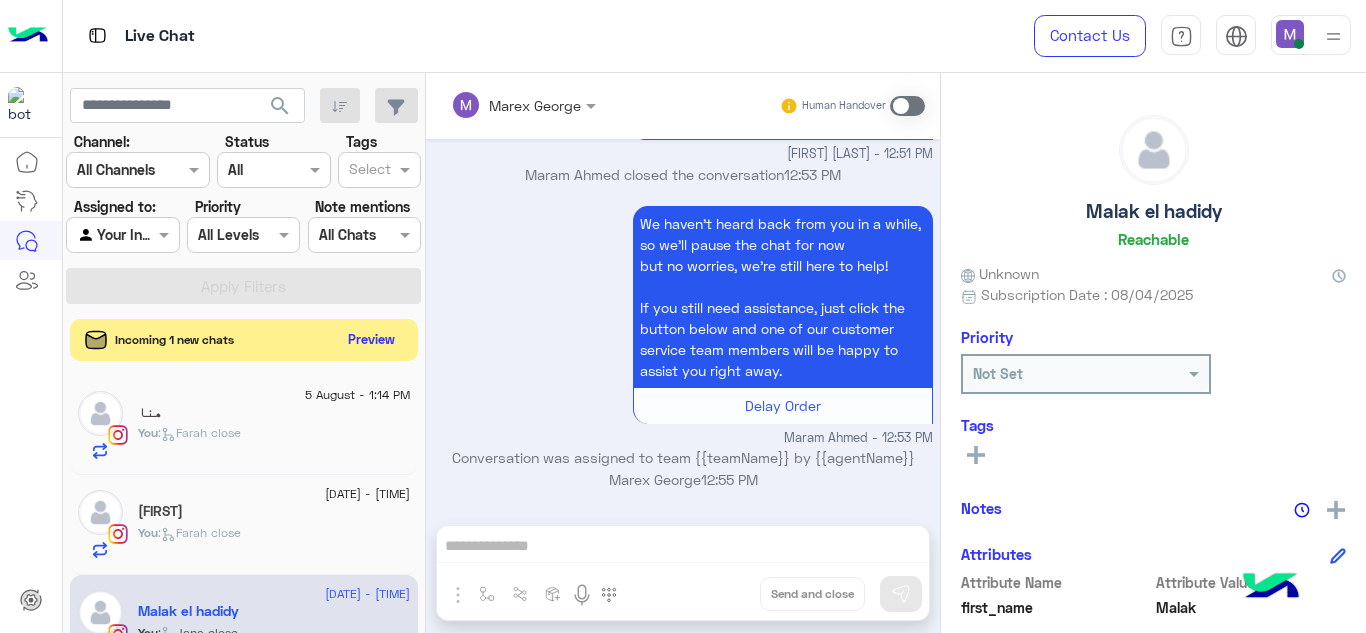 click on "Preview" 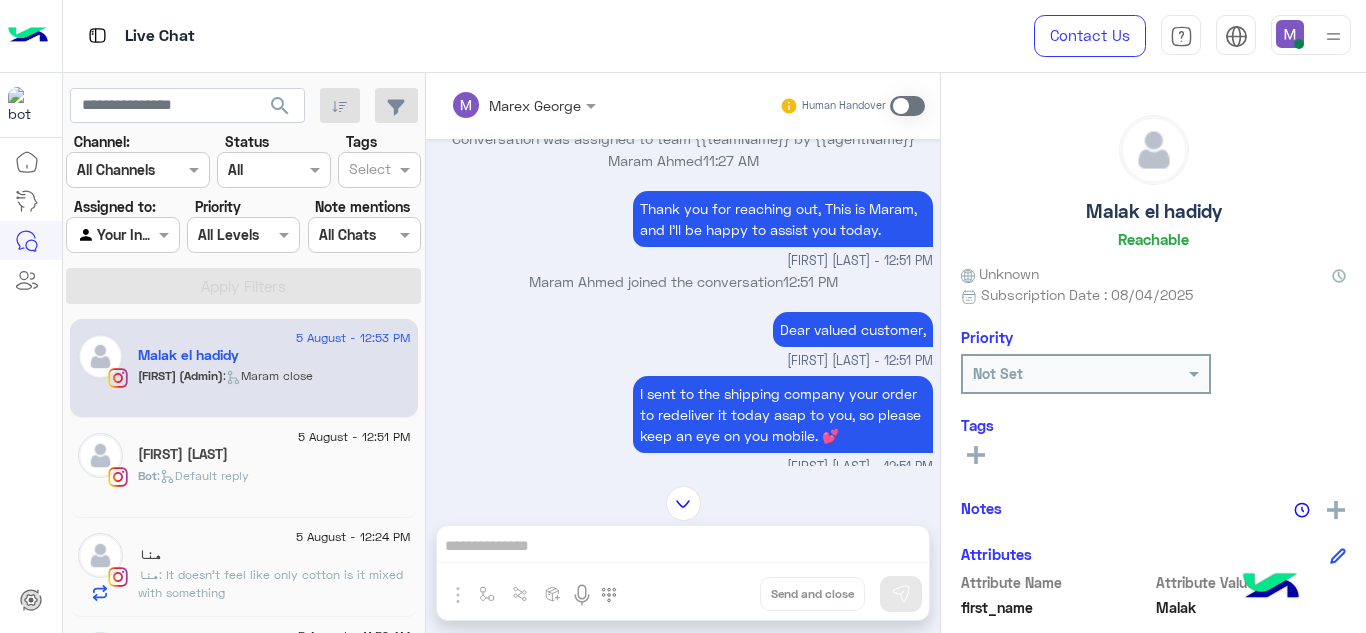 scroll, scrollTop: 533, scrollLeft: 0, axis: vertical 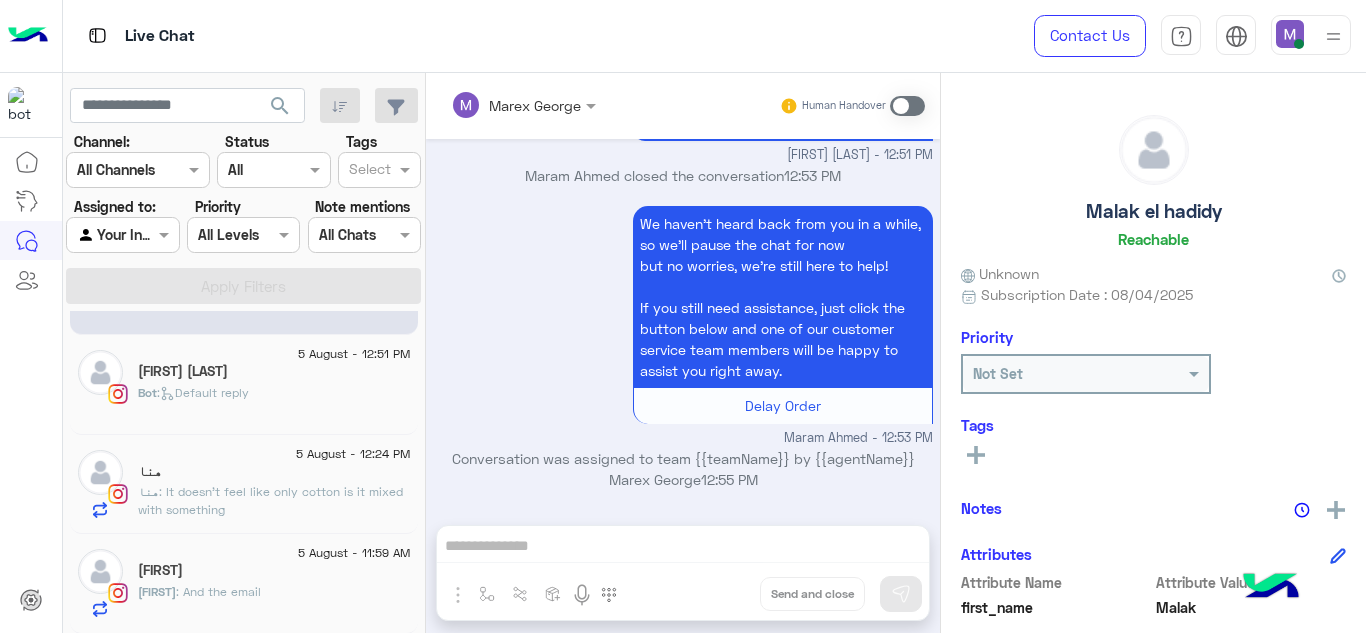 click on "[FIRST]" 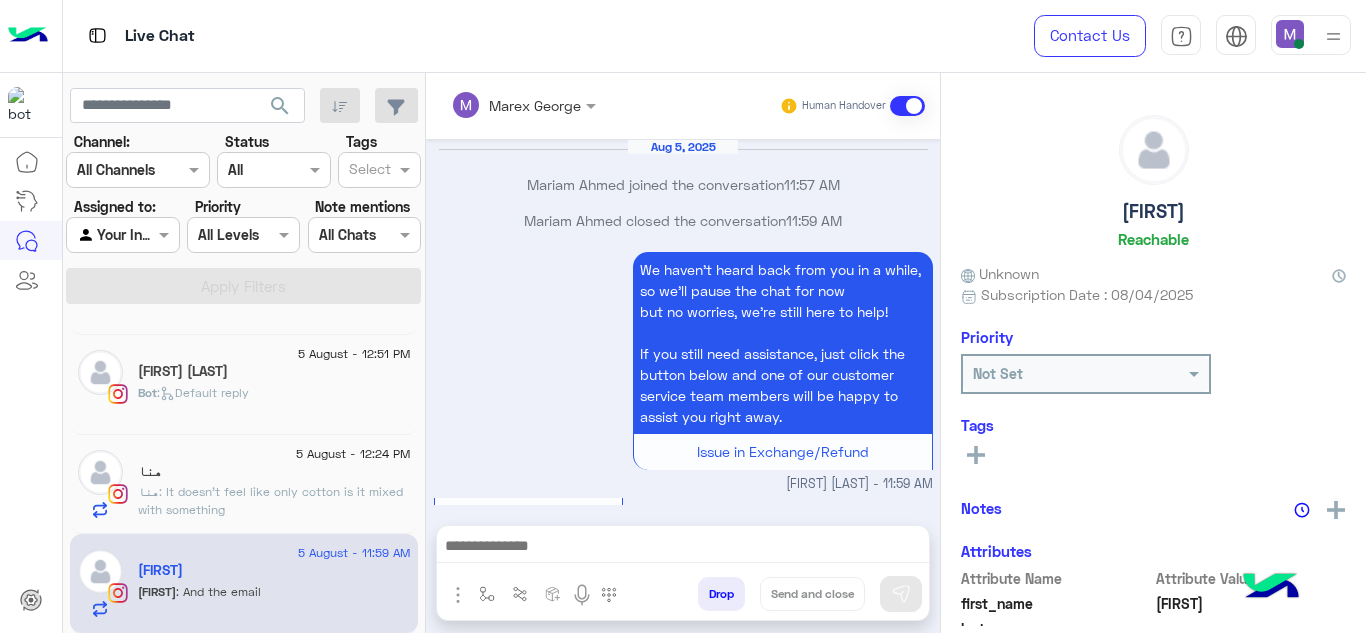 scroll, scrollTop: 837, scrollLeft: 0, axis: vertical 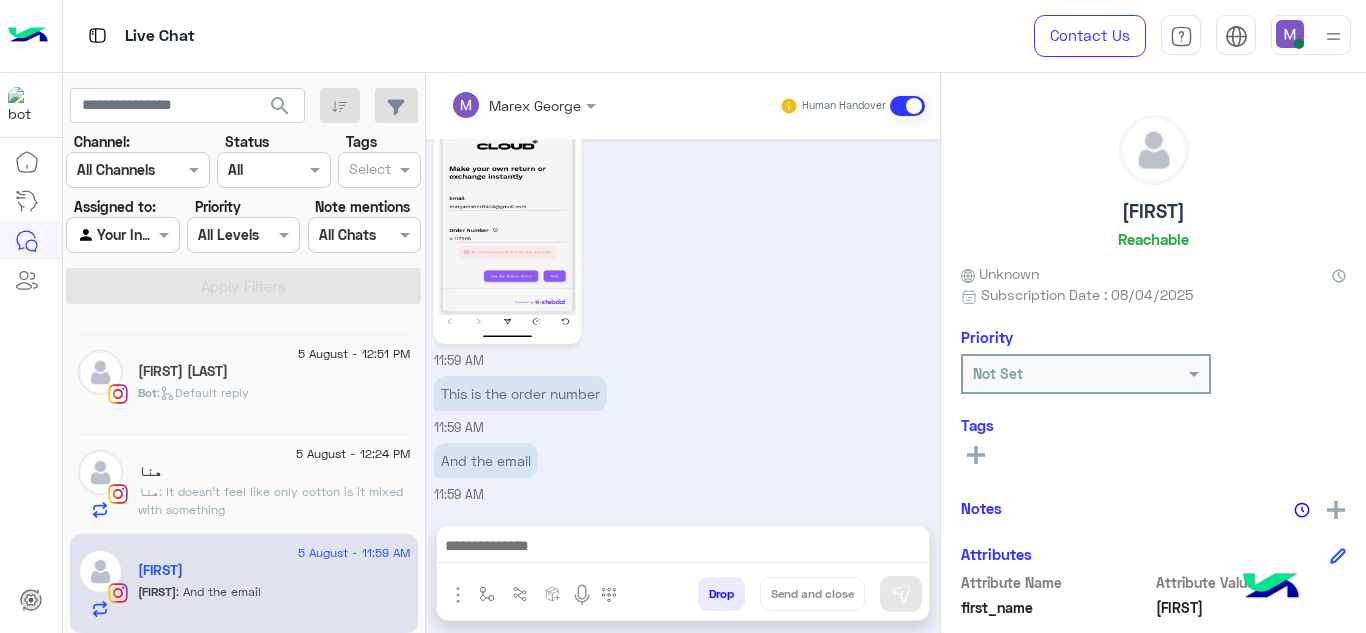 click on "هنا" 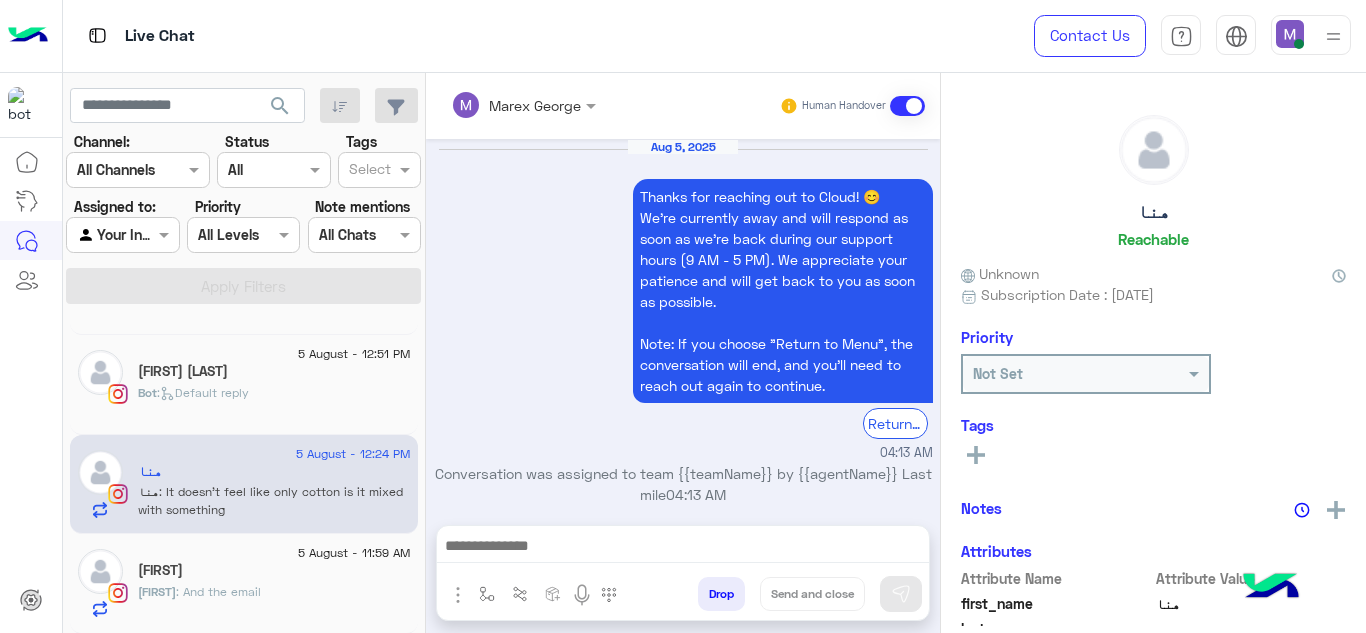 scroll, scrollTop: 618, scrollLeft: 0, axis: vertical 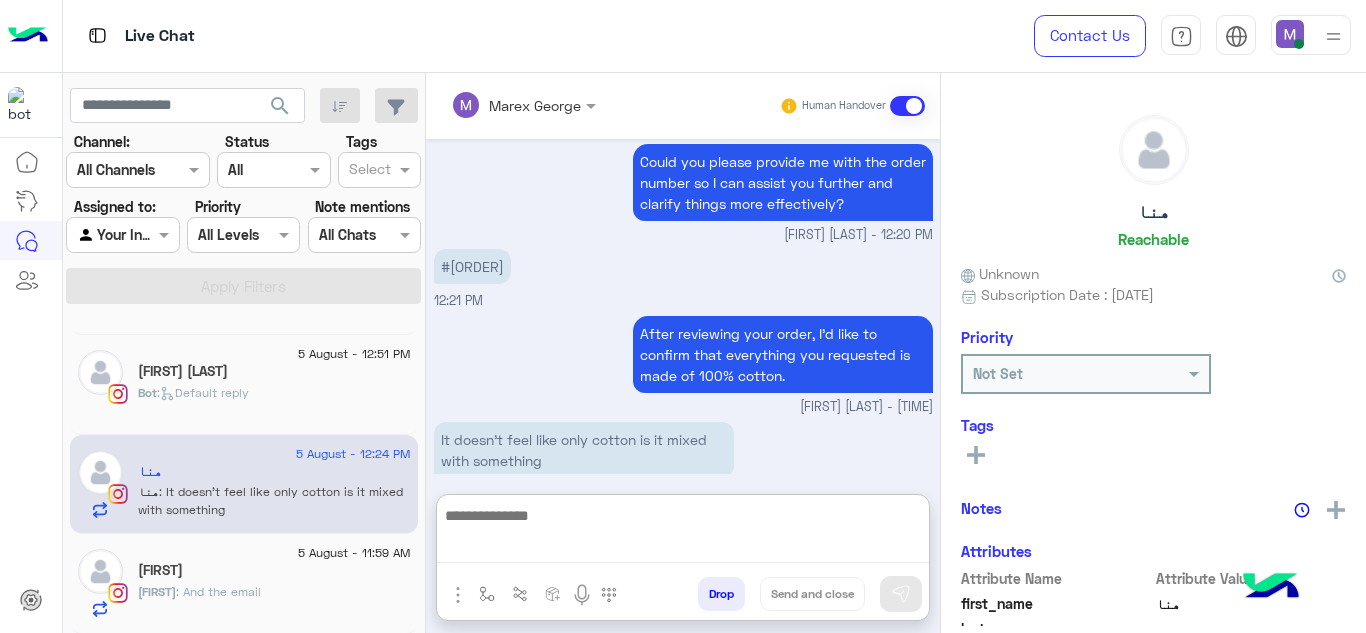 click at bounding box center (683, 533) 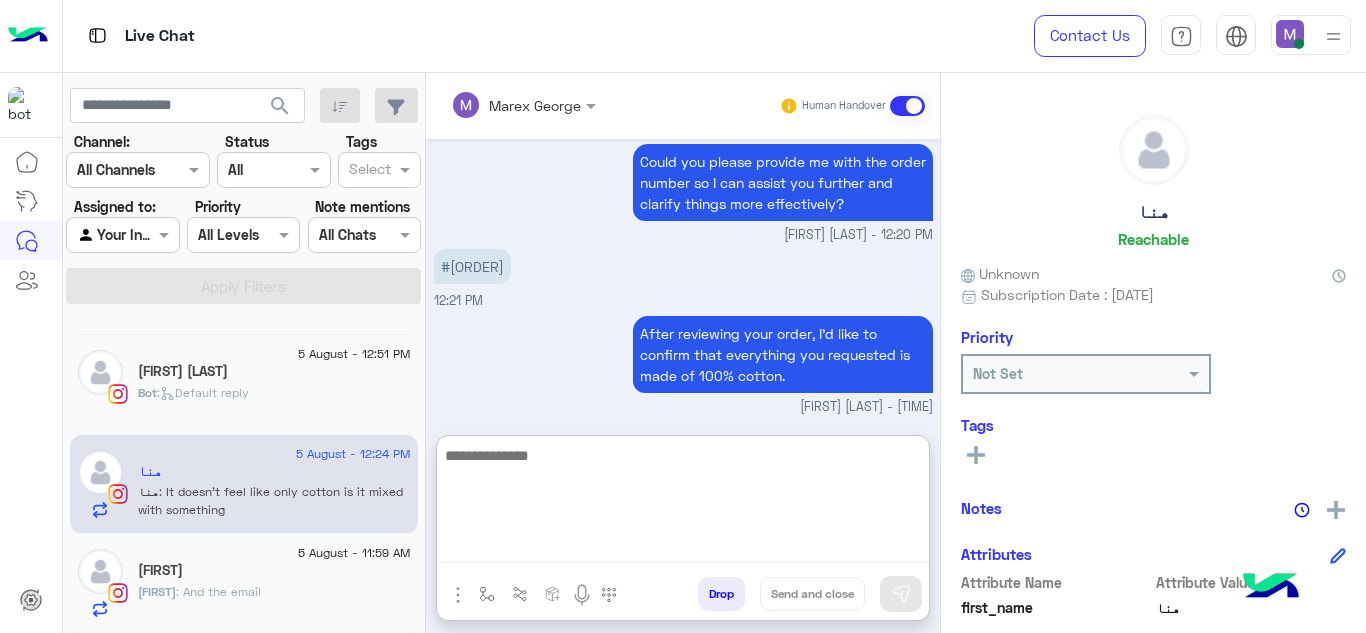 scroll, scrollTop: 707, scrollLeft: 0, axis: vertical 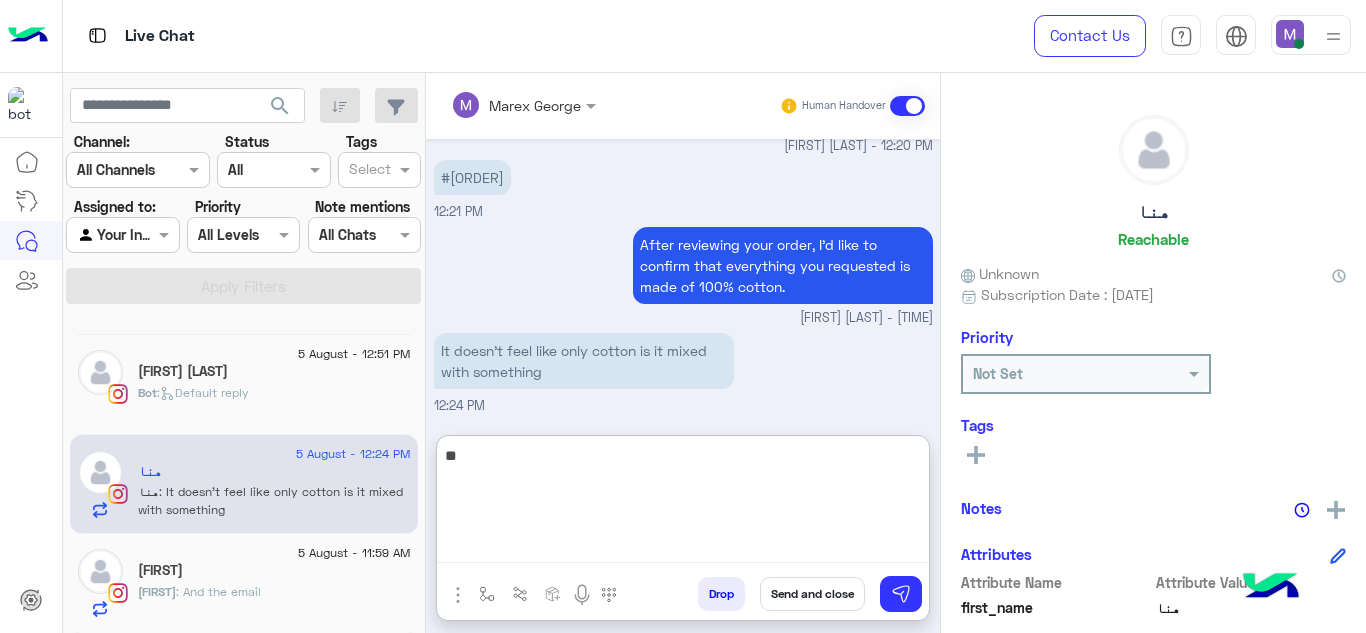 type on "*" 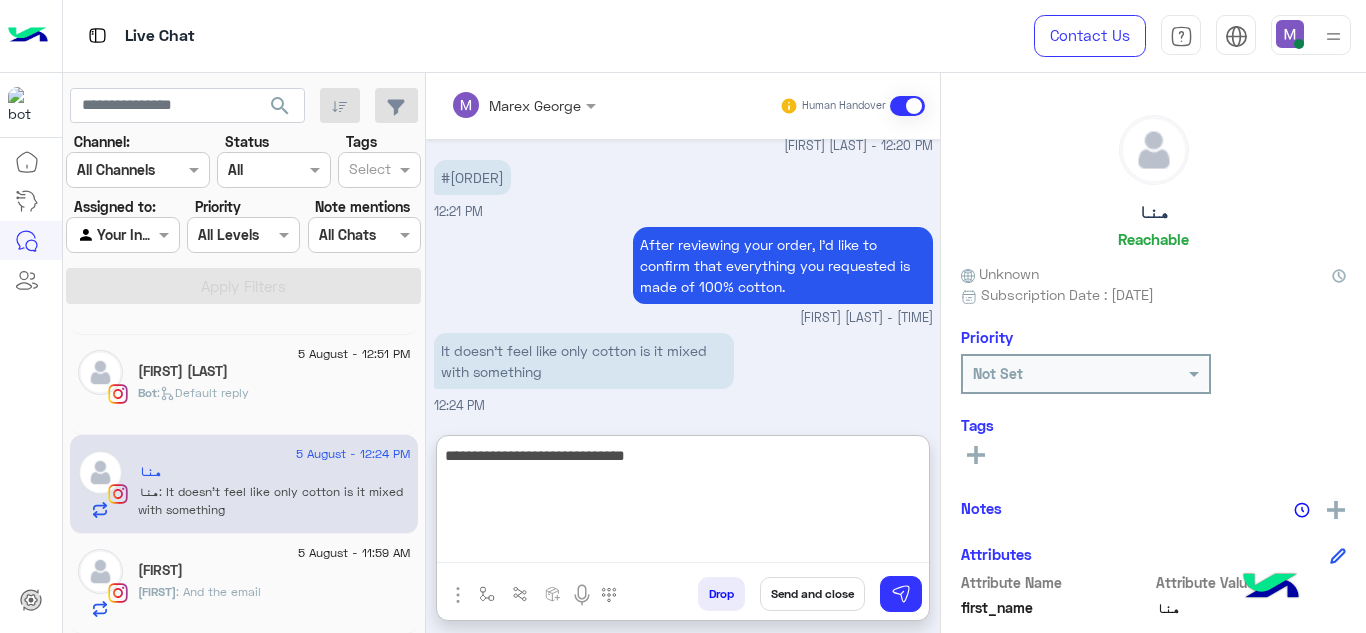 type on "**********" 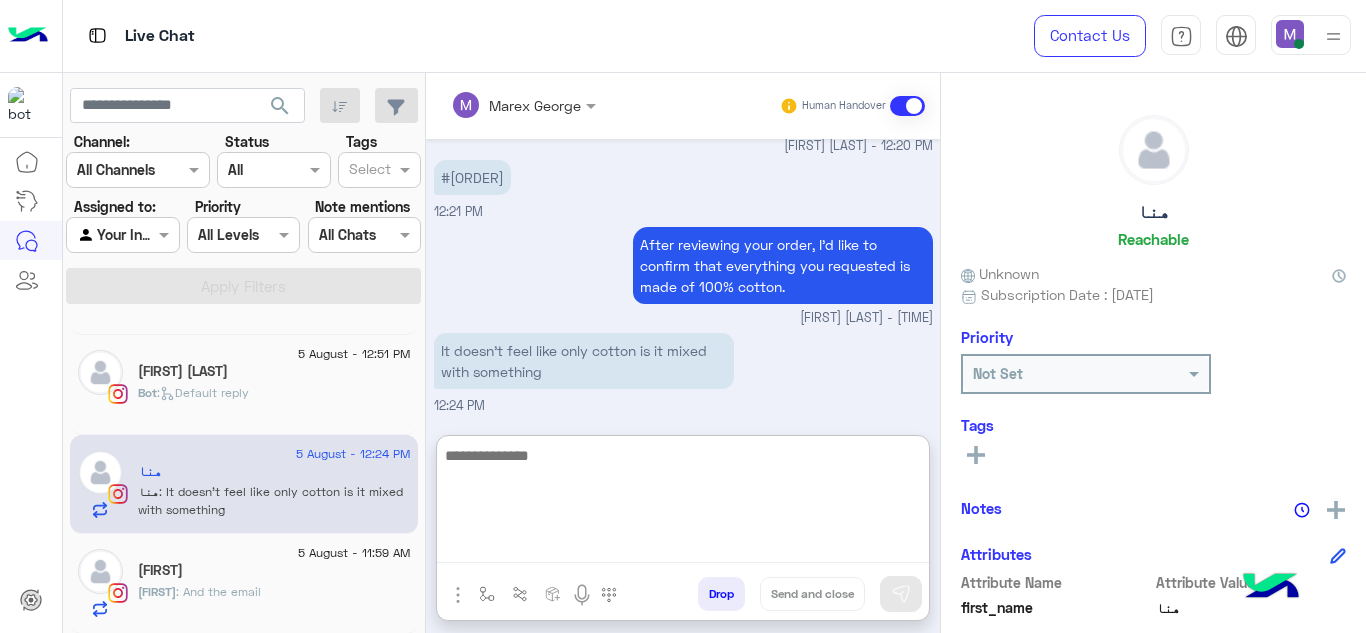 scroll, scrollTop: 772, scrollLeft: 0, axis: vertical 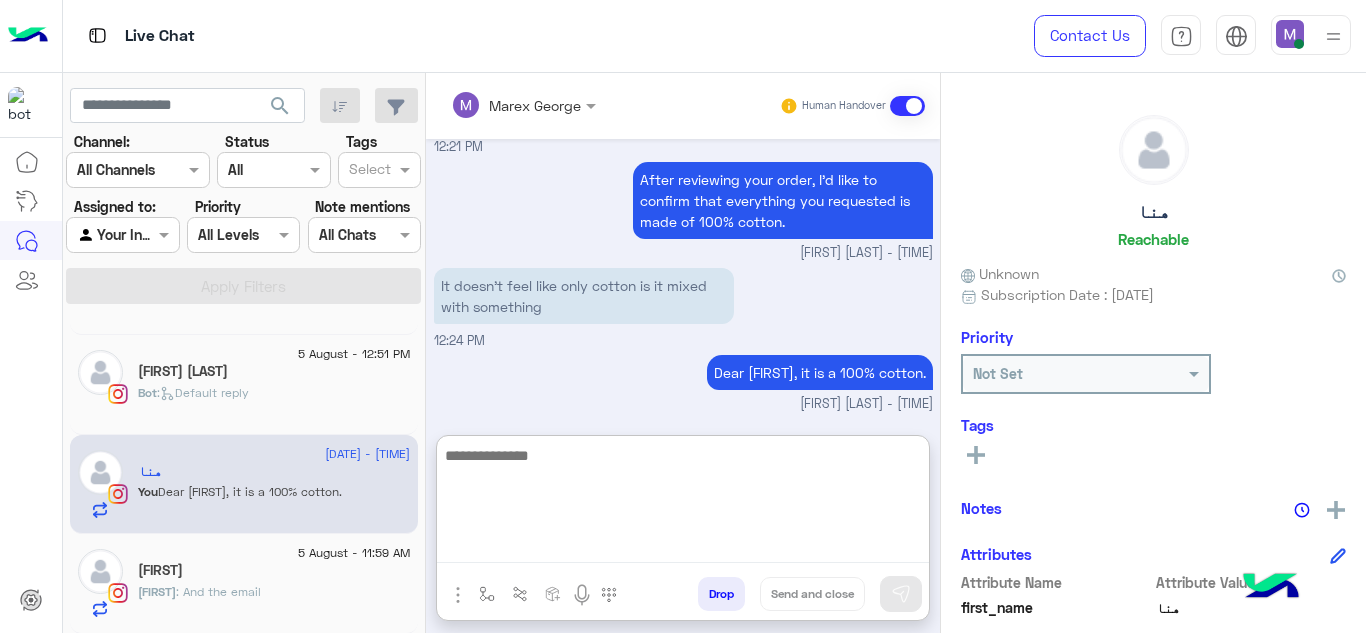 click at bounding box center [683, 503] 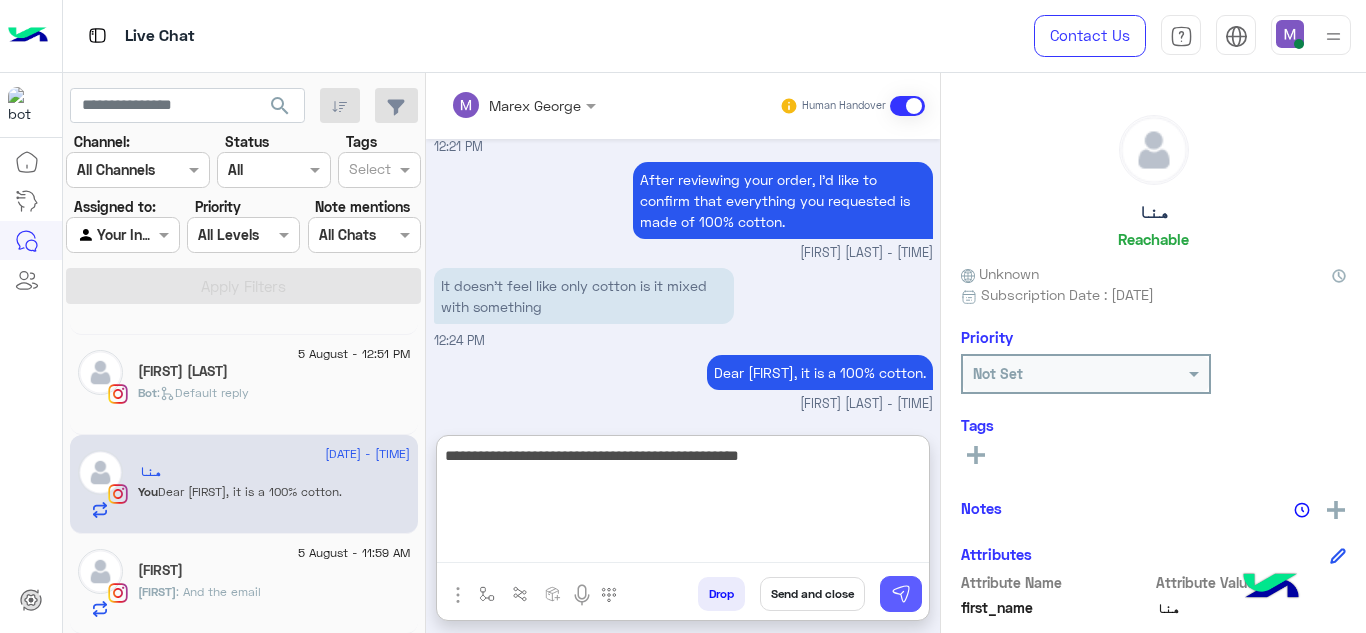 type on "**********" 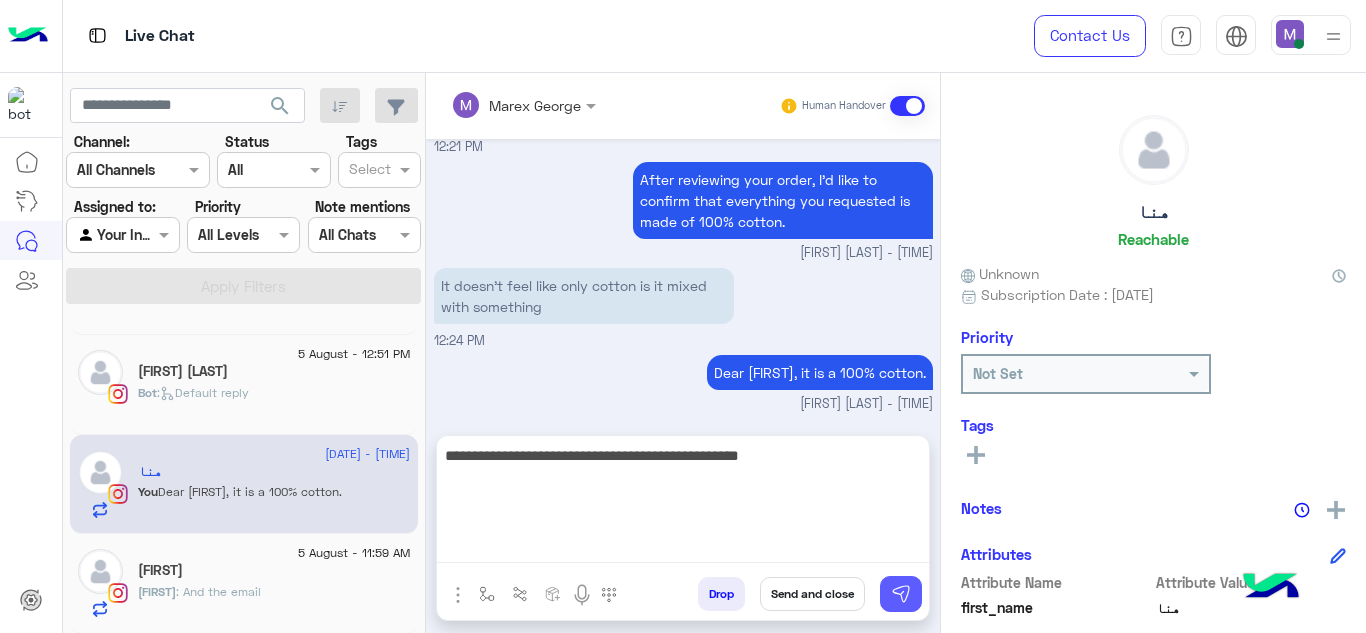 scroll, scrollTop: 766, scrollLeft: 0, axis: vertical 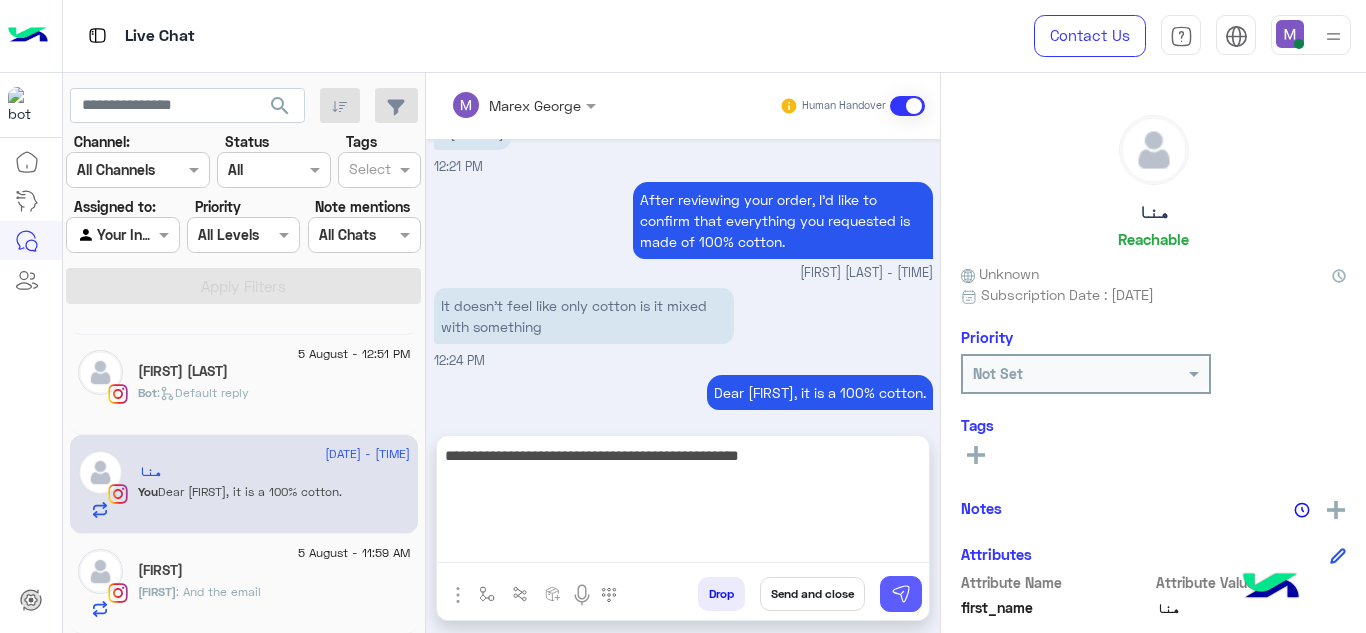 click at bounding box center (901, 594) 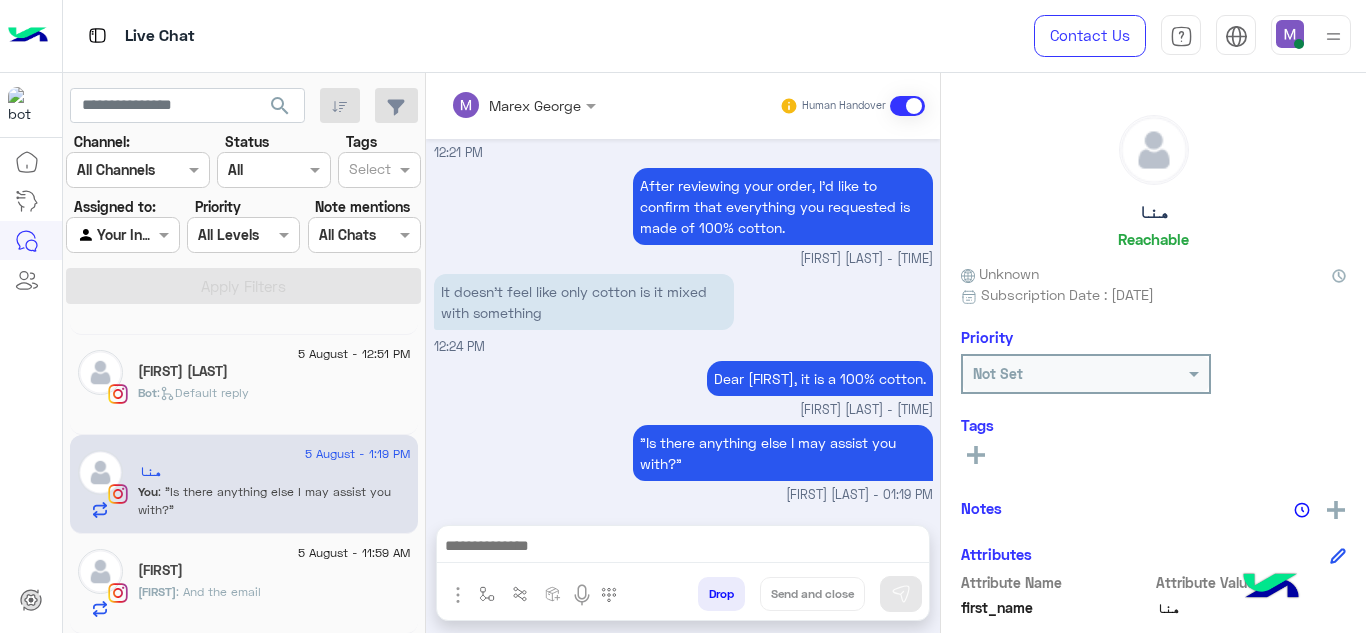 click on "Bot :   Default reply" 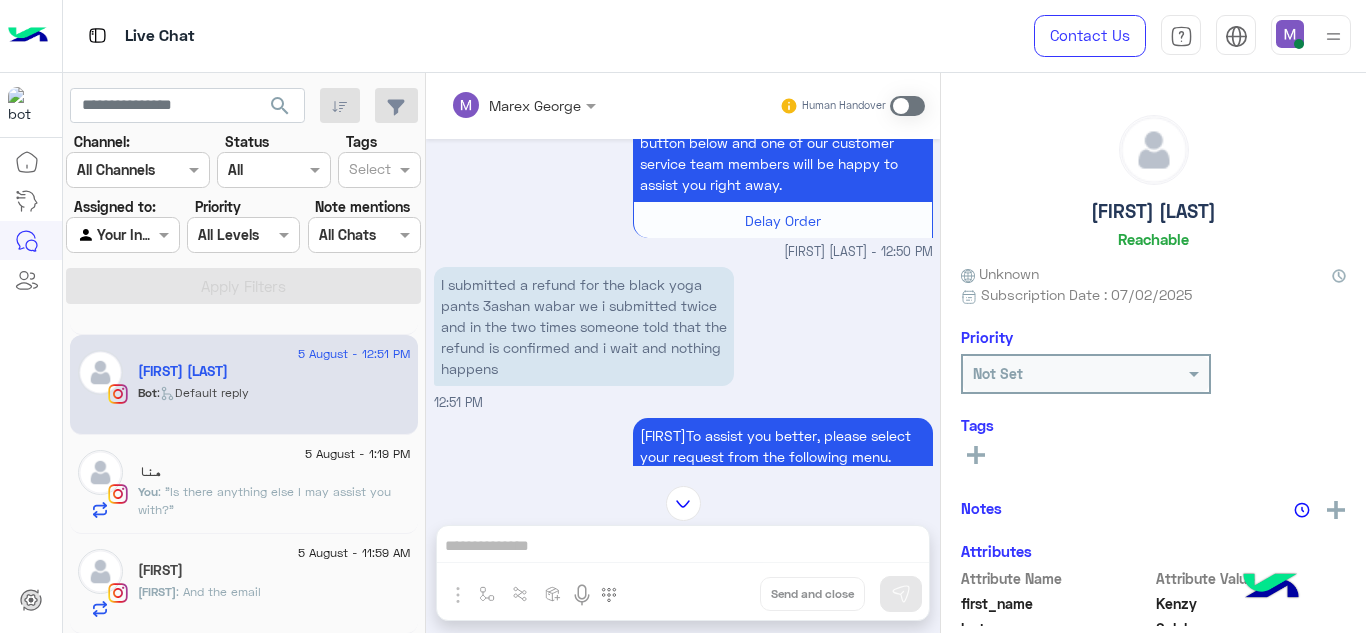scroll, scrollTop: 633, scrollLeft: 0, axis: vertical 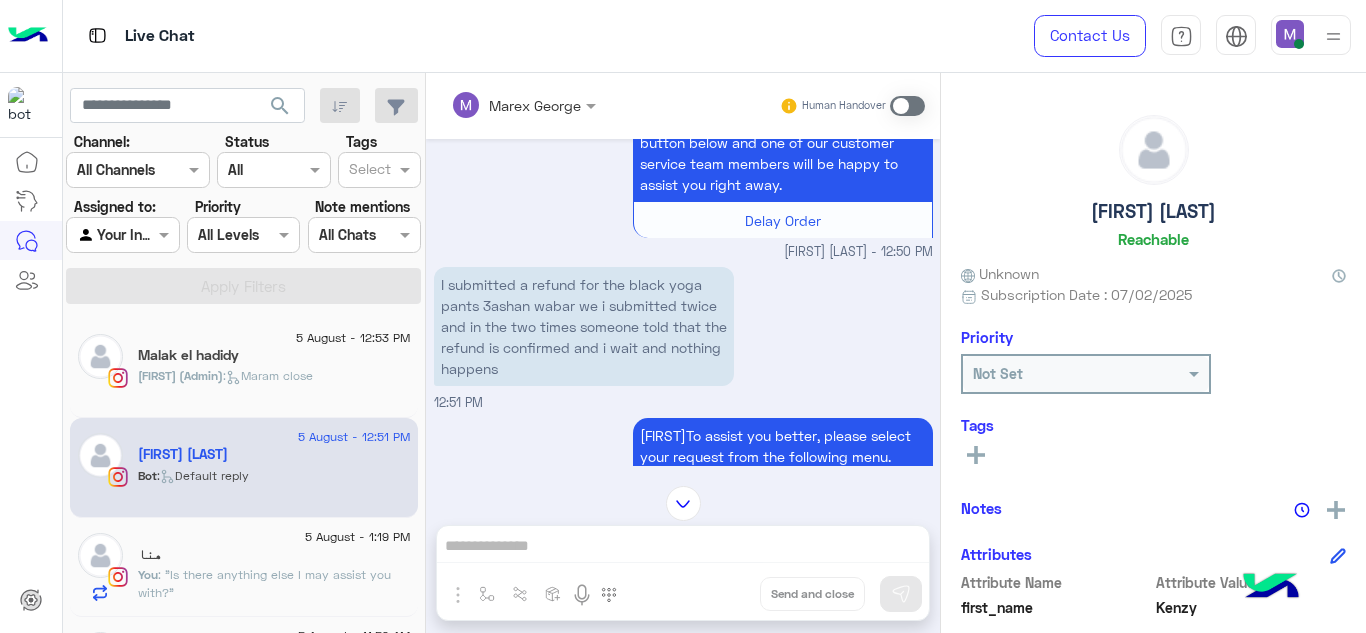 click on "Malak el hadidy" 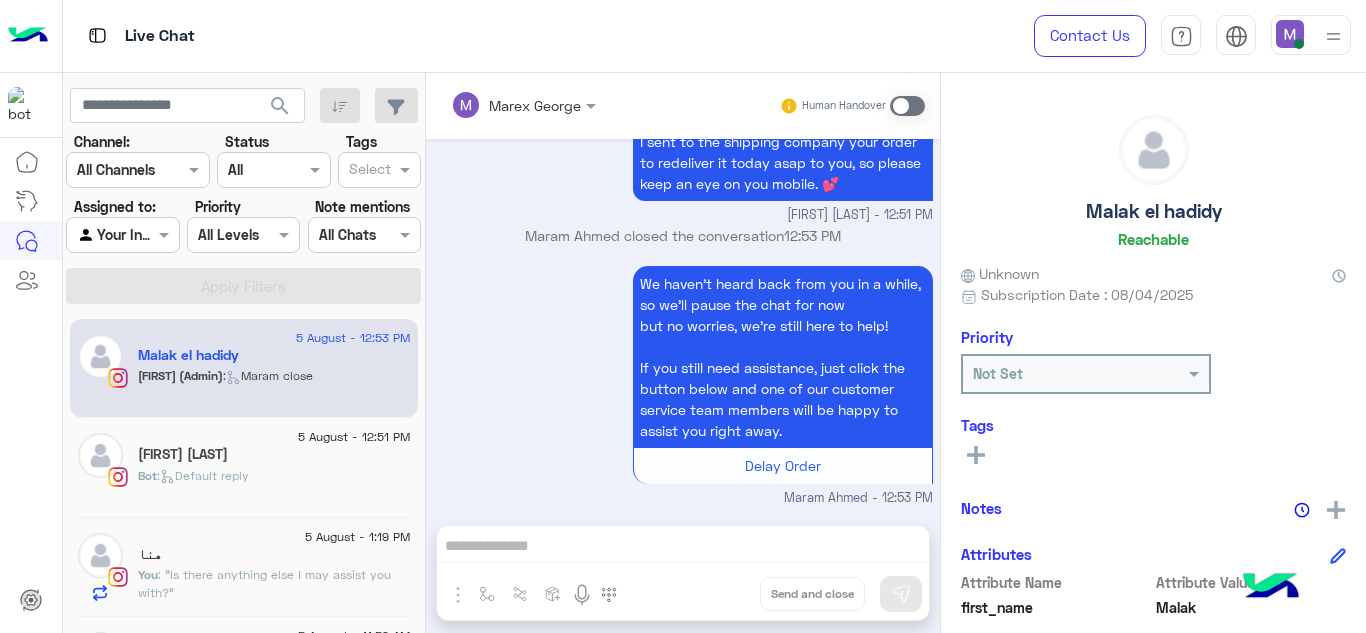 scroll, scrollTop: 533, scrollLeft: 0, axis: vertical 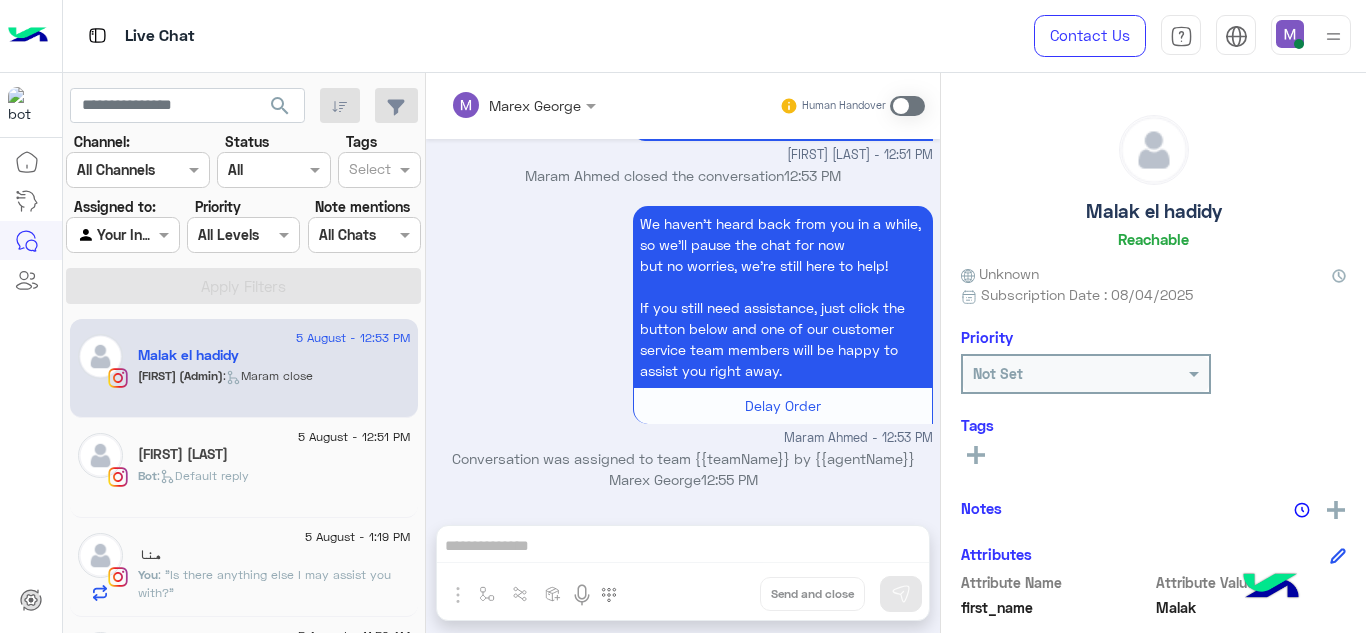 click on "[FIRST] [LAST] Human Handover     Aug 5, 2025  Can you please share with me the details of my order and when shall I receive it!   12:18 AM  Or someone please call me on [PHONE] urgently!!!   12:18 AM   Conversation was assigned to team {{teamName}} by {{agentName}} [FIRST] [LAST]   11:27 AM      Thank you for reaching out, This is [FIRST], and I’ll be happy to assist you today.  [FIRST] [LAST] -  12:51 PM   [FIRST] [LAST] joined the conversation   12:51 PM      Dear valued customer,  [FIRST] [LAST] -  12:51 PM  I sent to the shipping company your order to redeliver it today asap to you, so please keep an eye on you mobile. 💕  [FIRST] [LAST] -  12:51 PM   [FIRST] [LAST] closed the conversation   12:53 PM      We haven’t heard back from you in a while, so we’ll pause the chat for now  but no worries, we’re still here to help! If you still need assistance, just click the button below and one of our customer service team members will be happy to assist you right away.  Delay Order   [FIRST] [LAST] -  12:53 PM   12:55 PM" at bounding box center (683, 357) 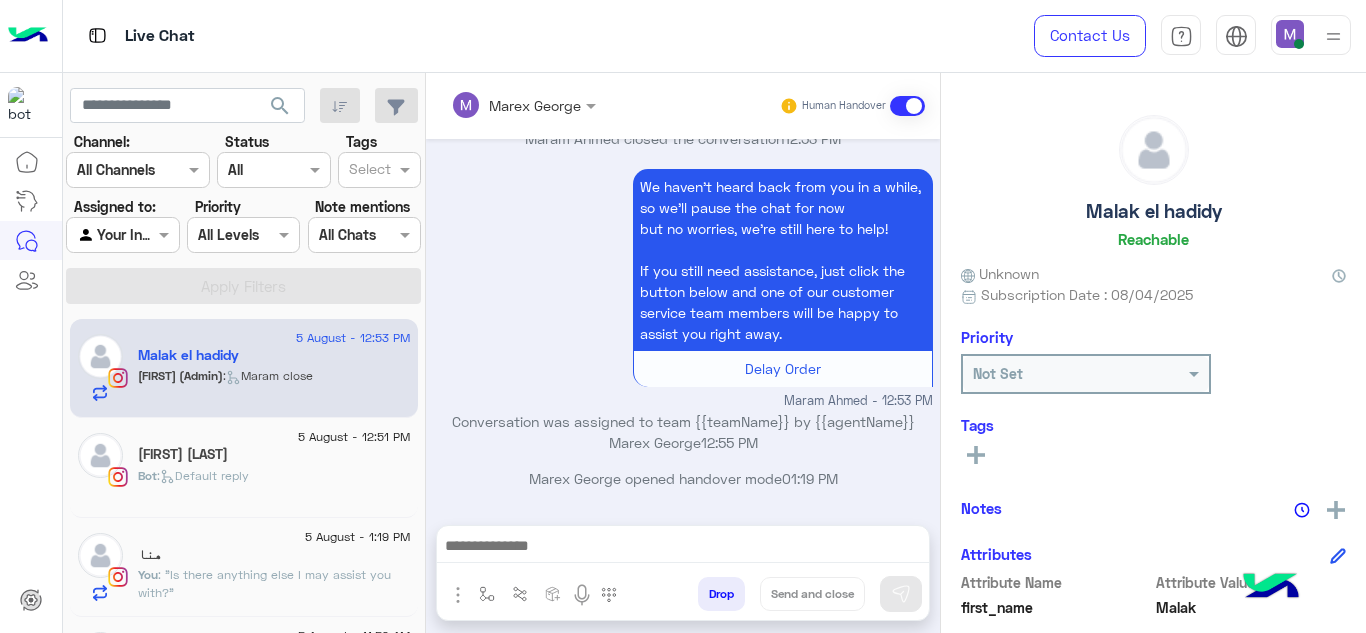 click at bounding box center (907, 106) 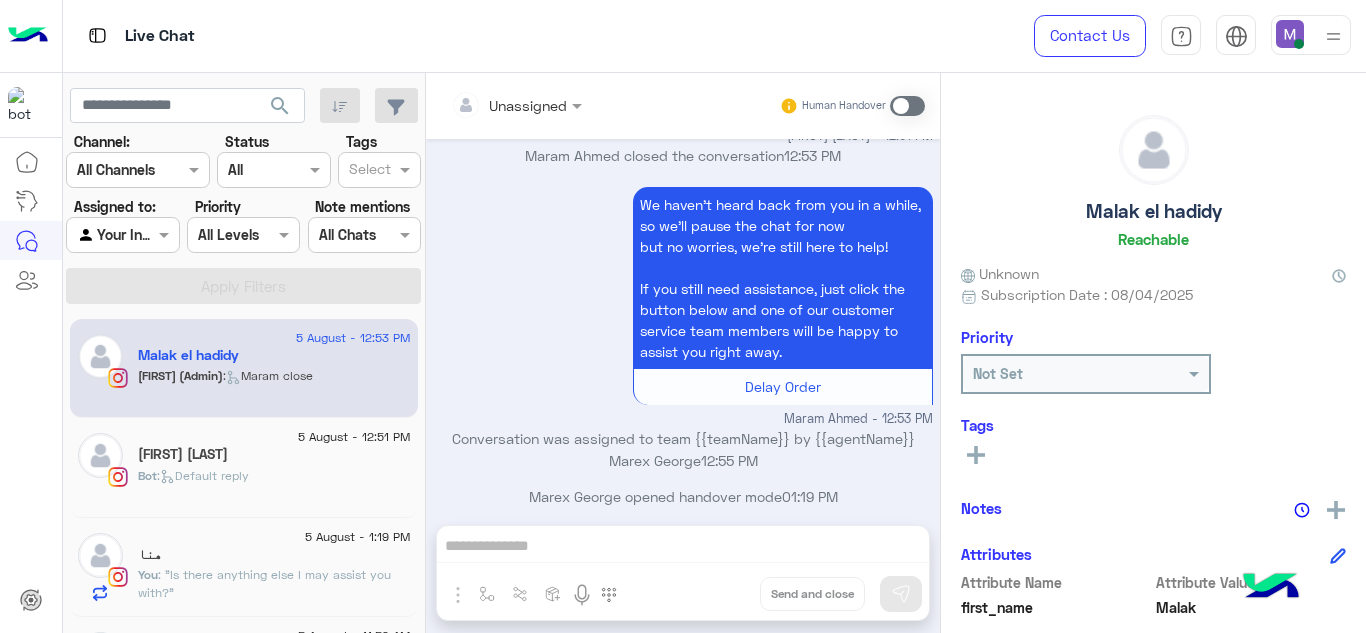scroll, scrollTop: 1775, scrollLeft: 0, axis: vertical 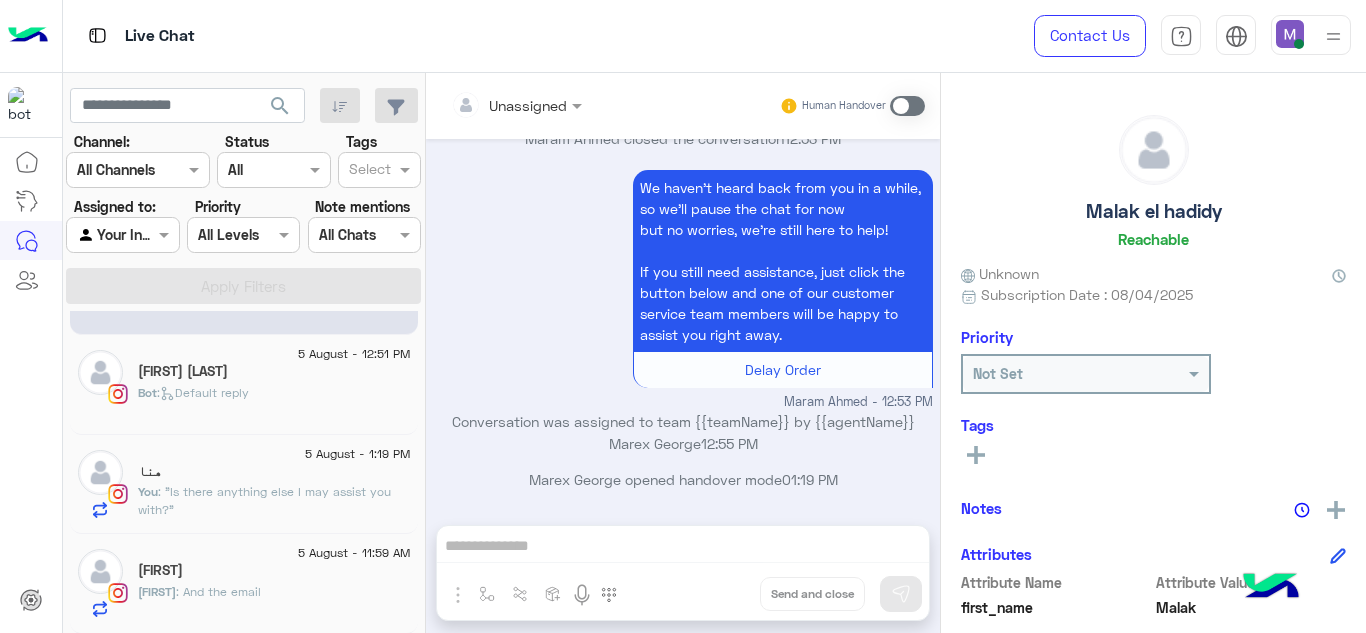 click on "[FIRST]" 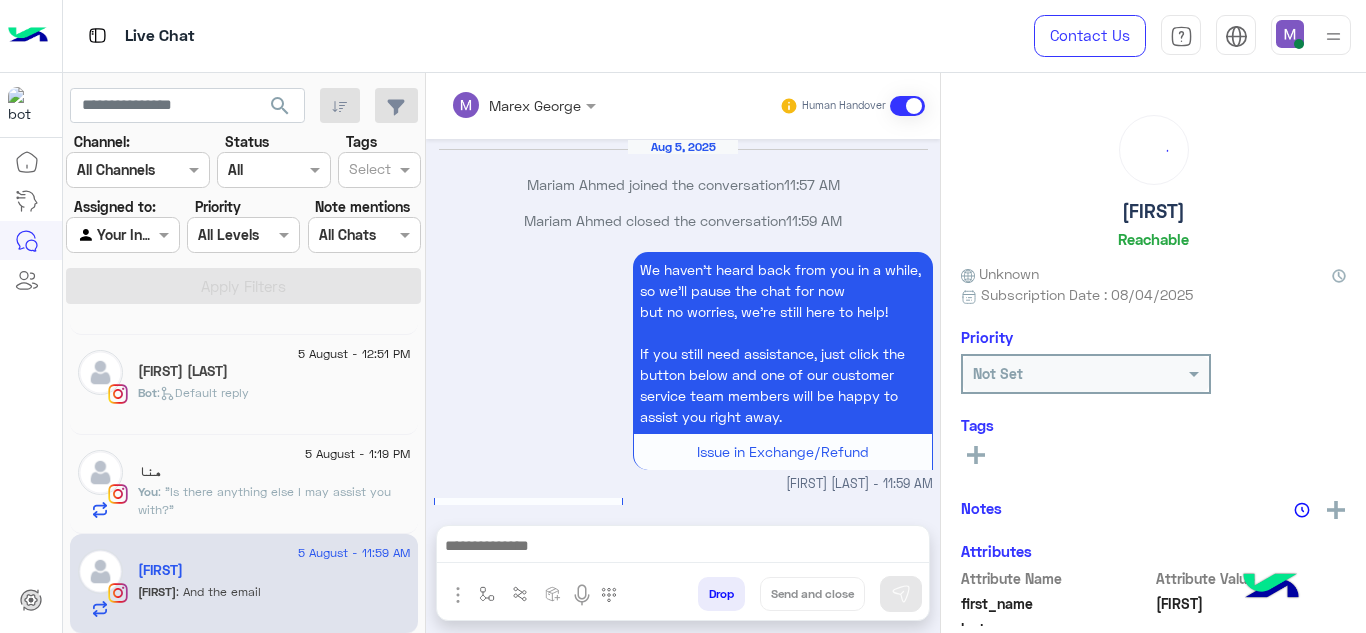 scroll, scrollTop: 837, scrollLeft: 0, axis: vertical 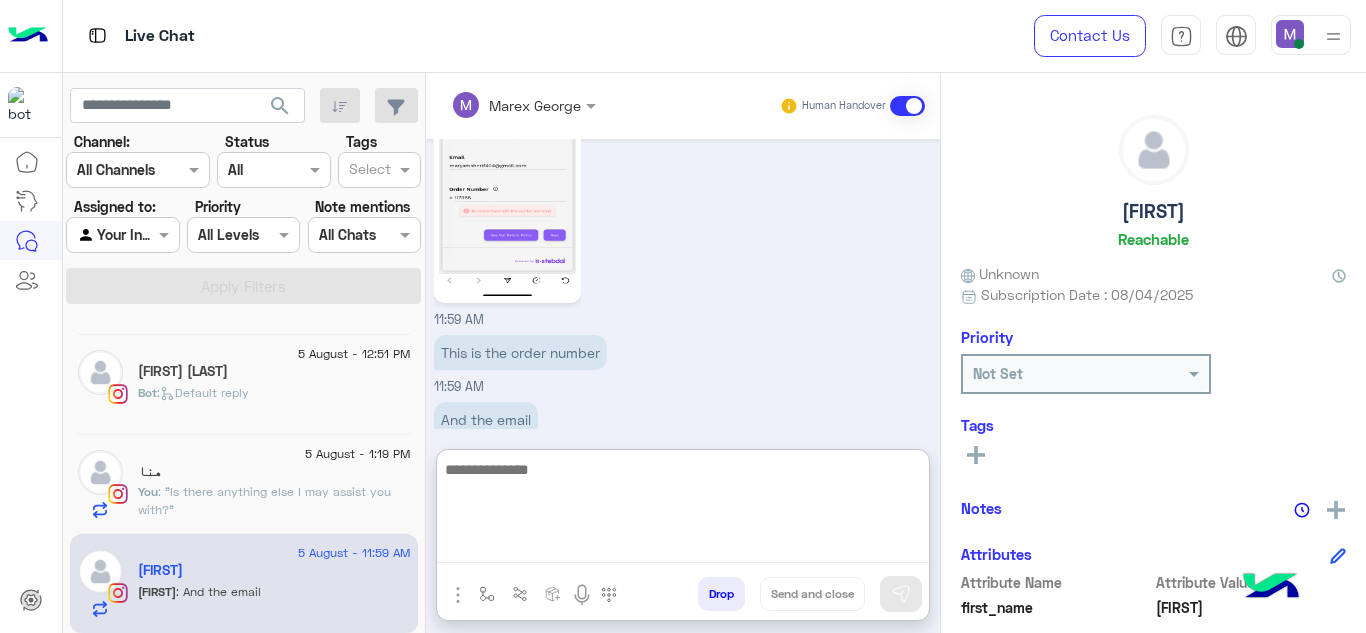 click at bounding box center (683, 510) 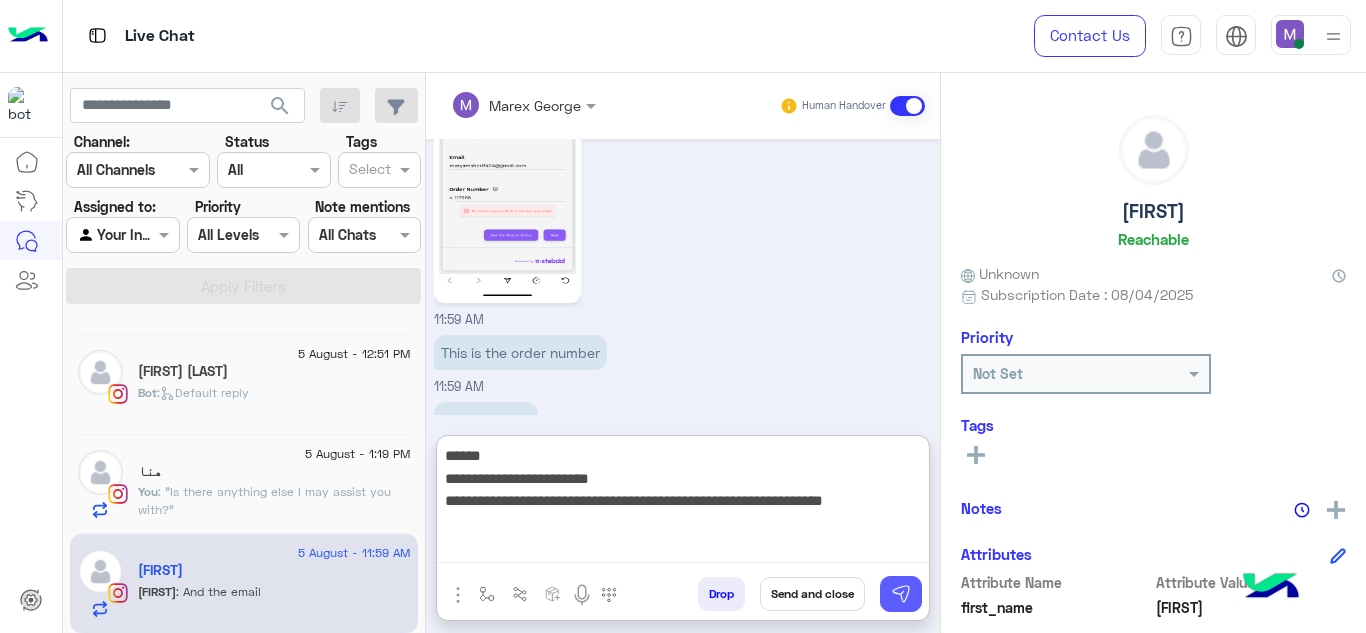 type on "**********" 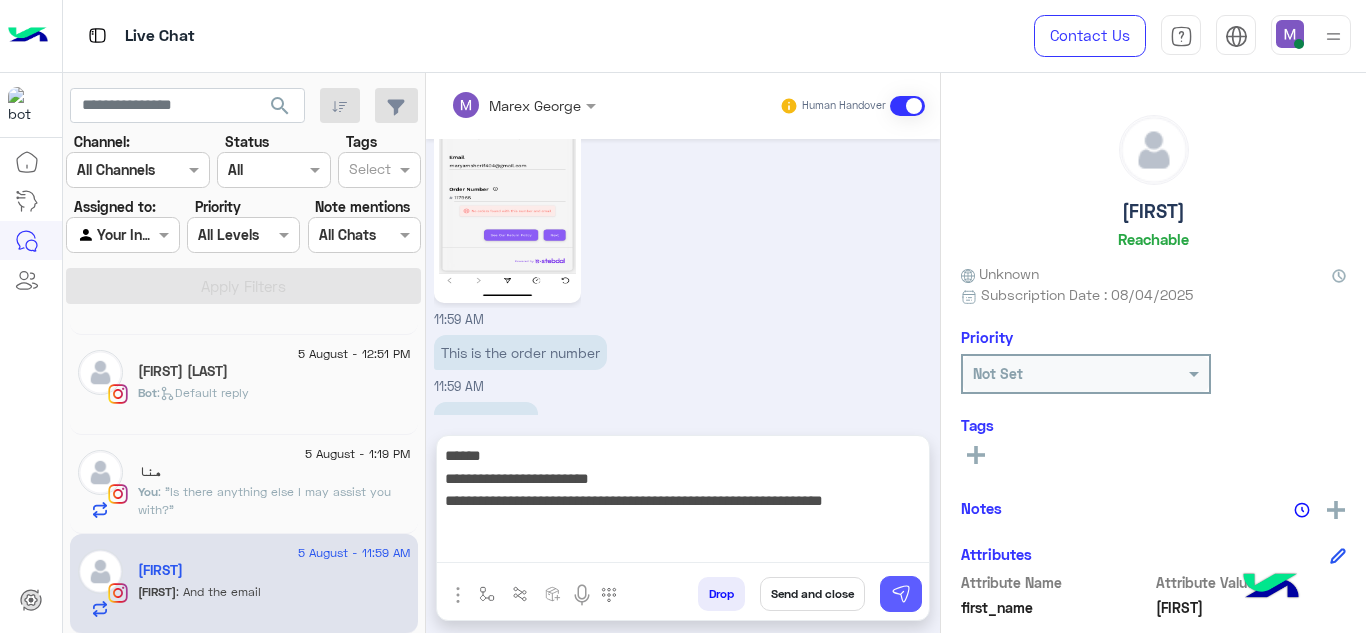 click at bounding box center (901, 594) 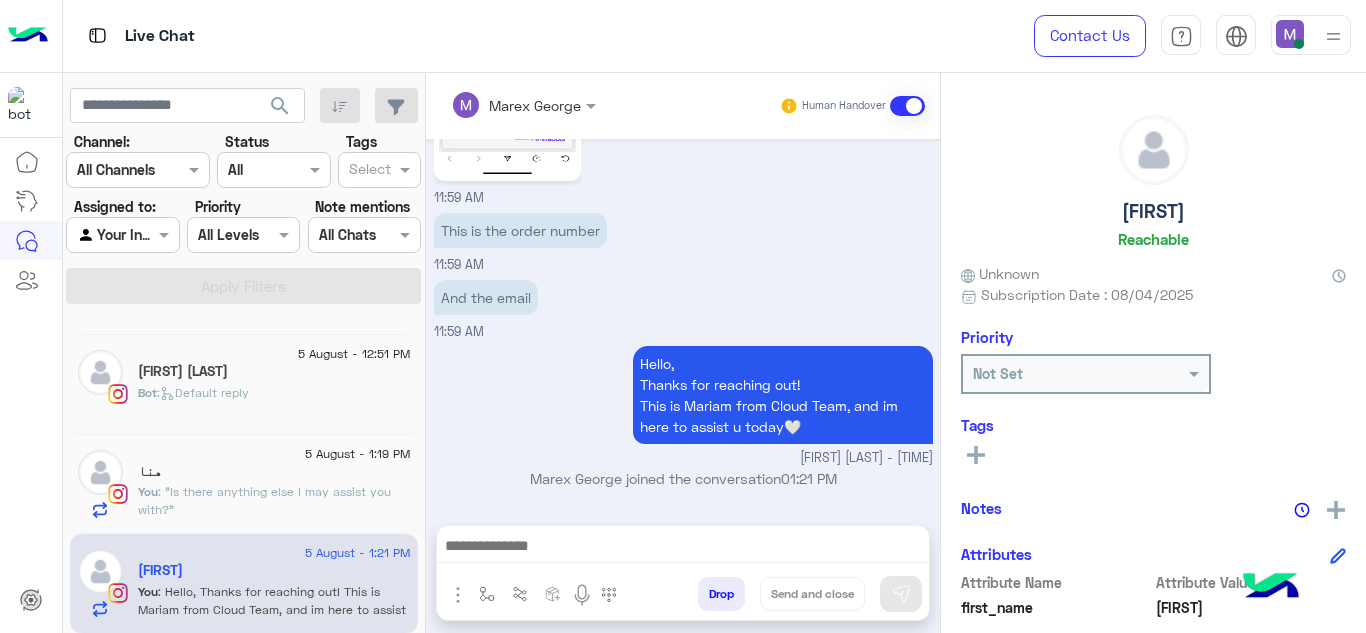 scroll, scrollTop: 3098, scrollLeft: 0, axis: vertical 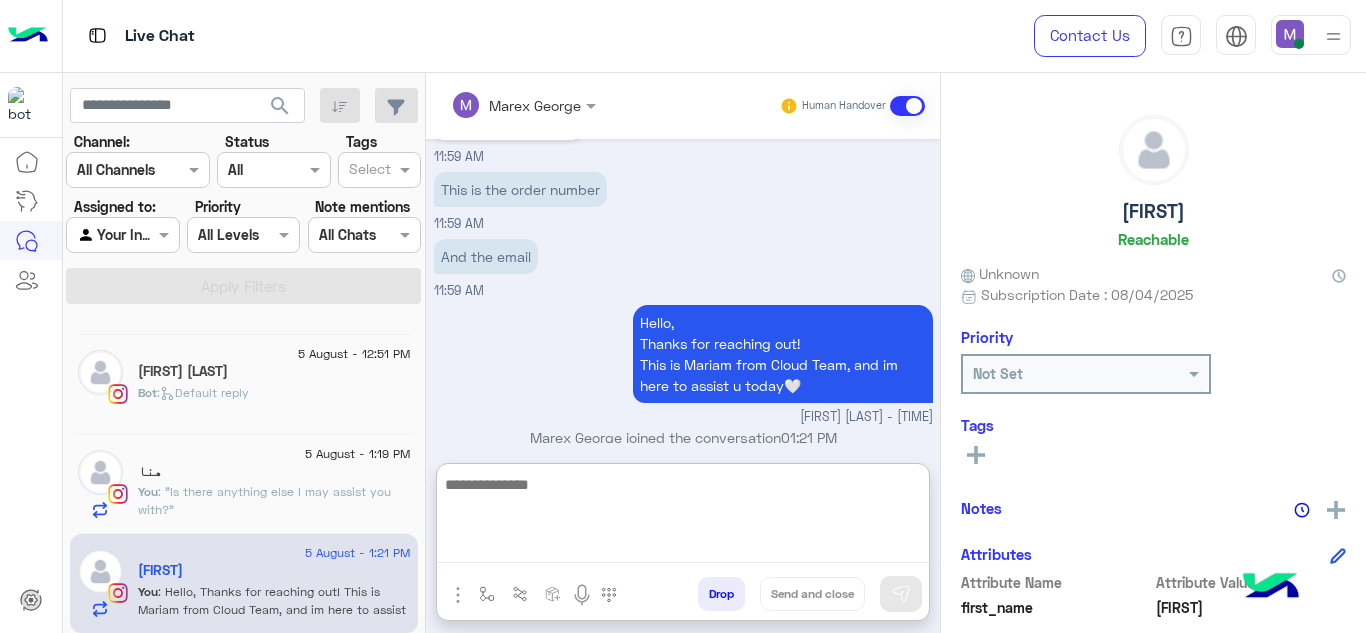 click at bounding box center [683, 518] 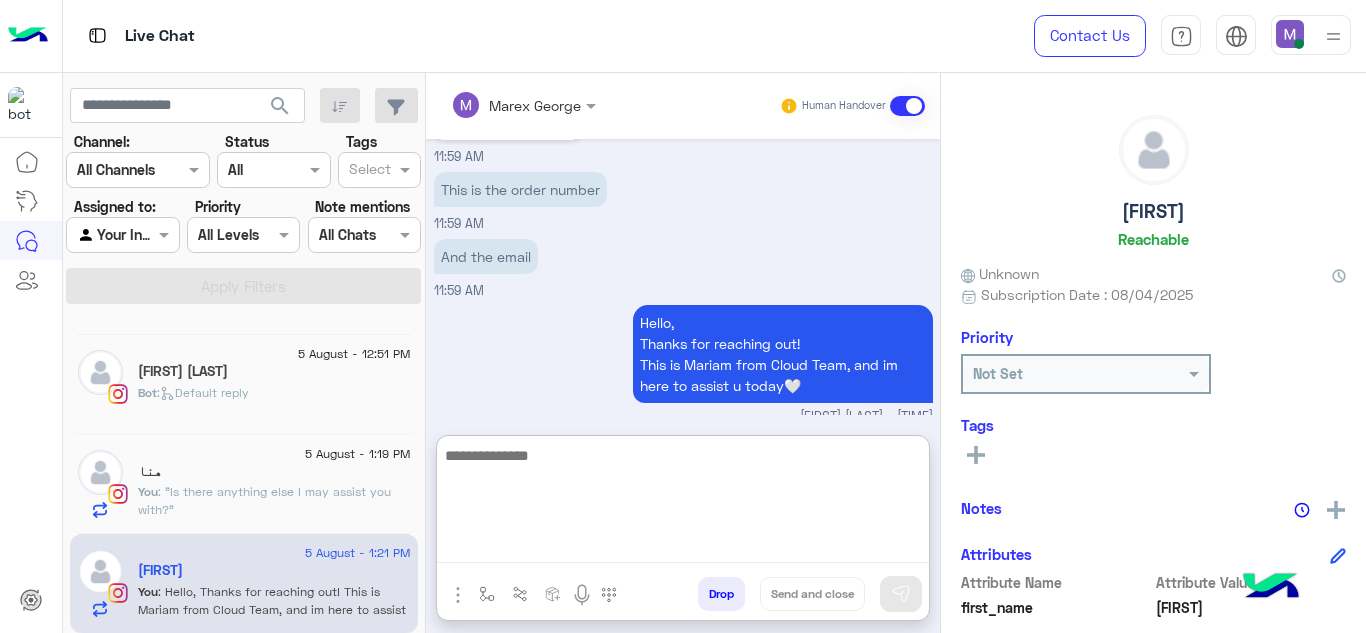 paste on "**********" 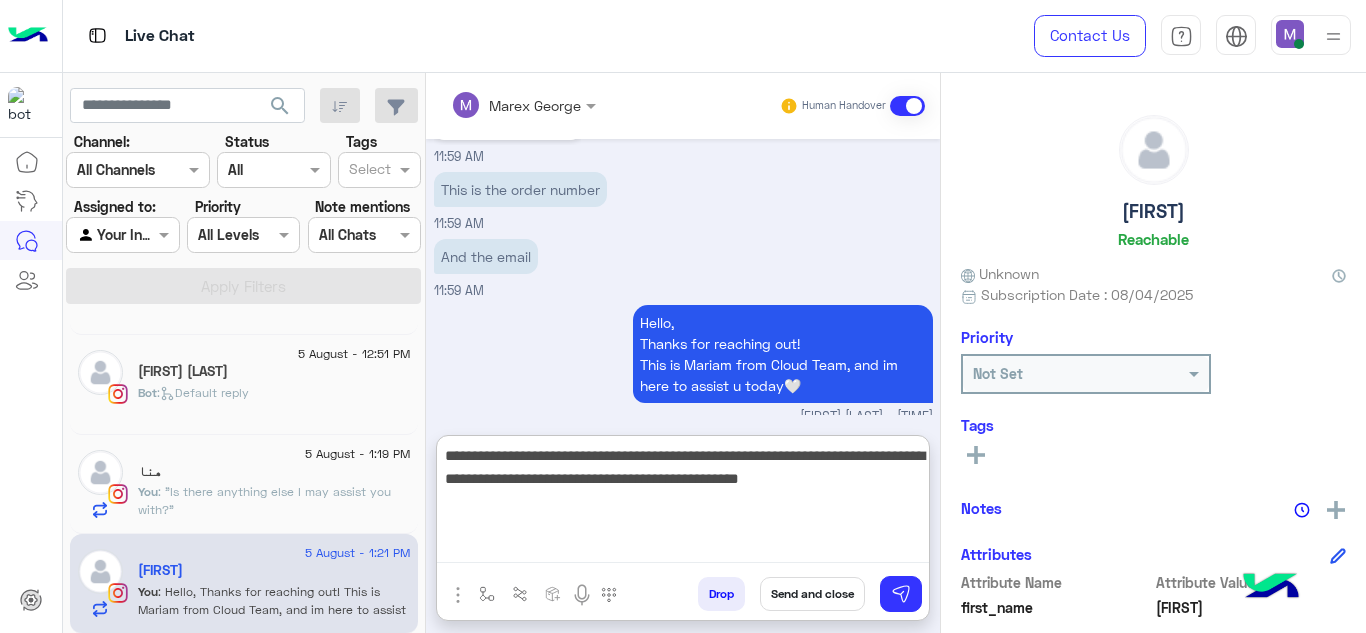 type on "**********" 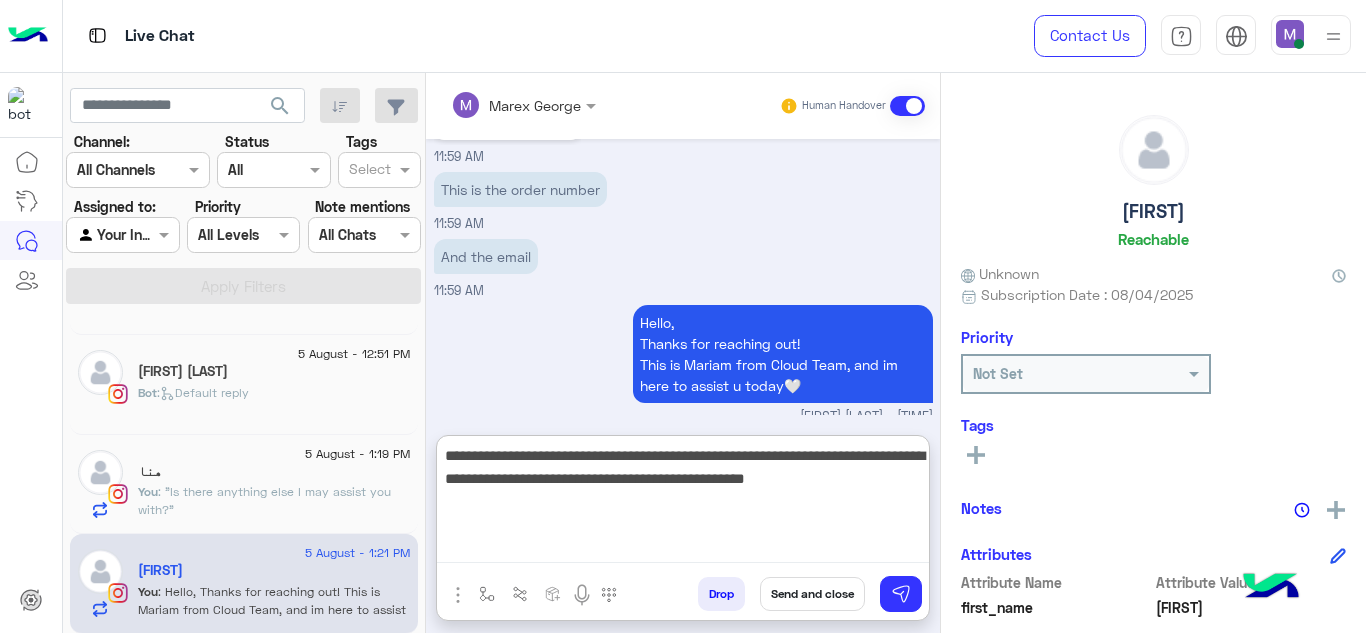 type 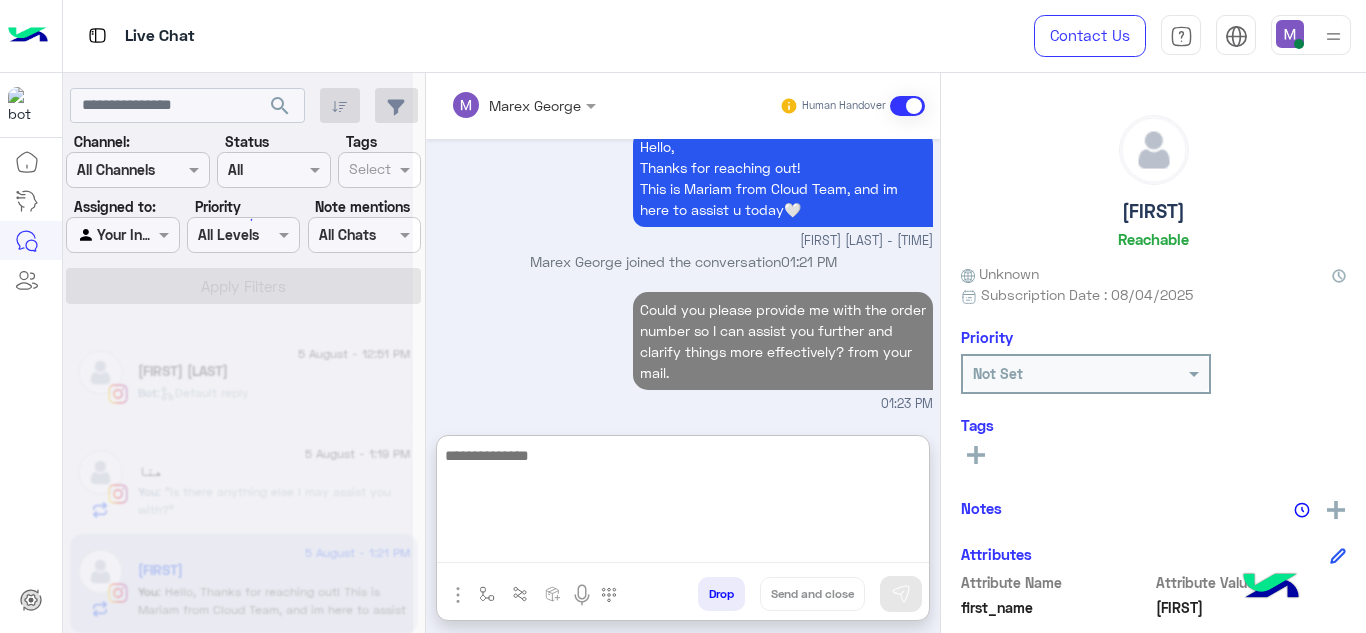 scroll, scrollTop: 3479, scrollLeft: 0, axis: vertical 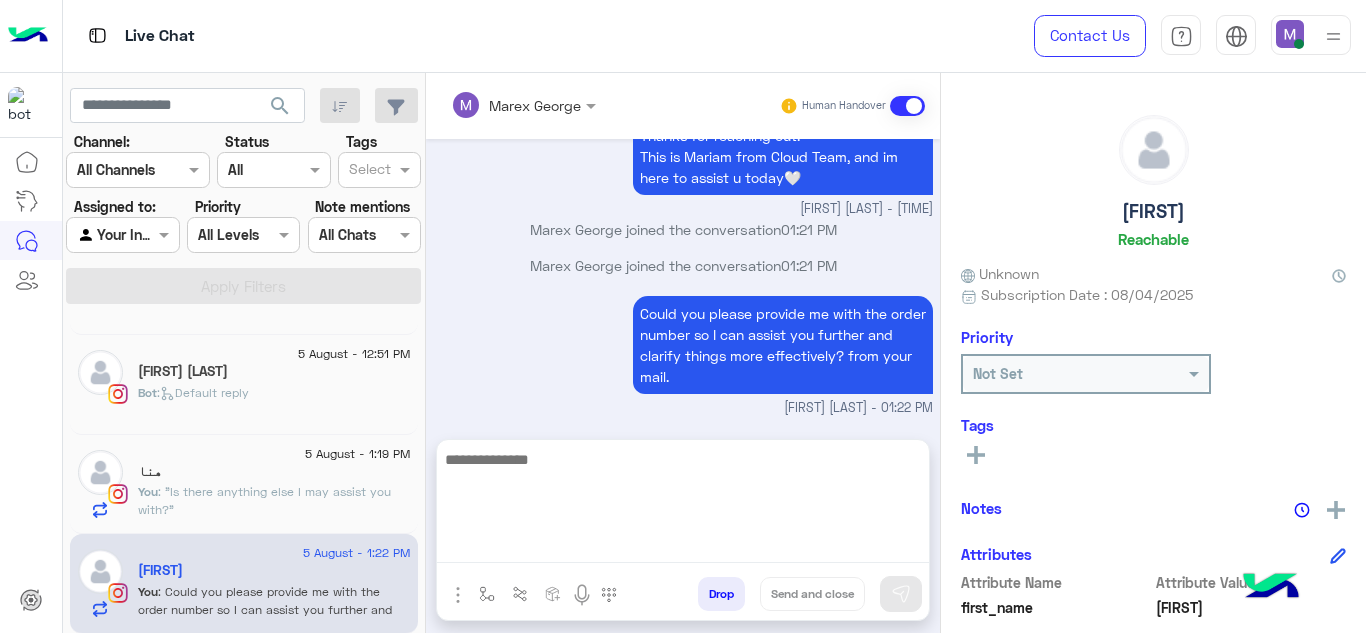 click on "هنا" 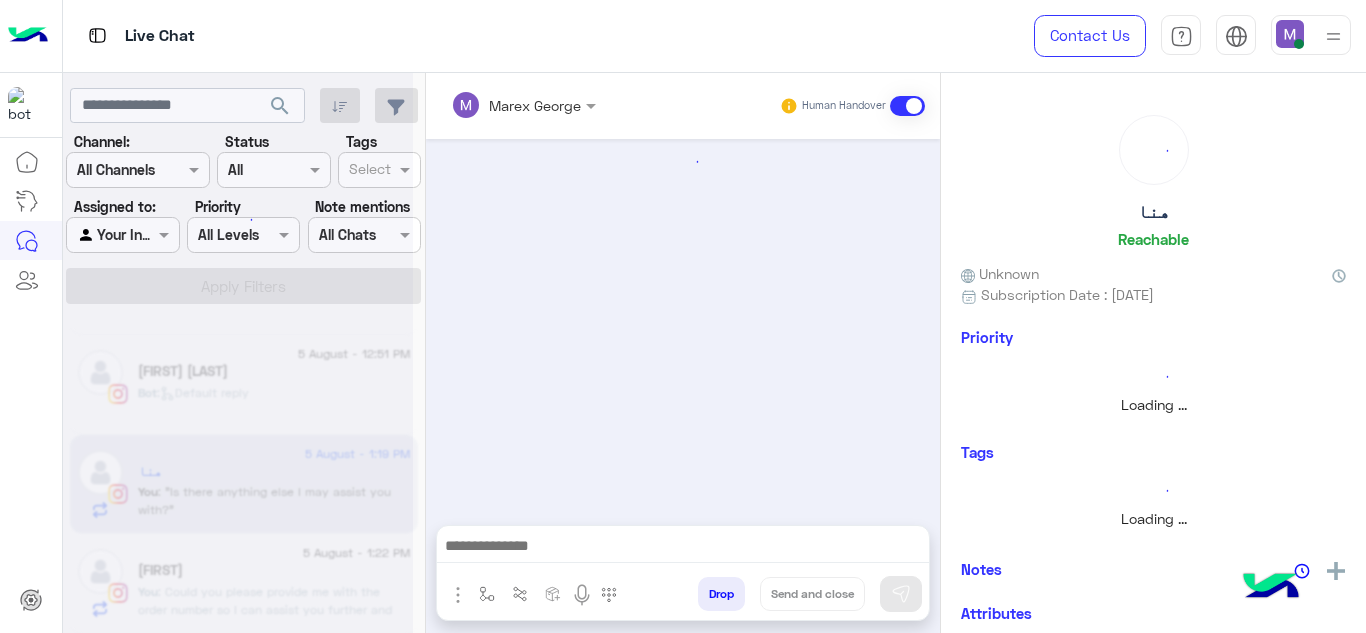 scroll, scrollTop: 441, scrollLeft: 0, axis: vertical 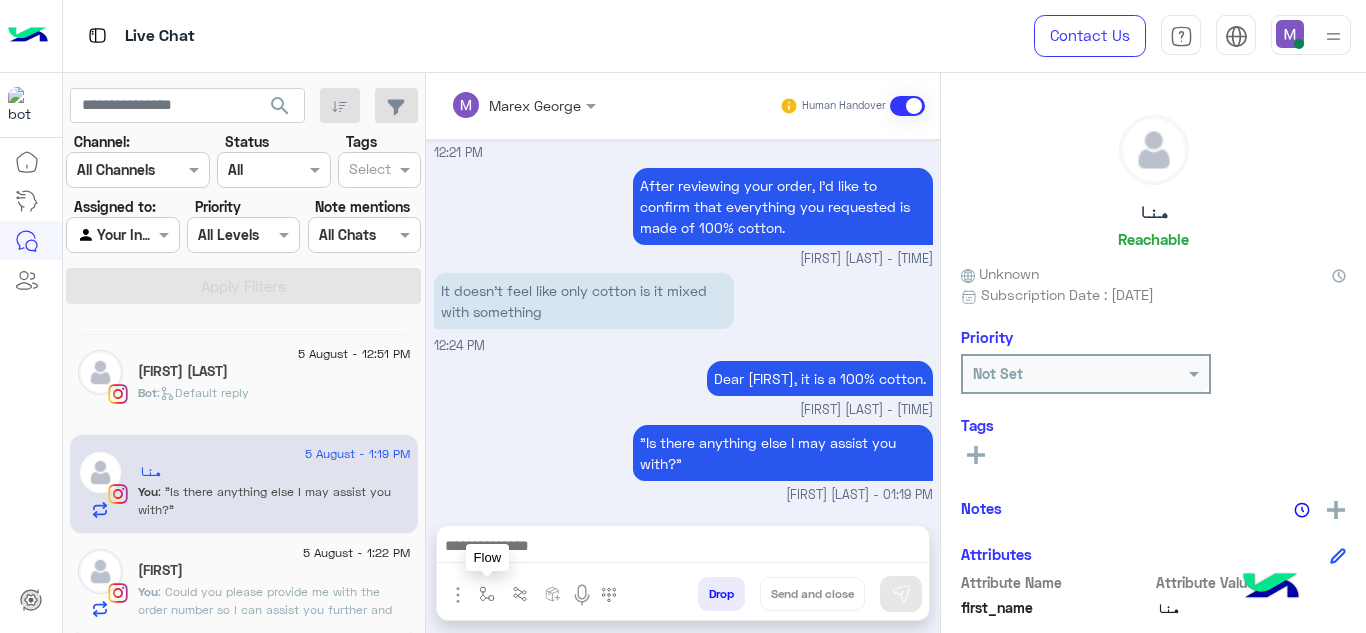 click at bounding box center (487, 593) 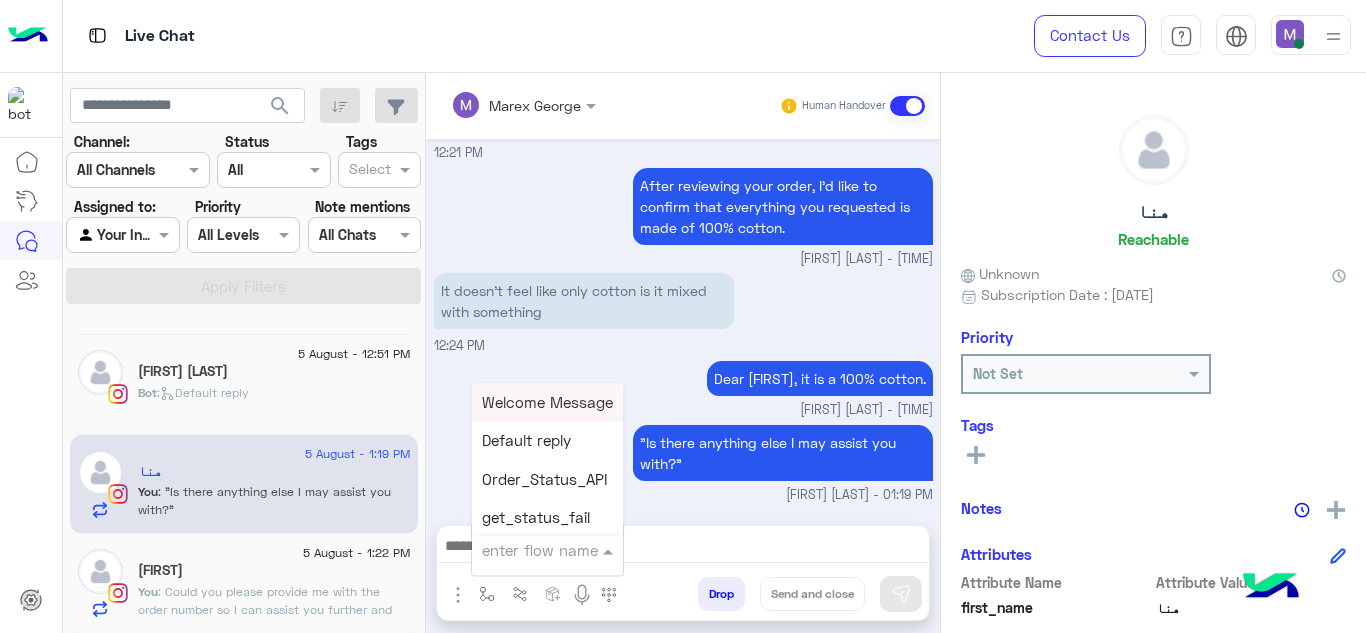 click at bounding box center [523, 550] 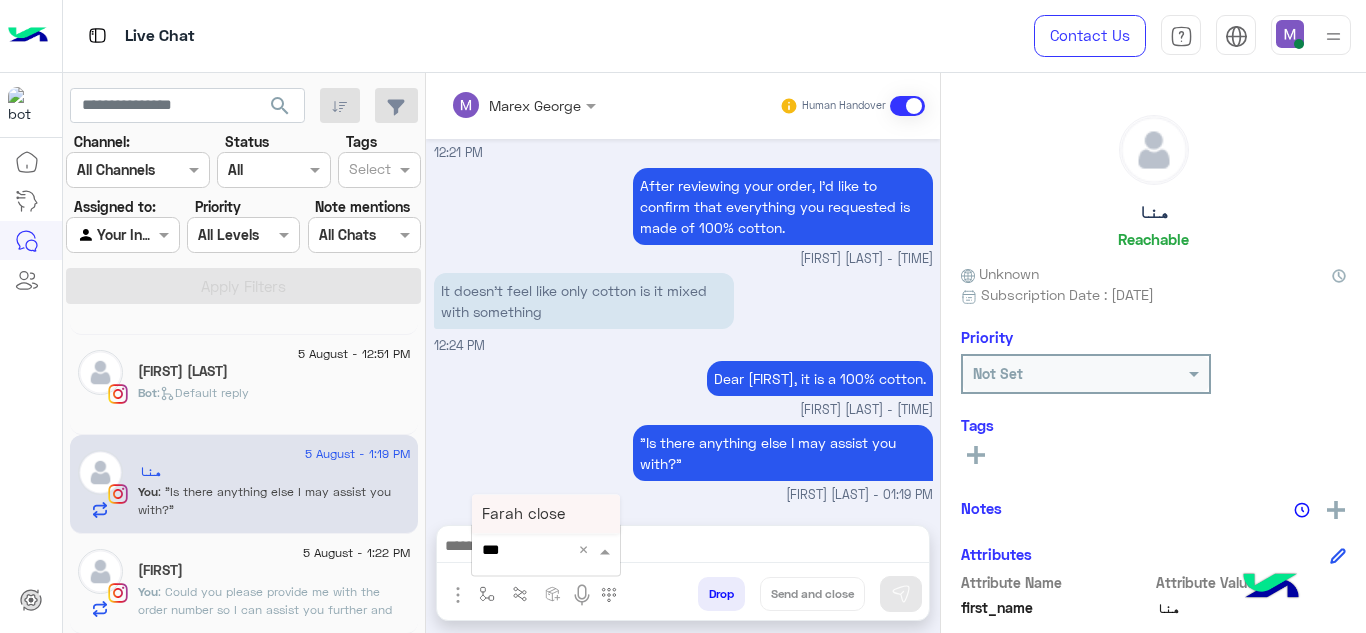 type on "****" 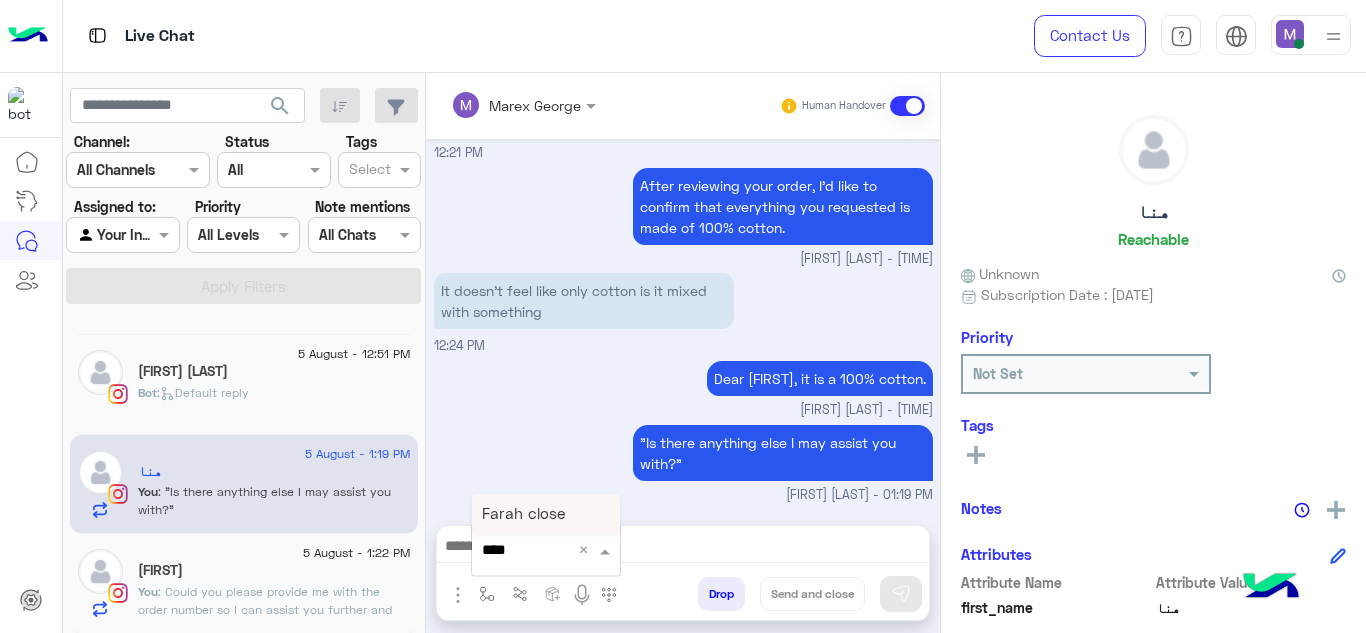 click on "Farah close" at bounding box center (546, 514) 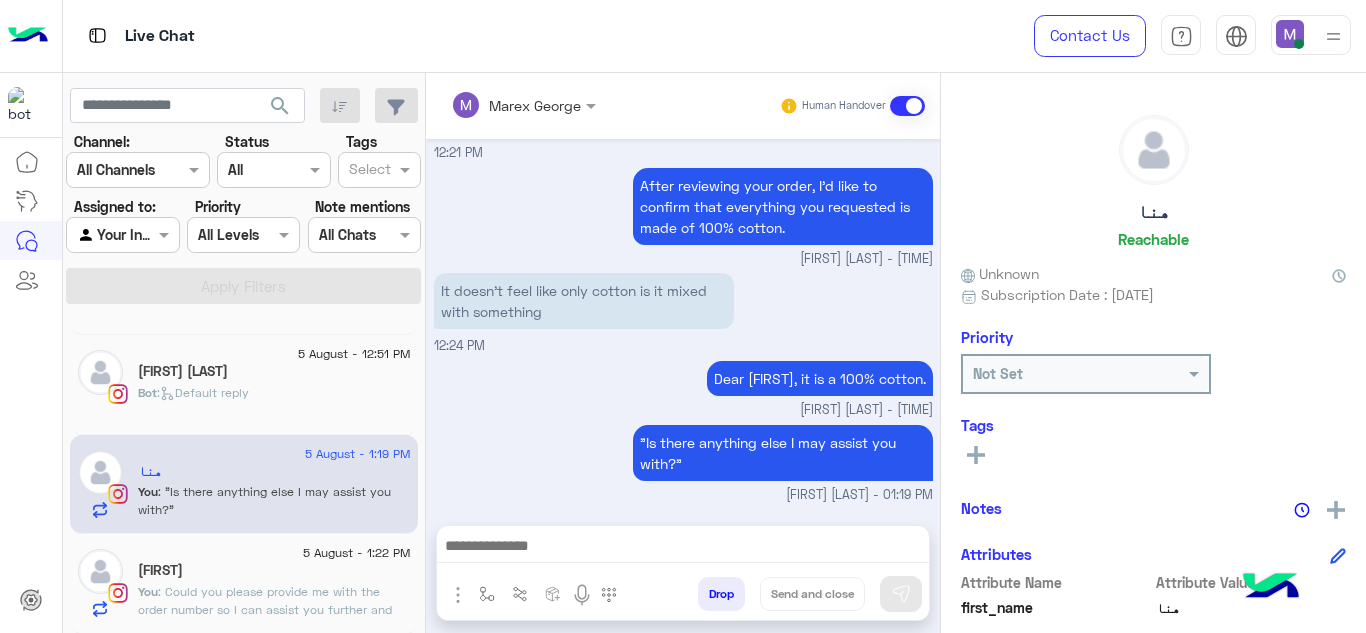 type on "**********" 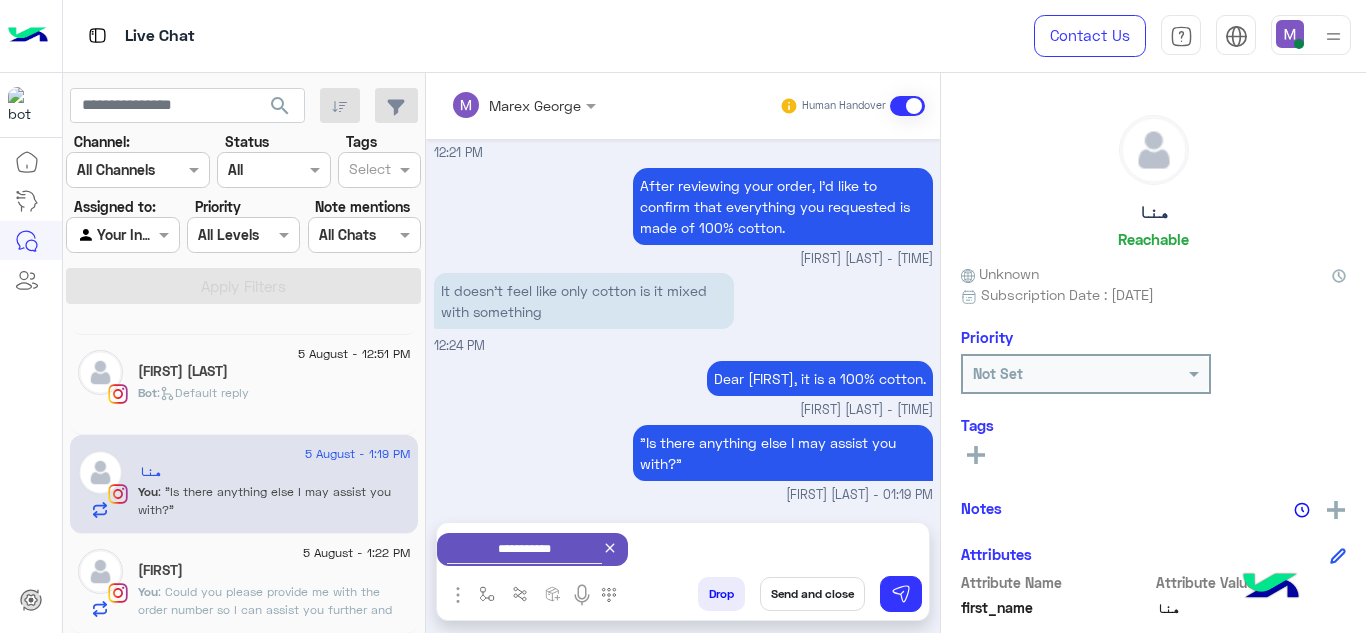 click on "Send and close" at bounding box center [812, 594] 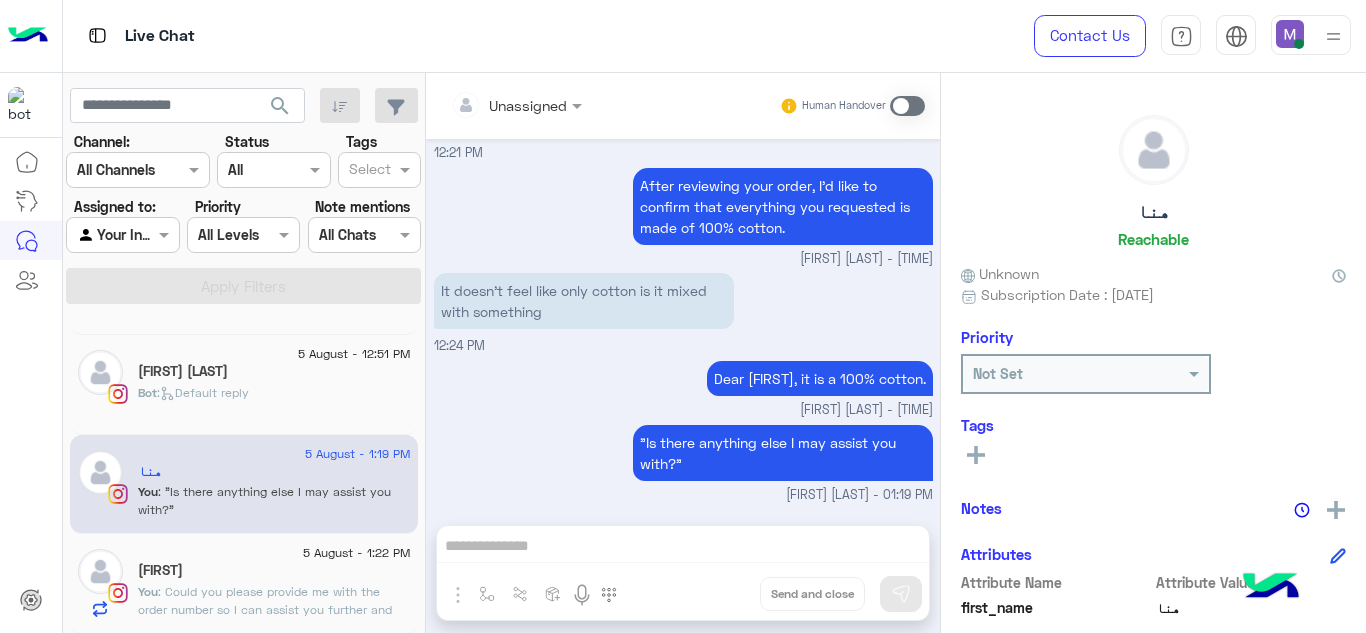 scroll, scrollTop: 477, scrollLeft: 0, axis: vertical 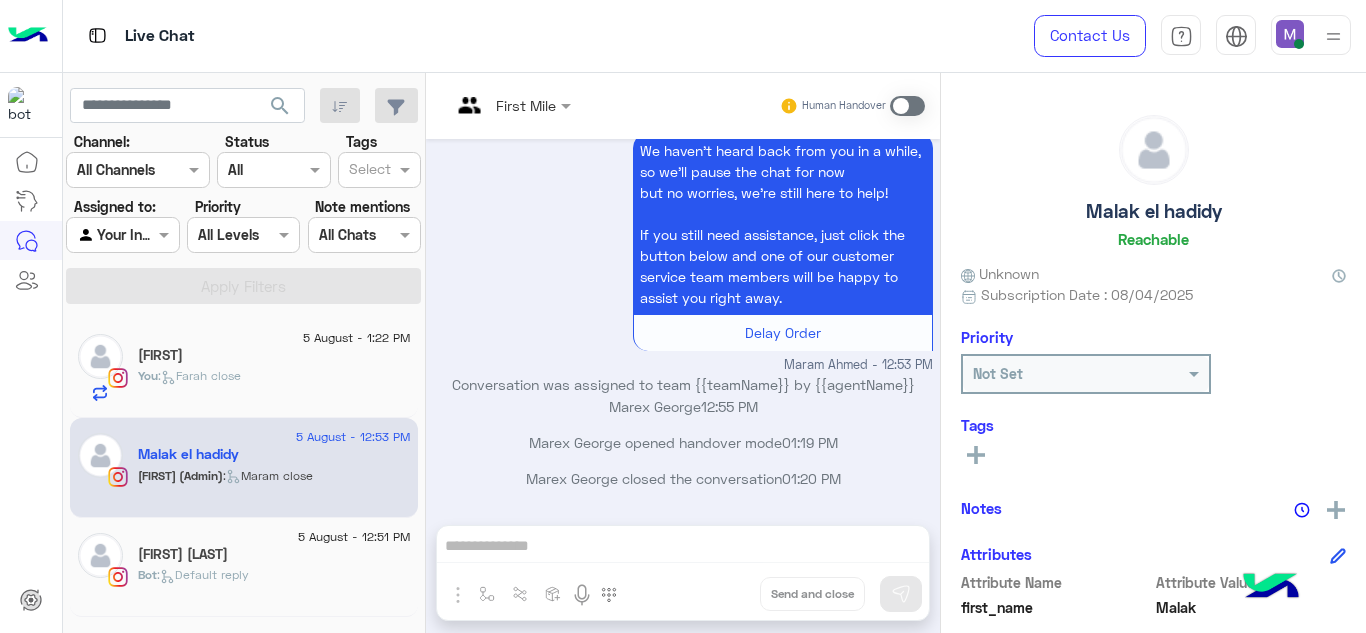 click on ": [FIRST] close" 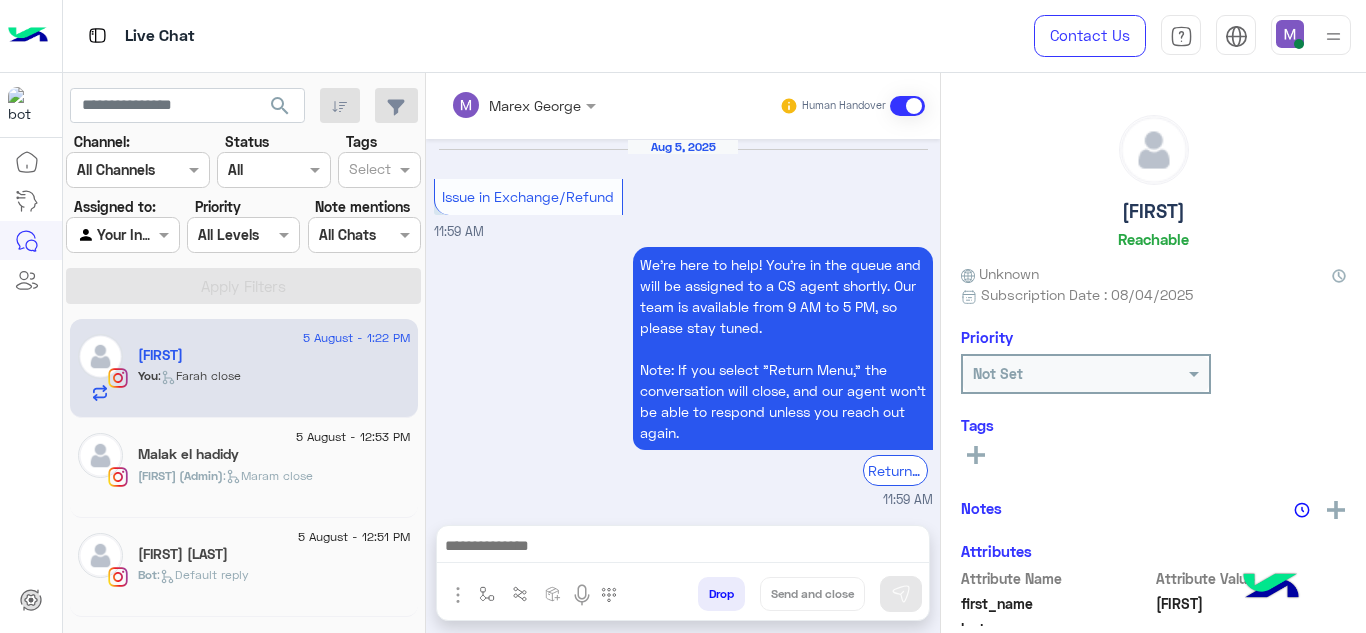 scroll, scrollTop: 807, scrollLeft: 0, axis: vertical 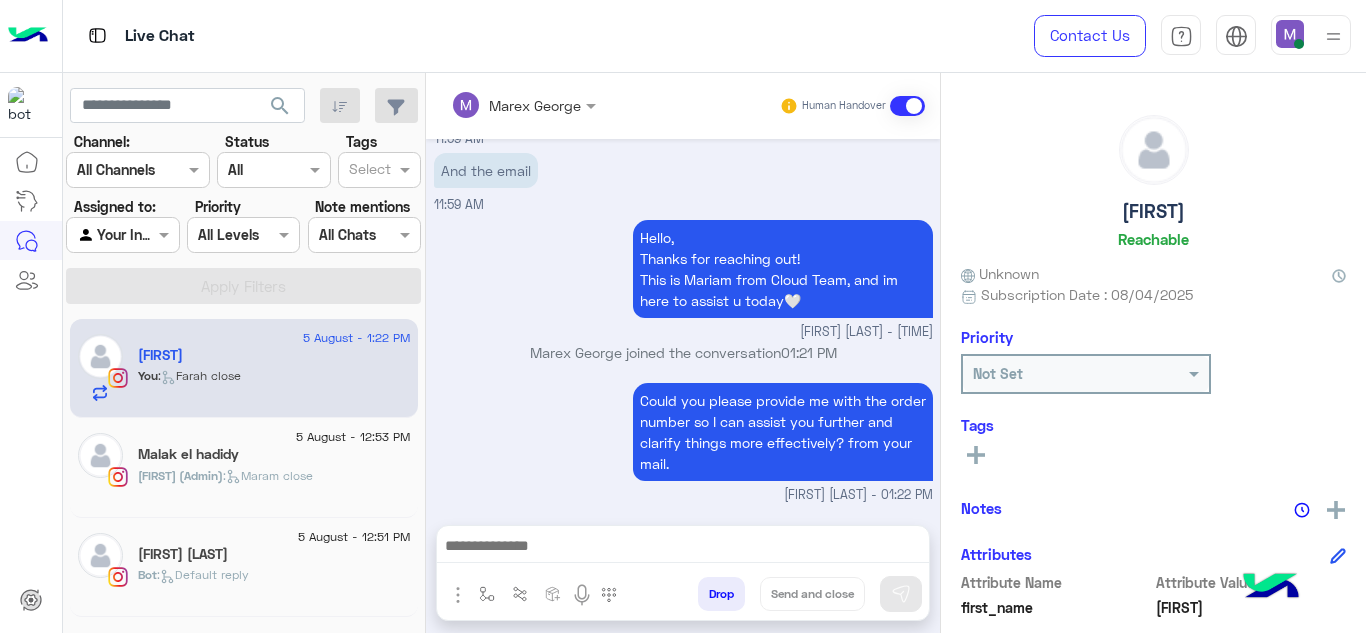 click on "Malak el hadidy" 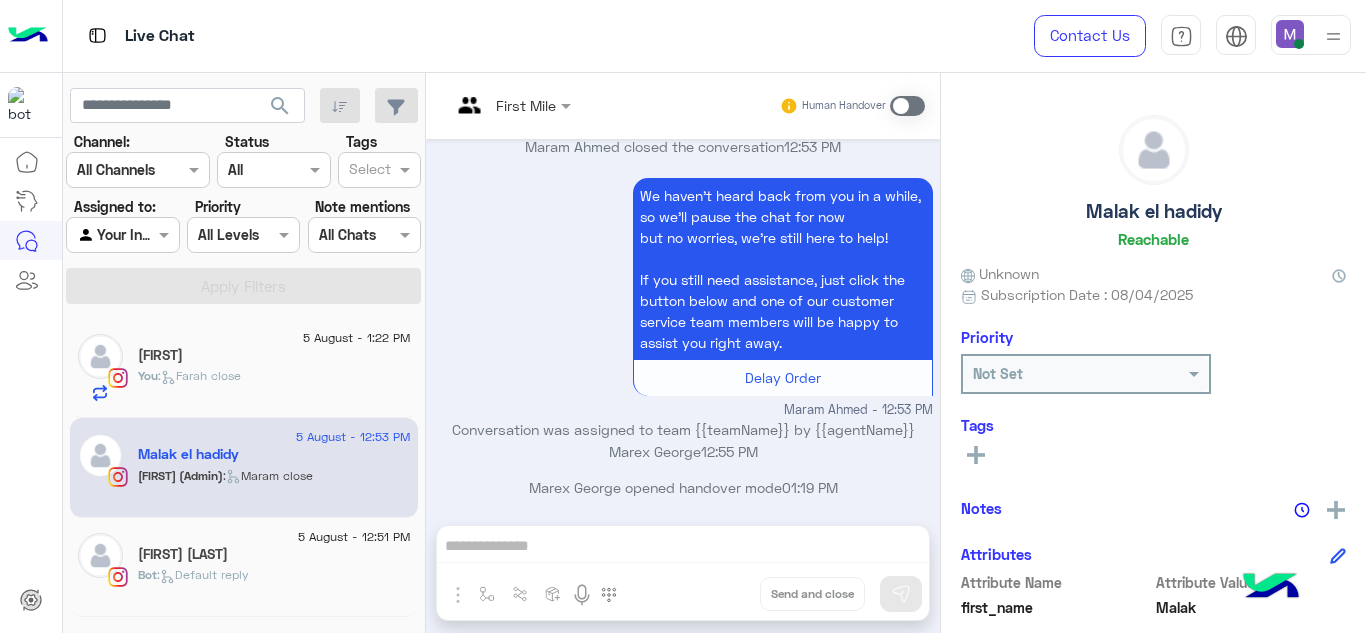 scroll, scrollTop: 431, scrollLeft: 0, axis: vertical 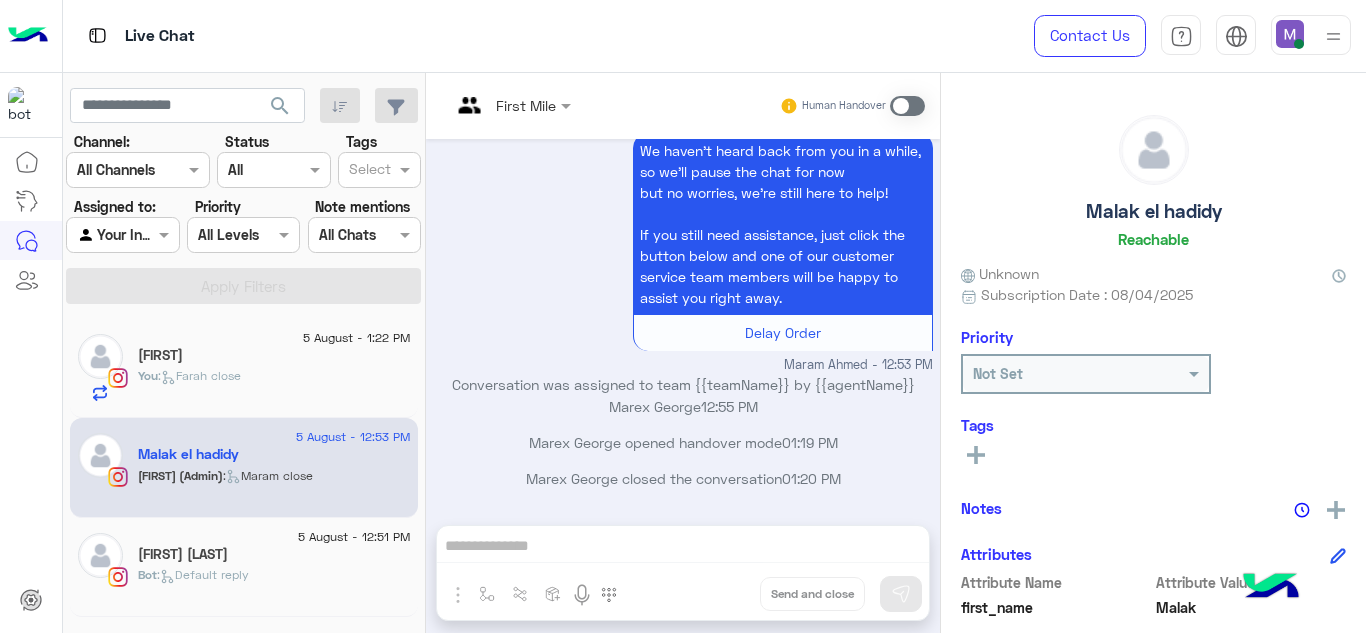 click on "[FIRST] [LAST]" 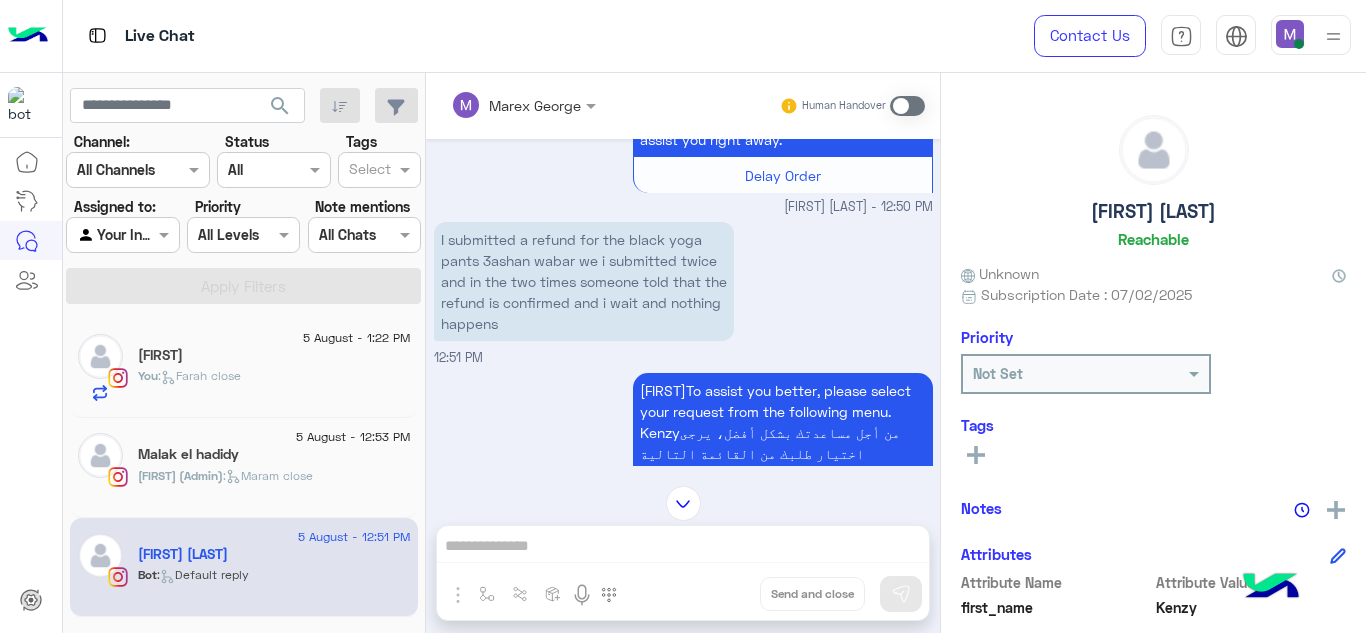 scroll, scrollTop: 662, scrollLeft: 0, axis: vertical 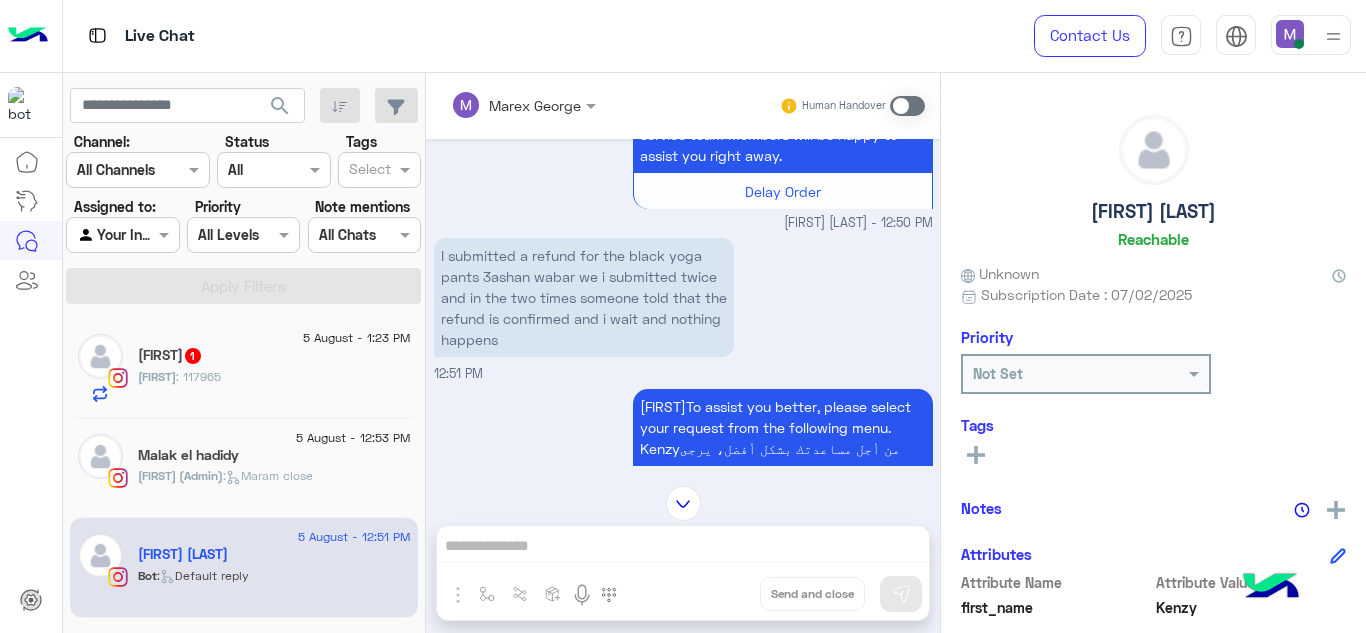 click on "[FIRST] : [NUMBER]" 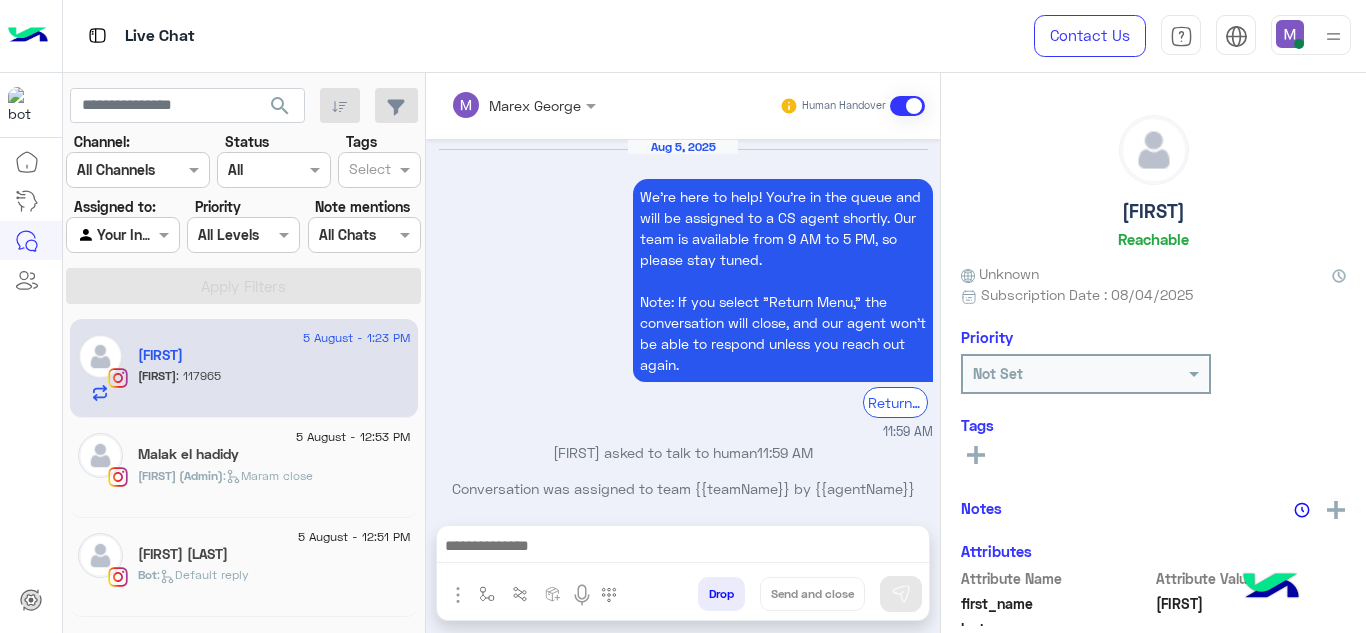 scroll, scrollTop: 806, scrollLeft: 0, axis: vertical 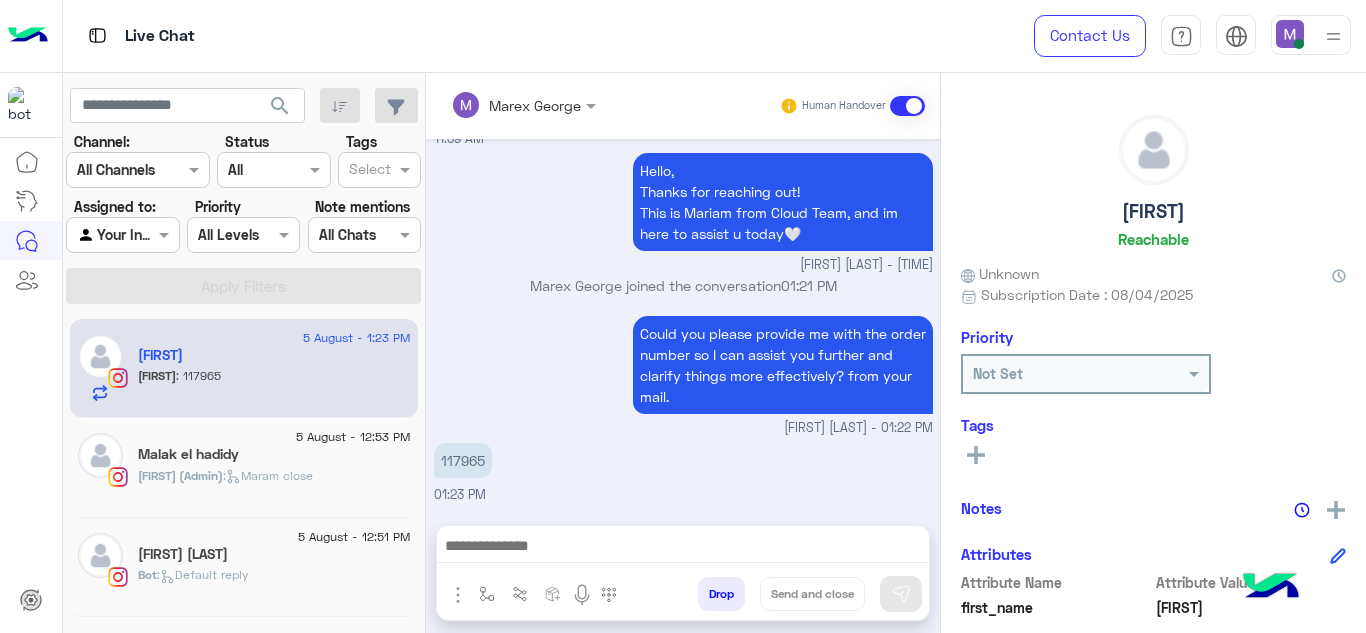 click on "117965" at bounding box center [463, 460] 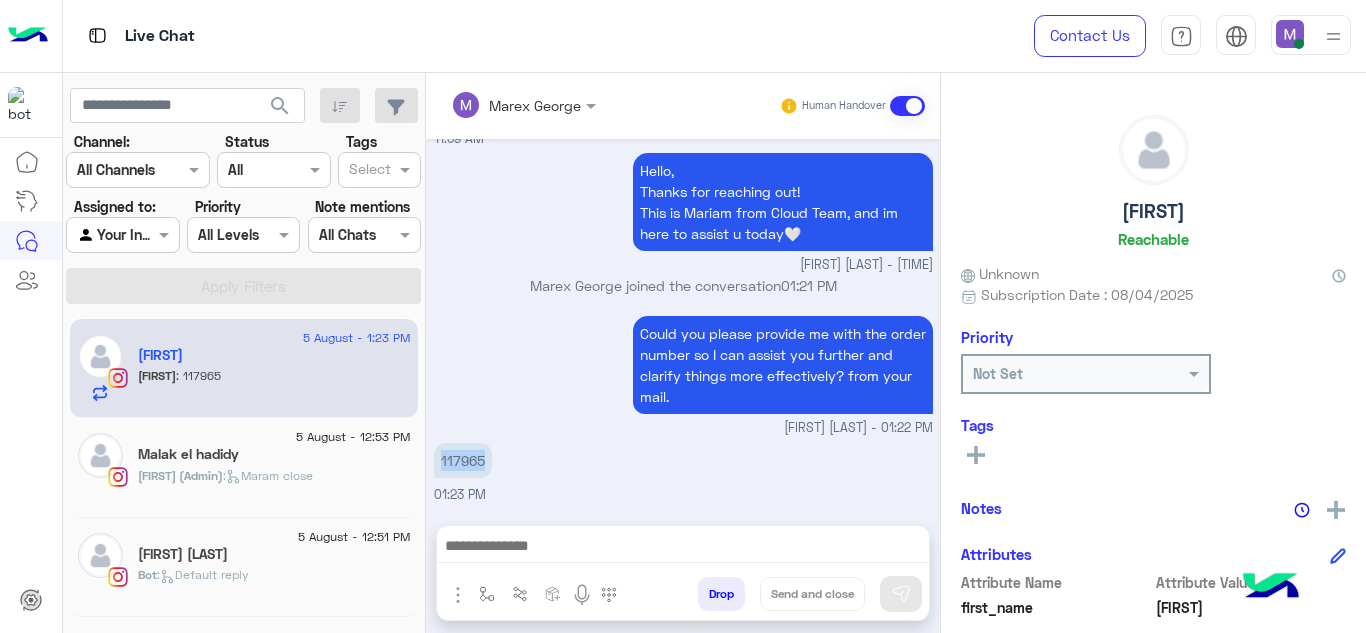click on "117965" at bounding box center [463, 460] 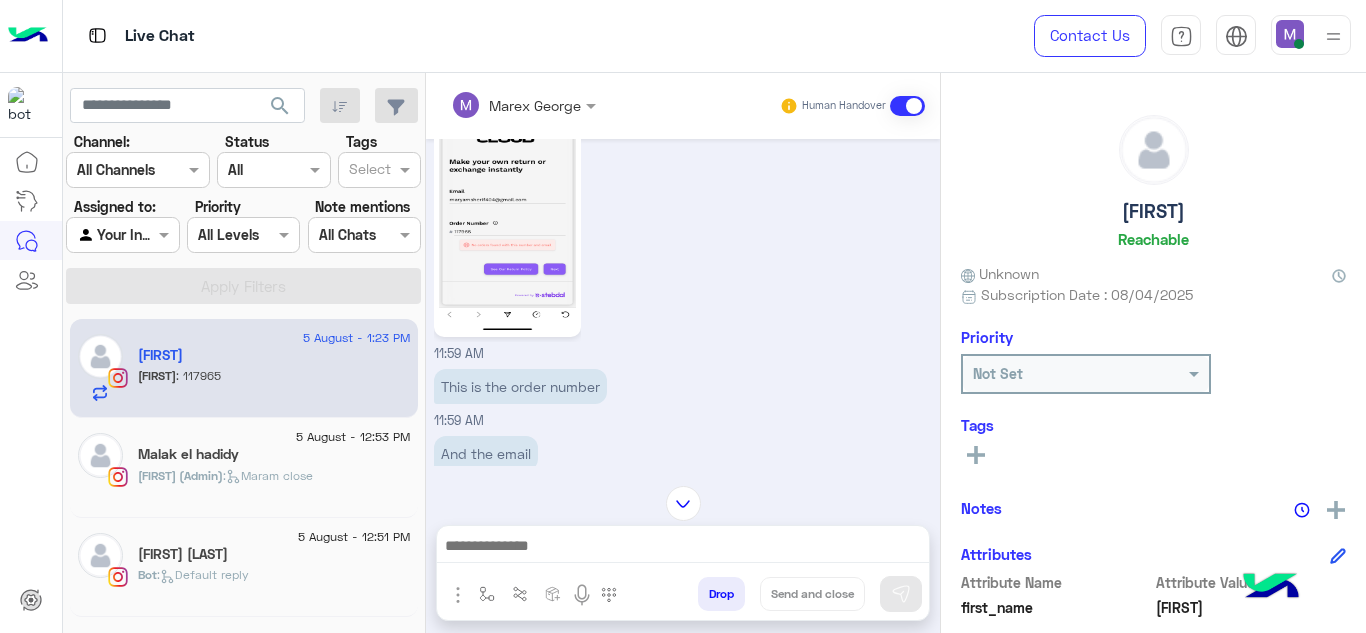 scroll, scrollTop: 1702, scrollLeft: 0, axis: vertical 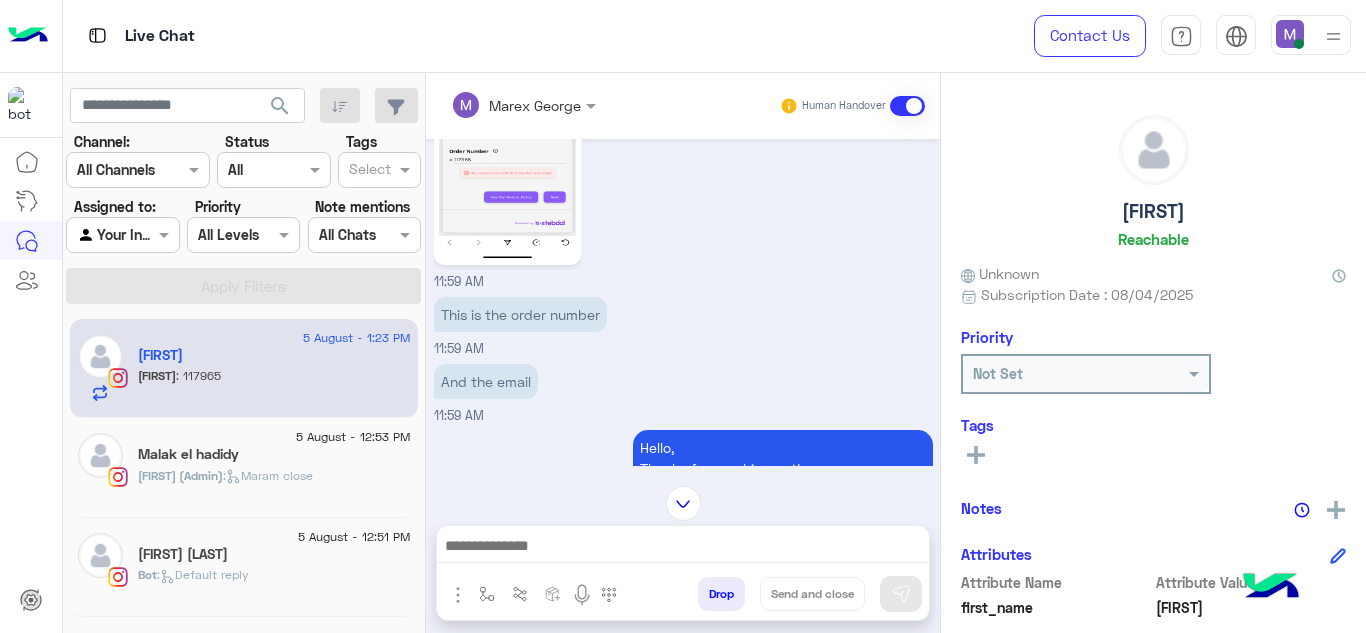 click 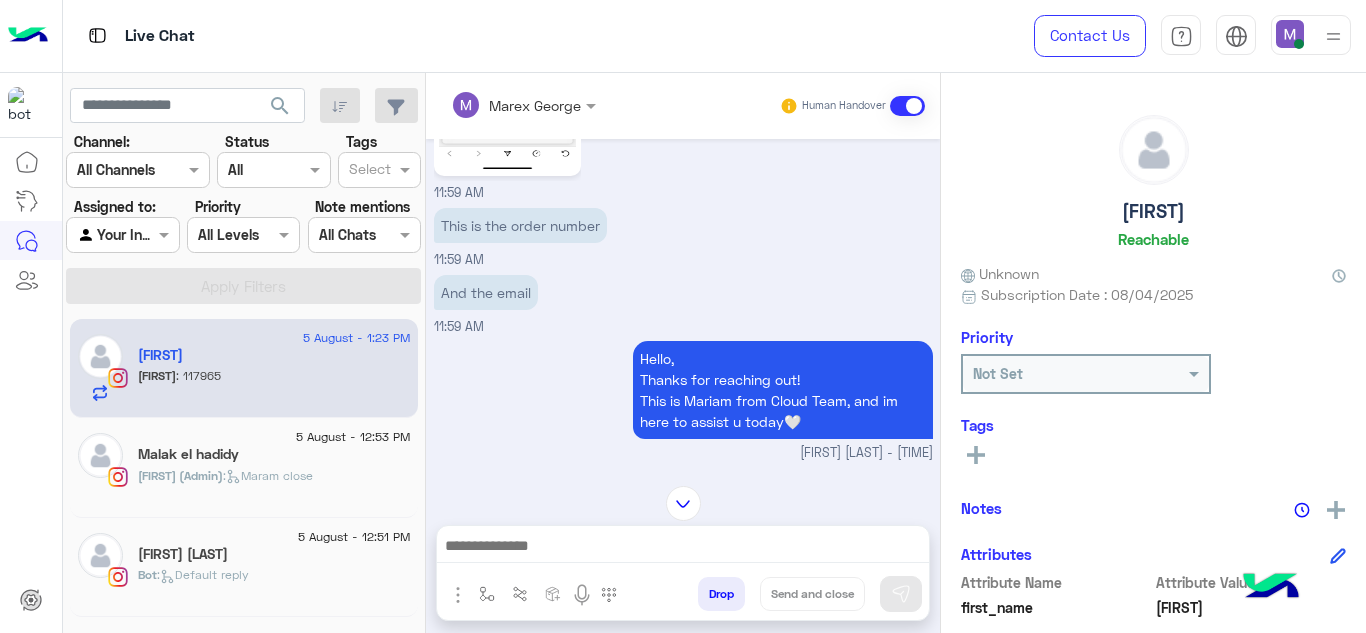 scroll, scrollTop: 1781, scrollLeft: 0, axis: vertical 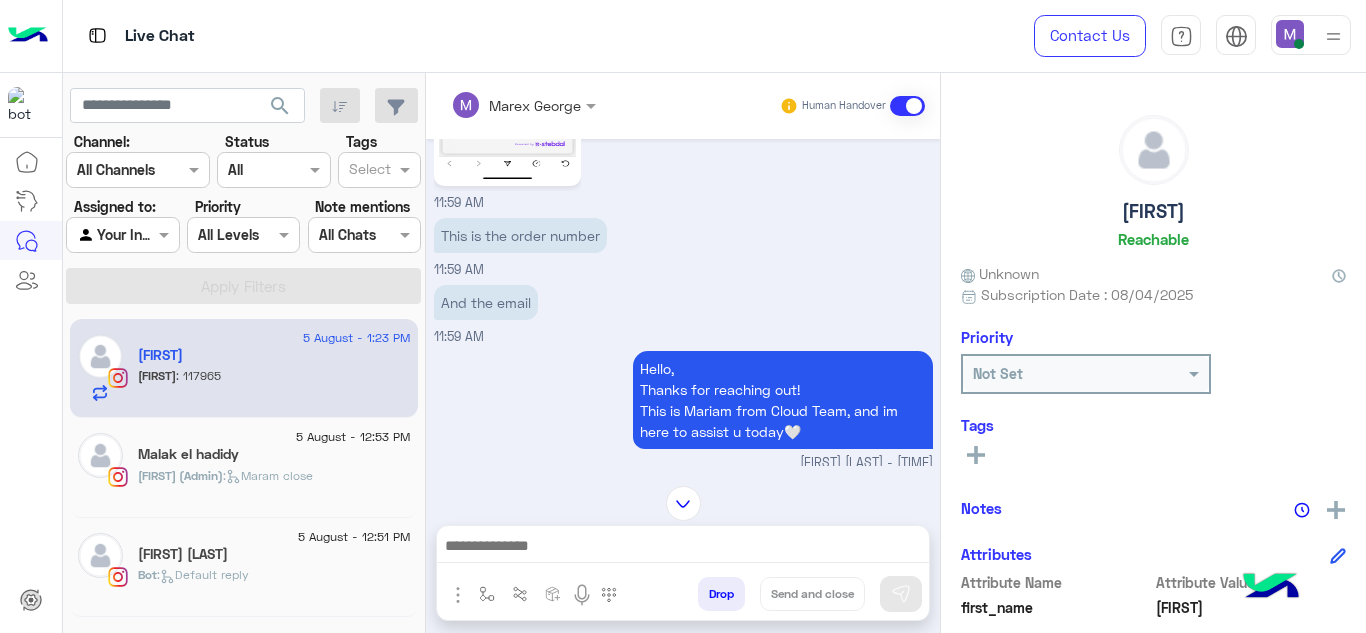 click 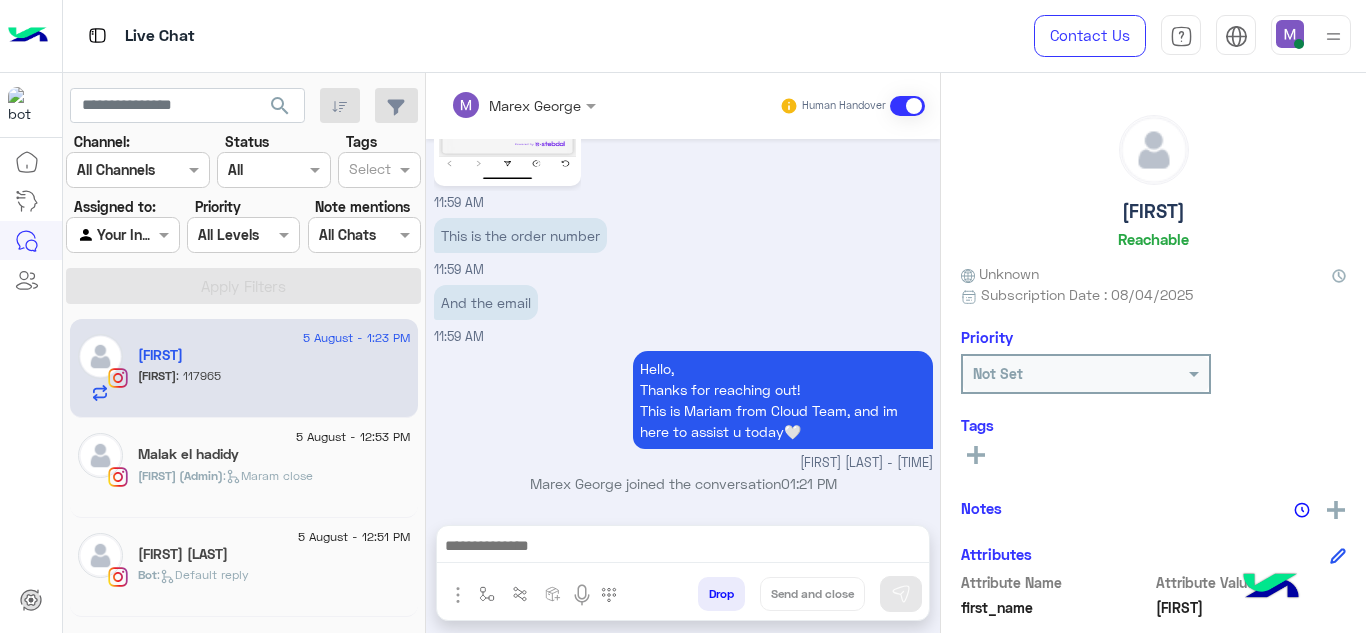 scroll, scrollTop: 2000, scrollLeft: 0, axis: vertical 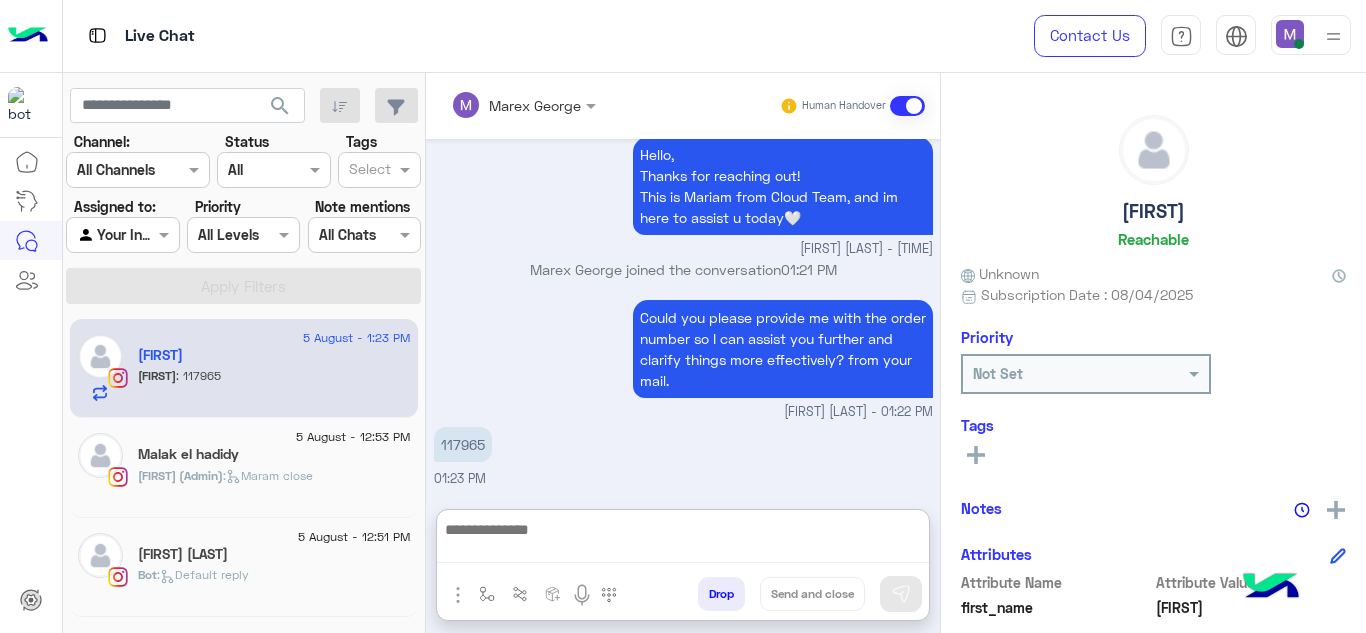 click at bounding box center [683, 540] 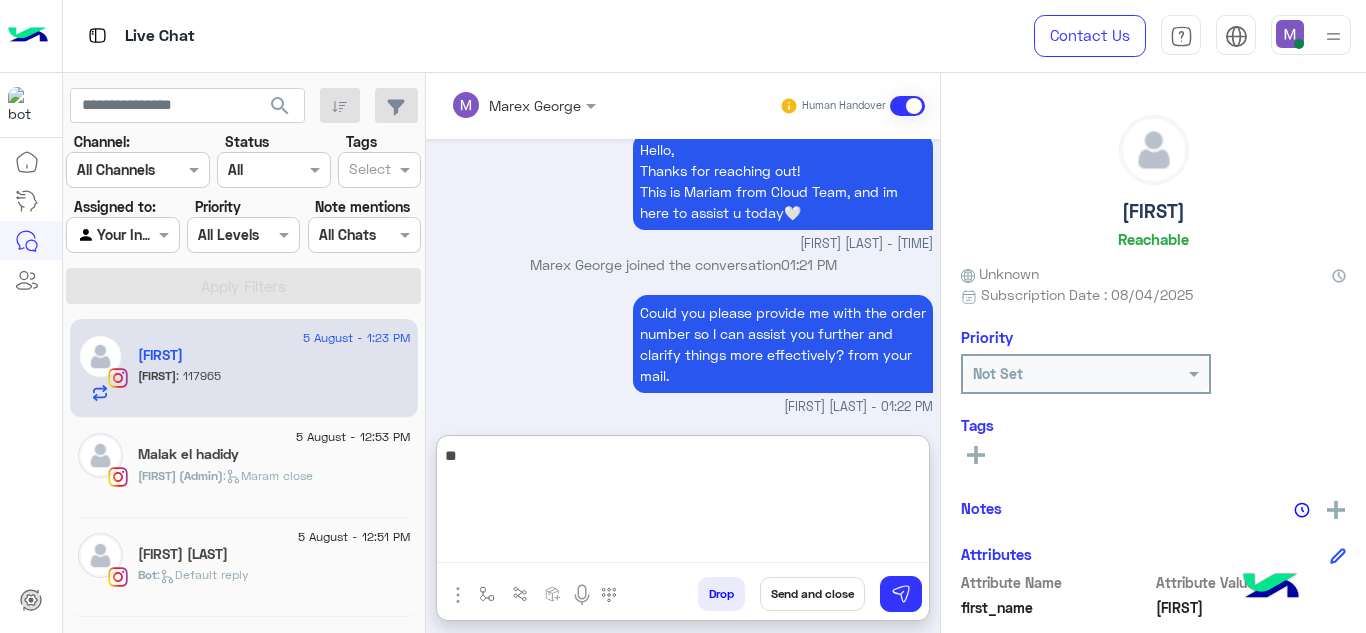 type on "*" 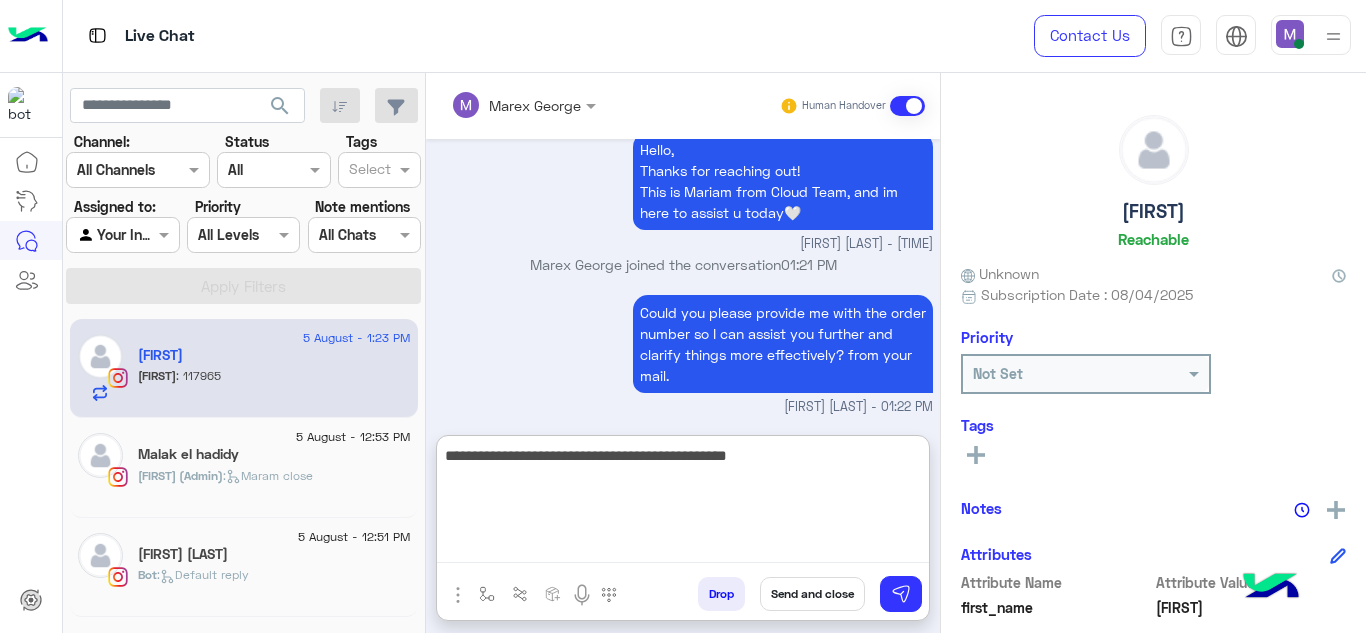 click on "**********" at bounding box center (683, 503) 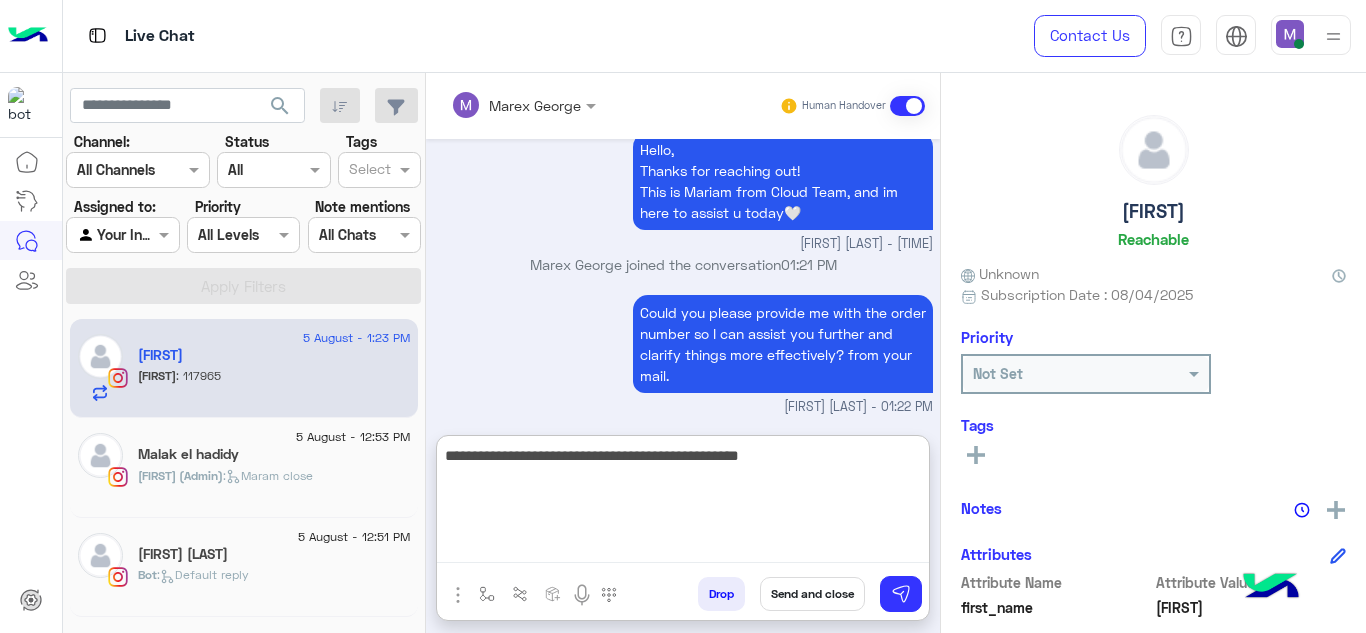 click on "**********" at bounding box center (683, 503) 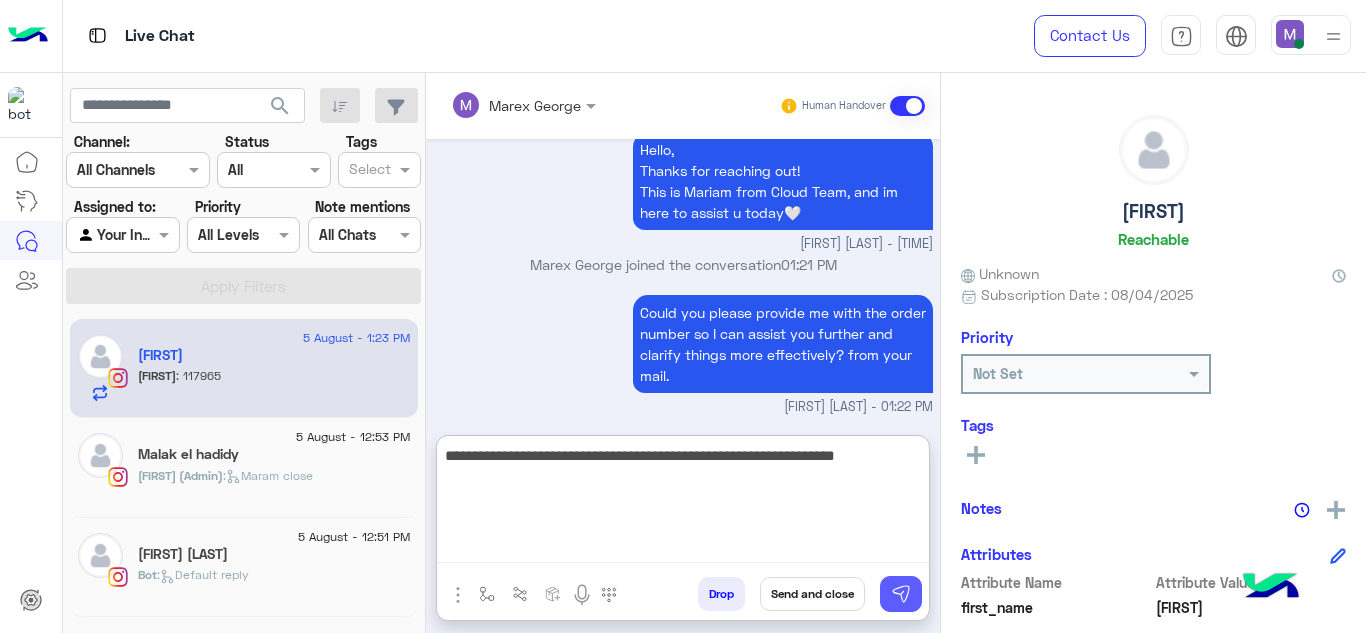 type on "**********" 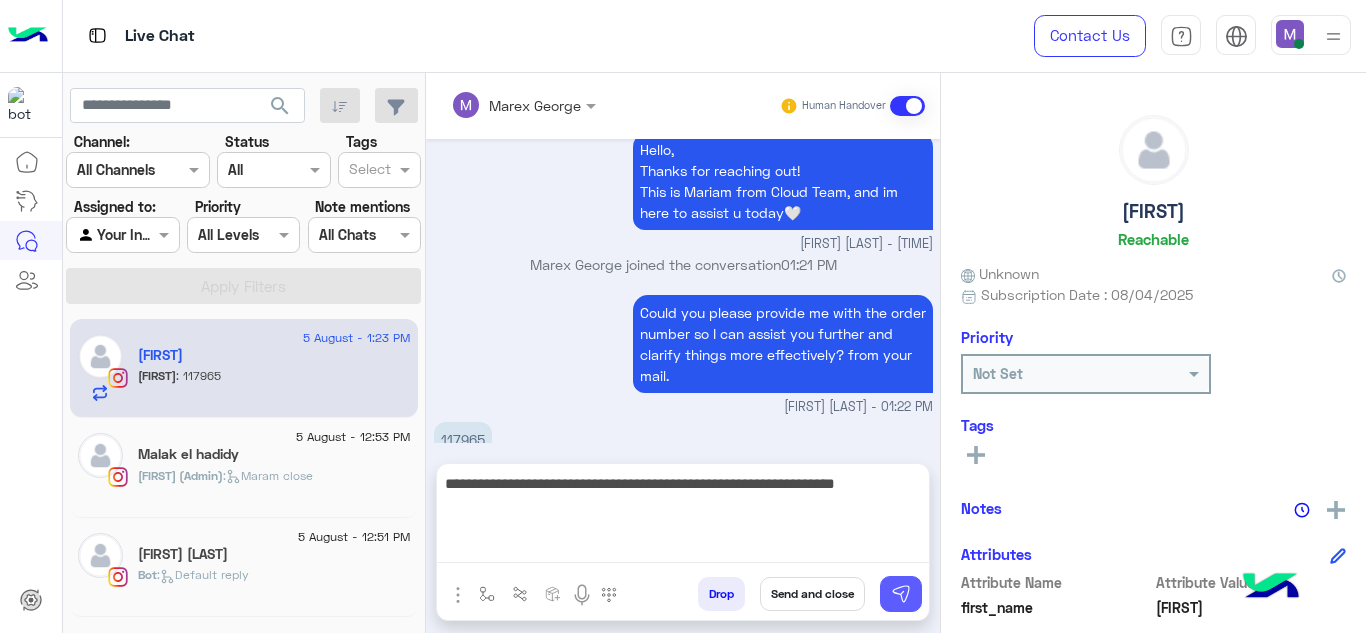 click at bounding box center (901, 594) 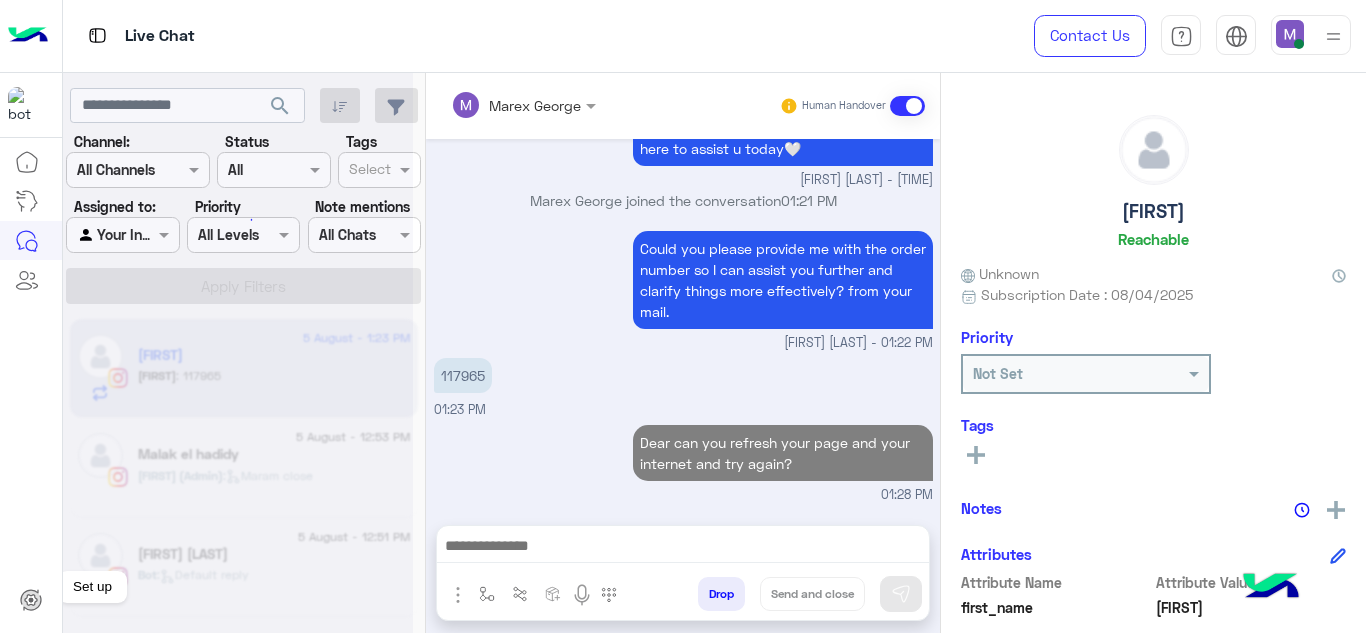 scroll, scrollTop: 2085, scrollLeft: 0, axis: vertical 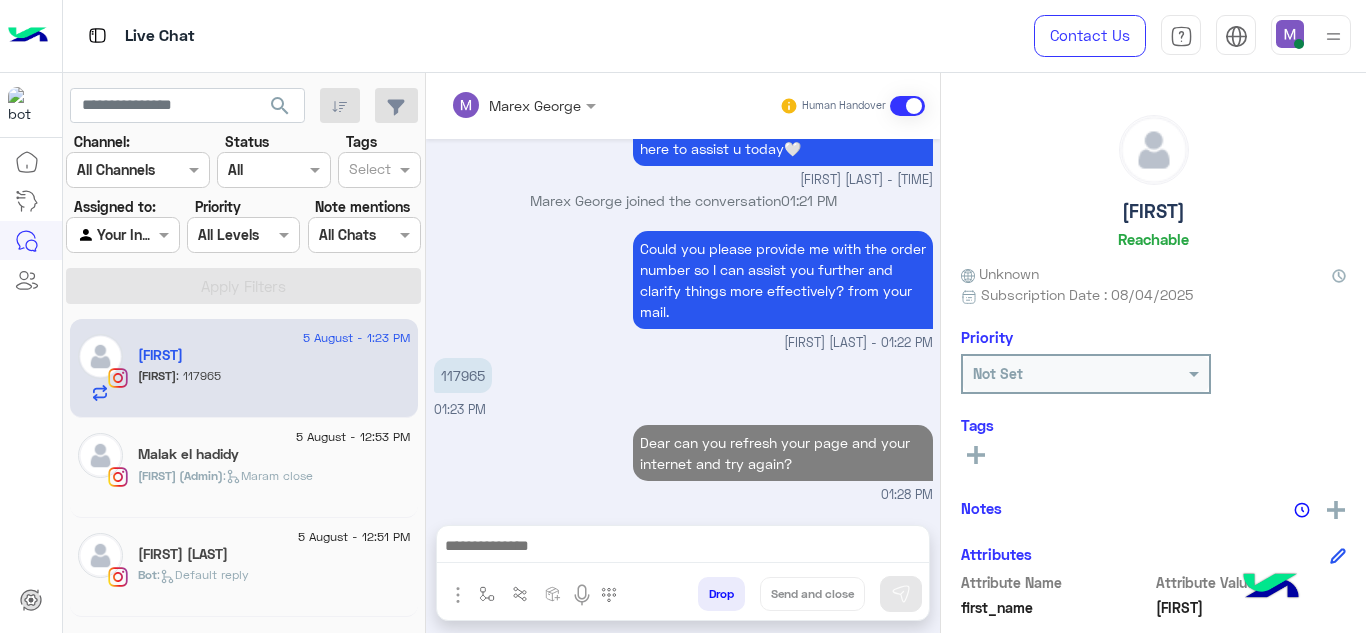 click on "Bot :   Default reply" 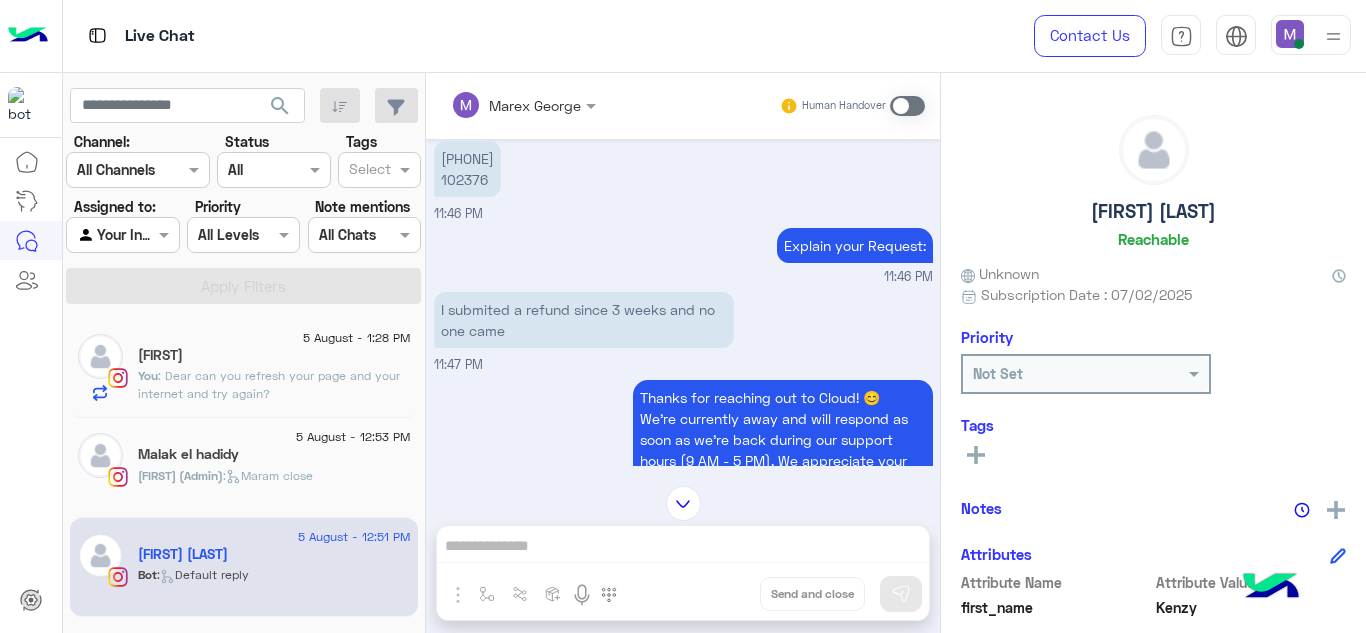 scroll, scrollTop: 1488, scrollLeft: 0, axis: vertical 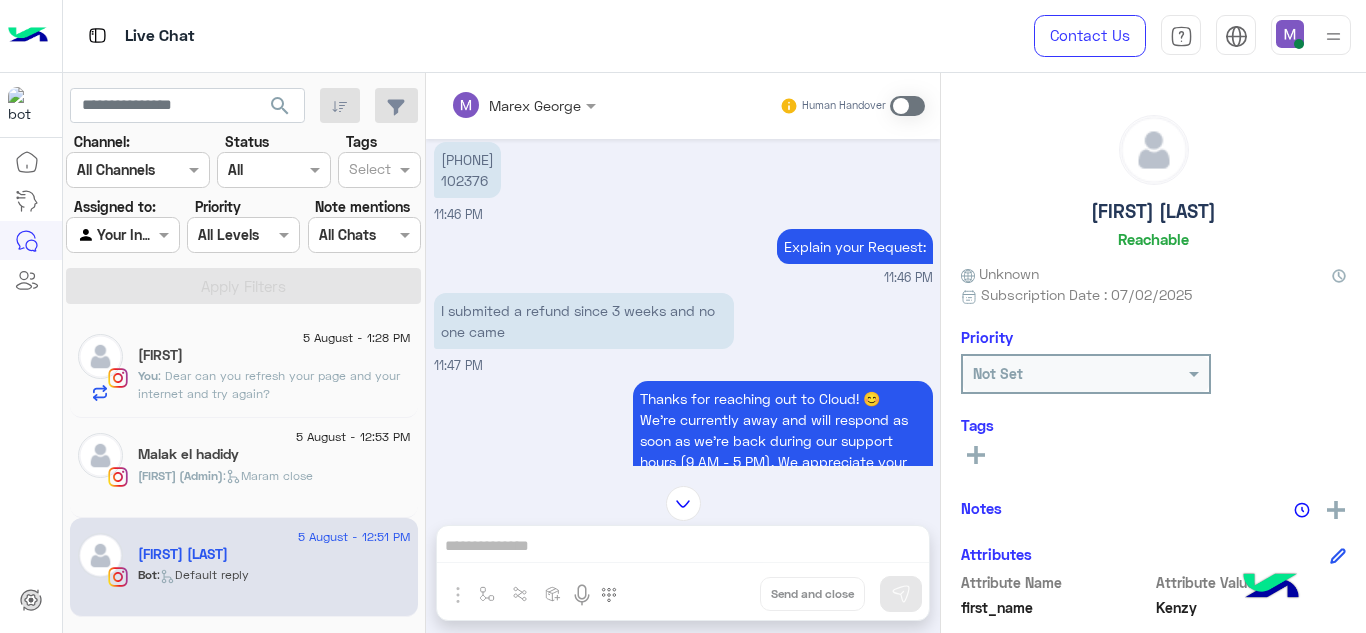 click on ": Dear can you refresh your page and your internet and try again?" 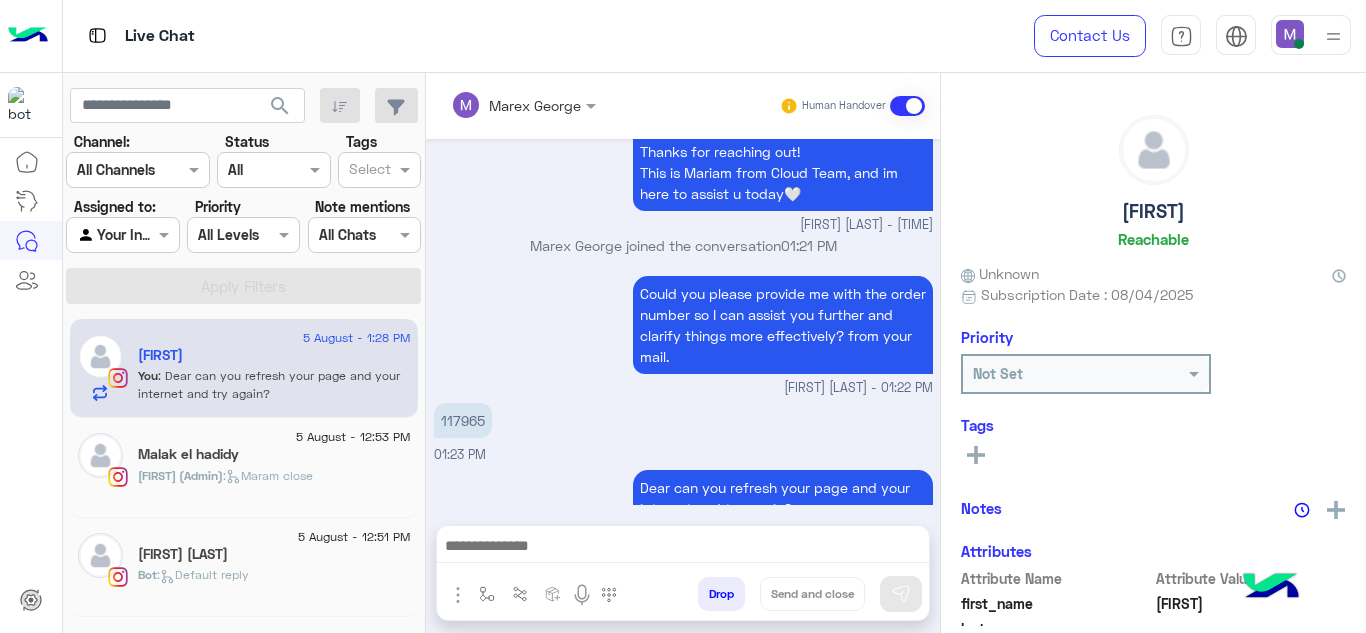 scroll, scrollTop: 578, scrollLeft: 0, axis: vertical 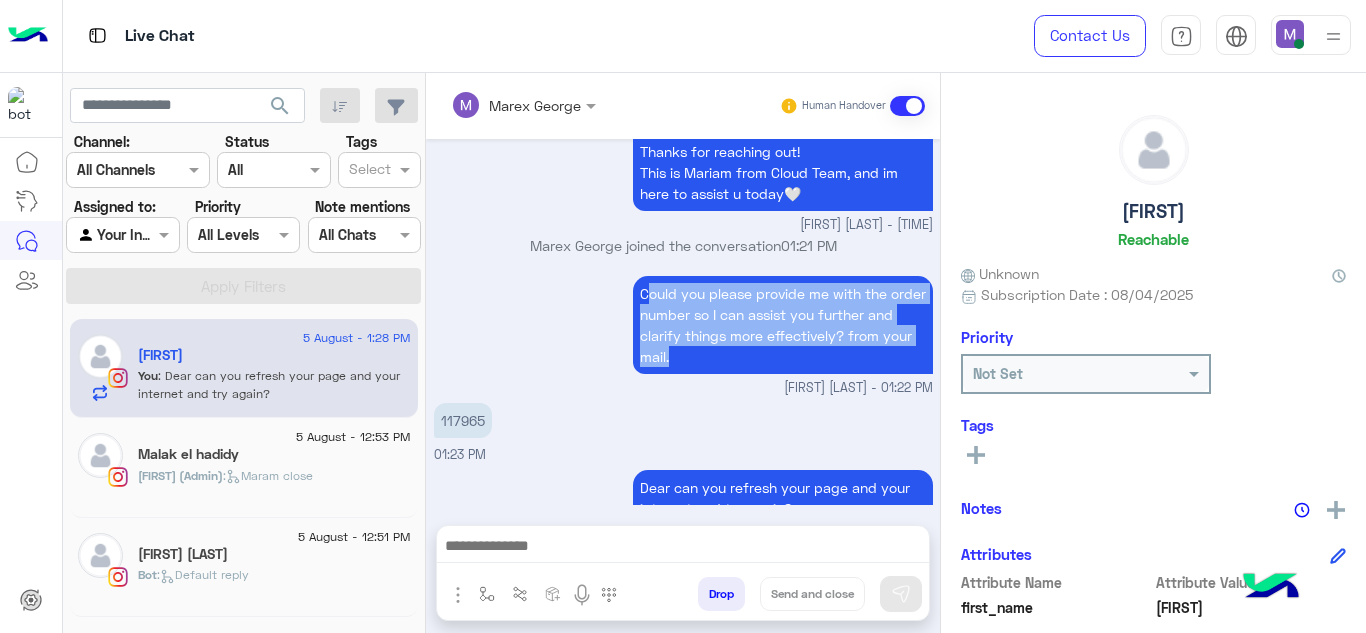 drag, startPoint x: 637, startPoint y: 292, endPoint x: 740, endPoint y: 362, distance: 124.53513 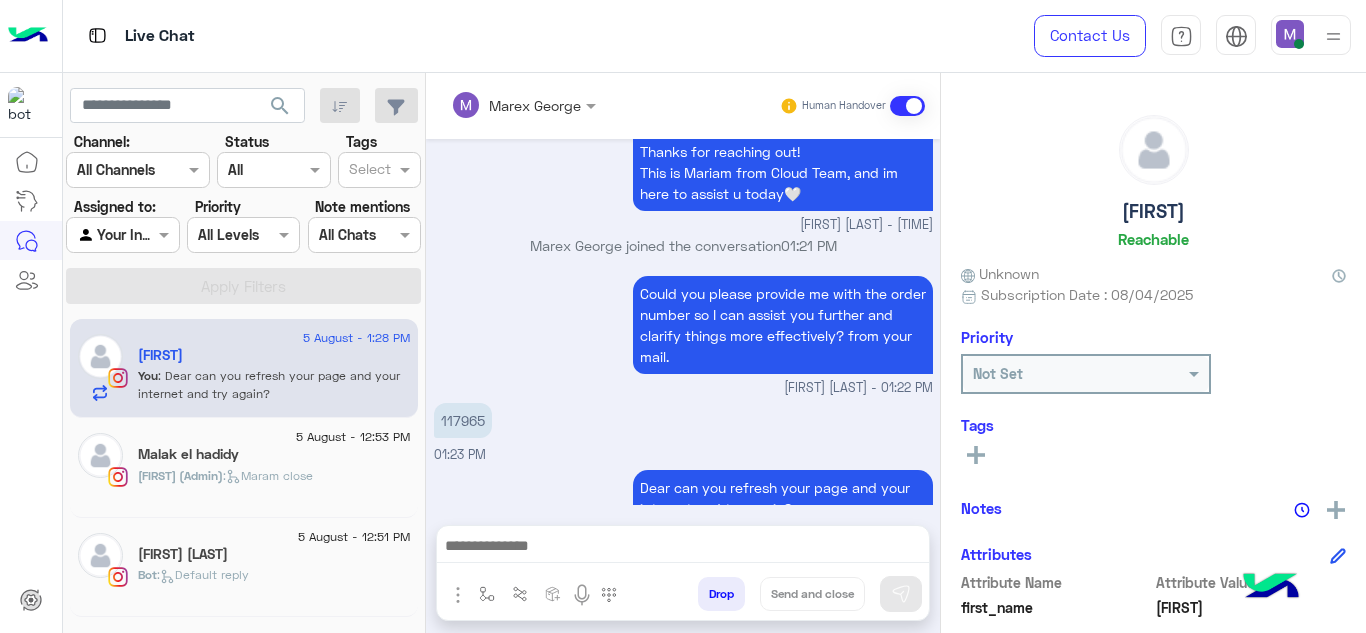 click on "5 August - 12:51 PM" 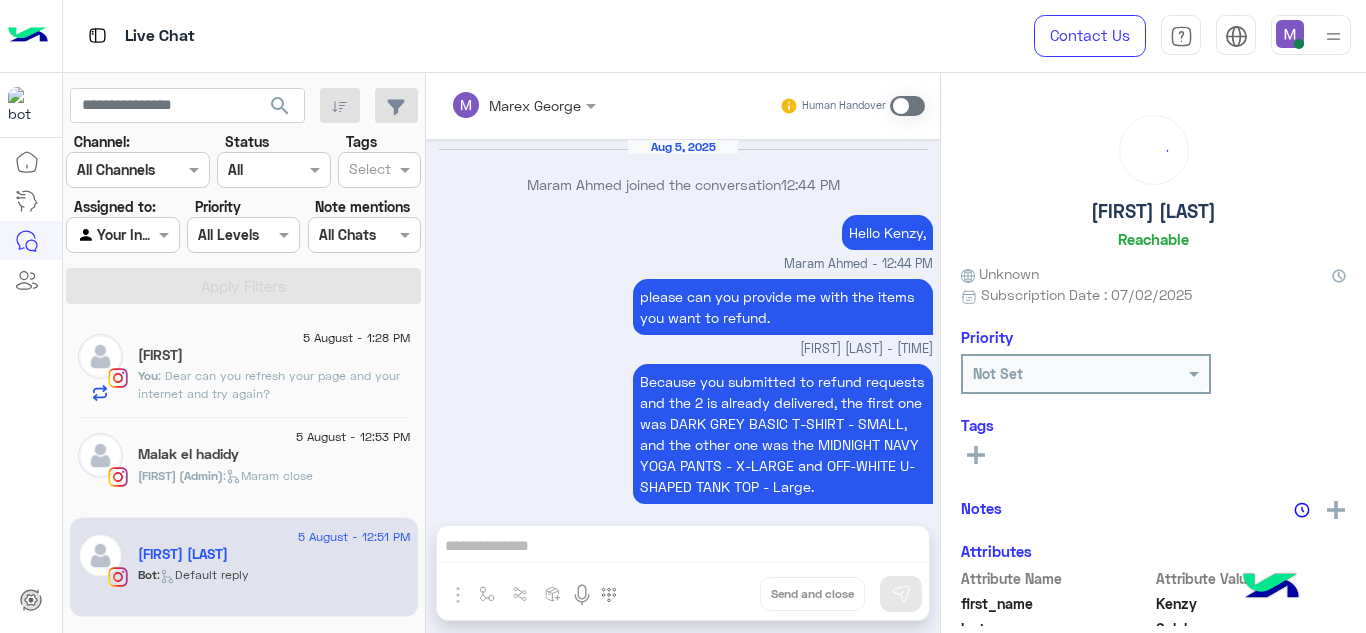 scroll, scrollTop: 834, scrollLeft: 0, axis: vertical 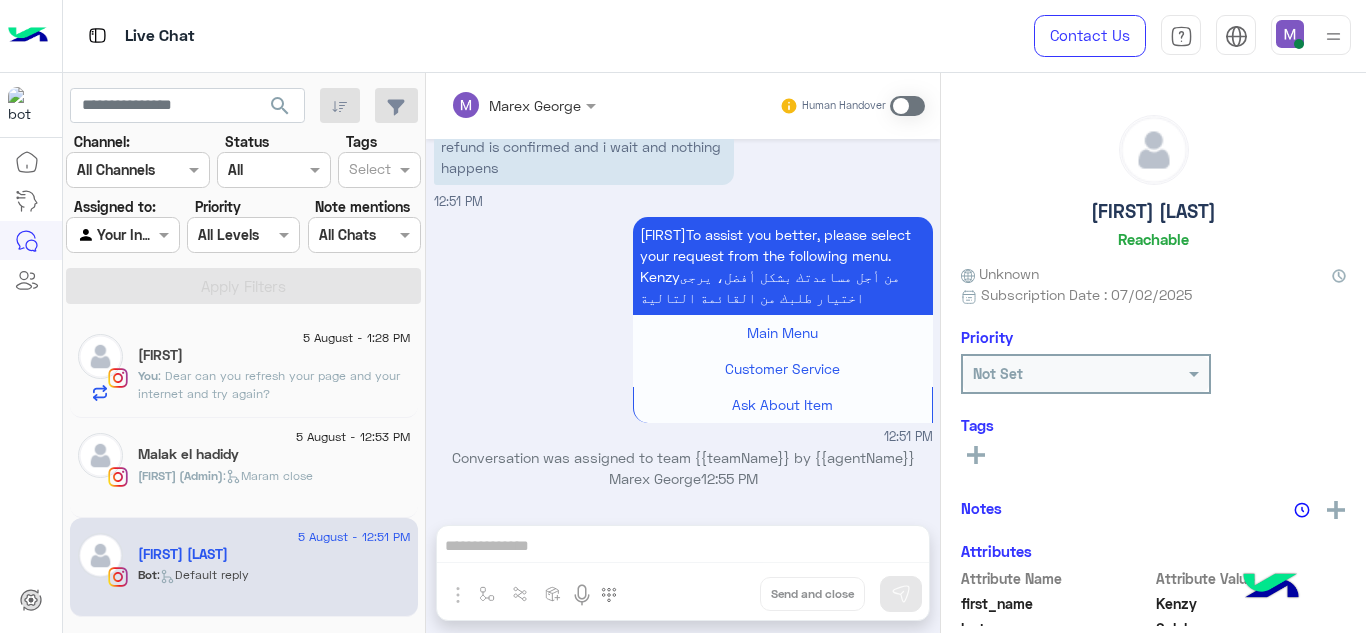 click on "Human Handover [DATE] [FIRST] [LAST] joined the conversation [TIME] Hello [FIRST], [FIRST] [LAST] - [TIME] please can you provide me with the items you want to refund. [FIRST] [LAST] - [TIME] Because you submitted to refund requests and the 2 is already delivered, the first one was DARK GREY BASIC T-SHIRT - SMALL, and the other one was the MIDNIGHT NAVY YOGA PANTS - X-LARGE and OFF-WHITE U-SHAPED TANK TOP - Large. [FIRST] [LAST] - [TIME] Please confirm with me to assist you further. [FIRST] [LAST] - [TIME] [FIRST] [LAST] closed the conversation [TIME] We haven’t heard back from you in a while, so we’ll pause the chat for now but no worries, we’re still here to help! If you still need assistance, just click the button below and one of our customer service team members will be happy to assist you right away. Delay Order [FIRST] [LAST] - [TIME] [TIME] [FIRST]To assist you better, please select your request from the following menu. Main Menu [TIME]" at bounding box center (683, 357) 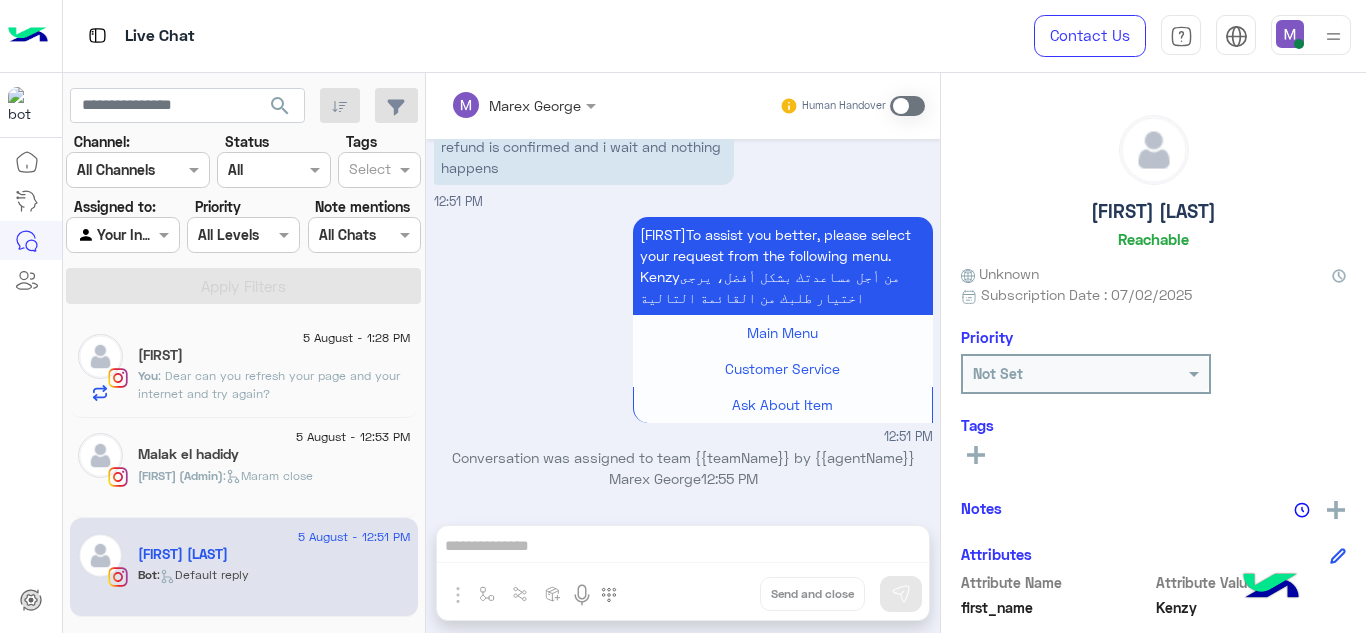 click on "Human Handover [DATE] [FIRST] [LAST] joined the conversation [TIME] Hello [FIRST], [FIRST] [LAST] - [TIME] please can you provide me with the items you want to refund. [FIRST] [LAST] - [TIME] Because you submitted to refund requests and the 2 is already delivered, the first one was DARK GREY BASIC T-SHIRT - SMALL, and the other one was the MIDNIGHT NAVY YOGA PANTS - X-LARGE and OFF-WHITE U-SHAPED TANK TOP - Large. [FIRST] [LAST] - [TIME] Please confirm with me to assist you further. [FIRST] [LAST] - [TIME] [FIRST] [LAST] closed the conversation [TIME] We haven’t heard back from you in a while, so we’ll pause the chat for now but no worries, we’re still here to help! If you still need assistance, just click the button below and one of our customer service team members will be happy to assist you right away. Delay Order [FIRST] [LAST] - [TIME] [TIME] [FIRST]To assist you better, please select your request from the following menu. Main Menu [TIME]" at bounding box center (683, 357) 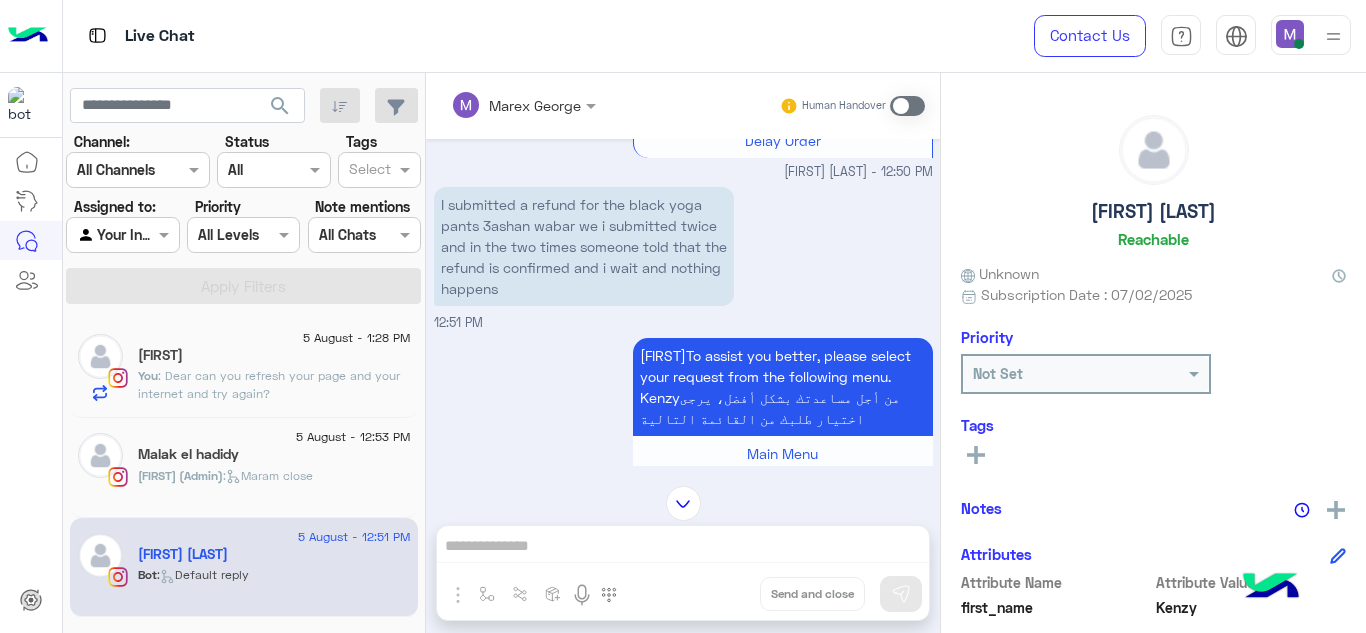 scroll, scrollTop: 711, scrollLeft: 0, axis: vertical 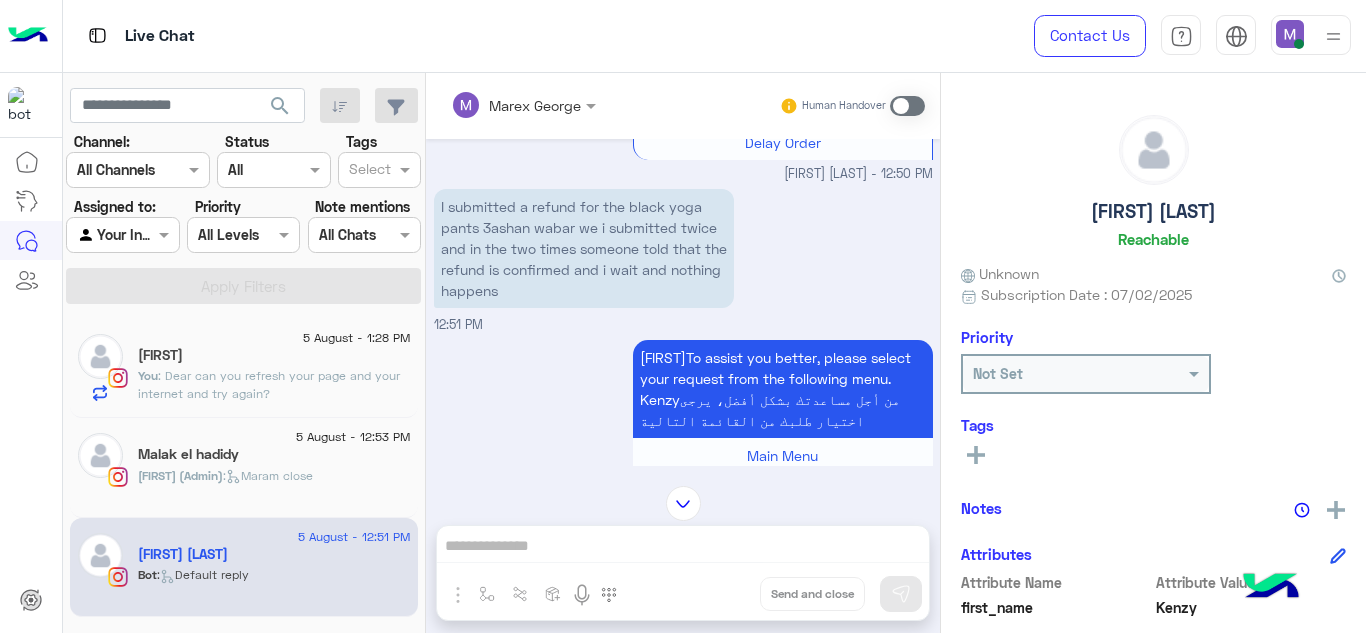 click at bounding box center (907, 106) 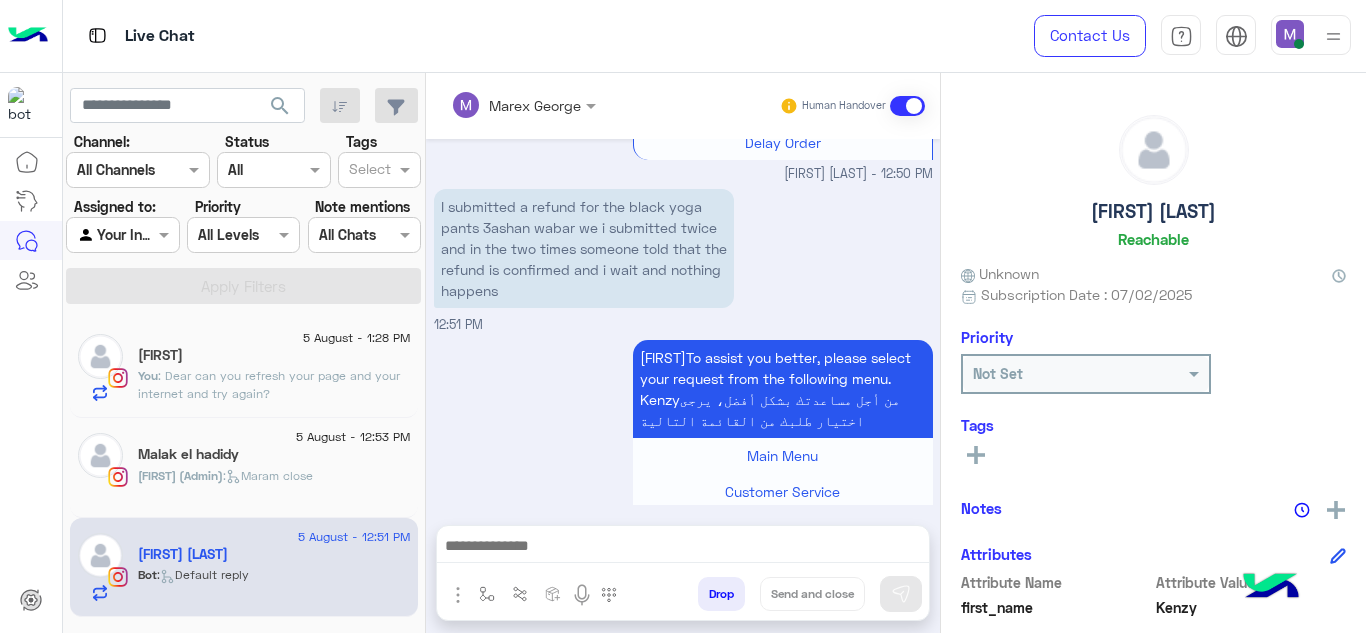 scroll, scrollTop: 870, scrollLeft: 0, axis: vertical 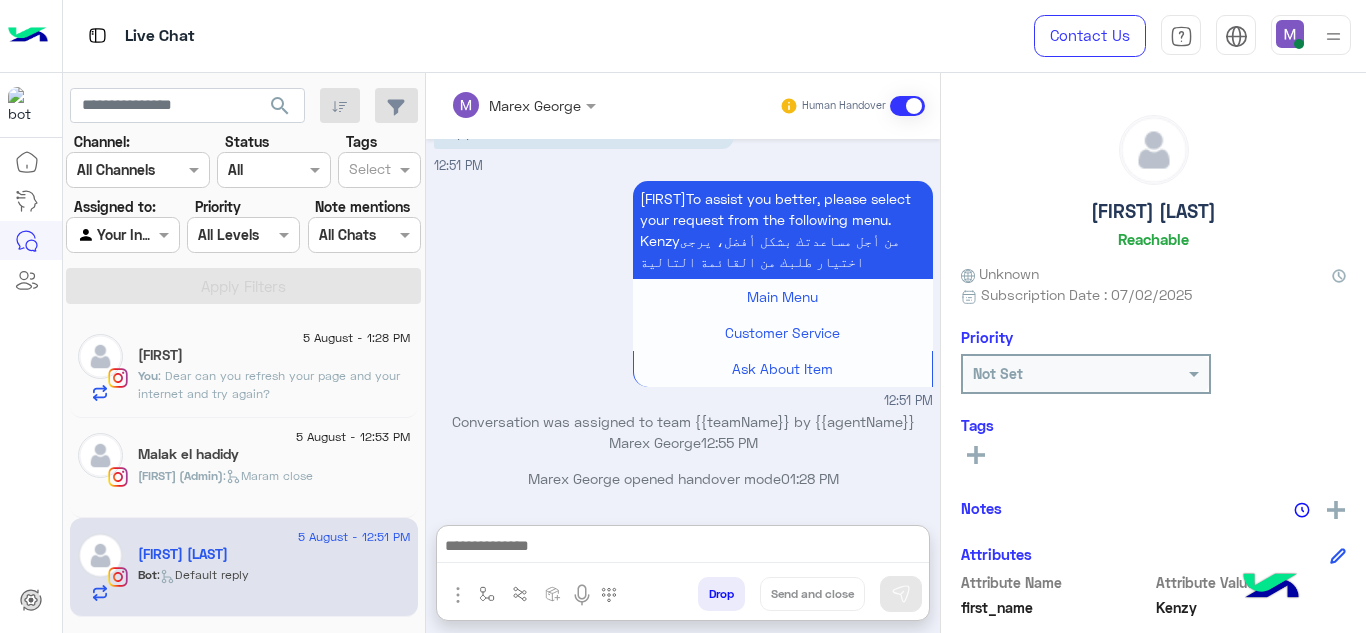 click at bounding box center (683, 548) 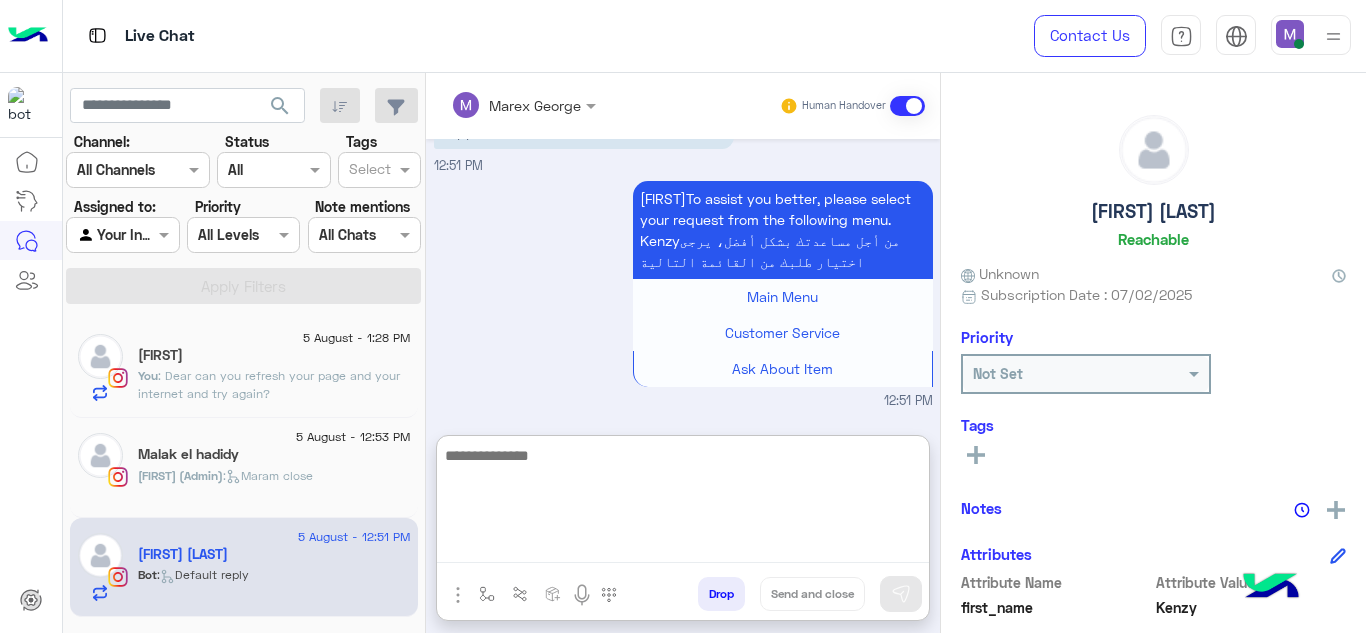 paste on "**********" 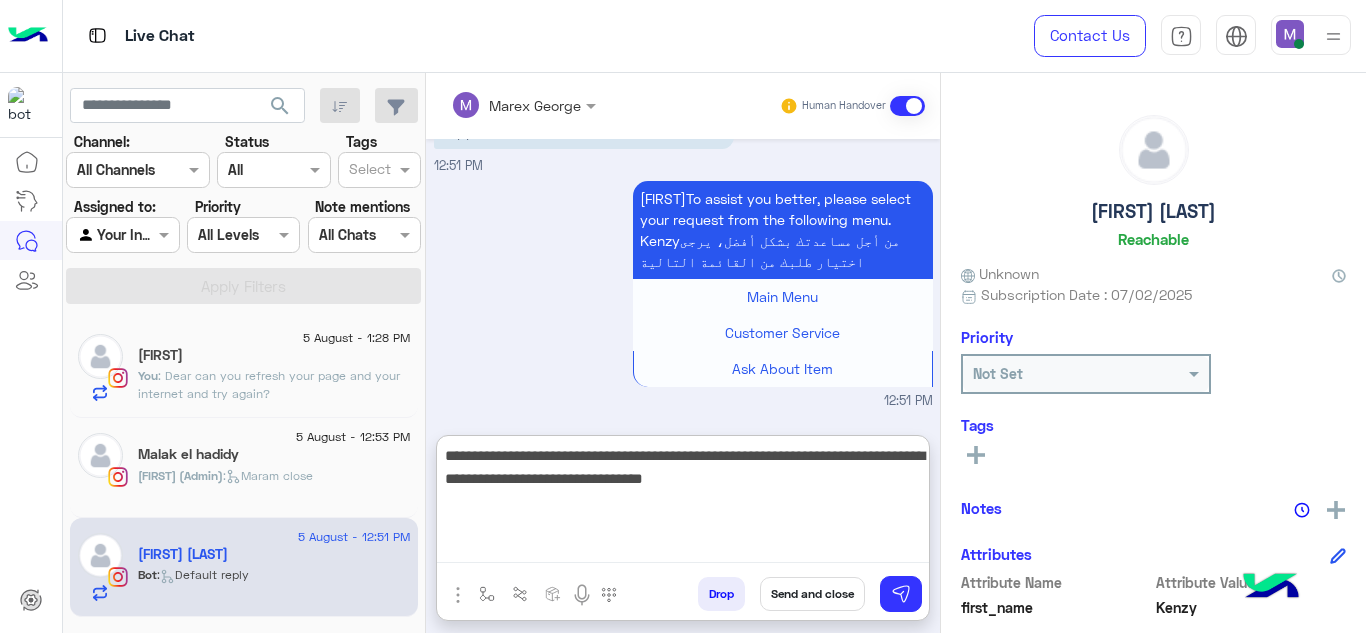 click on "**********" at bounding box center (683, 503) 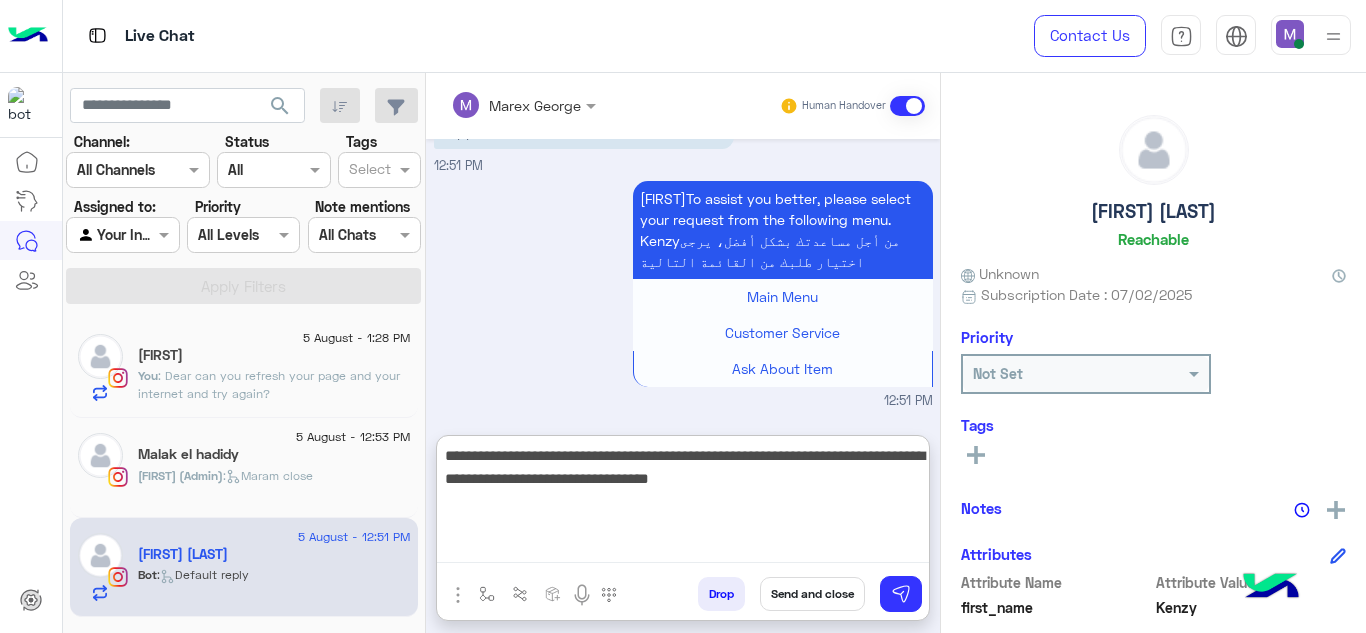 drag, startPoint x: 440, startPoint y: 450, endPoint x: 872, endPoint y: 537, distance: 440.67334 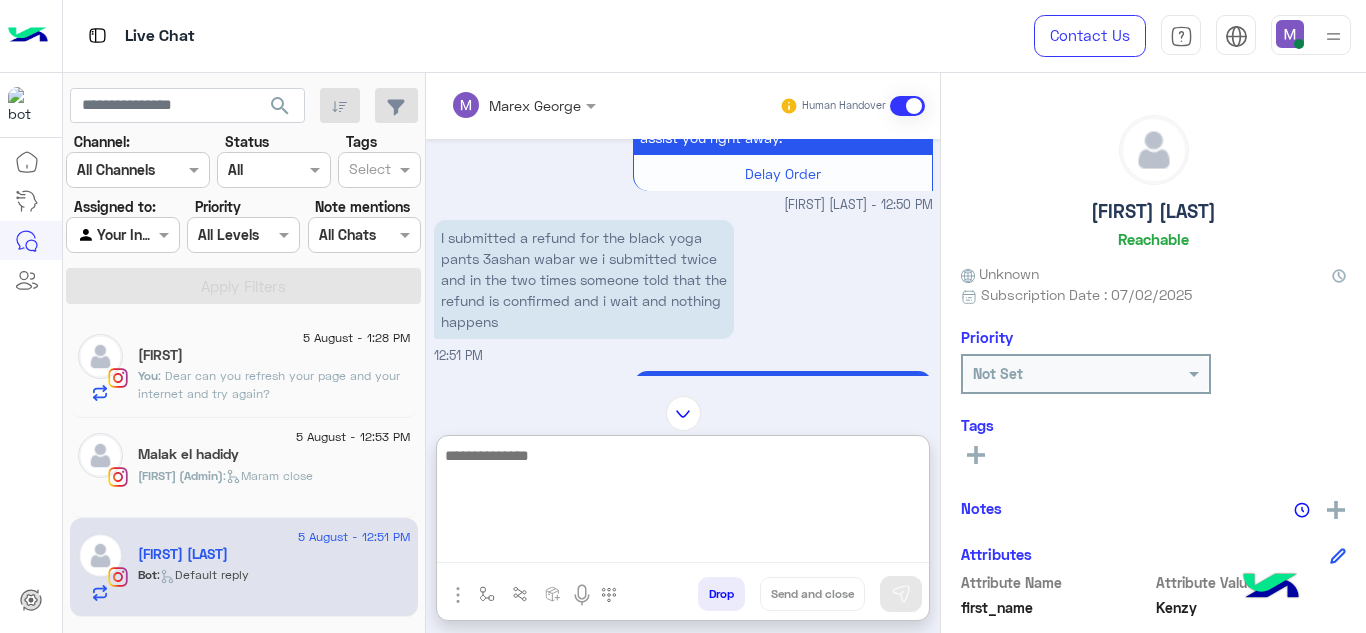 scroll, scrollTop: 675, scrollLeft: 0, axis: vertical 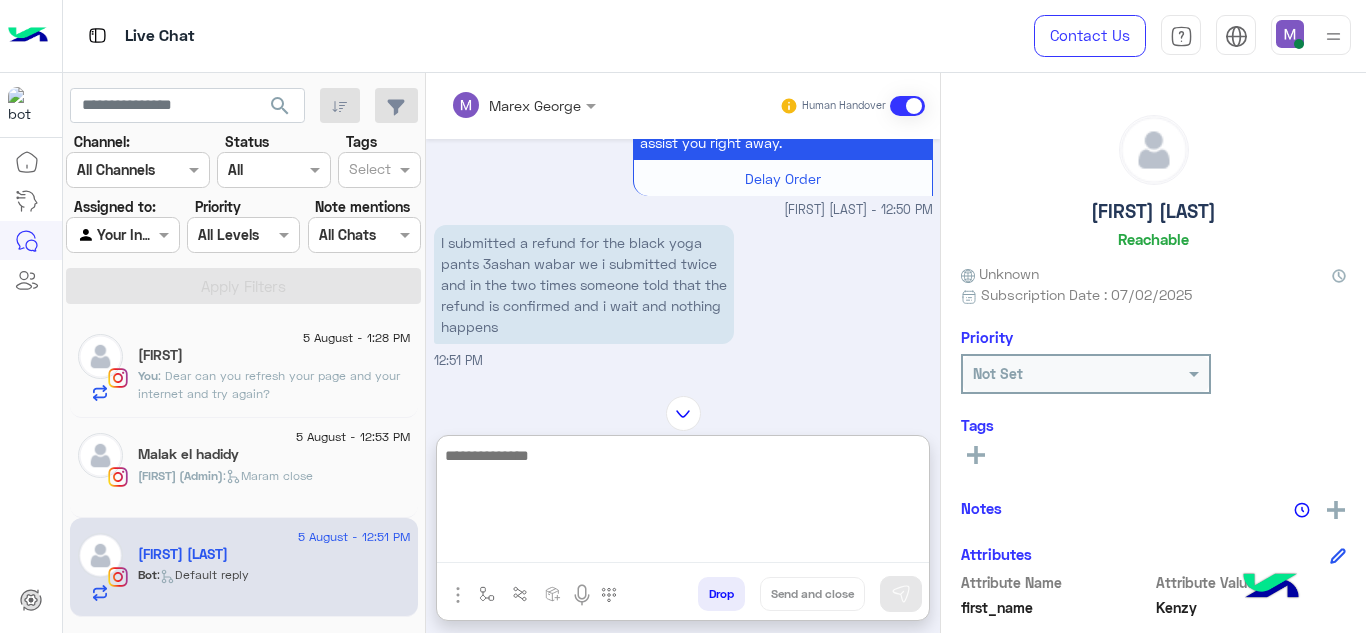 click at bounding box center [683, 503] 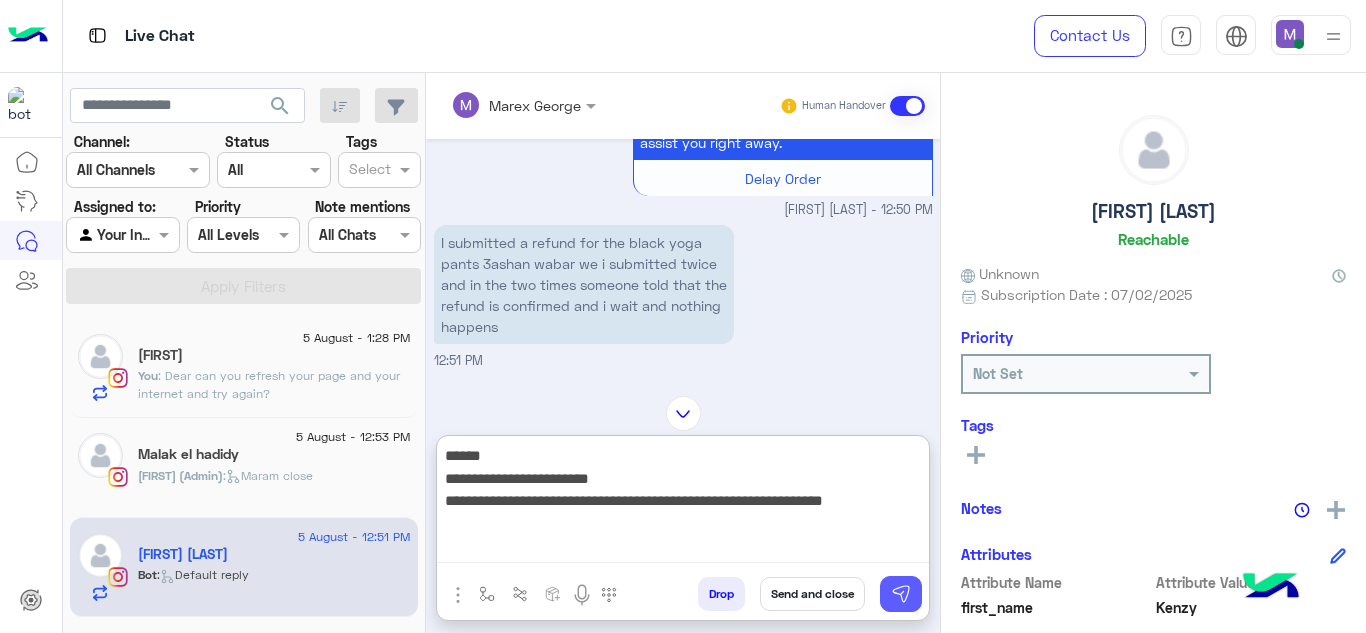 type on "**********" 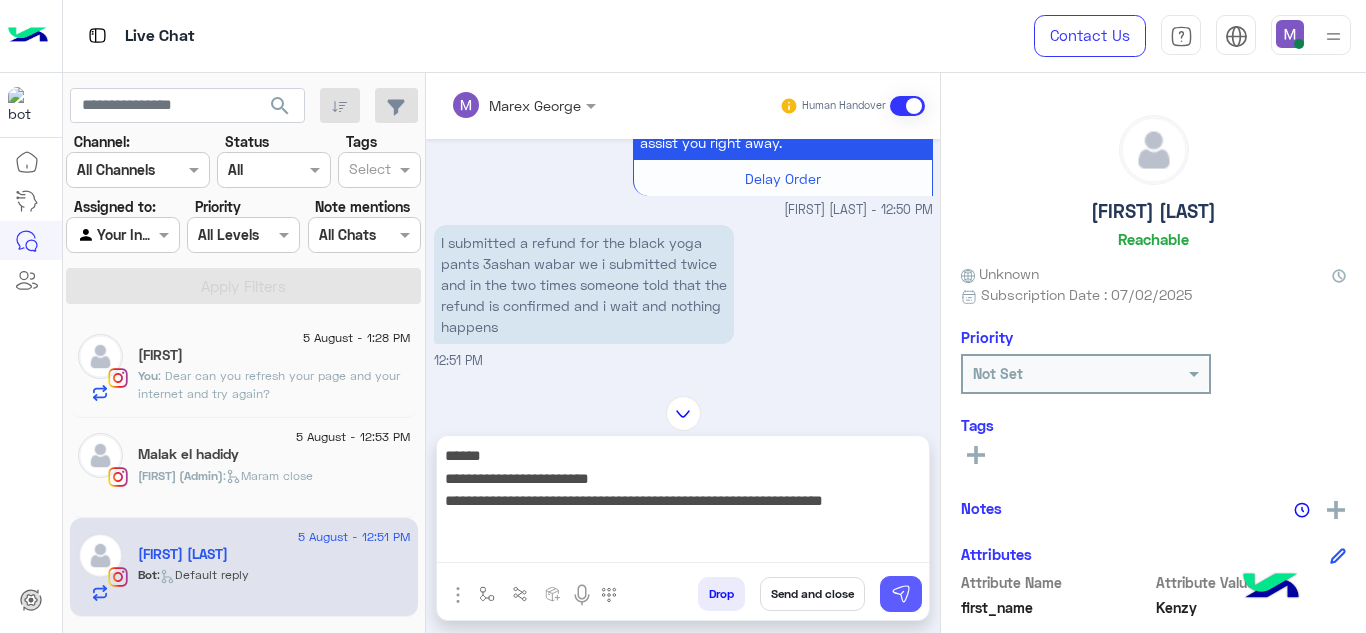 click at bounding box center [901, 594] 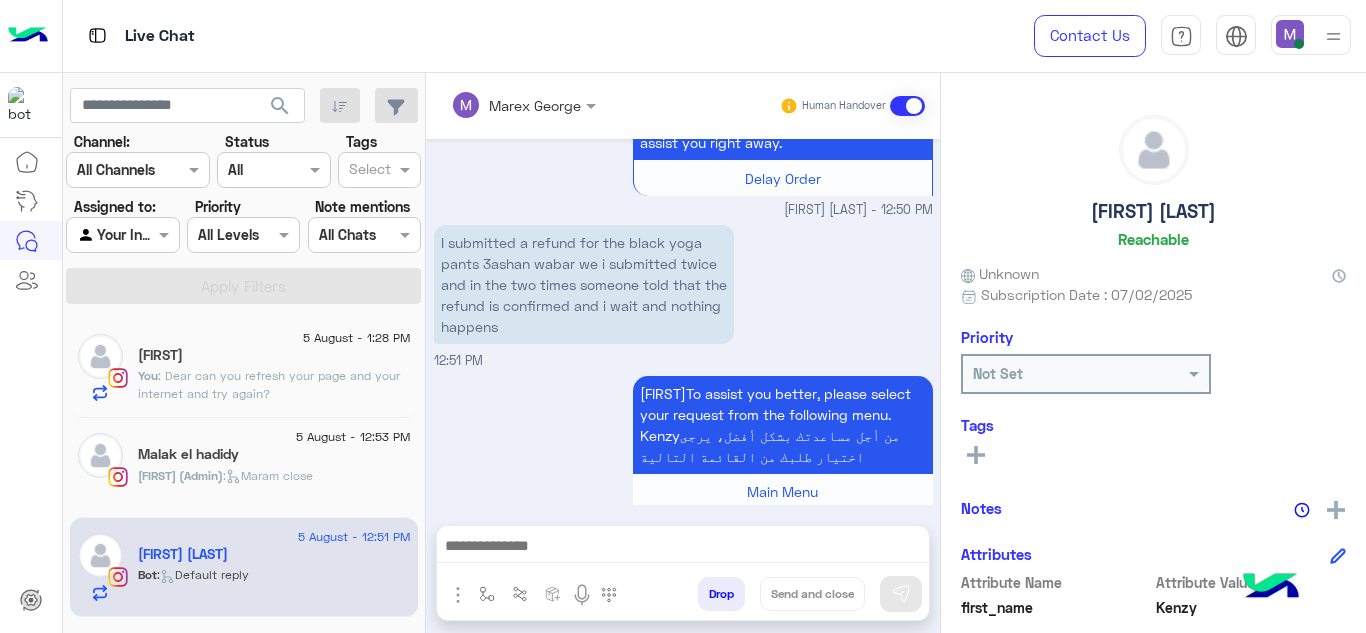 scroll, scrollTop: 997, scrollLeft: 0, axis: vertical 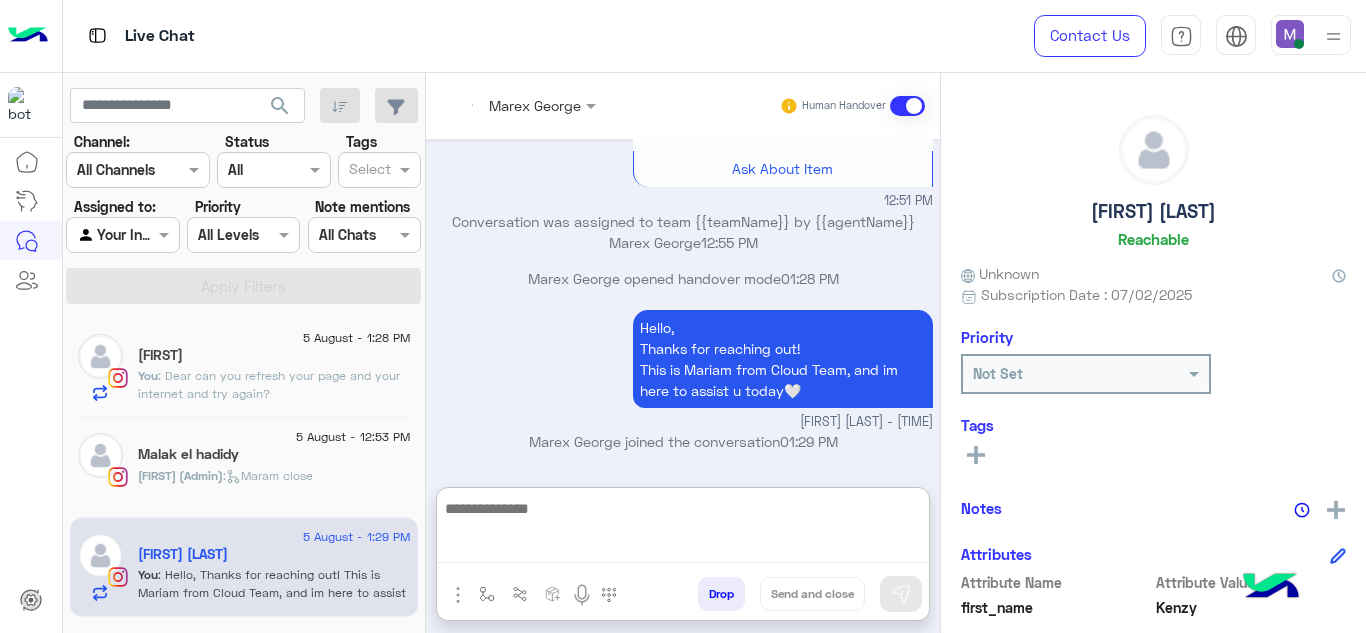 click at bounding box center [683, 529] 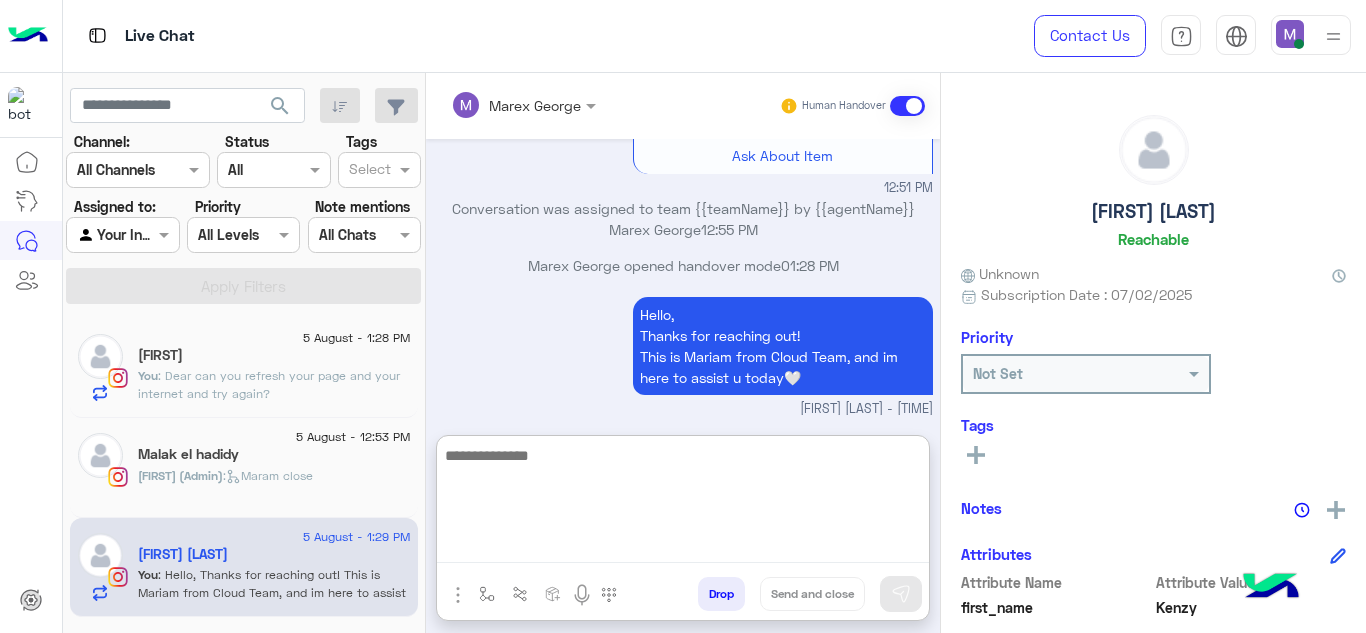 paste on "**********" 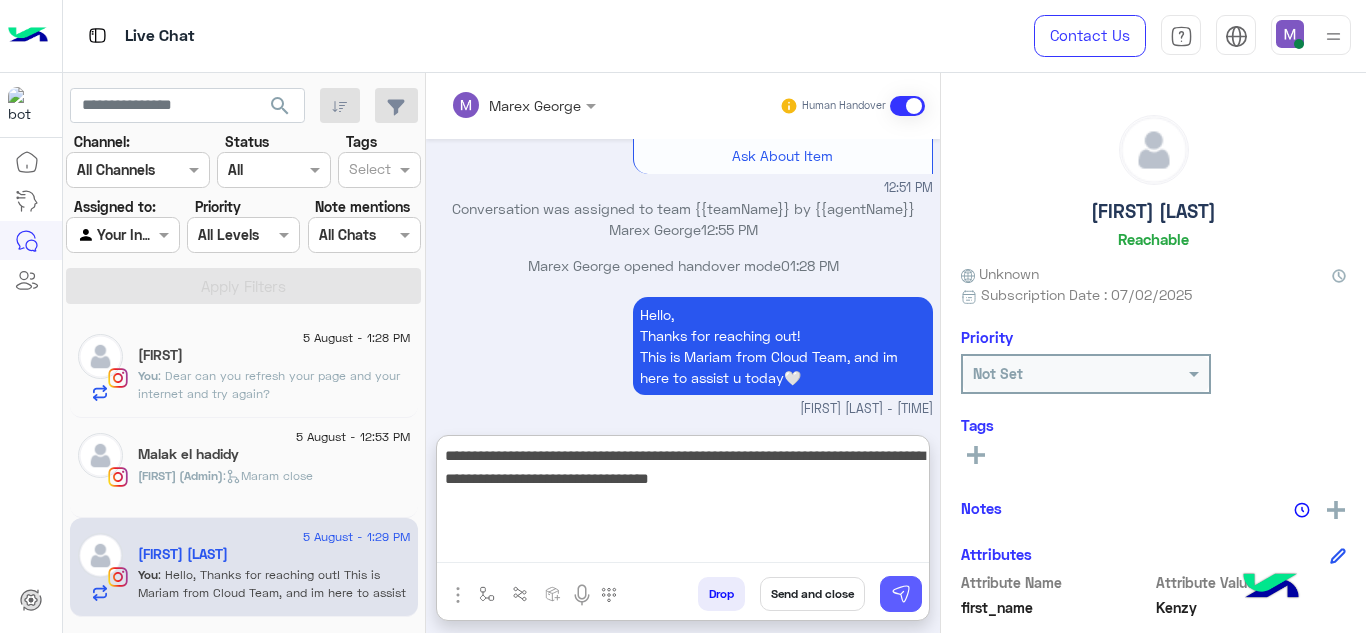 type on "**********" 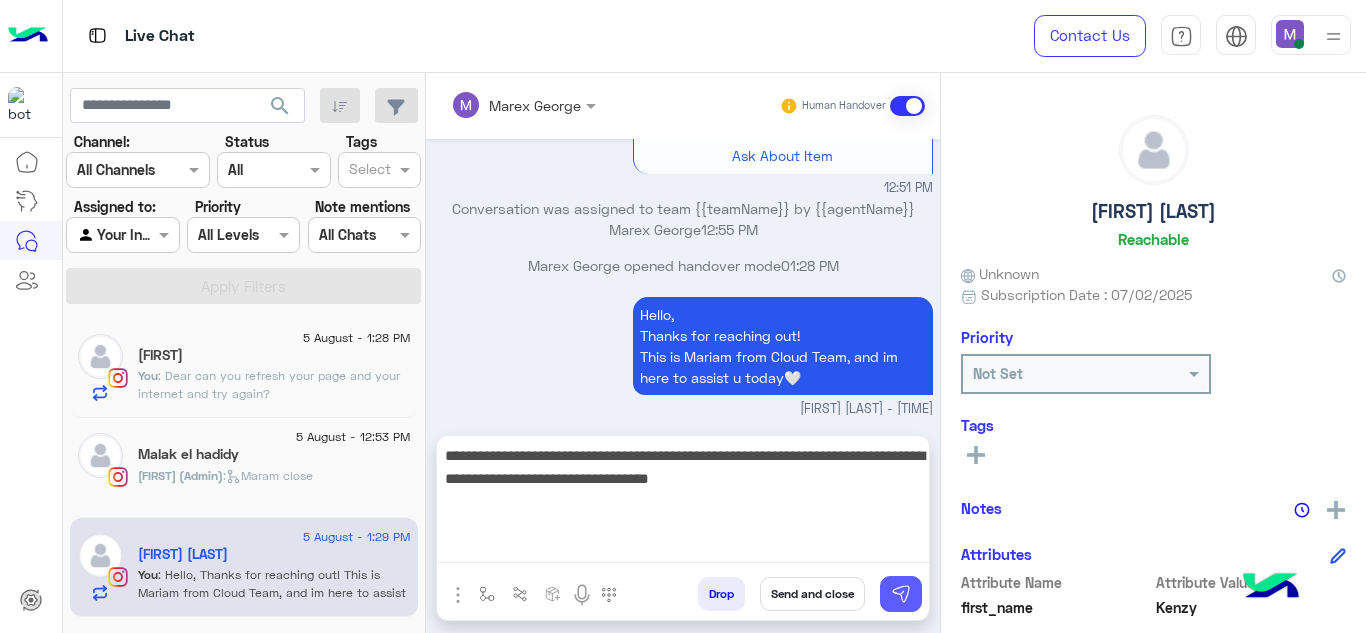 click at bounding box center [901, 594] 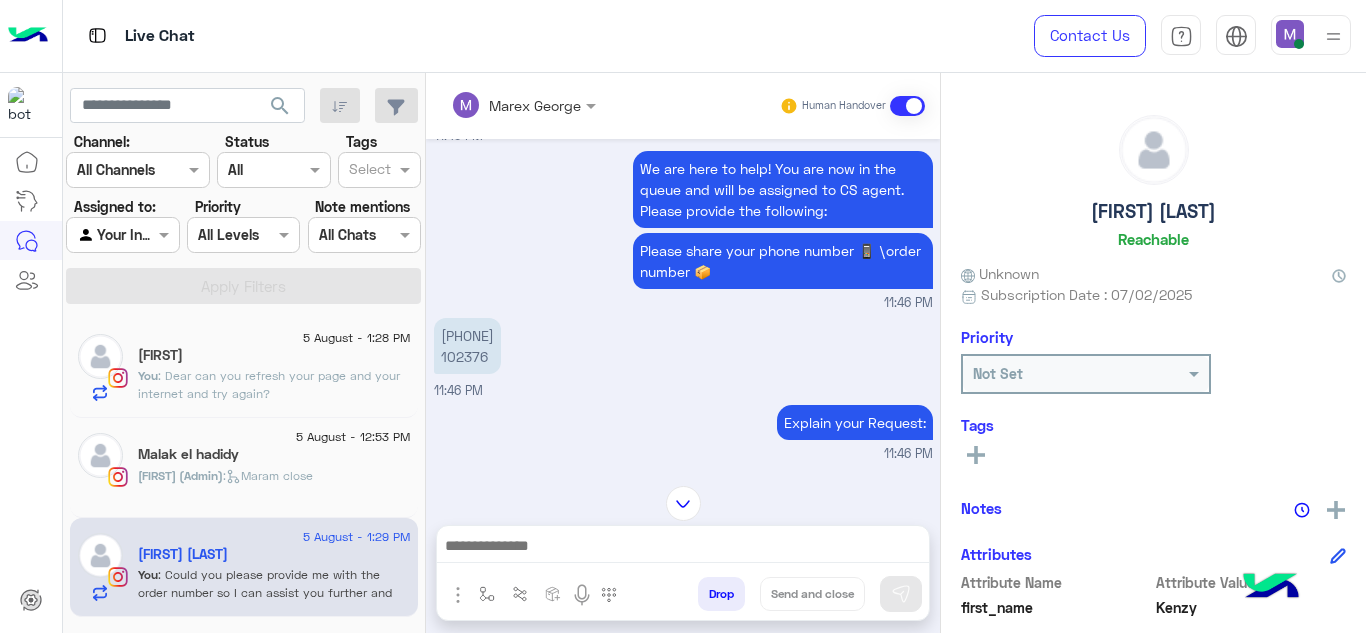 scroll, scrollTop: 989, scrollLeft: 0, axis: vertical 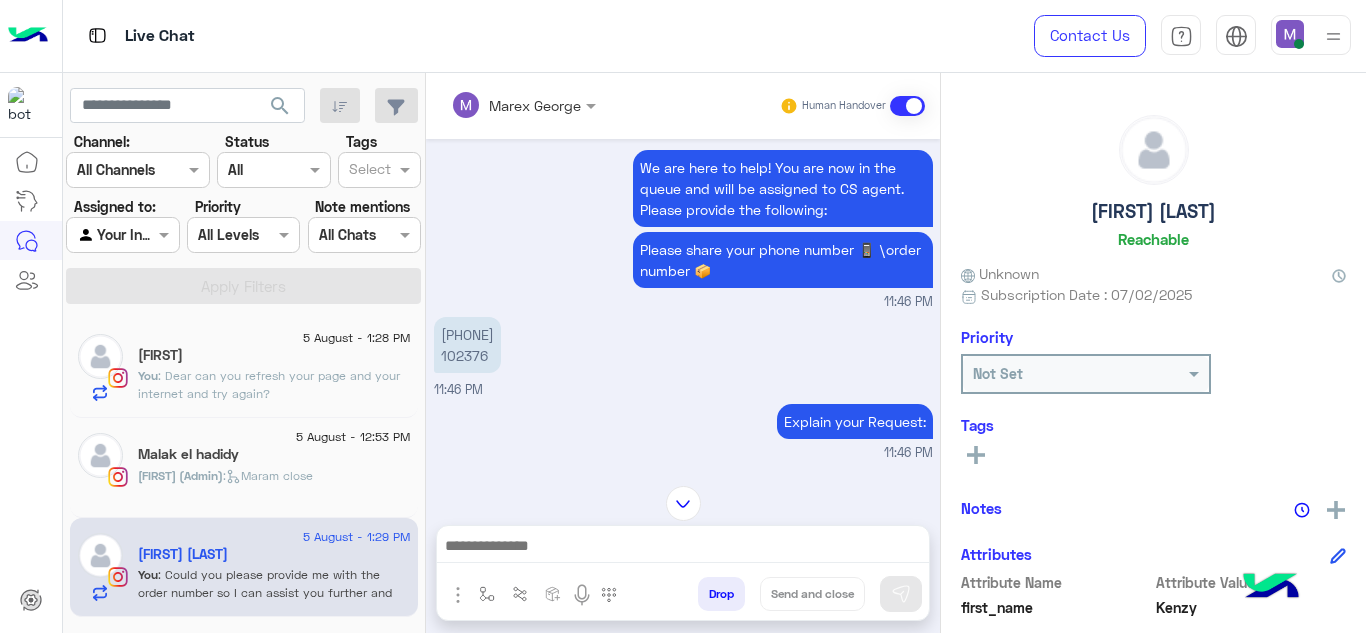 click on "[PHONE] [ORDER_NUMBER]" at bounding box center (467, 345) 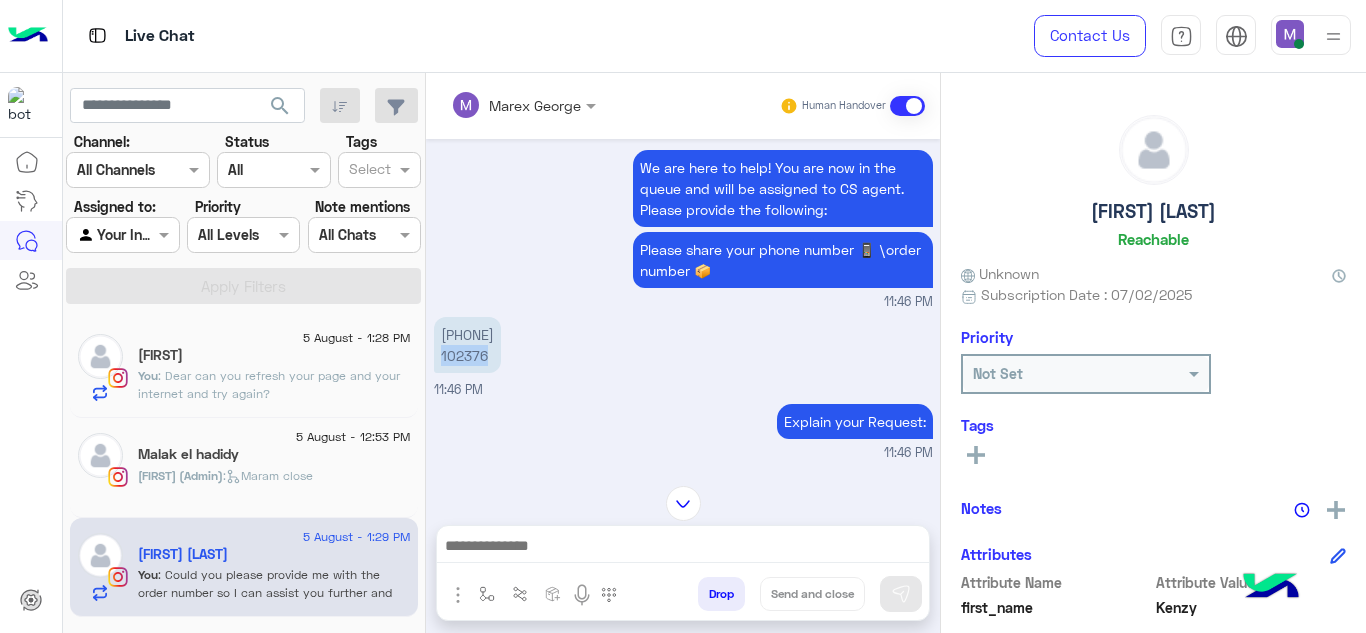 click on "[PHONE] [ORDER_NUMBER]" at bounding box center (467, 345) 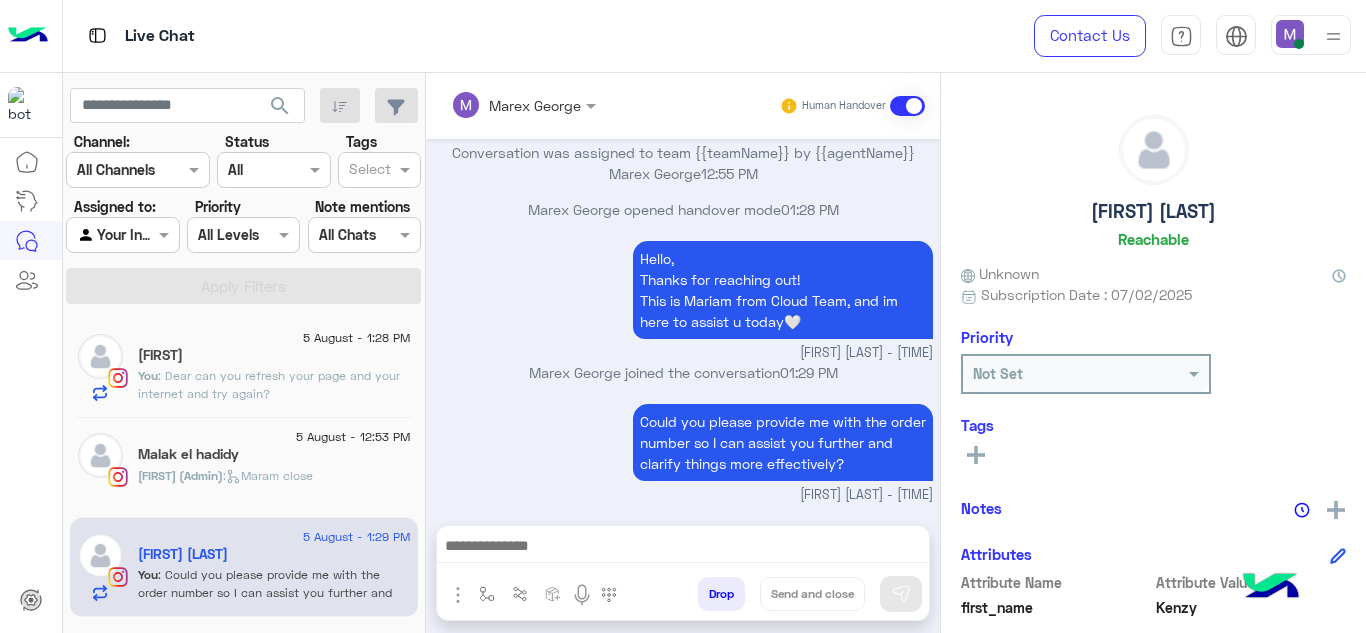 scroll, scrollTop: 3086, scrollLeft: 0, axis: vertical 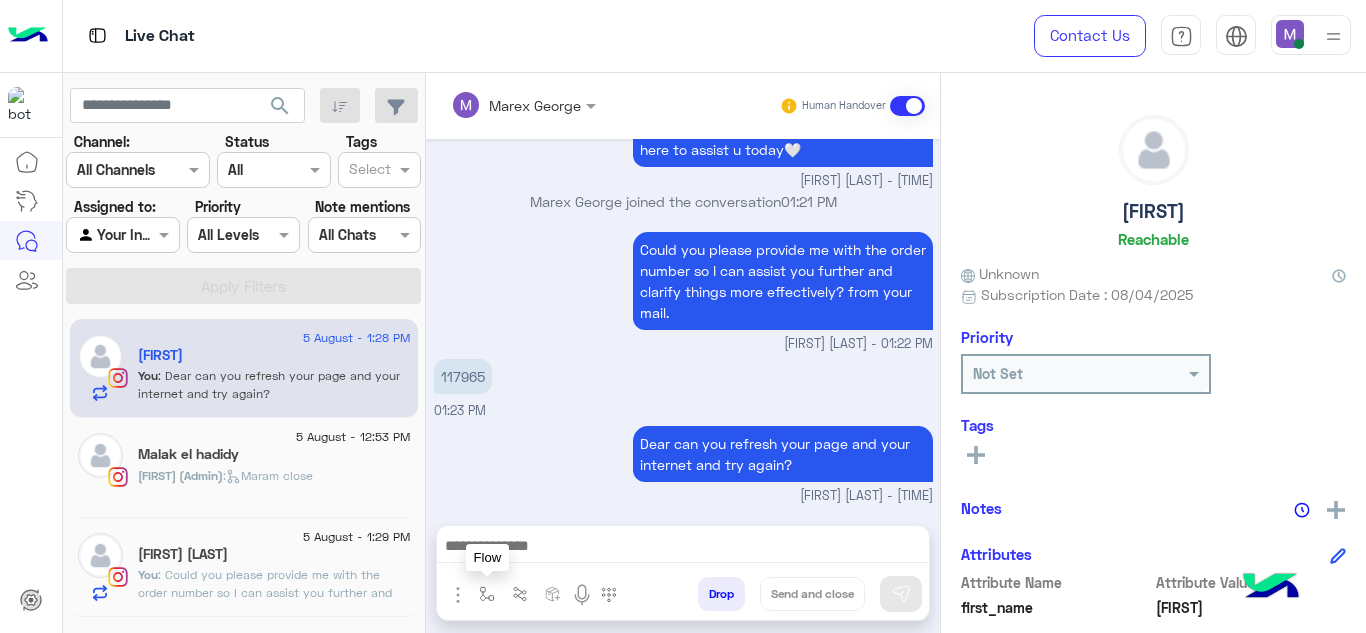 click at bounding box center (487, 594) 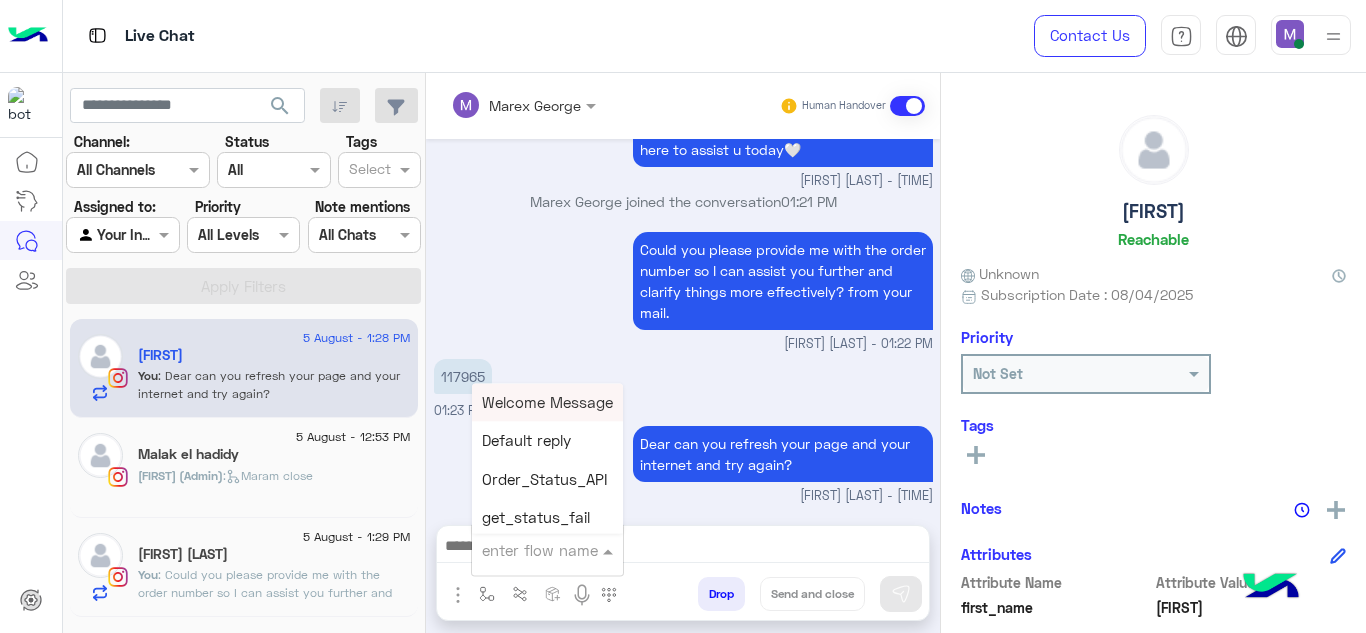 click on "enter flow name" at bounding box center [547, 550] 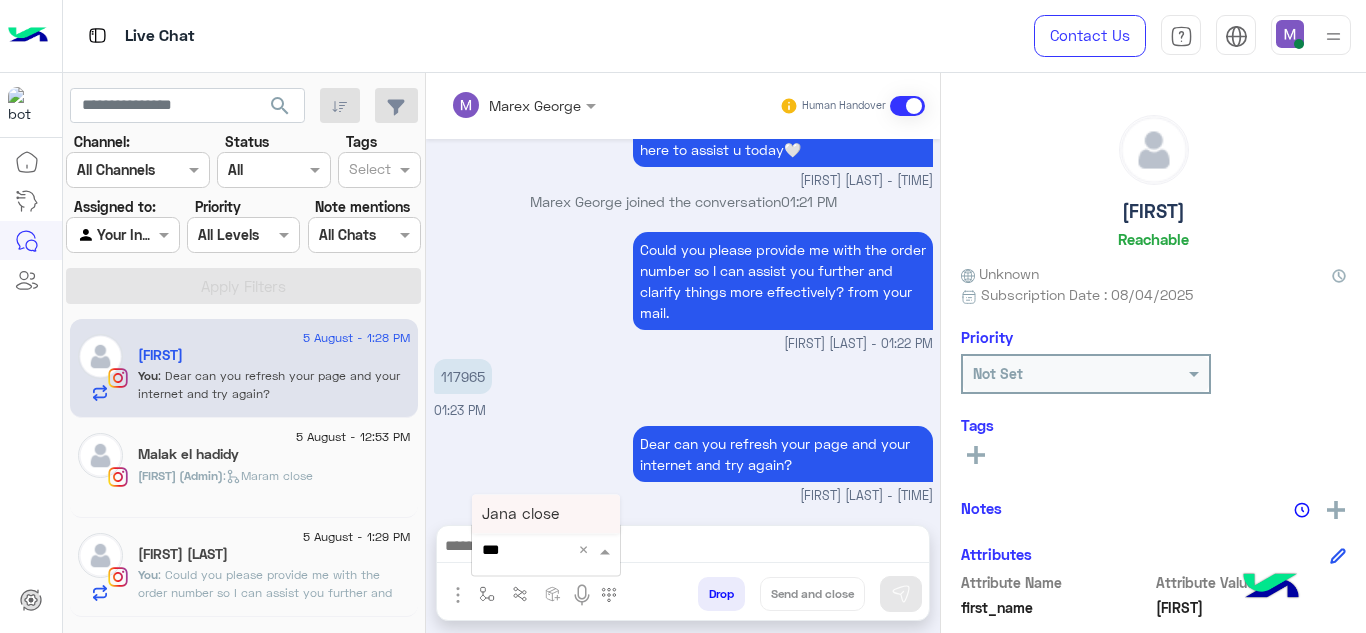 type on "****" 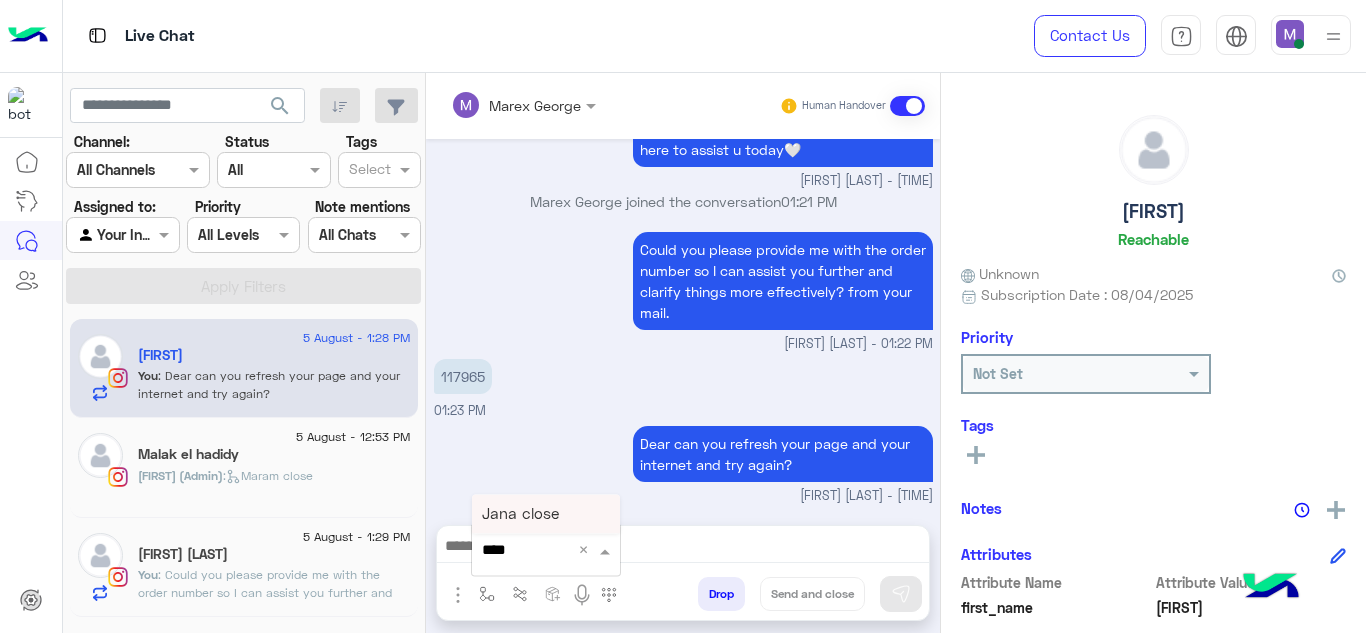 click on "Jana close" at bounding box center (520, 514) 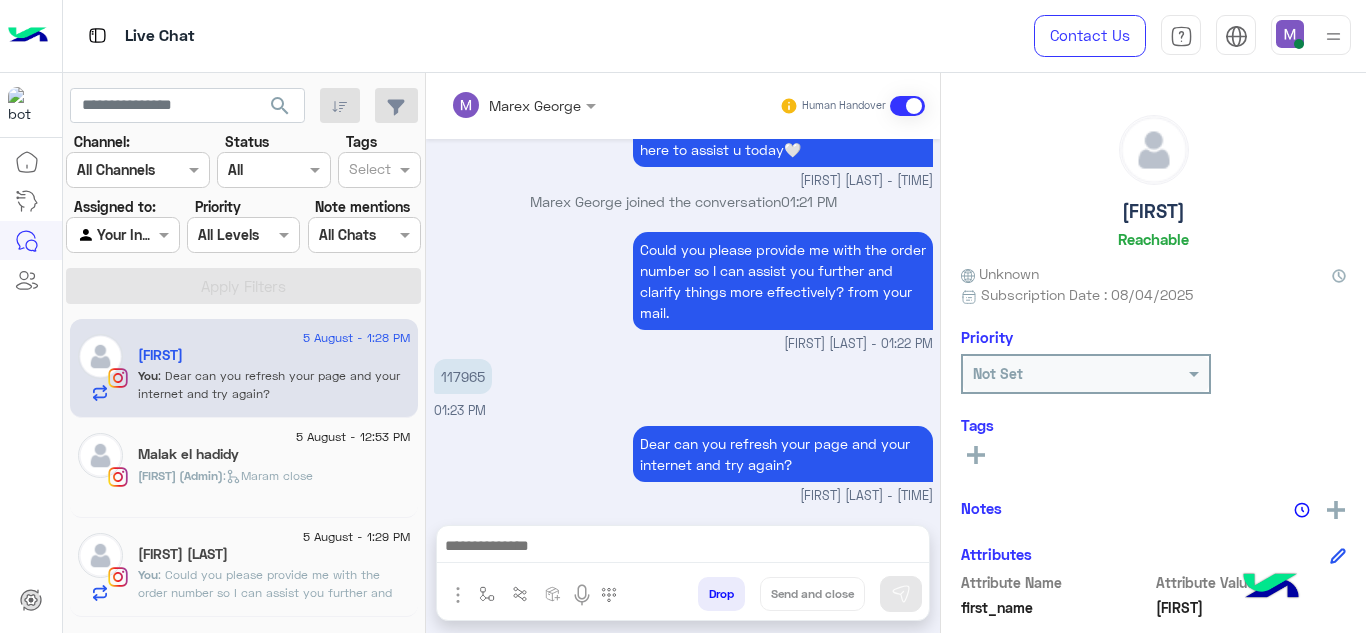 type on "**********" 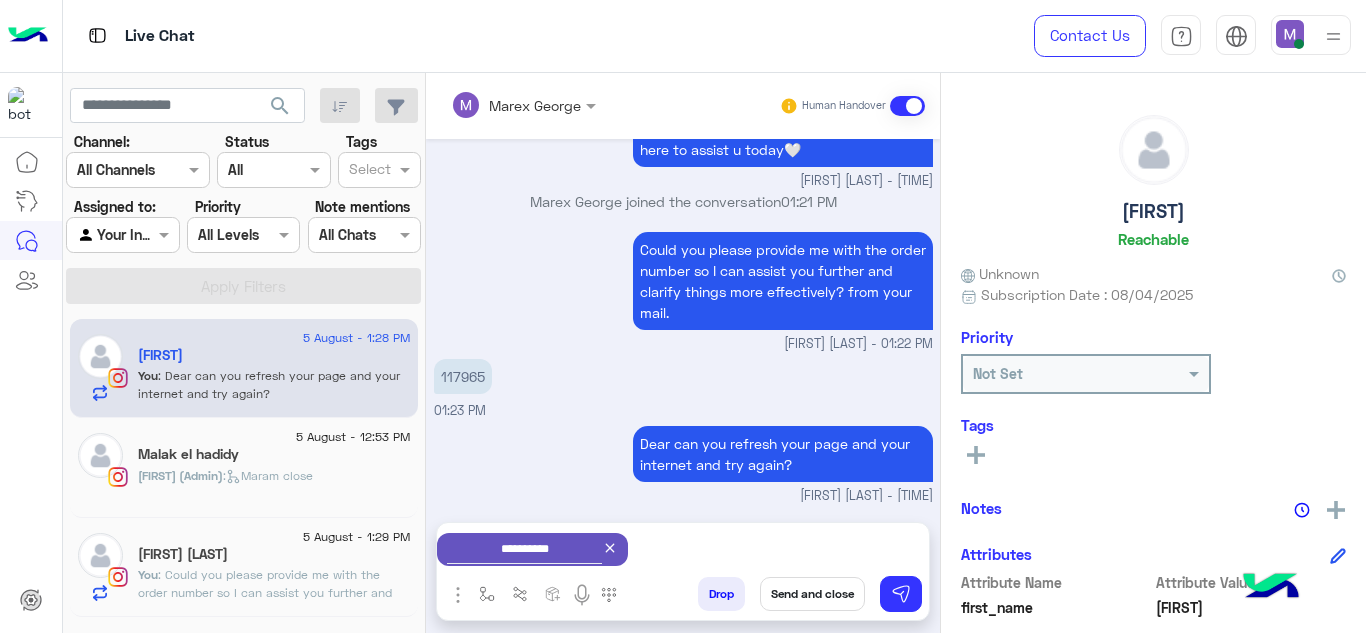 click on "Send and close" at bounding box center [812, 594] 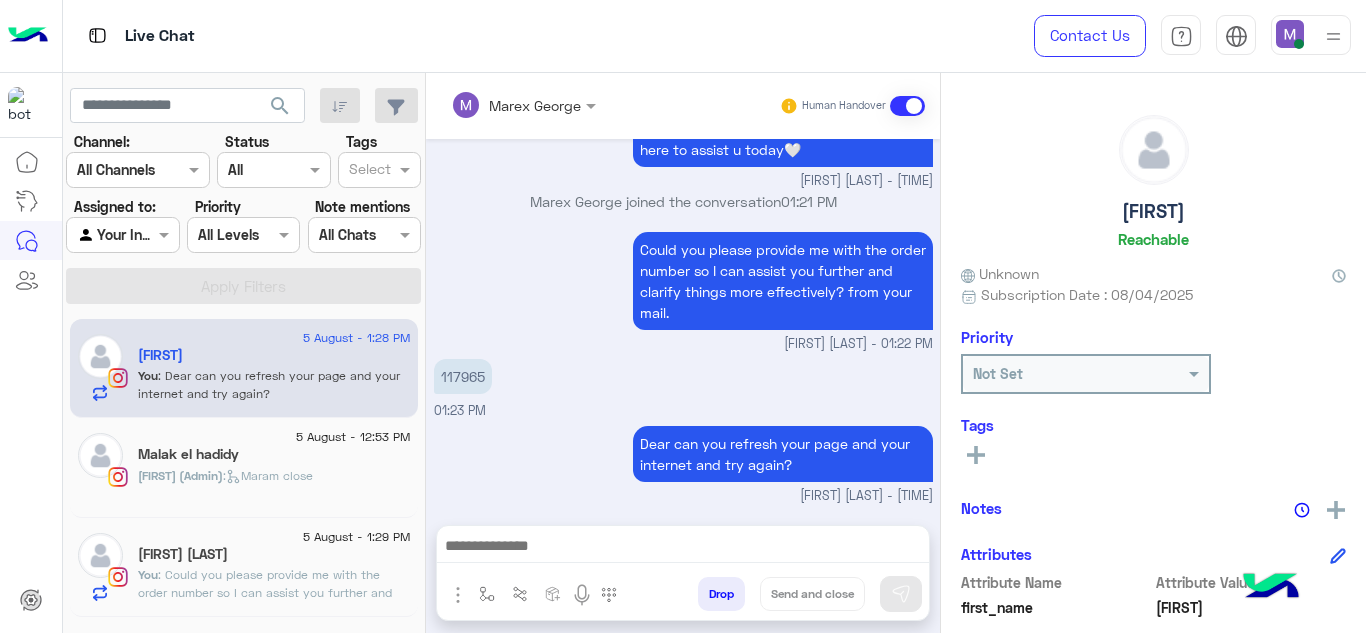 scroll, scrollTop: 659, scrollLeft: 0, axis: vertical 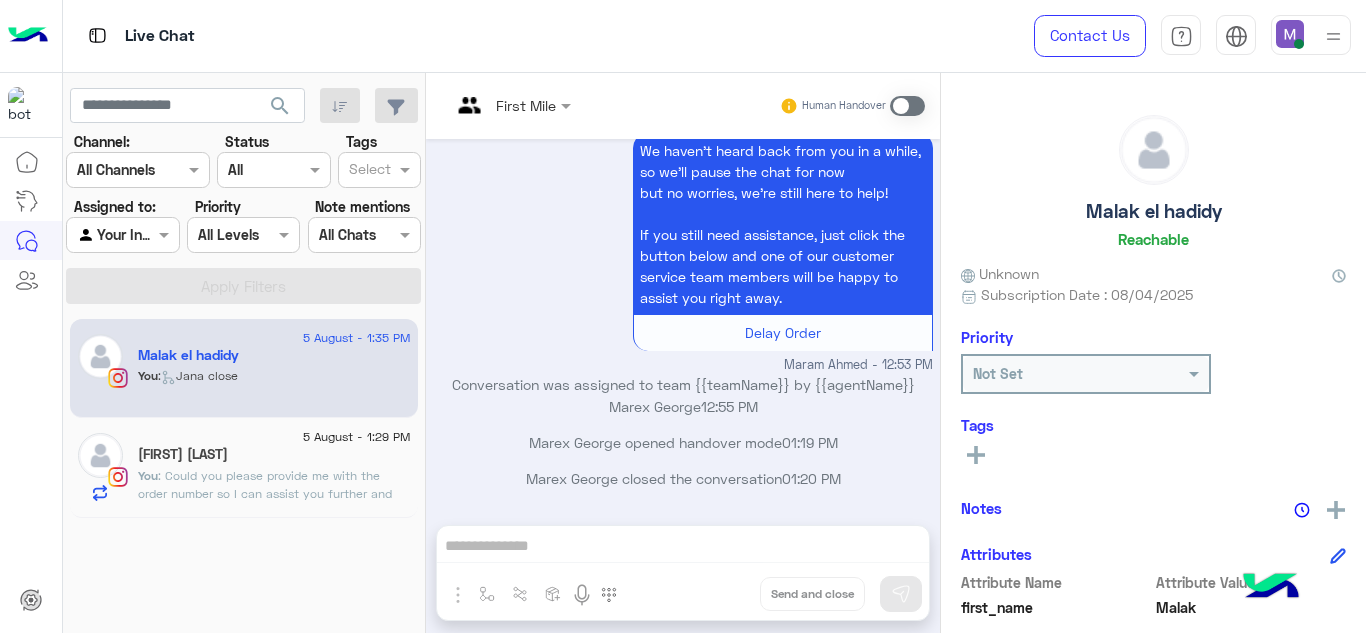 click on ": Could you please provide me with the order number so I can assist you further and clarify things more effectively?" 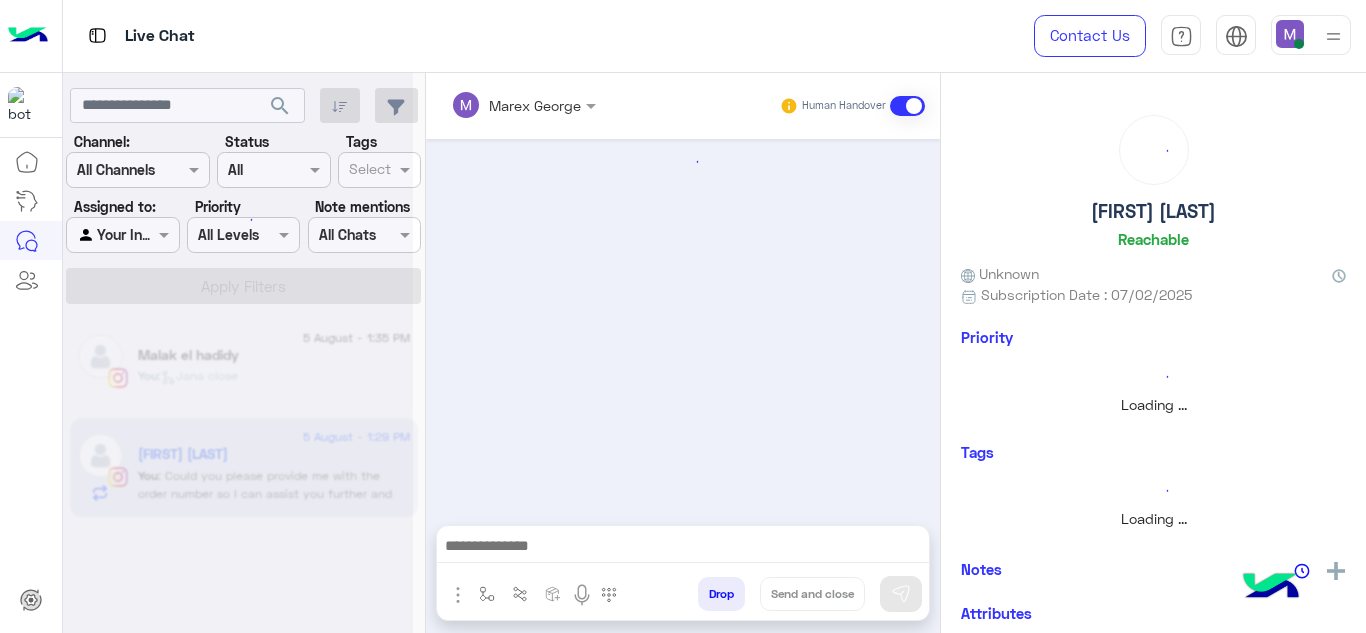 scroll, scrollTop: 0, scrollLeft: 0, axis: both 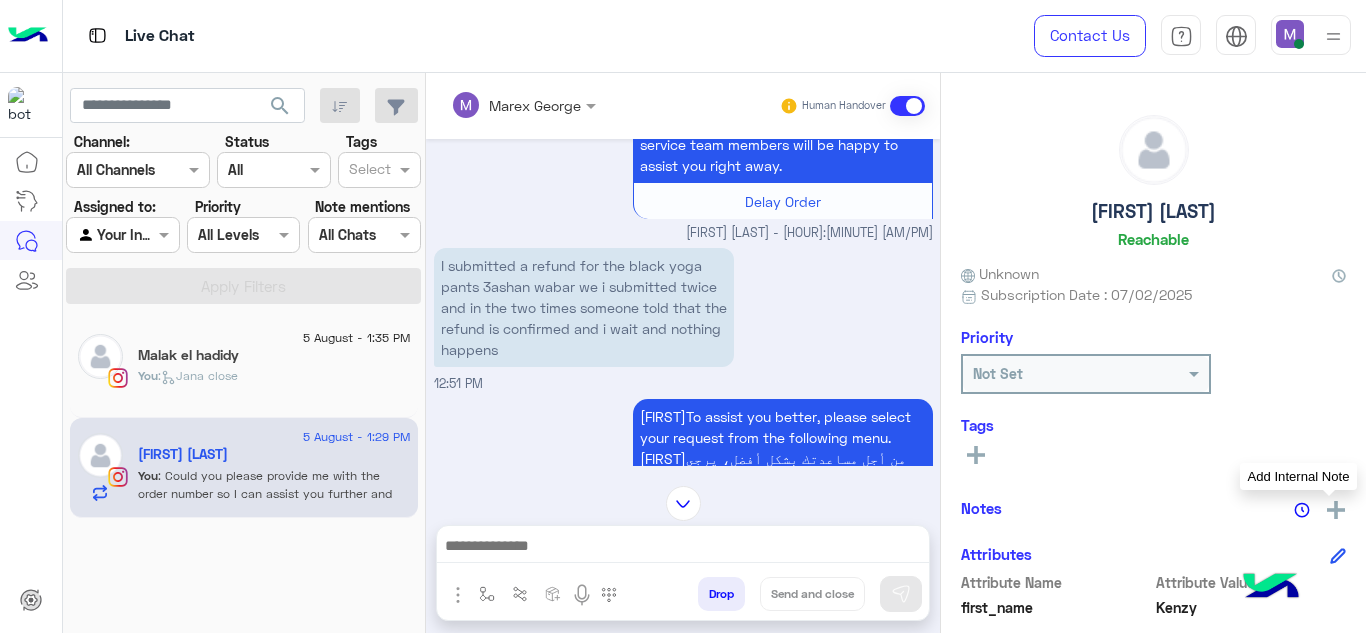 click 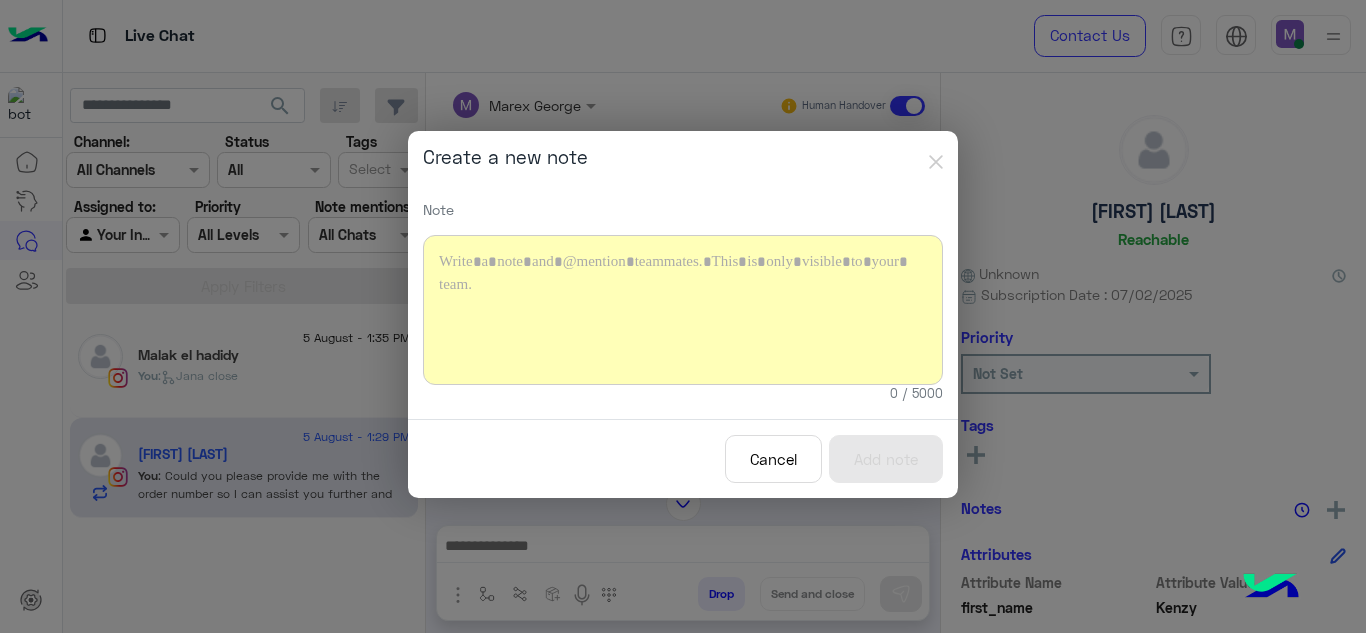 click 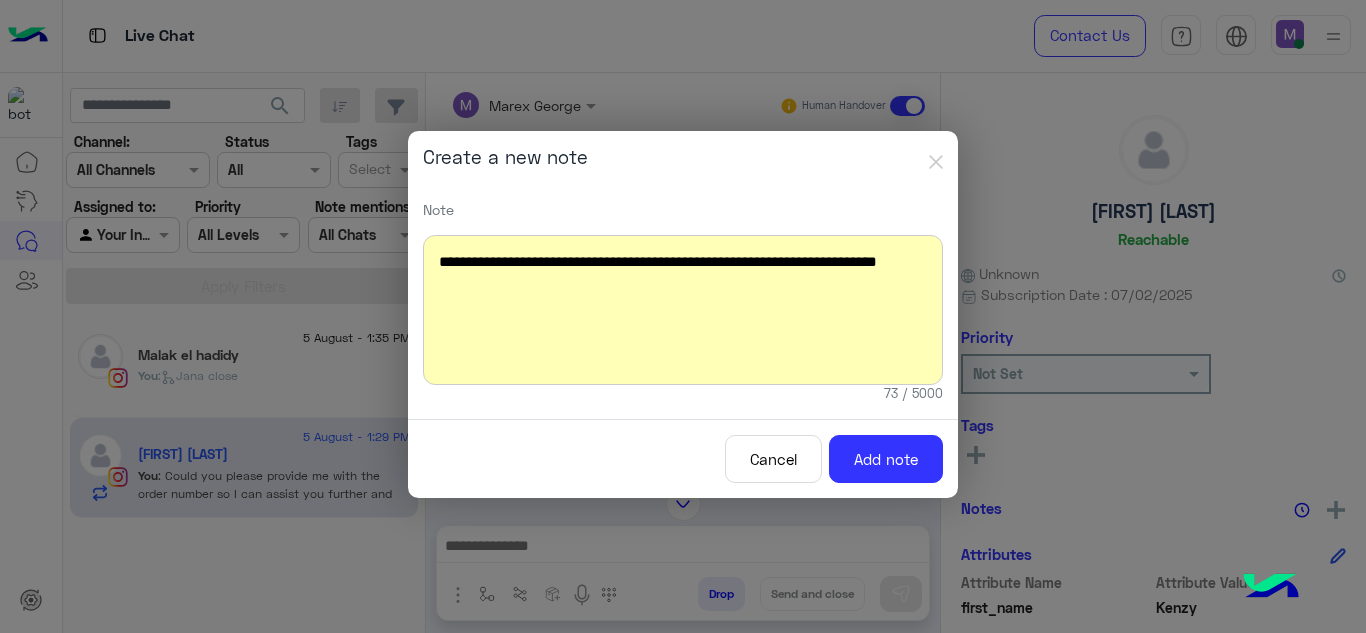 scroll, scrollTop: 1854, scrollLeft: 0, axis: vertical 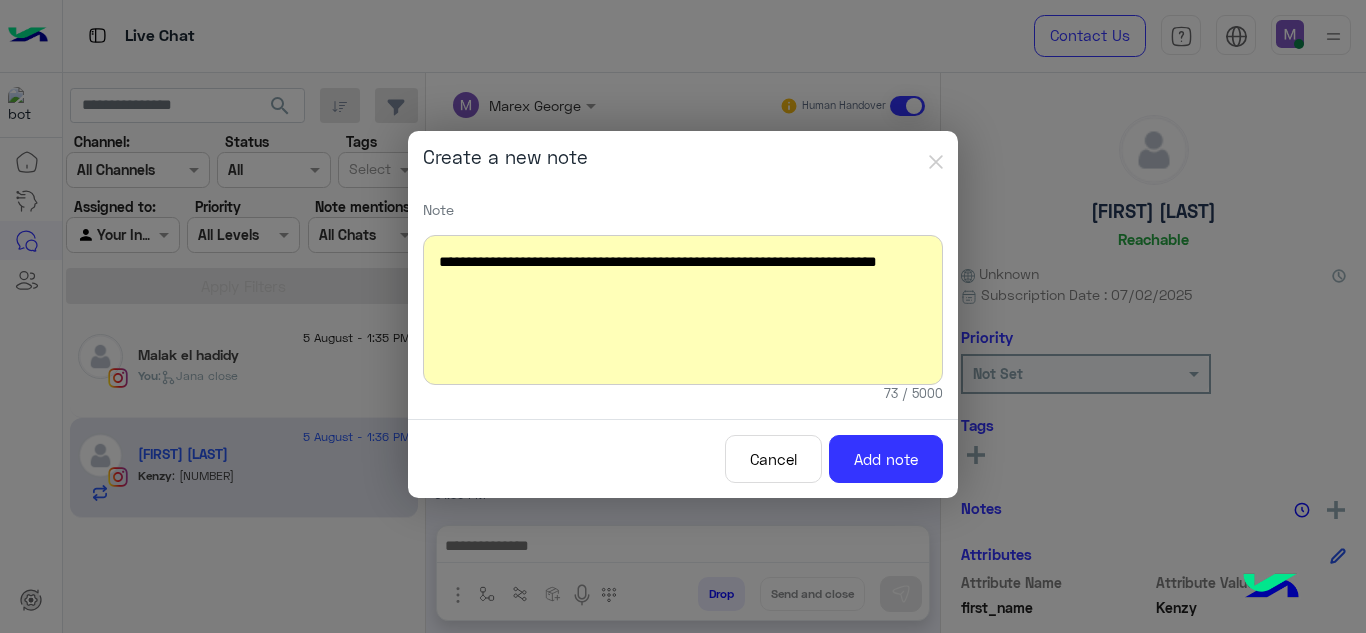 click on "**********" 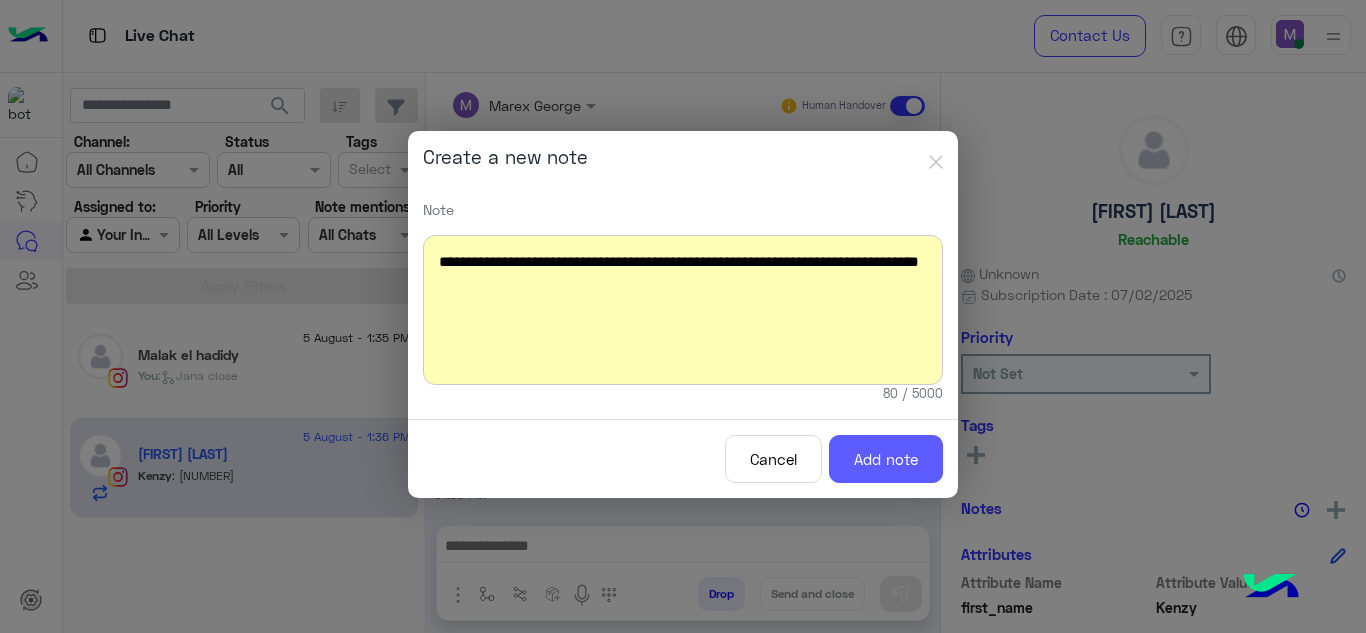 click on "Add note" 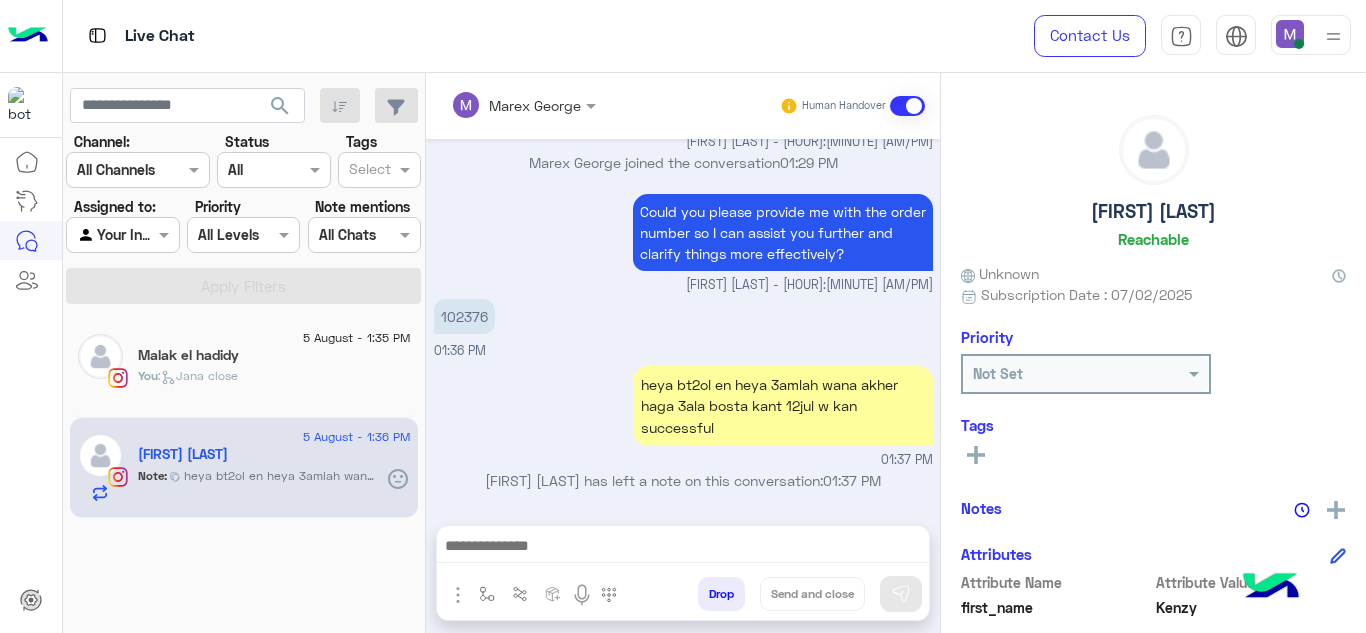 scroll, scrollTop: 1999, scrollLeft: 0, axis: vertical 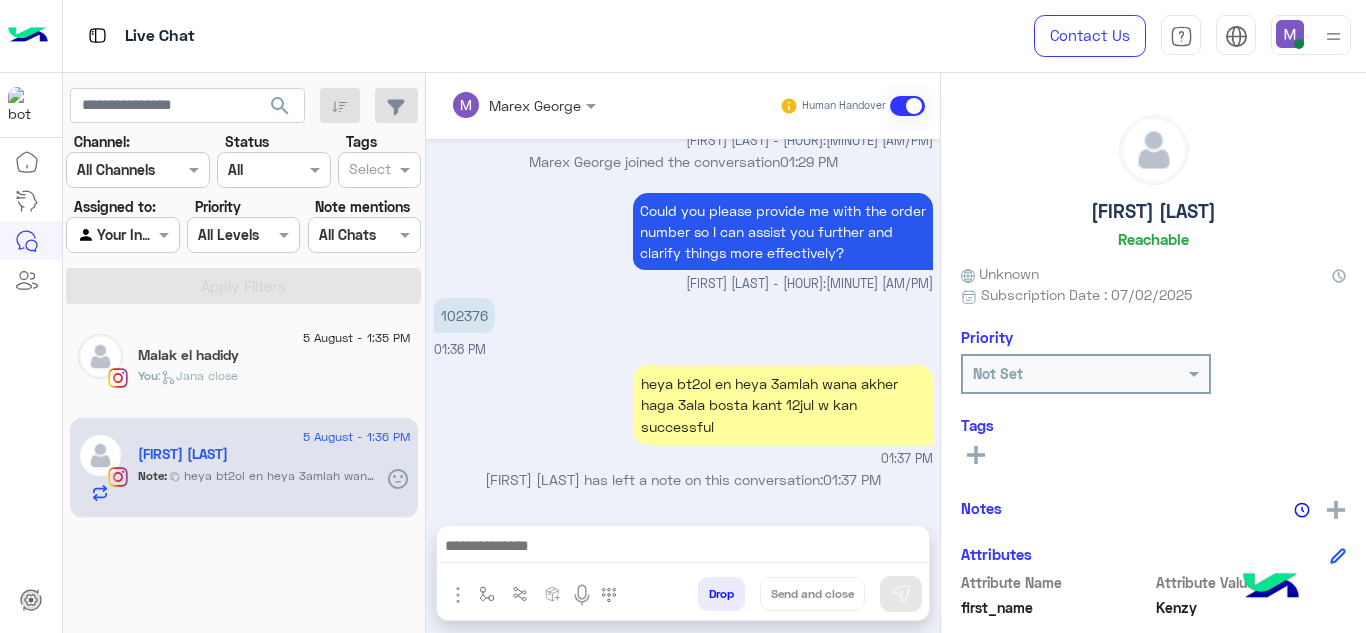 click on "102376" at bounding box center (464, 315) 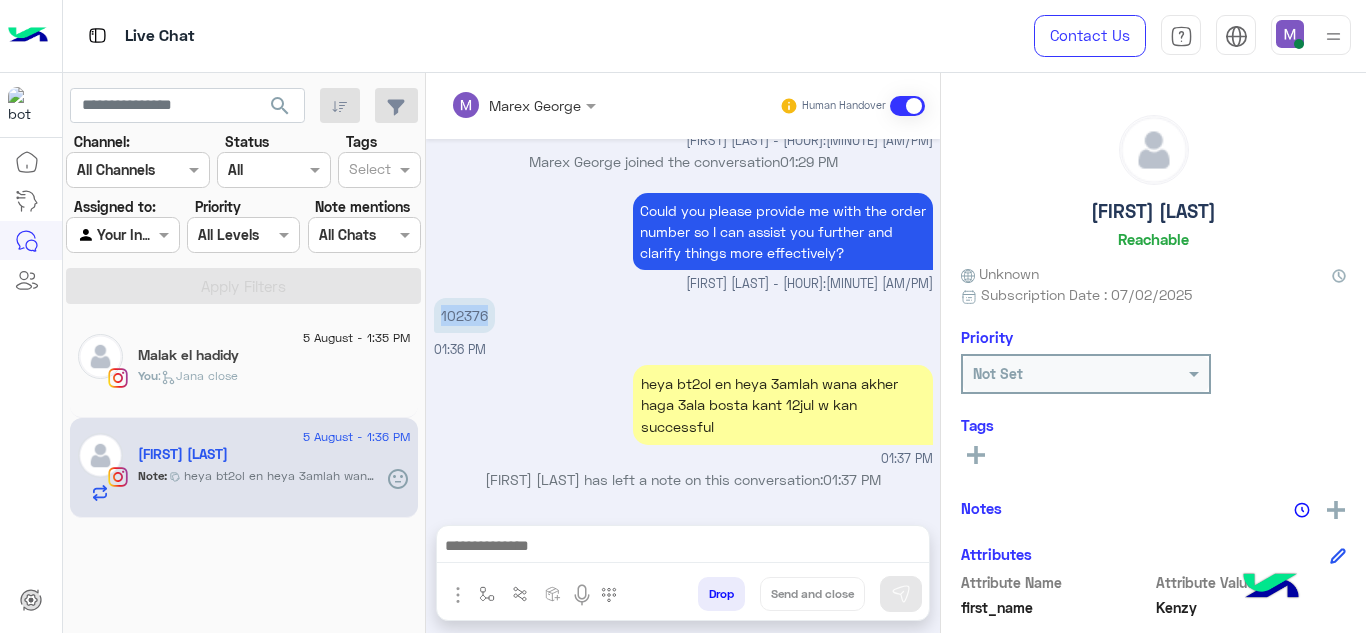 click on "102376" at bounding box center (464, 315) 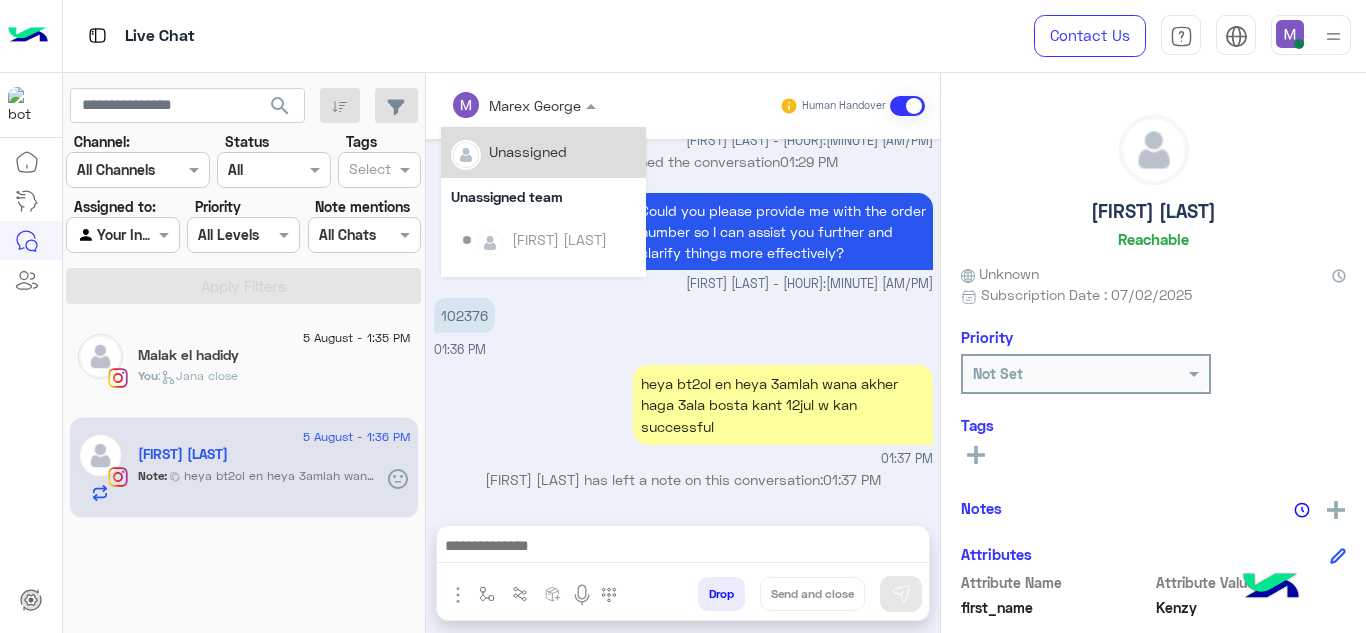 click at bounding box center (593, 105) 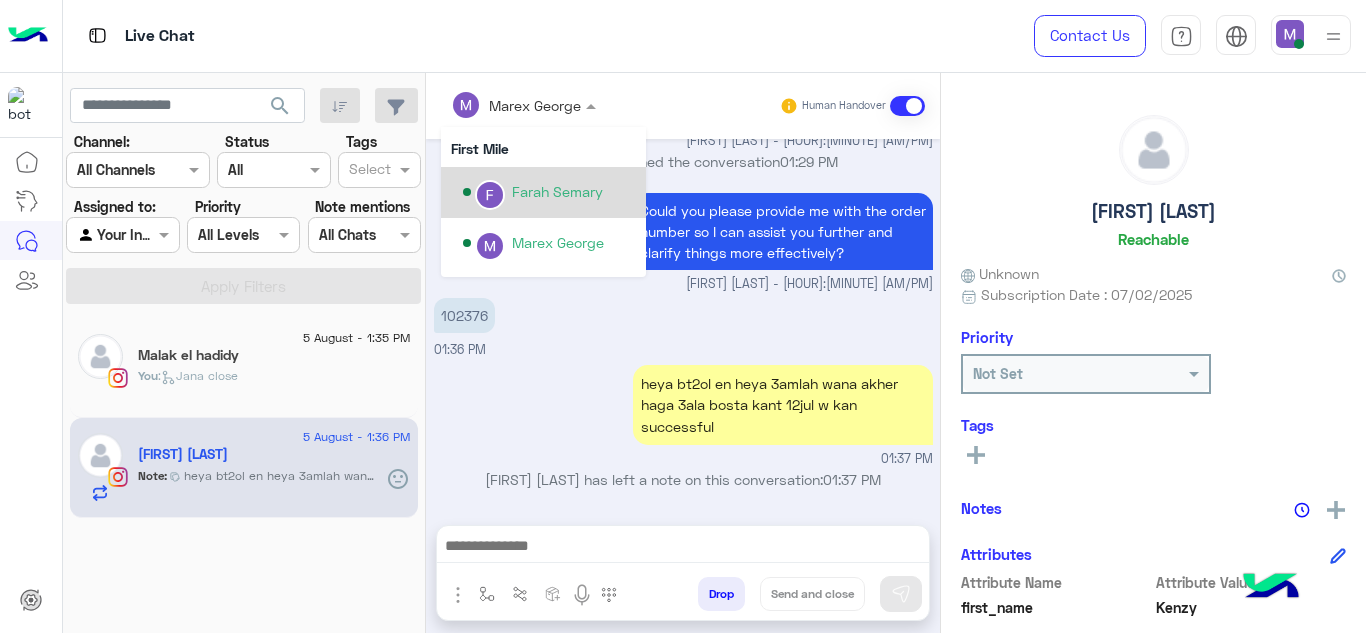 scroll, scrollTop: 406, scrollLeft: 0, axis: vertical 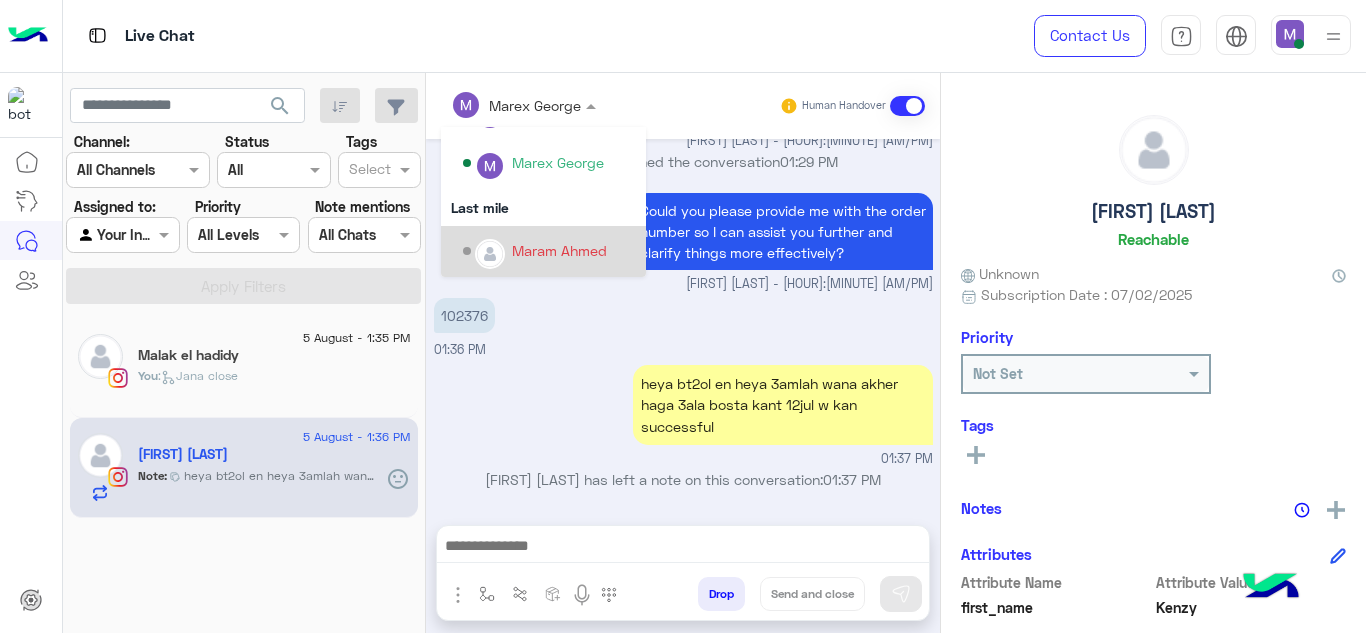 click on "Maram Ahmed" at bounding box center (559, 250) 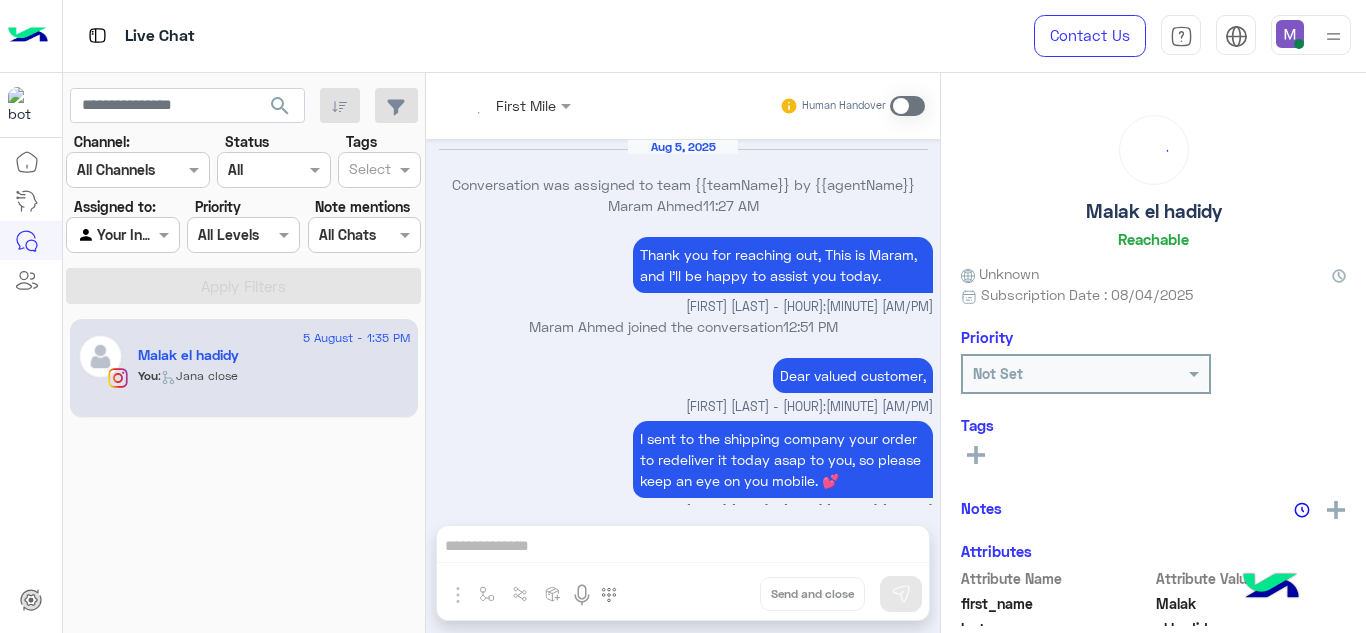 scroll, scrollTop: 431, scrollLeft: 0, axis: vertical 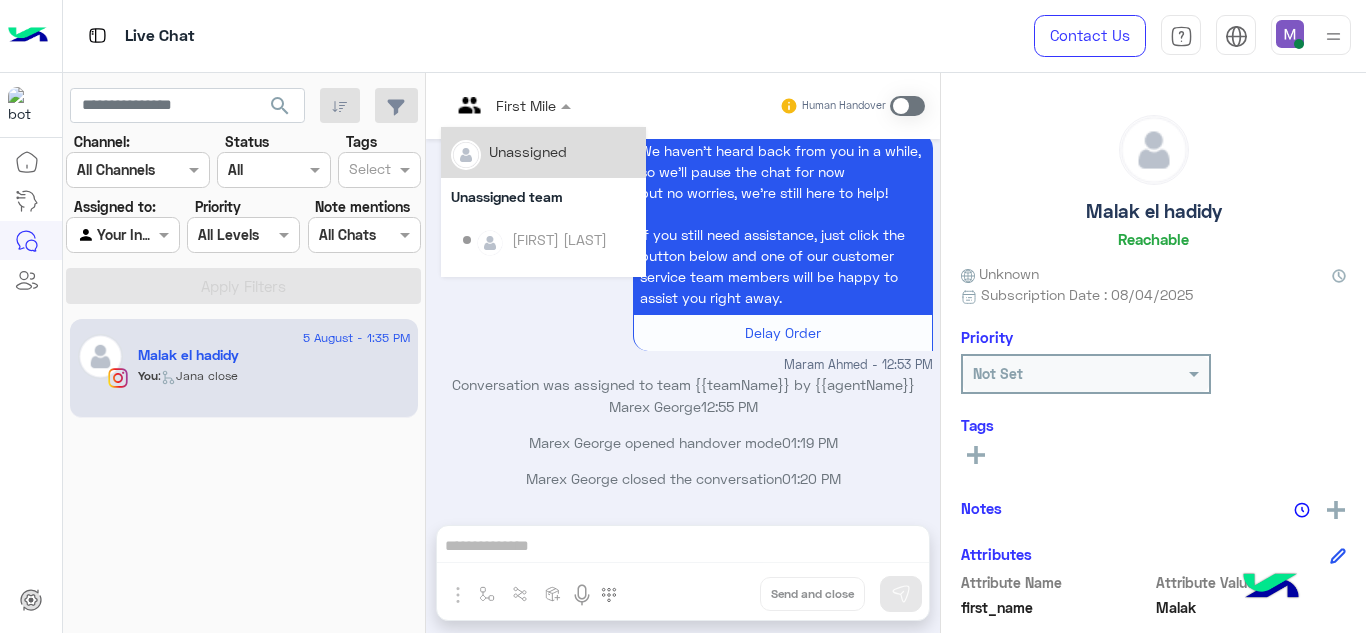click at bounding box center (511, 104) 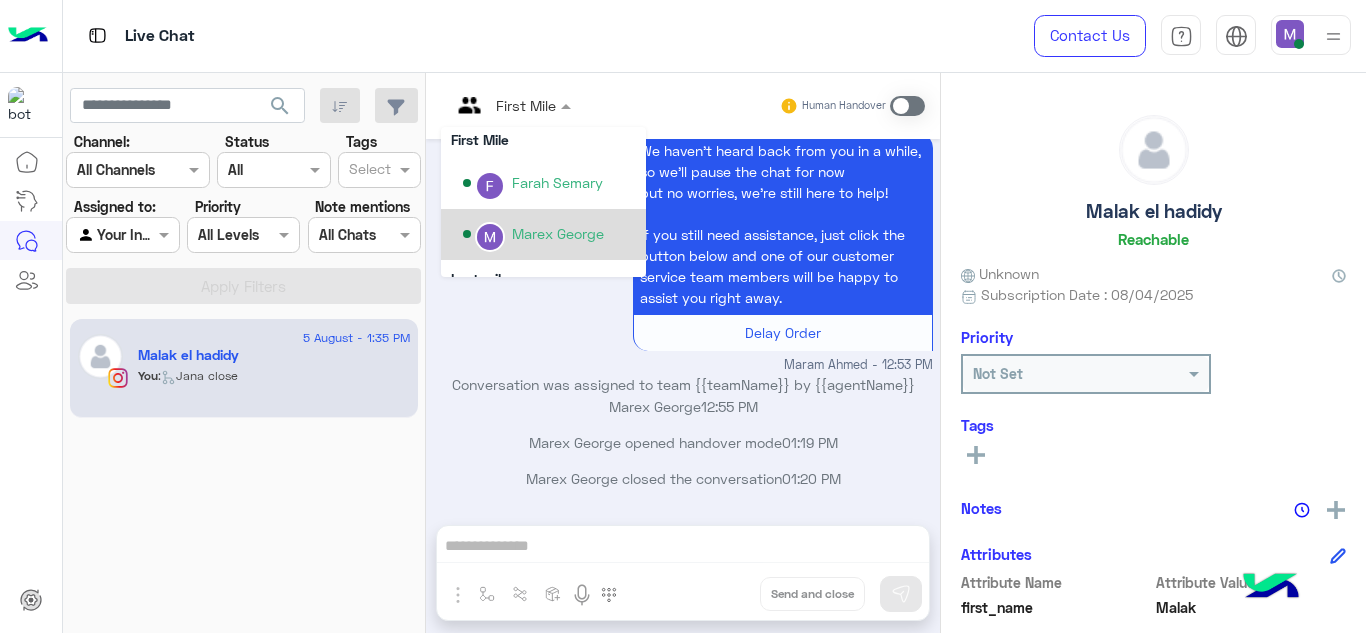 scroll, scrollTop: 406, scrollLeft: 0, axis: vertical 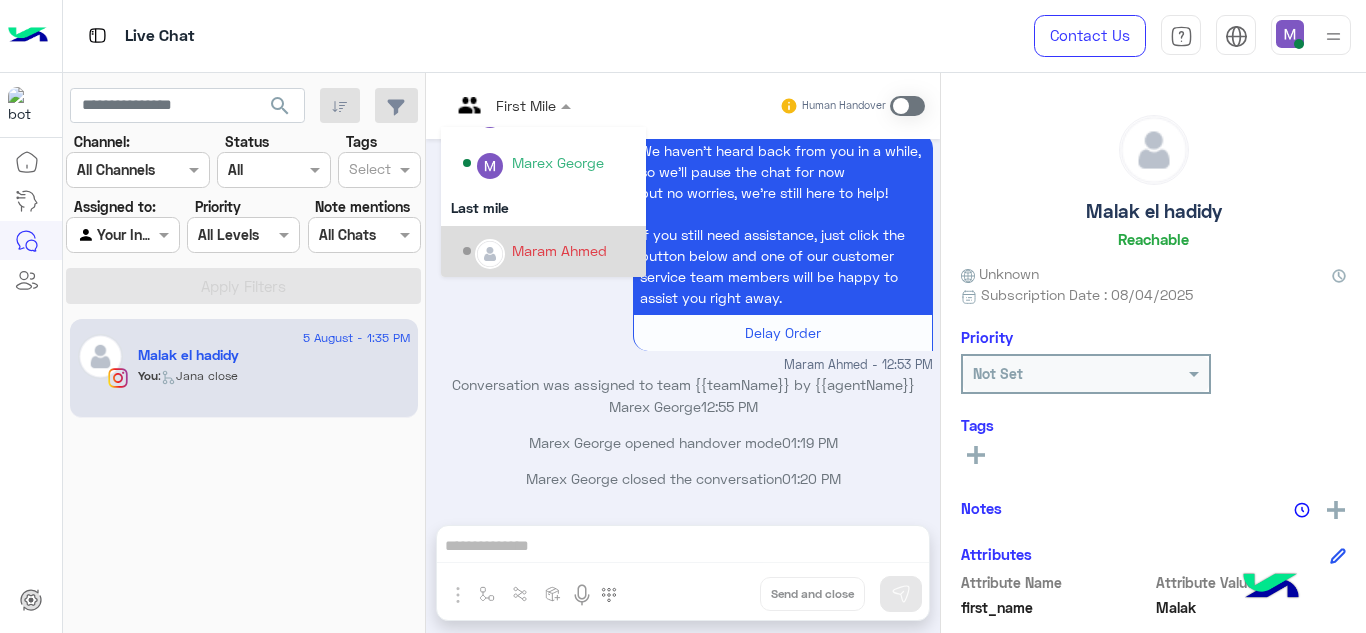 click on "Maram Ahmed" at bounding box center [549, 251] 